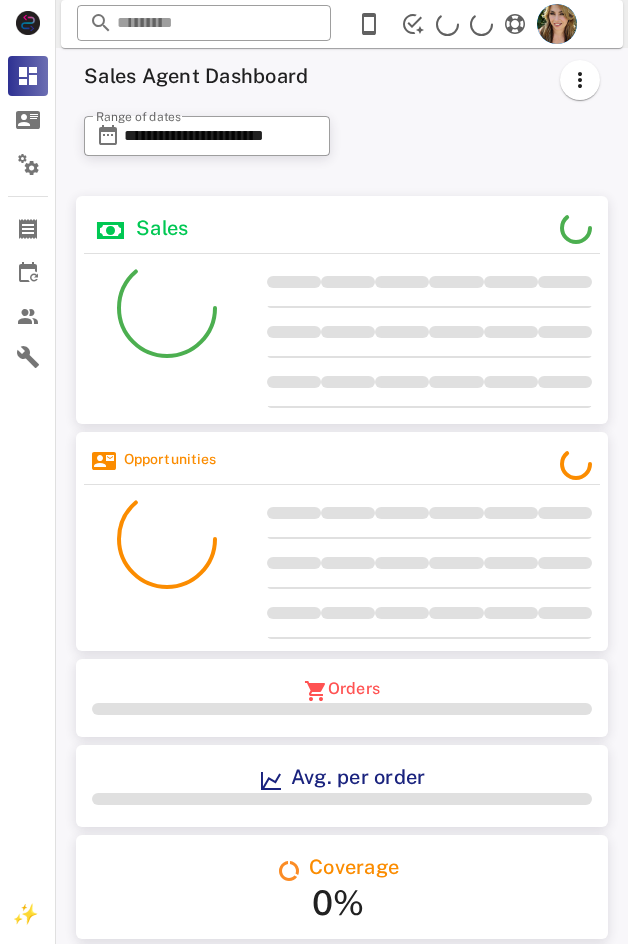 scroll, scrollTop: 0, scrollLeft: 0, axis: both 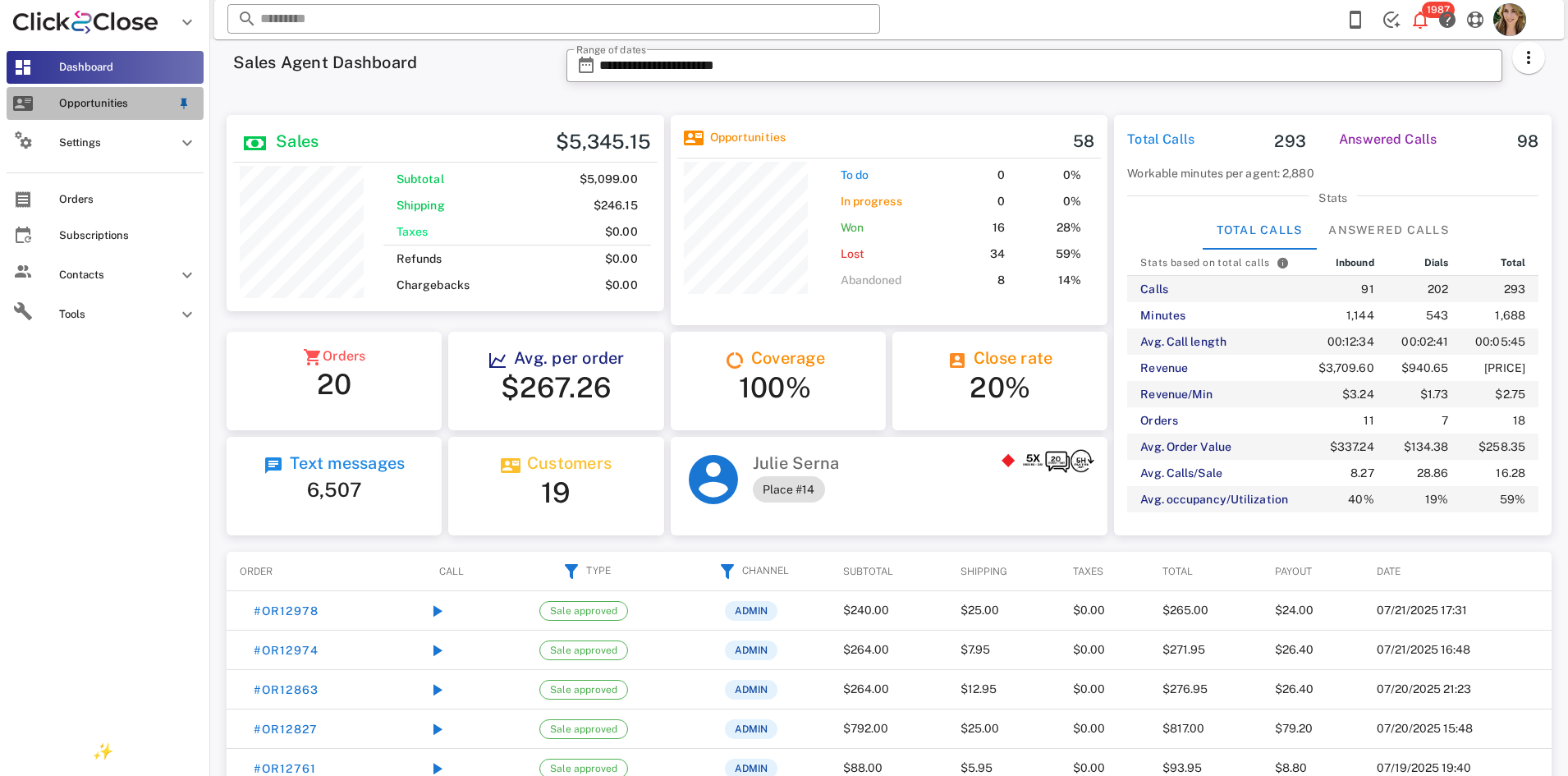 click on "Opportunities" at bounding box center (115, 103) 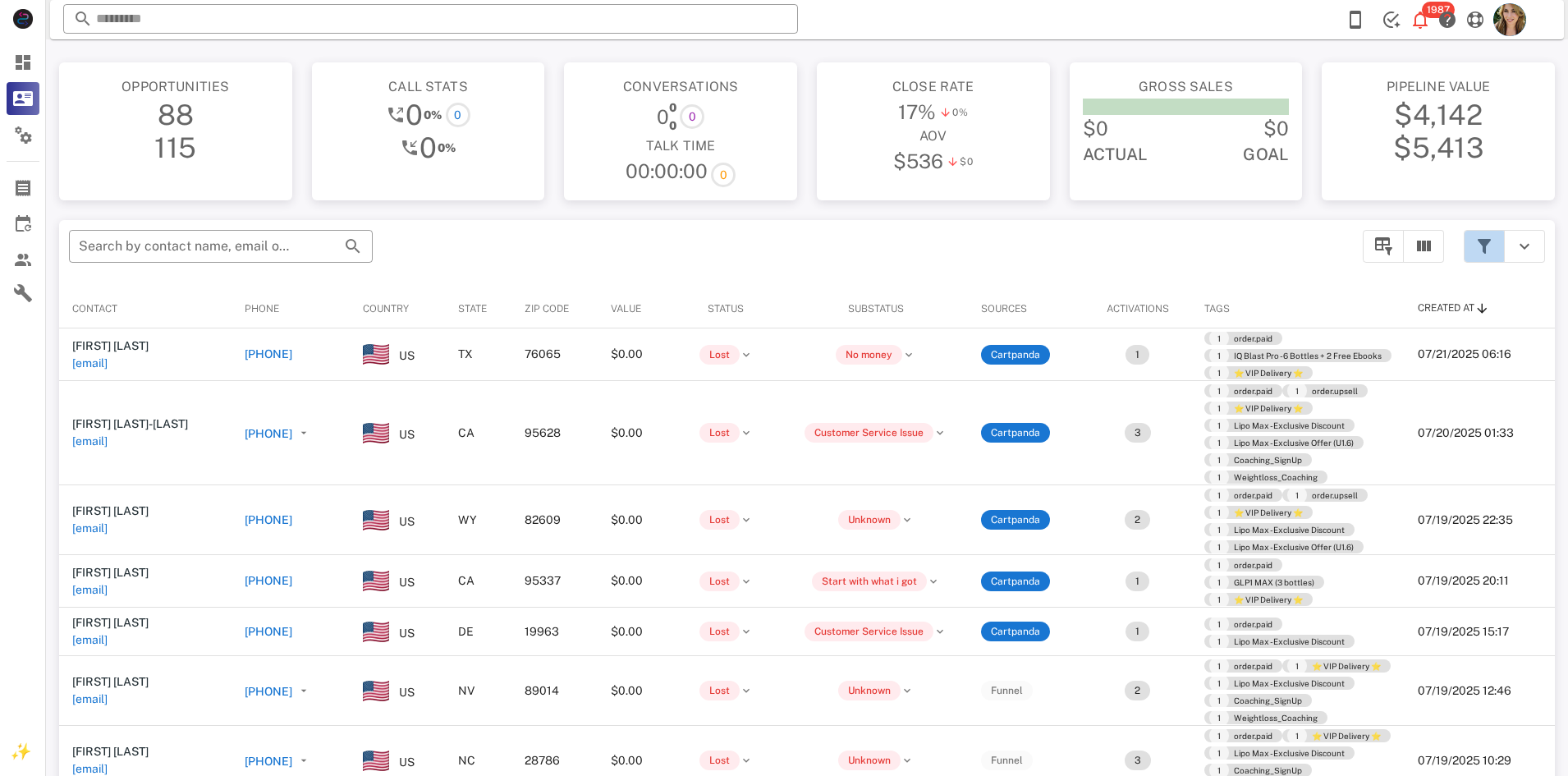 click at bounding box center [1484, 246] 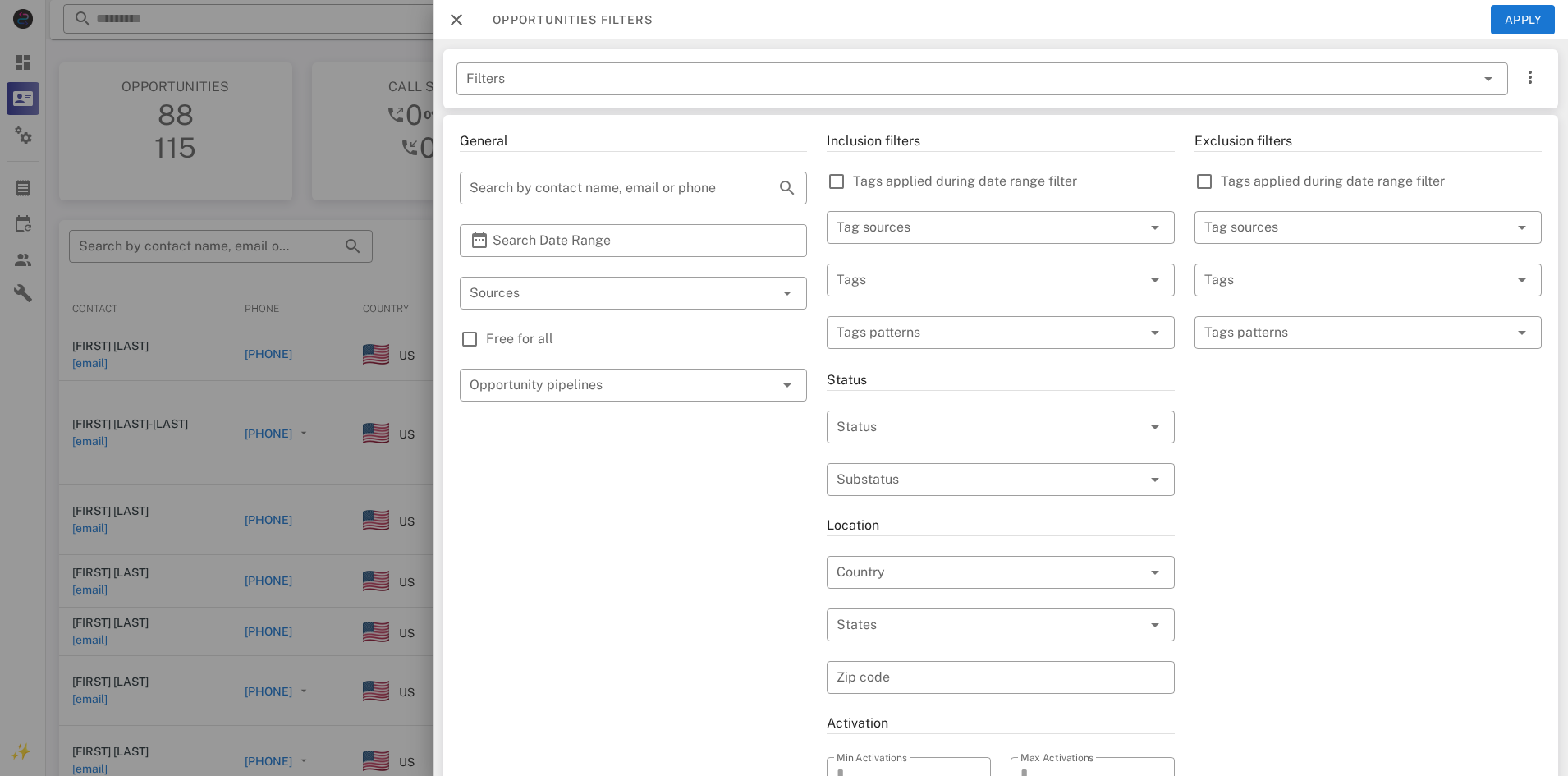 click on "Free for all" at bounding box center [646, 339] 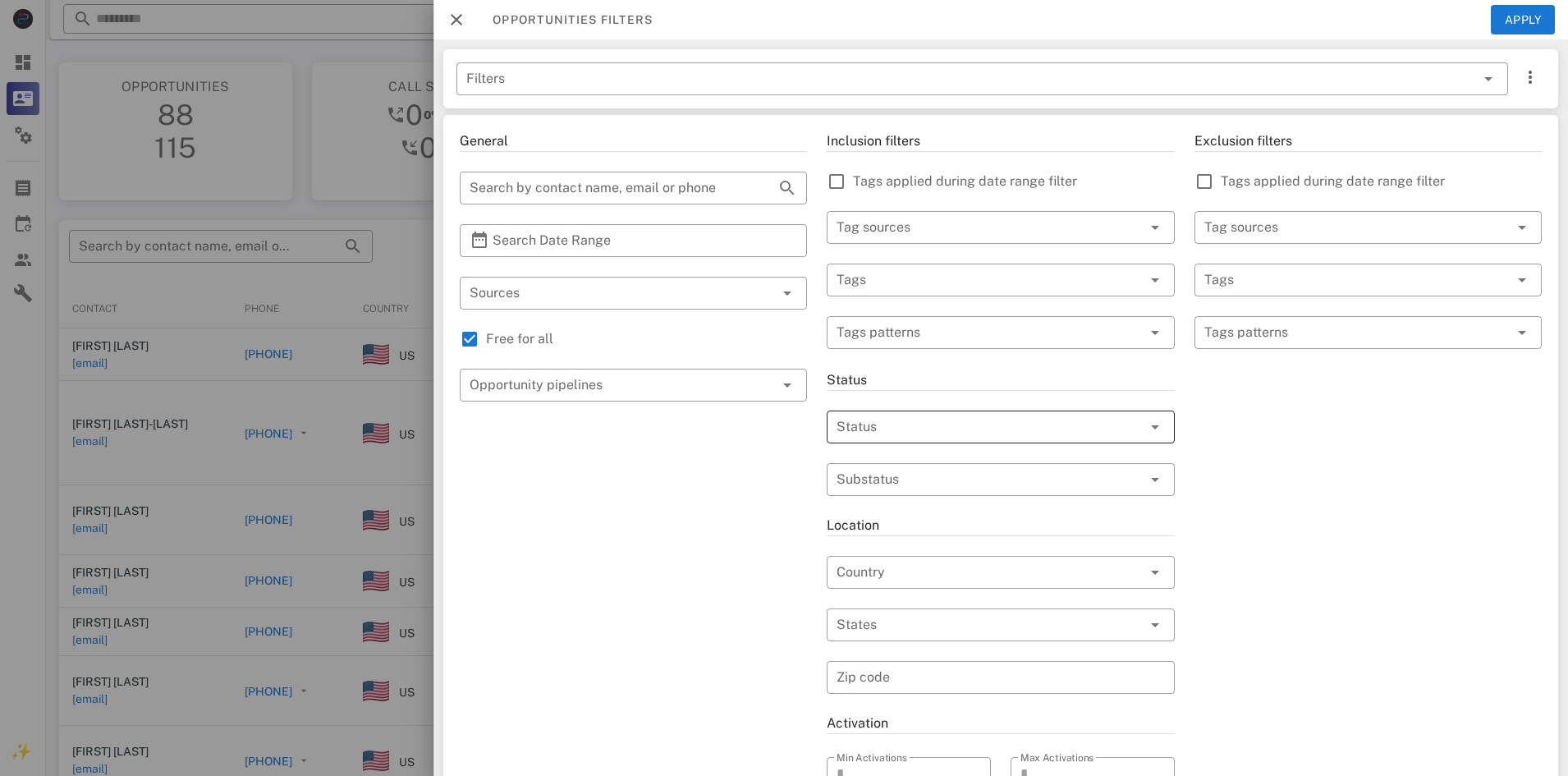 click at bounding box center [977, 427] 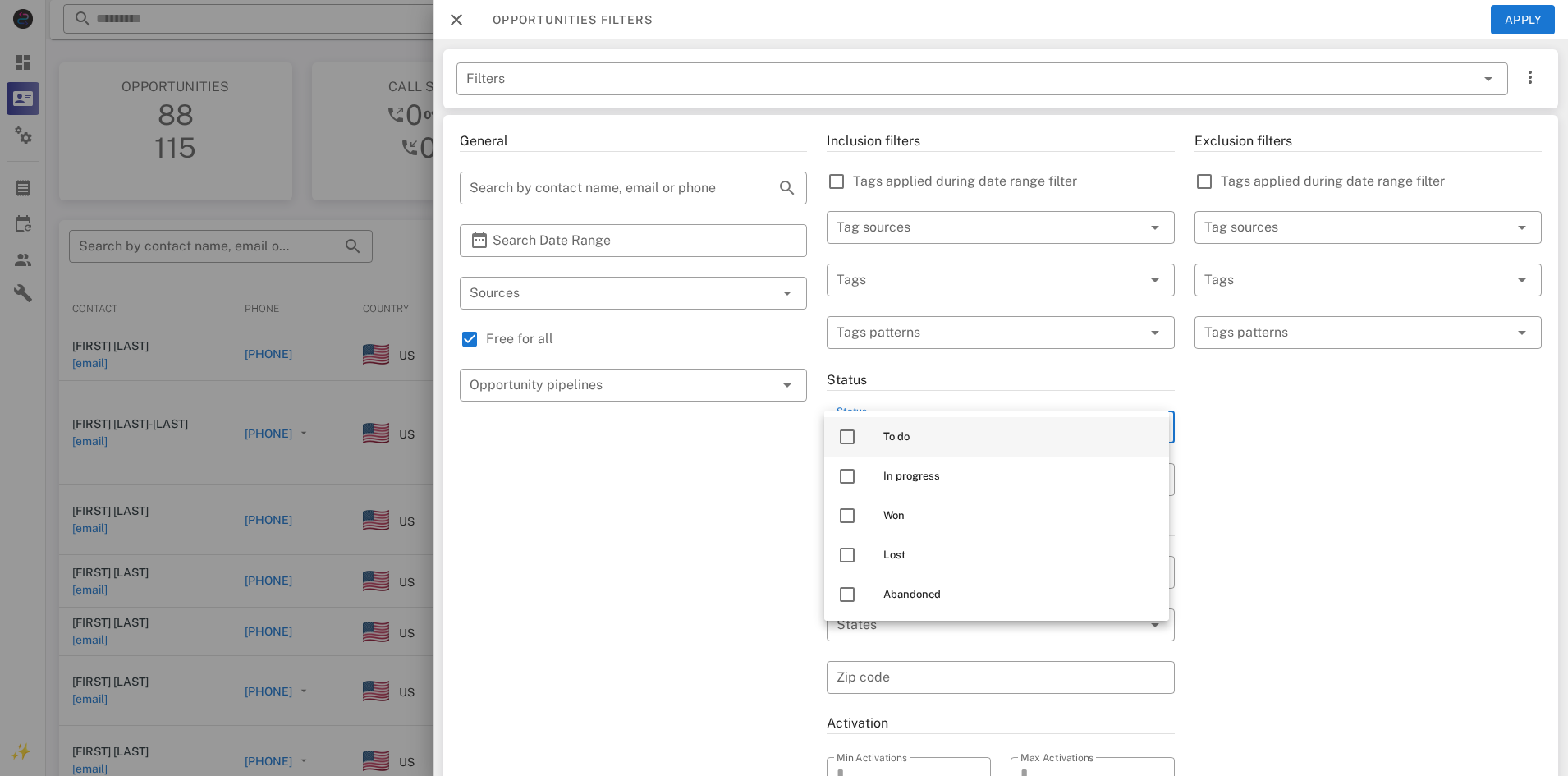 click on "To do" at bounding box center [1020, 437] 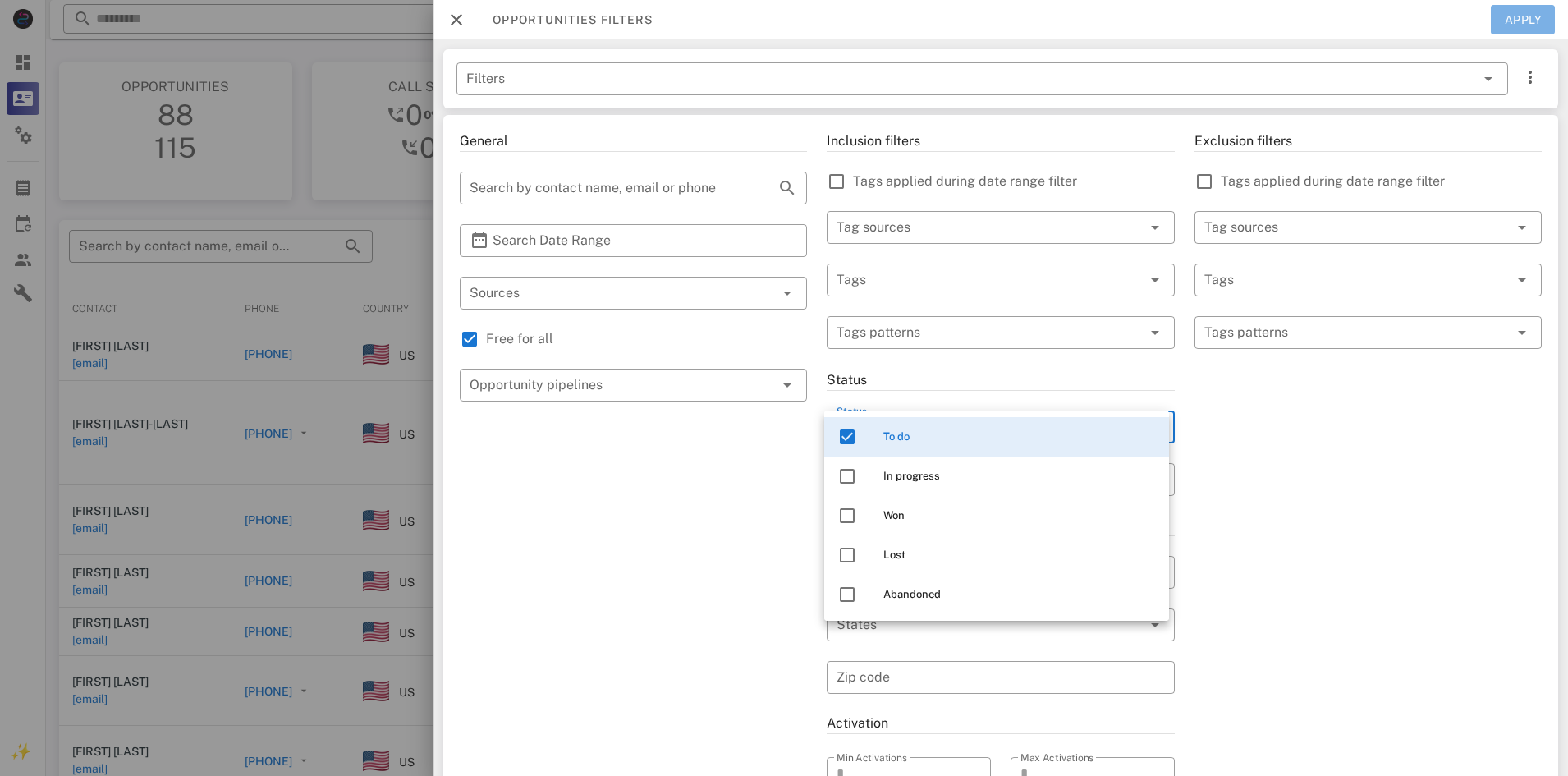 click on "Apply" at bounding box center [1523, 20] 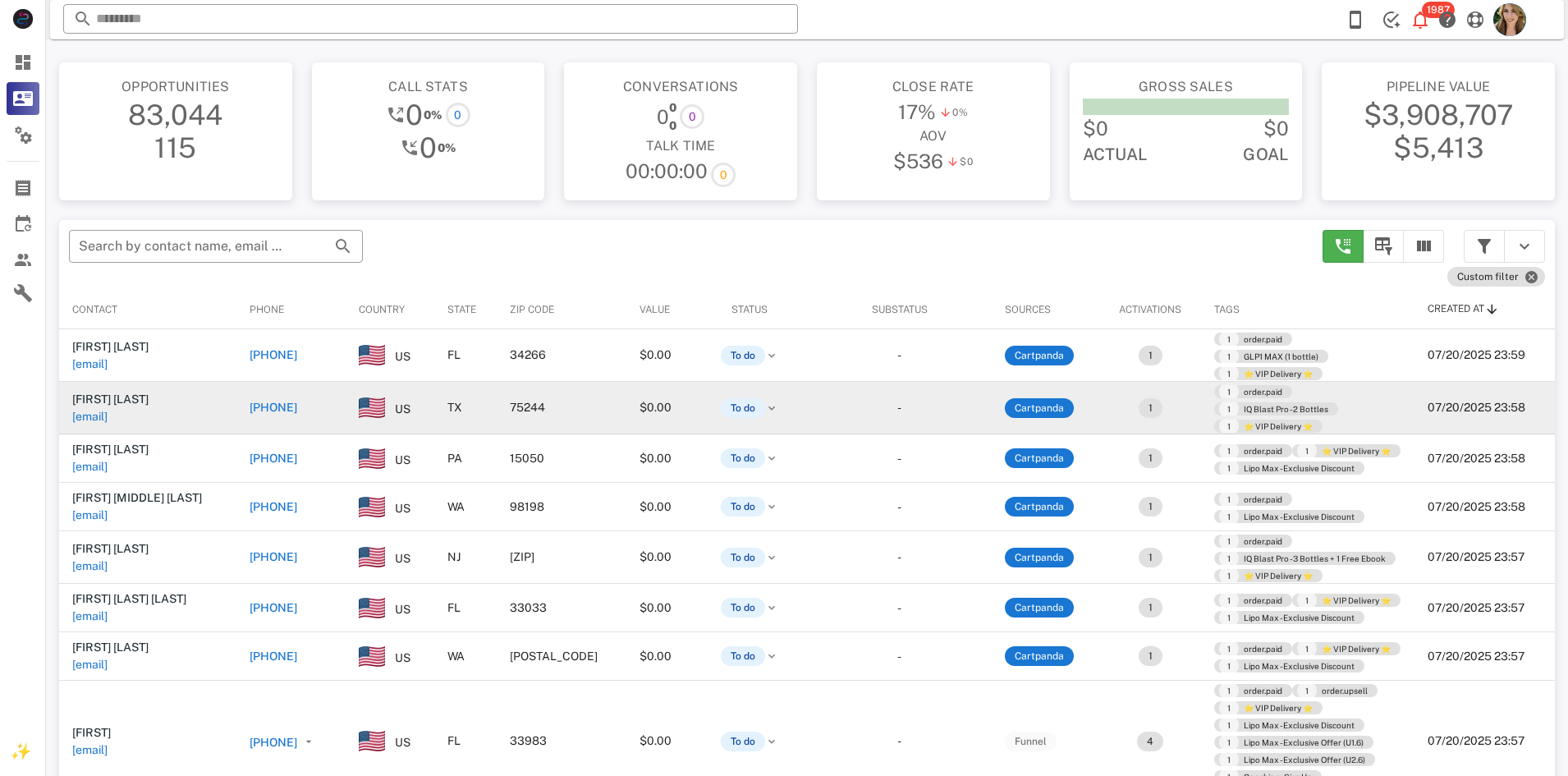 click on "+19729341334" at bounding box center (273, 407) 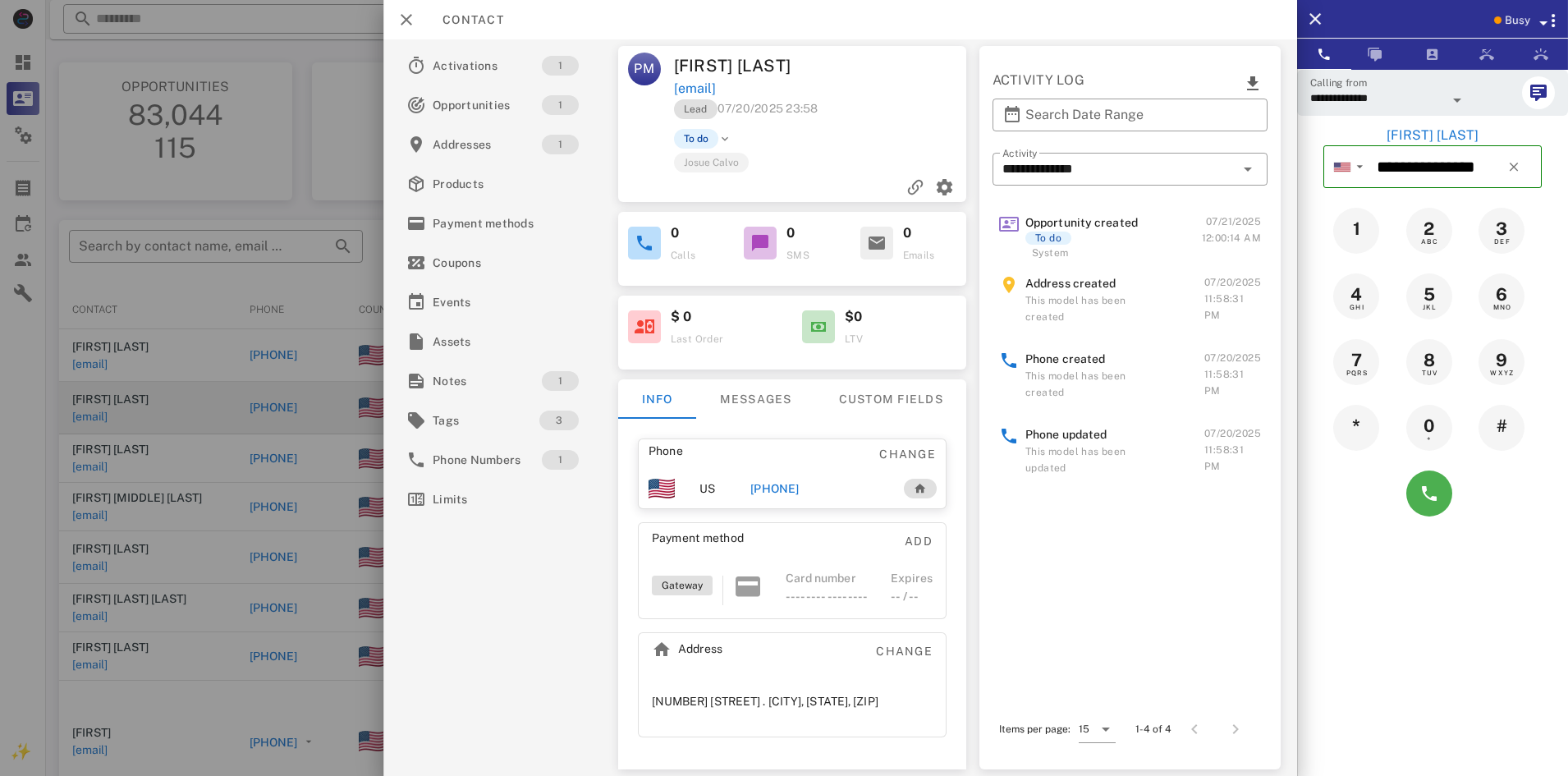 click on "+19729341334" at bounding box center (774, 489) 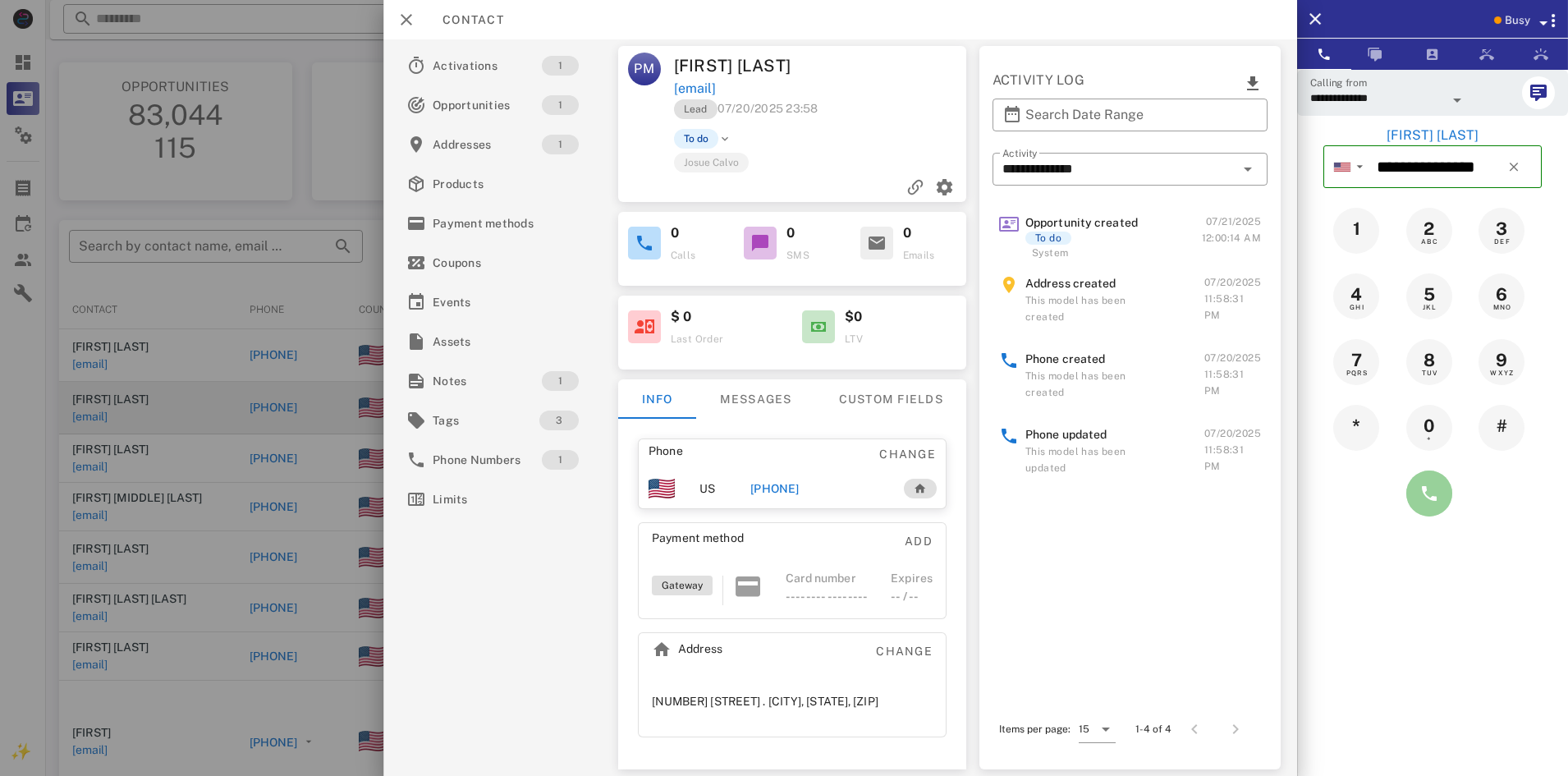 click at bounding box center (1429, 494) 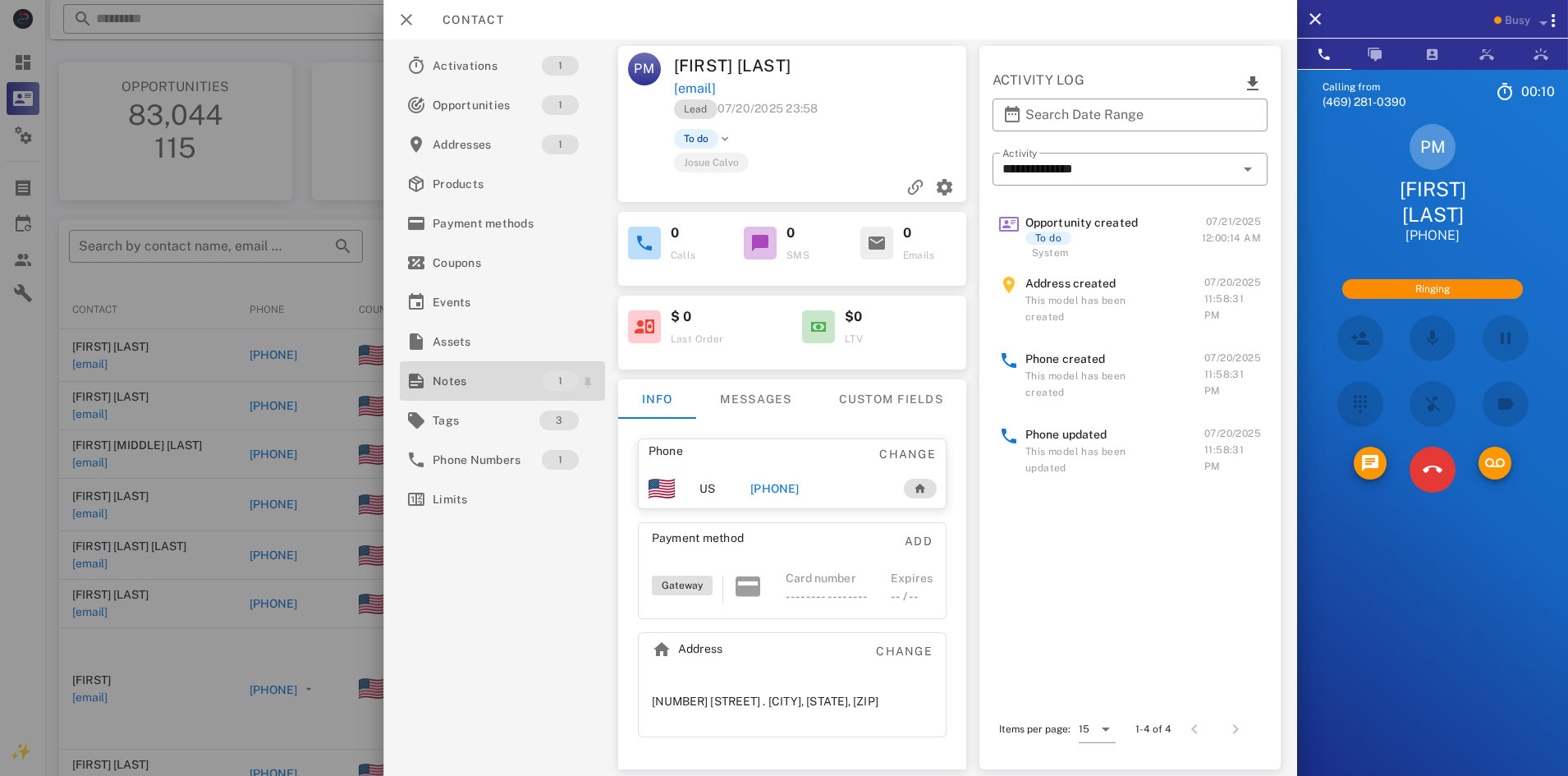 click on "Notes" at bounding box center (487, 381) 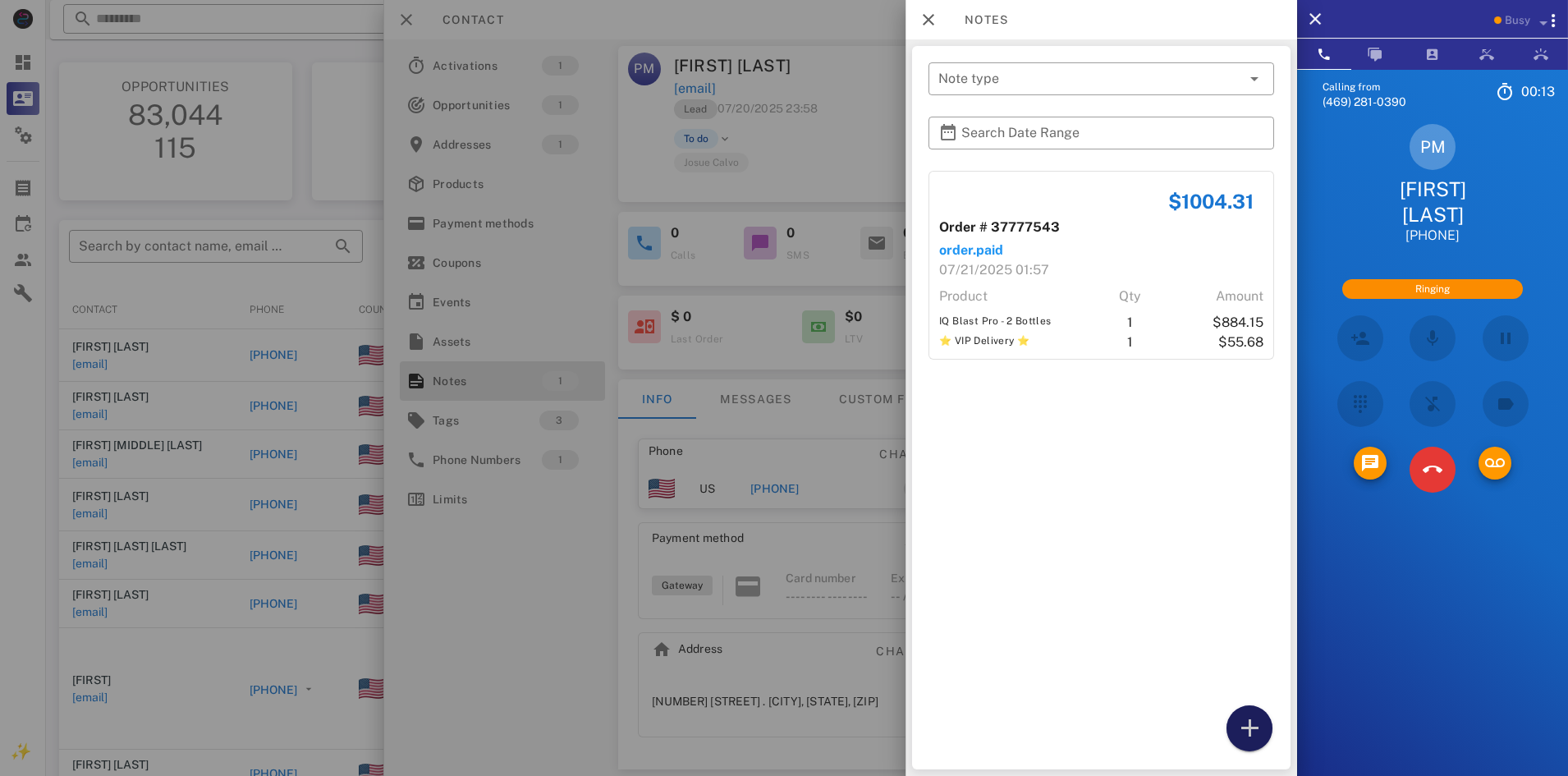 drag, startPoint x: 1261, startPoint y: 720, endPoint x: 1254, endPoint y: 705, distance: 16.552945 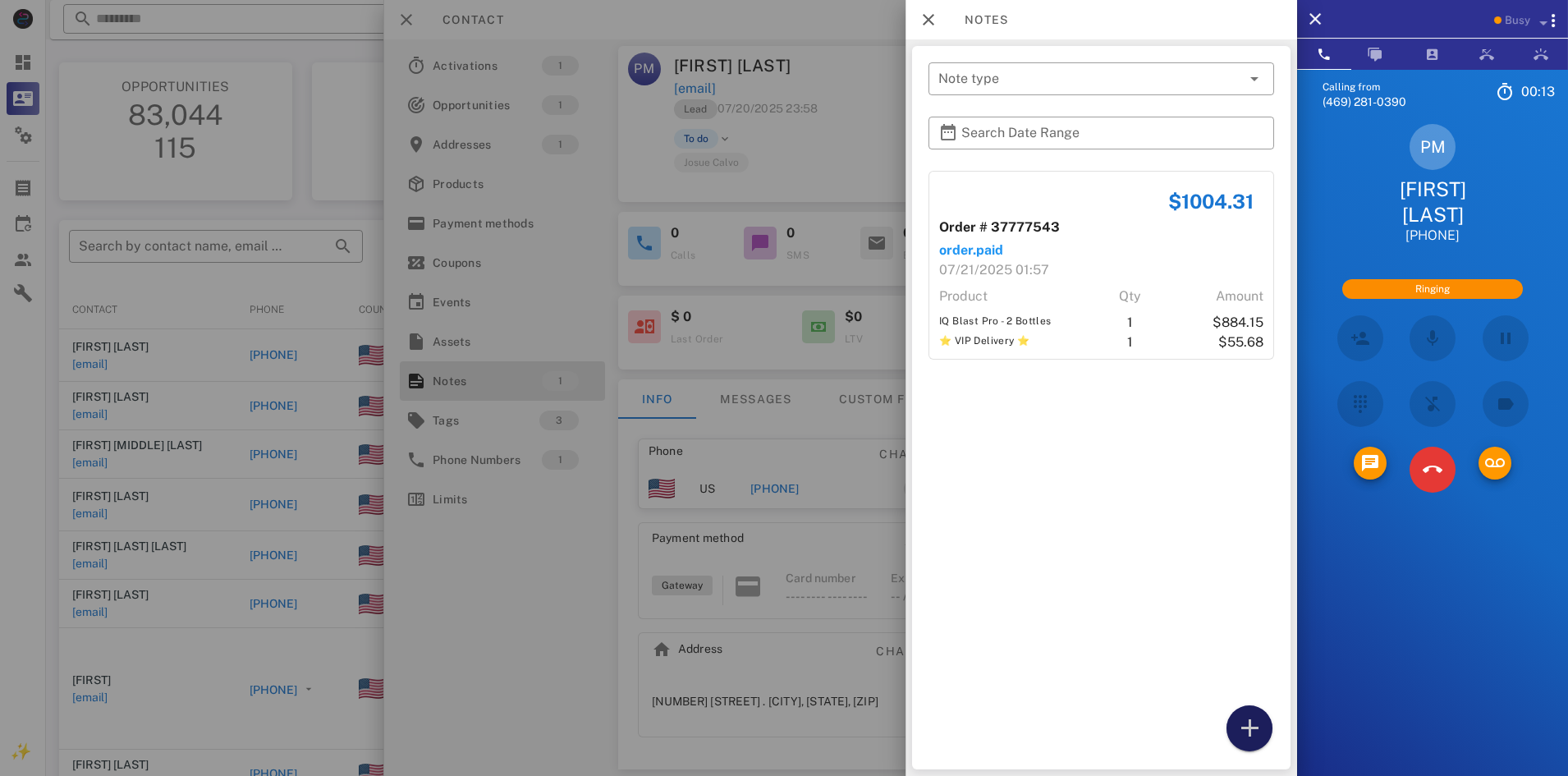 click at bounding box center (1249, 728) 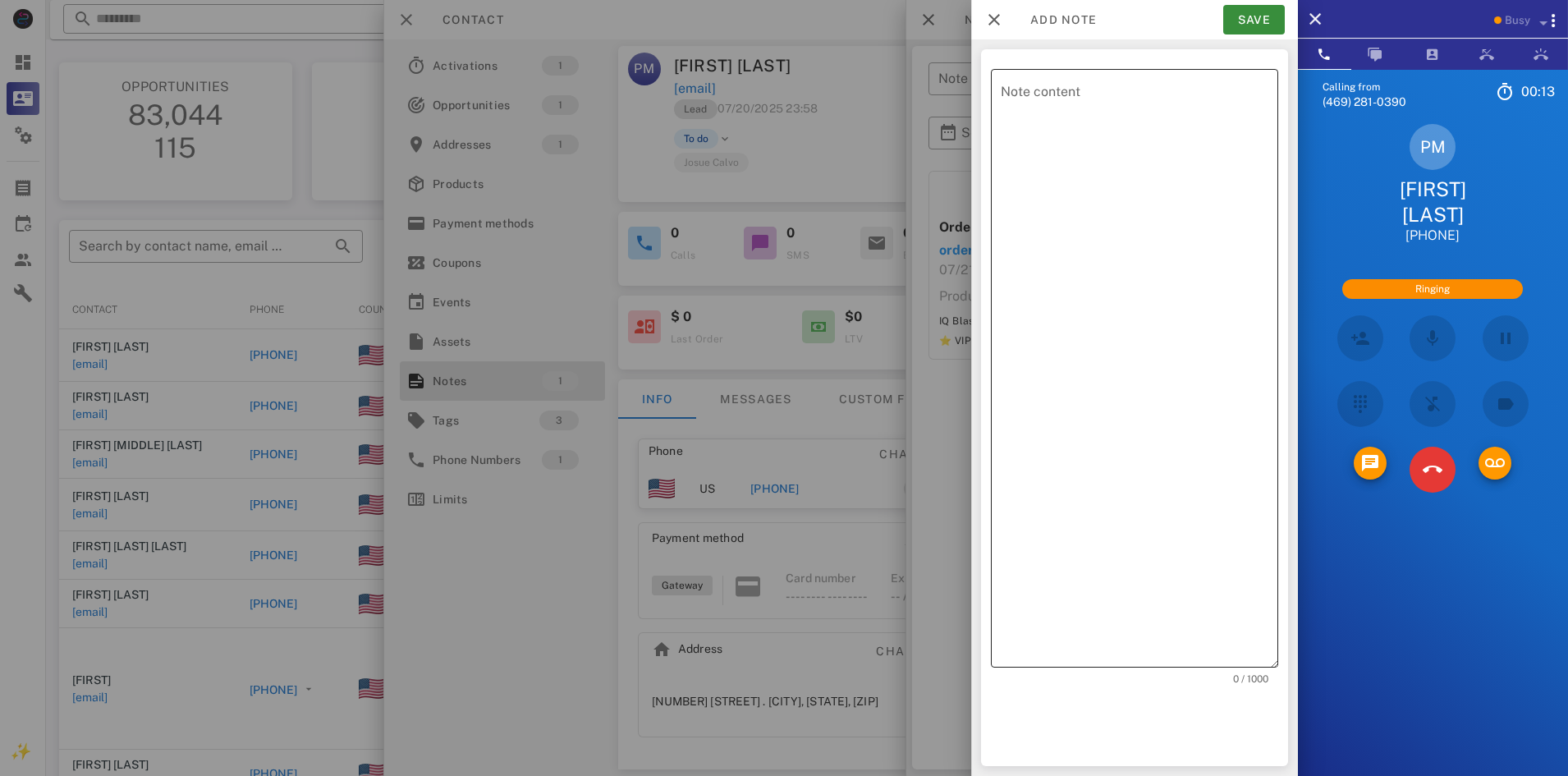 click on "Note content" at bounding box center (1139, 372) 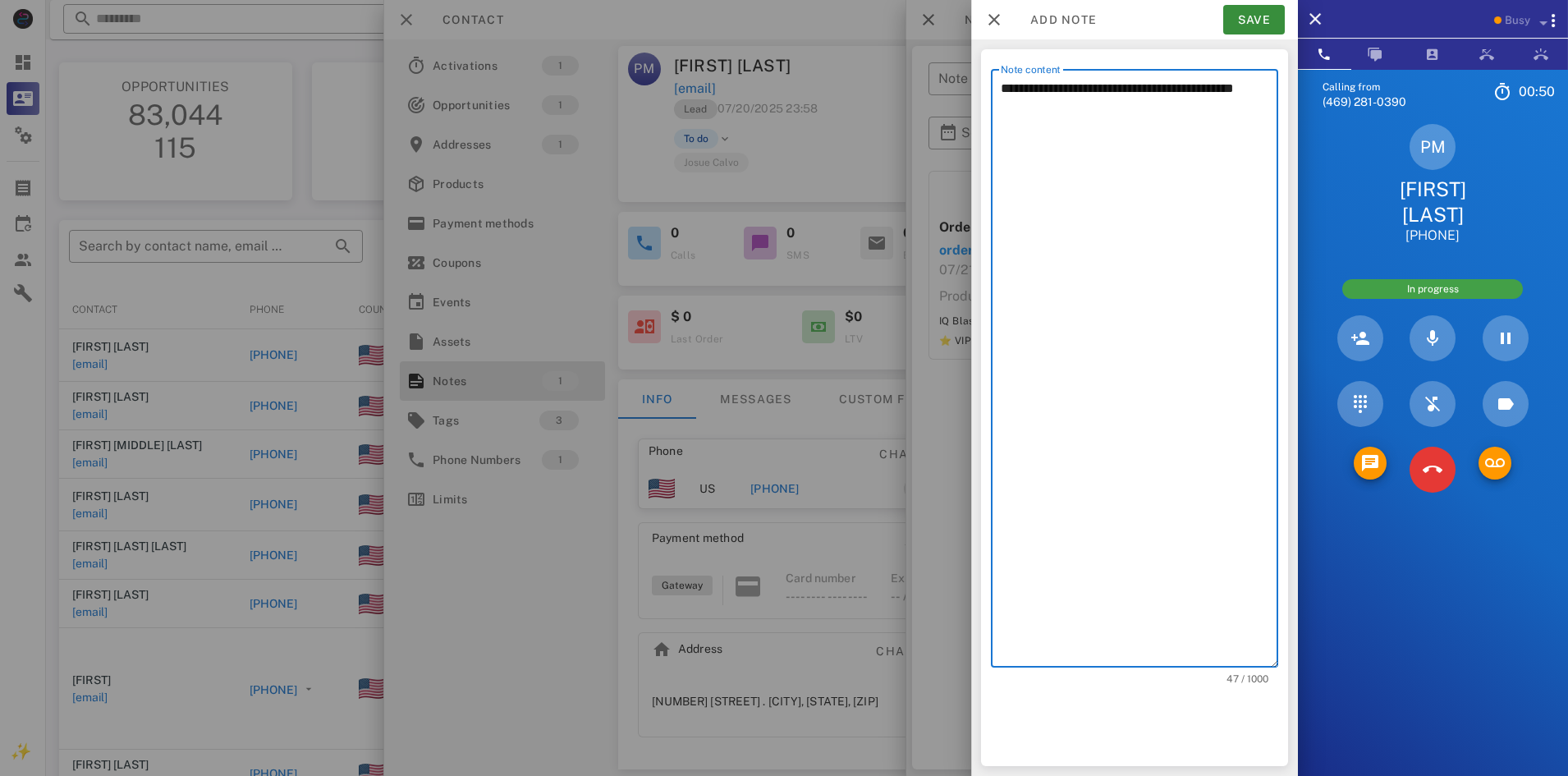 drag, startPoint x: 999, startPoint y: 104, endPoint x: 986, endPoint y: 46, distance: 59.439044 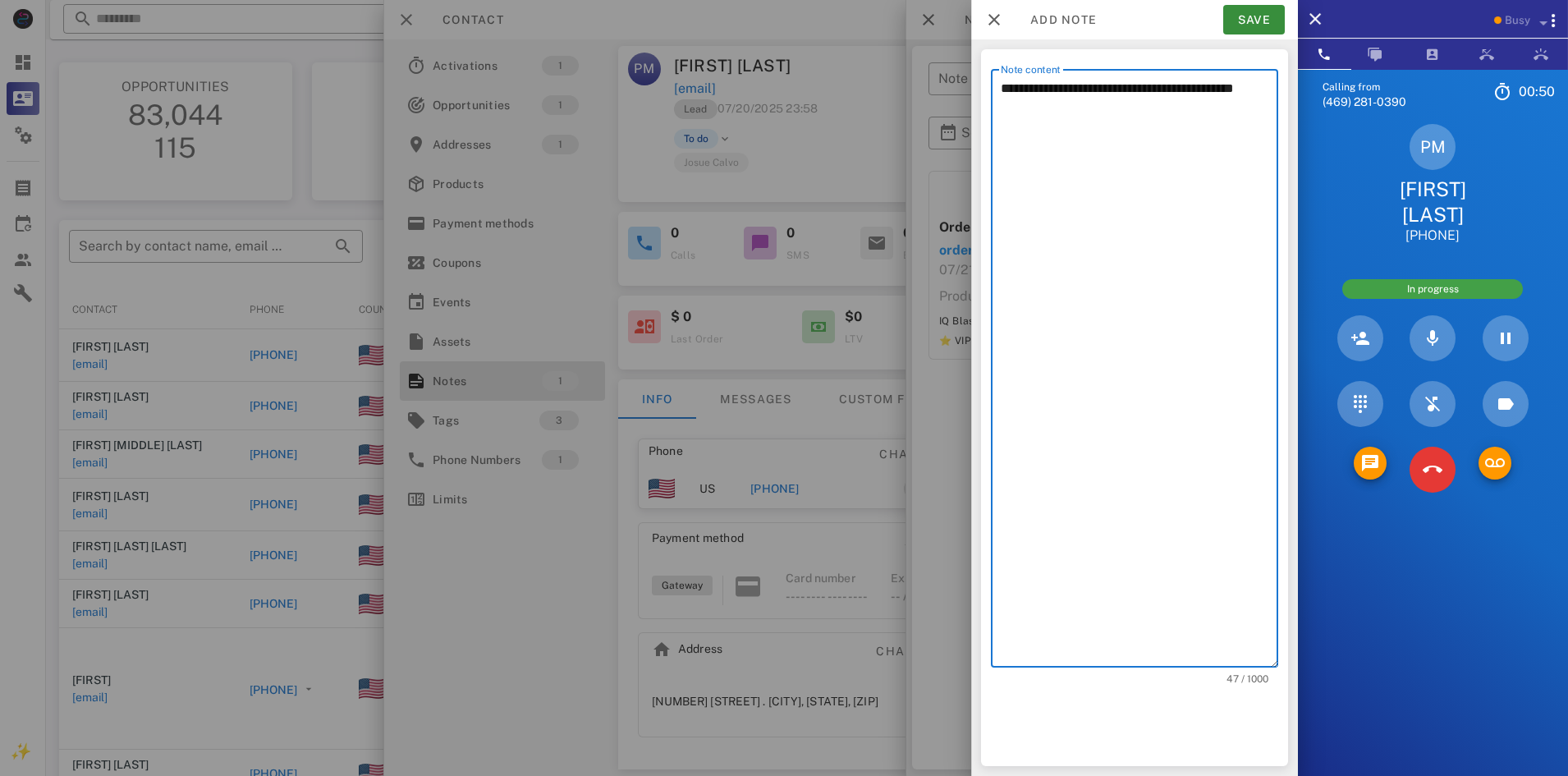 click on "**********" at bounding box center [1135, 407] 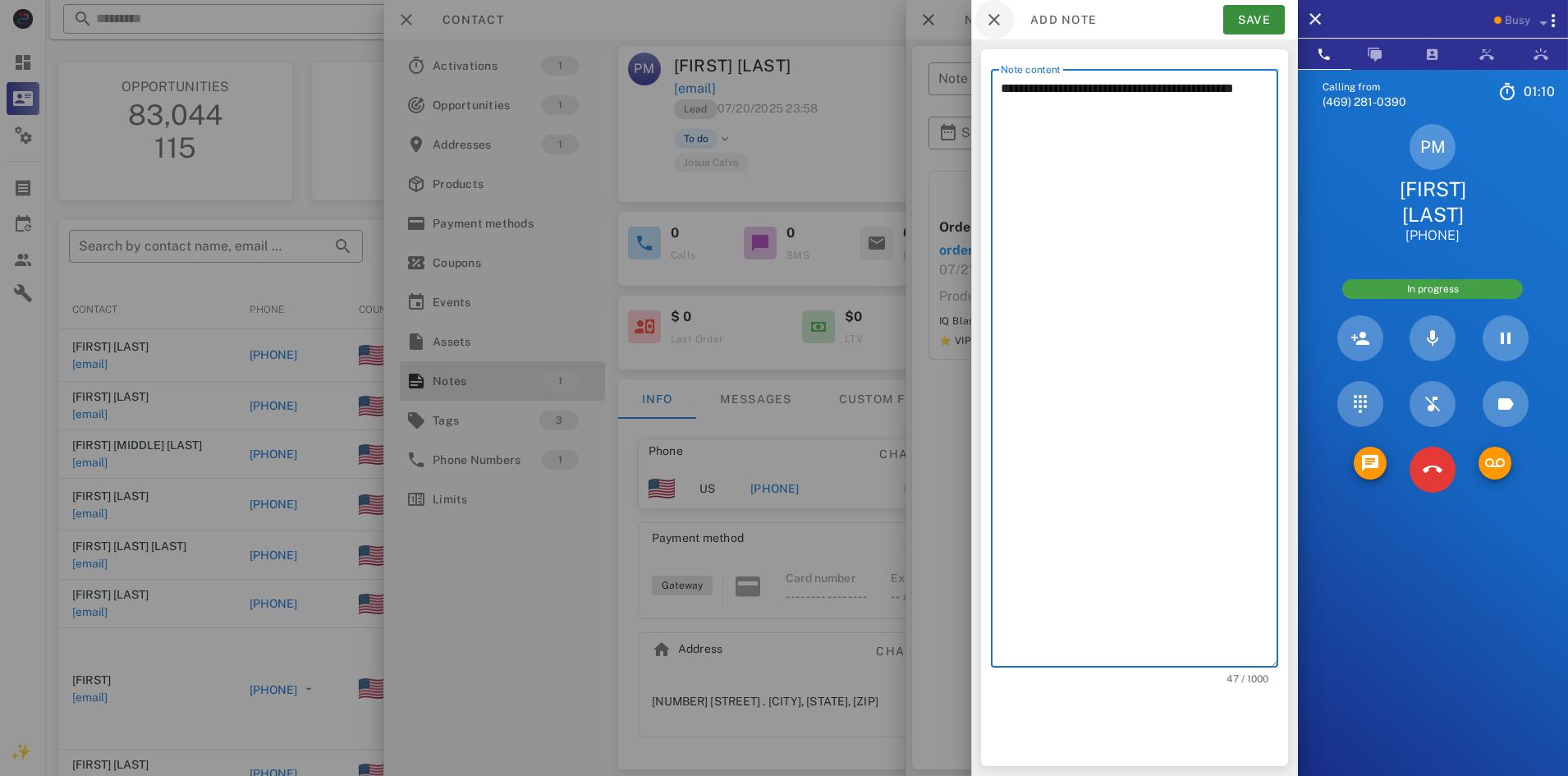 type on "**********" 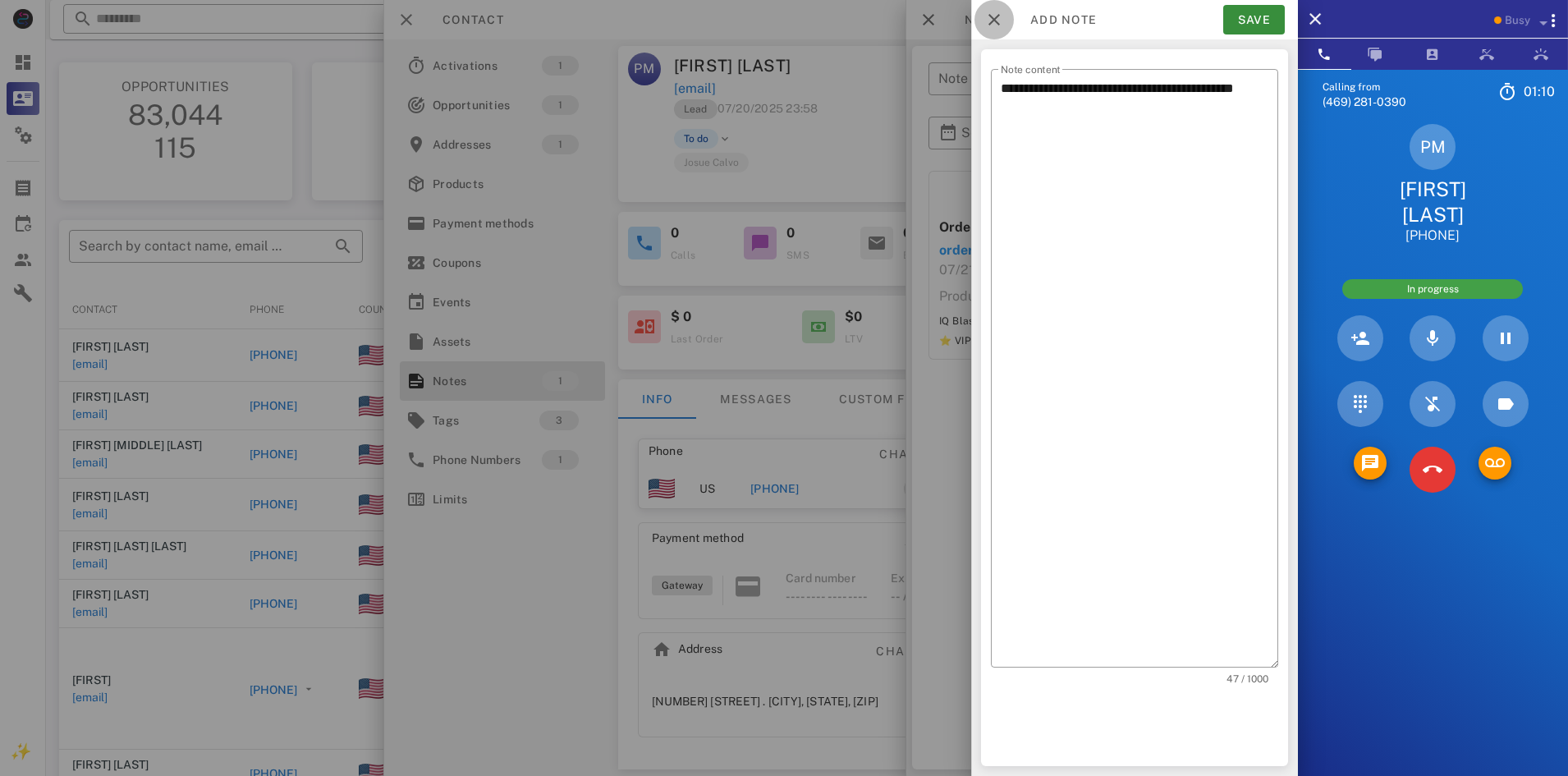 click at bounding box center (994, 20) 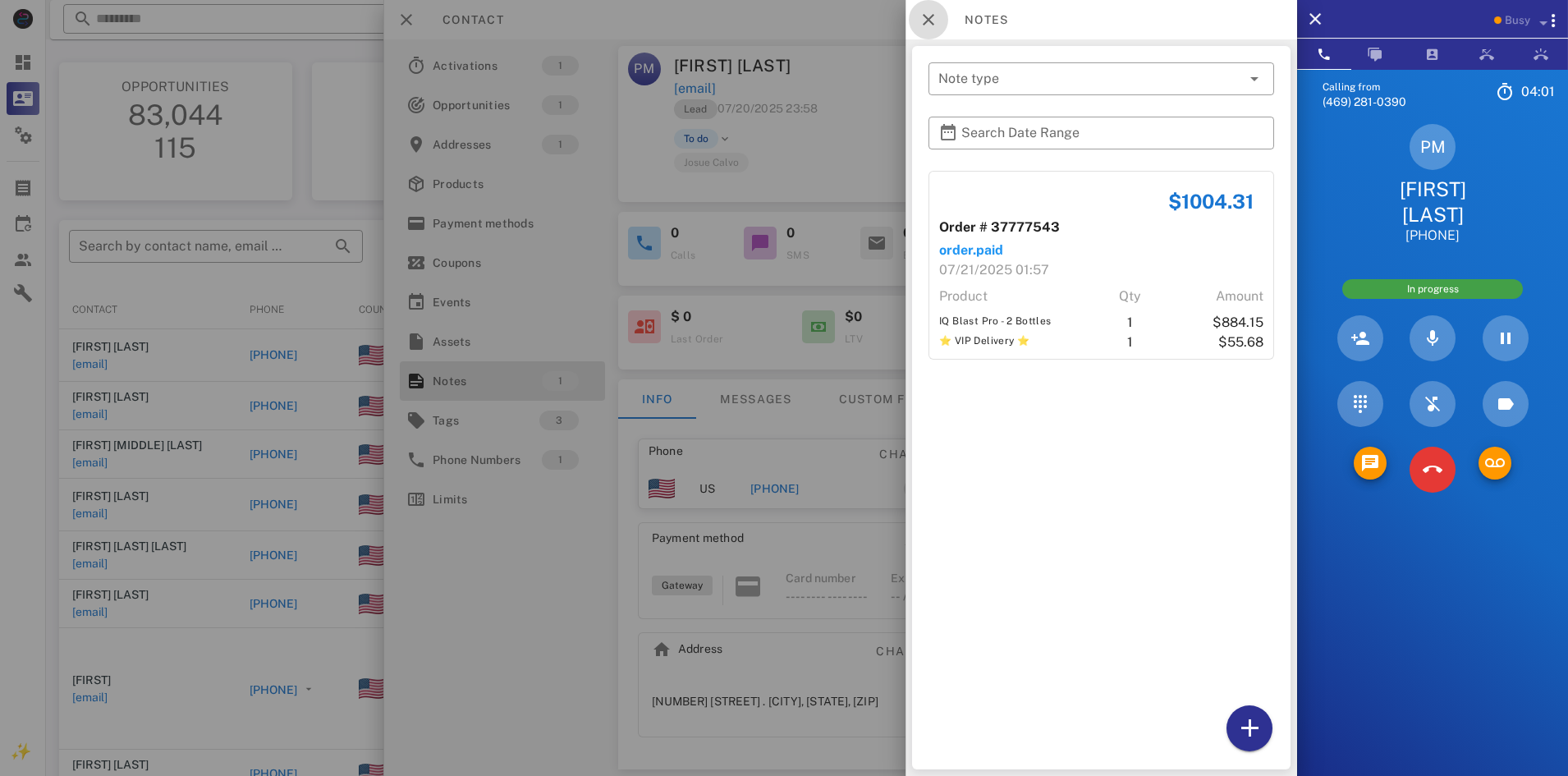 click at bounding box center [928, 20] 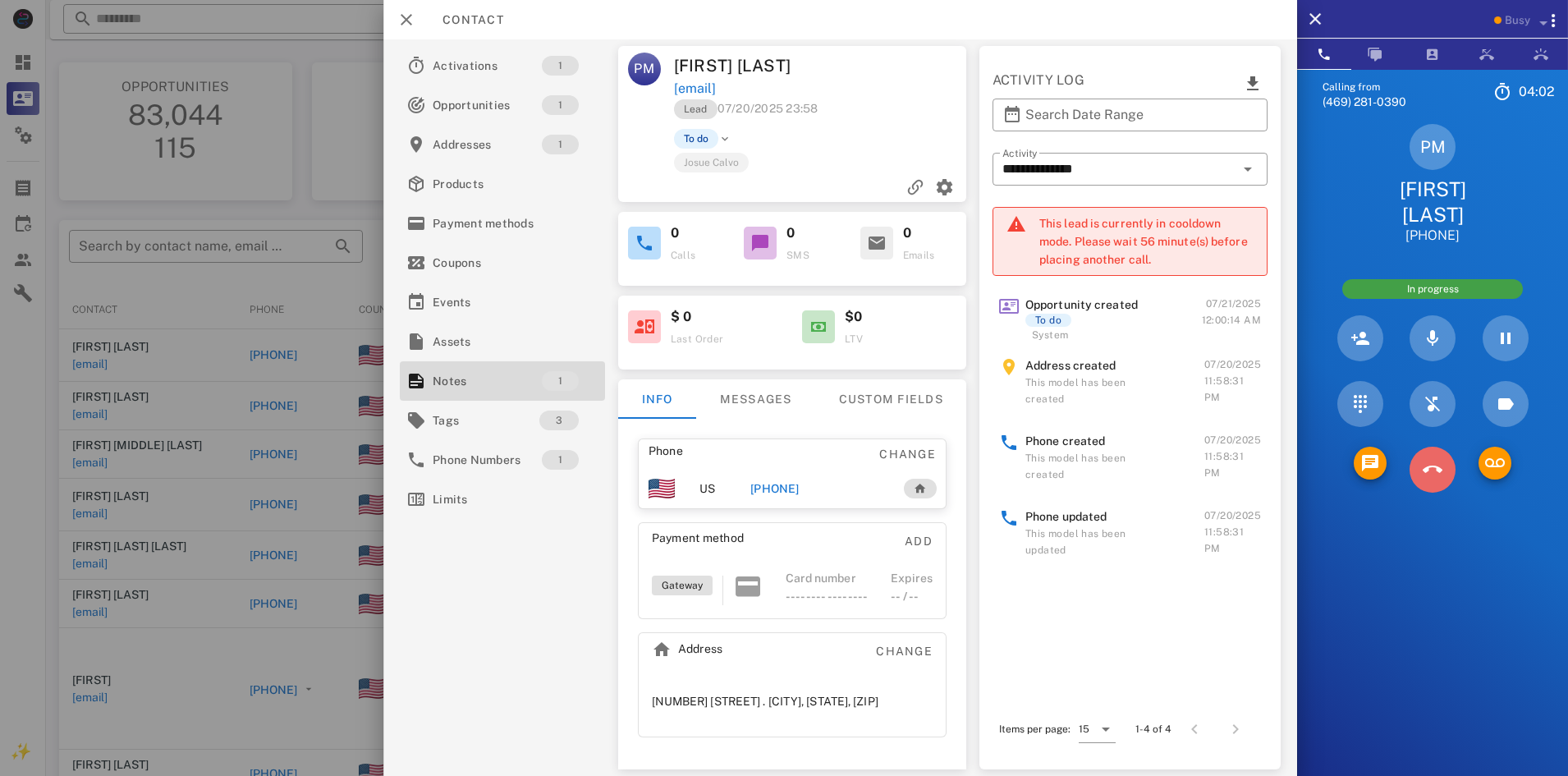 click at bounding box center [1433, 470] 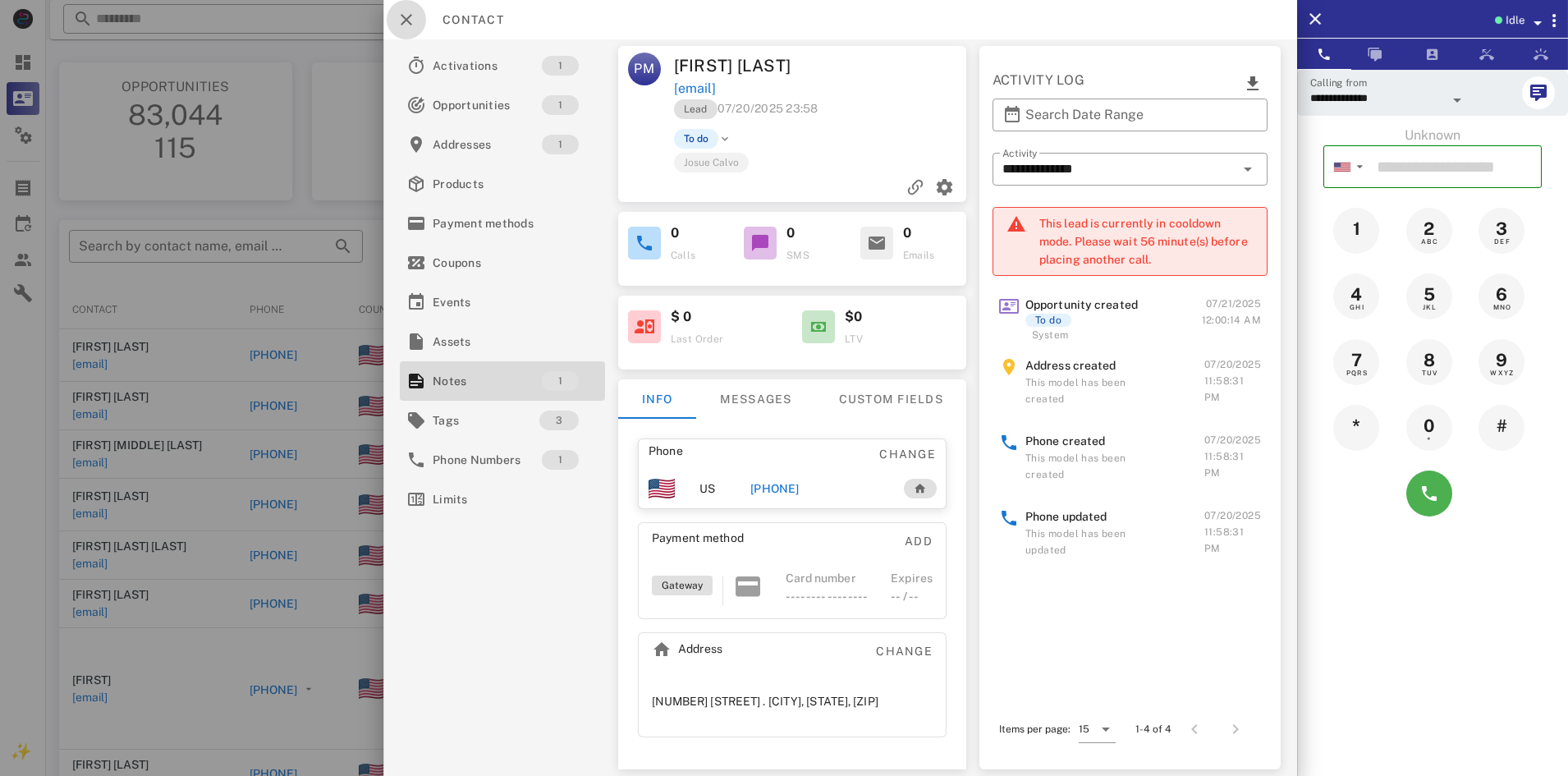 click at bounding box center (406, 20) 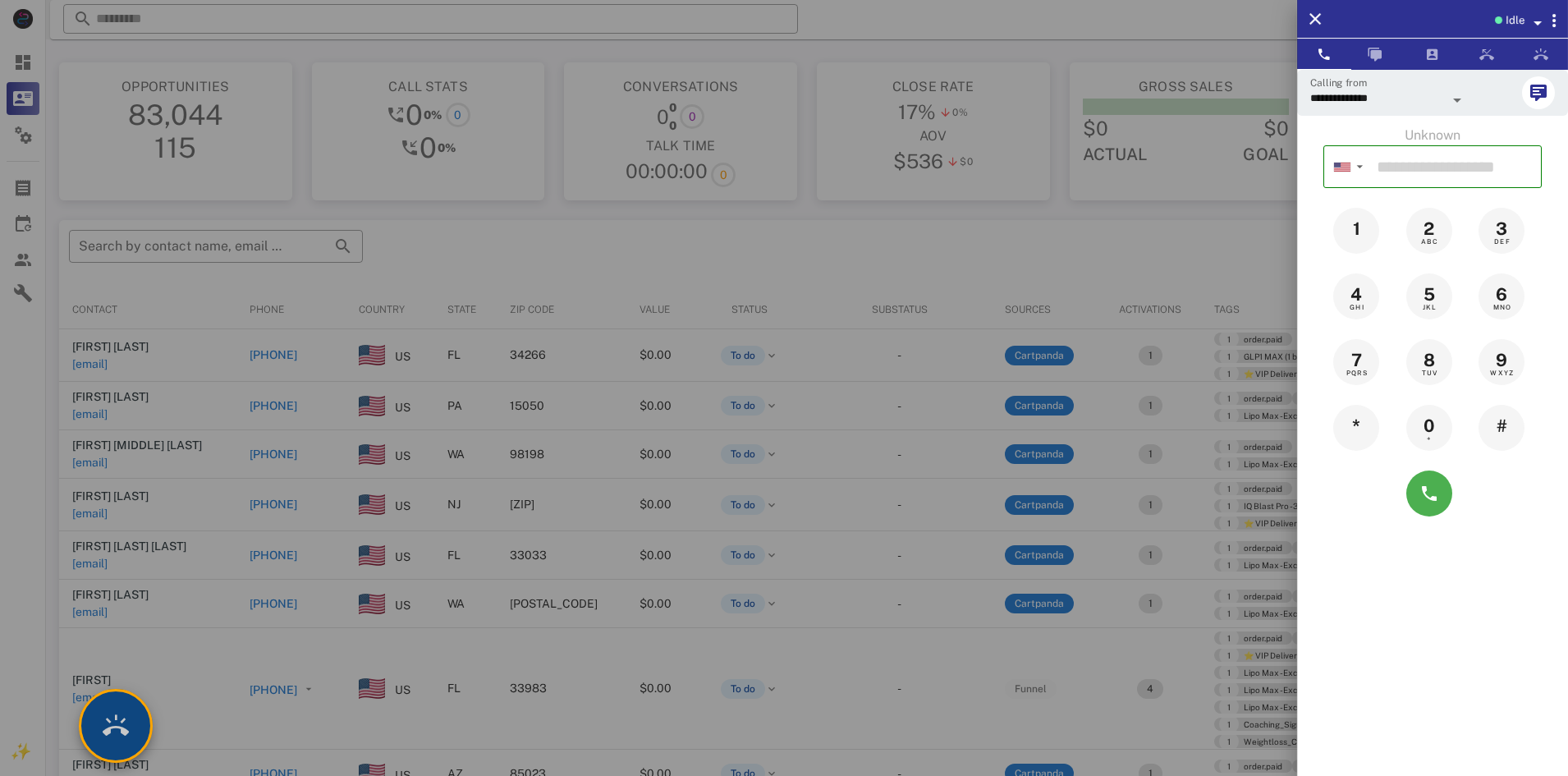click at bounding box center [116, 726] 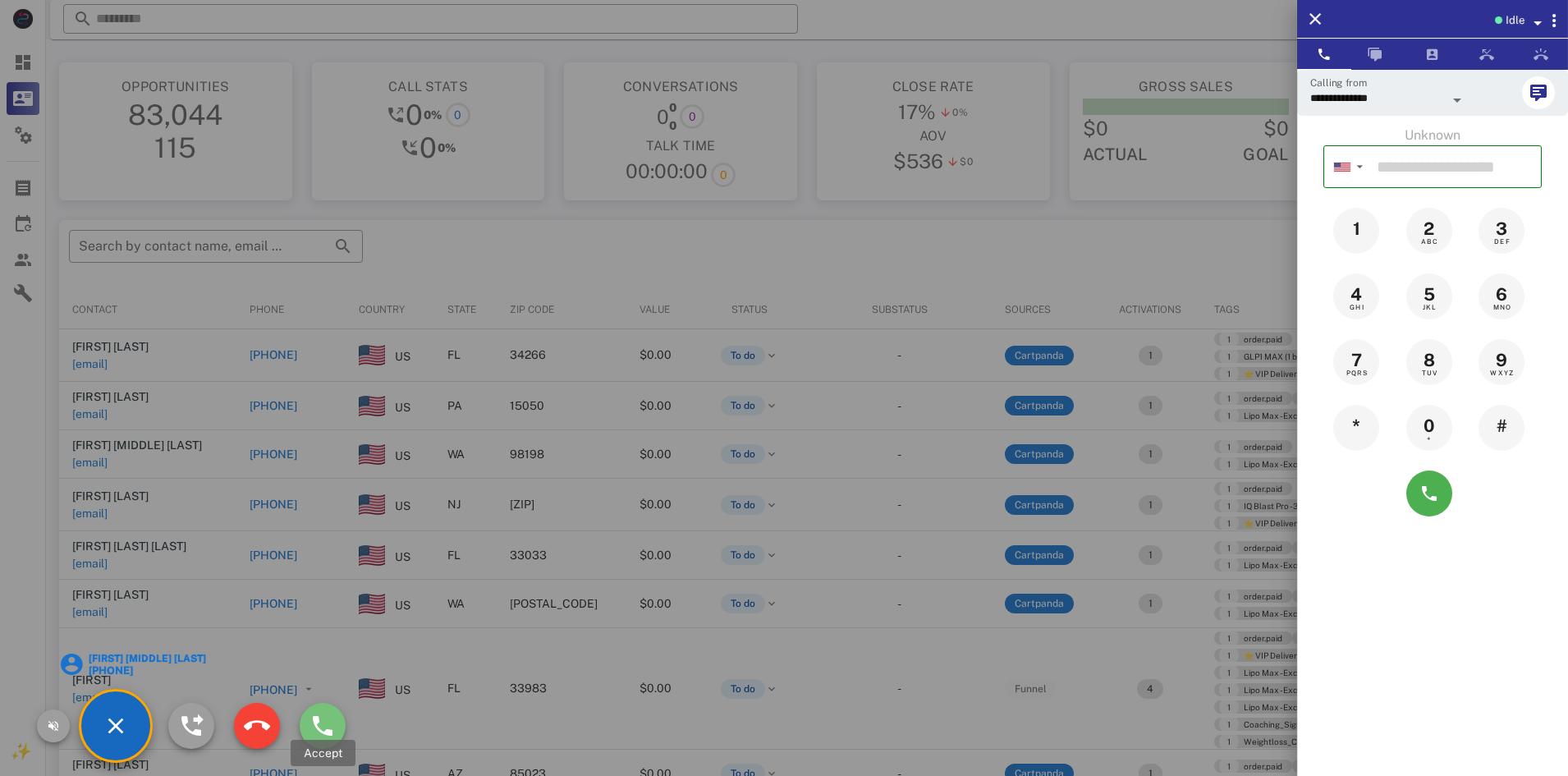 click at bounding box center [323, 726] 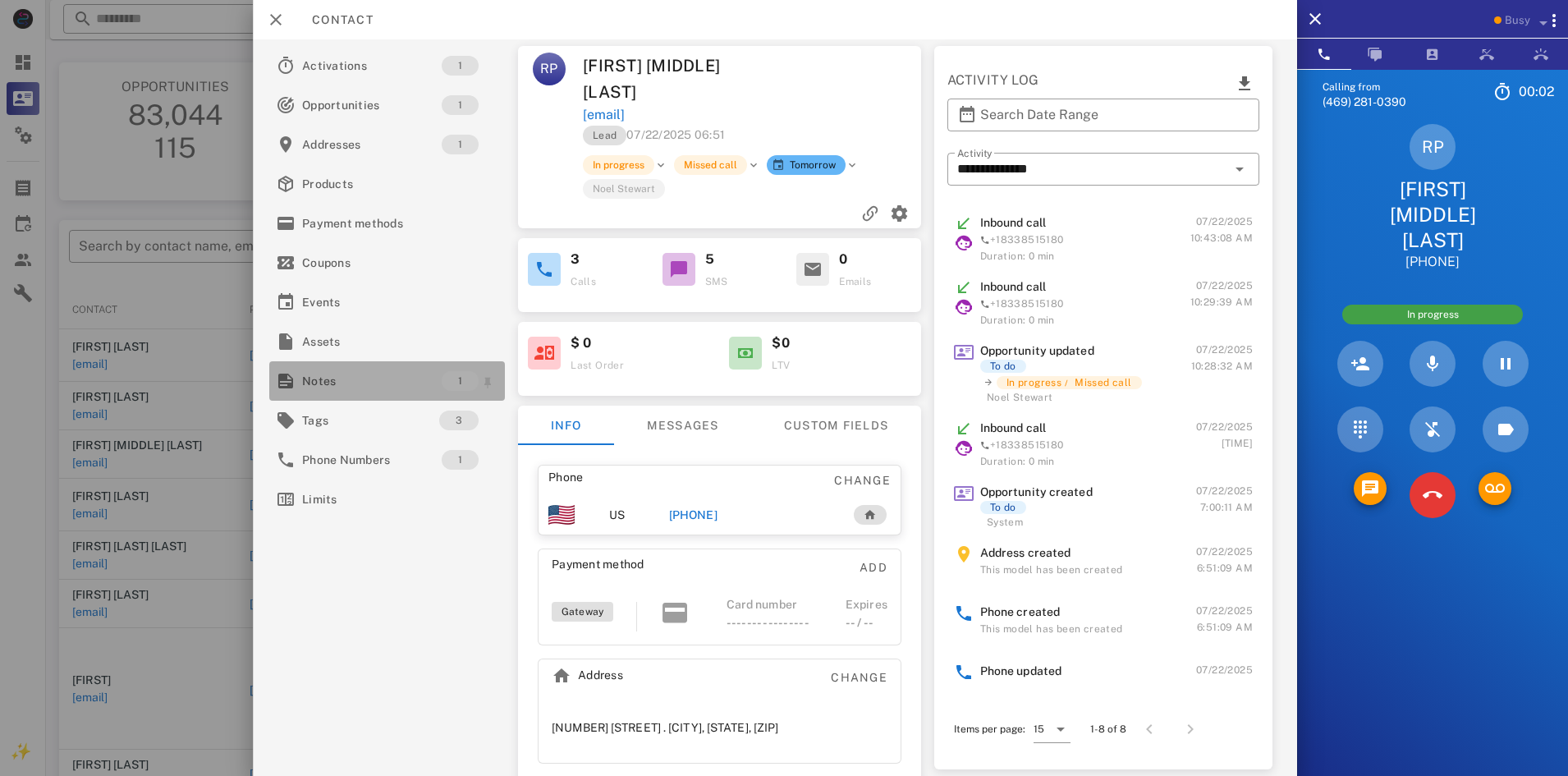 click on "Notes" at bounding box center [372, 381] 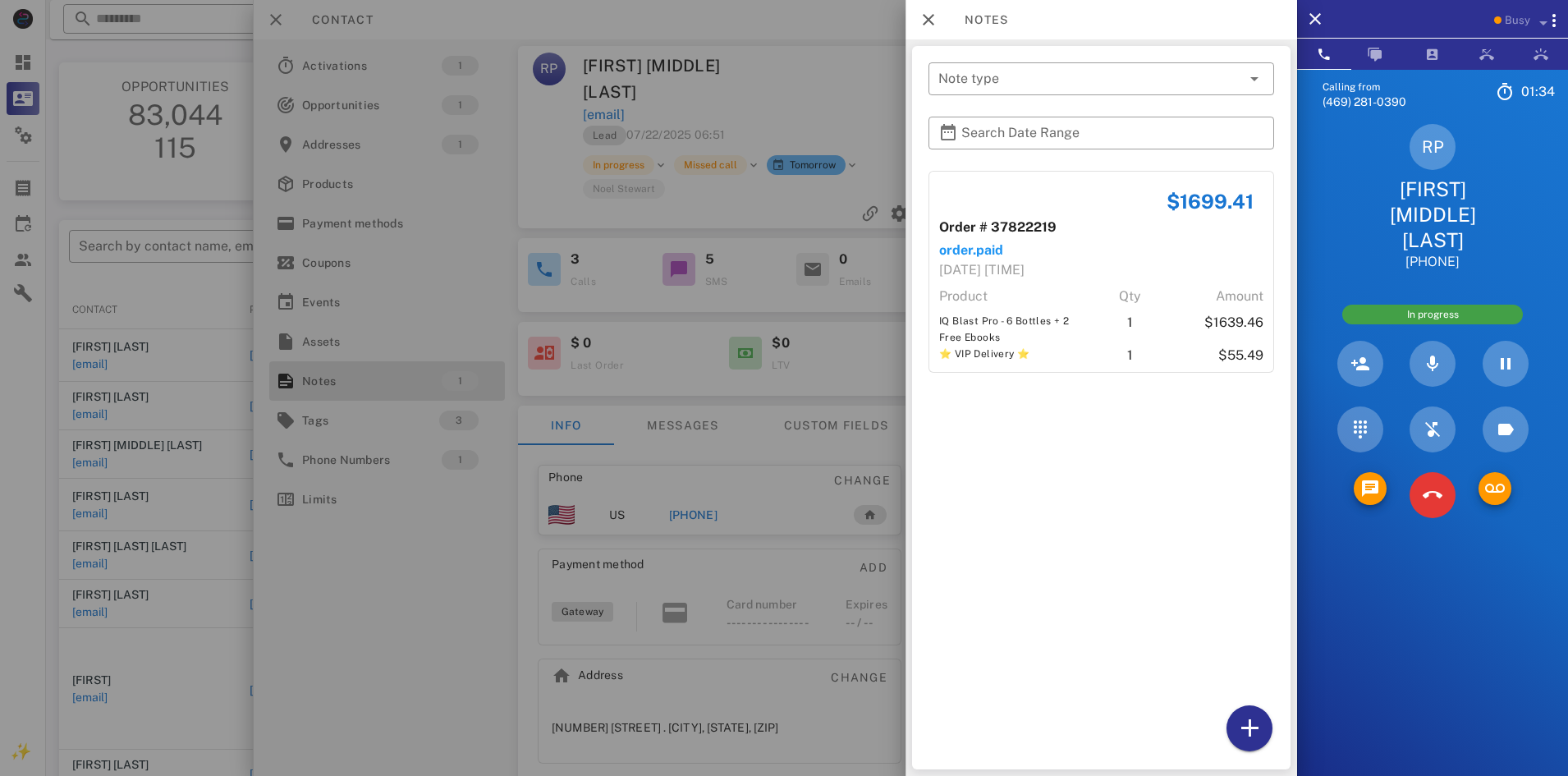 click at bounding box center (784, 388) 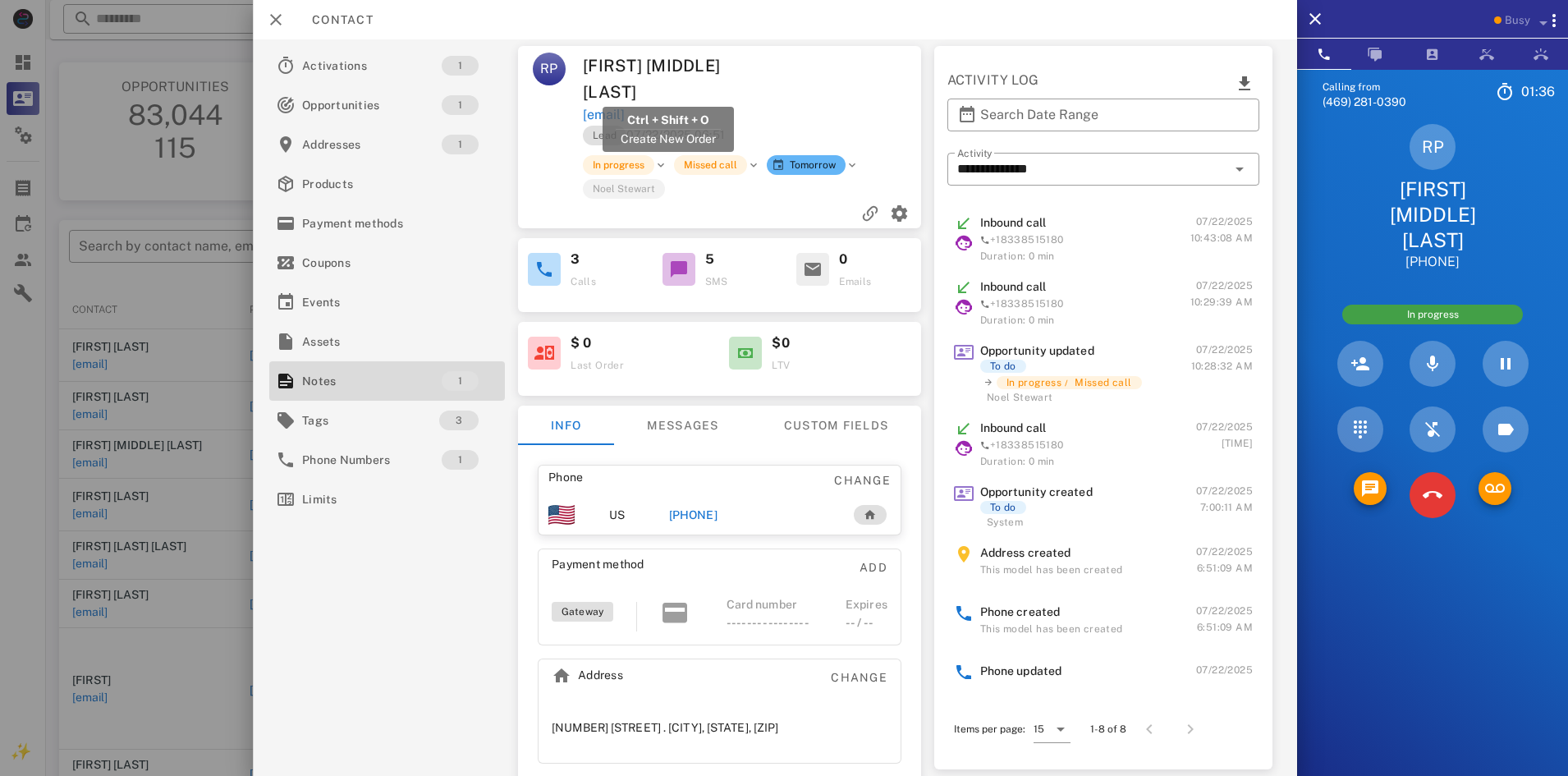 click on "rickeypaulward@yahoo.com" at bounding box center (603, 115) 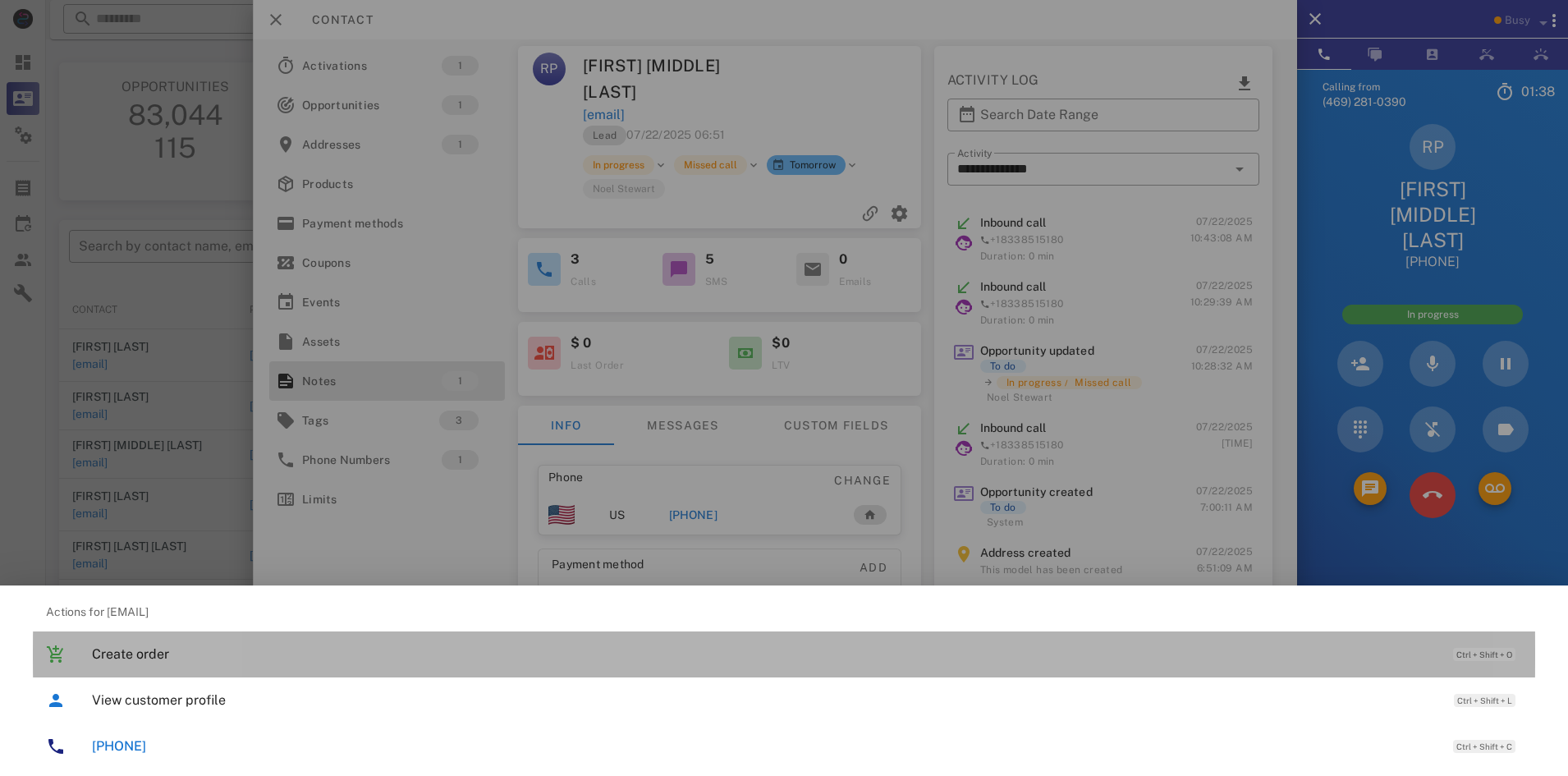 click on "Create order" at bounding box center [764, 654] 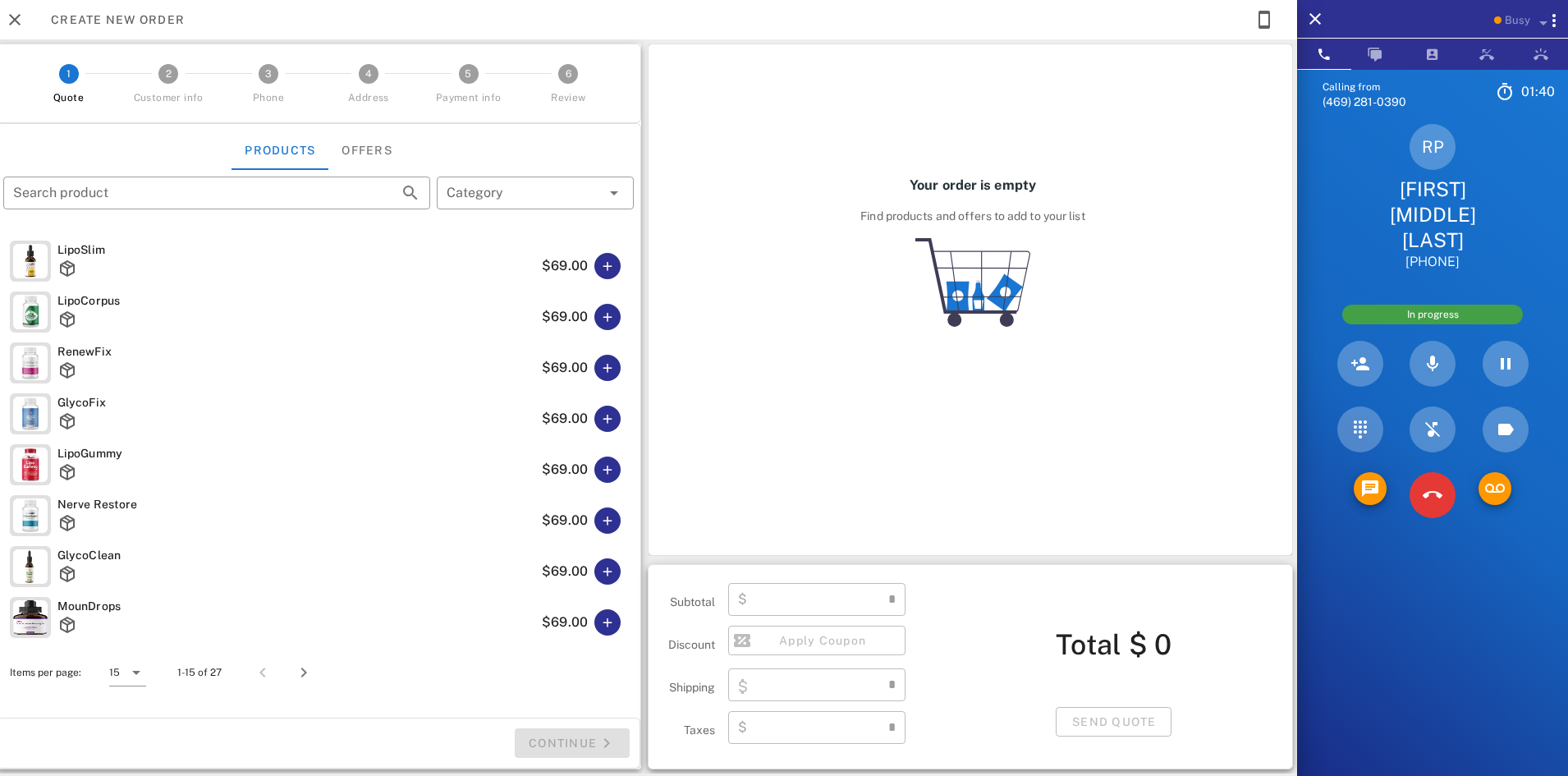 type on "**********" 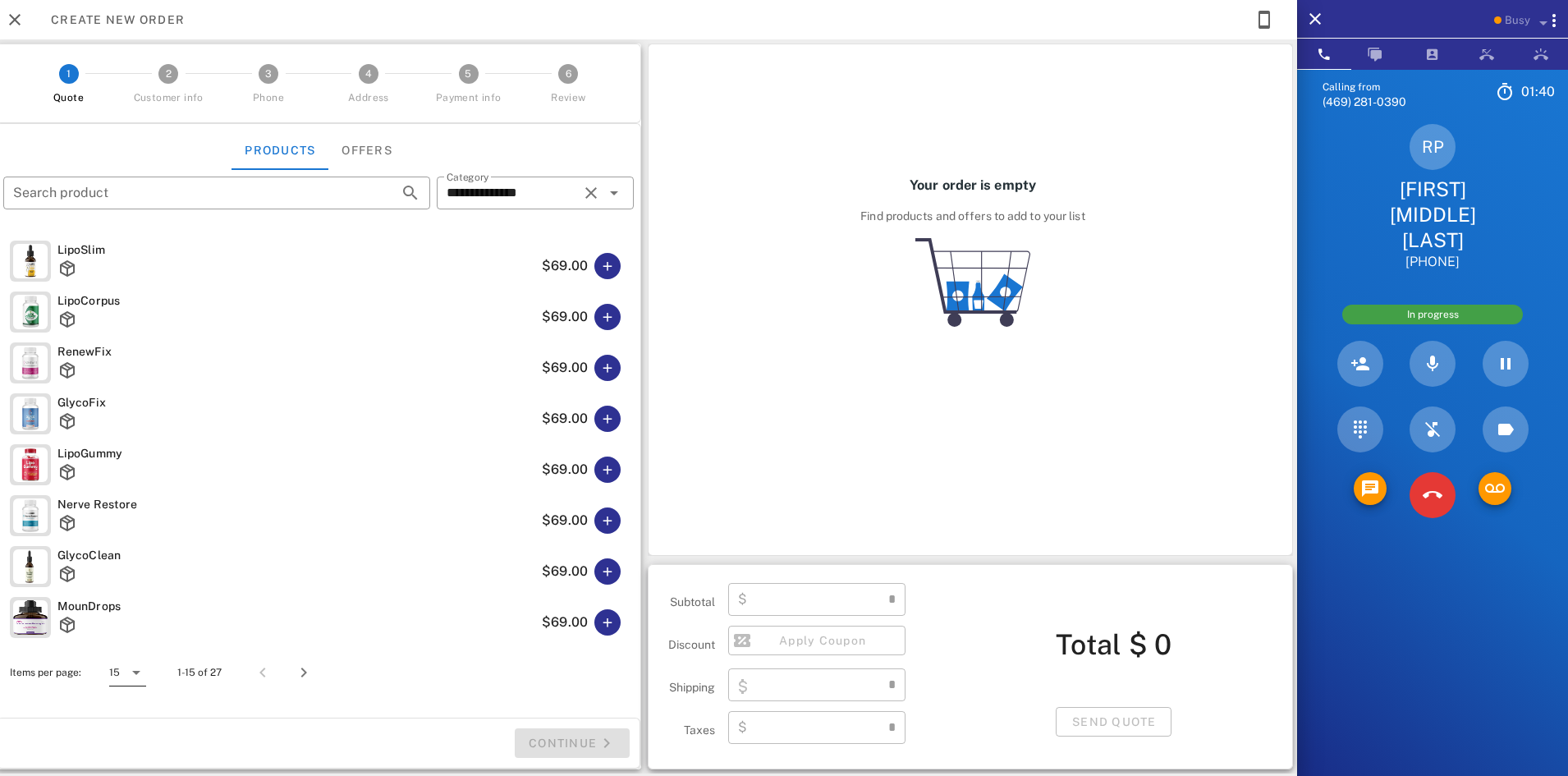 type on "****" 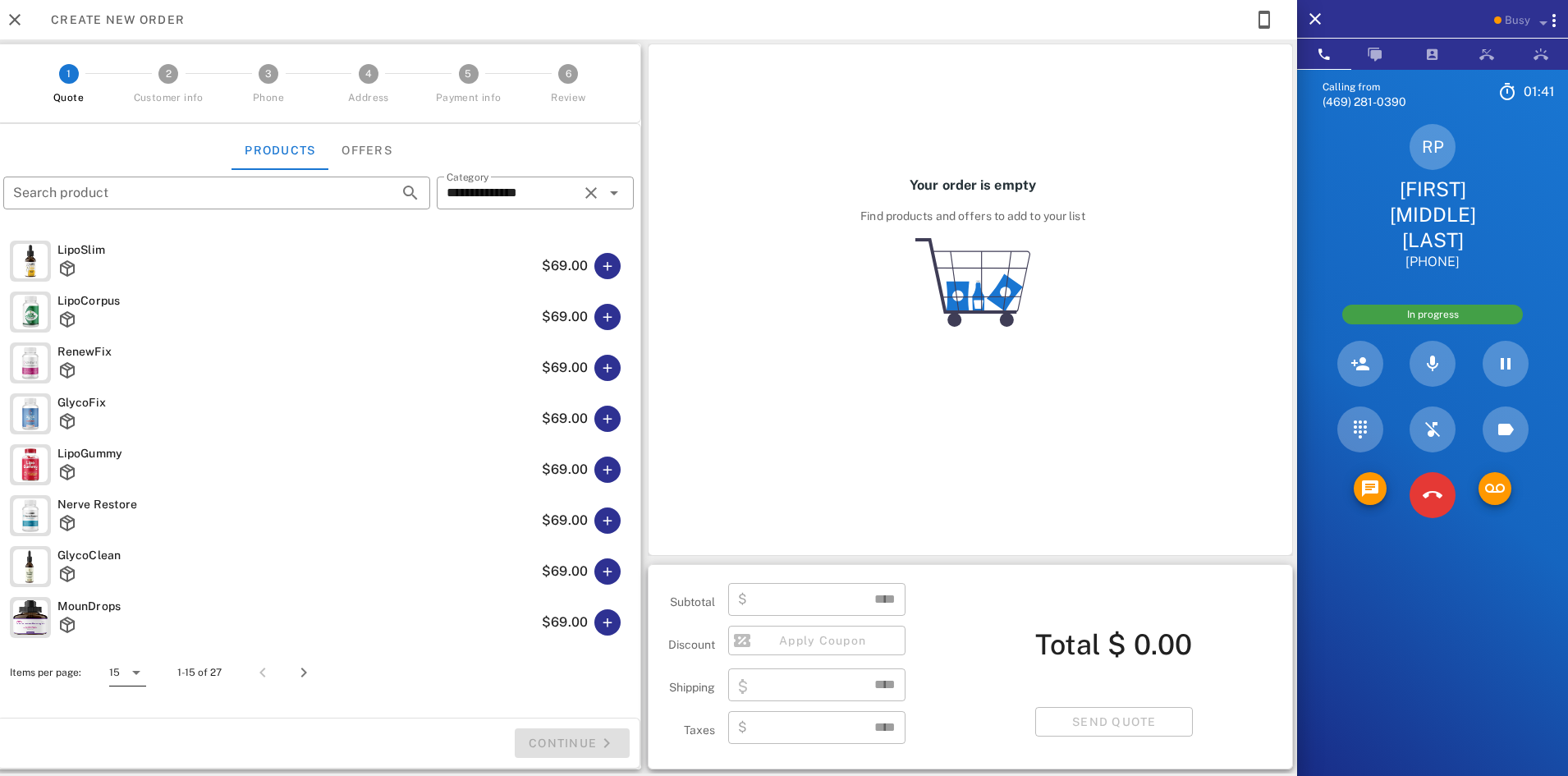 click on "15" at bounding box center (116, 673) 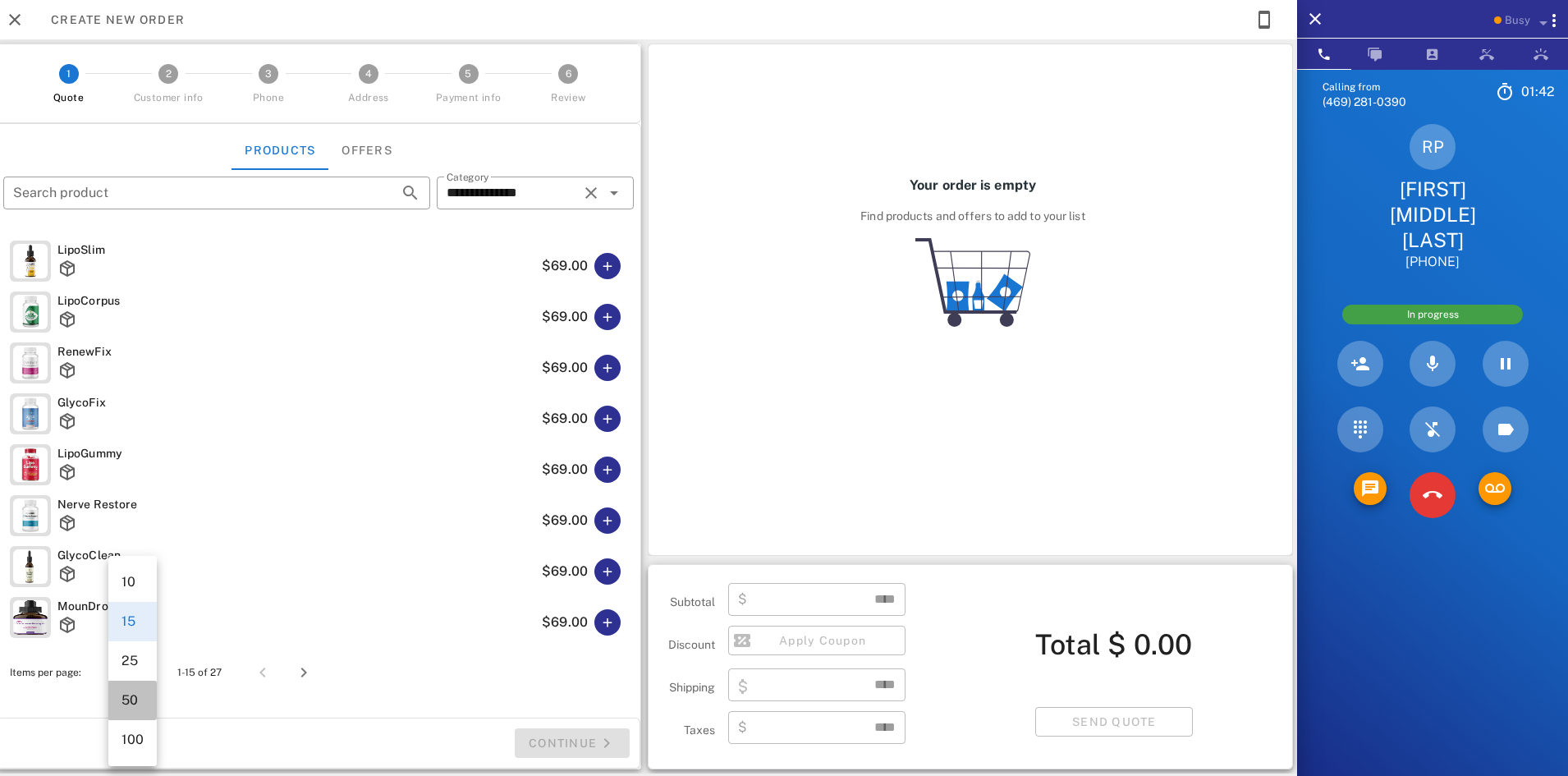 click on "50" at bounding box center (132, 700) 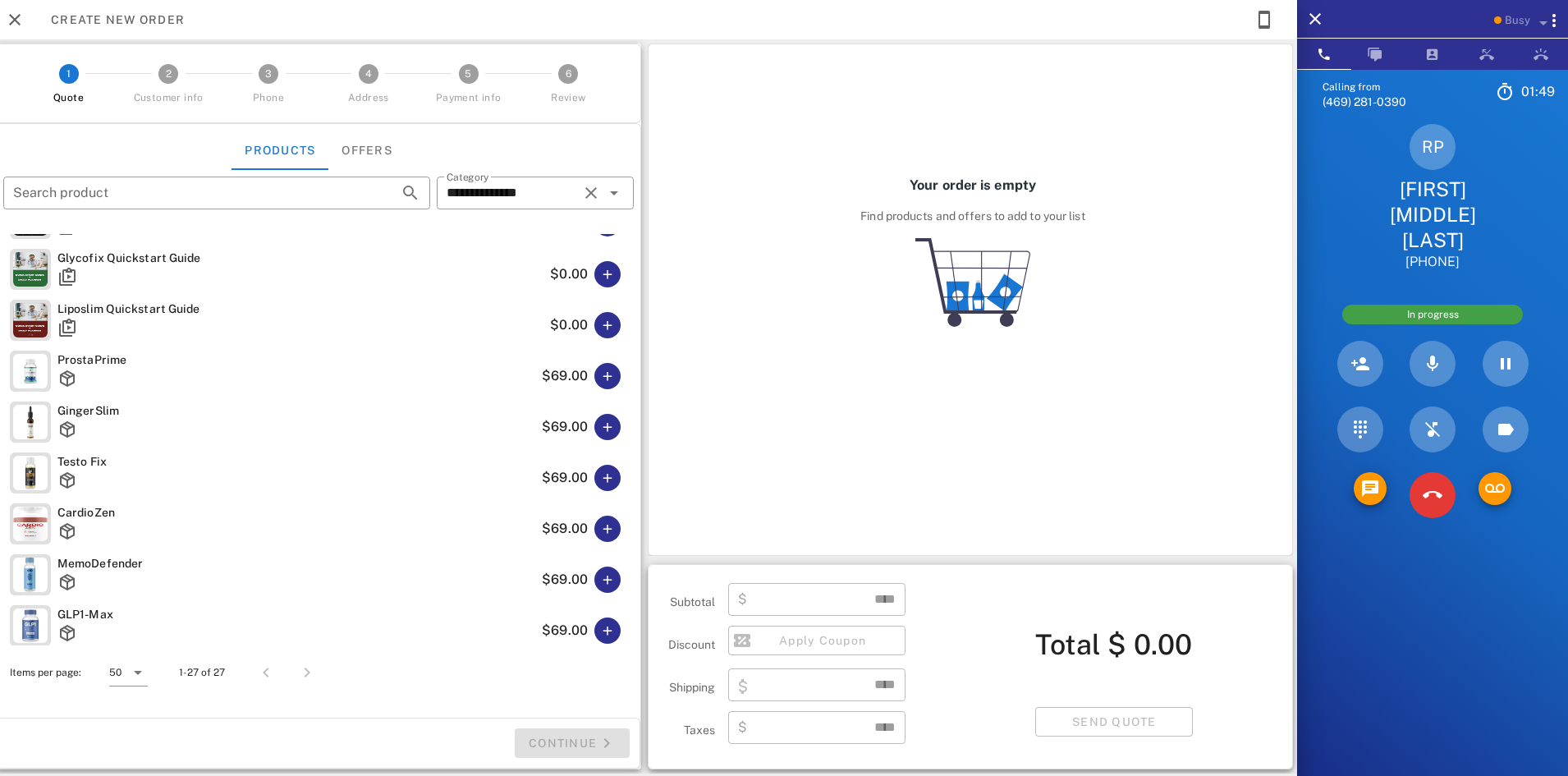 scroll, scrollTop: 657, scrollLeft: 0, axis: vertical 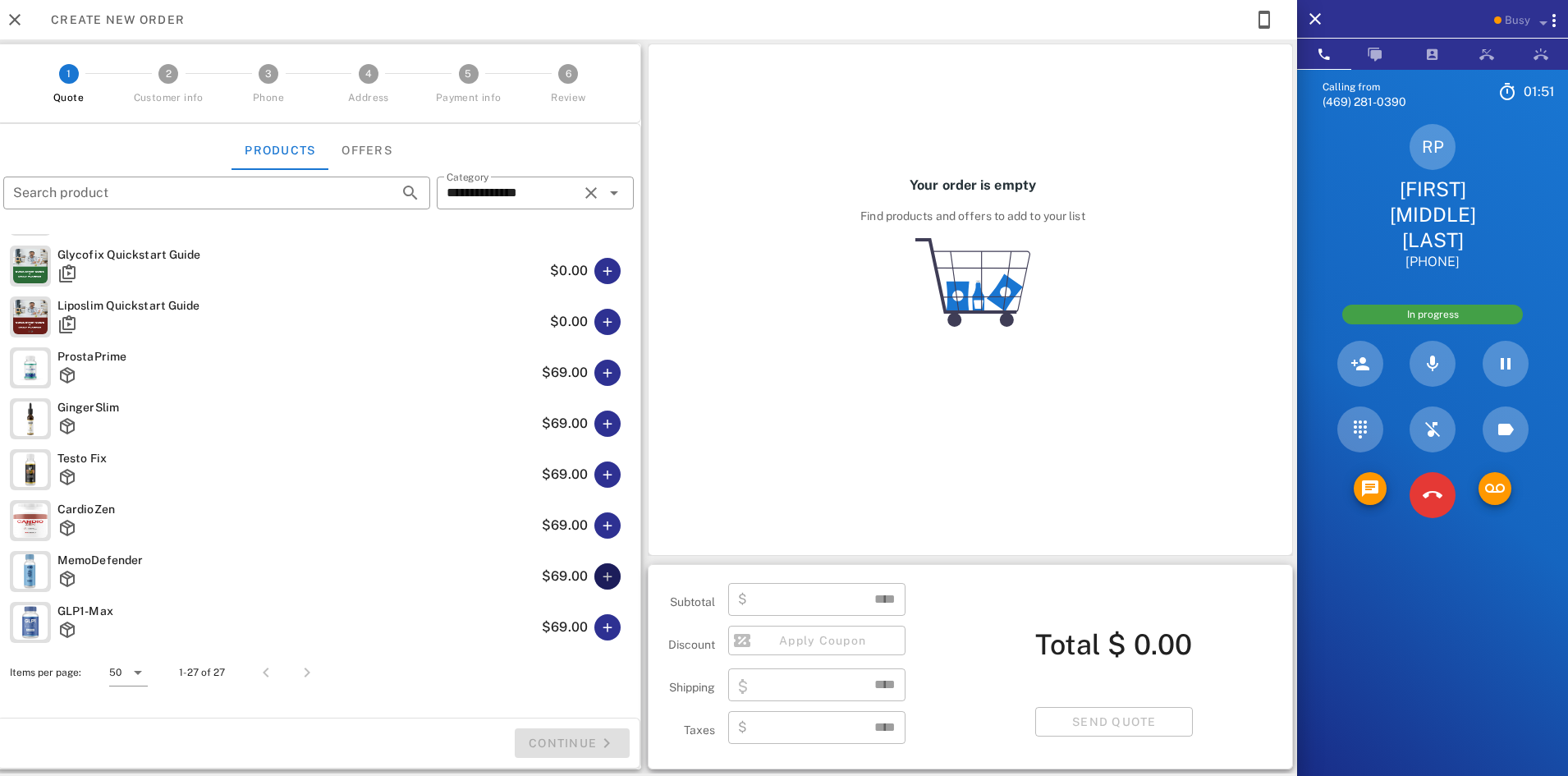 click at bounding box center [607, 576] 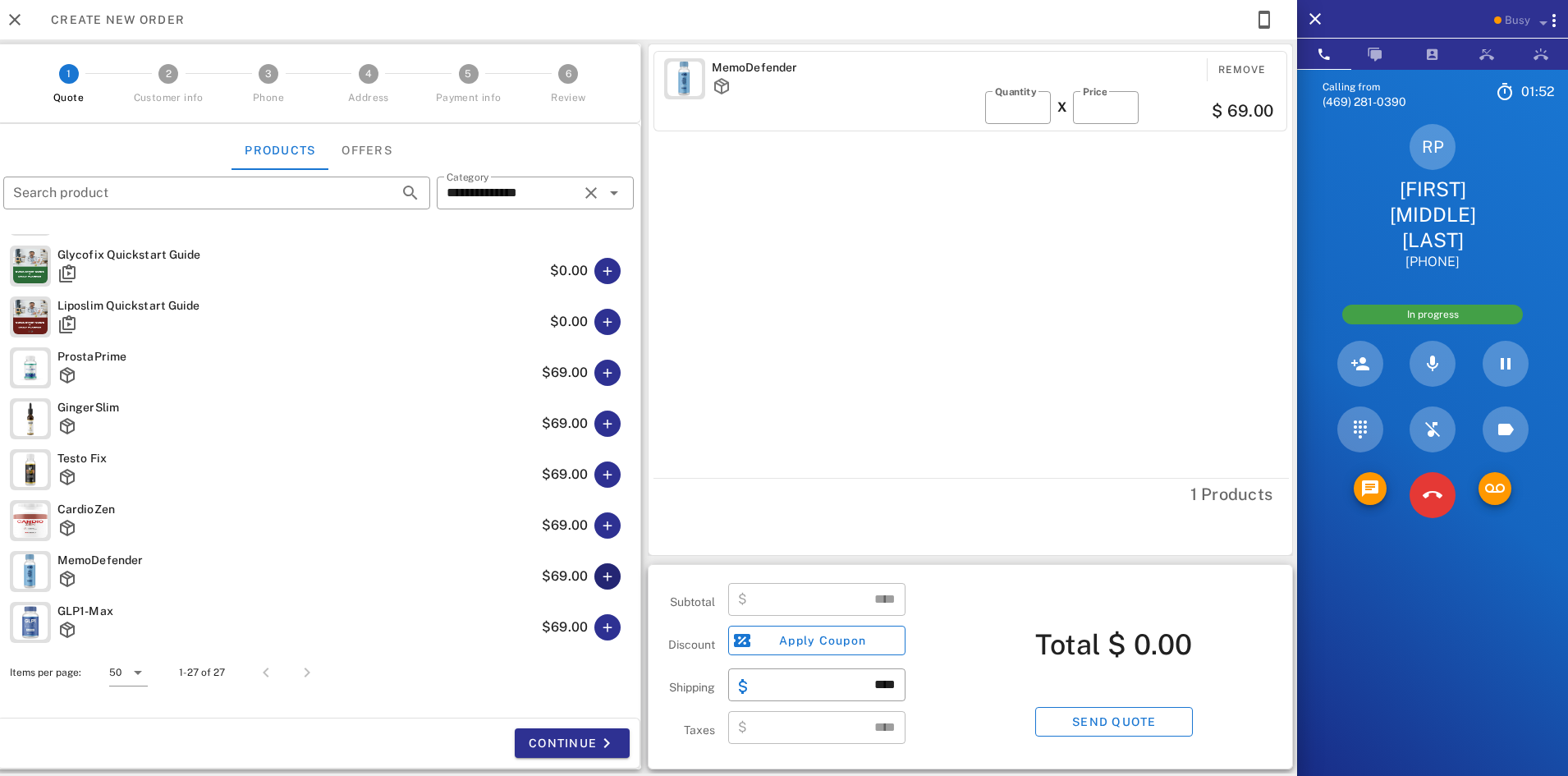 type on "*****" 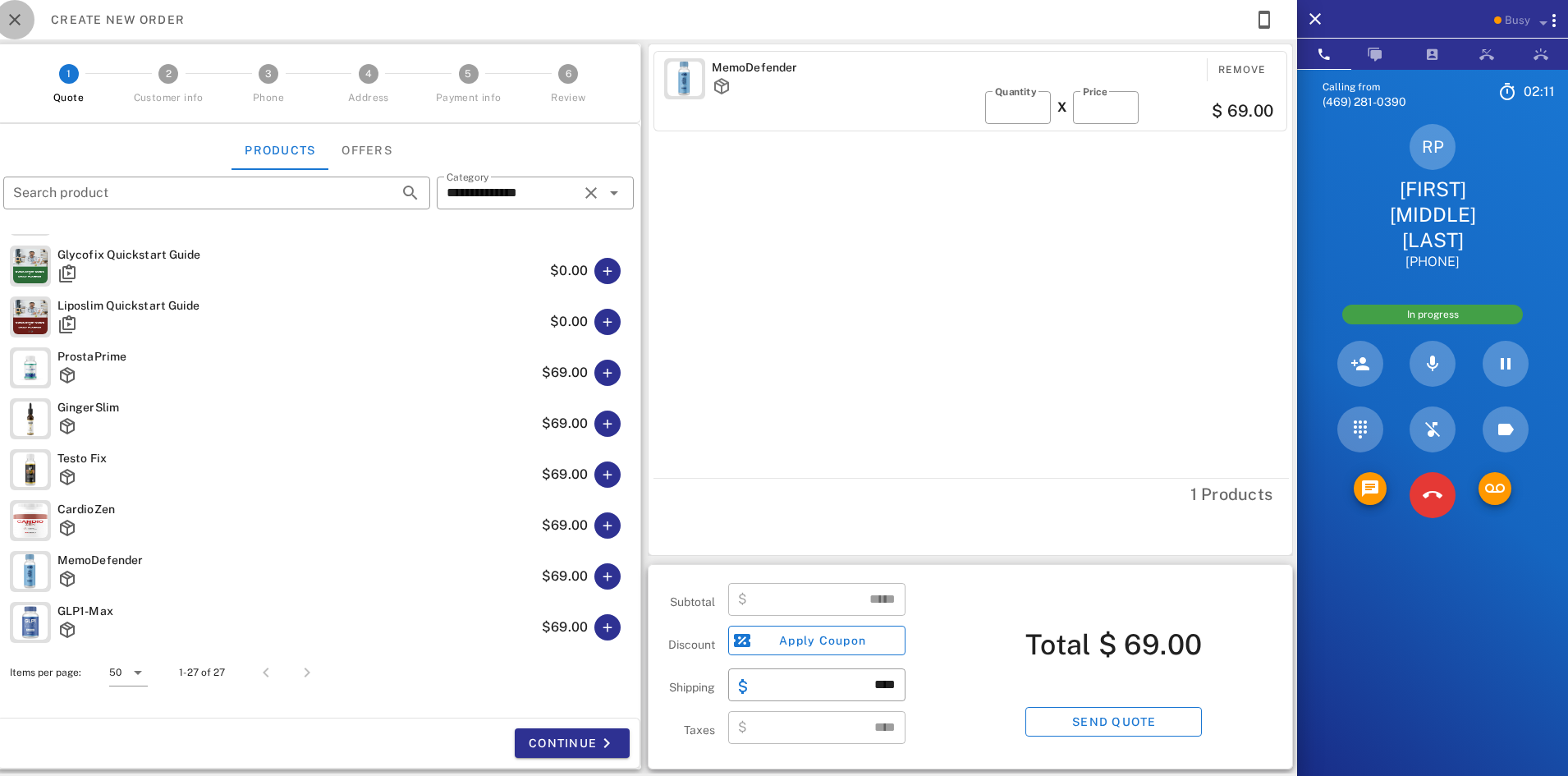 click at bounding box center [15, 20] 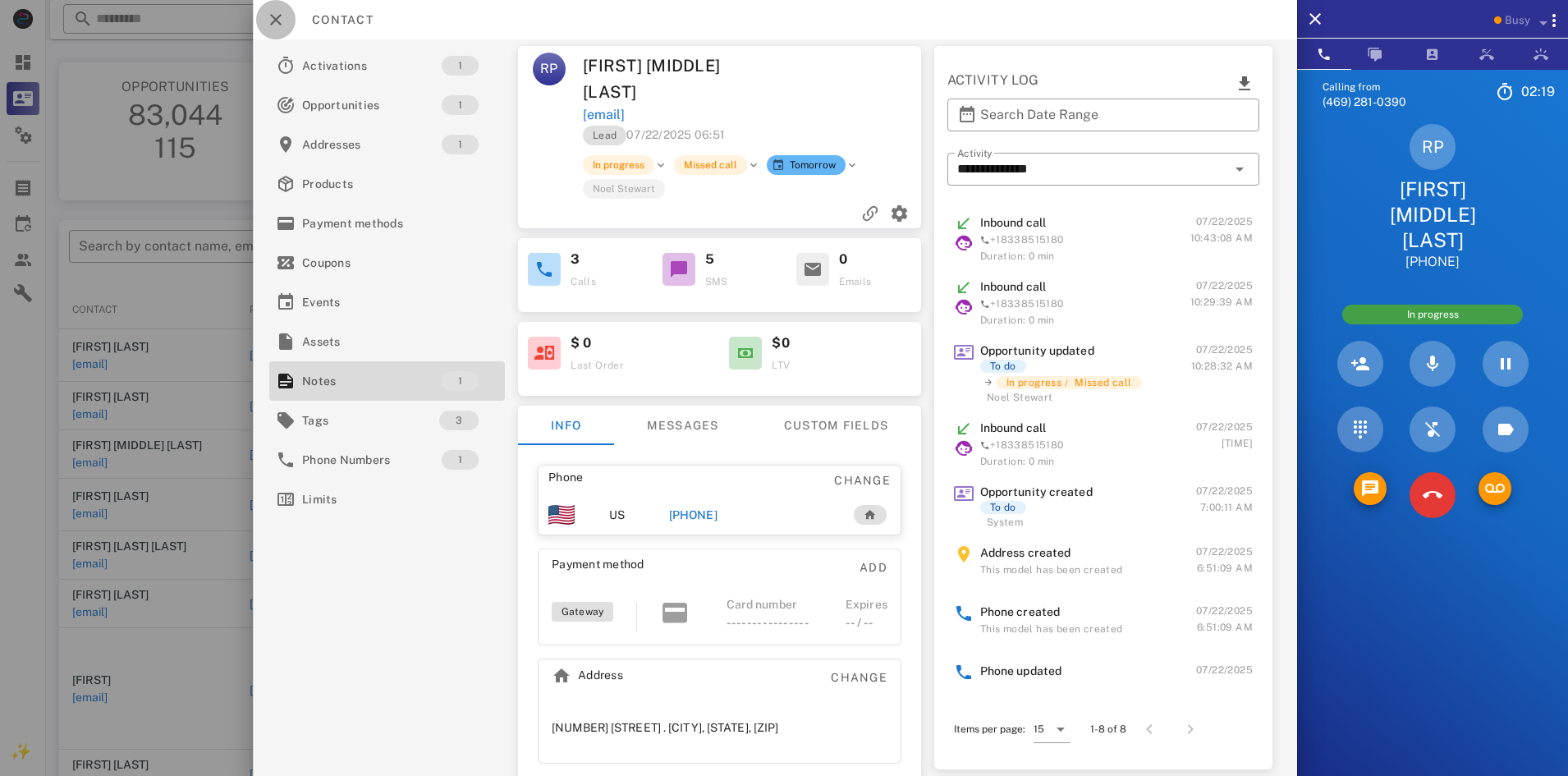 click at bounding box center [276, 20] 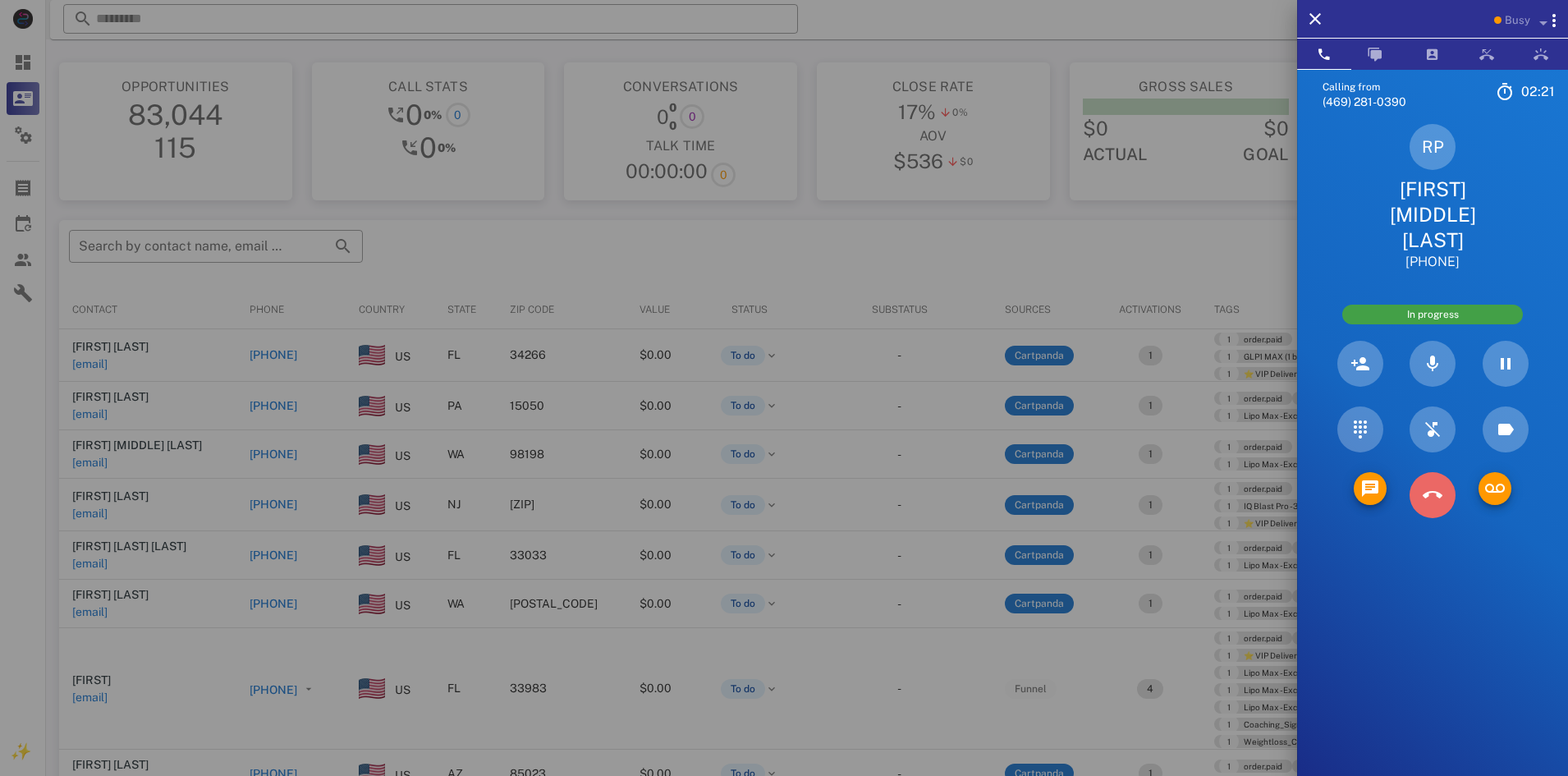 click at bounding box center [1433, 495] 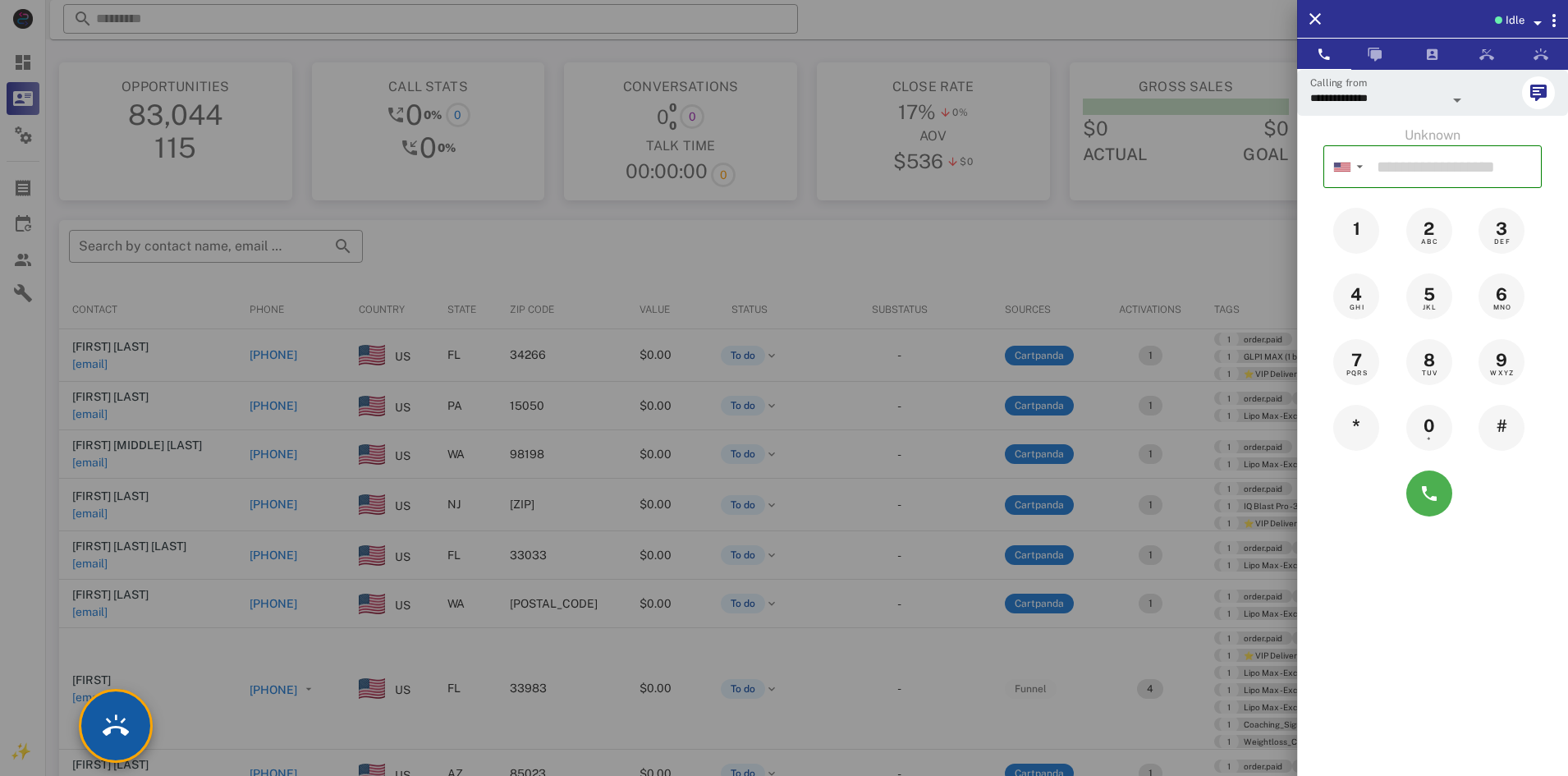 click at bounding box center (116, 726) 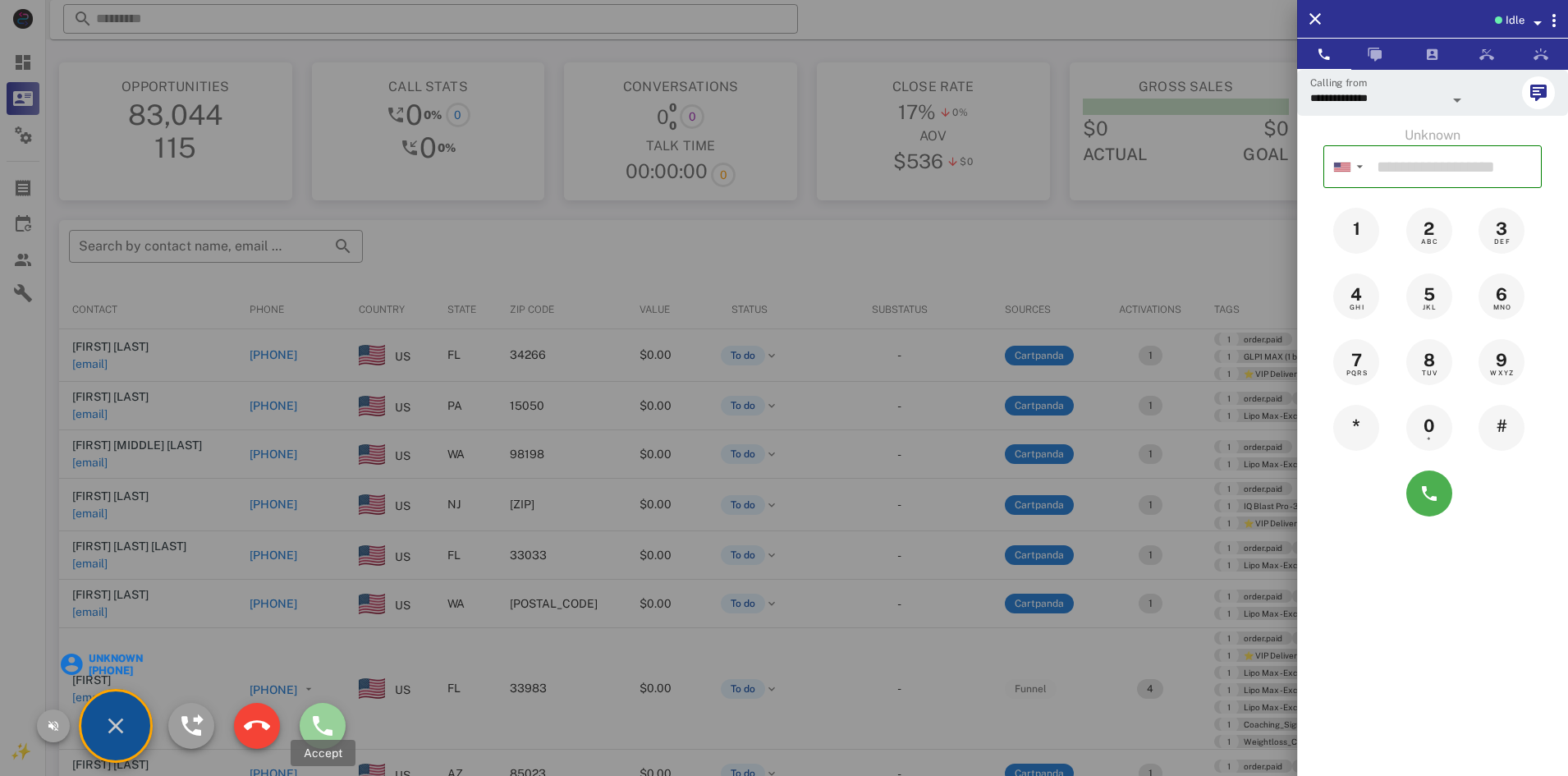 click at bounding box center (323, 726) 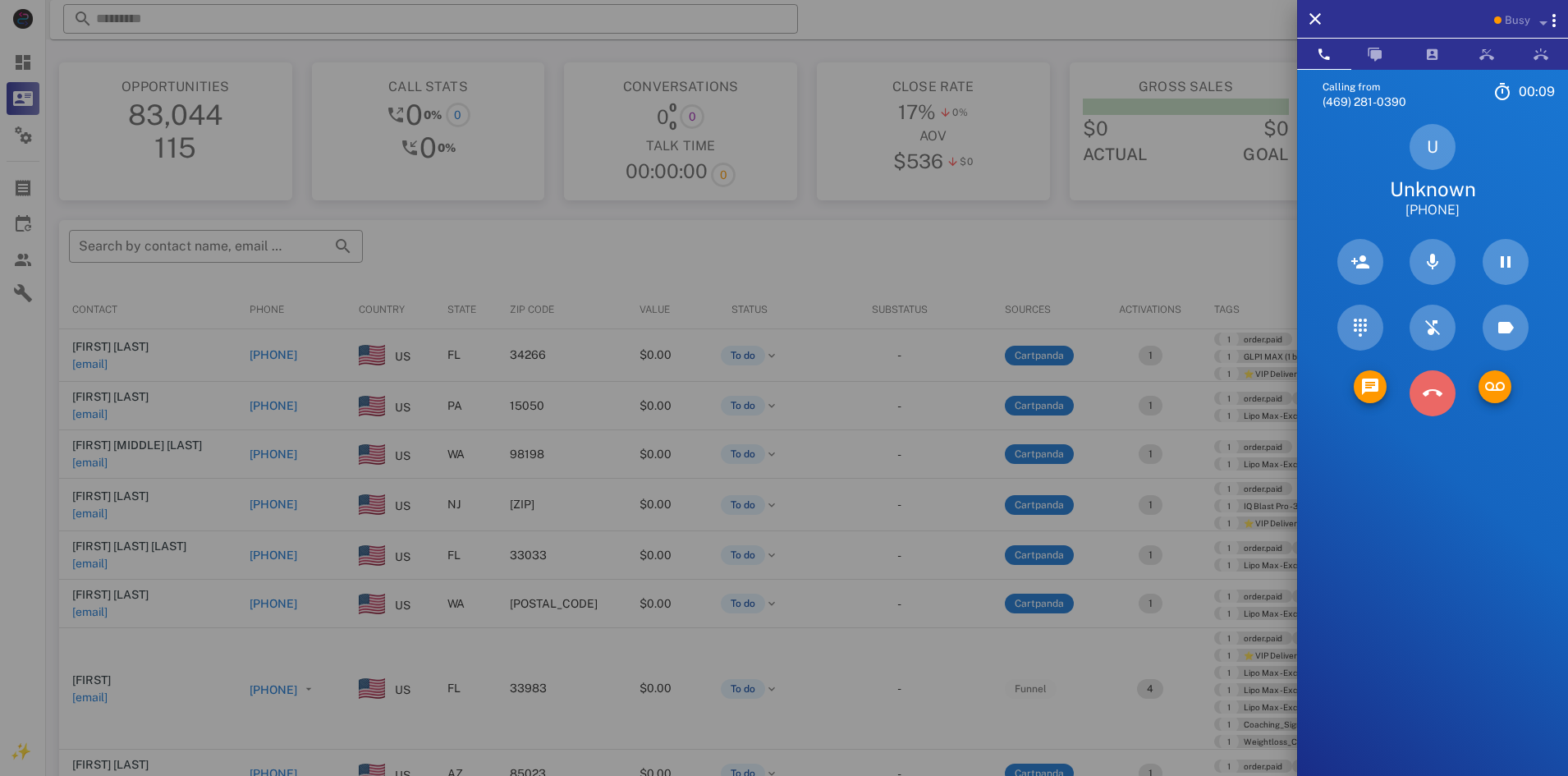 click at bounding box center [1433, 393] 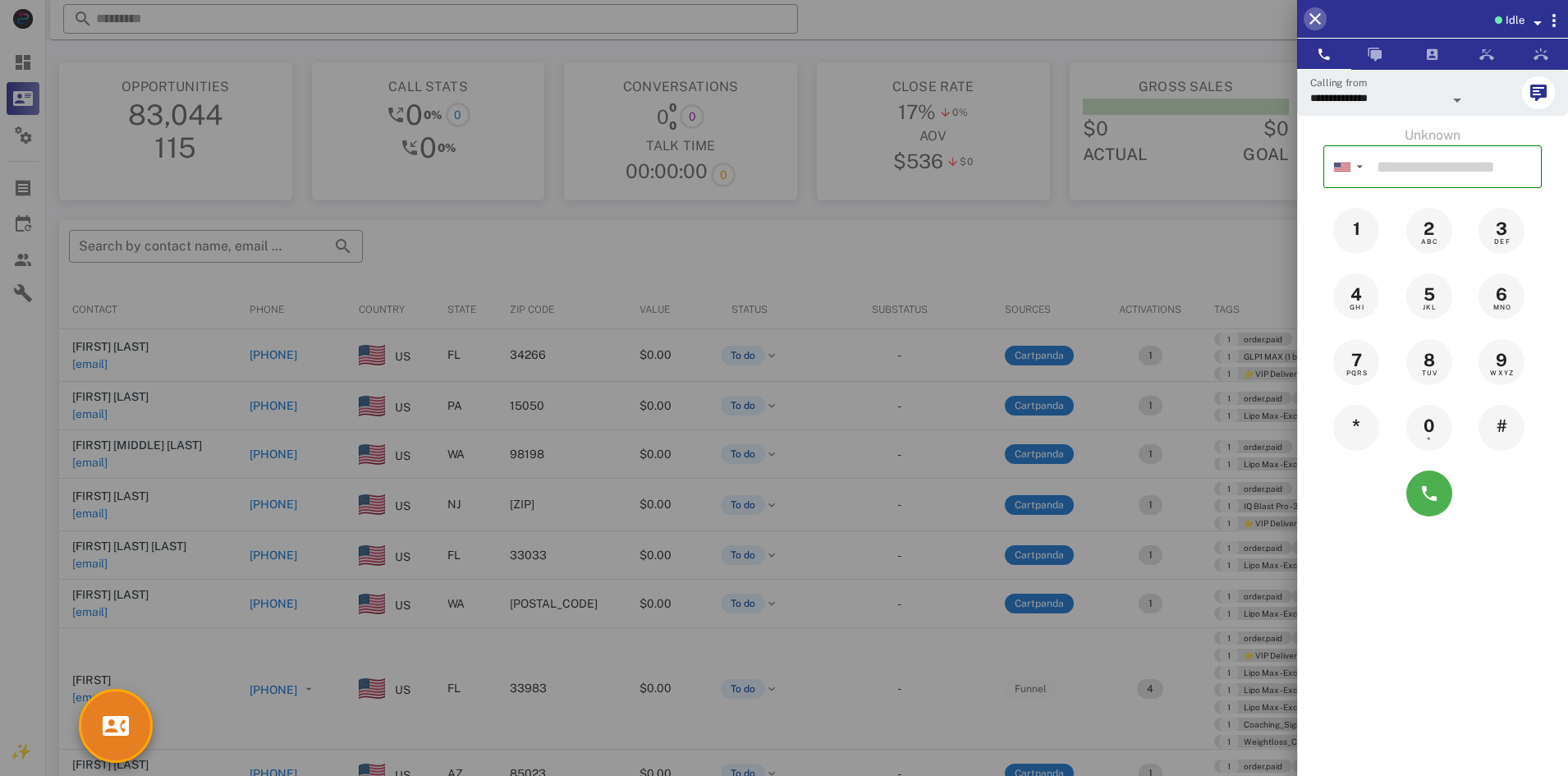 drag, startPoint x: 1318, startPoint y: 17, endPoint x: 1303, endPoint y: 17, distance: 15 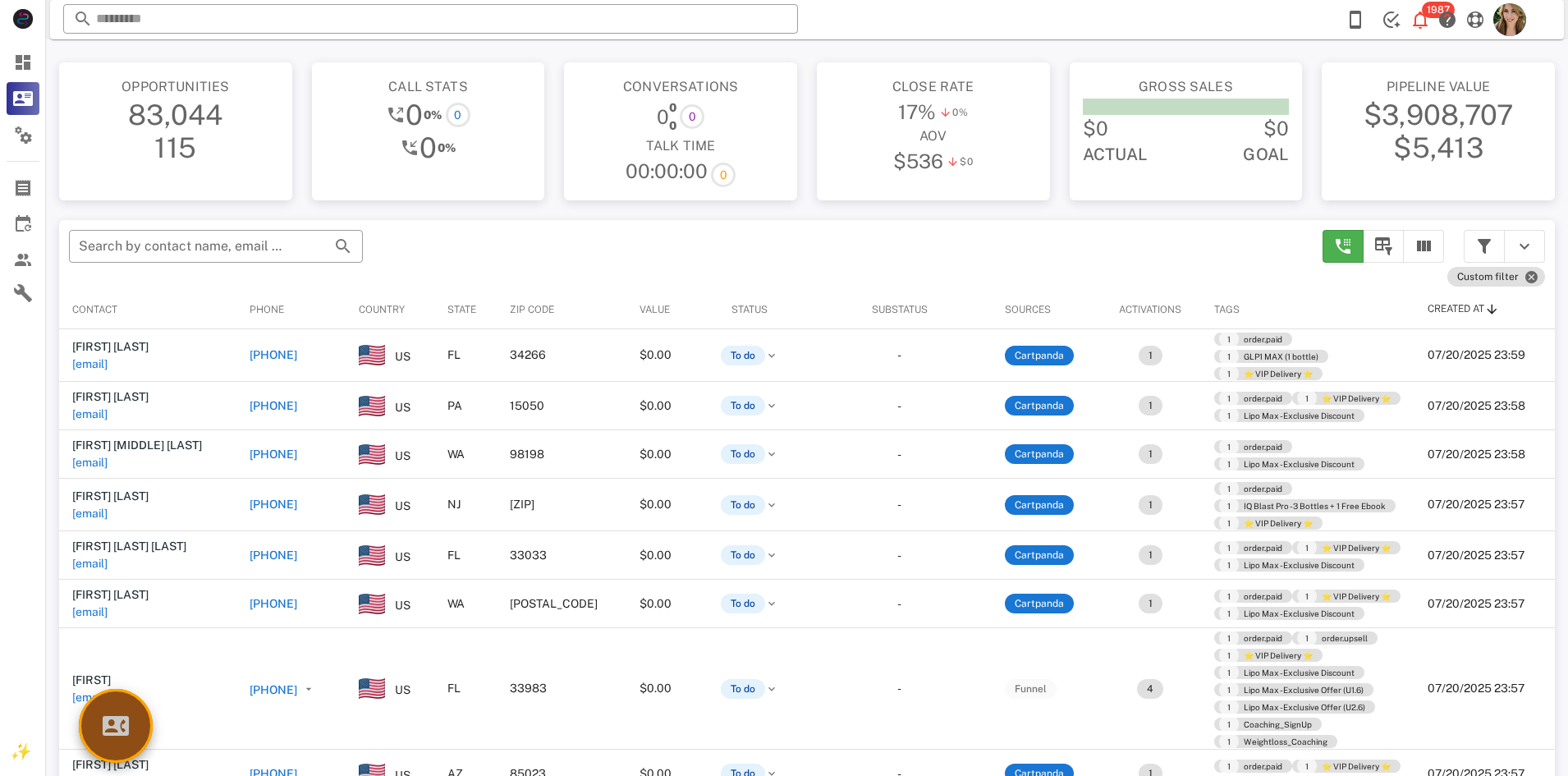 click at bounding box center (116, 726) 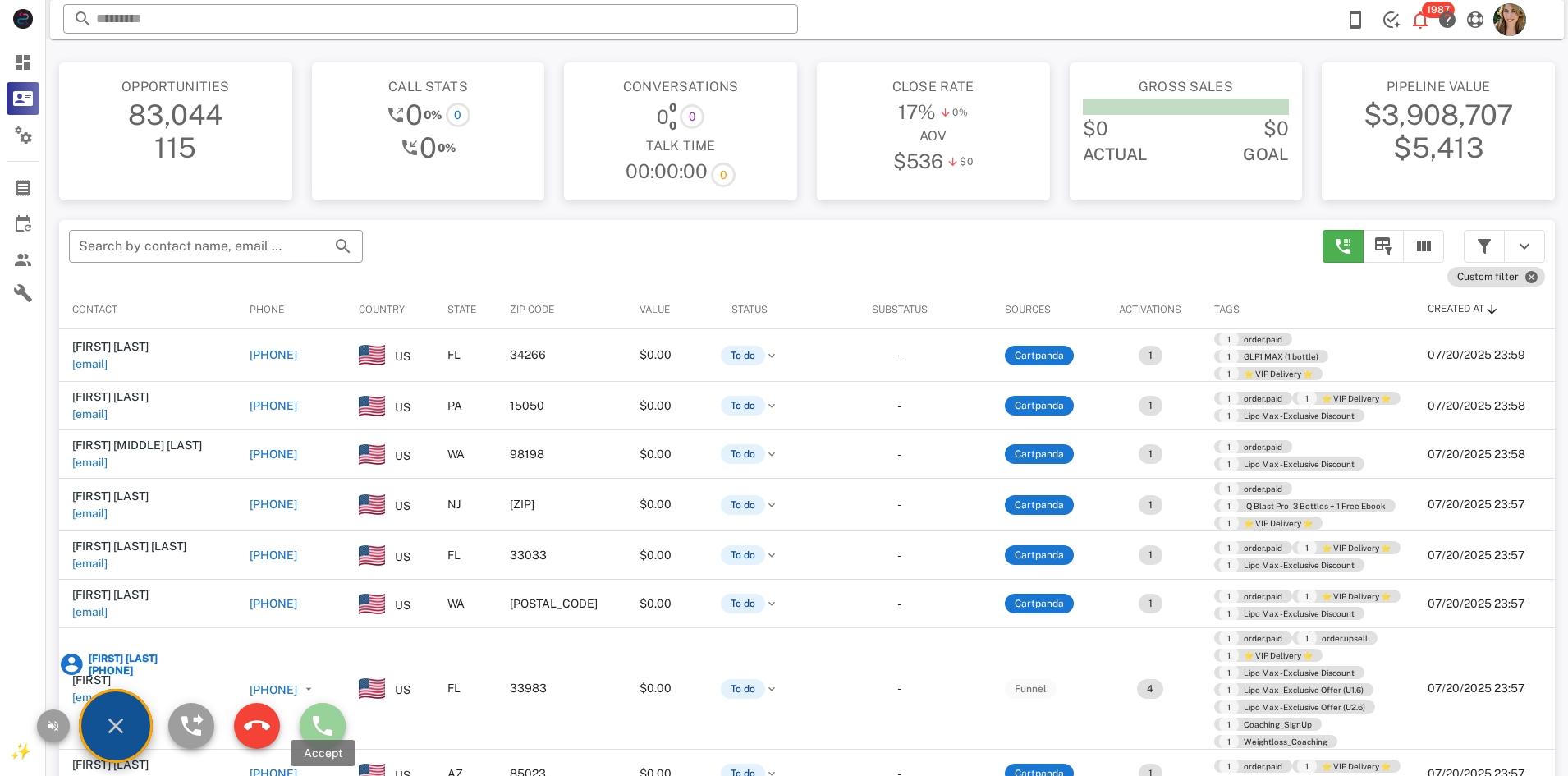 click at bounding box center [323, 726] 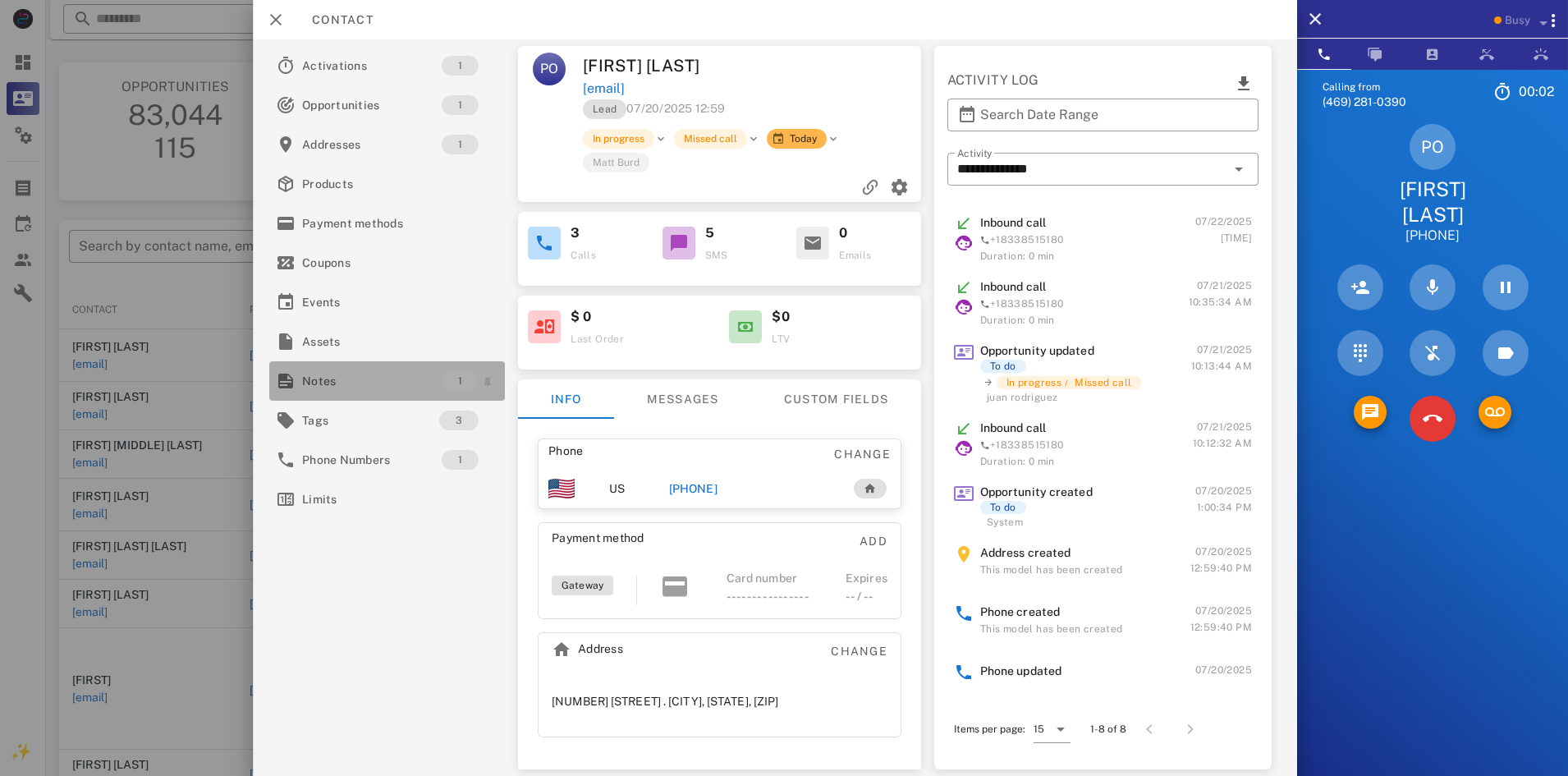 click on "Notes" at bounding box center (372, 381) 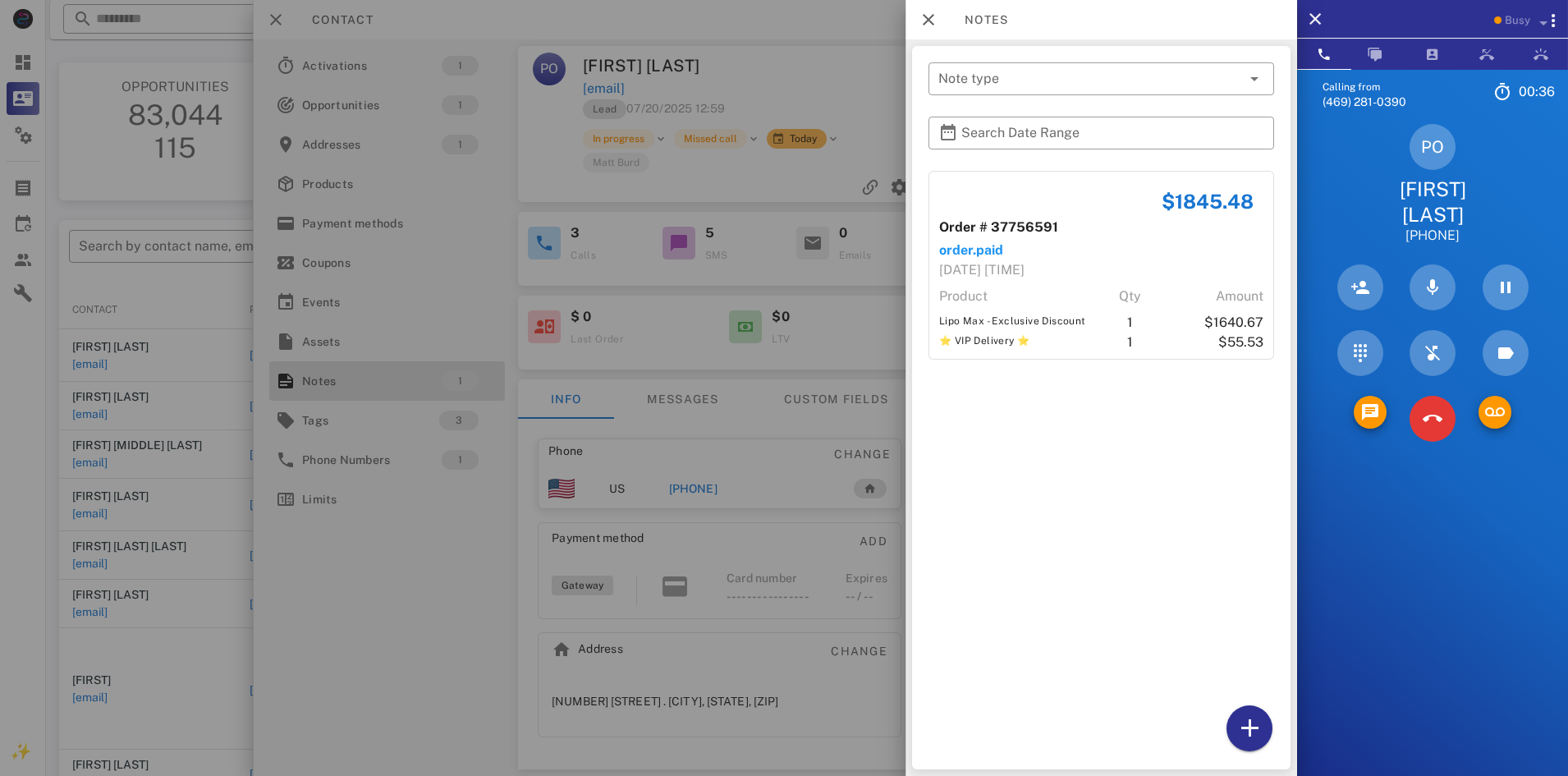 click at bounding box center [784, 388] 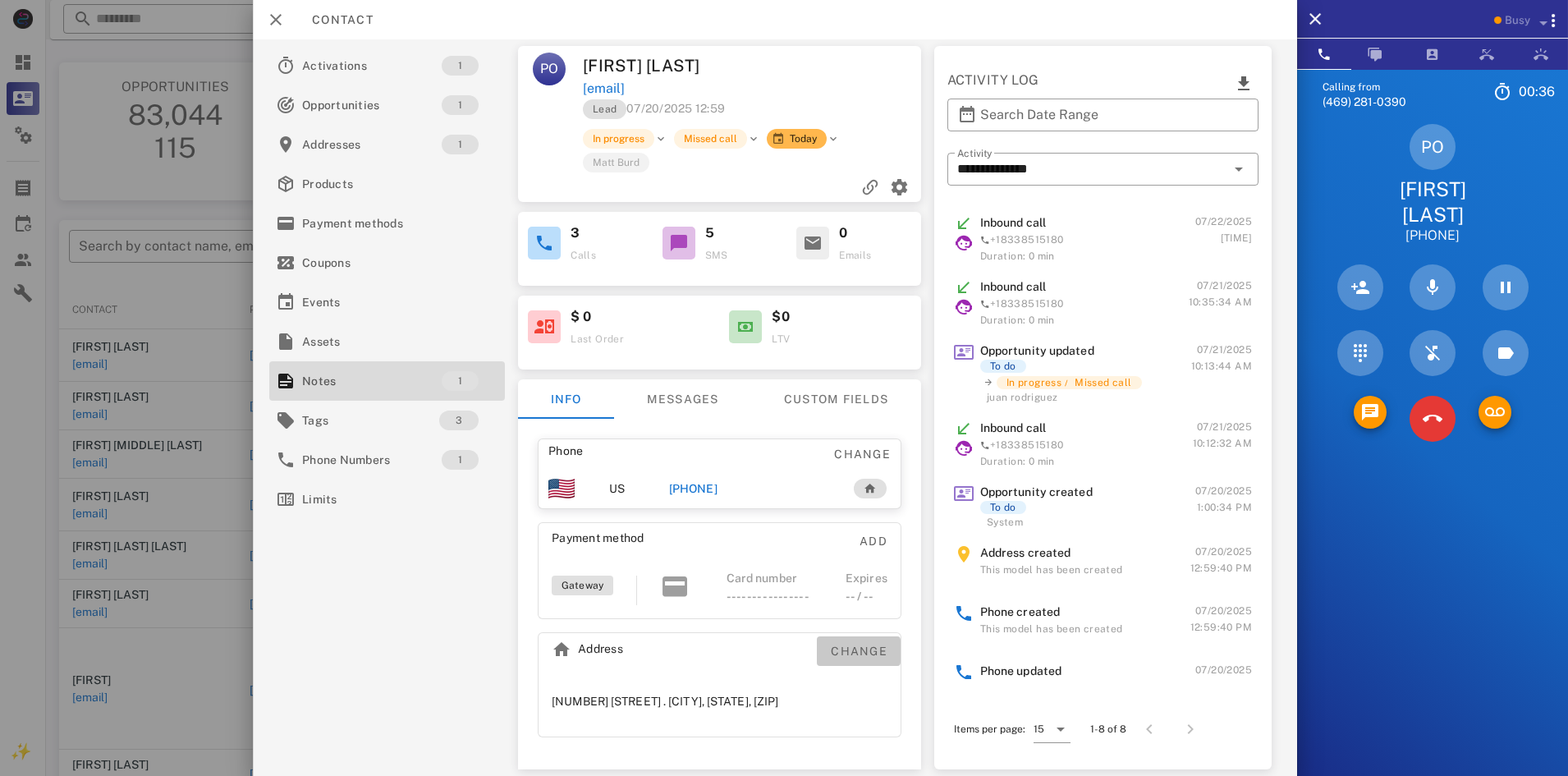 click on "Change" at bounding box center [859, 651] 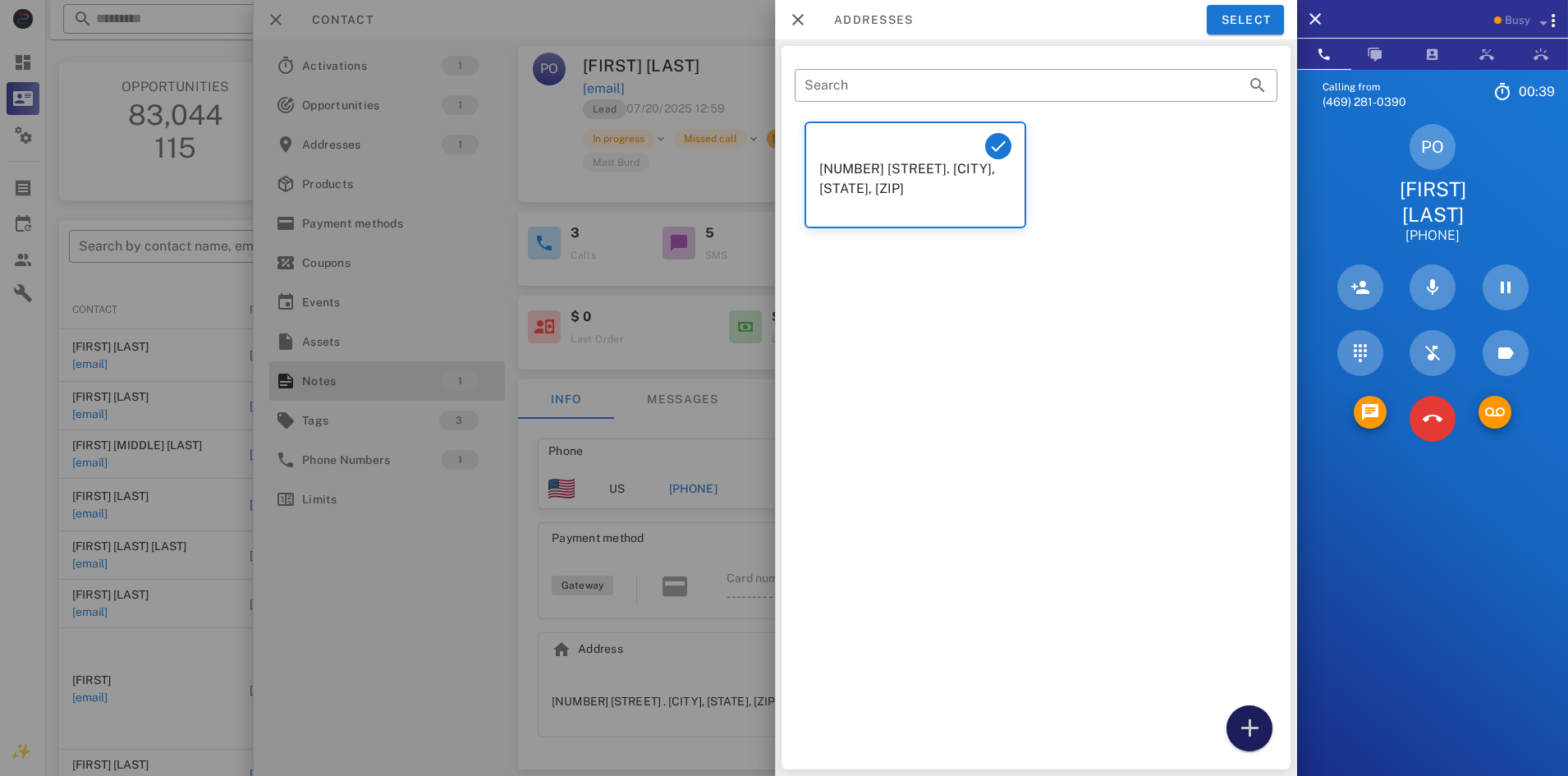 click at bounding box center [1249, 728] 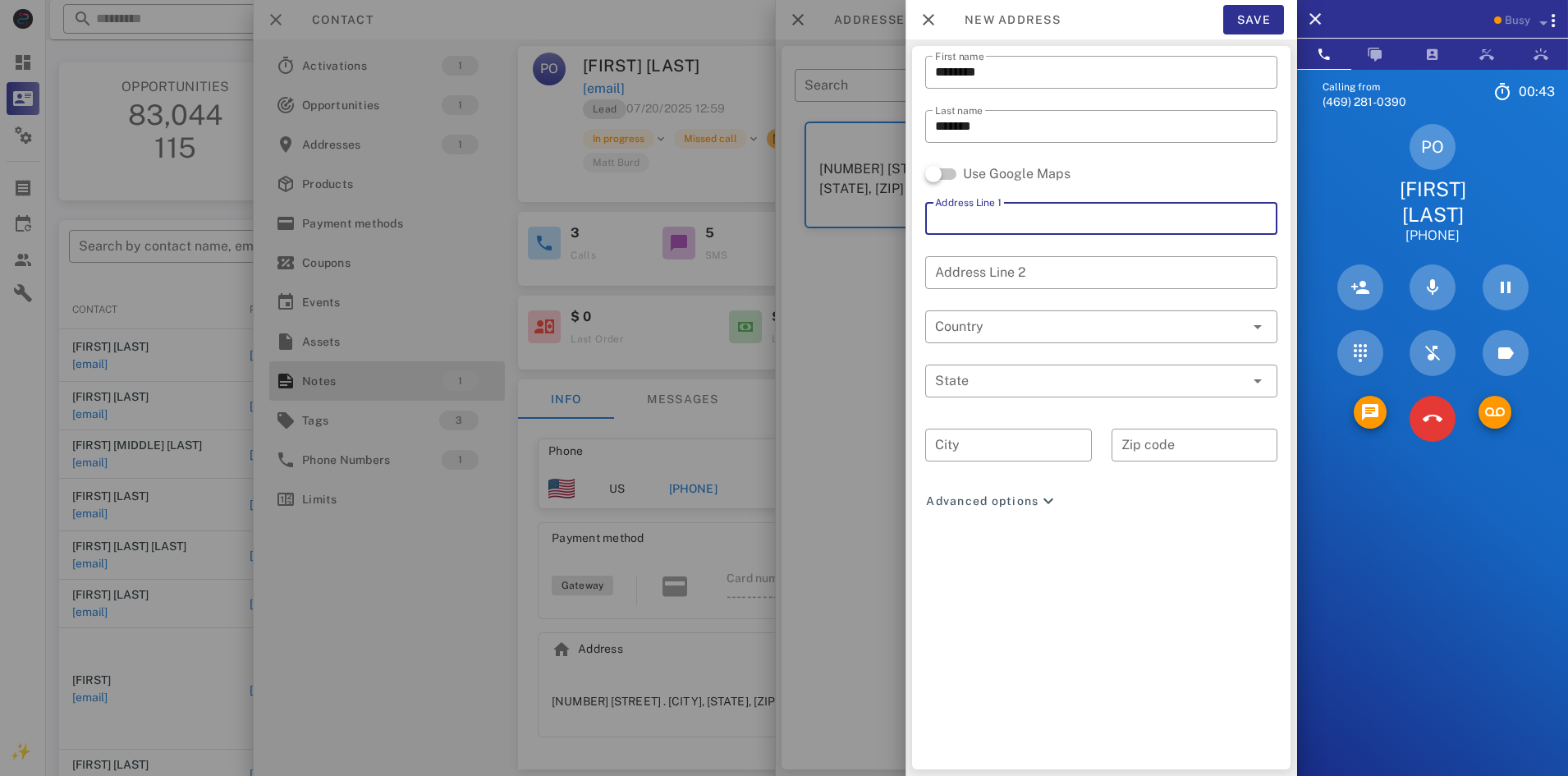 click on "Address Line 1" at bounding box center [1101, 218] 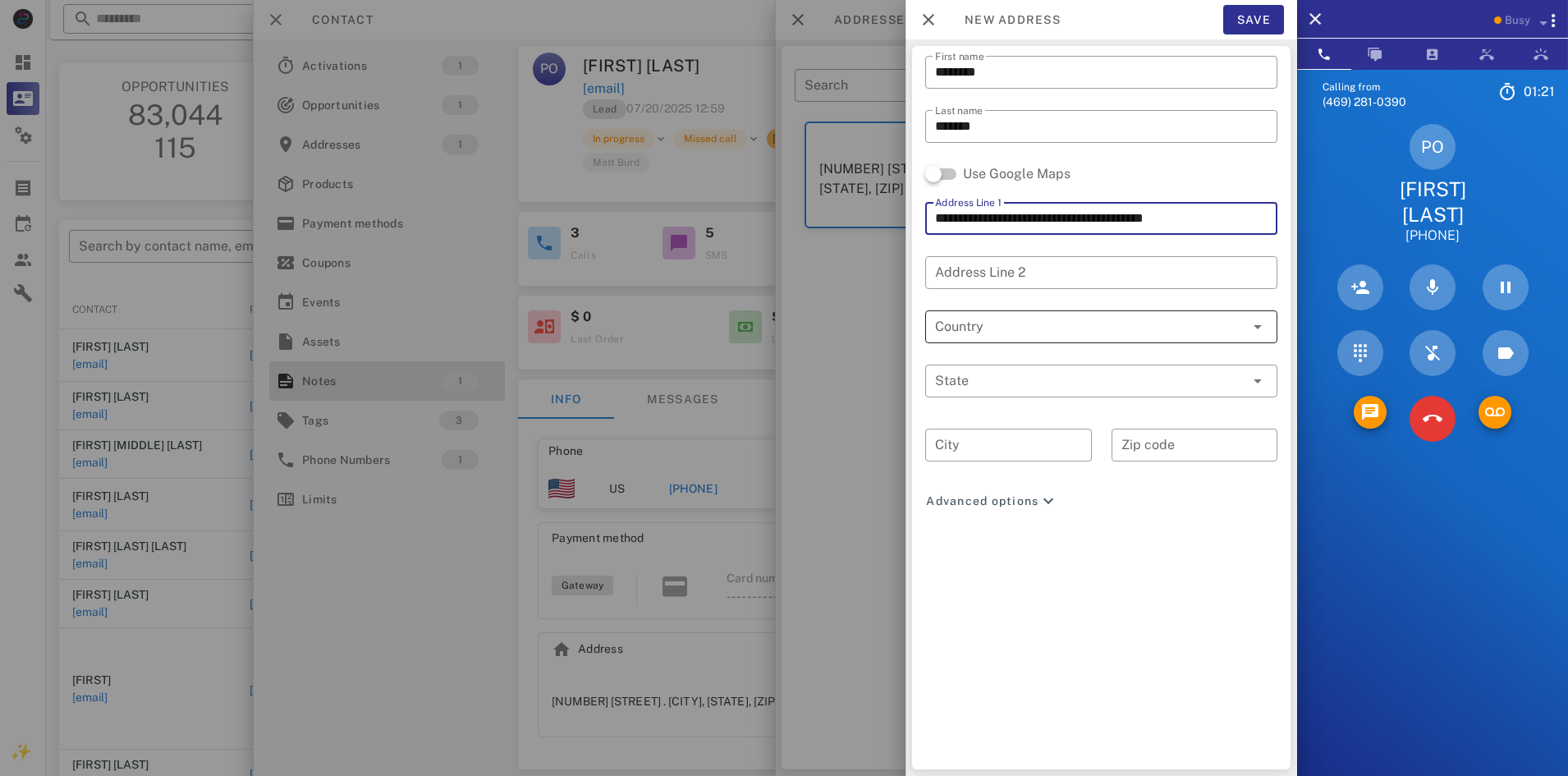 type on "**********" 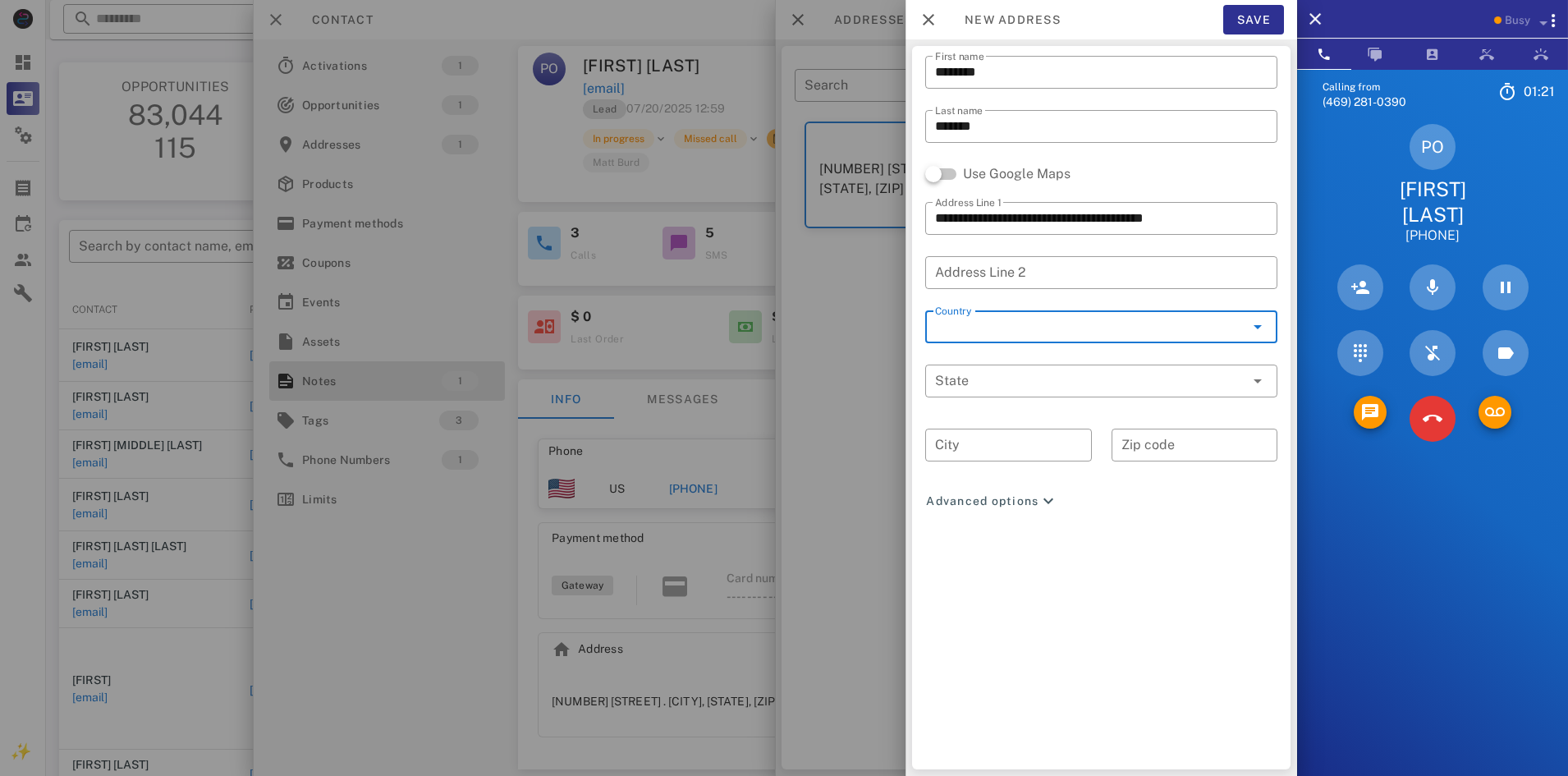 click on "Country" at bounding box center (1089, 327) 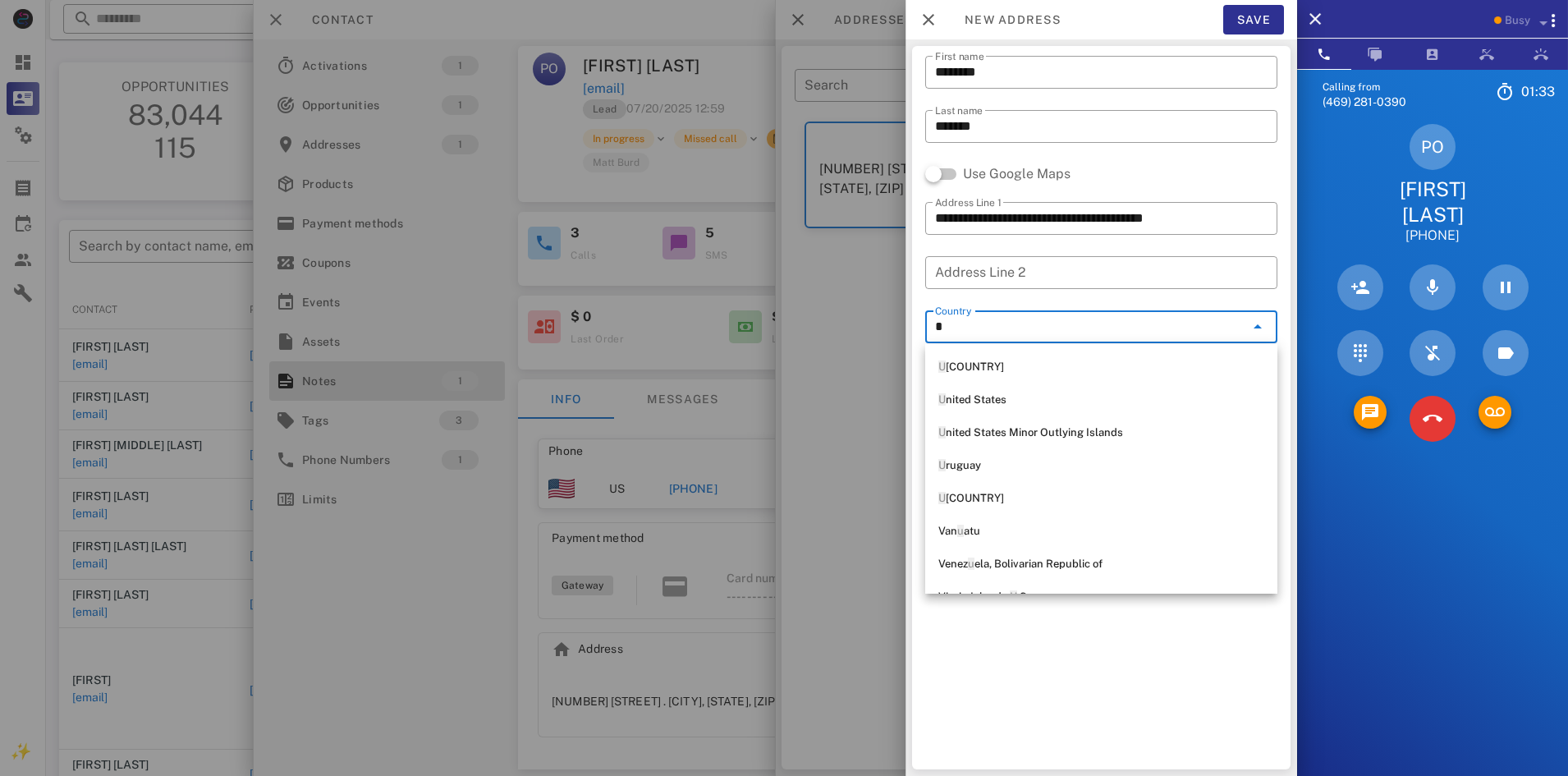 scroll, scrollTop: 2710, scrollLeft: 0, axis: vertical 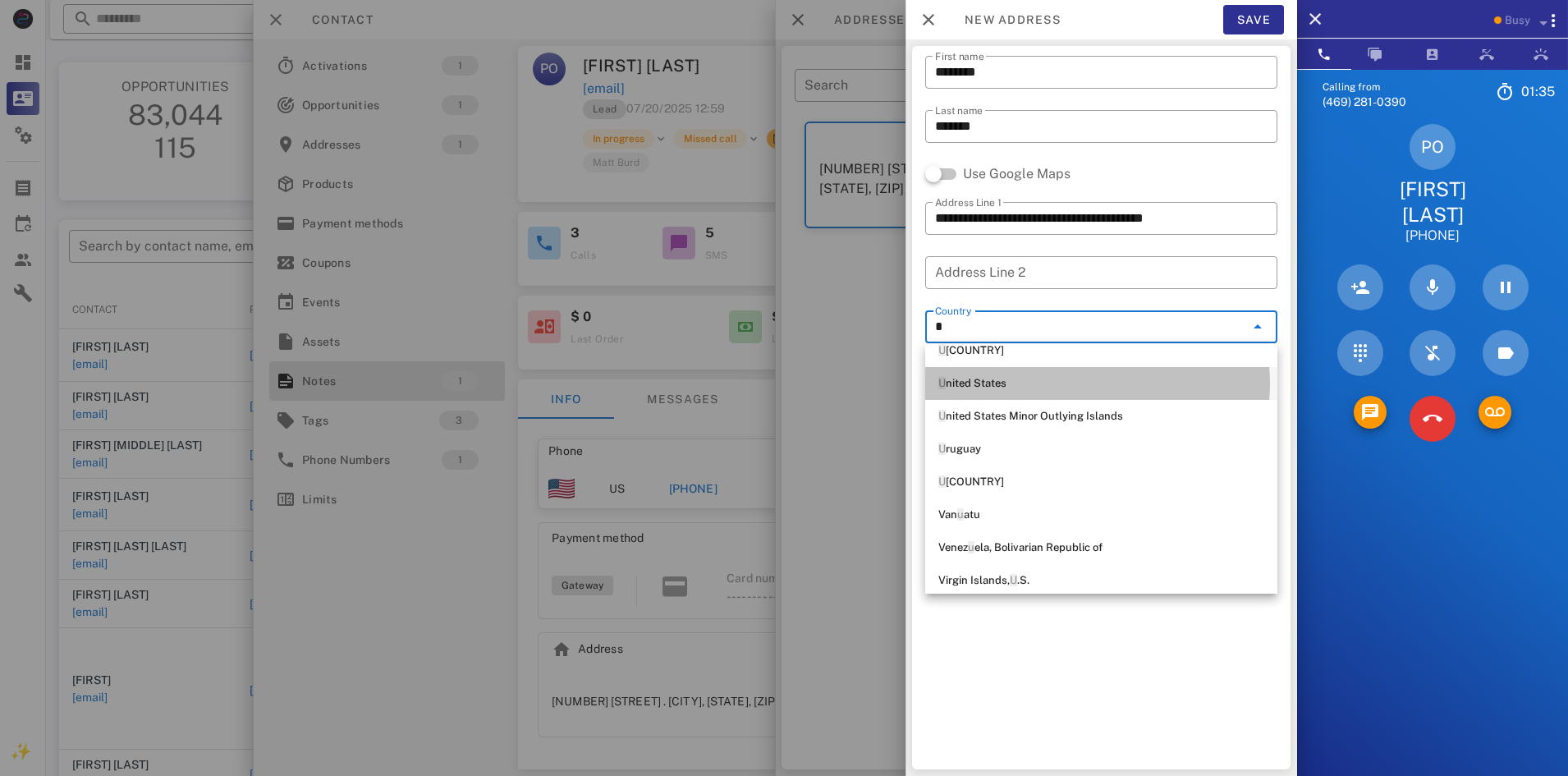 click on "U nited States" at bounding box center (1101, 383) 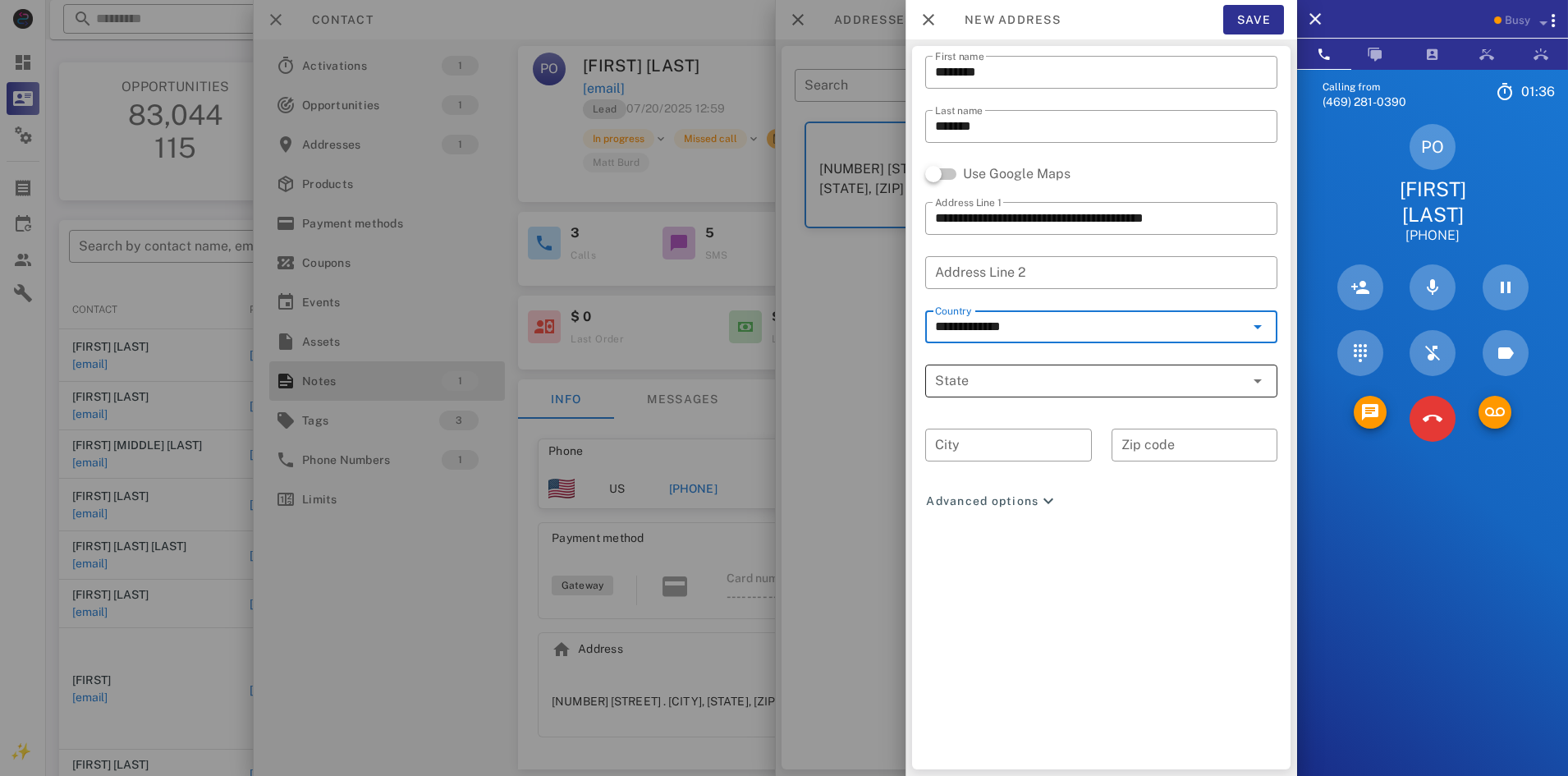 type on "**********" 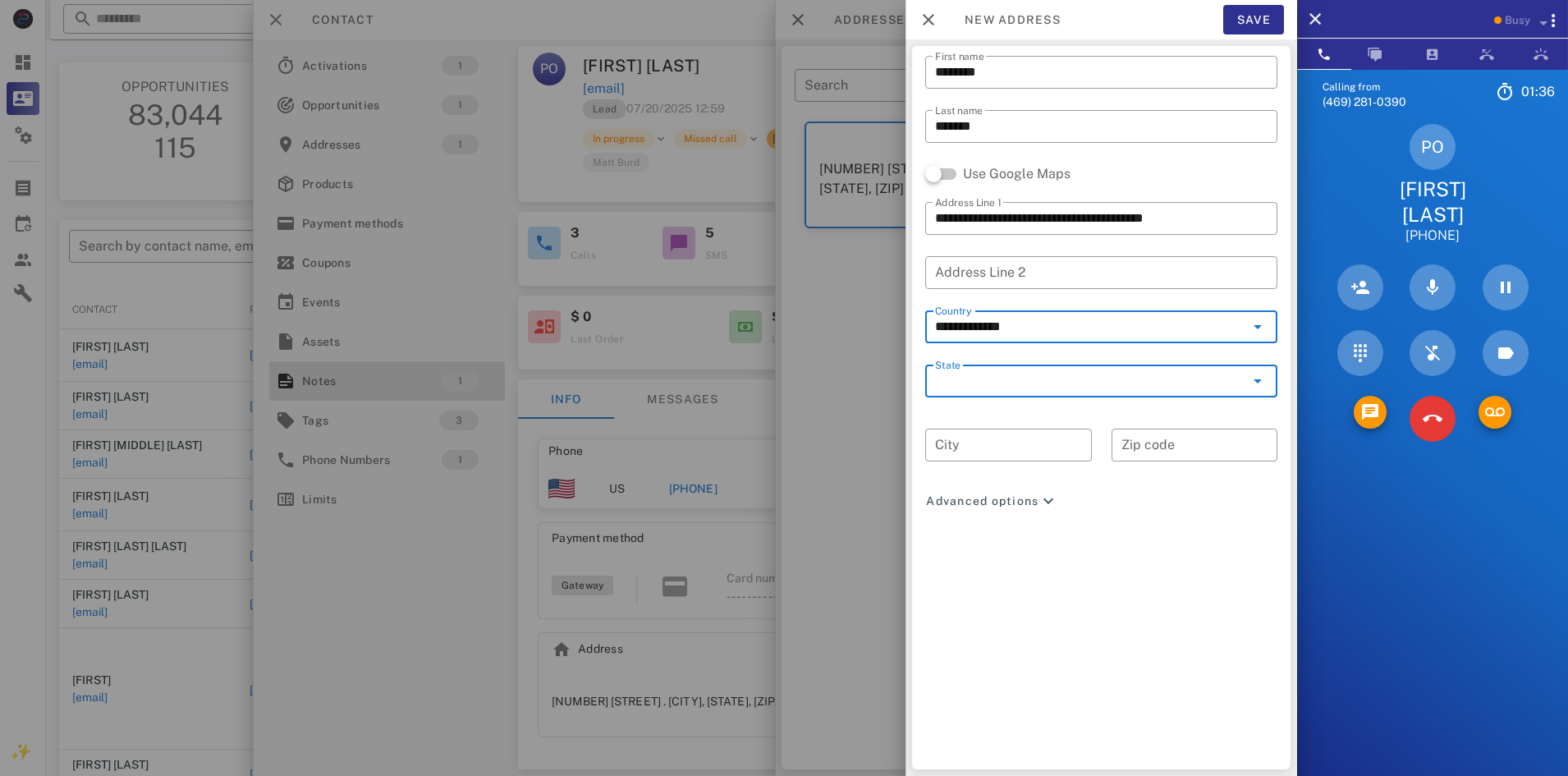 click on "State" at bounding box center (1089, 381) 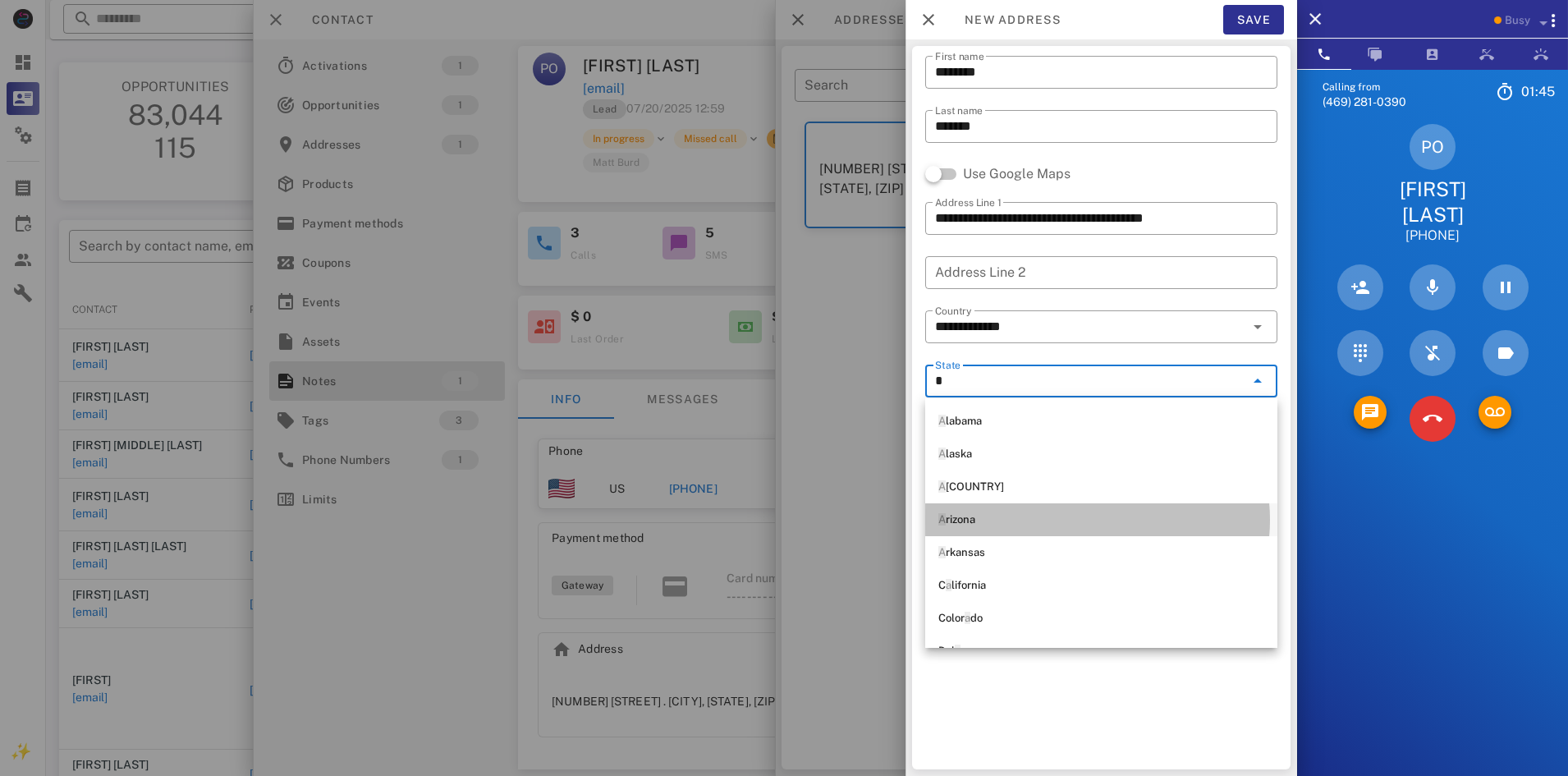 click on "A rizona" at bounding box center [1101, 520] 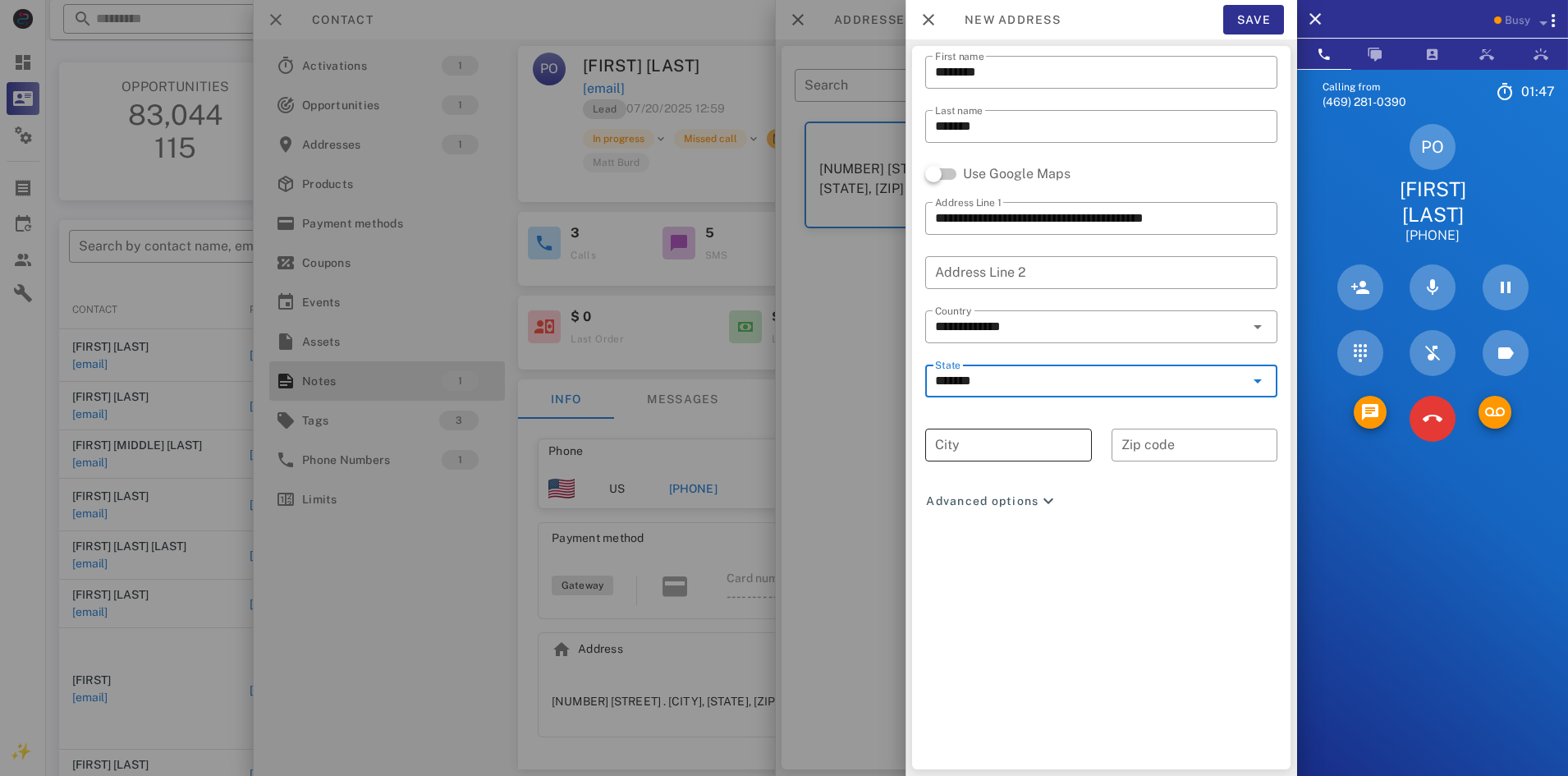 type on "*******" 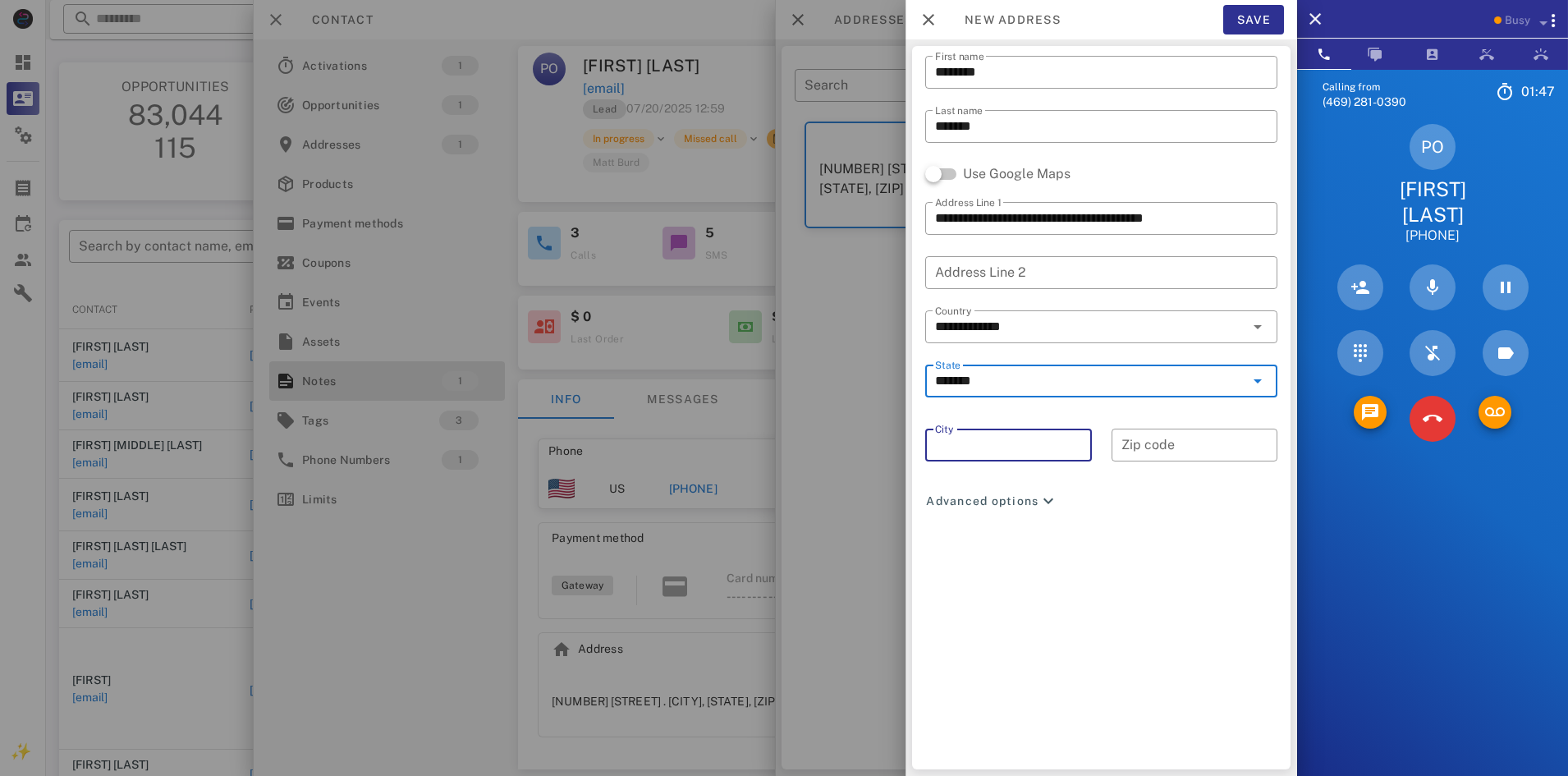 click on "City" at bounding box center (1008, 445) 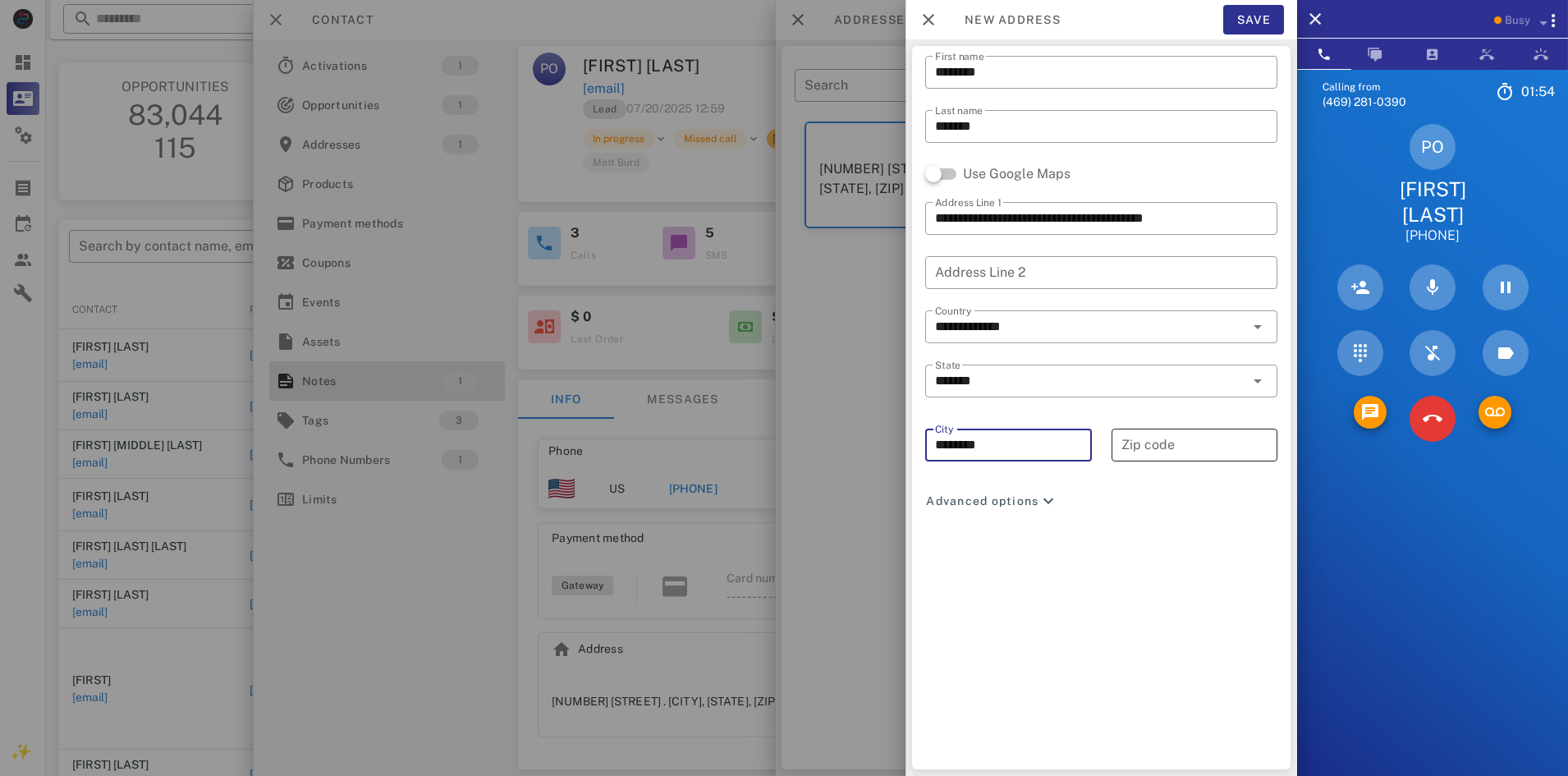 type on "********" 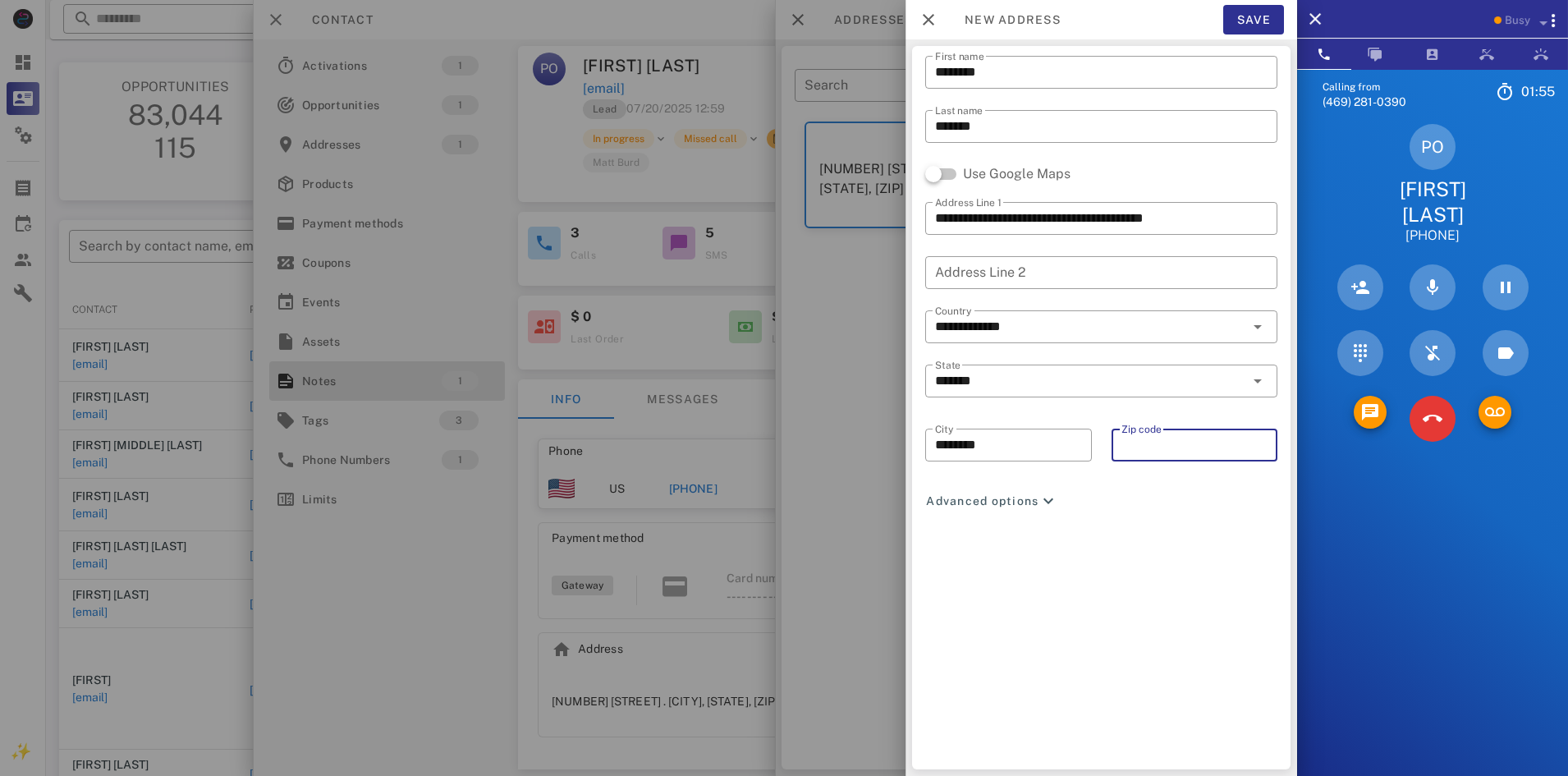 click on "Zip code" at bounding box center [1194, 445] 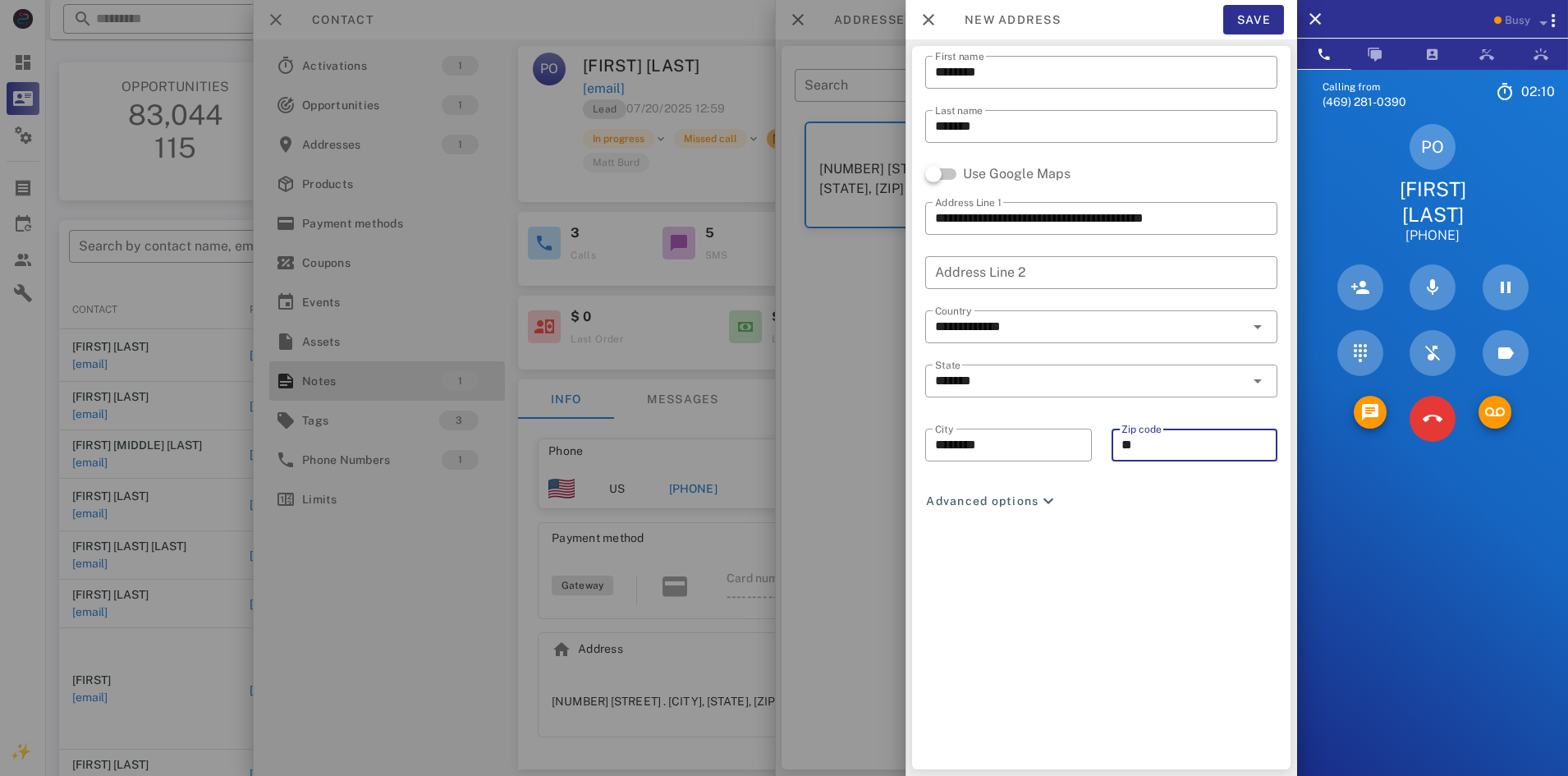 type on "*" 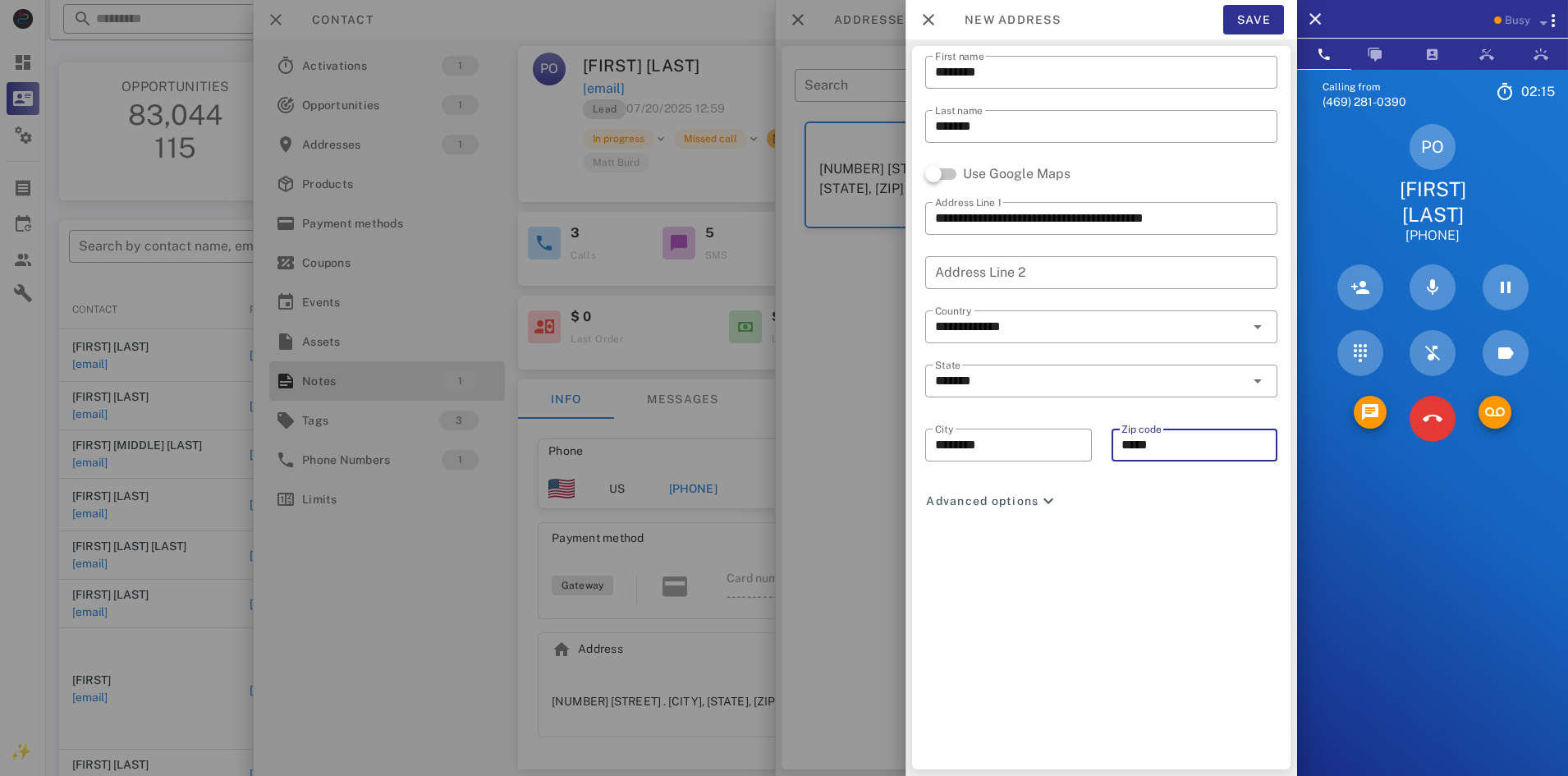 type on "*****" 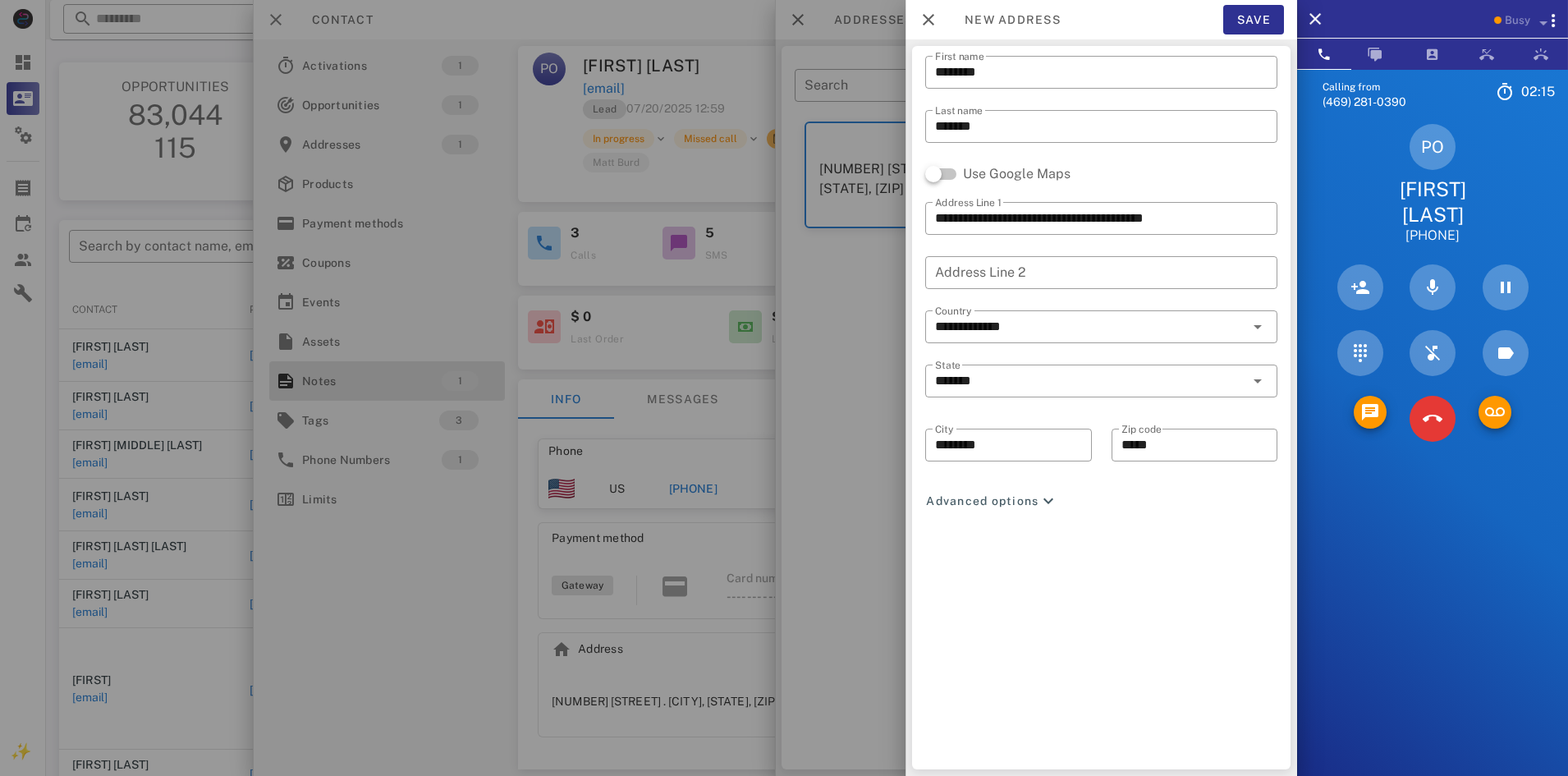 drag, startPoint x: 1109, startPoint y: 680, endPoint x: 1048, endPoint y: 627, distance: 80.80842 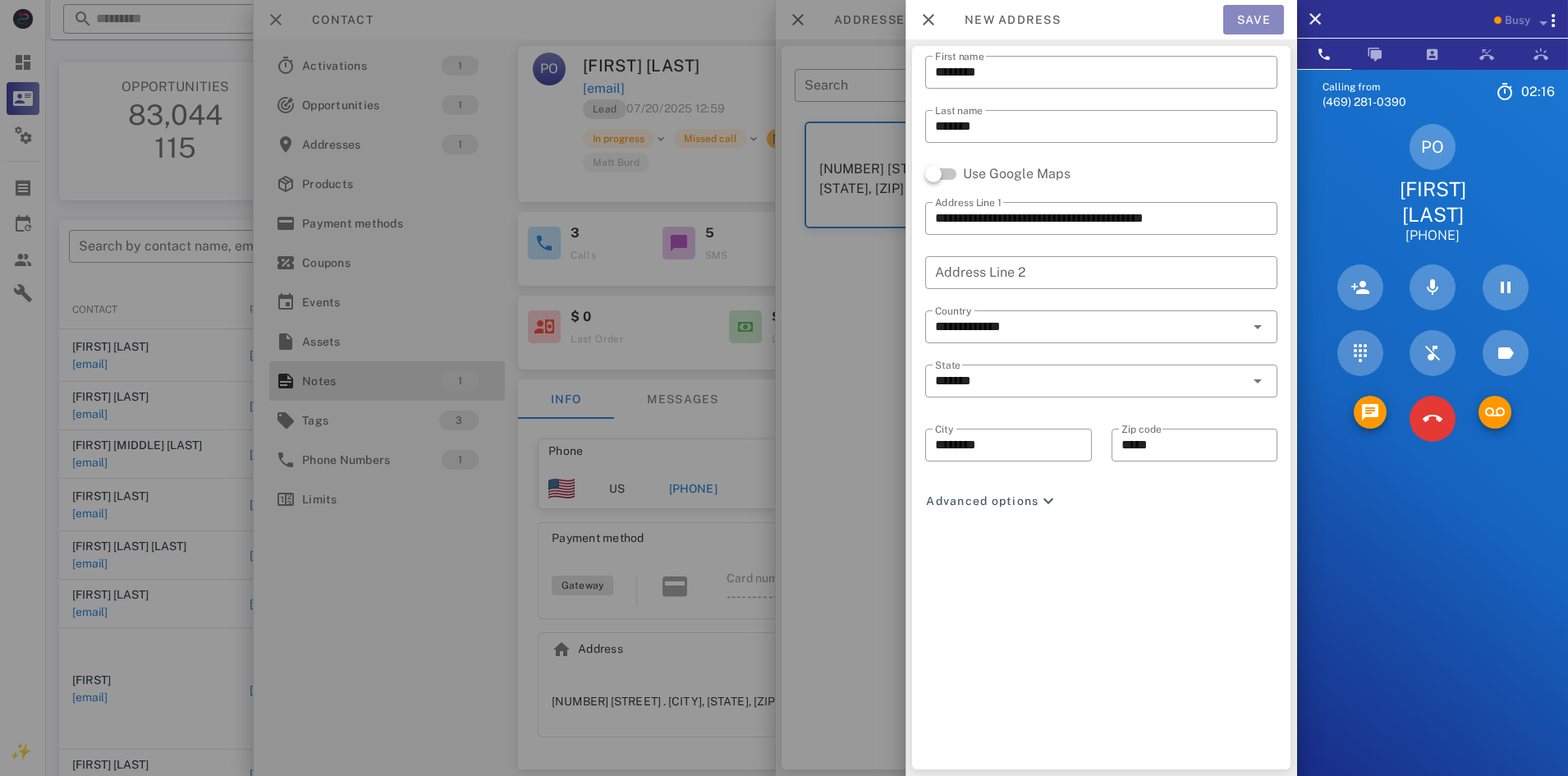 click on "Save" at bounding box center (1254, 20) 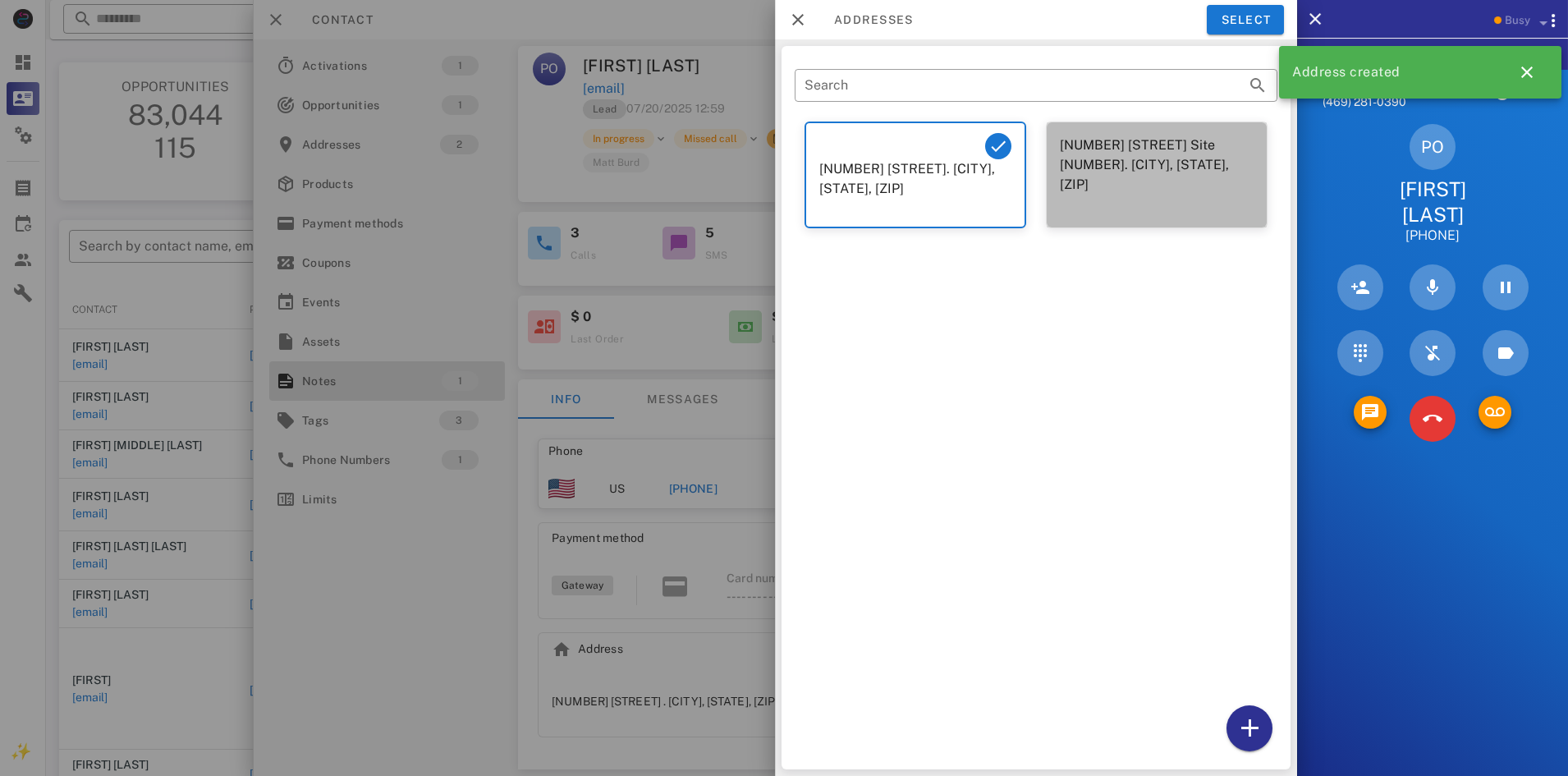 click on "17506 West Van Buren              Site 383.
Goodyear, AZ, 85338.
US" at bounding box center [1157, 172] 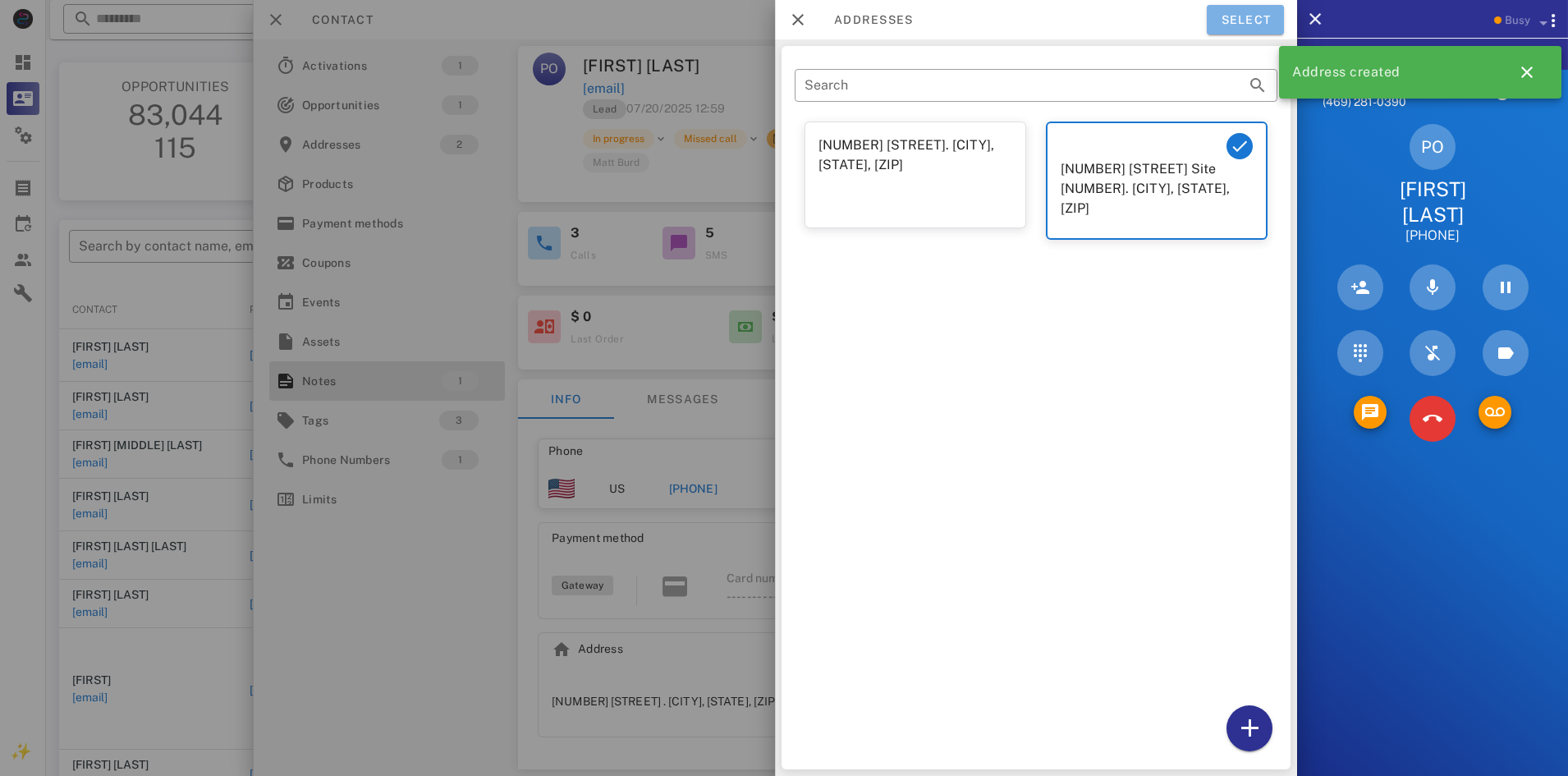 click on "Select" at bounding box center [1245, 20] 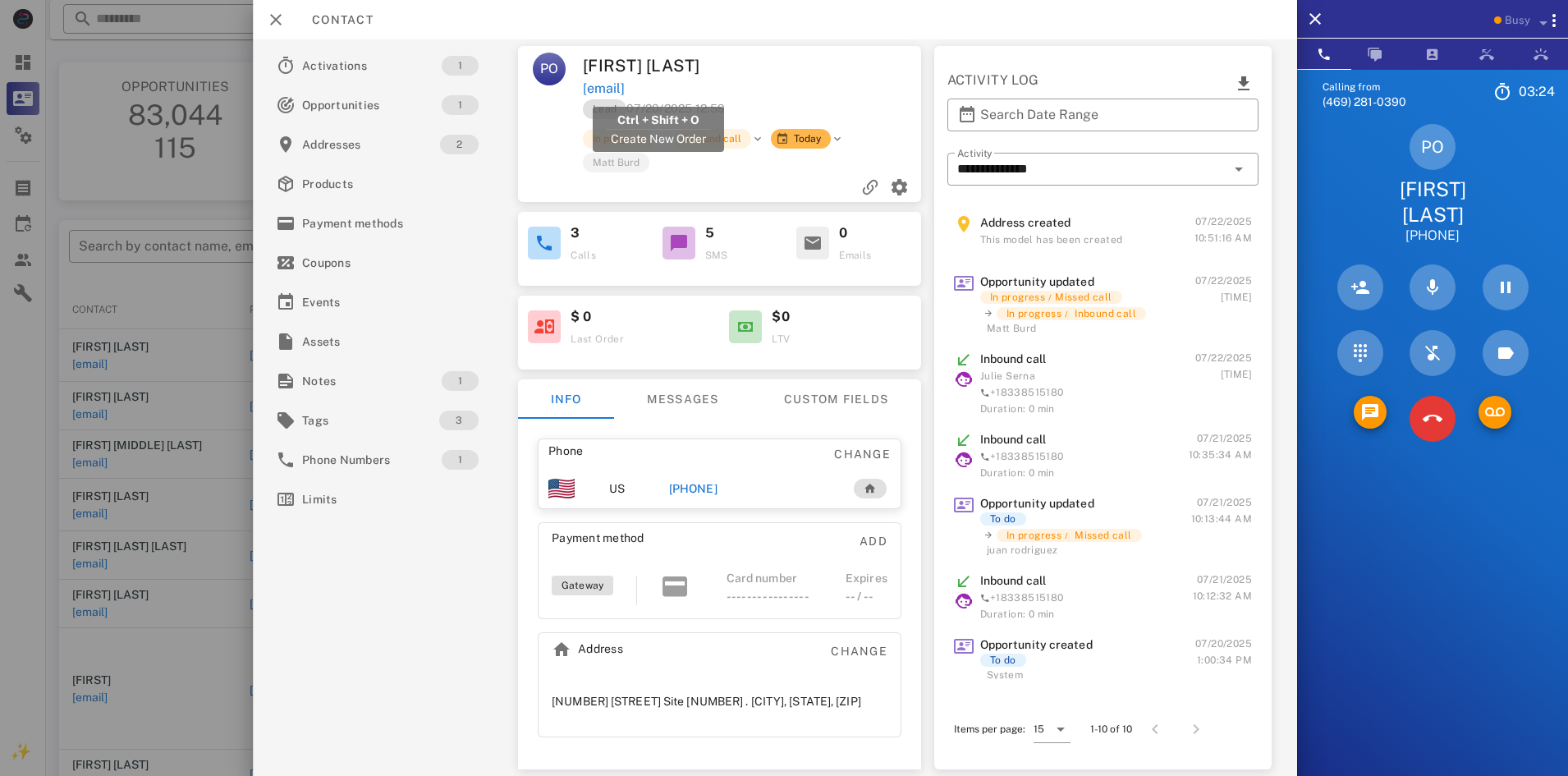 click on "pitterpat901@yahoo.com" at bounding box center [603, 89] 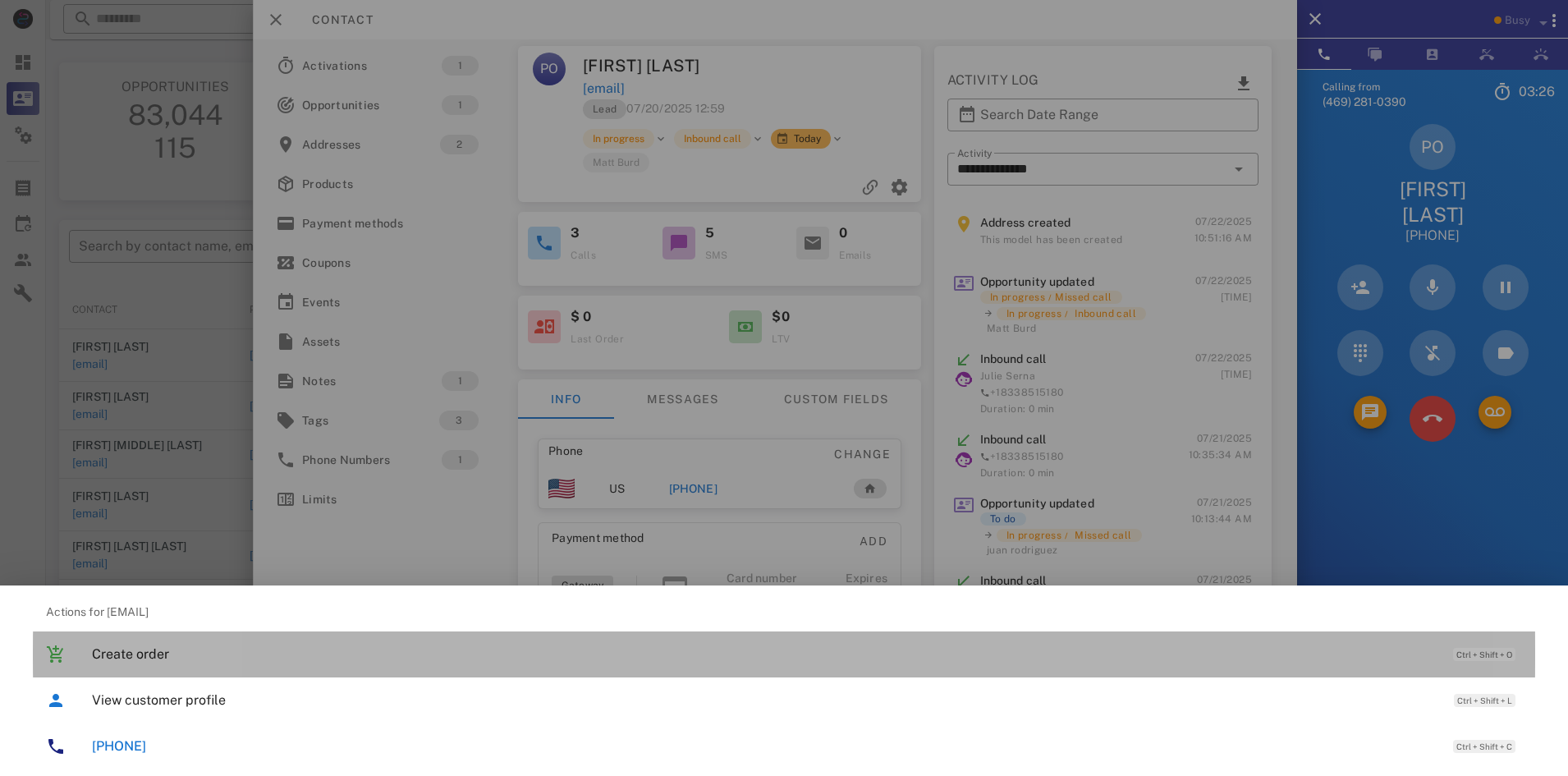 click on "Create order" at bounding box center (764, 654) 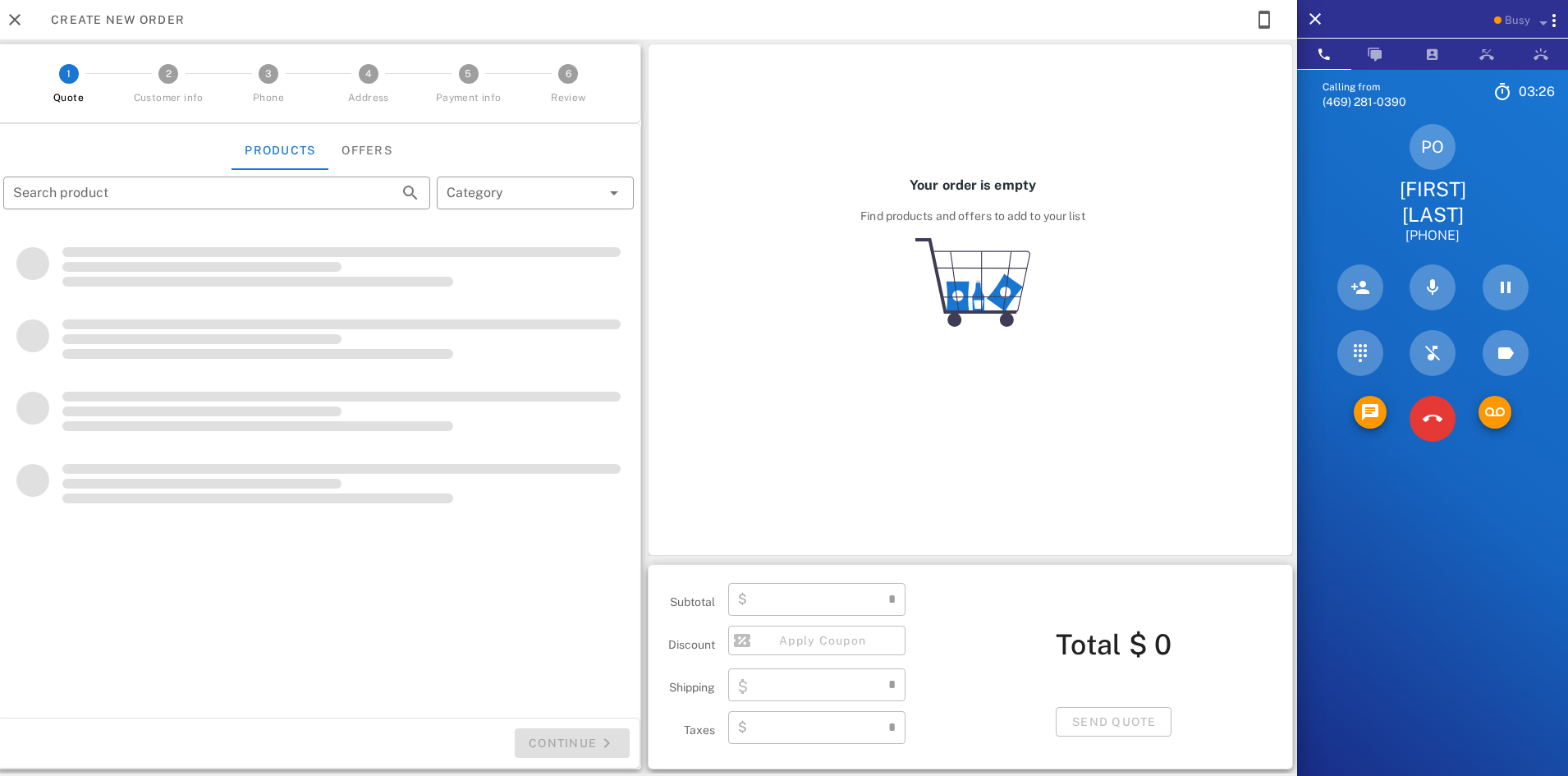 type on "**********" 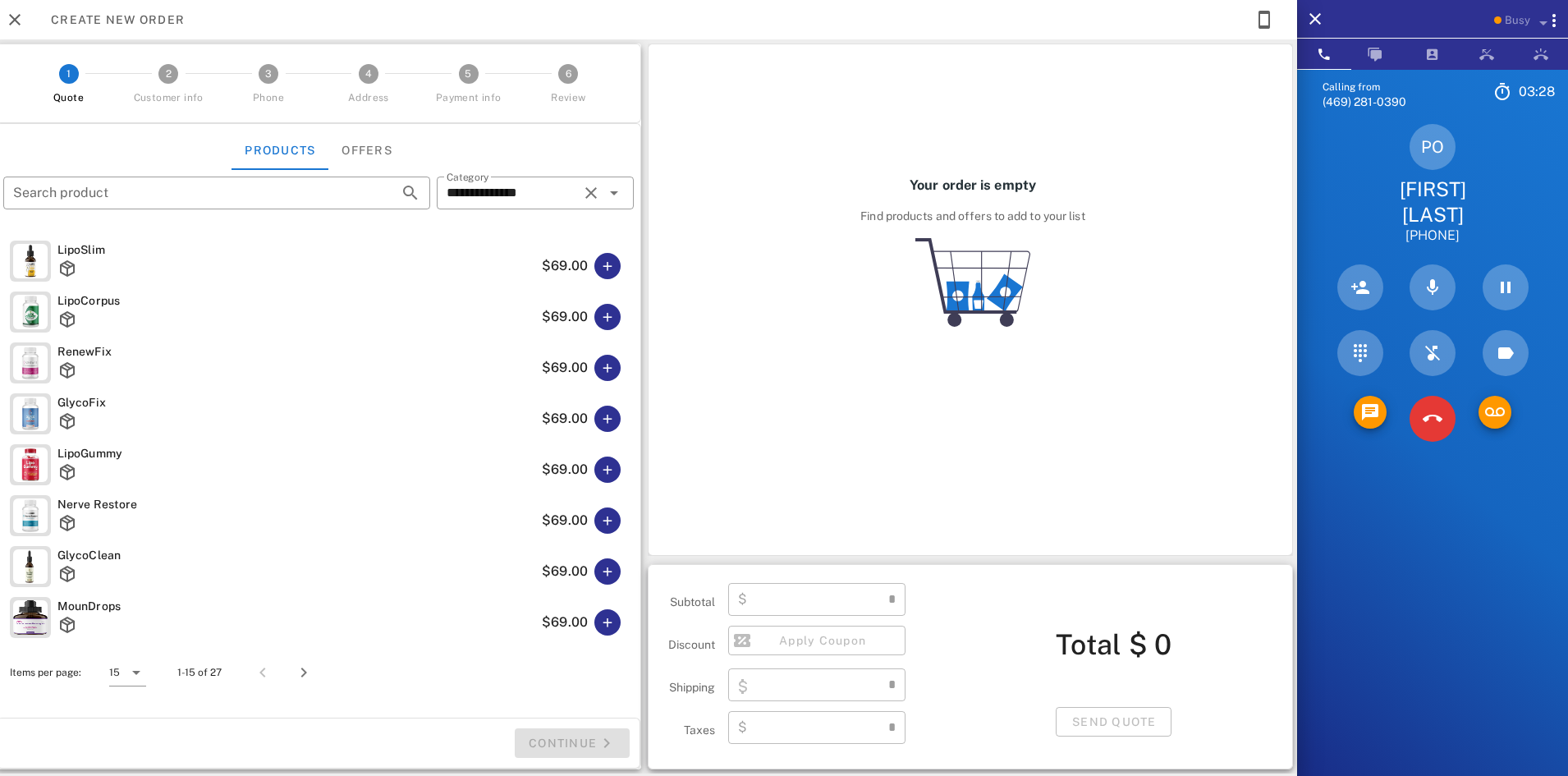 type on "****" 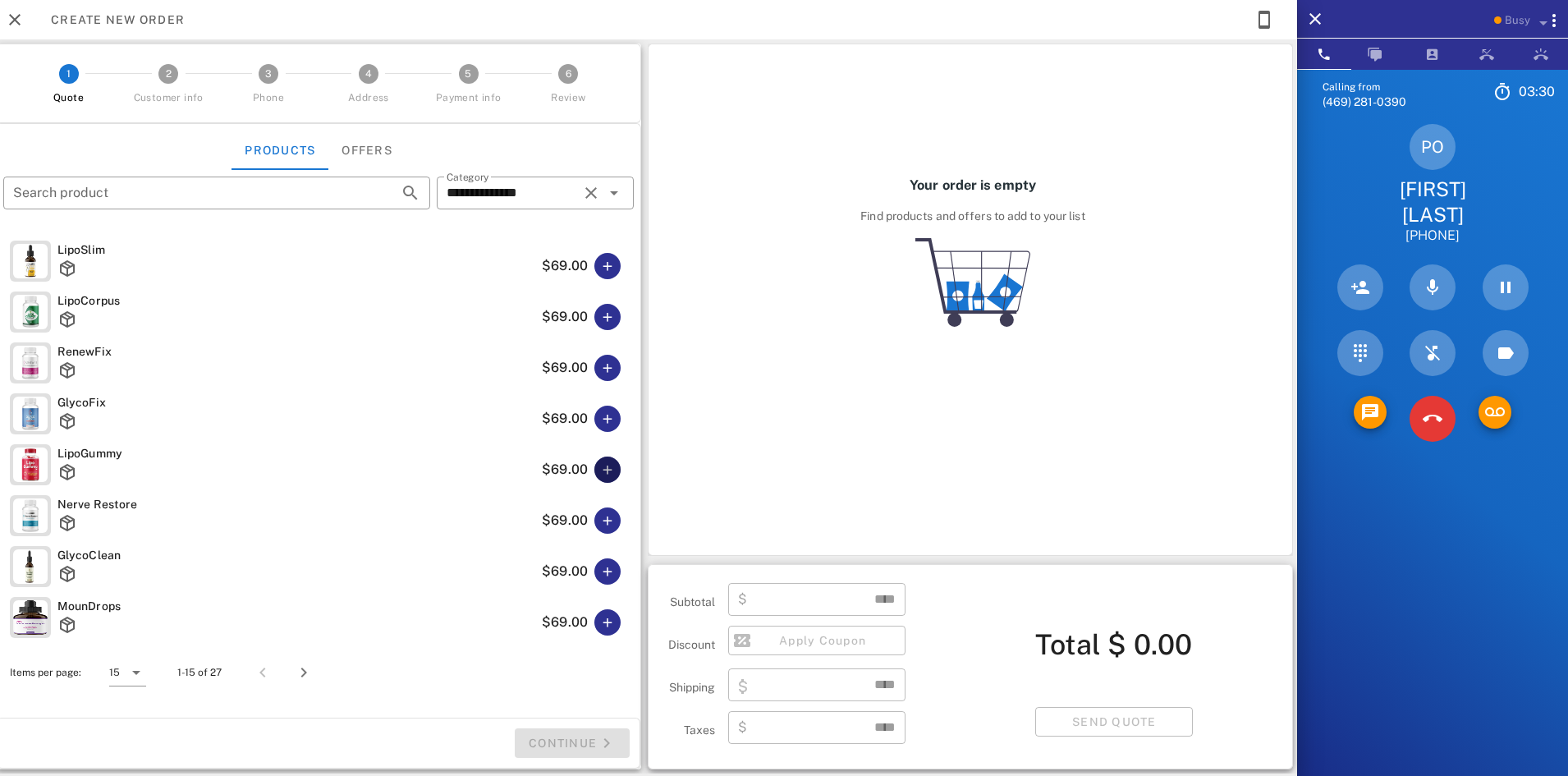 click at bounding box center [607, 470] 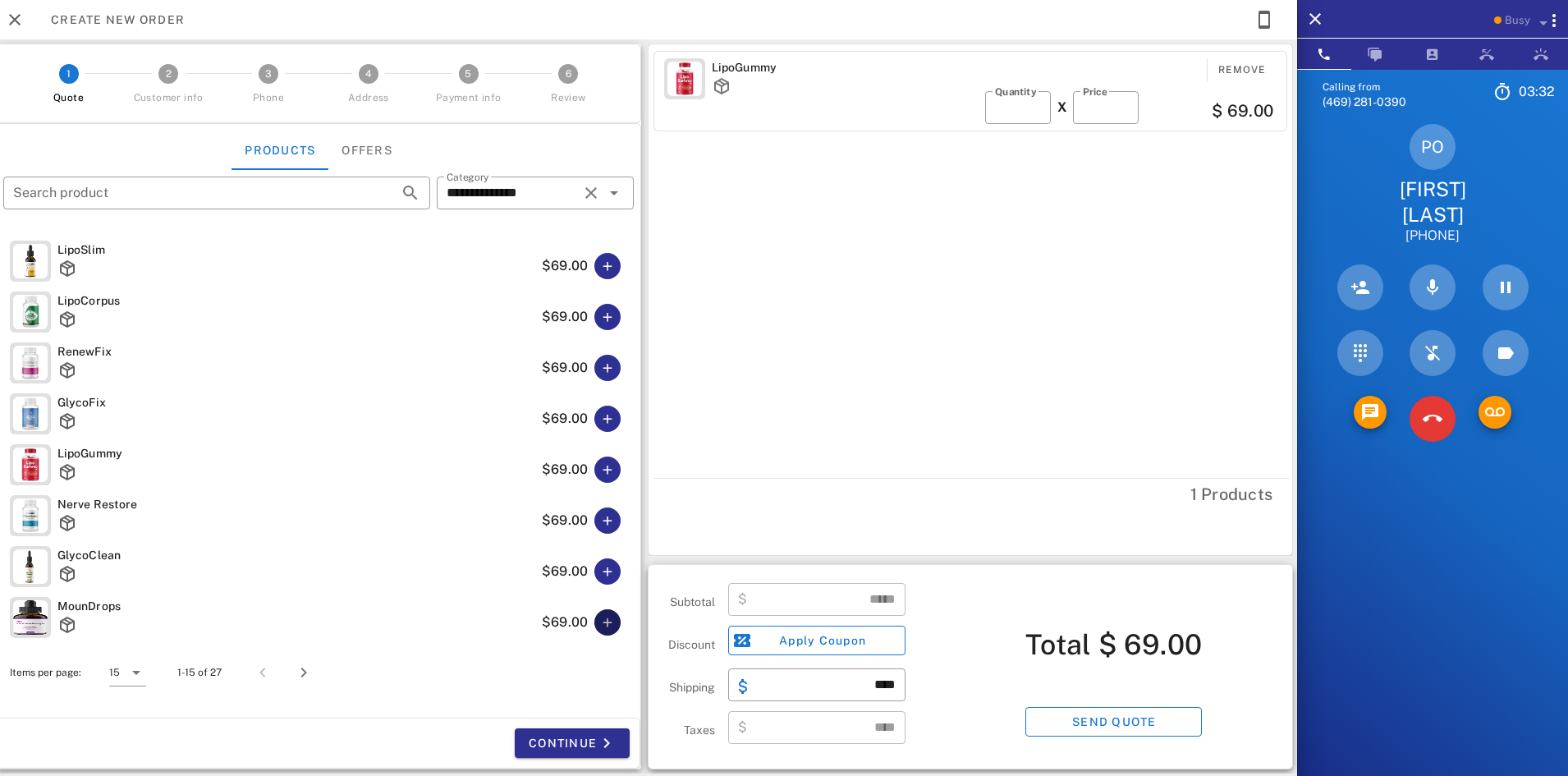 click at bounding box center (607, 622) 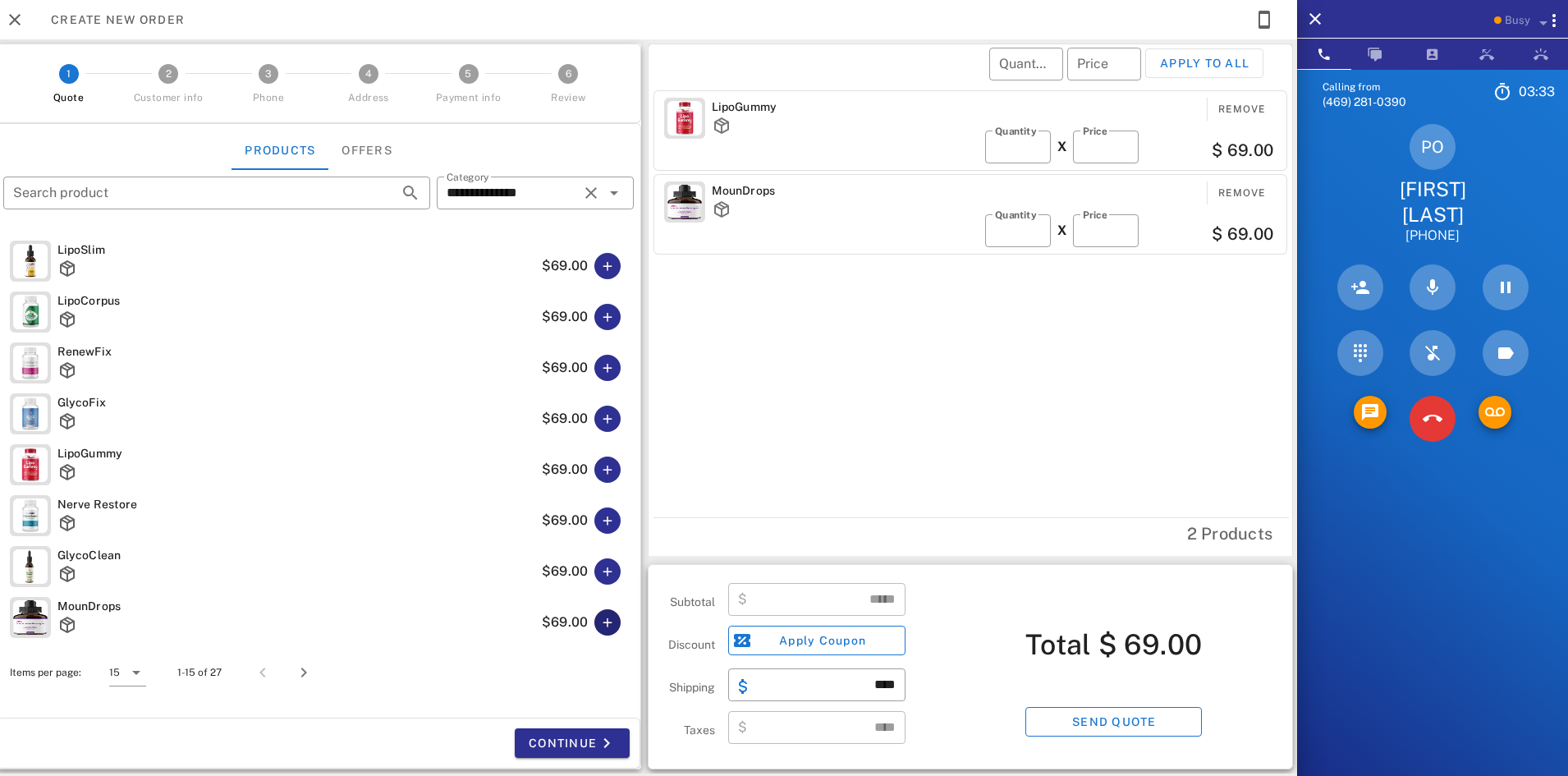 type on "******" 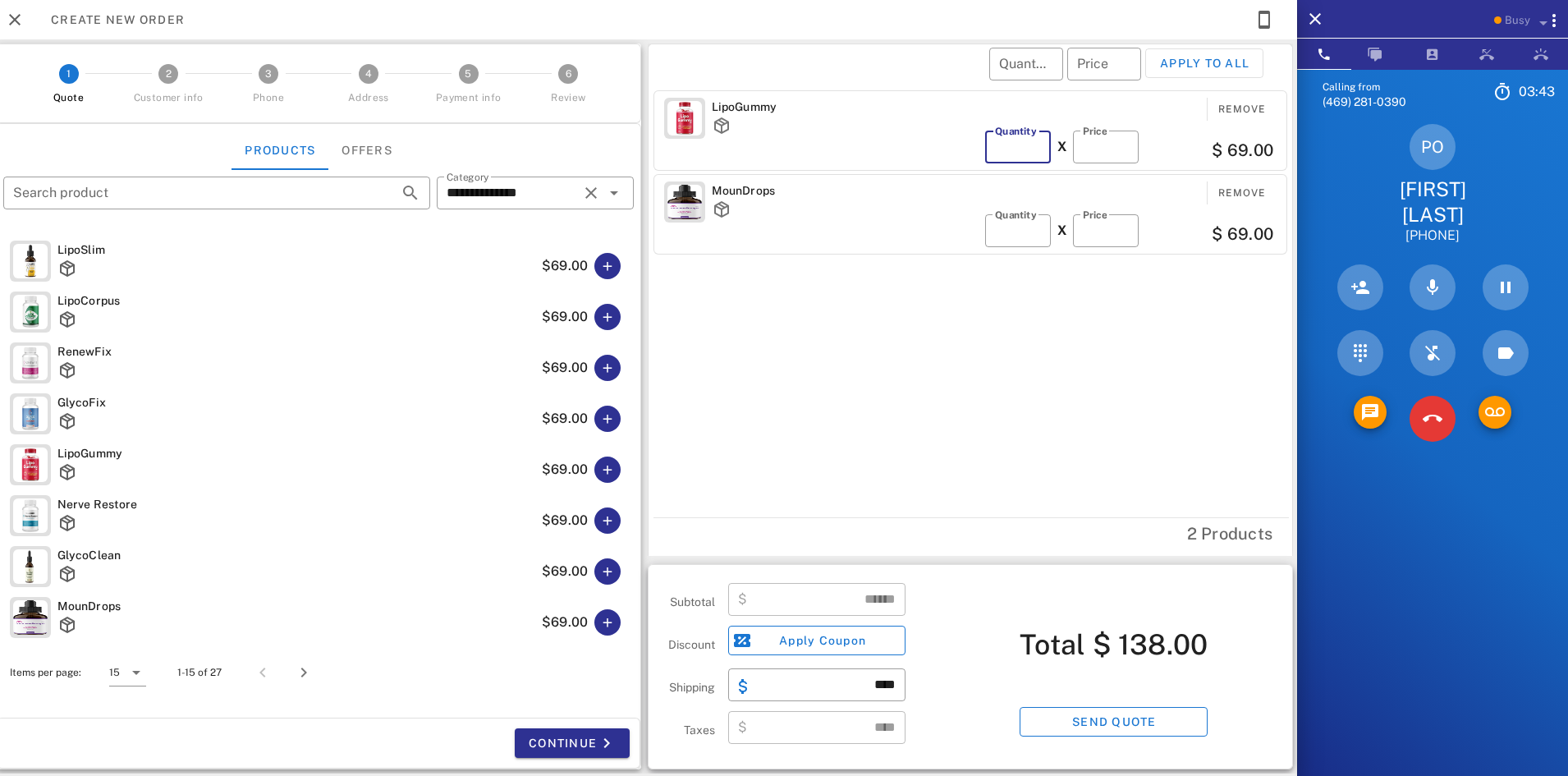 click on "*" at bounding box center (1018, 147) 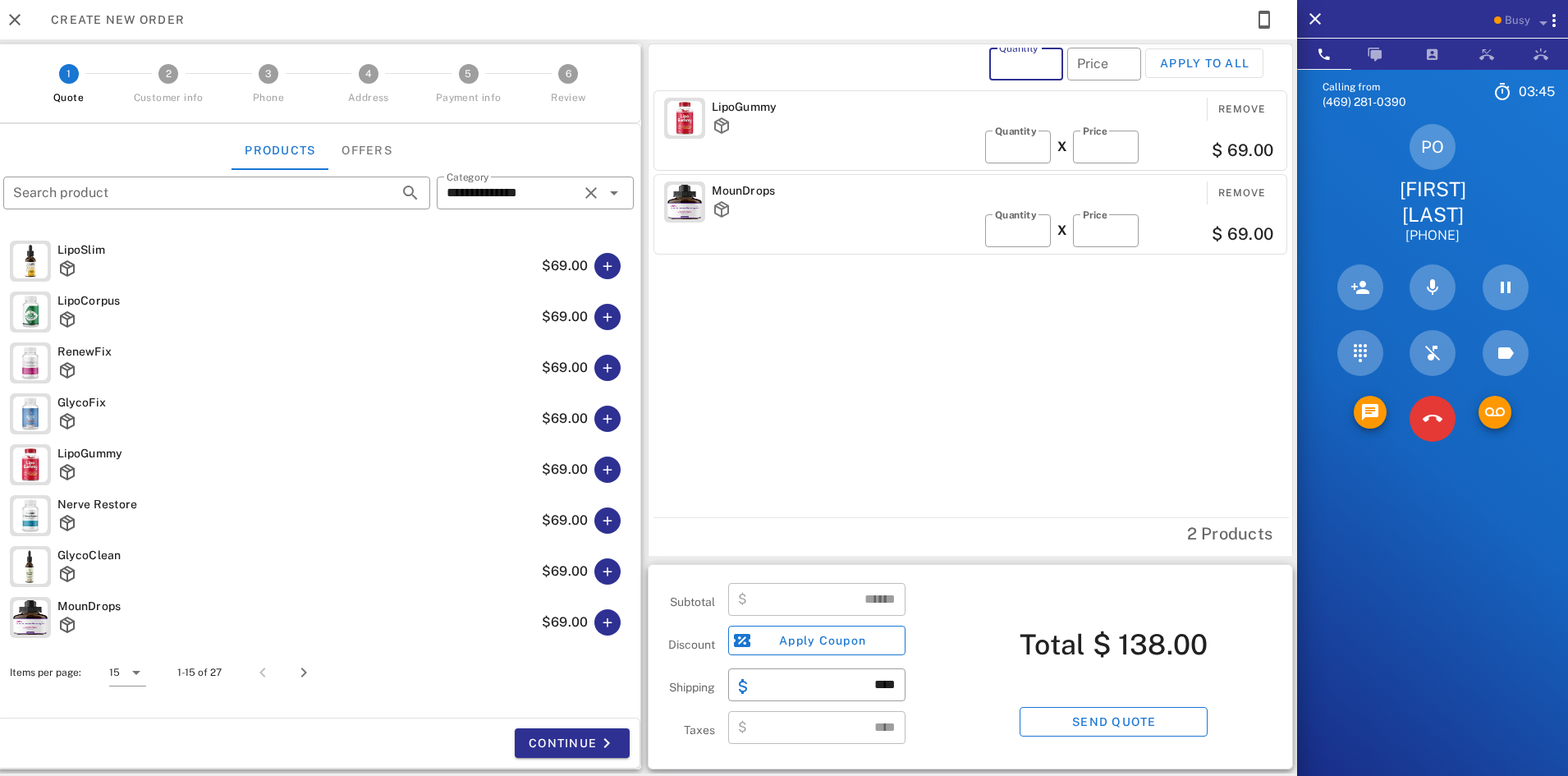 click on "Quantity" at bounding box center [1026, 64] 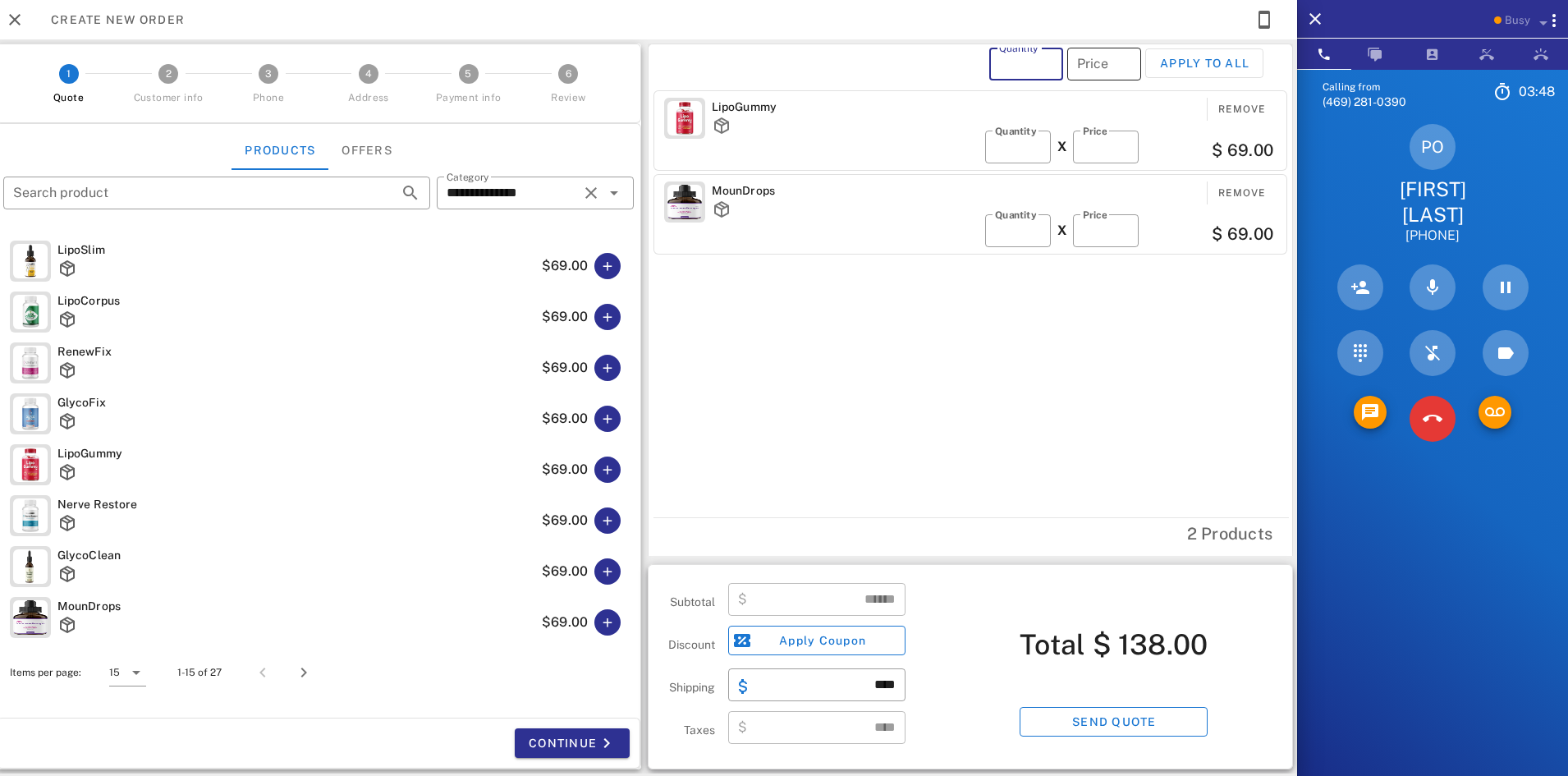 type on "*" 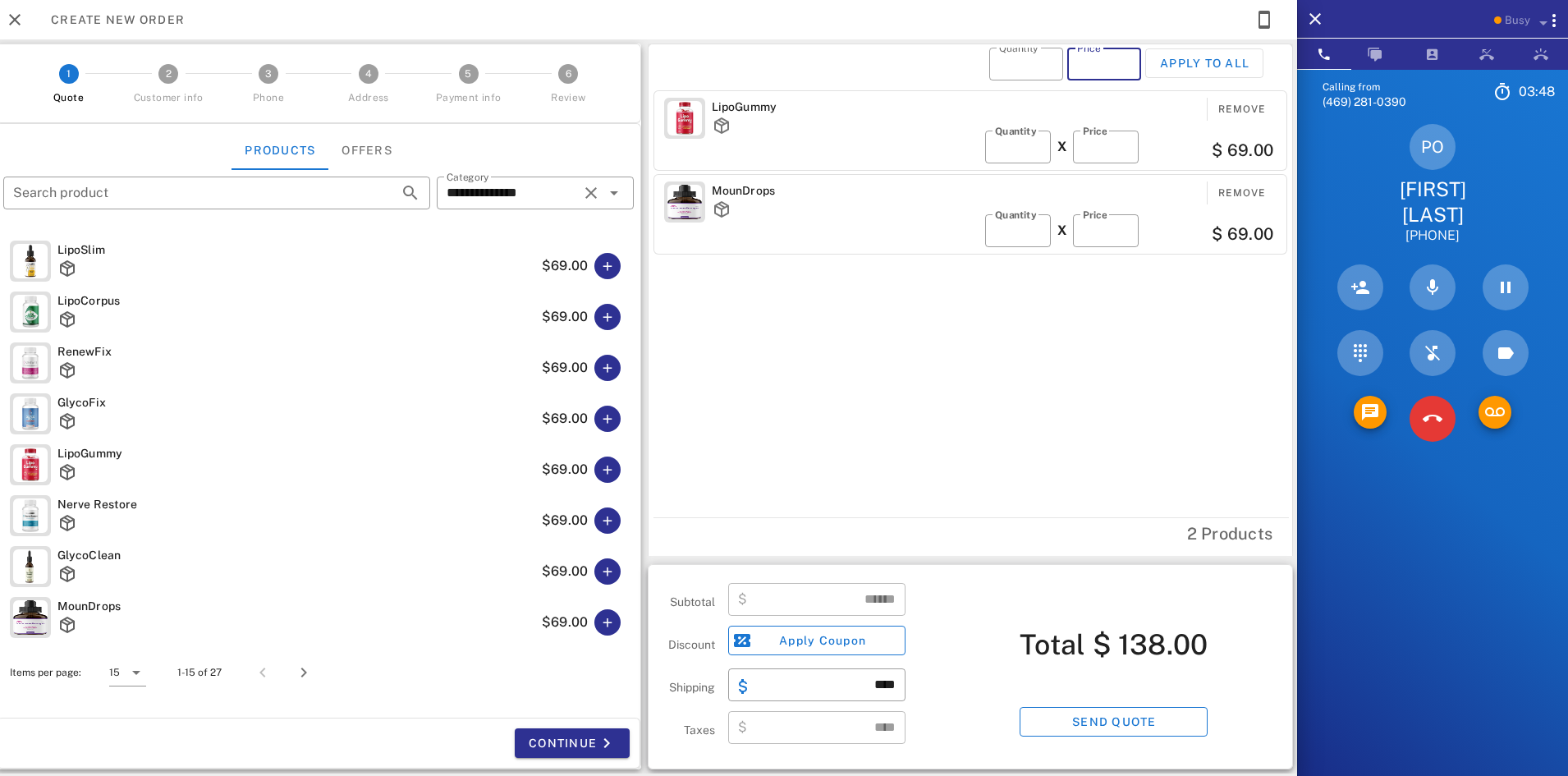 click on "Price" at bounding box center [1104, 64] 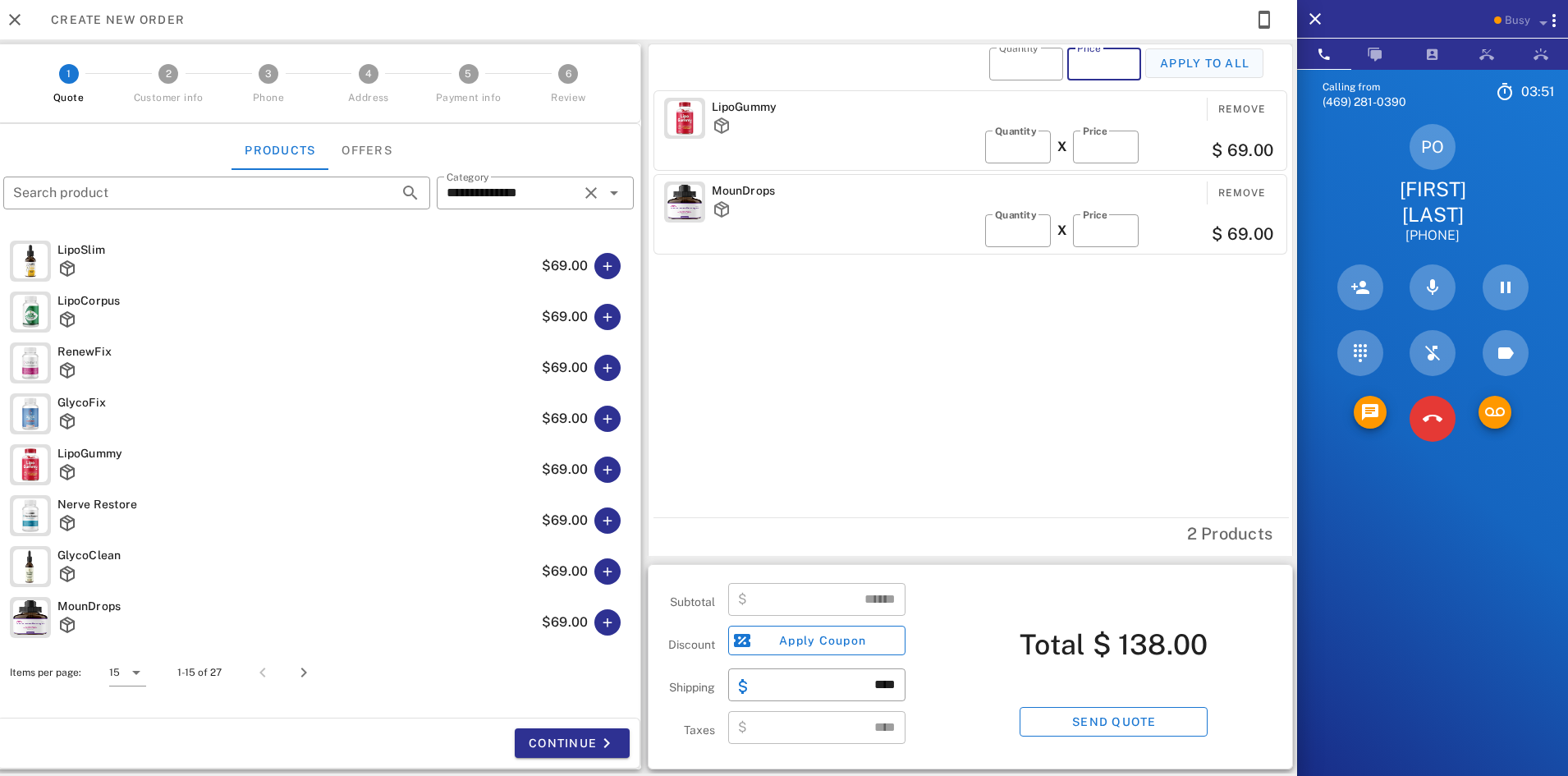 type on "**" 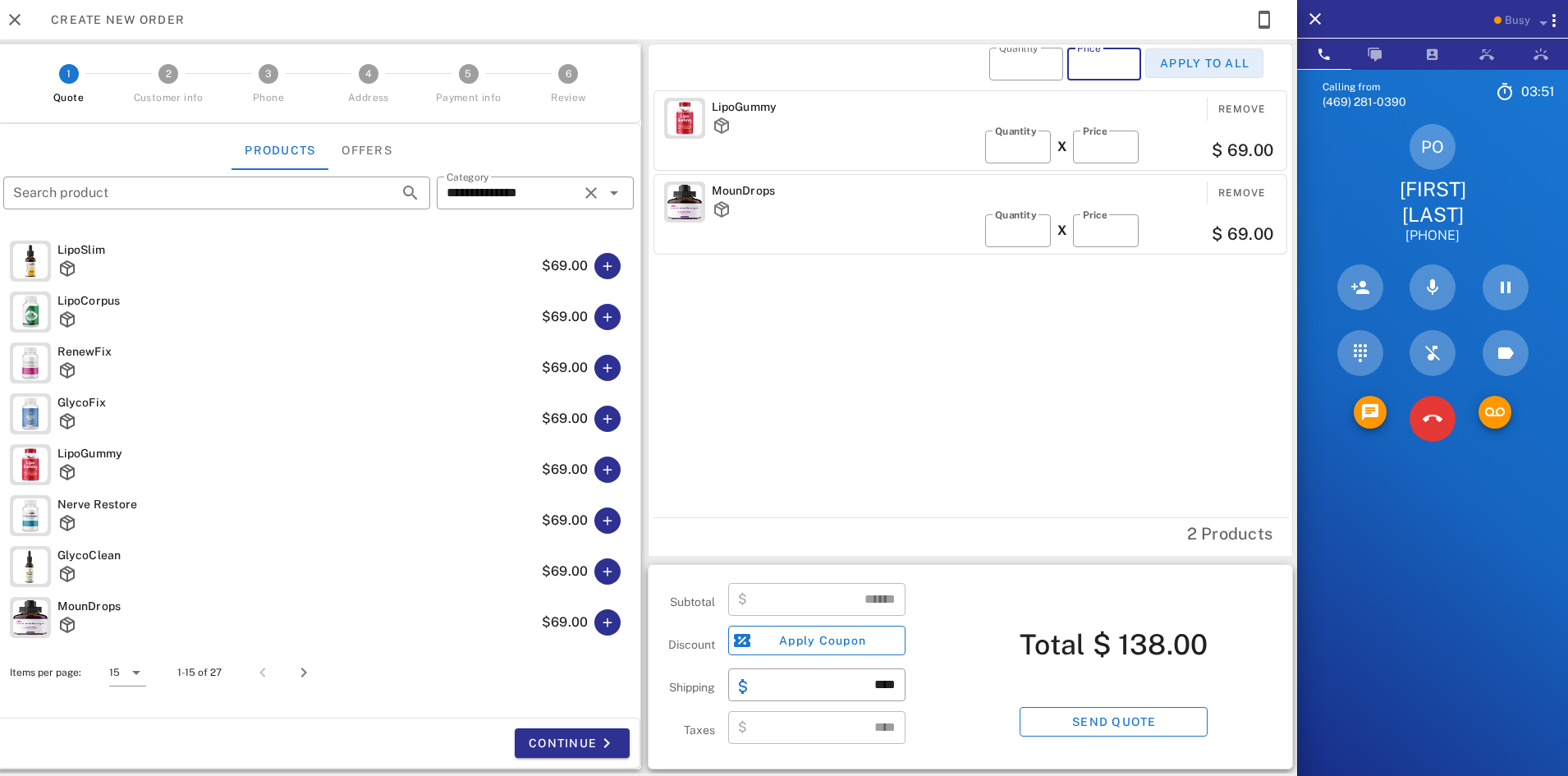 click on "Apply to all" at bounding box center [1204, 63] 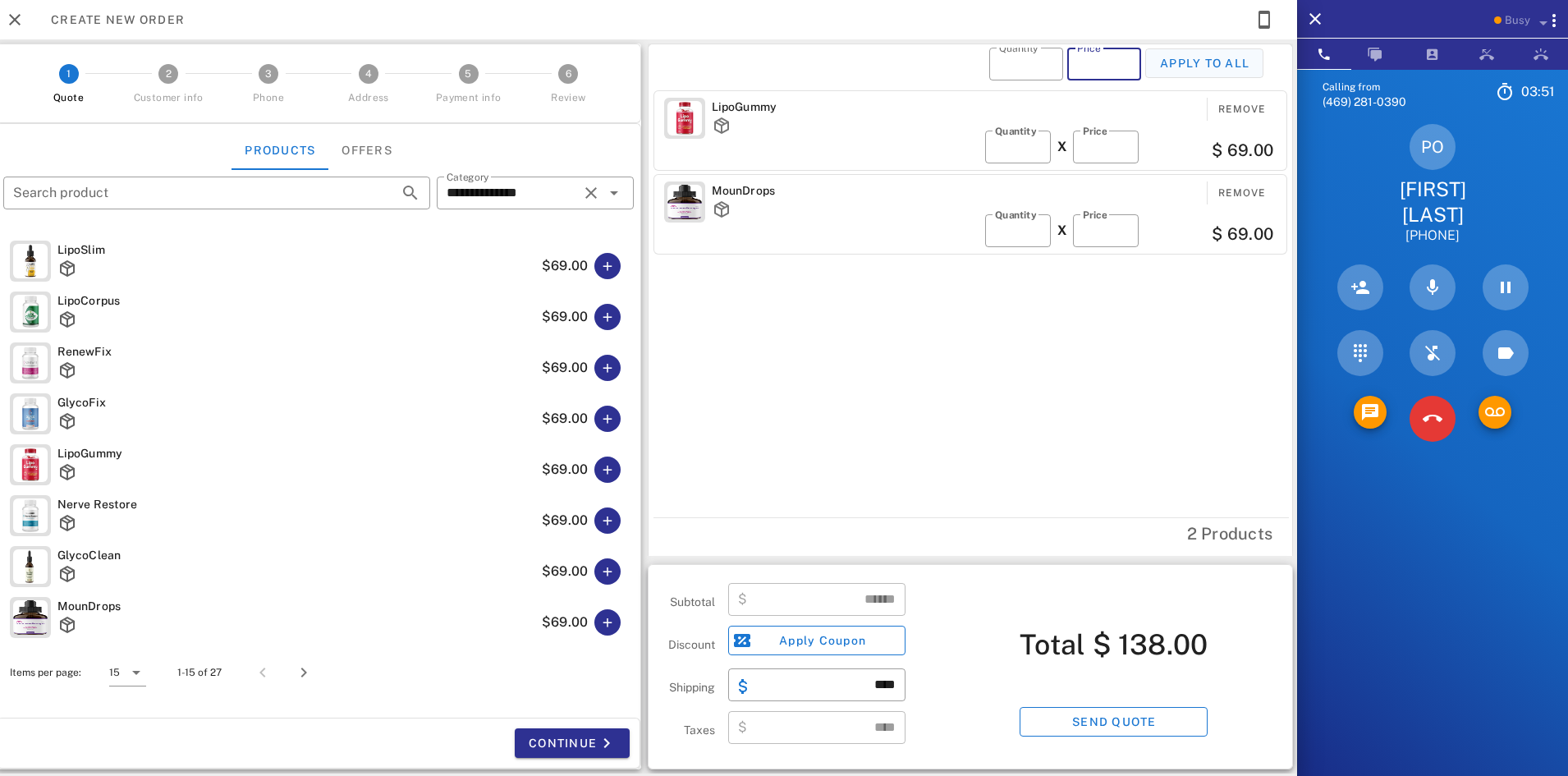 type on "*" 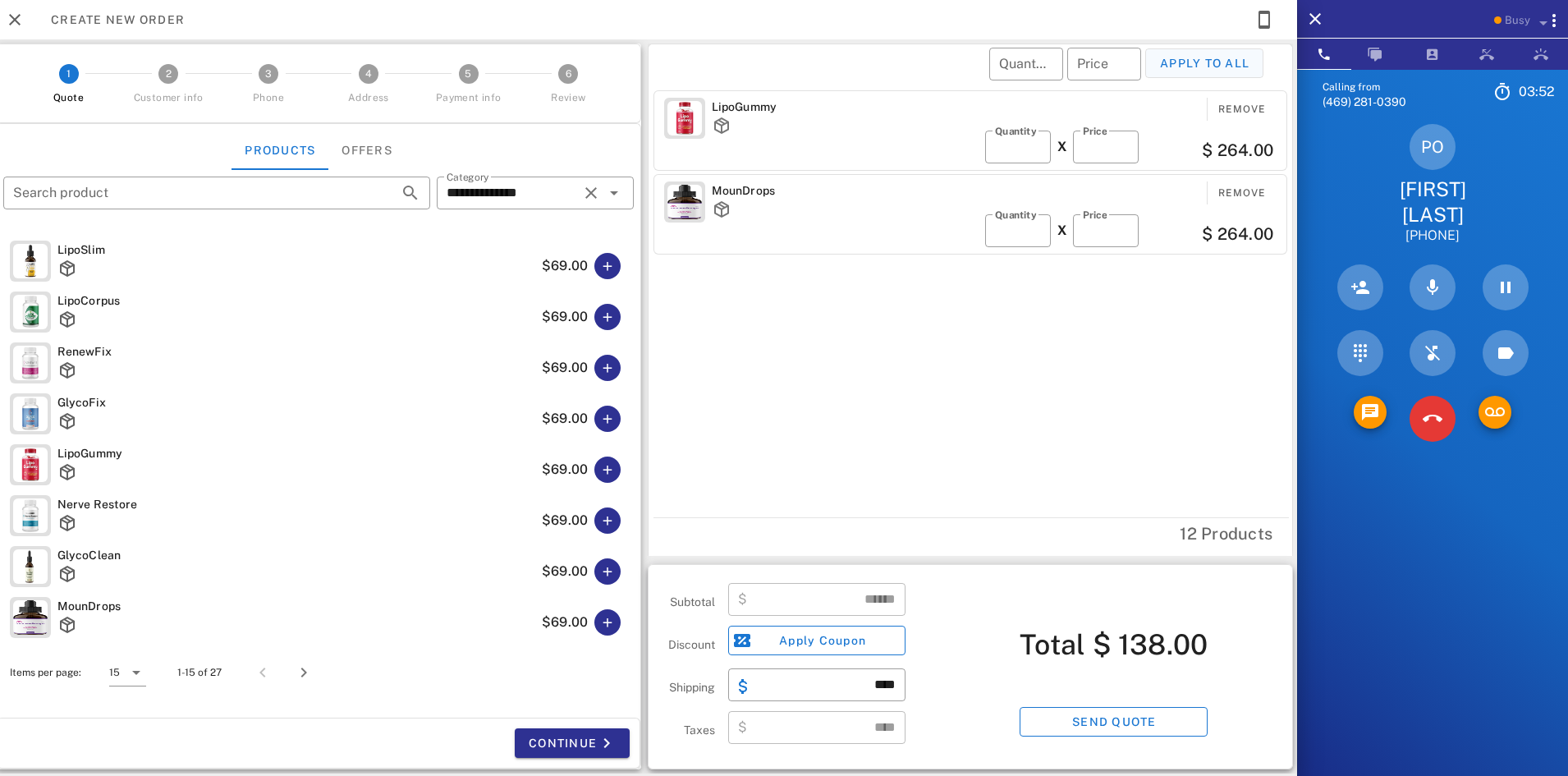 type on "******" 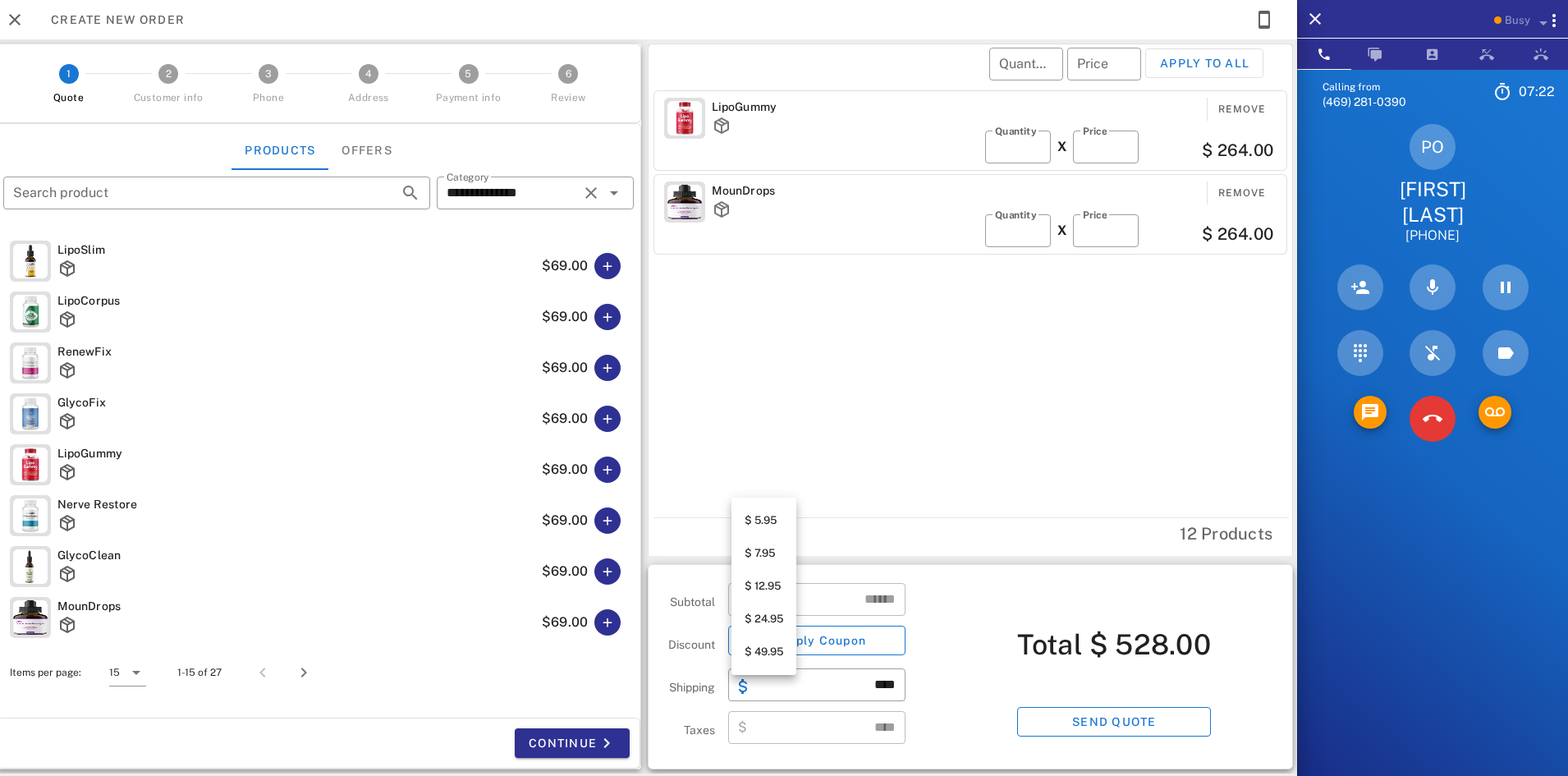 click on "$ 24.95" at bounding box center [763, 619] 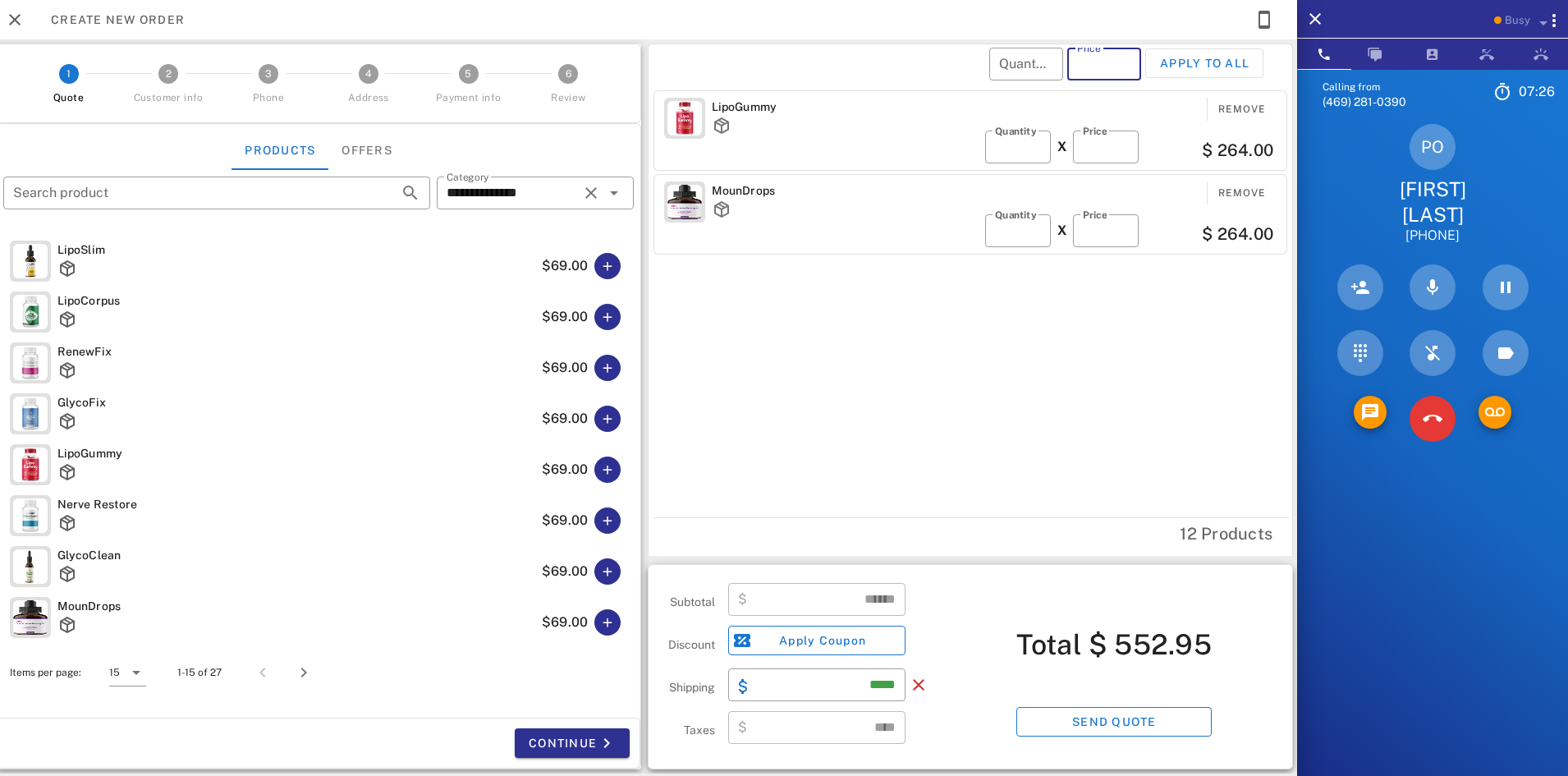 click on "Price" at bounding box center (1104, 64) 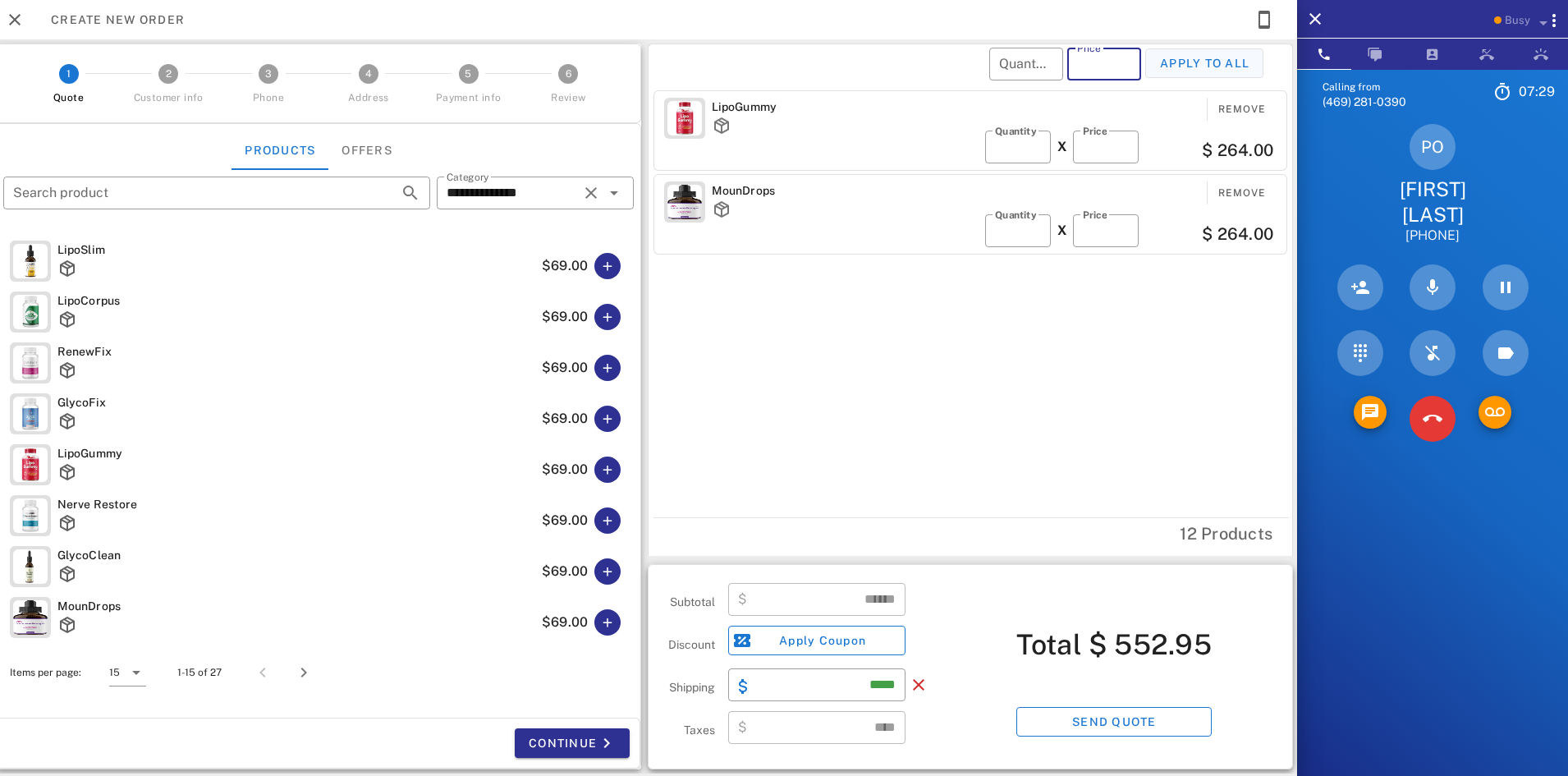 type on "**" 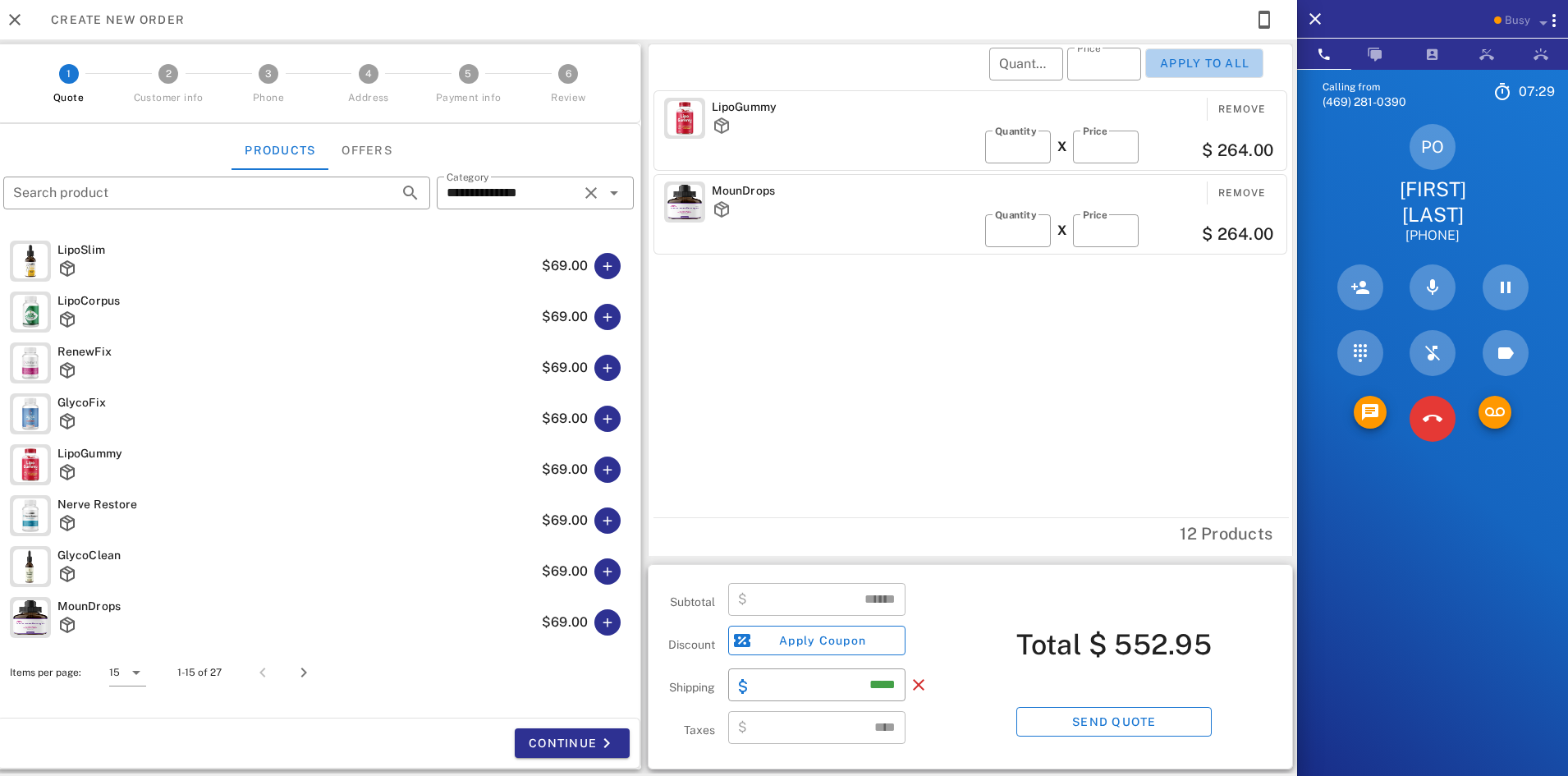 click on "Apply to all" at bounding box center (1204, 63) 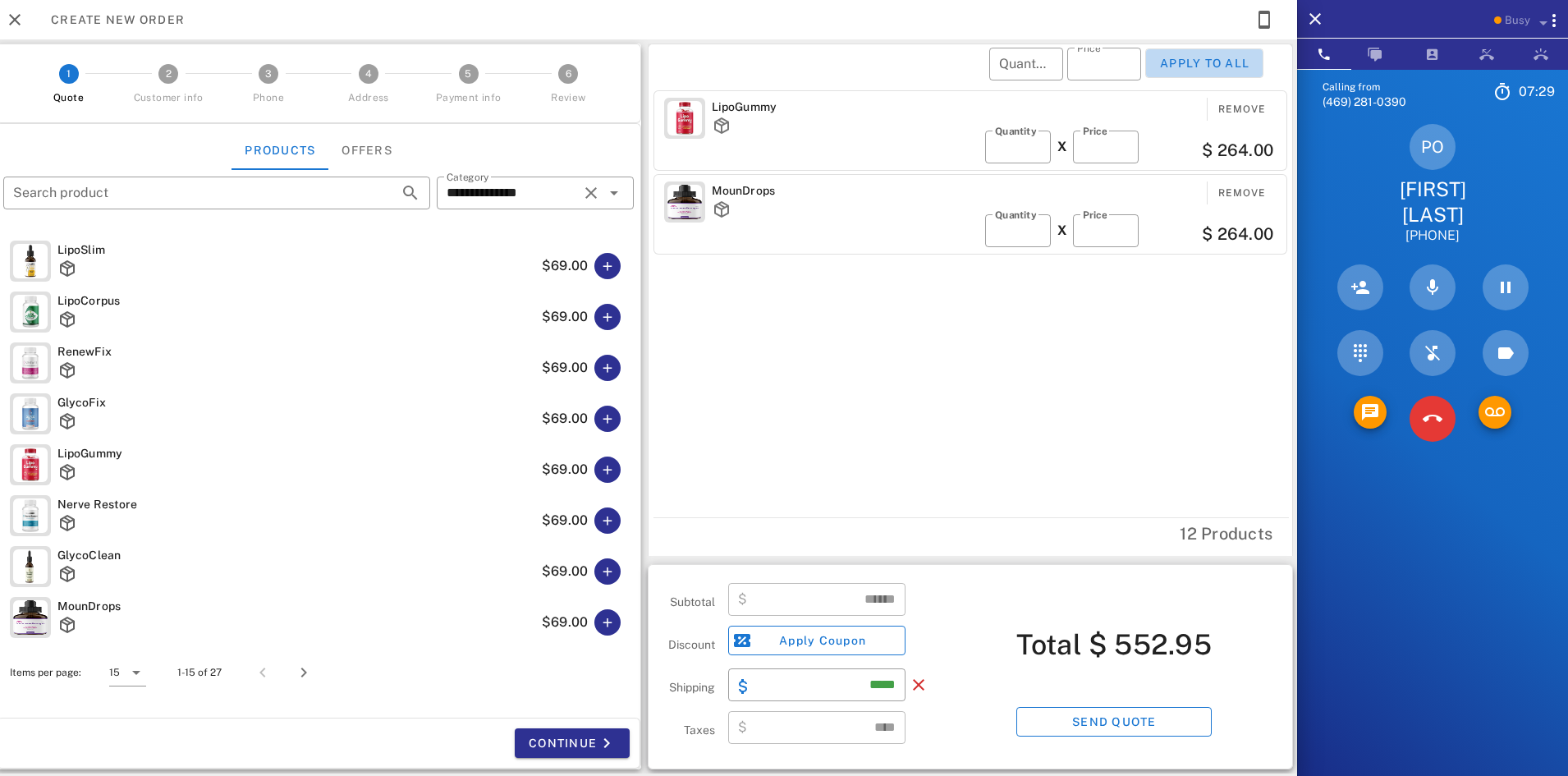 type on "**" 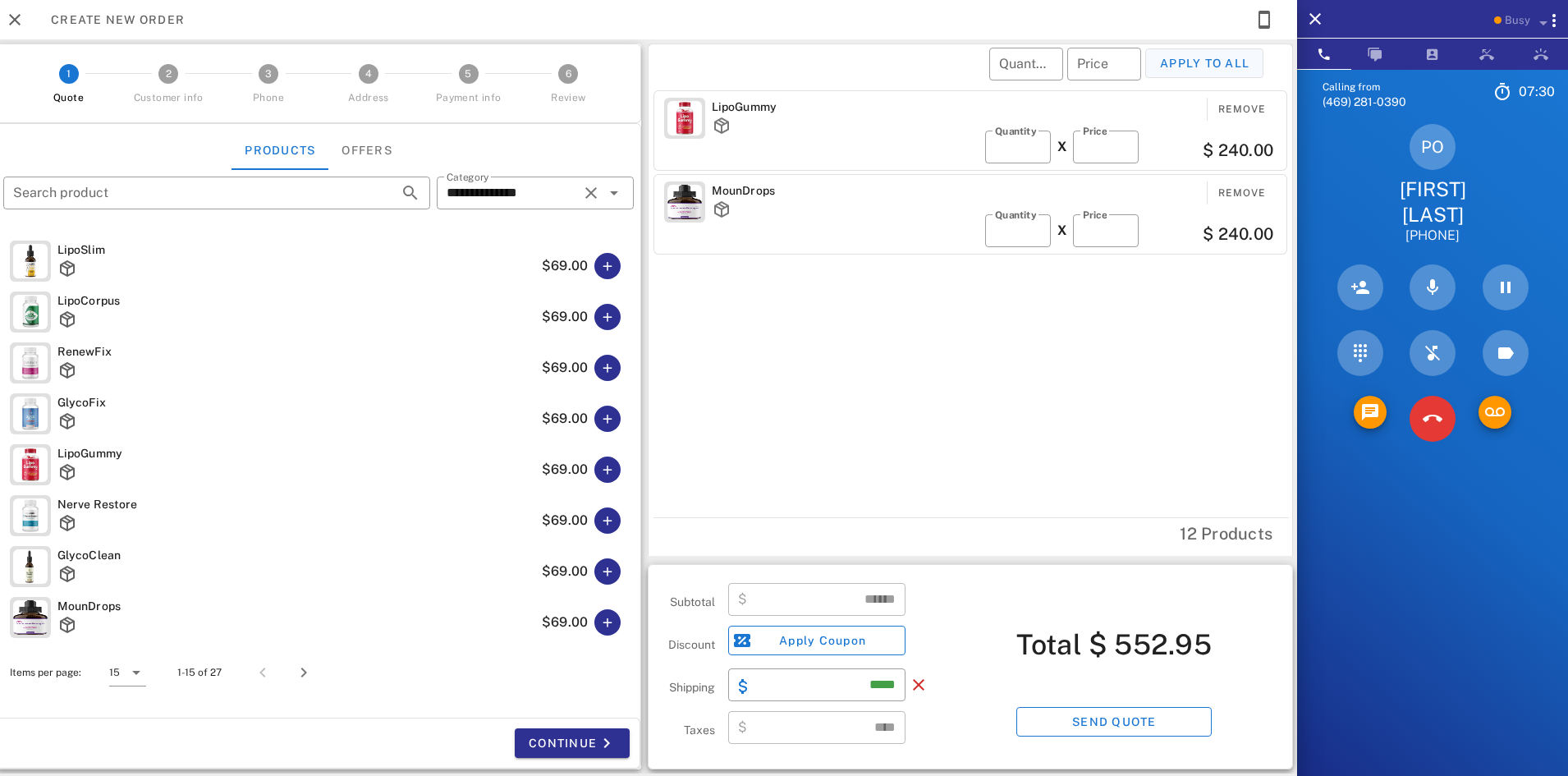 type on "******" 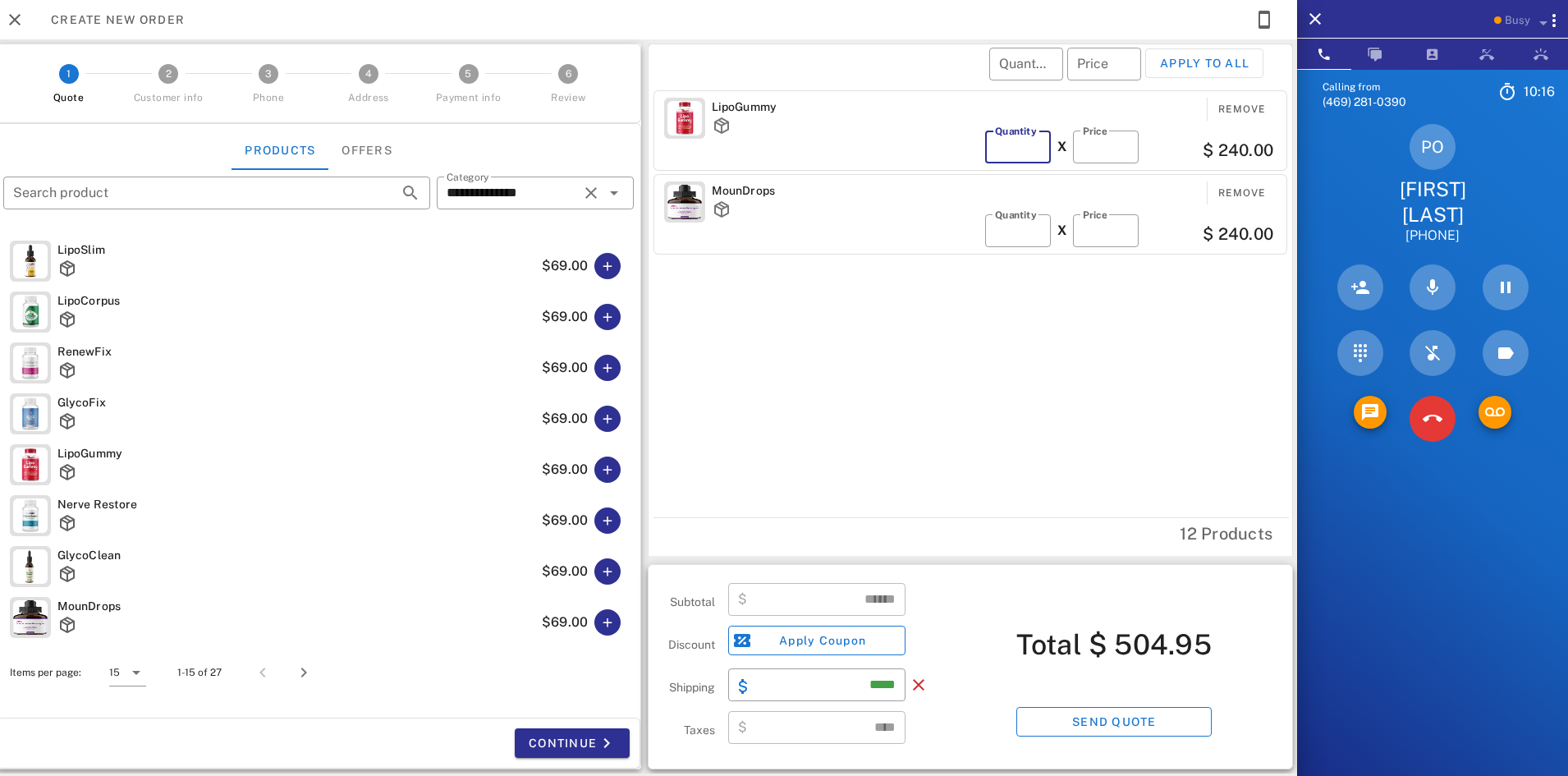 click on "*" at bounding box center [1018, 147] 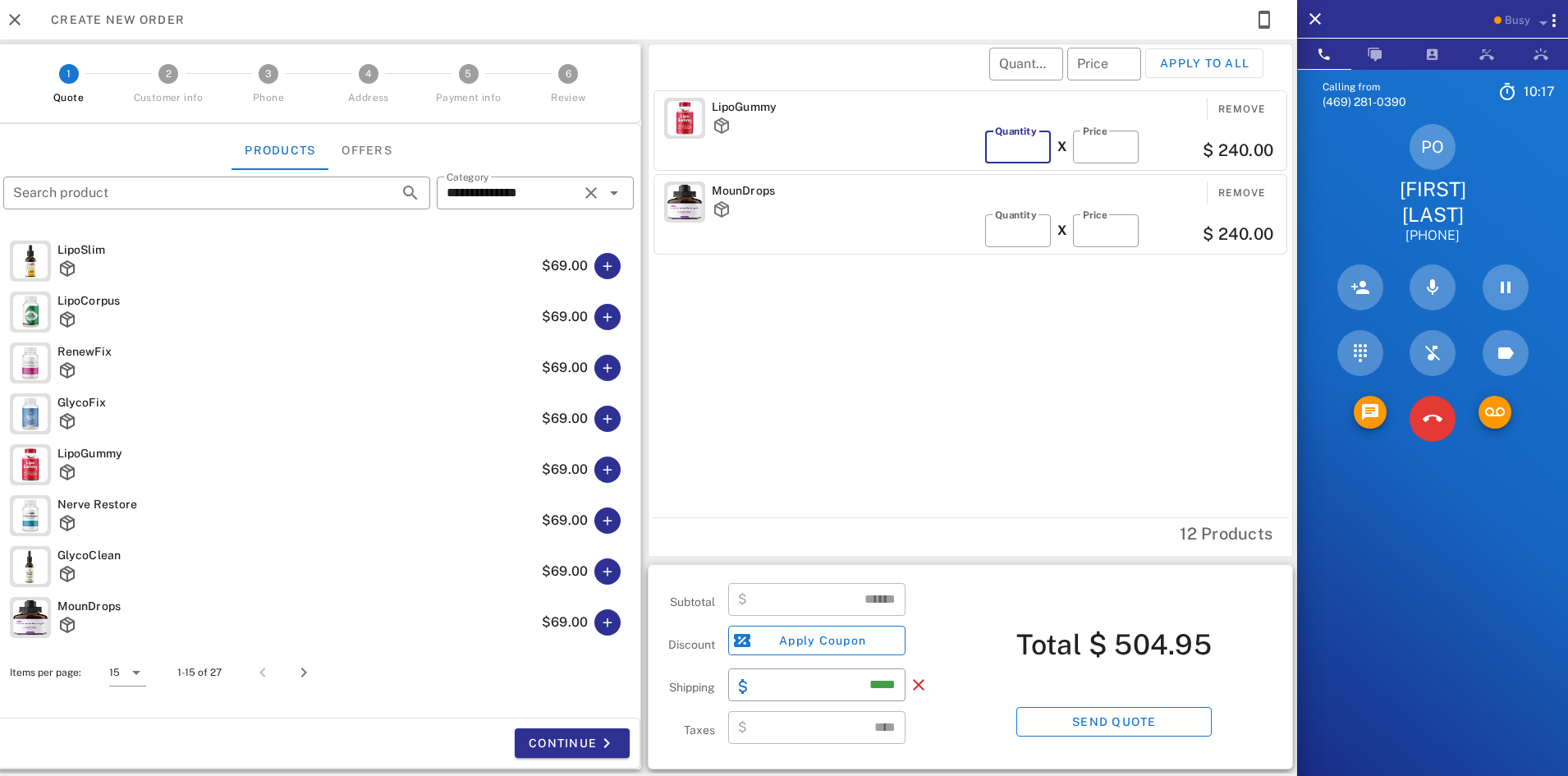 type 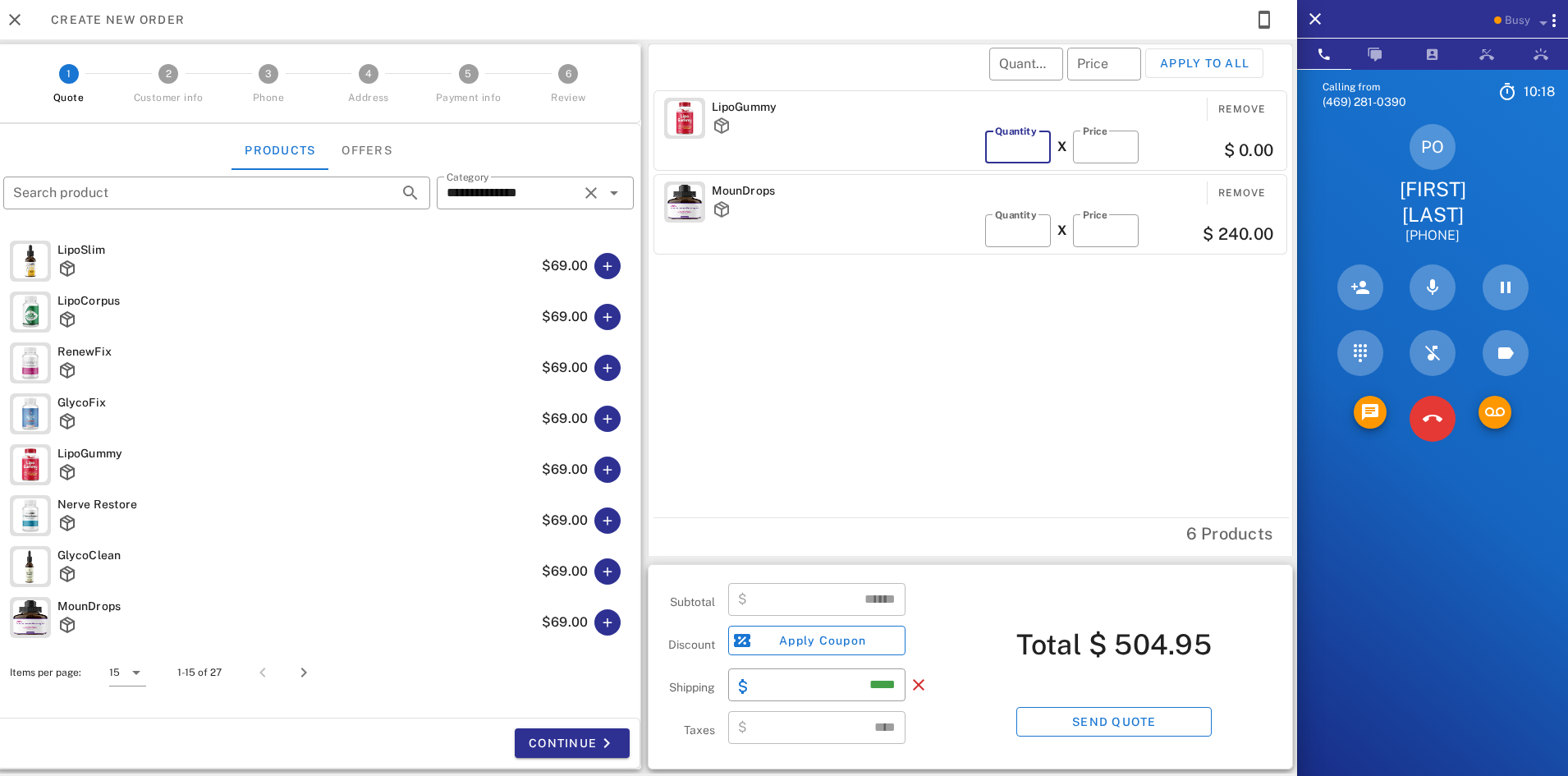 type on "***" 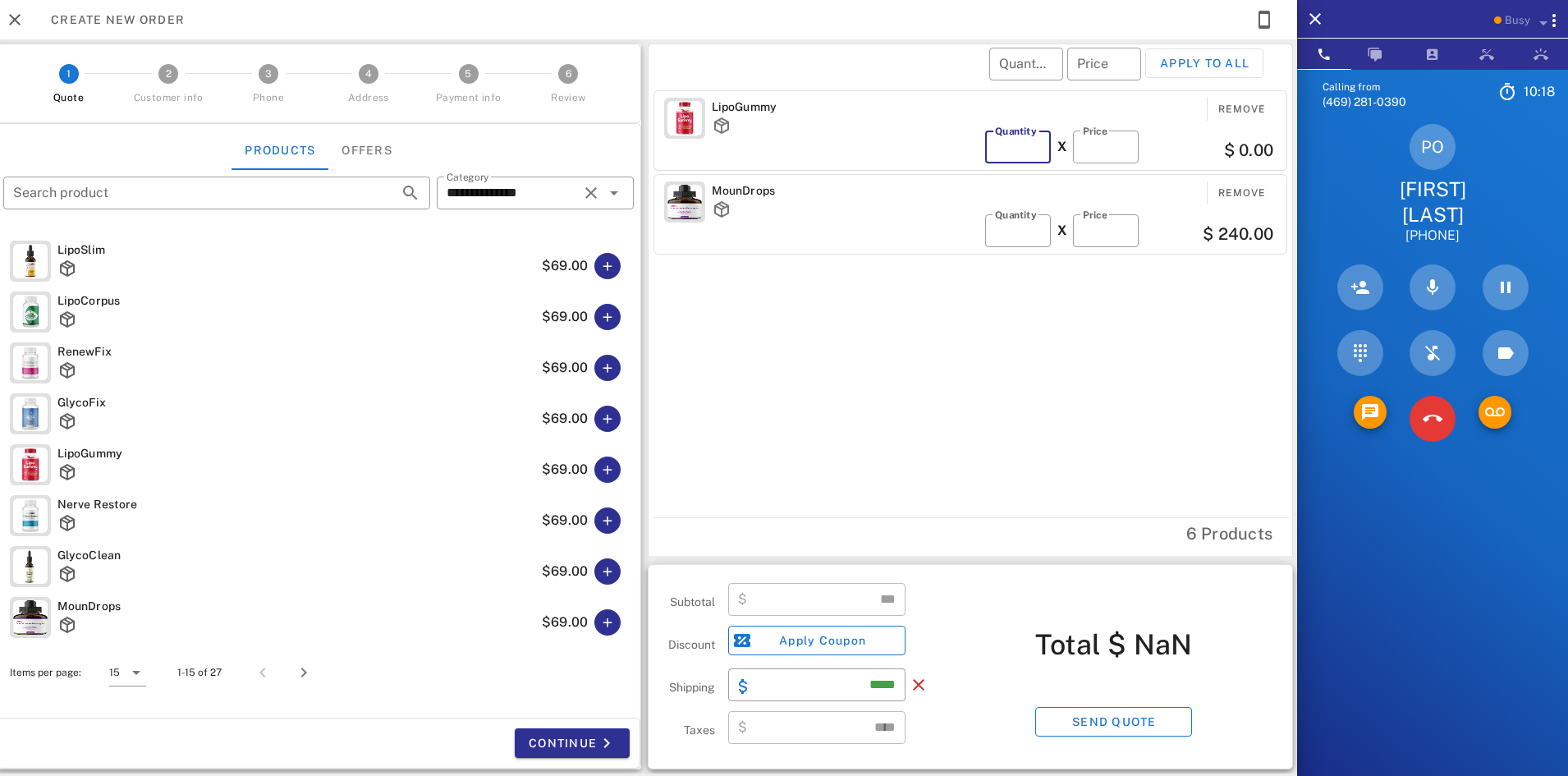 type on "*" 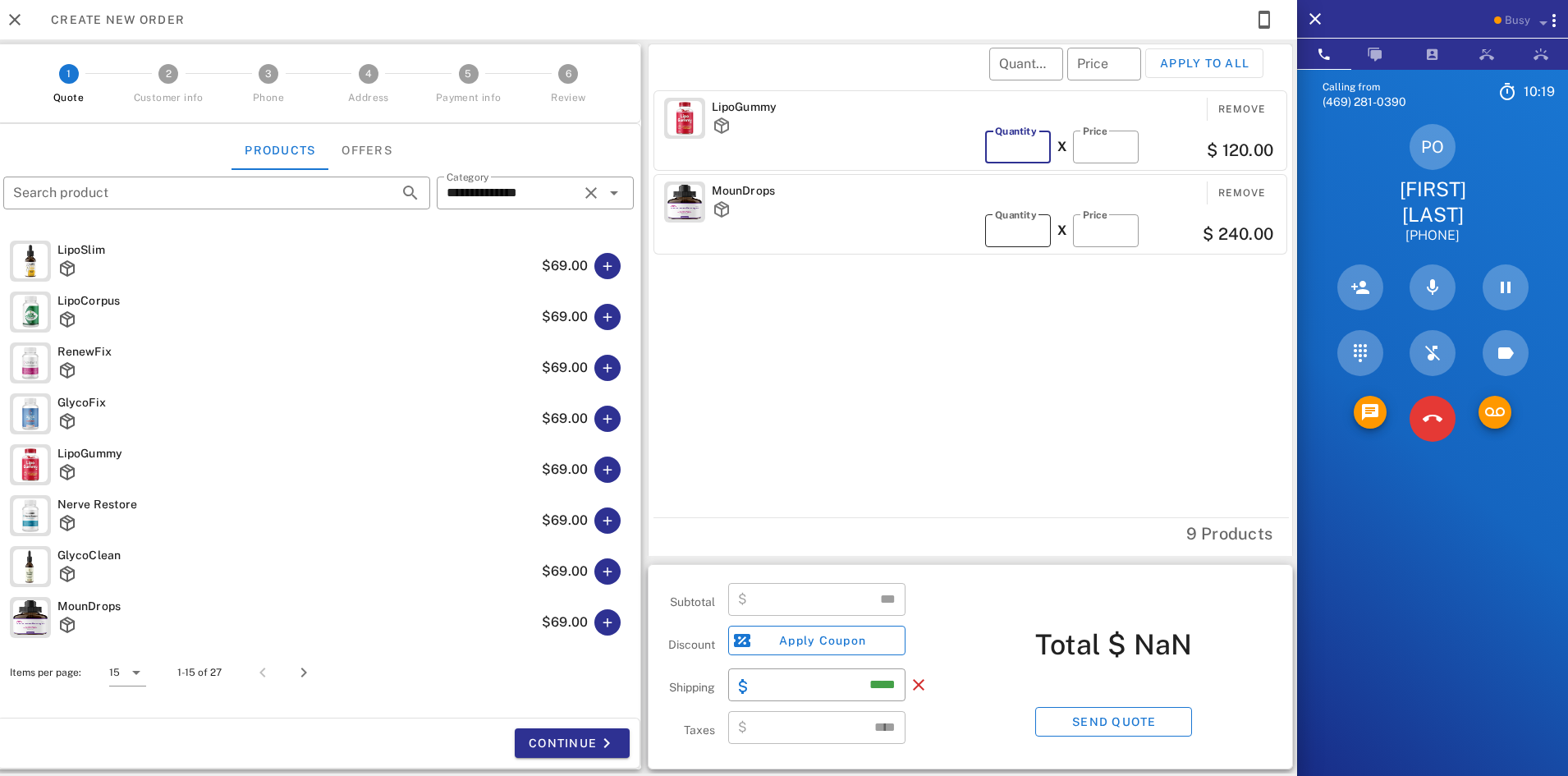 type on "******" 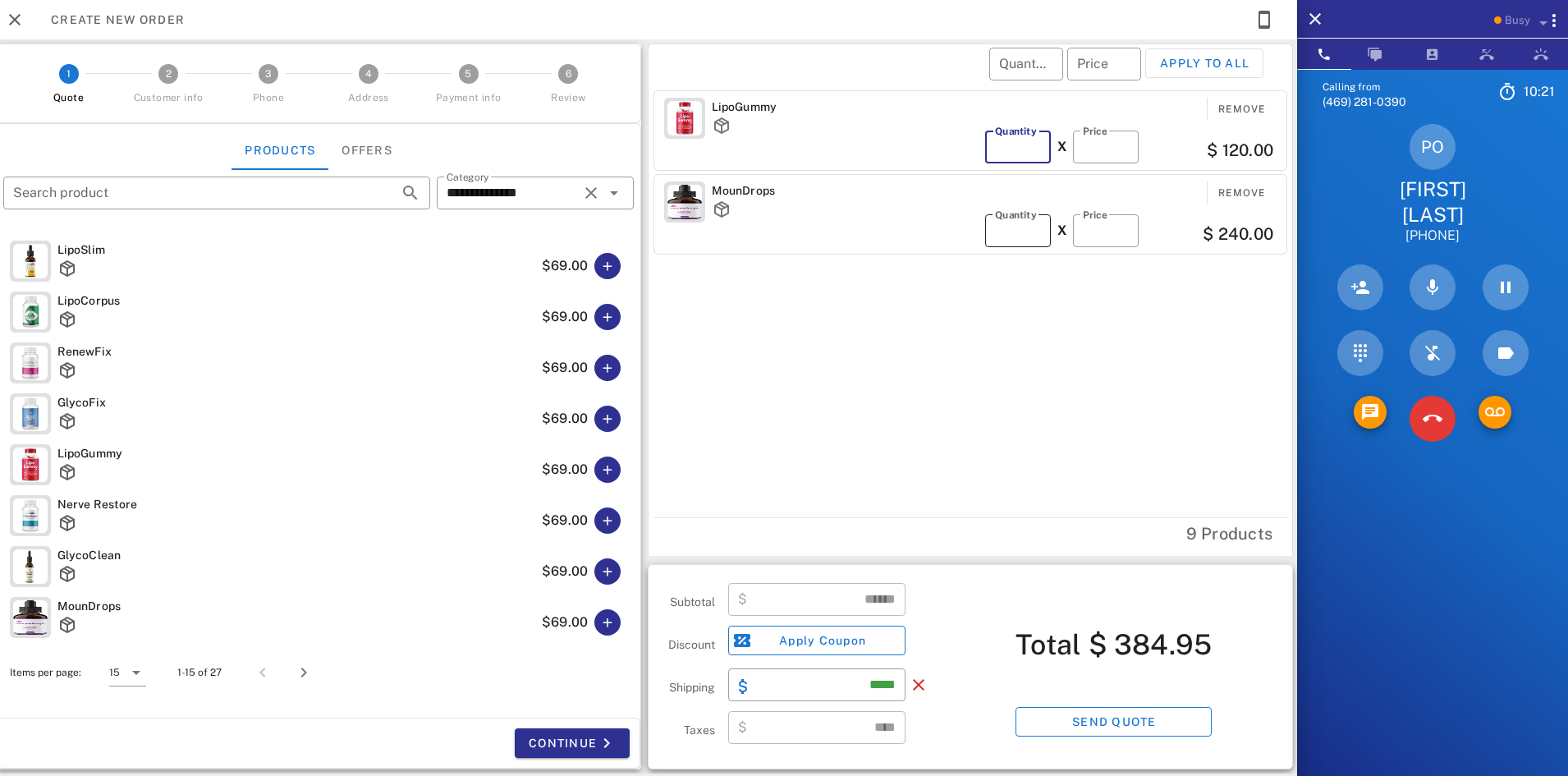 type on "*" 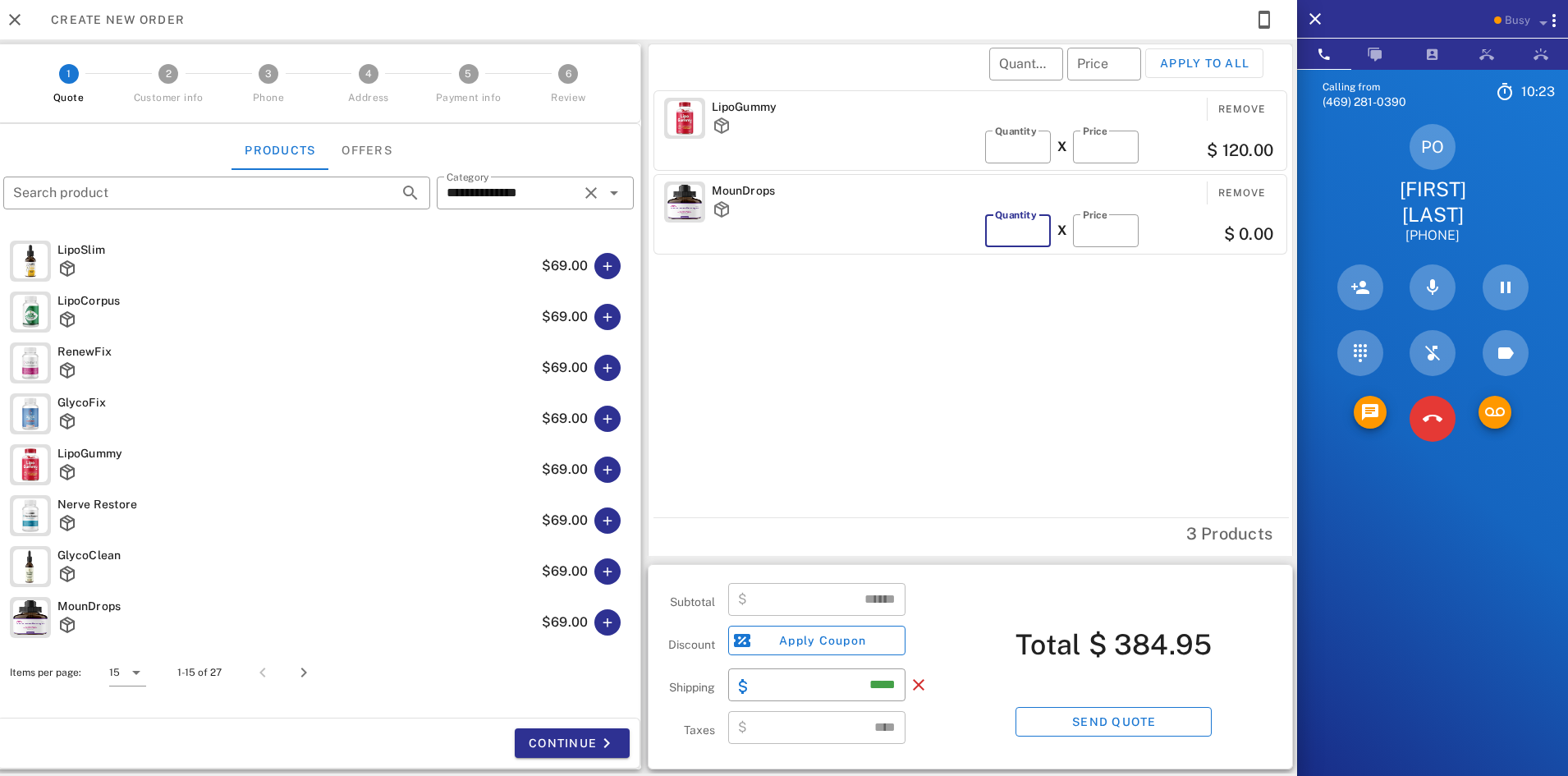 type on "*" 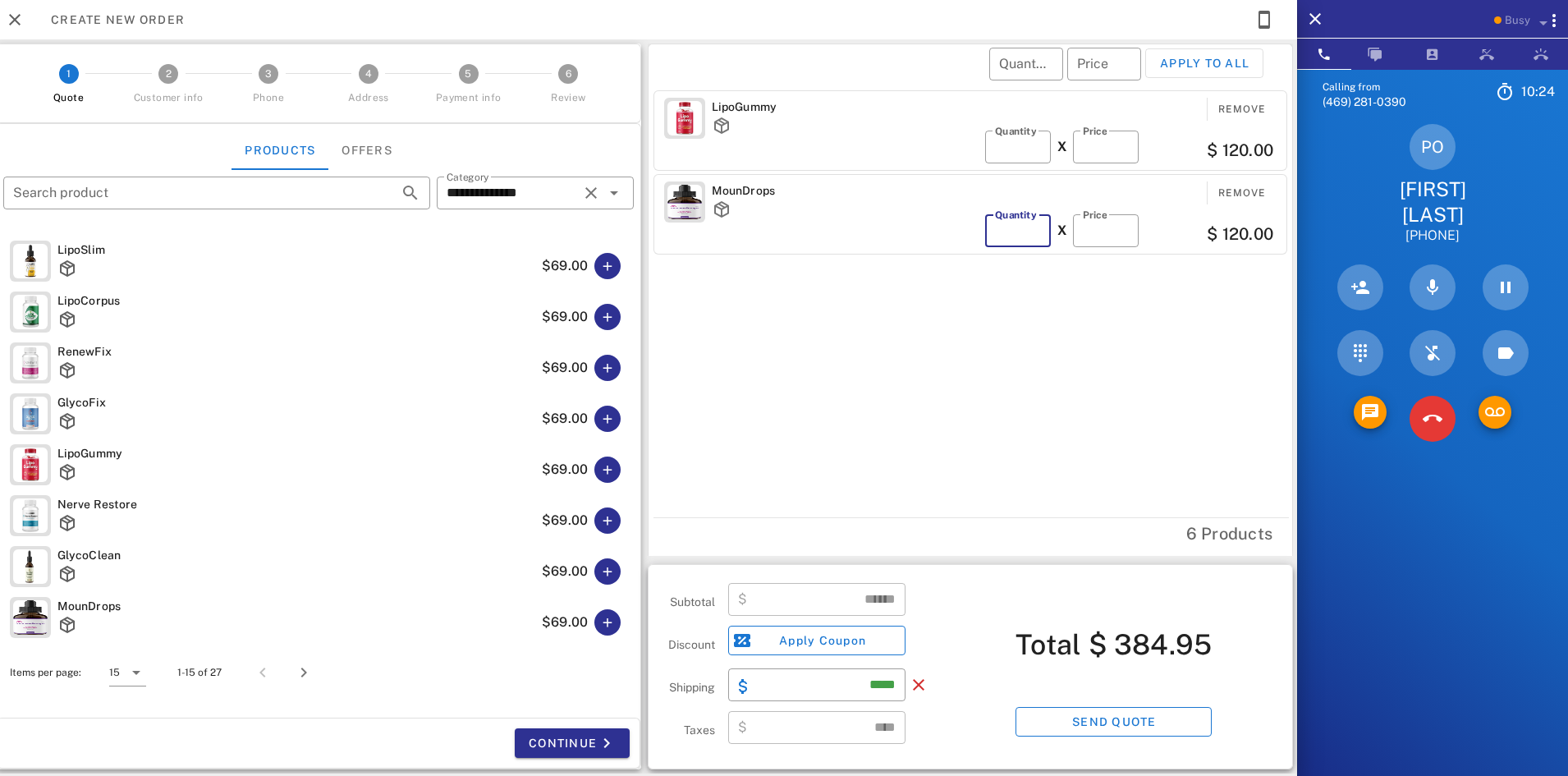 type on "******" 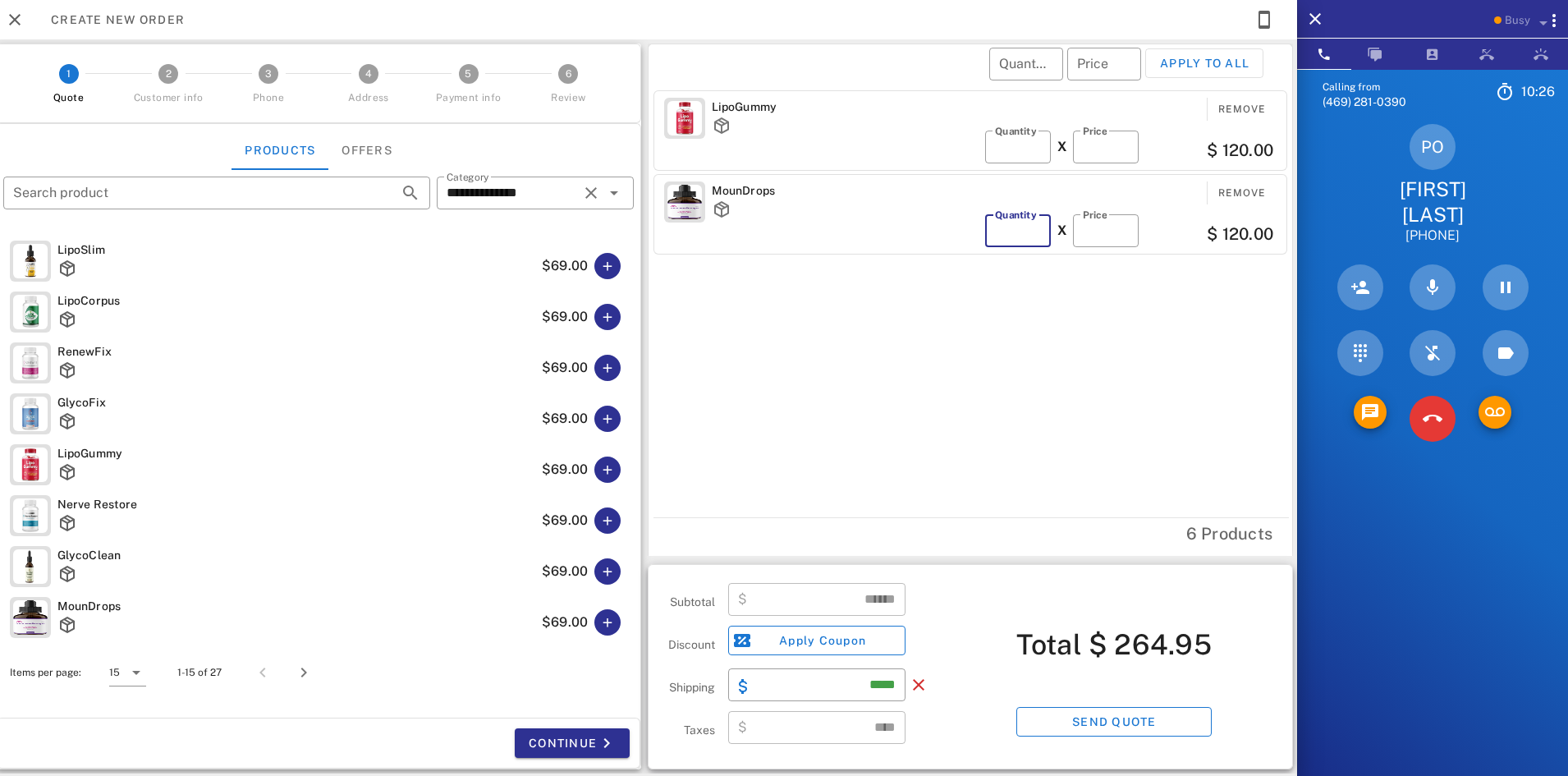 type on "*" 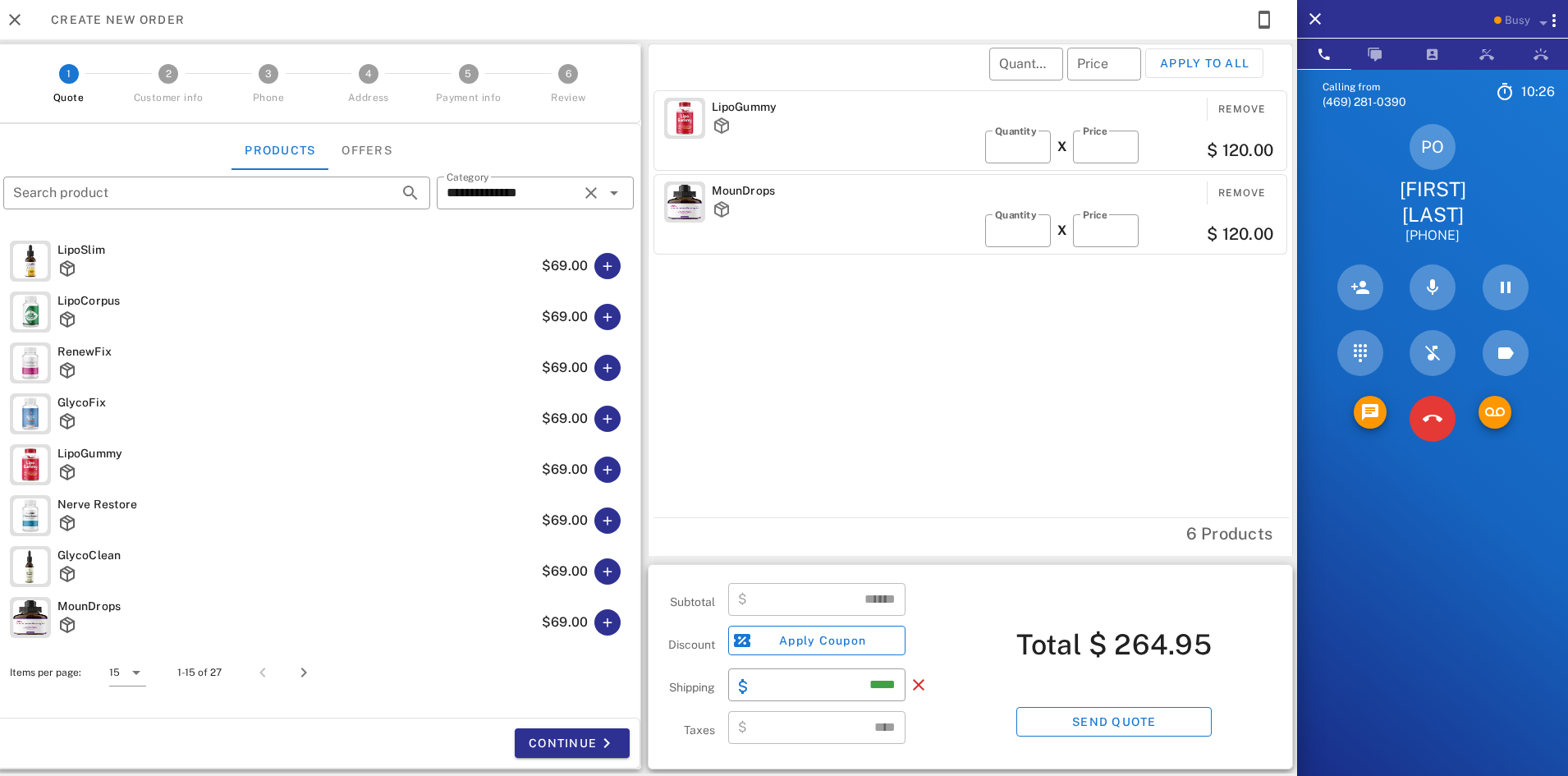 click on "Total $ 264.95  Send quote" at bounding box center (1114, 667) 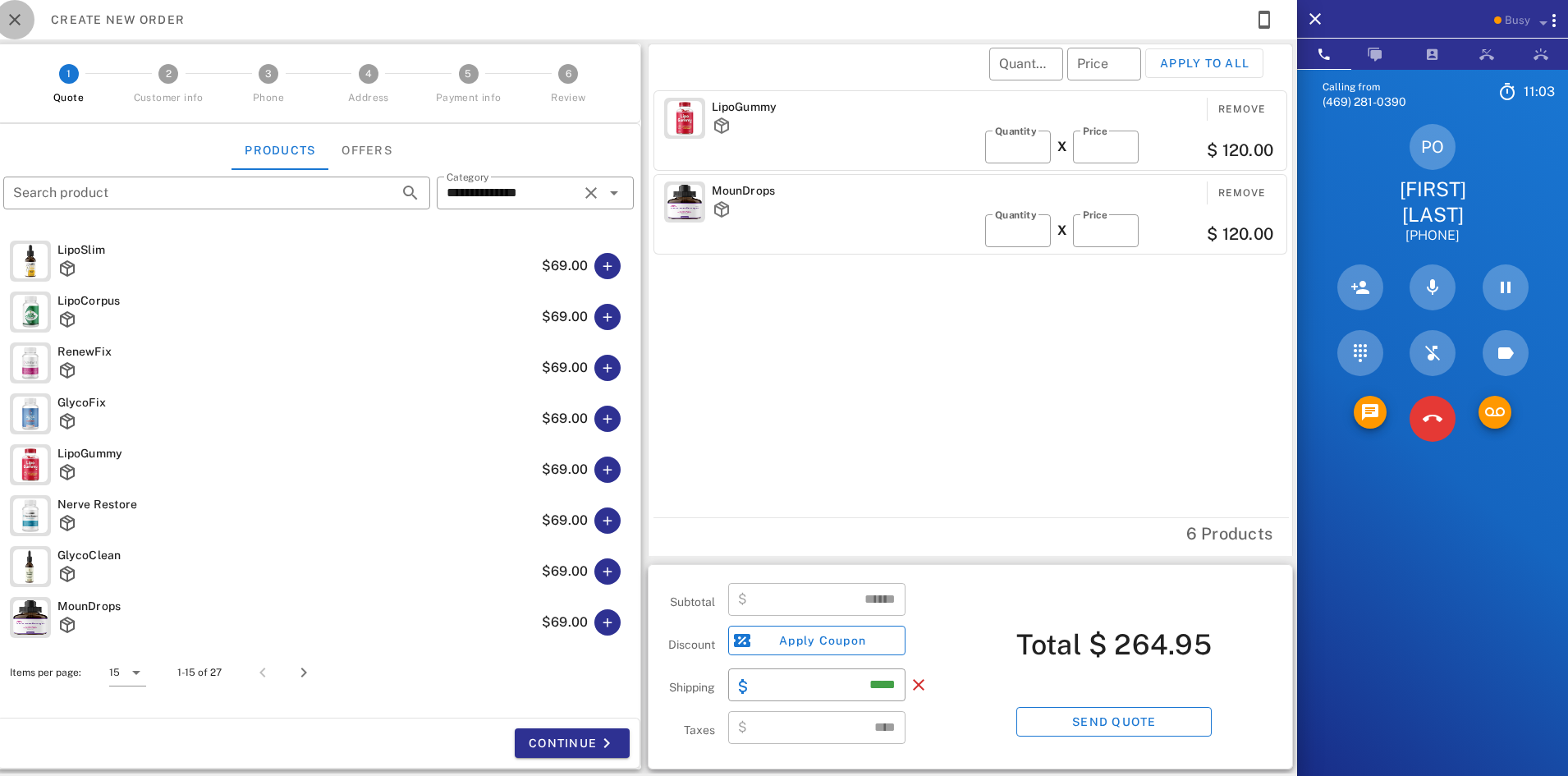 click at bounding box center (15, 20) 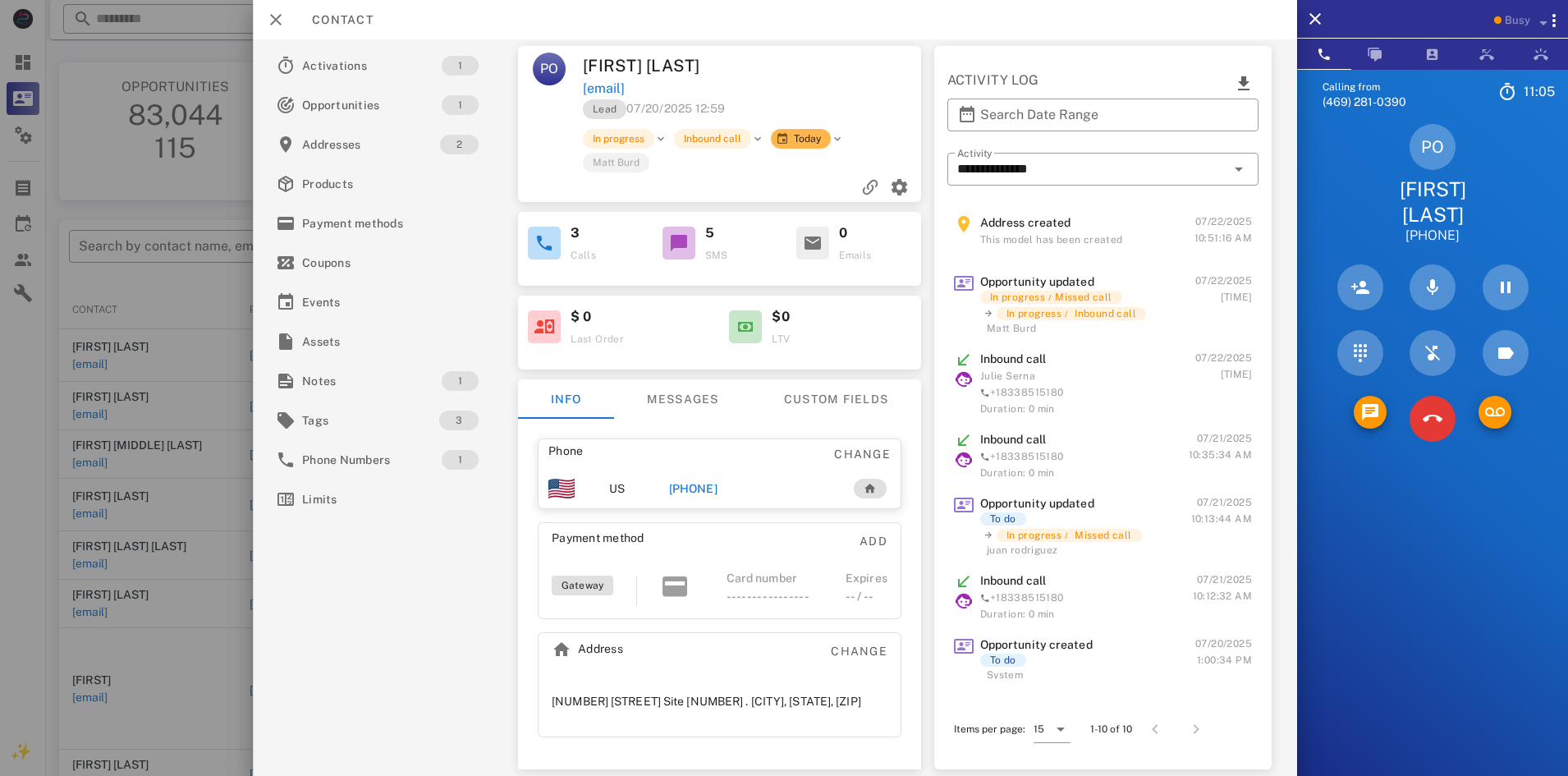 click on "+16232615851" at bounding box center (693, 489) 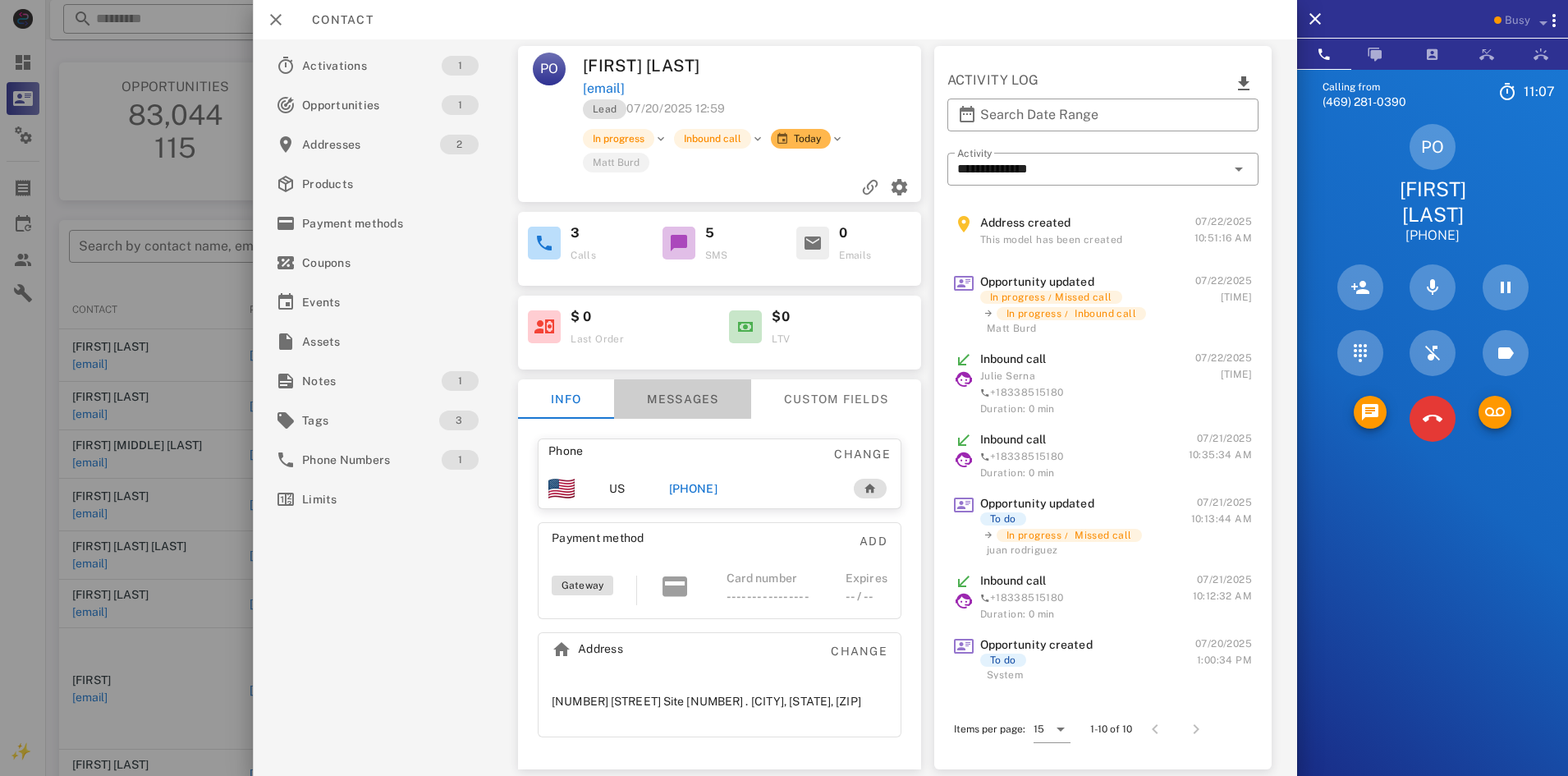 click on "Messages" at bounding box center (682, 399) 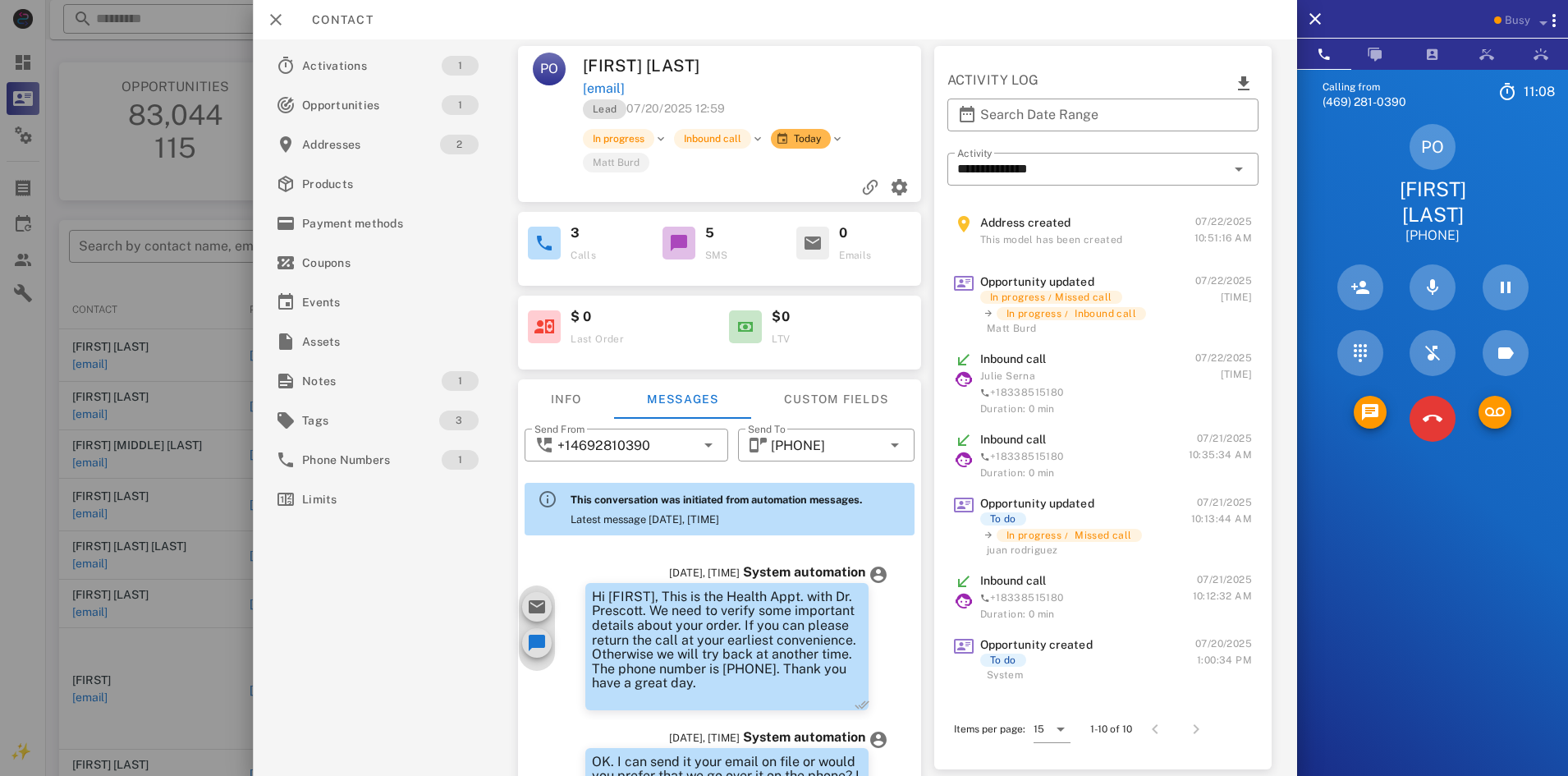 scroll, scrollTop: 374, scrollLeft: 0, axis: vertical 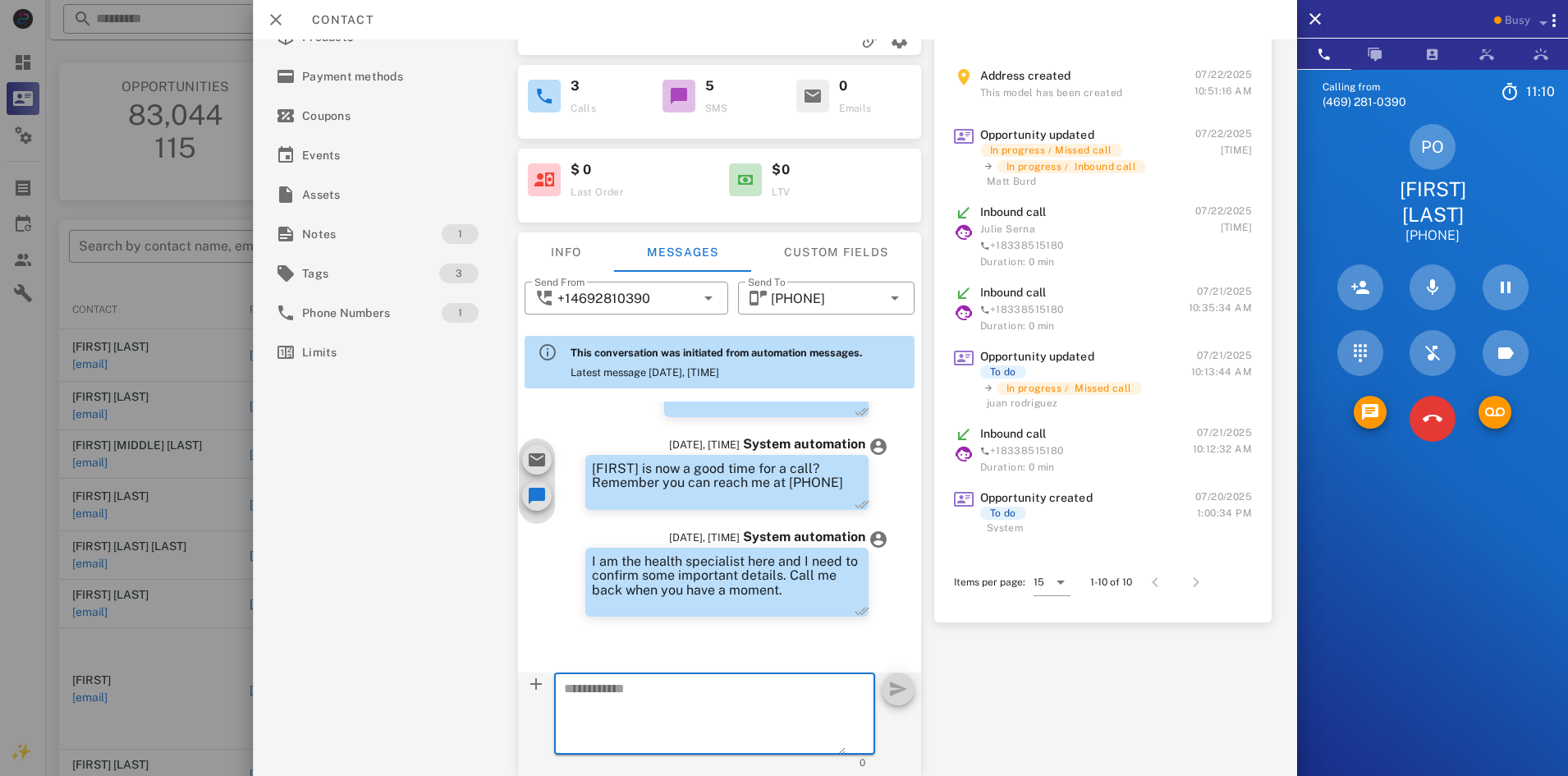 click at bounding box center (704, 716) 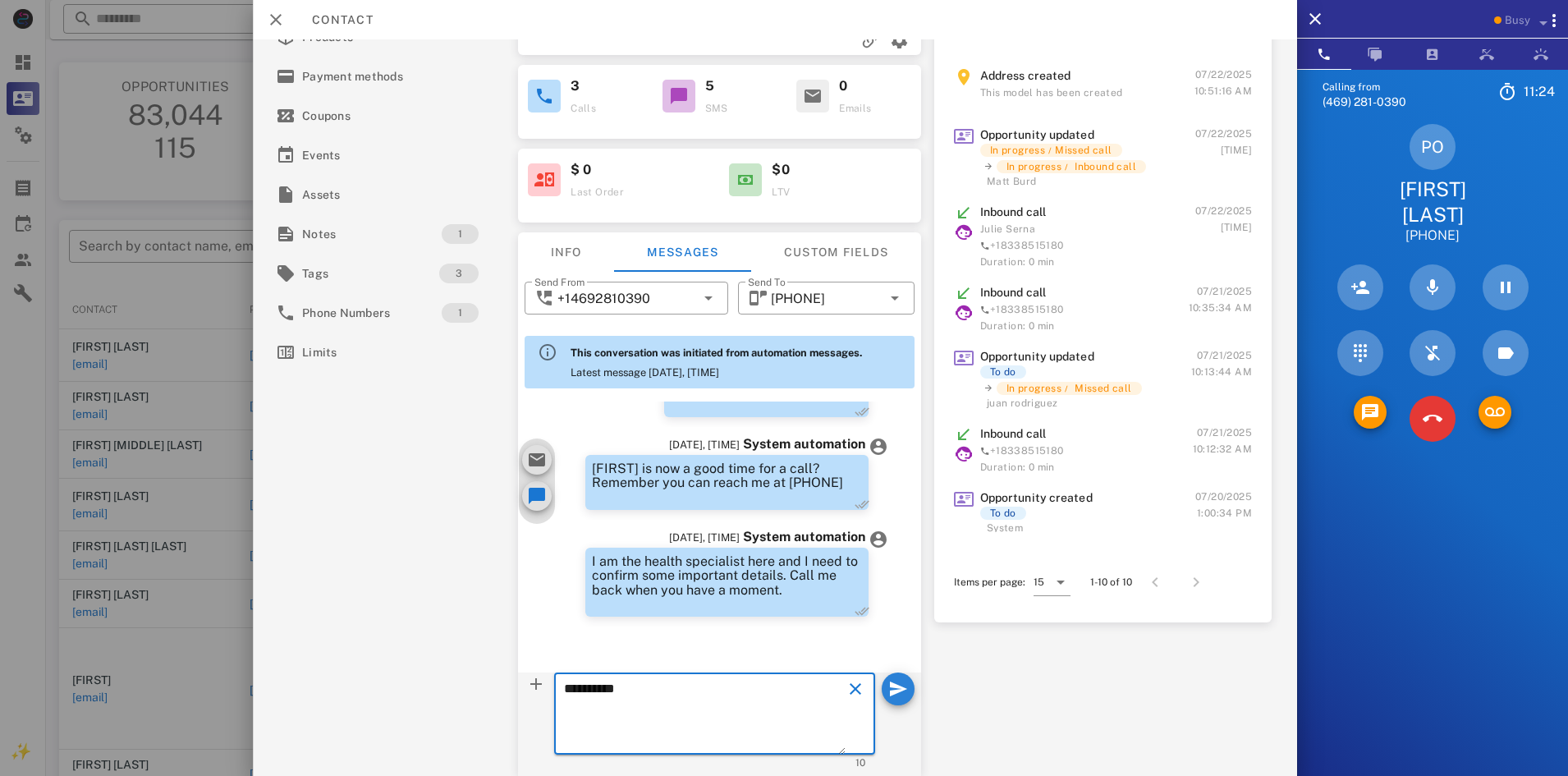 type on "**********" 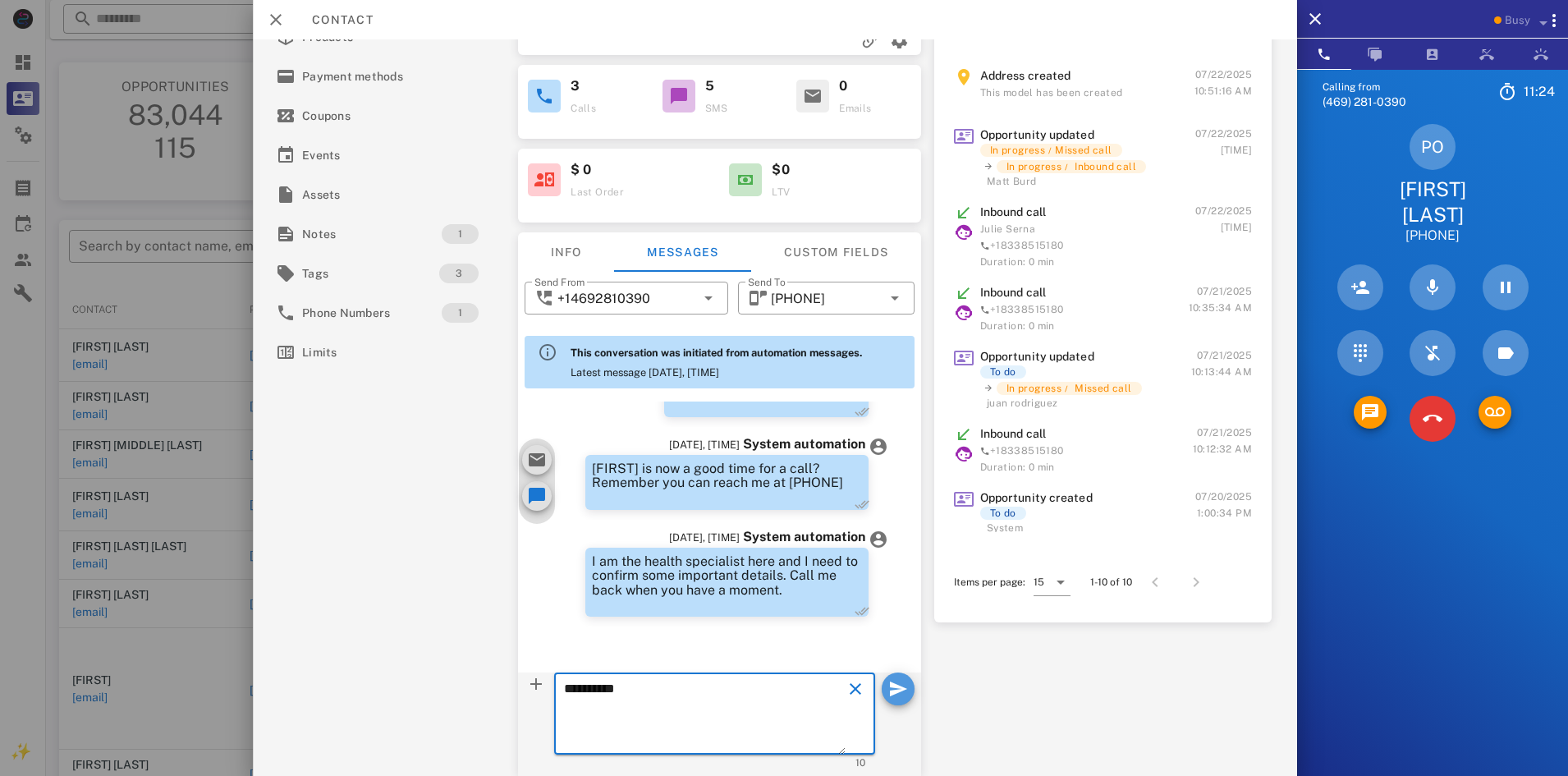 click at bounding box center [898, 689] 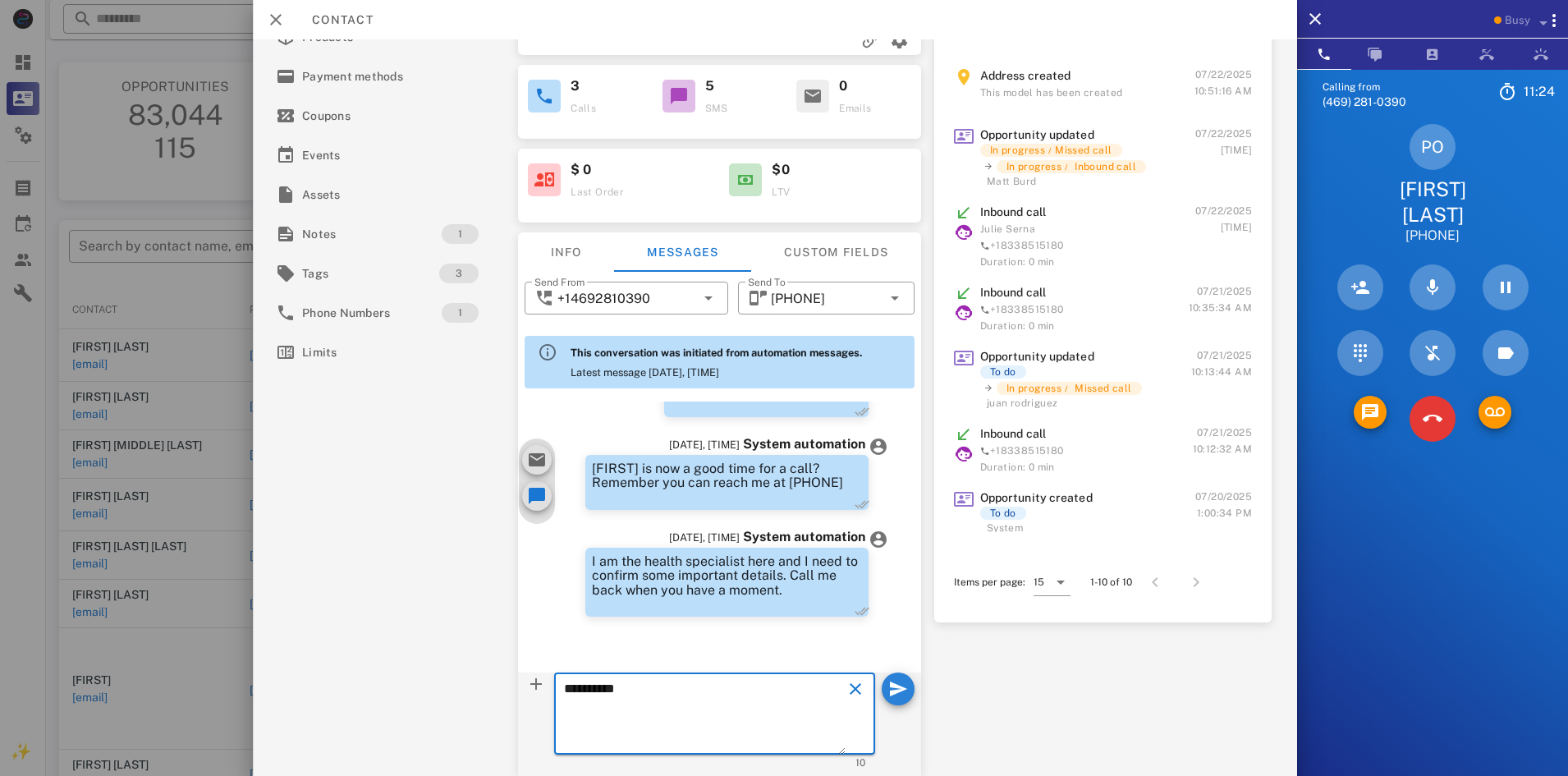 type 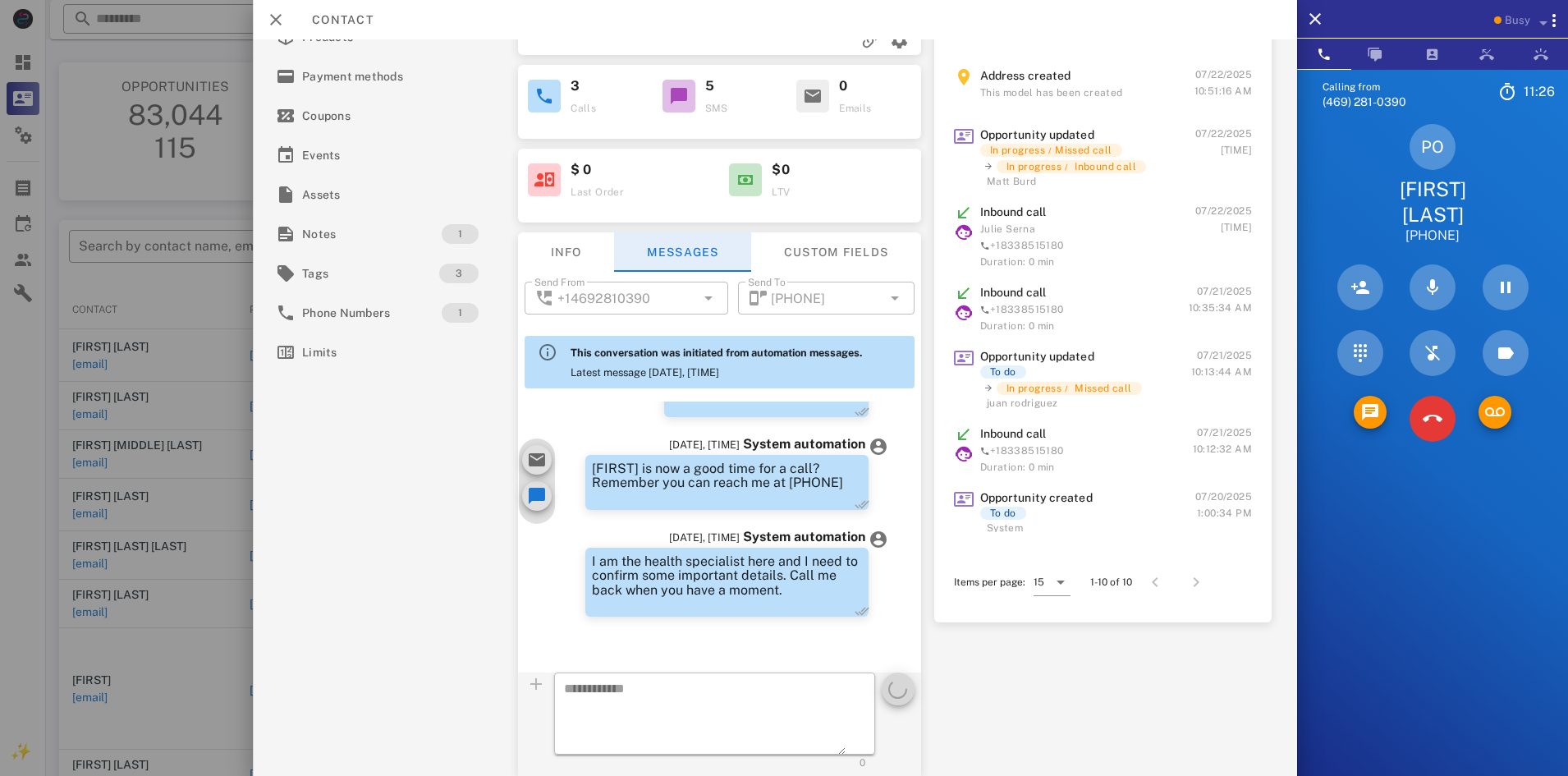 scroll, scrollTop: 0, scrollLeft: 0, axis: both 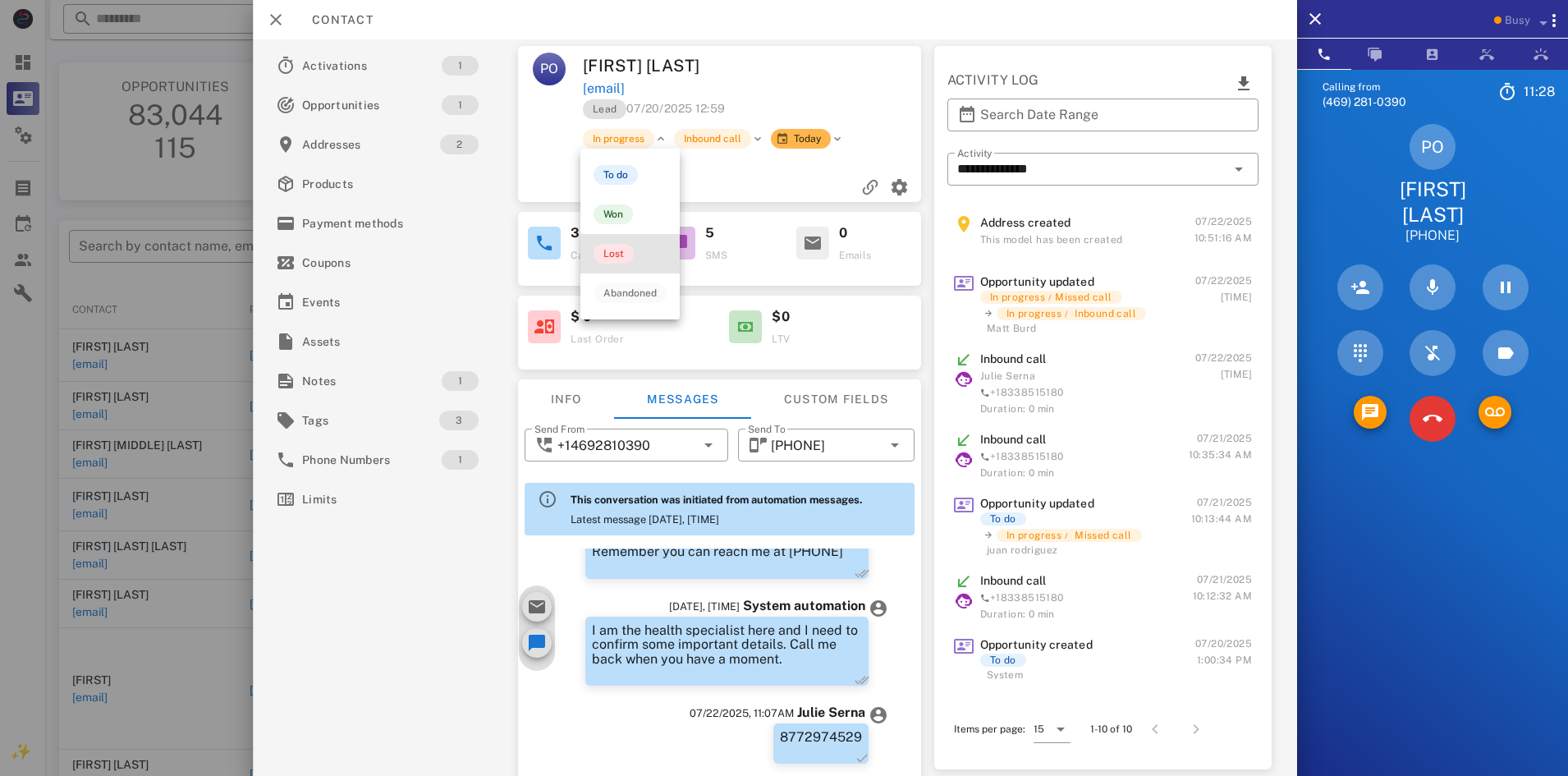 click on "Lost" at bounding box center [613, 254] 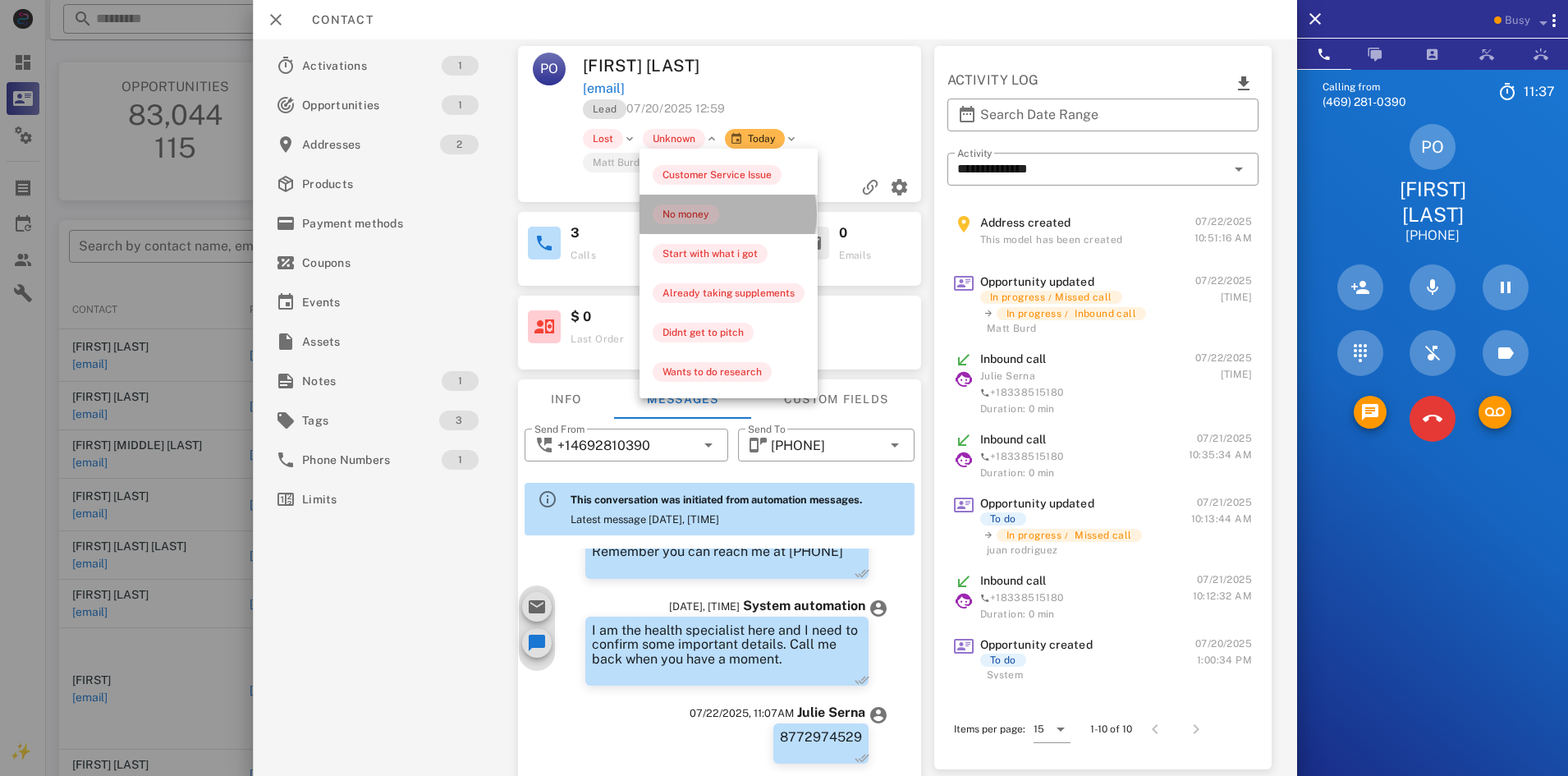 click on "No money" at bounding box center [685, 214] 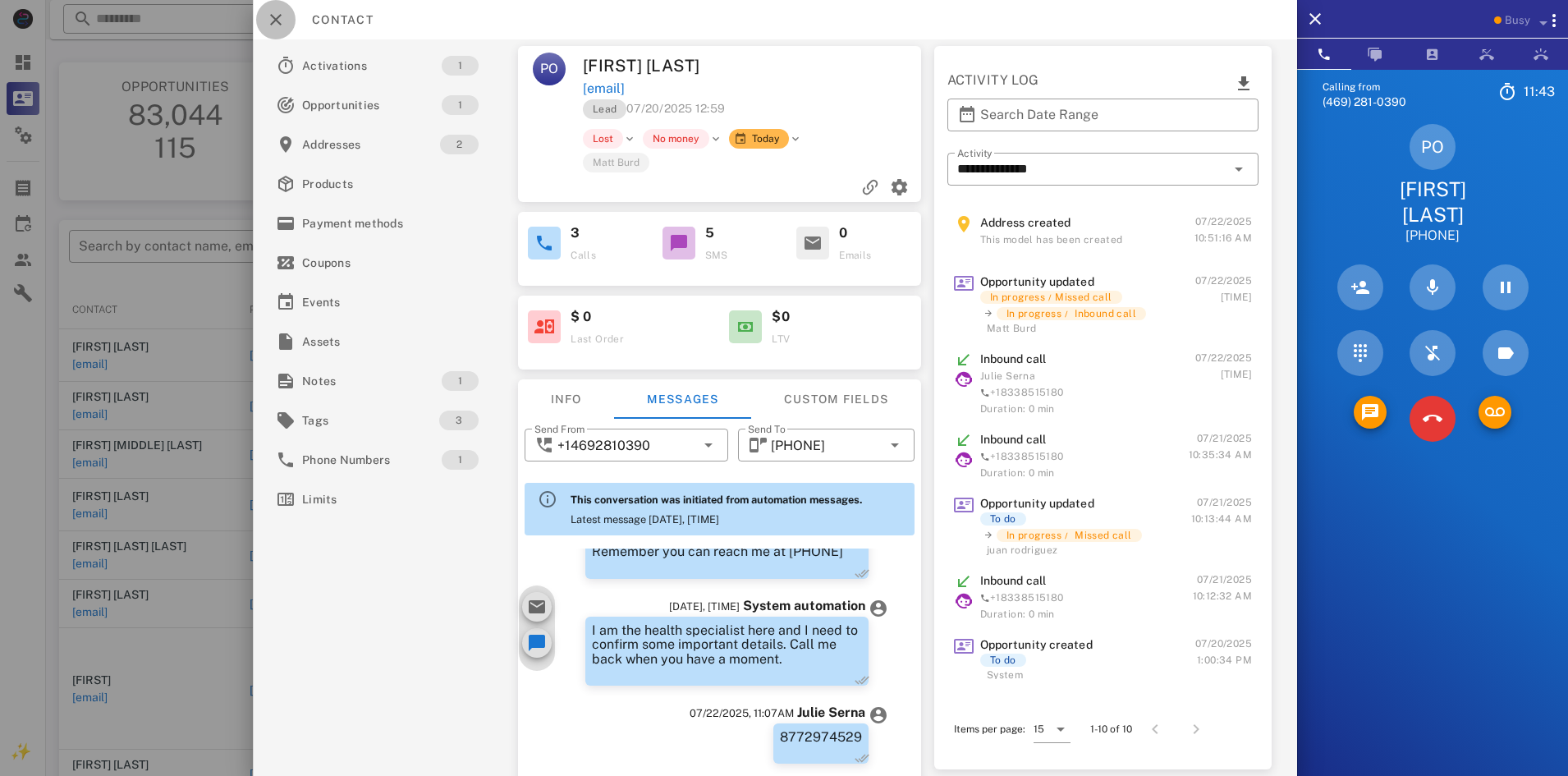 click at bounding box center (276, 20) 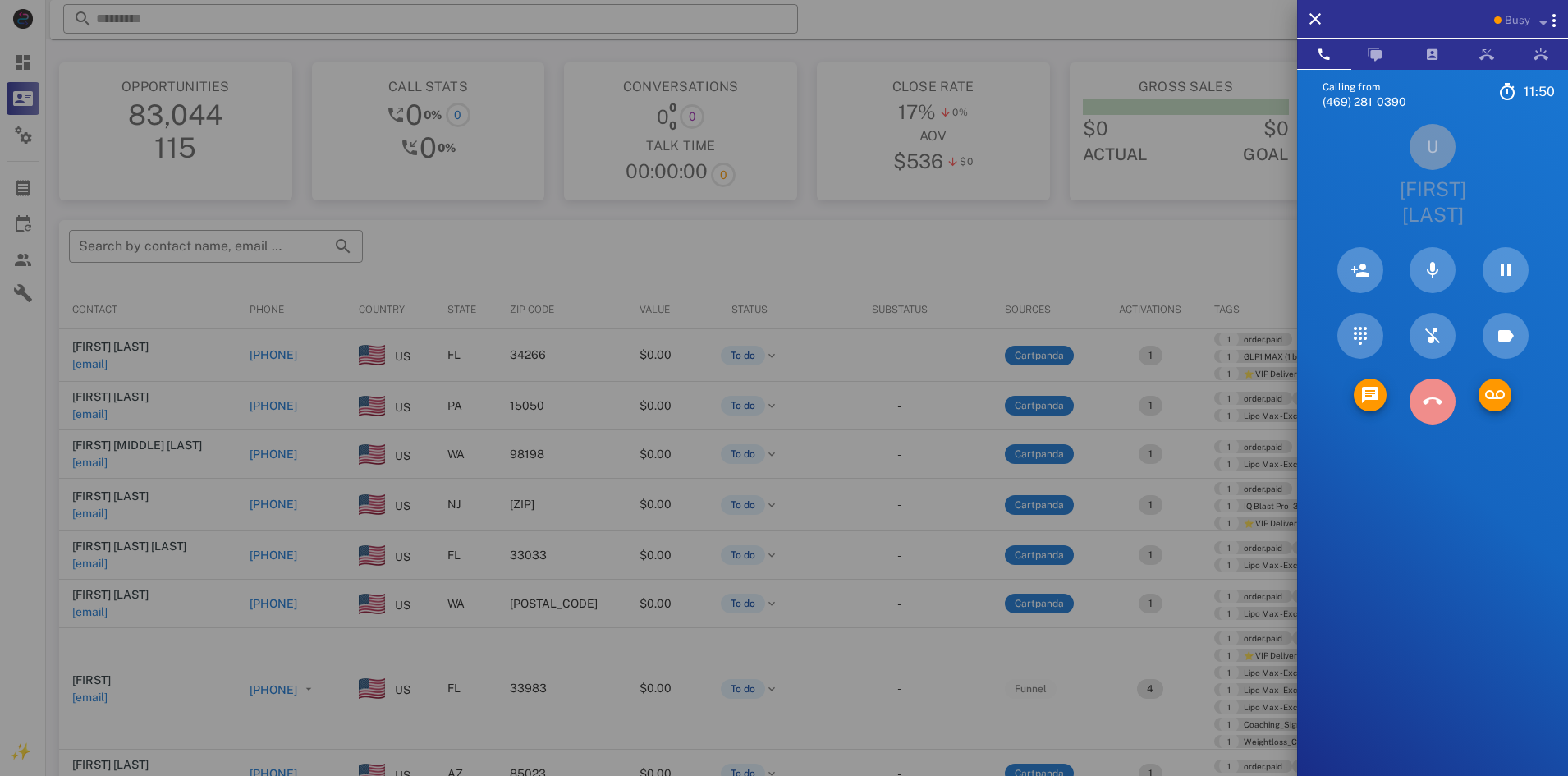 click at bounding box center [1433, 402] 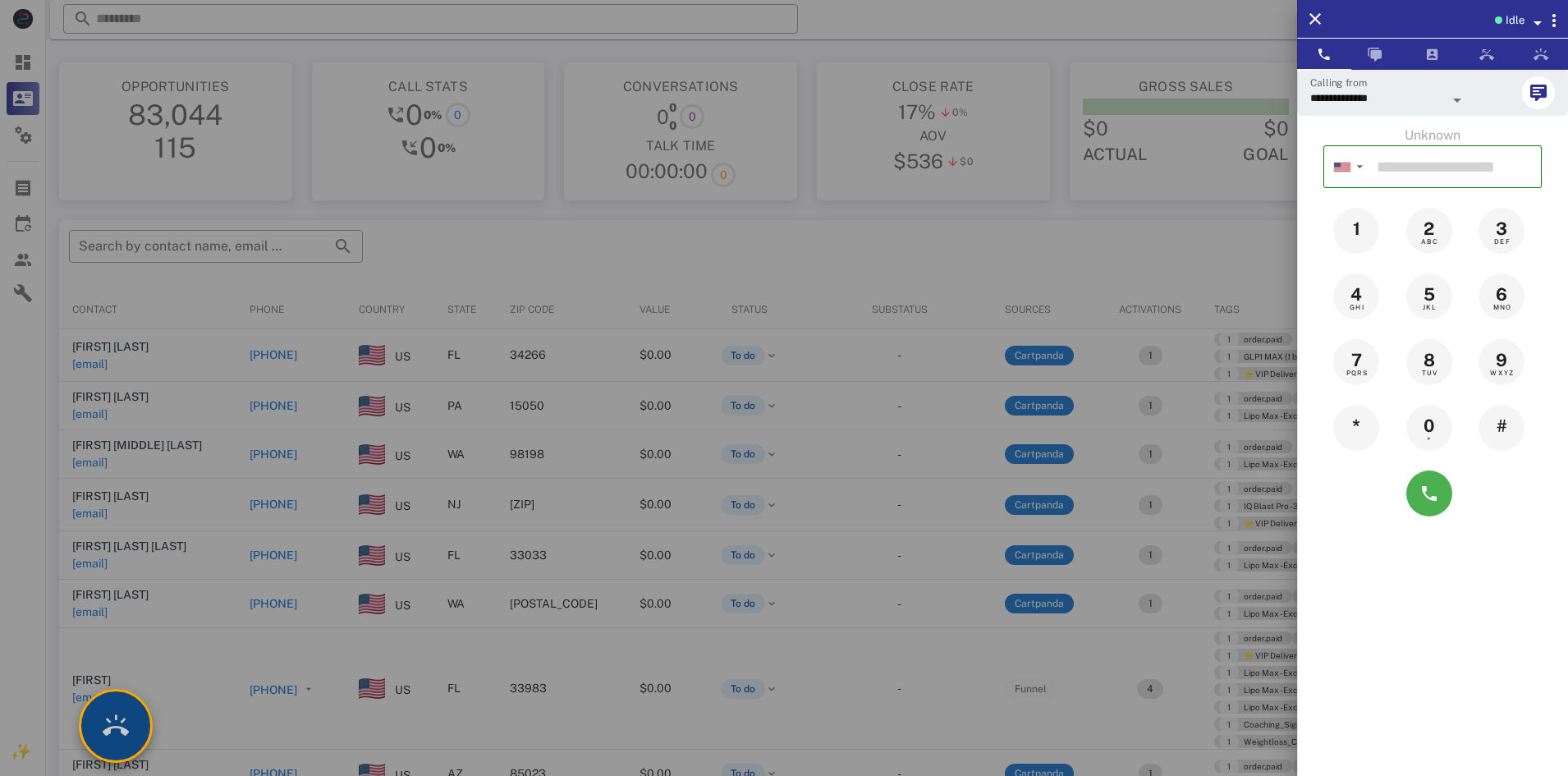 click at bounding box center (116, 726) 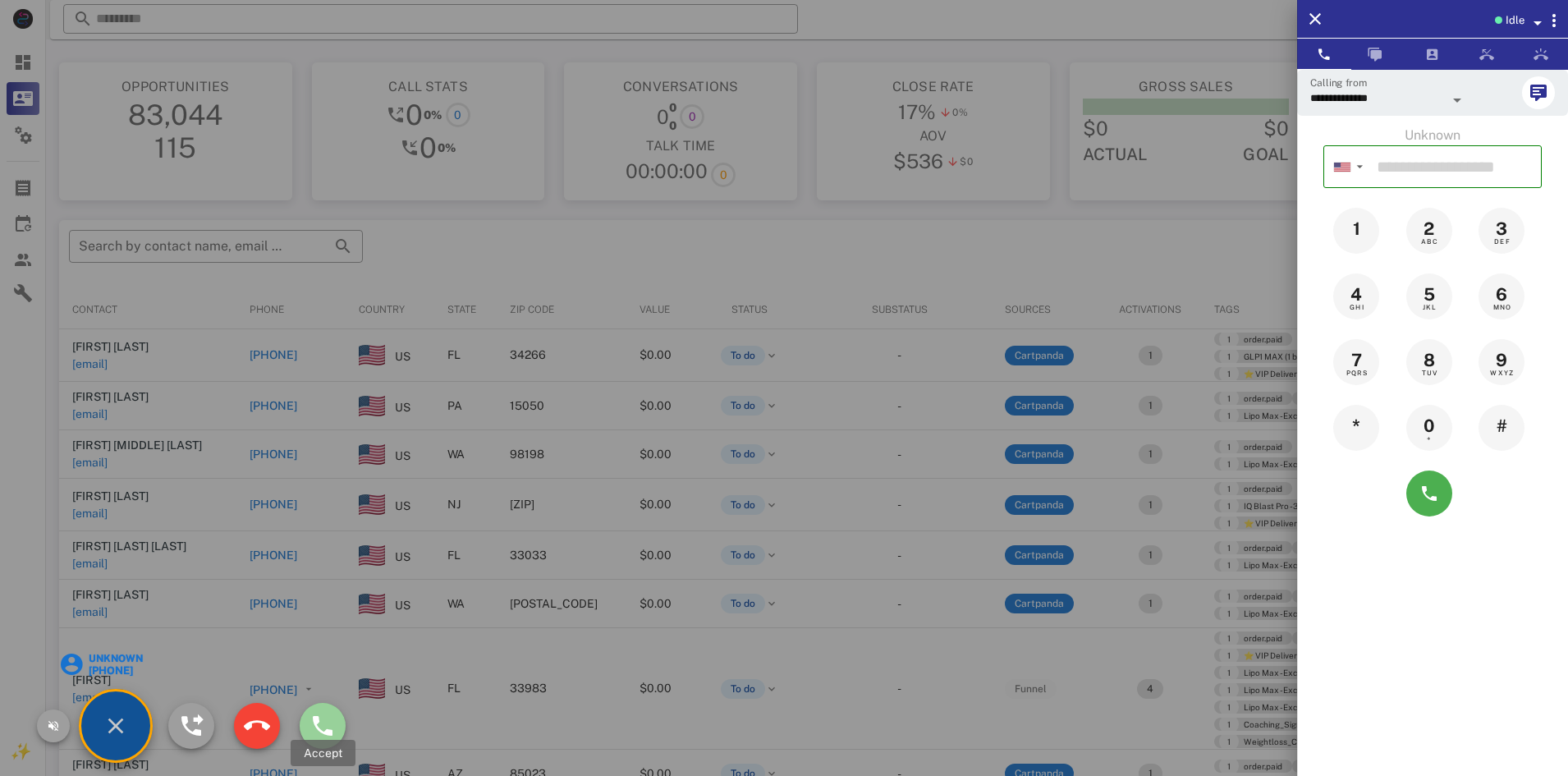 click at bounding box center (323, 726) 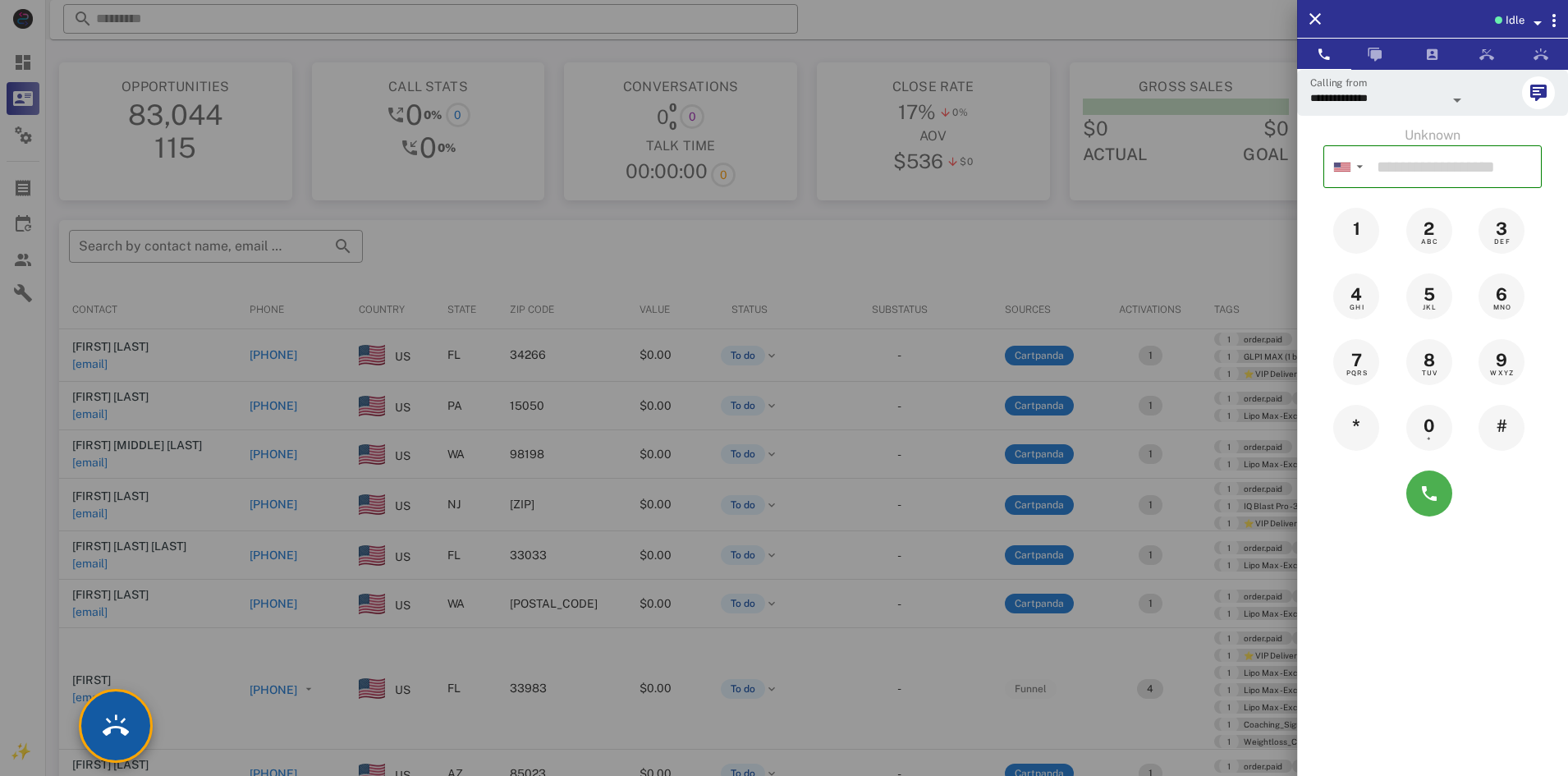 click at bounding box center [116, 726] 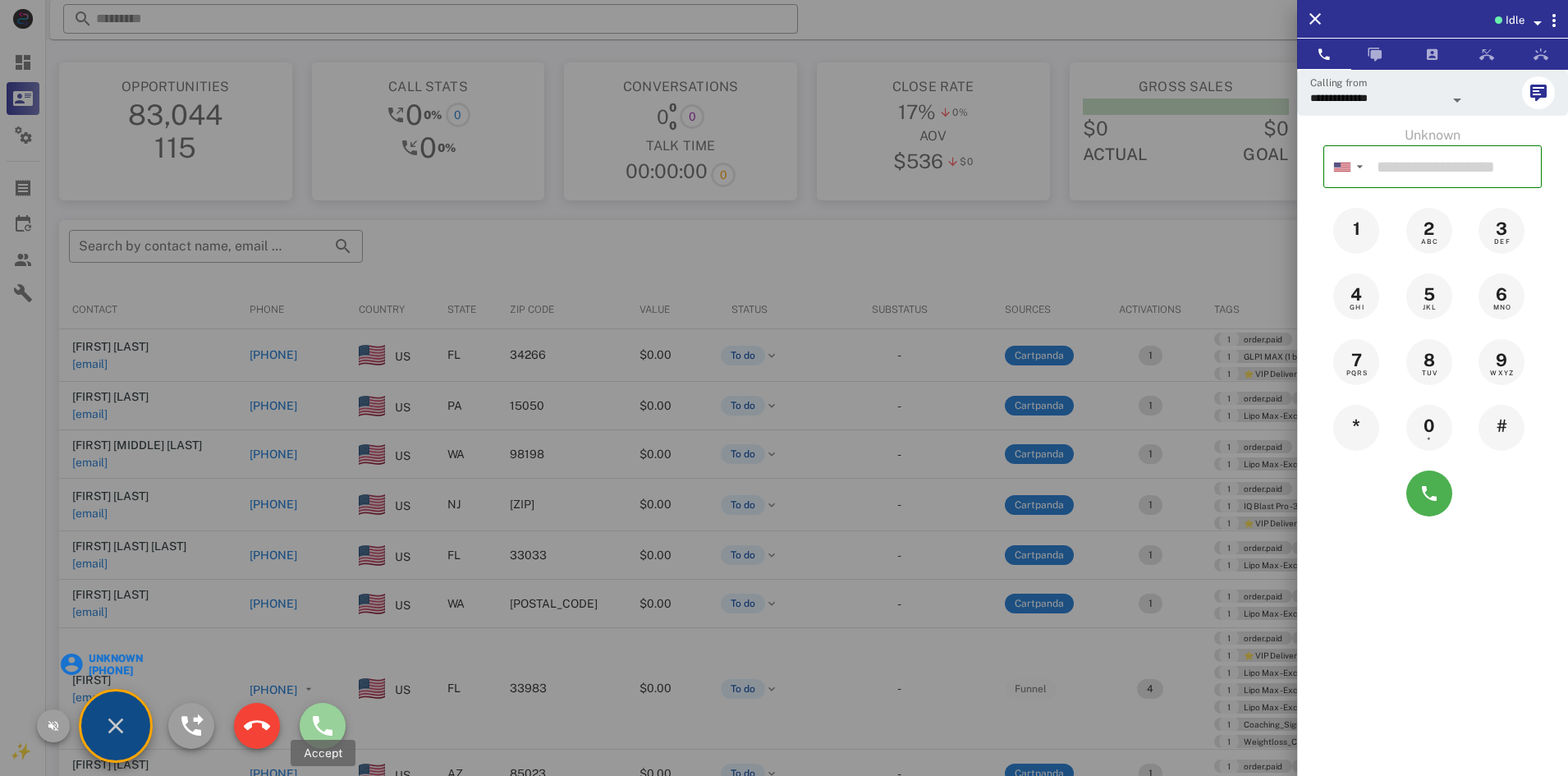 click at bounding box center [323, 726] 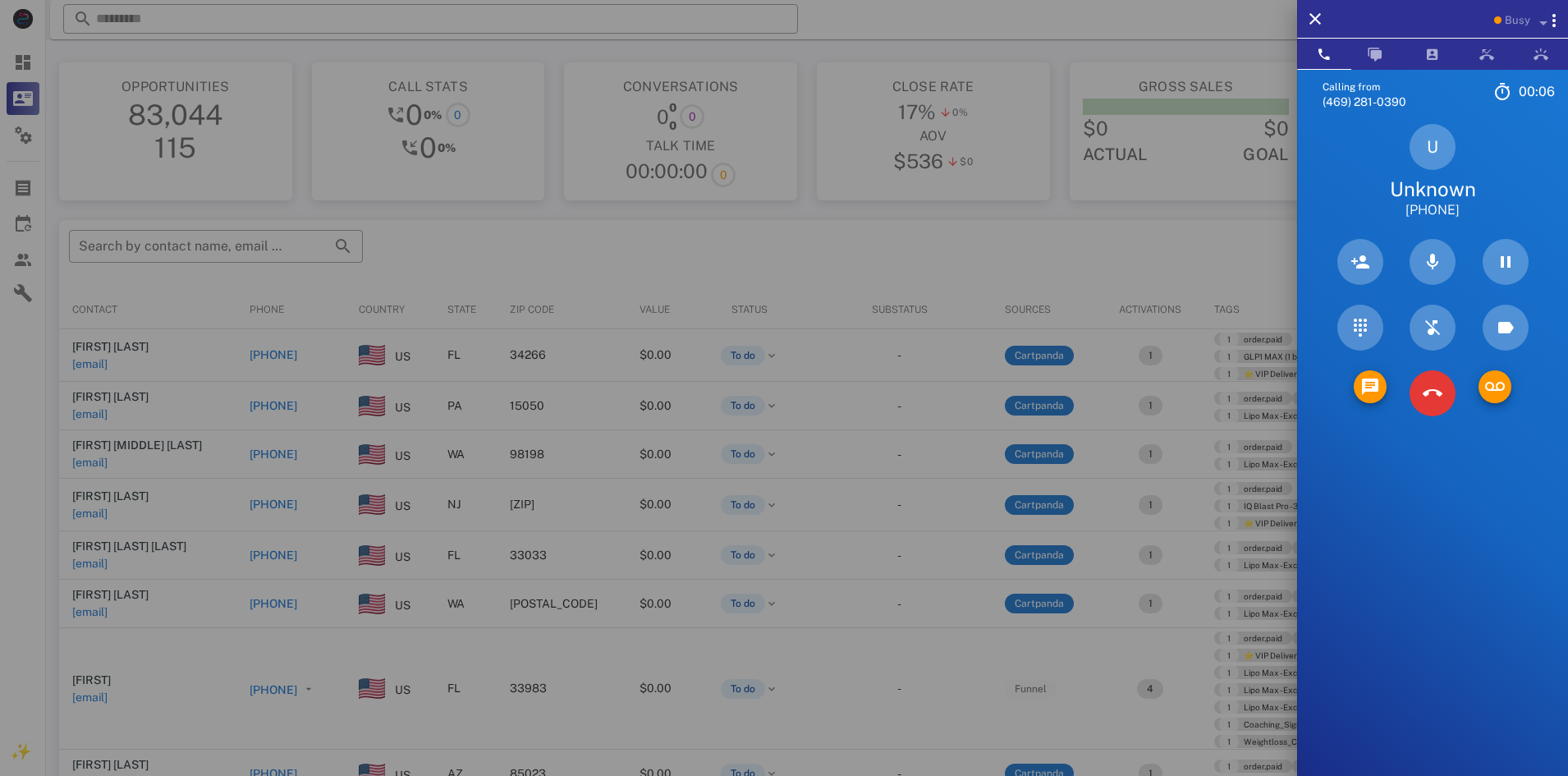 click on "U   Unknown  +12037564678" at bounding box center [1433, 172] 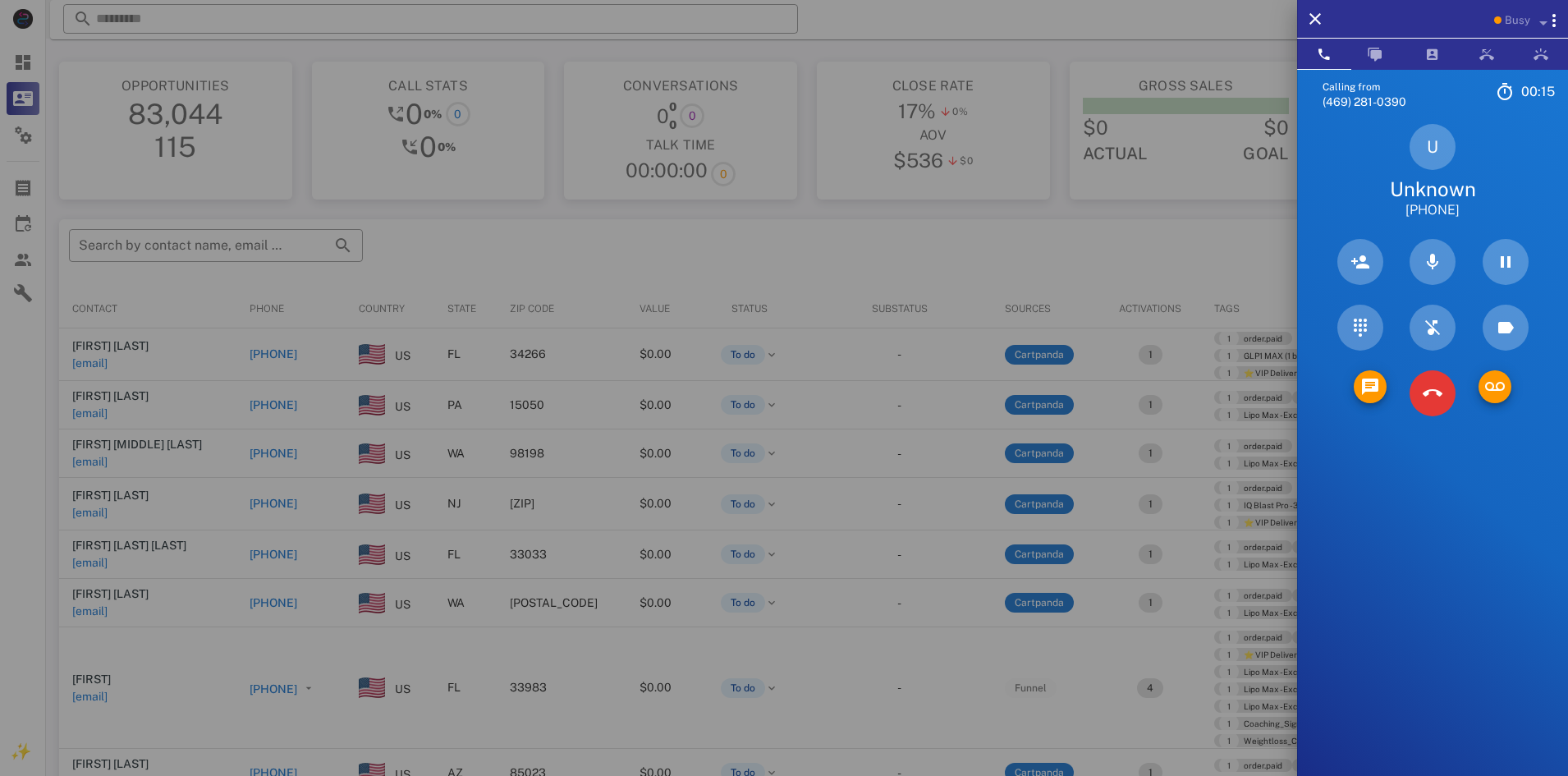 scroll, scrollTop: 0, scrollLeft: 0, axis: both 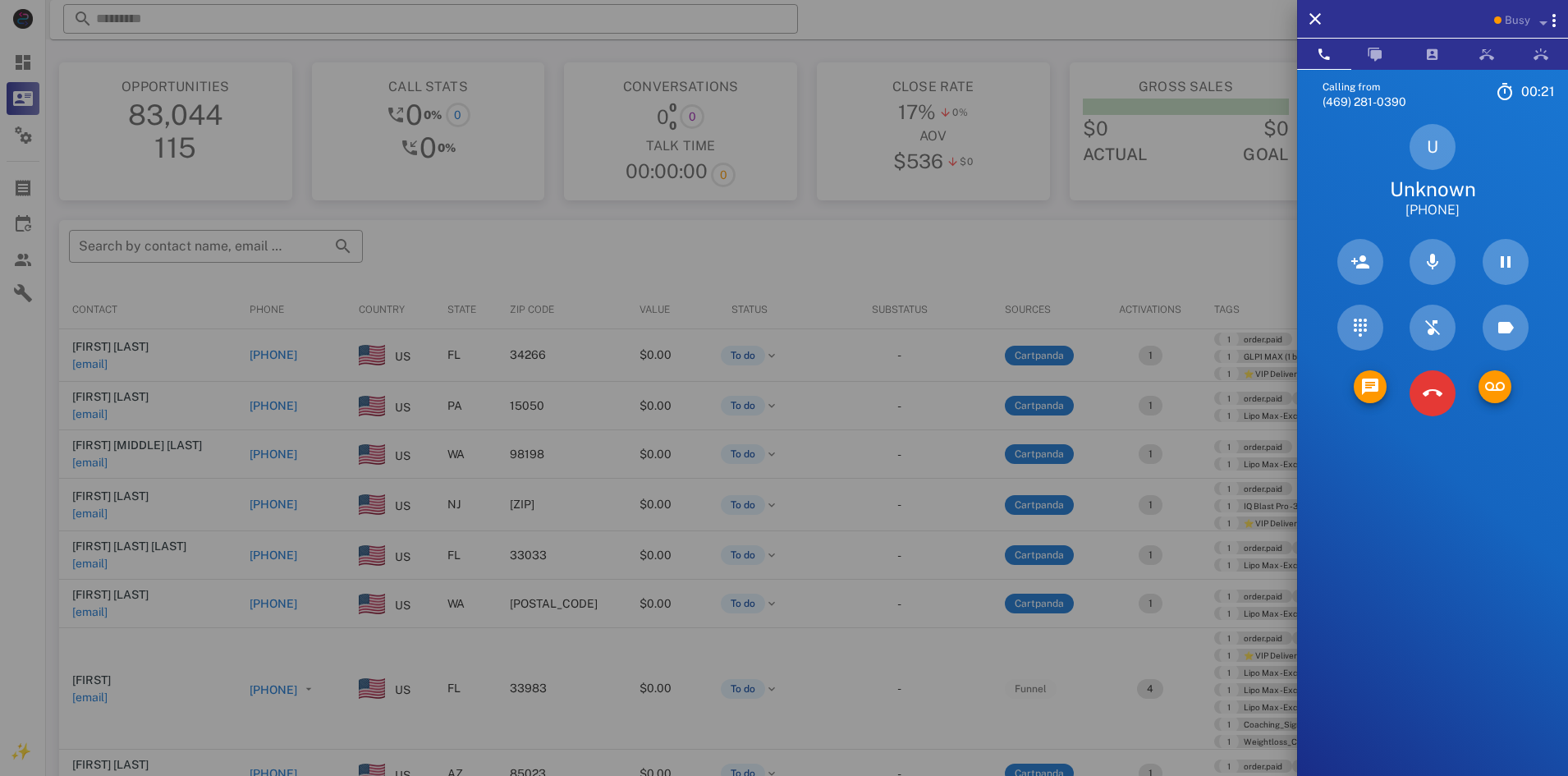 click at bounding box center [784, 388] 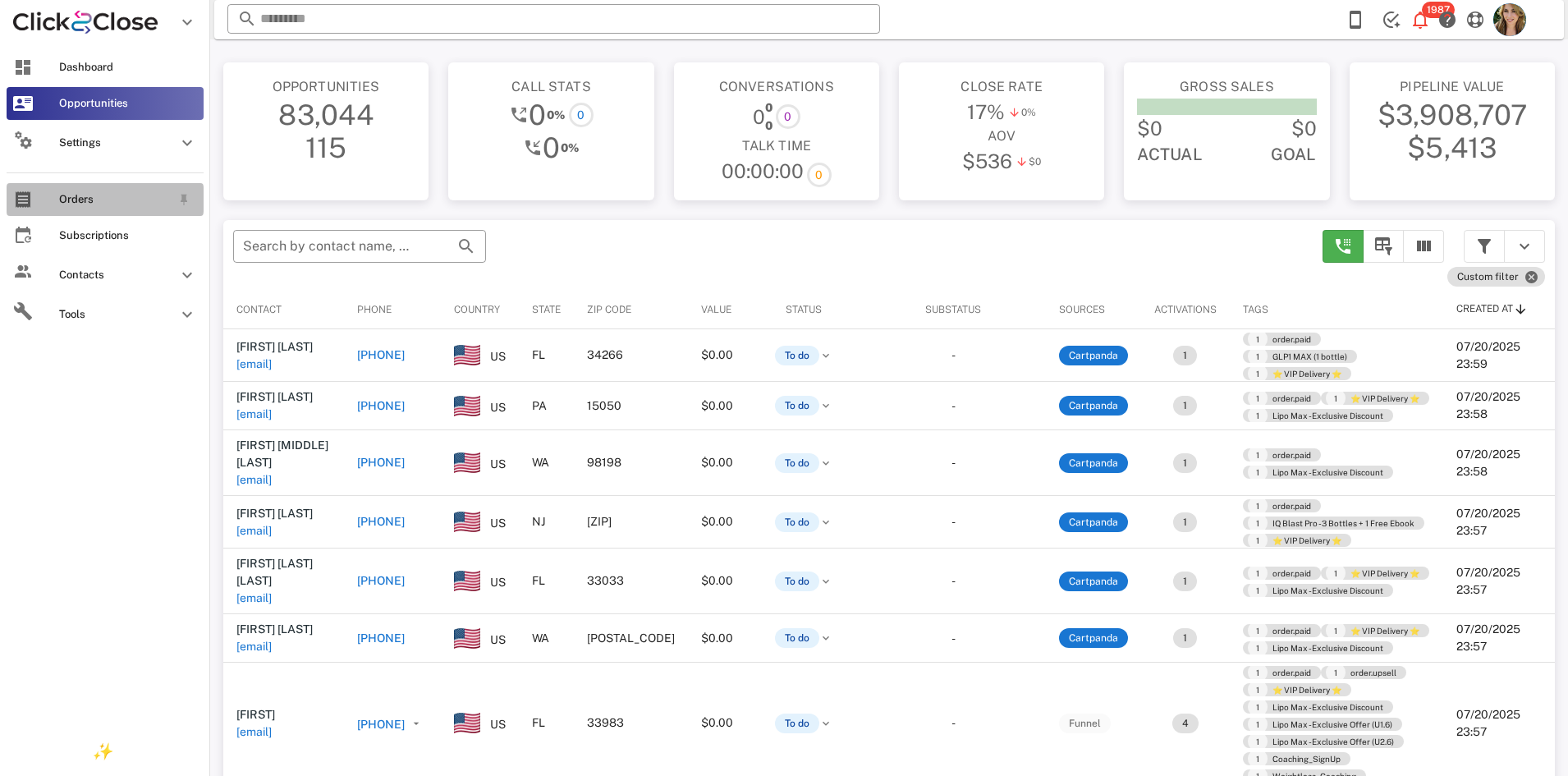 click on "Orders" at bounding box center [115, 200] 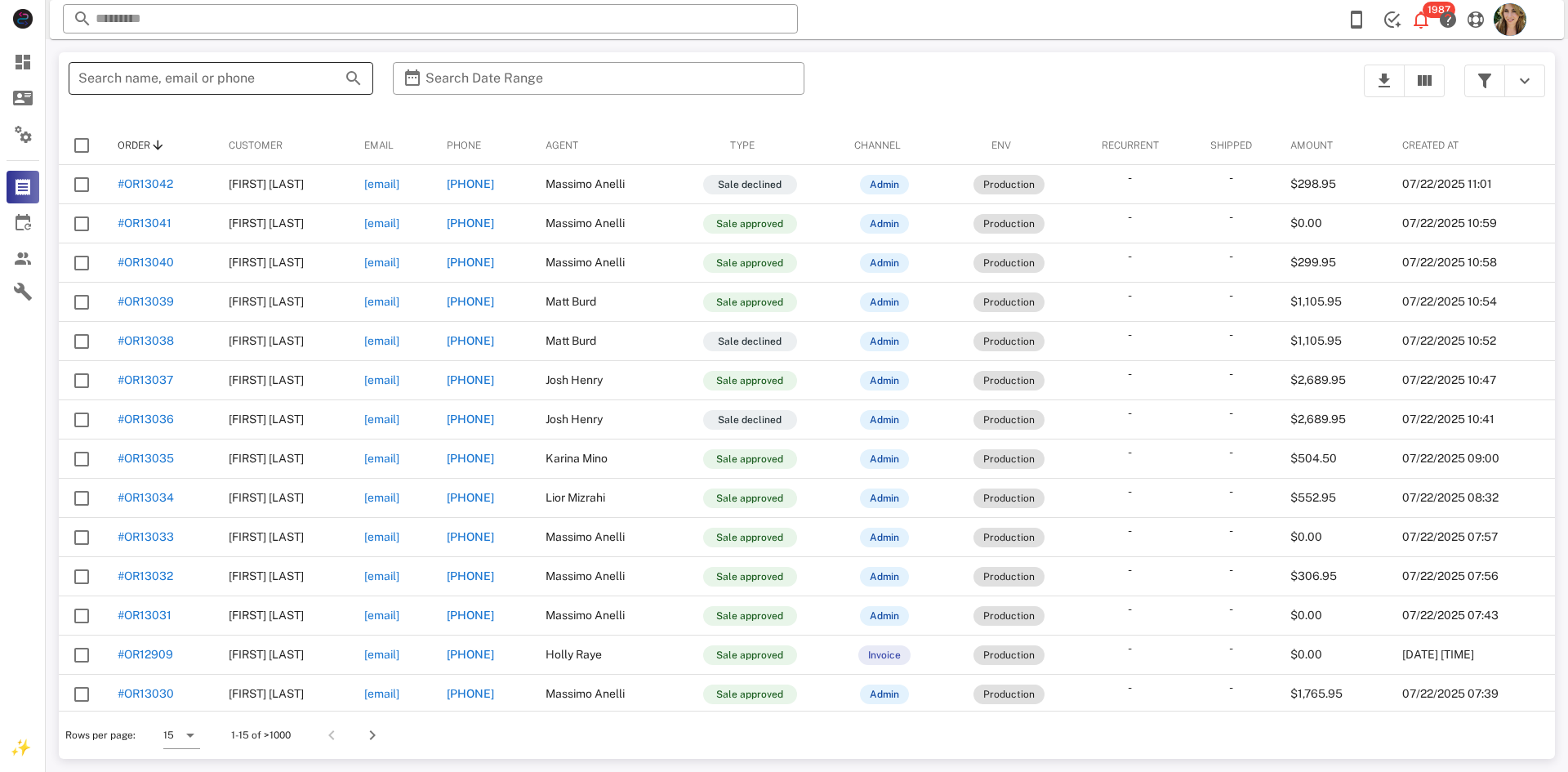 click on "Search name, email or phone" at bounding box center (198, 78) 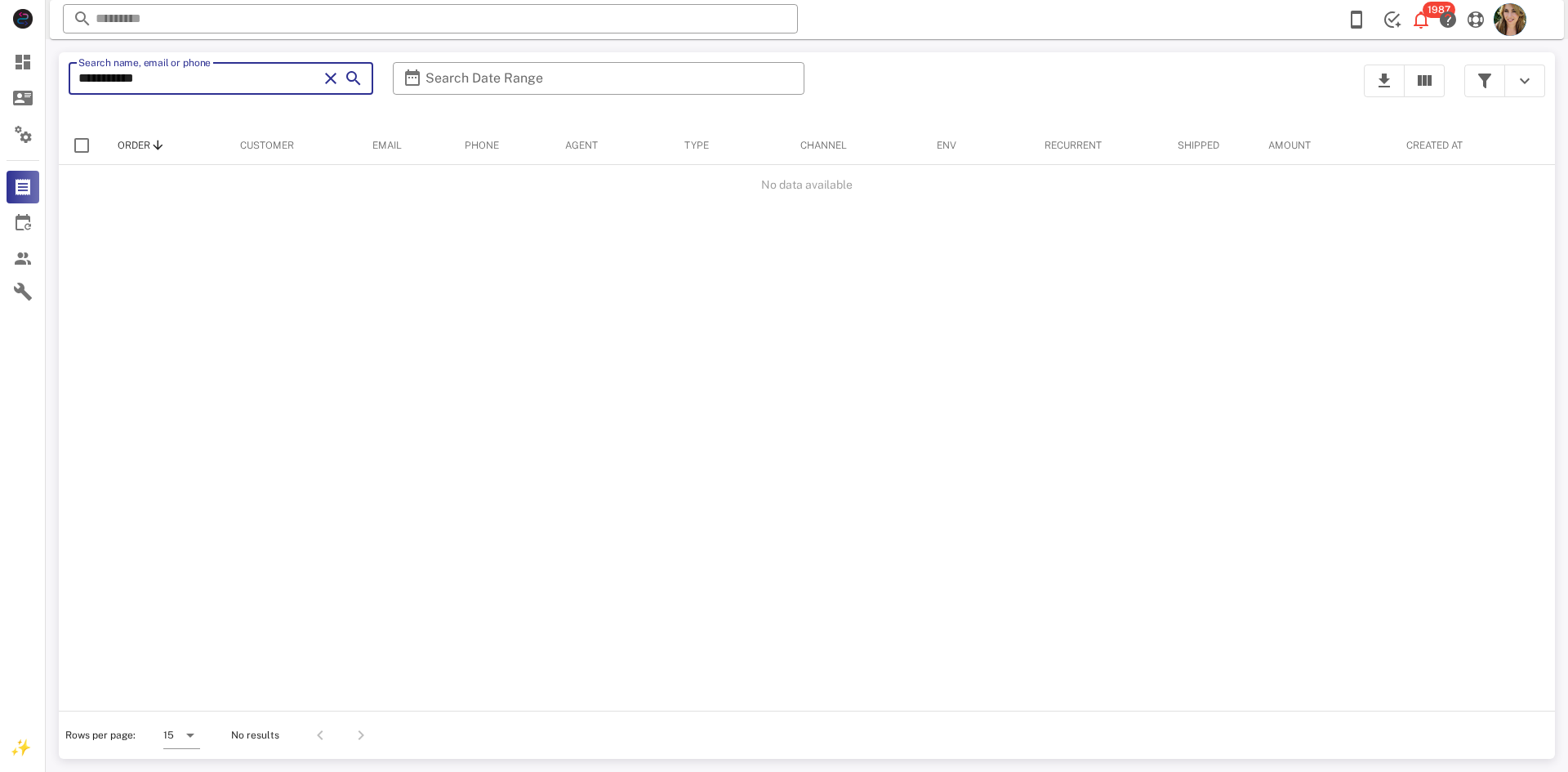 drag, startPoint x: 165, startPoint y: 78, endPoint x: 67, endPoint y: 70, distance: 98.32599 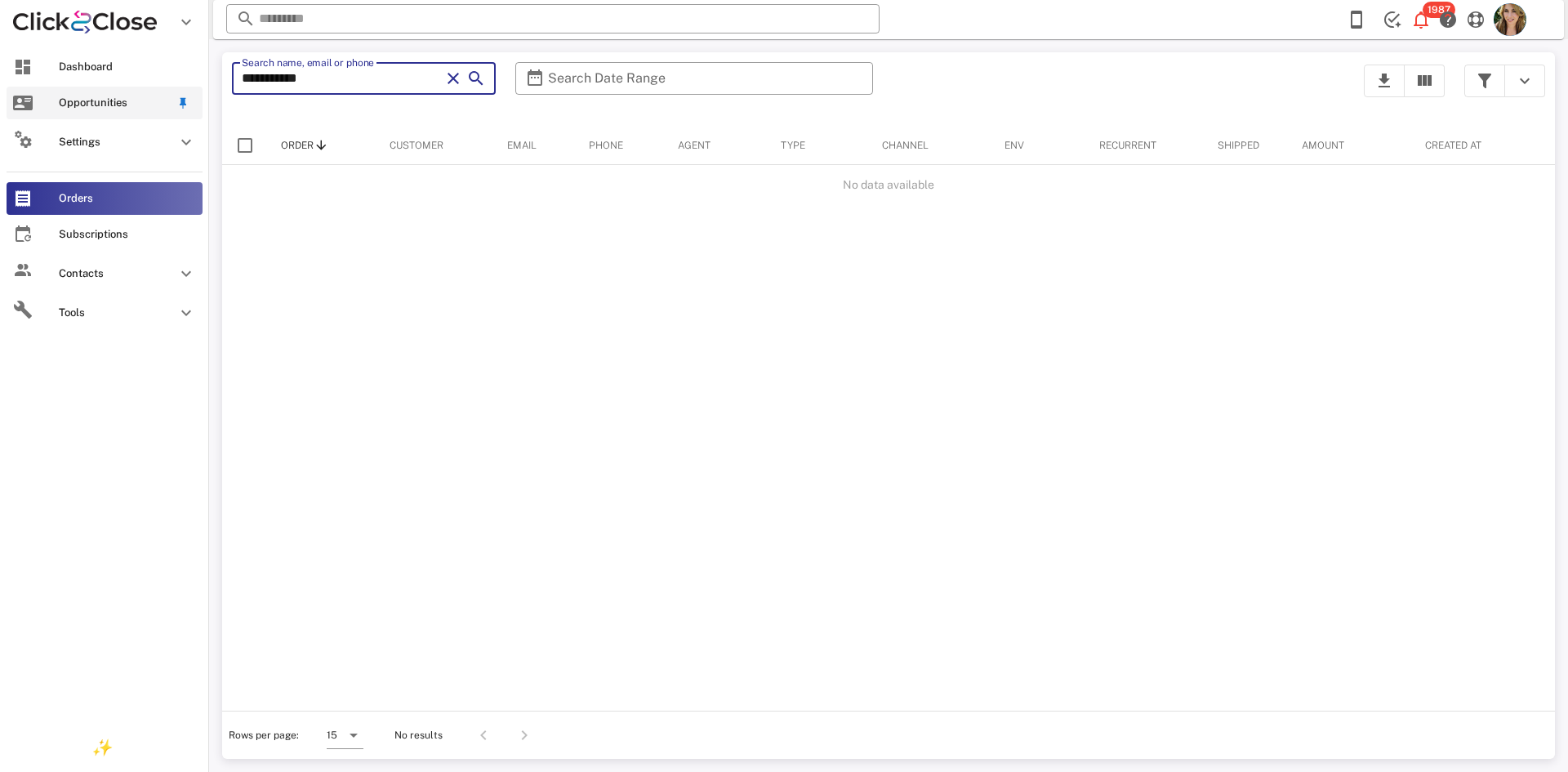 type on "**********" 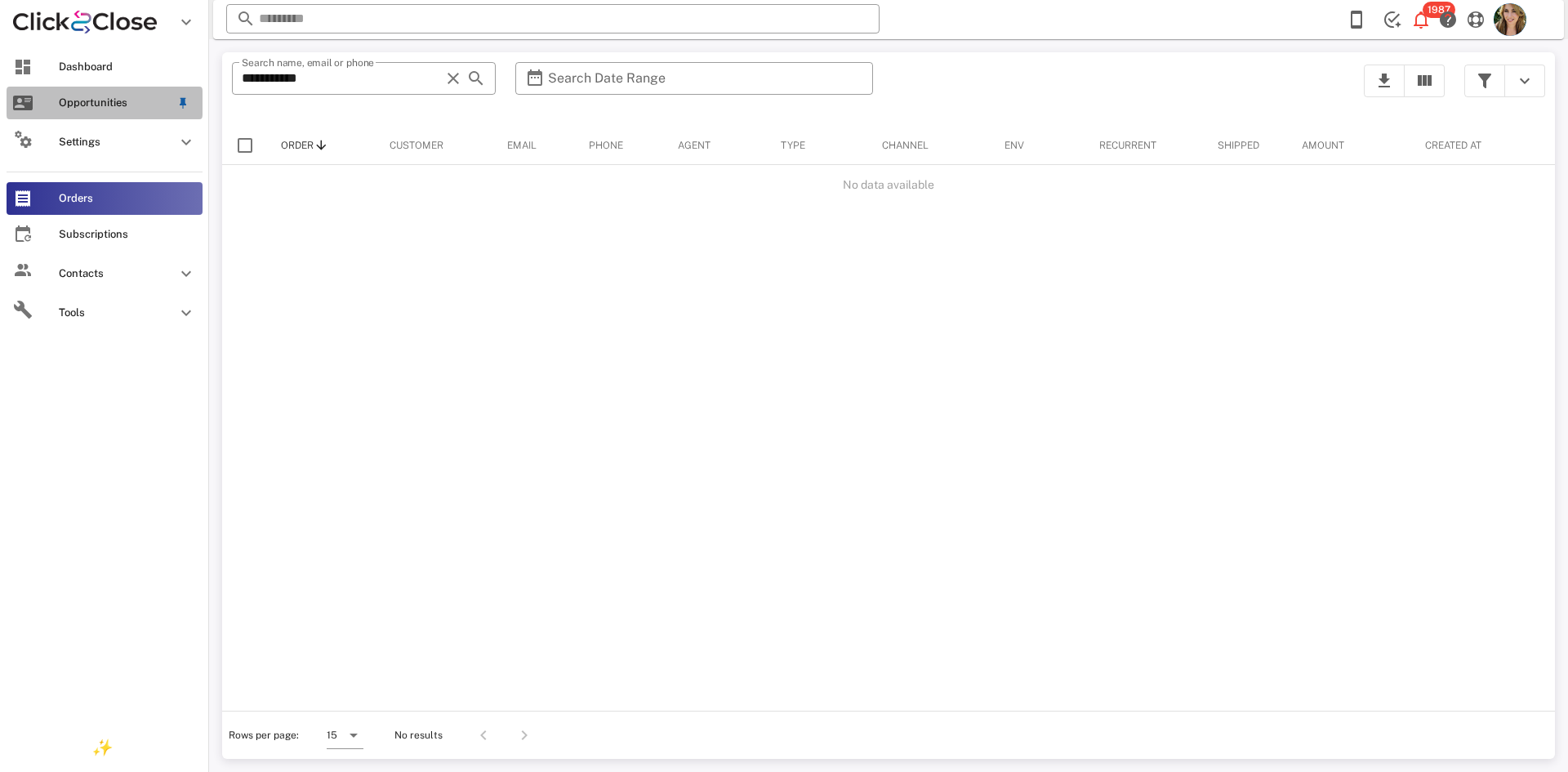 click on "Opportunities" at bounding box center [114, 103] 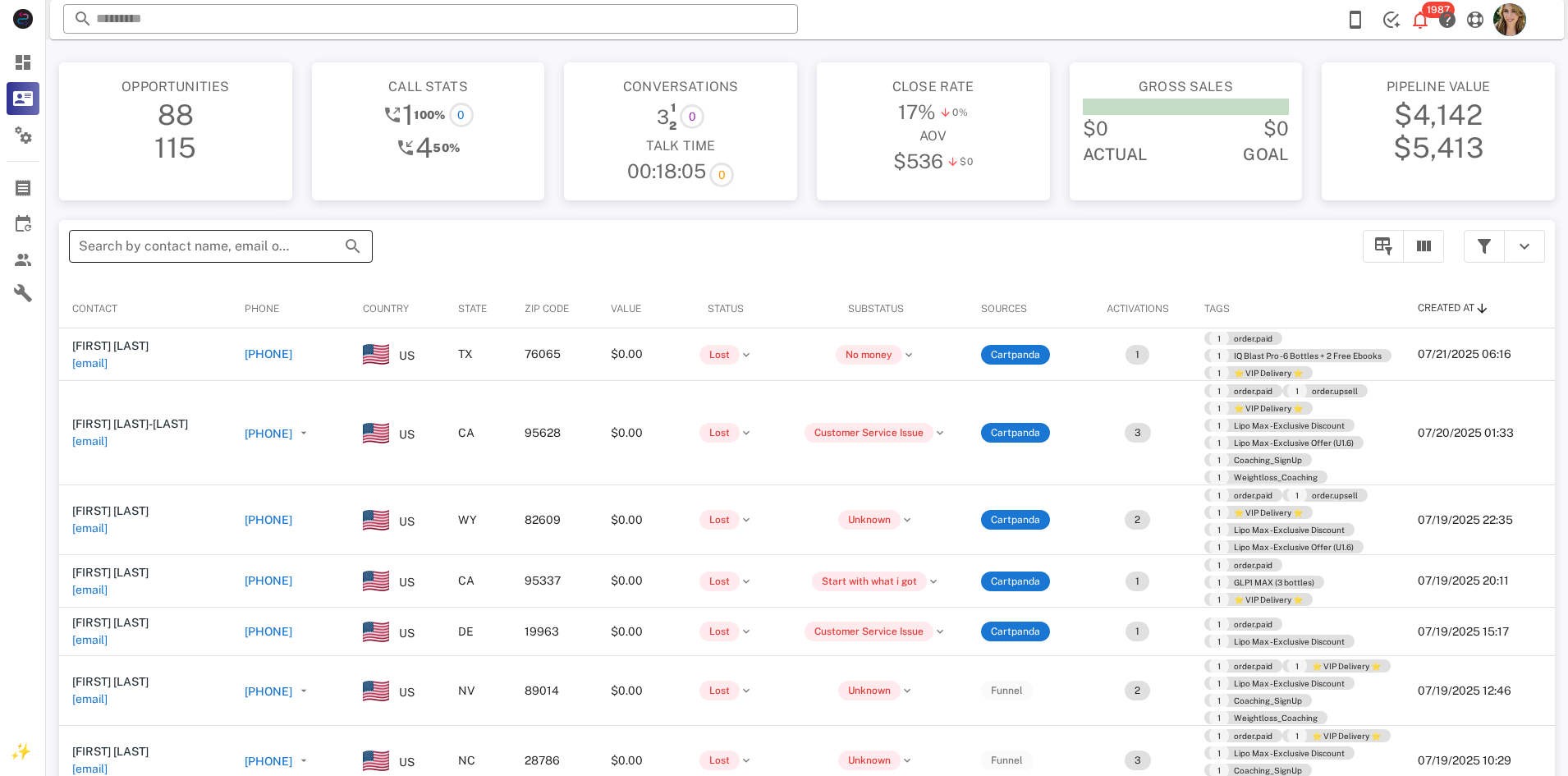 click on "Opportunities 88 115 Call stats 1 100%  0  4 50% Conversations 3  1  2   0  Talk Time 00:18:05  0  Close rate 17%  0%  aov $536  $0  Gross sales $0 $0 Actual Goal Pipeline value $4,142 $5,413 ​ Search by contact name, email or phone Contact Phone Country State Zip code Value Status Substatus Sources Activations Tags Created at Susan Gildea  skysue3@att.net   +18179885145   US TX 76065  $0.00   Lost   No money   Cartpanda  1 1  order.paid  1  IQ Blast Pro - 6 Bottles + 2 Free Ebooks  1  ⭐ VIP Delivery ⭐   07/21/2025 06:16  Alicia Santos-Coy  aasc@comcast.net   +19164961988   US CA 95628  $0.00   Lost   Customer Service Issue   Cartpanda  3 1  order.paid  1  order.upsell  1  ⭐ VIP Delivery ⭐  1  Lipo Max - Exclusive Discount  1  Lipo Max - Exclusive Offer (U1.6)  1  Coaching_SignUp  1  Weightloss_Coaching   07/20/2025 01:33  Cheryl Hilderbrand  hilderbrandc2@gmail.com   +13072594517   US WY 82609  $0.00   Lost   Unknown   Cartpanda  2 1  order.paid  1  order.upsell  1  ⭐ VIP Delivery ⭐  1 1  US CA" at bounding box center [807, 491] 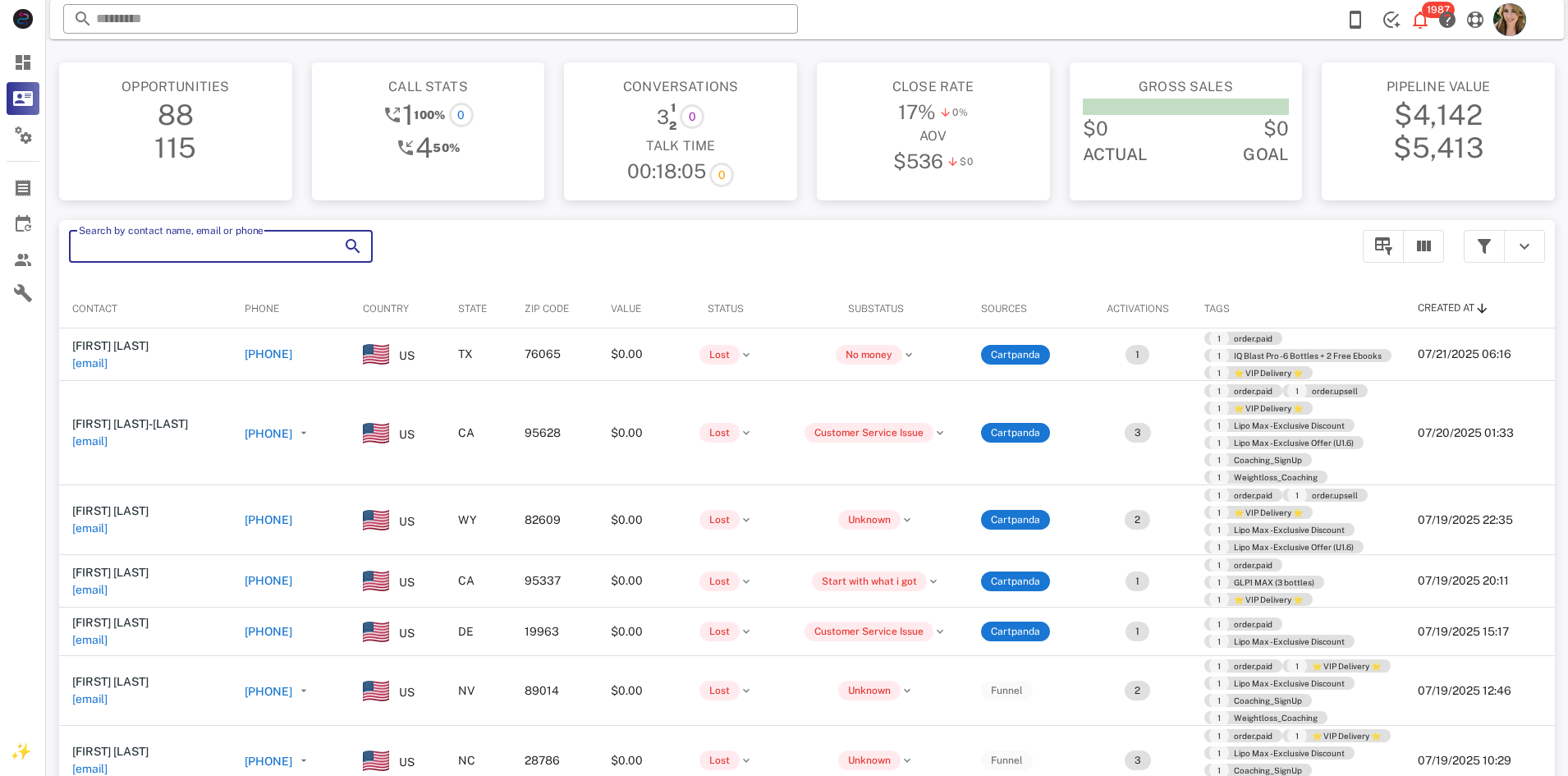 paste on "**********" 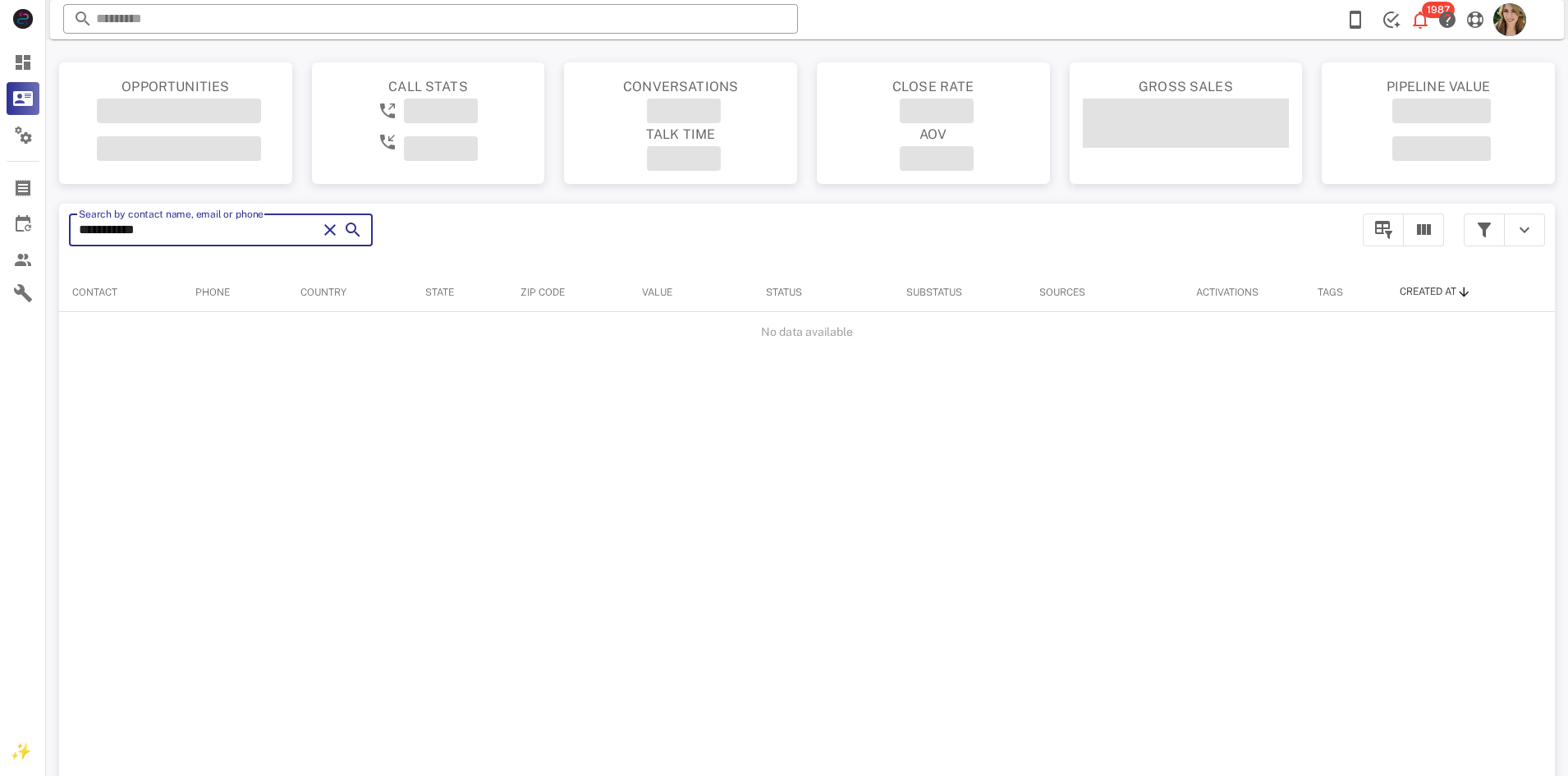 type on "**********" 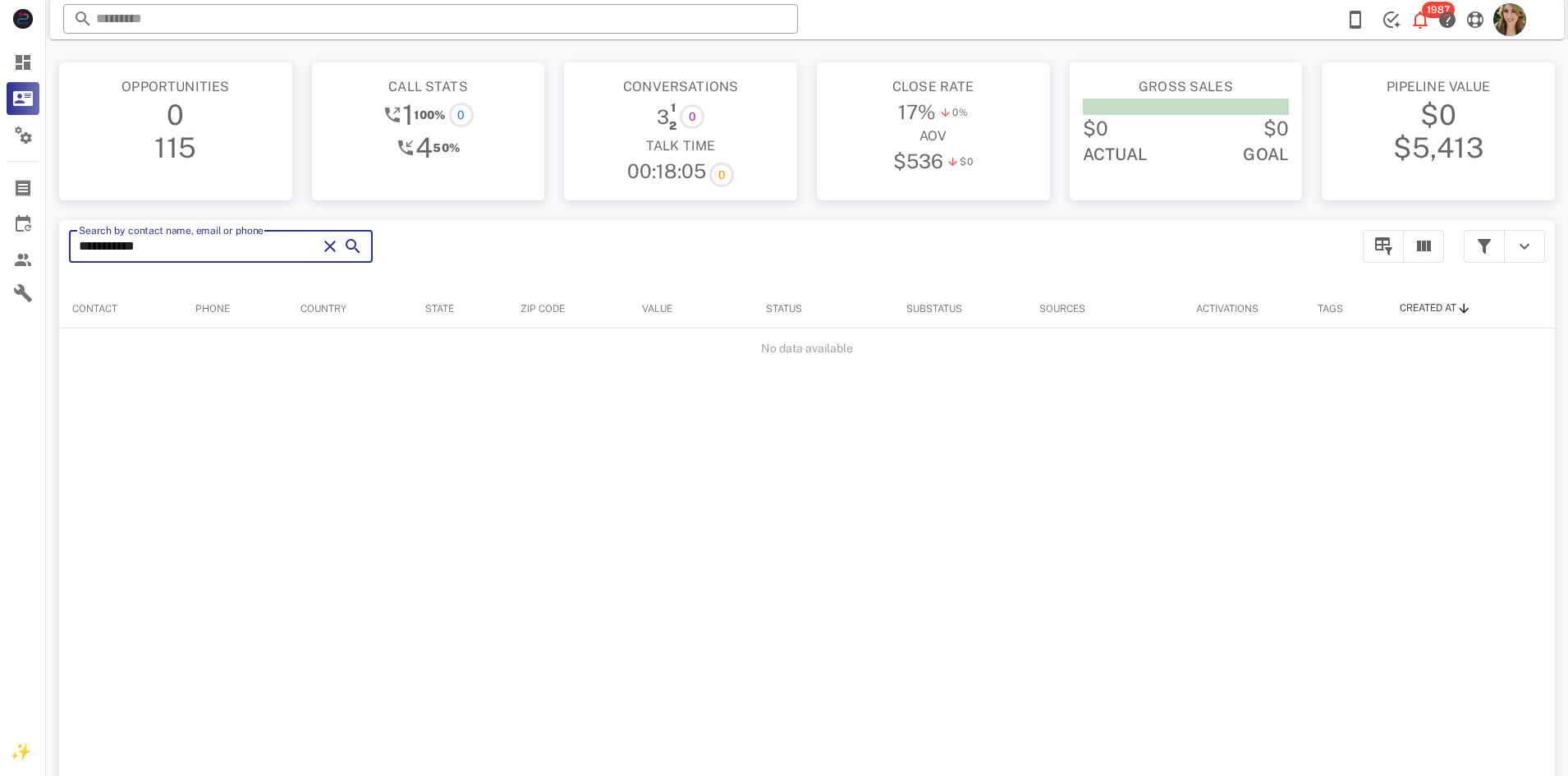 click at bounding box center [353, 246] 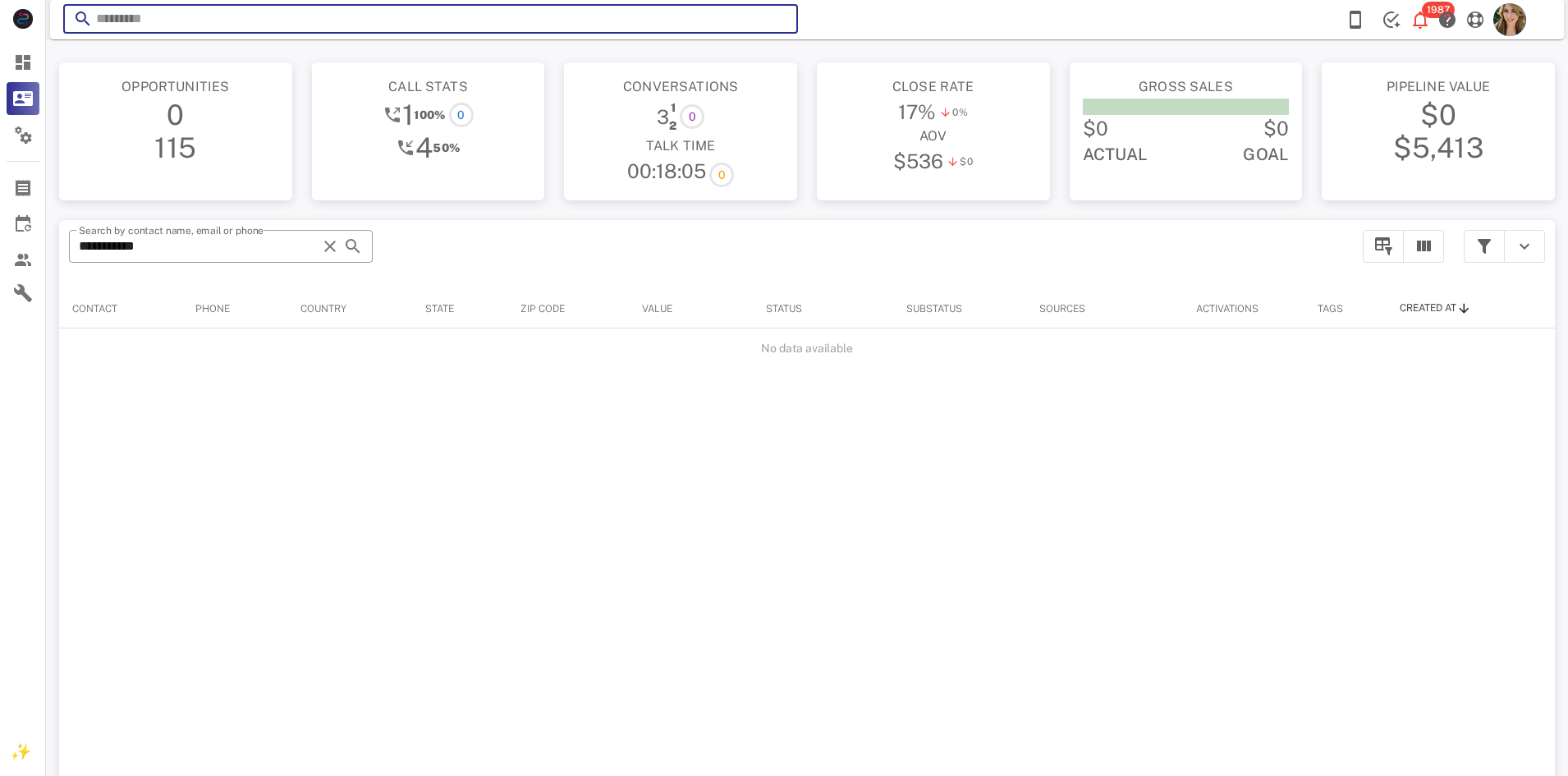 paste on "**********" 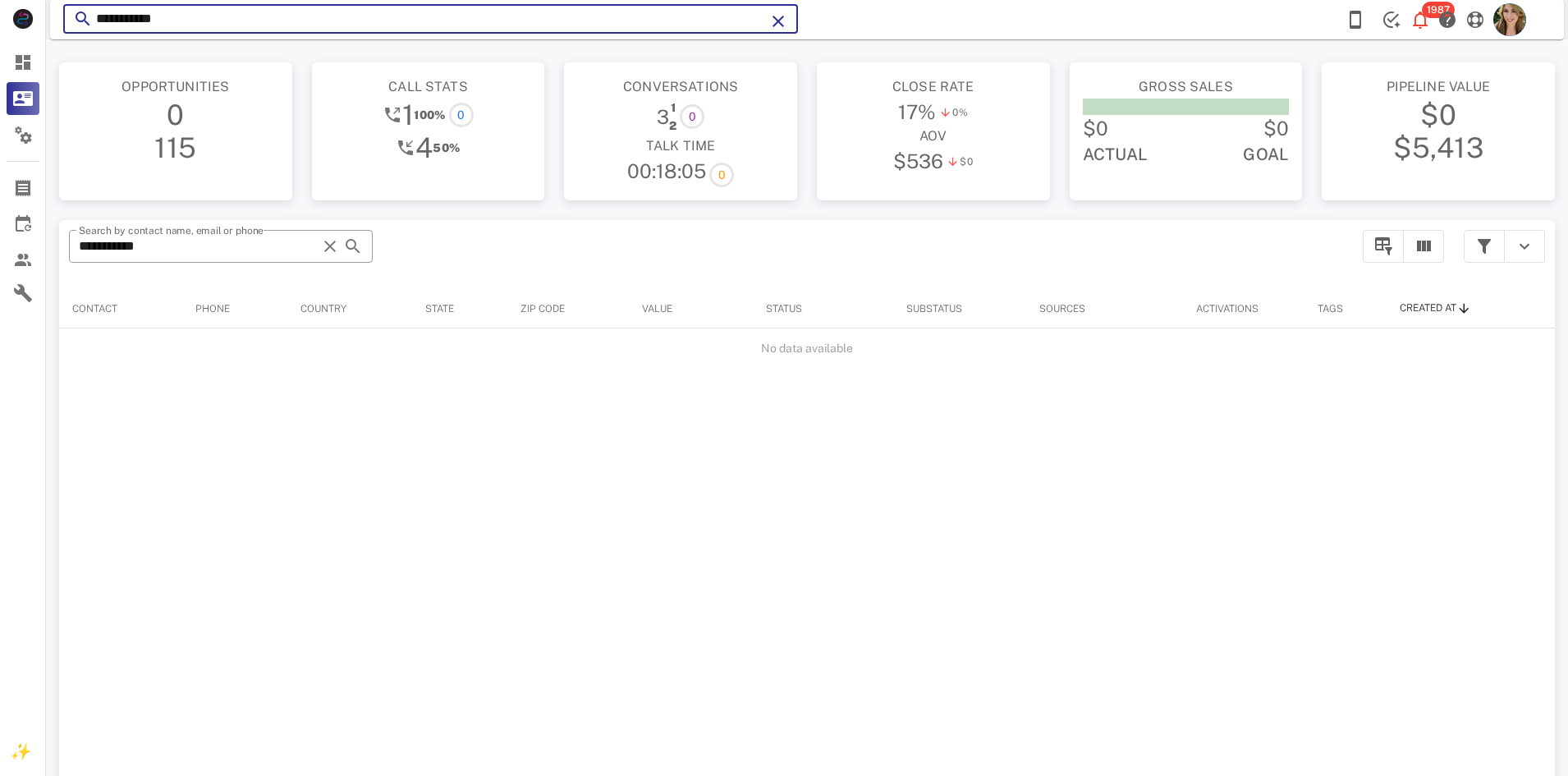 type on "**********" 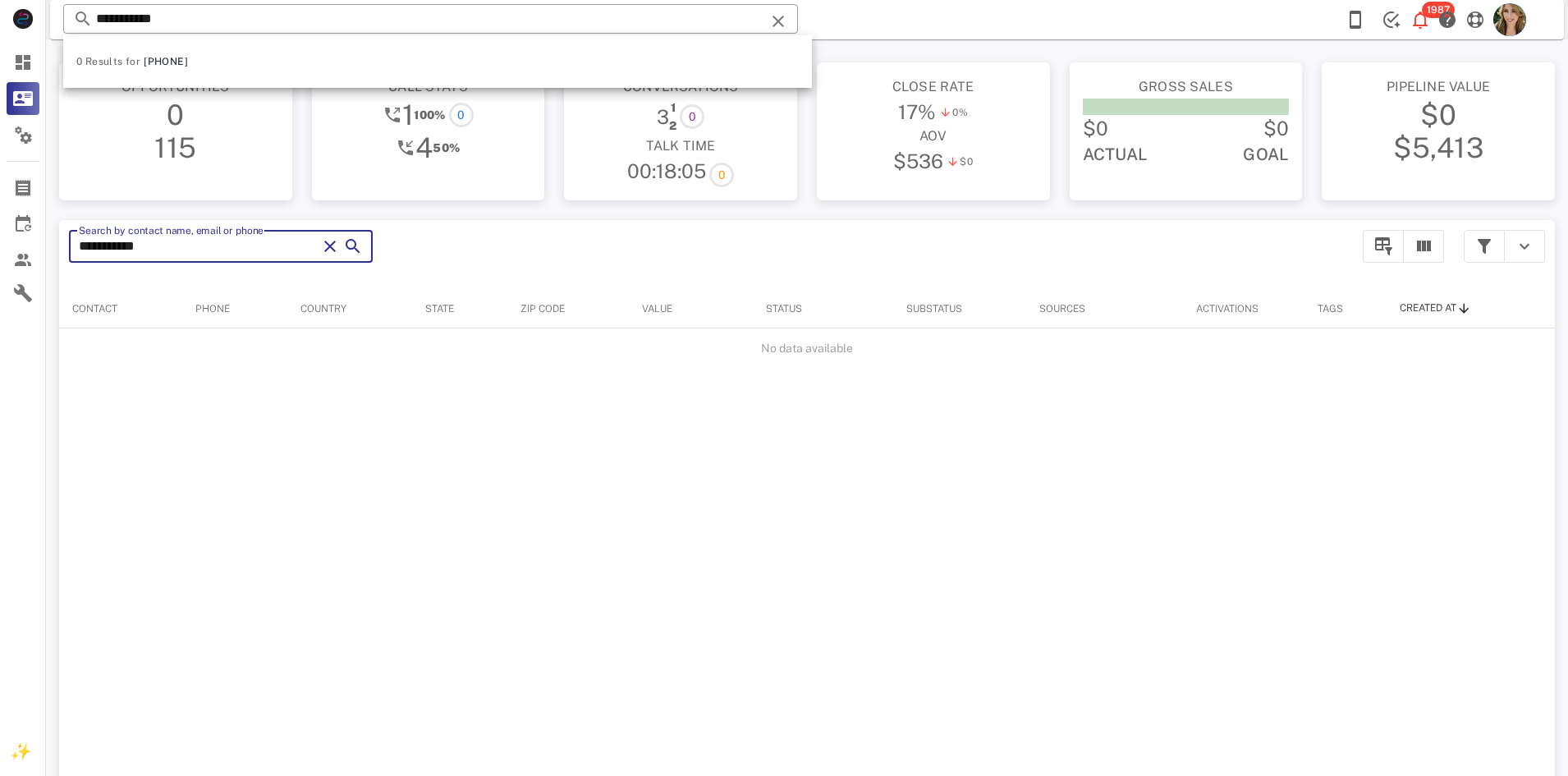 click on "**********" at bounding box center [198, 246] 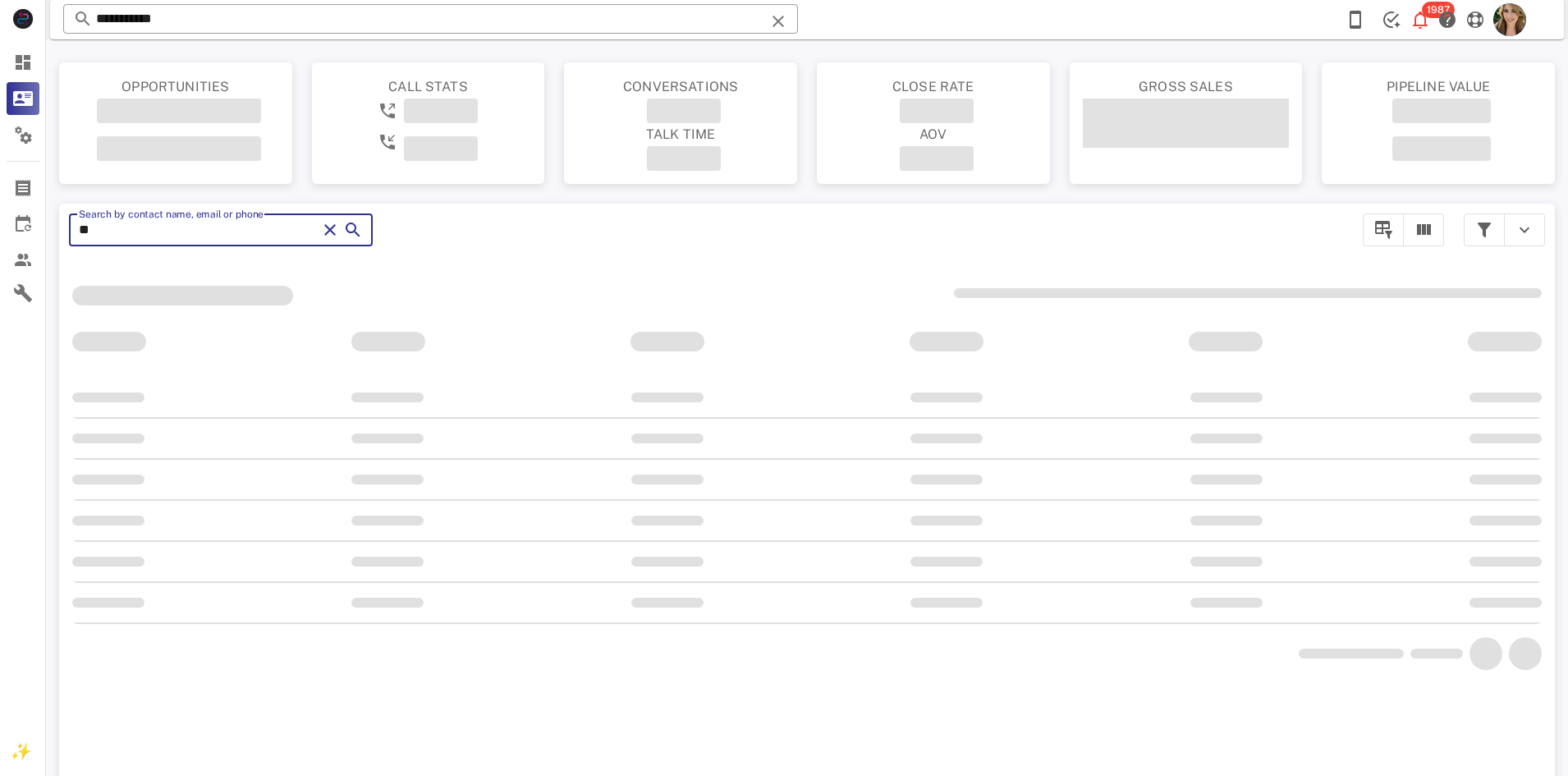 type on "*" 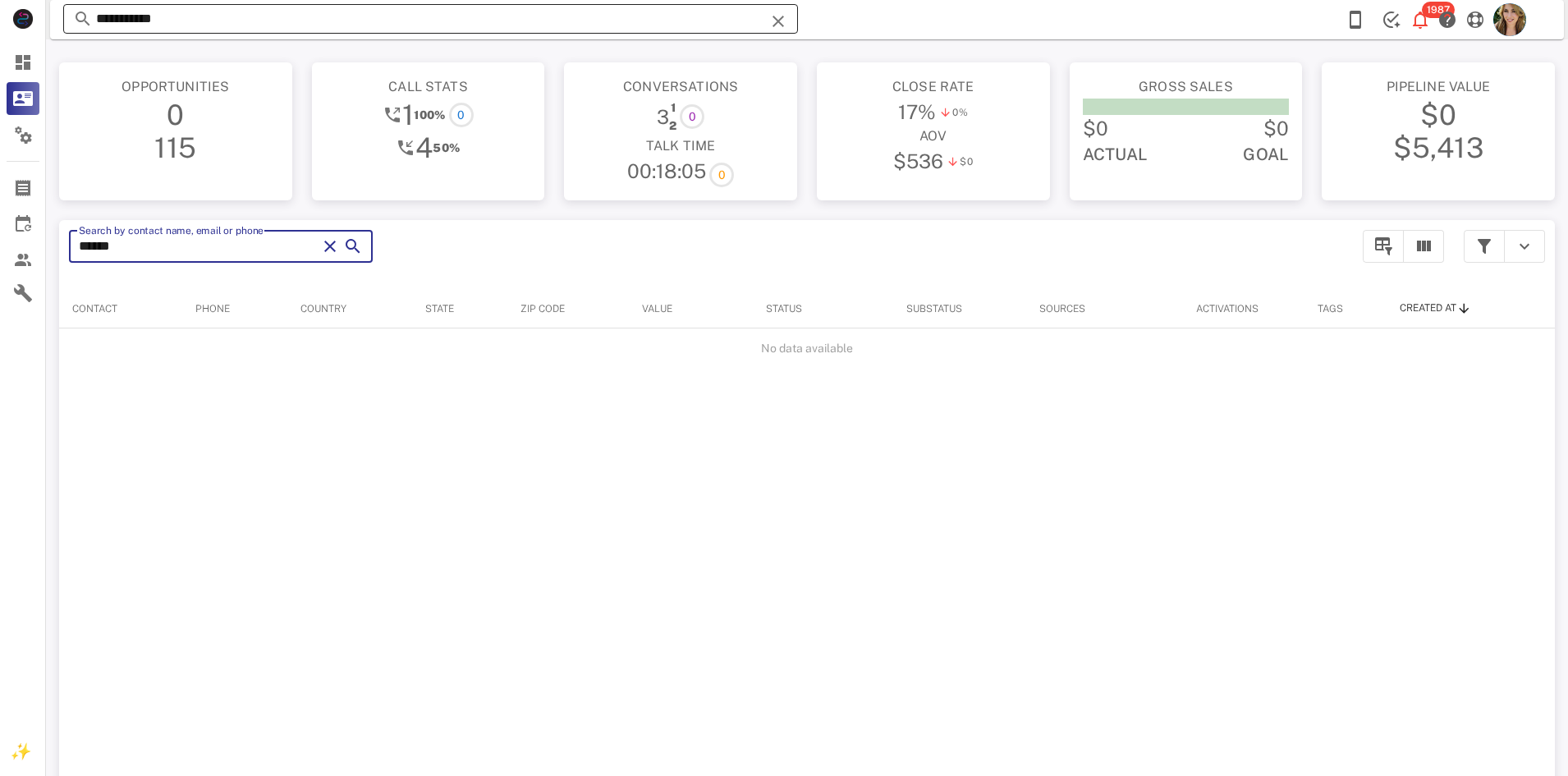 type on "*****" 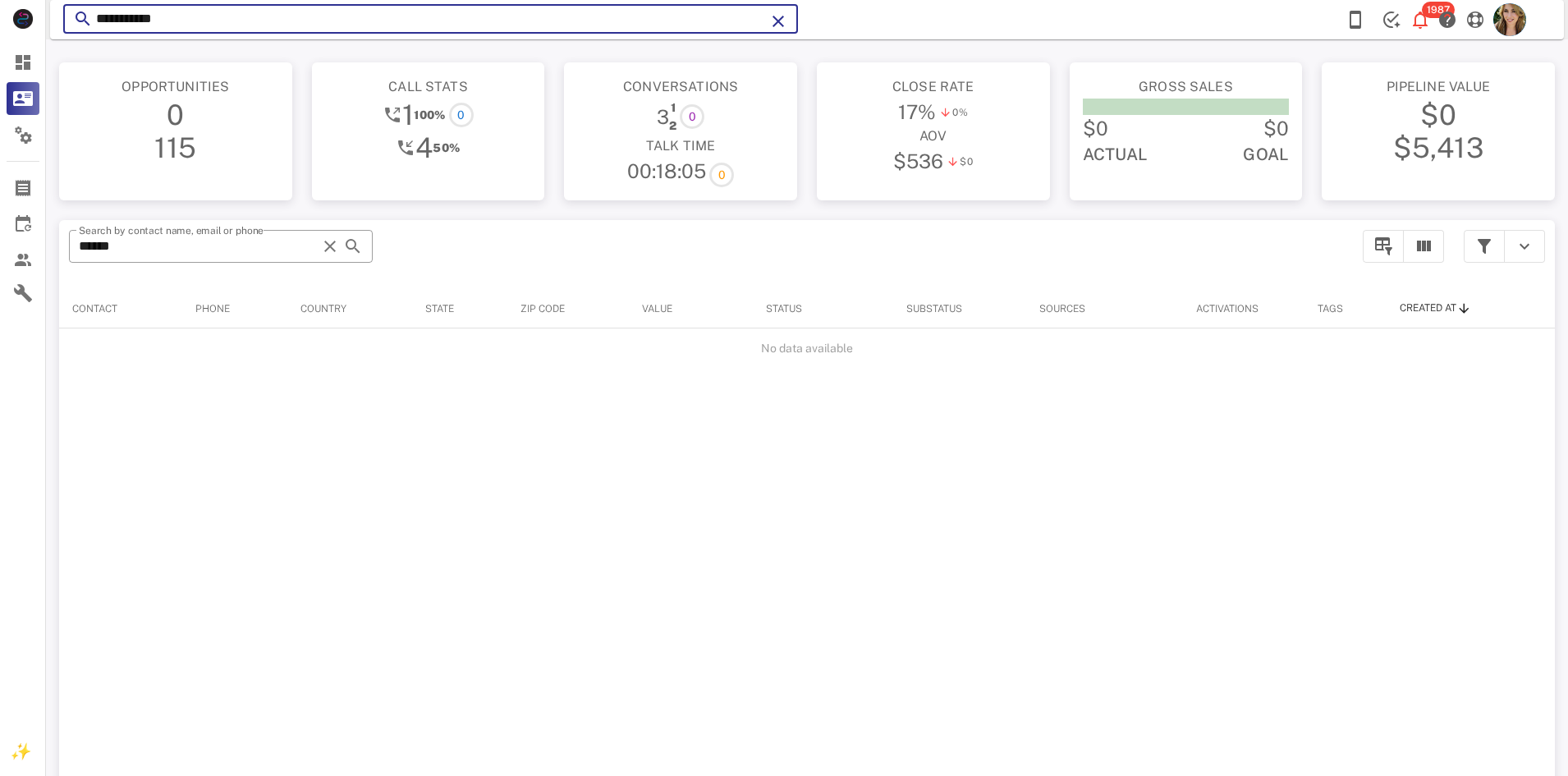 click on "**********" at bounding box center [430, 19] 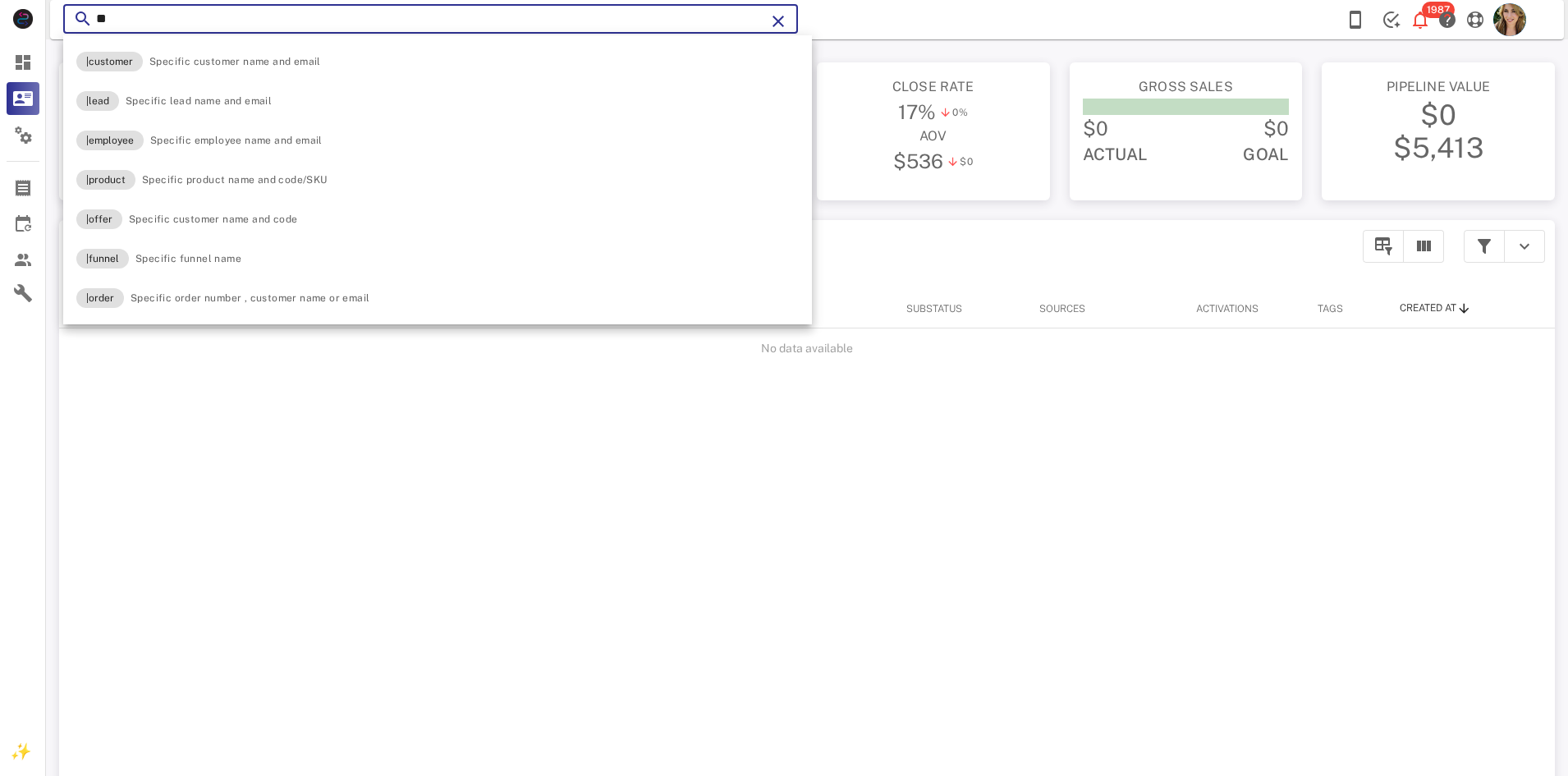 type on "*" 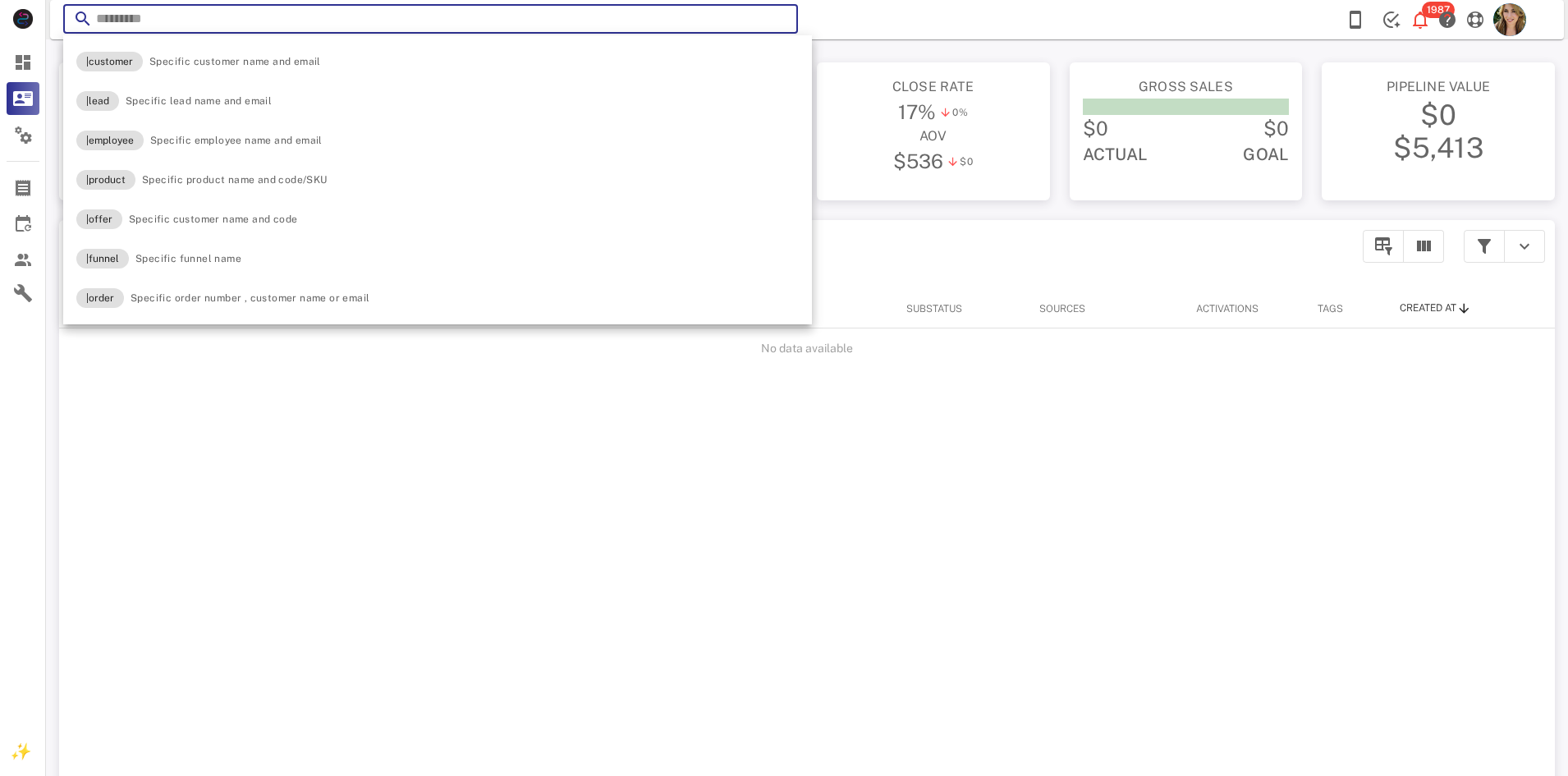 click on "Opportunities 0 115 Call stats 1 100%  0  4 50% Conversations 3  1  2   0  Talk Time 00:18:05  0  Close rate 17%  0%  aov $536  $0  Gross sales $0 $0 Actual Goal Pipeline value $0 $5,413 ​ Search by contact name, email or phone ***** Contact Phone Country State Zip code Value Status Substatus Sources Activations Tags Created at No data available Rows per page: 15  No results" at bounding box center (807, 491) 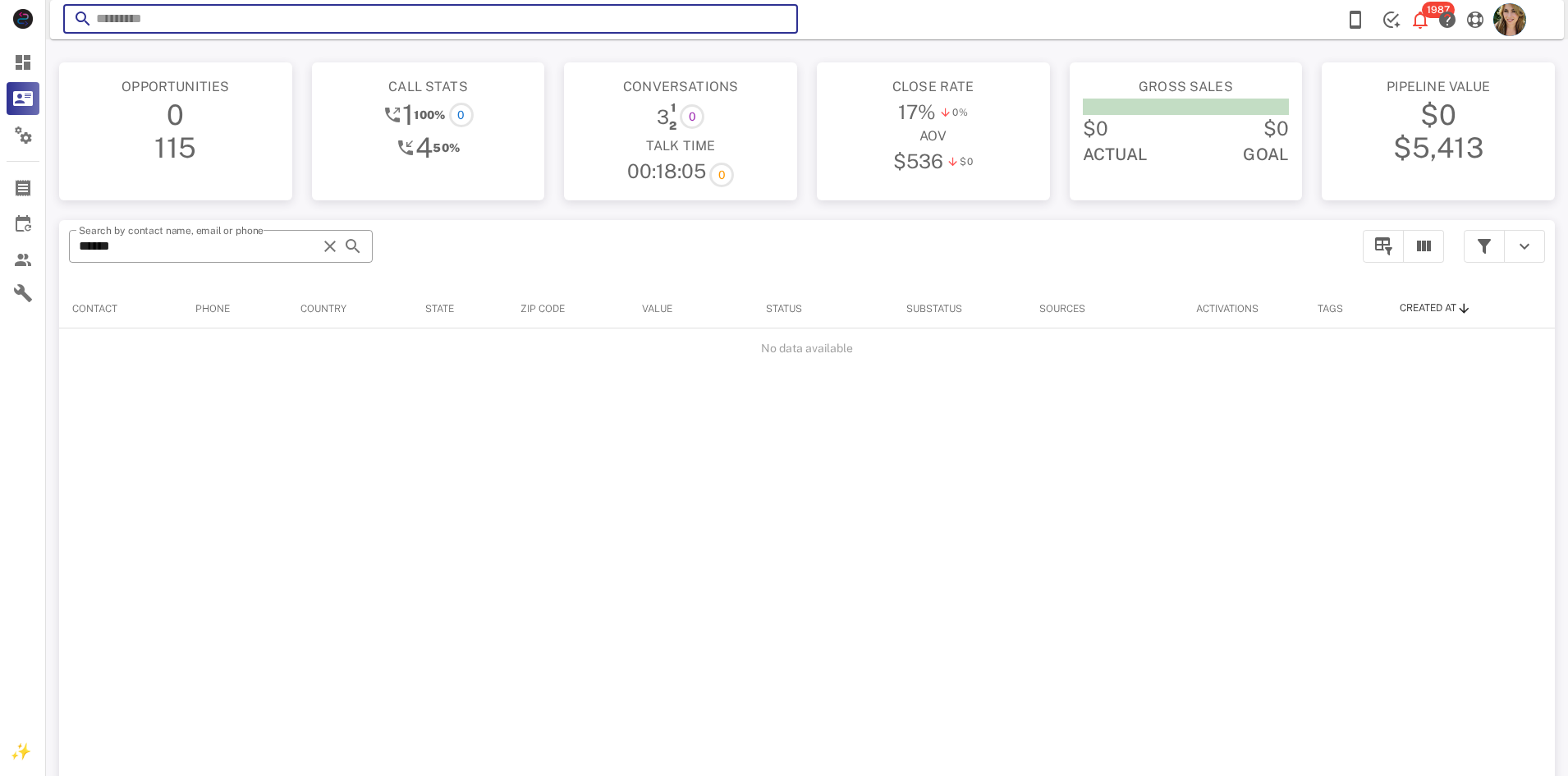click at bounding box center (430, 19) 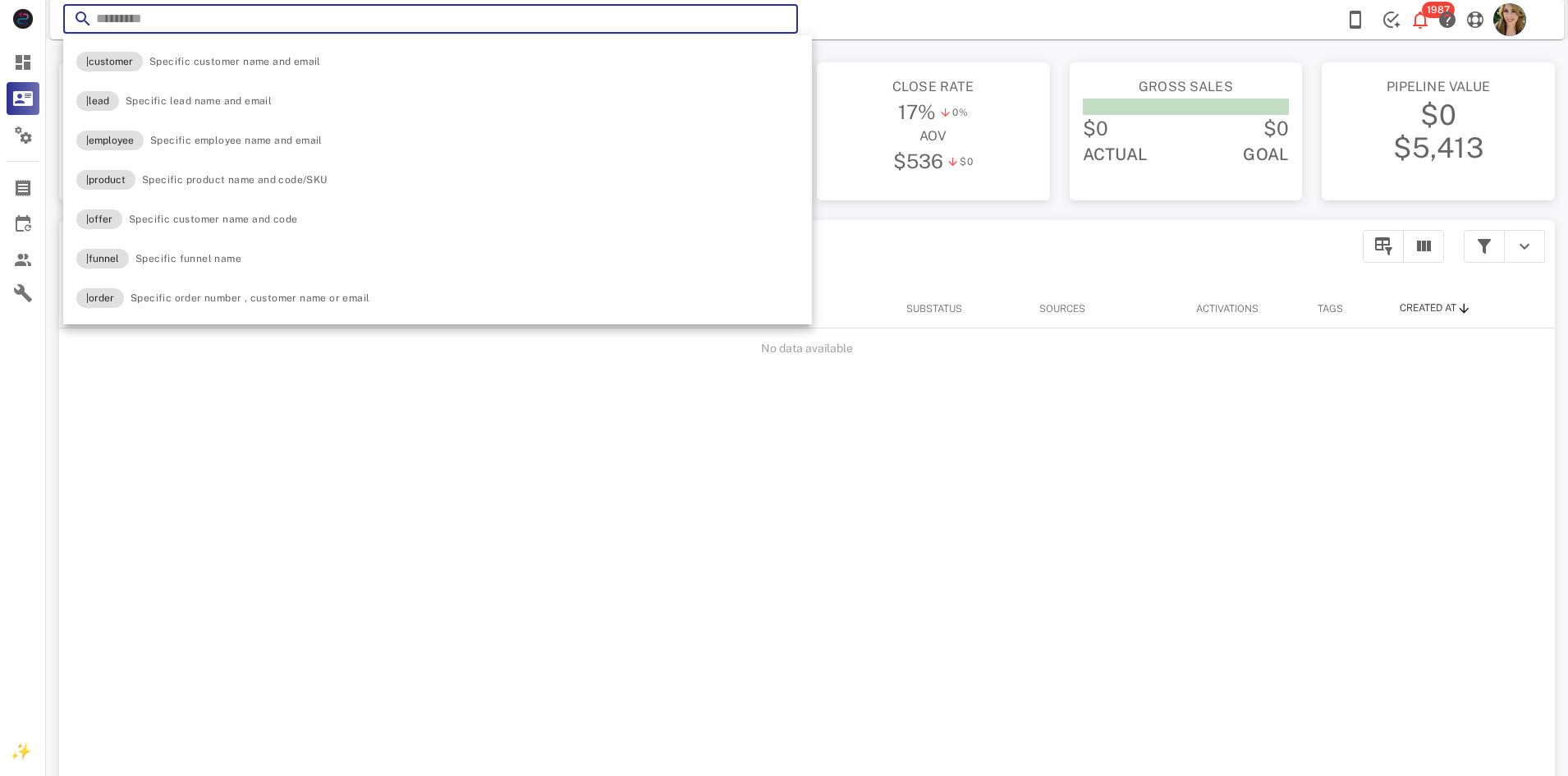 click at bounding box center (430, 19) 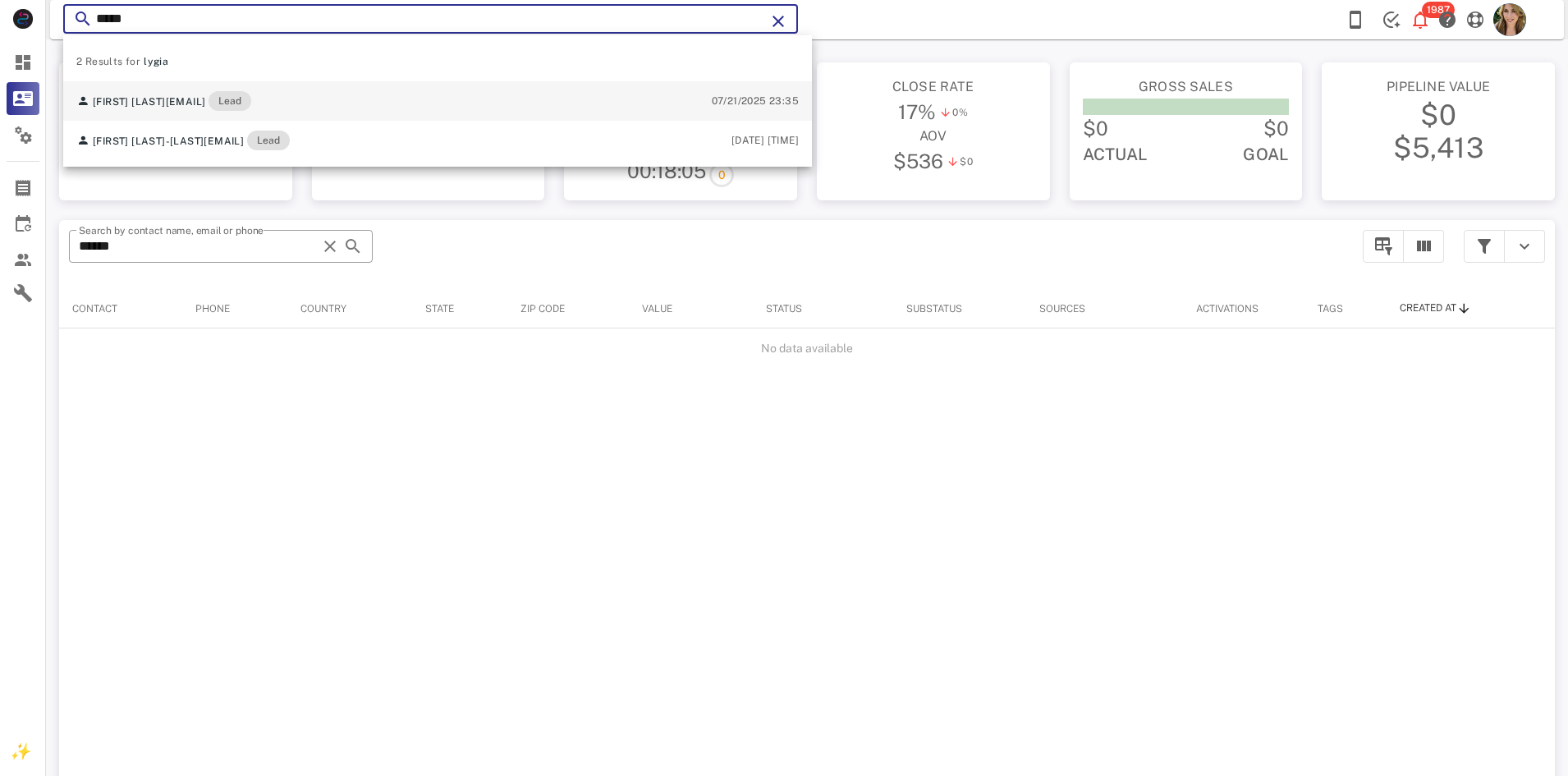type on "*****" 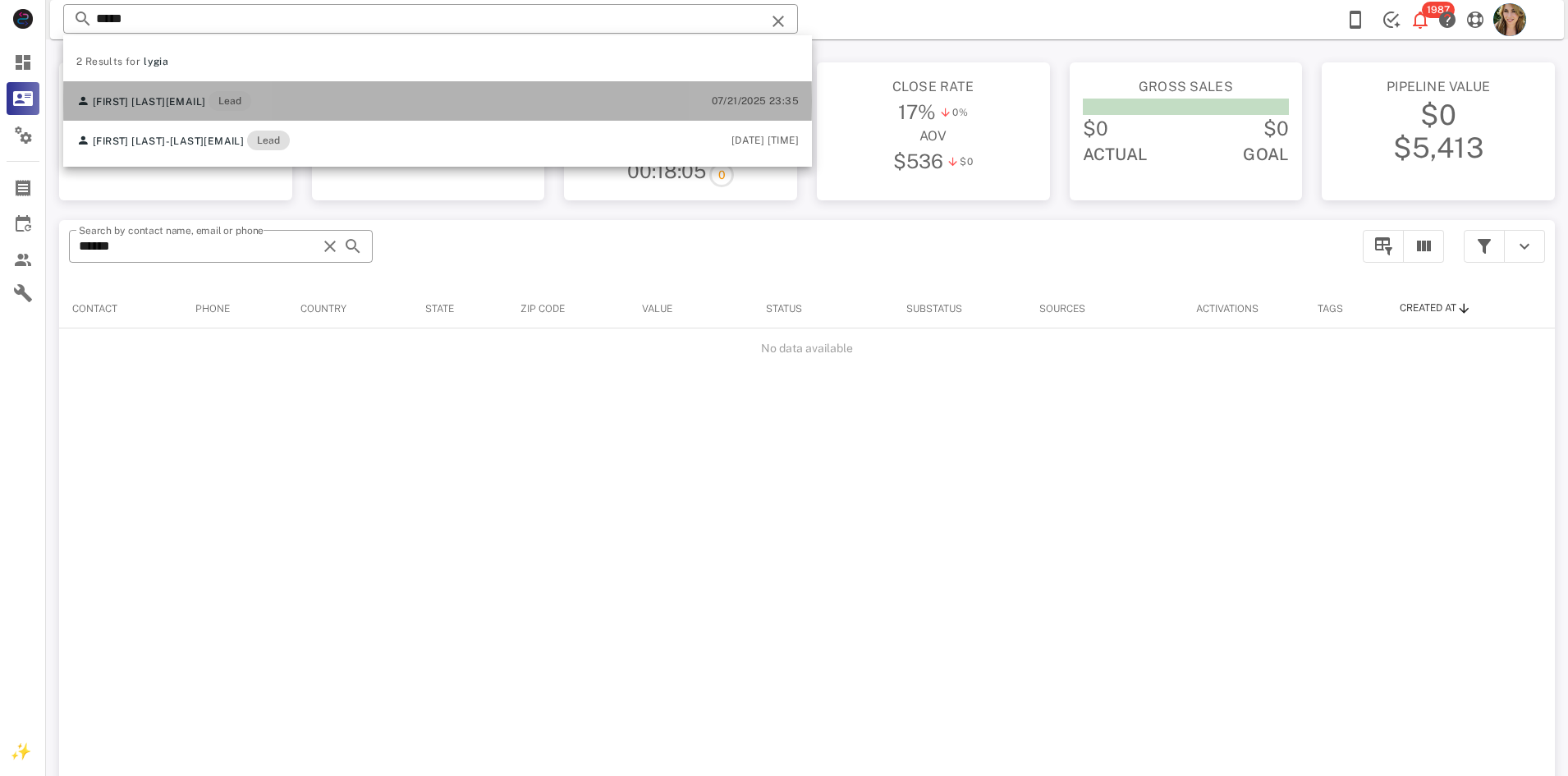click on "lygiagomez@gmail.com" at bounding box center [186, 102] 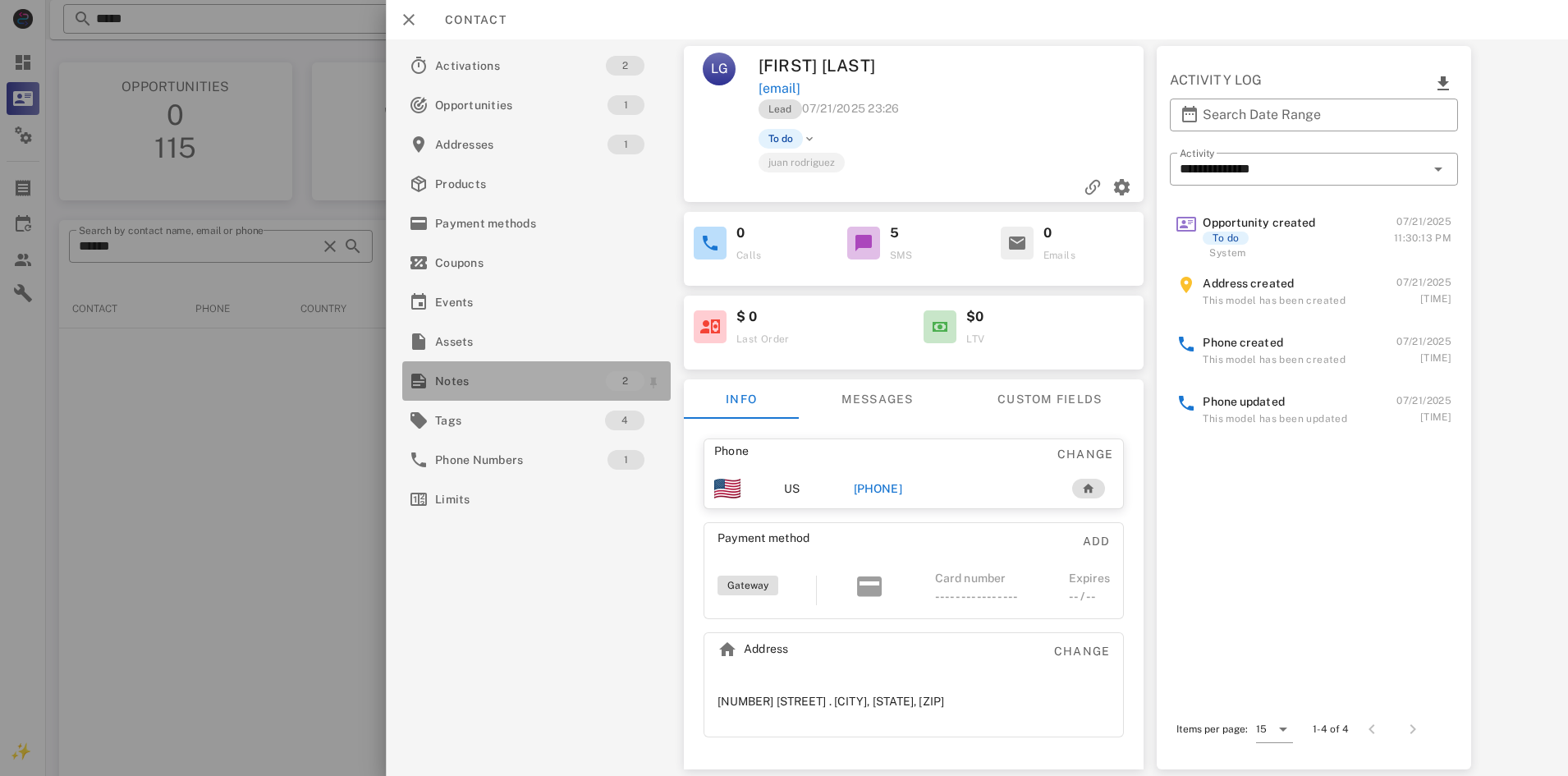 click on "Notes" at bounding box center [520, 381] 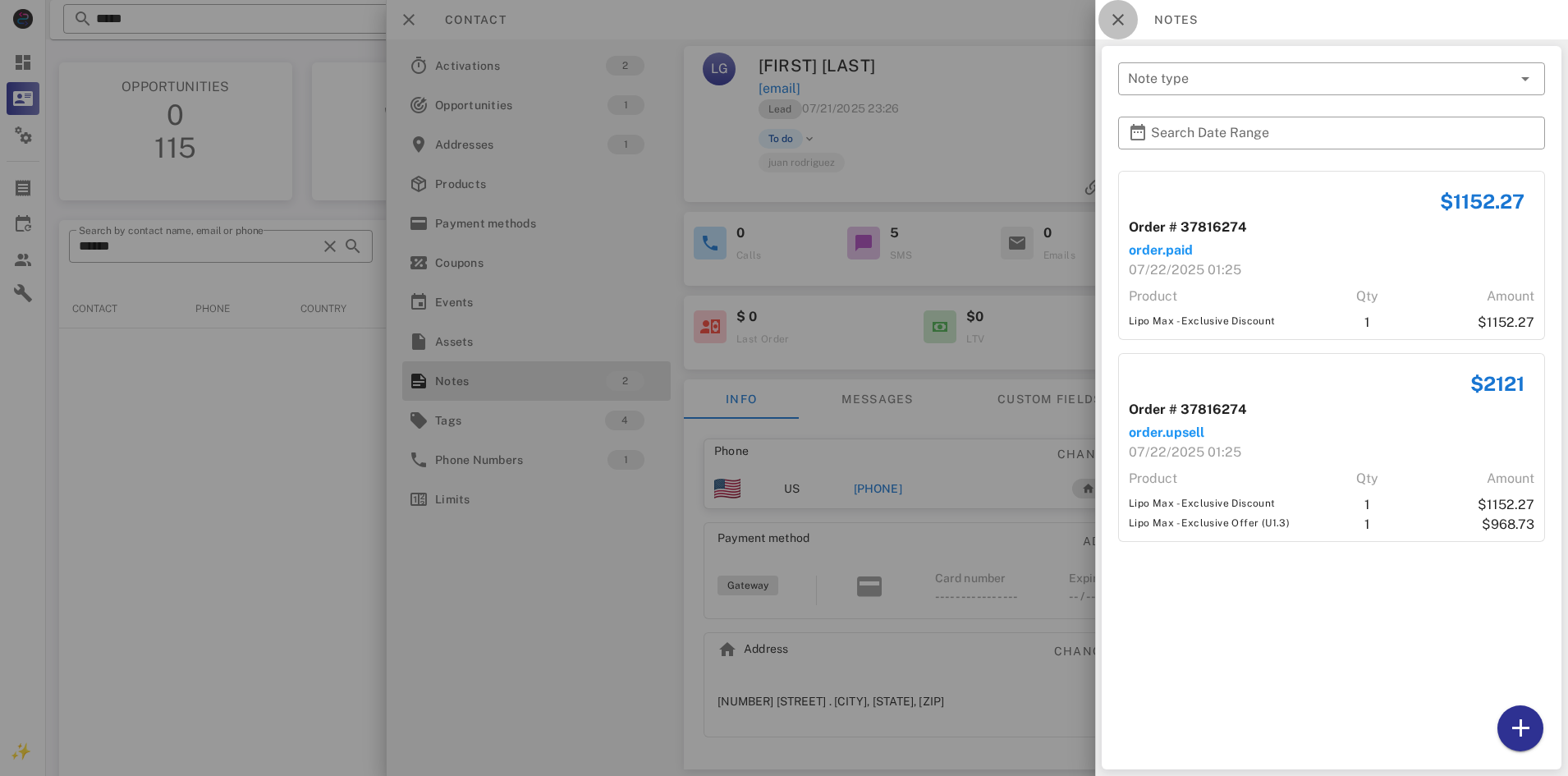 click at bounding box center [1118, 20] 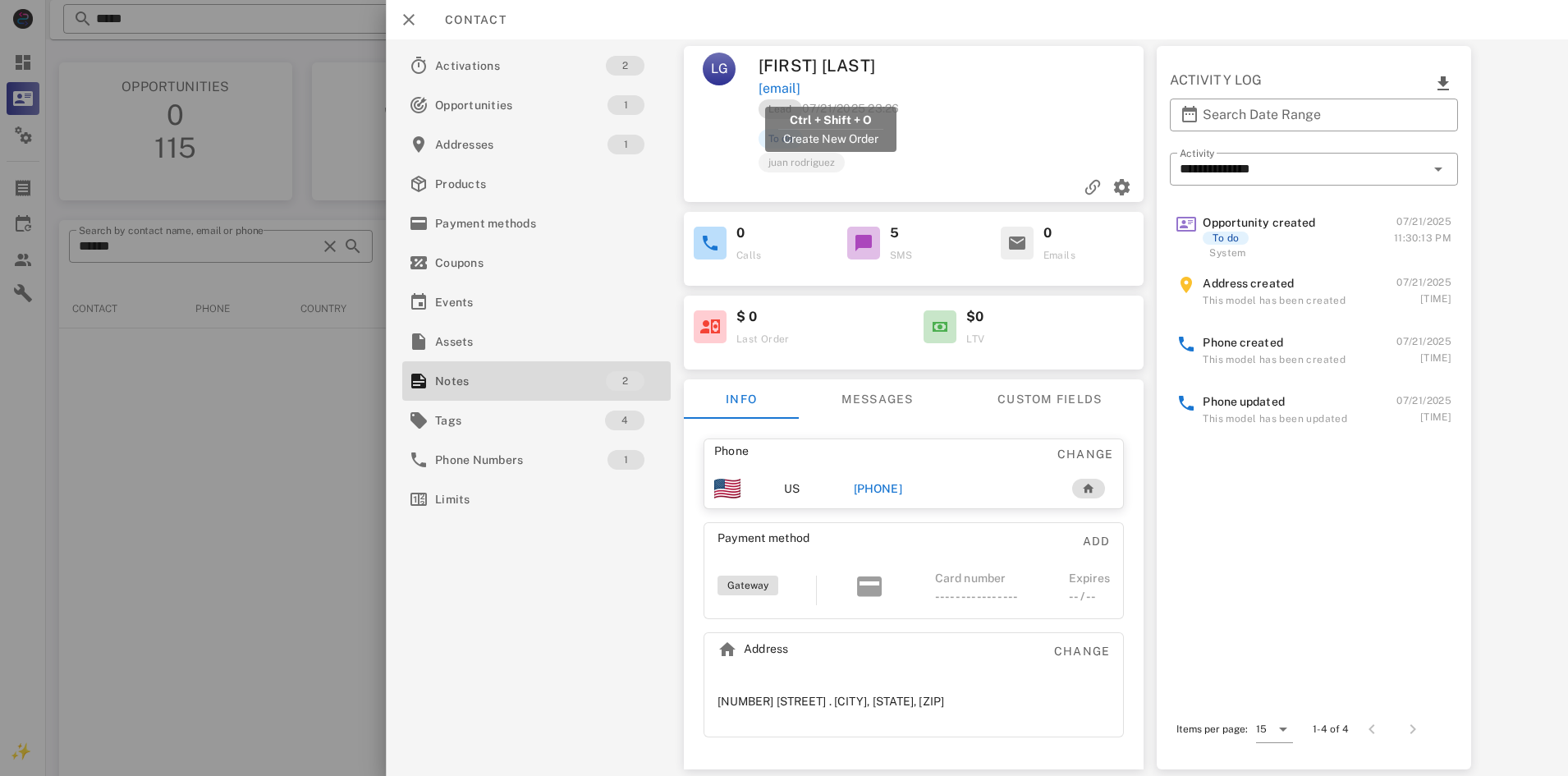 click on "lygiagomez@gmail.com" at bounding box center [779, 89] 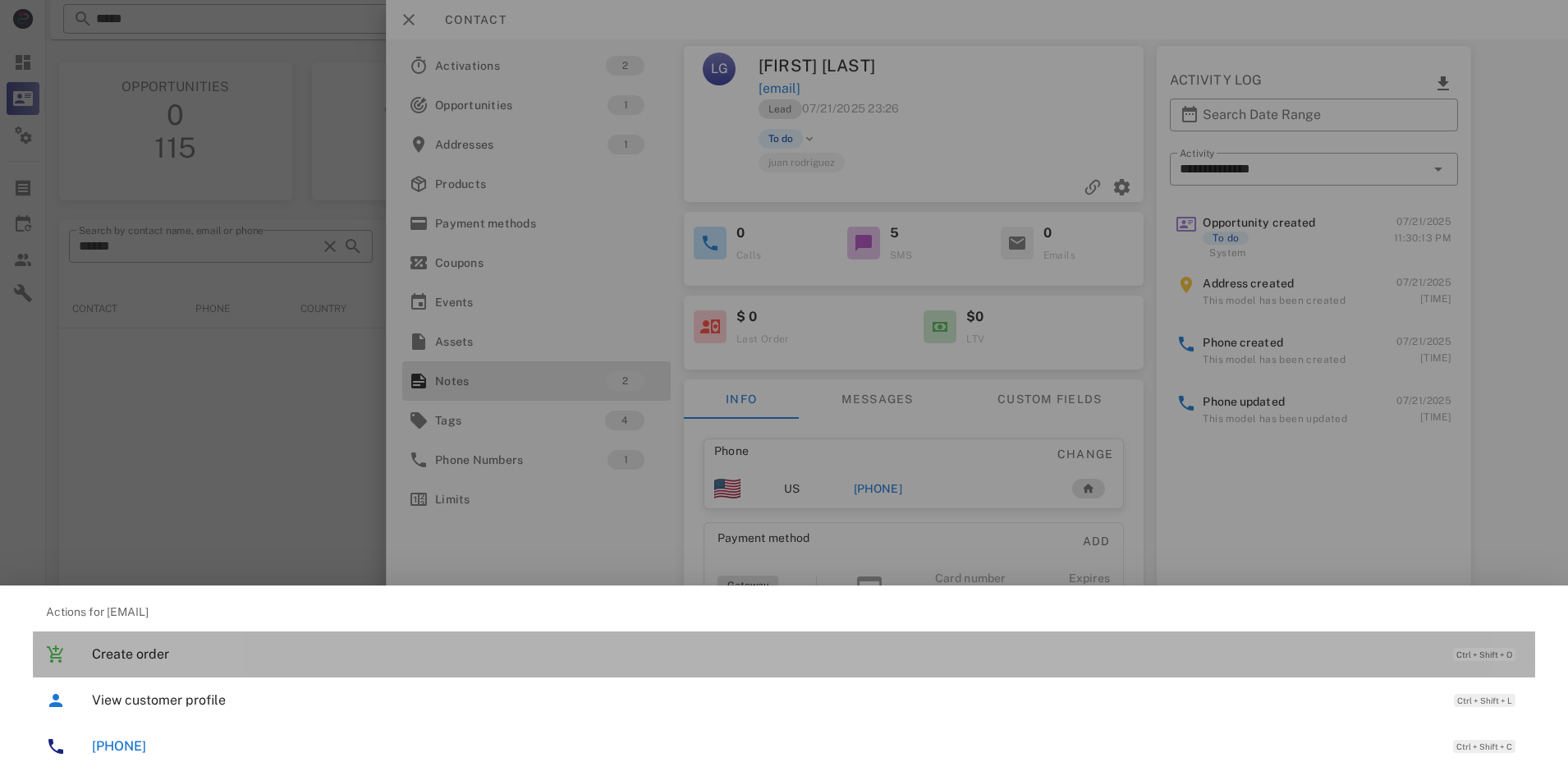 click on "Create order" at bounding box center [764, 654] 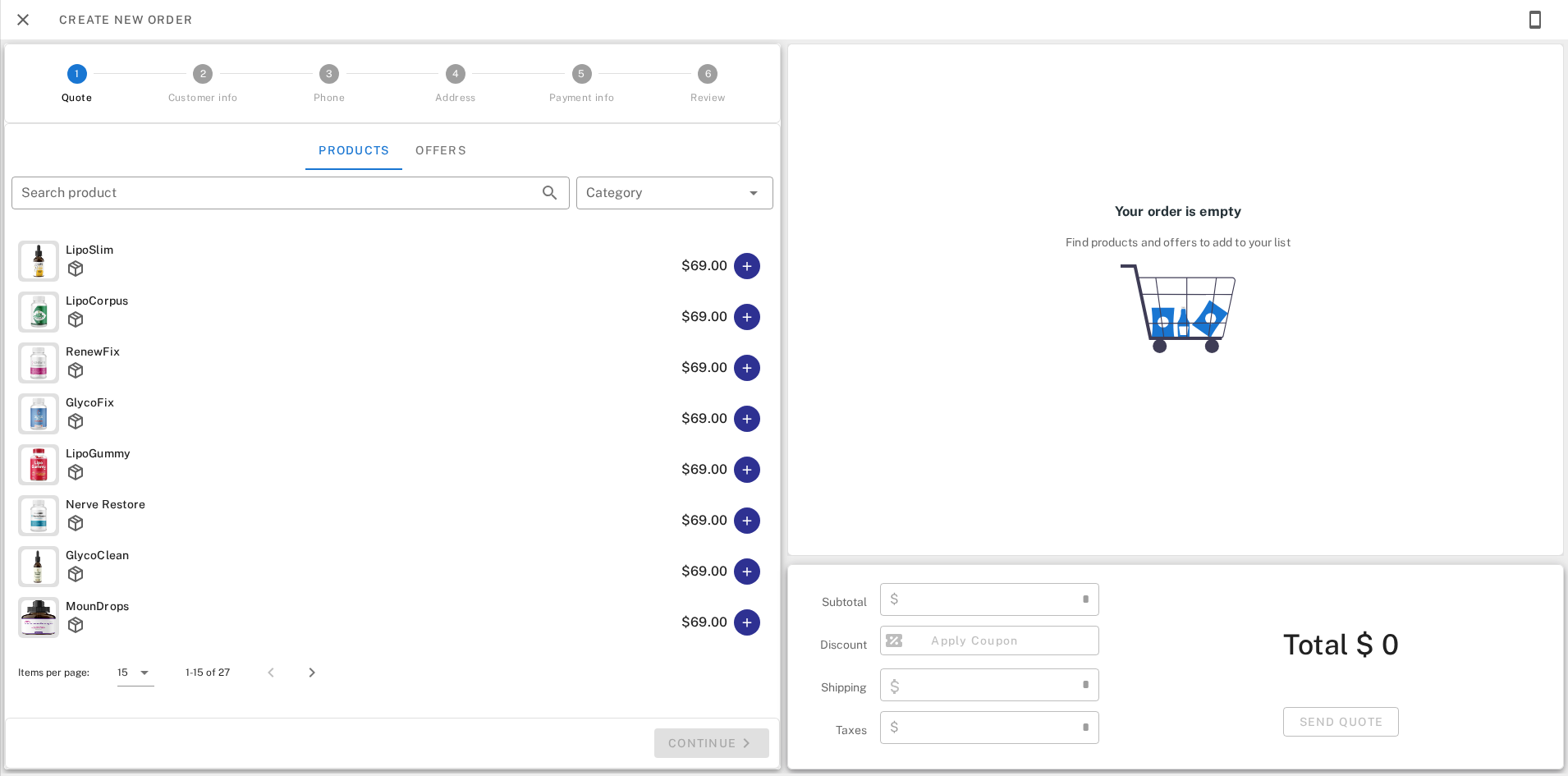 type on "**********" 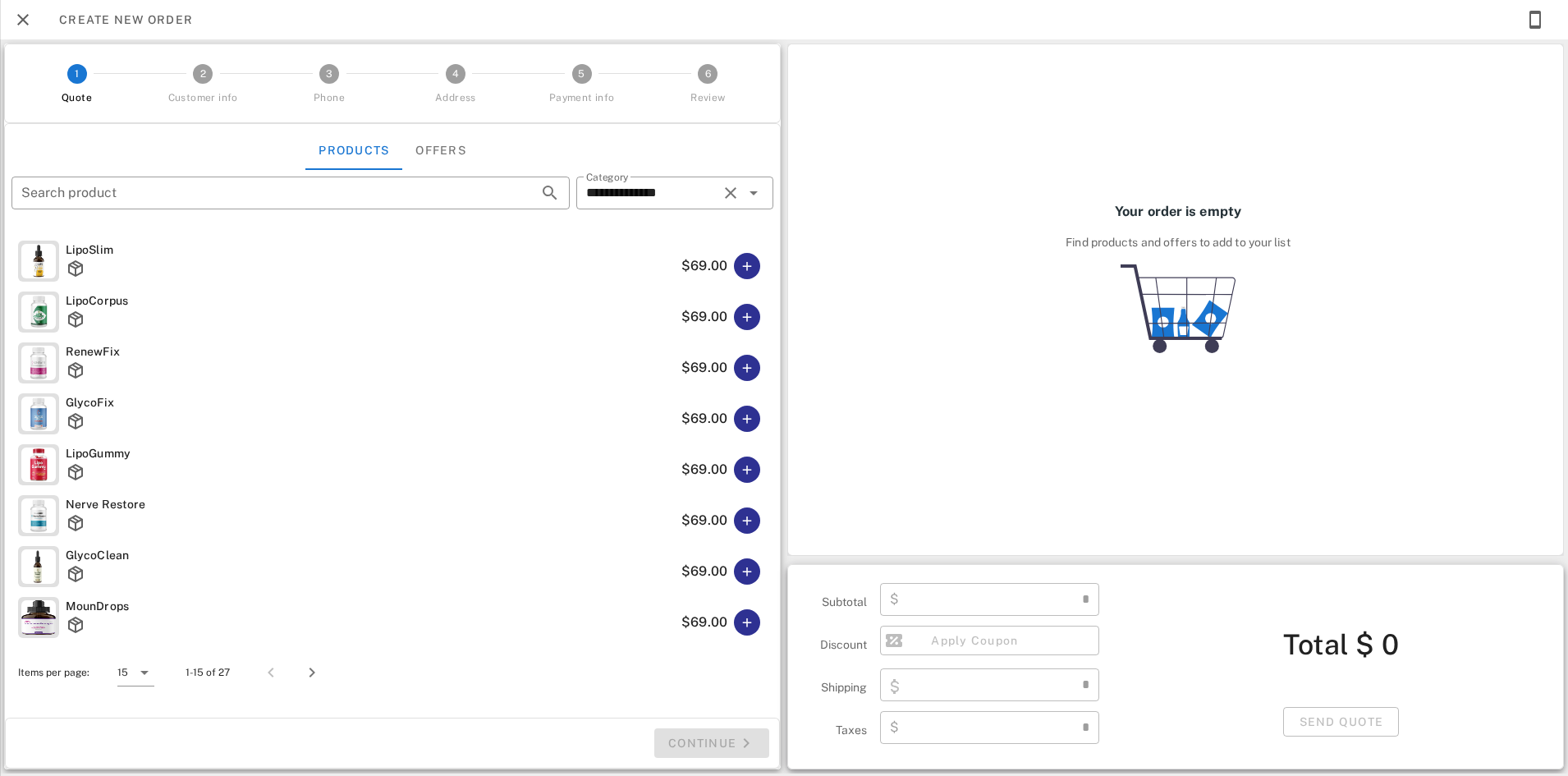 type on "****" 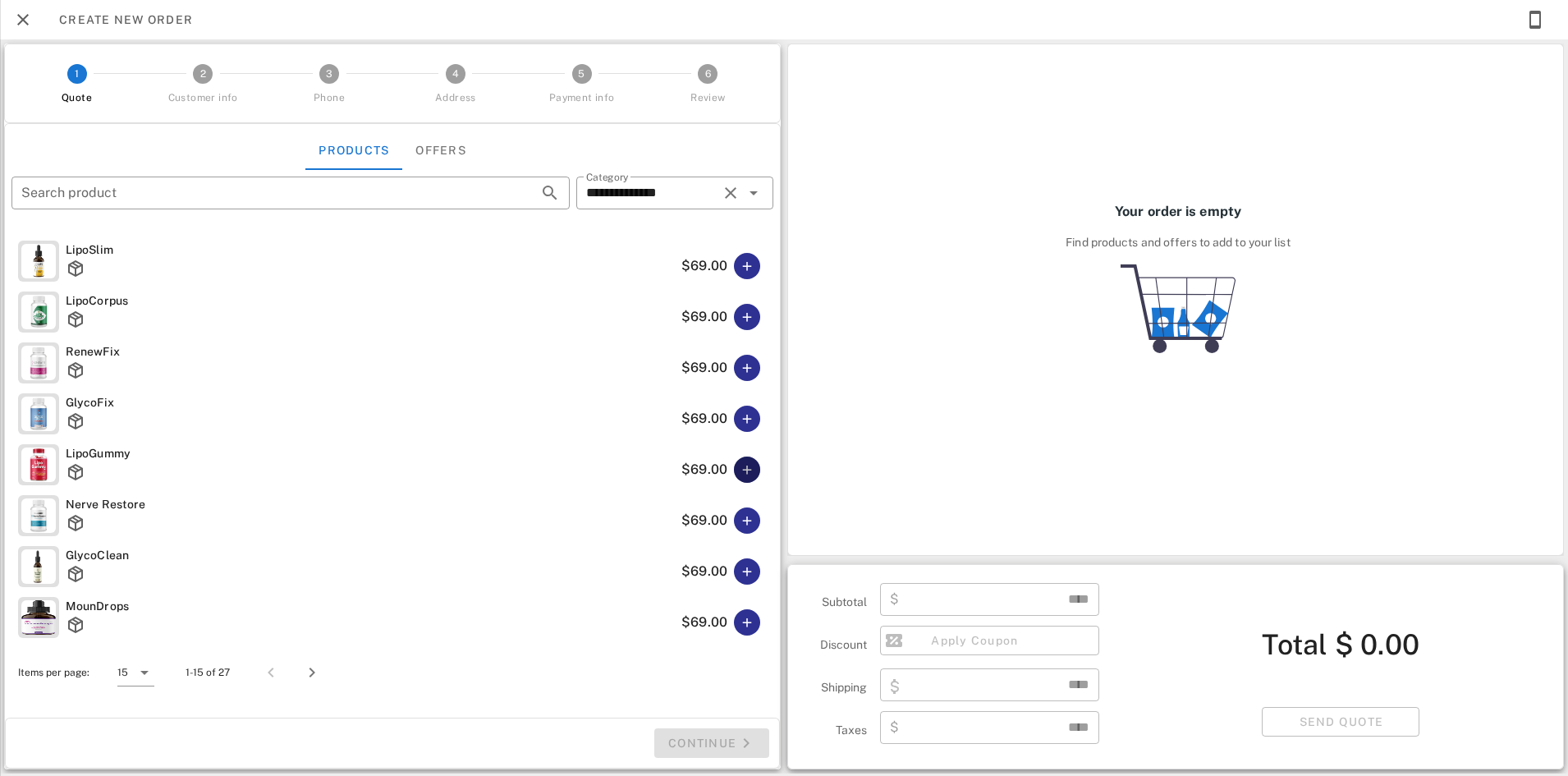 click at bounding box center [747, 470] 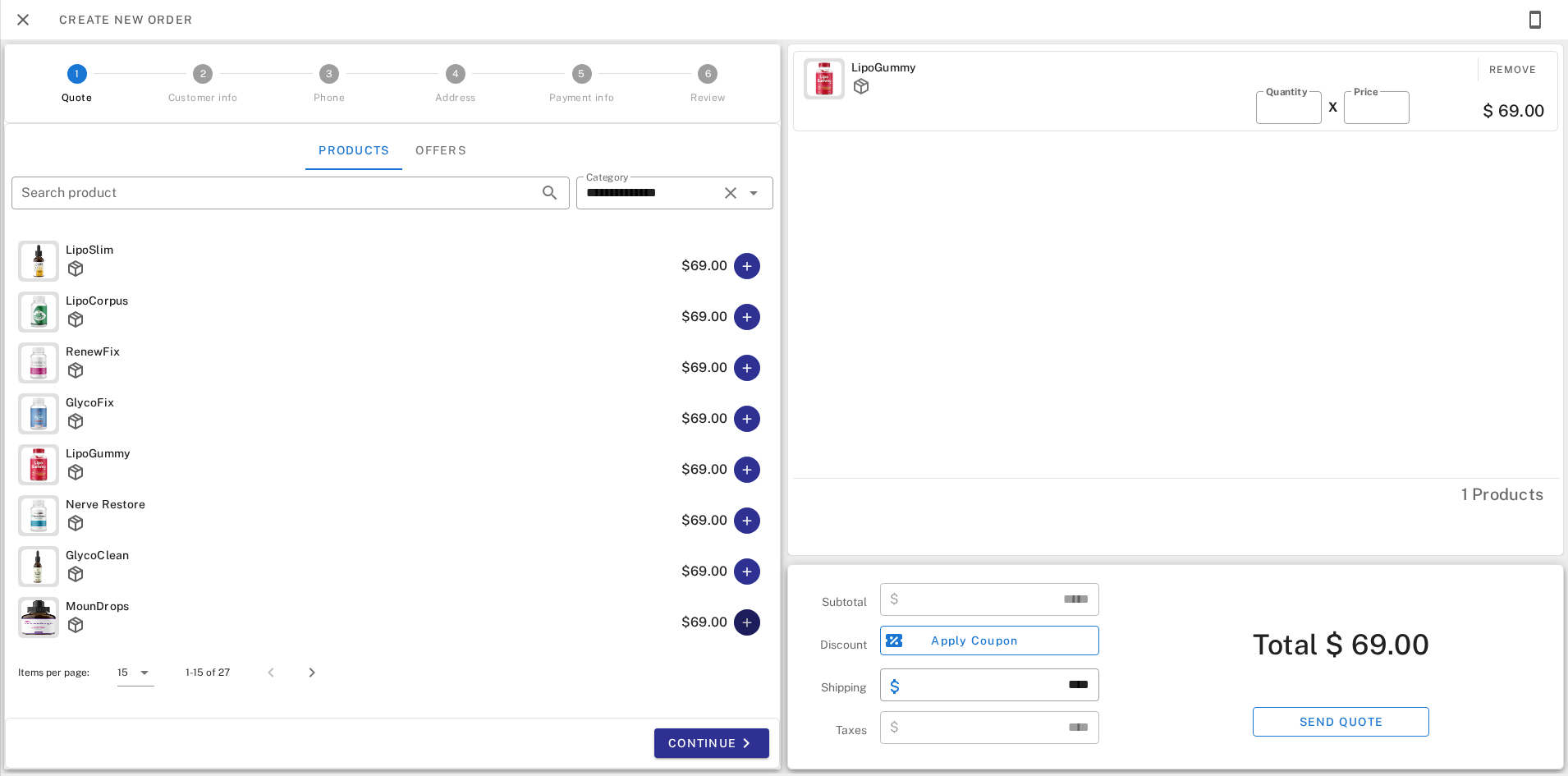click at bounding box center (747, 622) 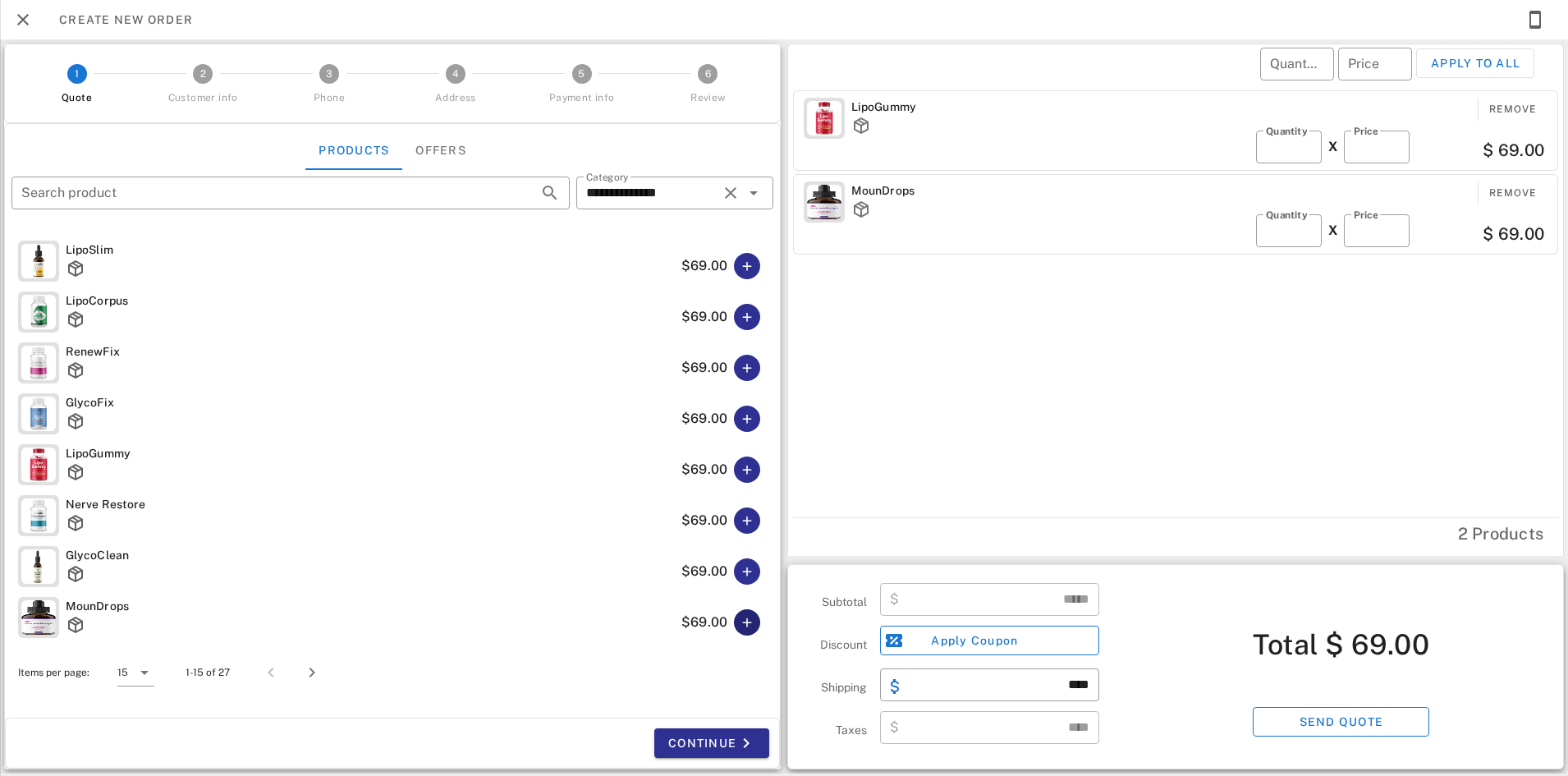 type on "******" 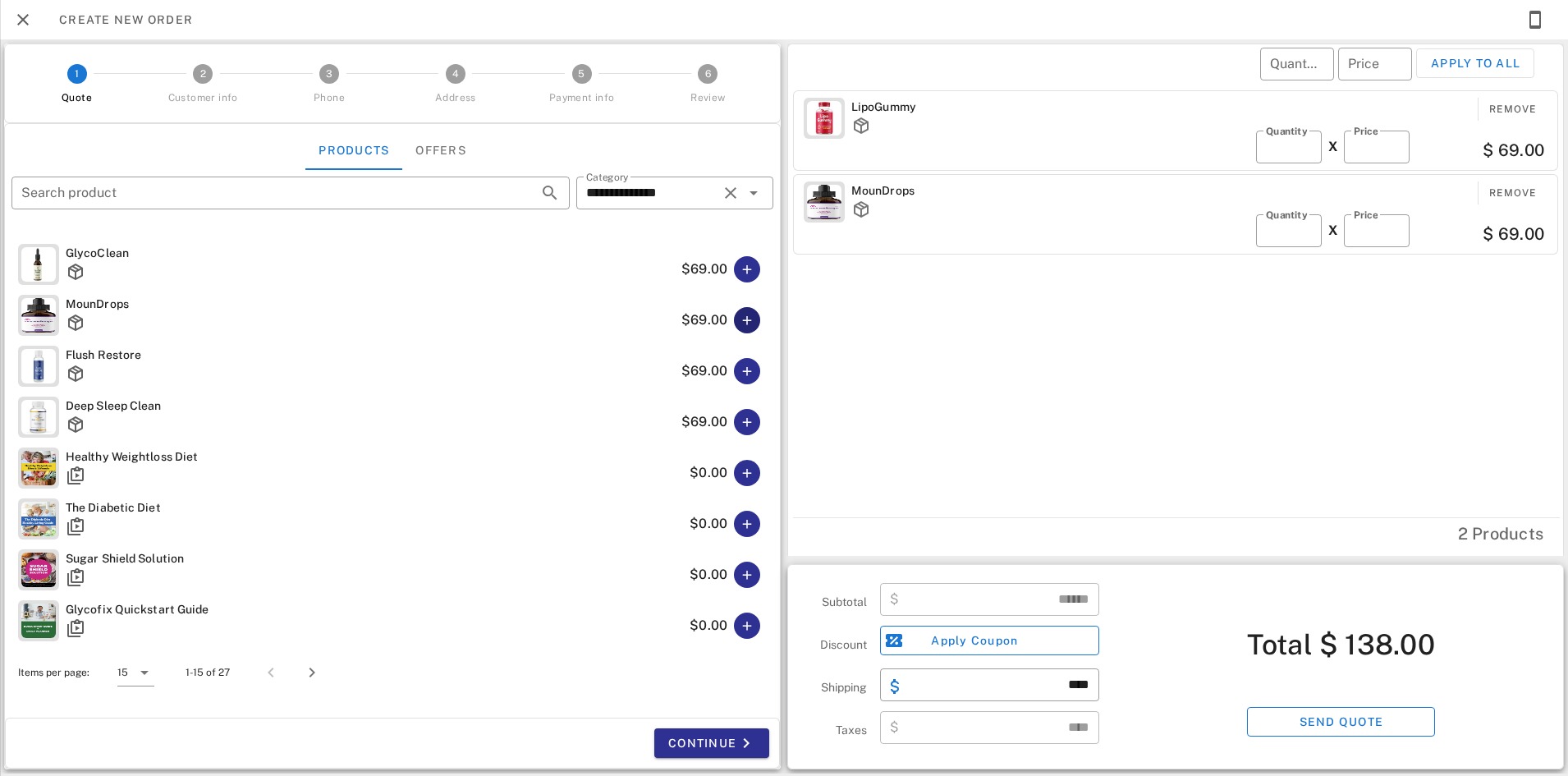 scroll, scrollTop: 365, scrollLeft: 0, axis: vertical 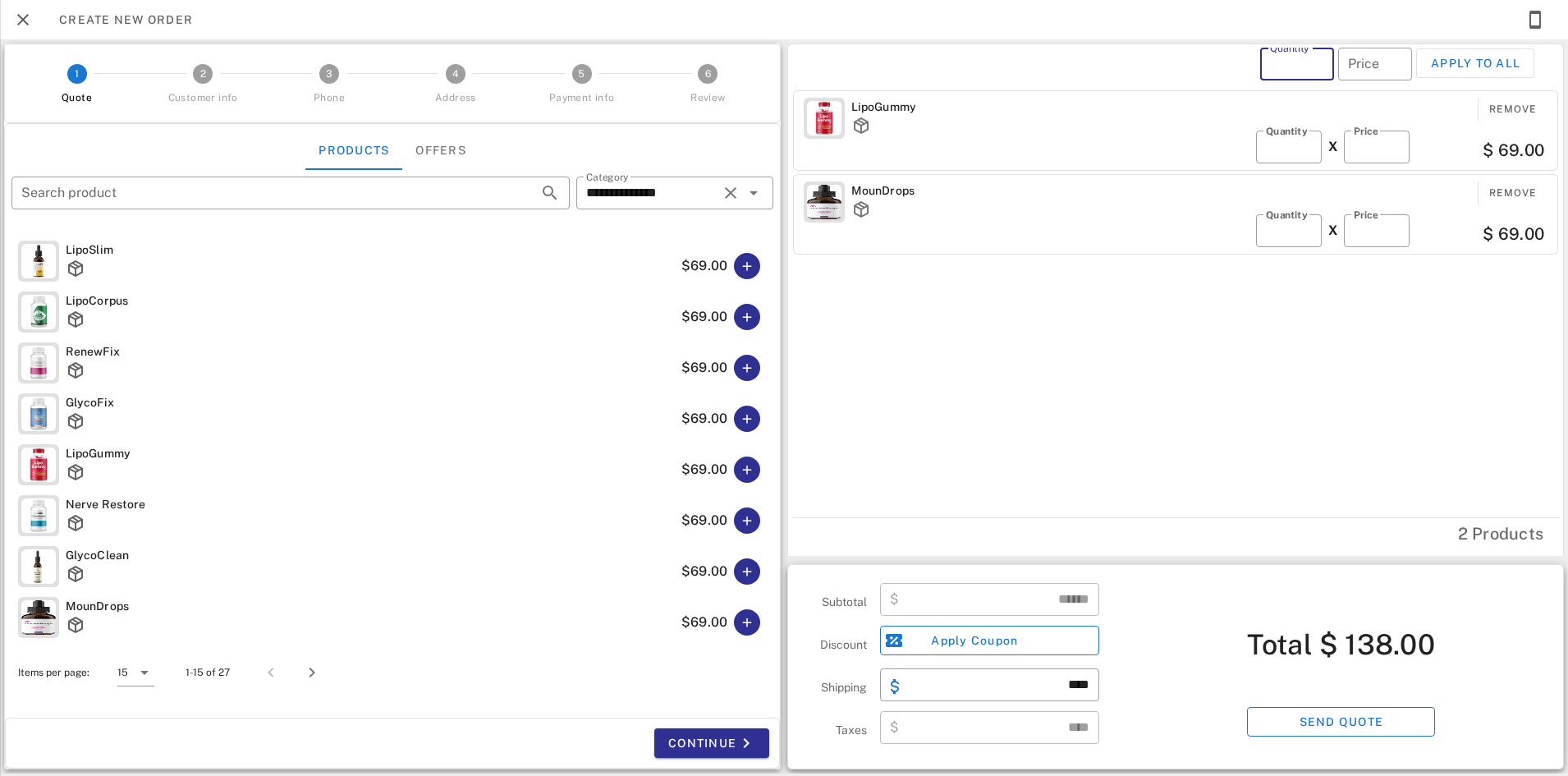 click on "*" at bounding box center [1297, 64] 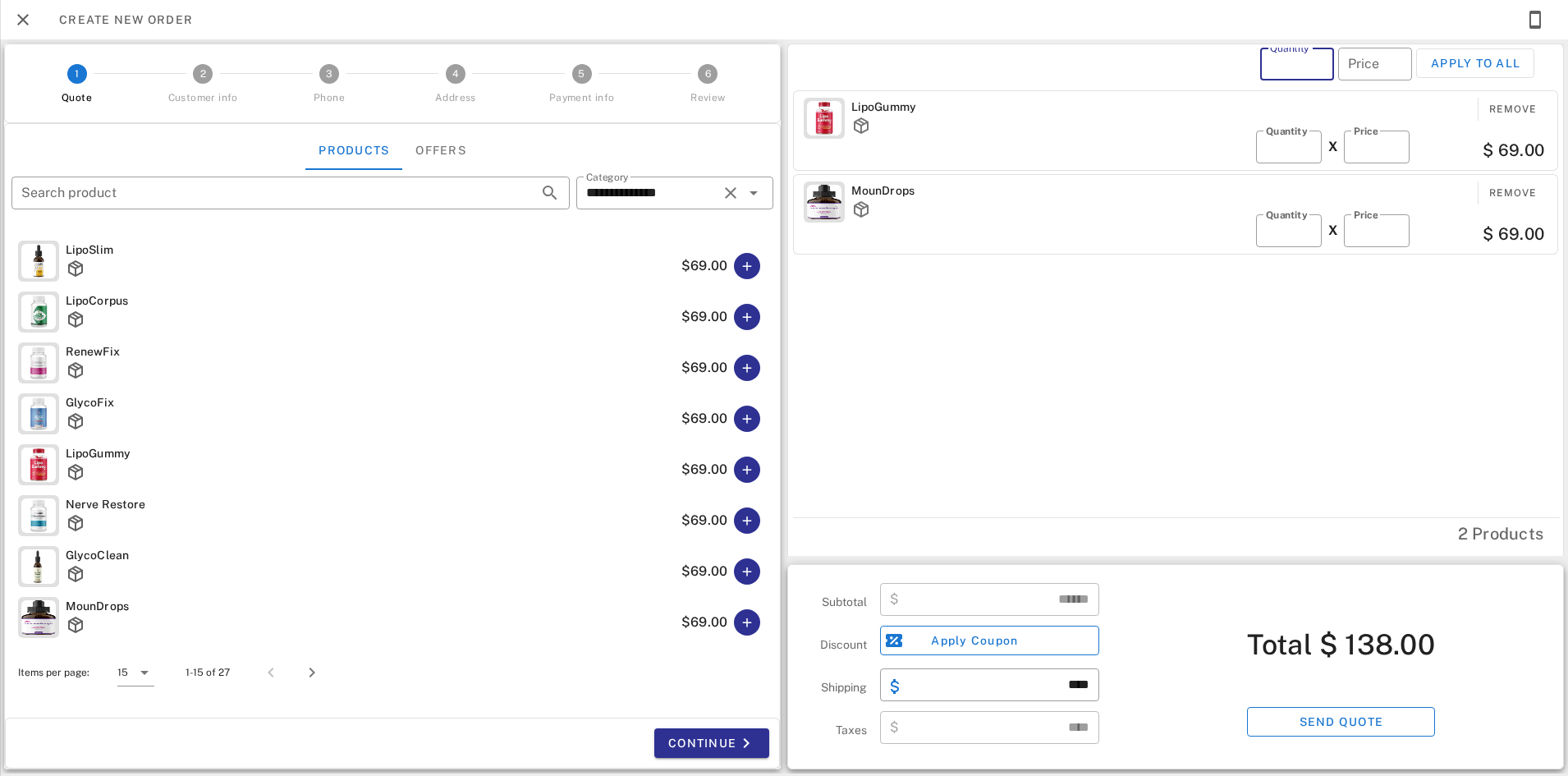 type on "*" 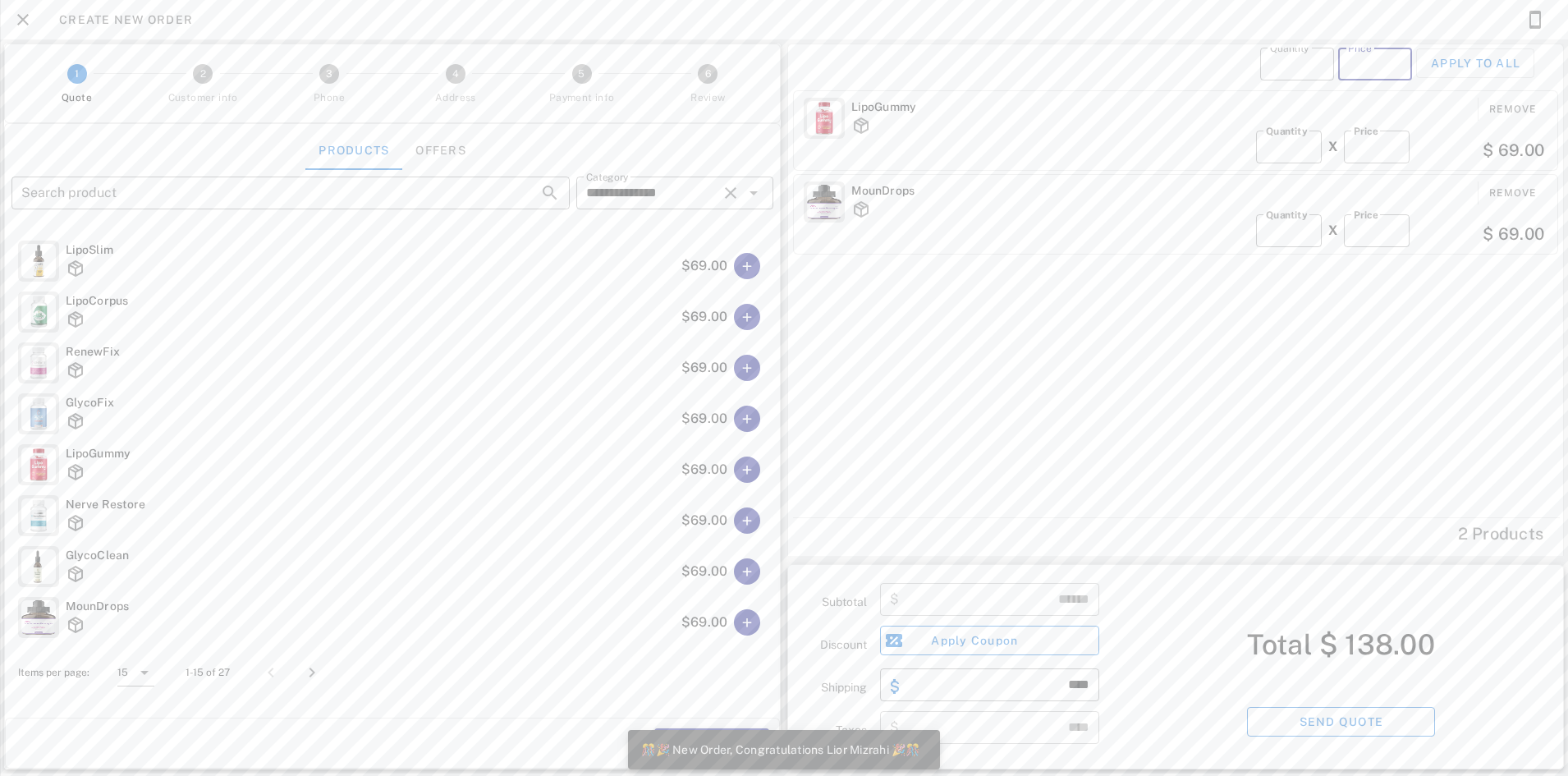 click on "Price" at bounding box center [1375, 64] 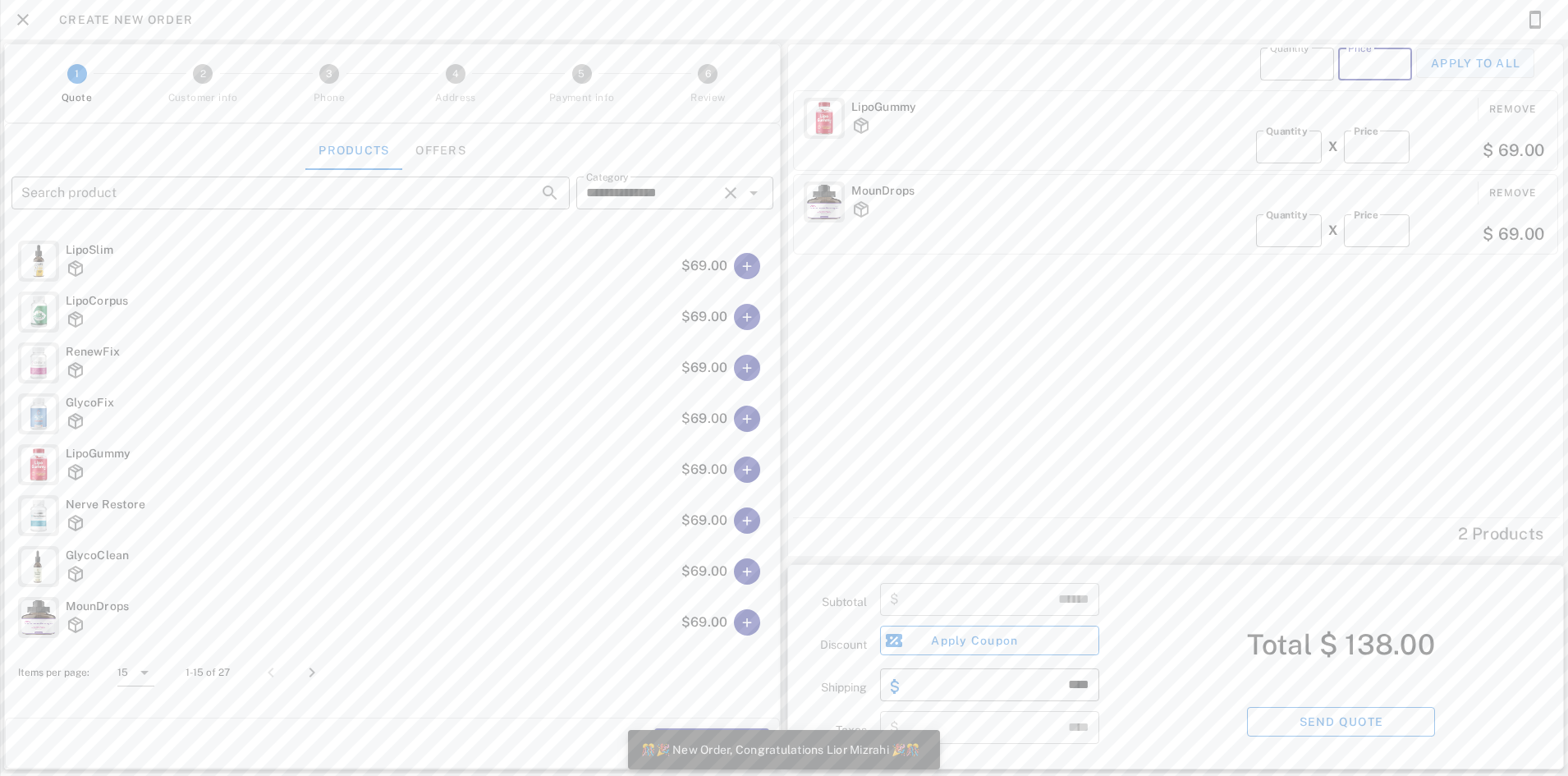 type on "**" 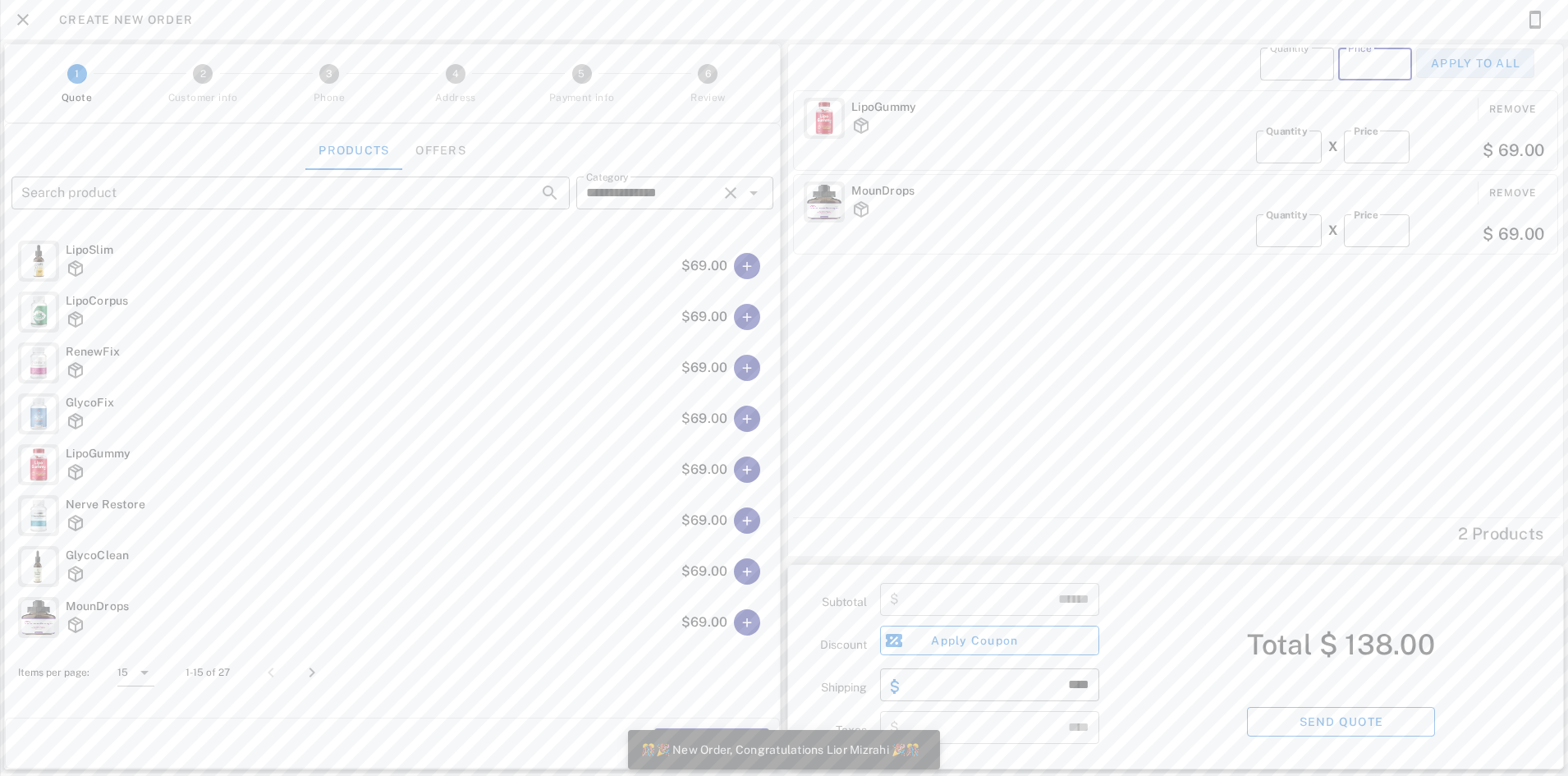click on "Apply to all" at bounding box center [1475, 63] 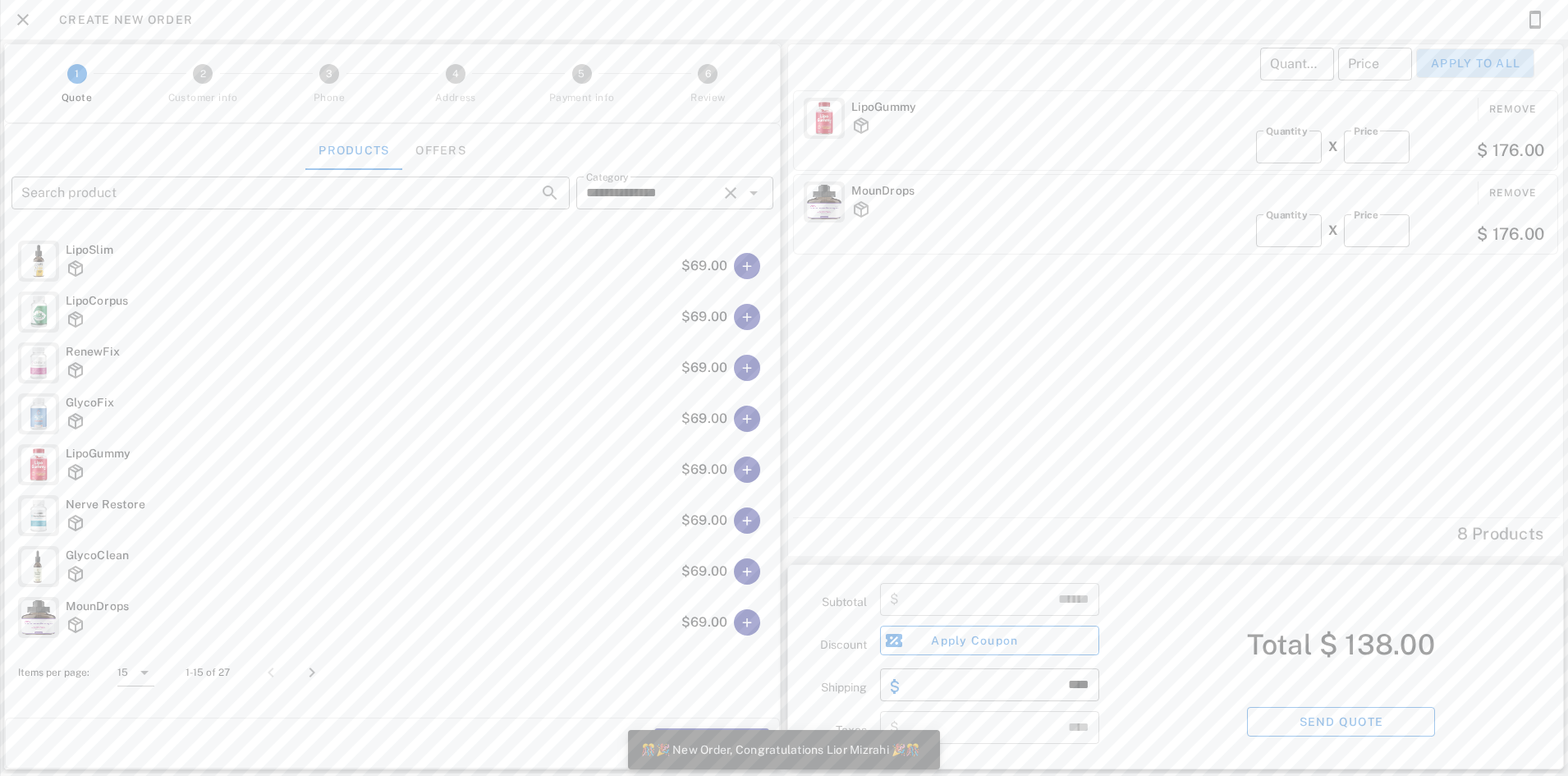 type on "*" 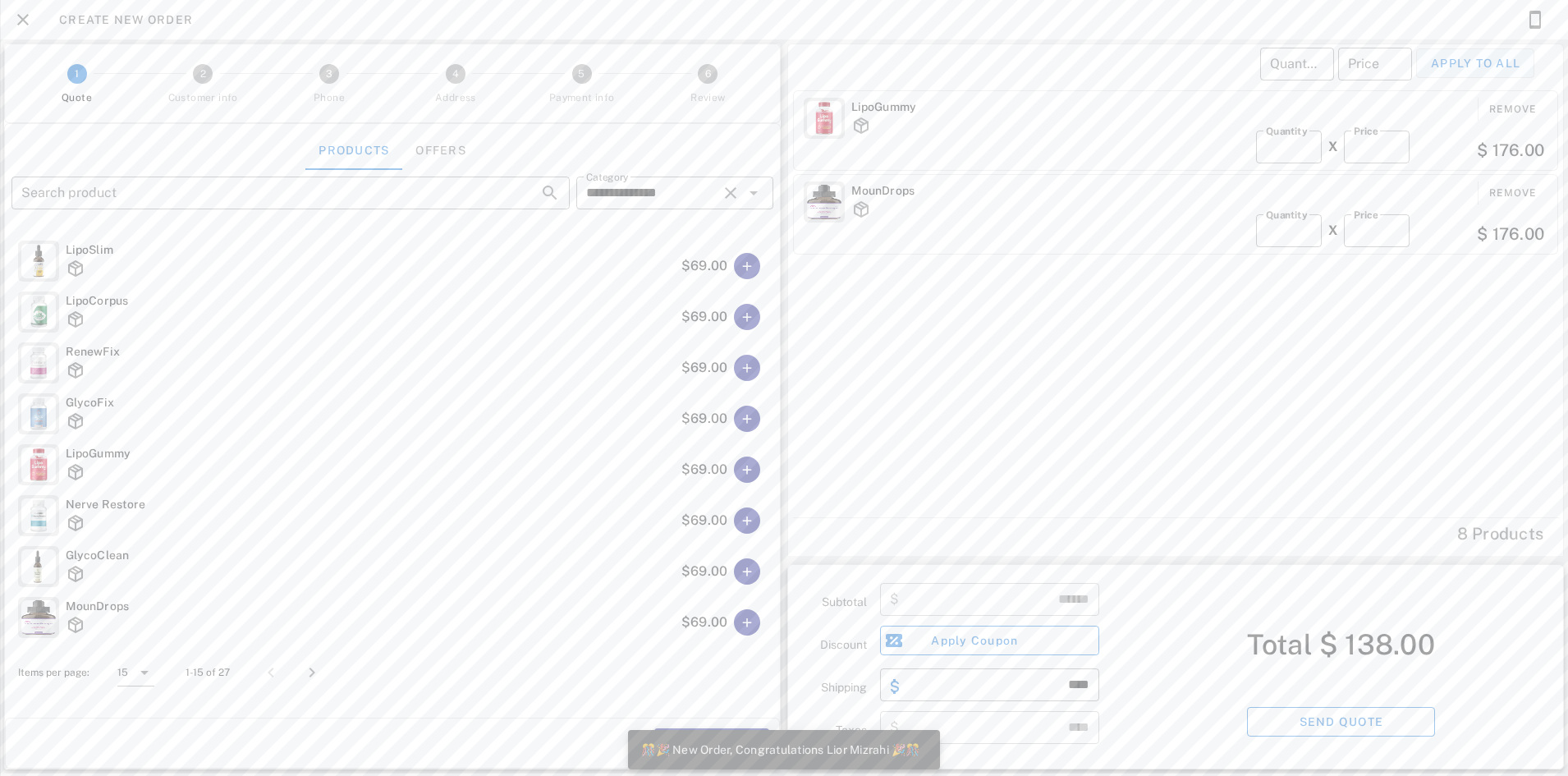 type on "******" 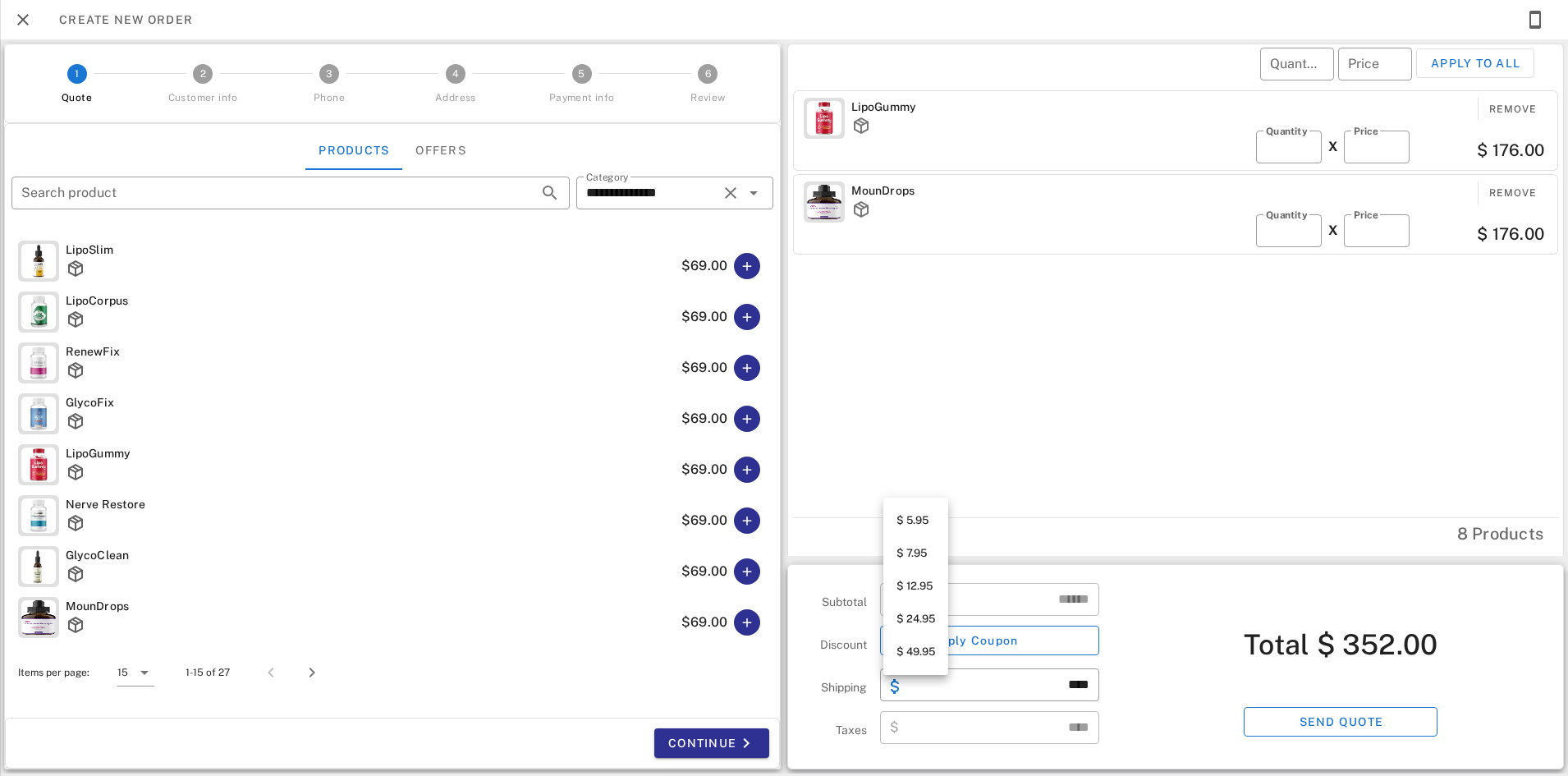 click on "$ 24.95" at bounding box center [915, 619] 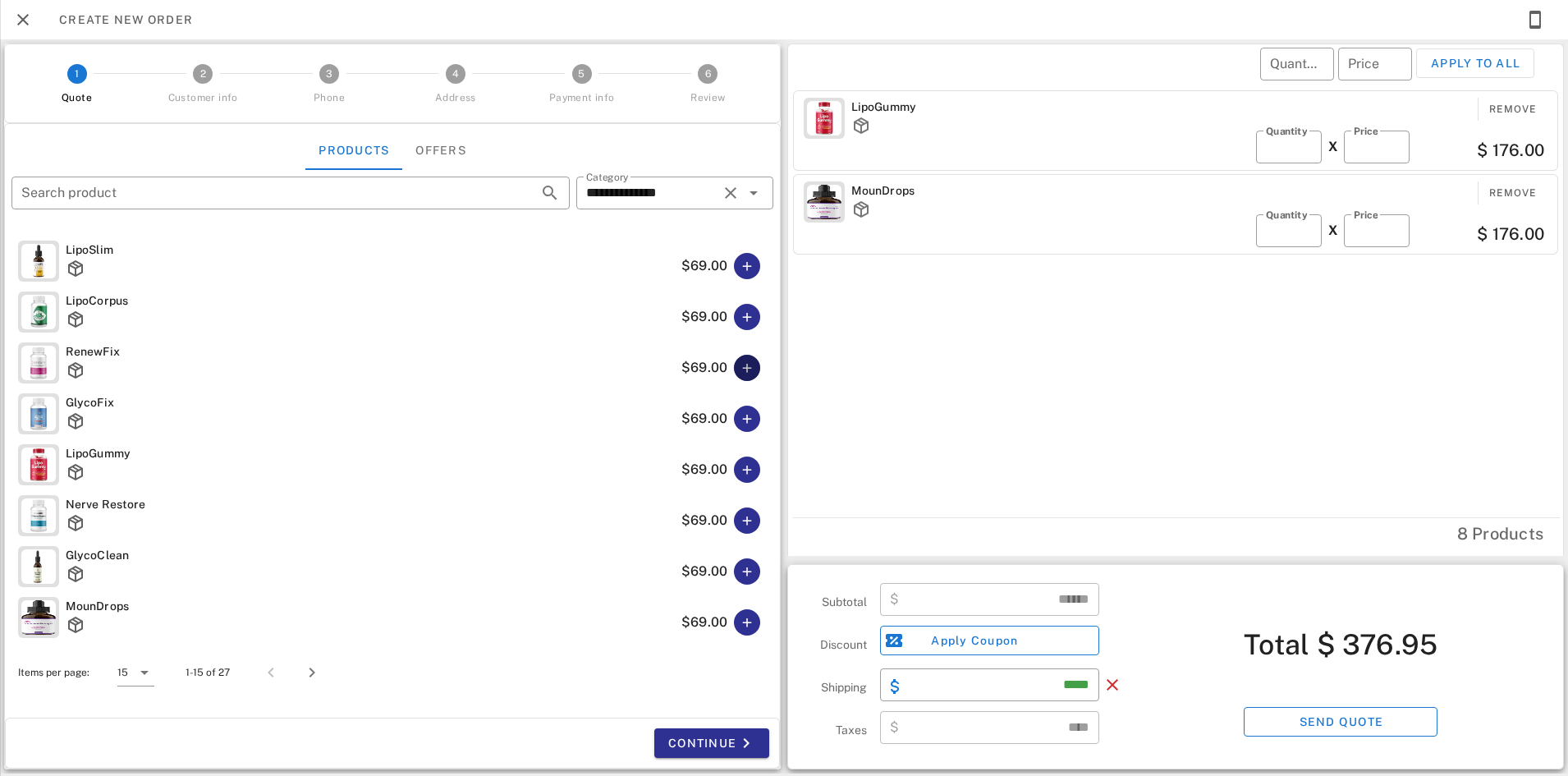 click at bounding box center (747, 368) 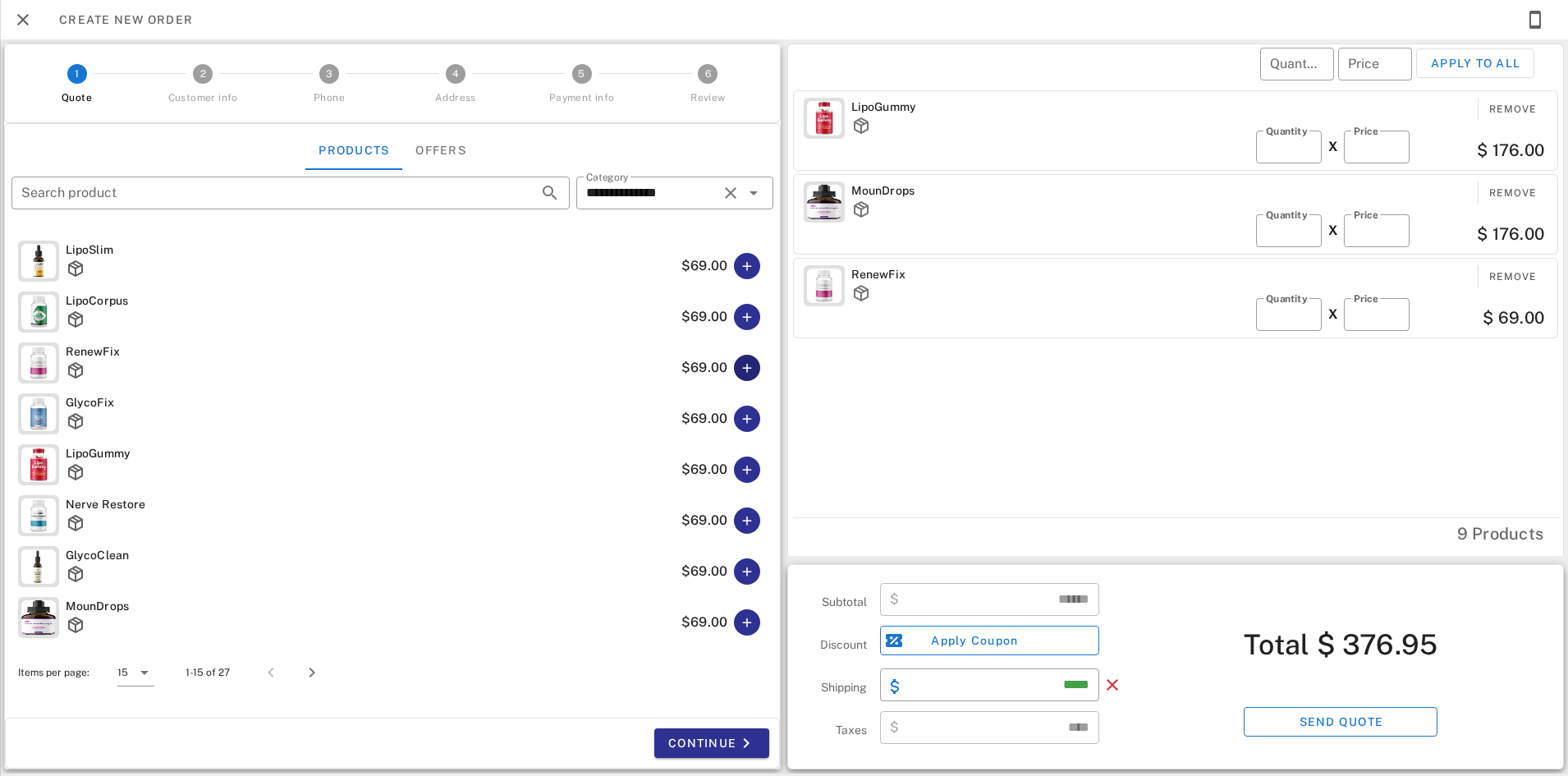 type on "******" 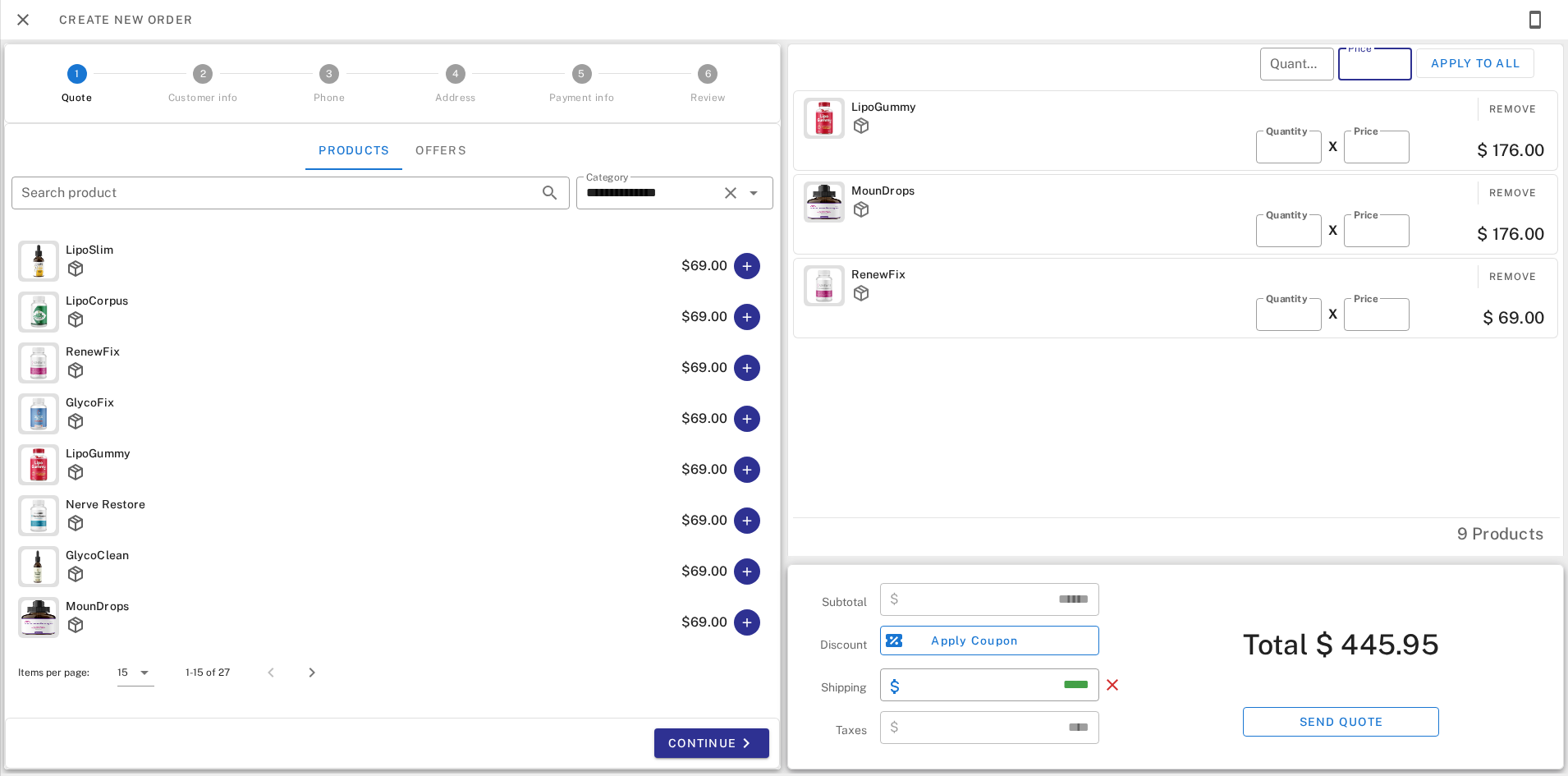 click on "Price" at bounding box center (1375, 64) 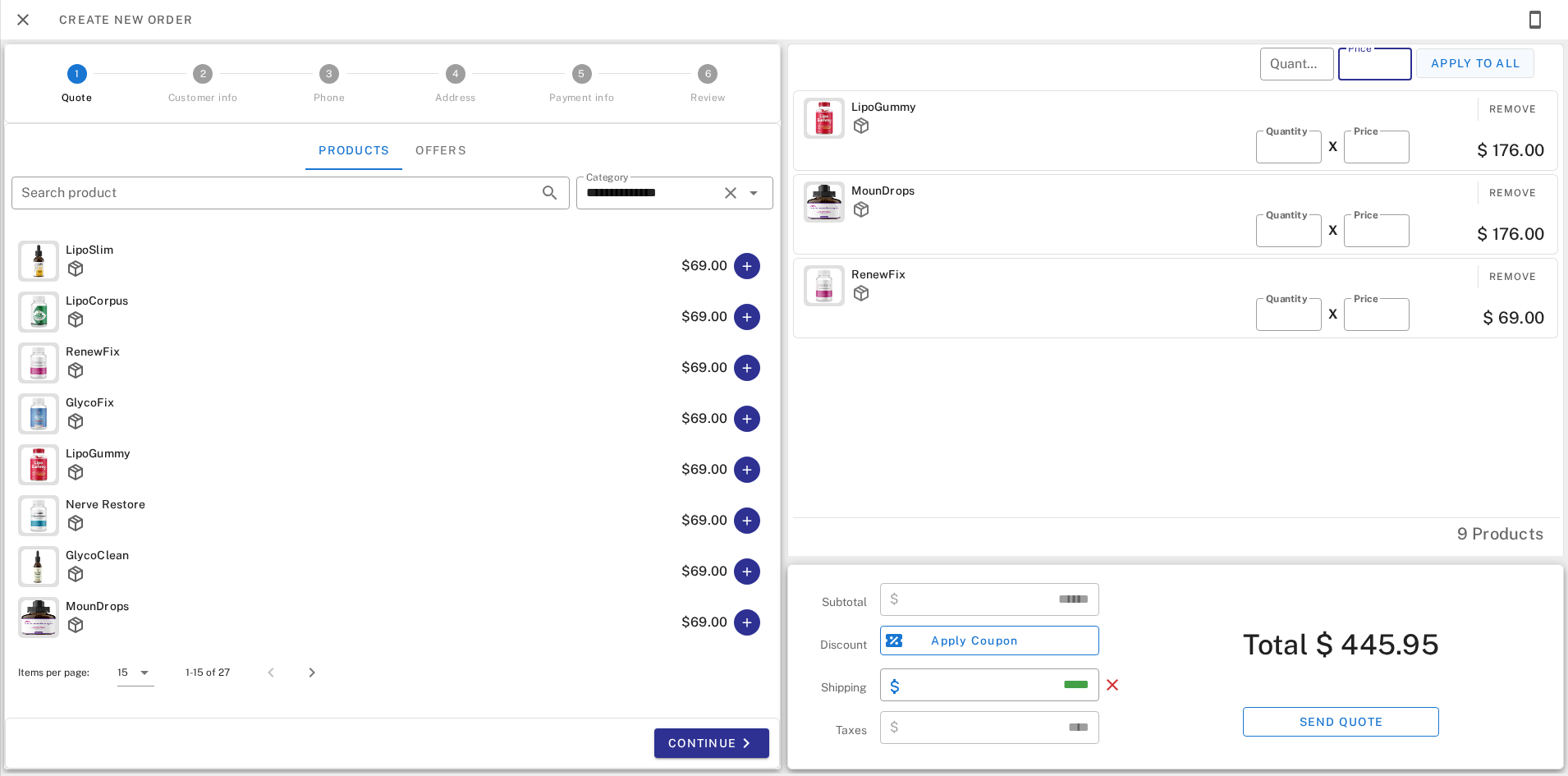 type on "**" 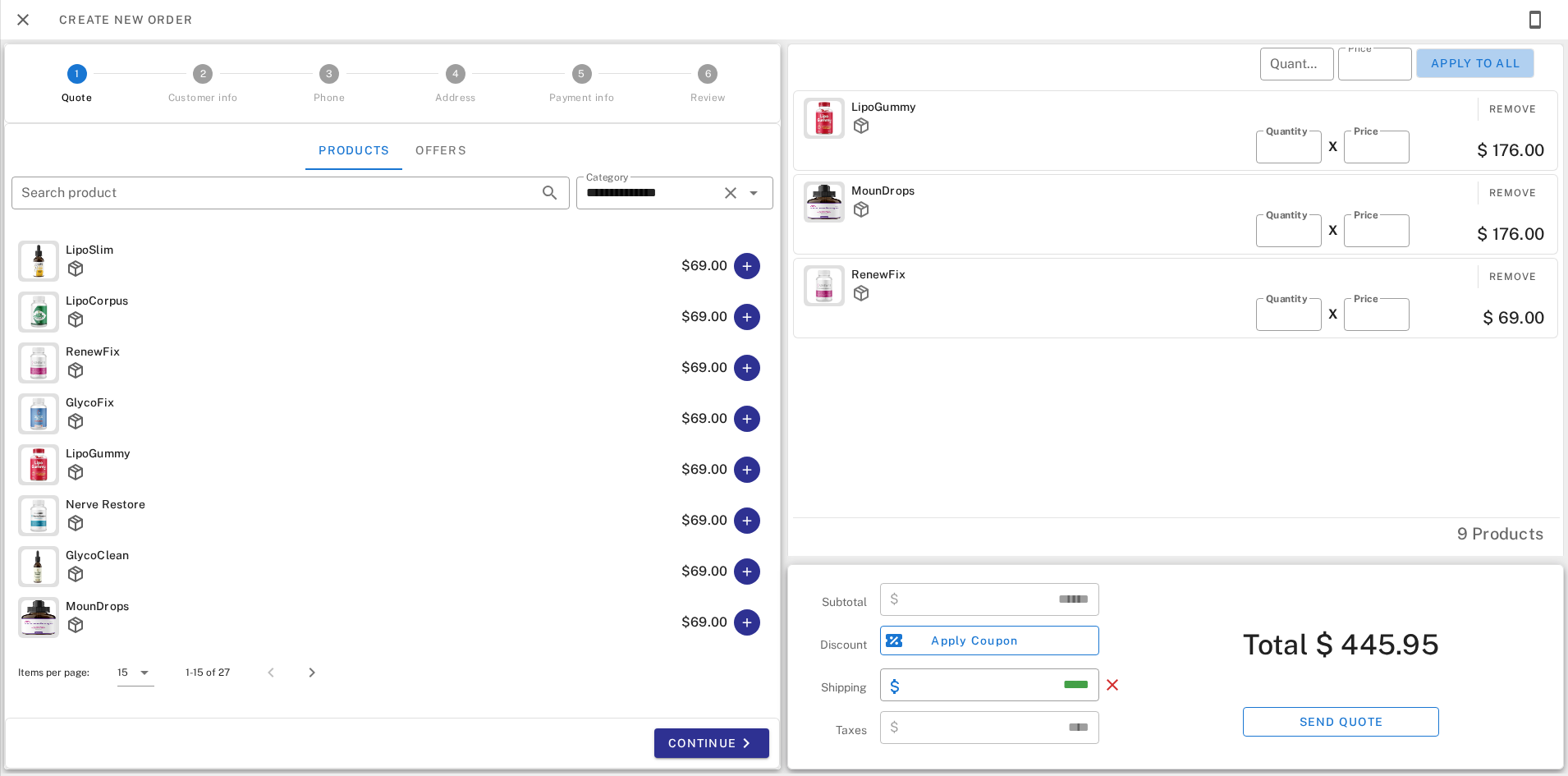 click on "Apply to all" at bounding box center (1475, 63) 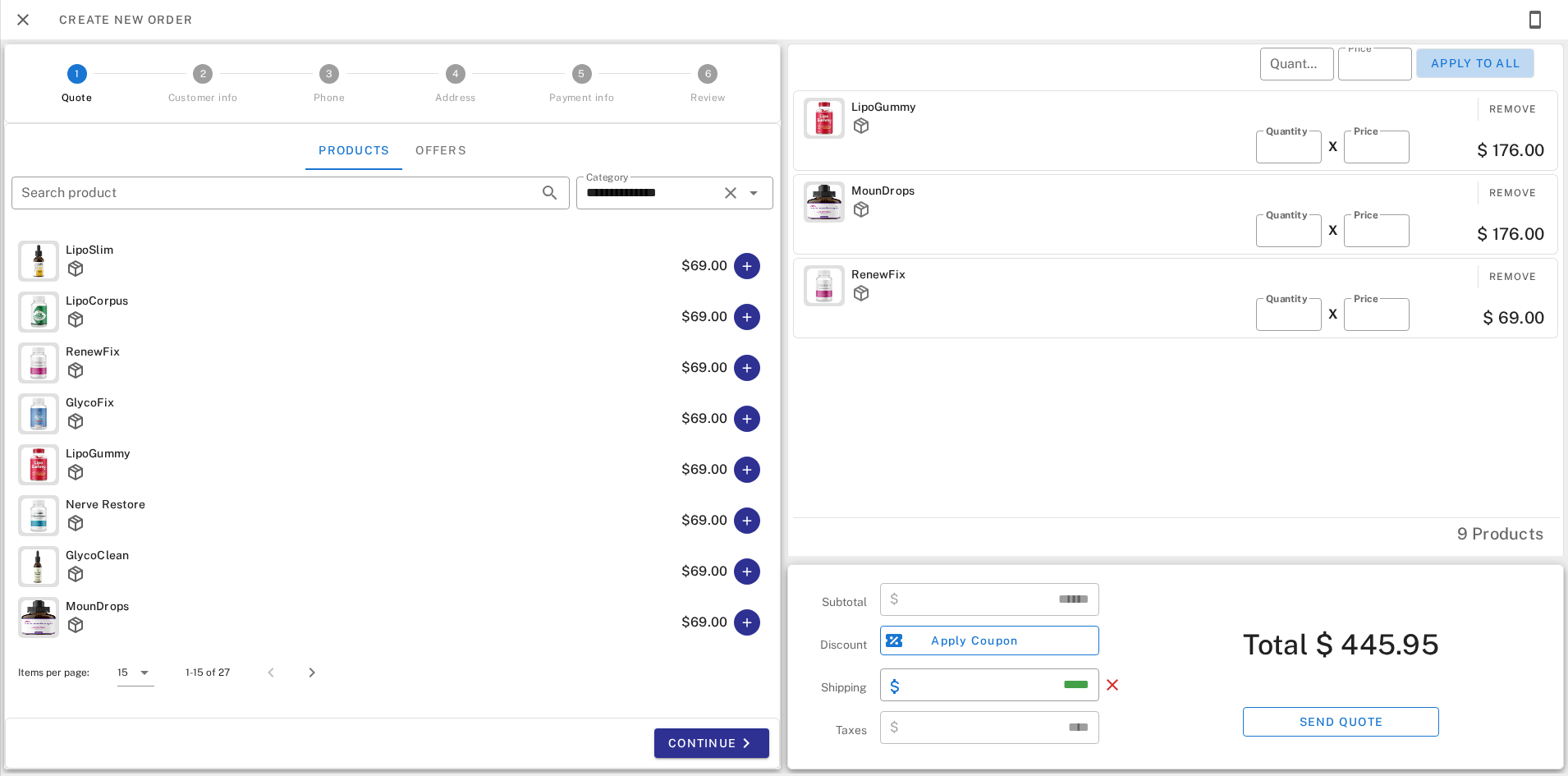 type 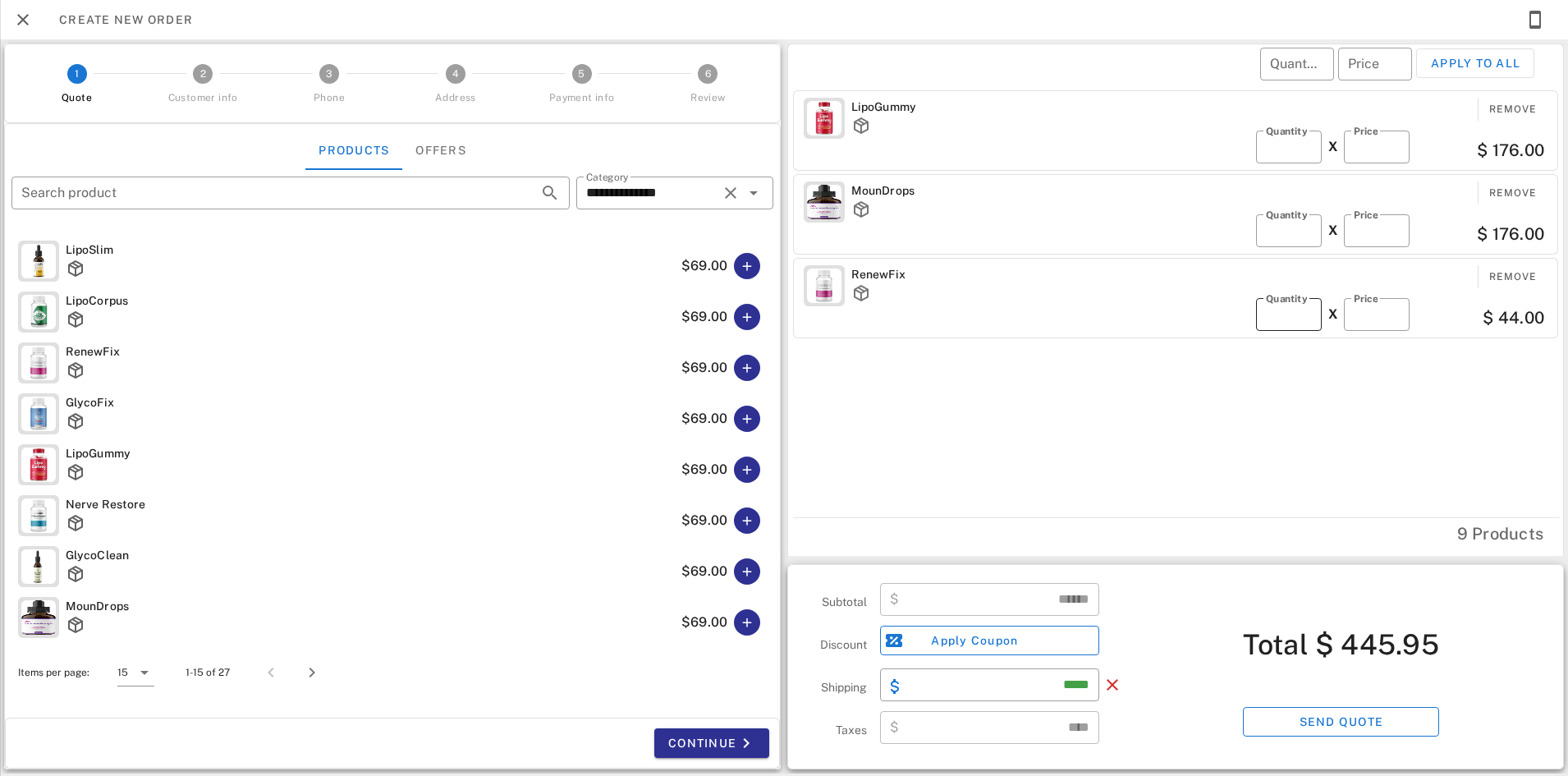 type on "******" 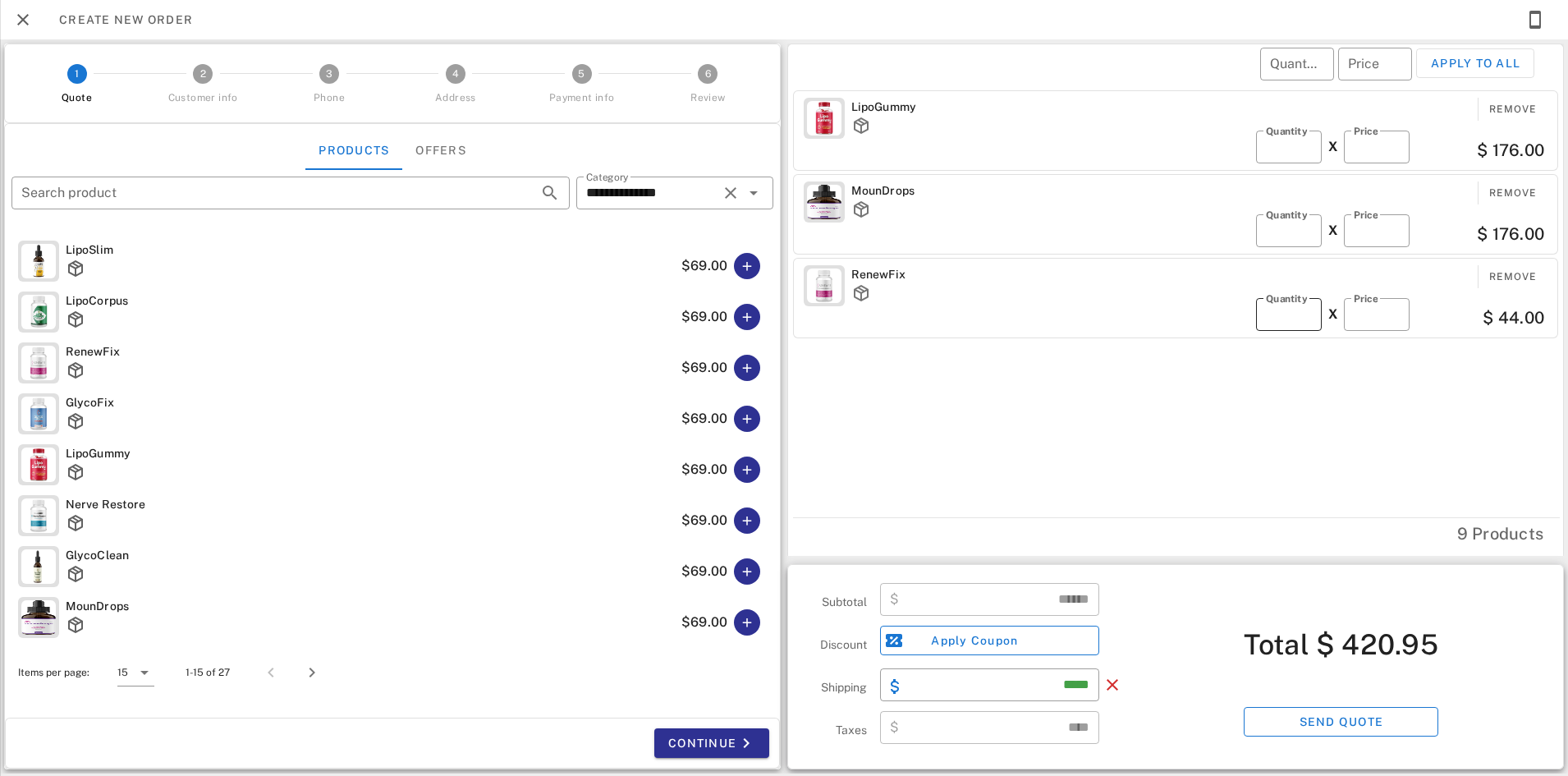 click on "*" at bounding box center [1289, 315] 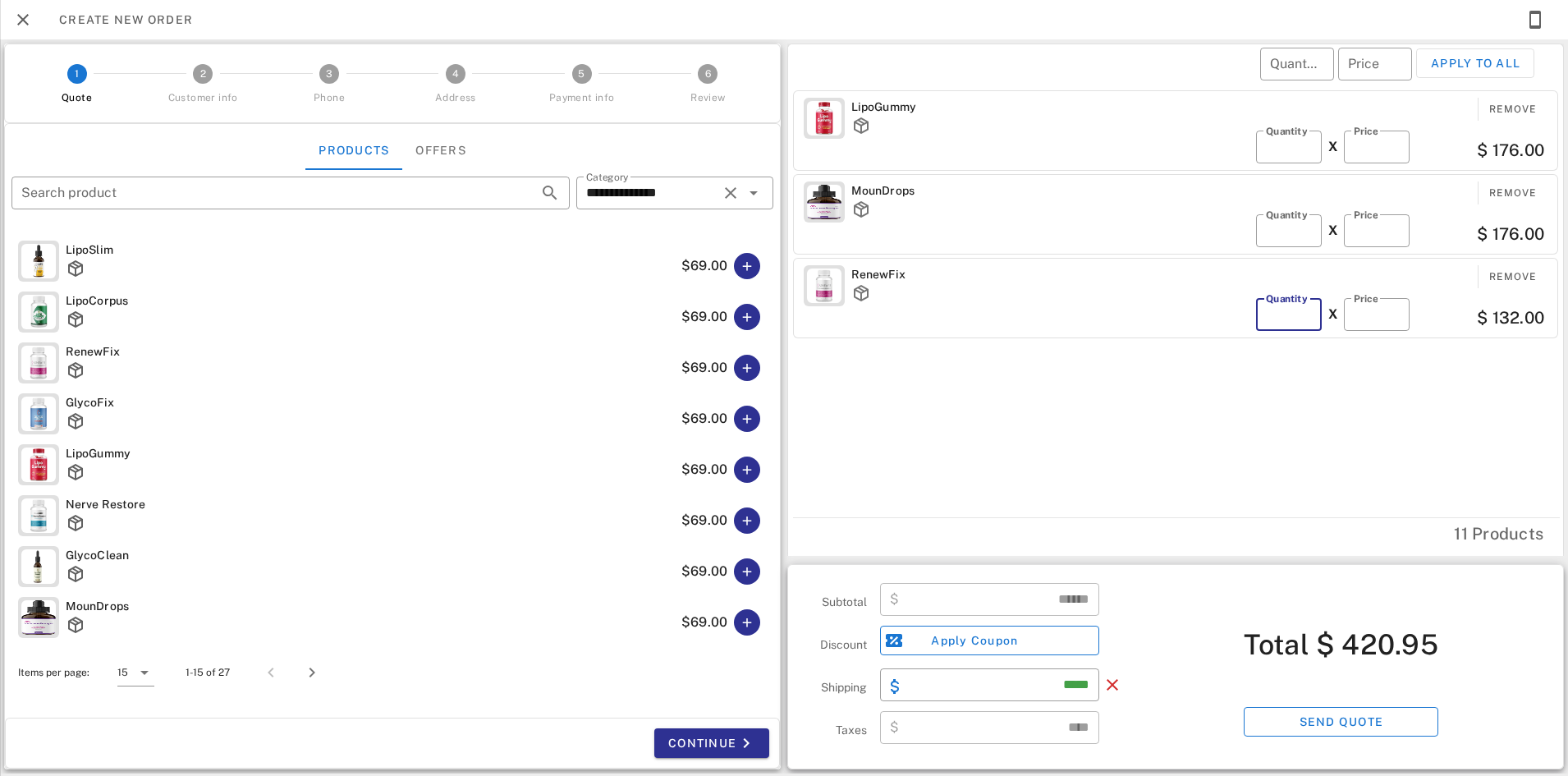 click on "*" at bounding box center [1289, 315] 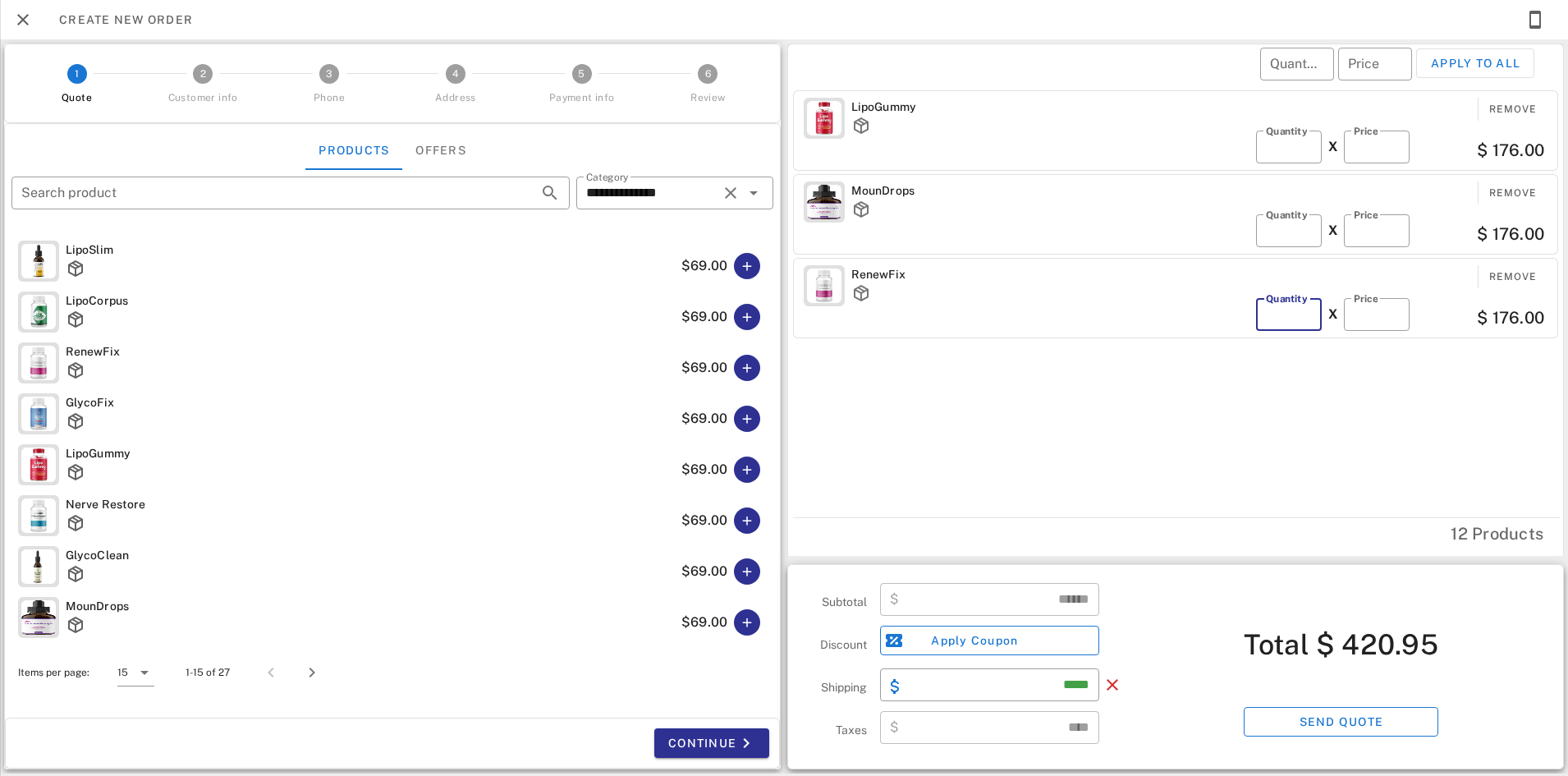 type on "*" 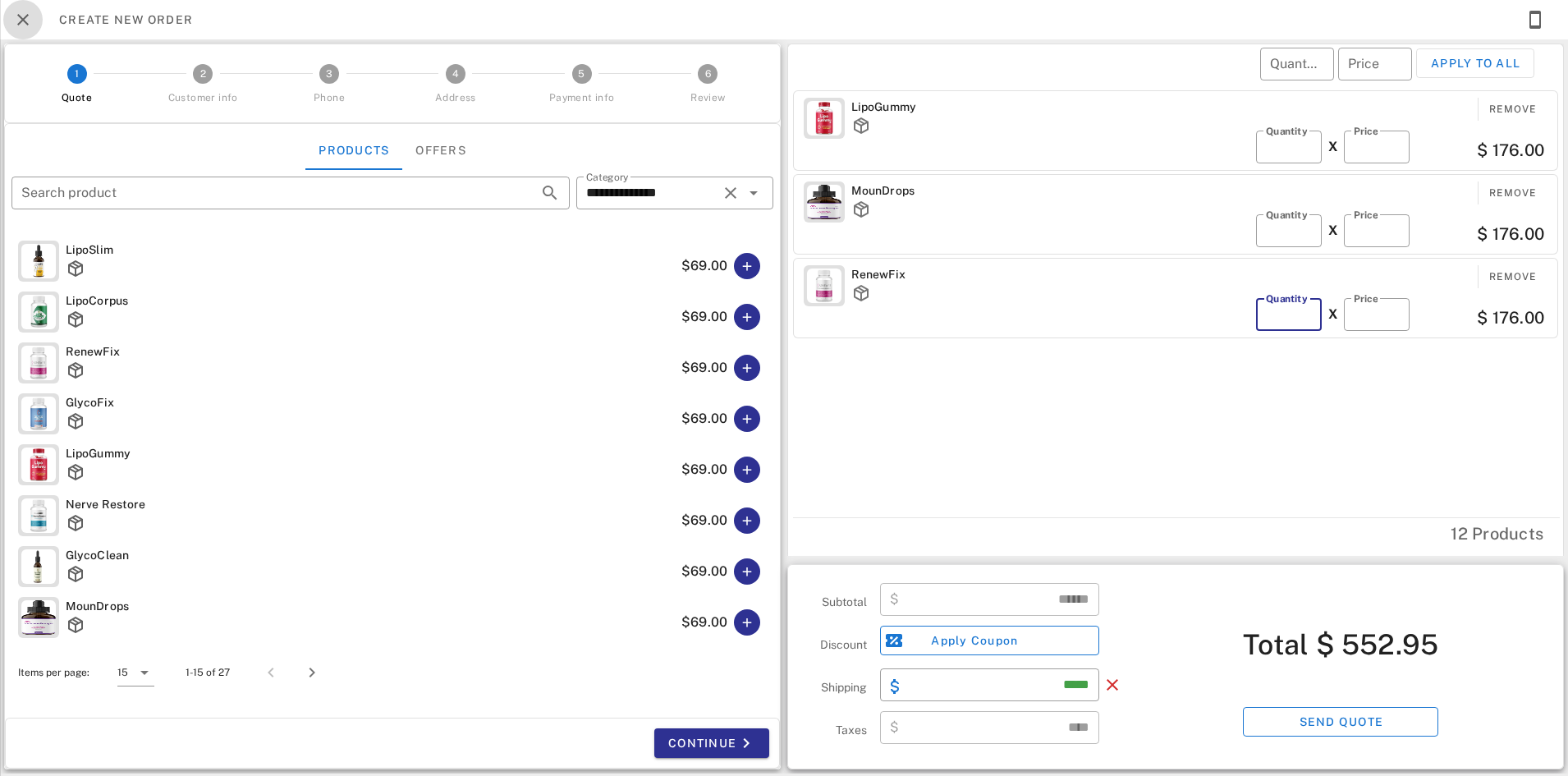 click at bounding box center (23, 20) 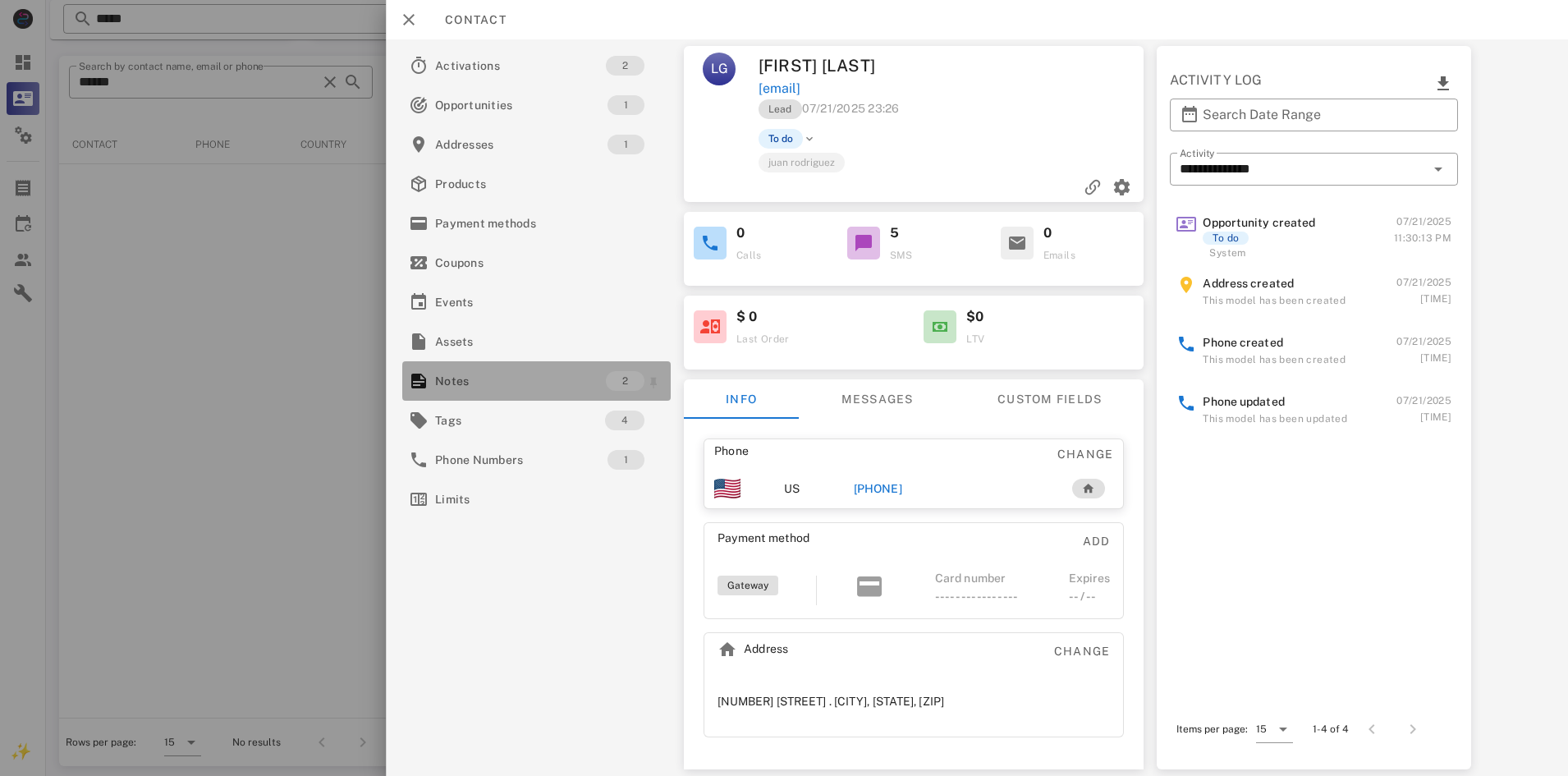 click on "Notes" at bounding box center [520, 381] 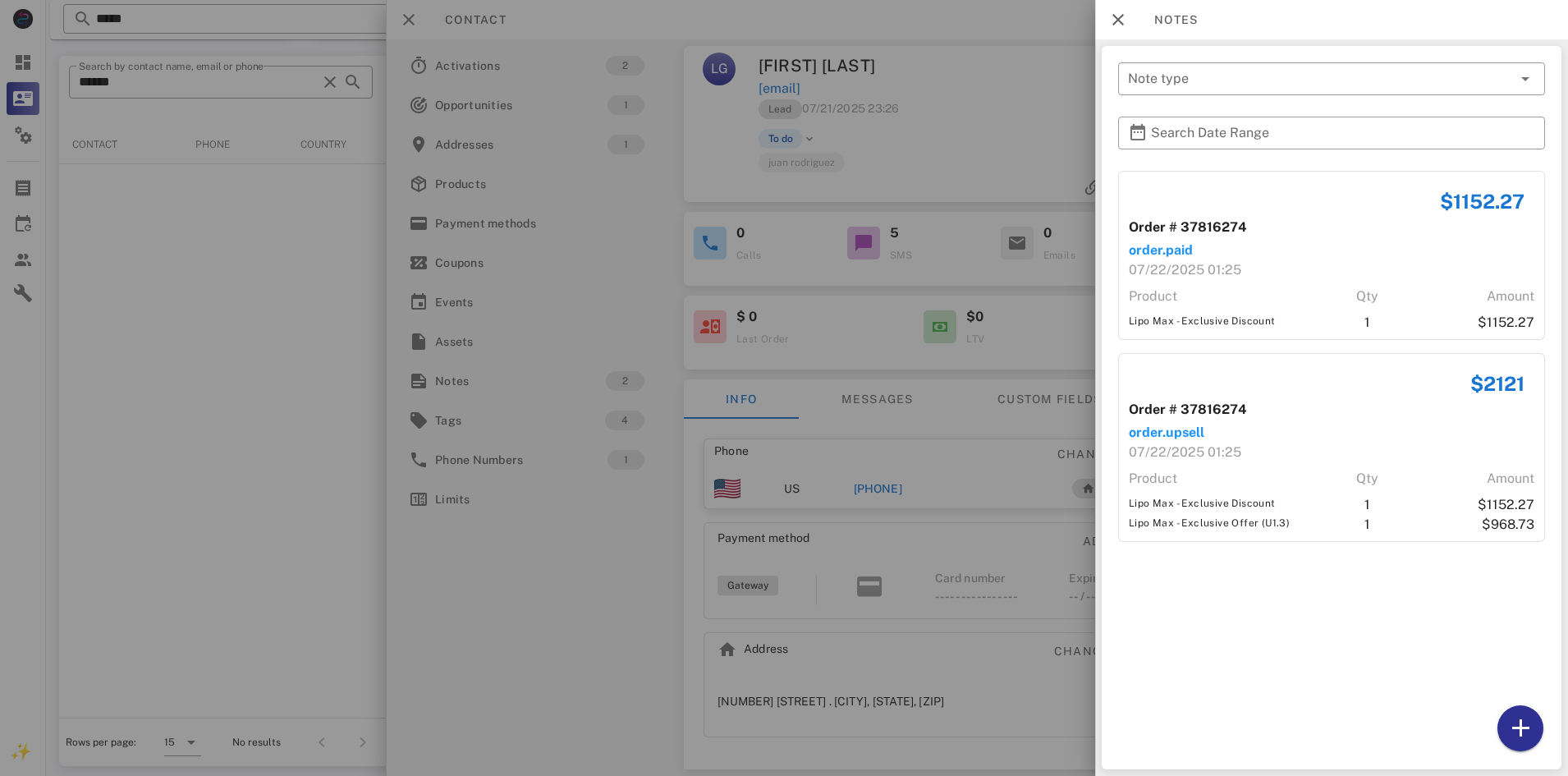 click at bounding box center (784, 388) 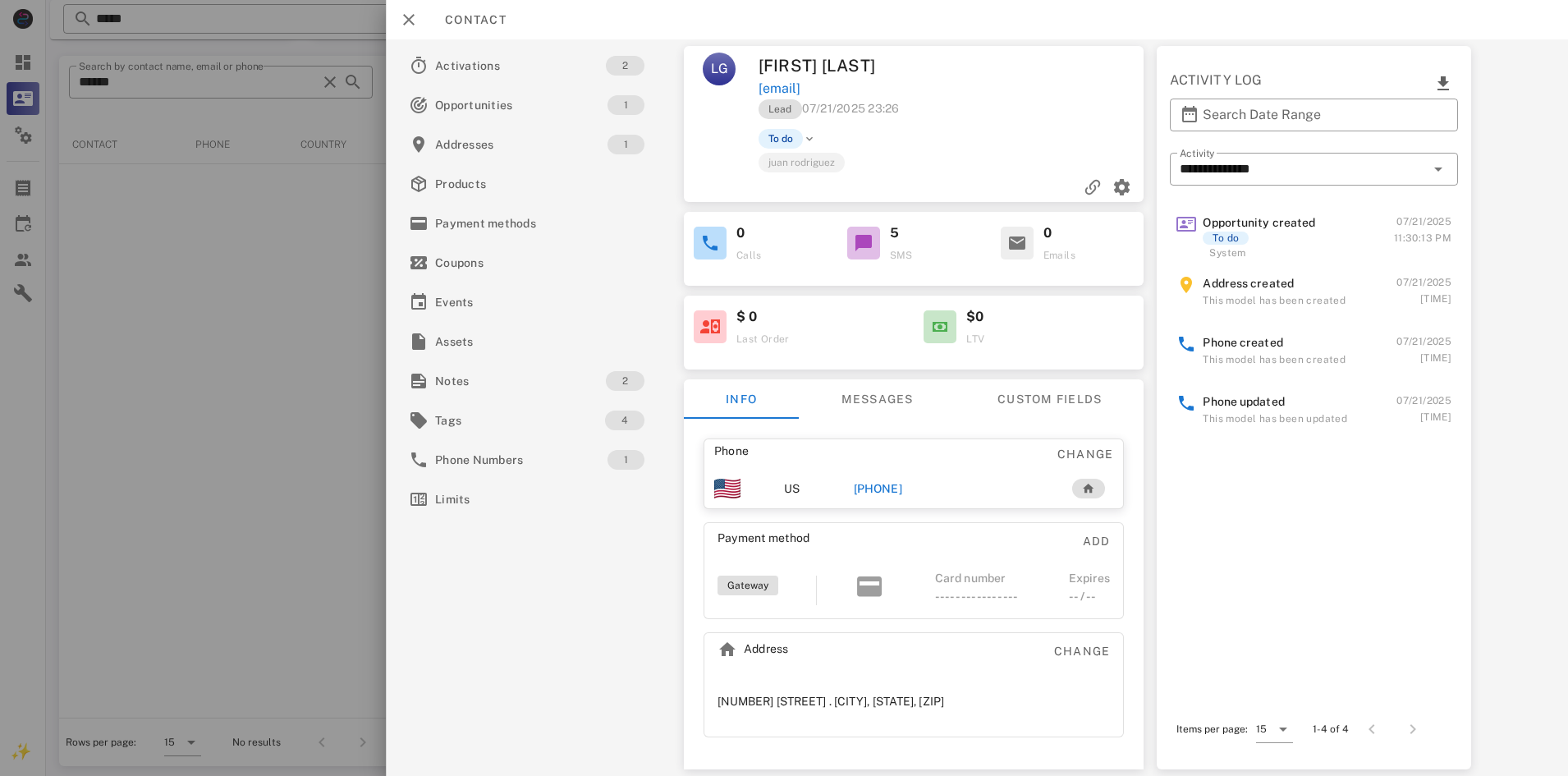 click on "lygiagomez@gmail.com" at bounding box center [779, 89] 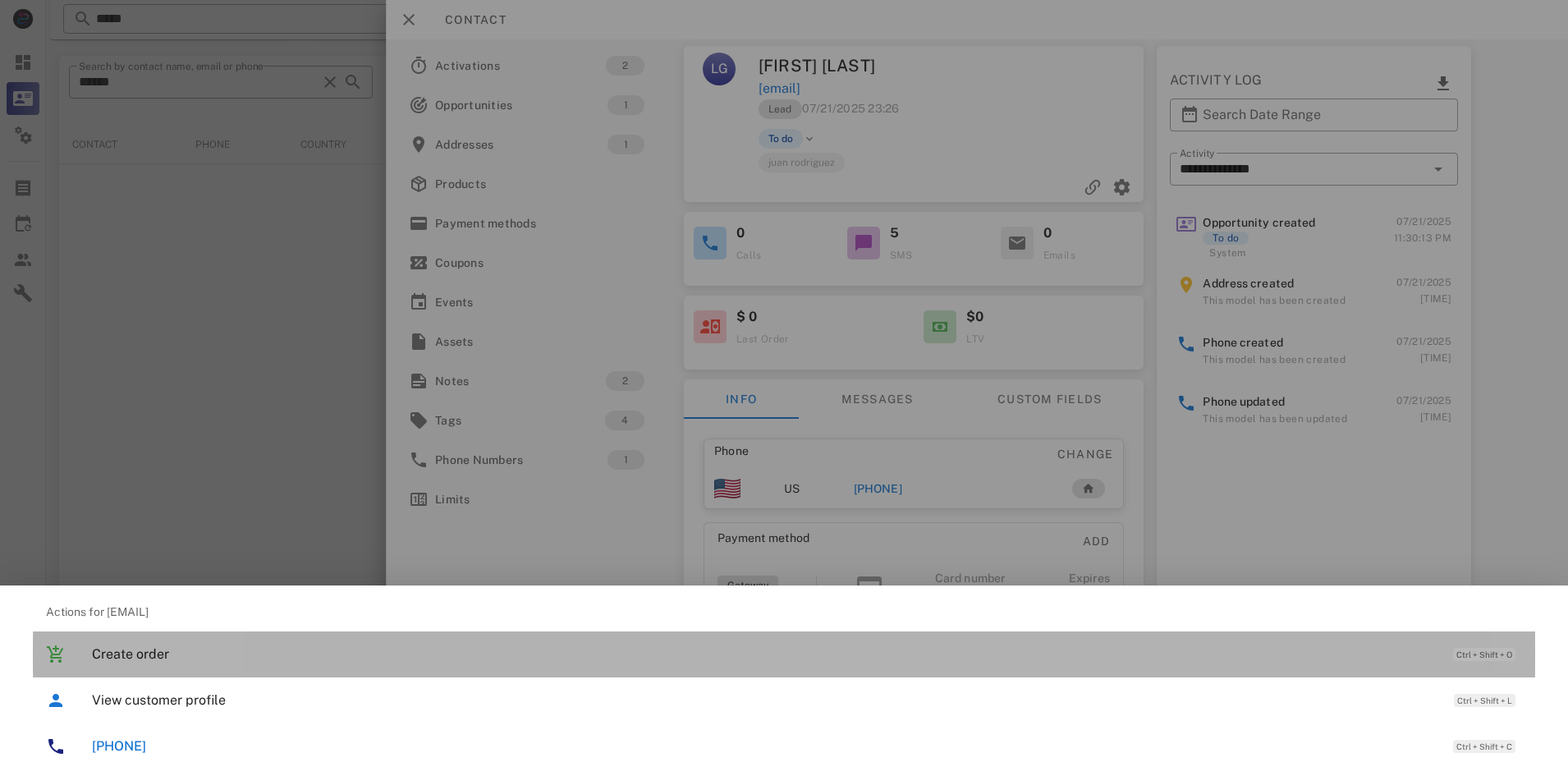 click on "Create order Ctrl + Shift + O" at bounding box center (807, 654) 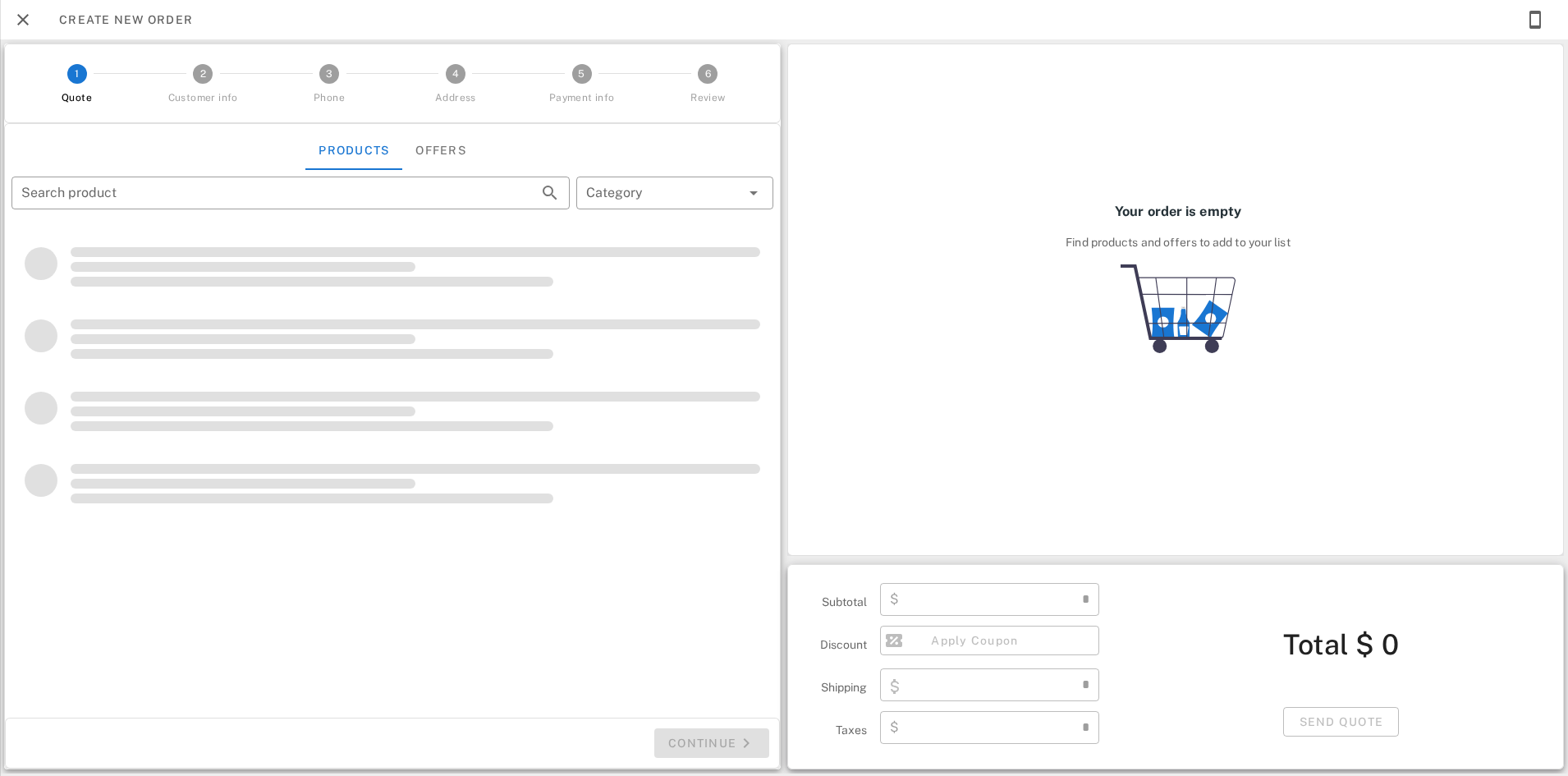 type on "**********" 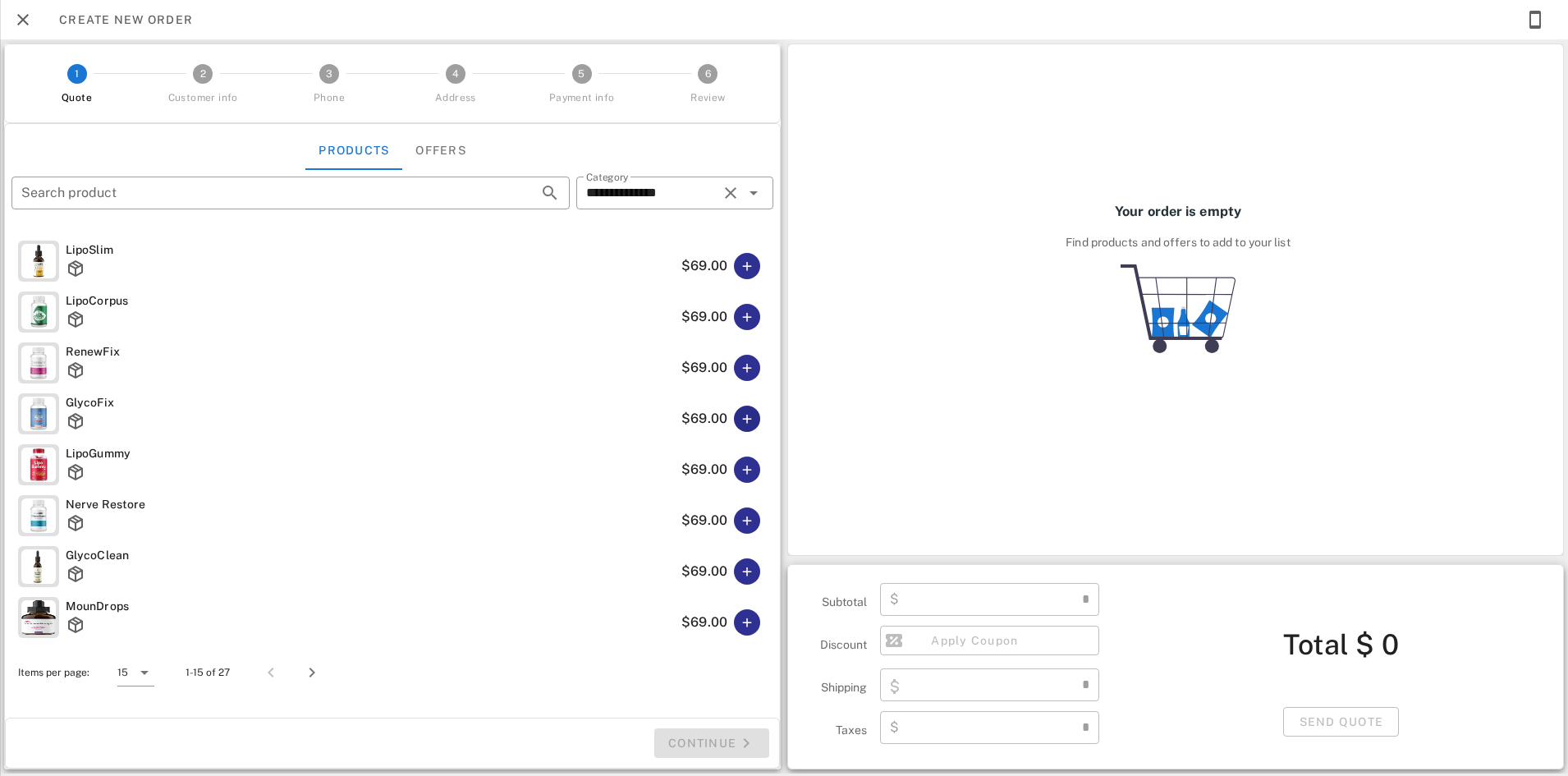type on "****" 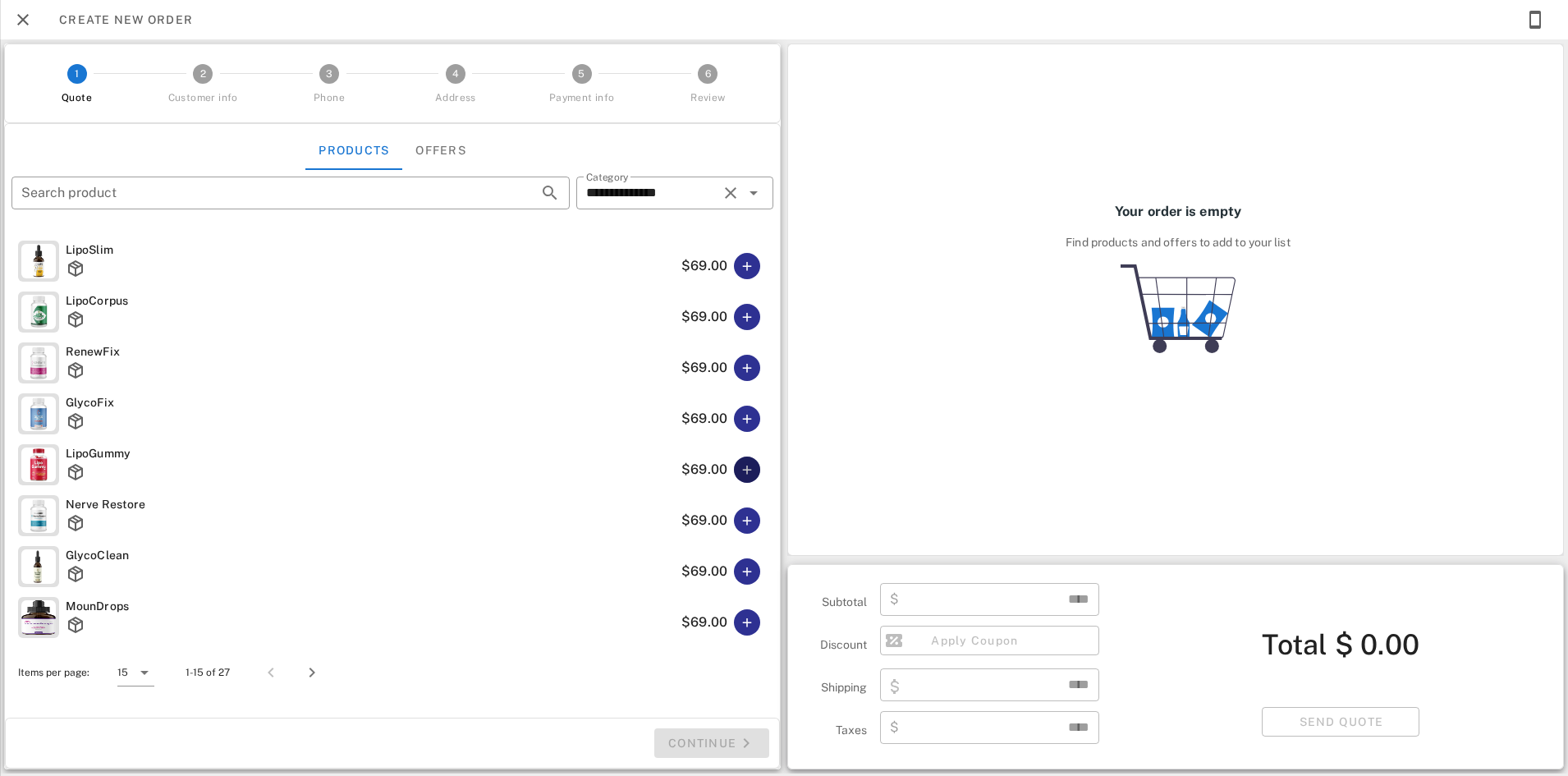 click at bounding box center (747, 470) 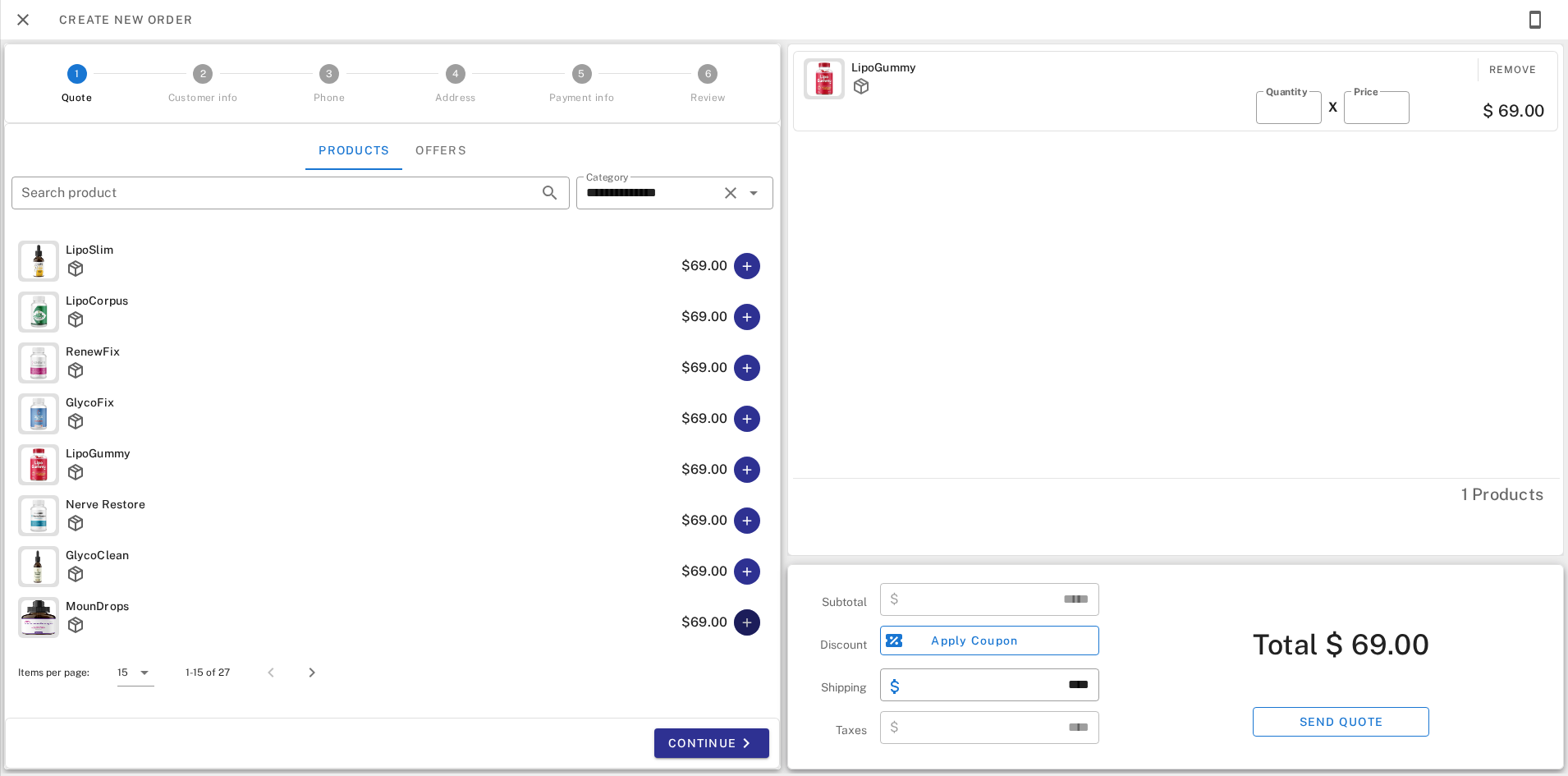 click at bounding box center [747, 622] 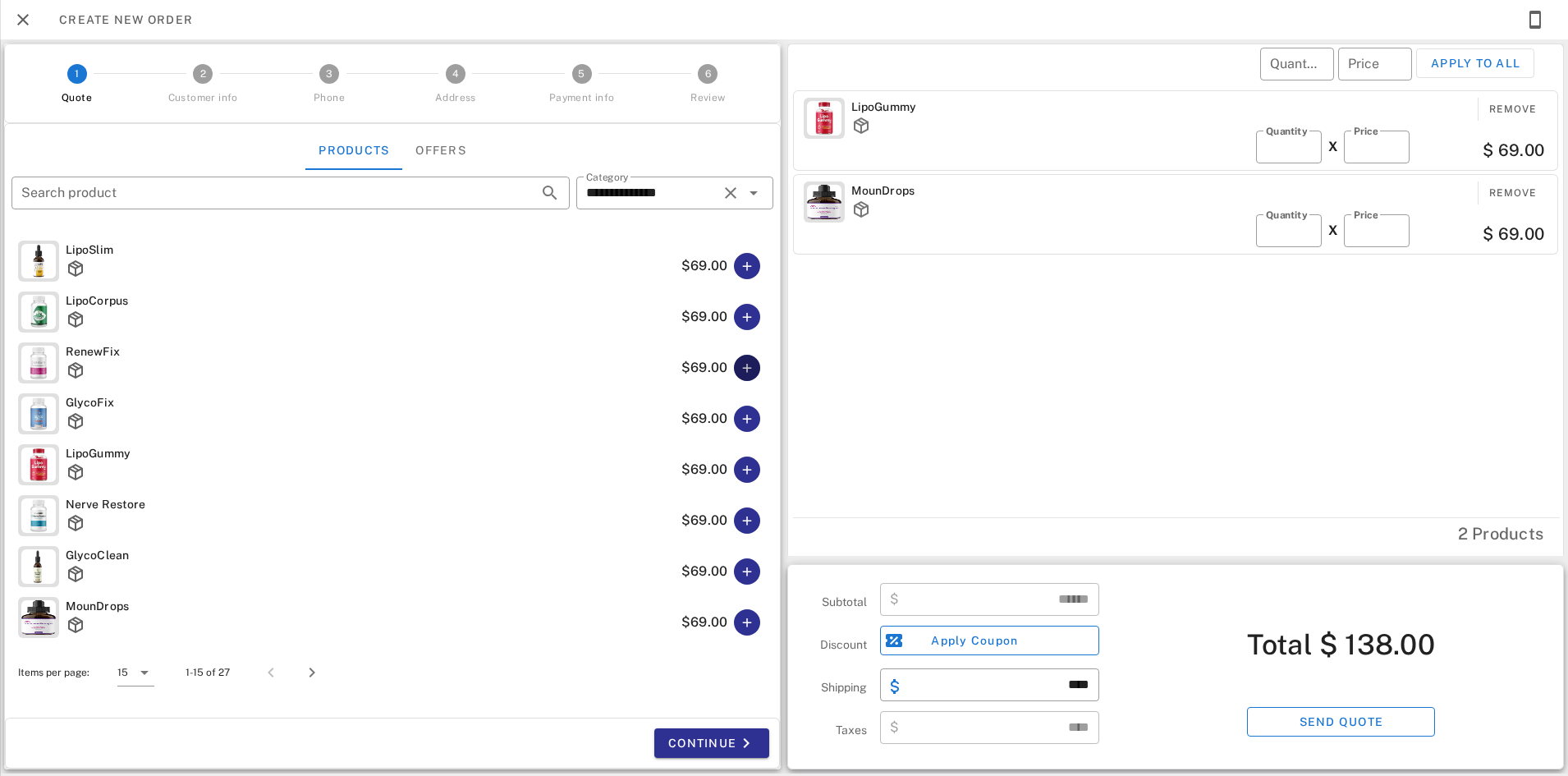 click at bounding box center (747, 368) 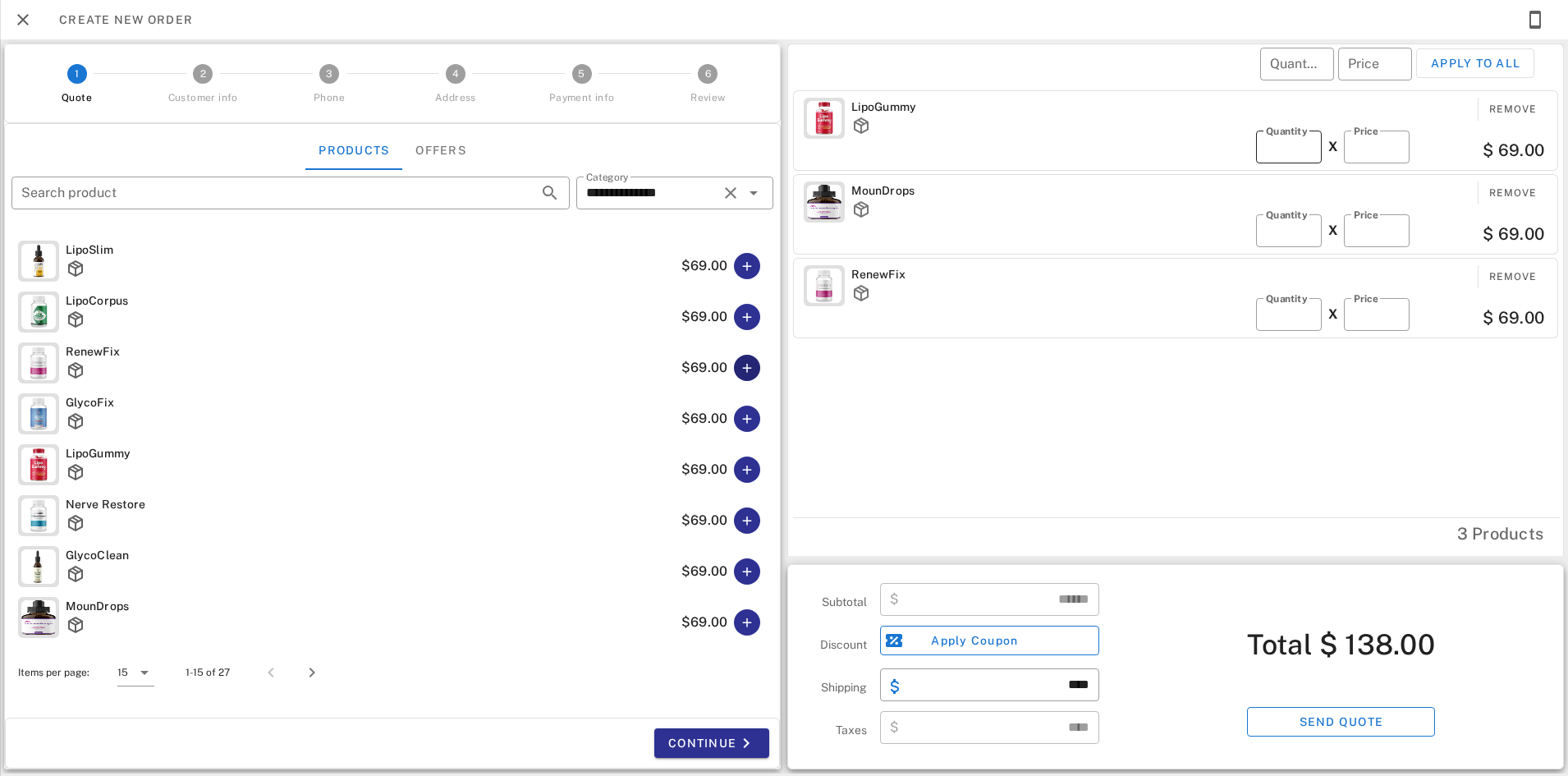type on "******" 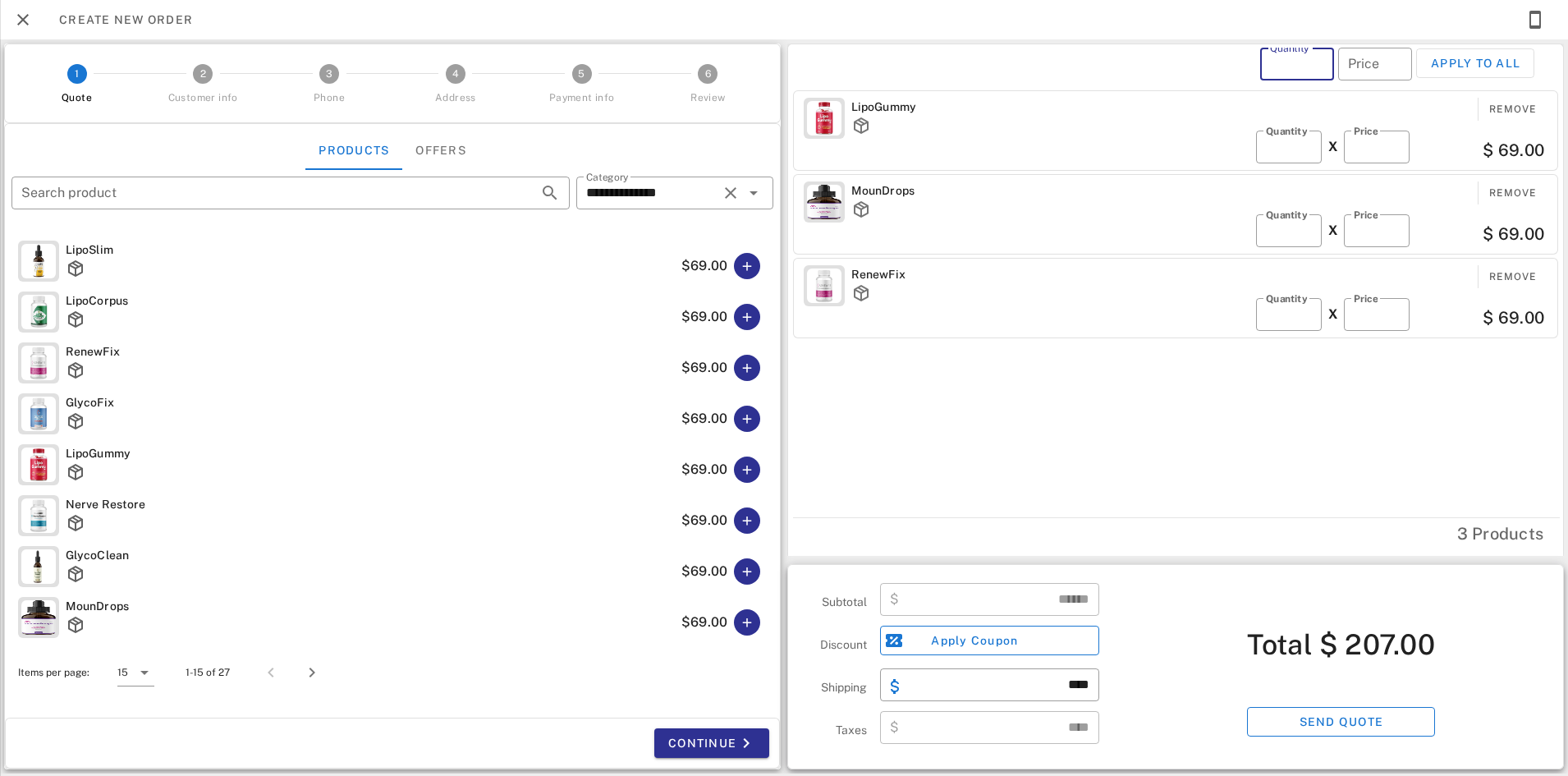 click on "Quantity" at bounding box center [1297, 64] 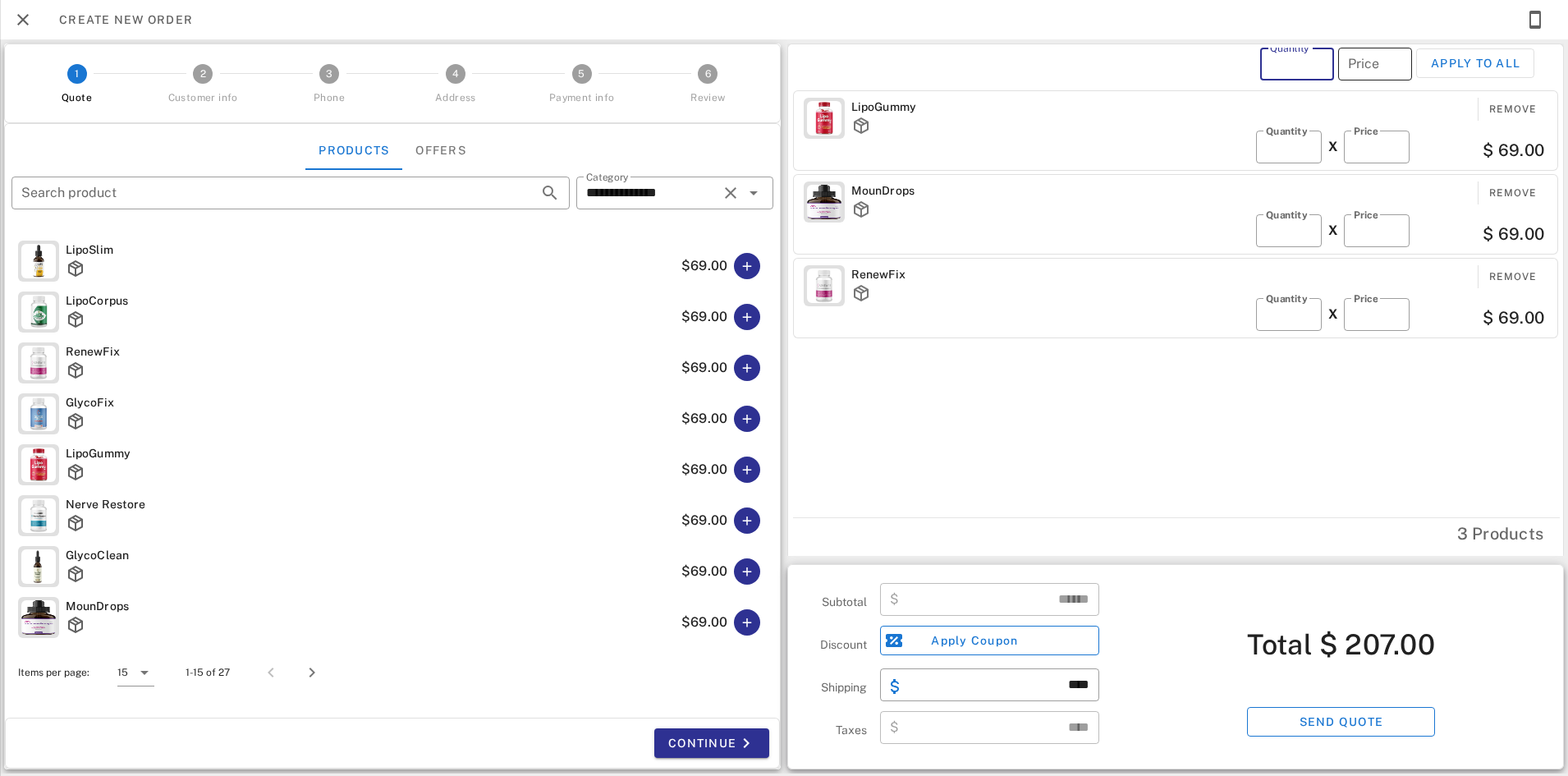 type on "*" 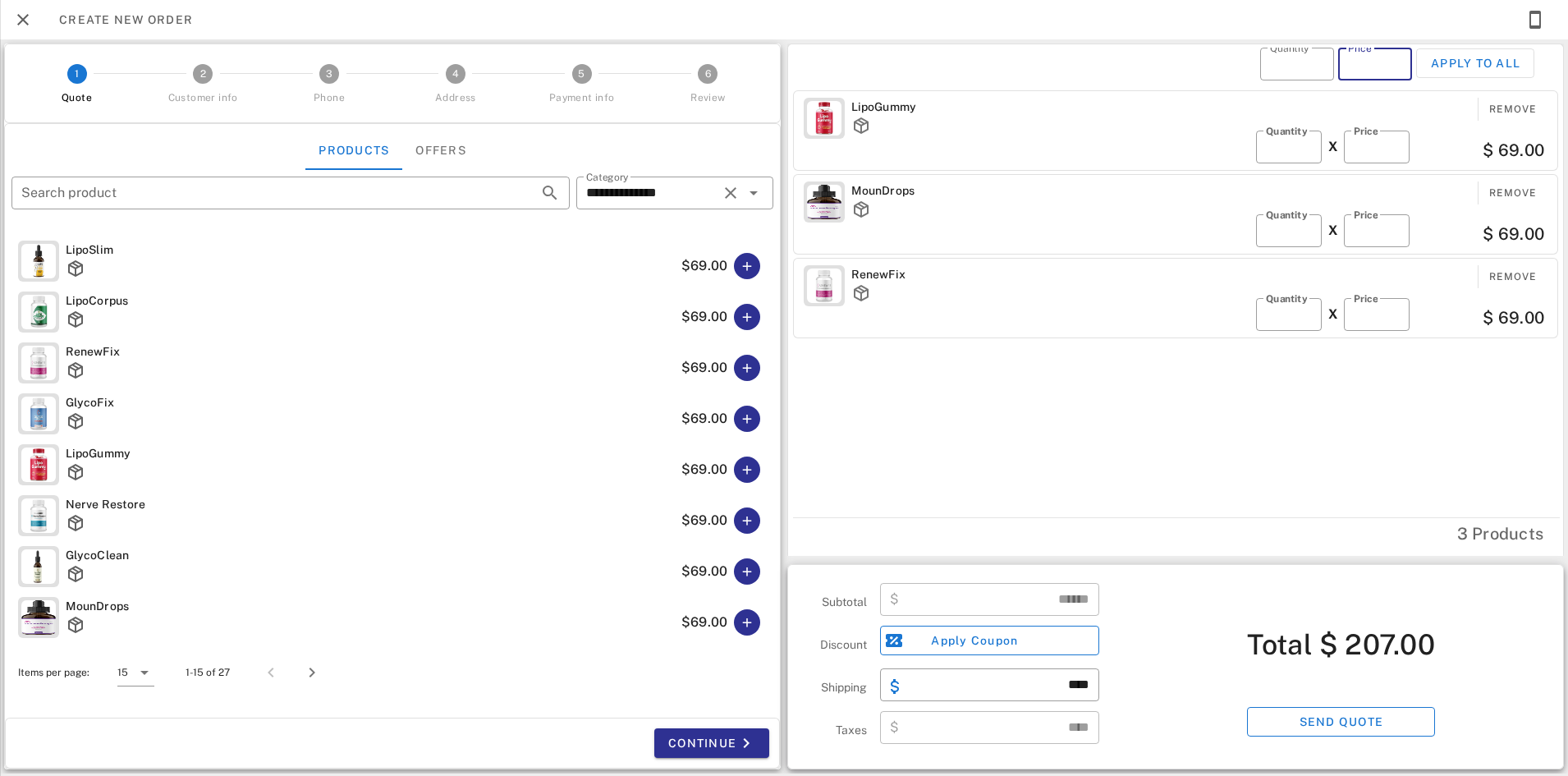 click on "Price" at bounding box center [1375, 64] 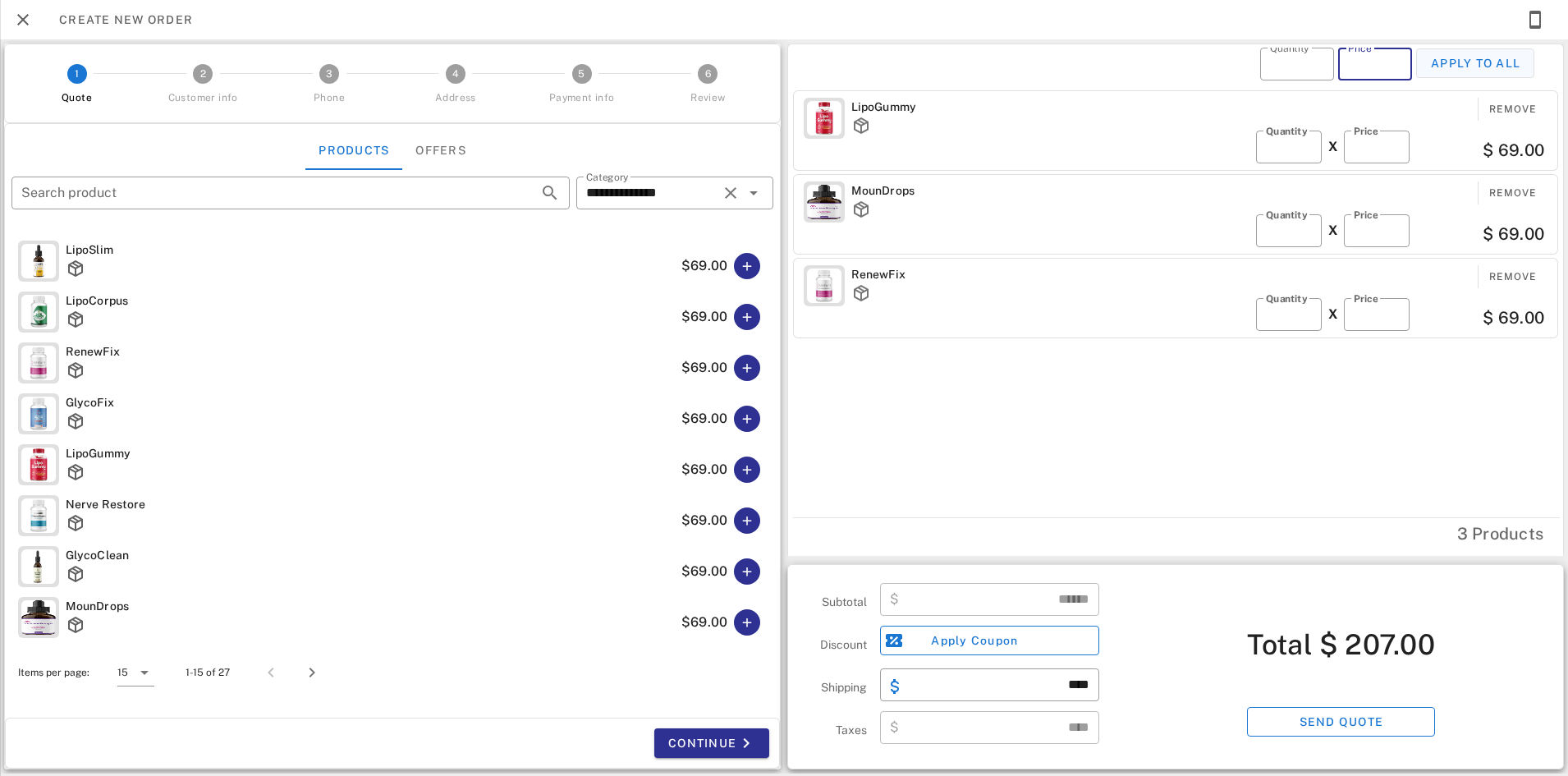 type on "**" 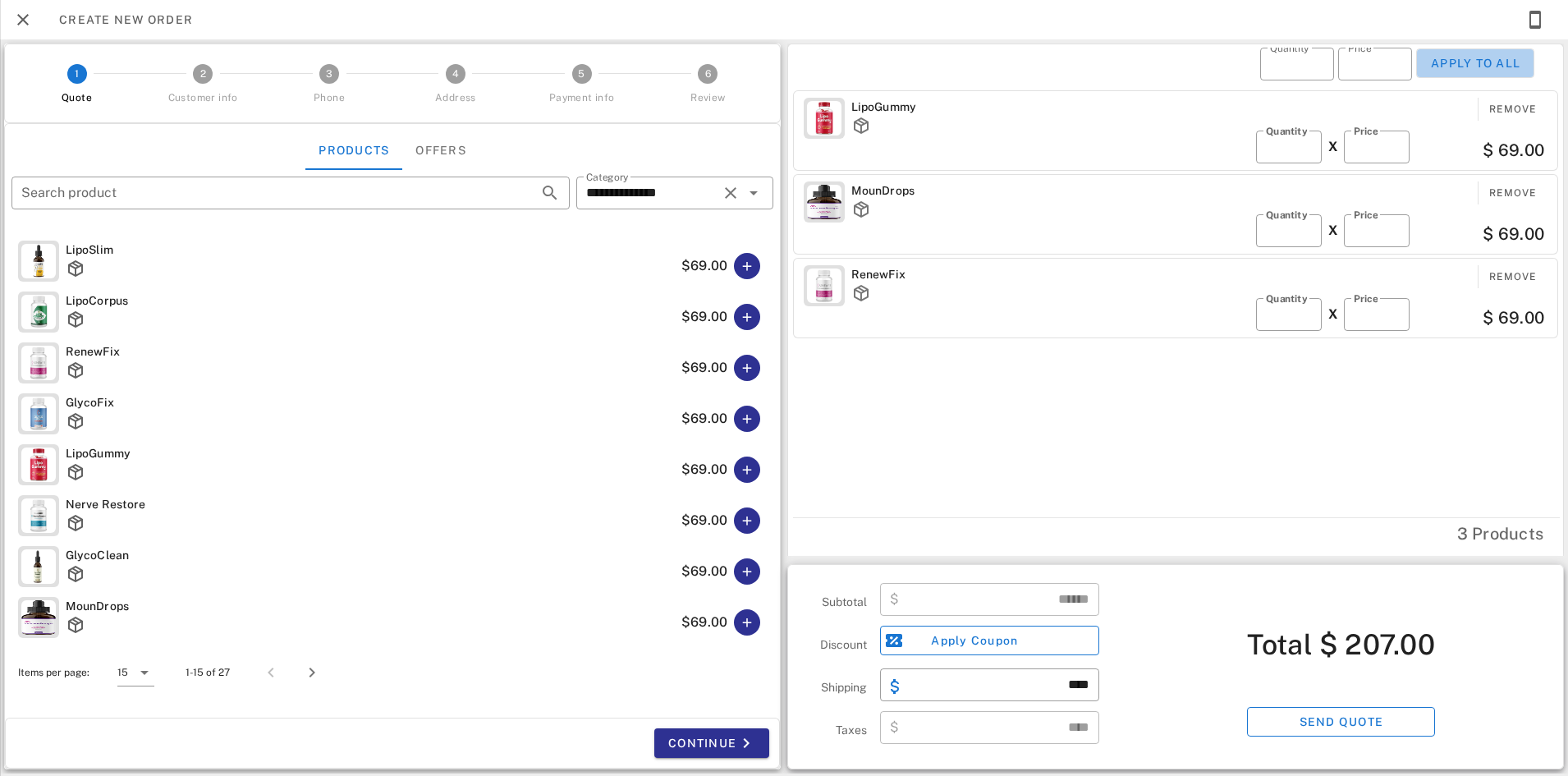 click on "Apply to all" at bounding box center (1475, 63) 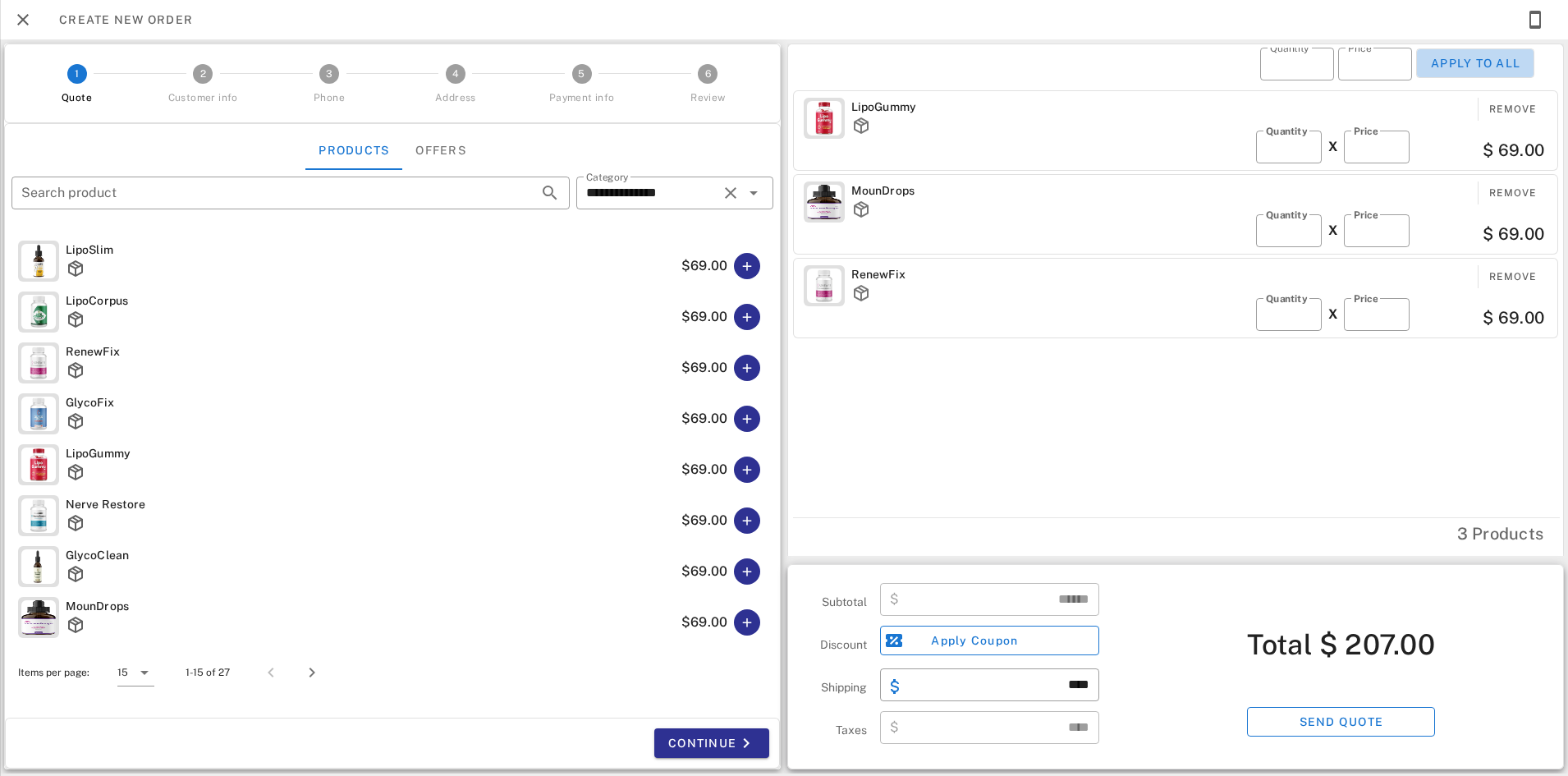 type on "*" 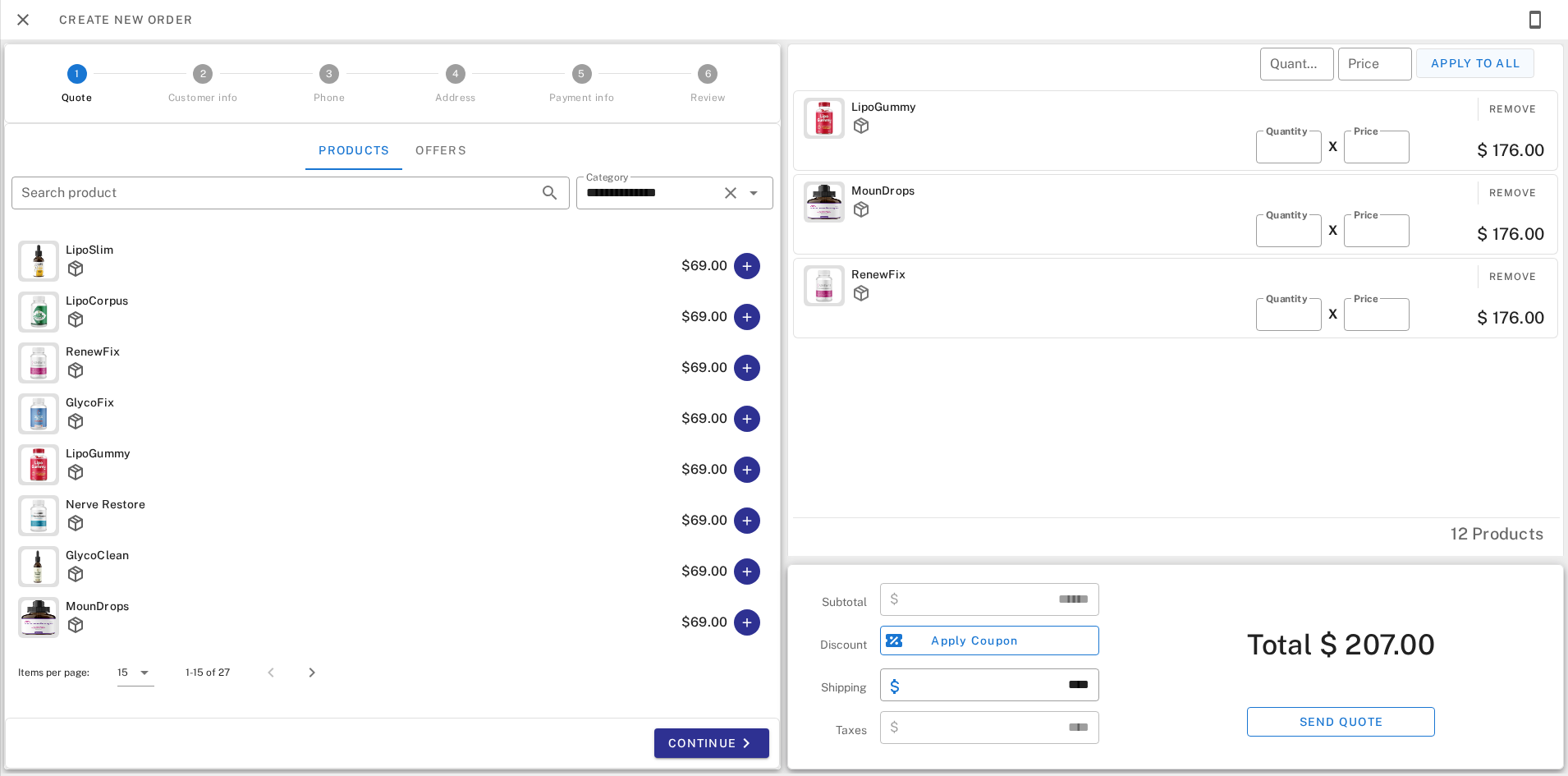 type on "******" 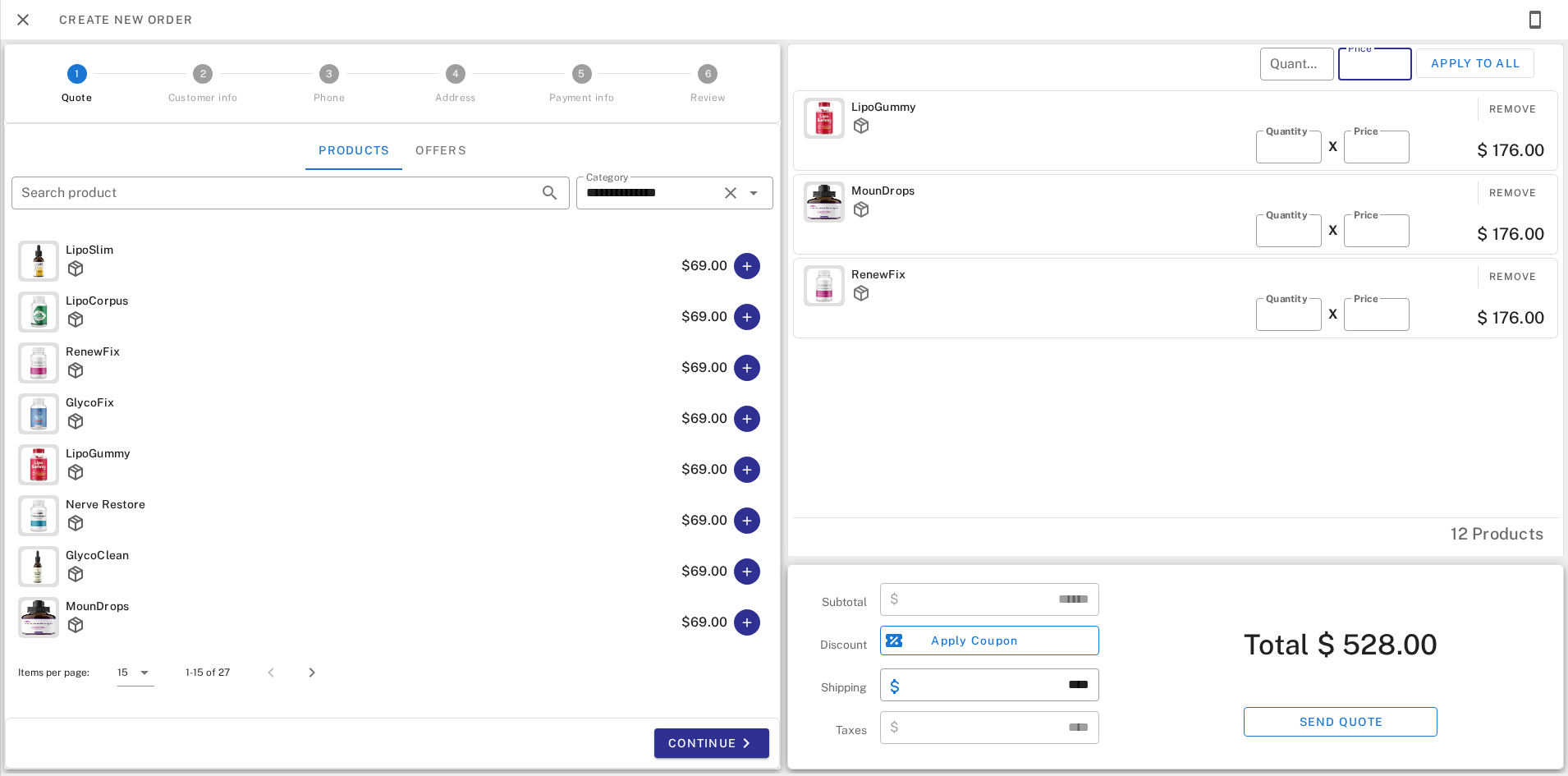 click on "Price" at bounding box center (1375, 64) 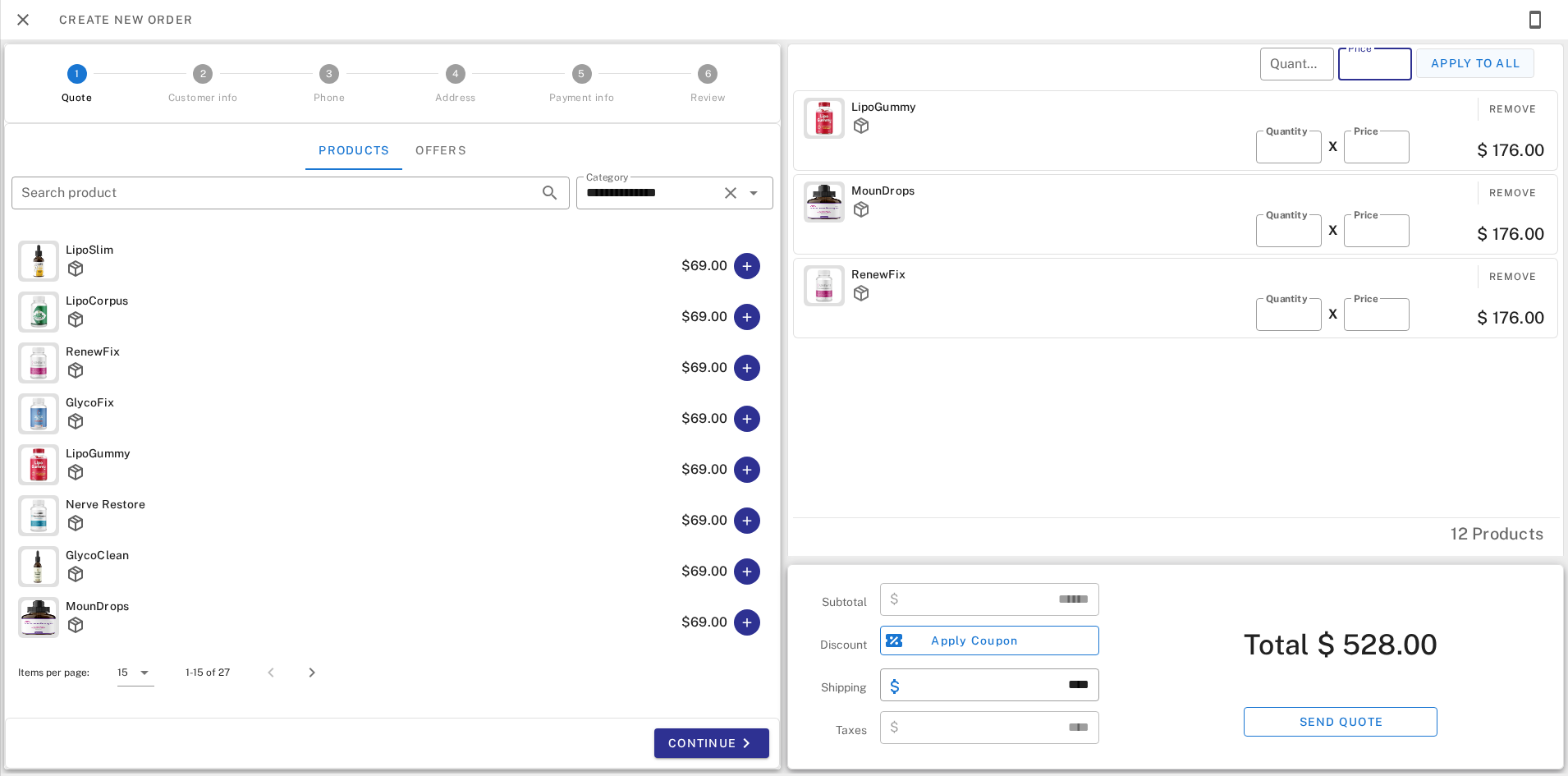 type on "**" 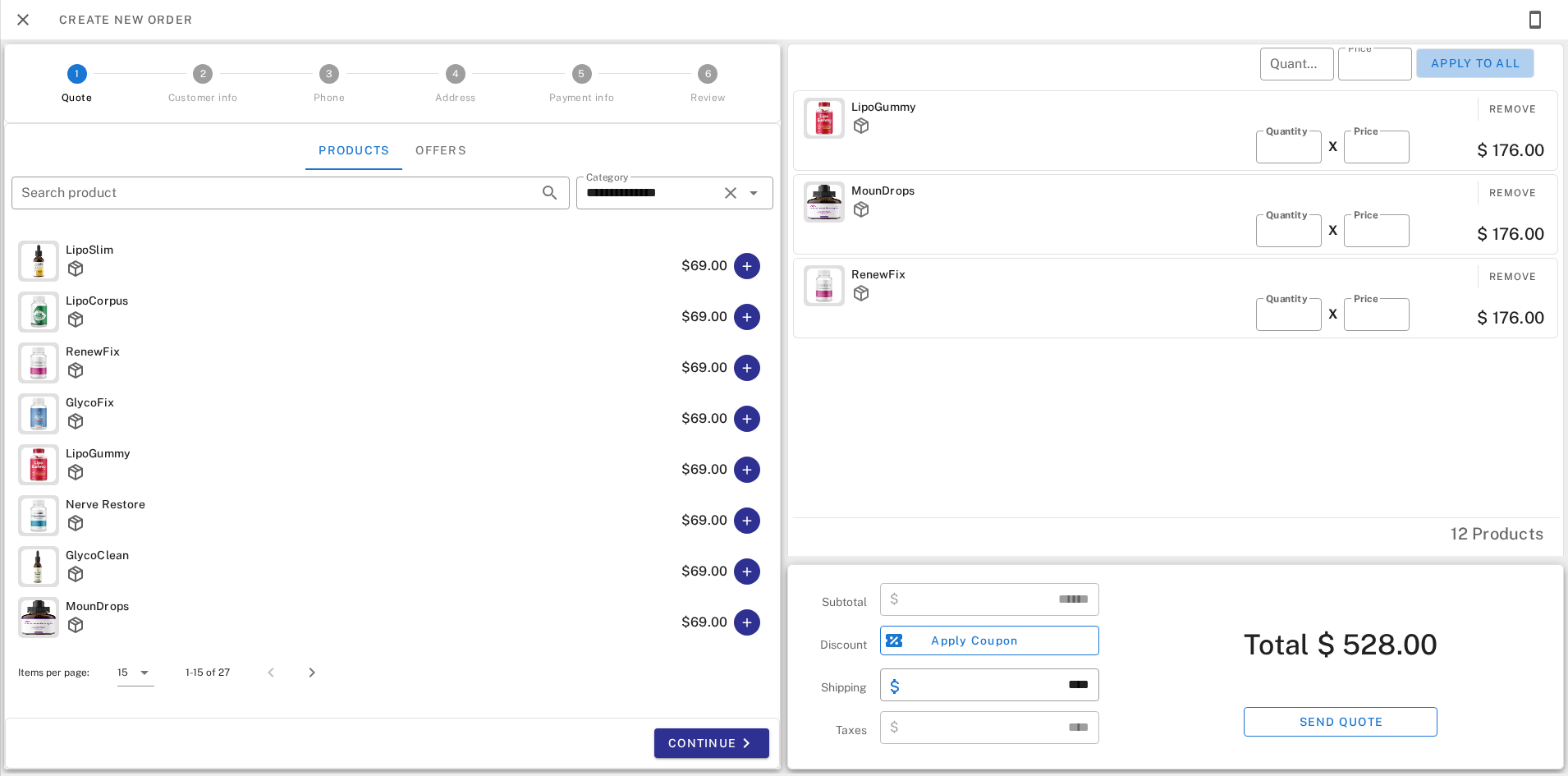 click on "Apply to all" at bounding box center (1475, 63) 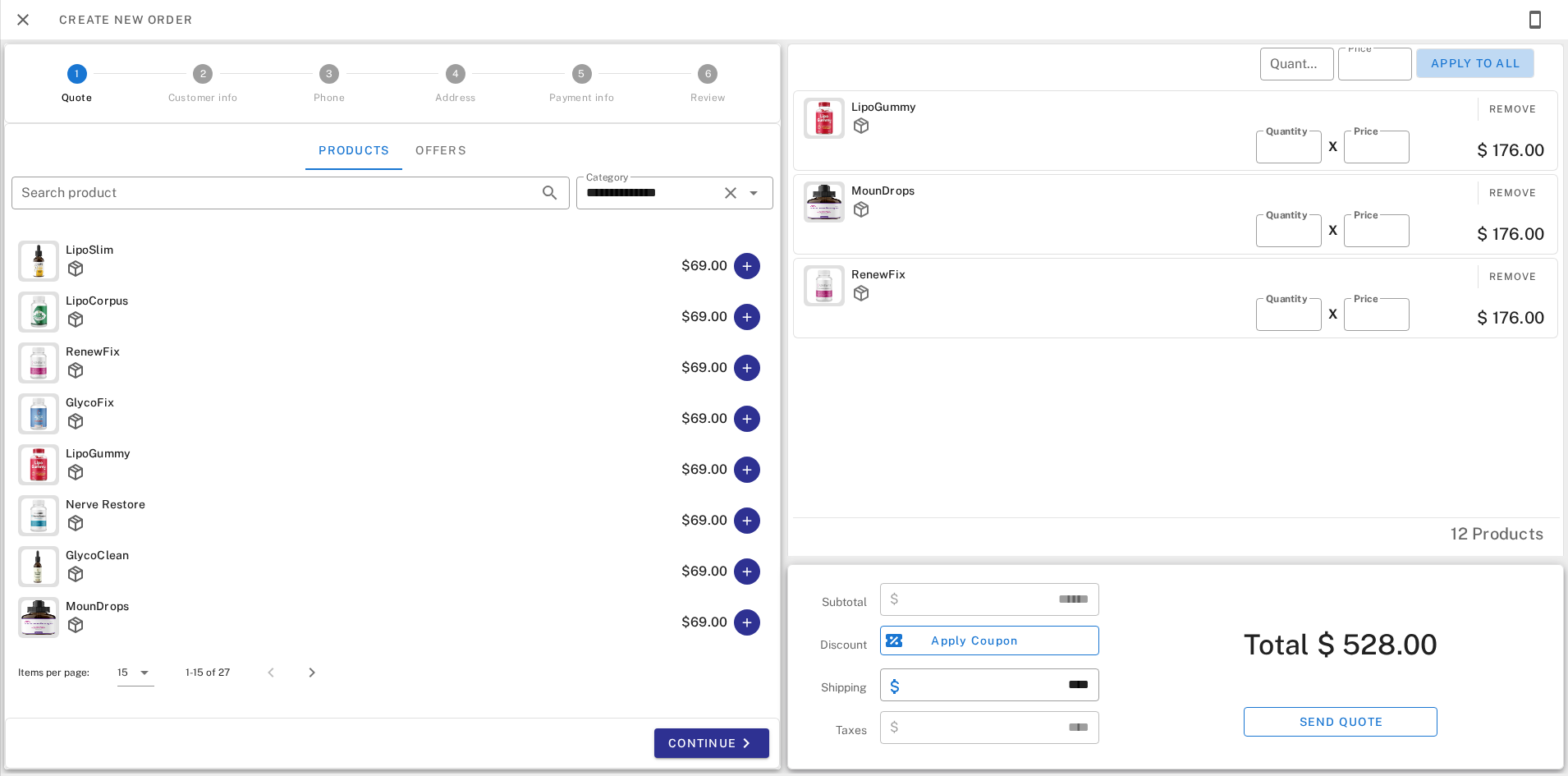 type on "**" 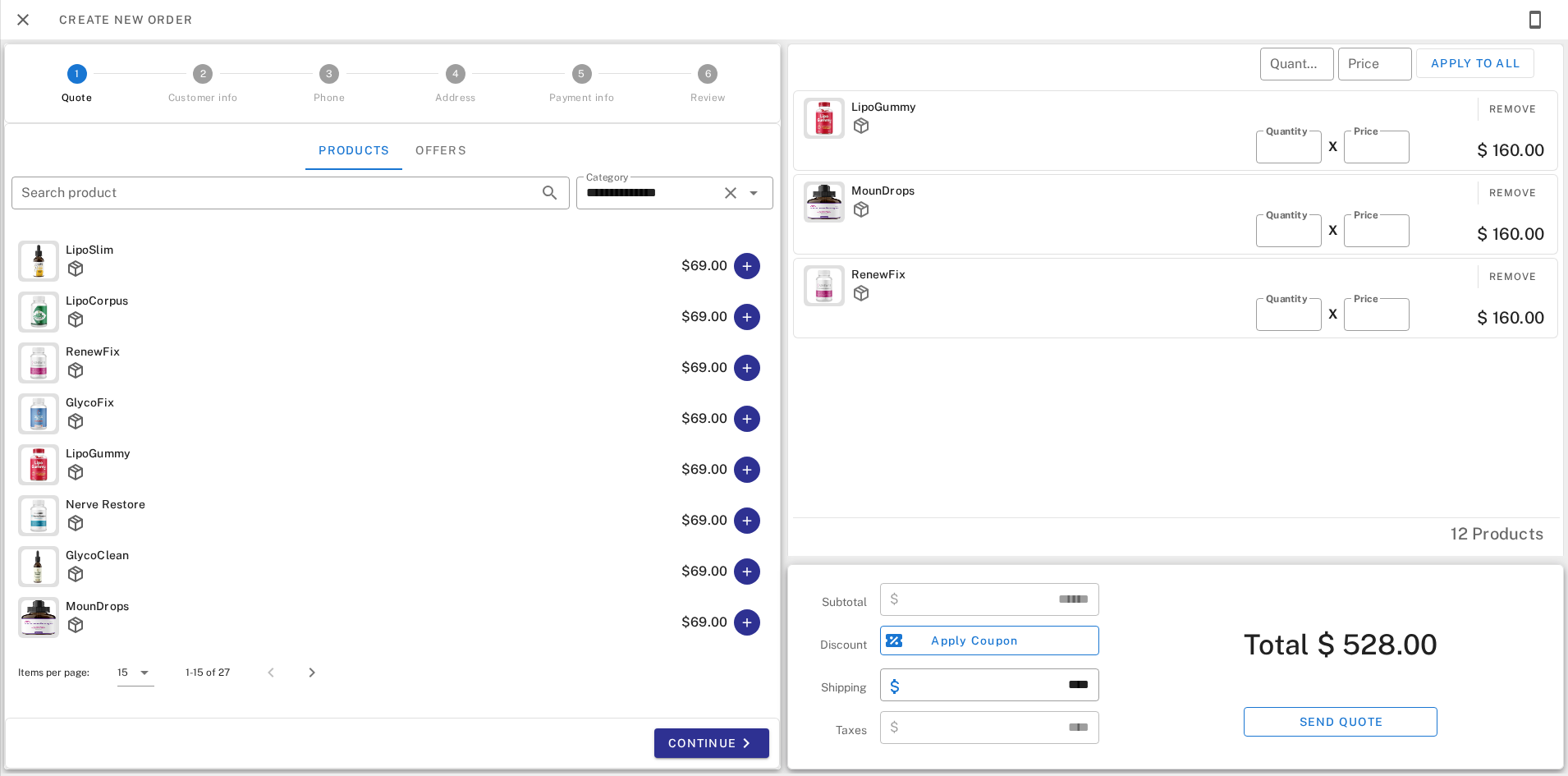 type on "******" 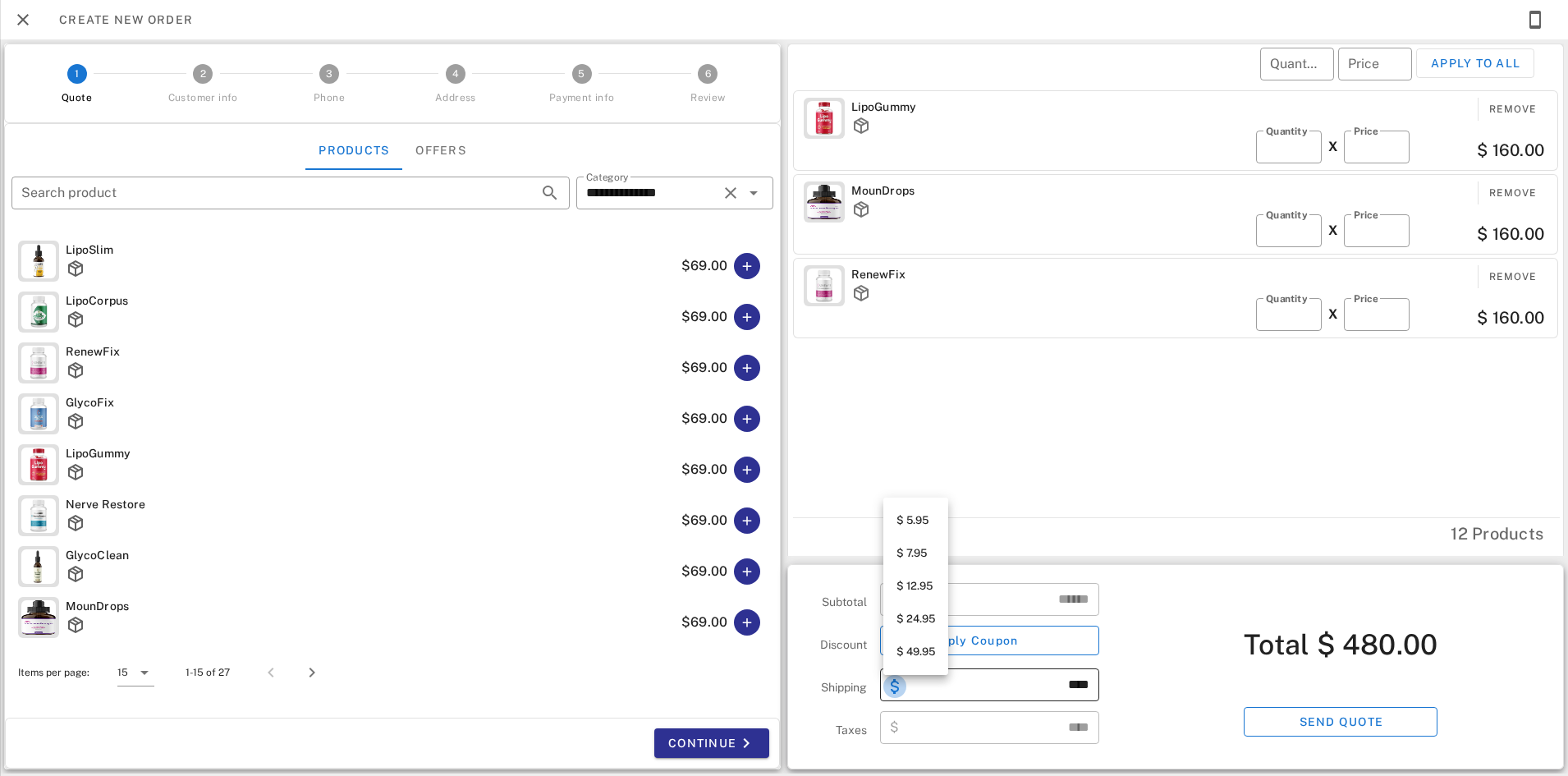 click at bounding box center [895, 686] 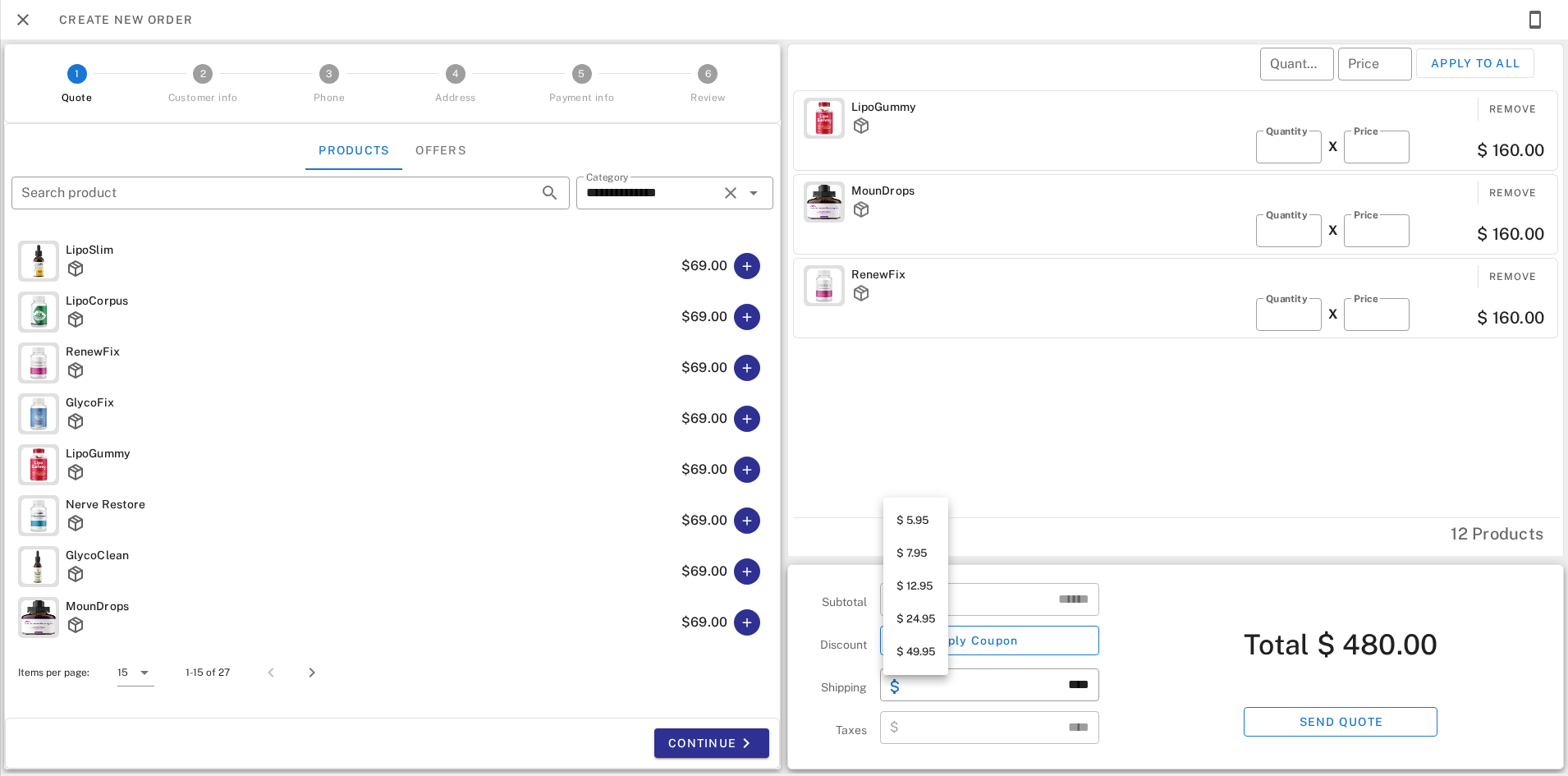 click on "$ 24.95" at bounding box center (915, 619) 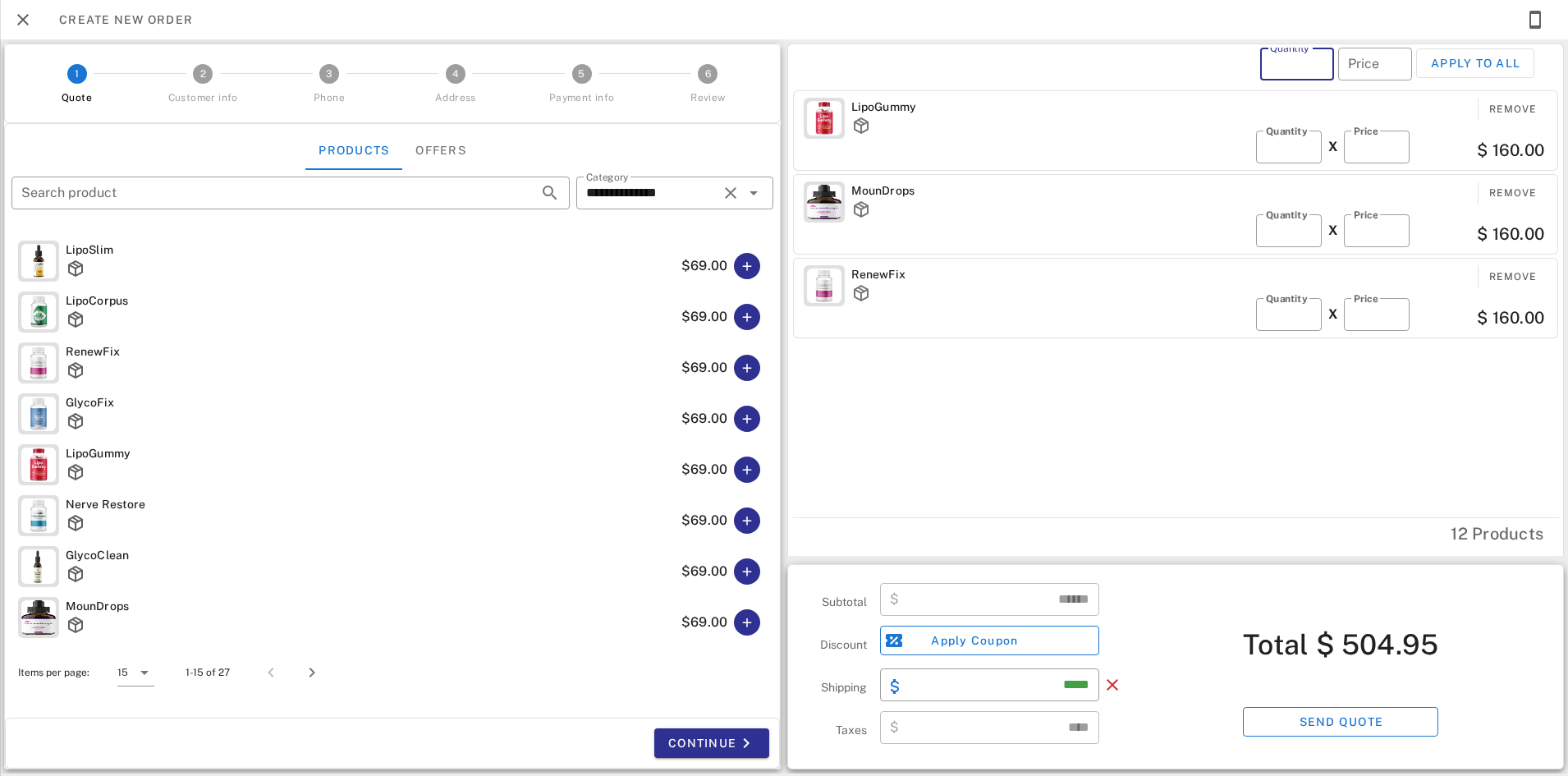 click on "Quantity" at bounding box center [1297, 64] 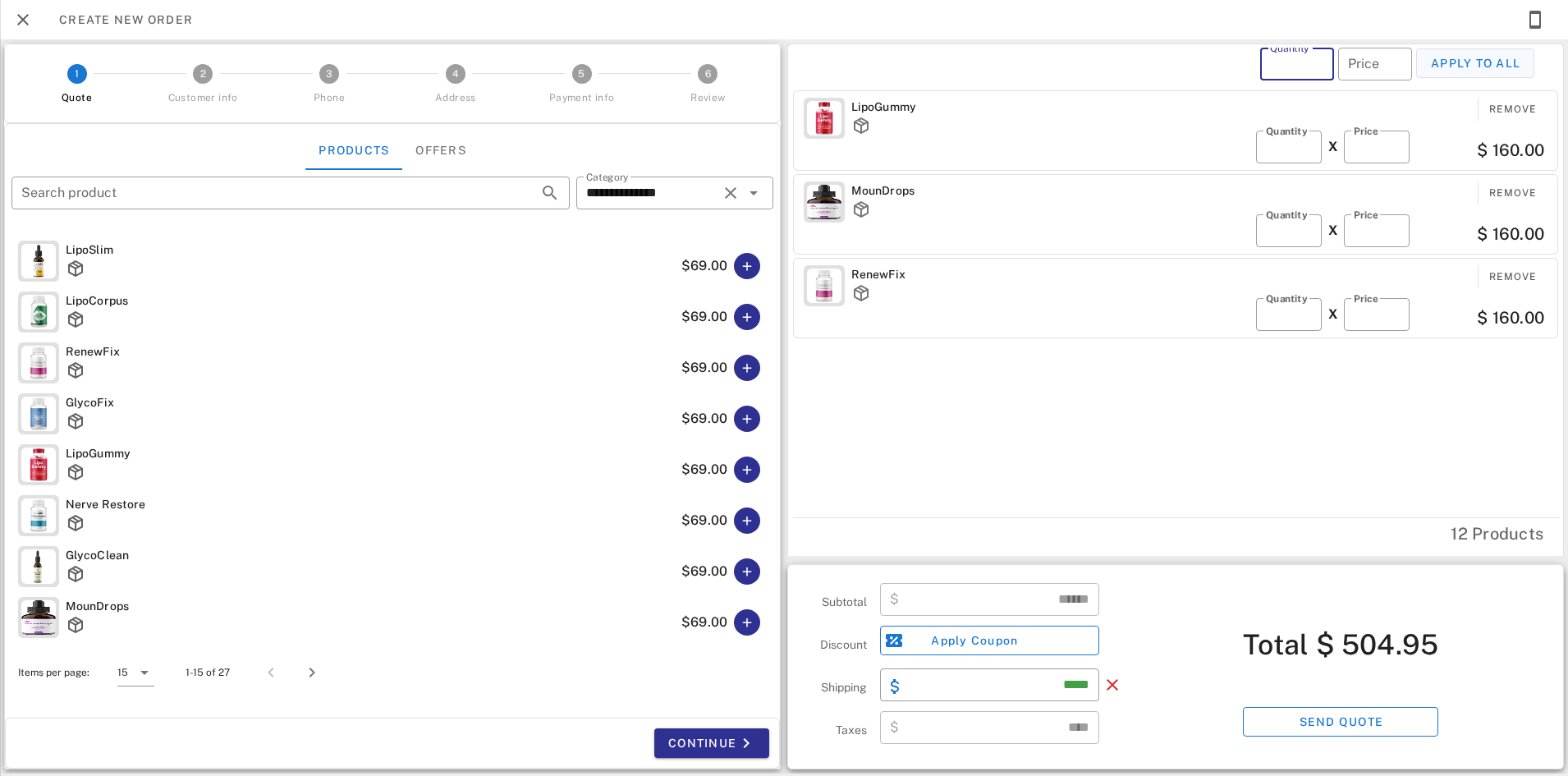type on "*" 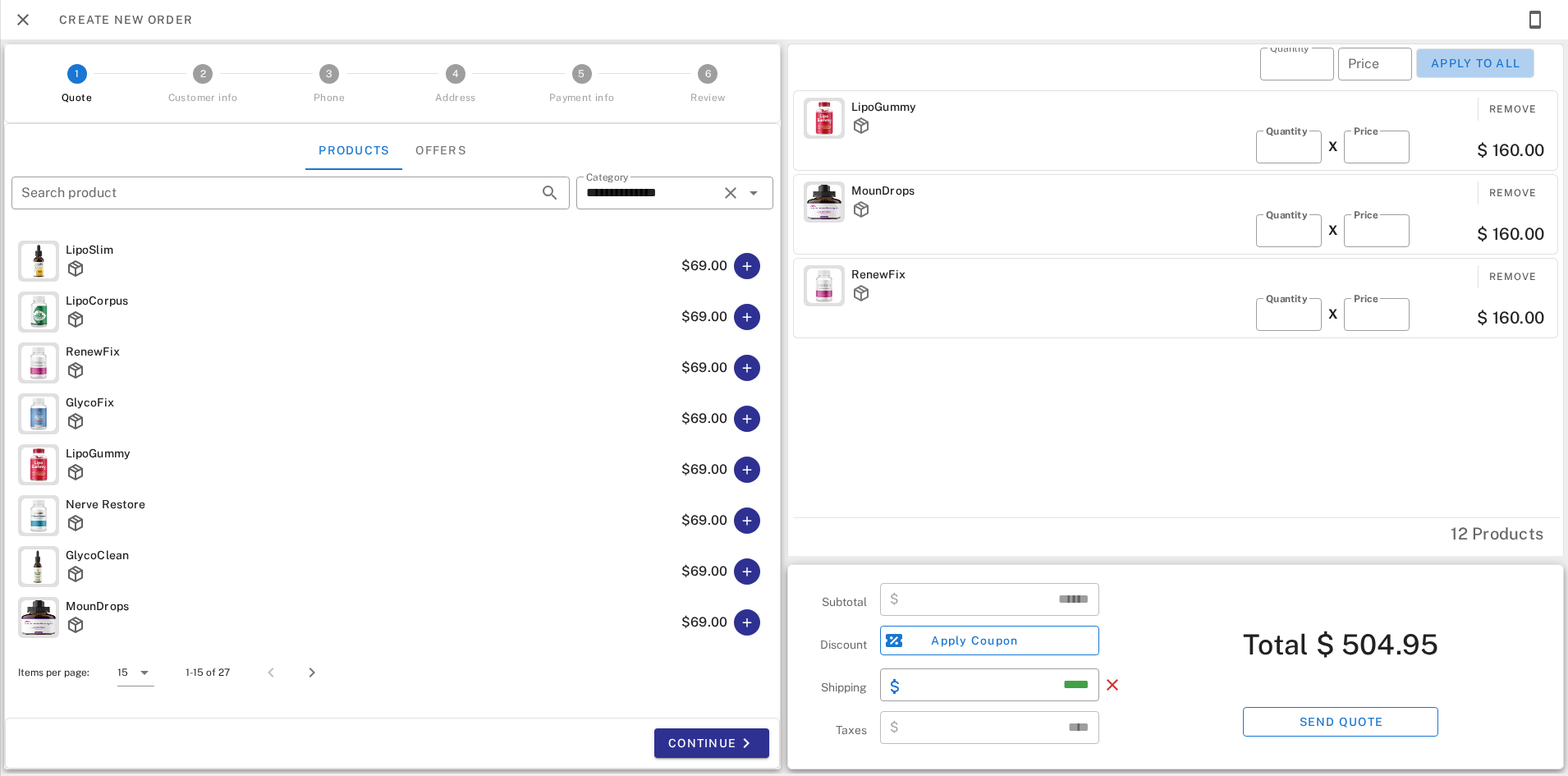 click on "Apply to all" at bounding box center (1475, 63) 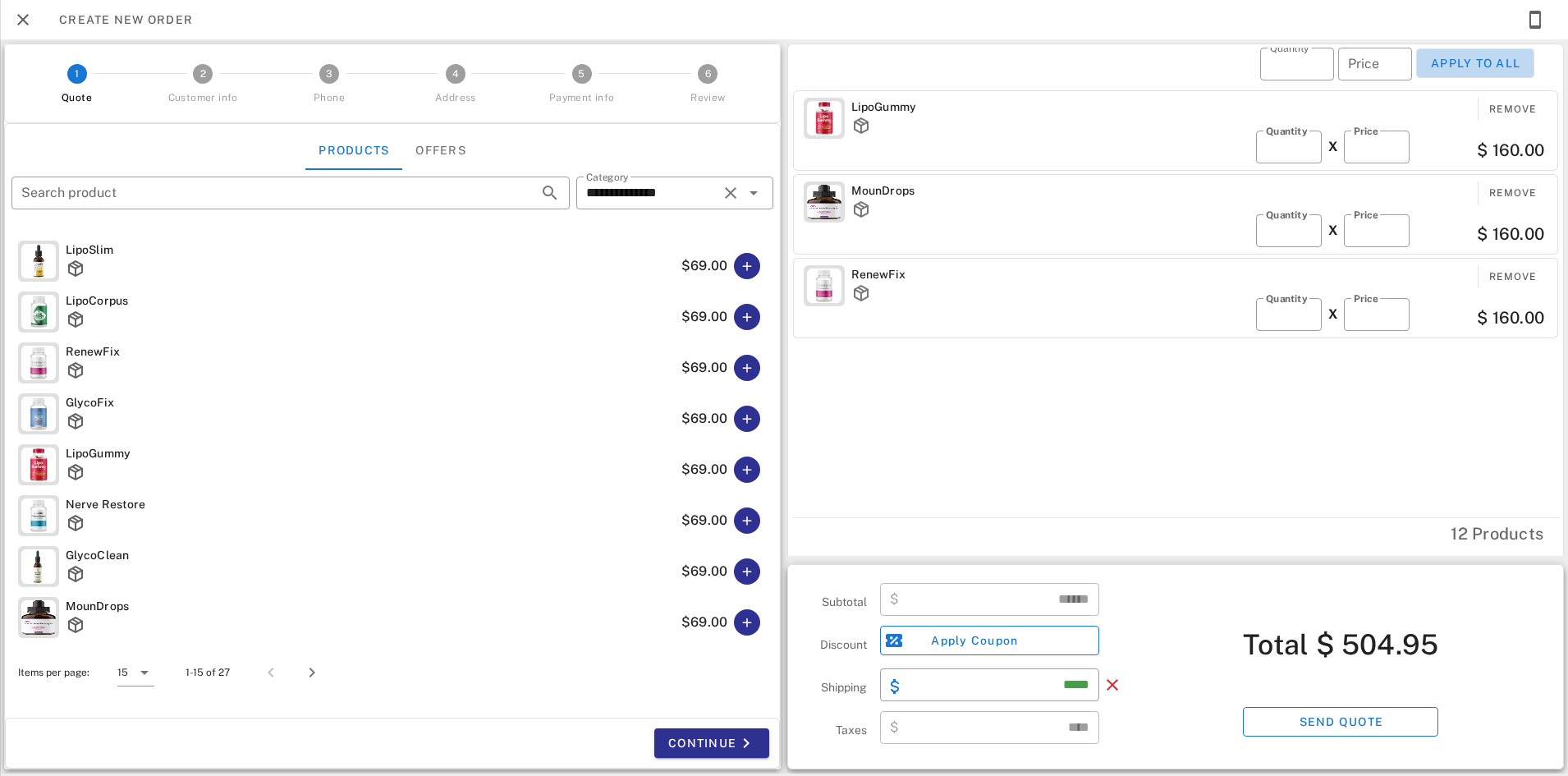 type on "*" 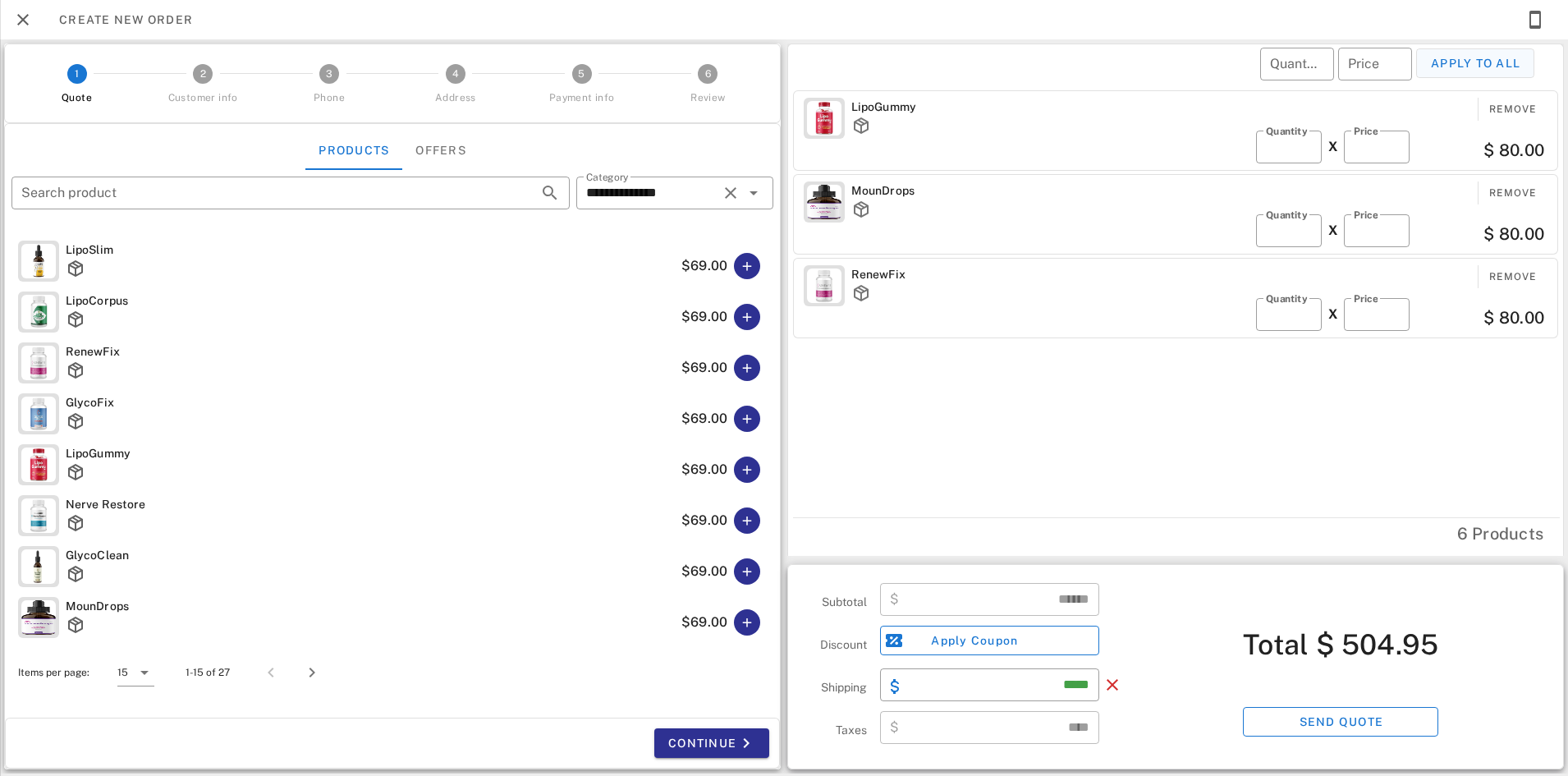 type on "******" 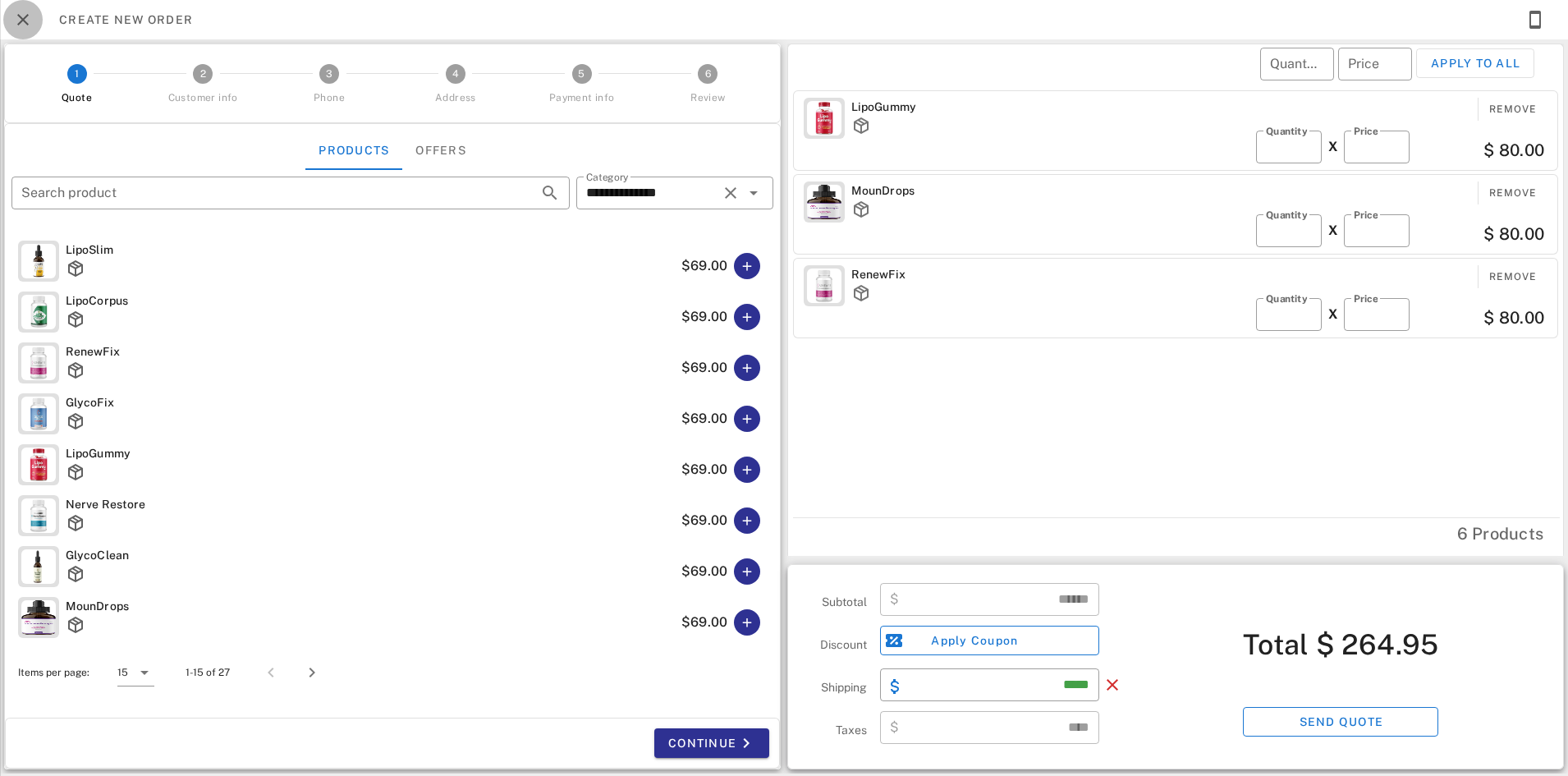click at bounding box center (23, 20) 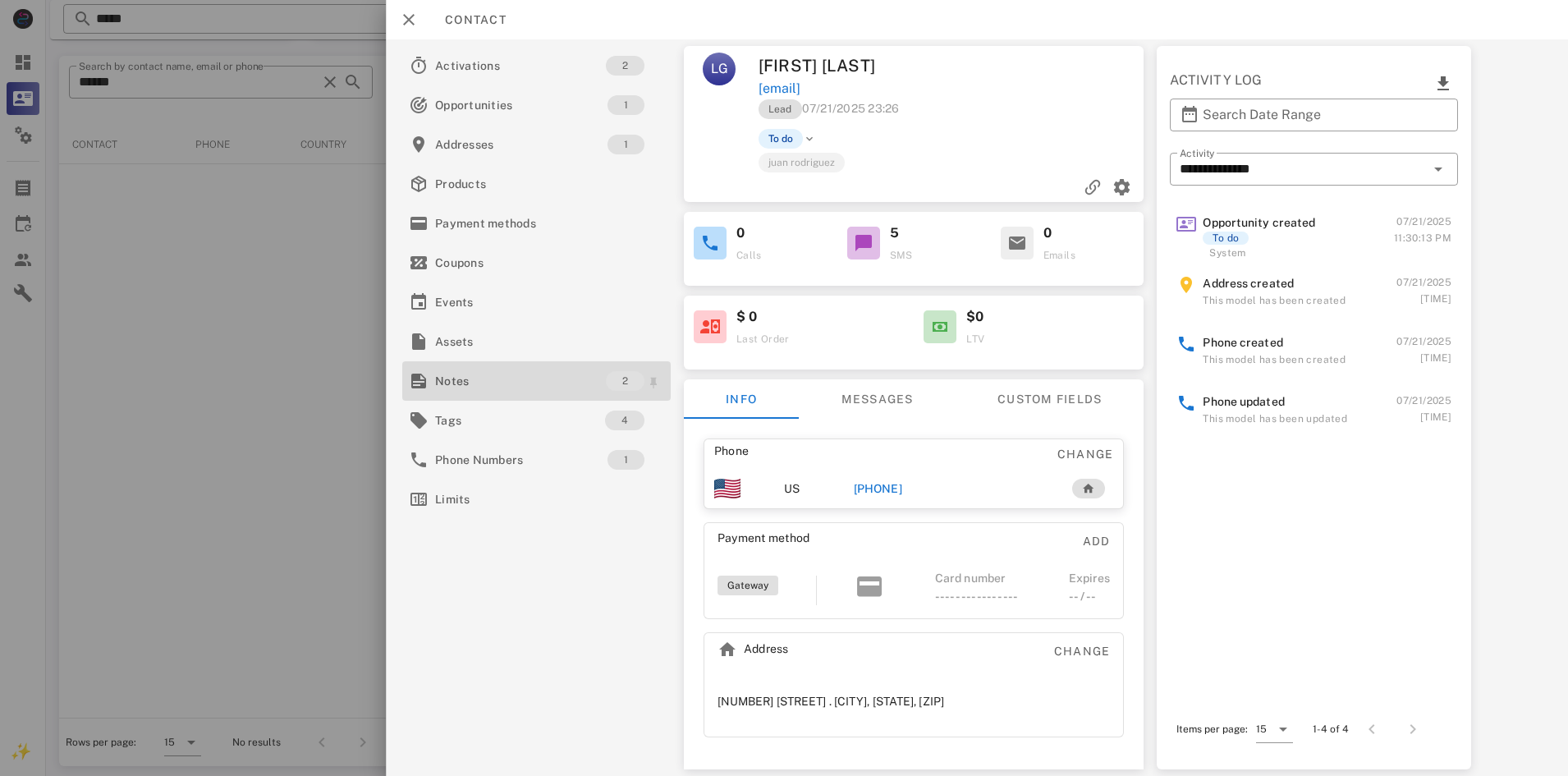 click on "Notes" at bounding box center (520, 381) 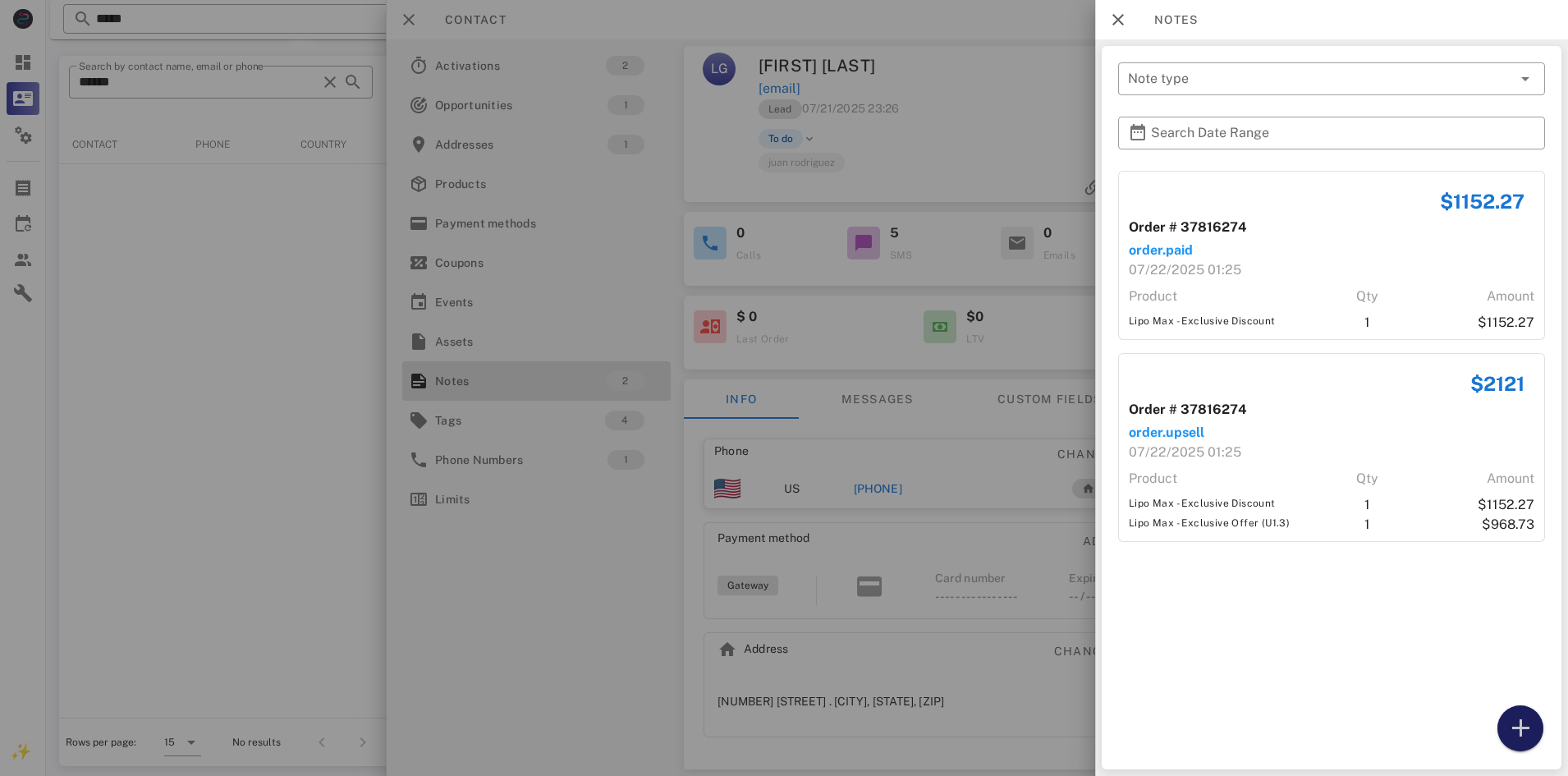 click at bounding box center [1520, 728] 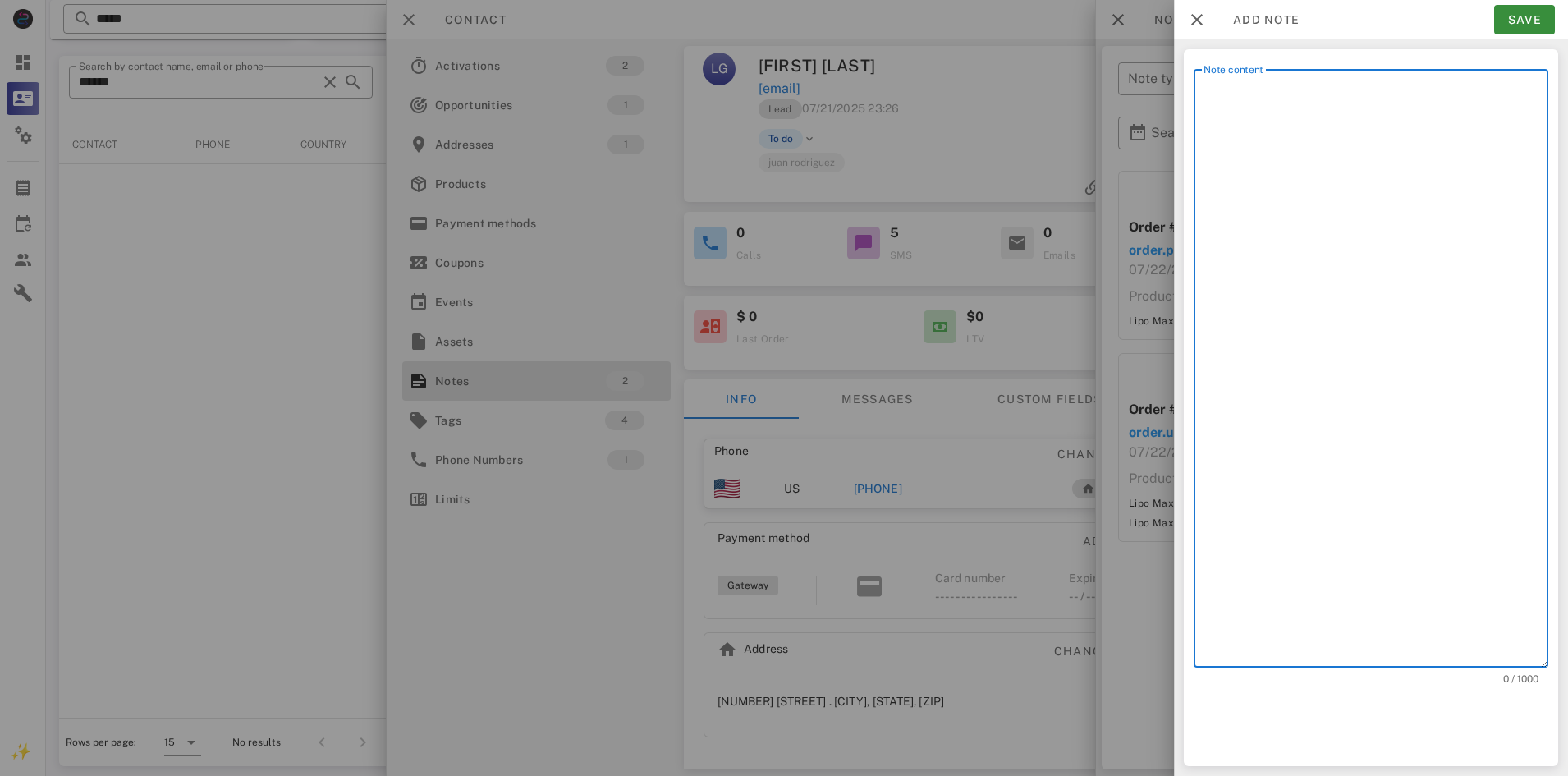 click on "Note content" at bounding box center [1376, 372] 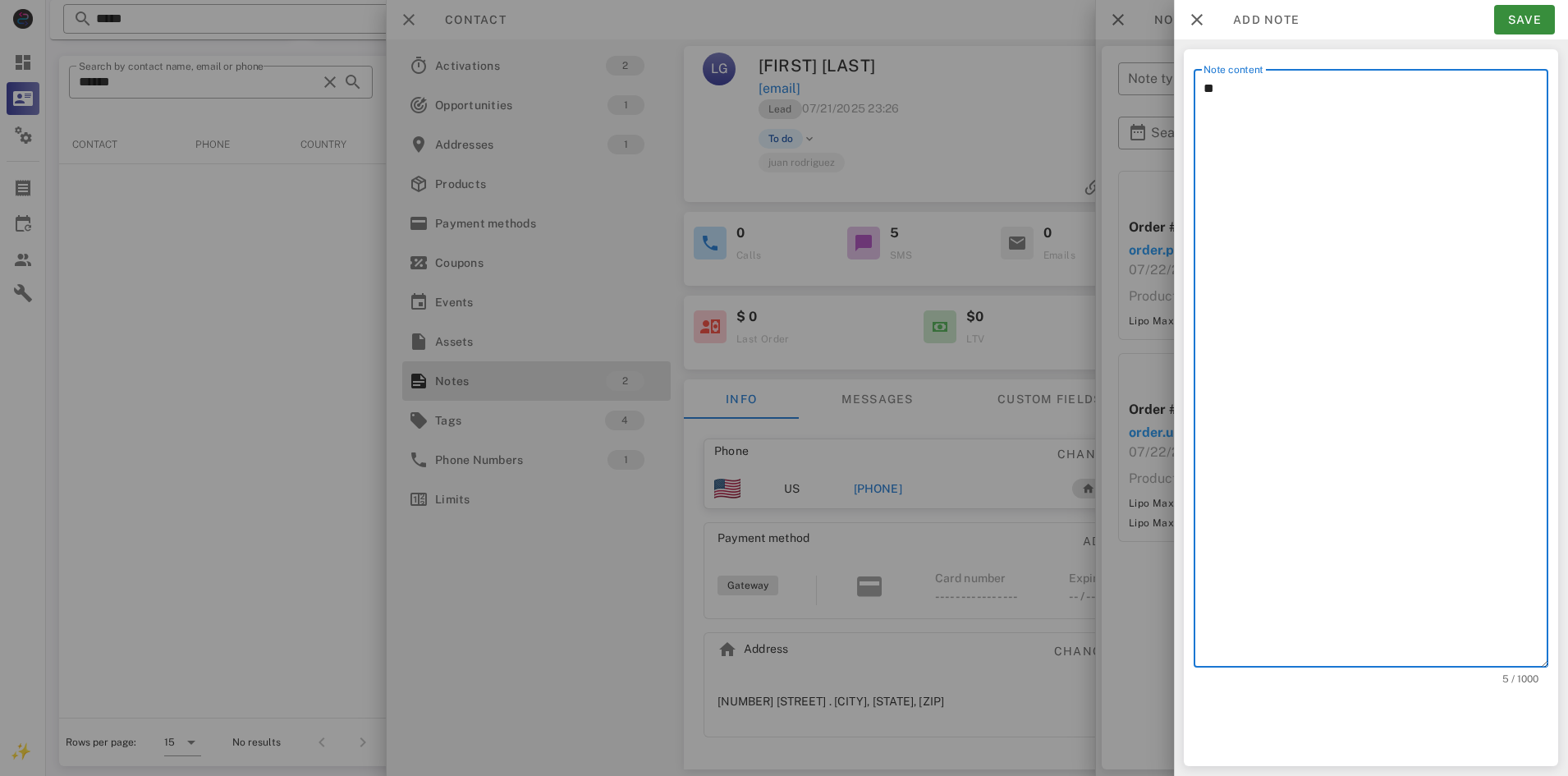 type on "*" 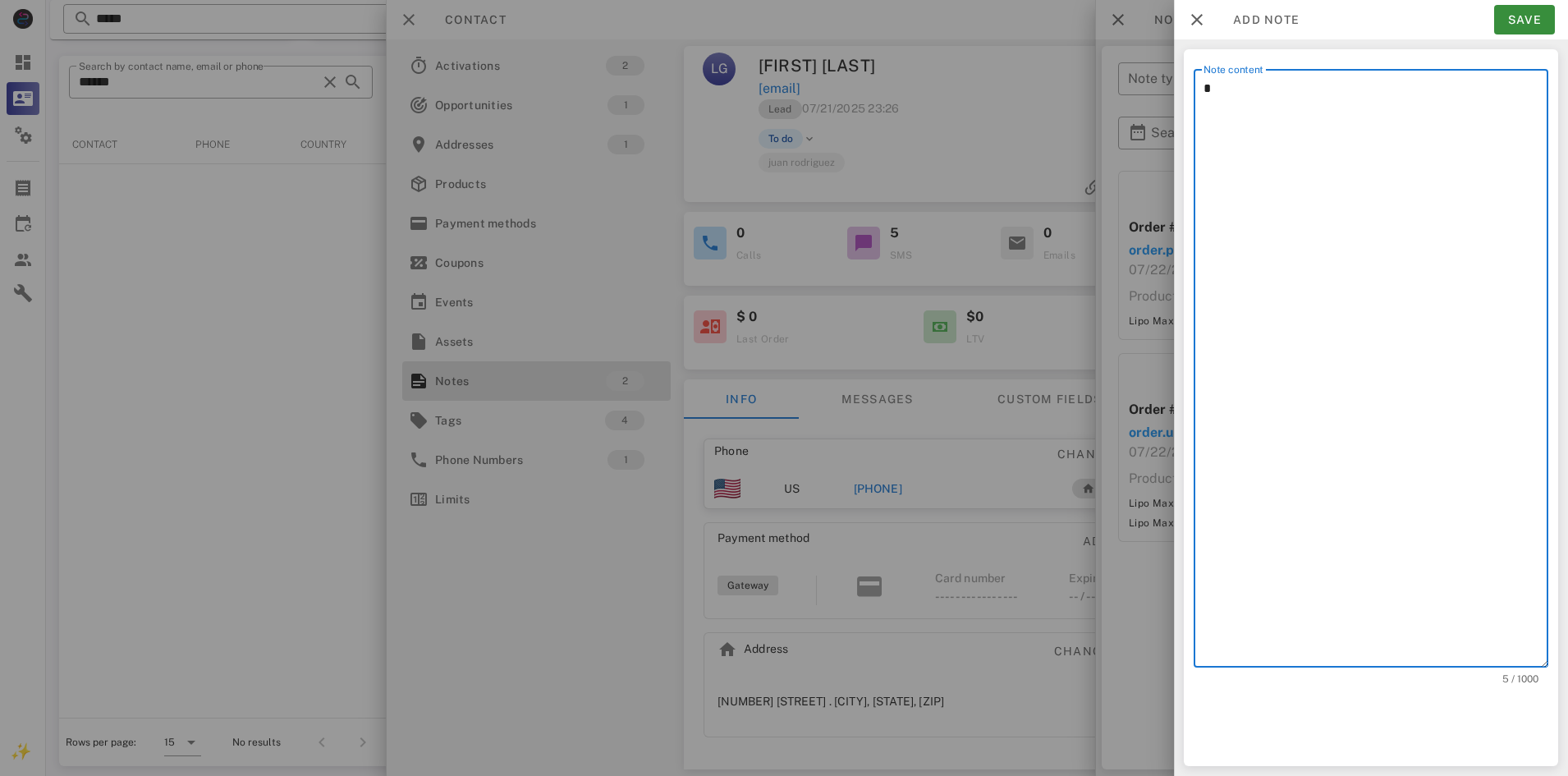 type 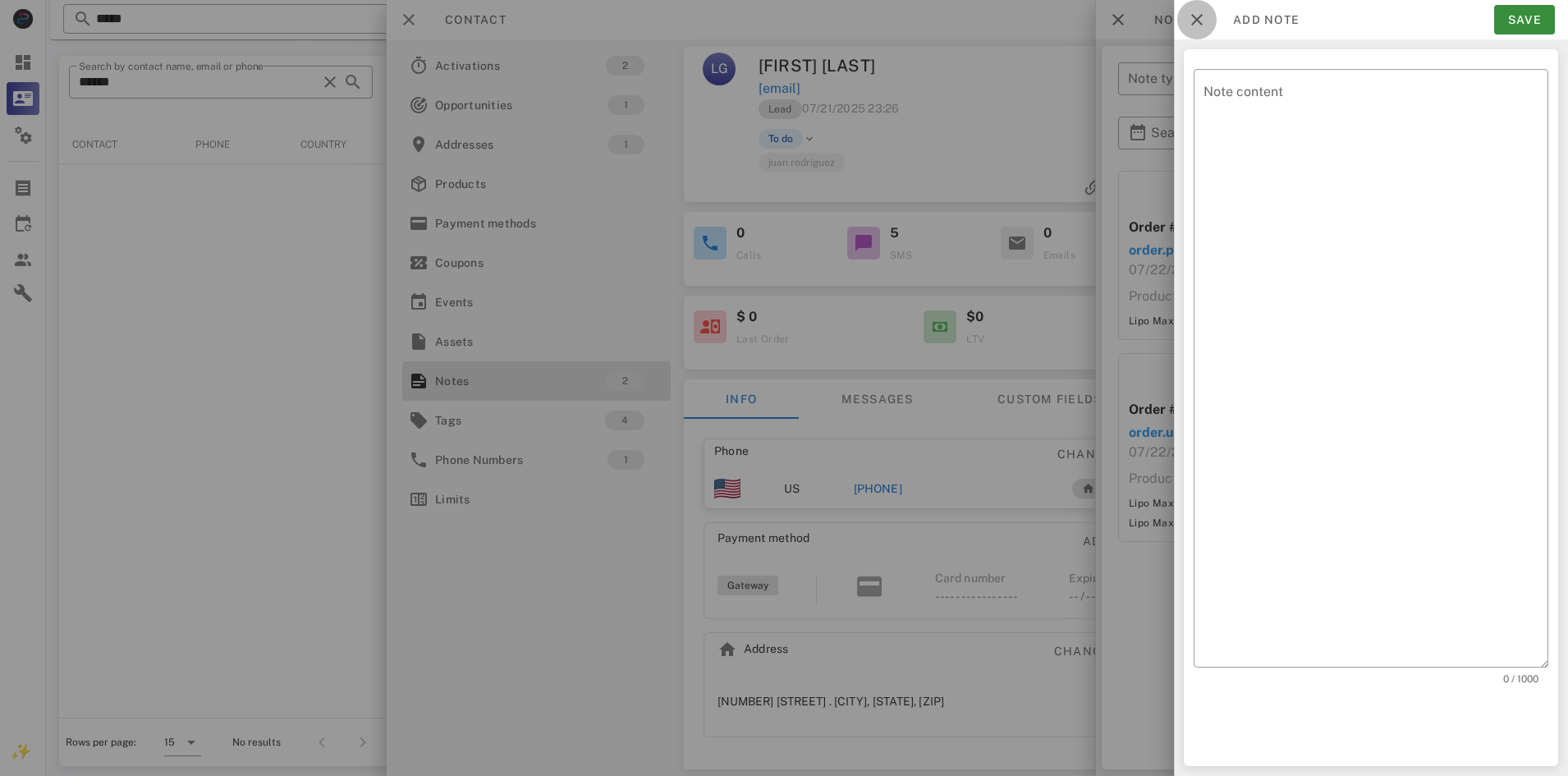 click at bounding box center [1197, 20] 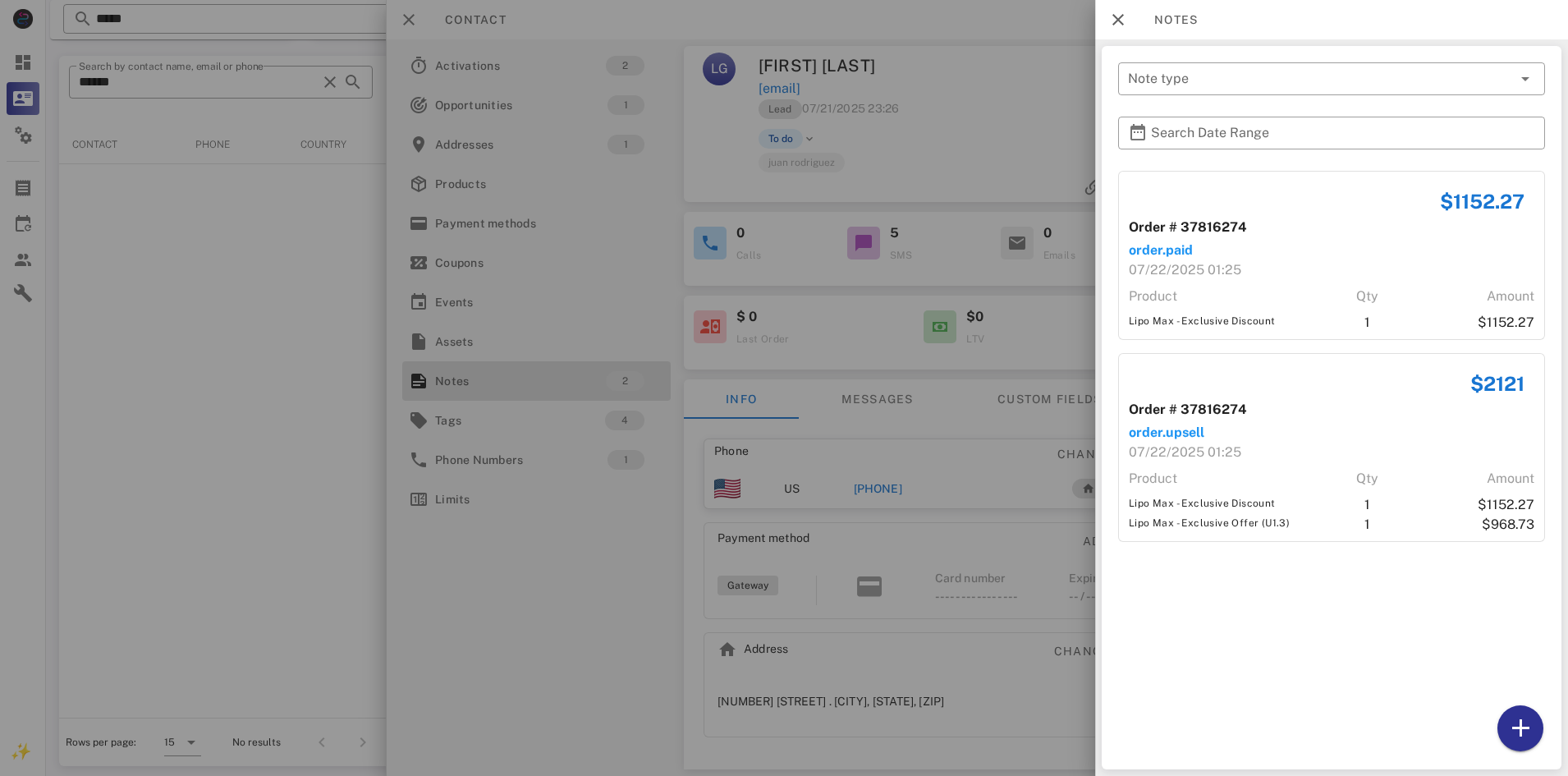 click at bounding box center (784, 388) 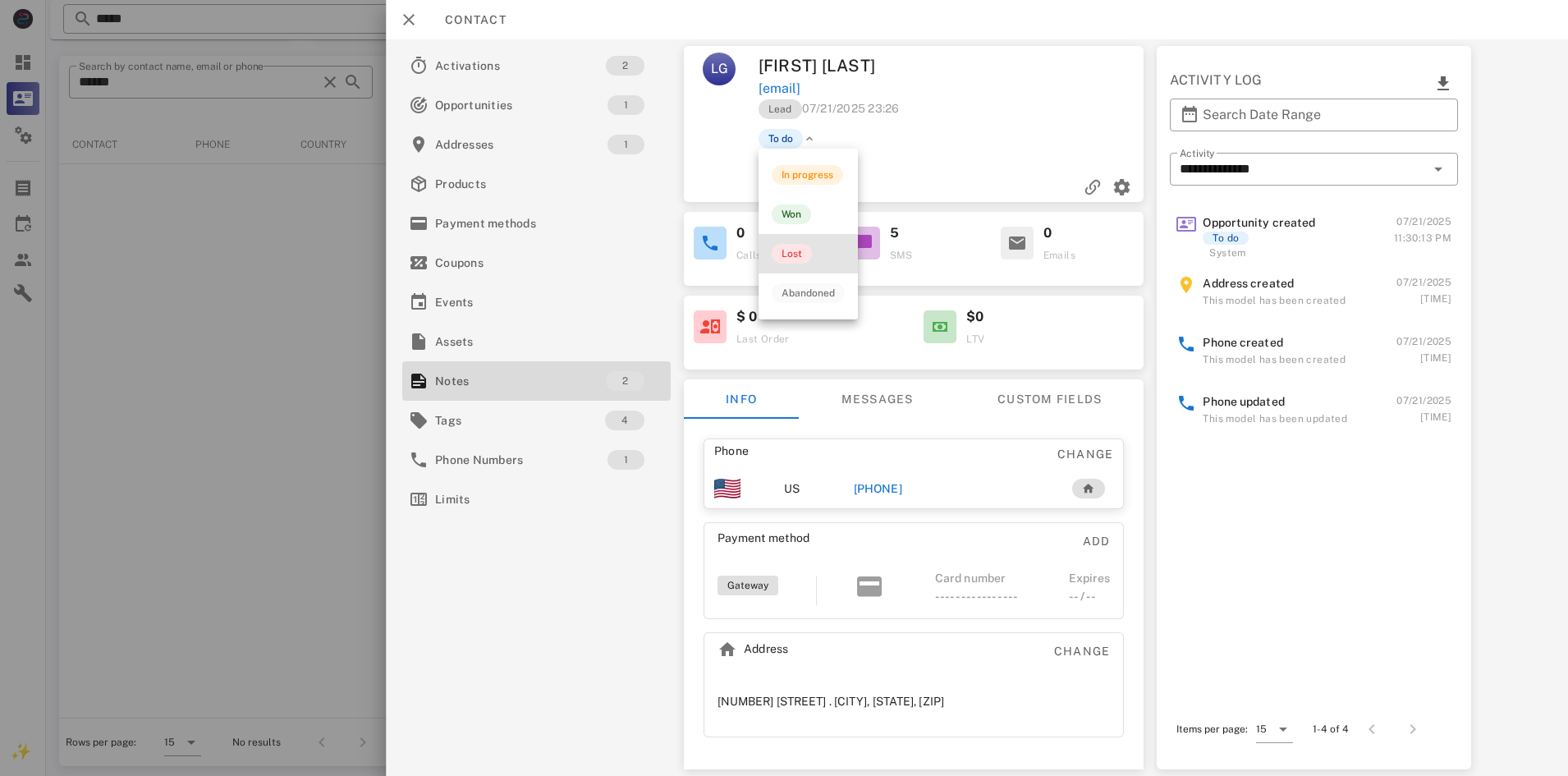 click on "Lost" at bounding box center (791, 254) 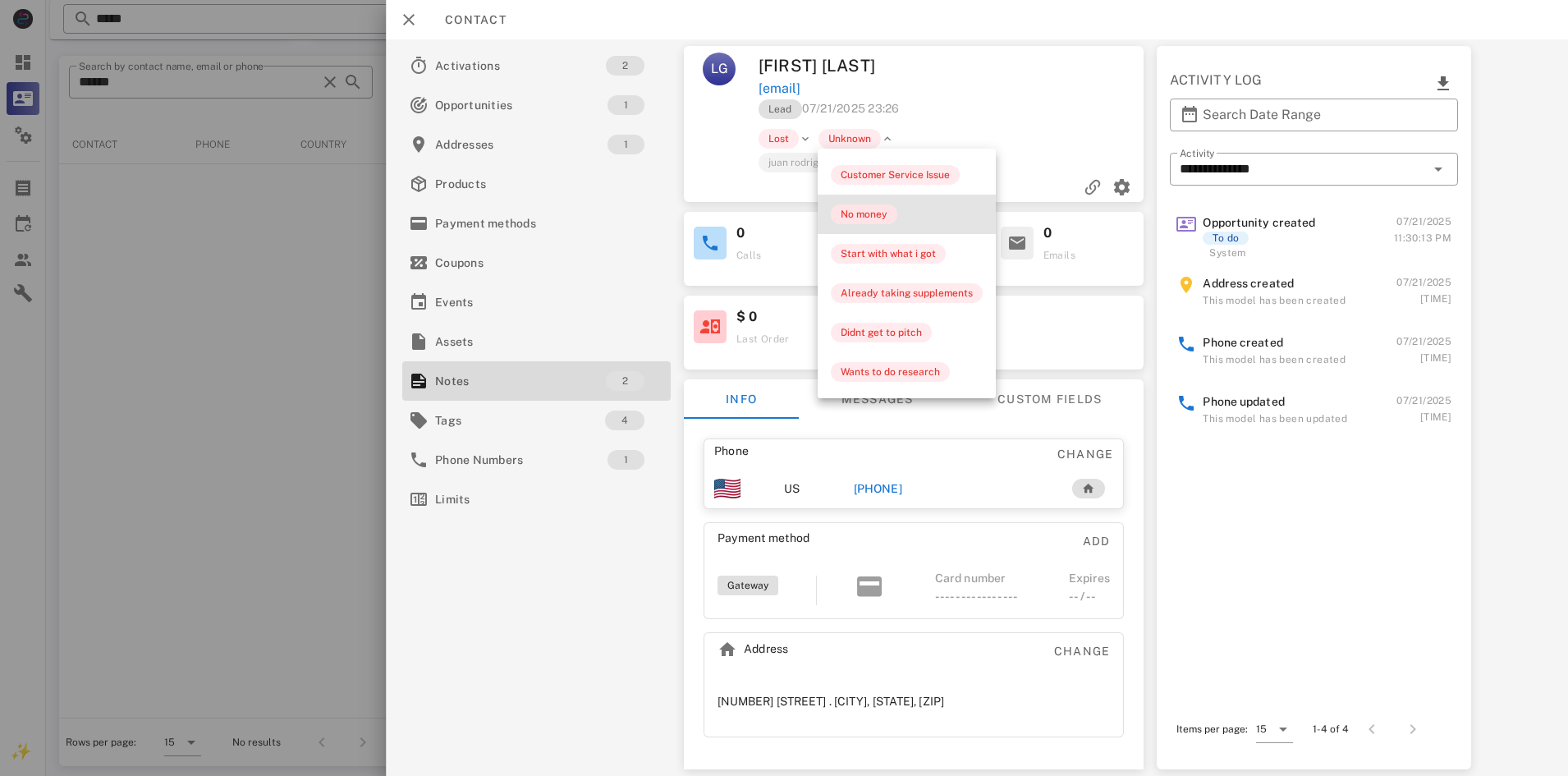 click on "No money" at bounding box center (864, 214) 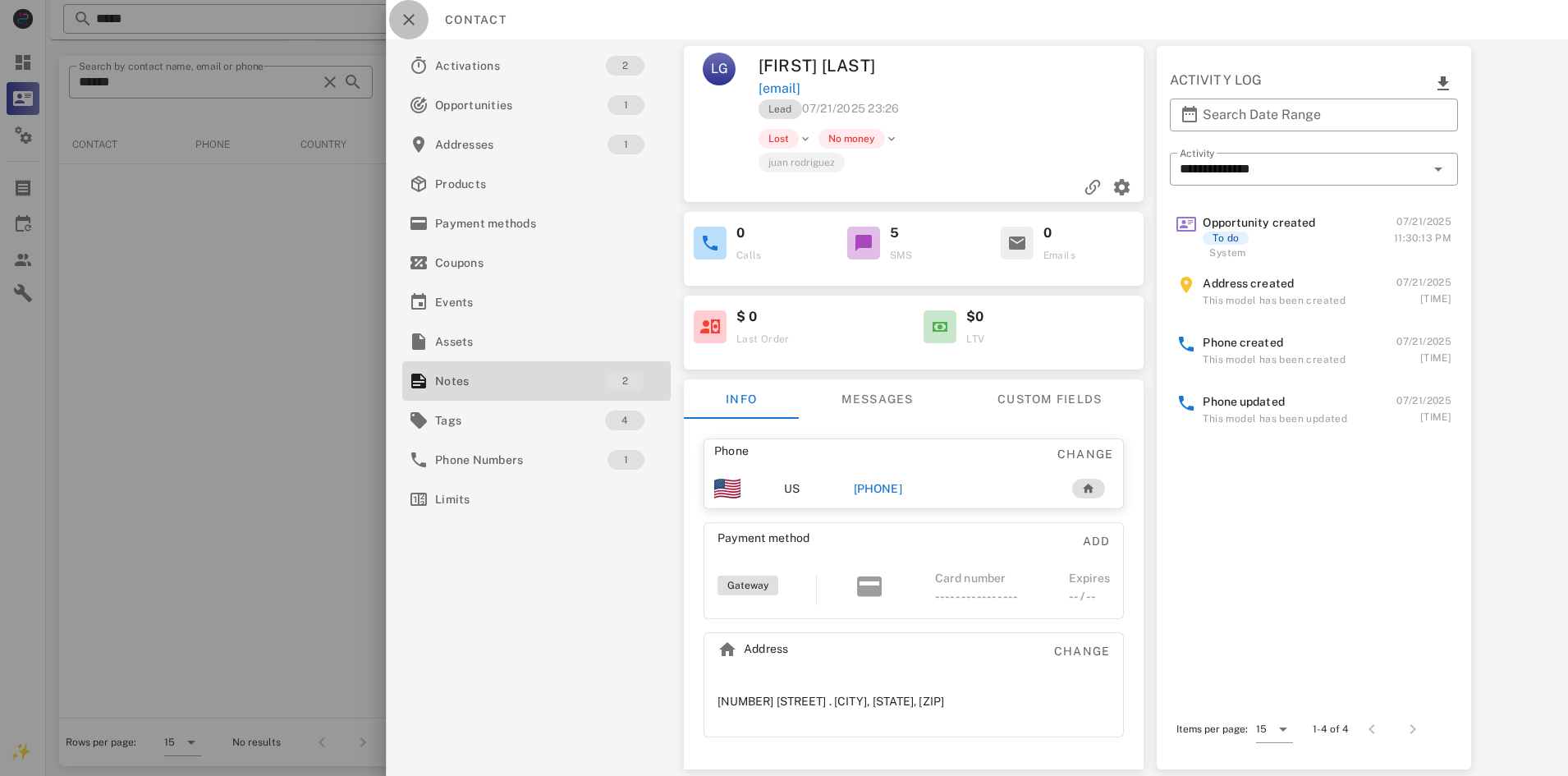 click at bounding box center (409, 20) 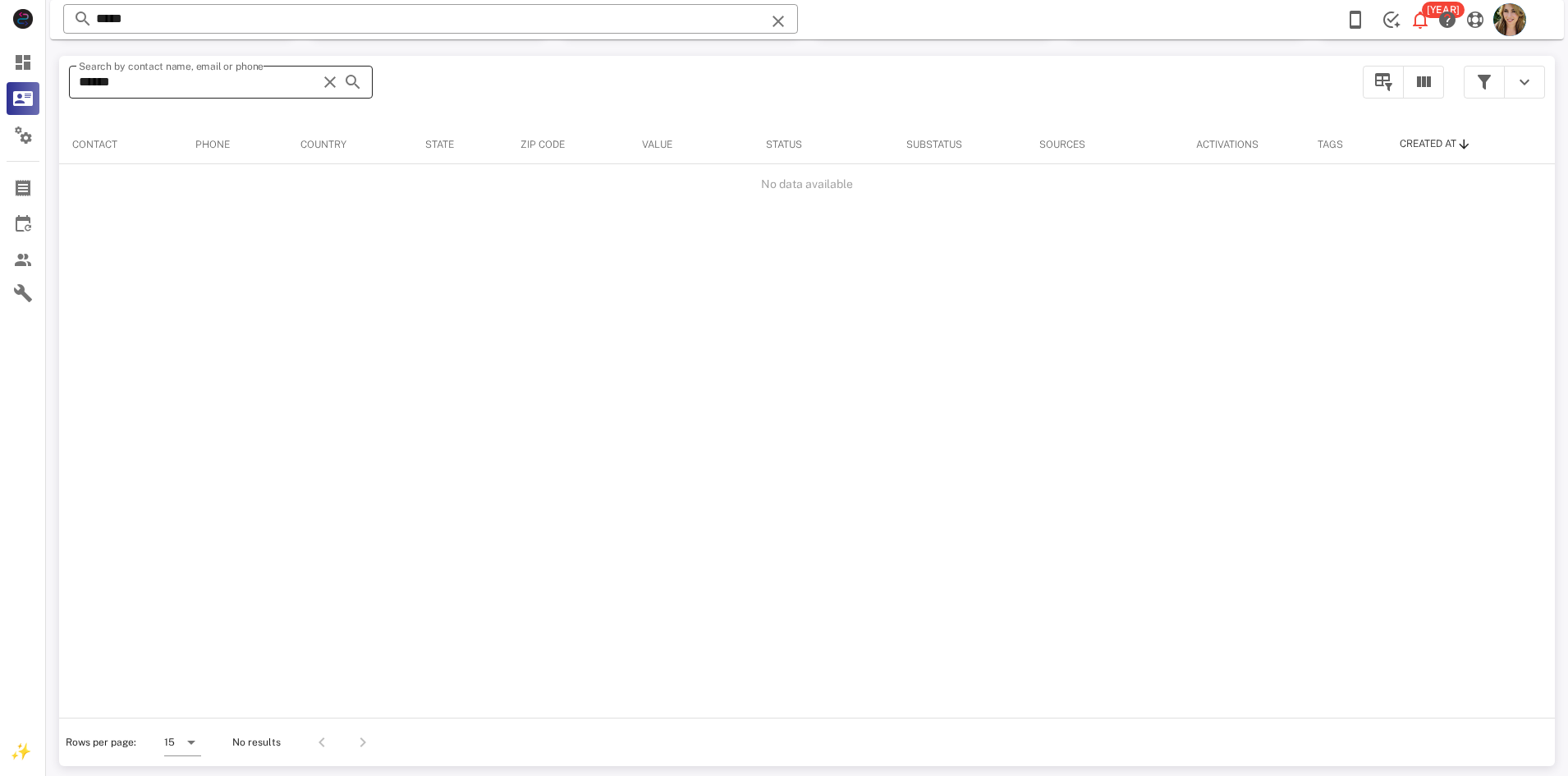 click at bounding box center [330, 82] 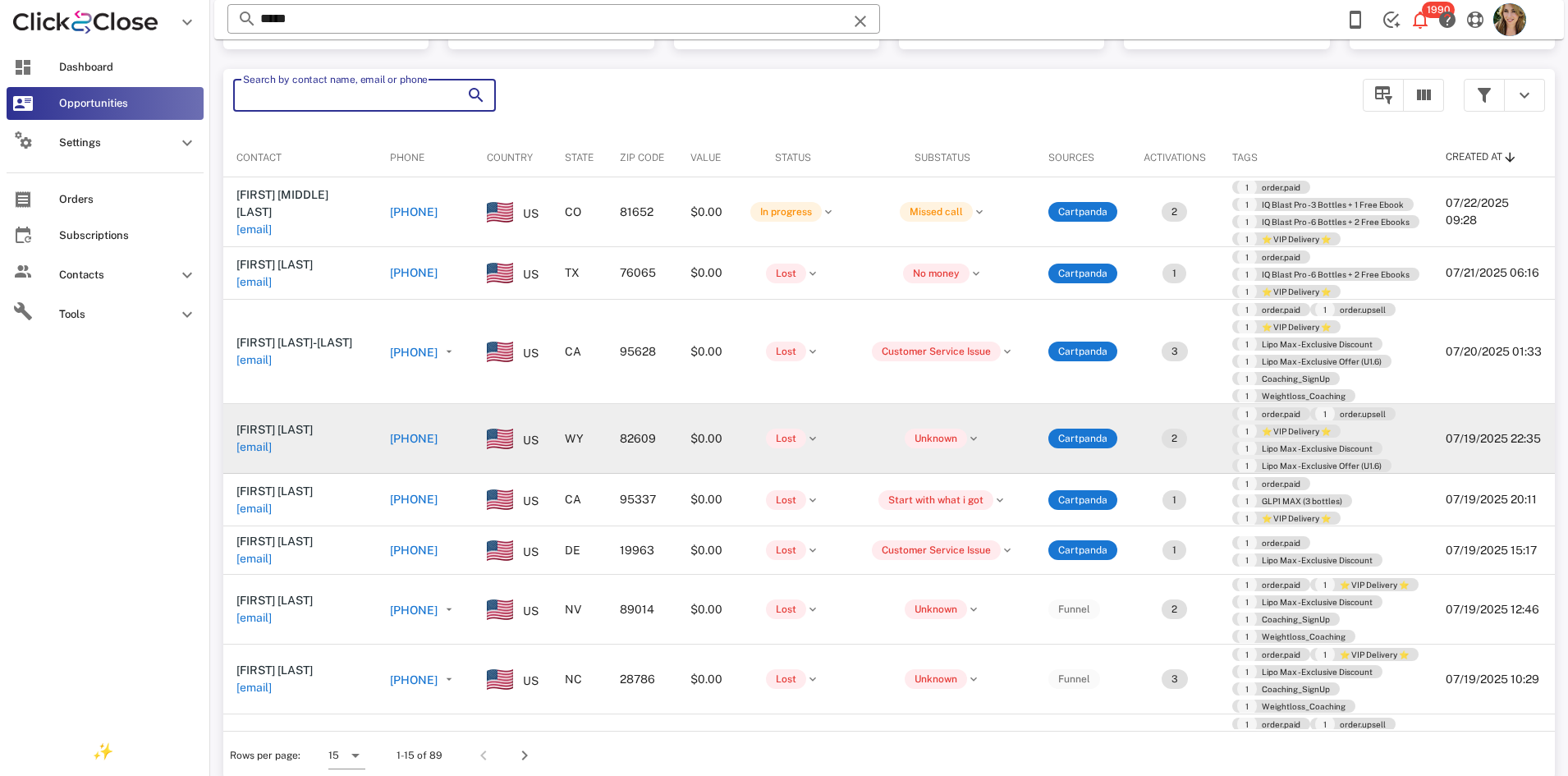scroll, scrollTop: 159, scrollLeft: 0, axis: vertical 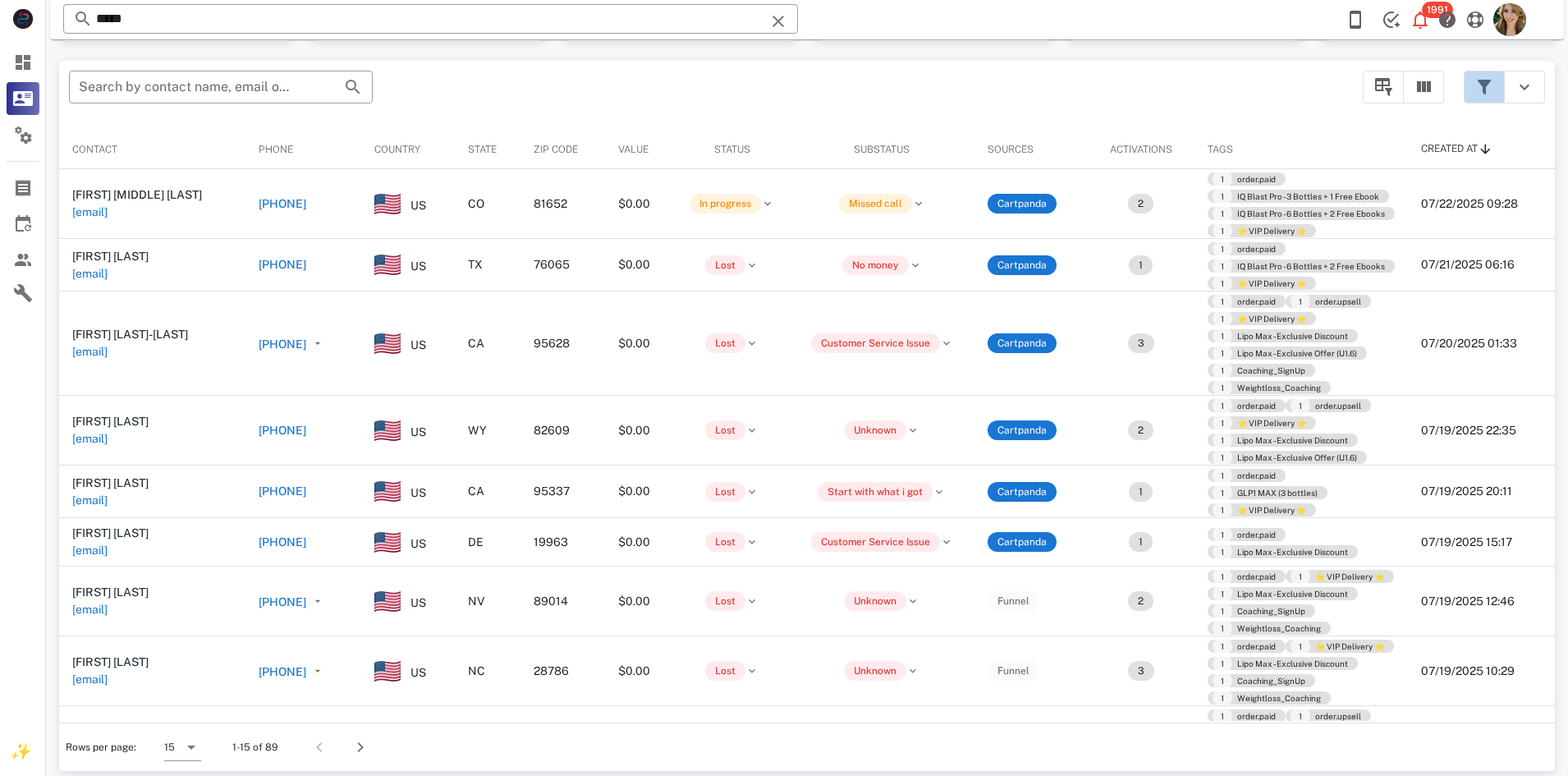 click at bounding box center [1484, 87] 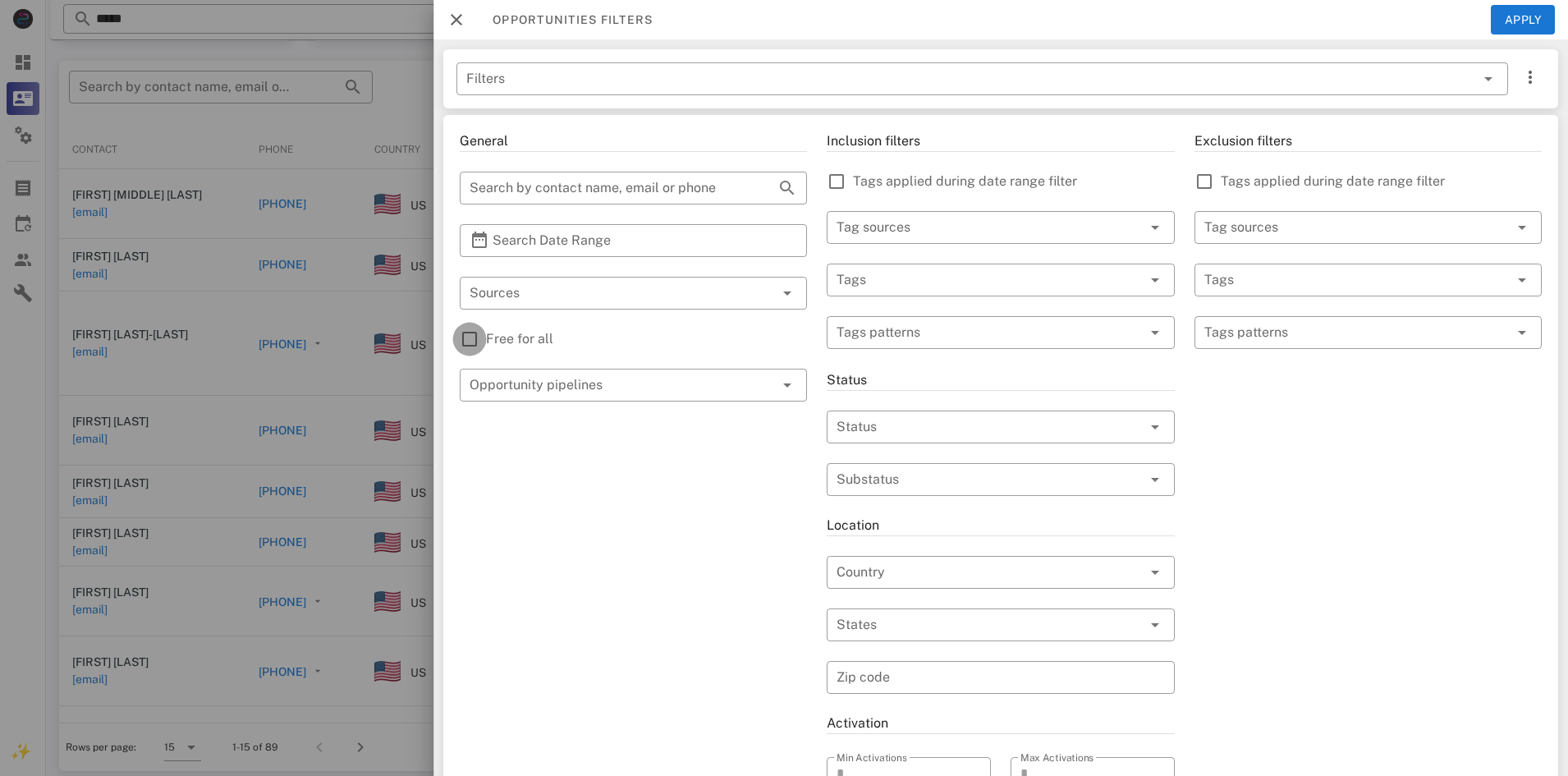 click at bounding box center (470, 339) 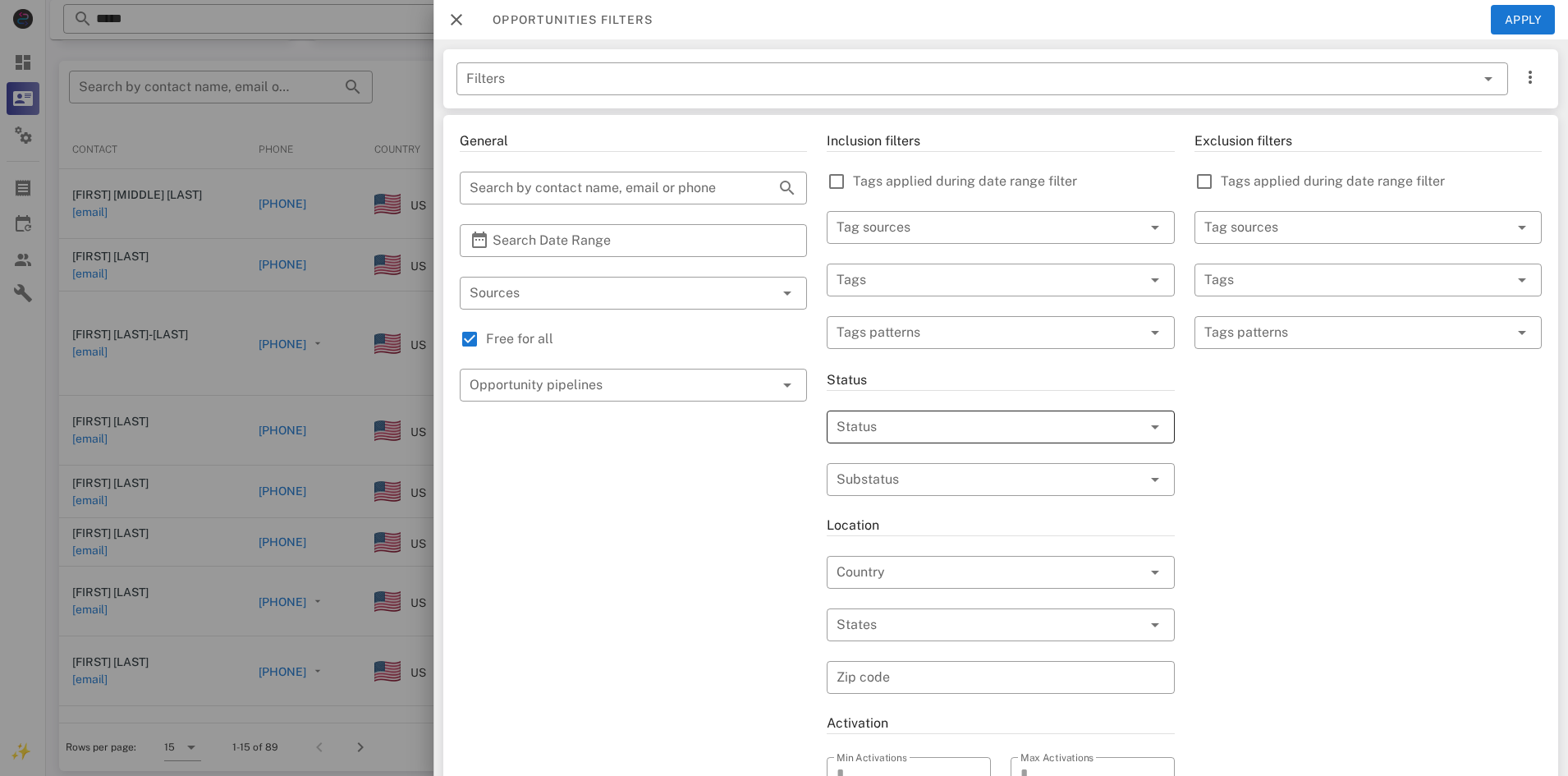 click at bounding box center [977, 427] 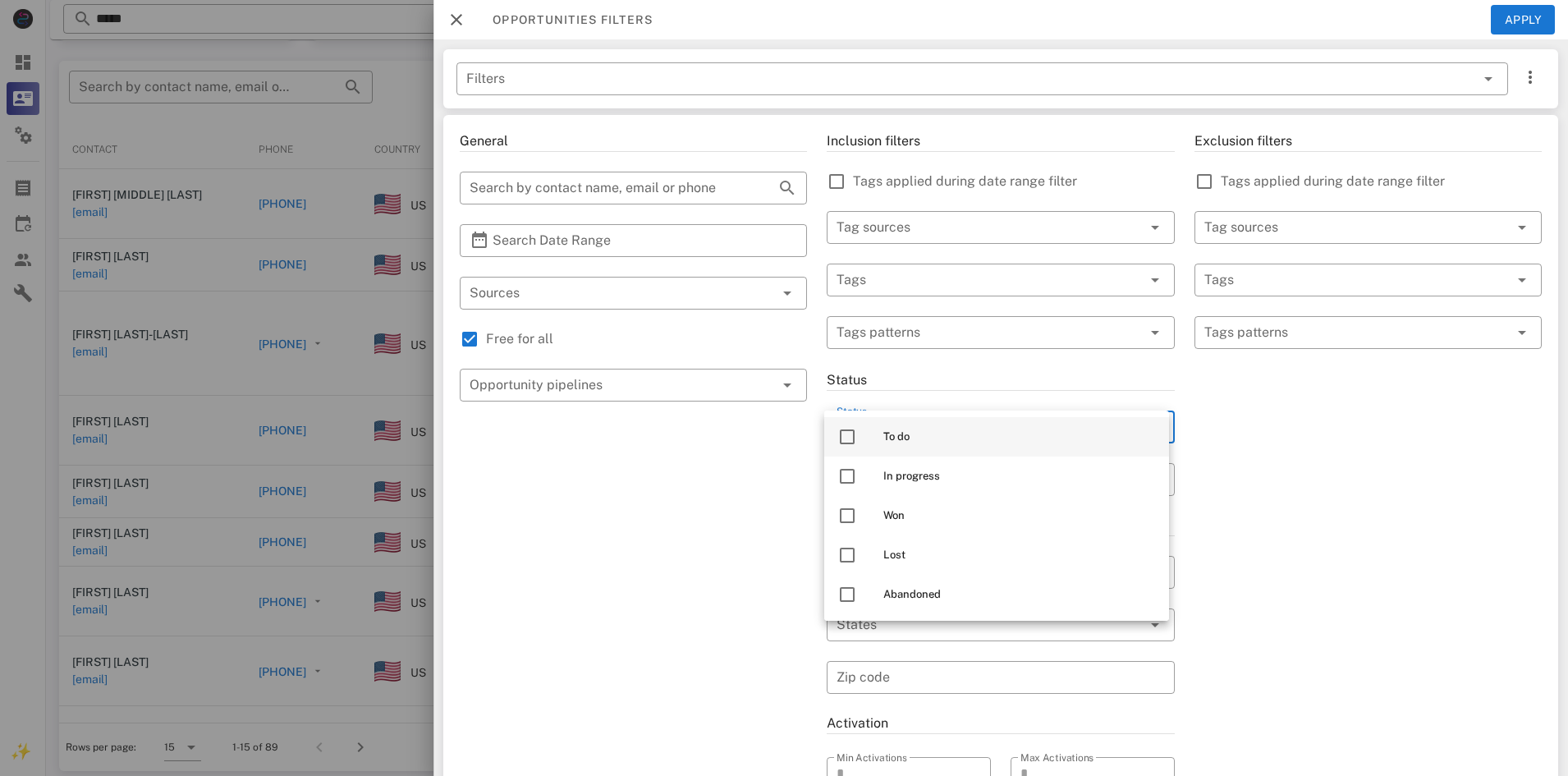 click on "To do" at bounding box center [1020, 437] 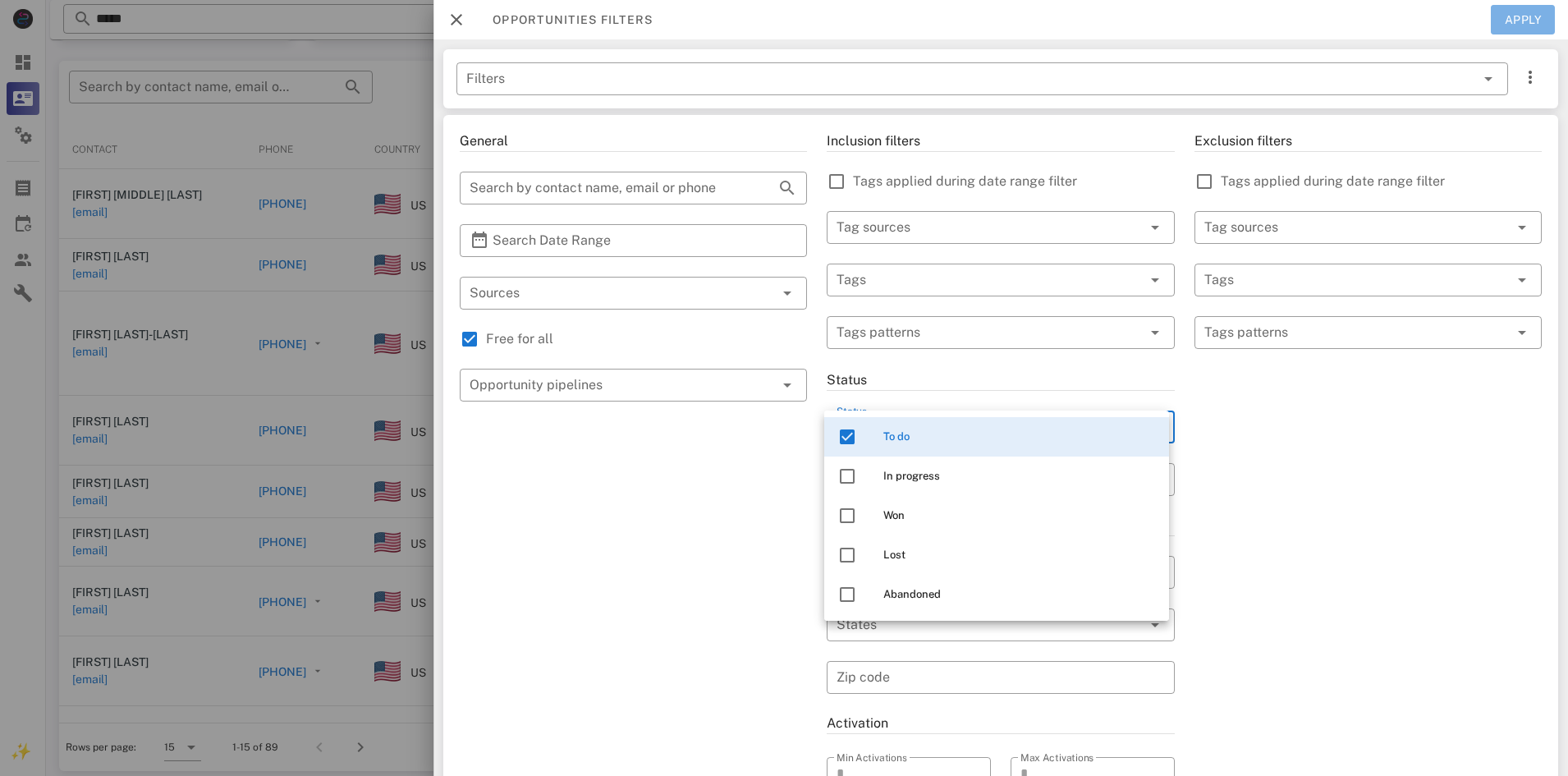 click on "Apply" at bounding box center (1523, 20) 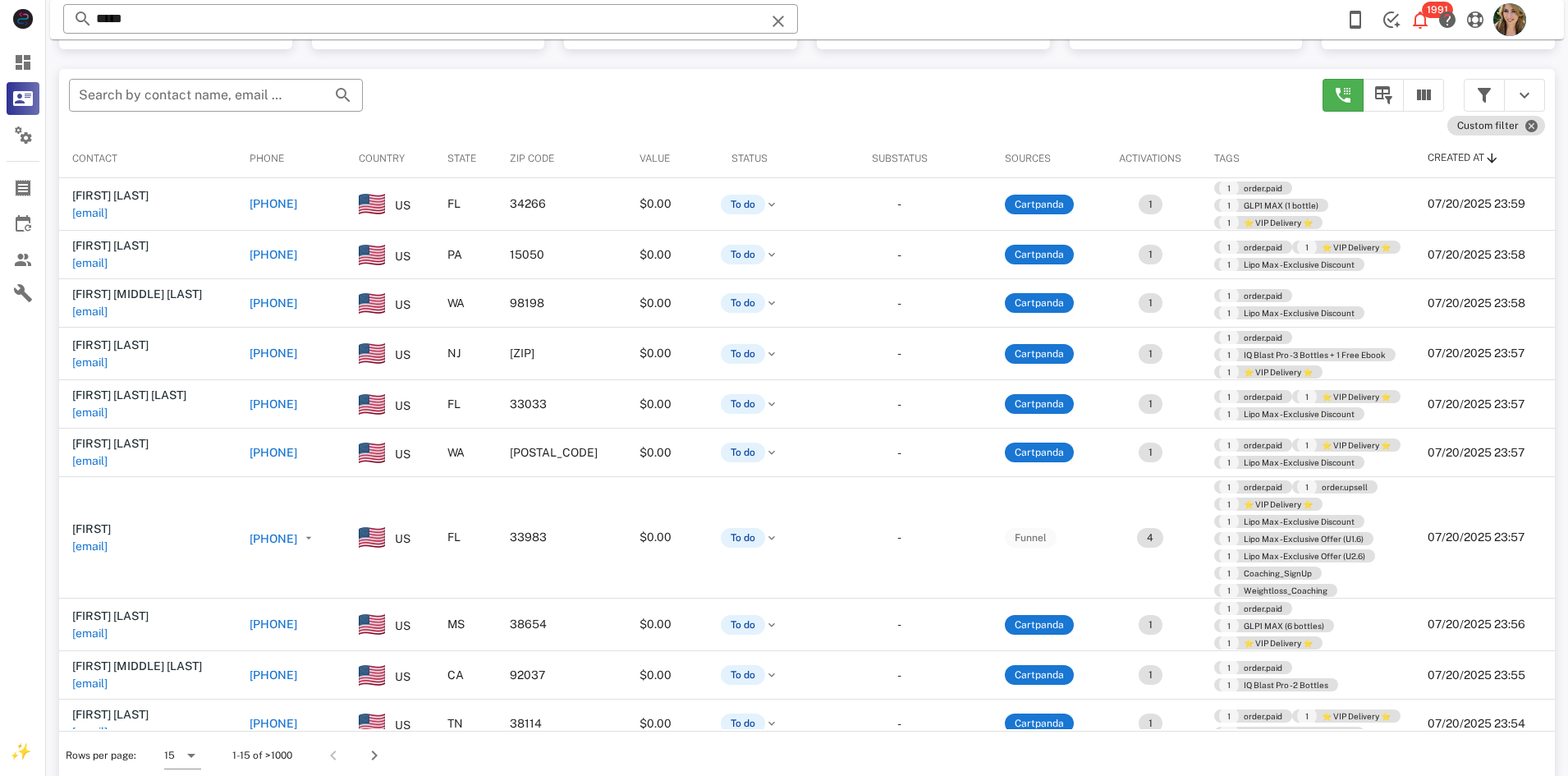 scroll, scrollTop: 159, scrollLeft: 0, axis: vertical 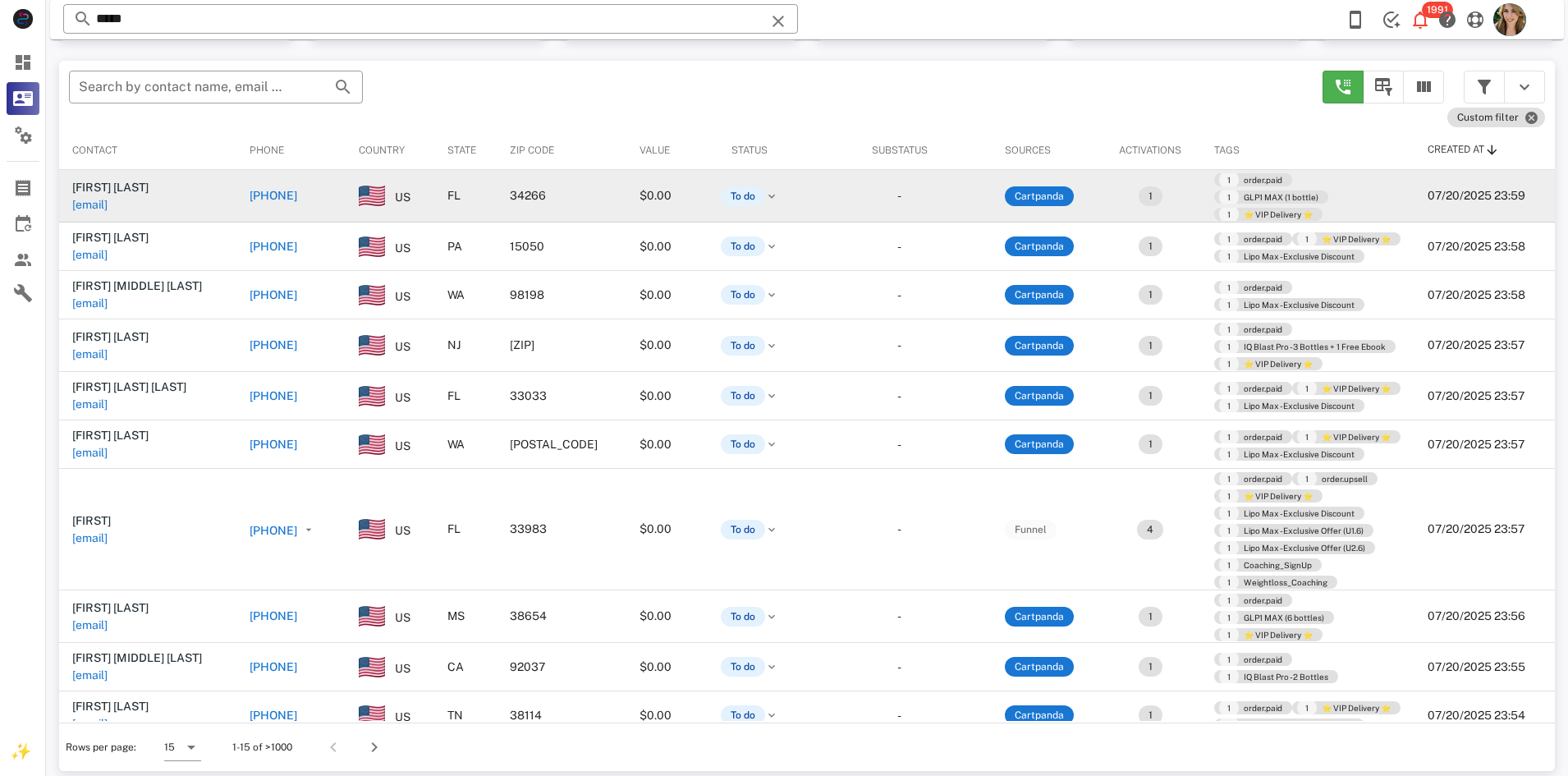 click on "+18632736300" at bounding box center [273, 195] 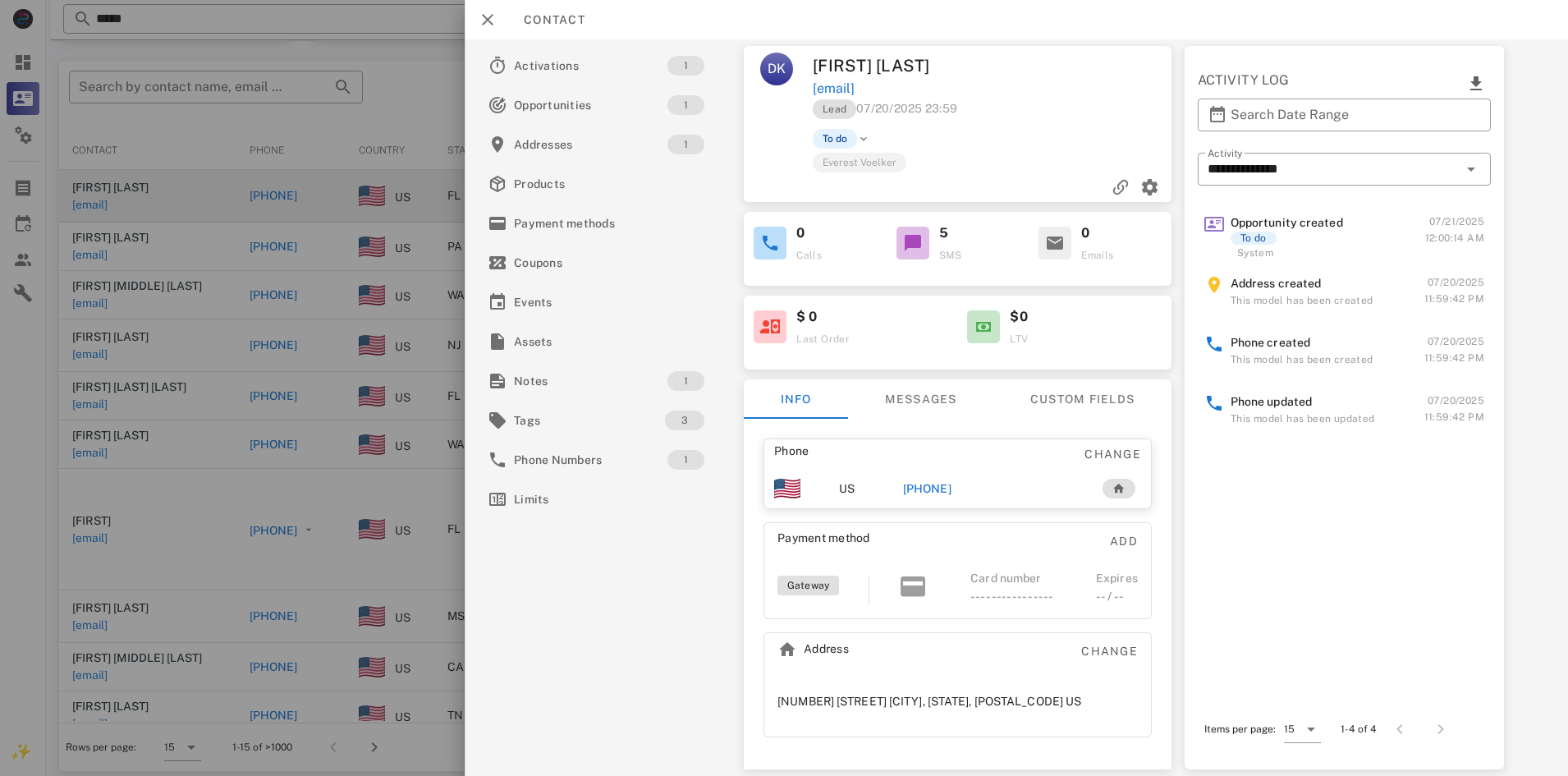 click on "+18632736300" at bounding box center [927, 489] 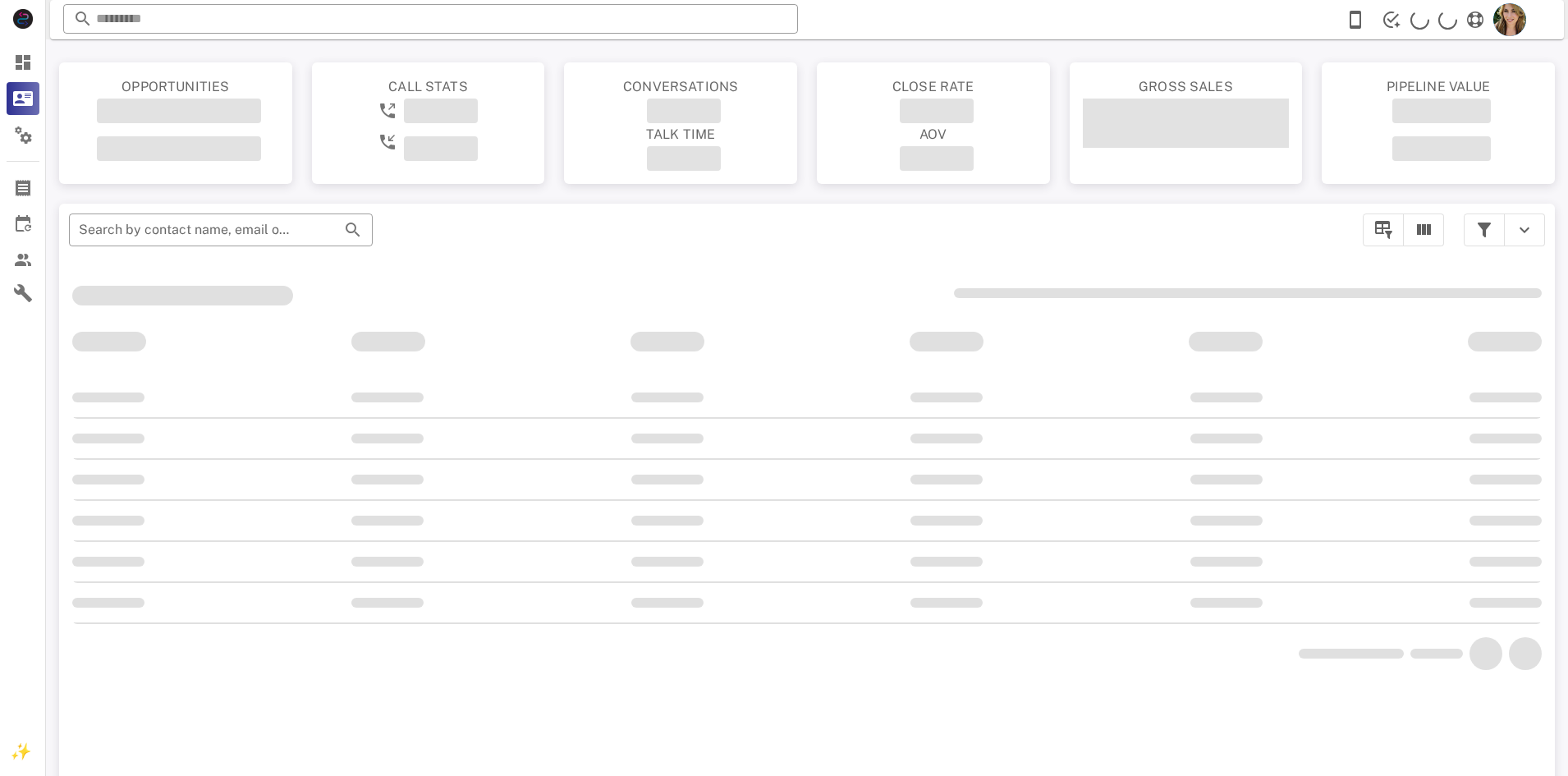 scroll, scrollTop: 151, scrollLeft: 0, axis: vertical 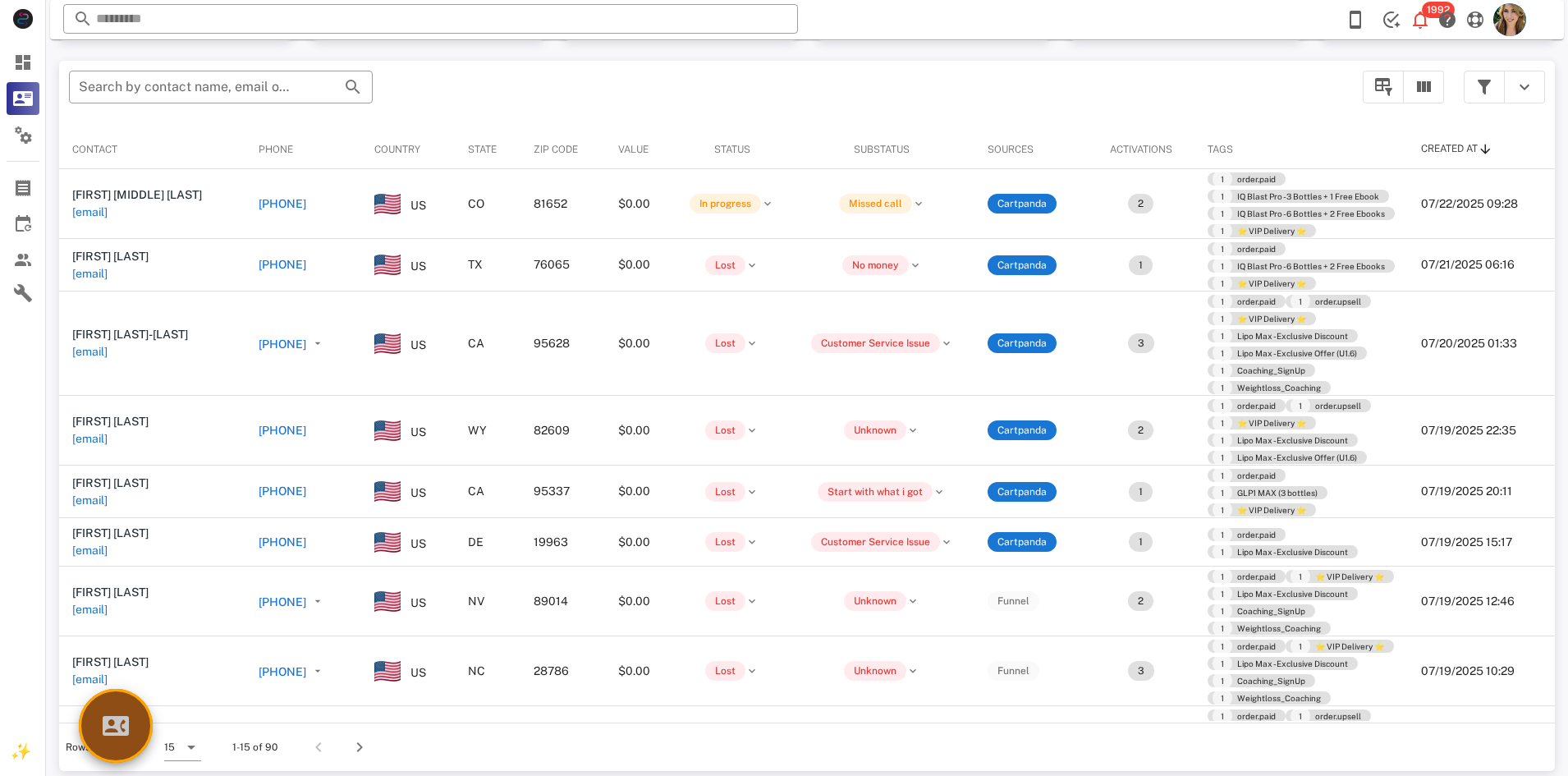 click at bounding box center [116, 726] 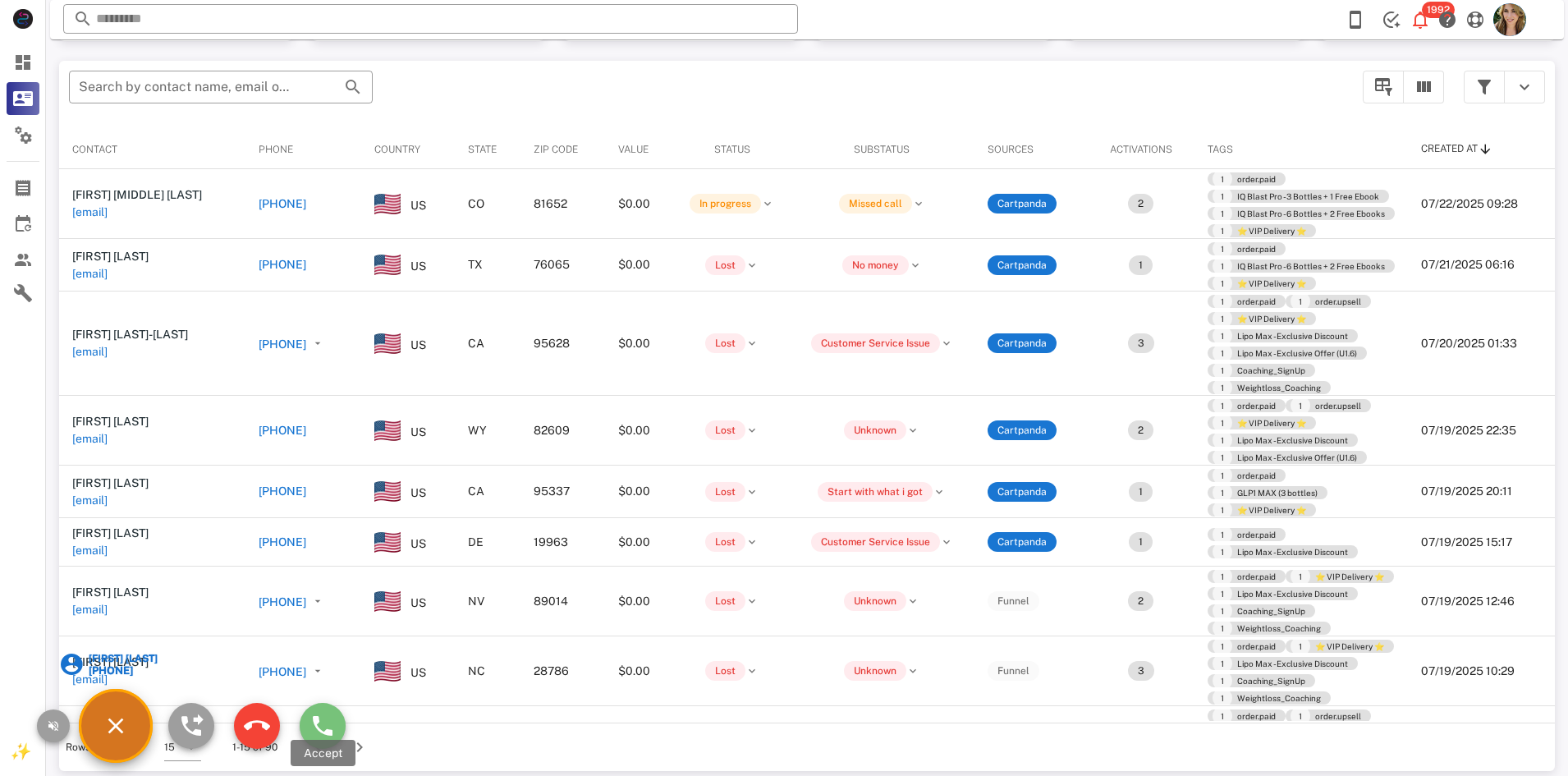 click at bounding box center [323, 726] 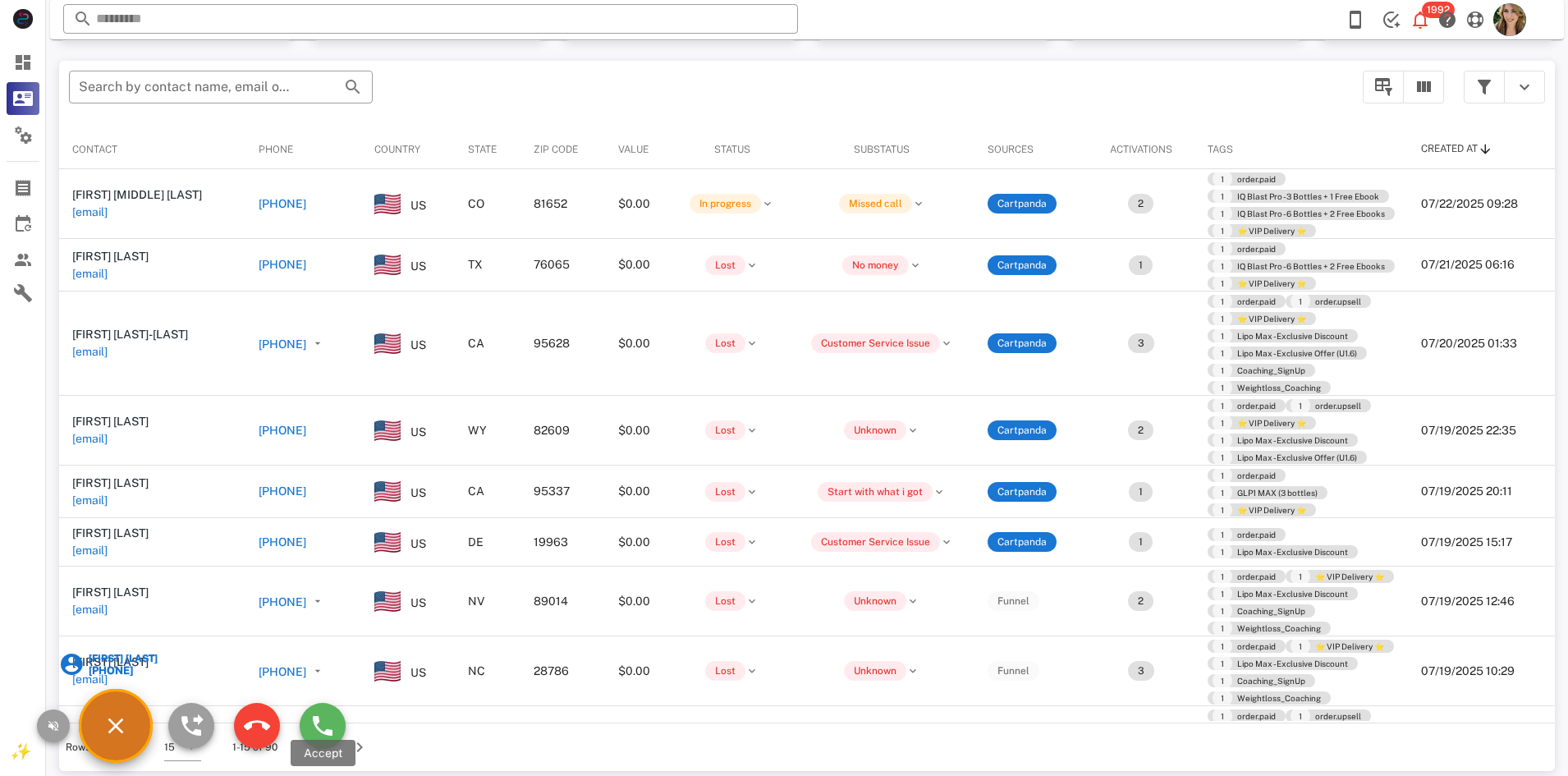 type on "**********" 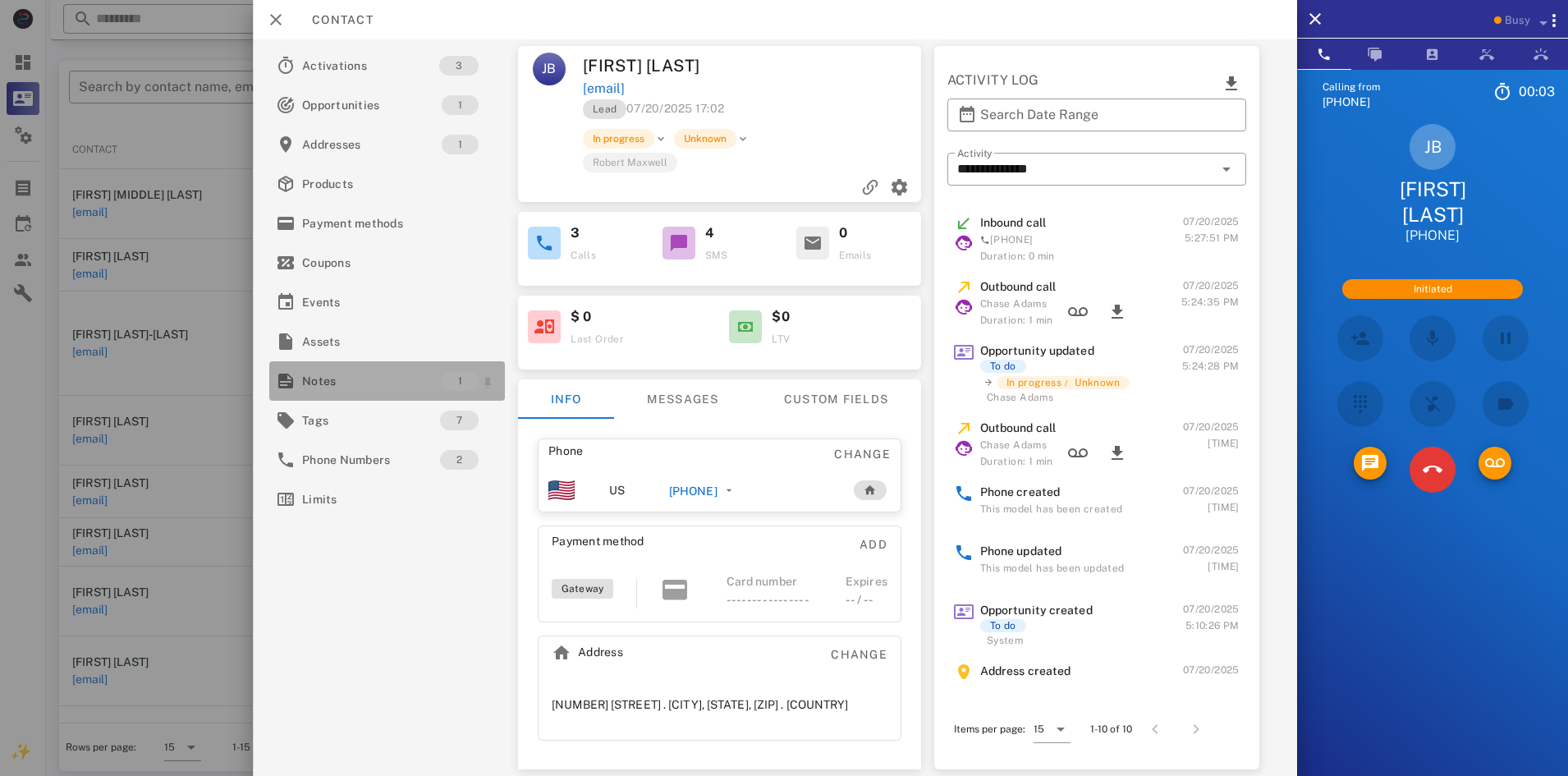 click on "Notes" at bounding box center [372, 381] 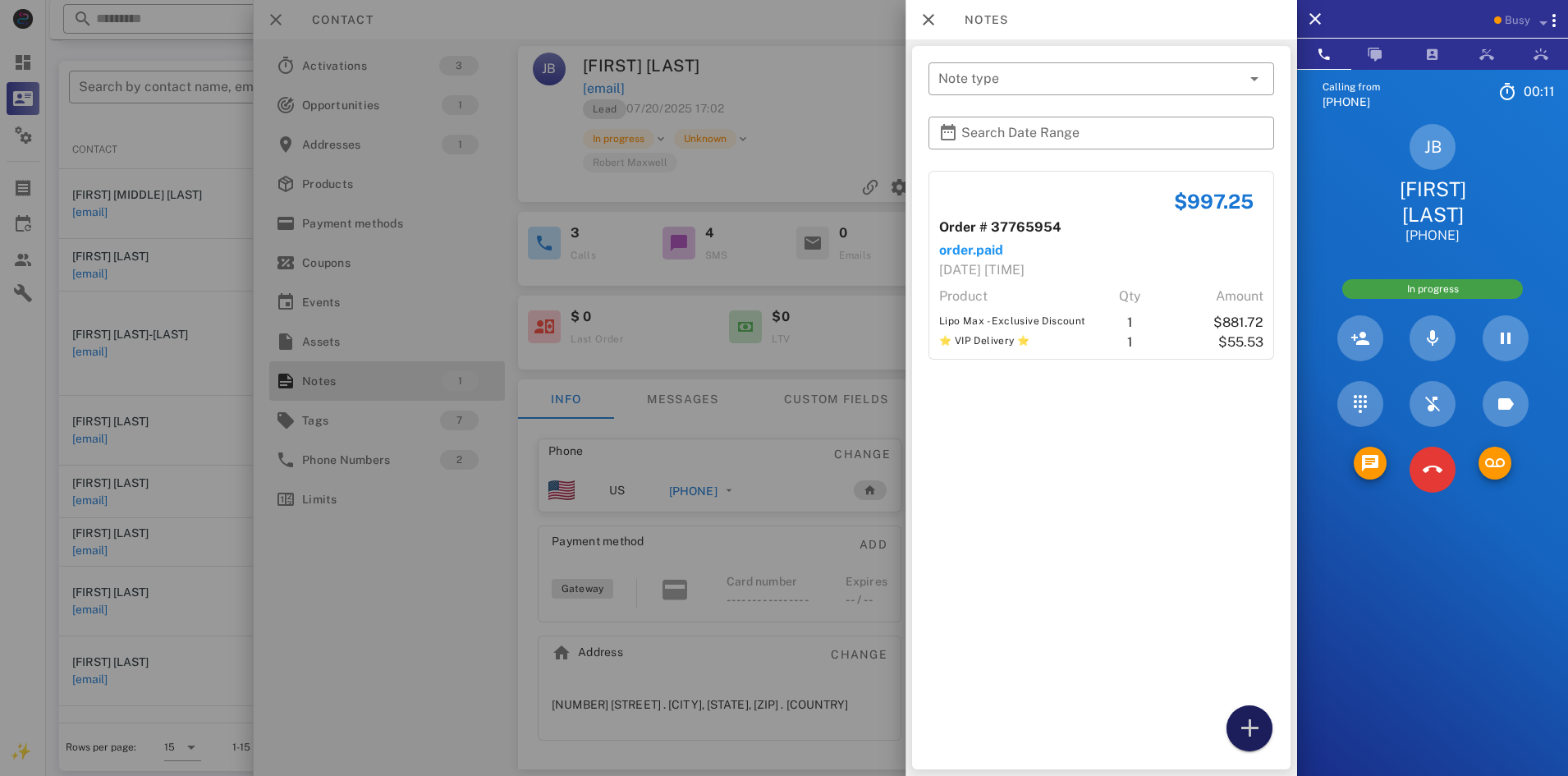 click at bounding box center (1249, 728) 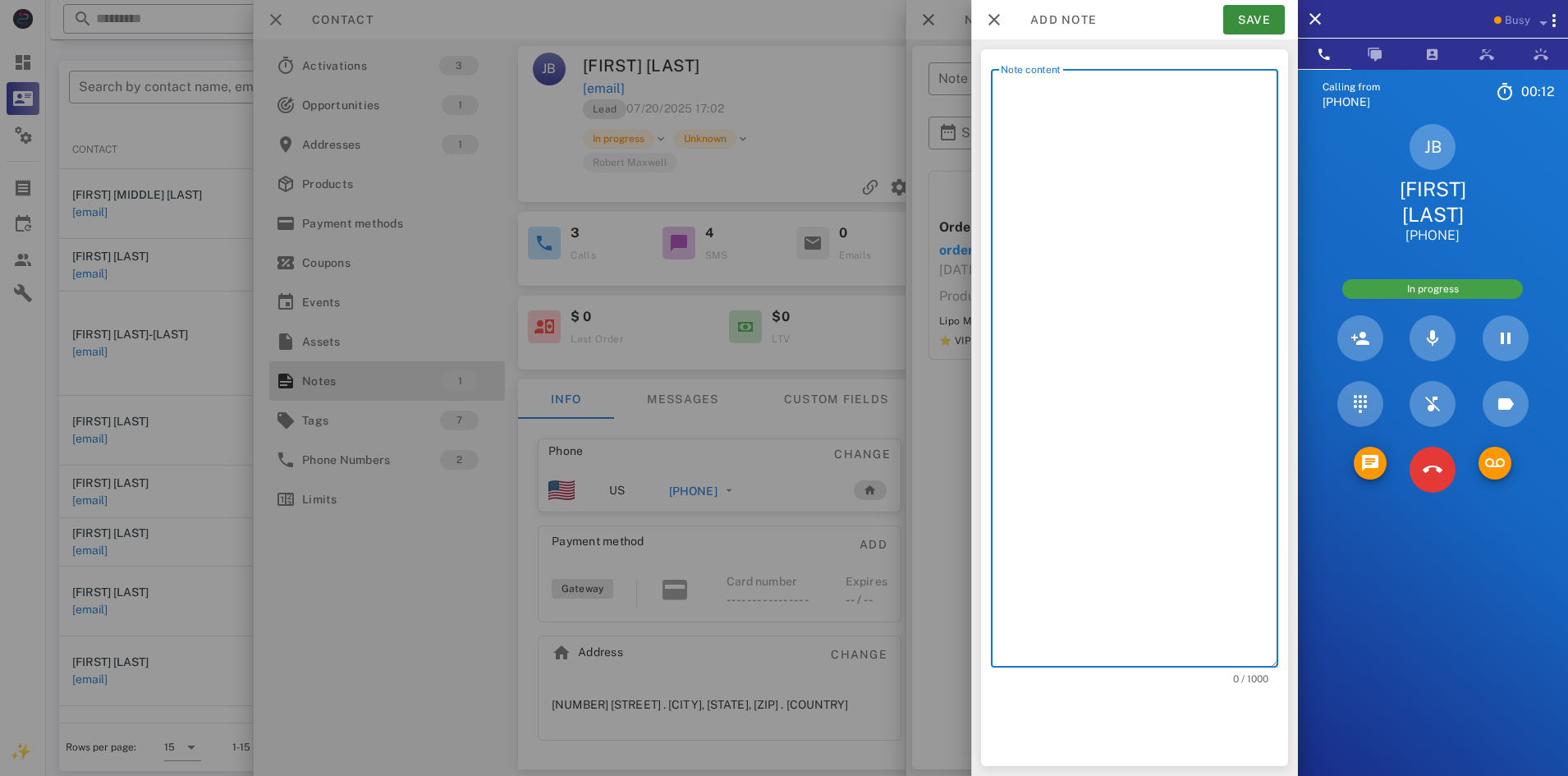 click on "Note content" at bounding box center [1139, 372] 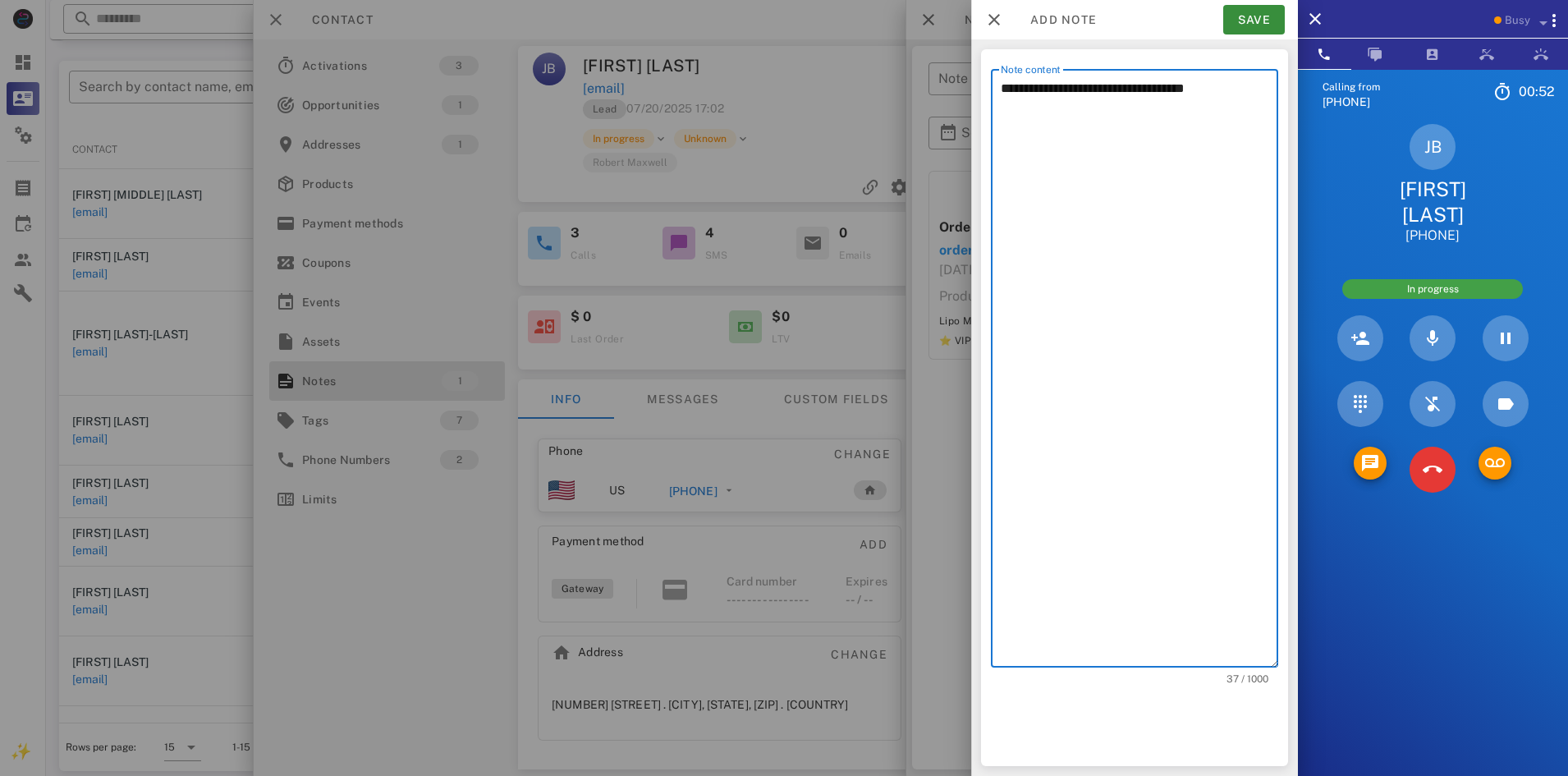 drag, startPoint x: 1240, startPoint y: 89, endPoint x: 997, endPoint y: 96, distance: 243.1008 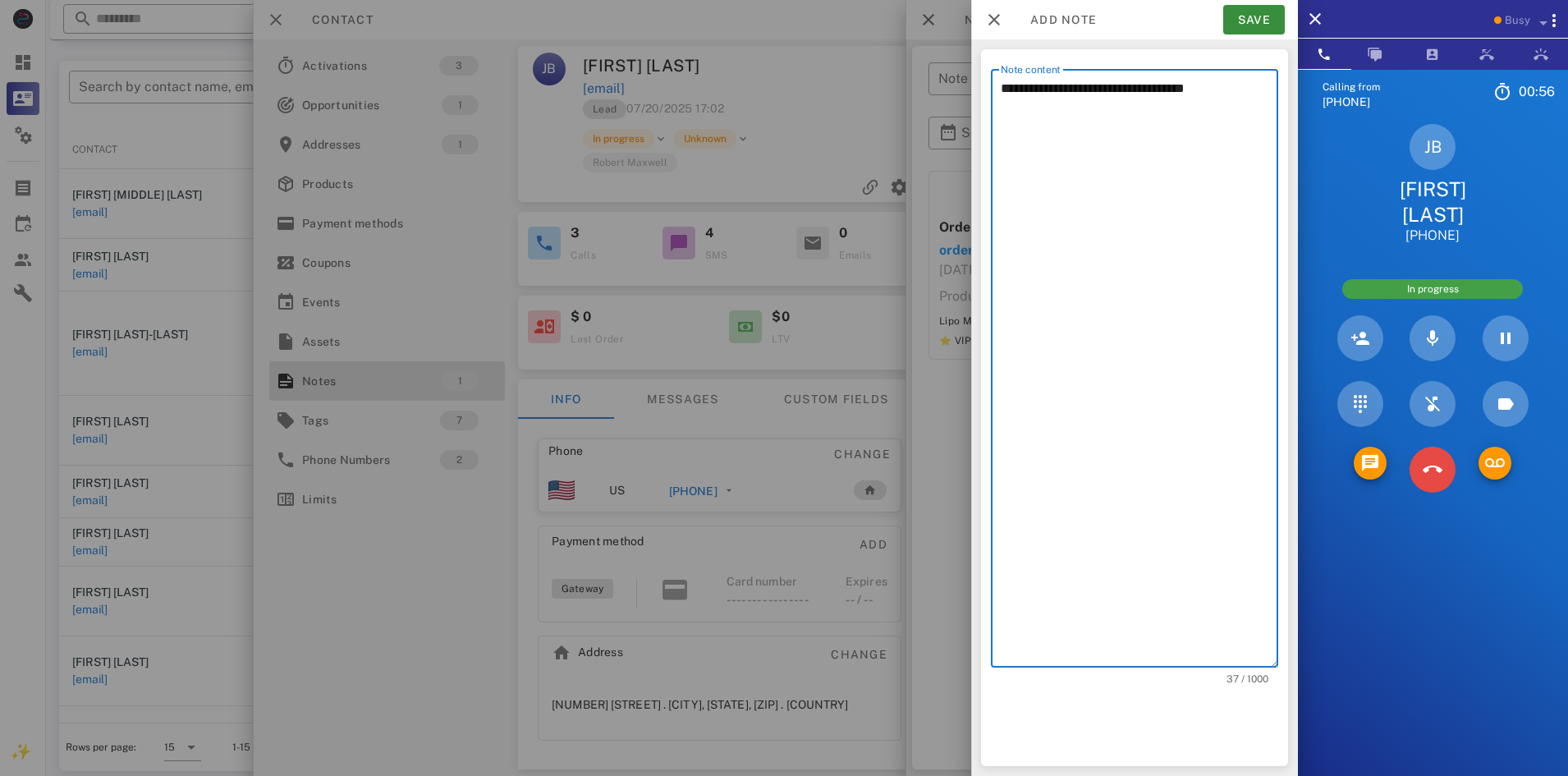 type on "**********" 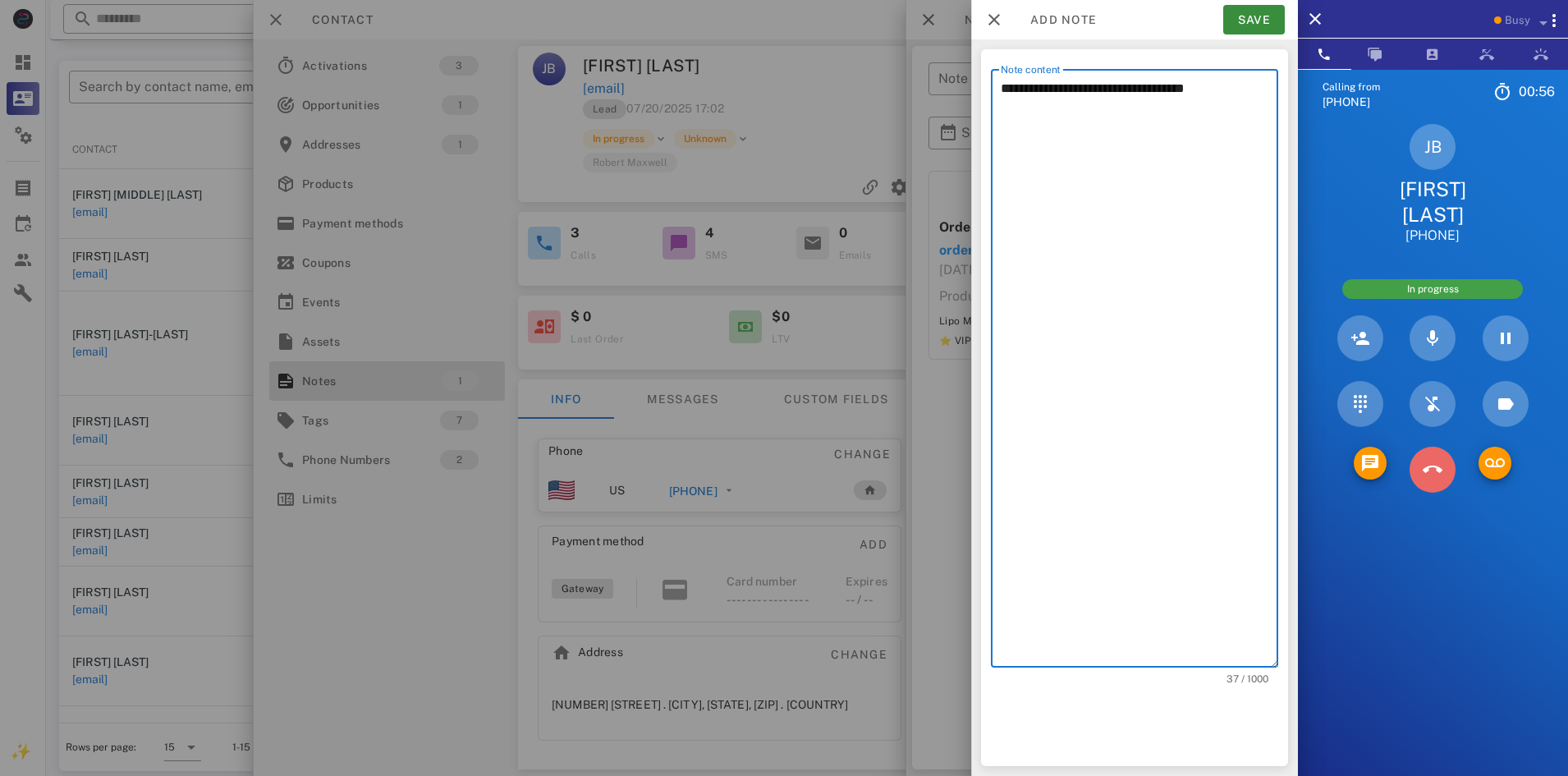 drag, startPoint x: 1442, startPoint y: 458, endPoint x: 1394, endPoint y: 427, distance: 57.140179 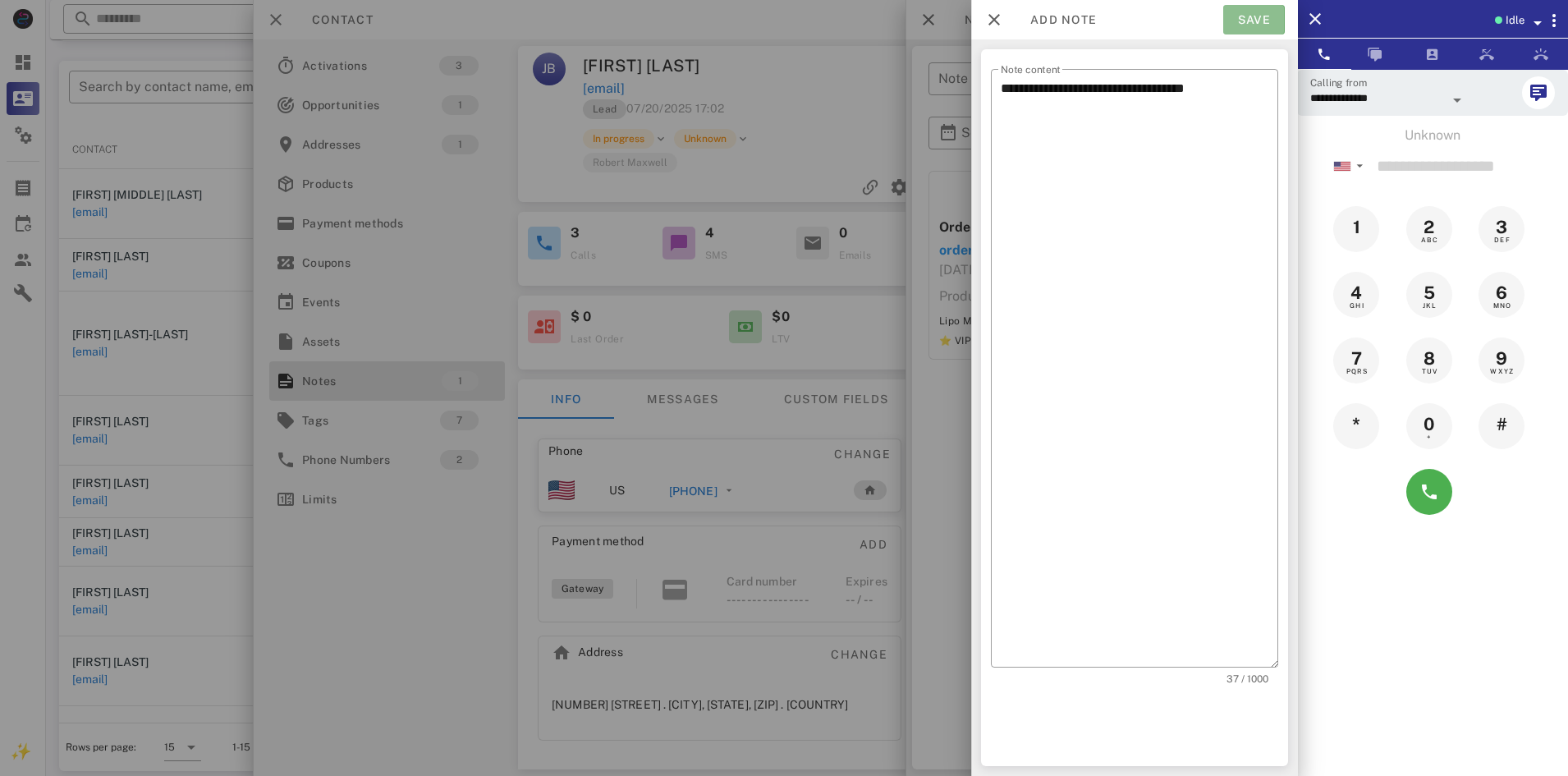 click on "Save" at bounding box center [1254, 20] 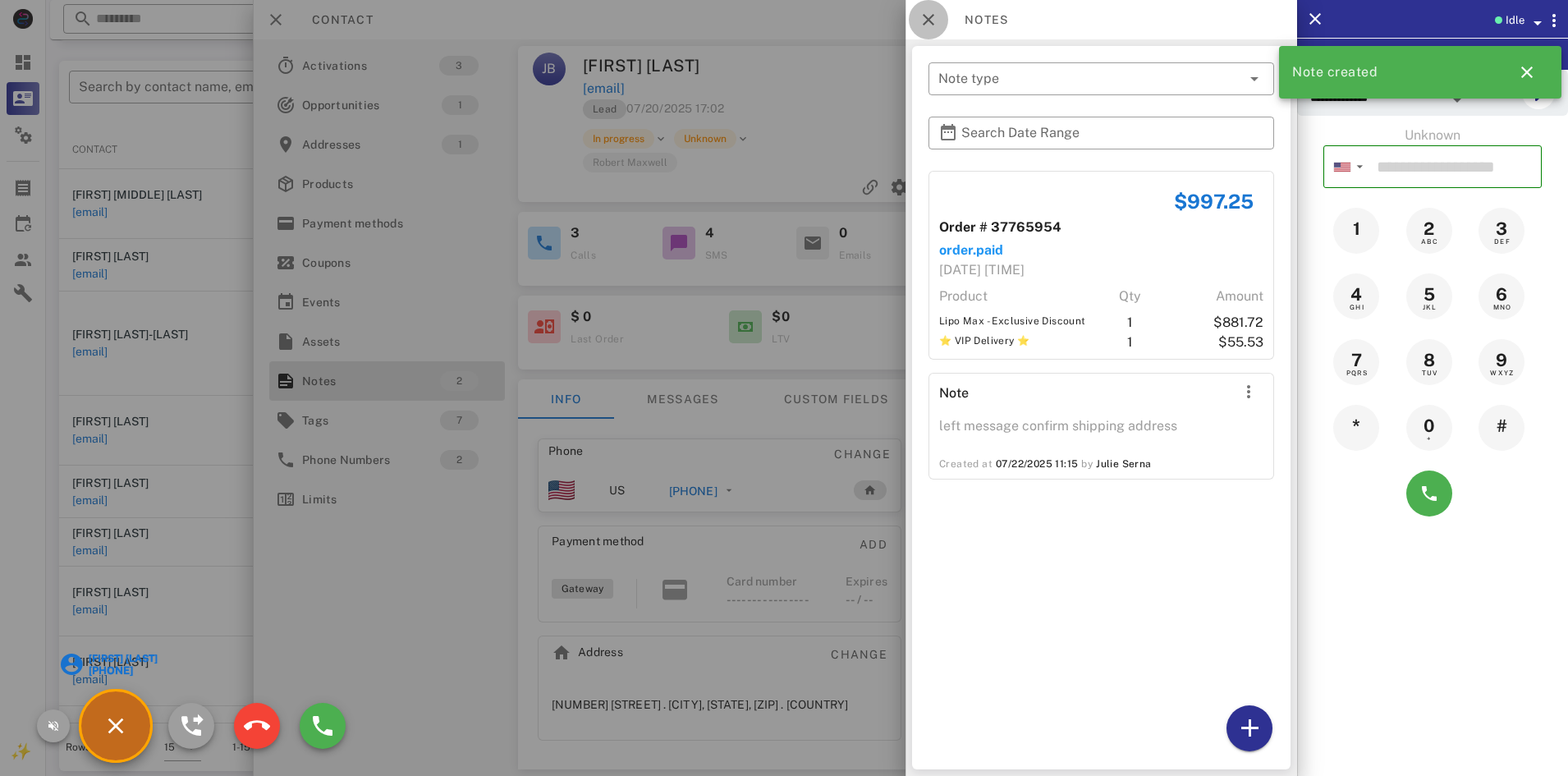click at bounding box center (928, 20) 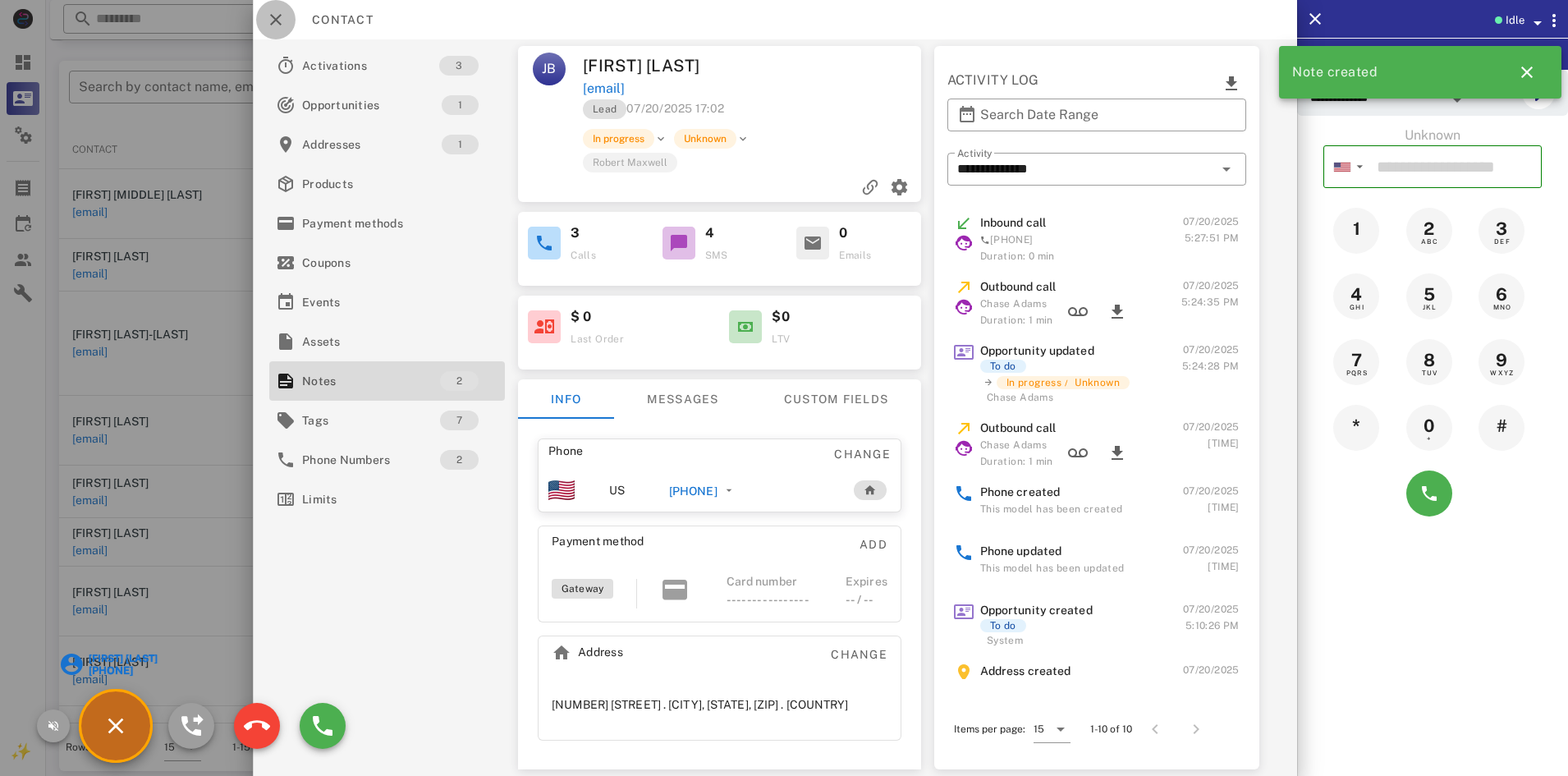 click at bounding box center (276, 20) 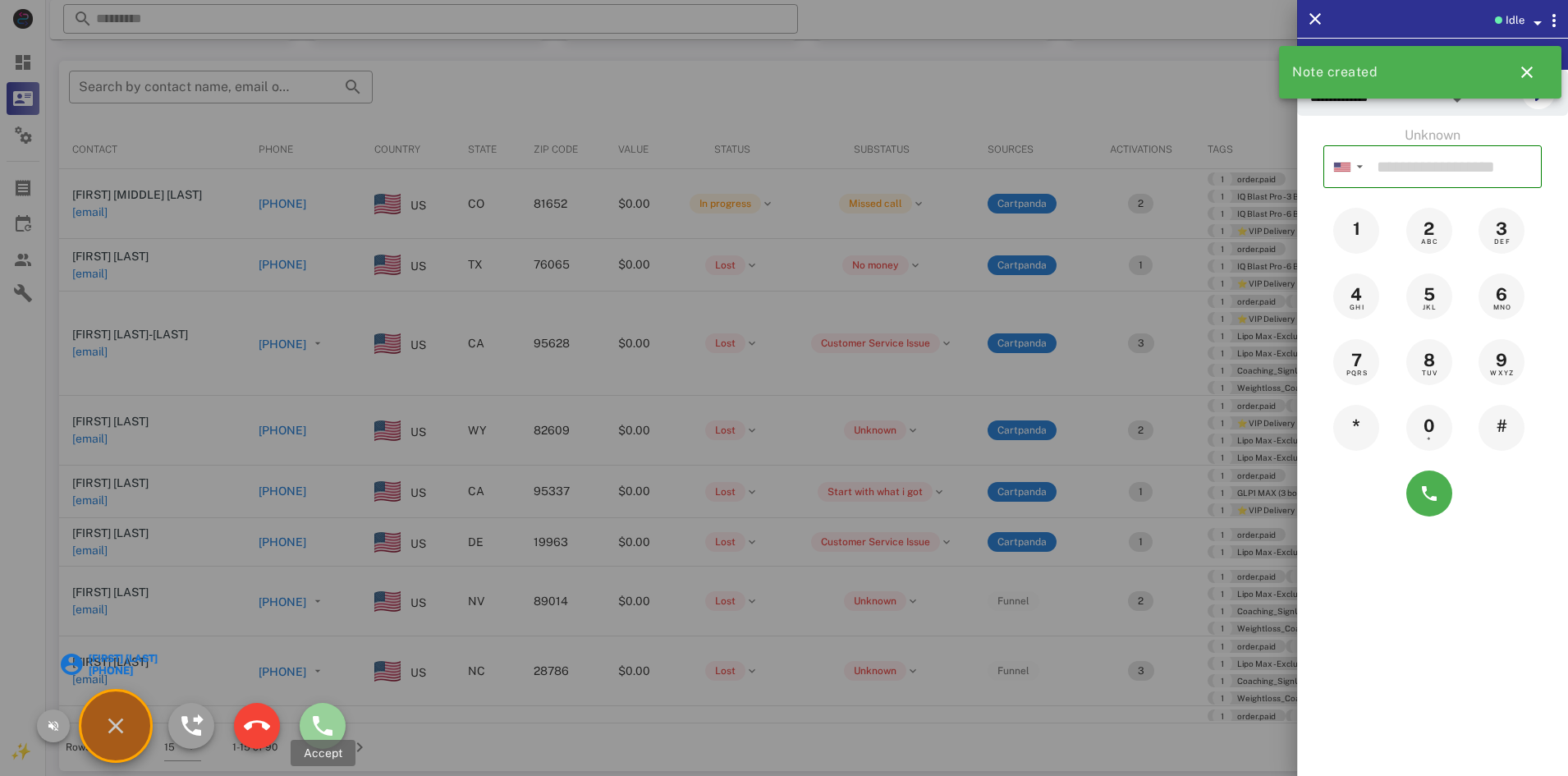 click at bounding box center [323, 726] 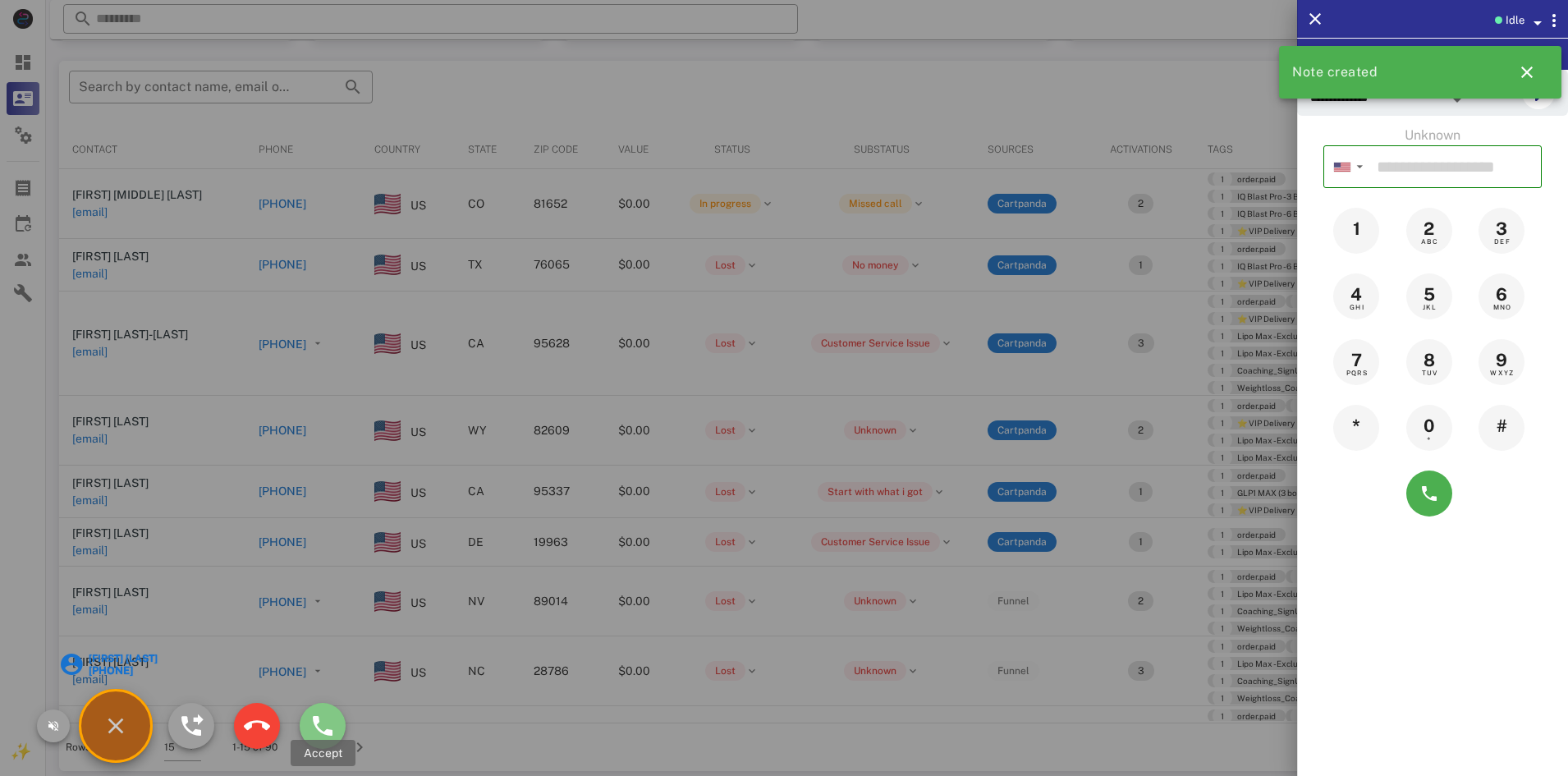 type on "**********" 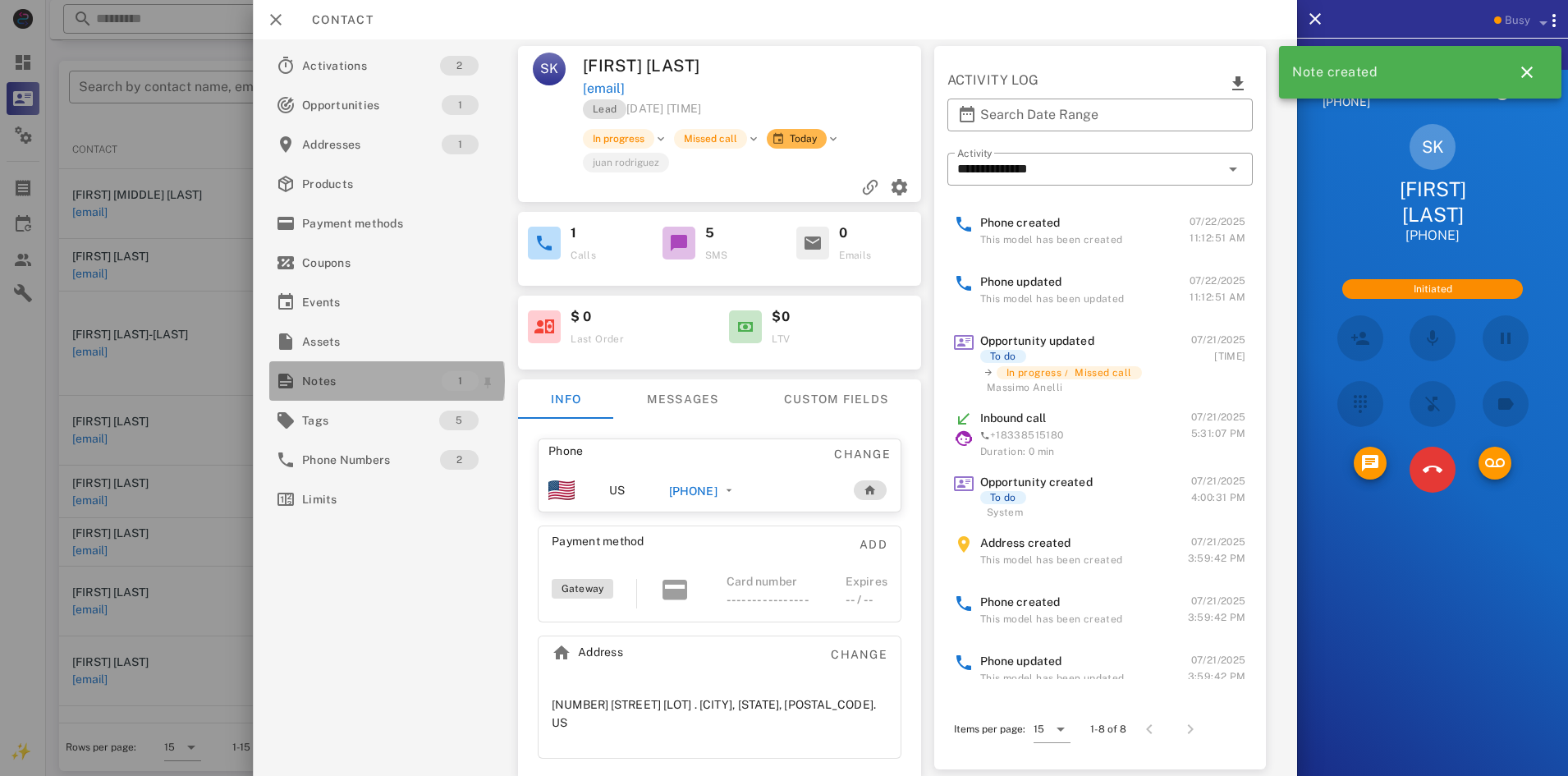 click on "Notes" at bounding box center [372, 381] 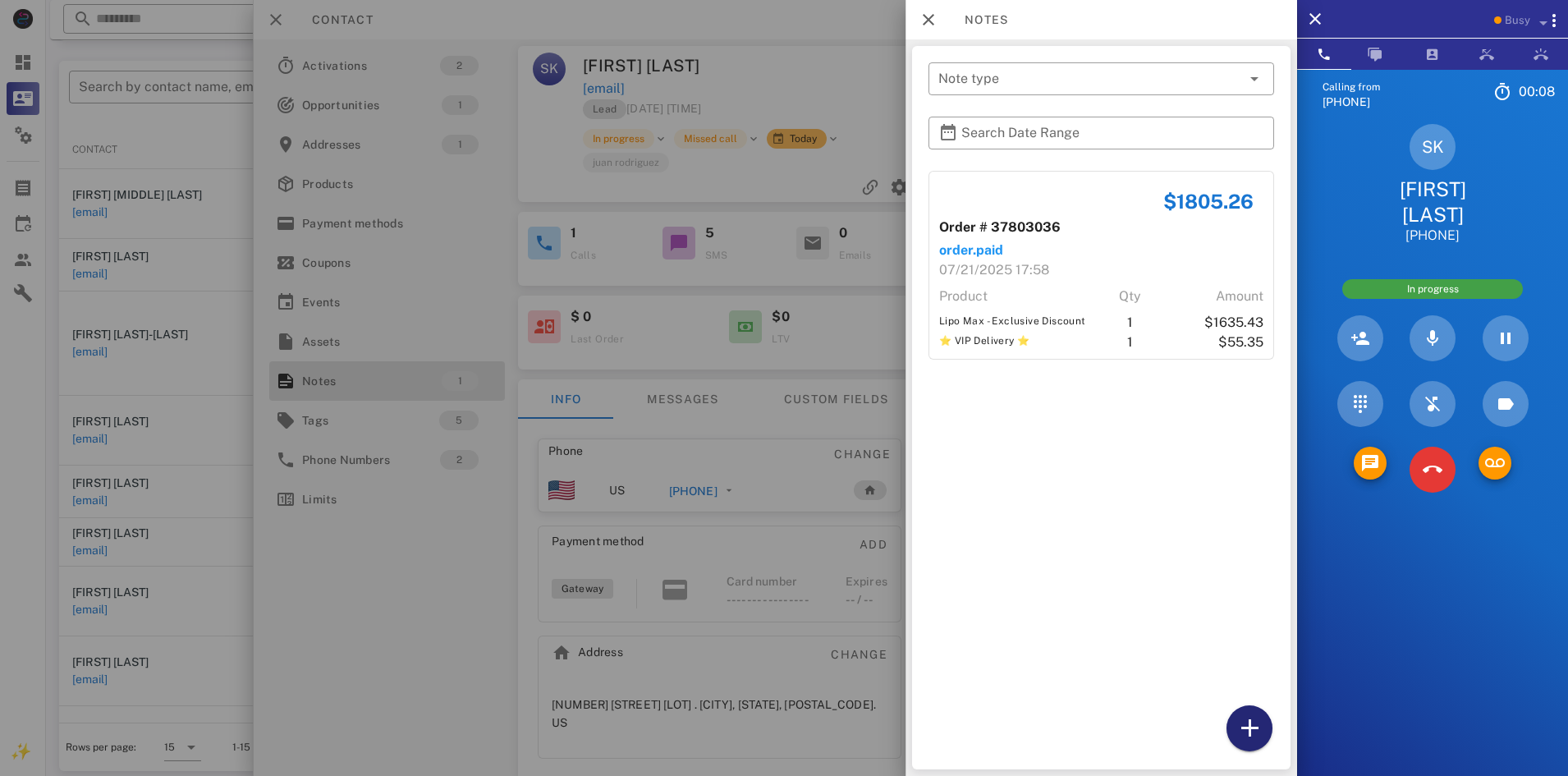 click at bounding box center [1249, 728] 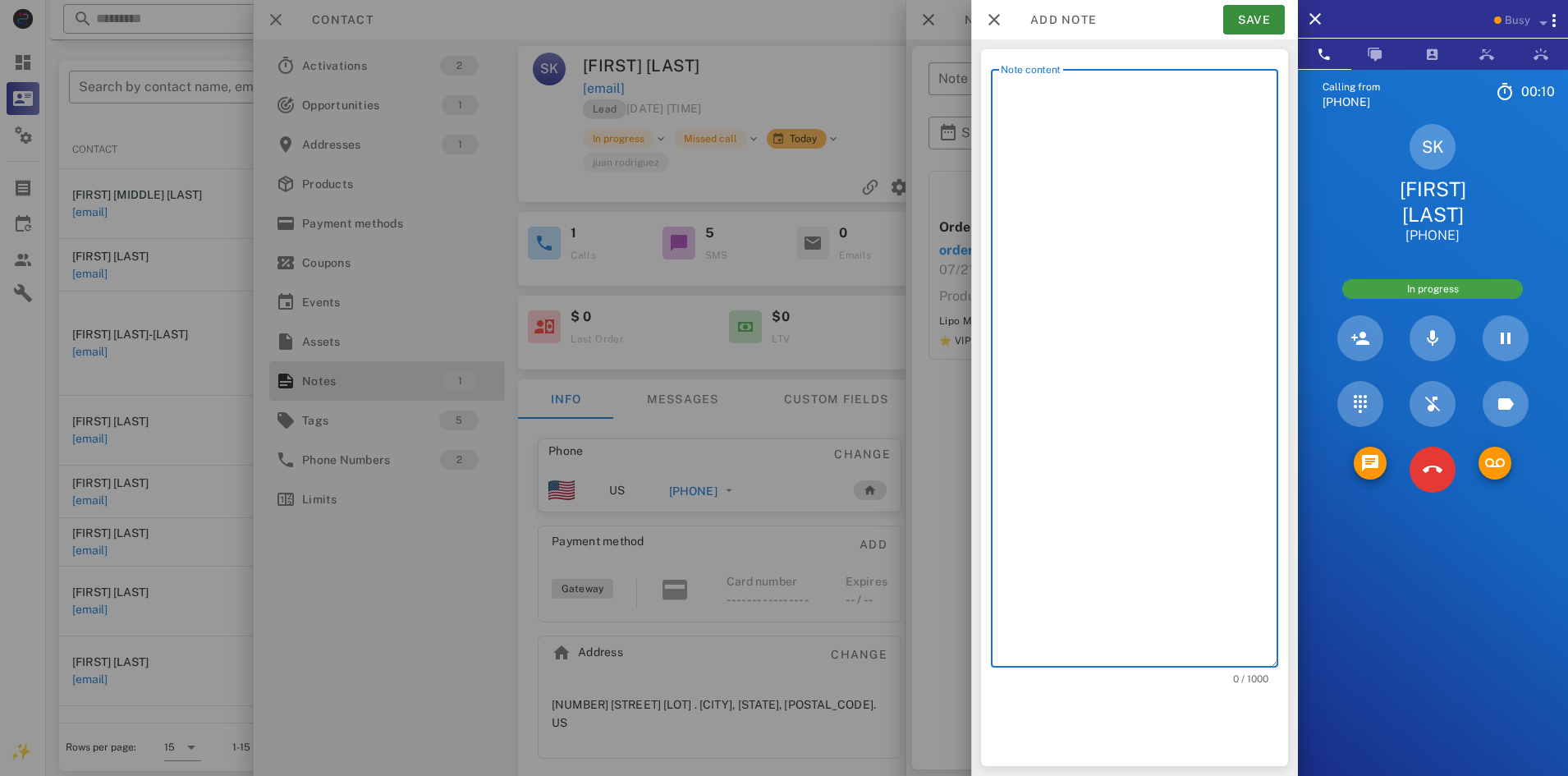 paste on "**********" 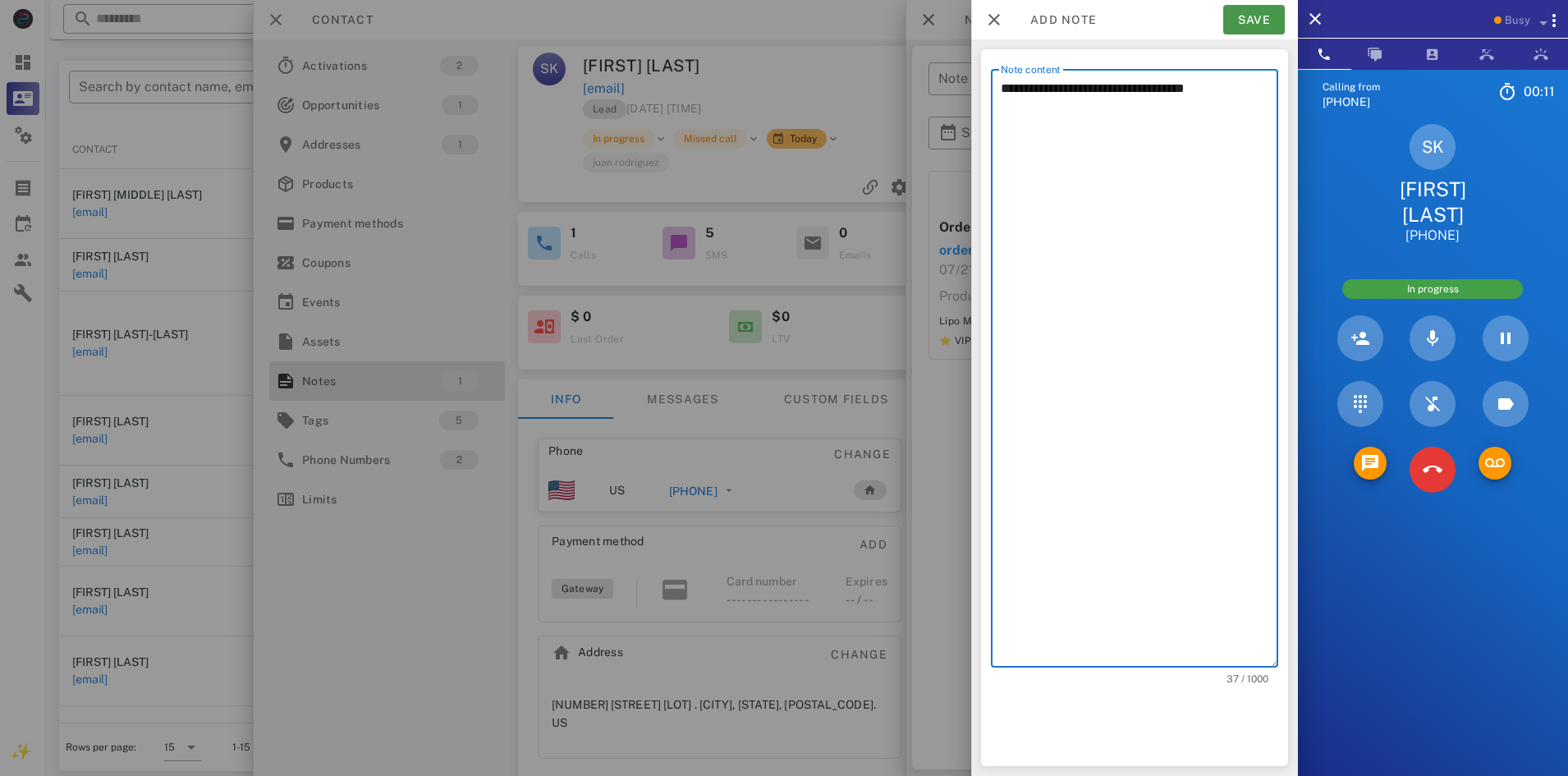 type on "**********" 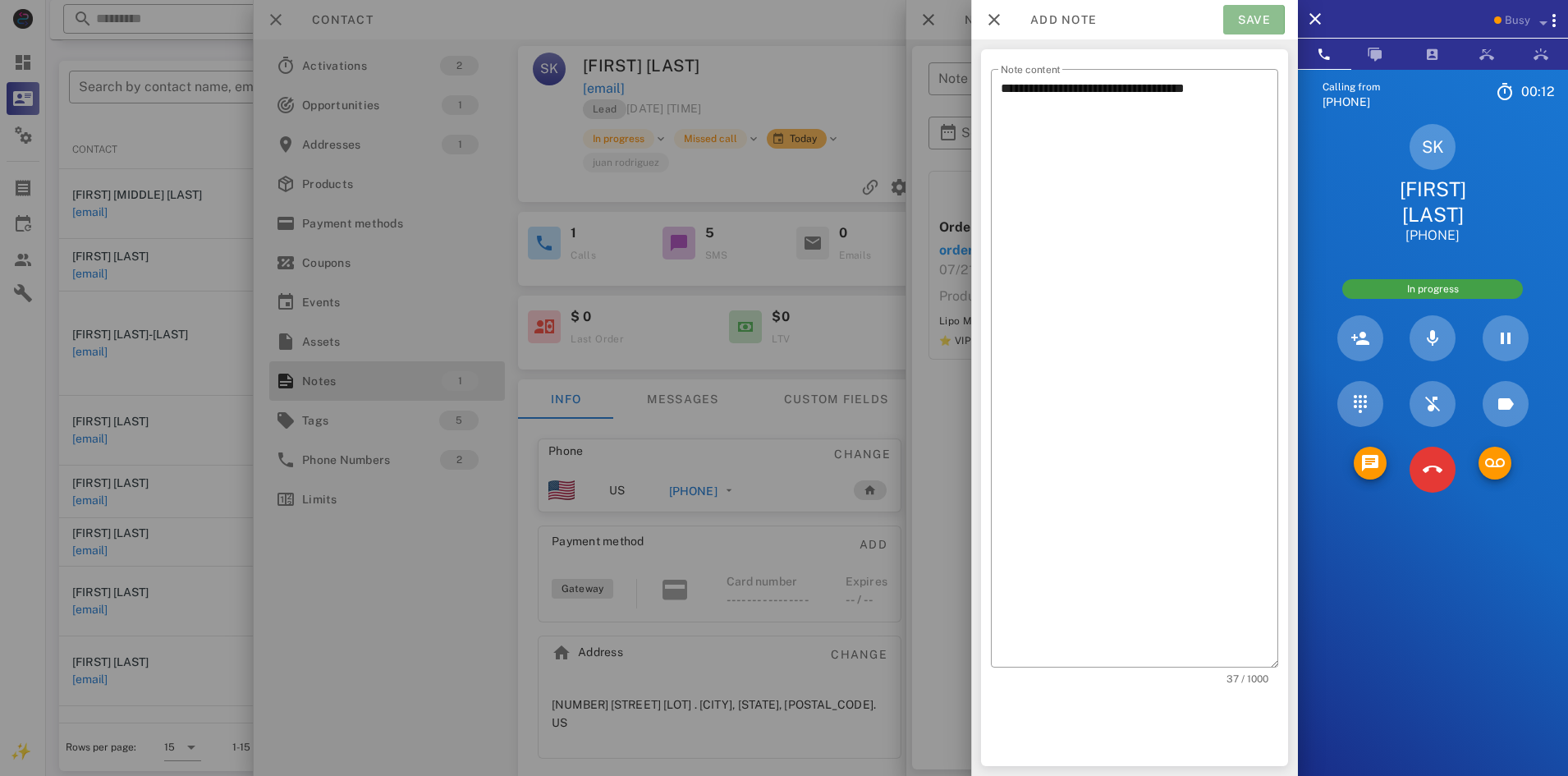 click on "Save" at bounding box center (1254, 20) 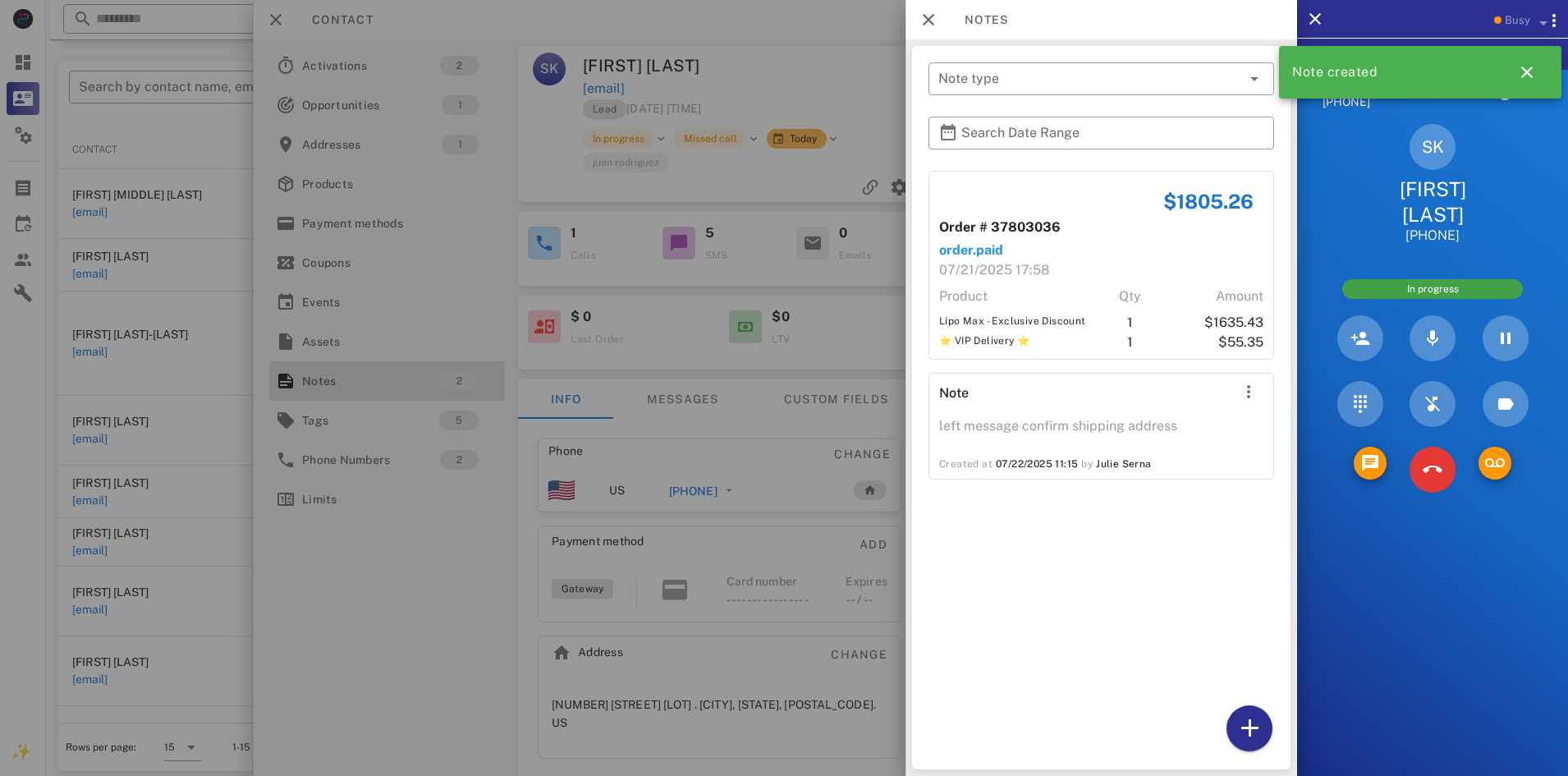 click at bounding box center (784, 388) 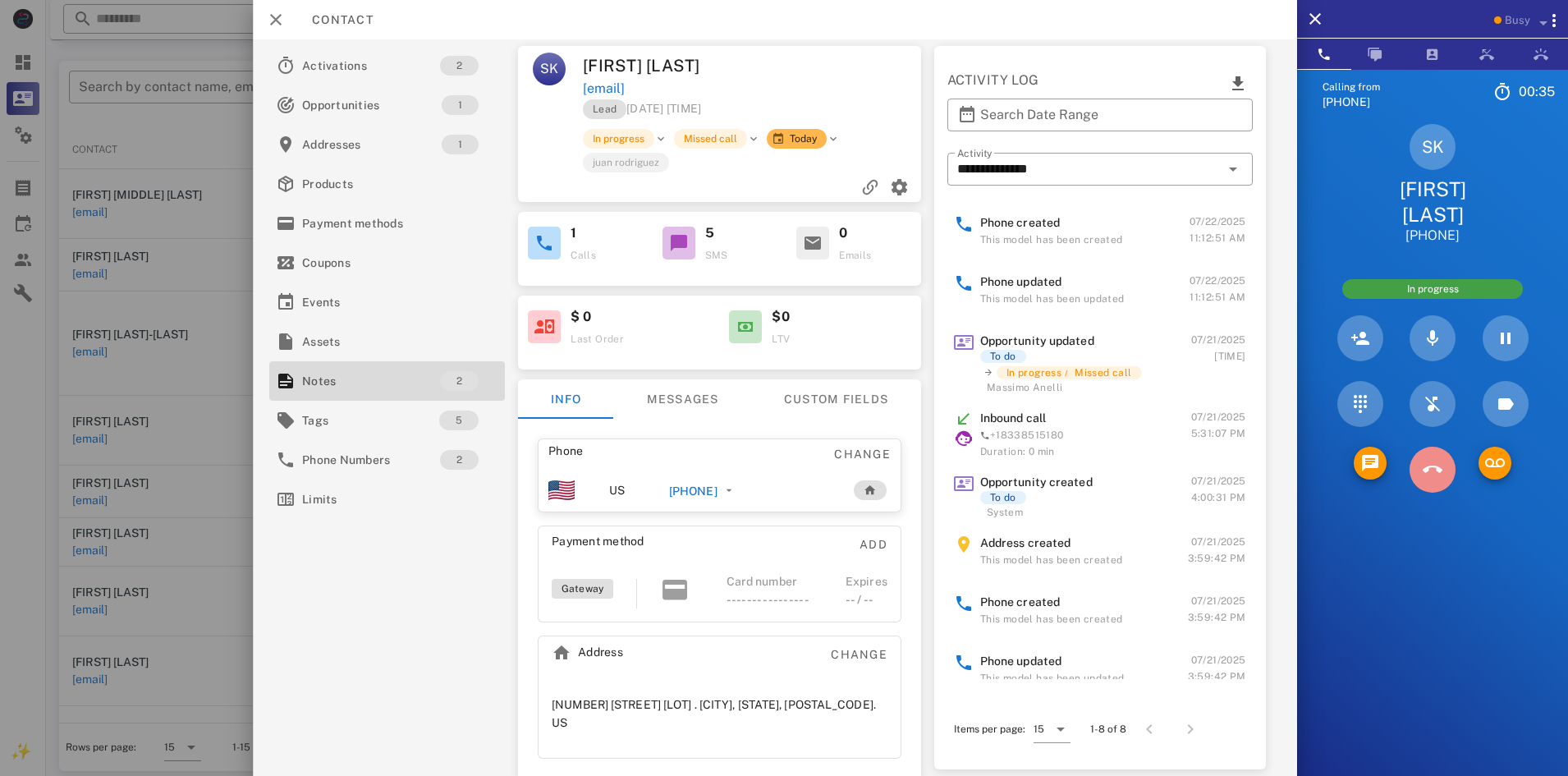 click at bounding box center [1433, 470] 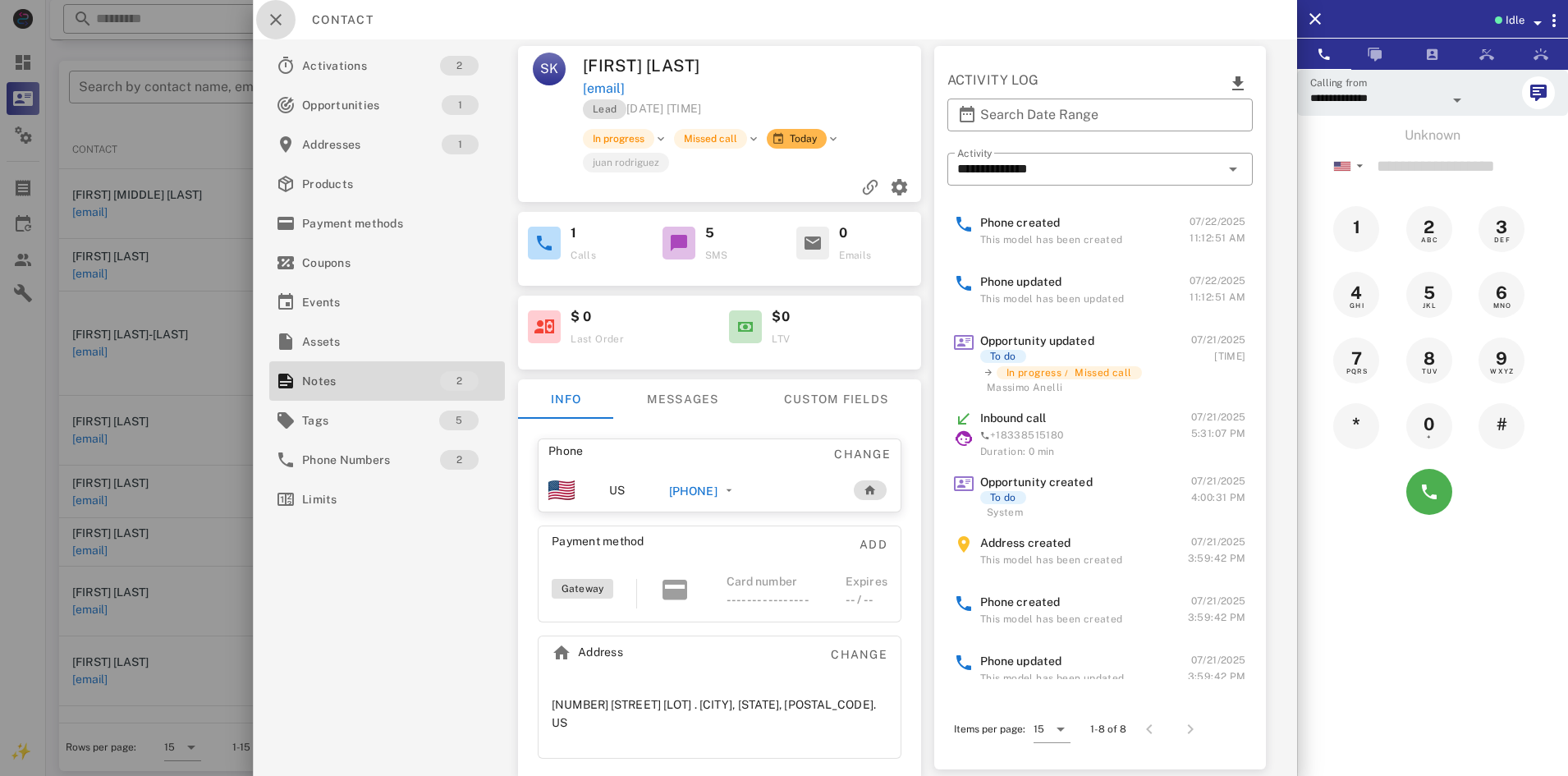click at bounding box center [276, 20] 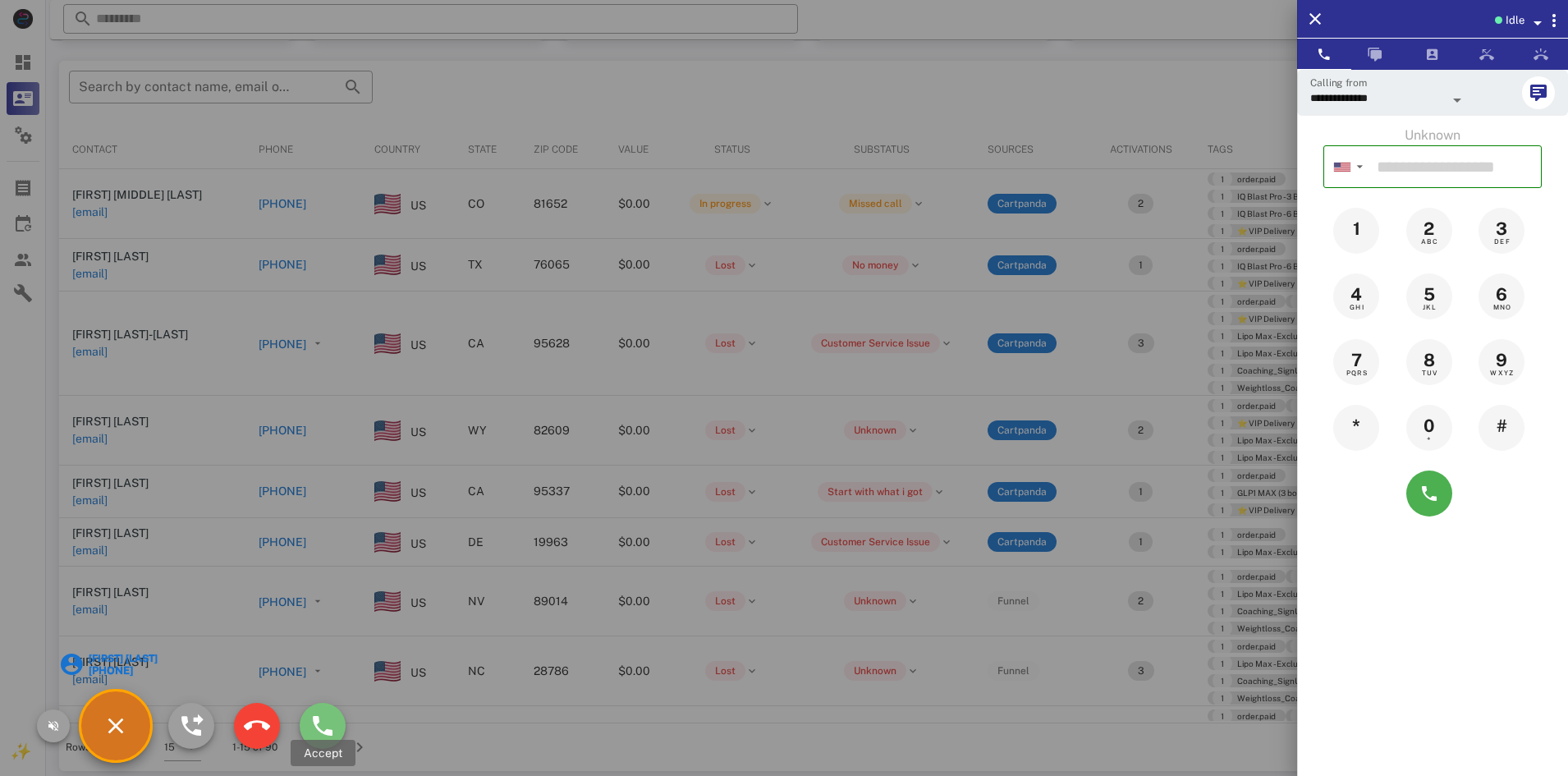 click at bounding box center [323, 726] 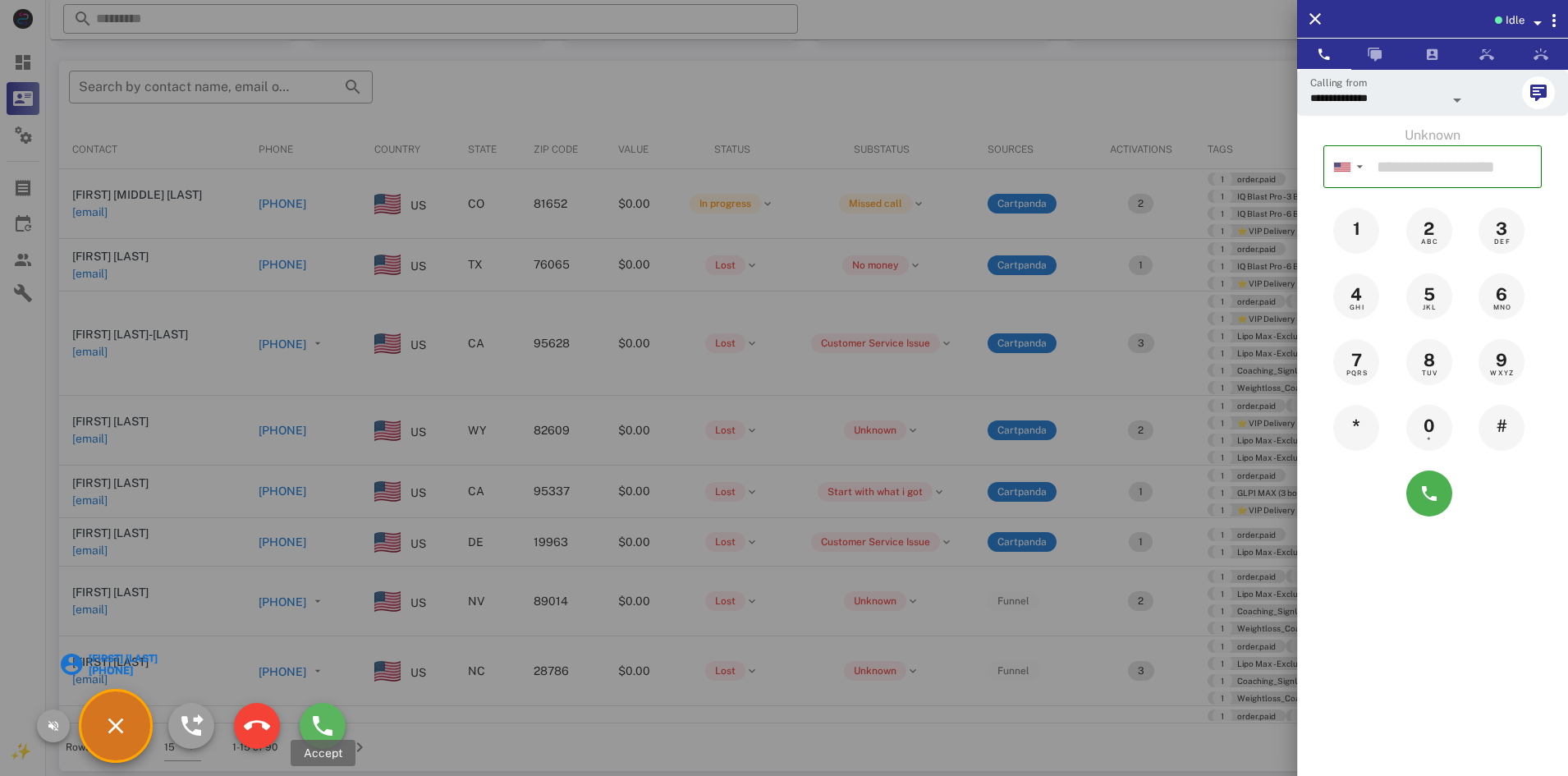 type on "**********" 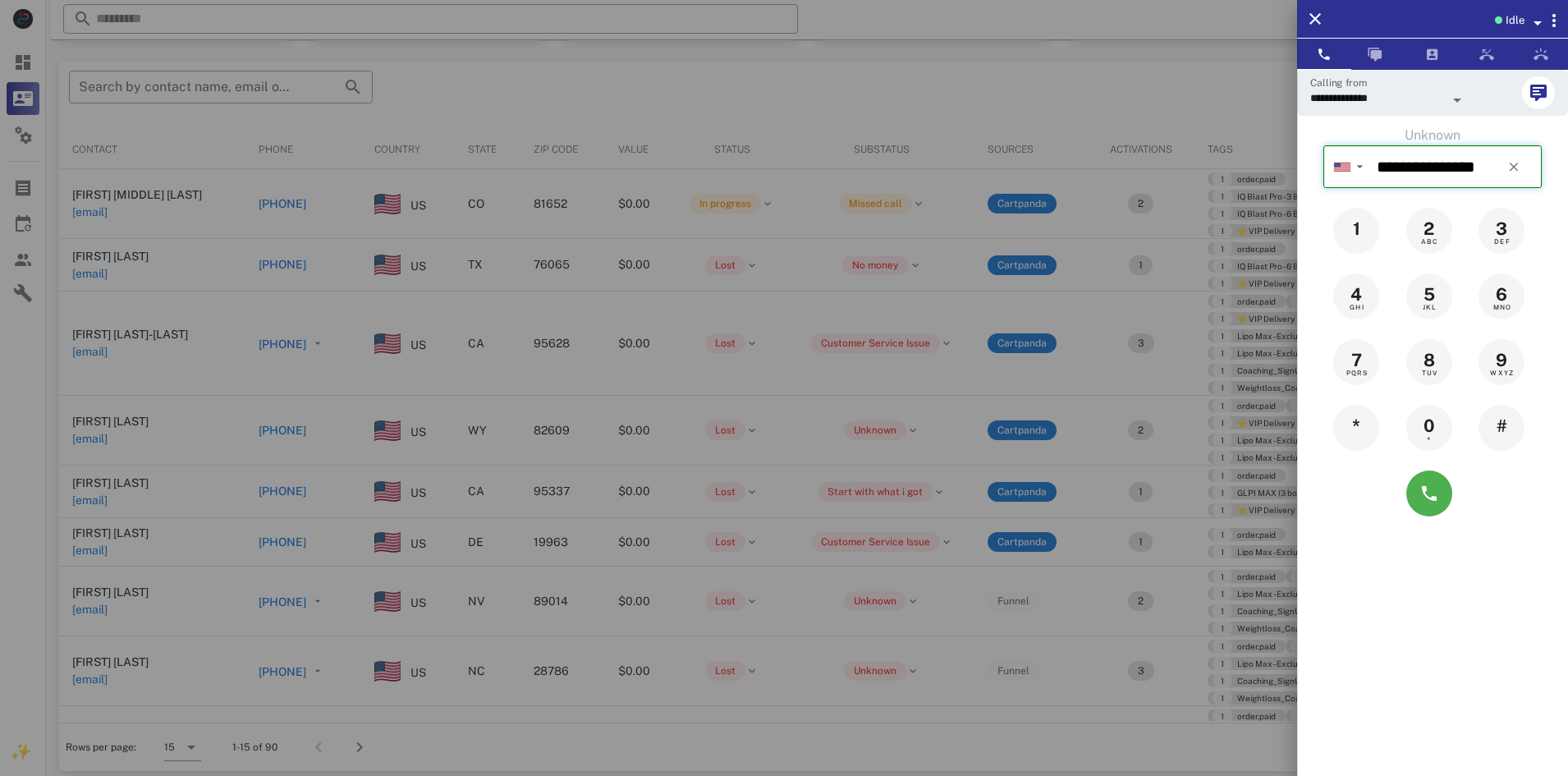 type 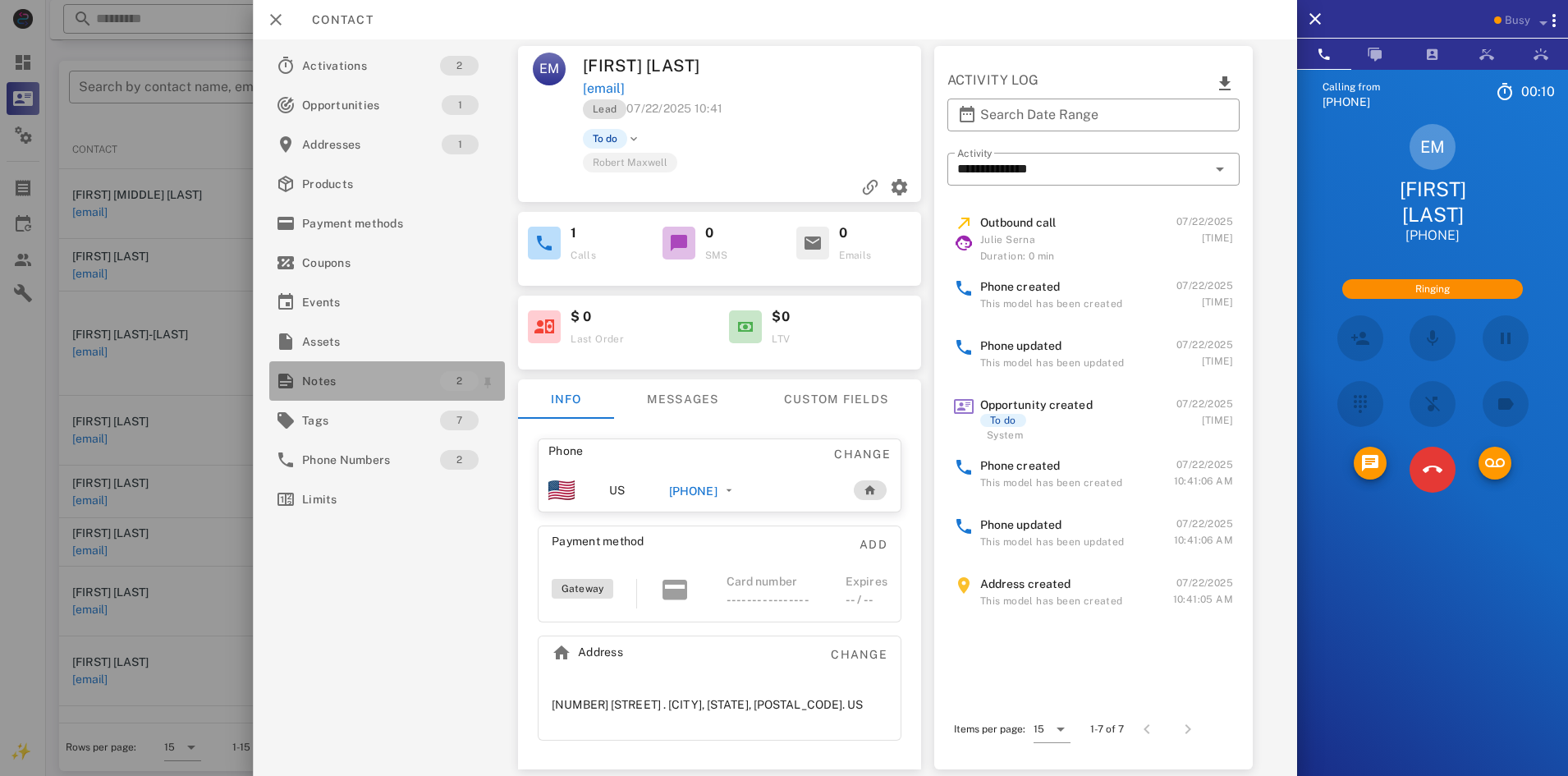 click on "Notes" at bounding box center [371, 381] 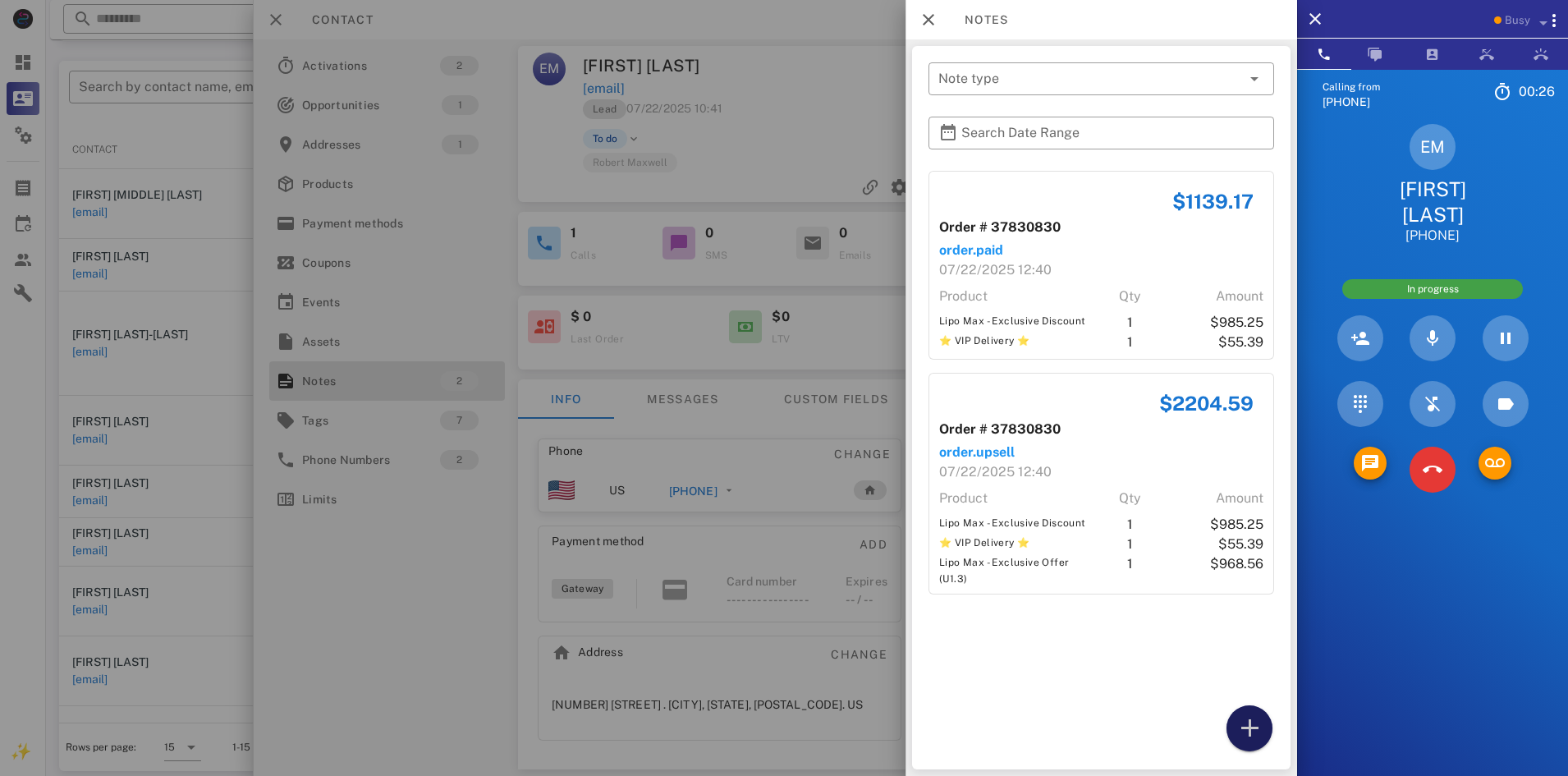 click at bounding box center (1249, 728) 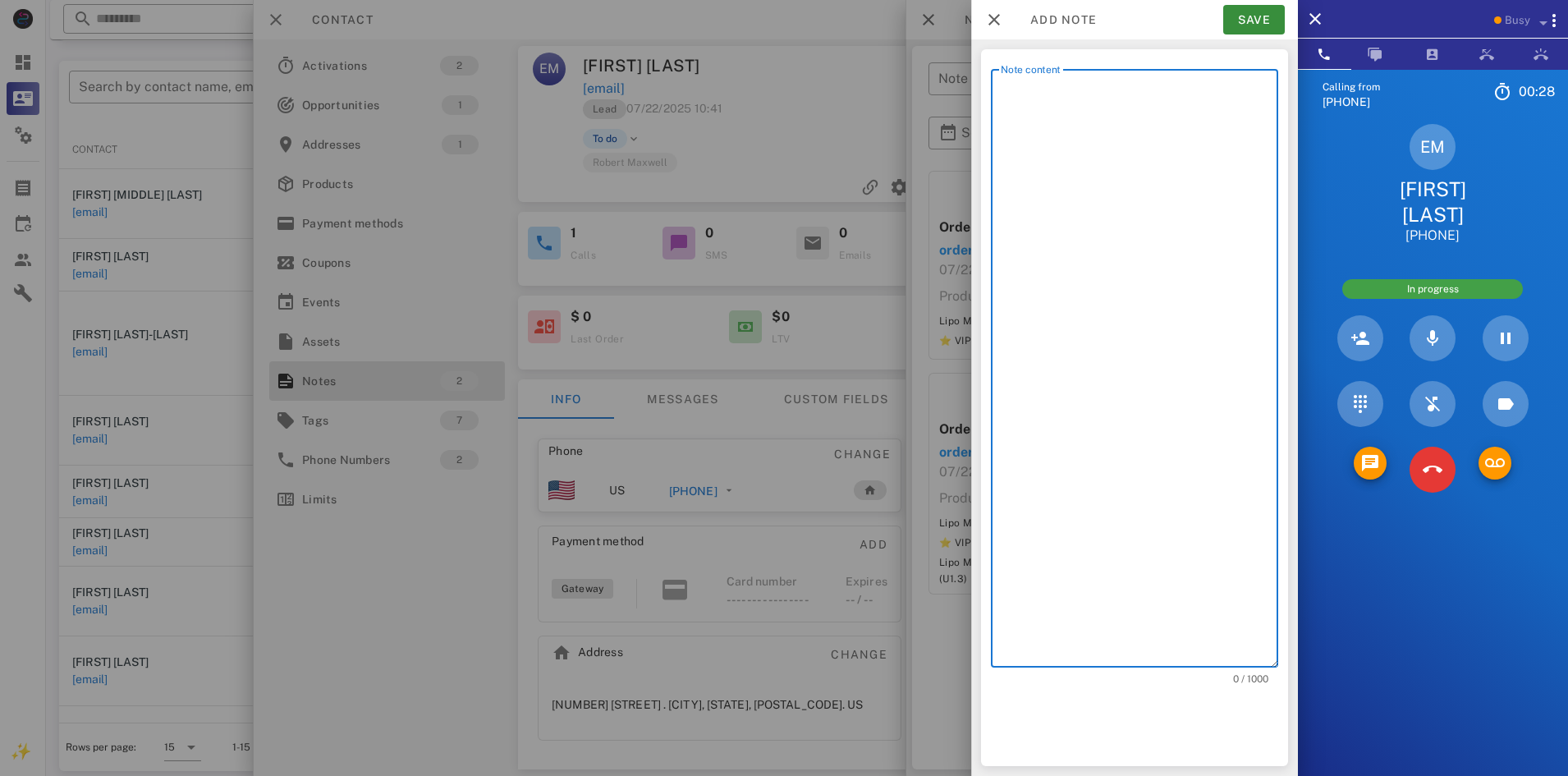paste on "**********" 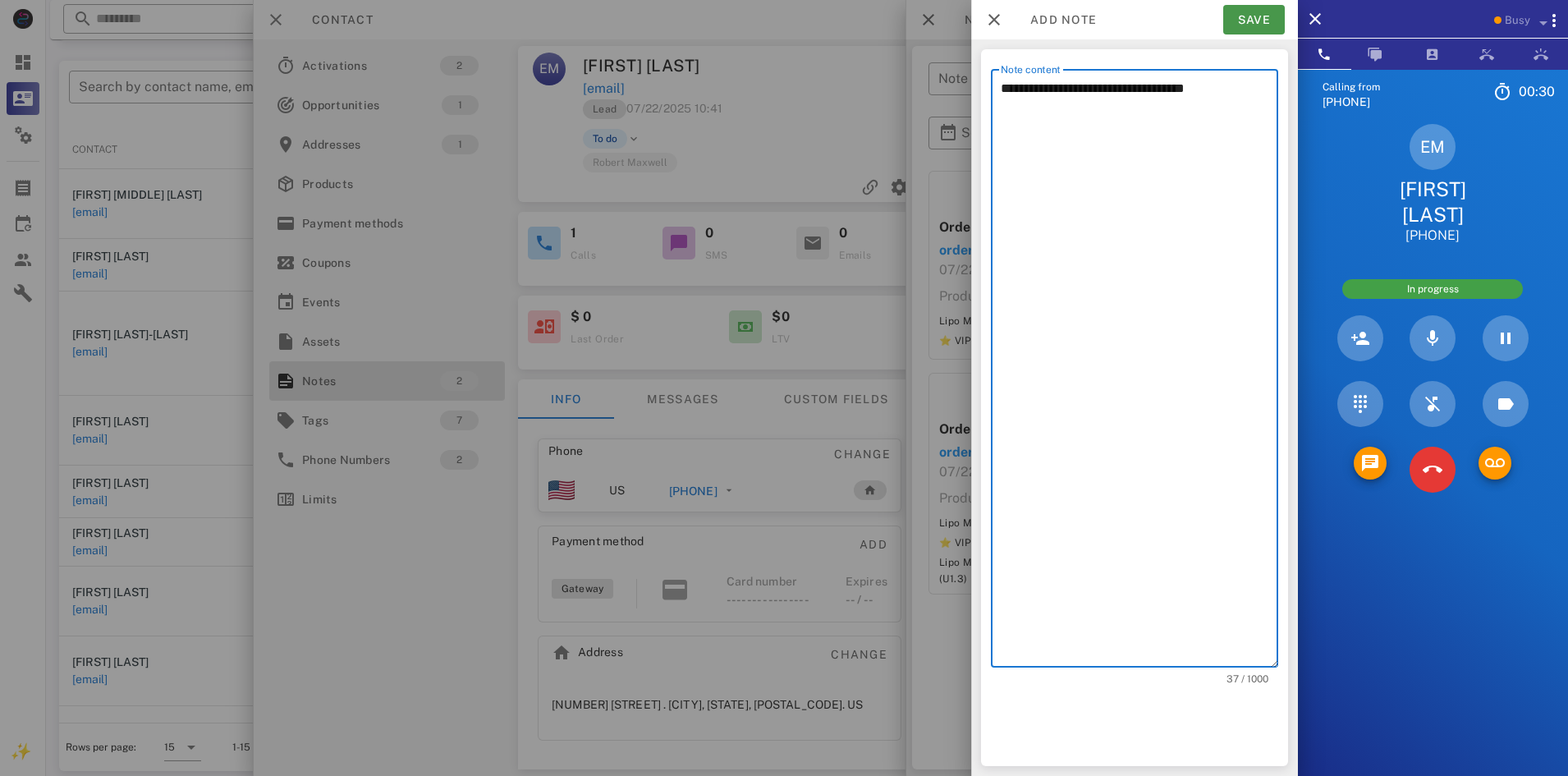 type on "**********" 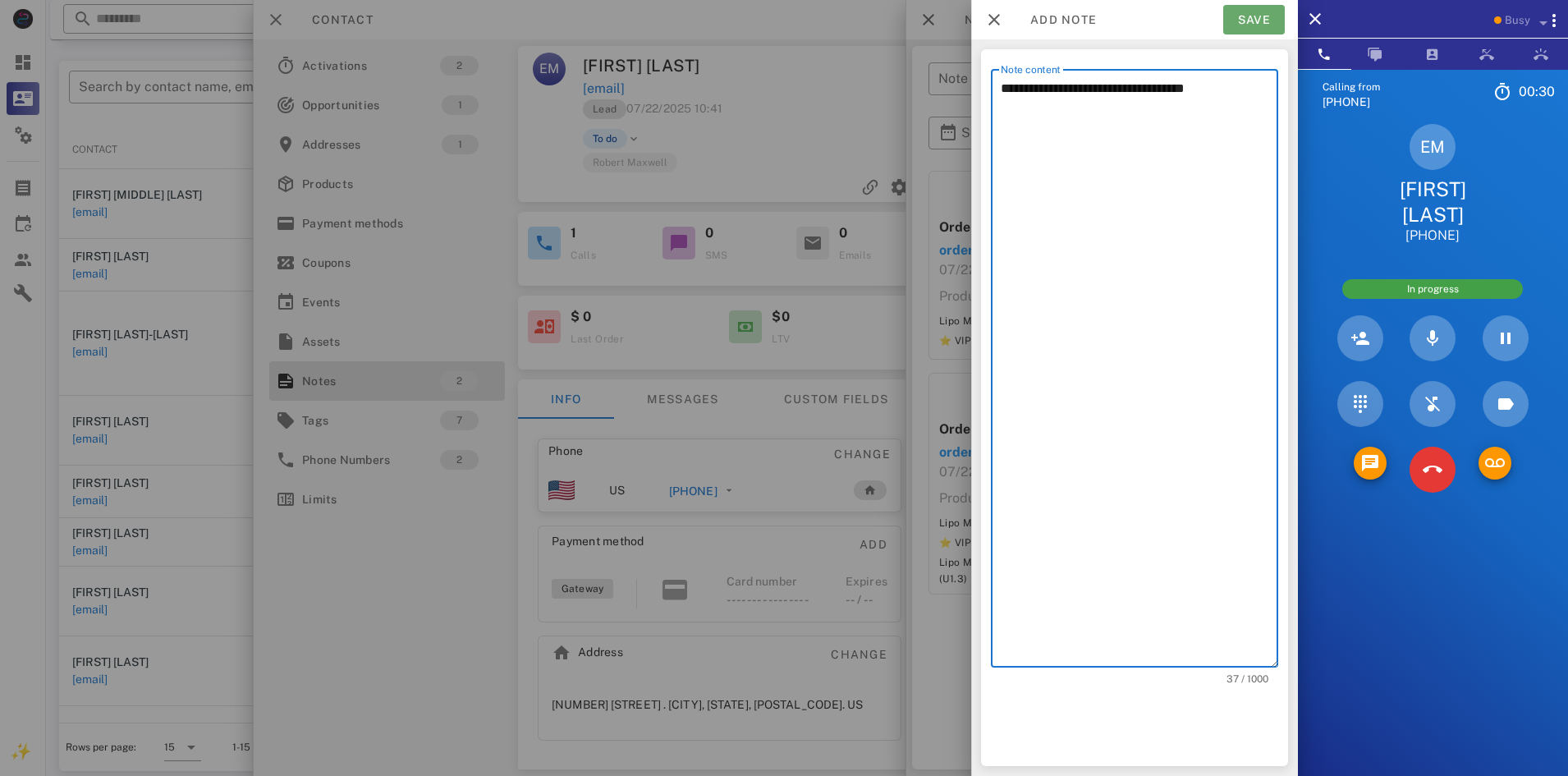 click on "Save" at bounding box center (1254, 20) 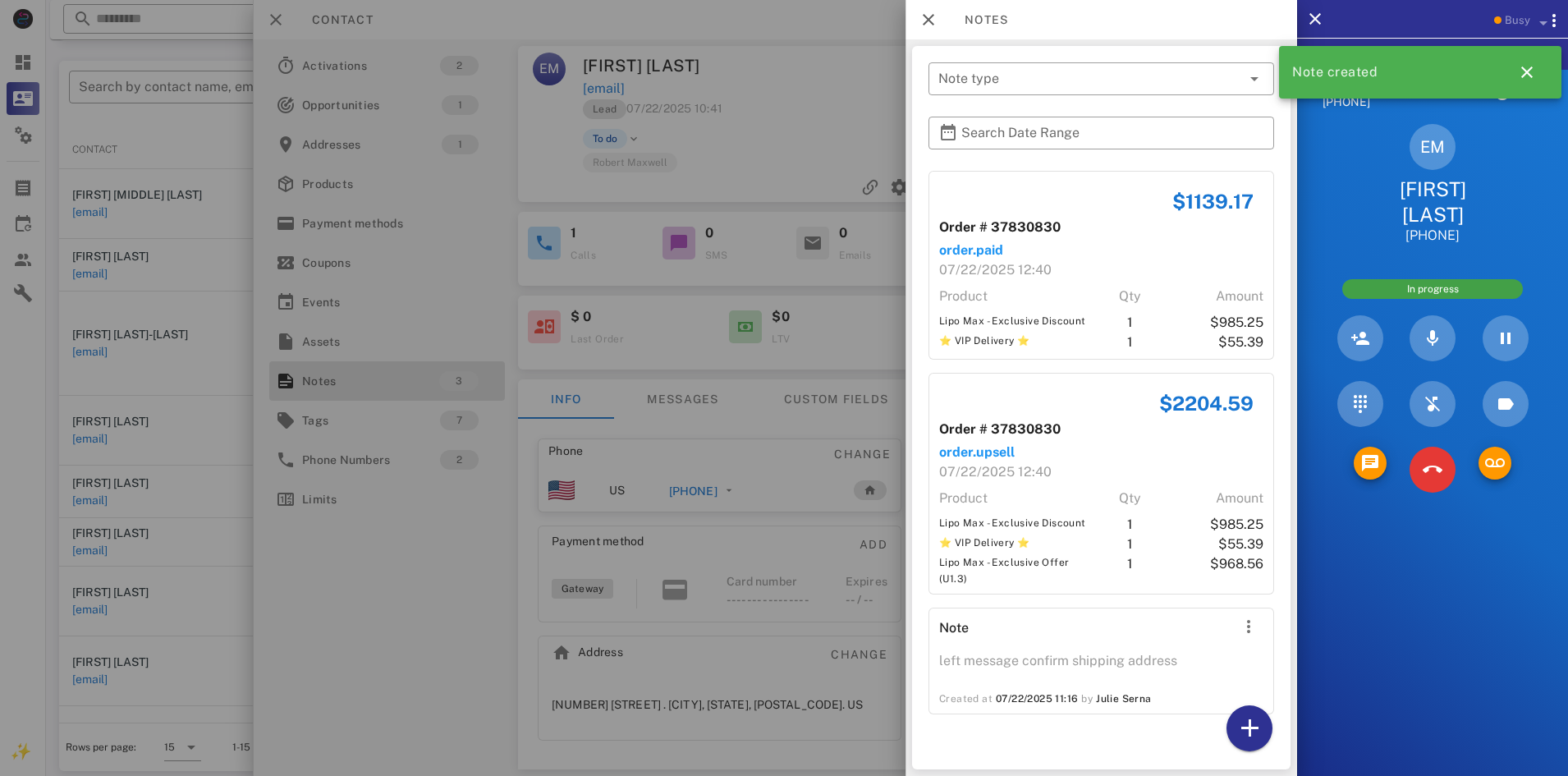 click at bounding box center (784, 388) 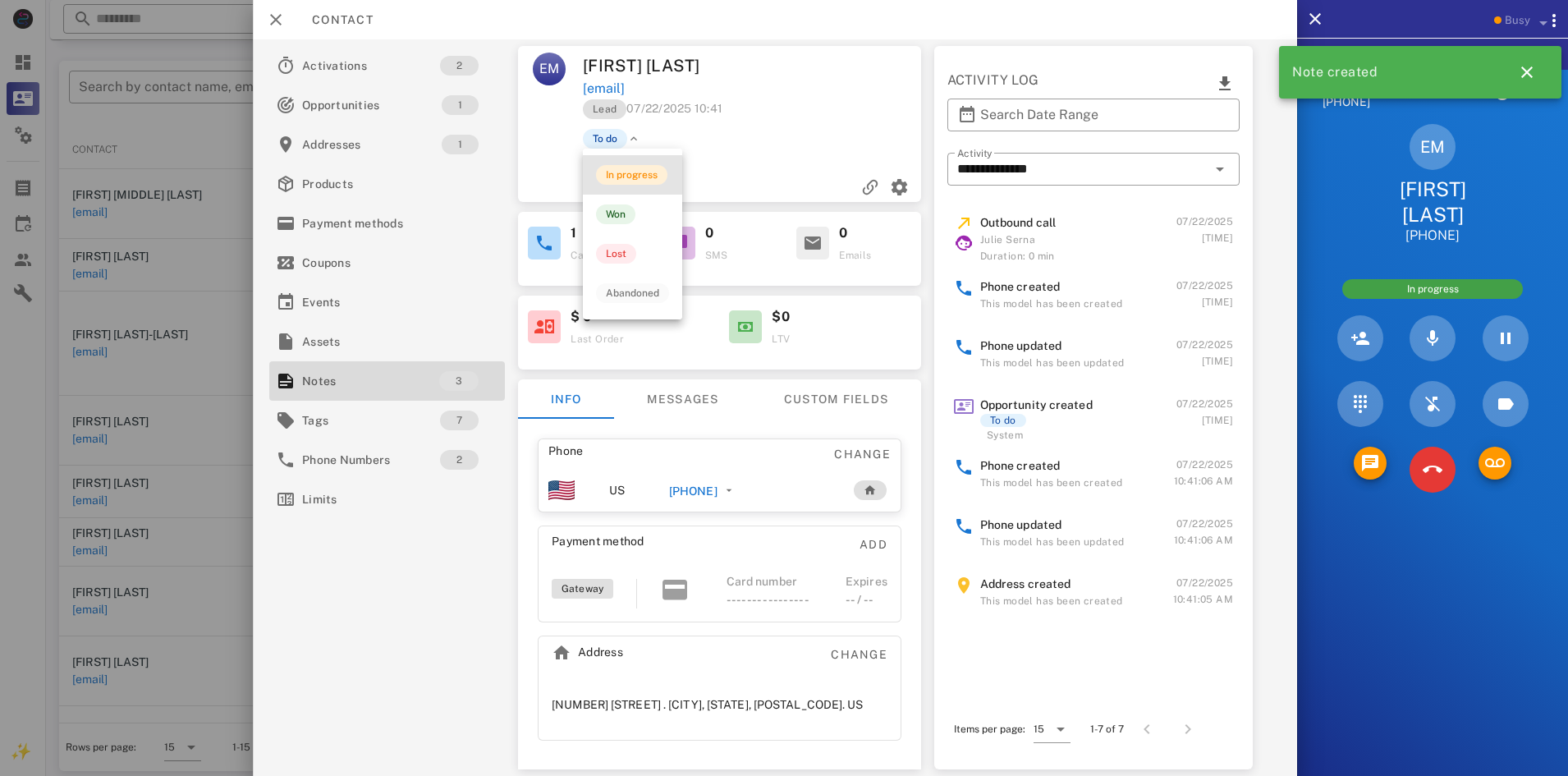 click on "In progress" at bounding box center [631, 175] 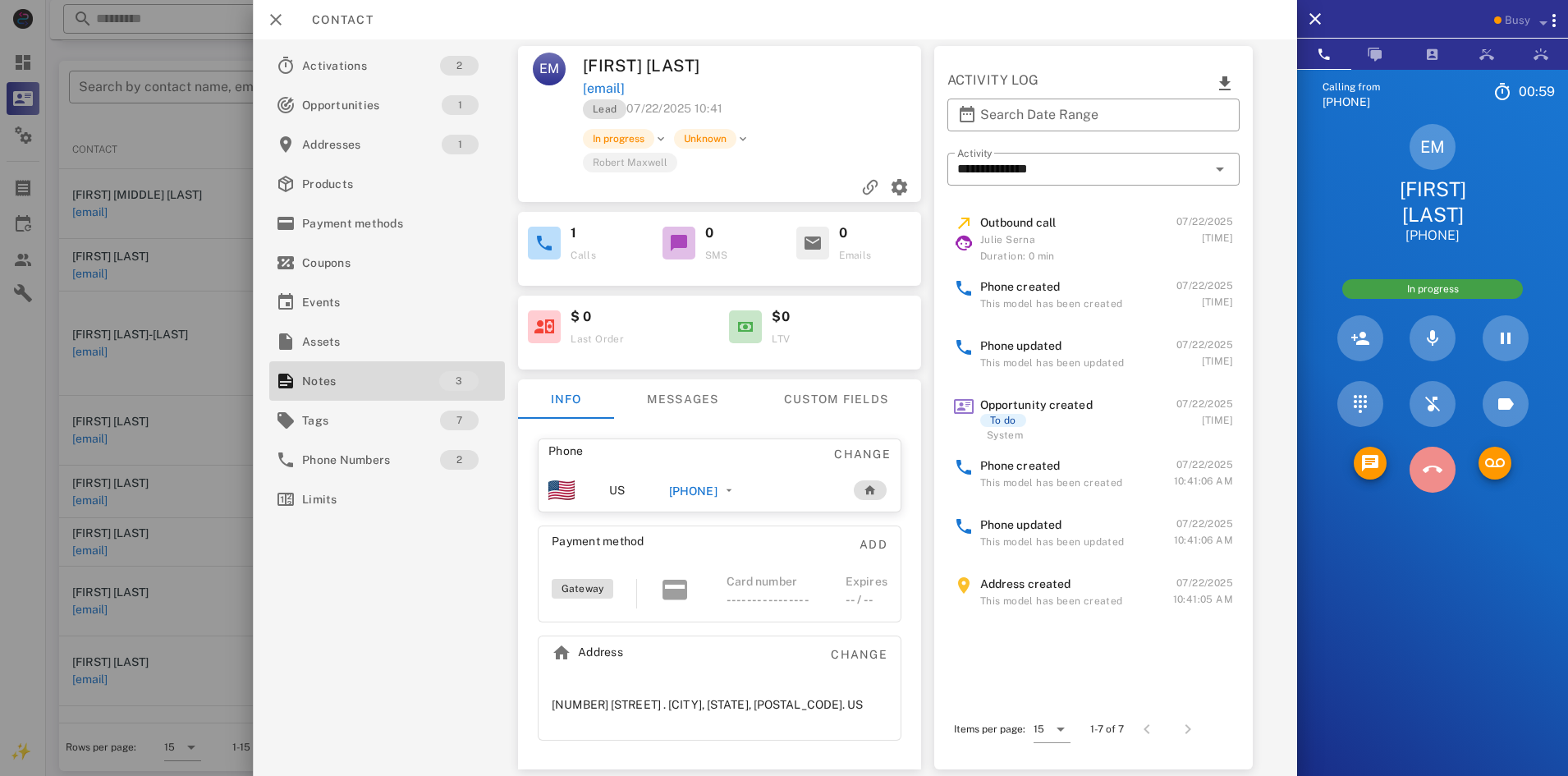 click at bounding box center (1432, 470) 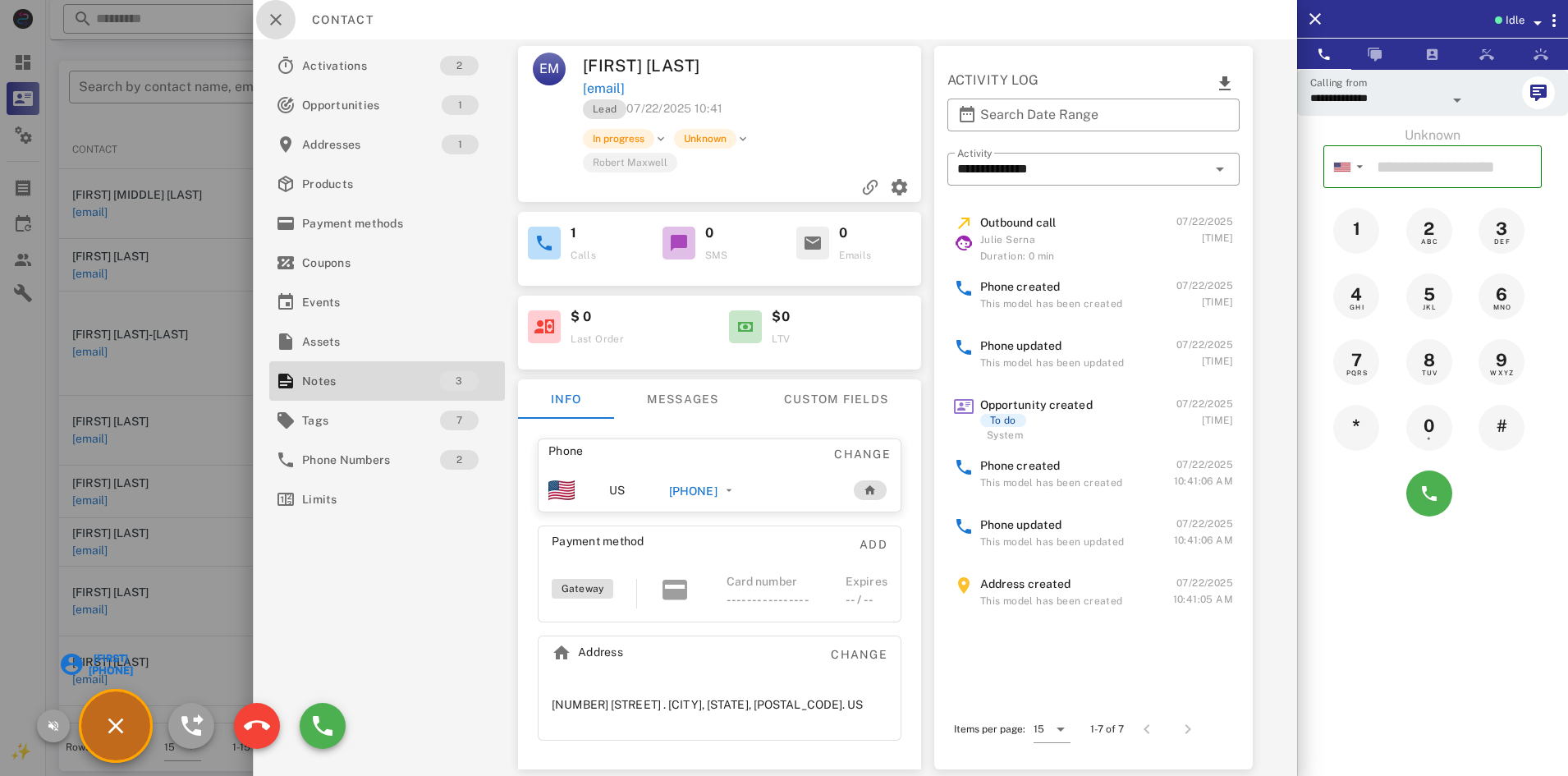 click at bounding box center [276, 20] 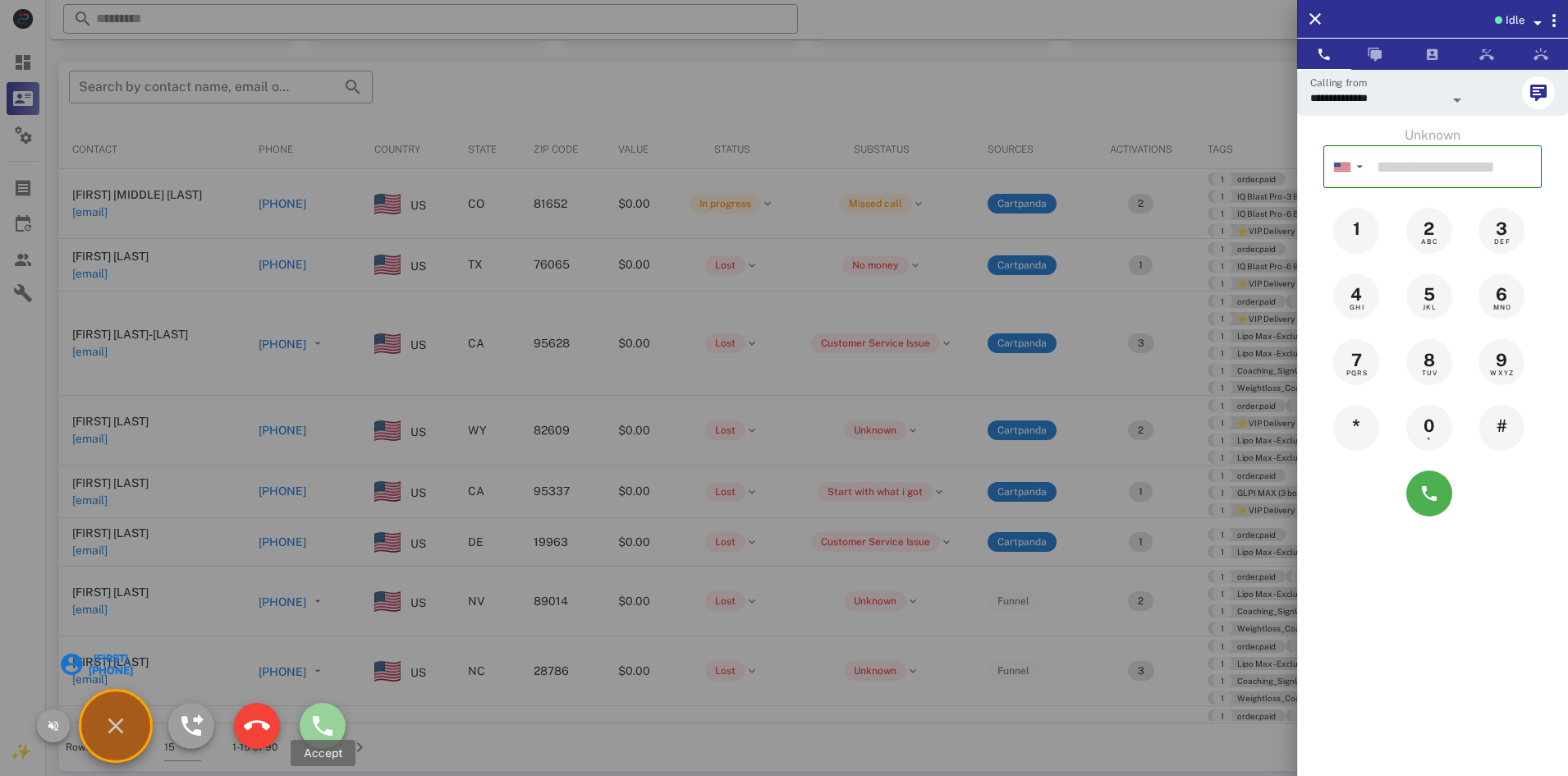 click at bounding box center [323, 726] 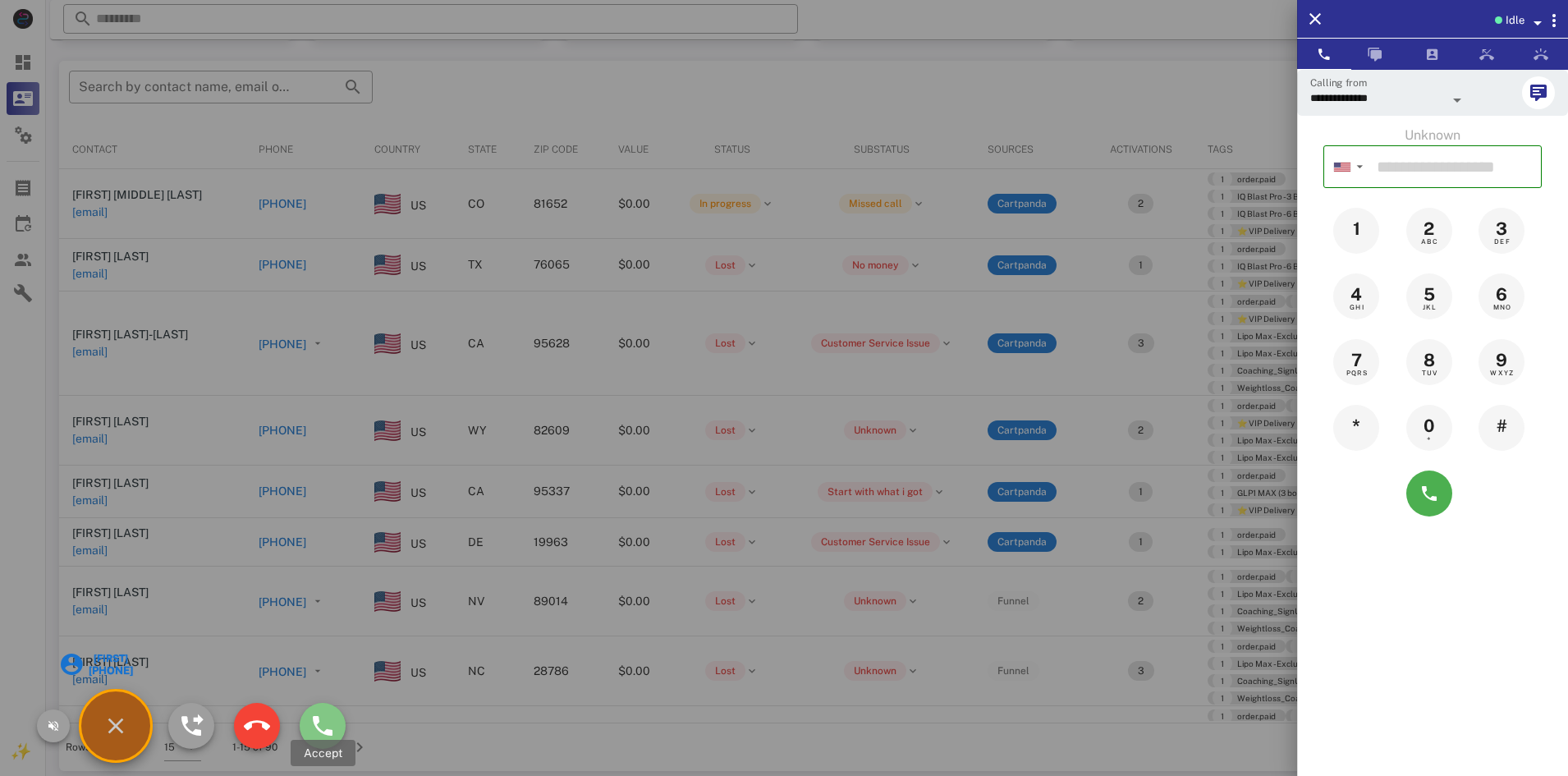 type on "**********" 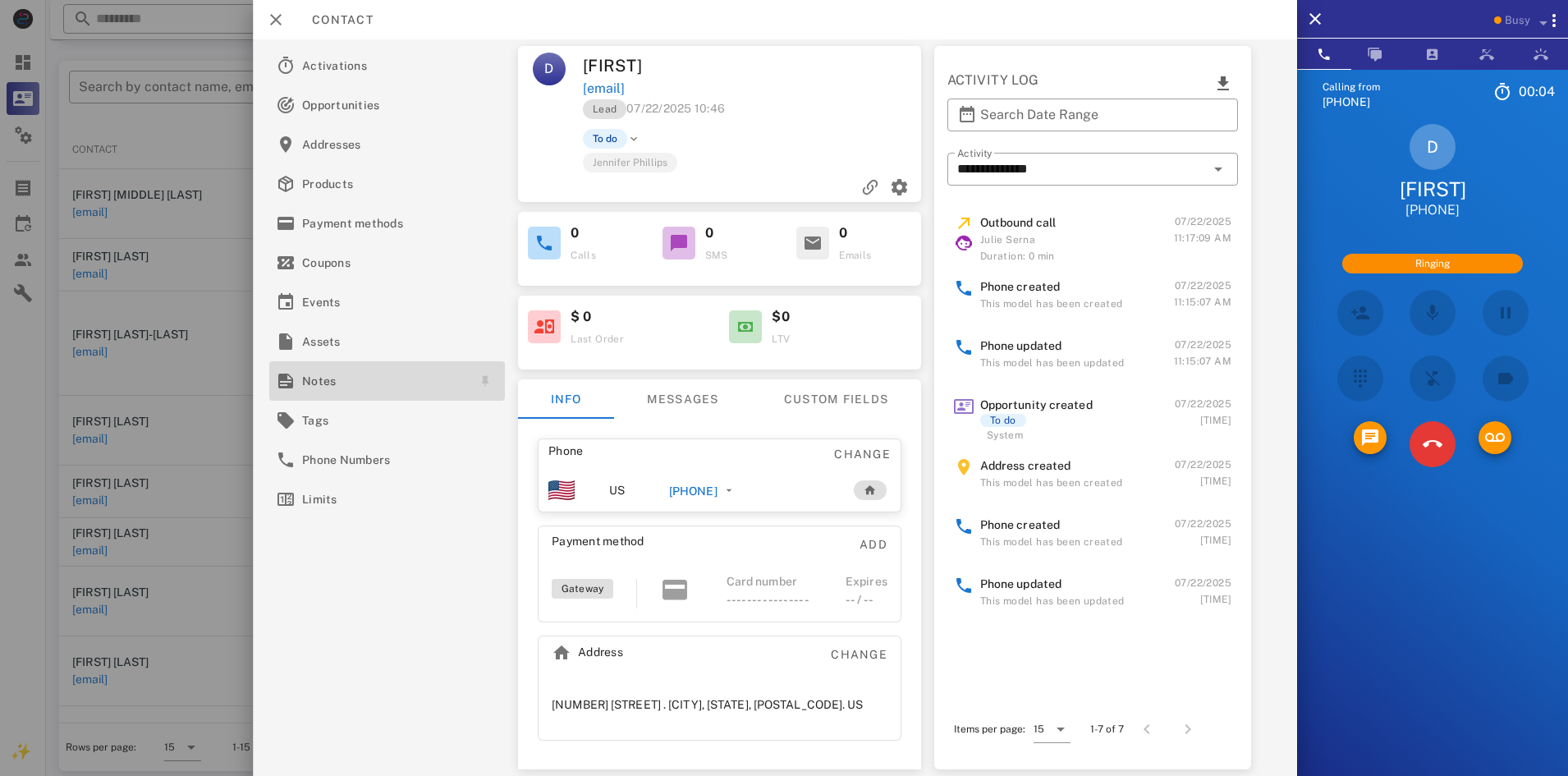 click on "Notes" at bounding box center [383, 381] 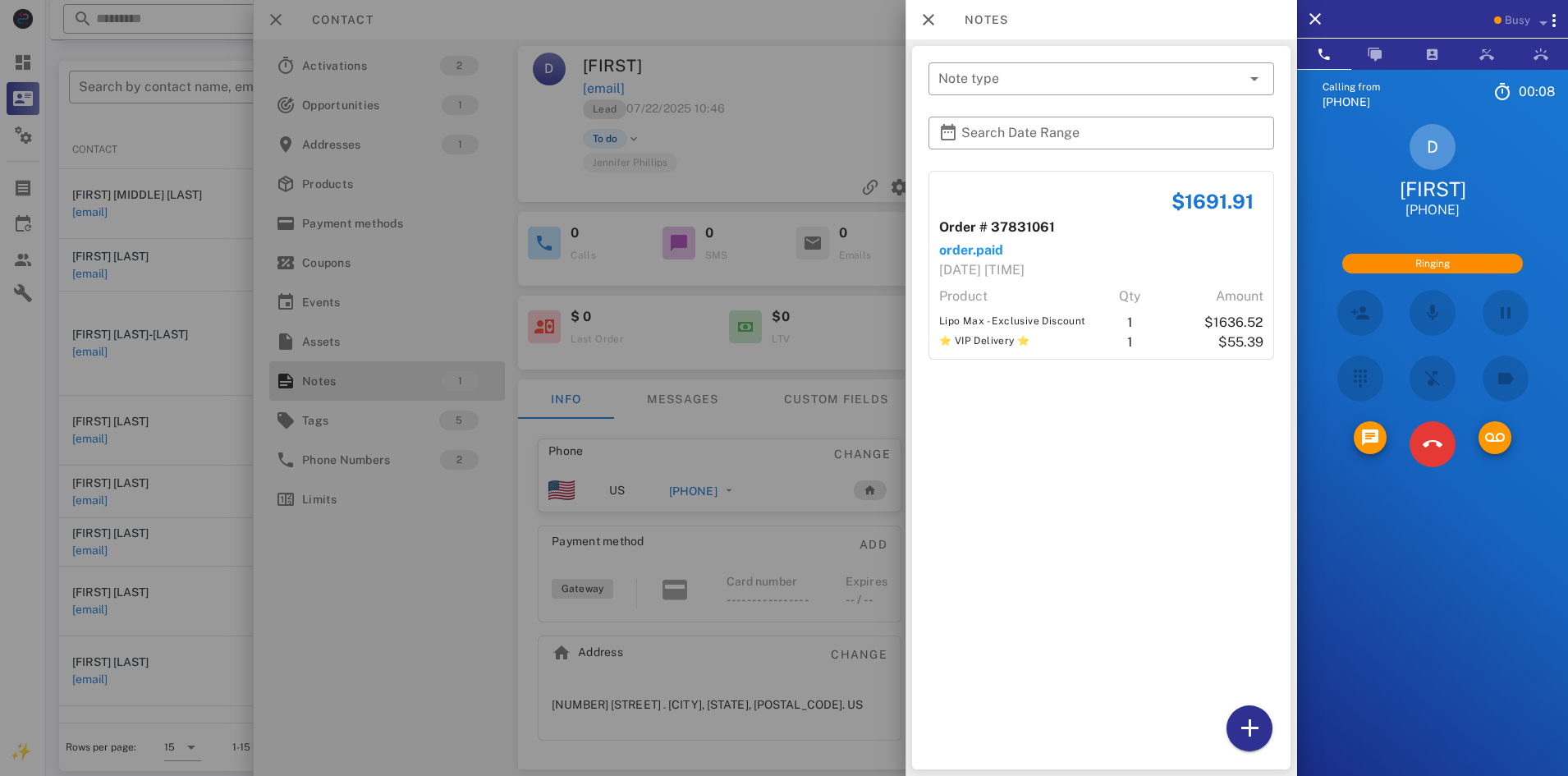 click on "Calling from (737) 352-4155 00: 08  Unknown      ▼     Australia
+61
Canada
+1
Guam
+1671
Mexico (México)
+52
New Zealand
+64
United Kingdom
+44
United States
+1
1 2 ABC 3 DEF 4 GHI 5 JKL 6 MNO 7 PQRS 8 TUV 9 WXYZ * 0 + #  D   Debbie  +13026707842  Ringing  Directory ​  LM  Lior Mizrahi  Idle   A1  Agent 120  Idle   A1  Agent 122  Idle   A1  Agent 130  Idle   AB  Anthony Beller  Idle   BG  Berlange Gauthier  Idle   CM  Cody Mann  Idle   JP  Jennifer Phillips  Idle   JR  Joseph Reyes  Idle   JH  Josh Henry  Idle   NS  Noel Stewart  Busy   MB  Matt Burd  Busy   AL  Alexander Lodi  Busy   HR  Holly Raye  Busy   KW  Kenny Wade  Offline   AD  Accounting Dept  Offline   A1  Agent 112  Offline   A1  agent 114  Offline   A1  Agent 119  Offline   A1  Agent 123  Offline   A1  Agent 125  Offline   A1  agent 126  Offline   A1  Agent 129  Offline   A1" at bounding box center [1433, 457] 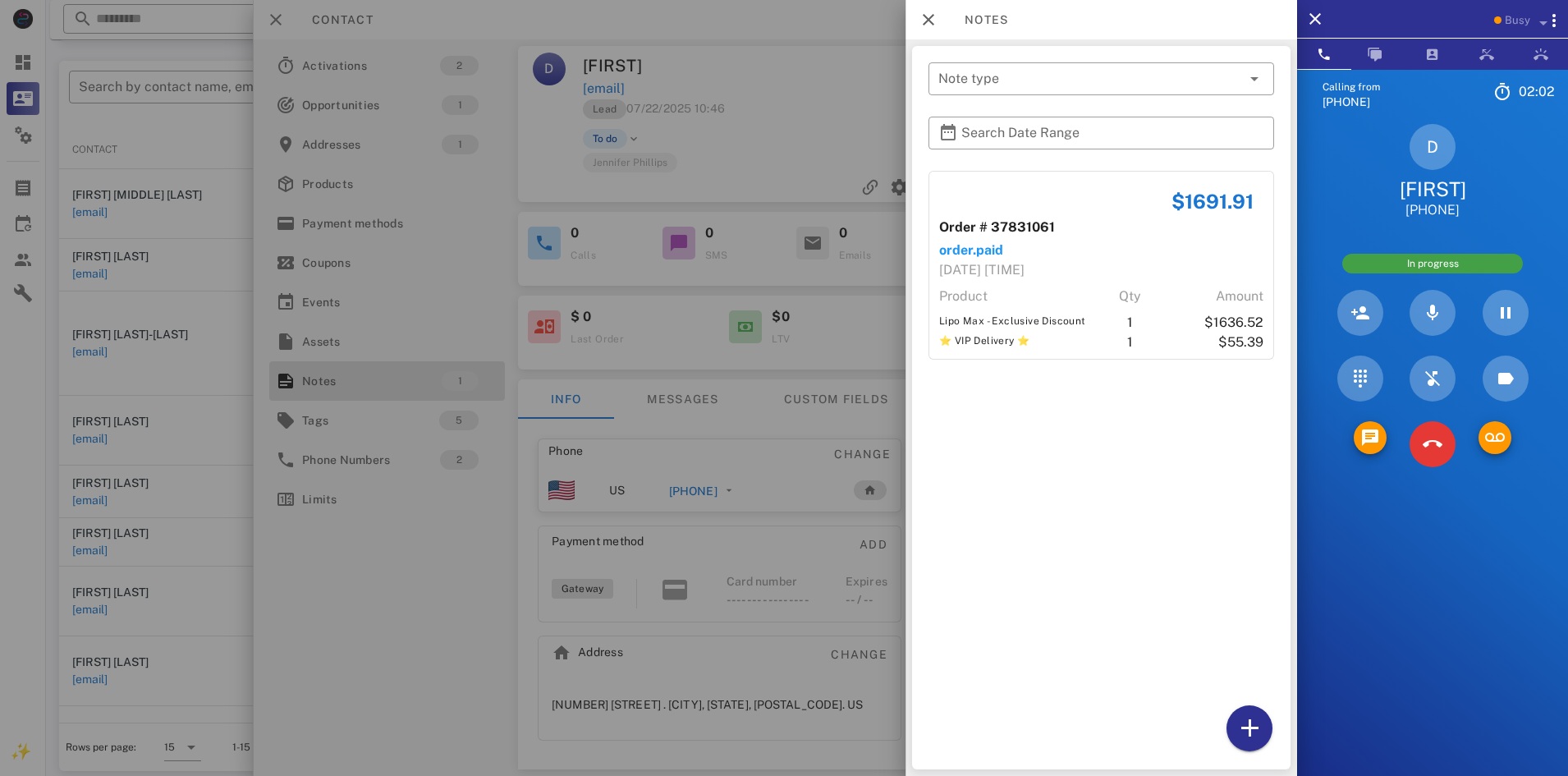 click at bounding box center [784, 388] 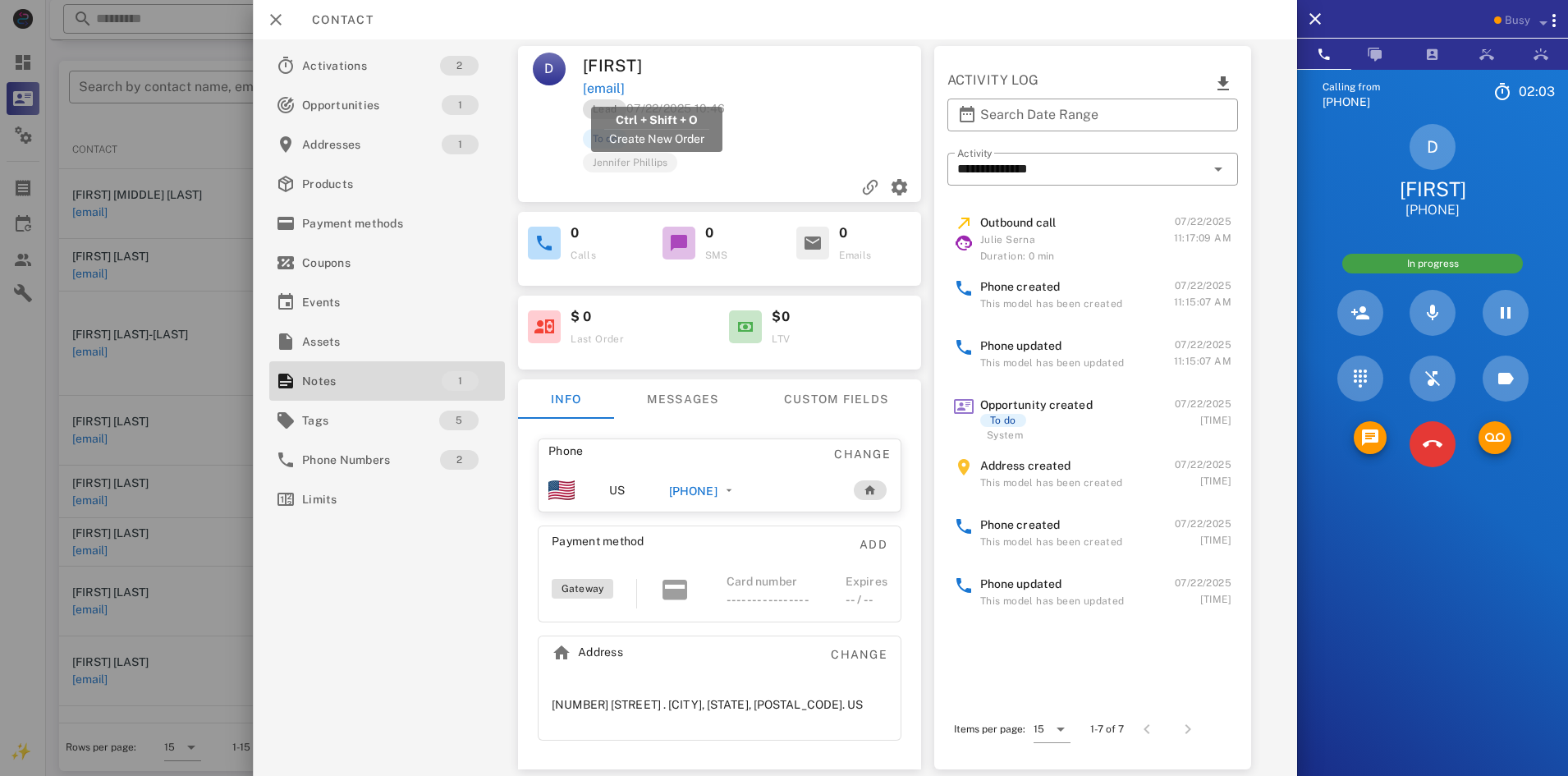 click on "corsmom3420@aol.com" at bounding box center (603, 89) 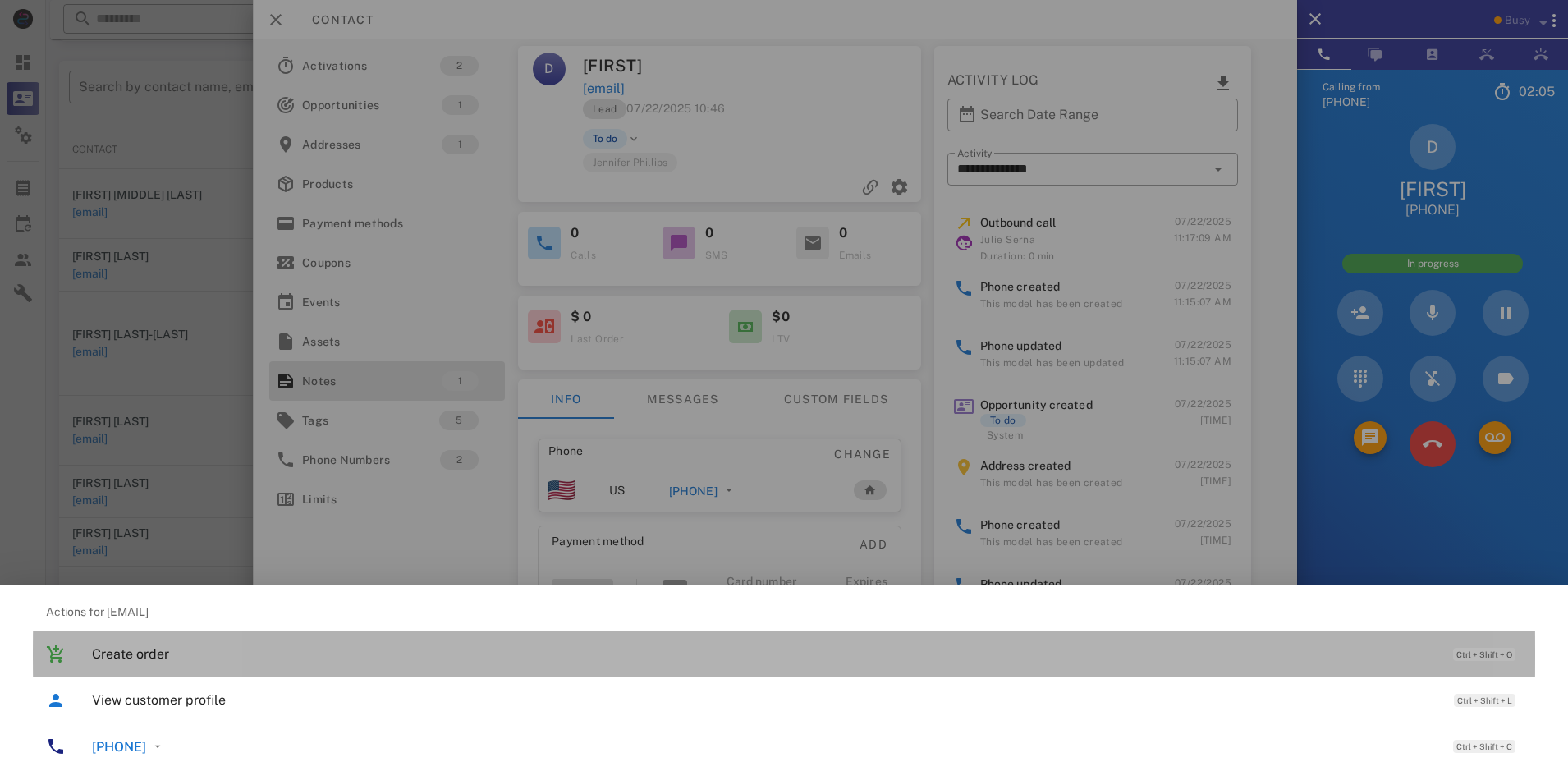 click on "Create order Ctrl + Shift + O" at bounding box center (807, 654) 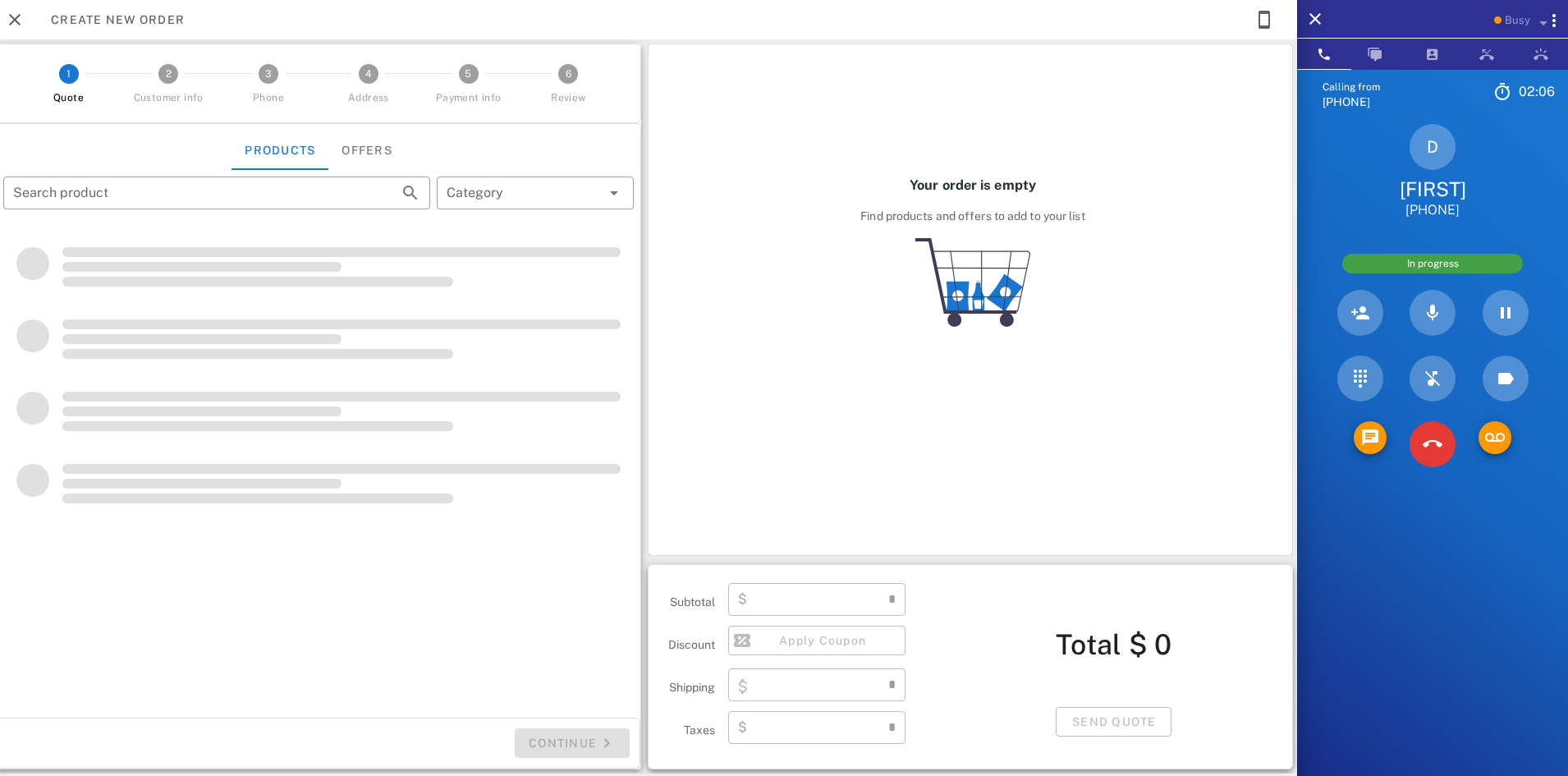 type on "**********" 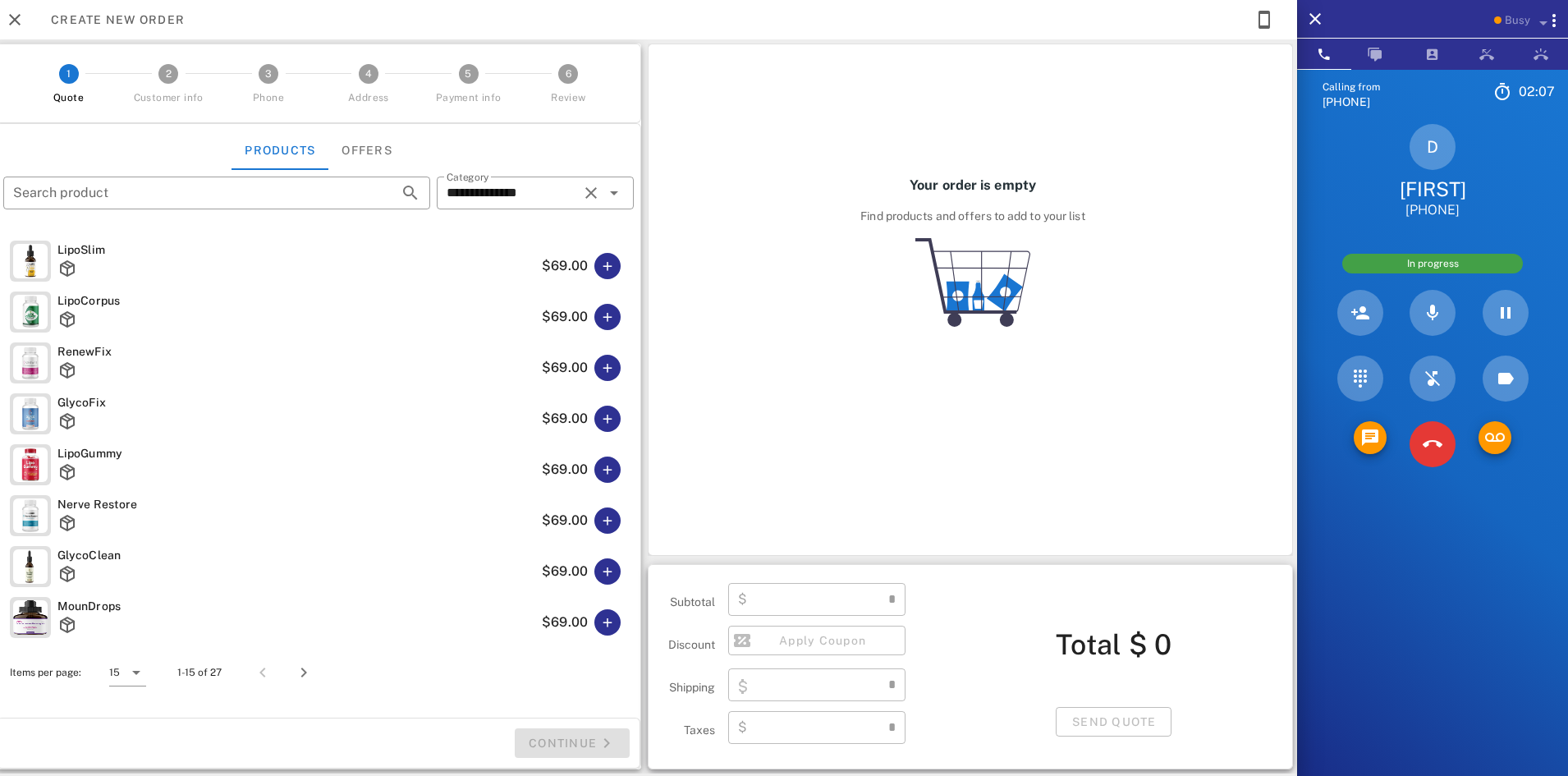 type on "****" 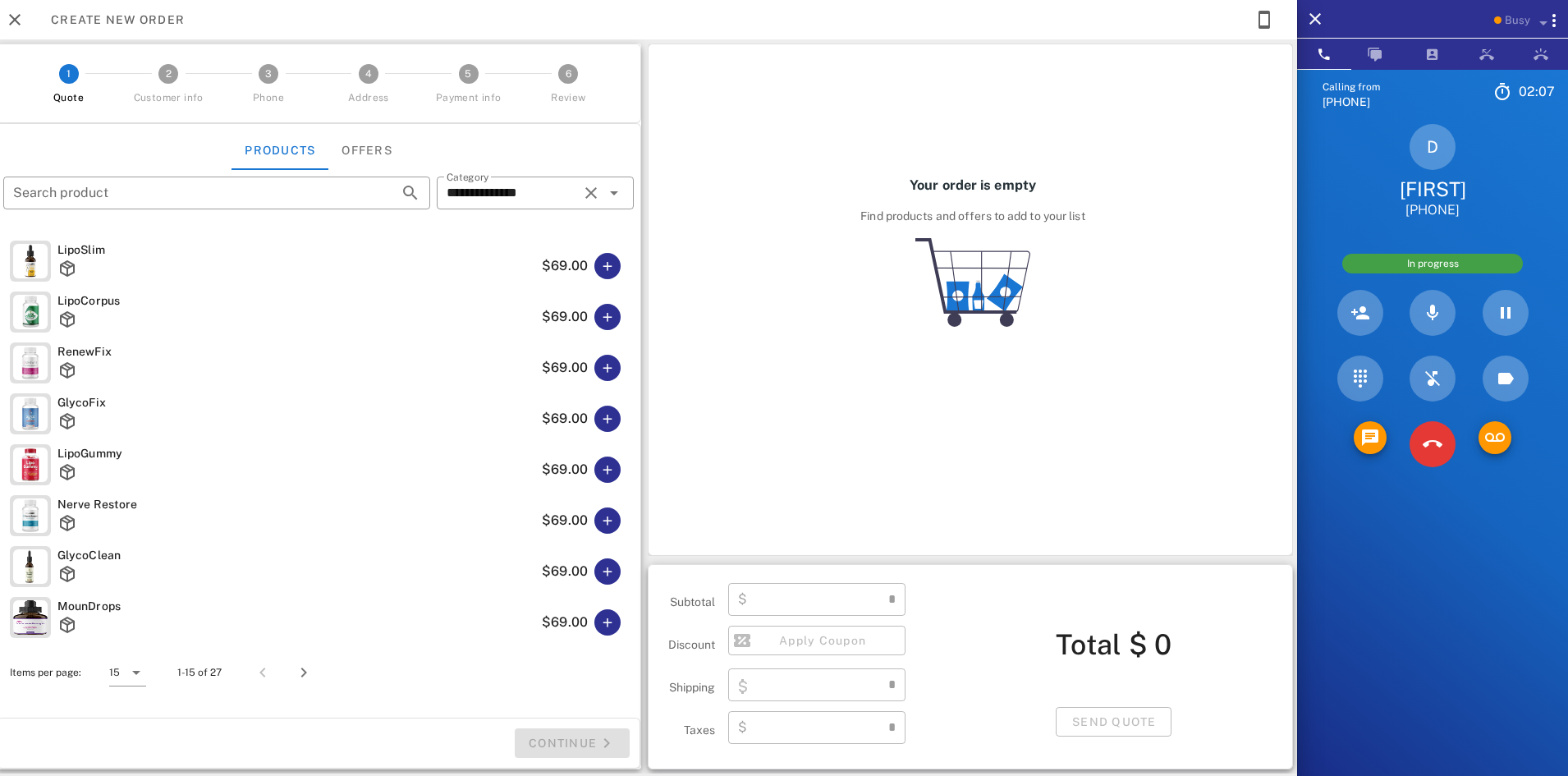 type on "****" 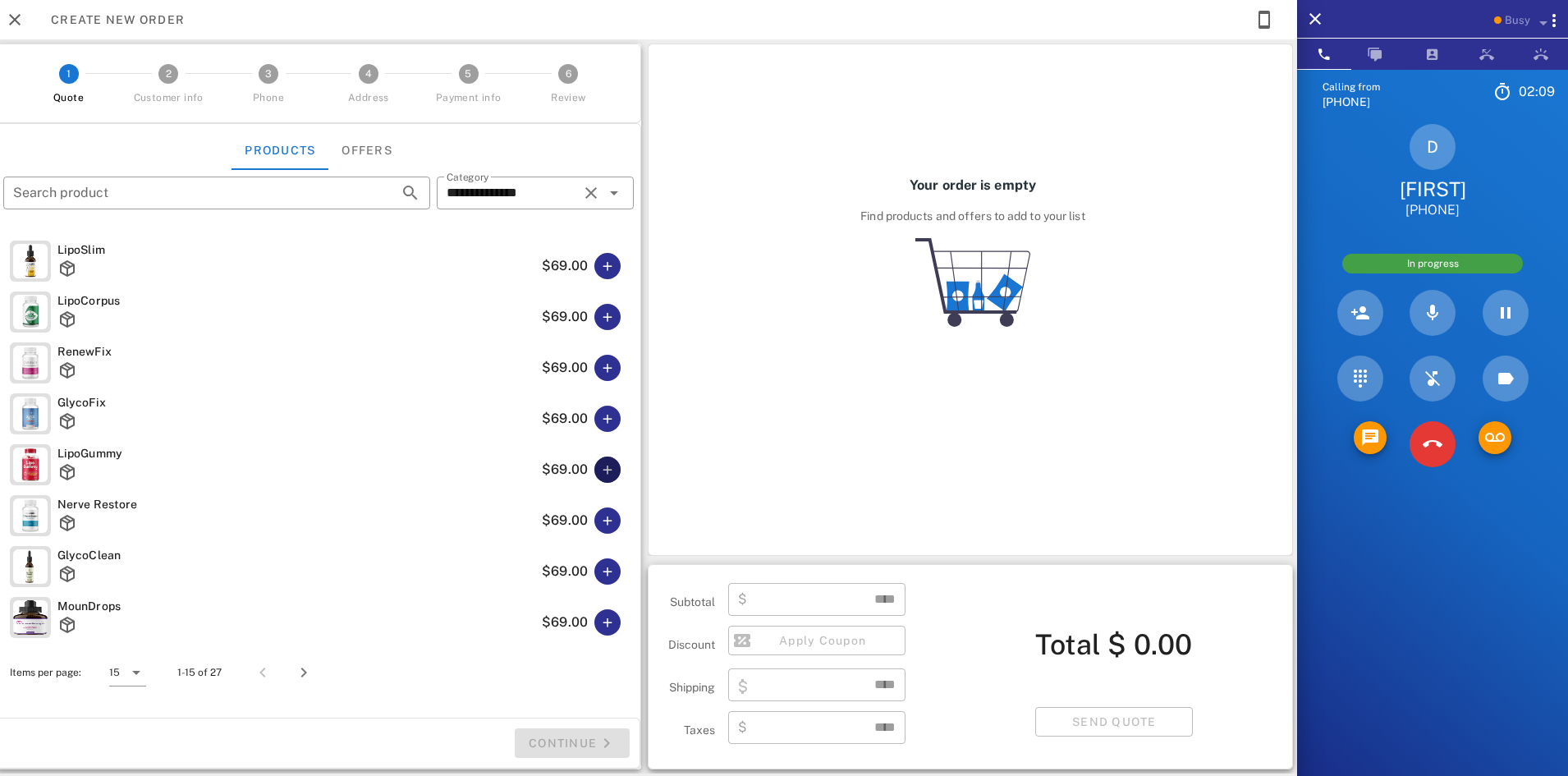 click at bounding box center (607, 470) 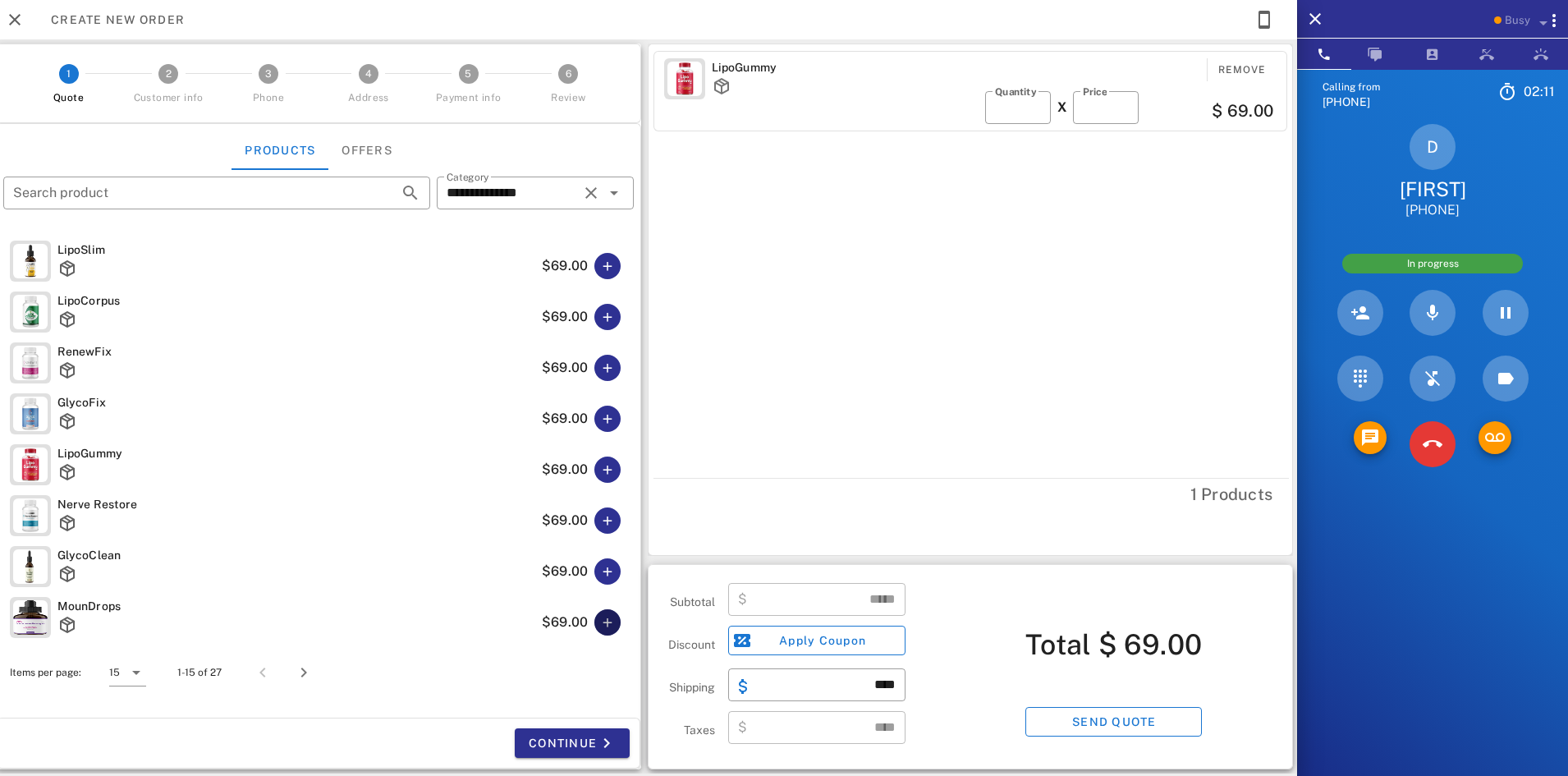 click at bounding box center [607, 622] 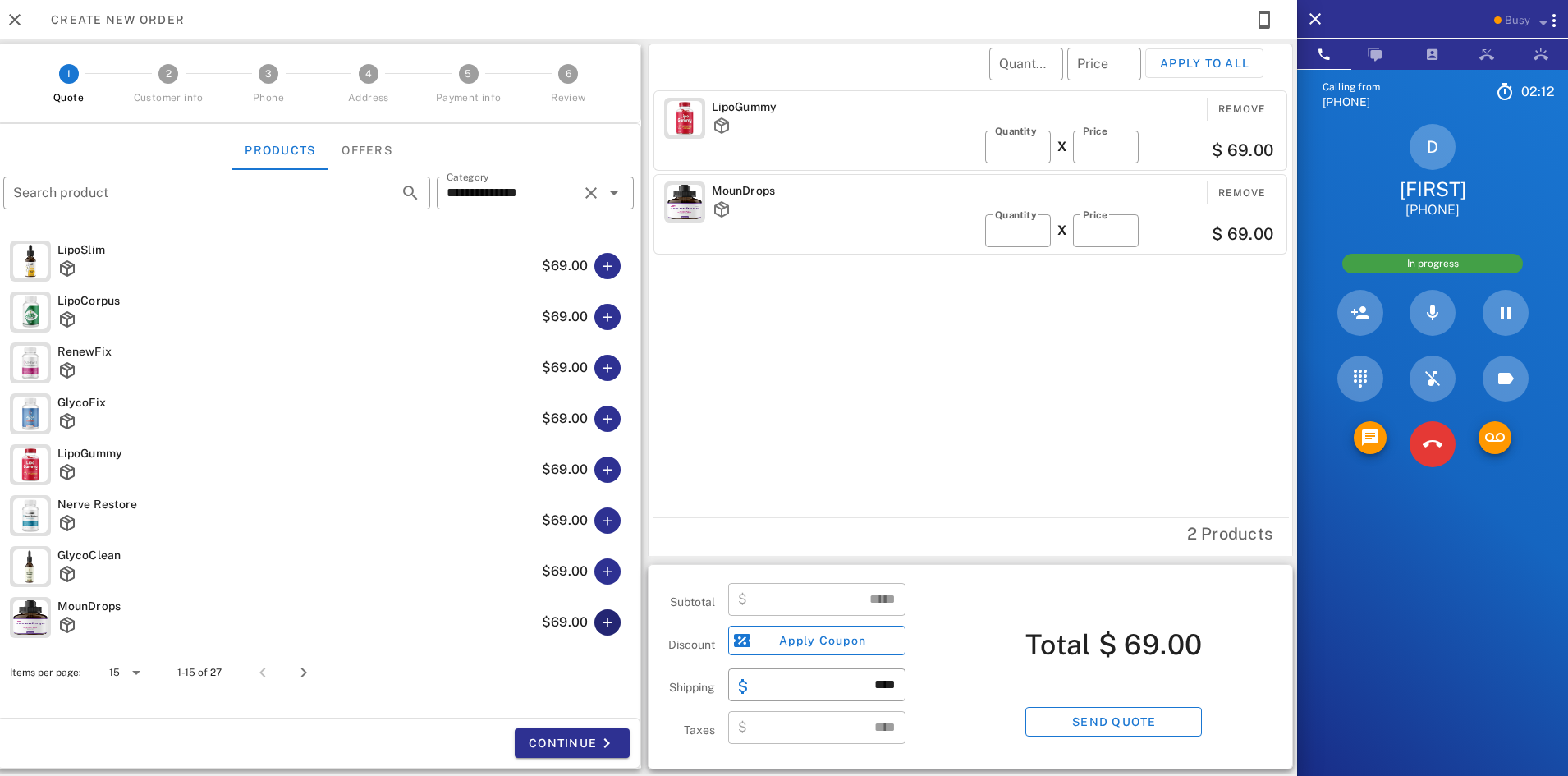 type on "******" 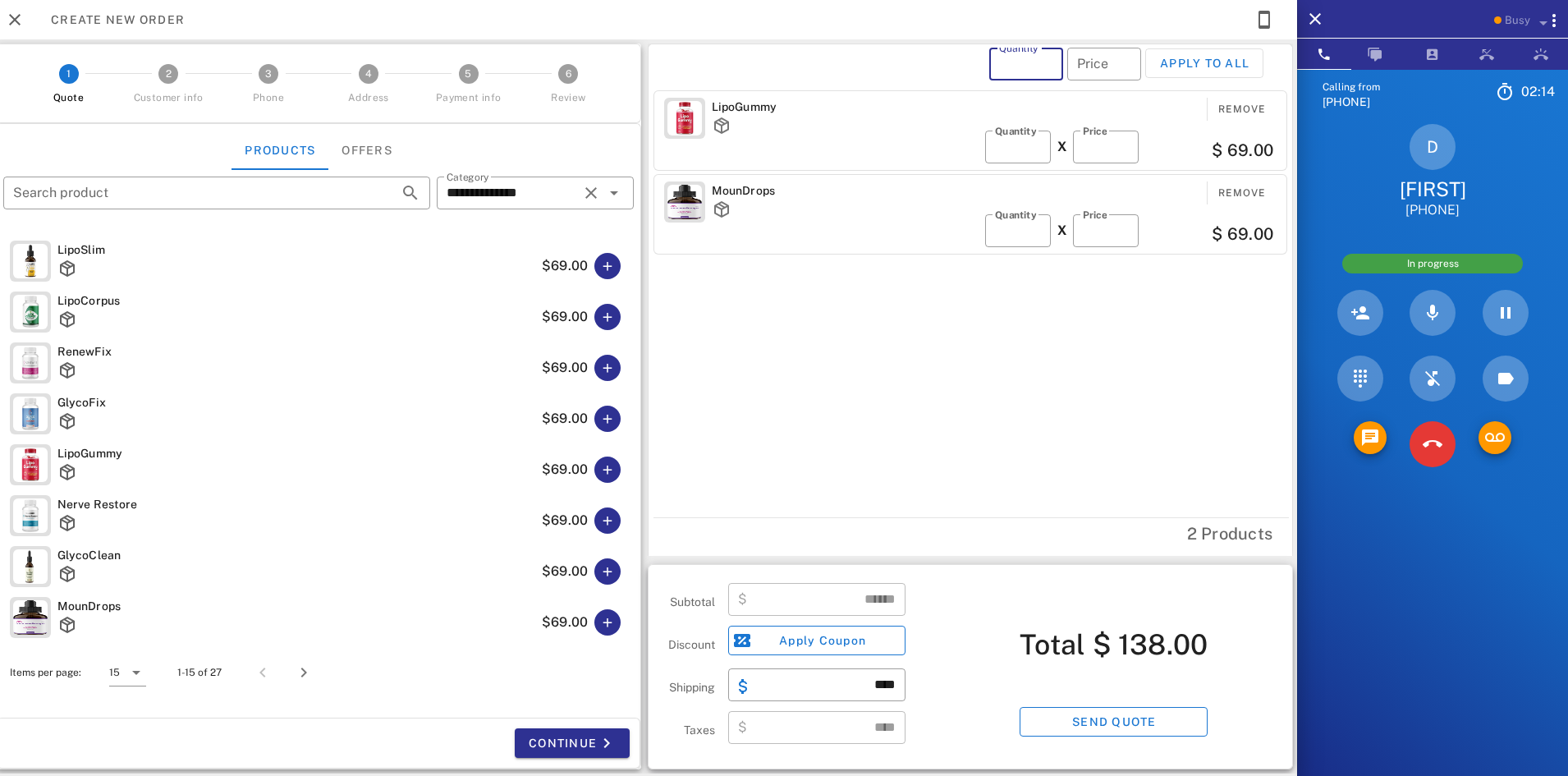 click on "Quantity" at bounding box center [1026, 64] 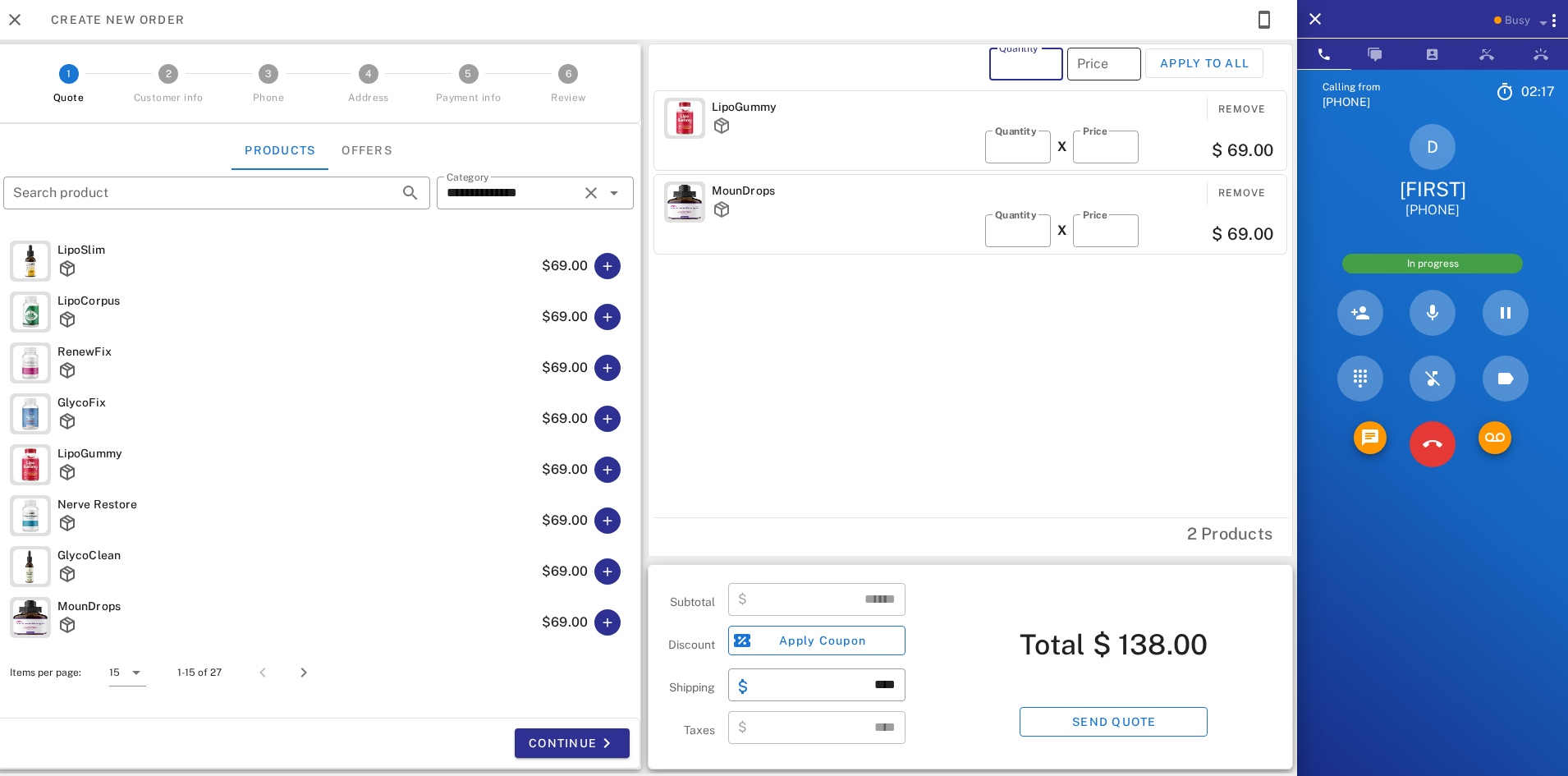 type on "*" 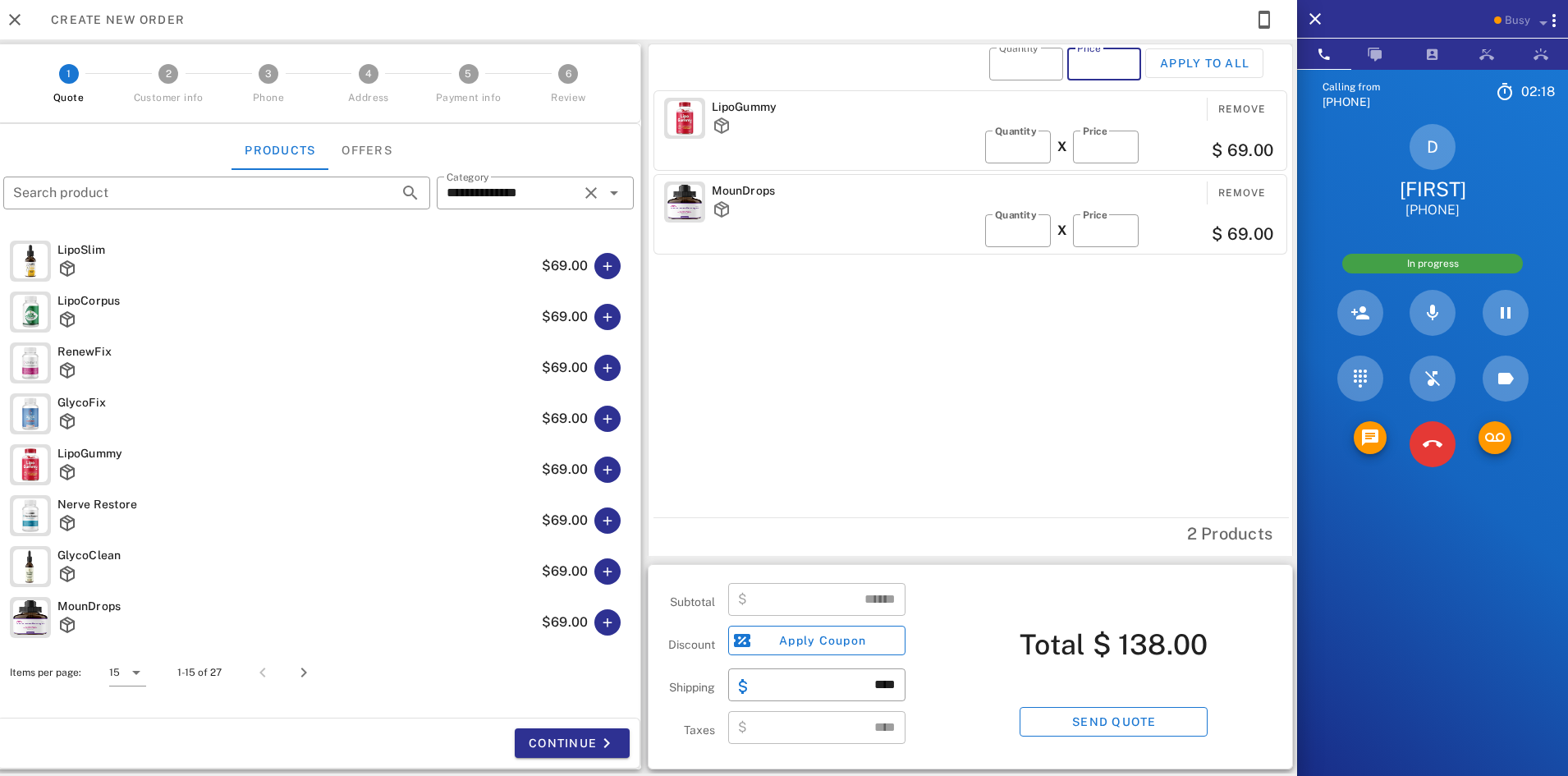 click on "Price" at bounding box center [1104, 64] 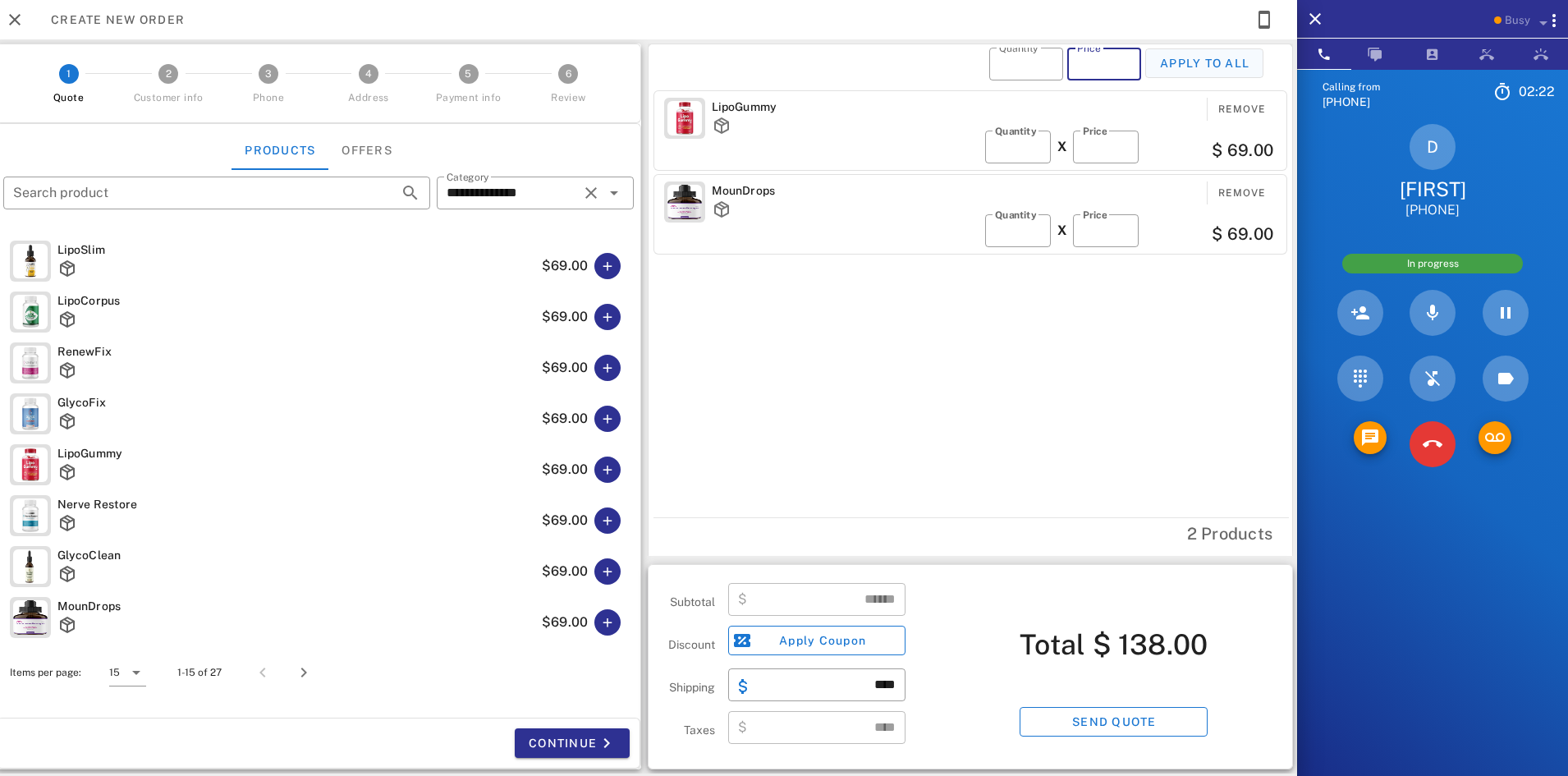 type on "**" 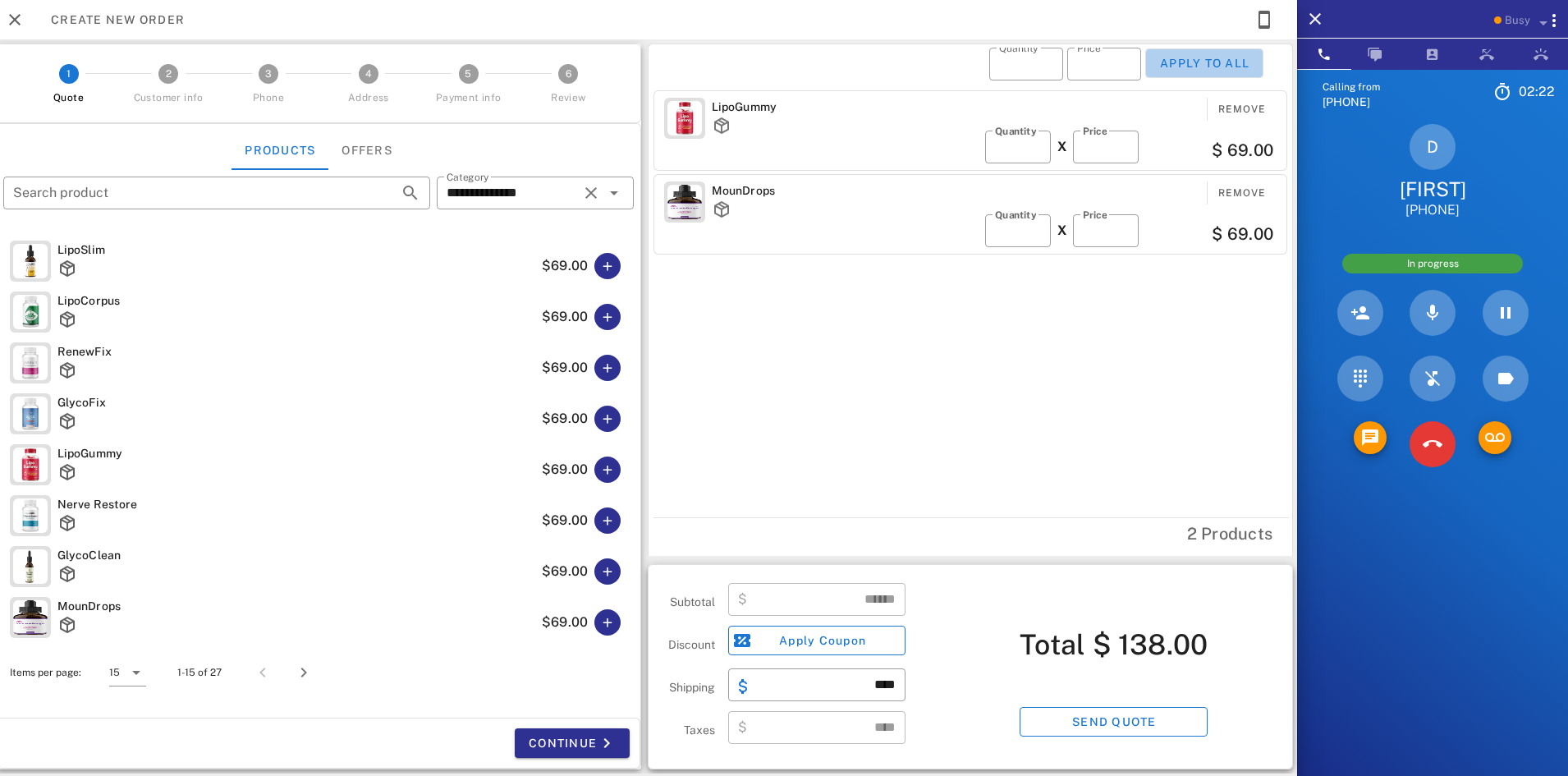 click on "Apply to all" at bounding box center [1204, 63] 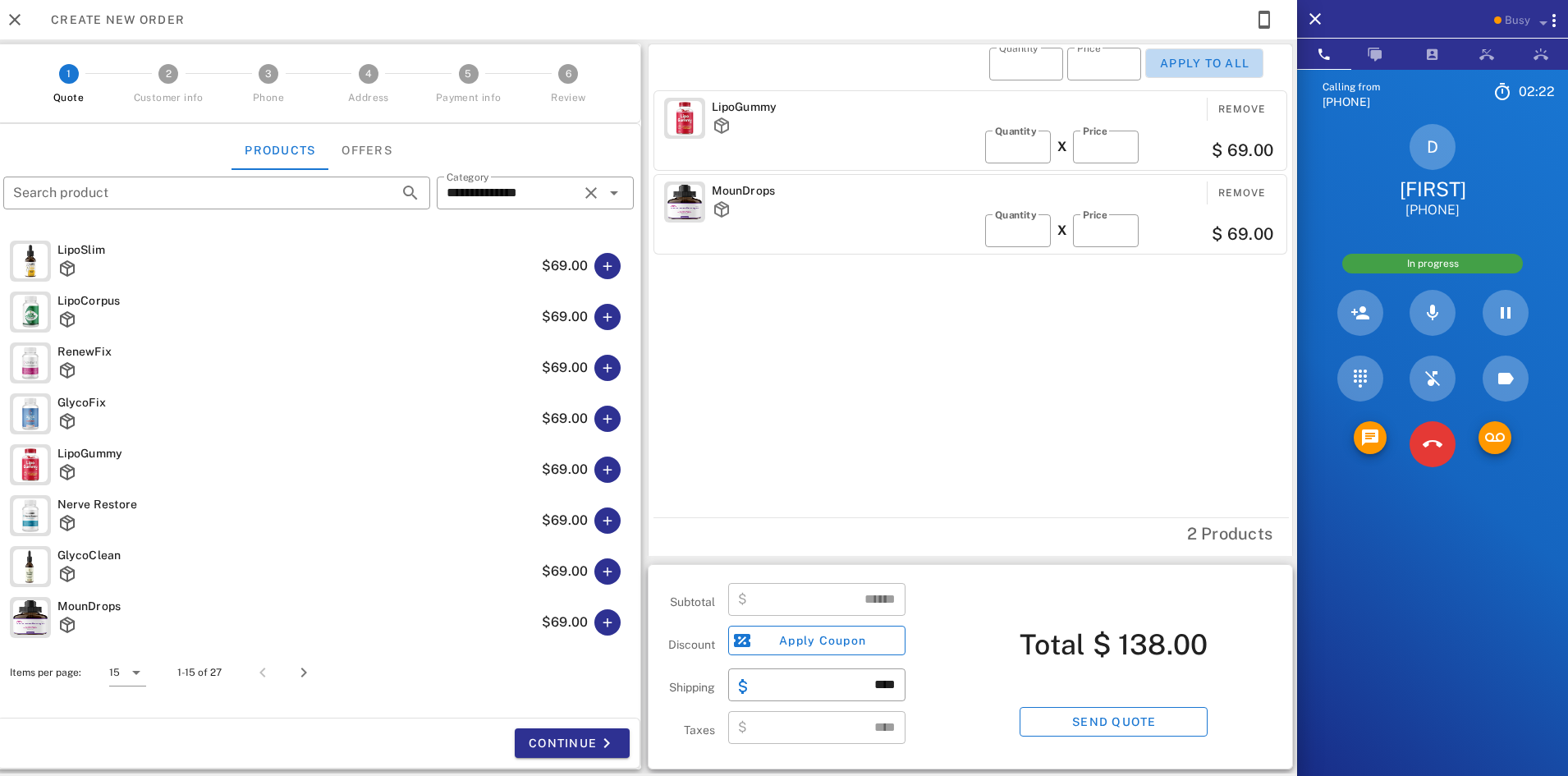 type on "*" 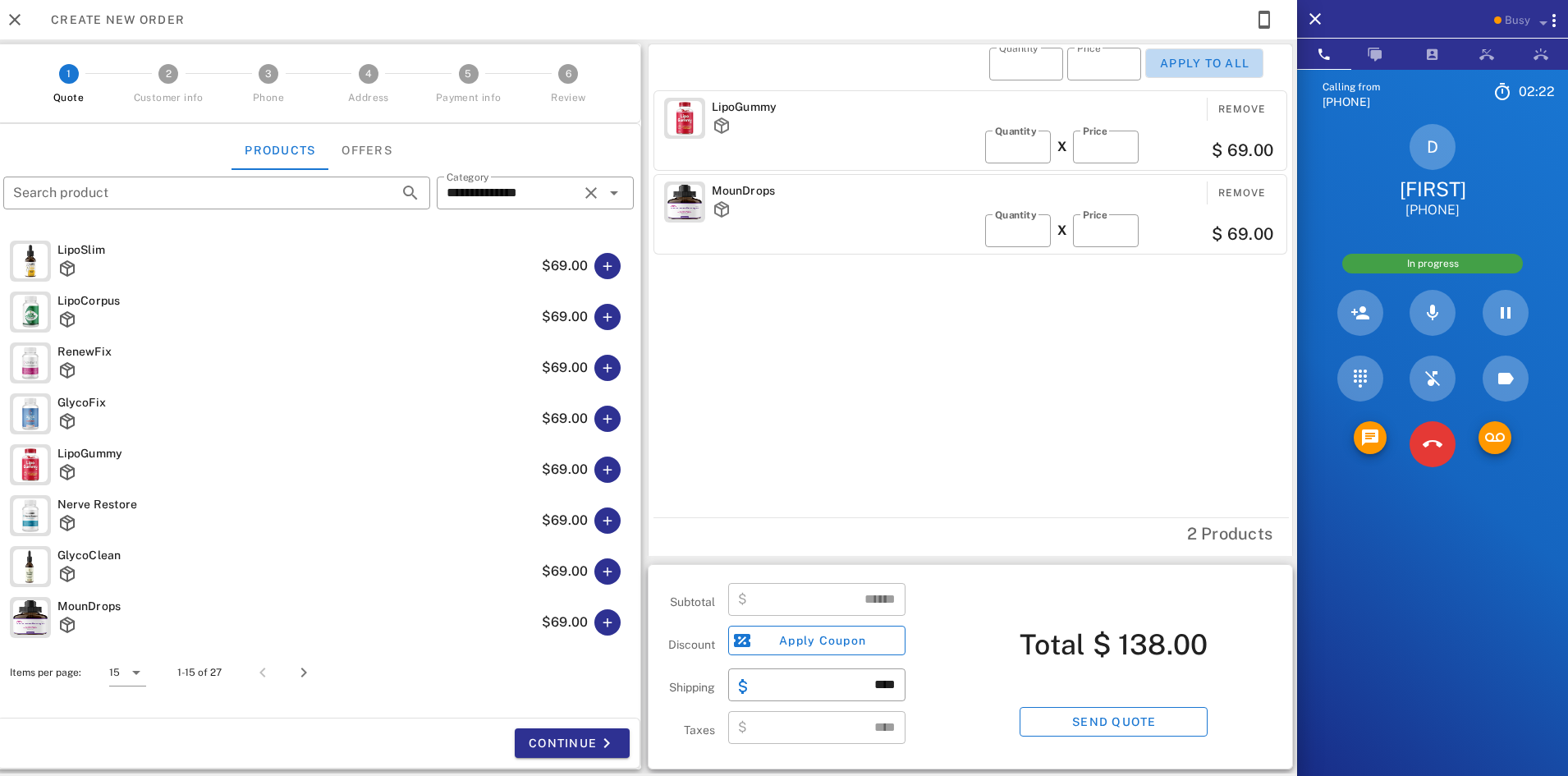 type 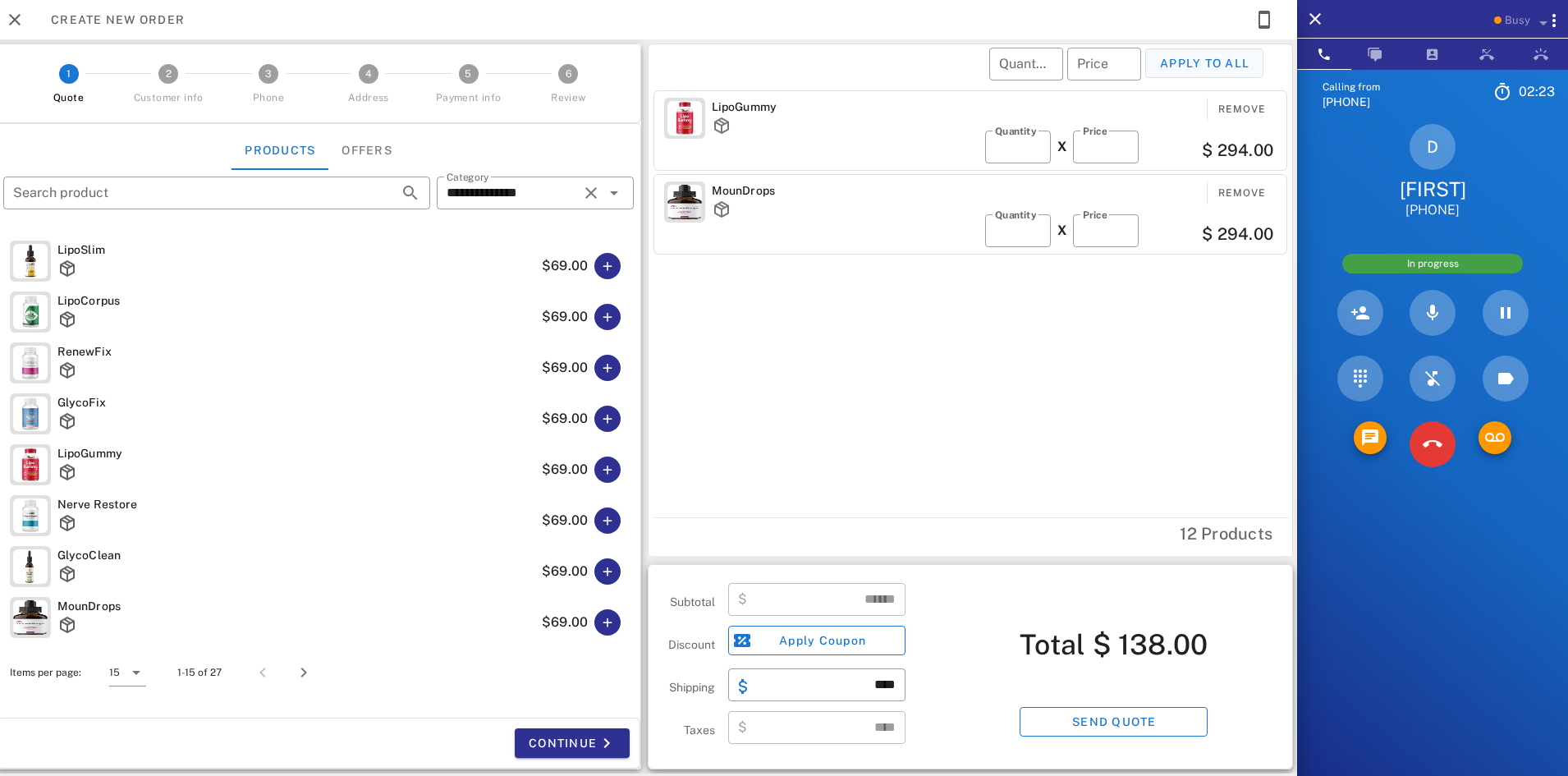 type on "******" 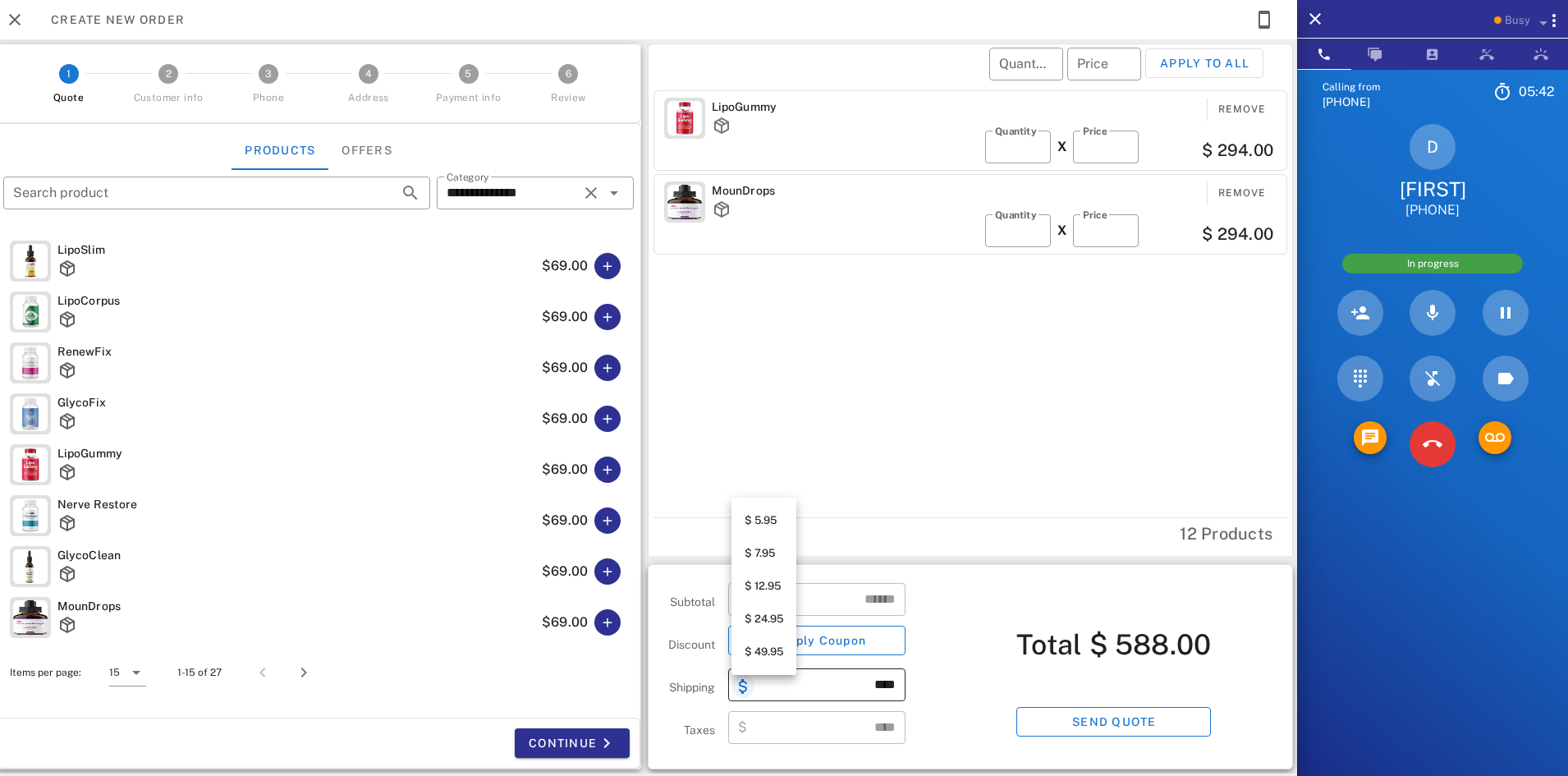 click at bounding box center [743, 686] 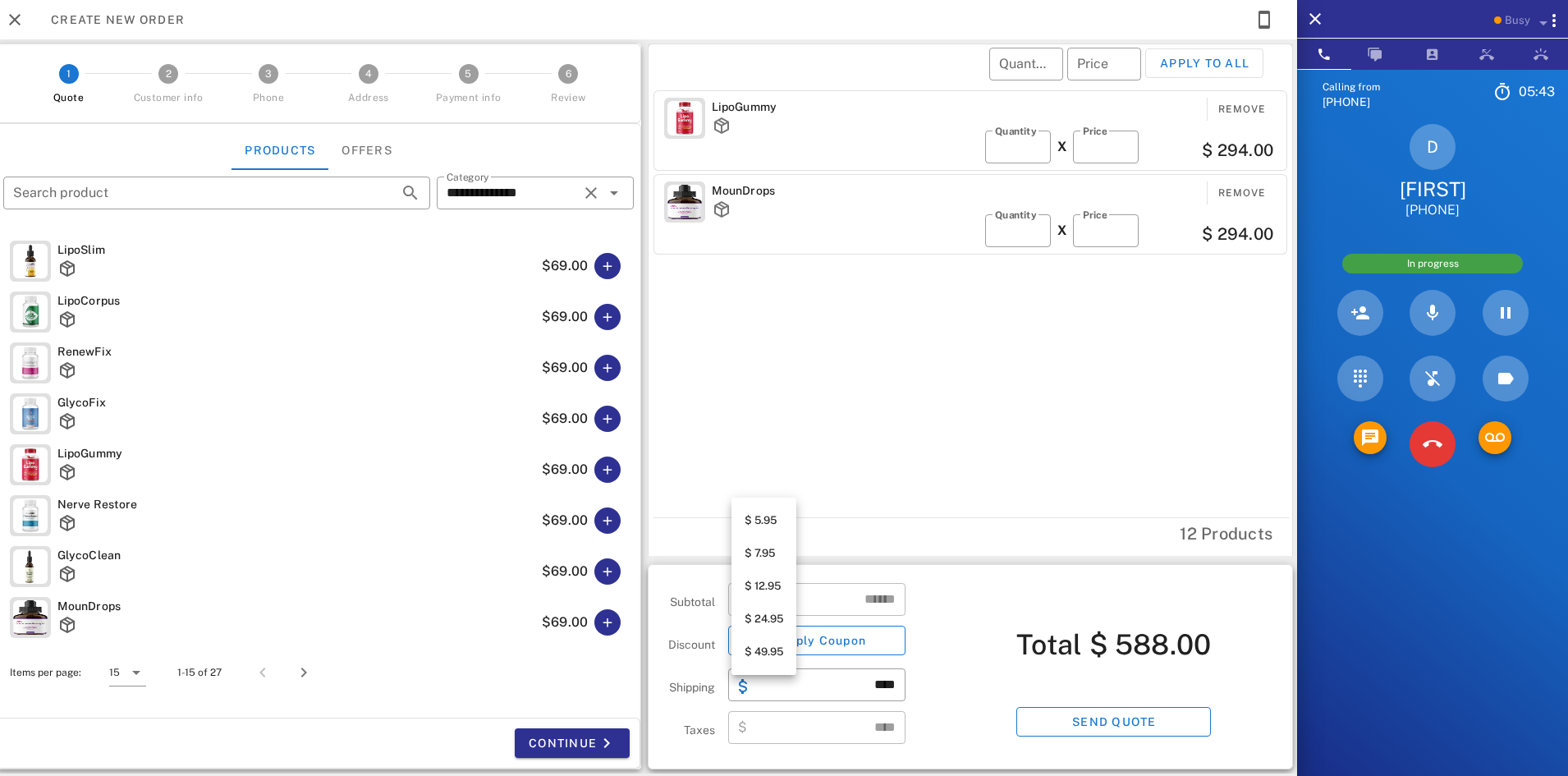 click on "$ 24.95" at bounding box center [763, 619] 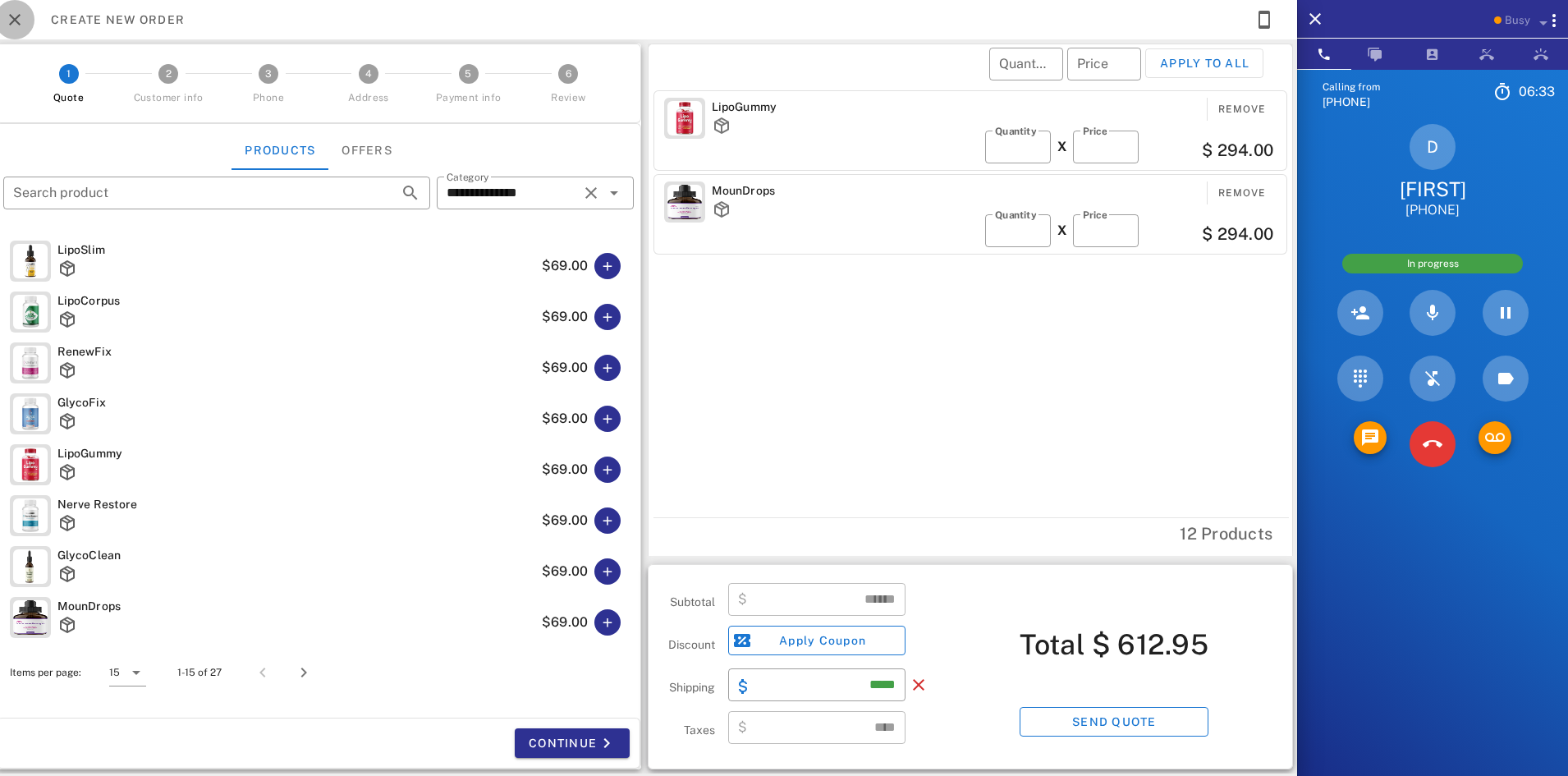 click at bounding box center [15, 20] 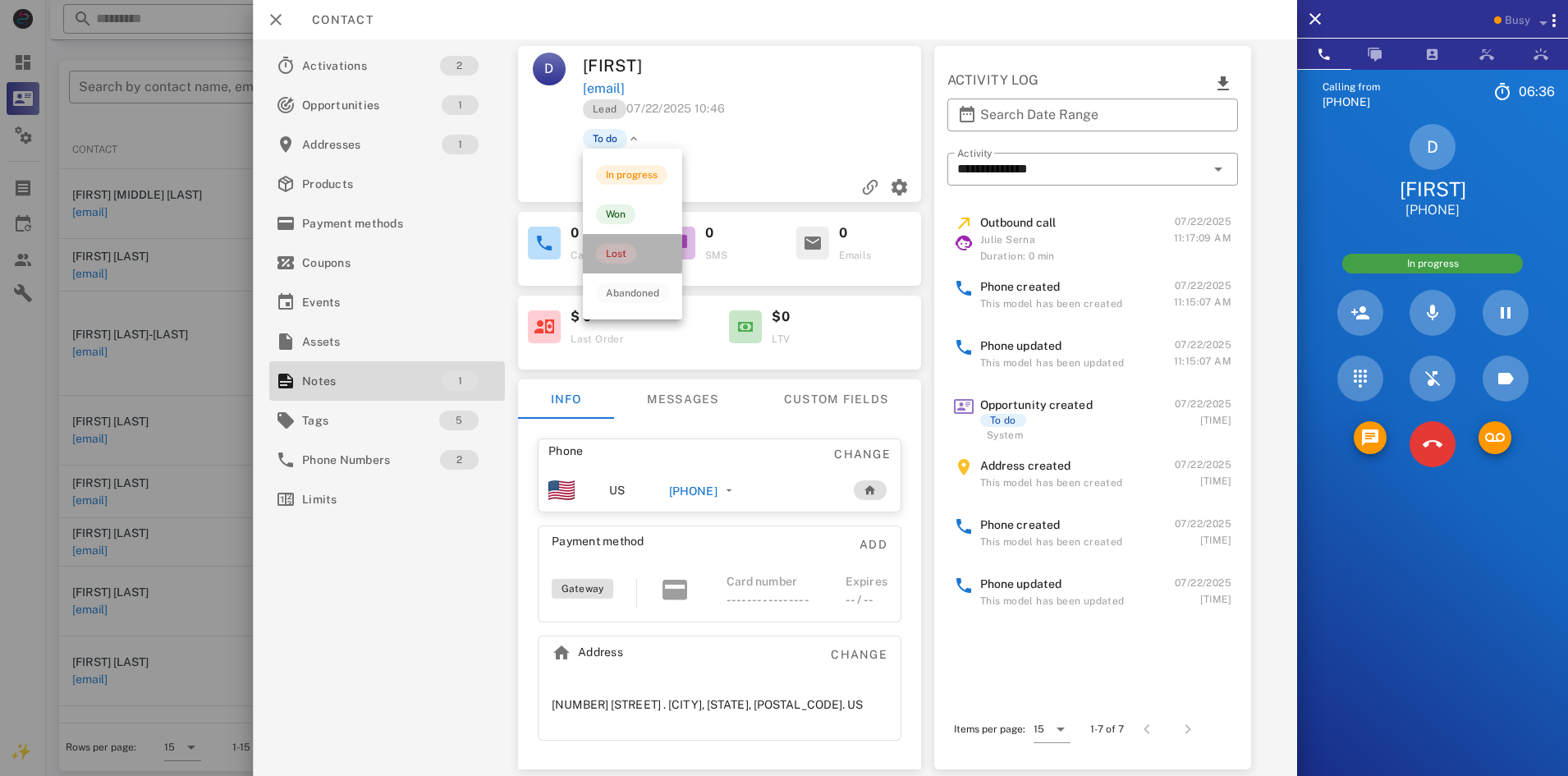 click on "Lost" at bounding box center [632, 254] 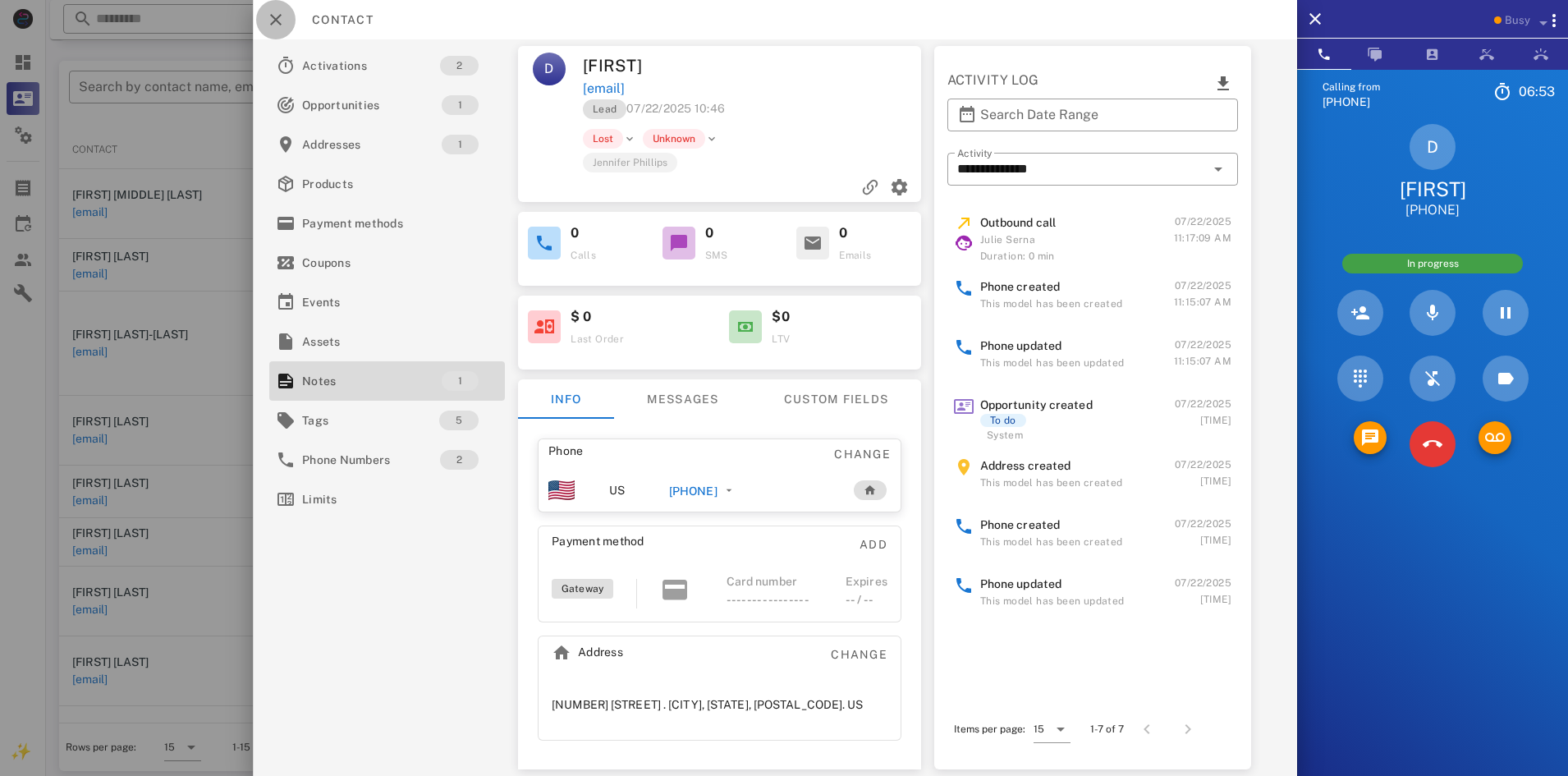 click at bounding box center (276, 20) 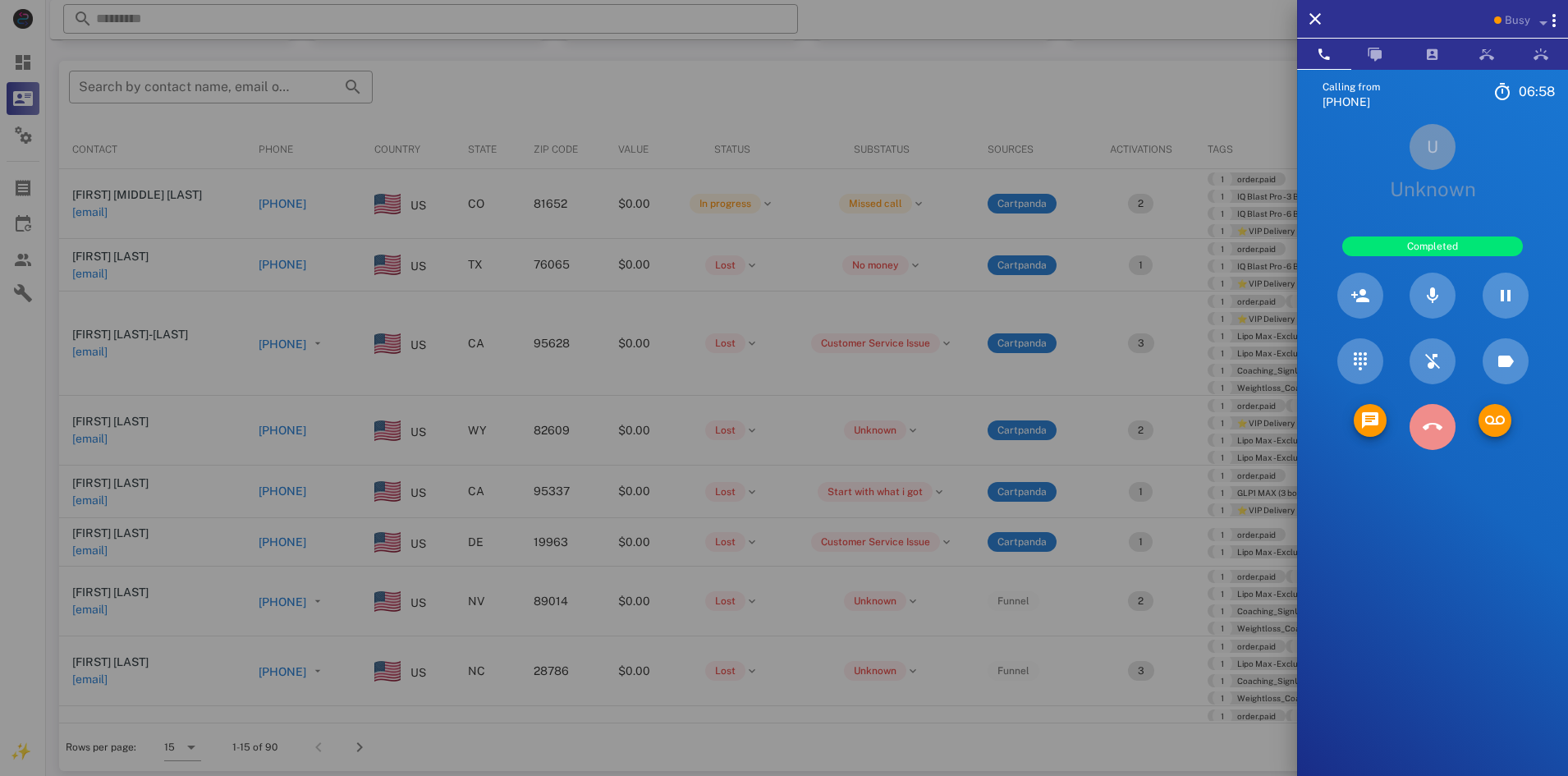 drag, startPoint x: 1437, startPoint y: 437, endPoint x: 1421, endPoint y: 479, distance: 44.94441 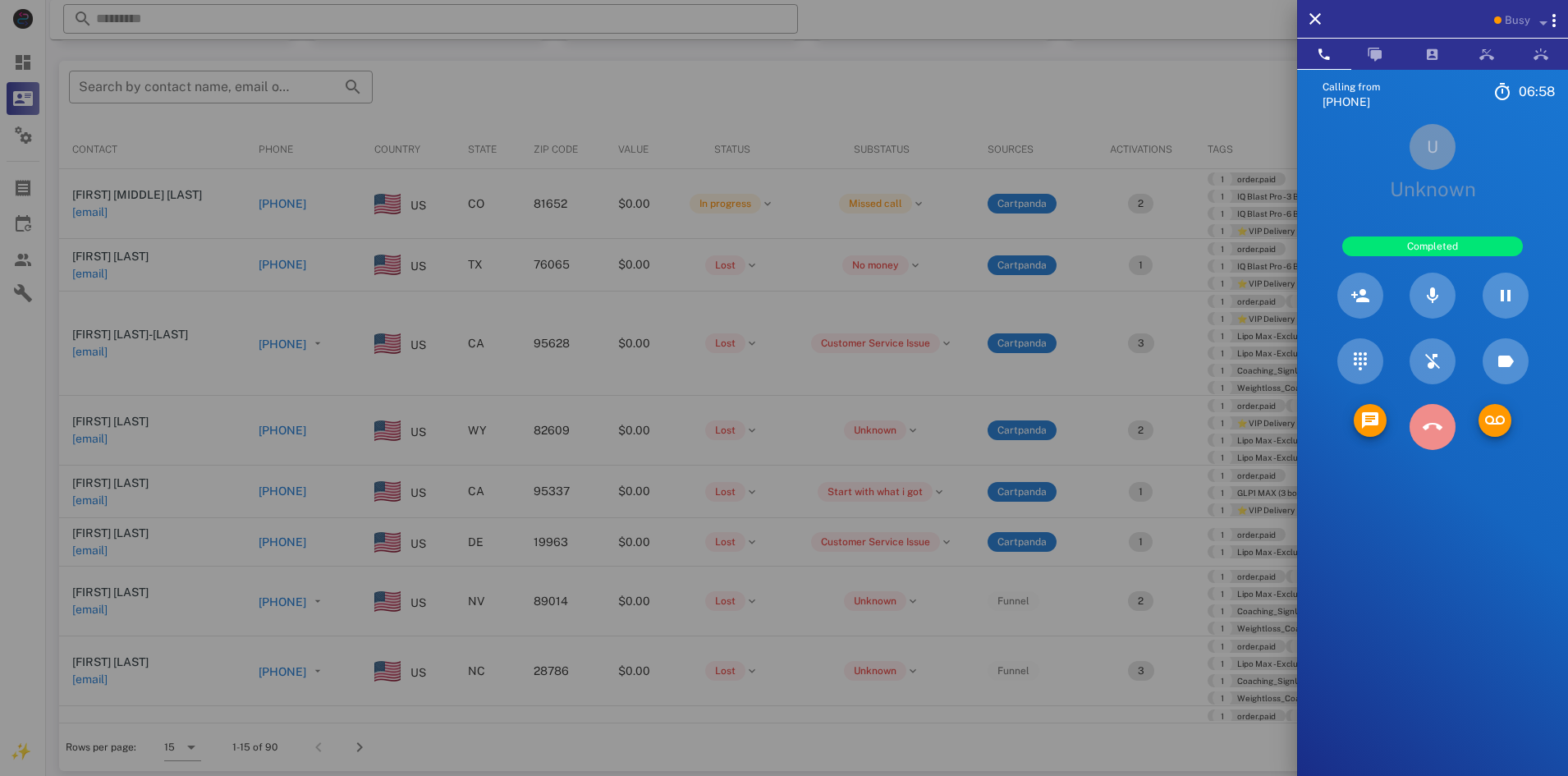 click at bounding box center (1433, 427) 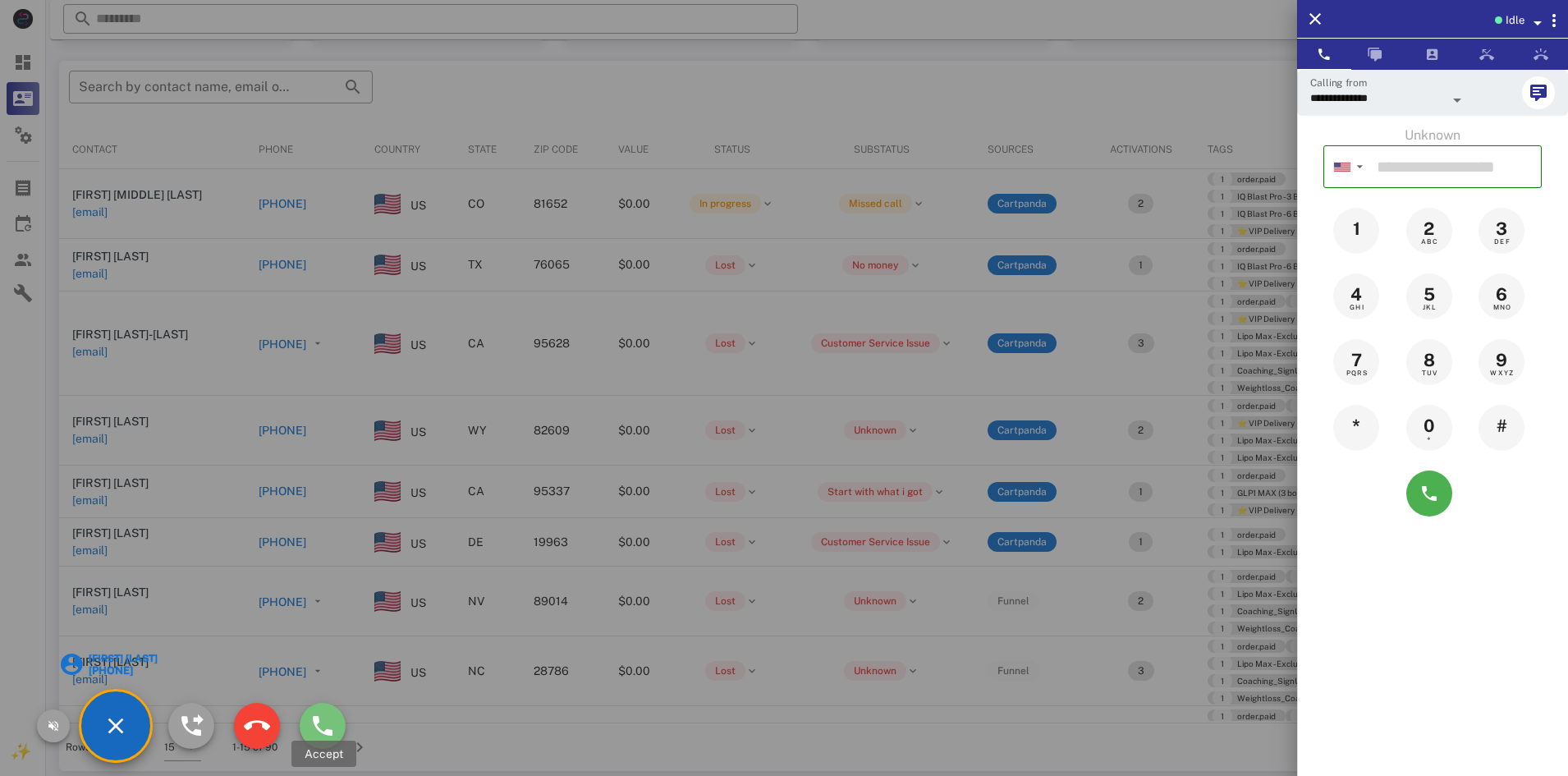 click at bounding box center [323, 726] 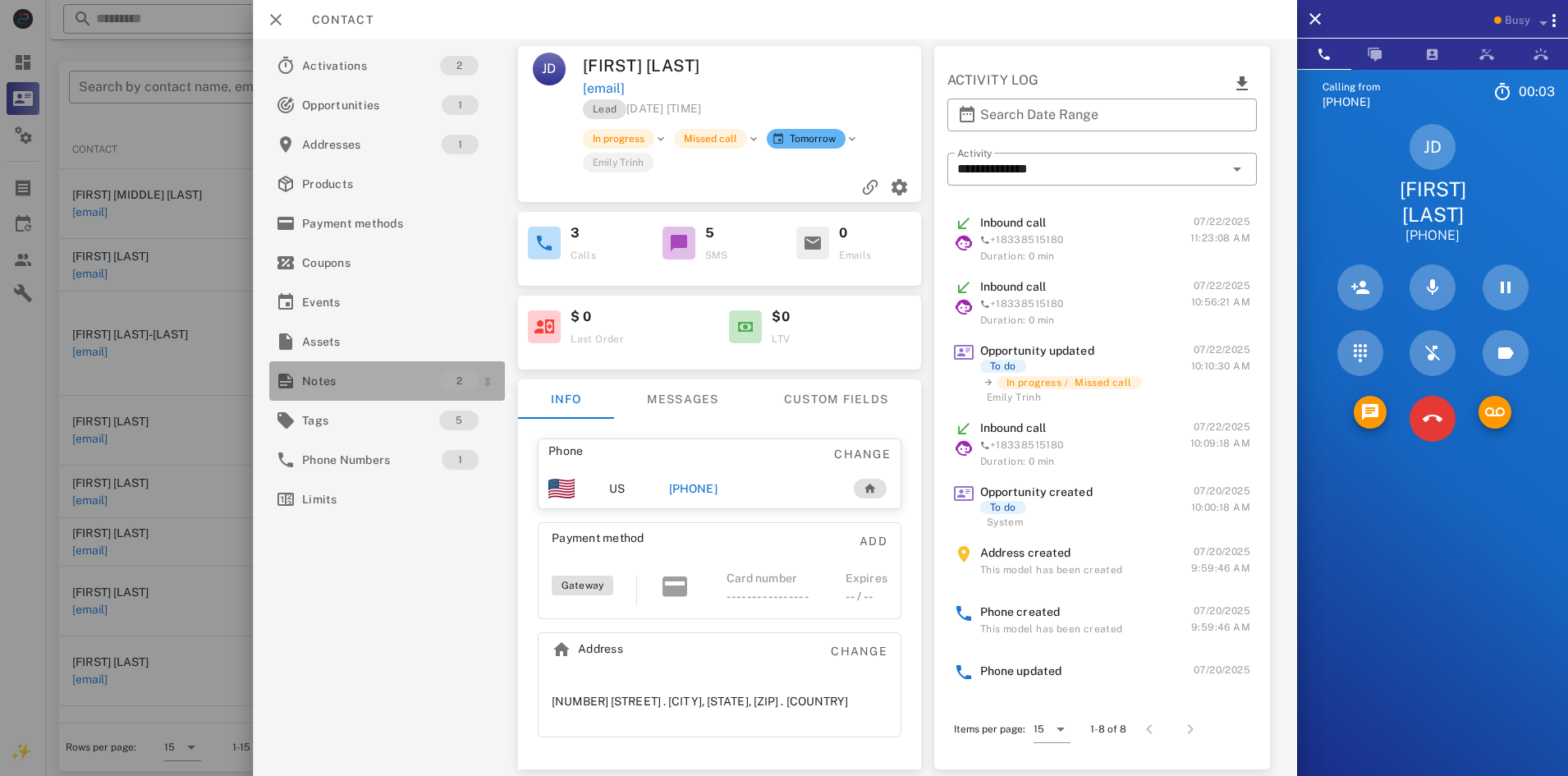 click on "Notes" at bounding box center (371, 381) 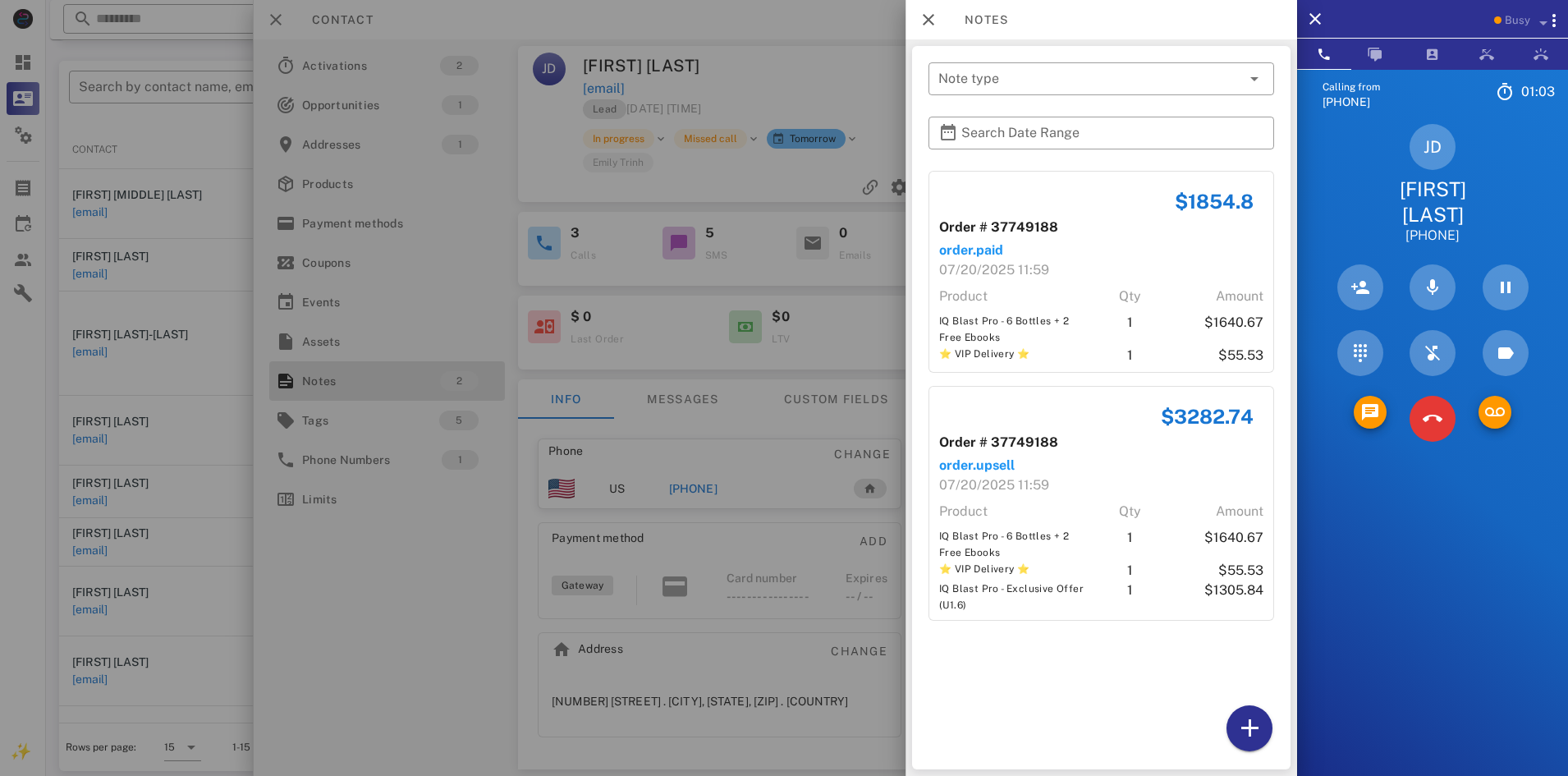 click at bounding box center [784, 388] 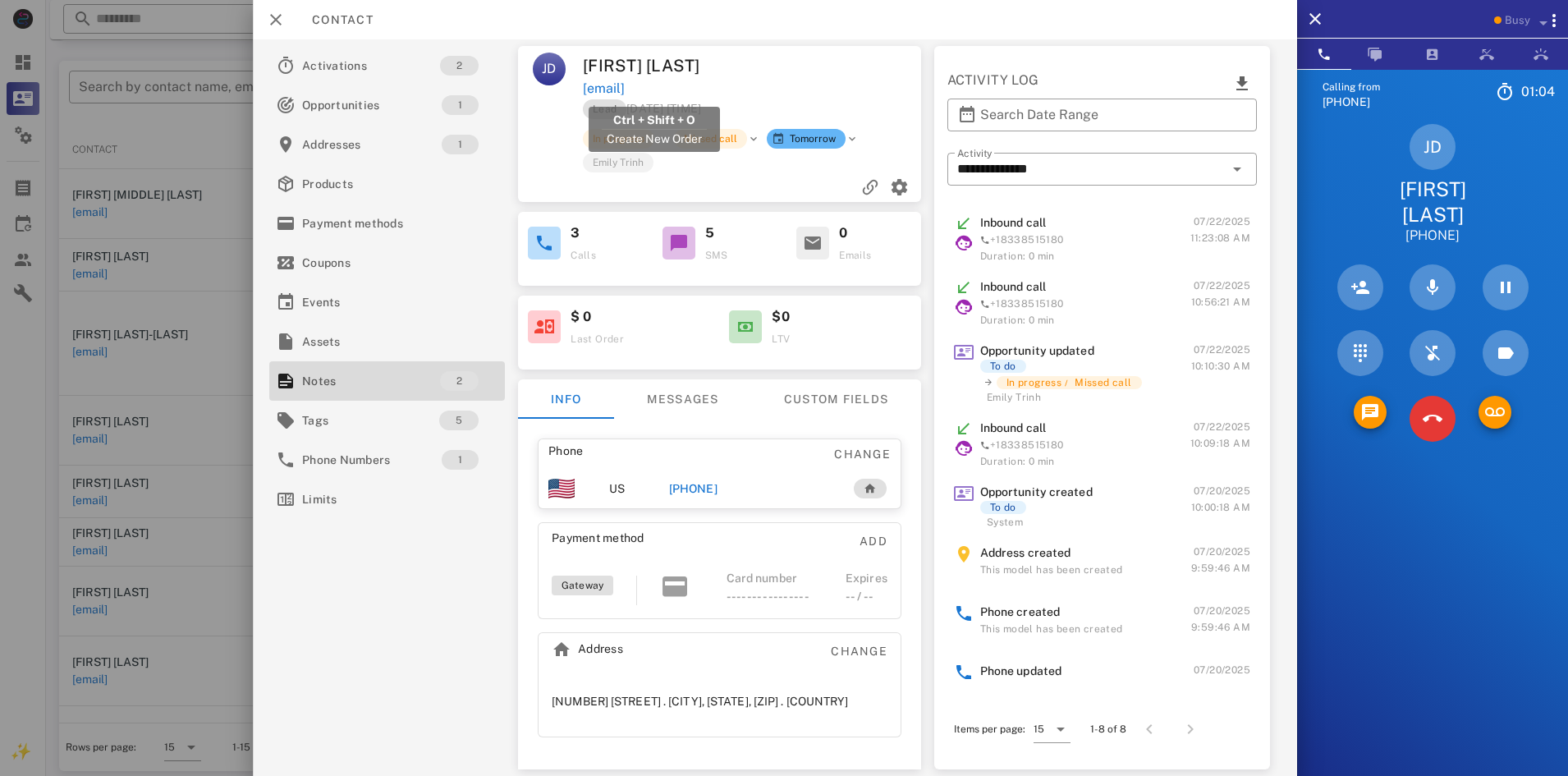 click on "[FIRST]@[EXAMPLE]" at bounding box center [603, 89] 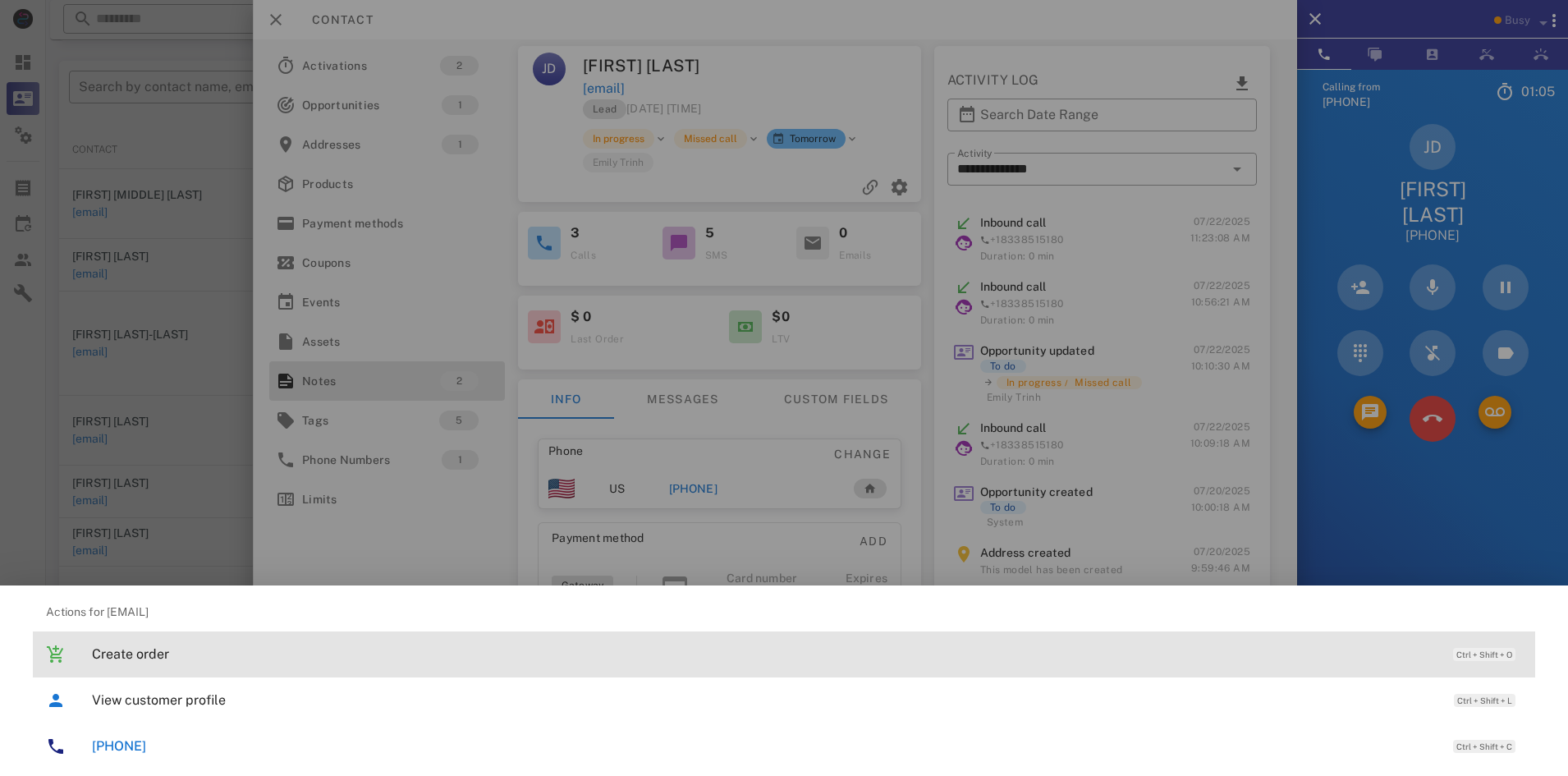 click on "Create order" at bounding box center [764, 654] 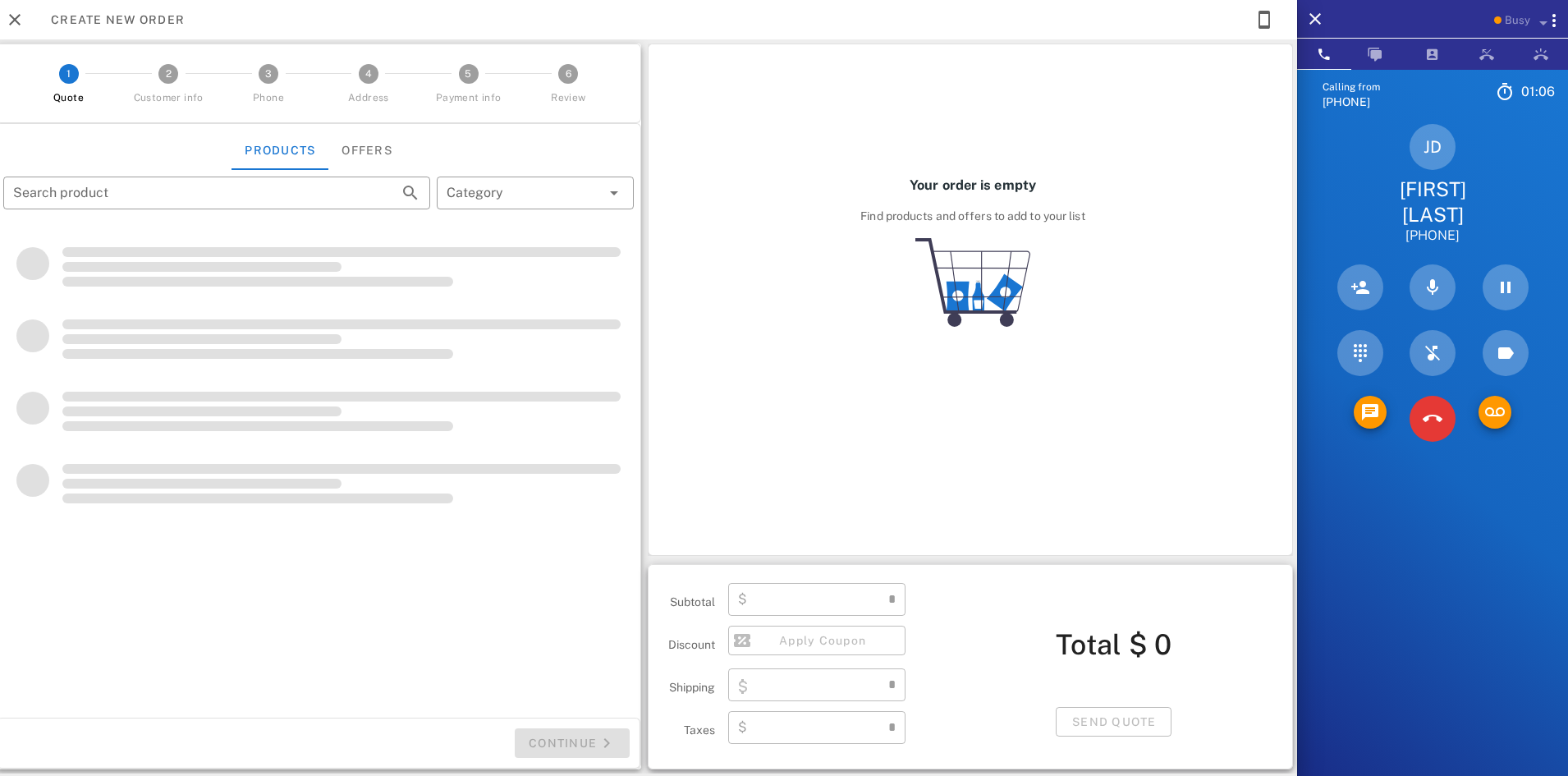 type on "**********" 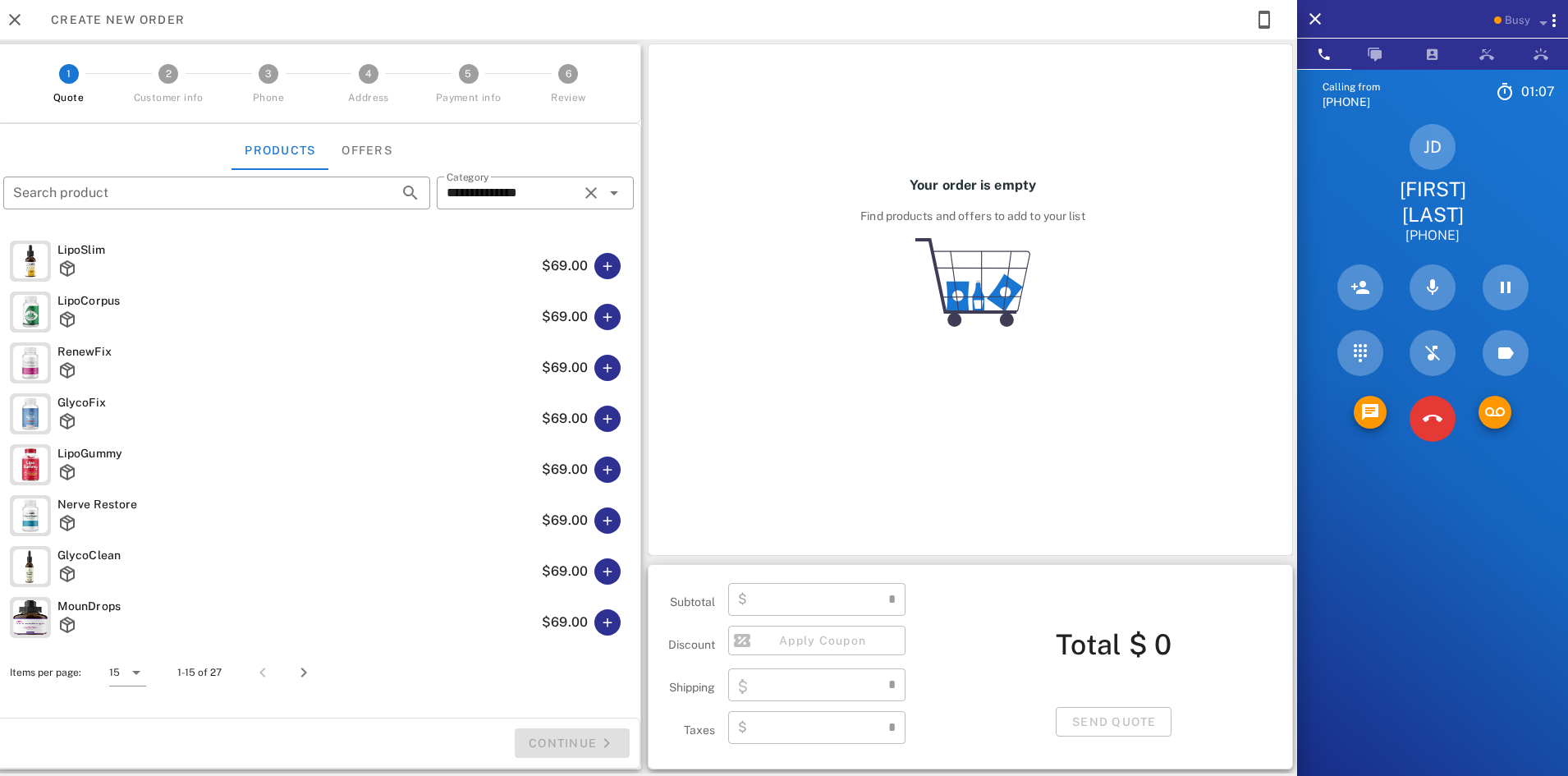 type on "****" 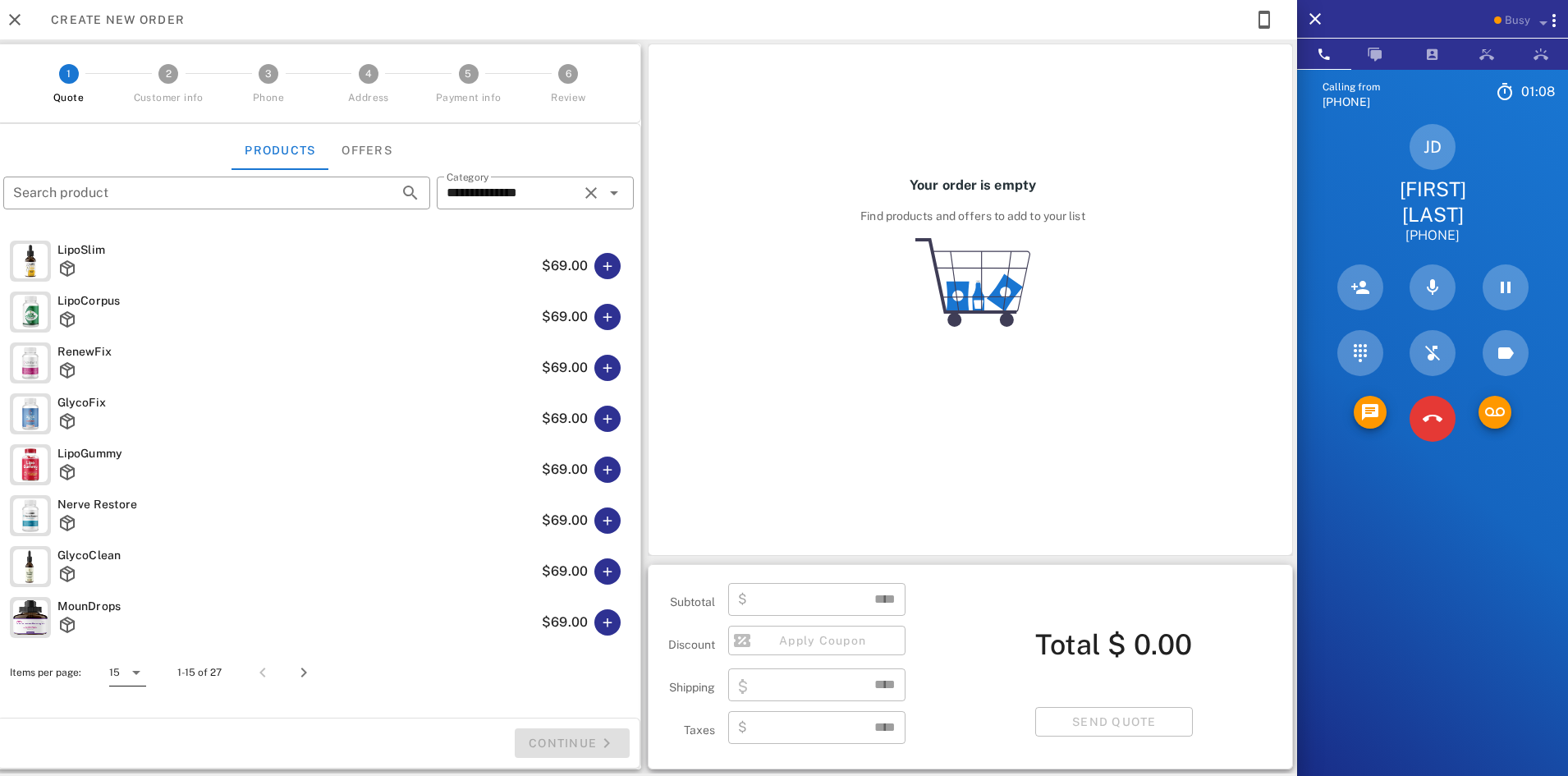 click on "15" at bounding box center (116, 673) 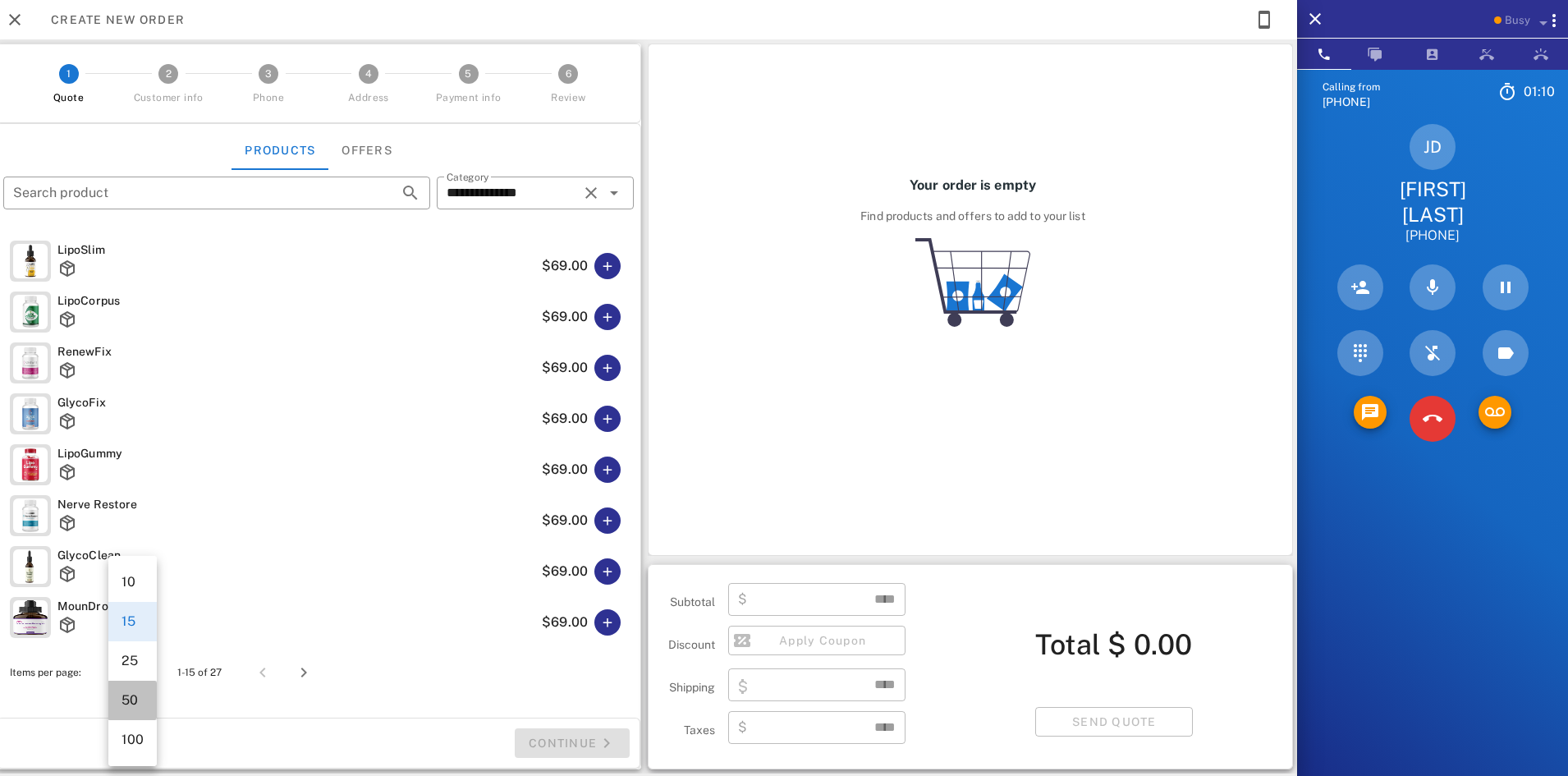 click on "50" at bounding box center [132, 700] 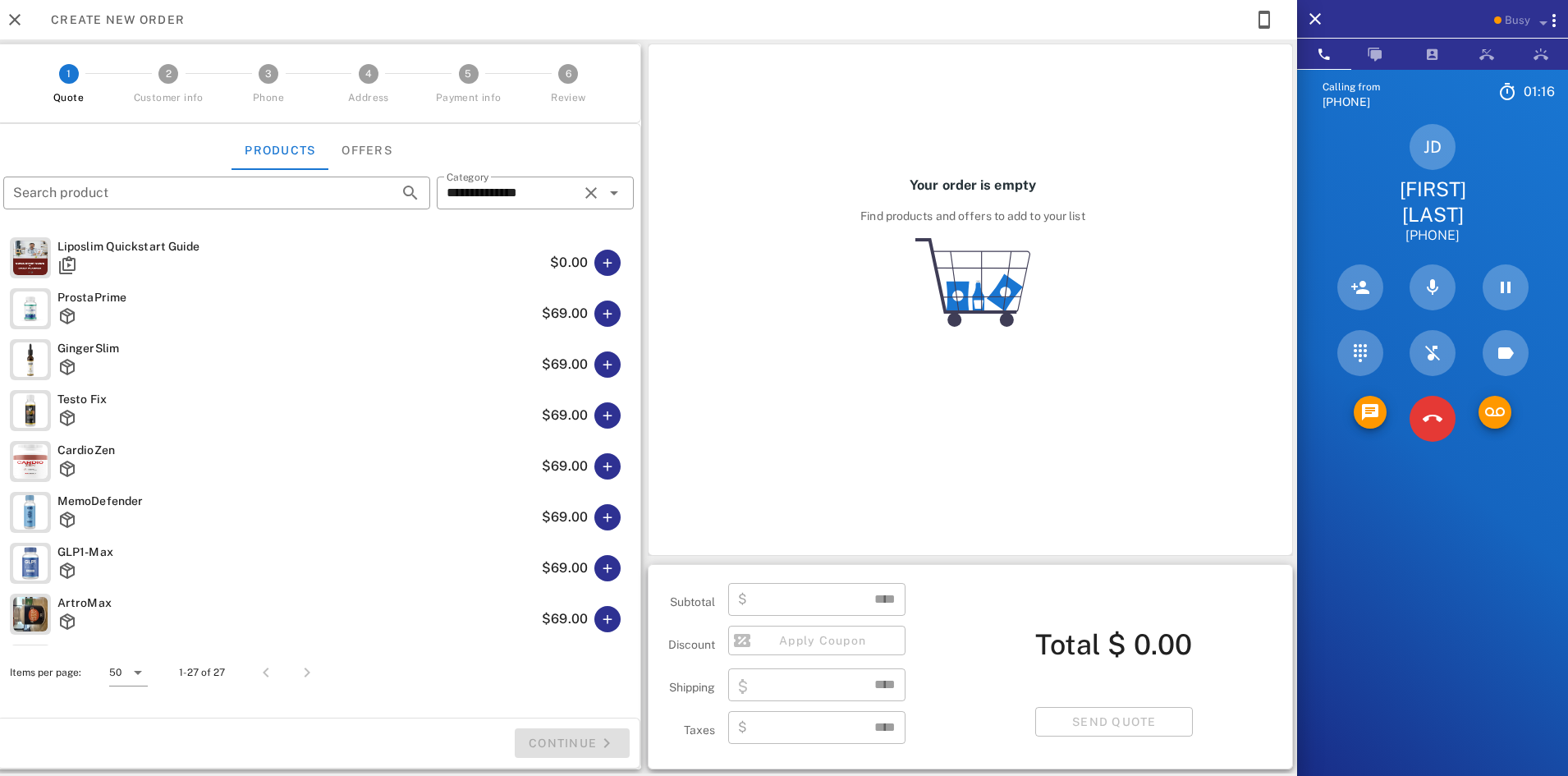 scroll, scrollTop: 739, scrollLeft: 0, axis: vertical 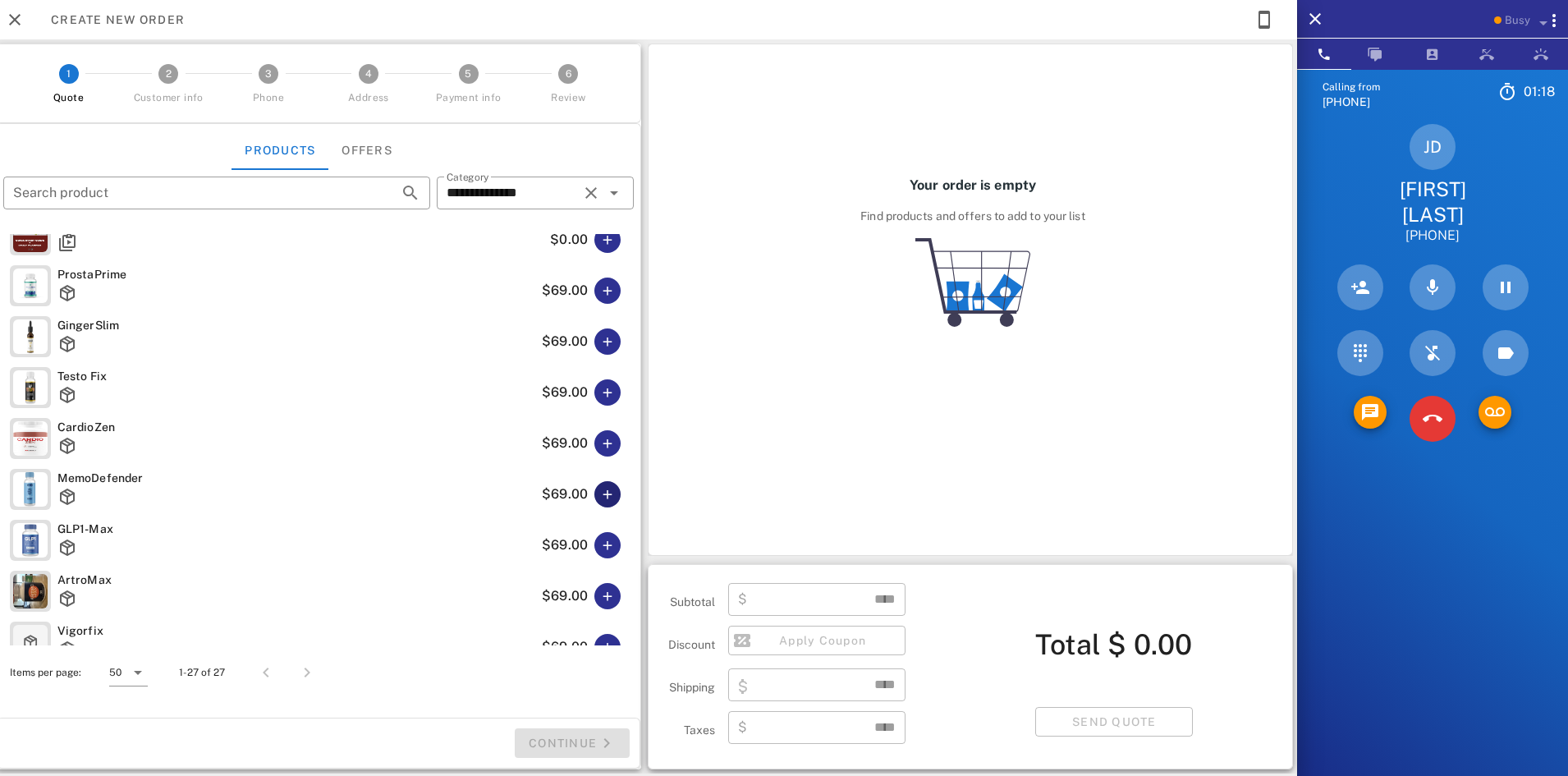 click at bounding box center [607, 494] 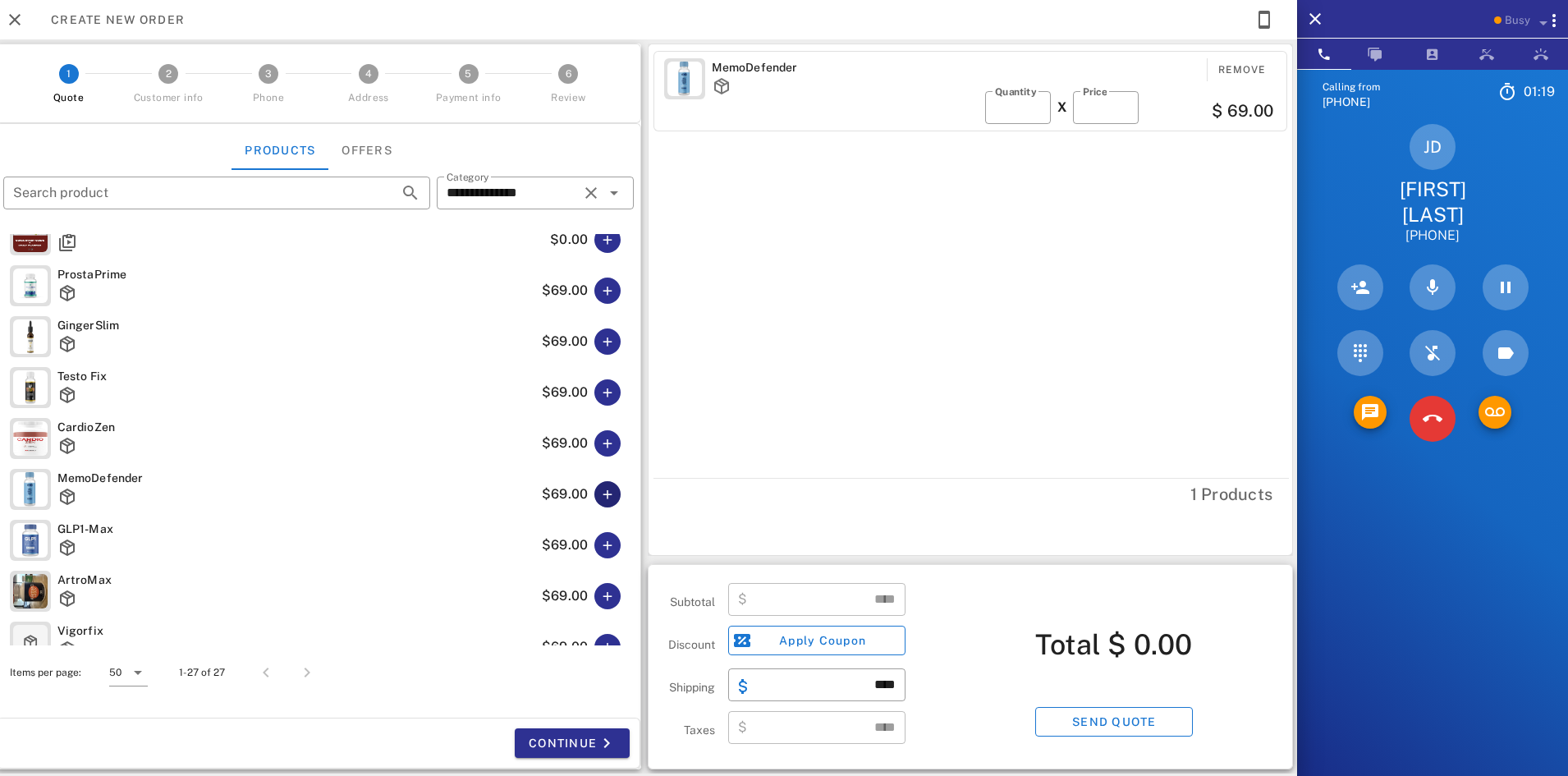 type on "*****" 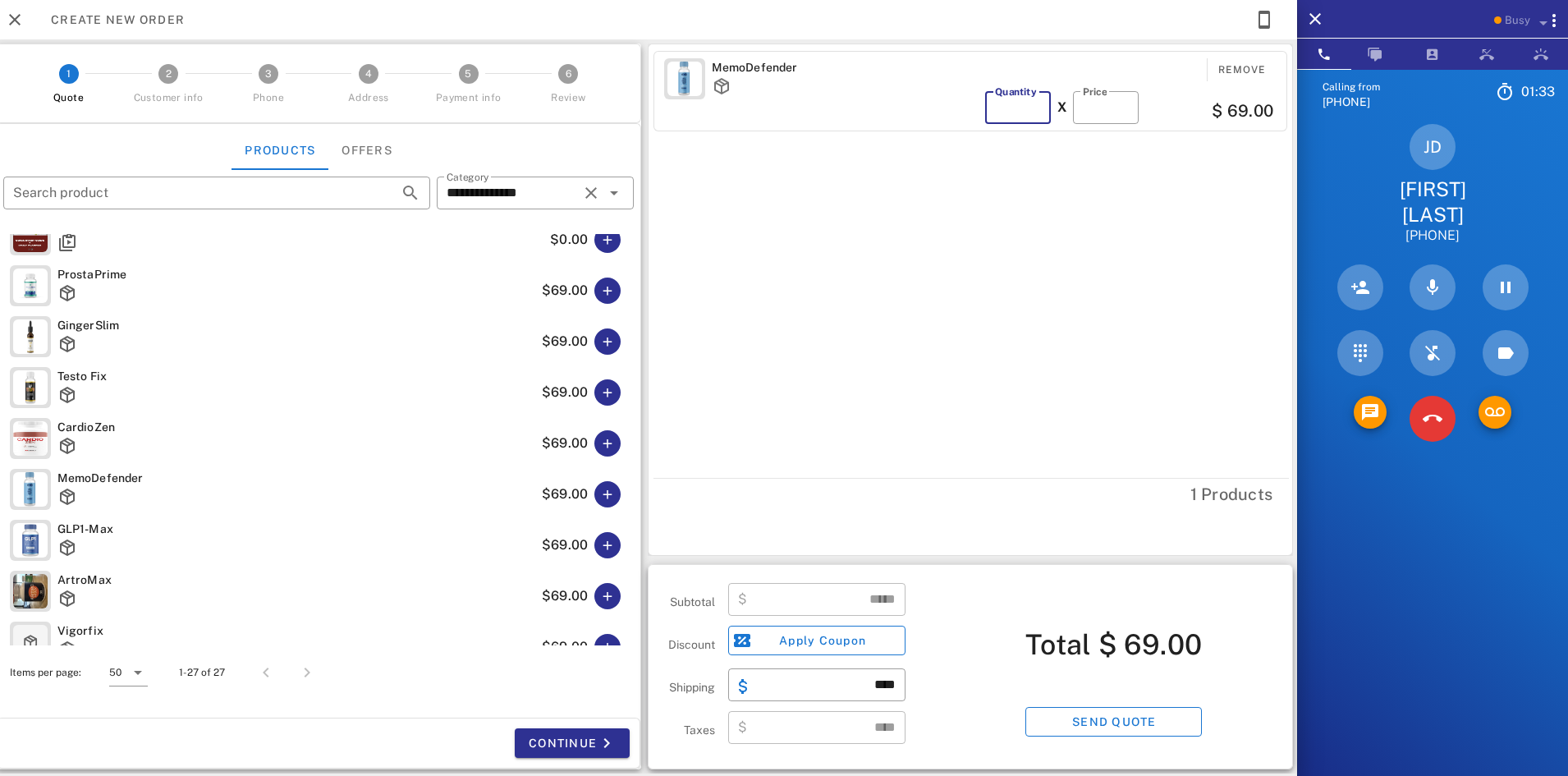 click on "*" at bounding box center (1018, 108) 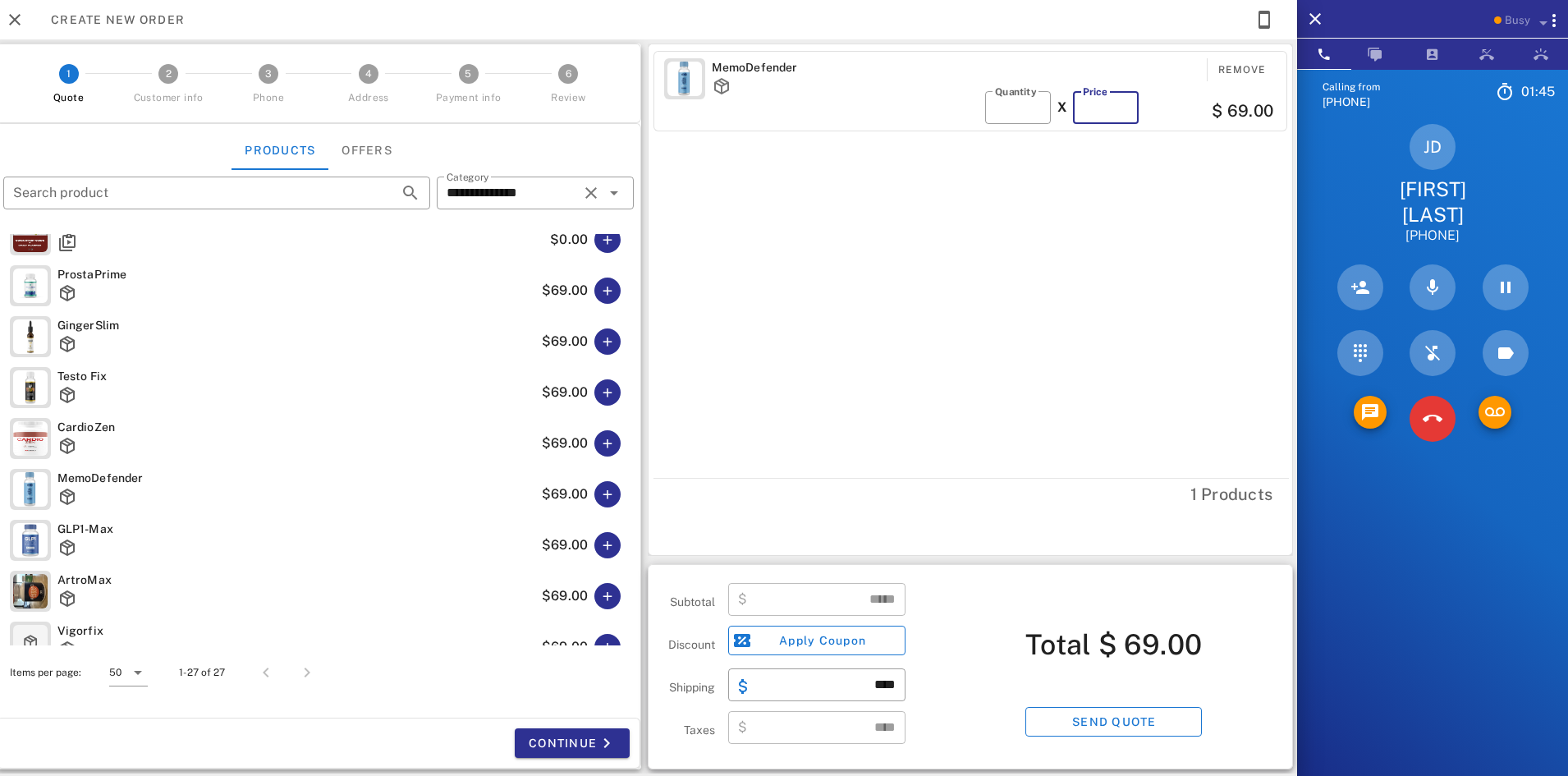 click on "**" at bounding box center (1106, 108) 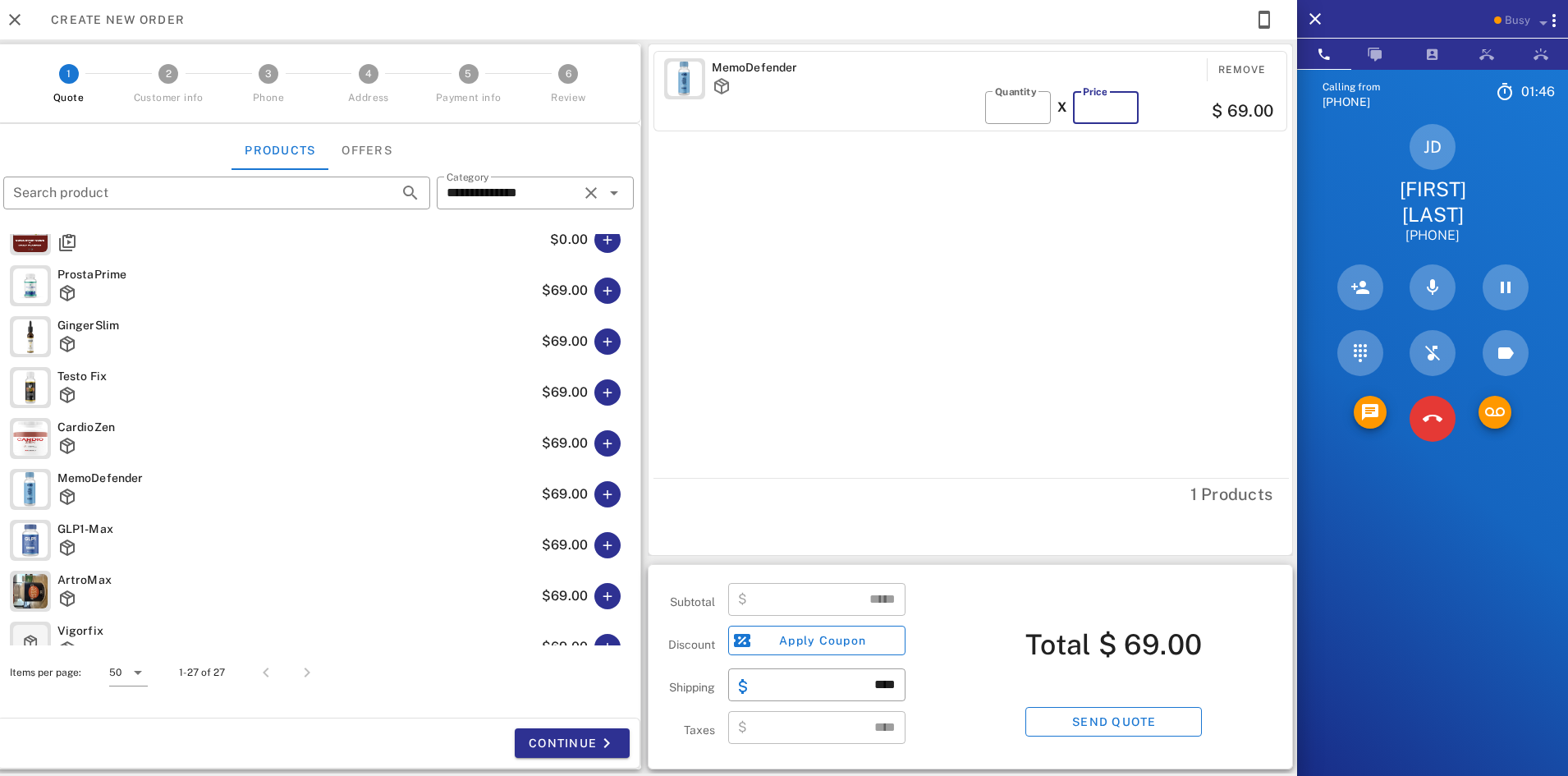 type on "*" 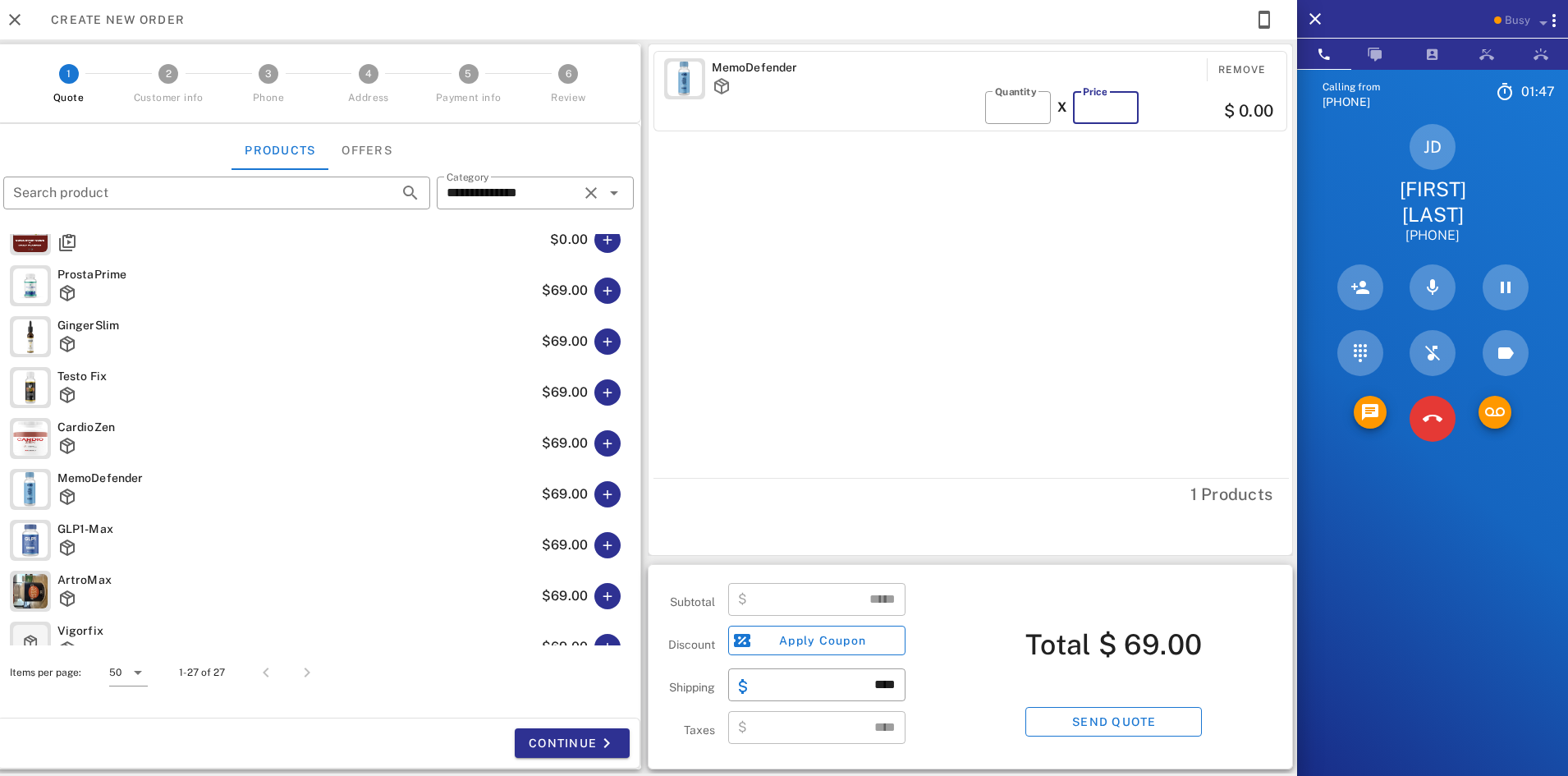 type on "****" 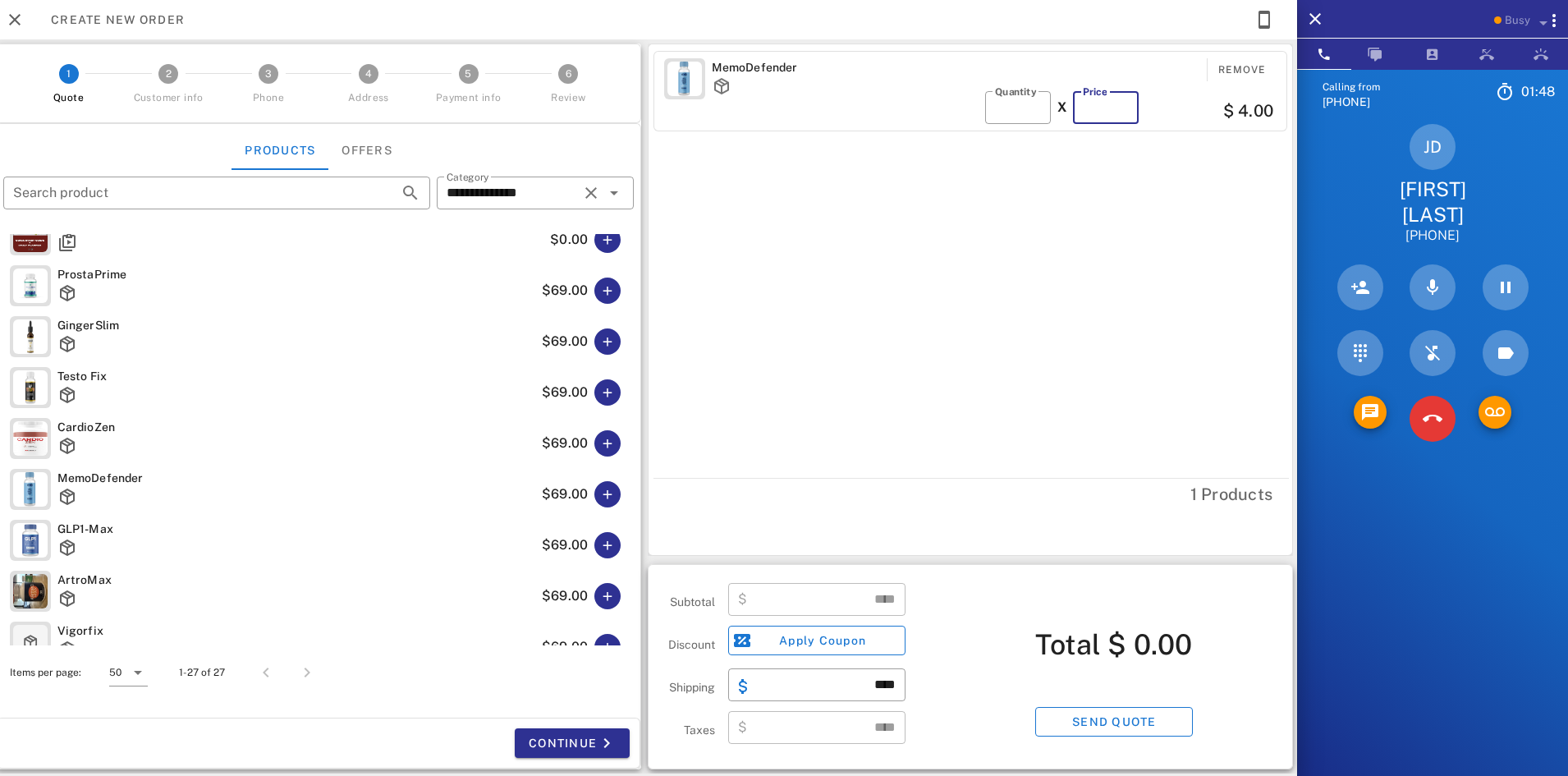type on "**" 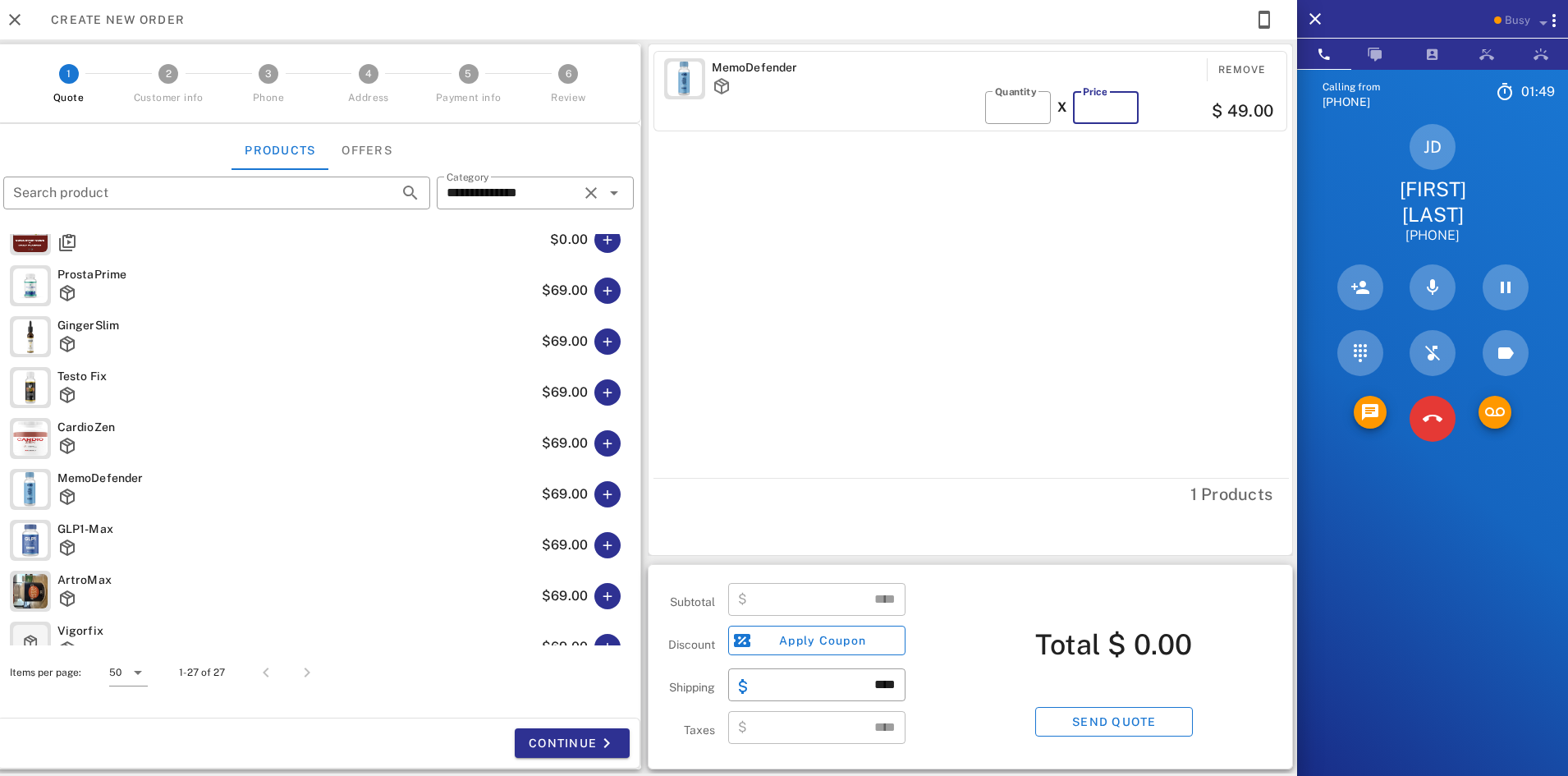 type on "*****" 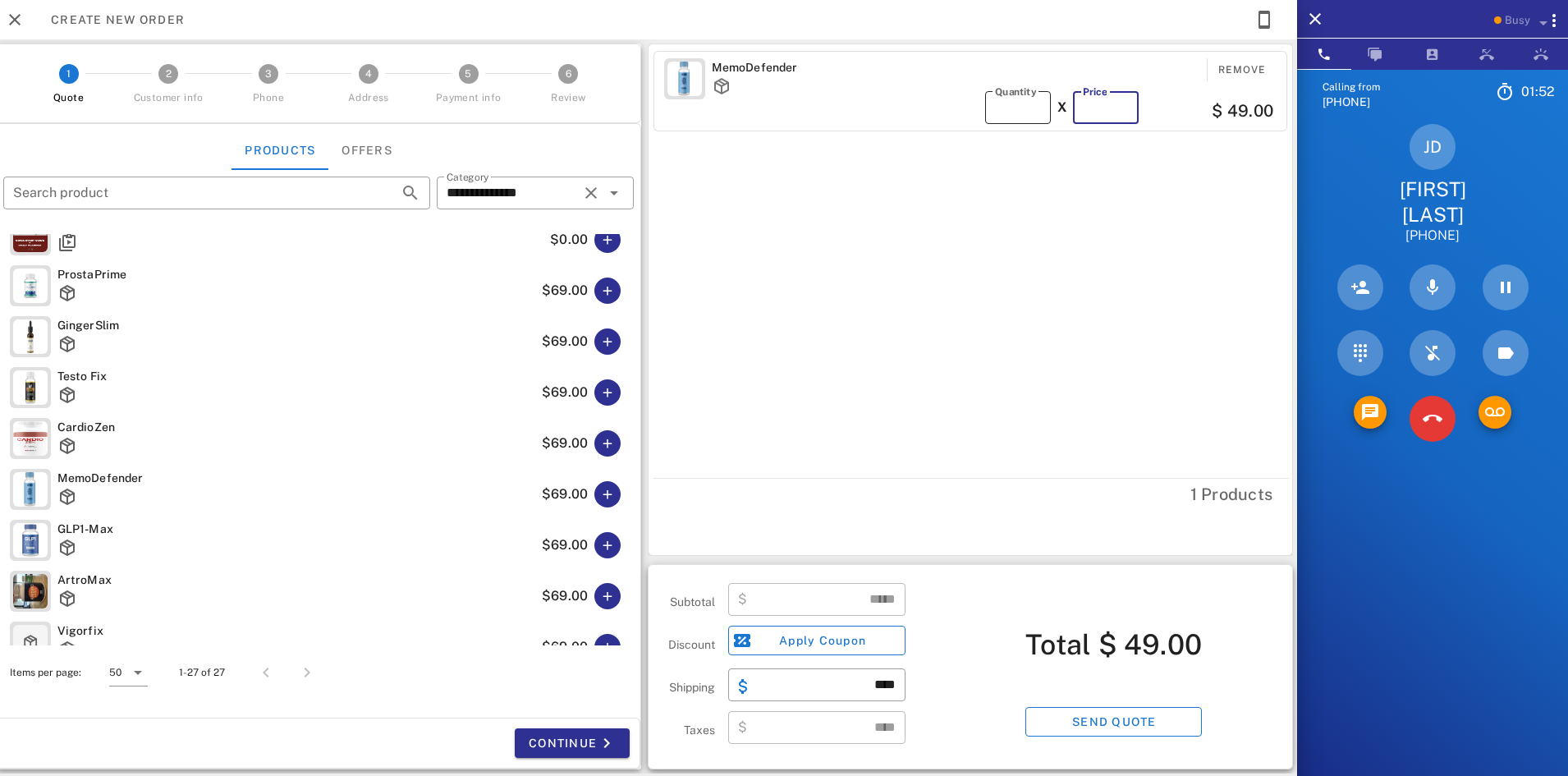 type on "**" 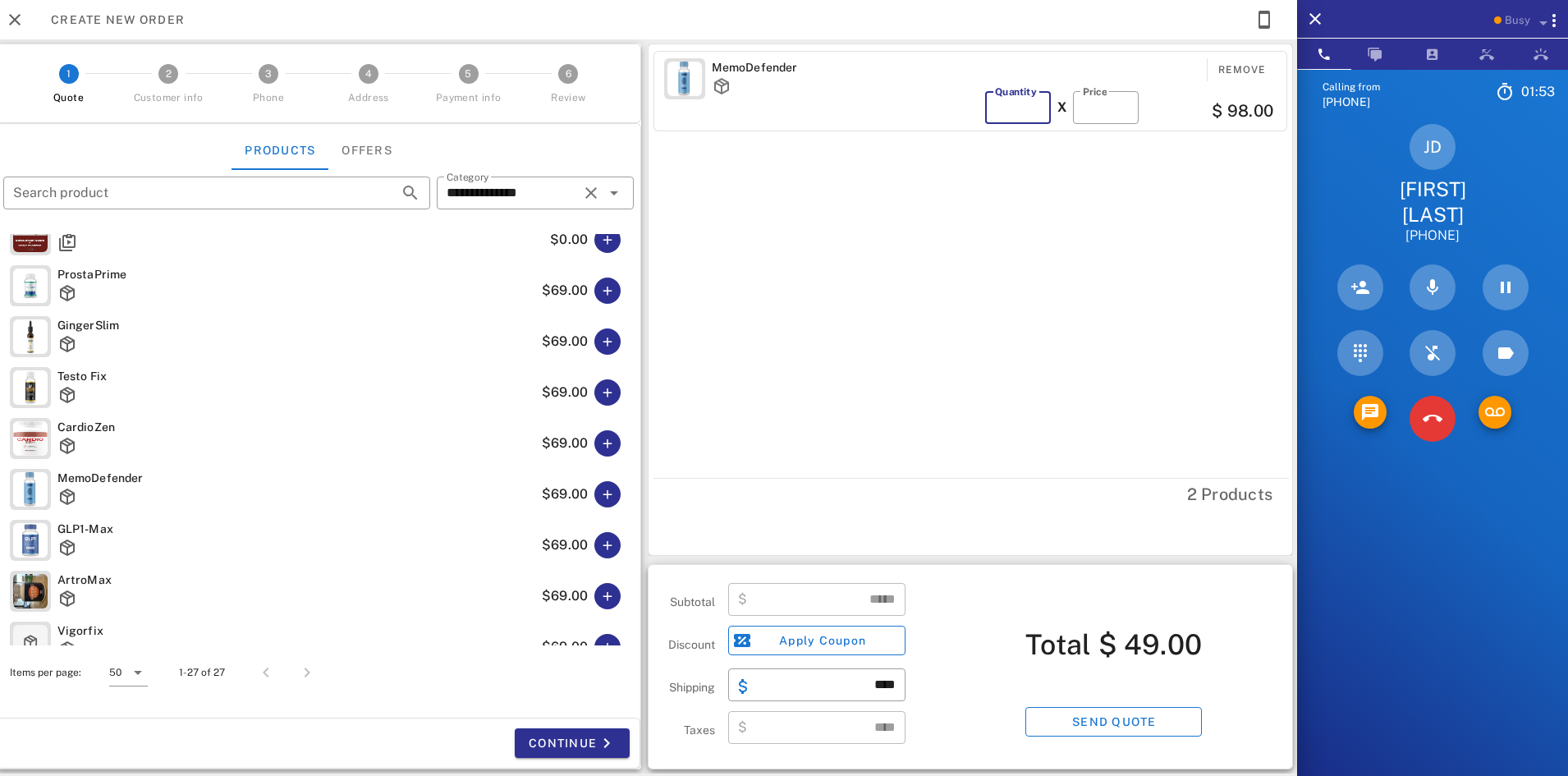 click on "*" at bounding box center (1018, 108) 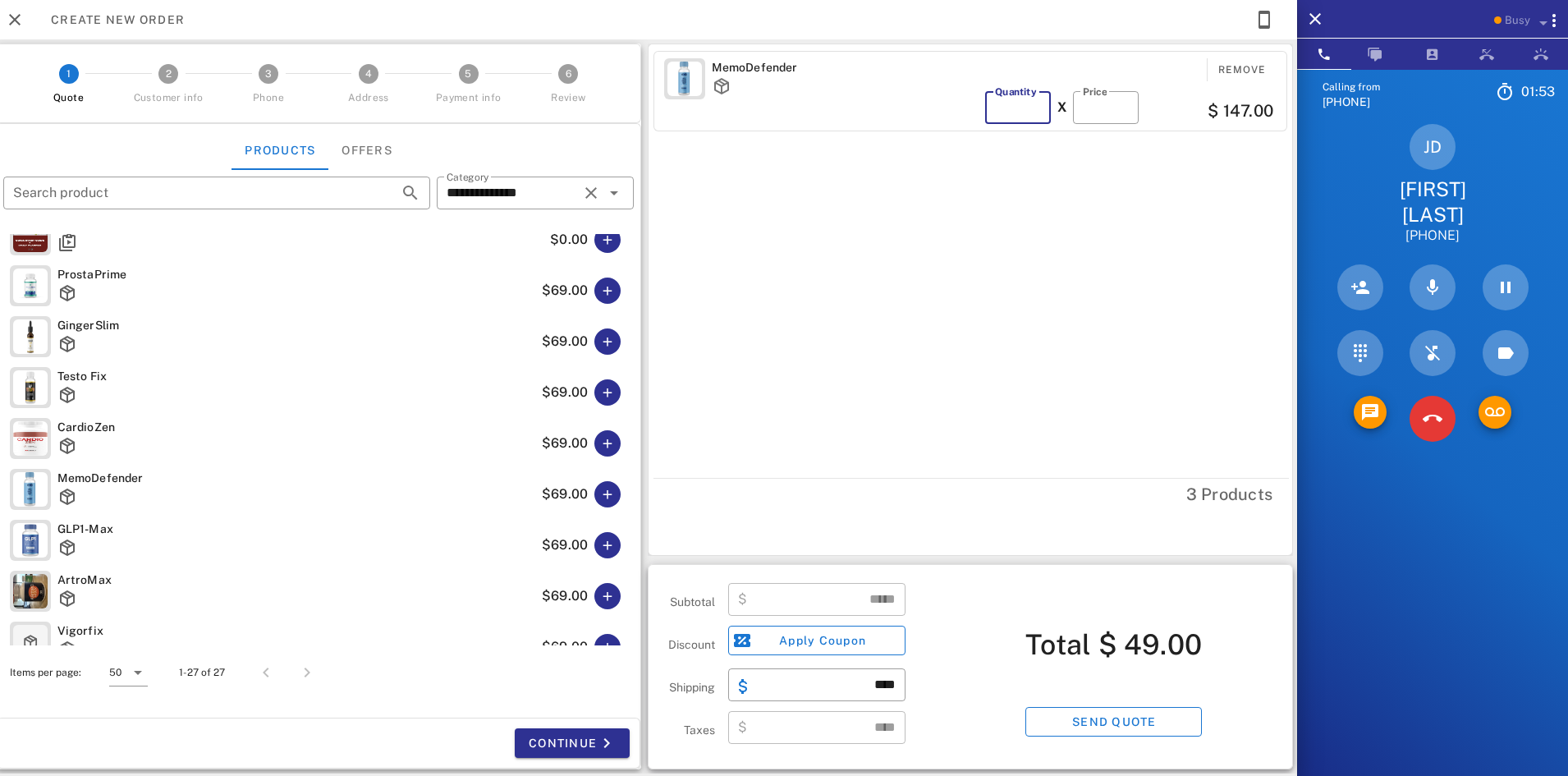 click on "*" at bounding box center (1018, 108) 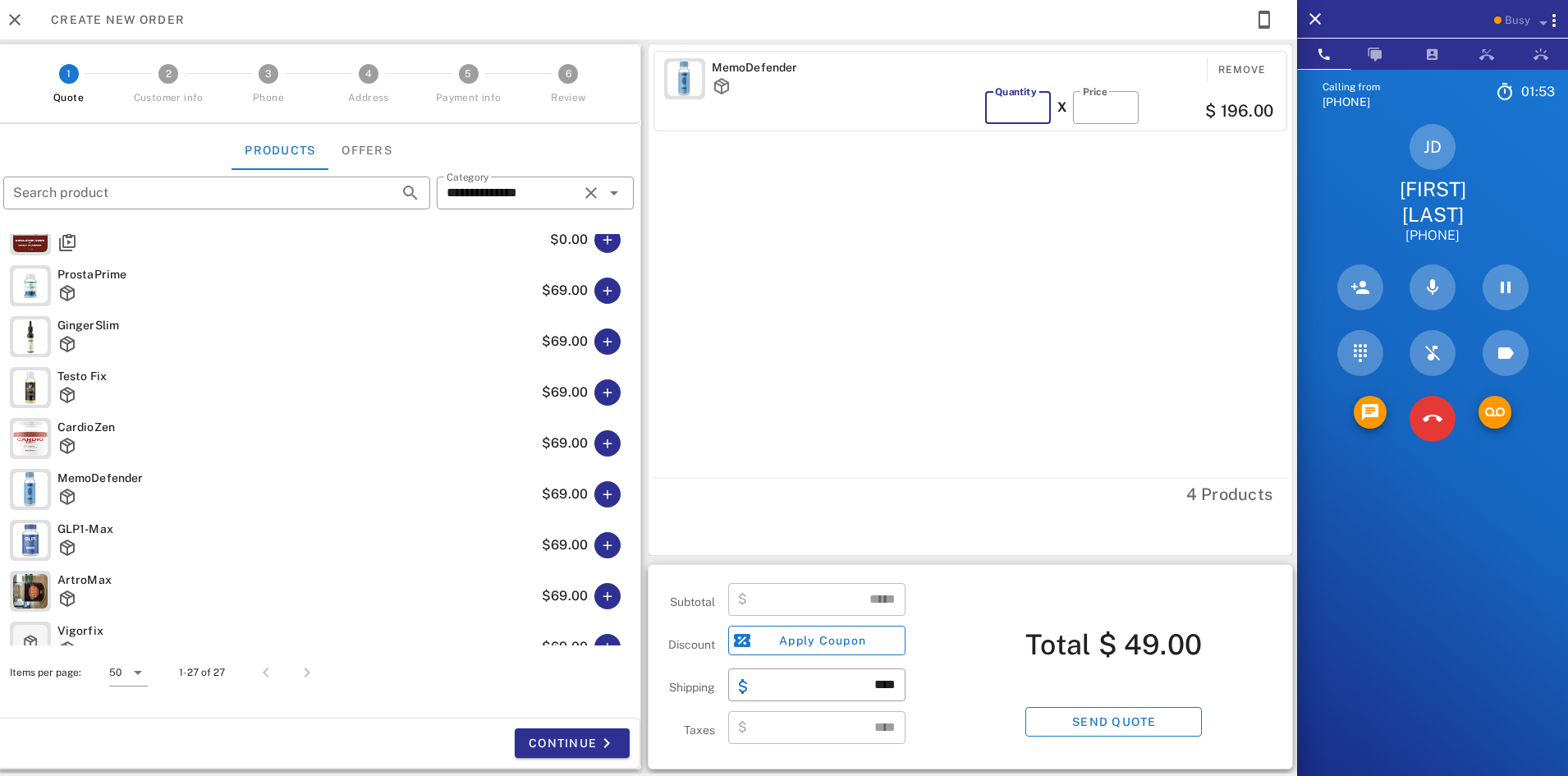 click on "*" at bounding box center [1018, 108] 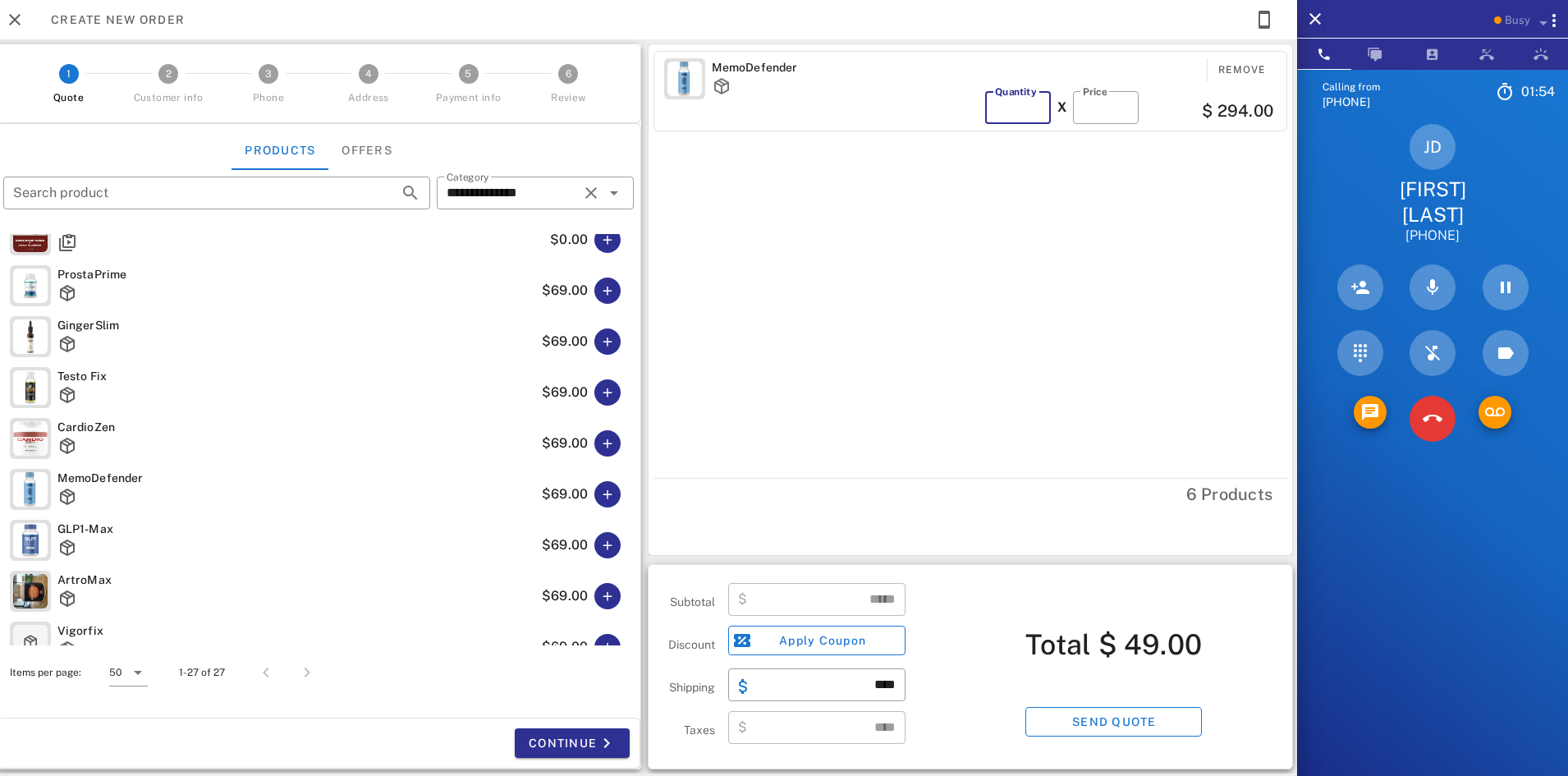type on "*" 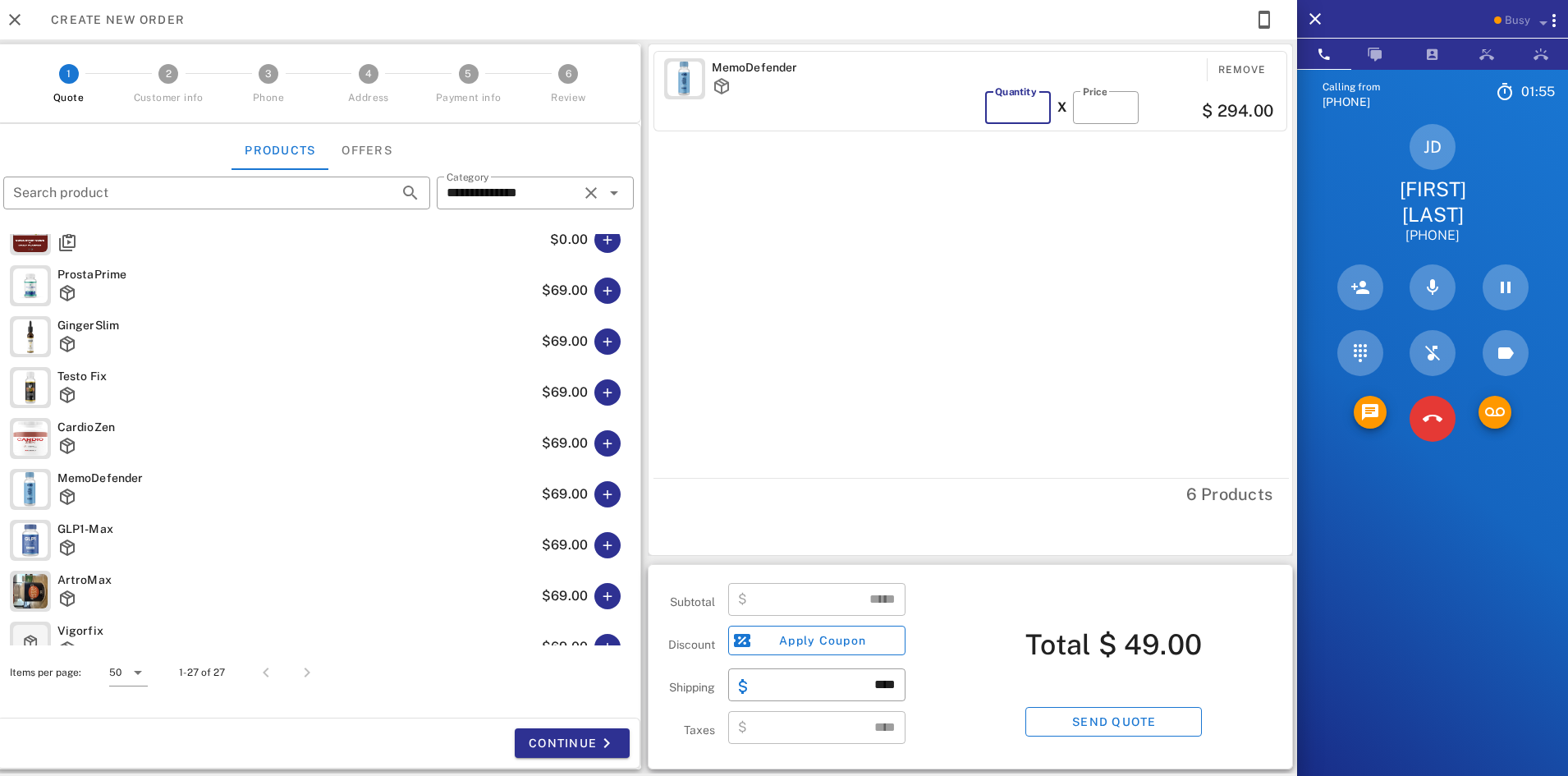 type on "******" 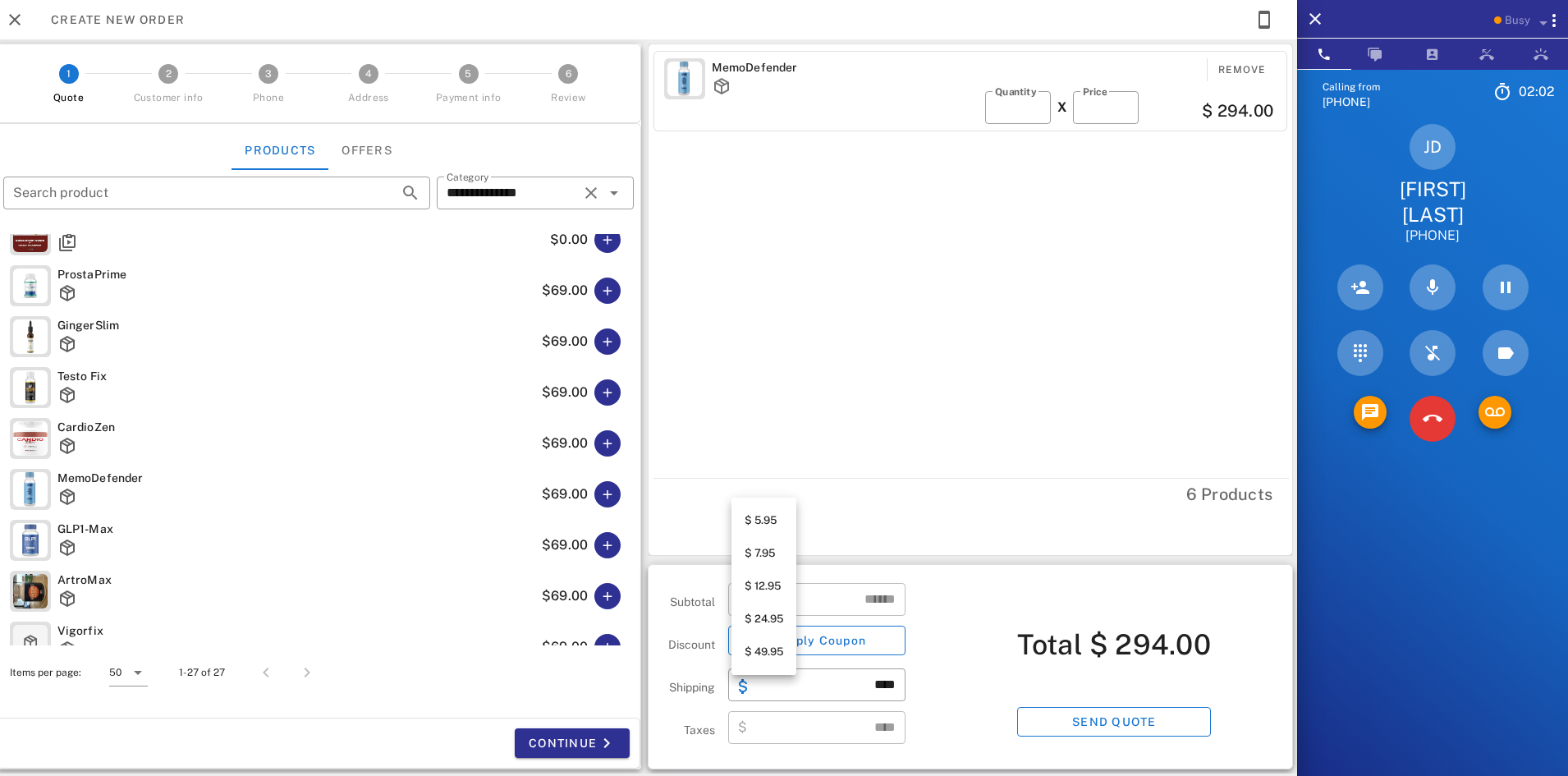click on "$ 24.95" at bounding box center [763, 619] 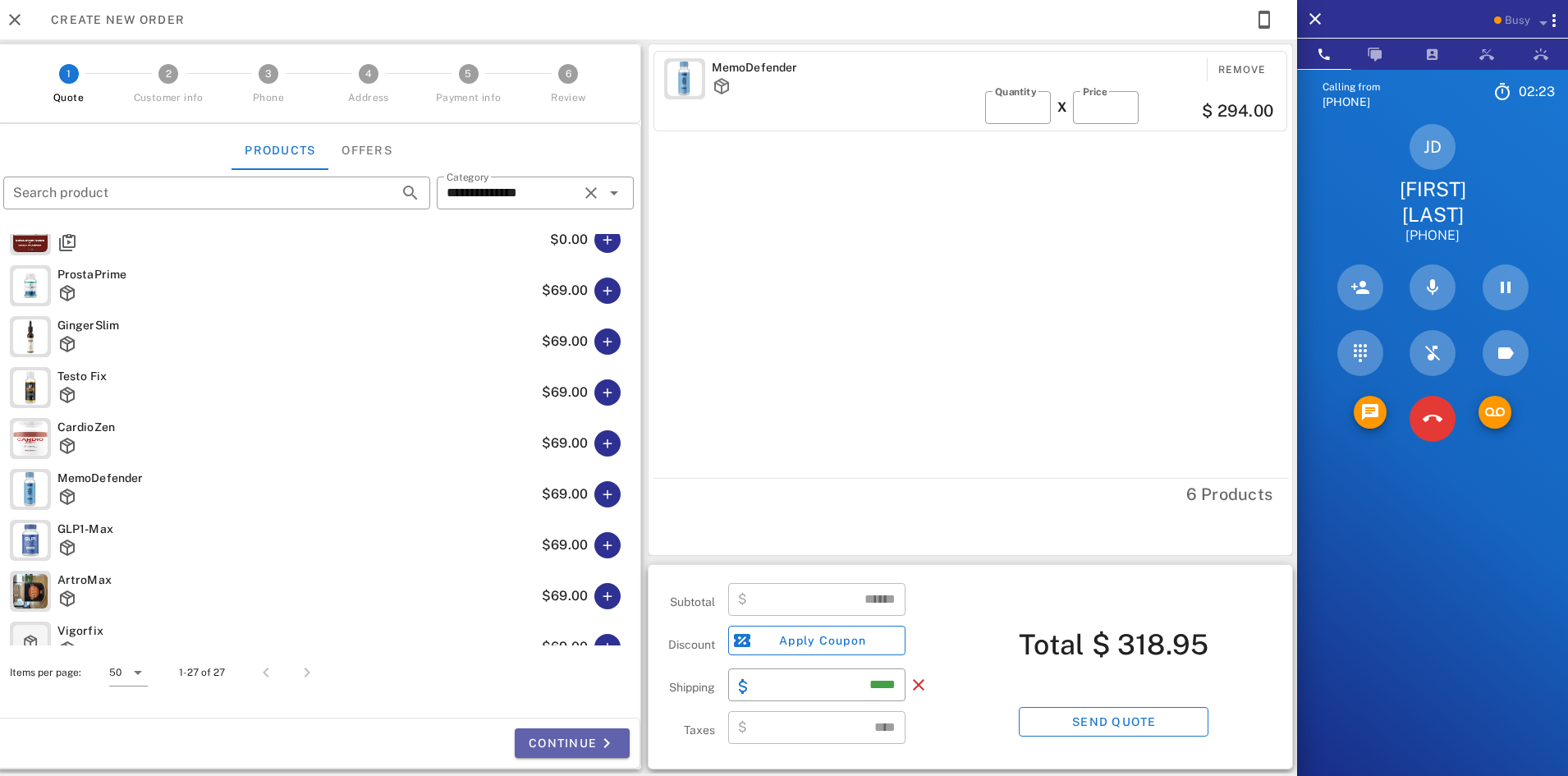 click on "Continue" at bounding box center (572, 743) 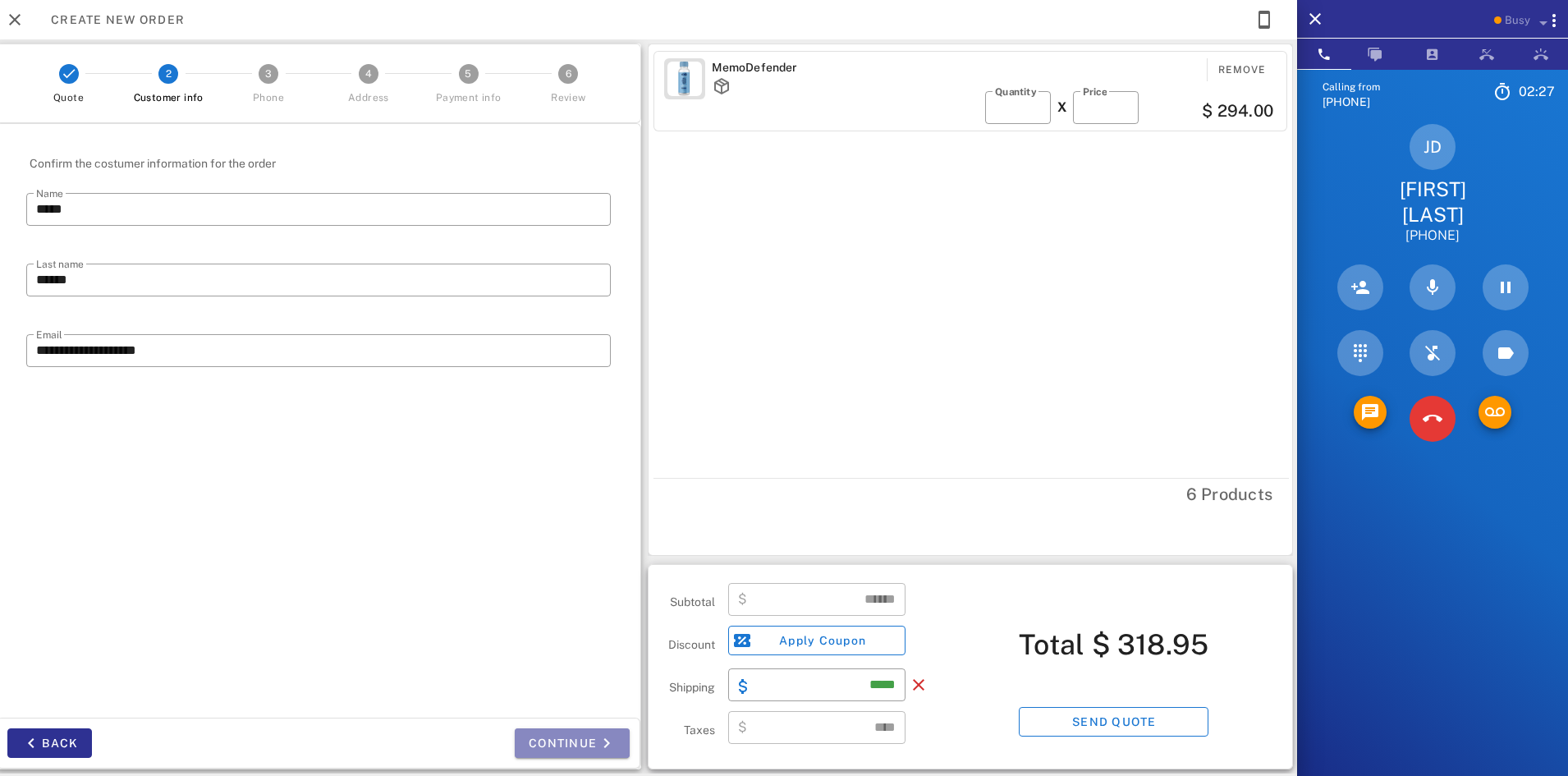 click on "Continue" at bounding box center [572, 743] 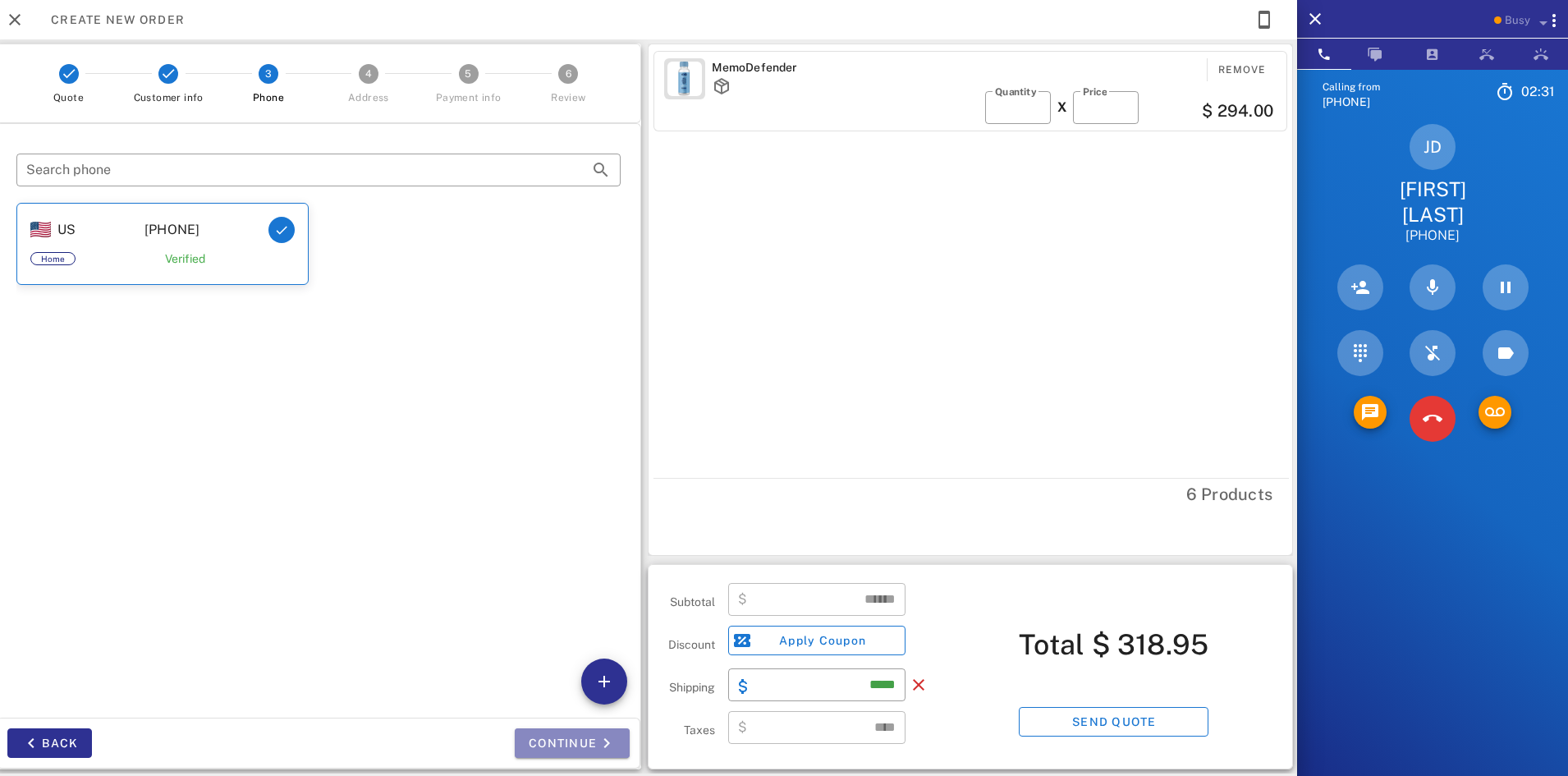click on "Continue" at bounding box center (572, 743) 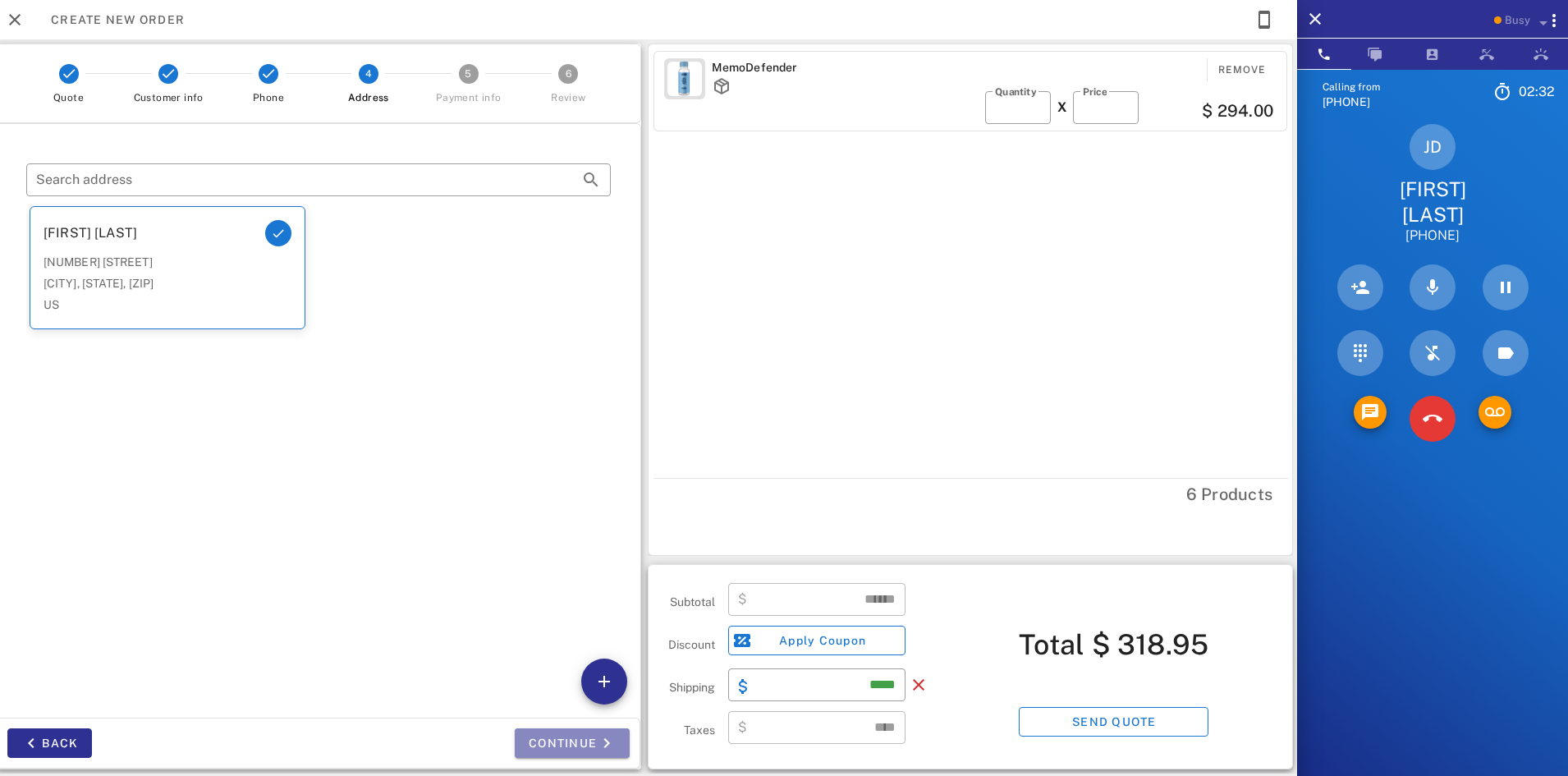 click on "Continue" at bounding box center [572, 743] 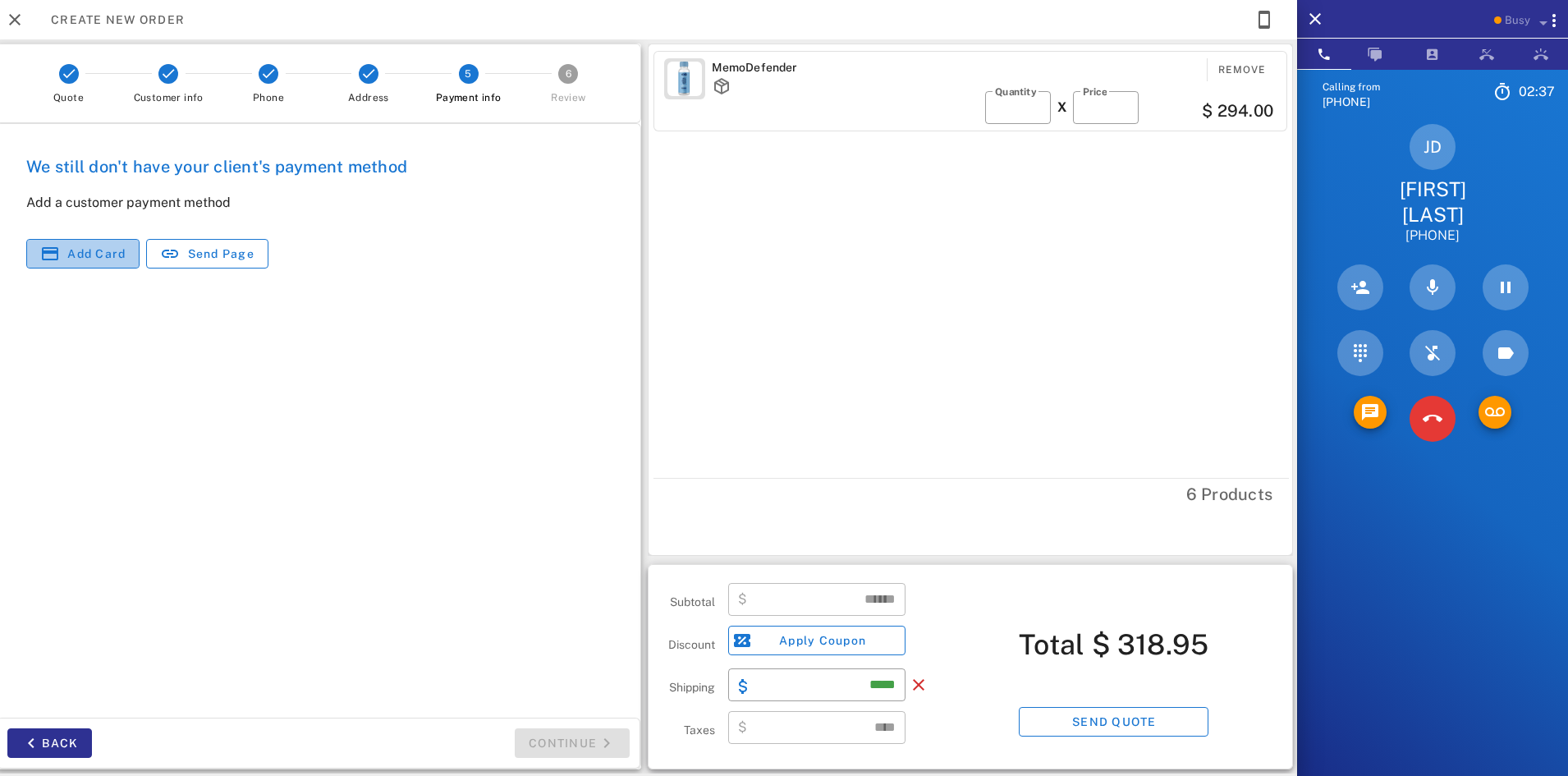 click on "Add card" at bounding box center [96, 254] 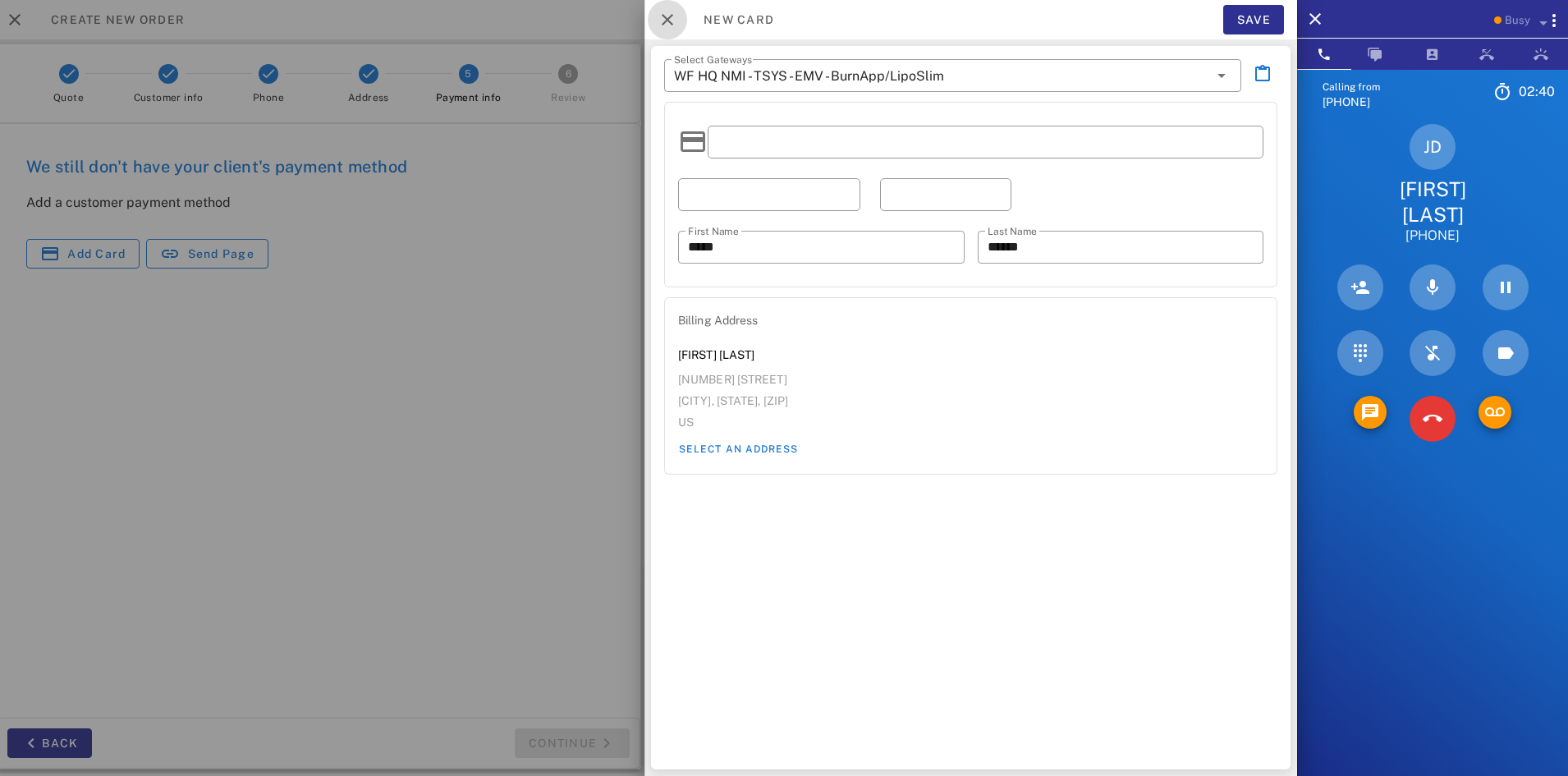 click at bounding box center [667, 20] 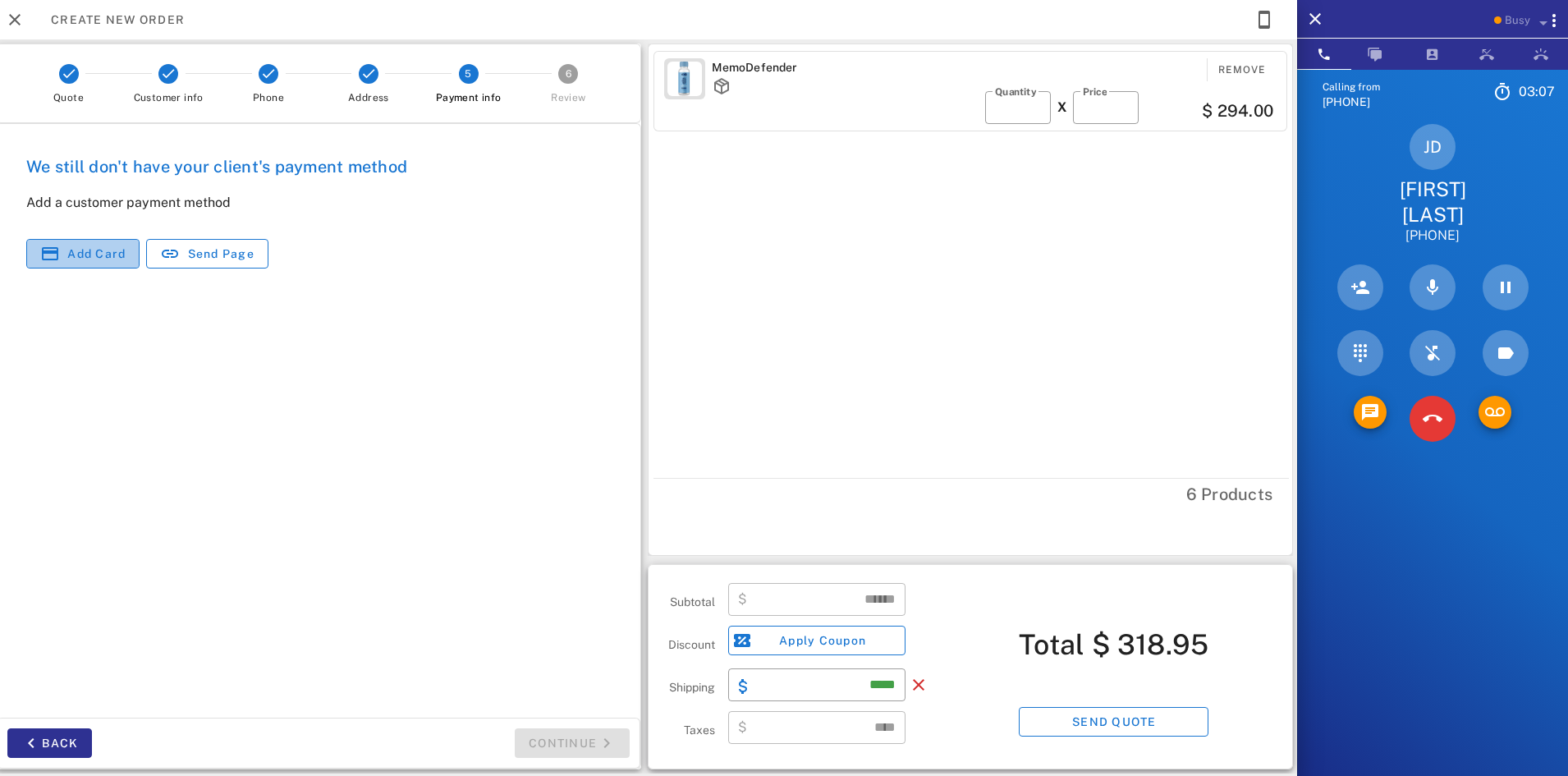 click on "Add card" at bounding box center [83, 254] 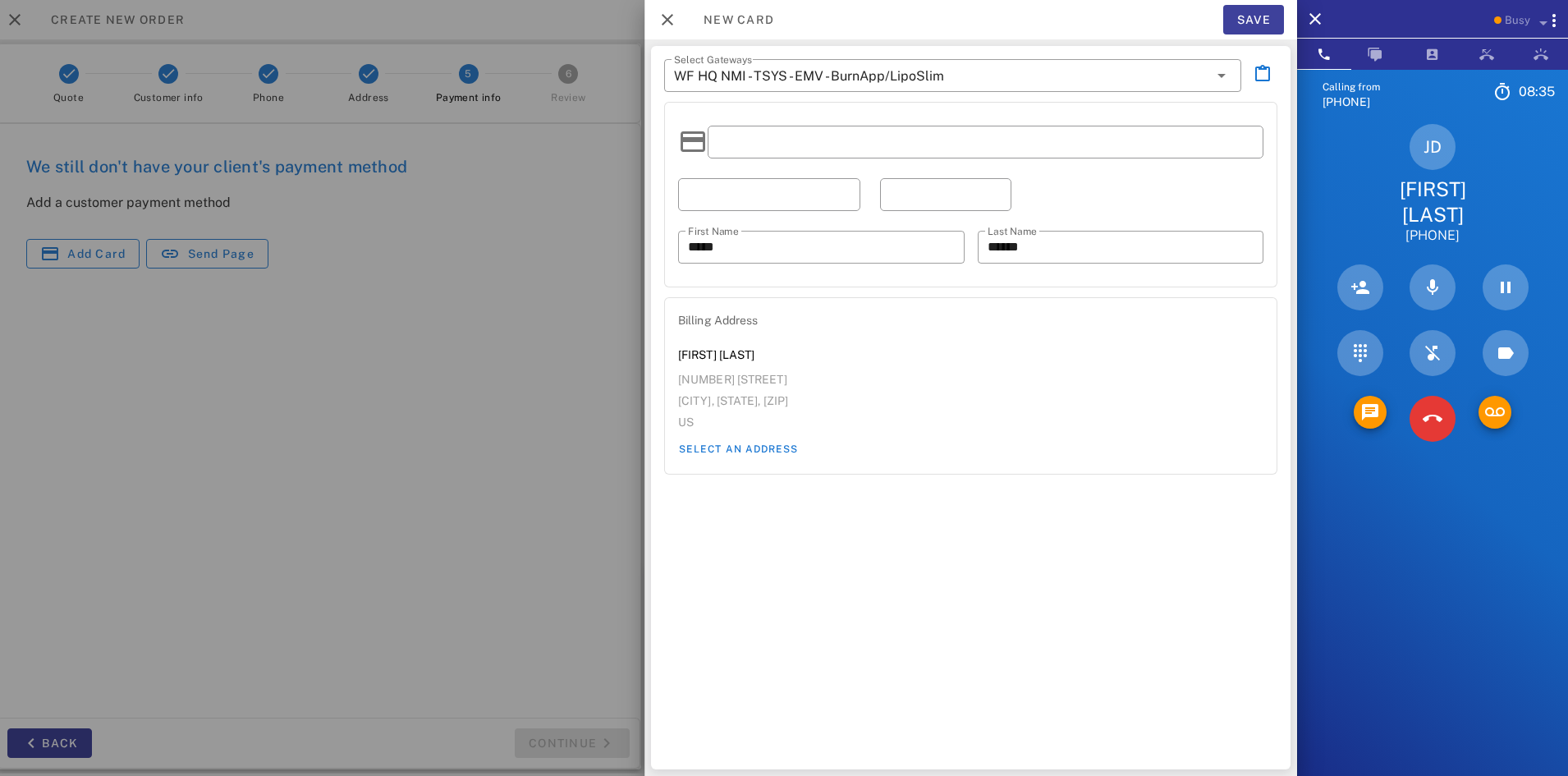 click on "Save" at bounding box center (1254, 20) 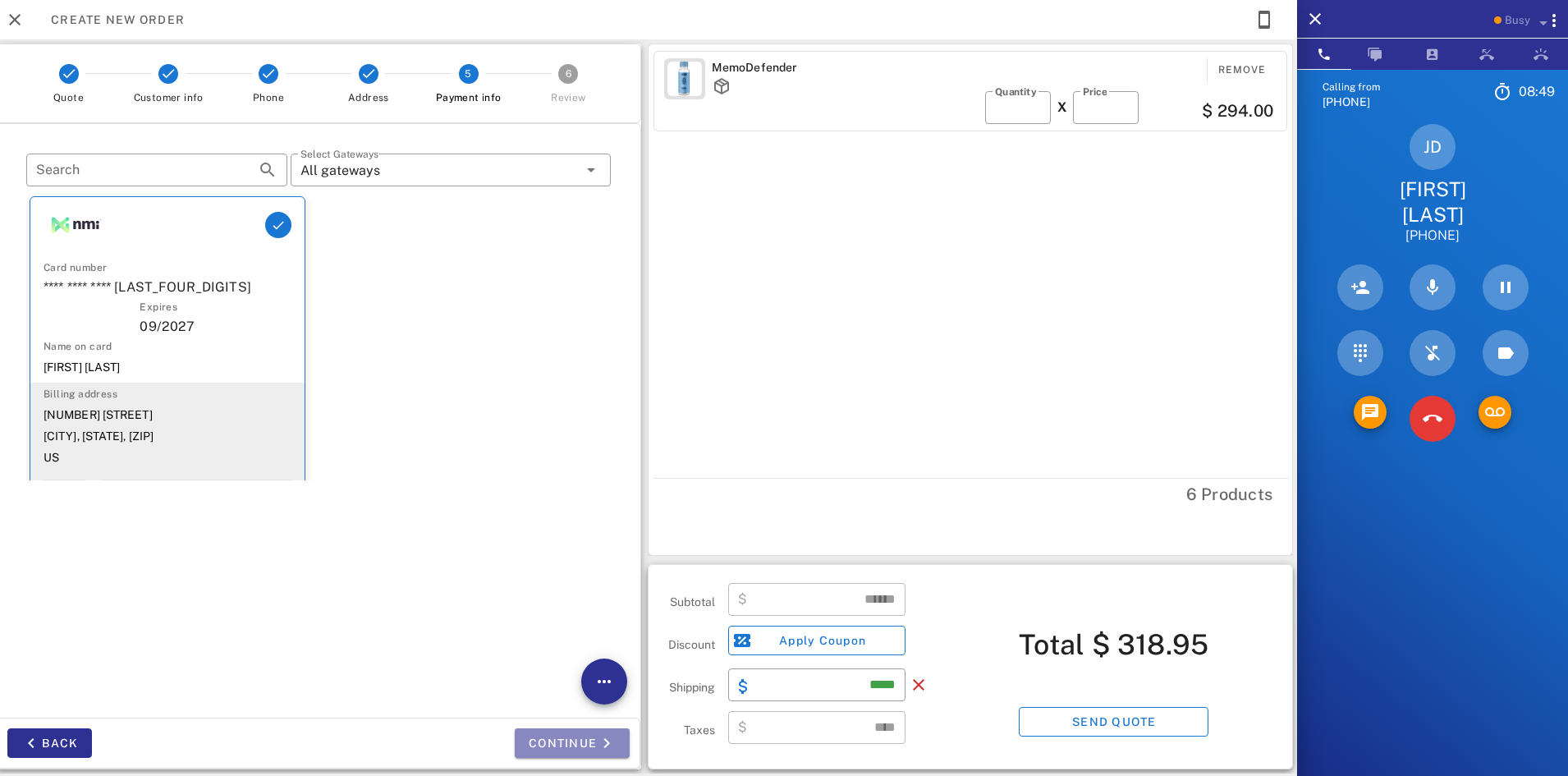 click on "Continue" at bounding box center [572, 743] 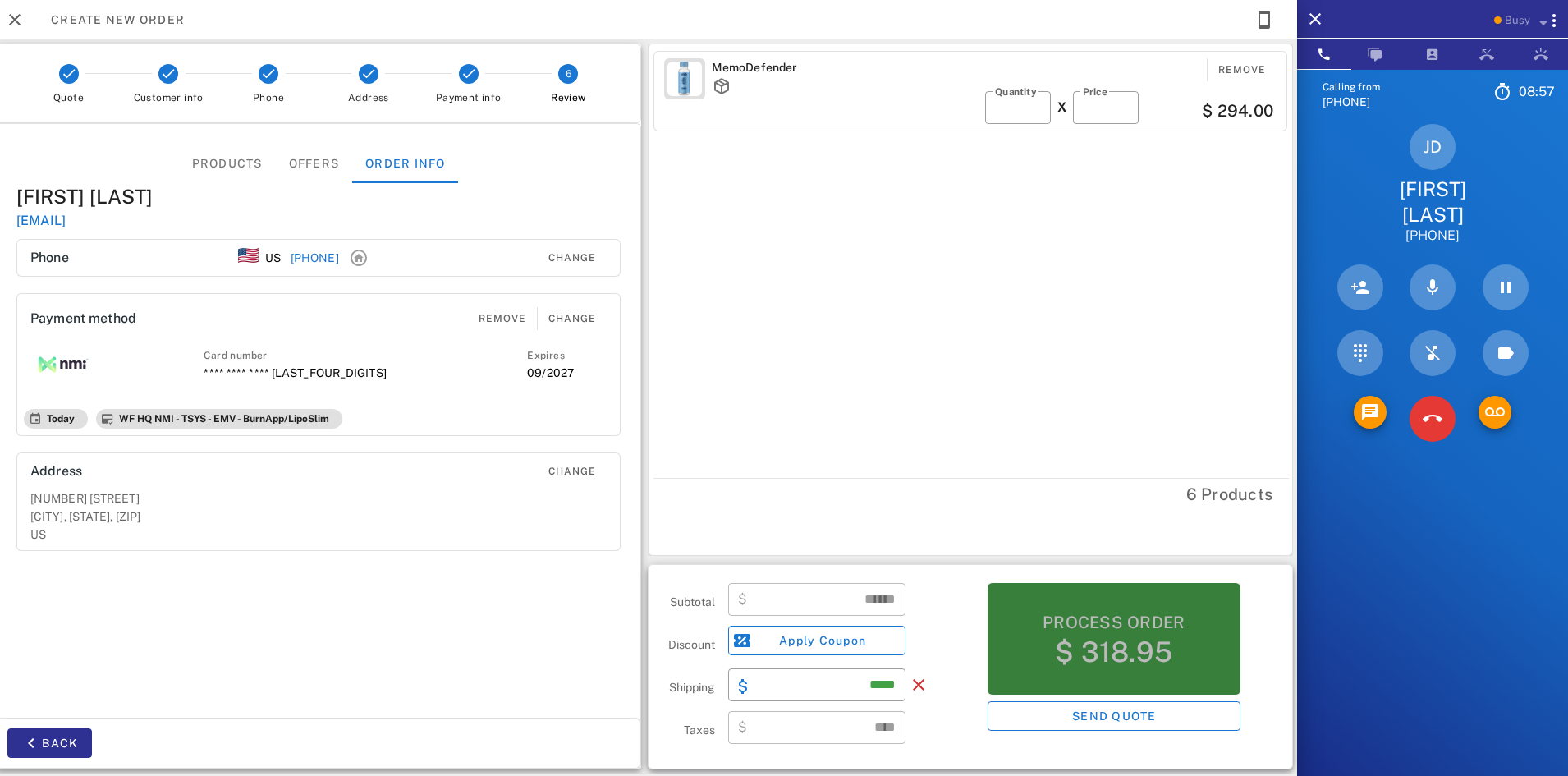 click on "Process order $ 318.95" at bounding box center (1114, 639) 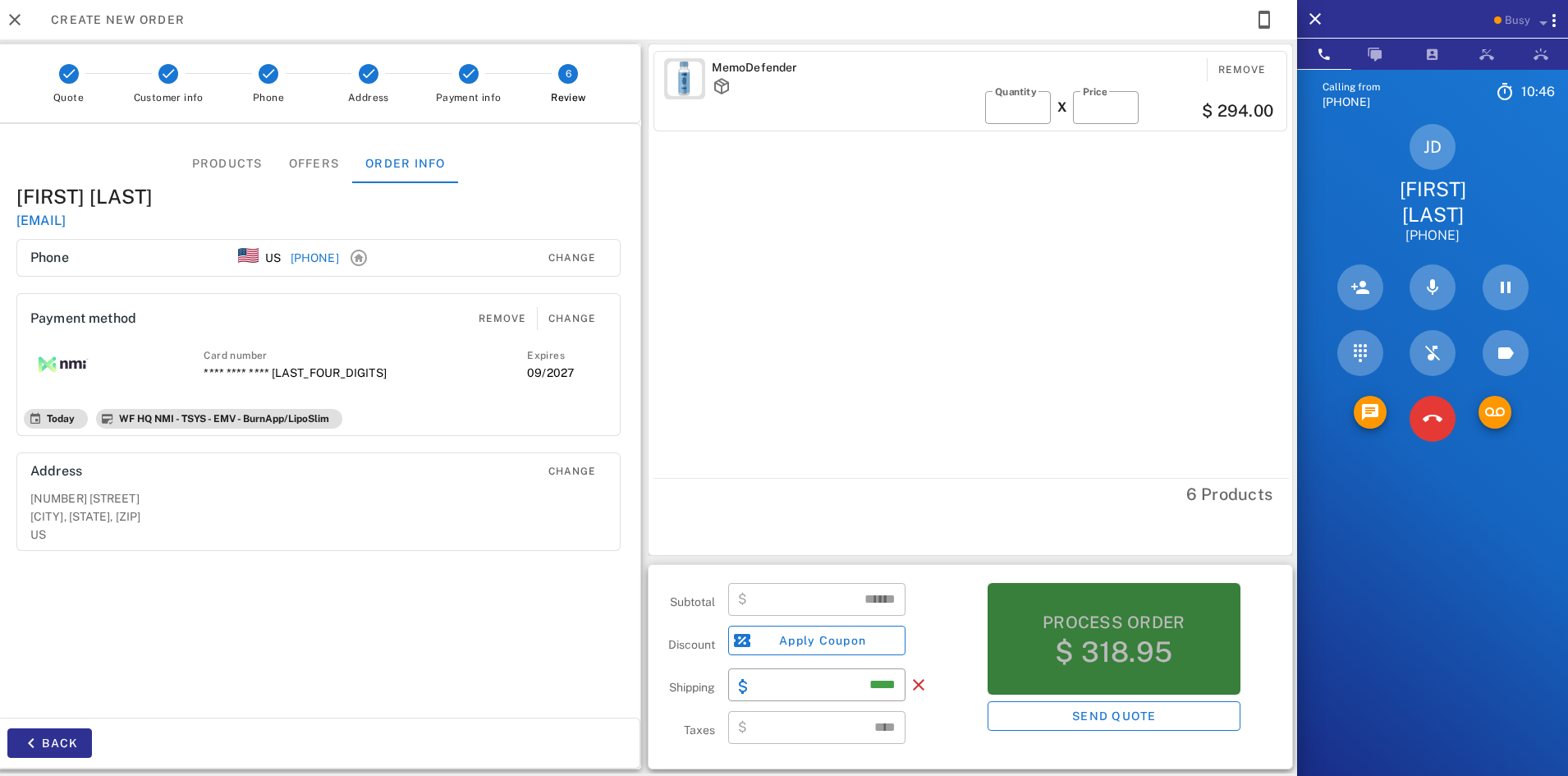click on "Process order $ 318.95" at bounding box center (1114, 639) 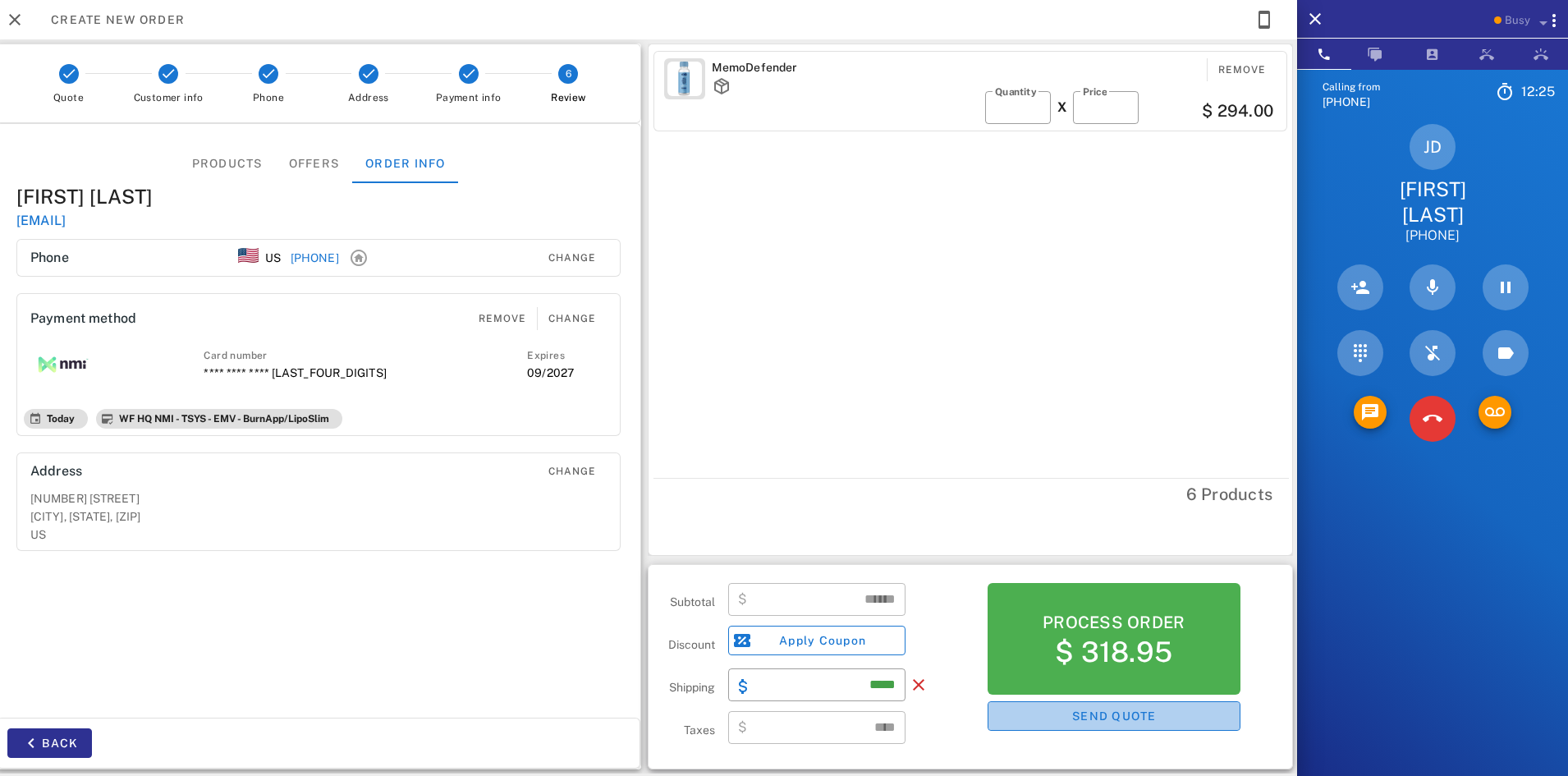 click on "Send quote" at bounding box center [1114, 716] 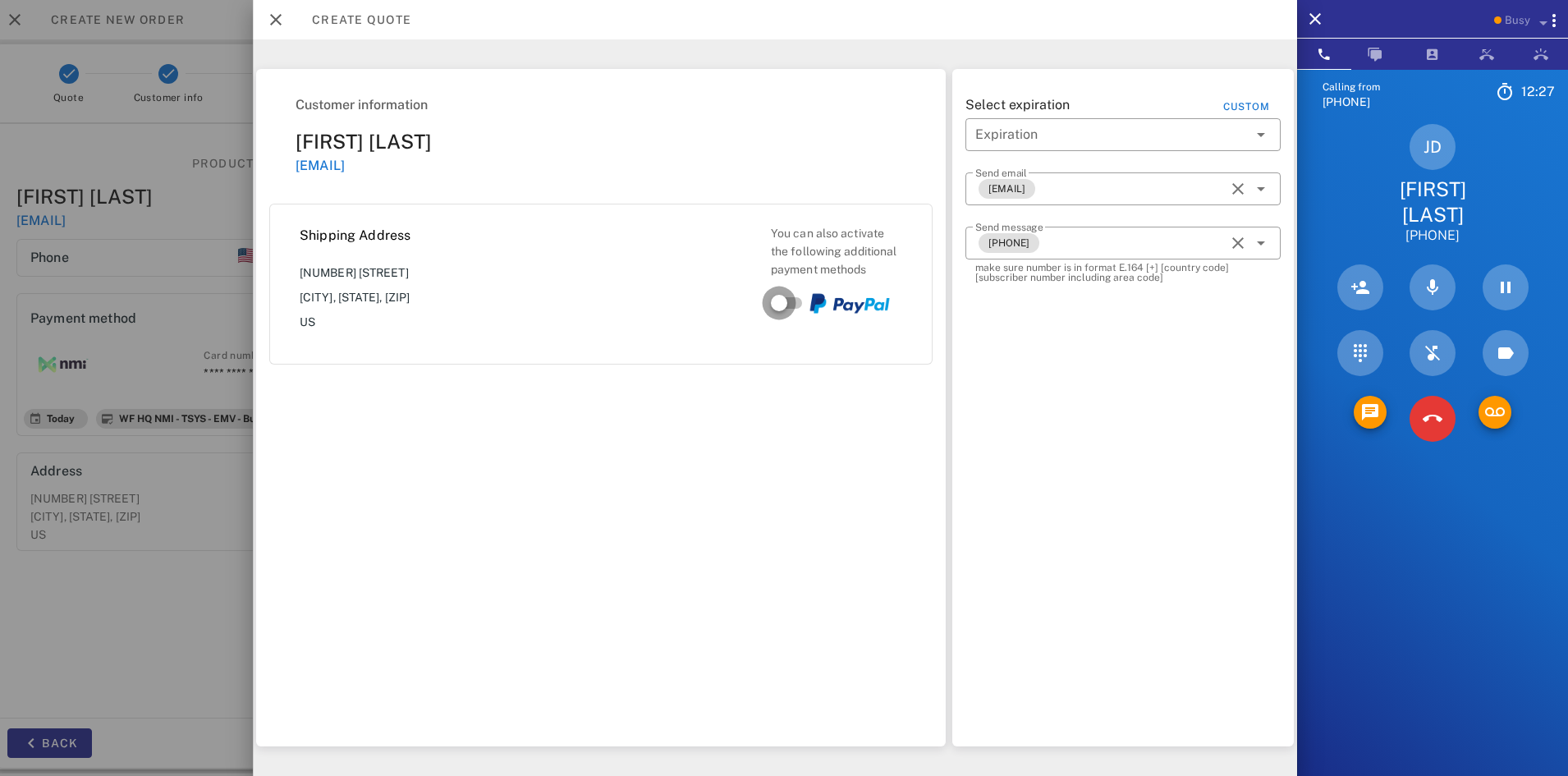 click at bounding box center (779, 303) 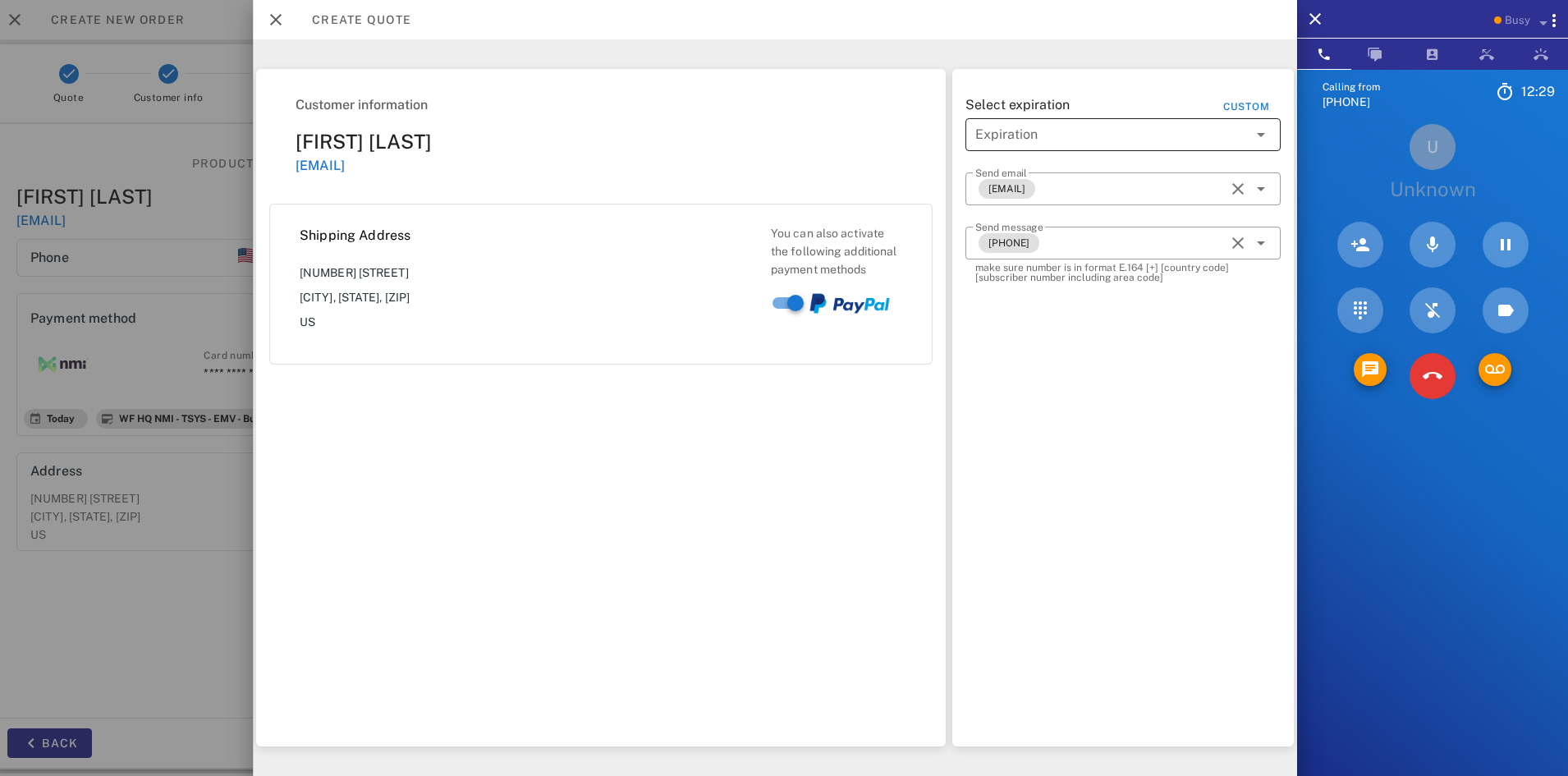 click at bounding box center [1112, 135] 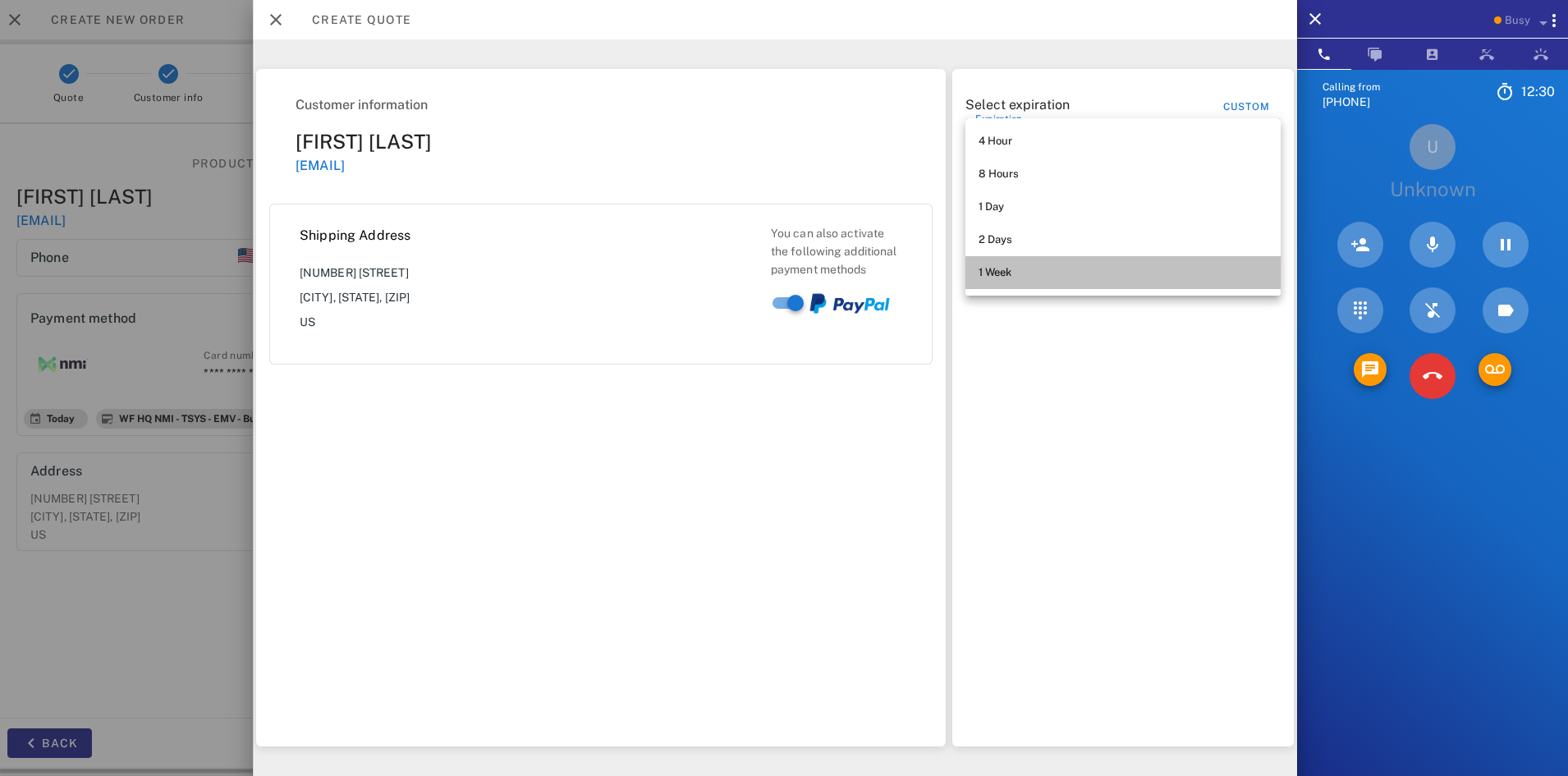 click on "1 Week" at bounding box center [1123, 273] 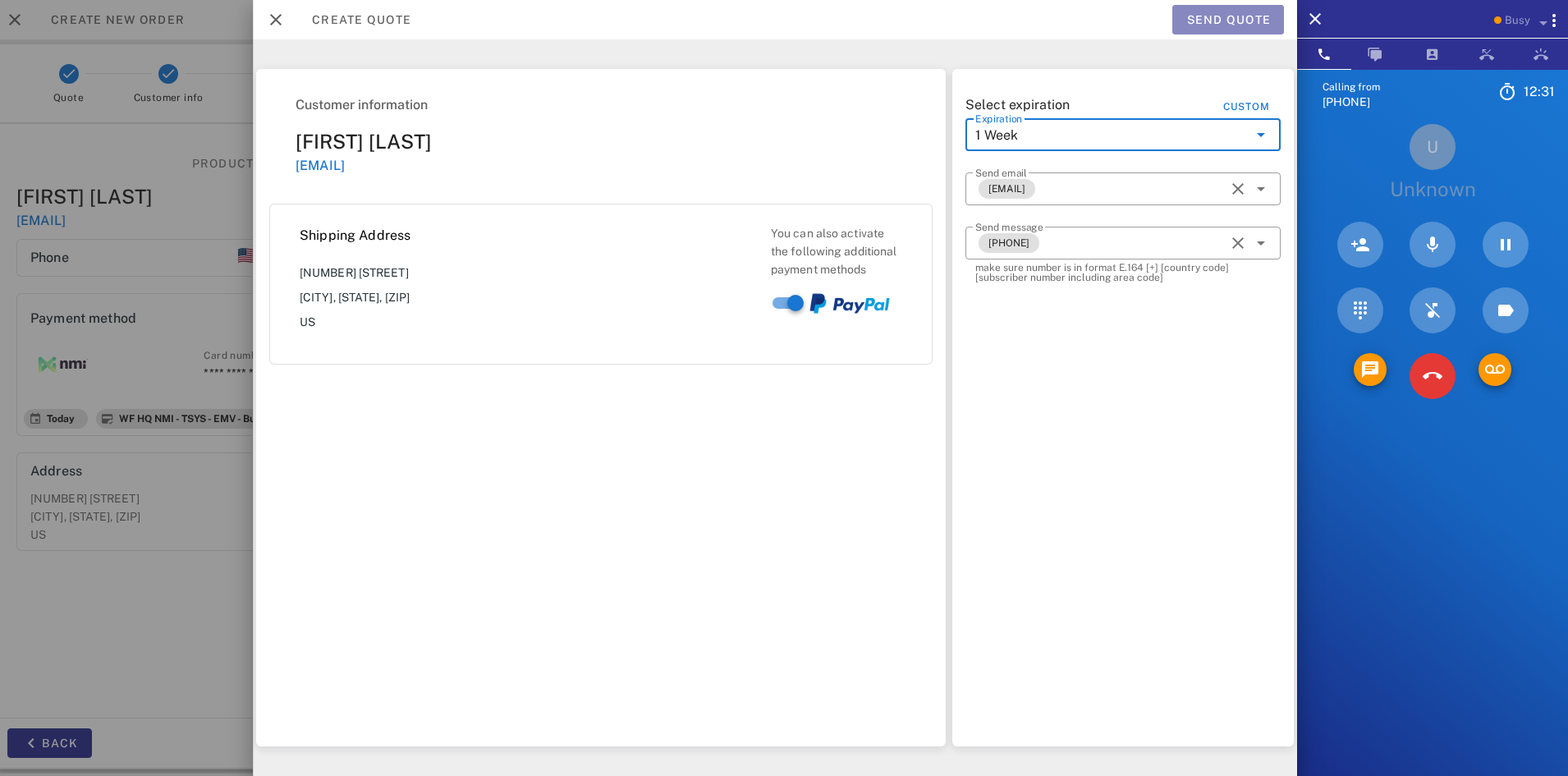 click on "Send quote" at bounding box center [1228, 20] 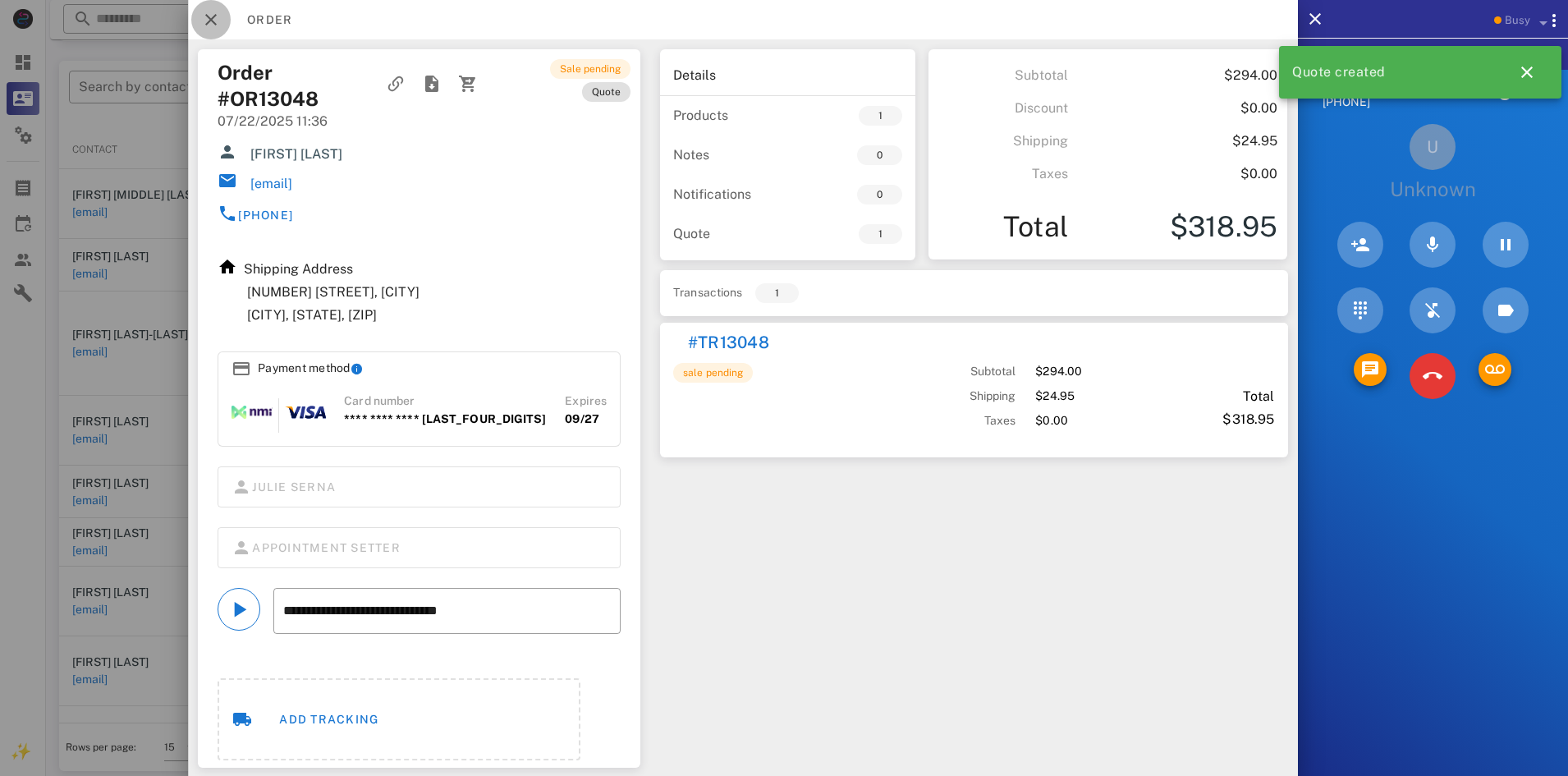 click at bounding box center (211, 20) 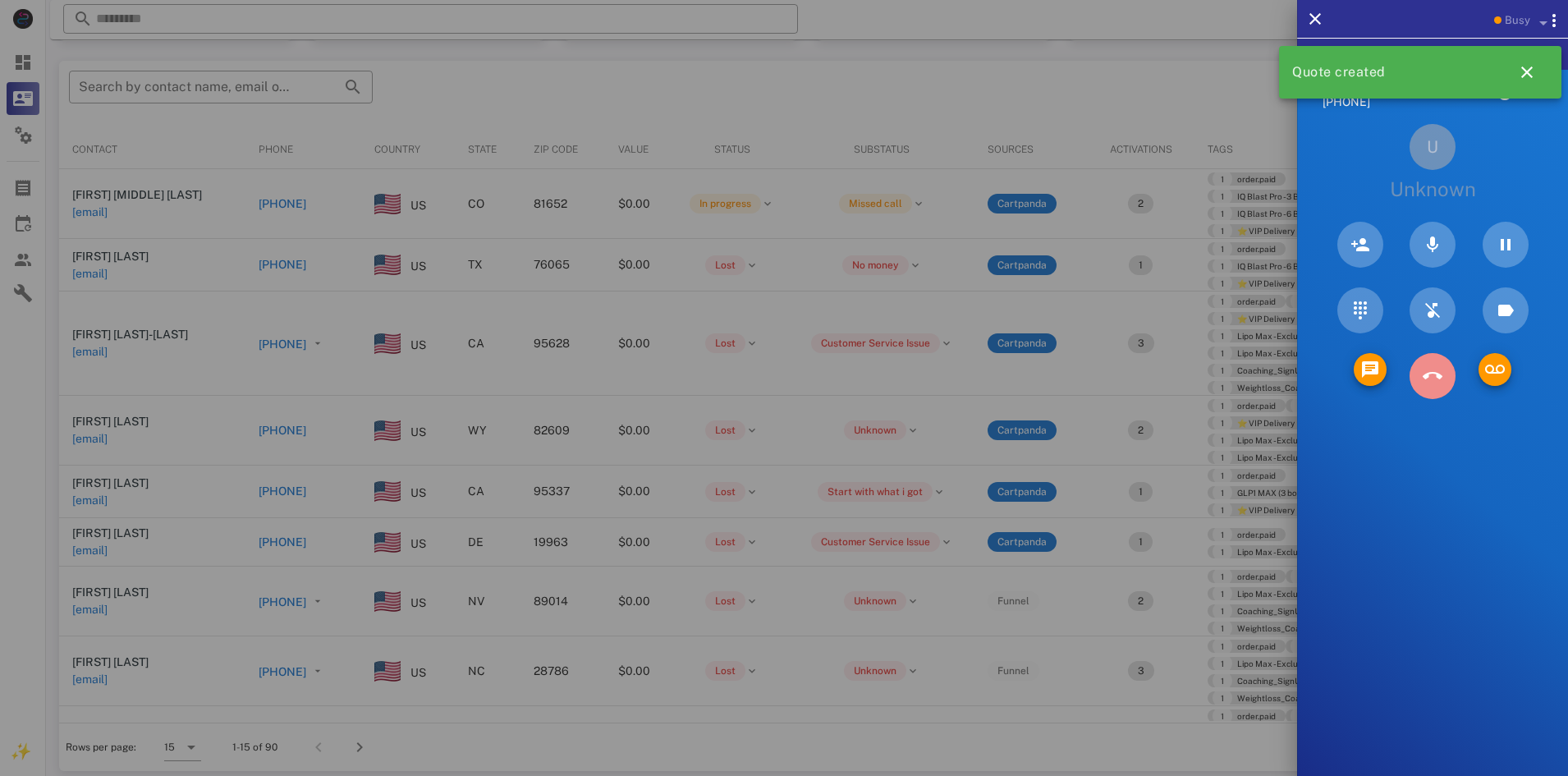click at bounding box center [1433, 376] 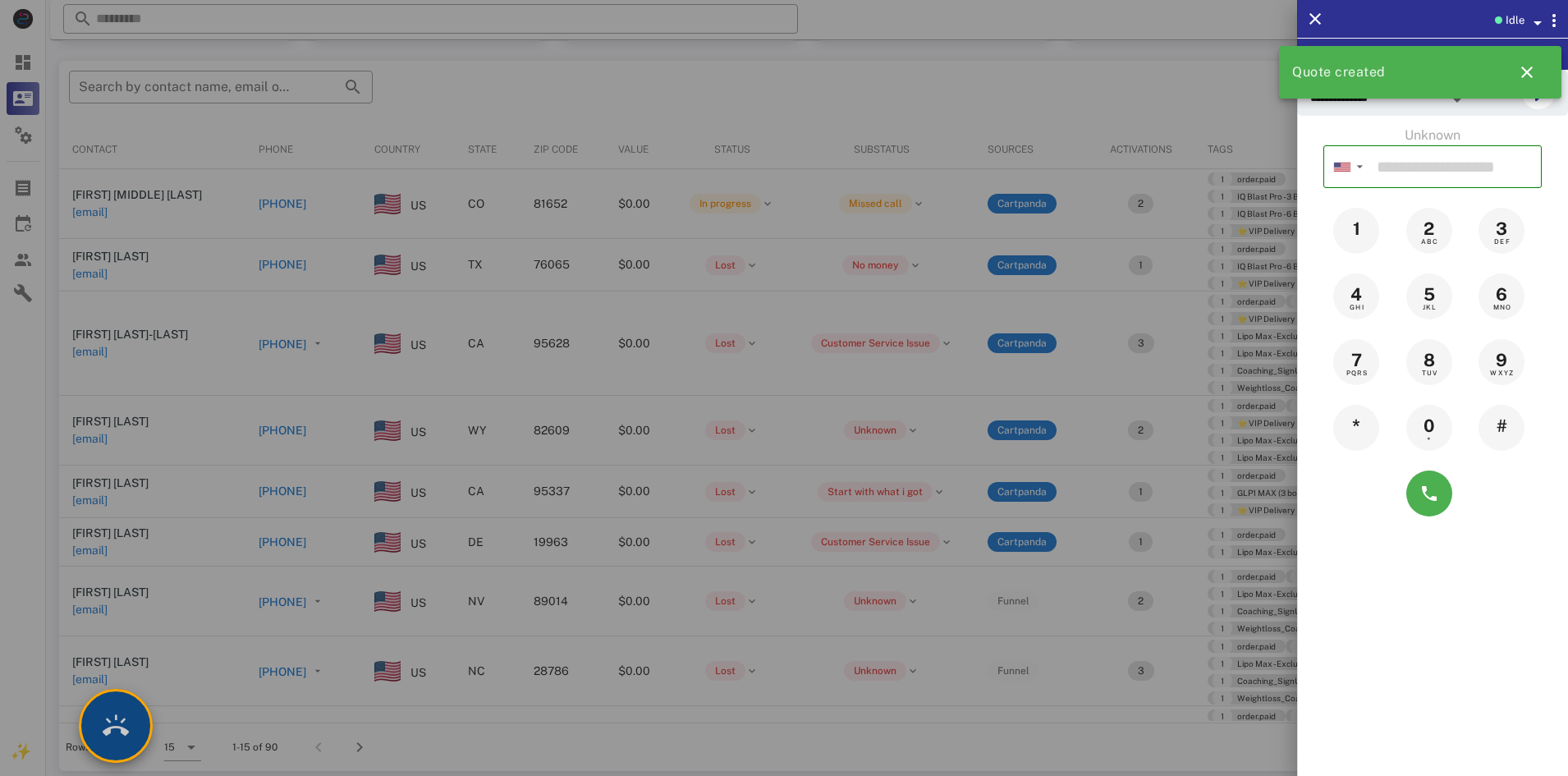 click at bounding box center (116, 726) 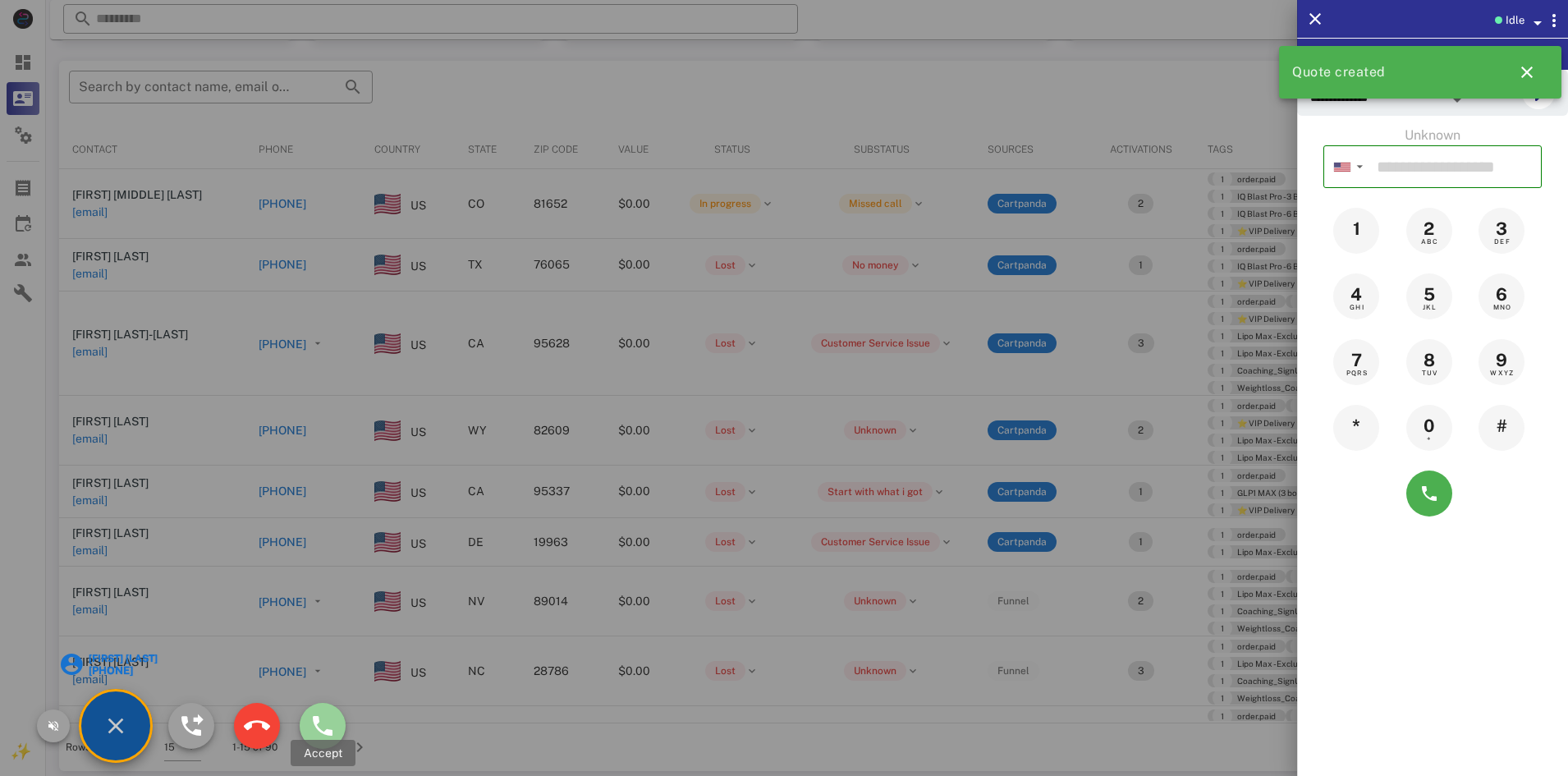 click at bounding box center (323, 726) 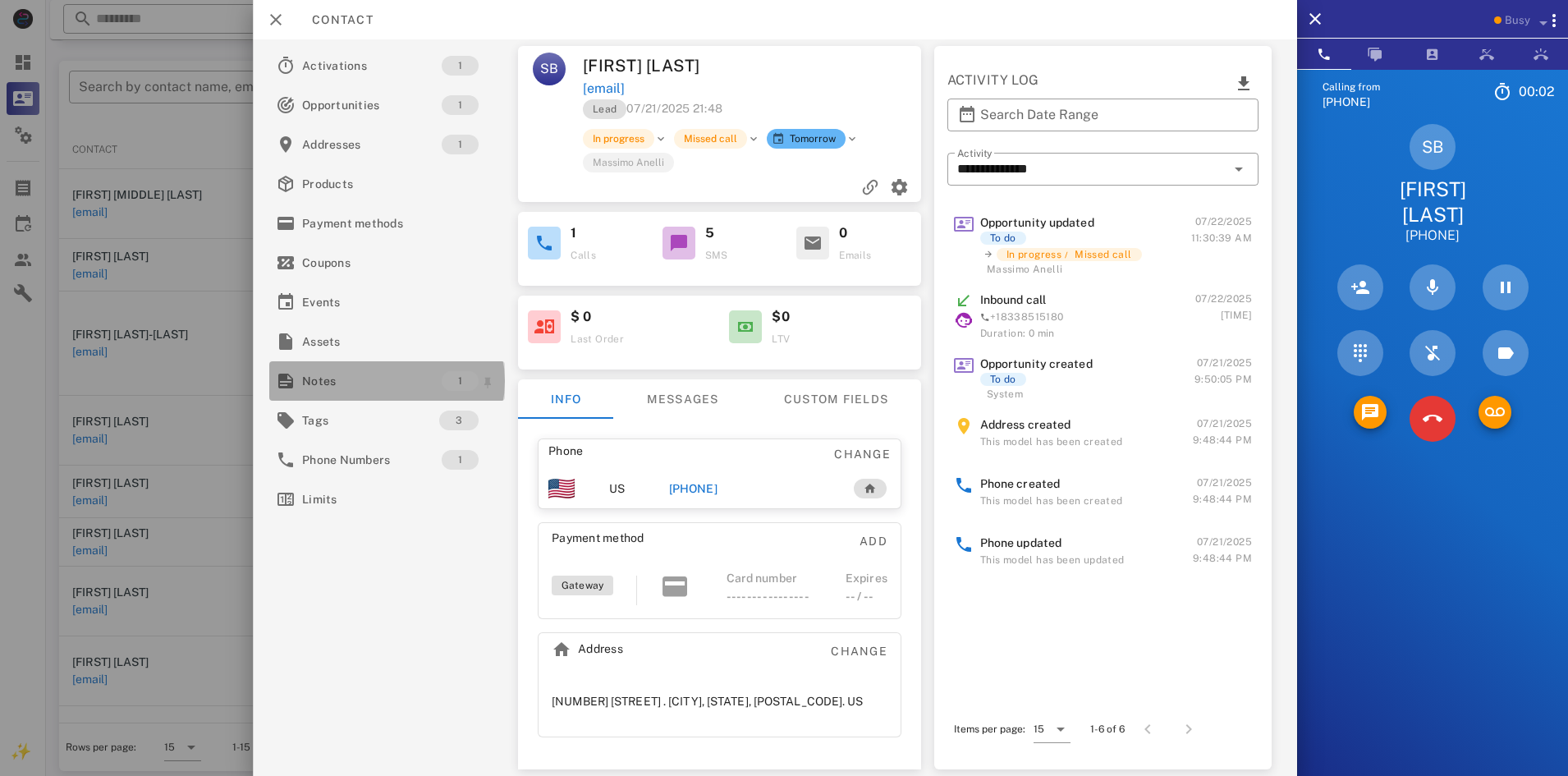 click on "Notes" at bounding box center [372, 381] 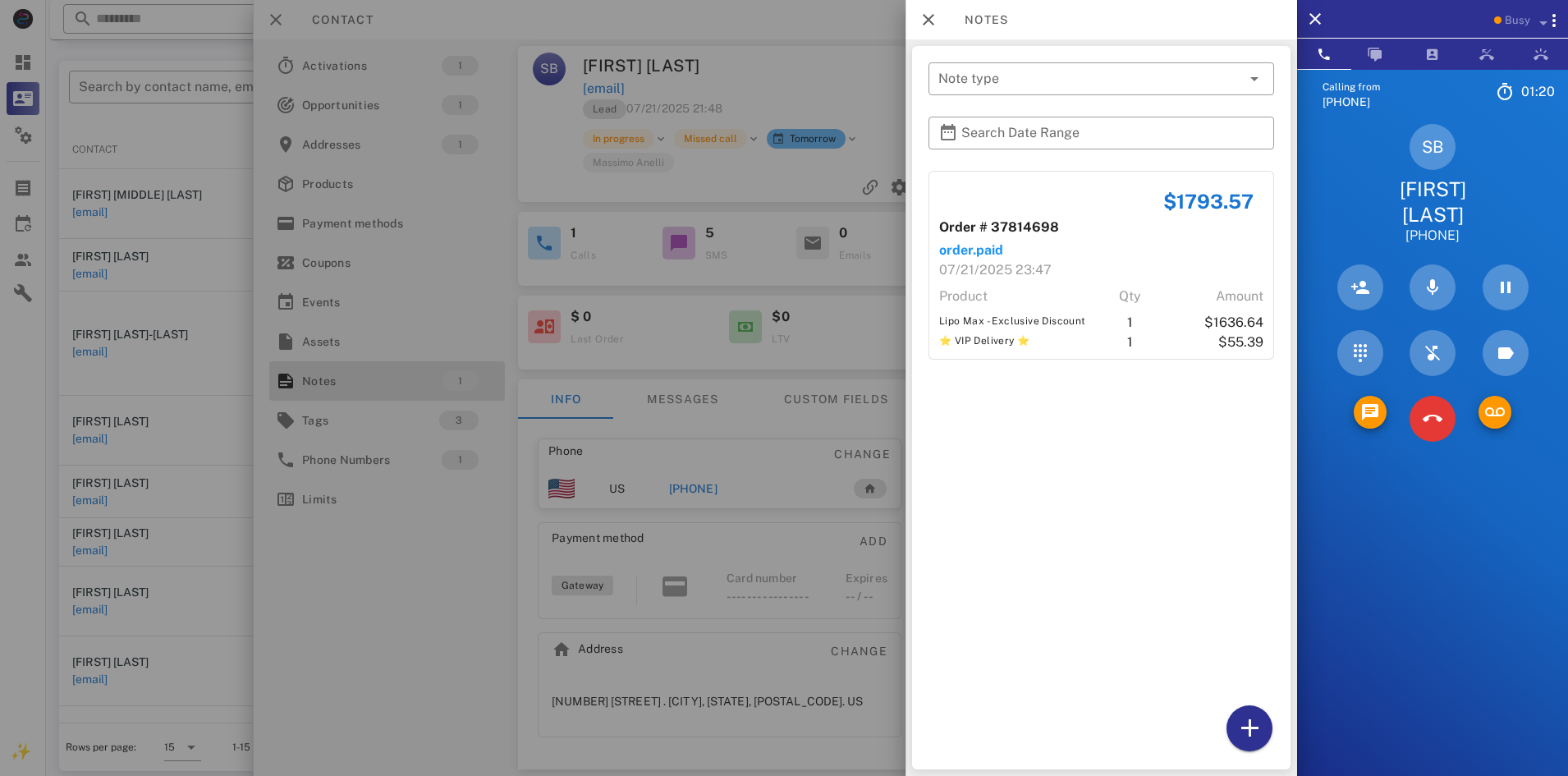 click at bounding box center (784, 388) 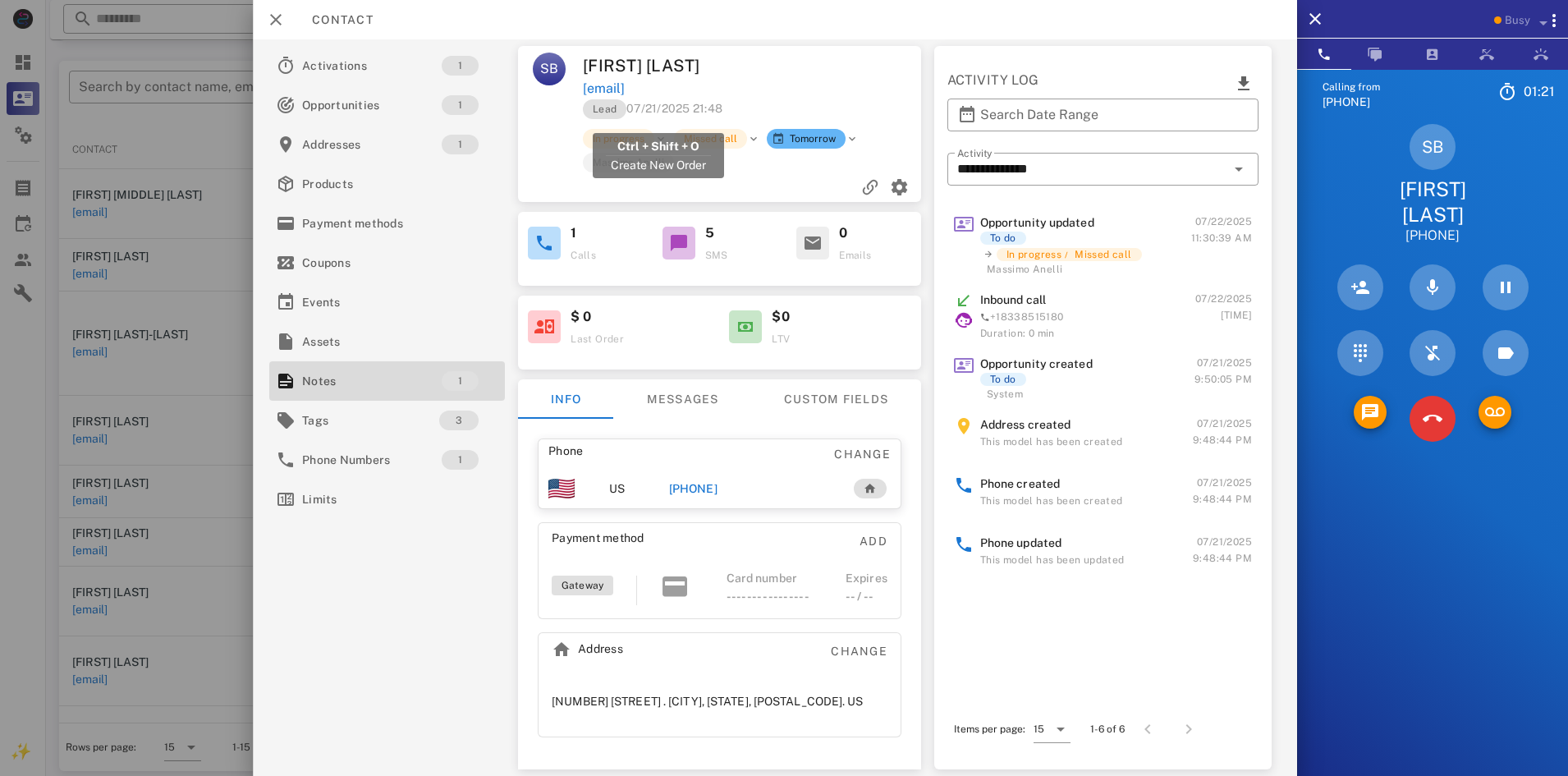 click on "sbrackin1959@gmail.com" at bounding box center (603, 89) 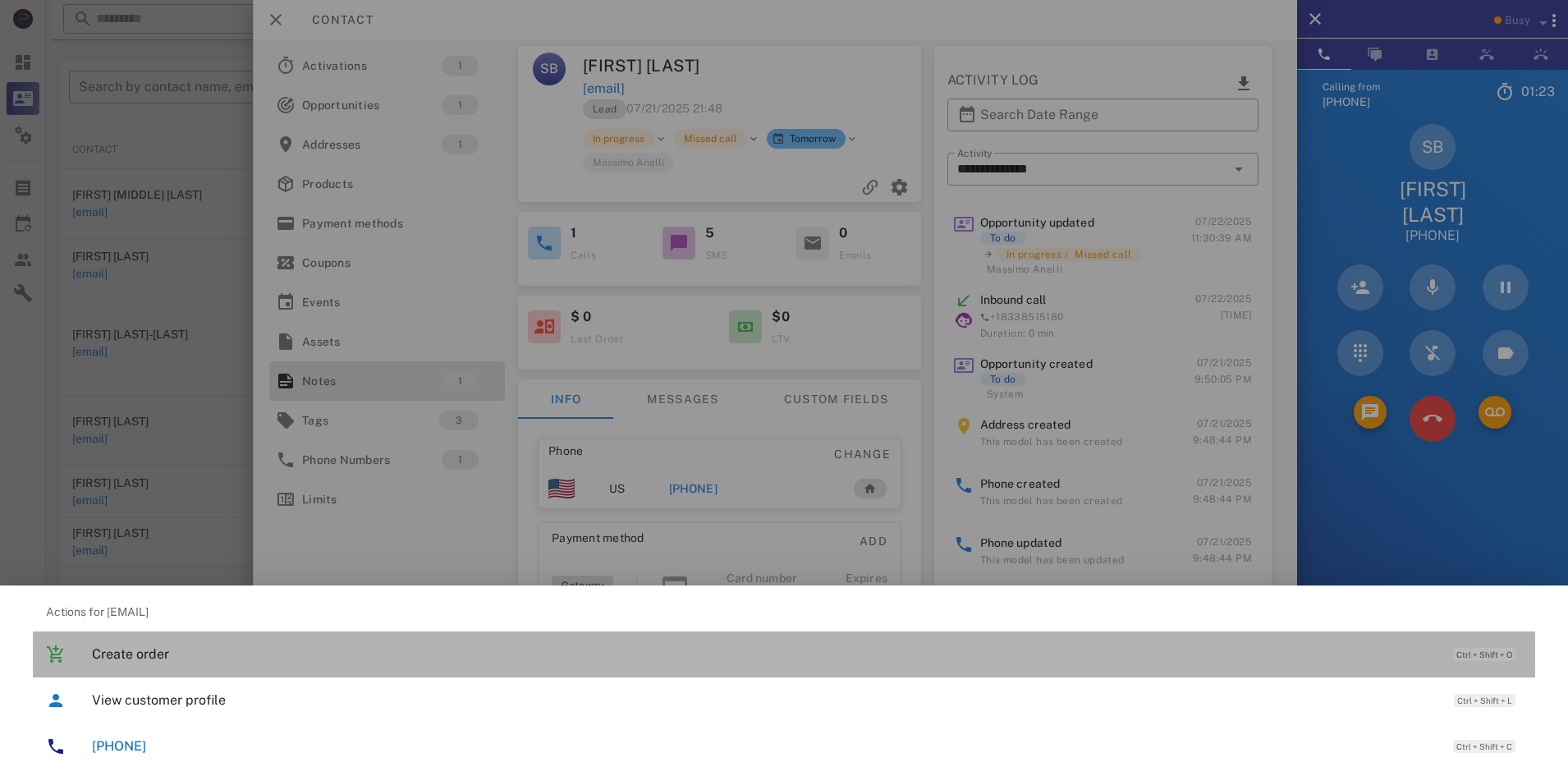 click on "Create order" at bounding box center [764, 654] 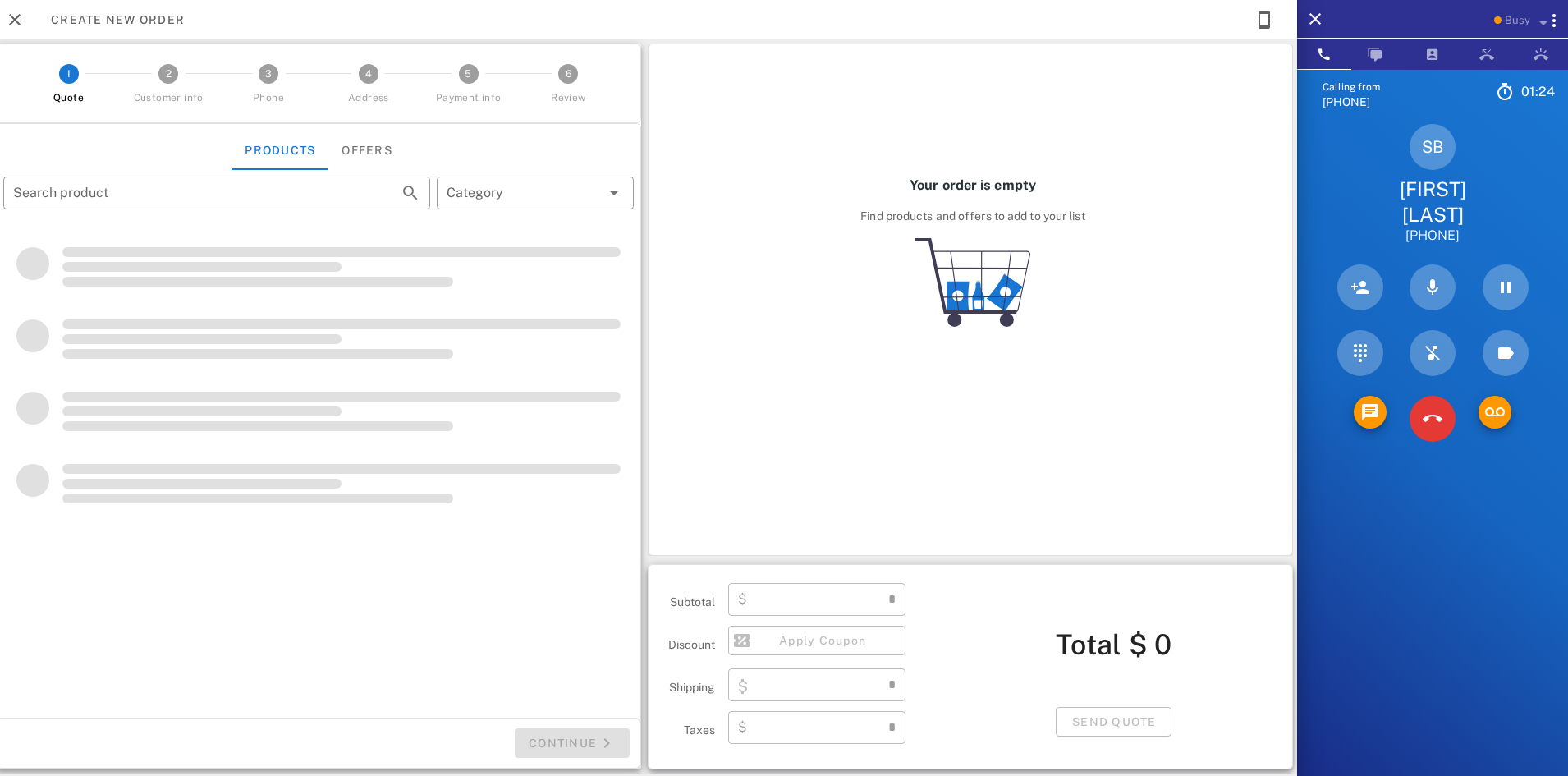 type on "**********" 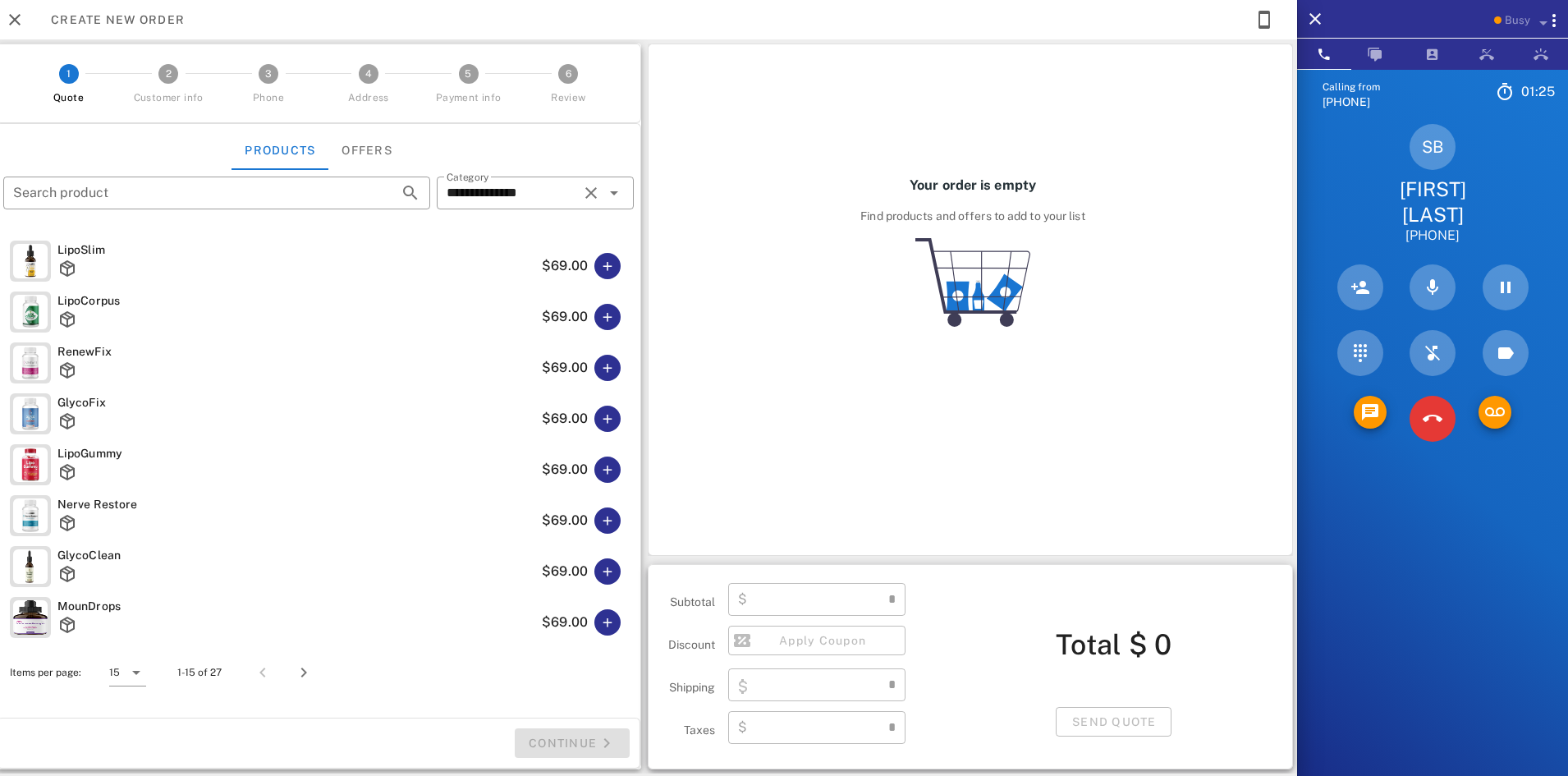 type on "****" 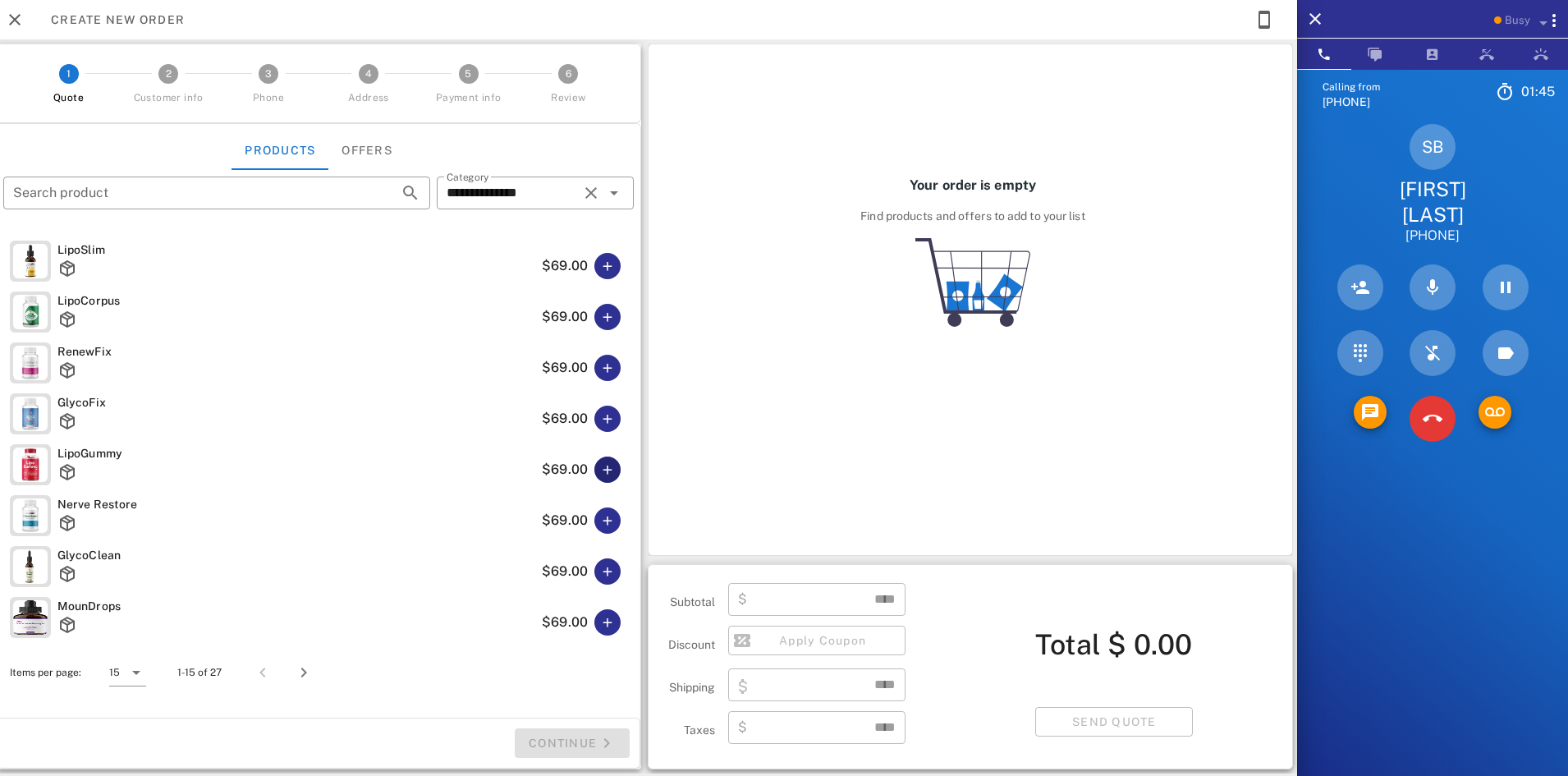 click at bounding box center [607, 470] 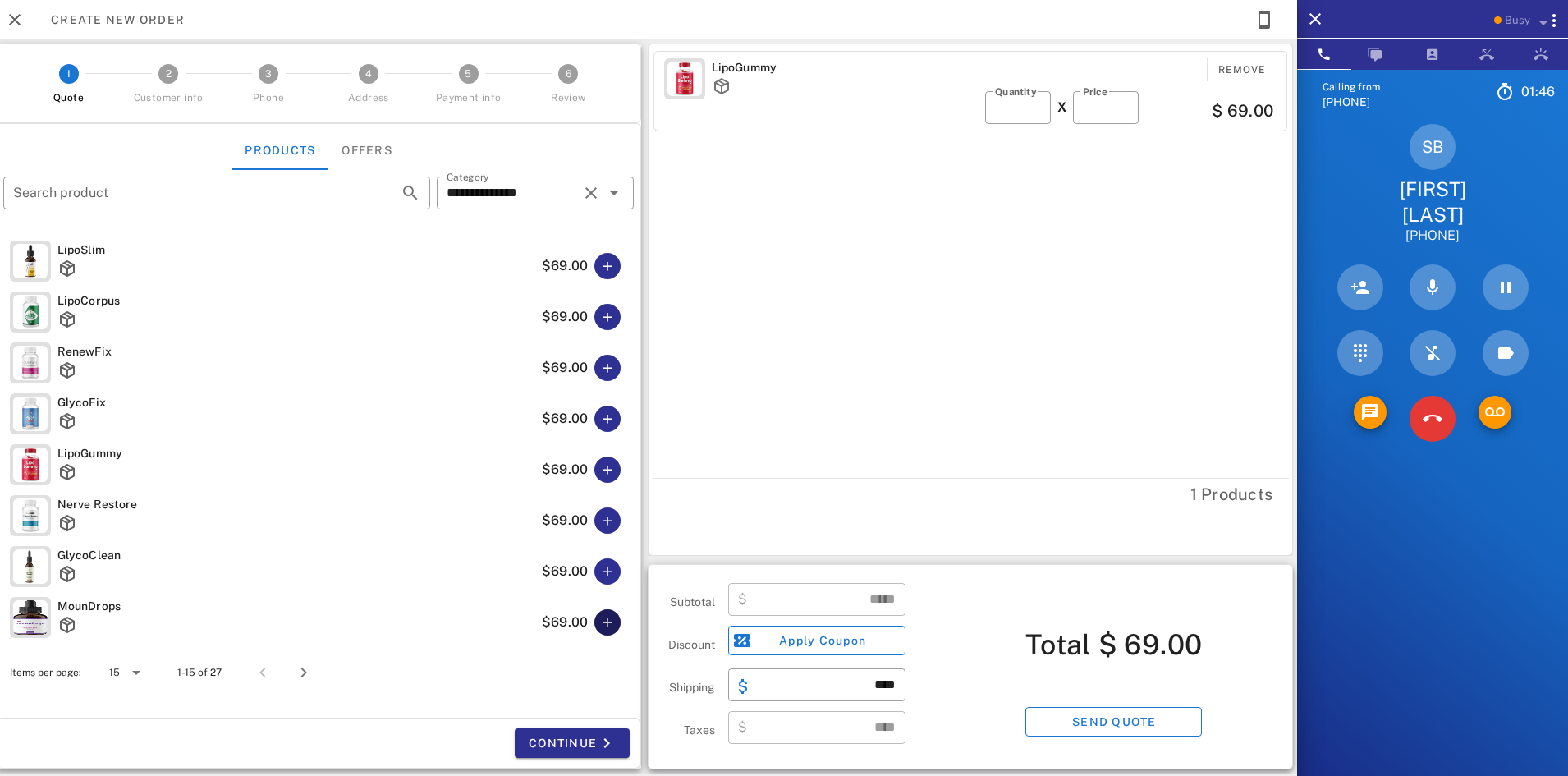 click at bounding box center (607, 622) 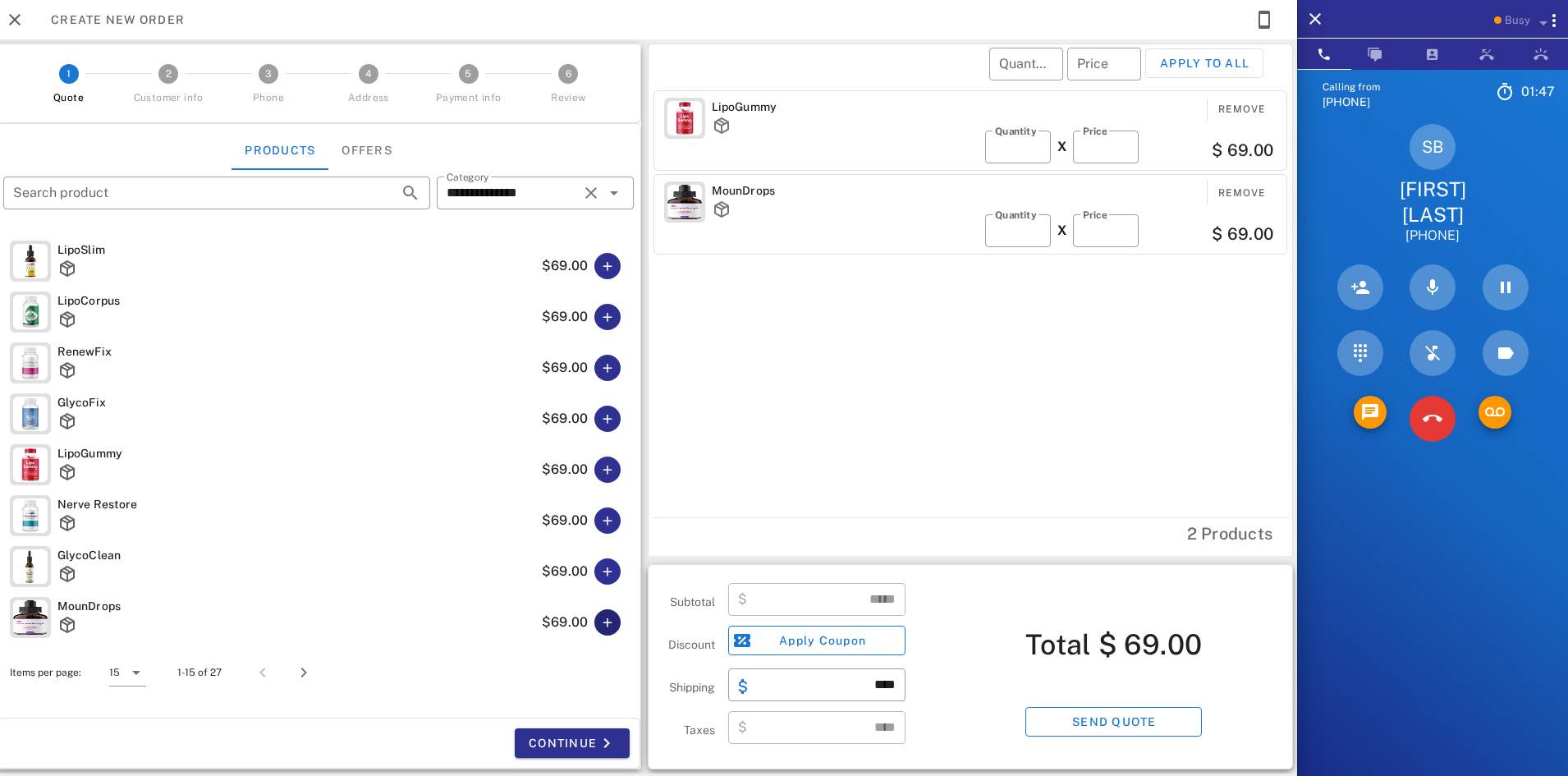 type on "******" 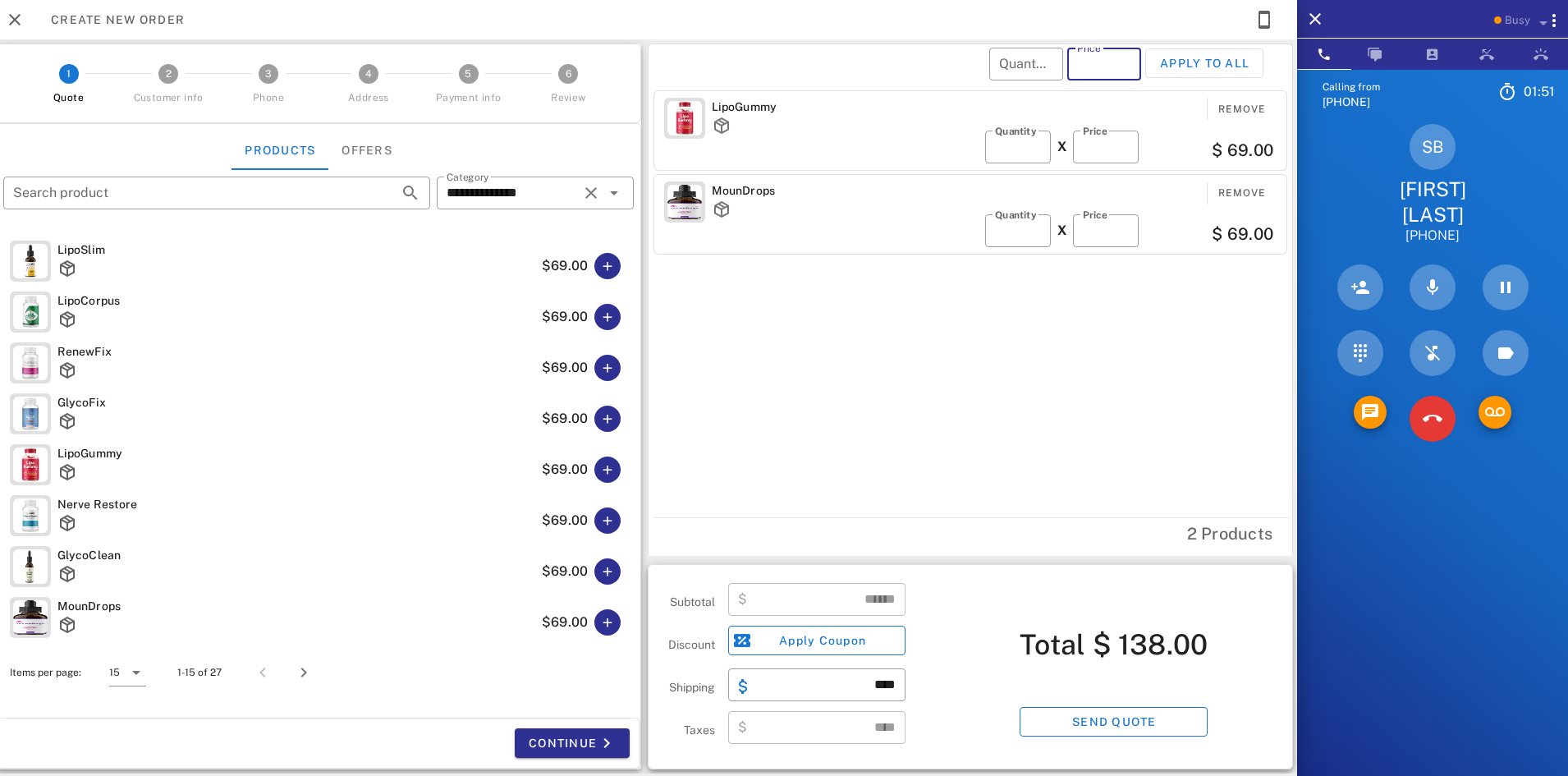 click on "Price" at bounding box center [1104, 64] 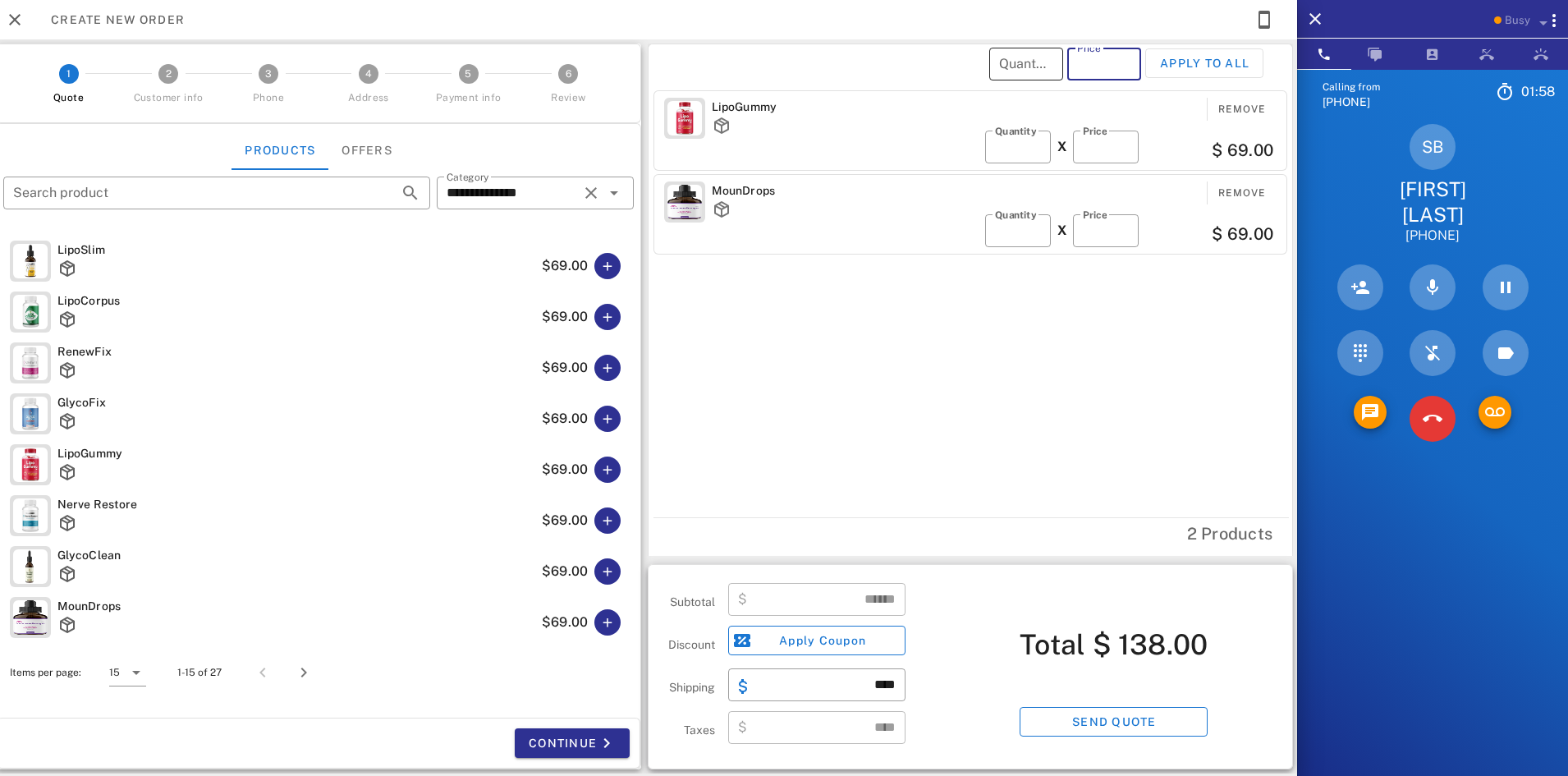 type on "**" 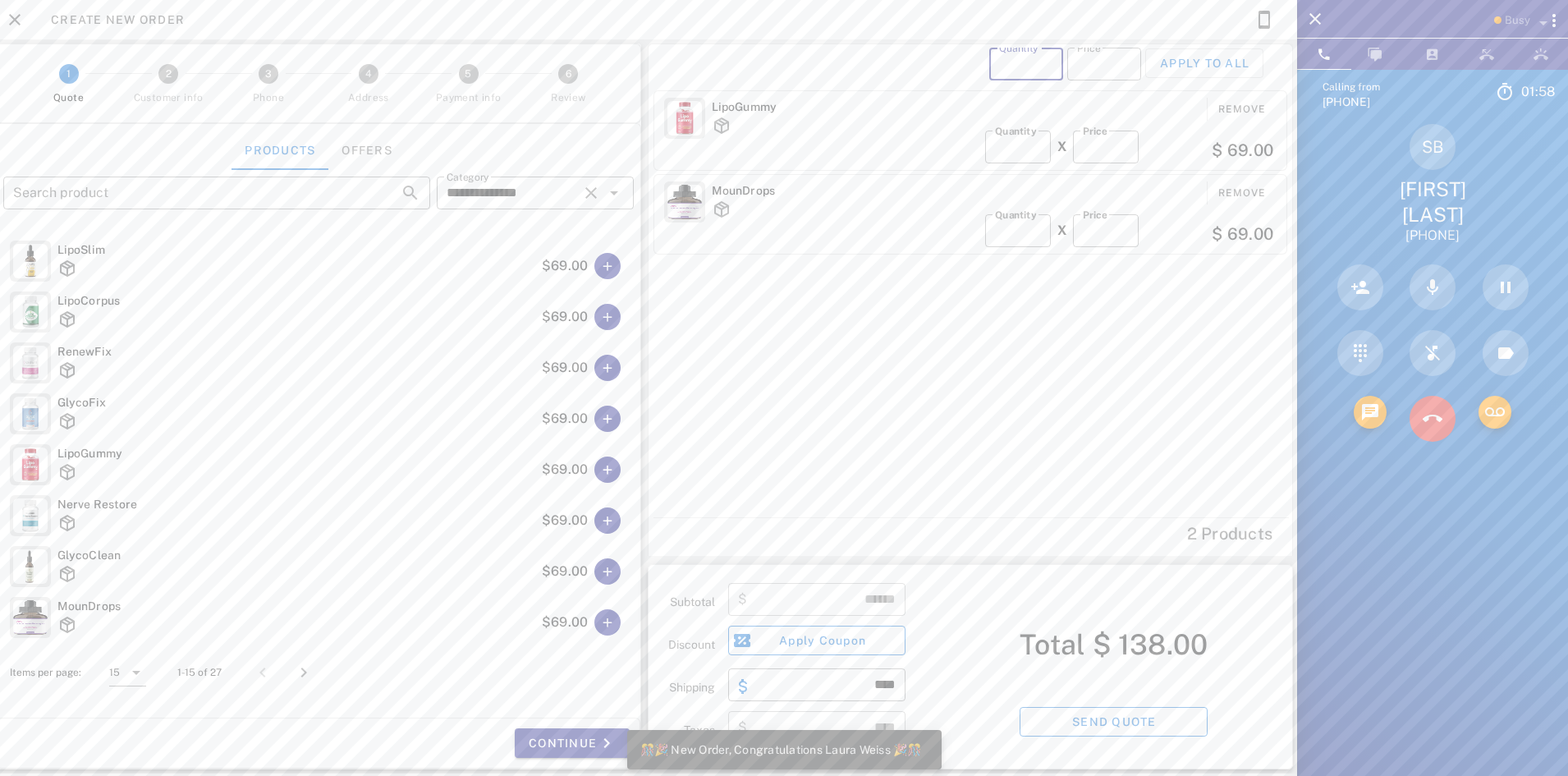 click on "Quantity" at bounding box center (1026, 64) 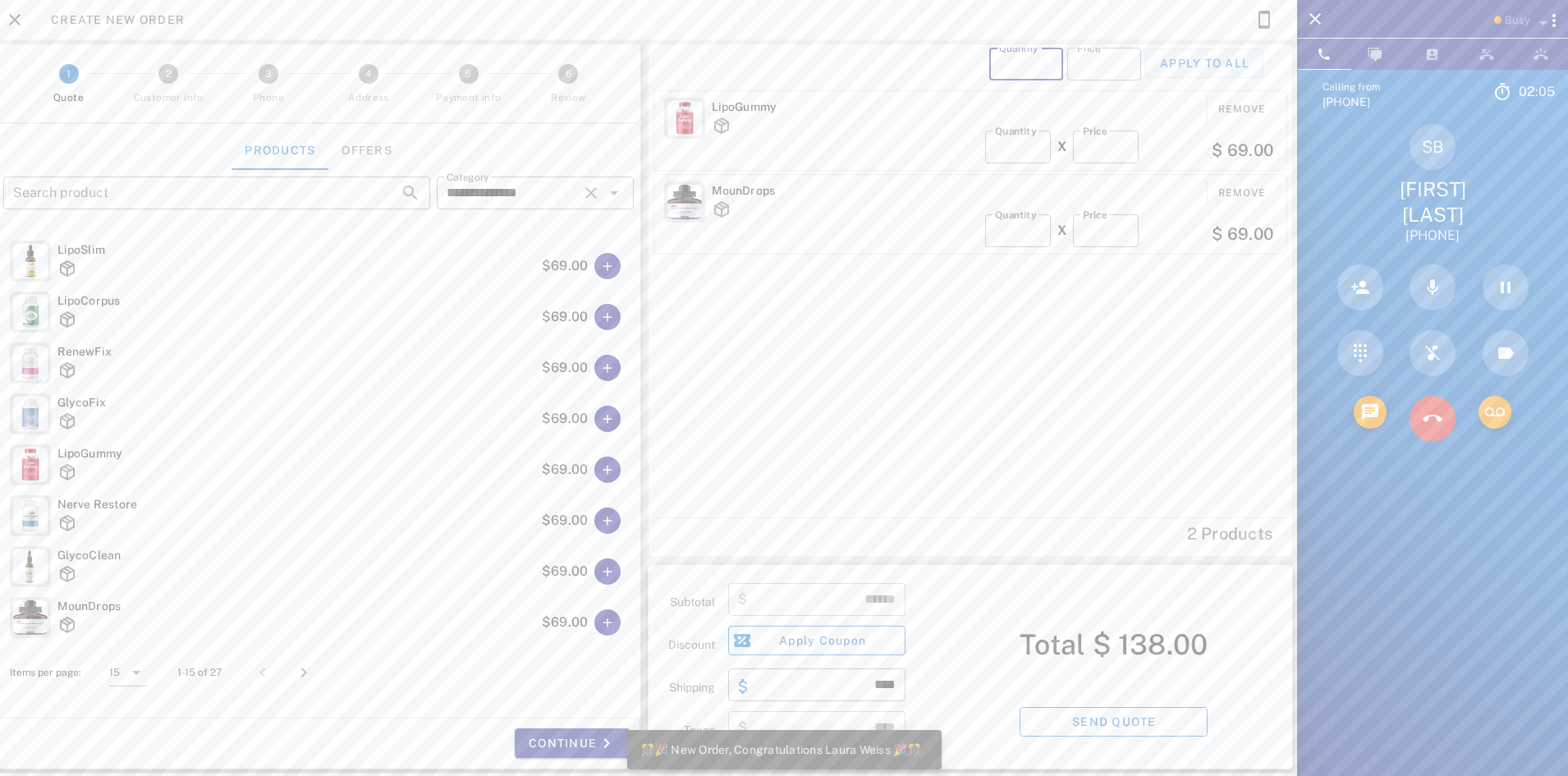type on "*" 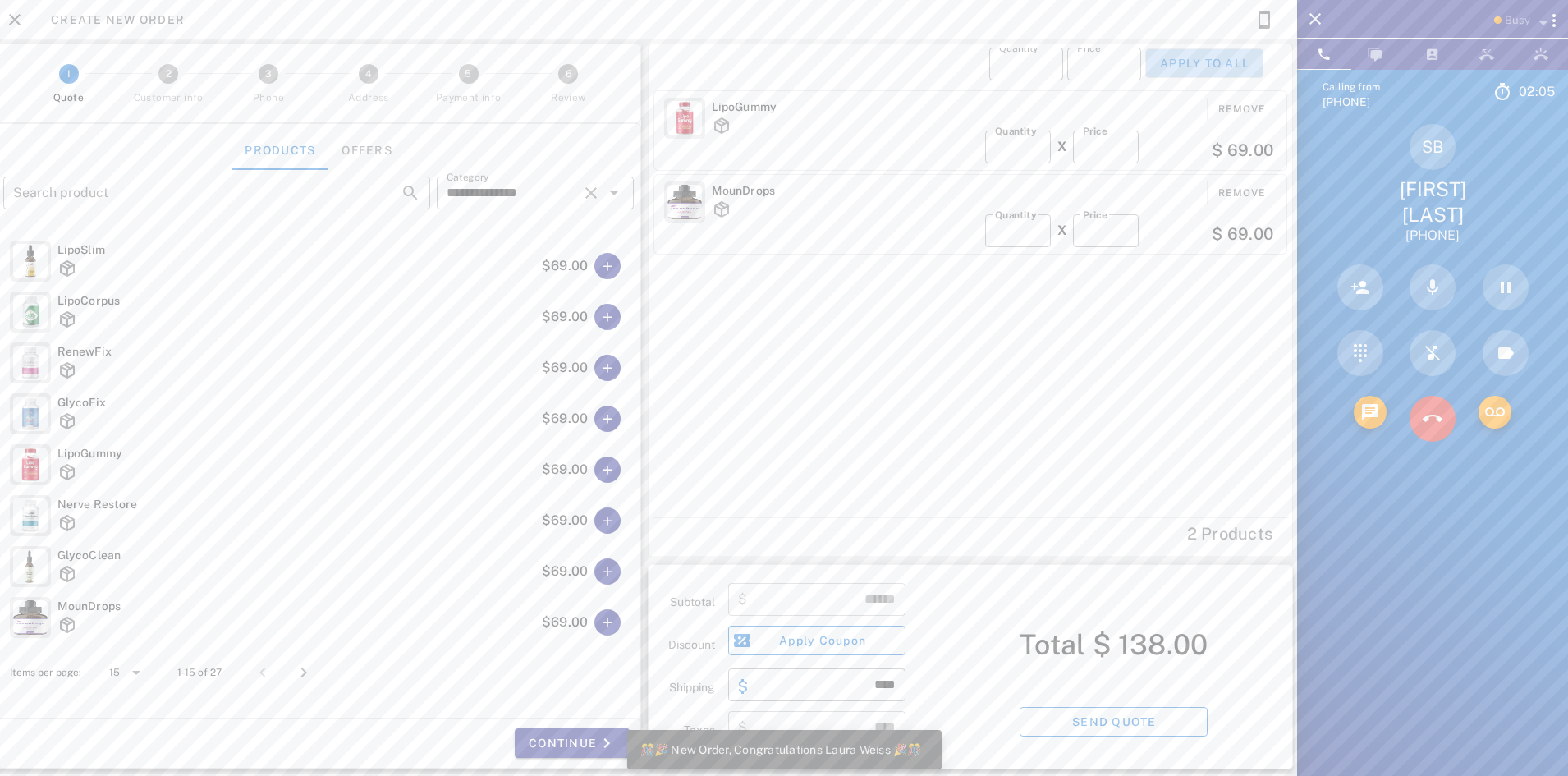 click on "Apply to all" at bounding box center [1204, 63] 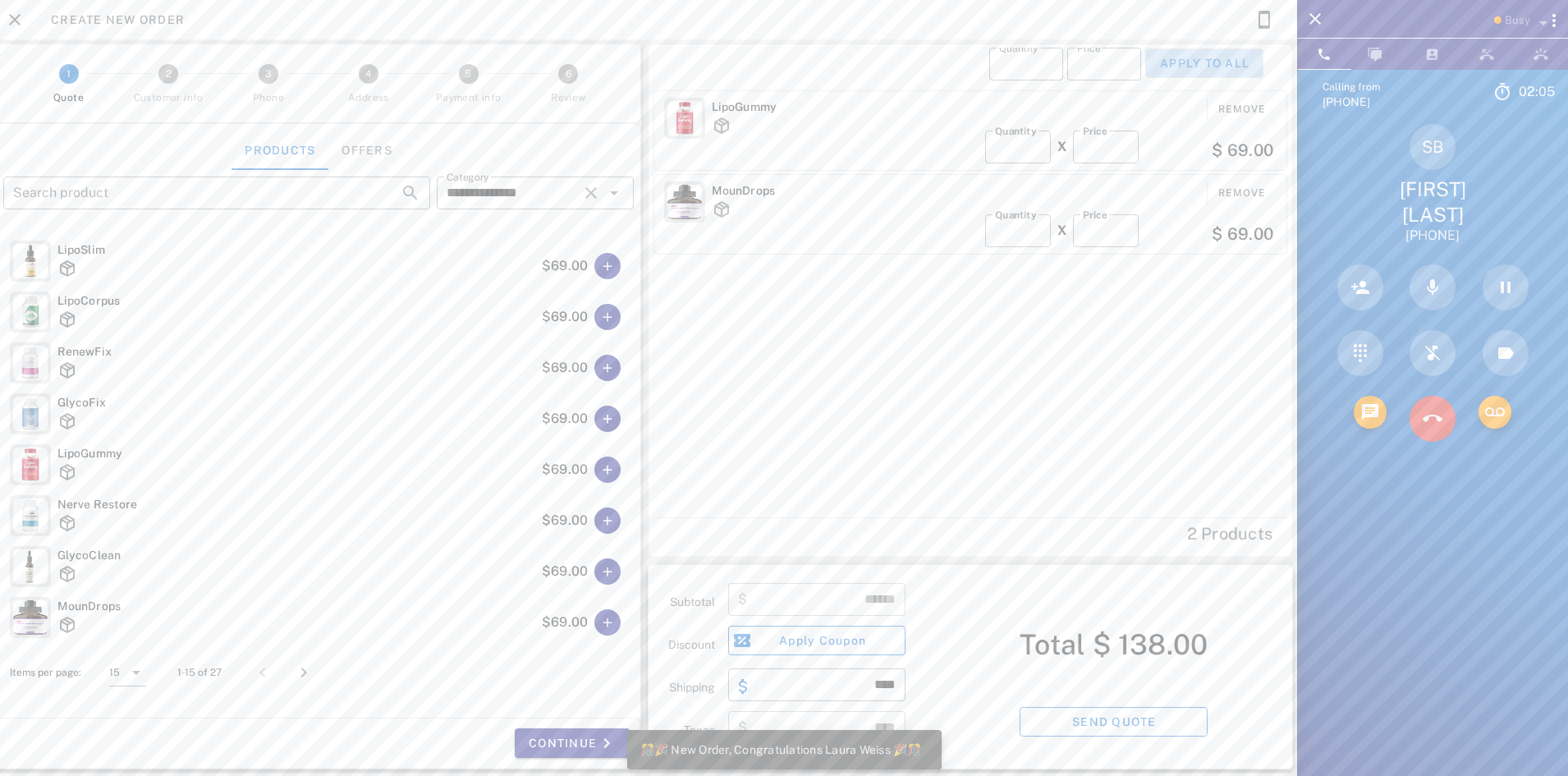 type on "*" 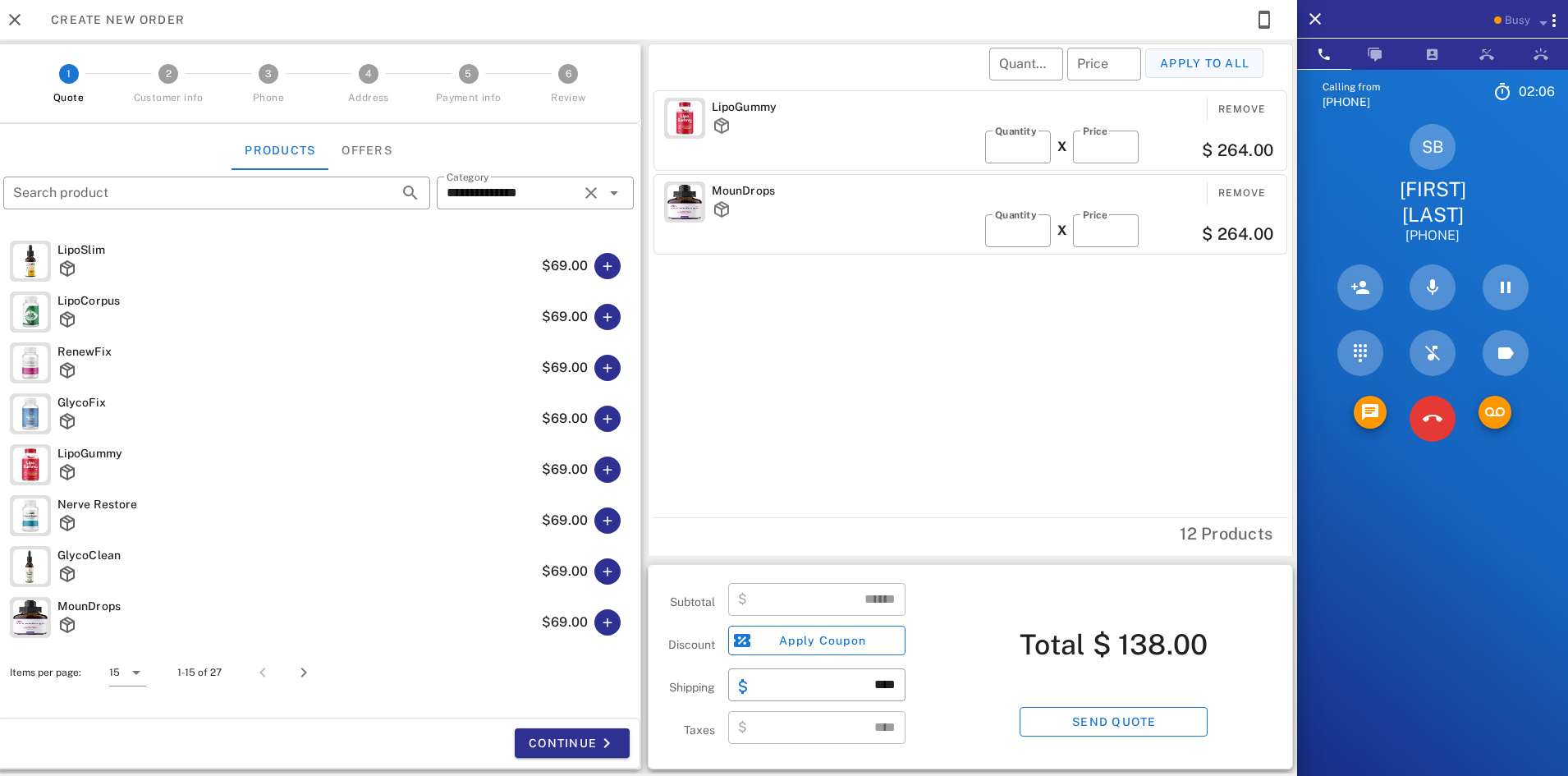 type on "******" 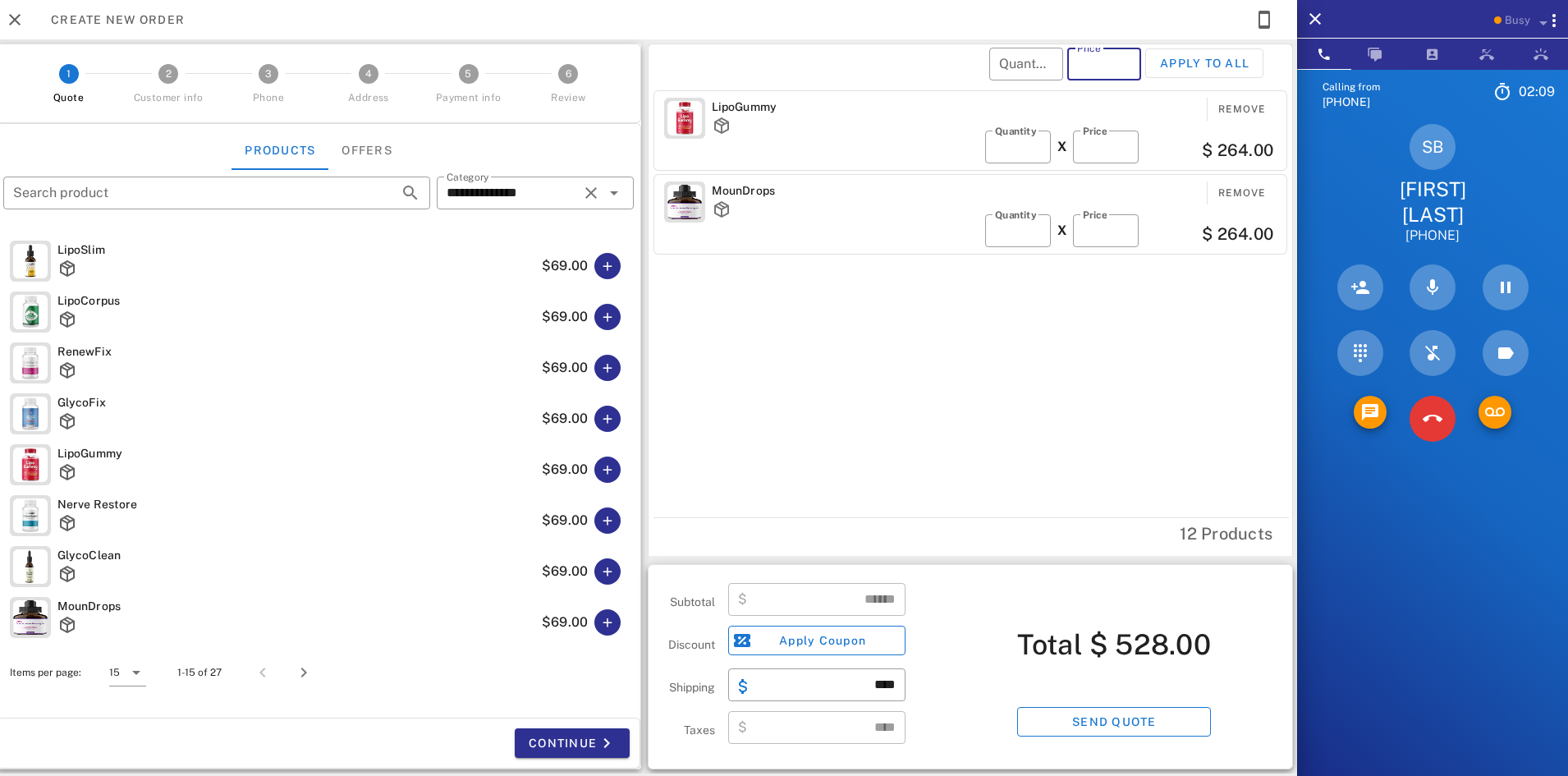 click on "Price" at bounding box center (1104, 64) 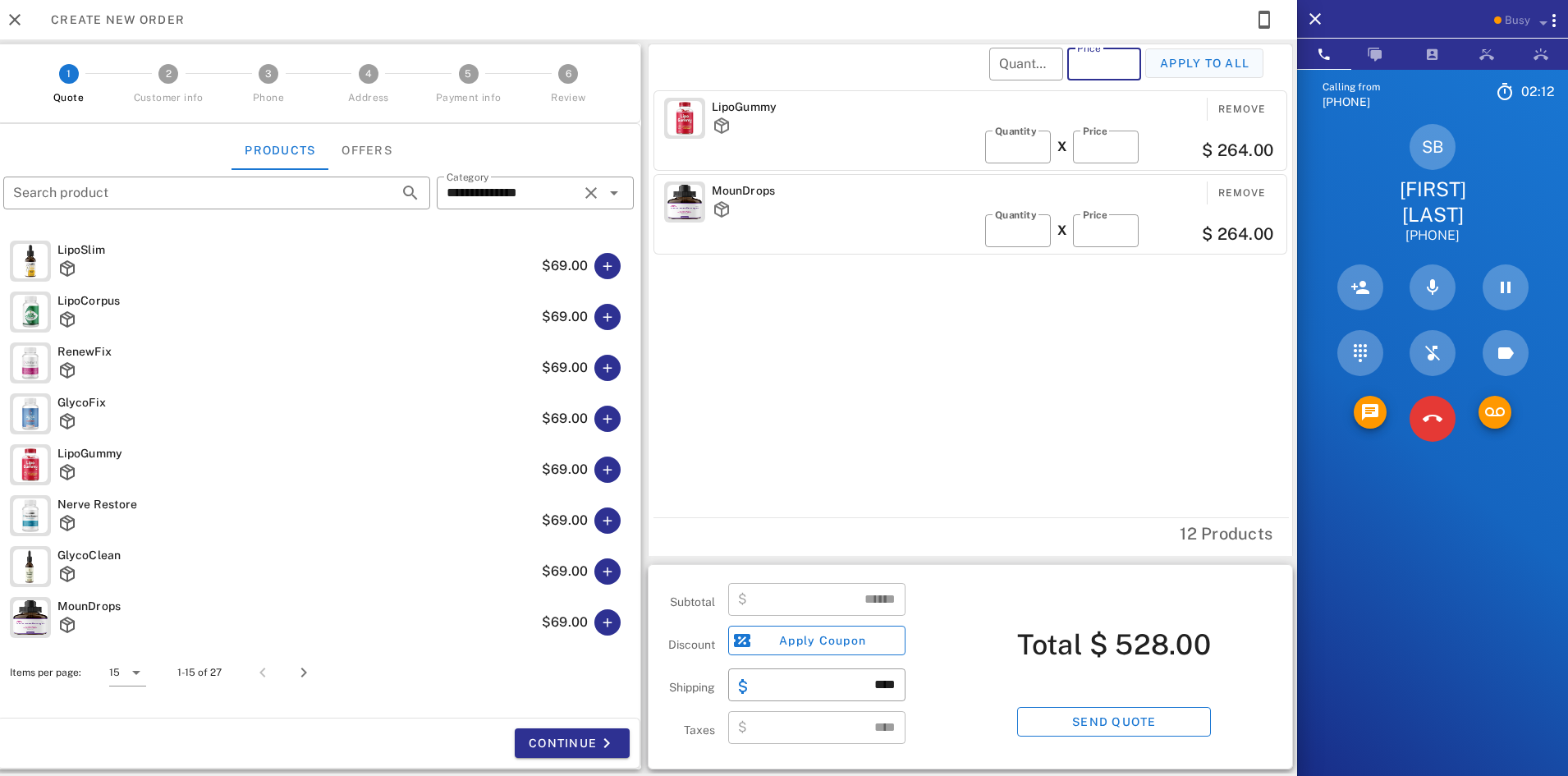 type on "**" 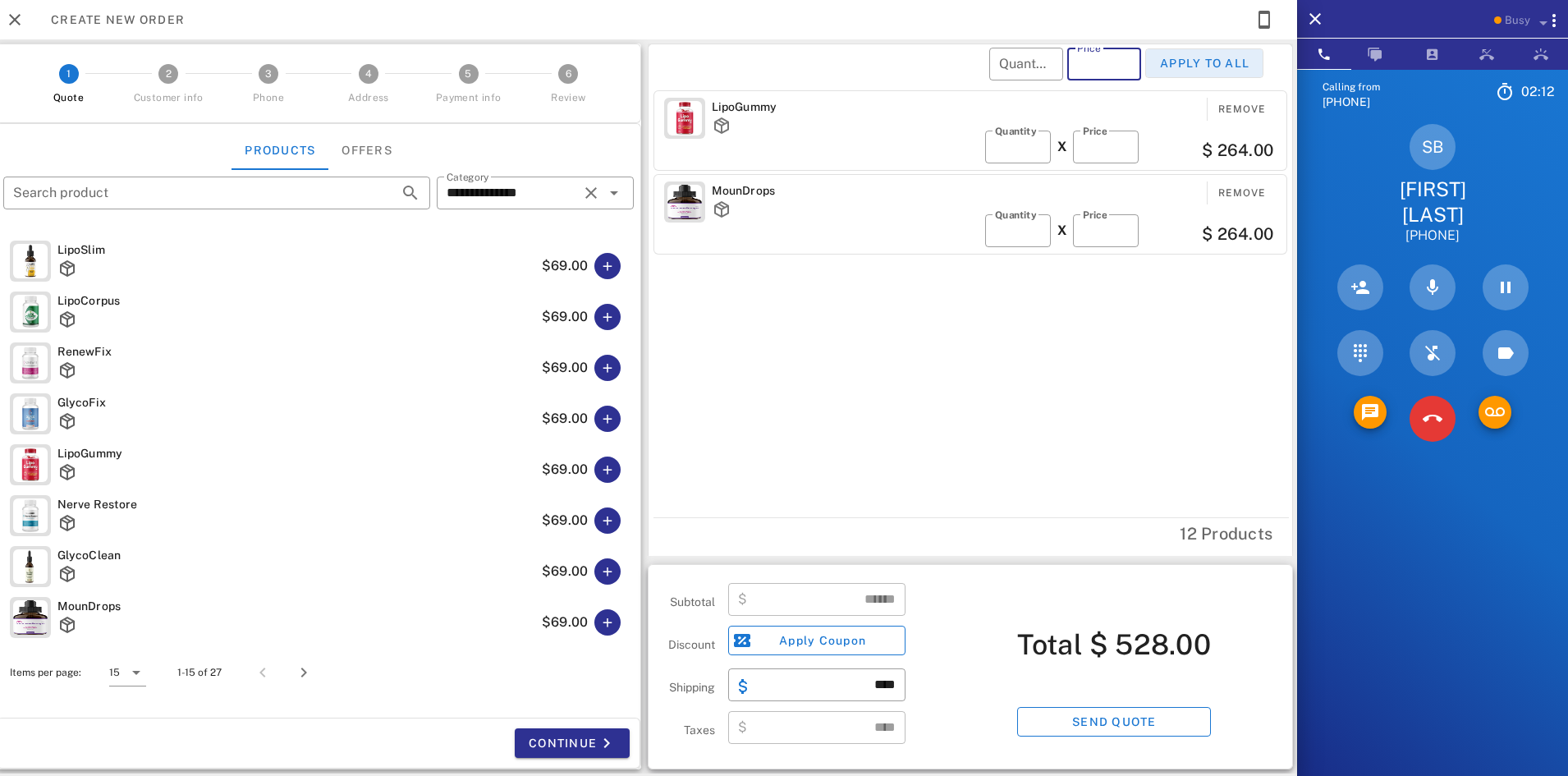 click on "Apply to all" at bounding box center [1204, 63] 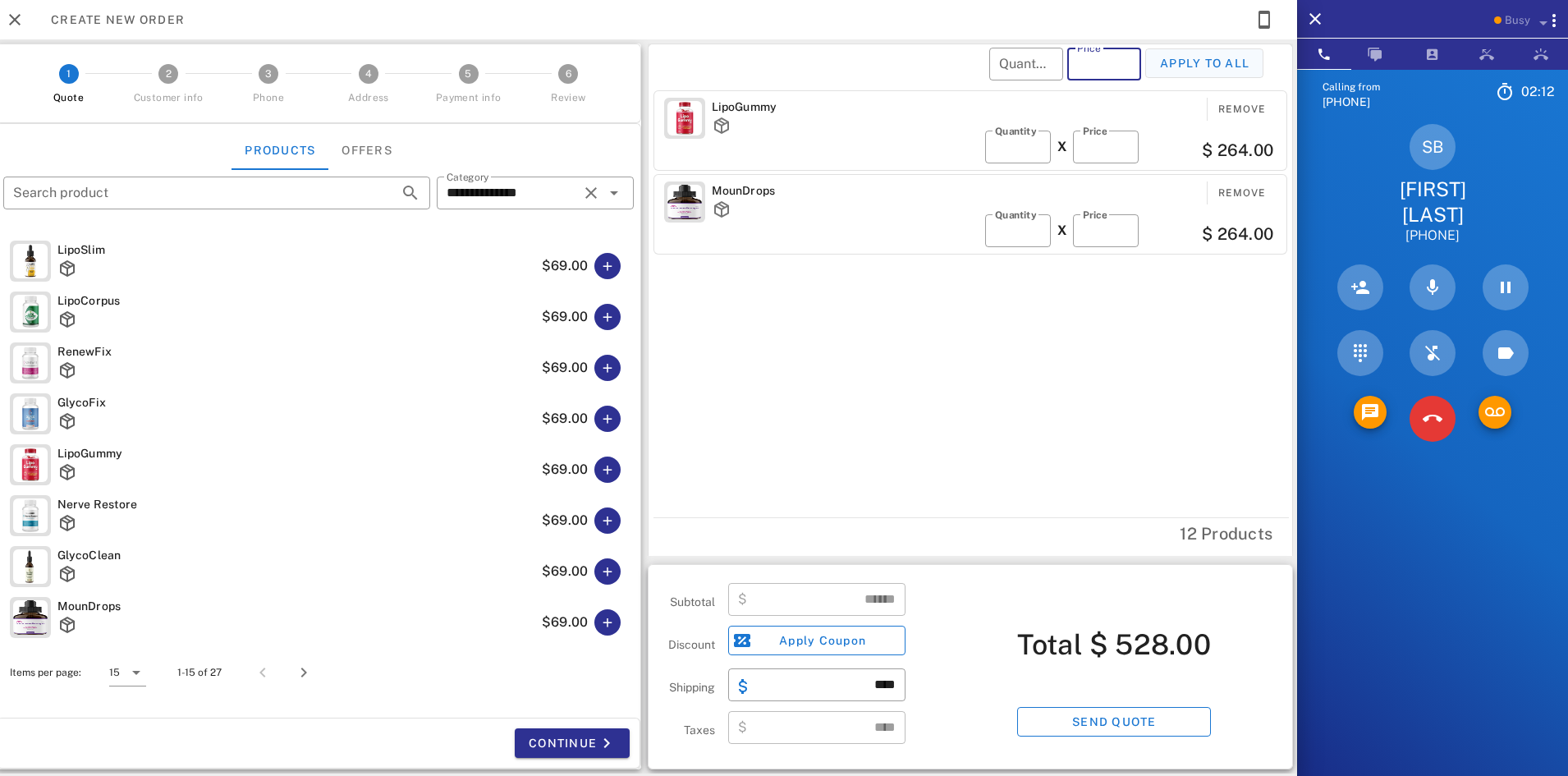 type on "**" 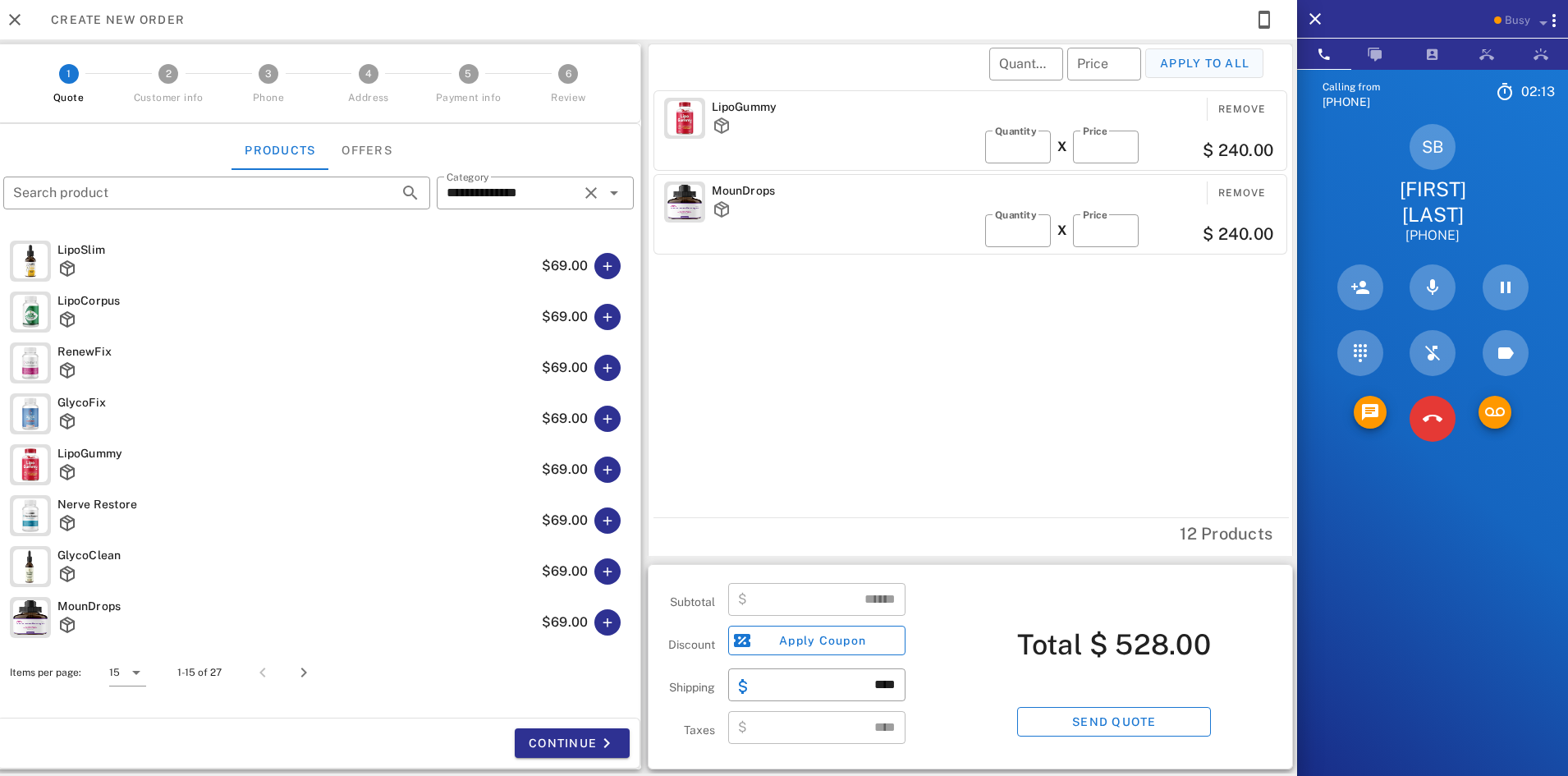 type on "******" 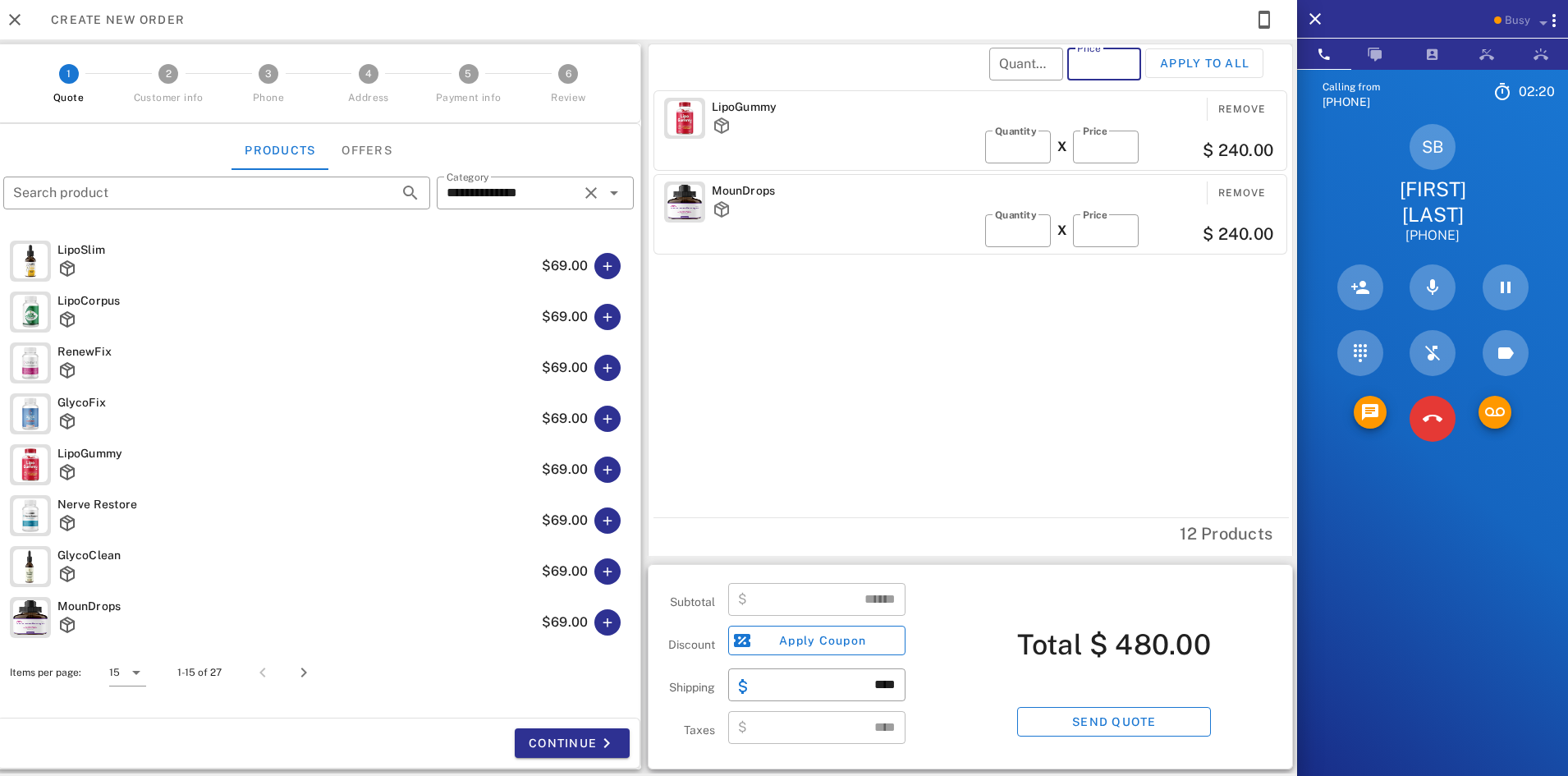 click on "Price" at bounding box center (1104, 64) 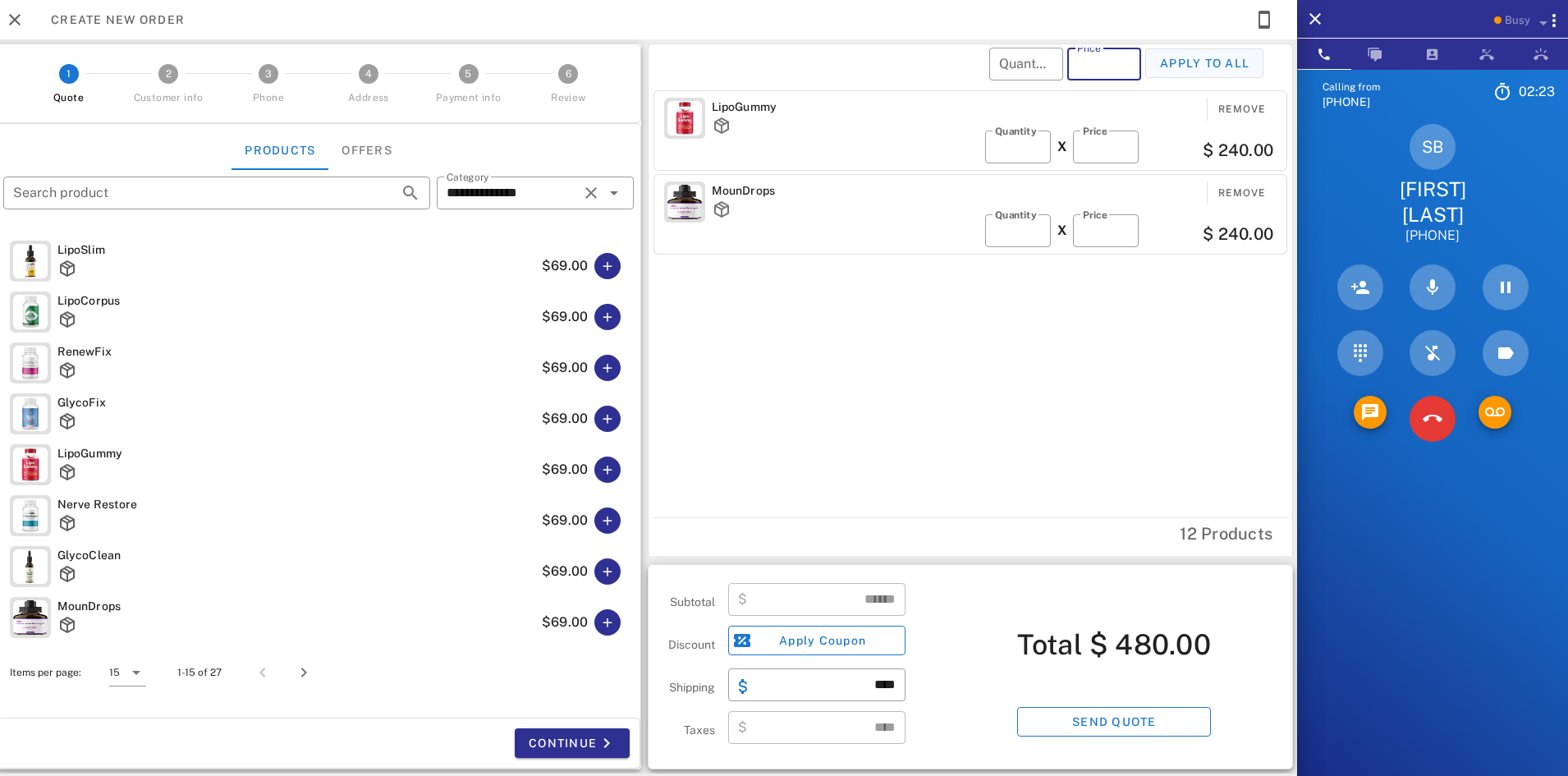 type on "**" 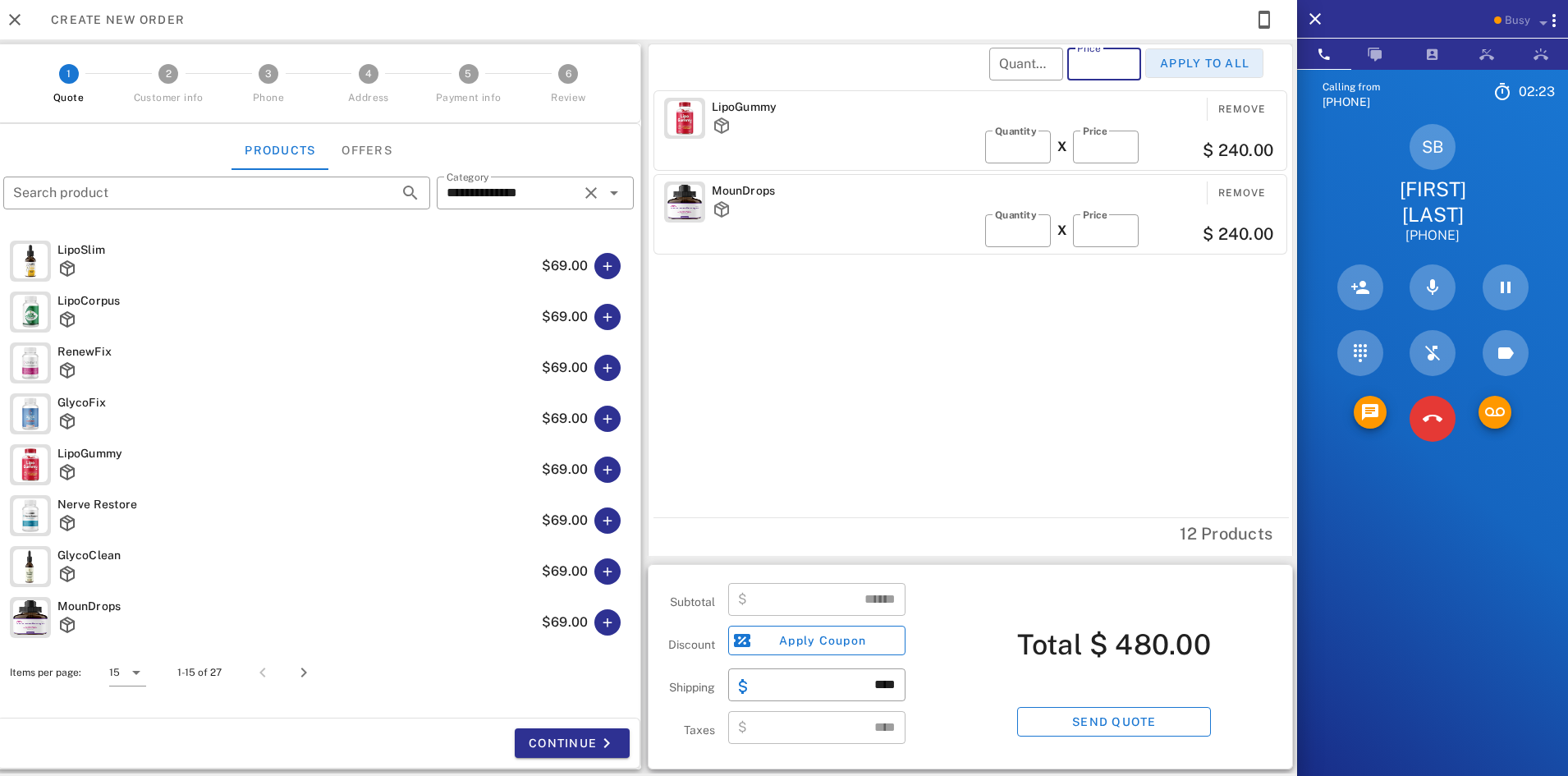click on "Apply to all" at bounding box center (1204, 63) 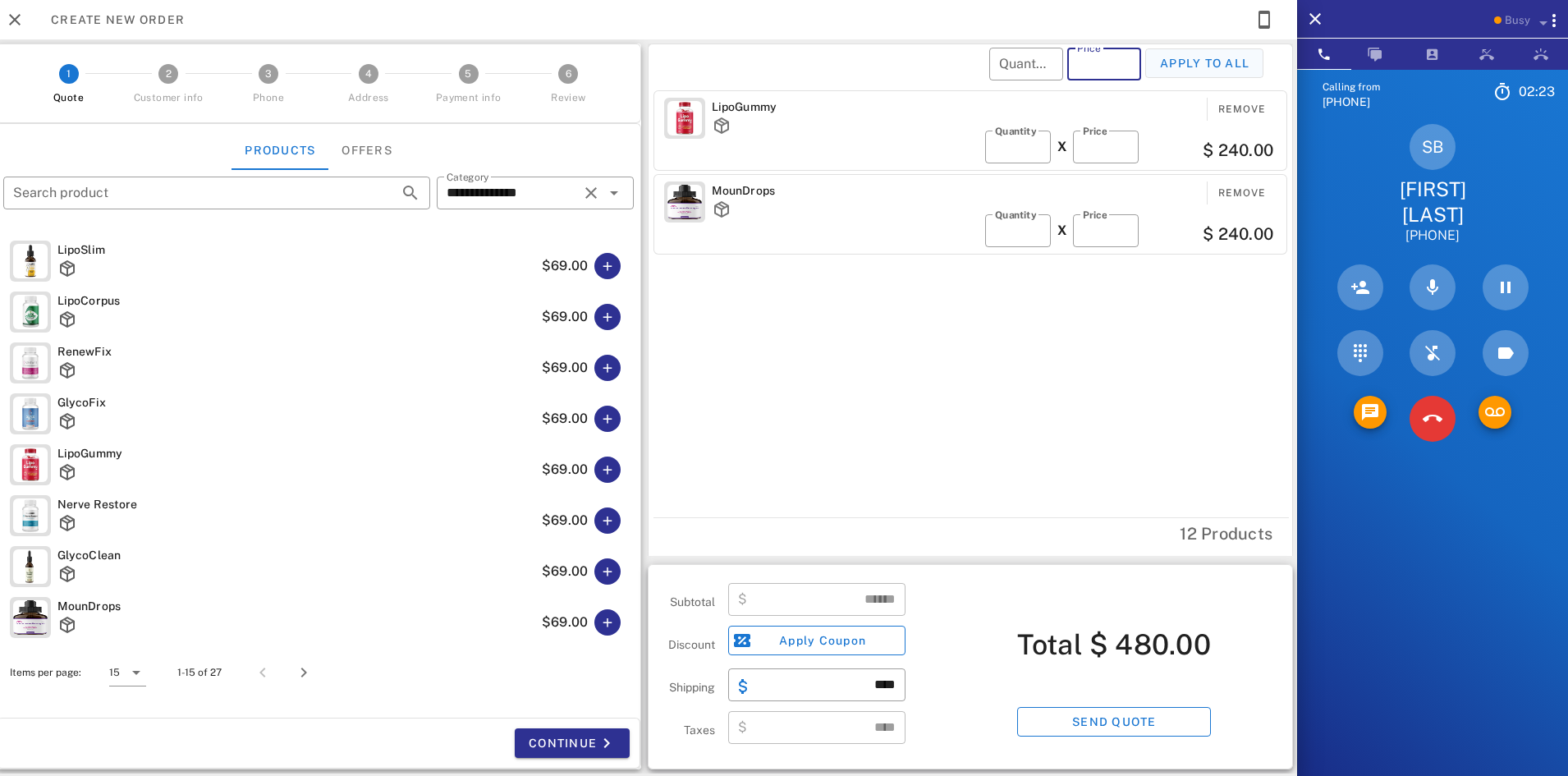 type on "**" 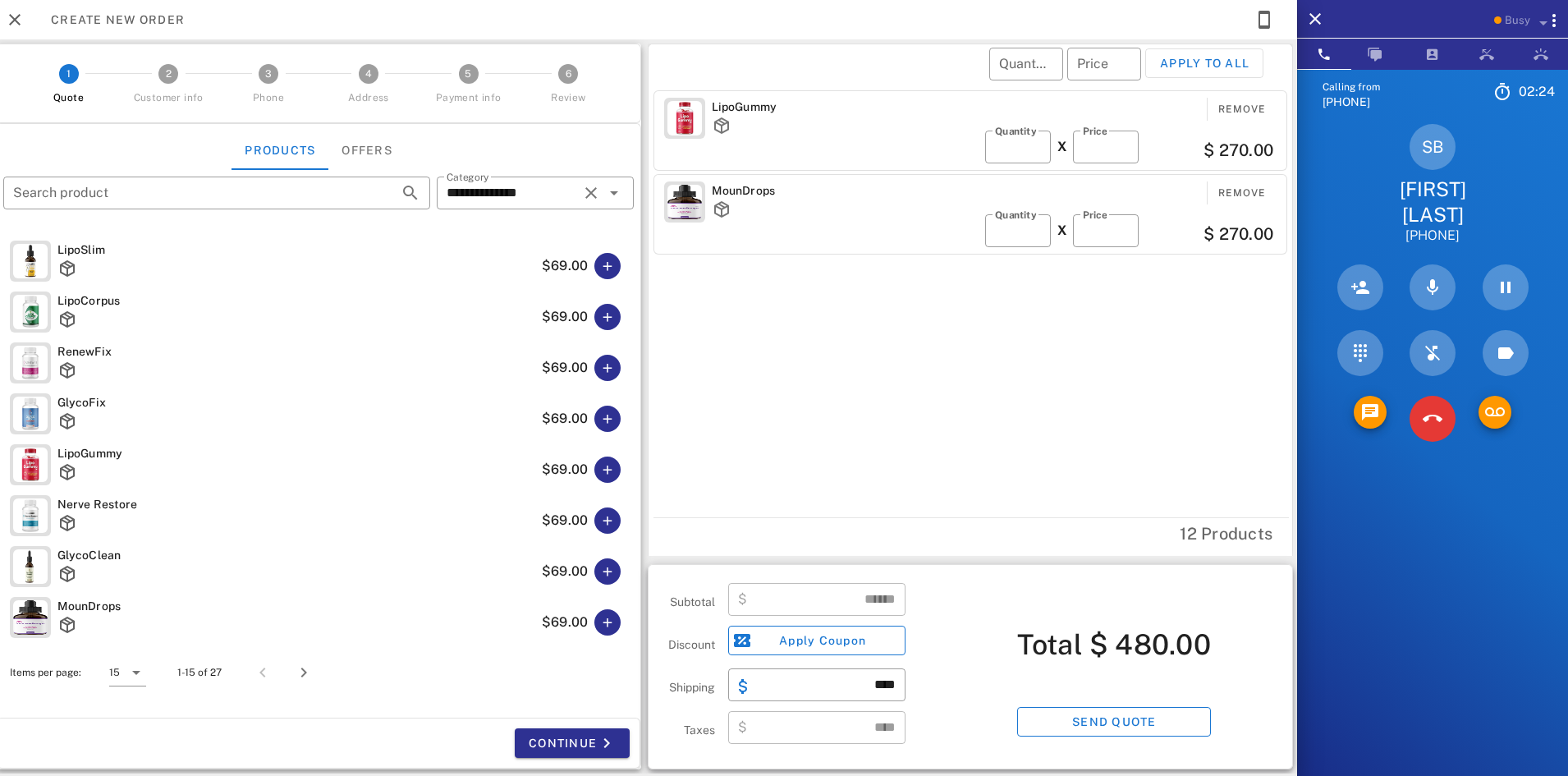 type on "******" 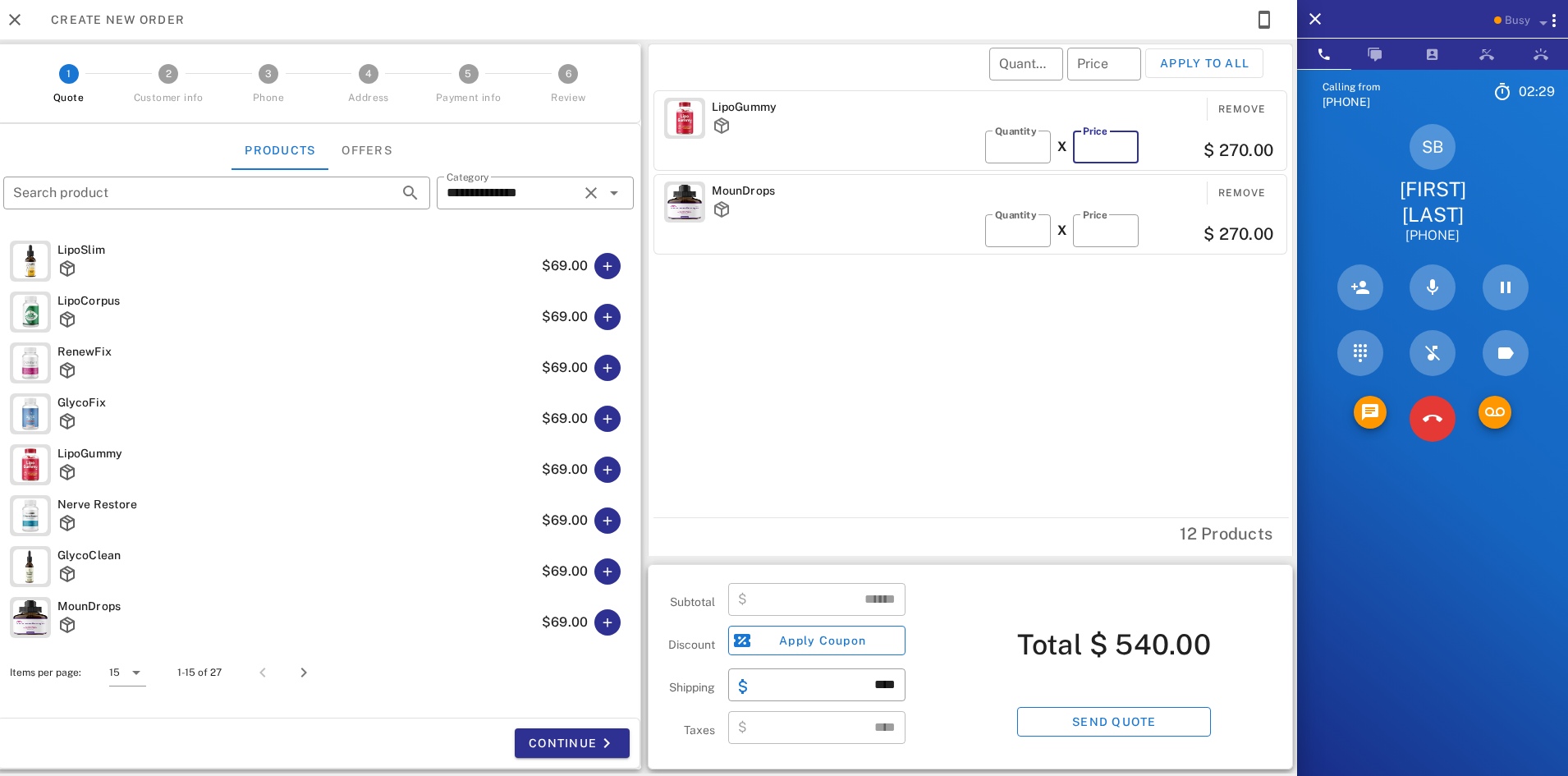 click on "**" at bounding box center [1106, 147] 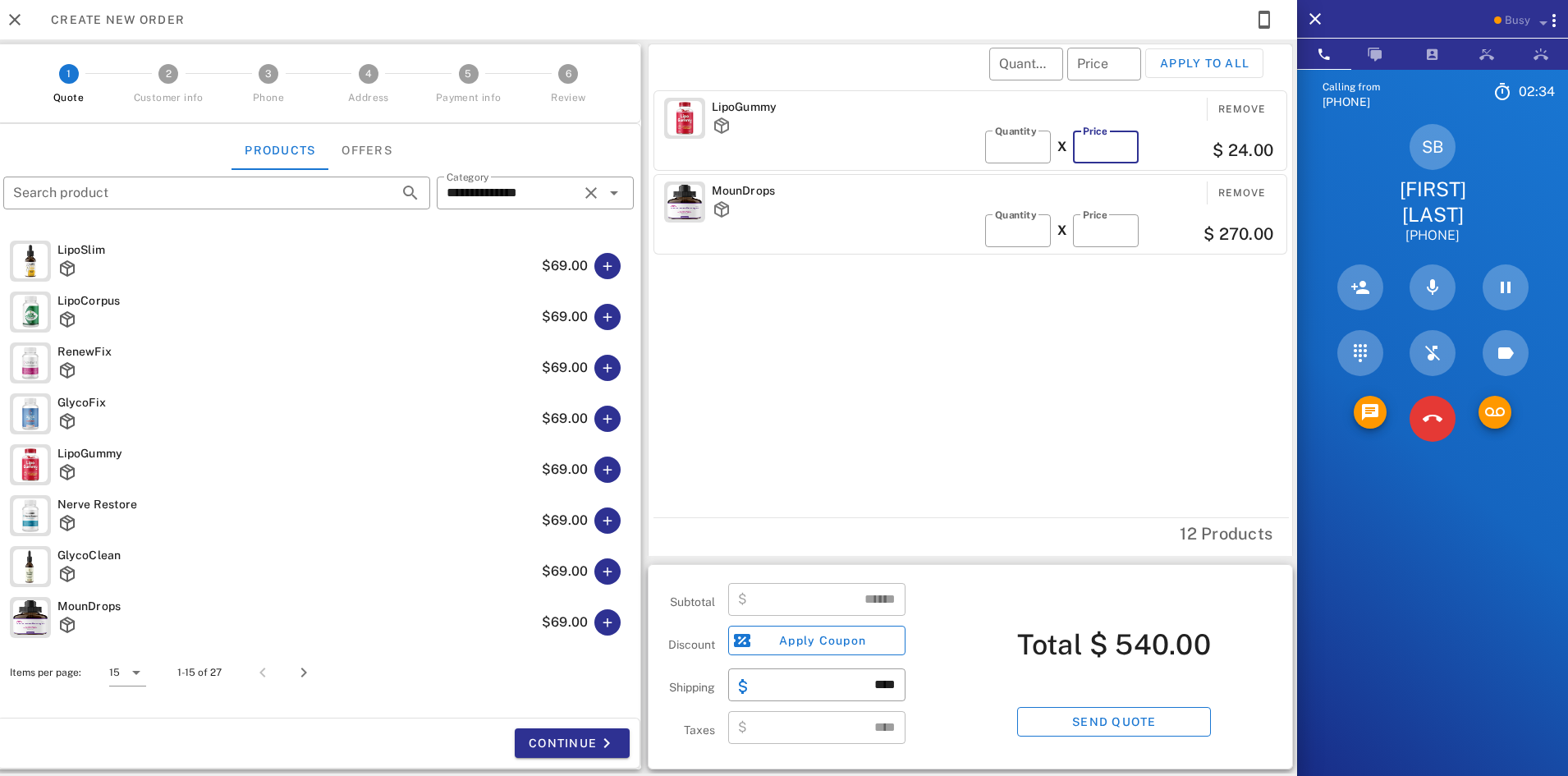 type on "**" 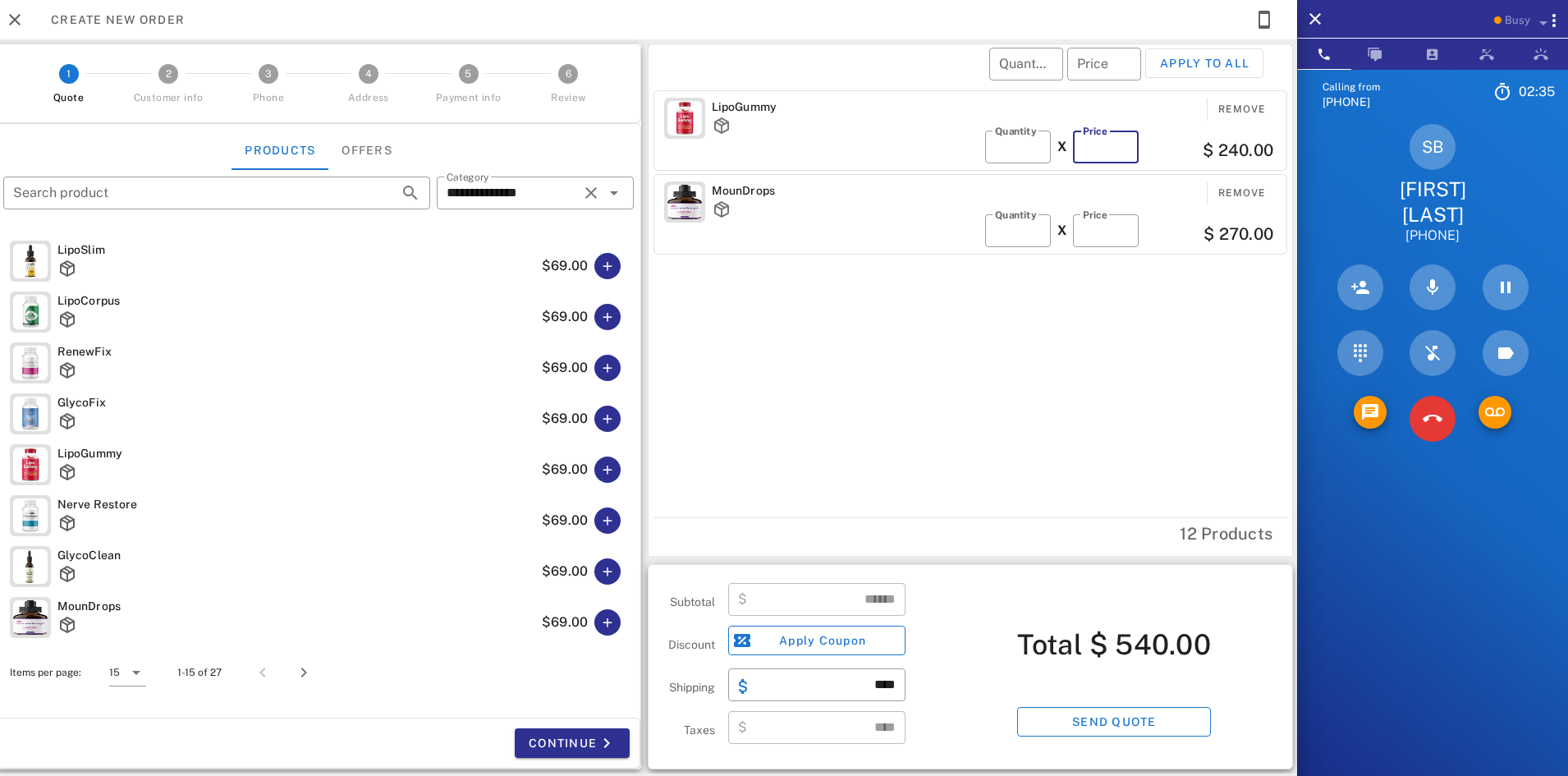 type on "******" 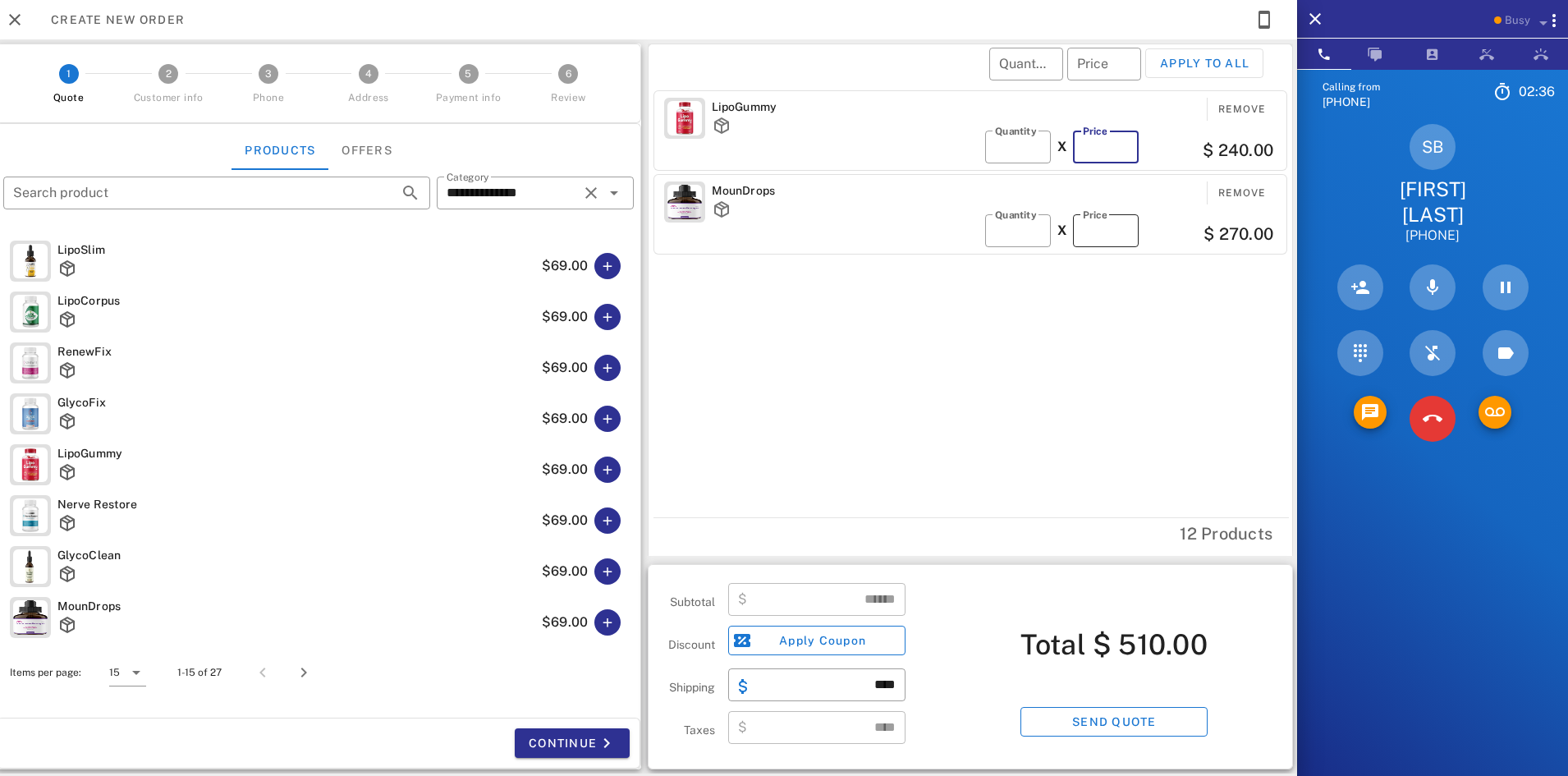 type on "**" 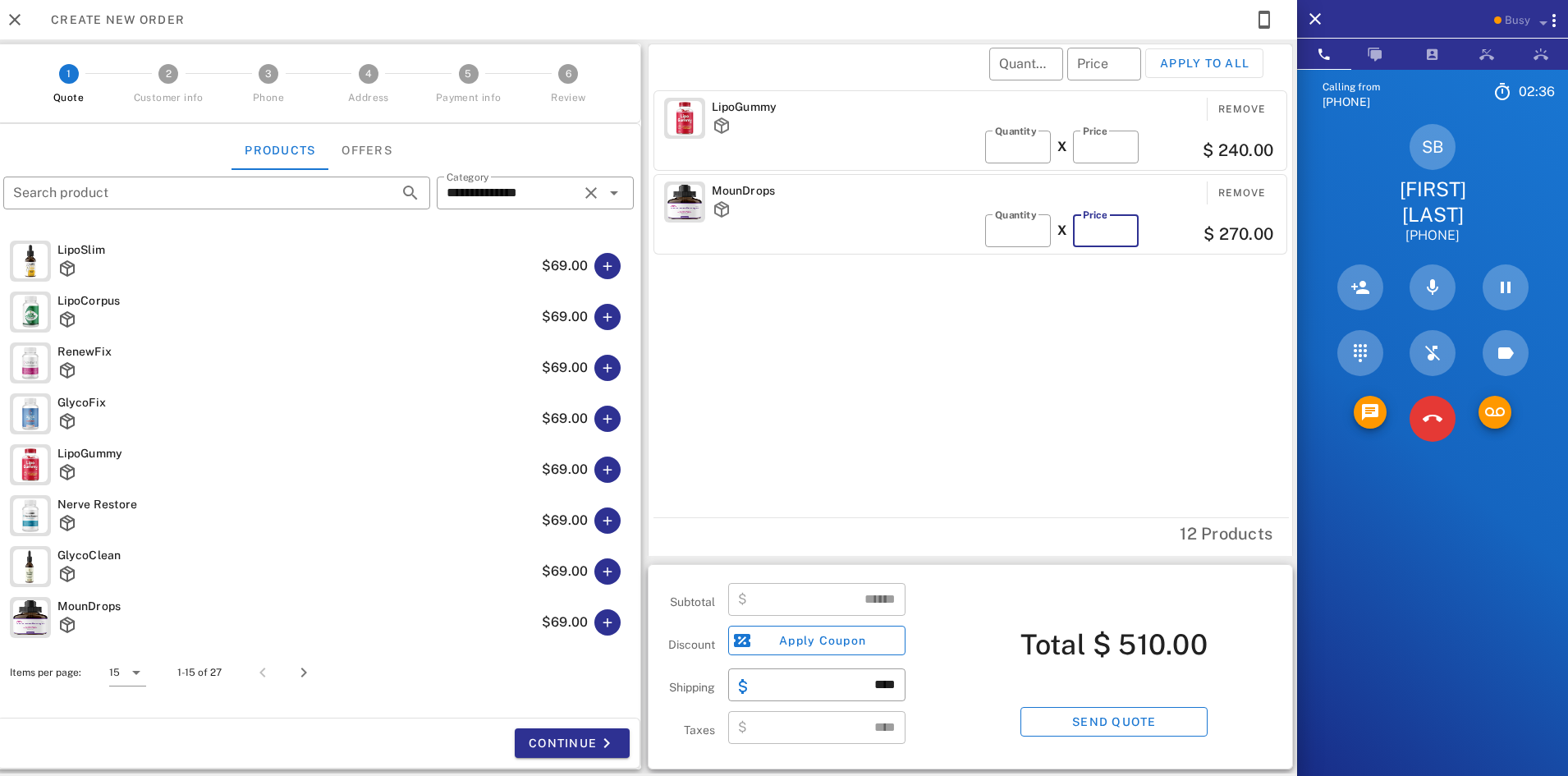 click on "**" at bounding box center (1106, 231) 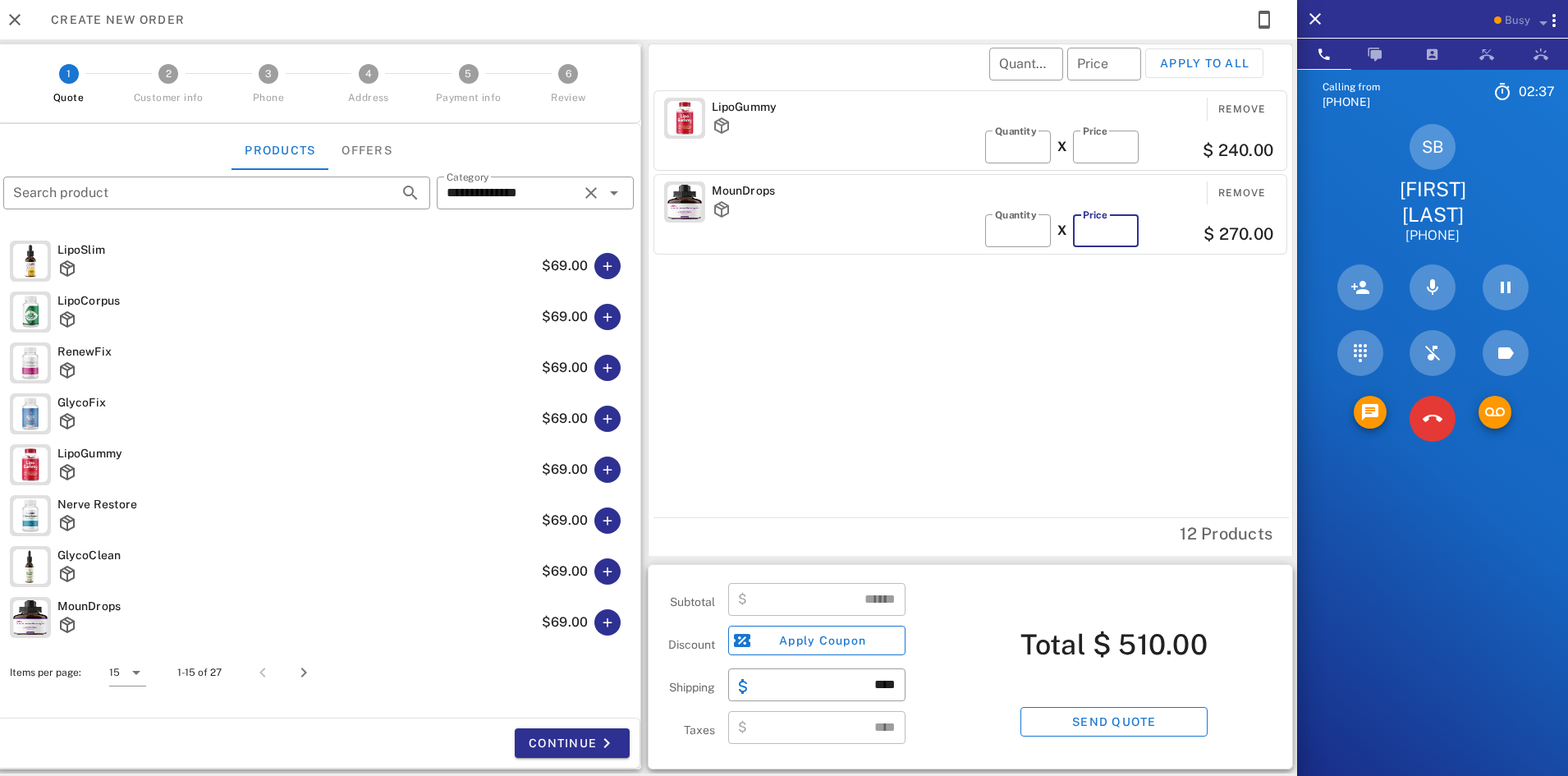 type on "*" 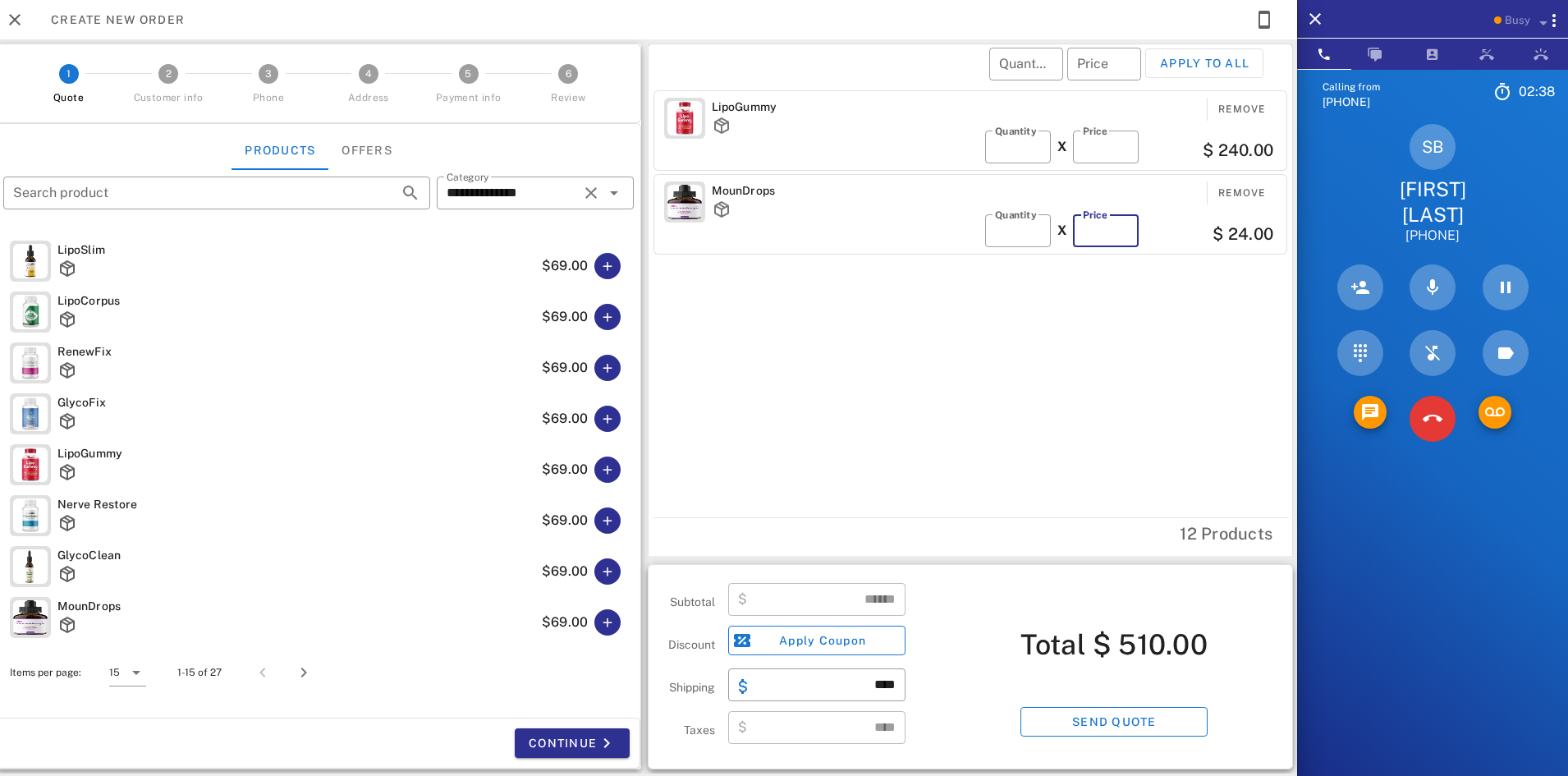 type on "******" 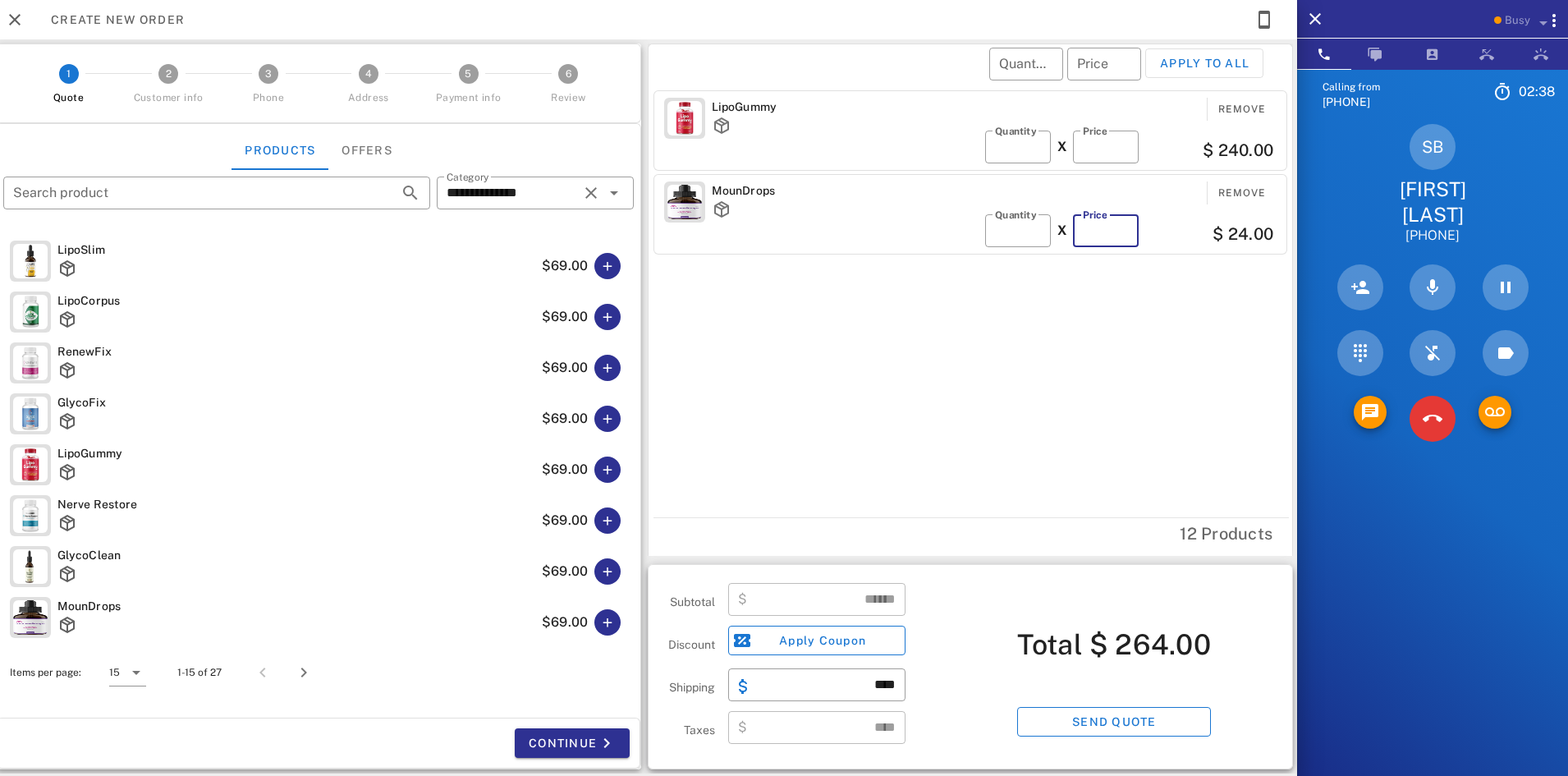 type on "**" 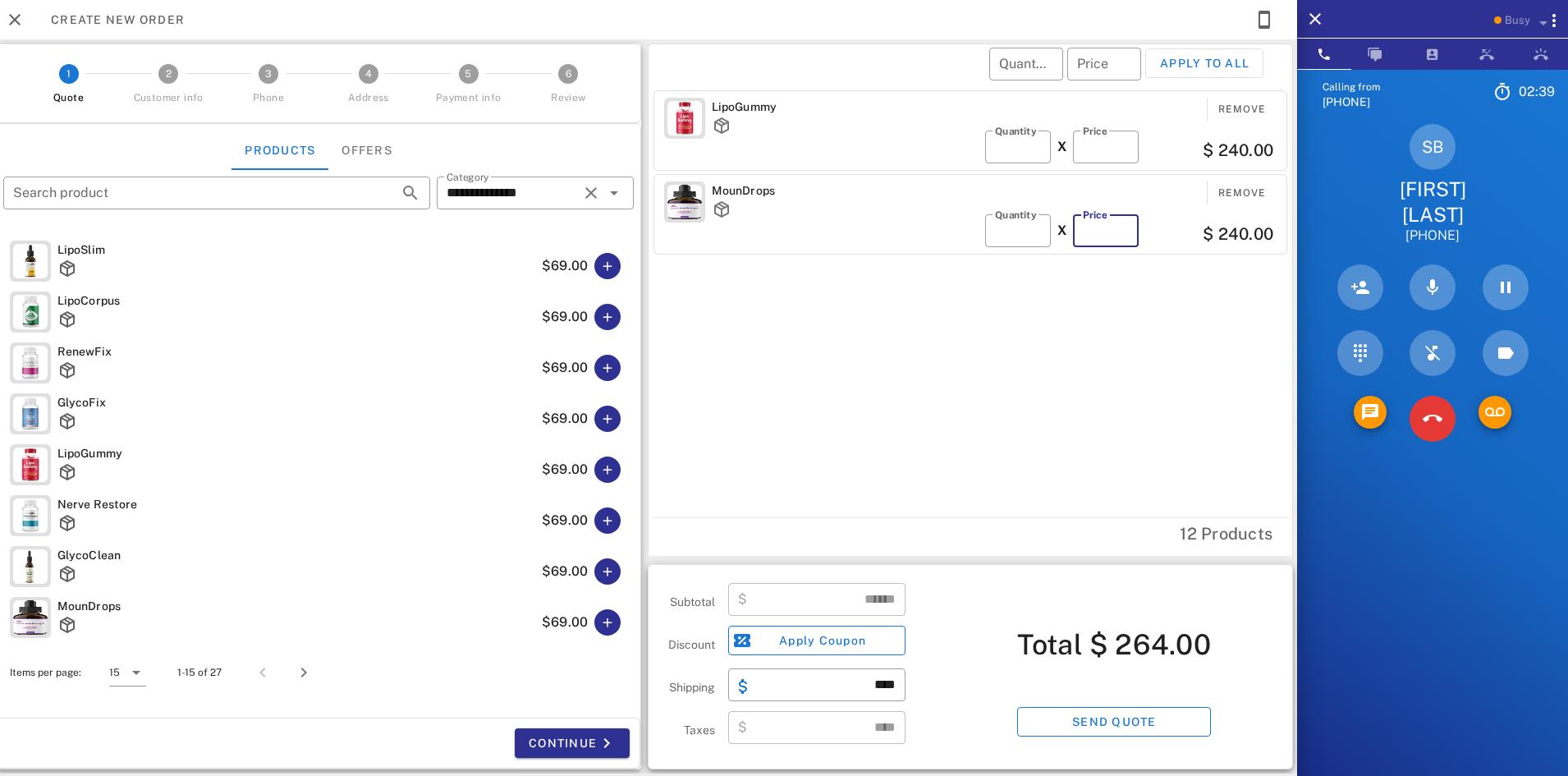 type on "******" 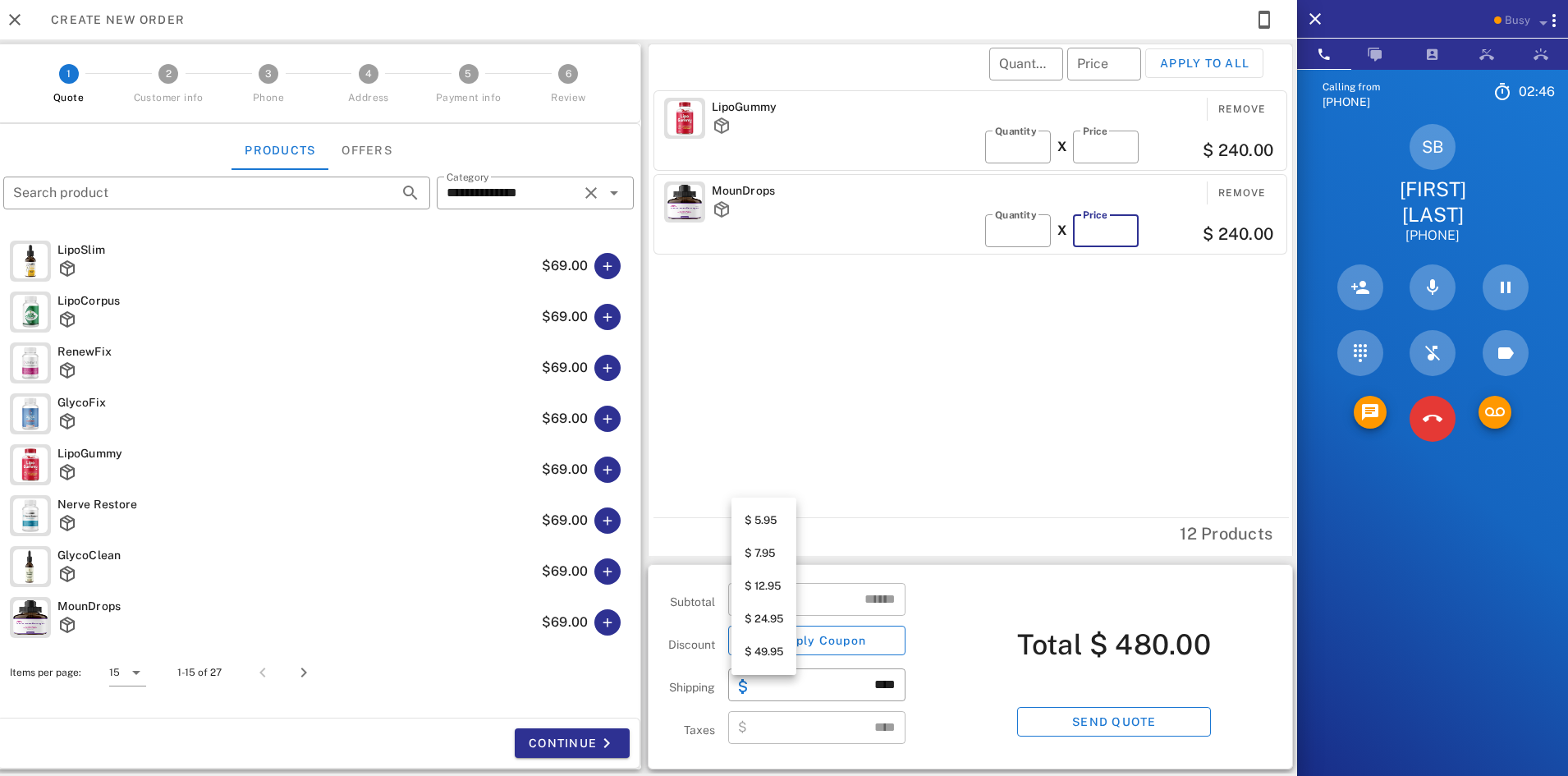 type on "**" 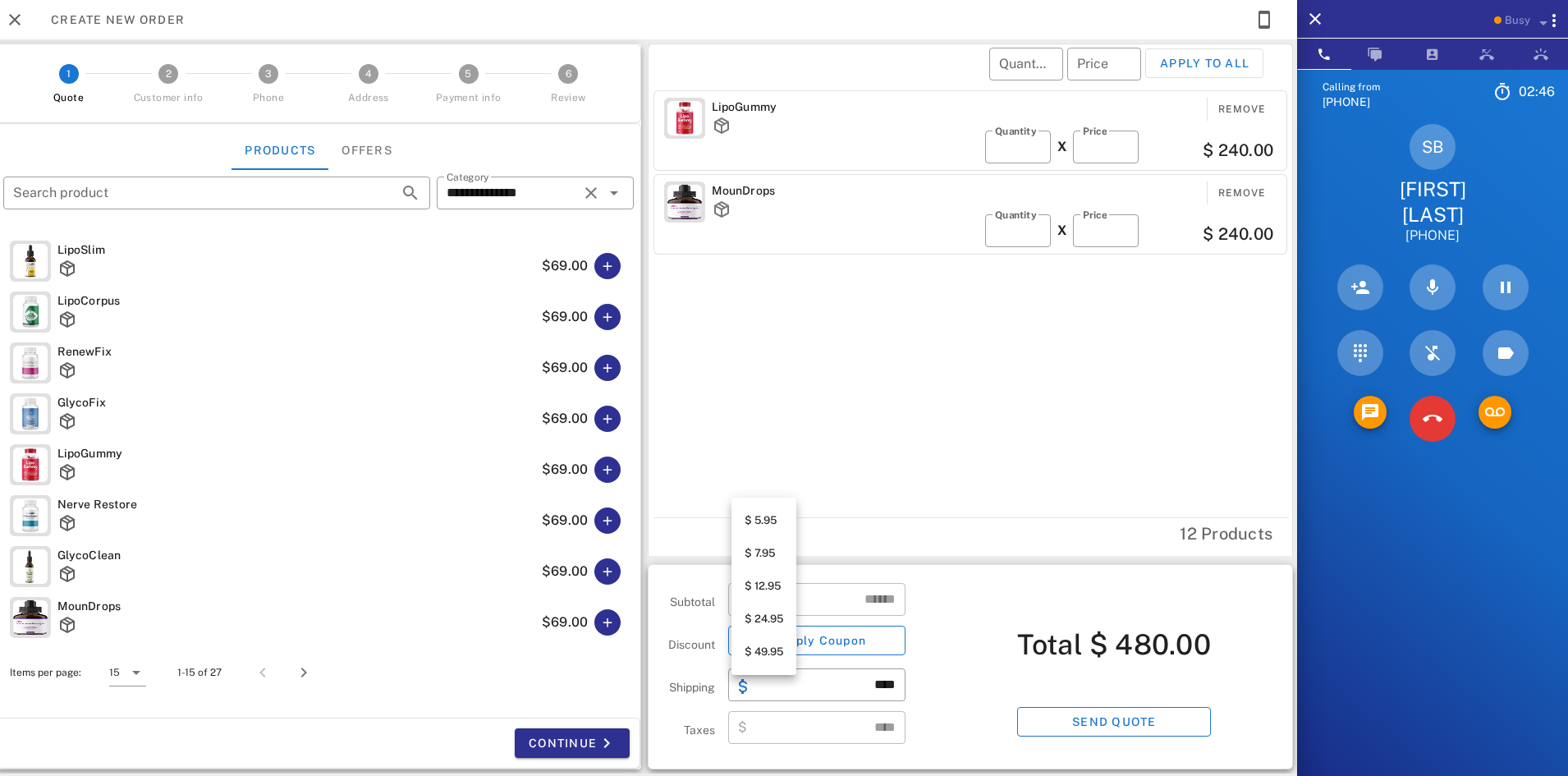 click on "$ 24.95" at bounding box center (763, 619) 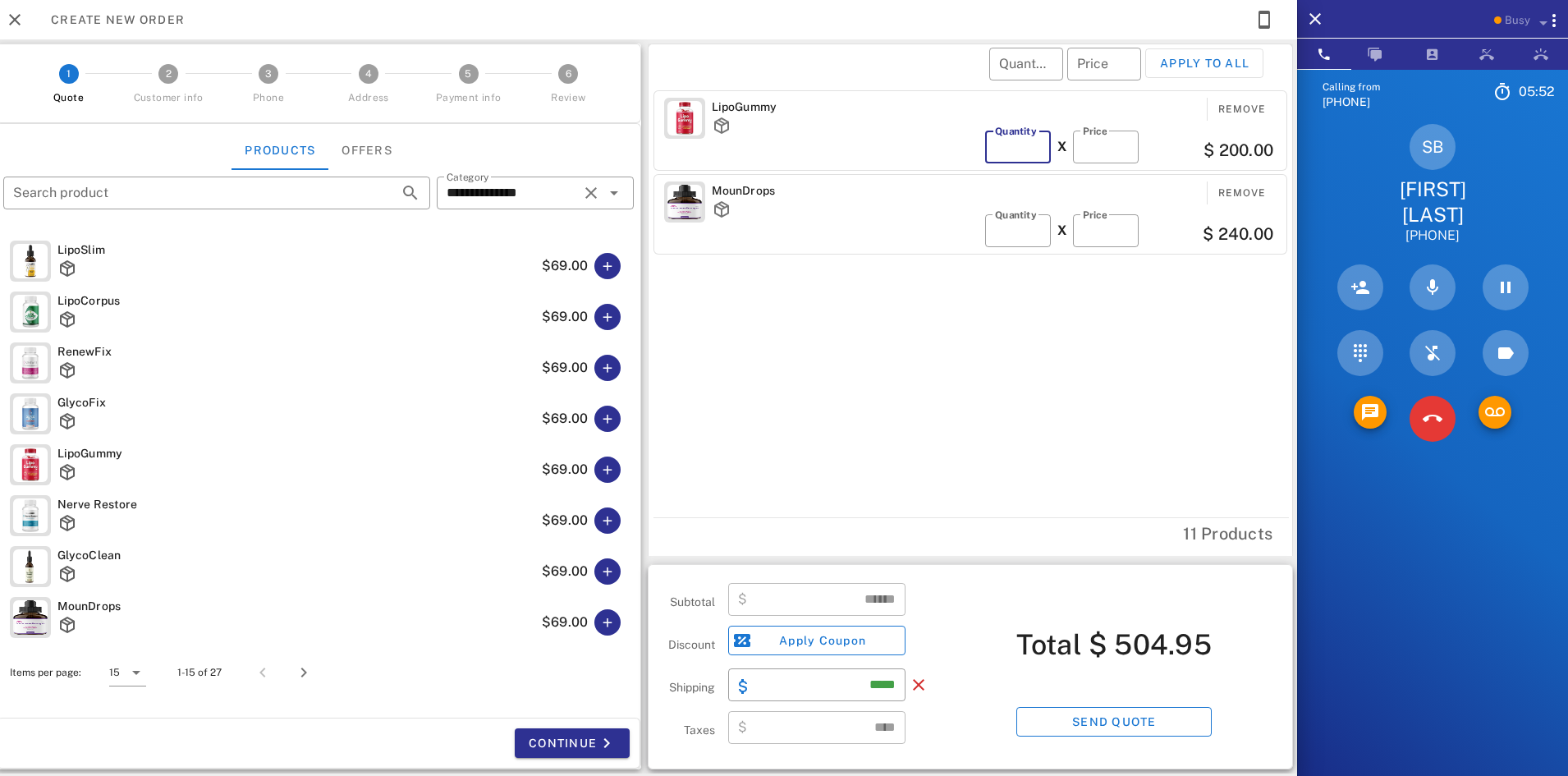 click on "*" at bounding box center [1018, 147] 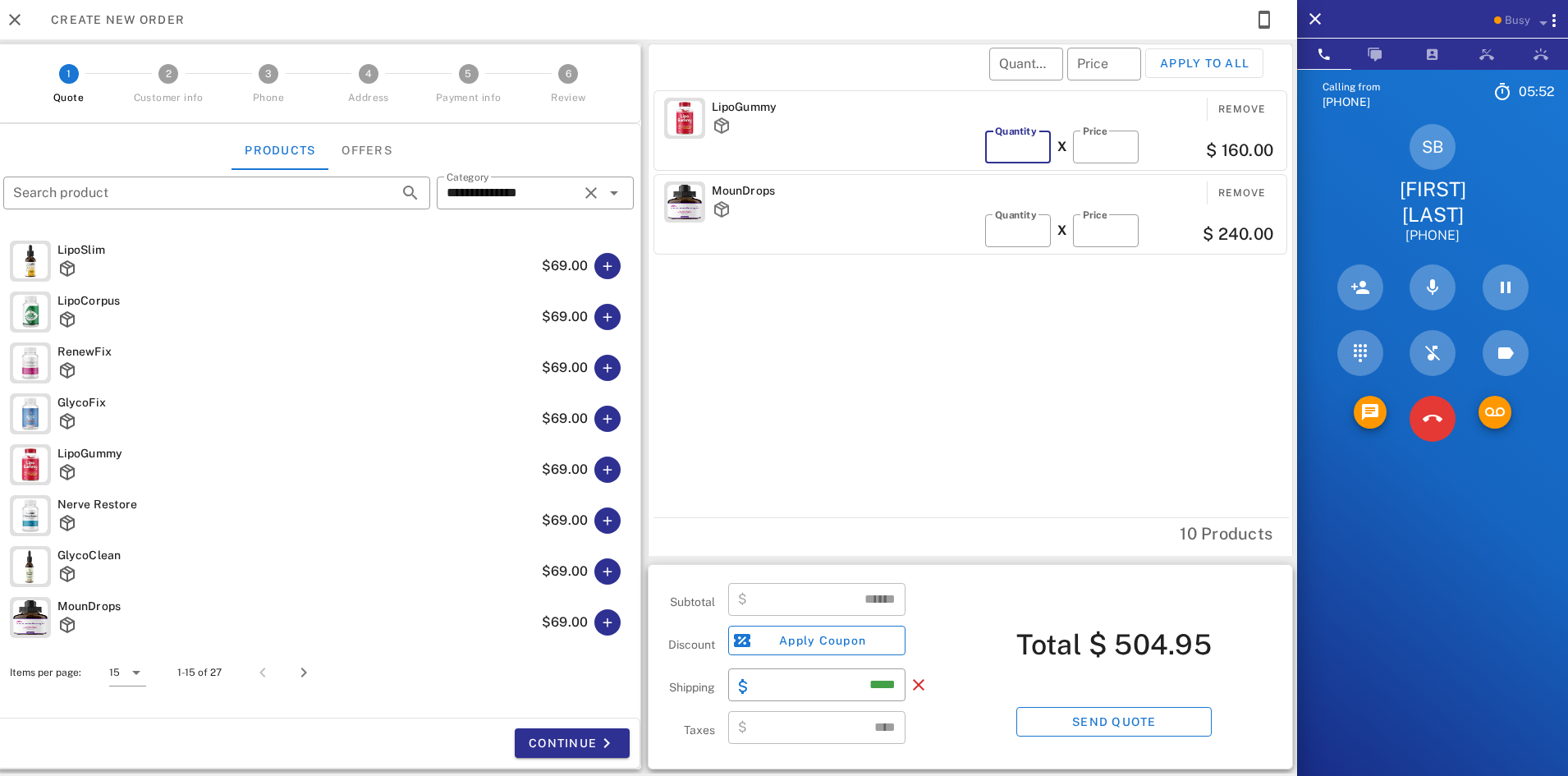 type on "*" 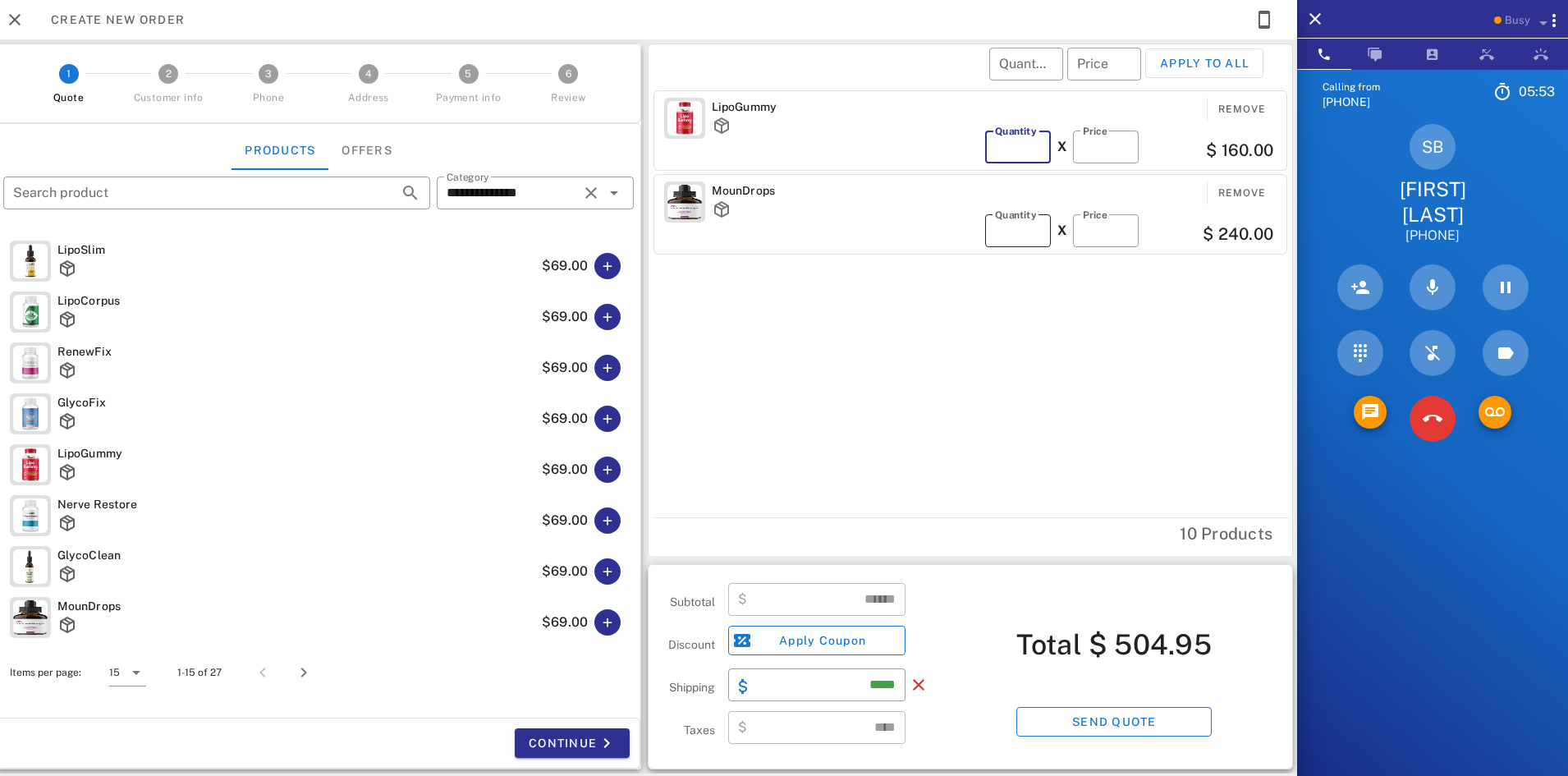 type on "******" 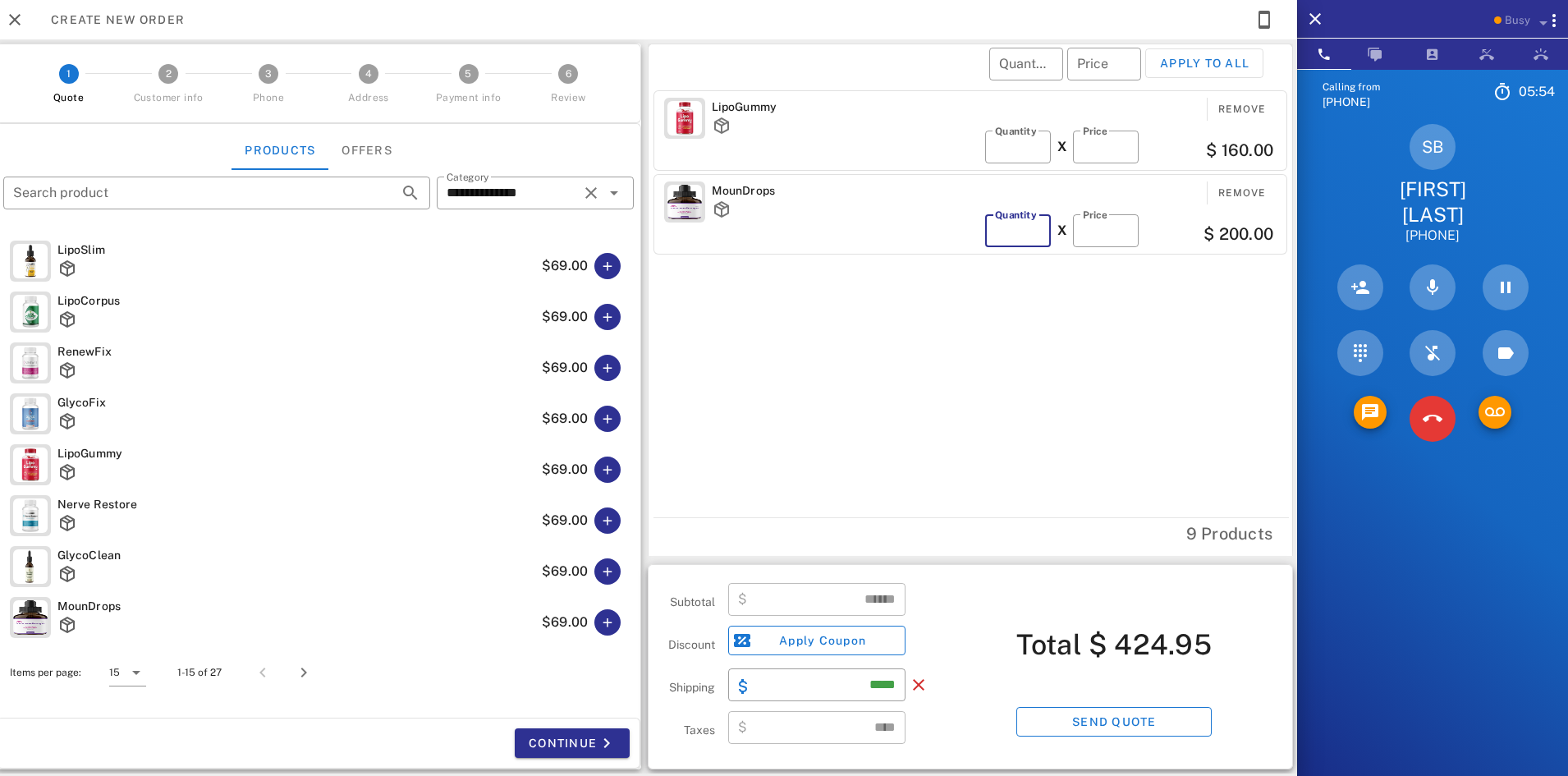 click on "*" at bounding box center [1018, 231] 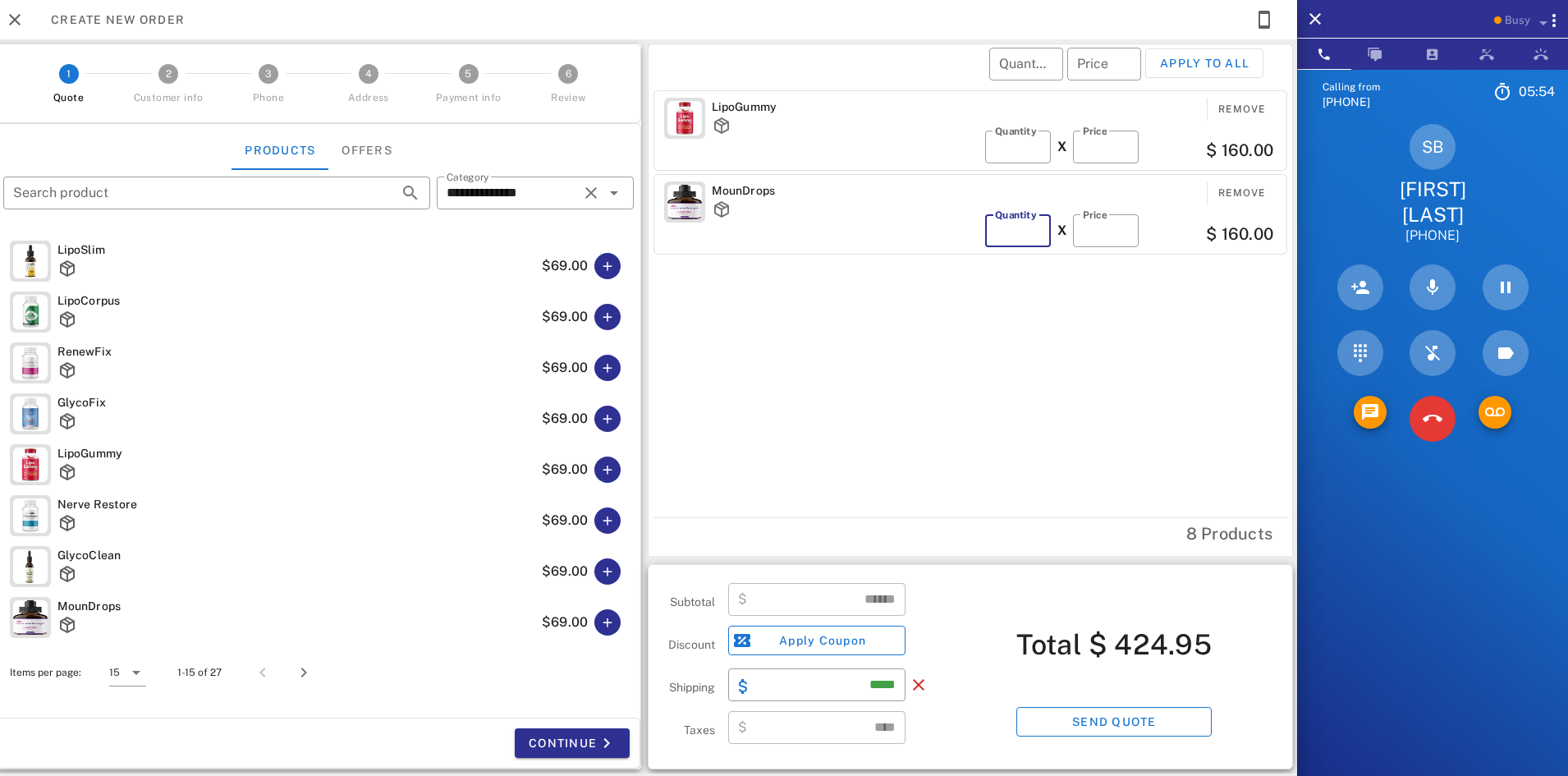 type on "*" 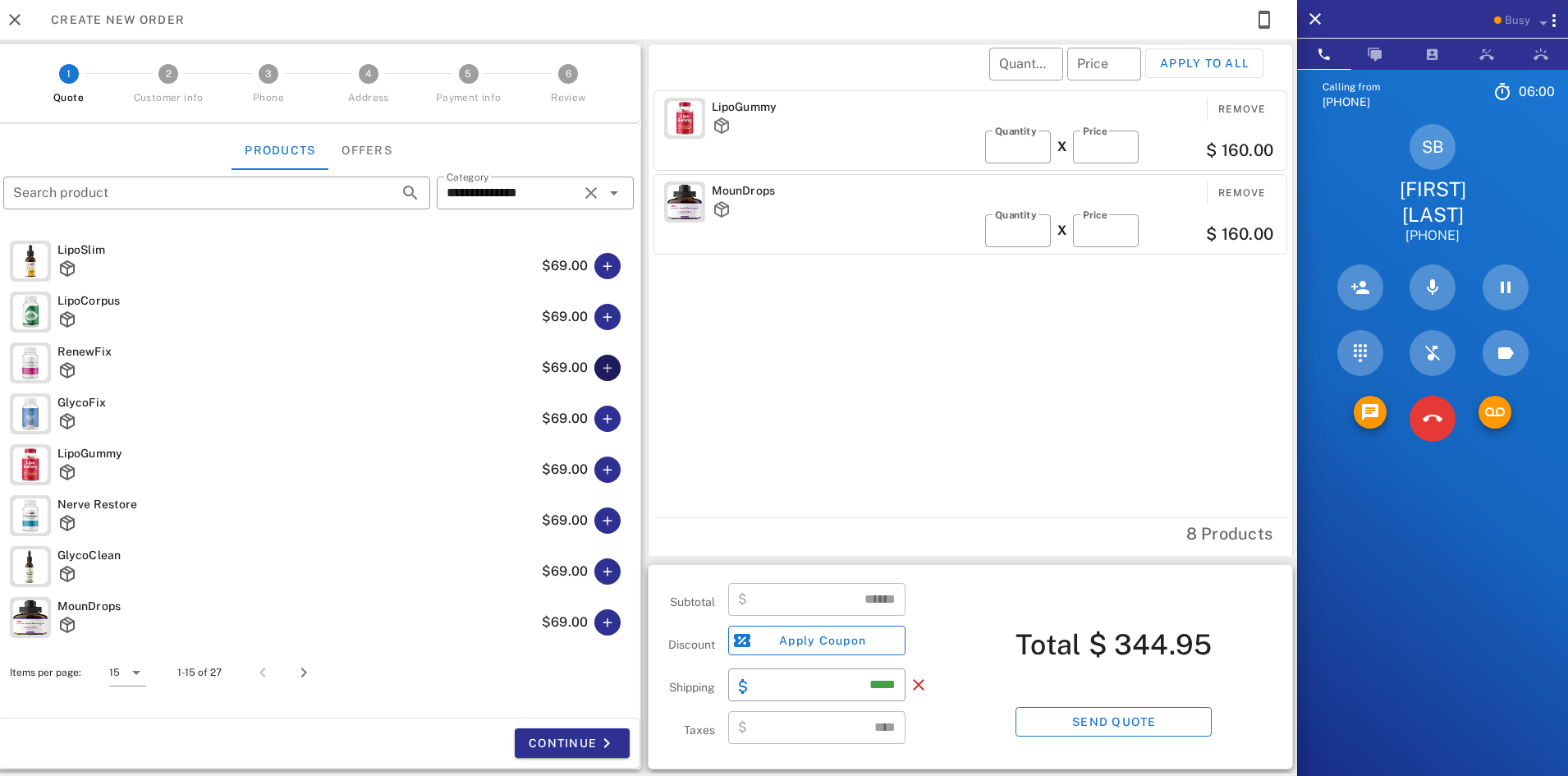 click at bounding box center (607, 368) 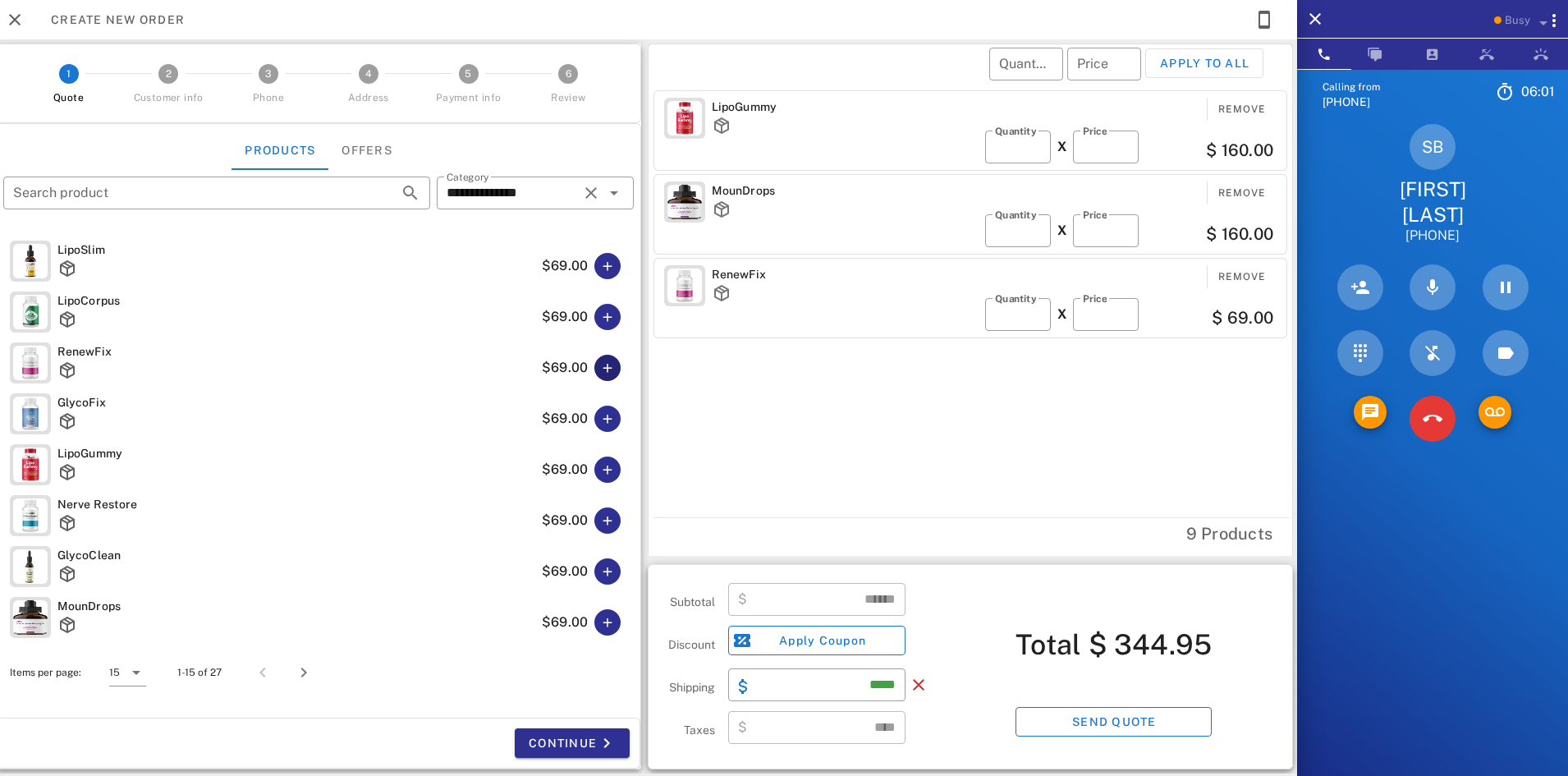 type on "******" 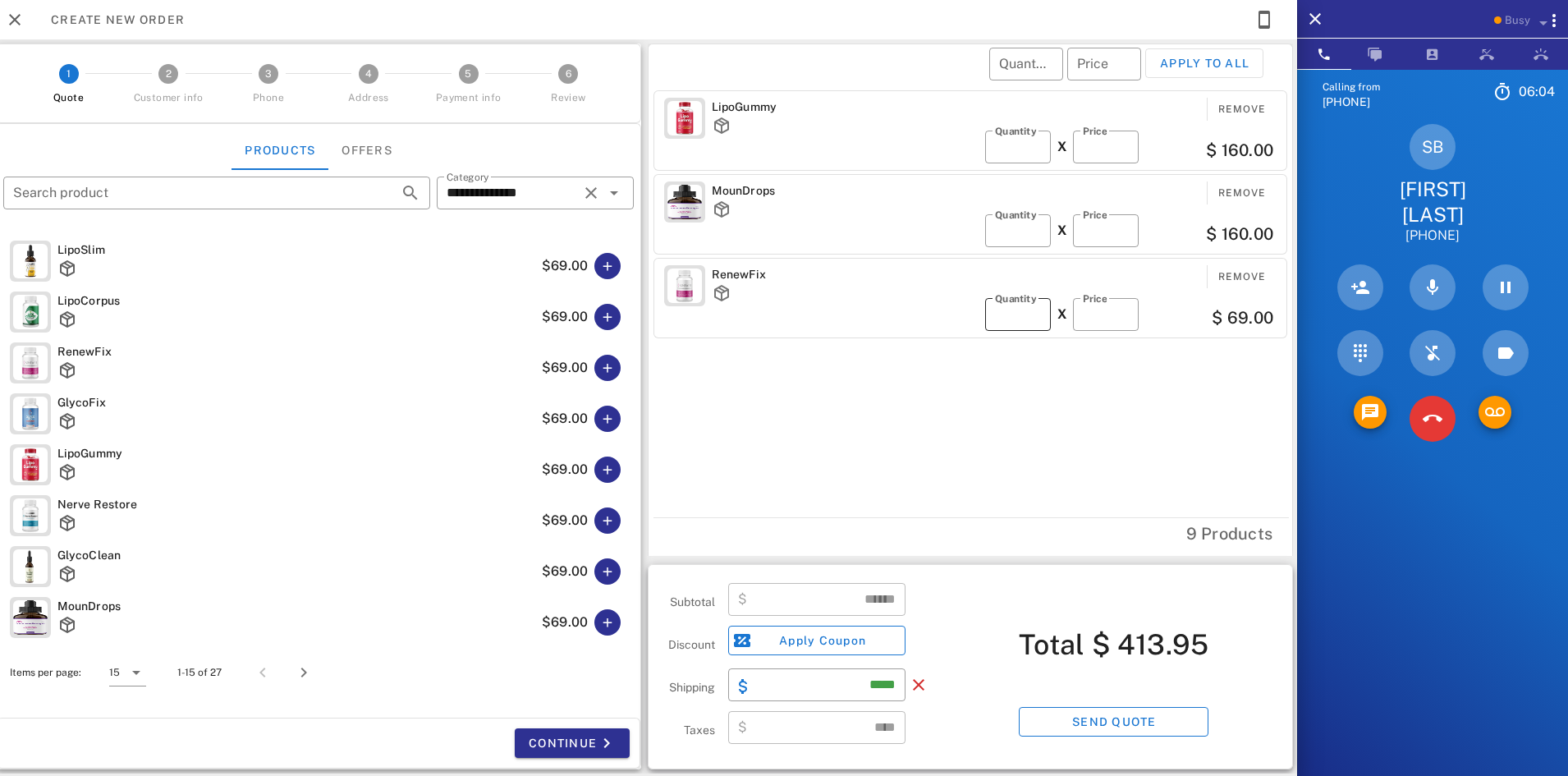 click on "*" at bounding box center [1018, 315] 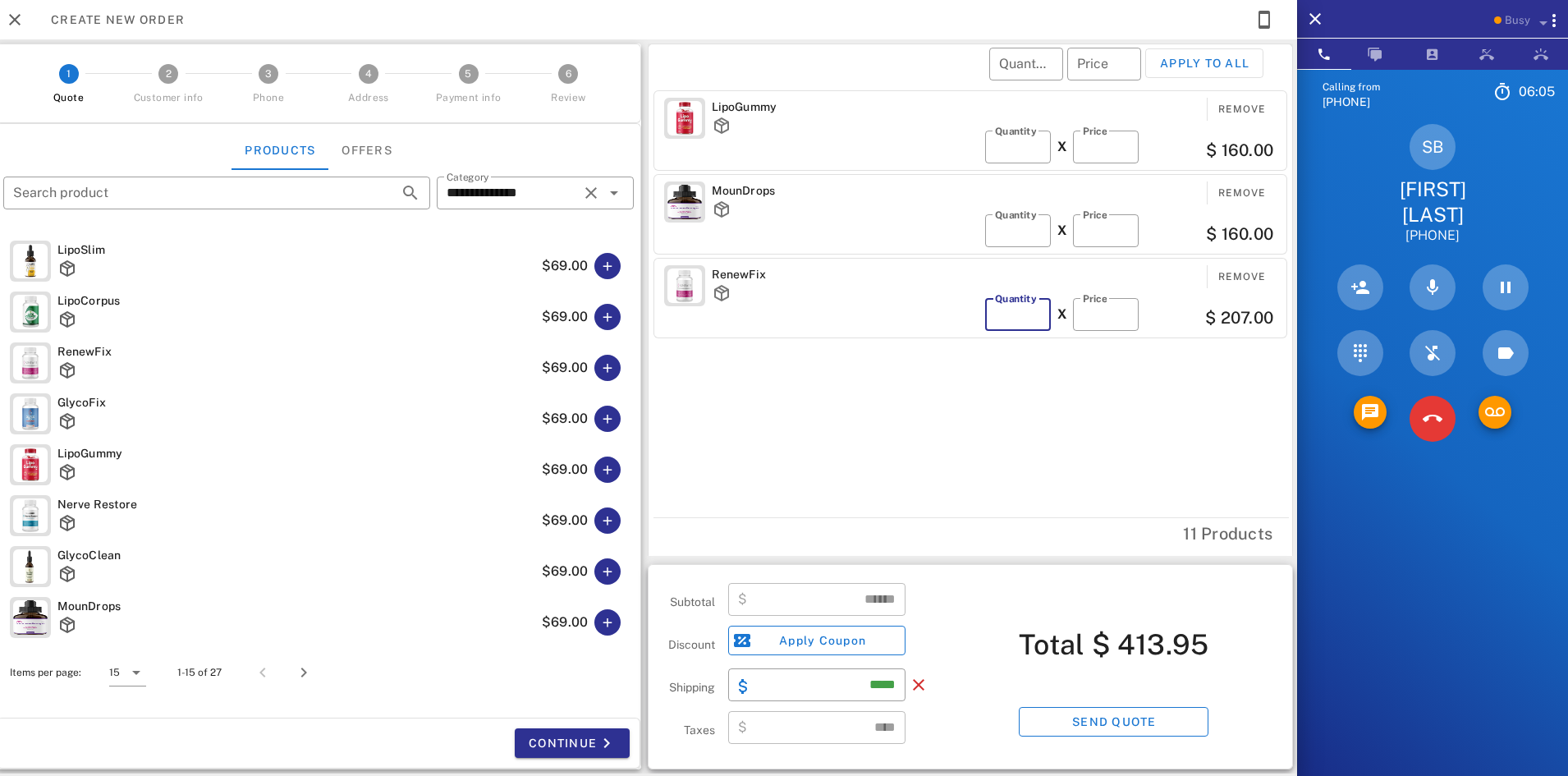 click on "*" at bounding box center (1018, 315) 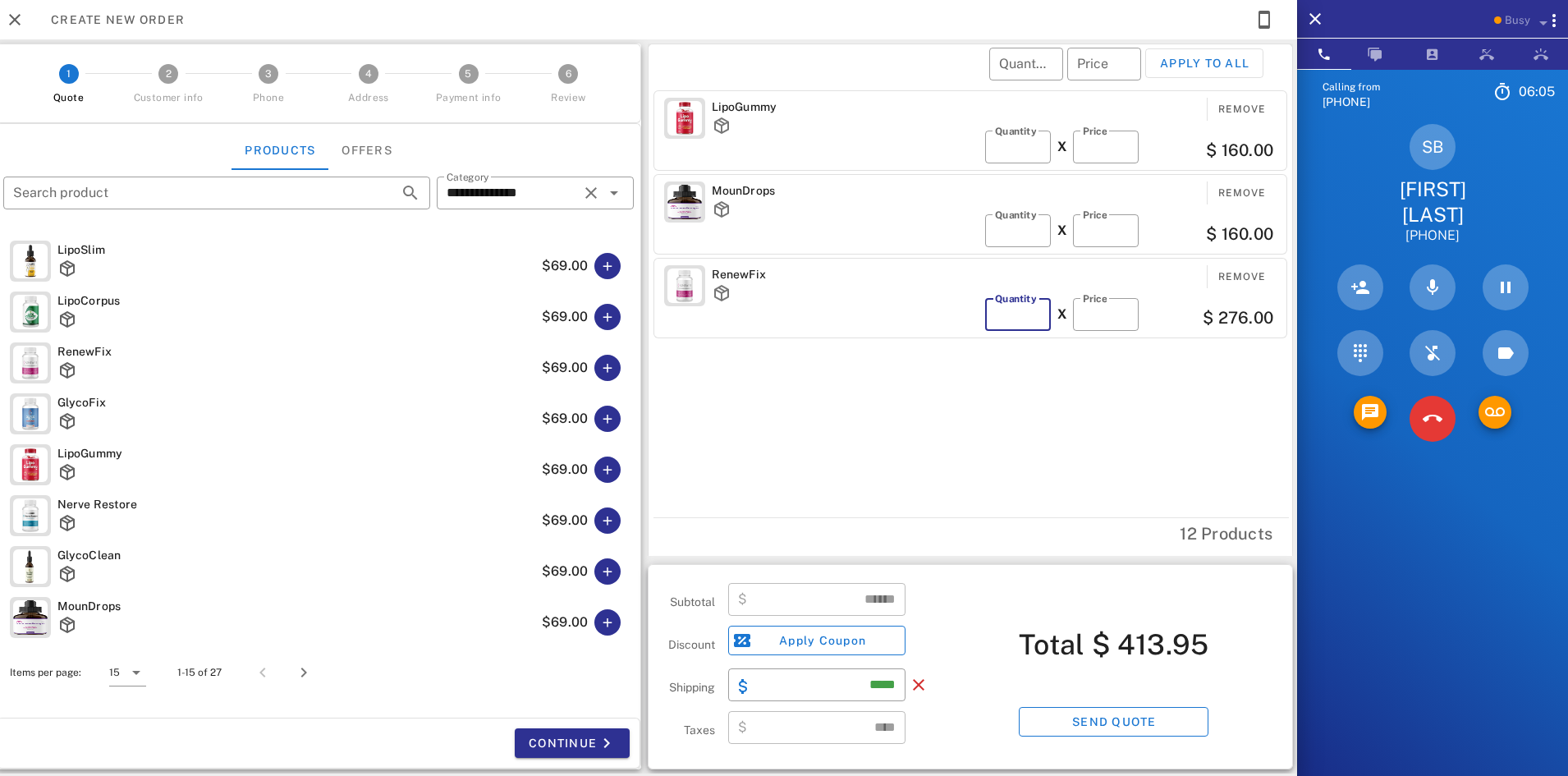 type on "*" 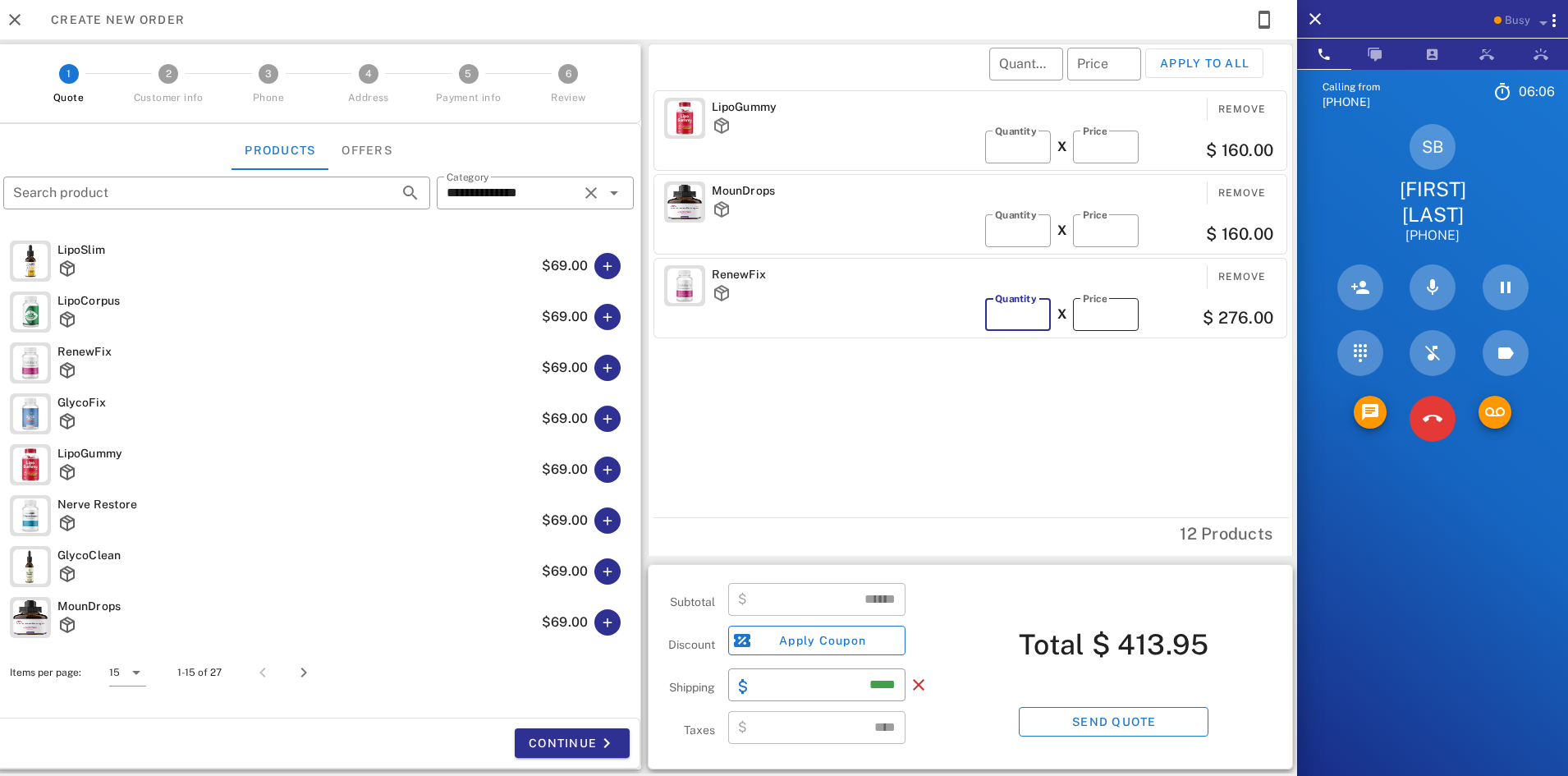 type on "******" 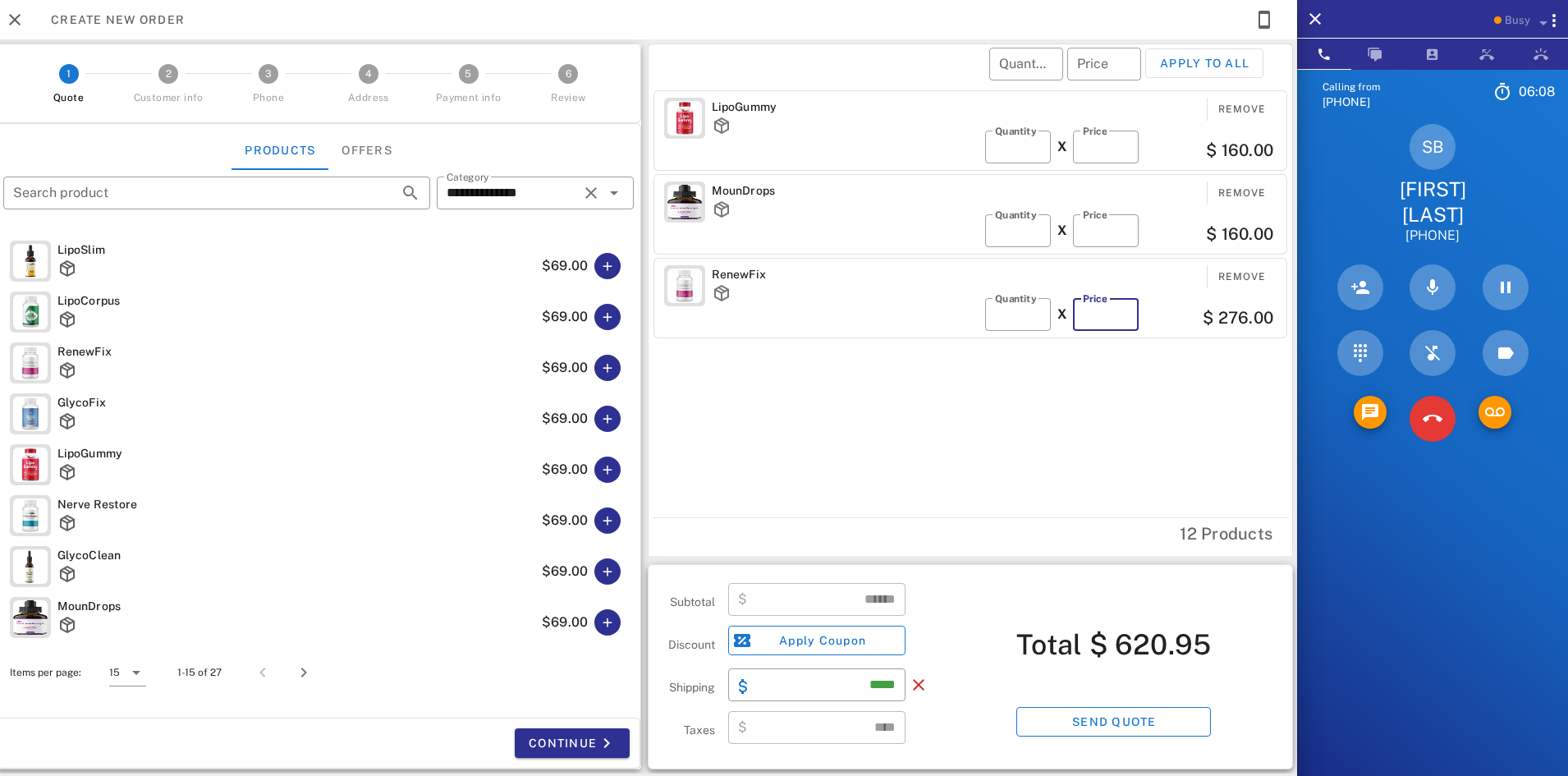 click on "**" at bounding box center (1106, 315) 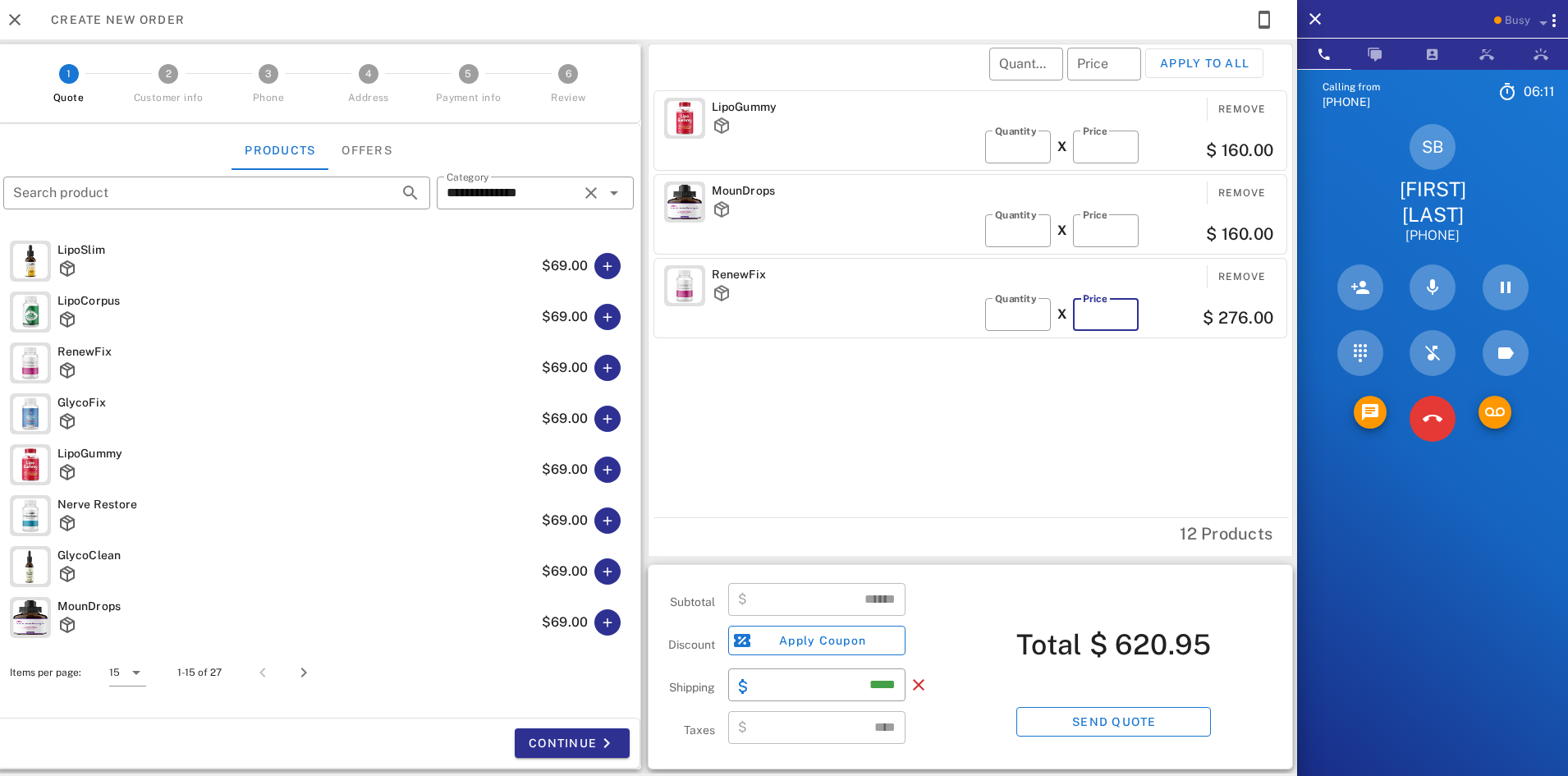 type on "*" 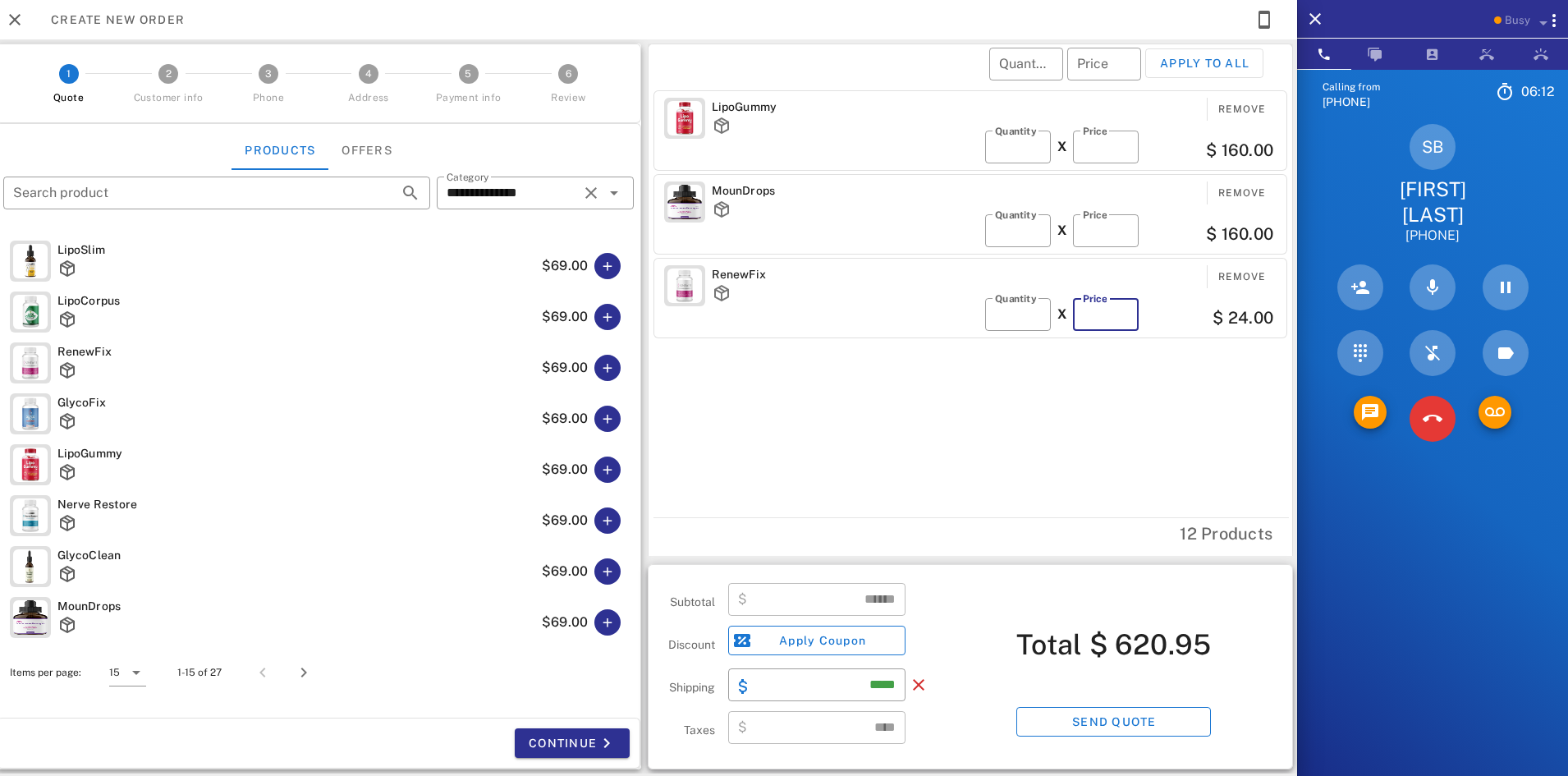 type 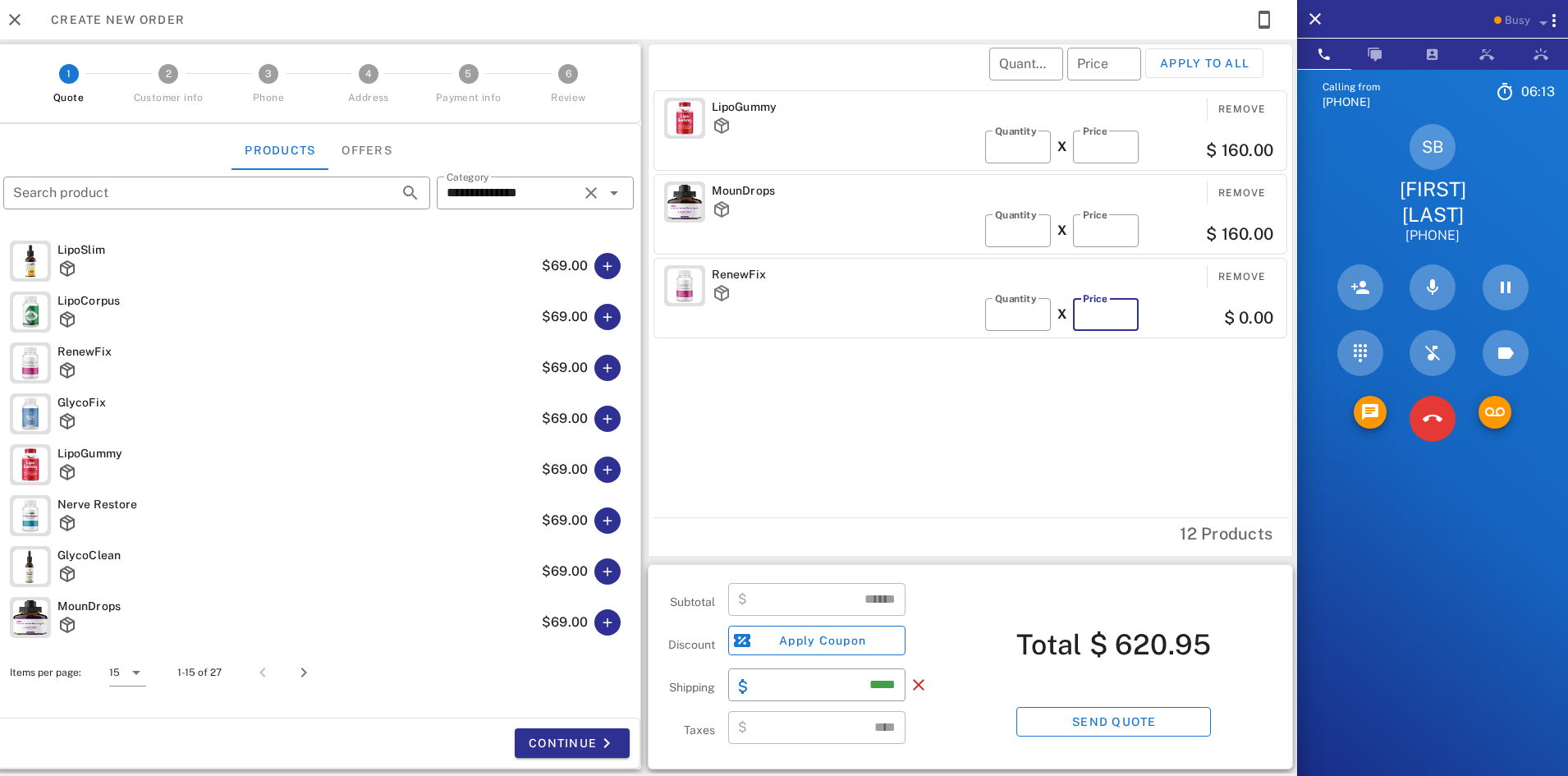 type on "******" 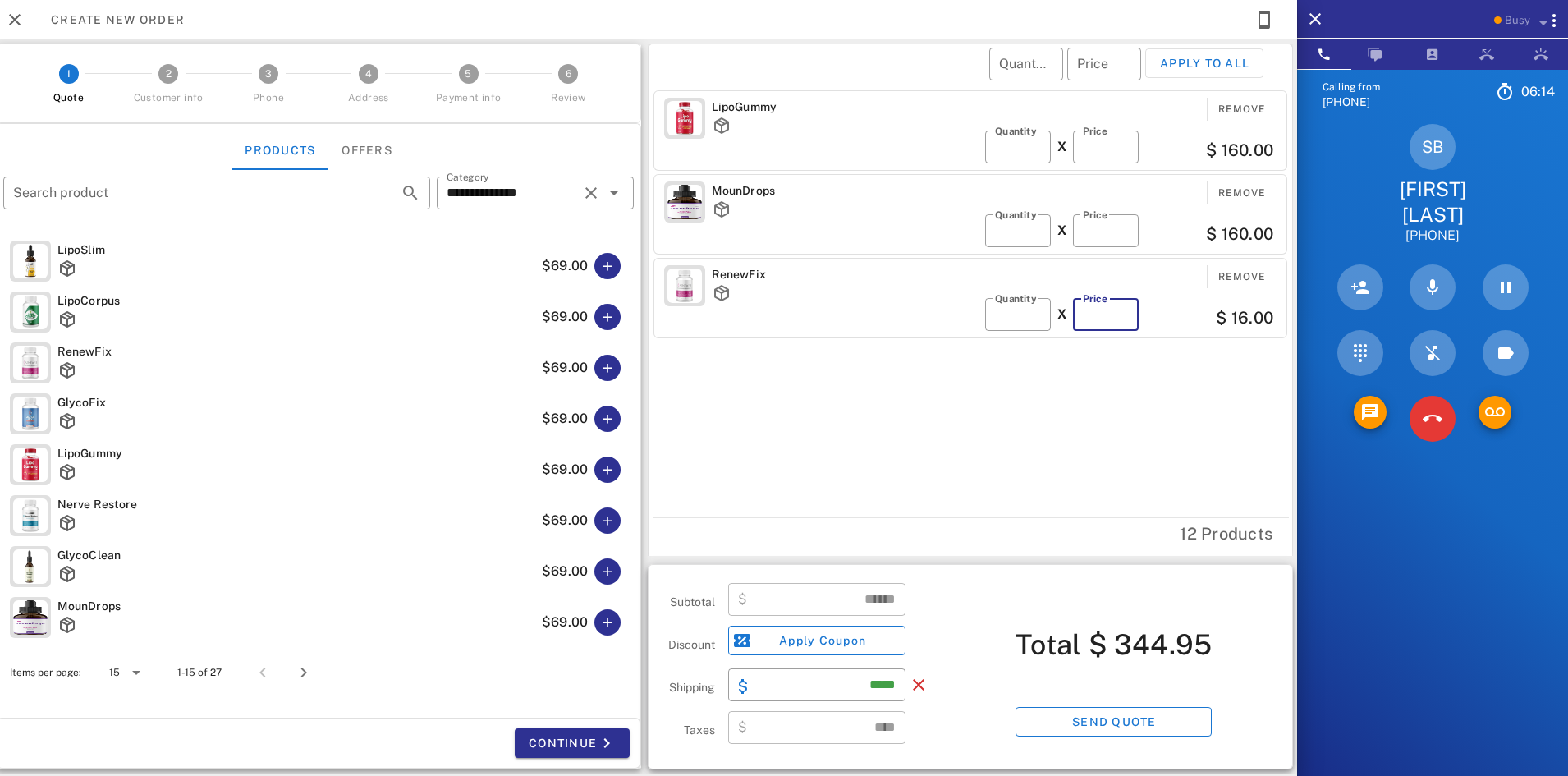 type on "**" 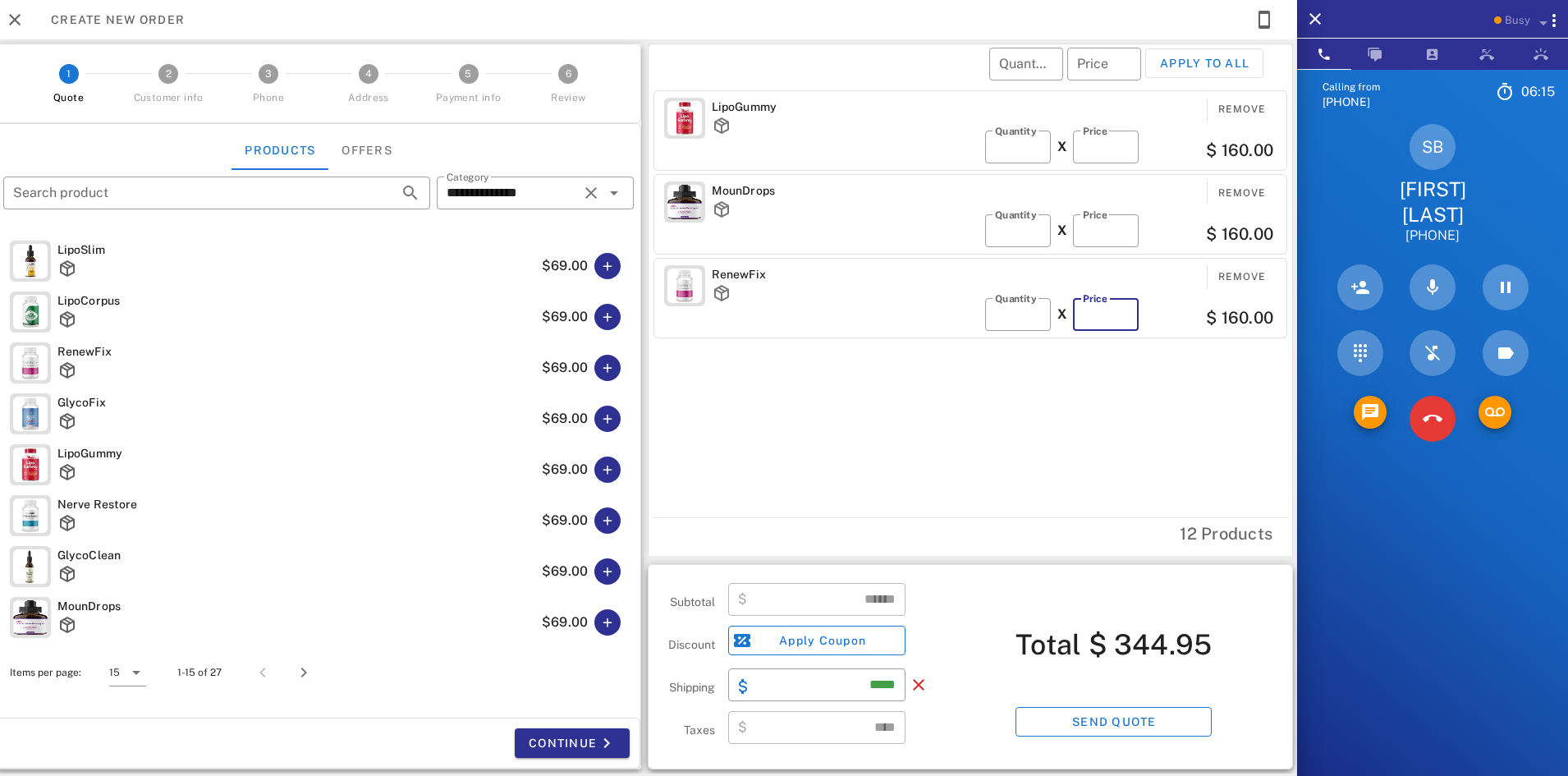 type on "******" 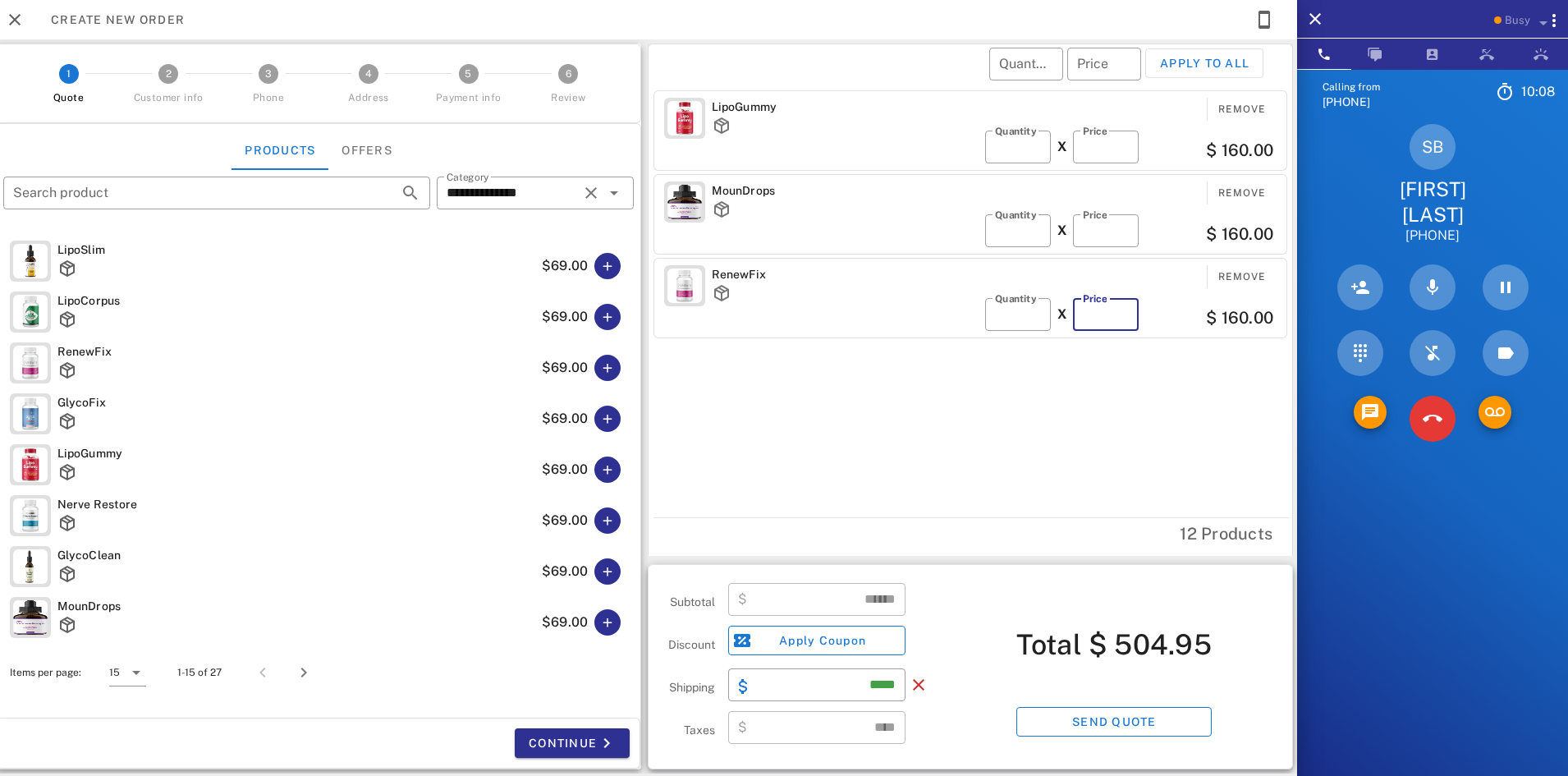 type on "**" 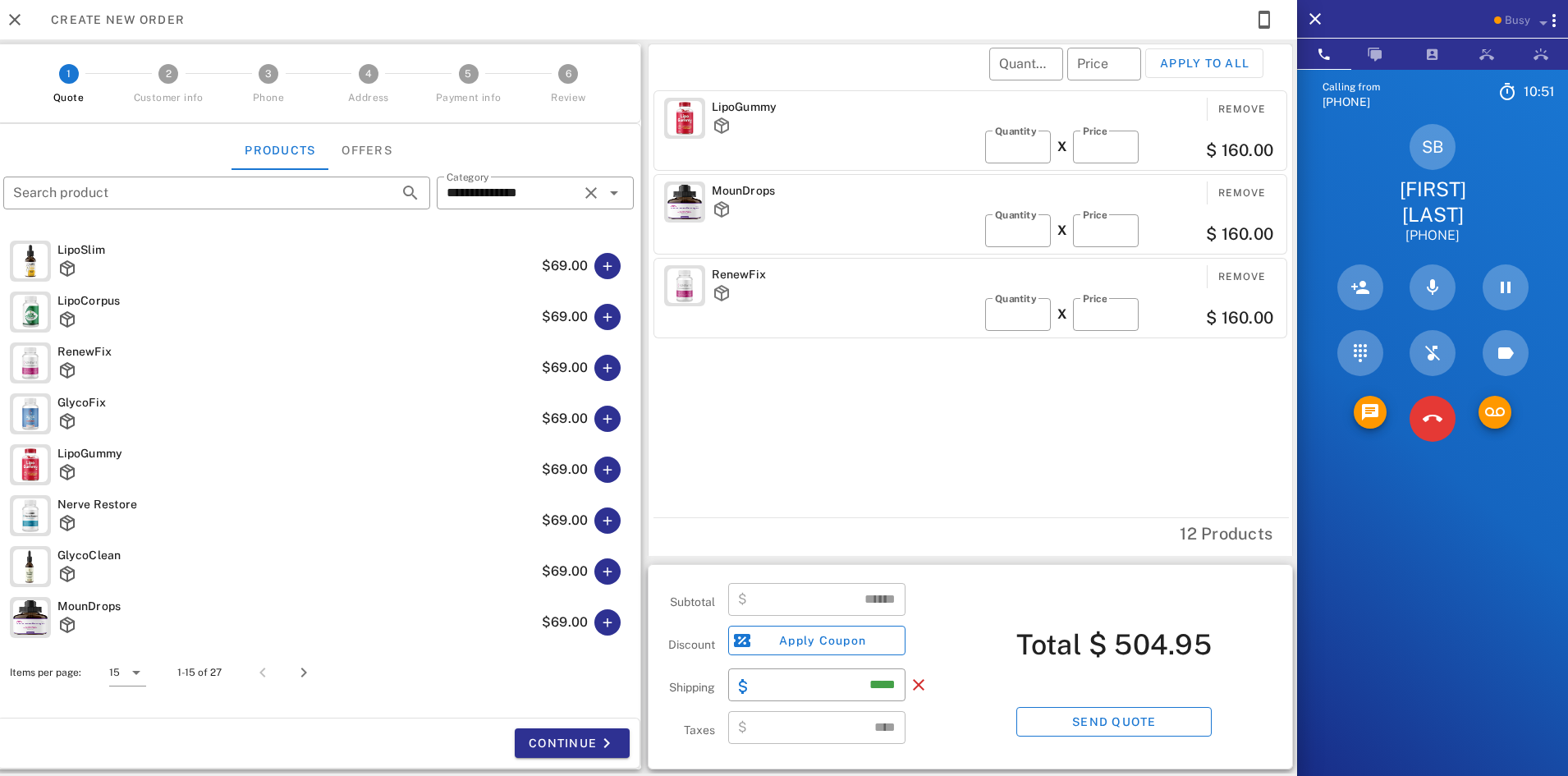 click on "Total $ 504.95  Send quote" at bounding box center (1114, 667) 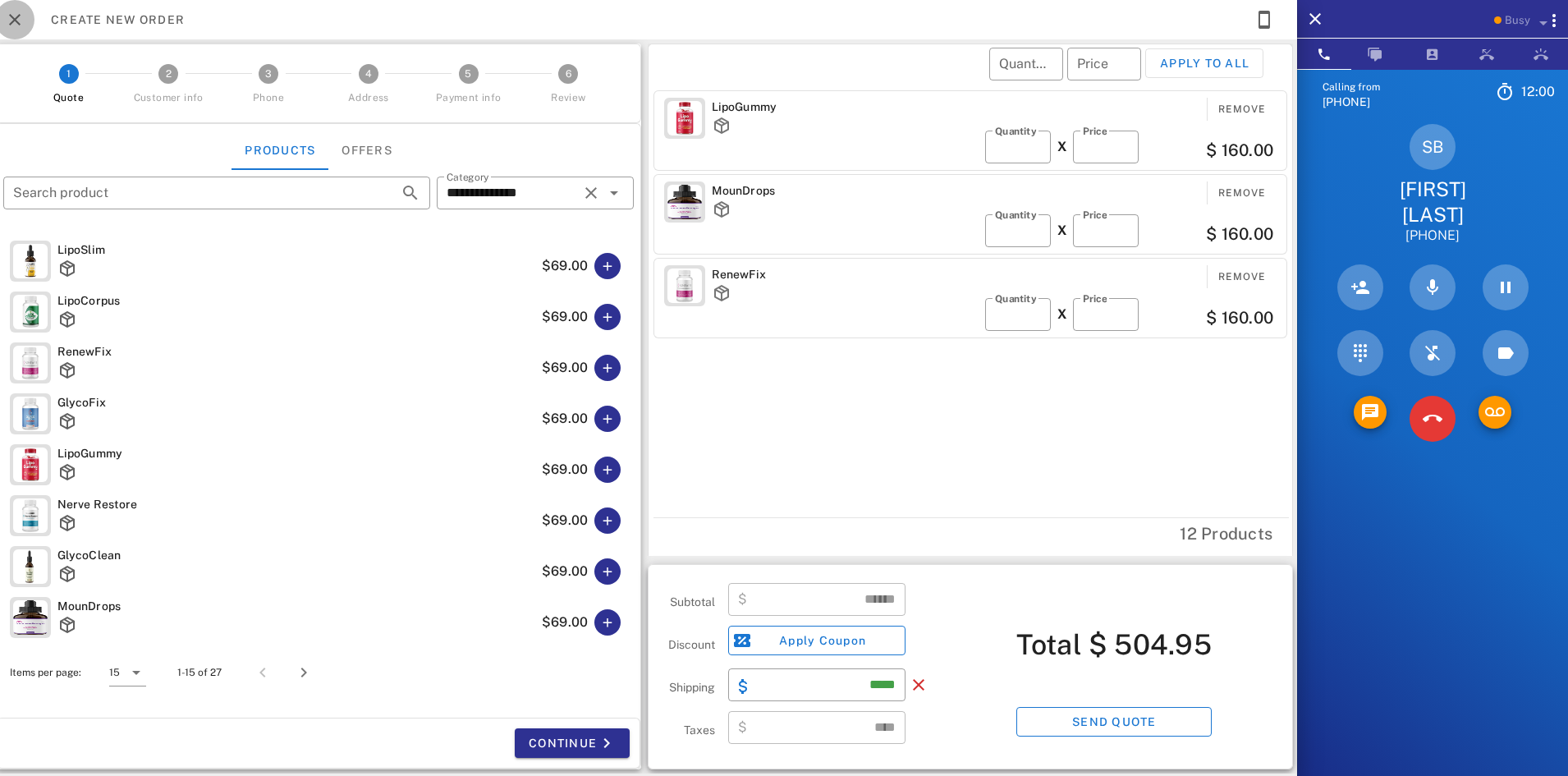 click at bounding box center [15, 20] 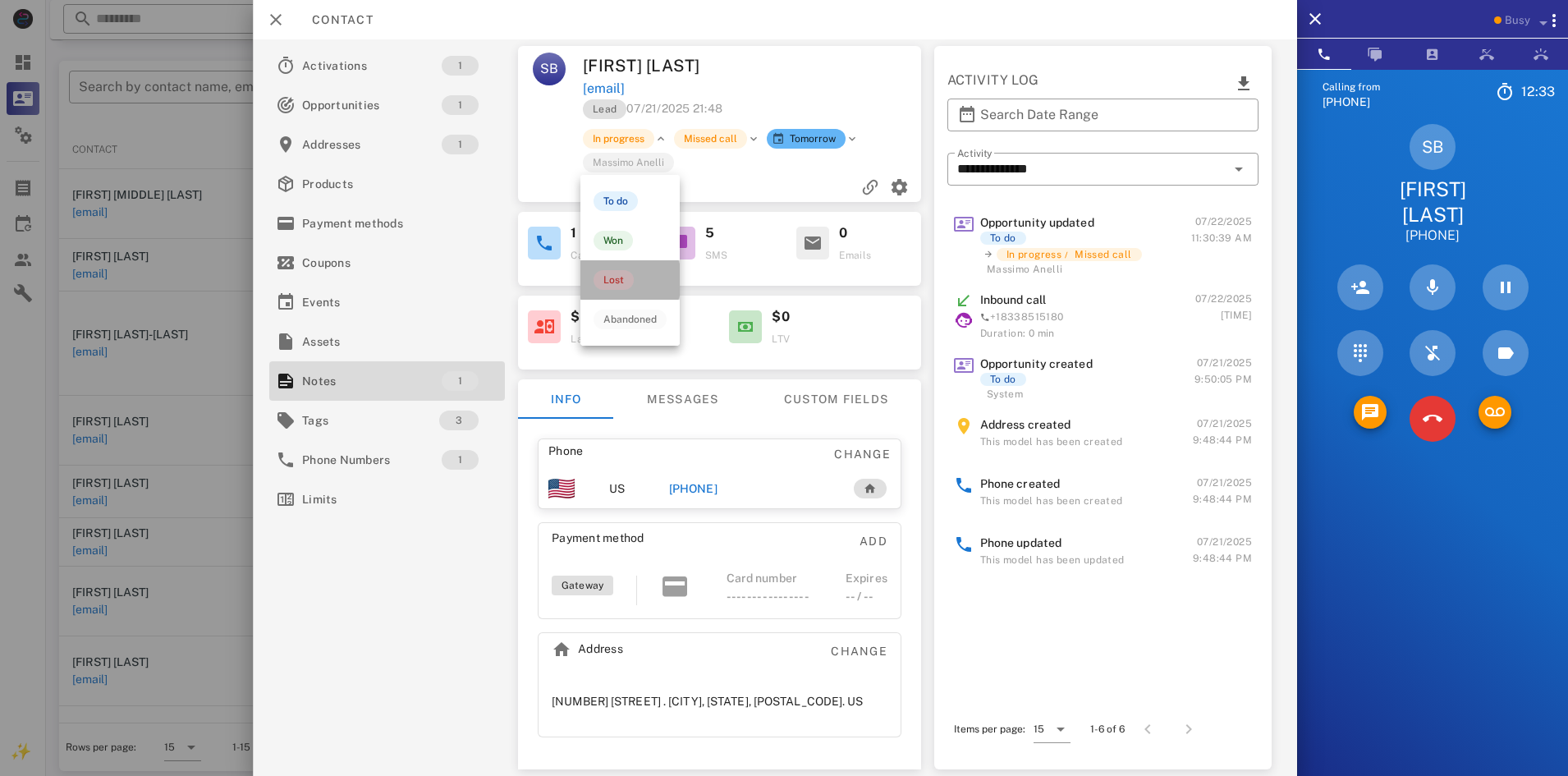 click on "Lost" at bounding box center (613, 280) 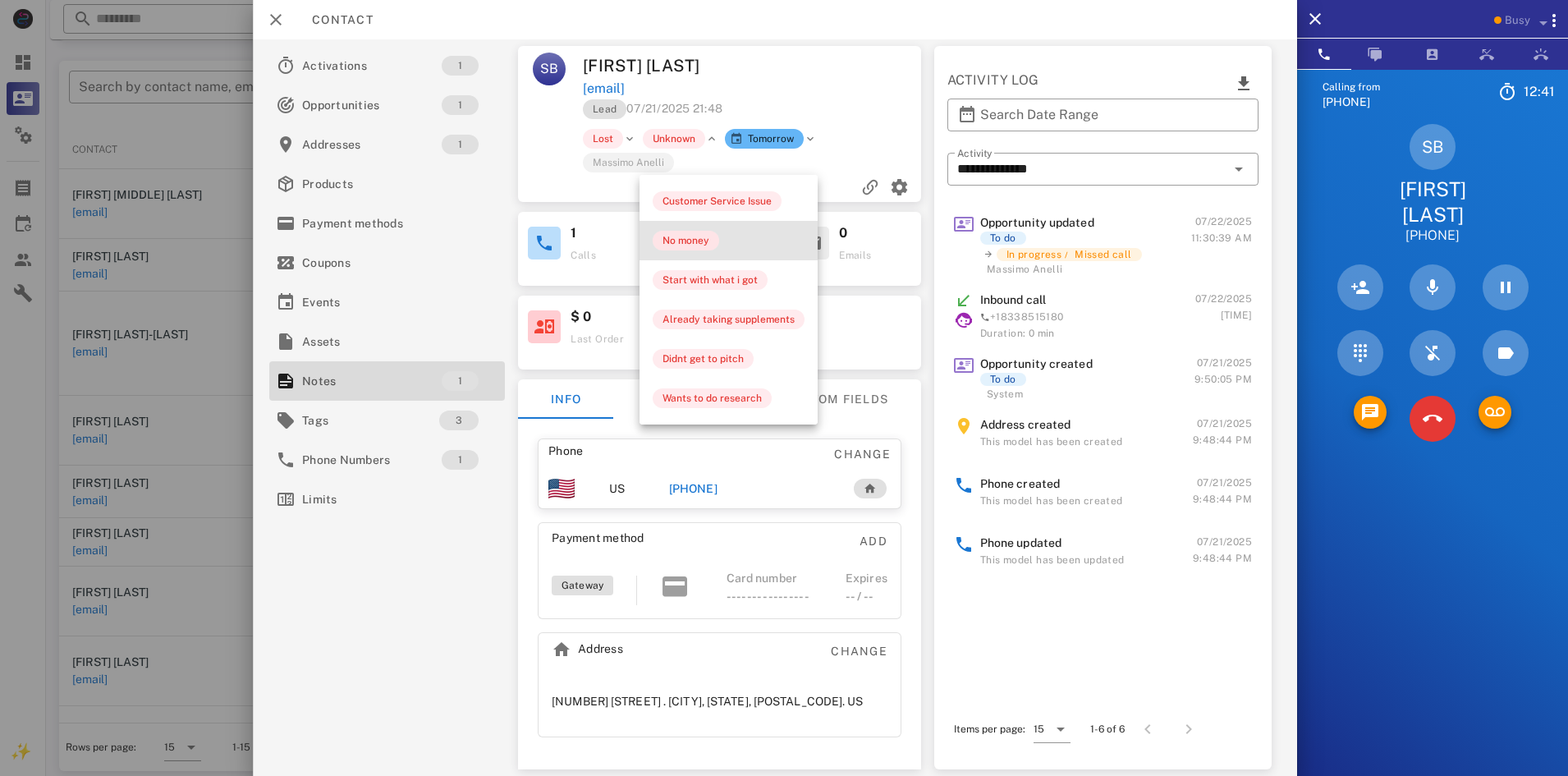 click on "No money" at bounding box center [685, 241] 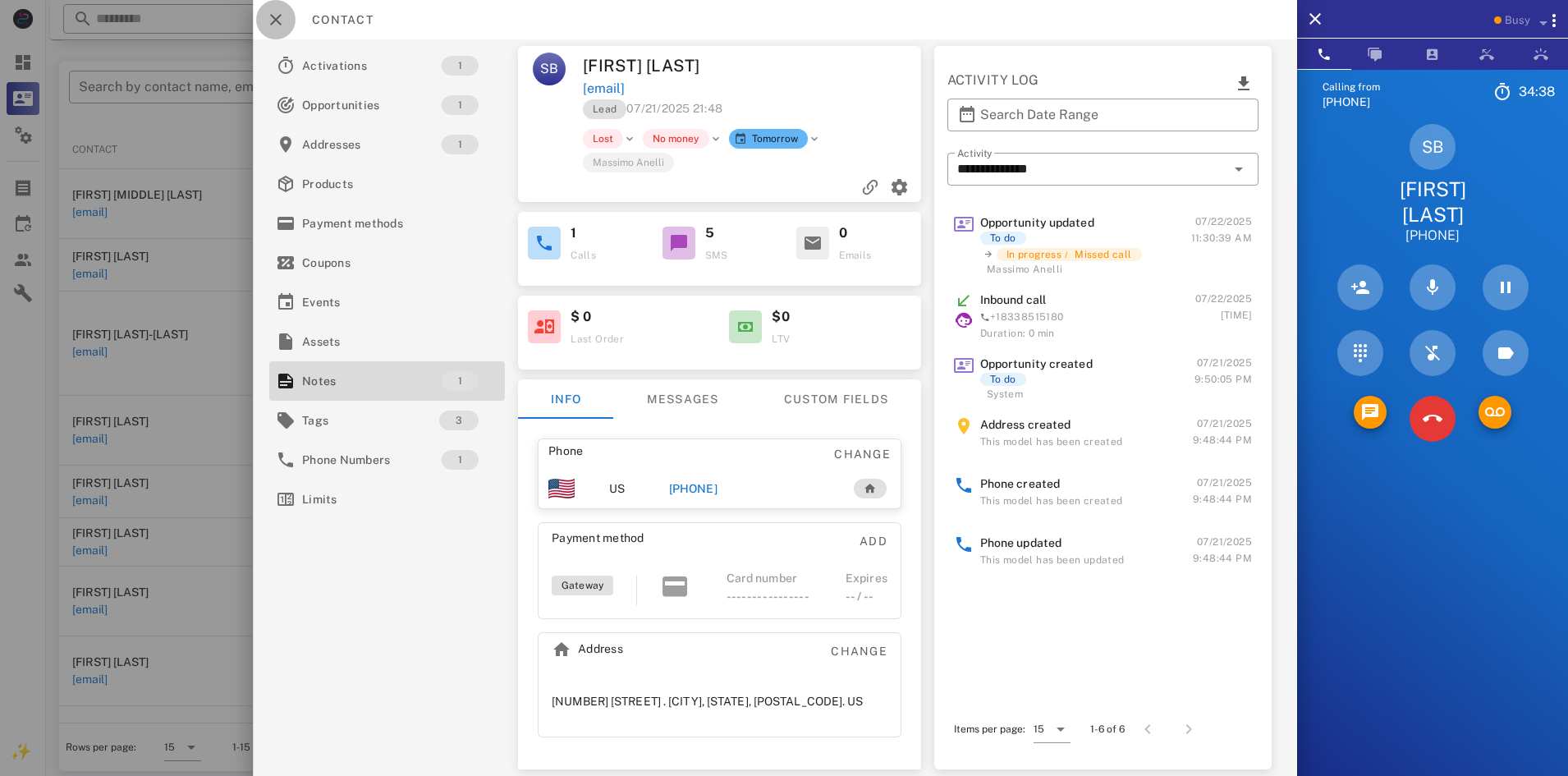 click at bounding box center [276, 20] 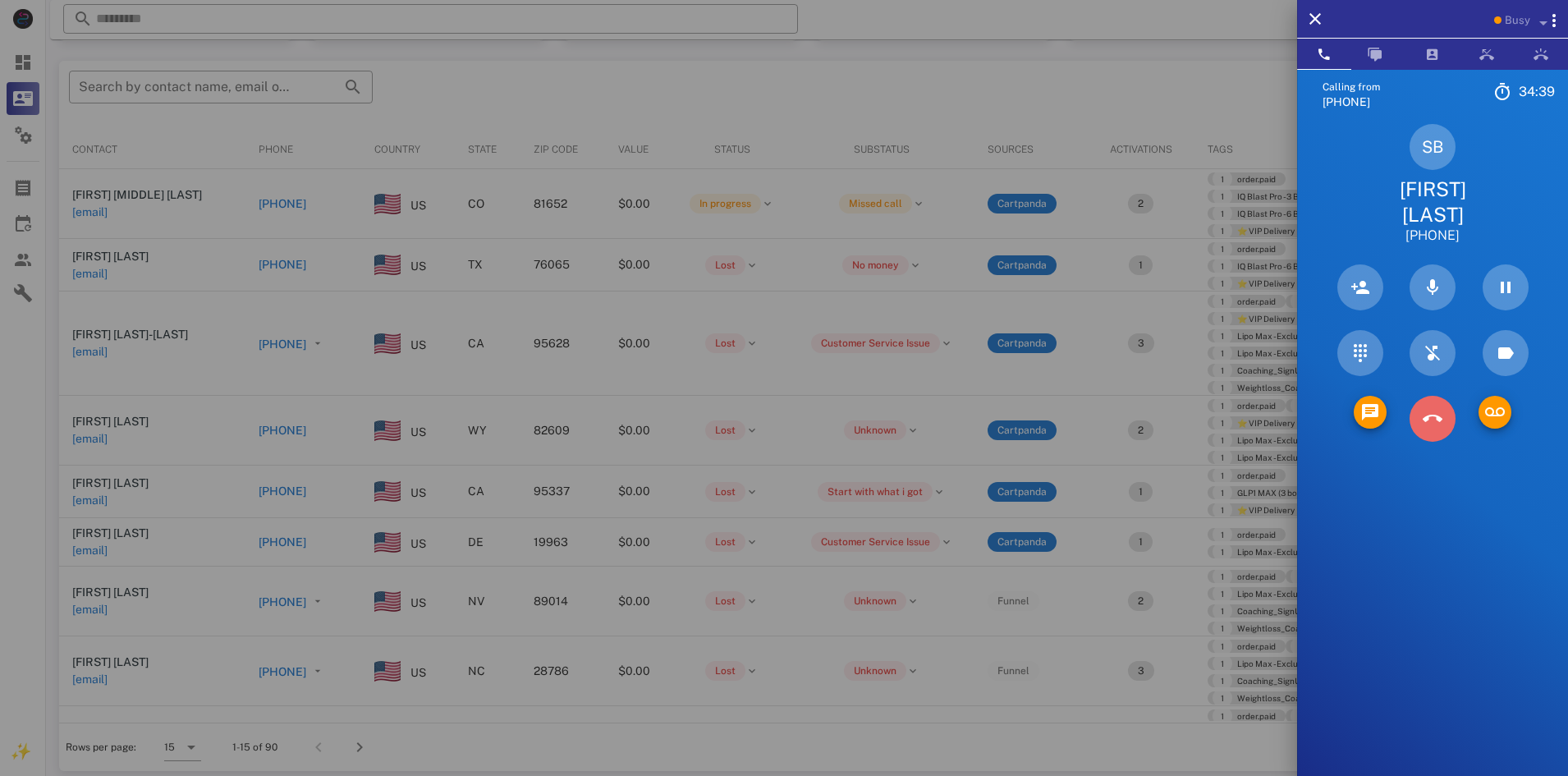 click at bounding box center (1433, 419) 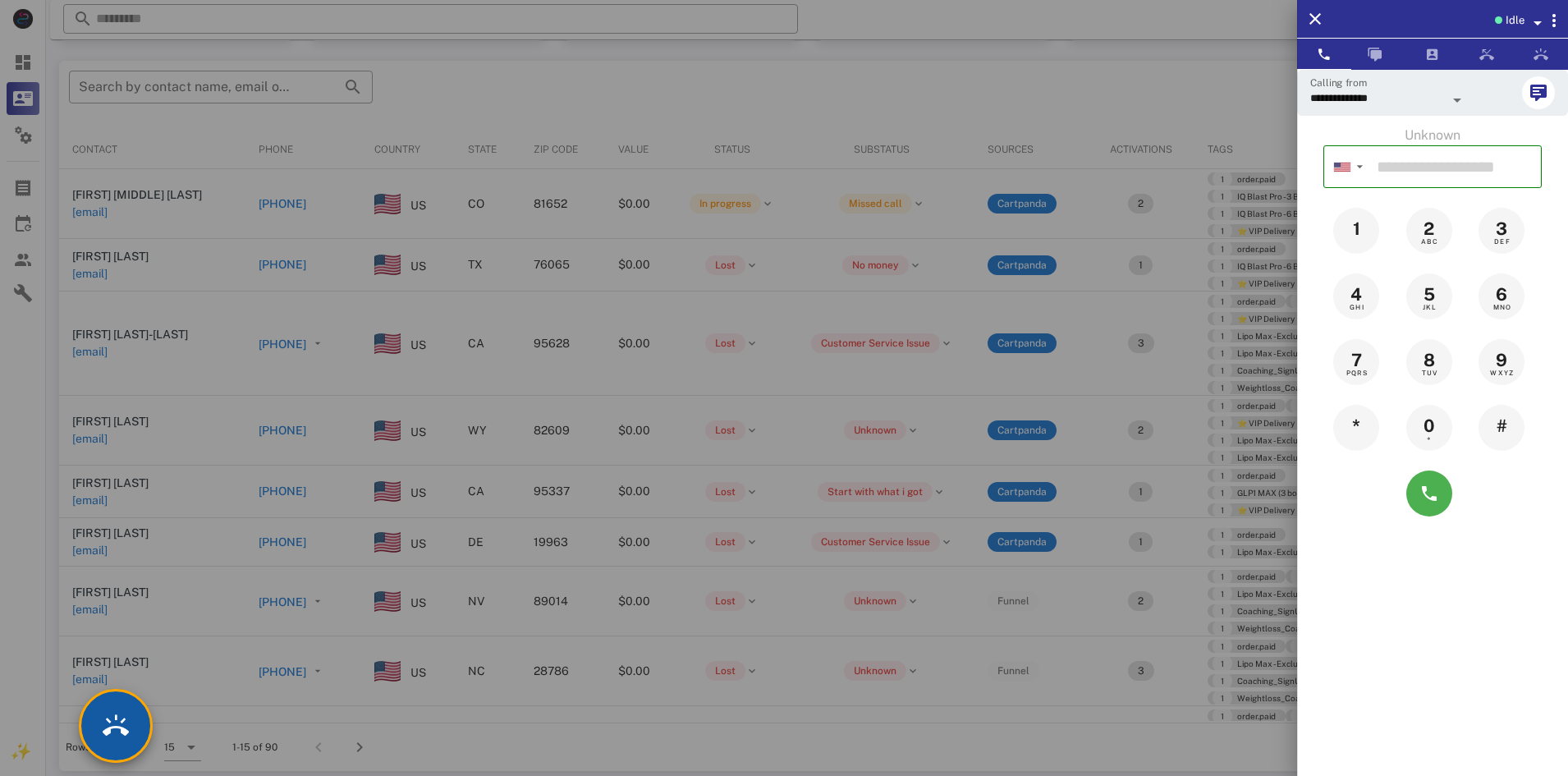 click at bounding box center [116, 726] 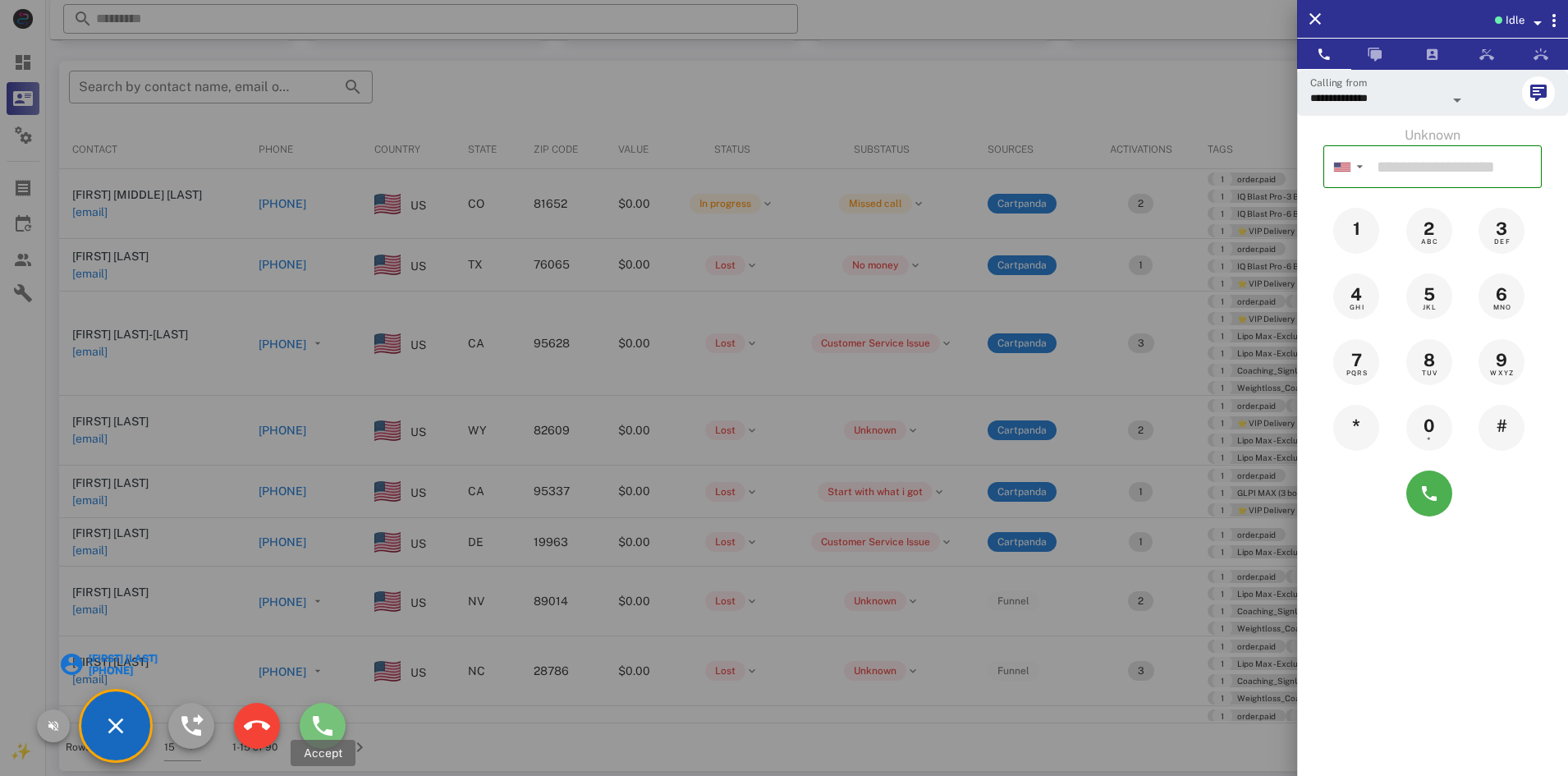 click at bounding box center [323, 726] 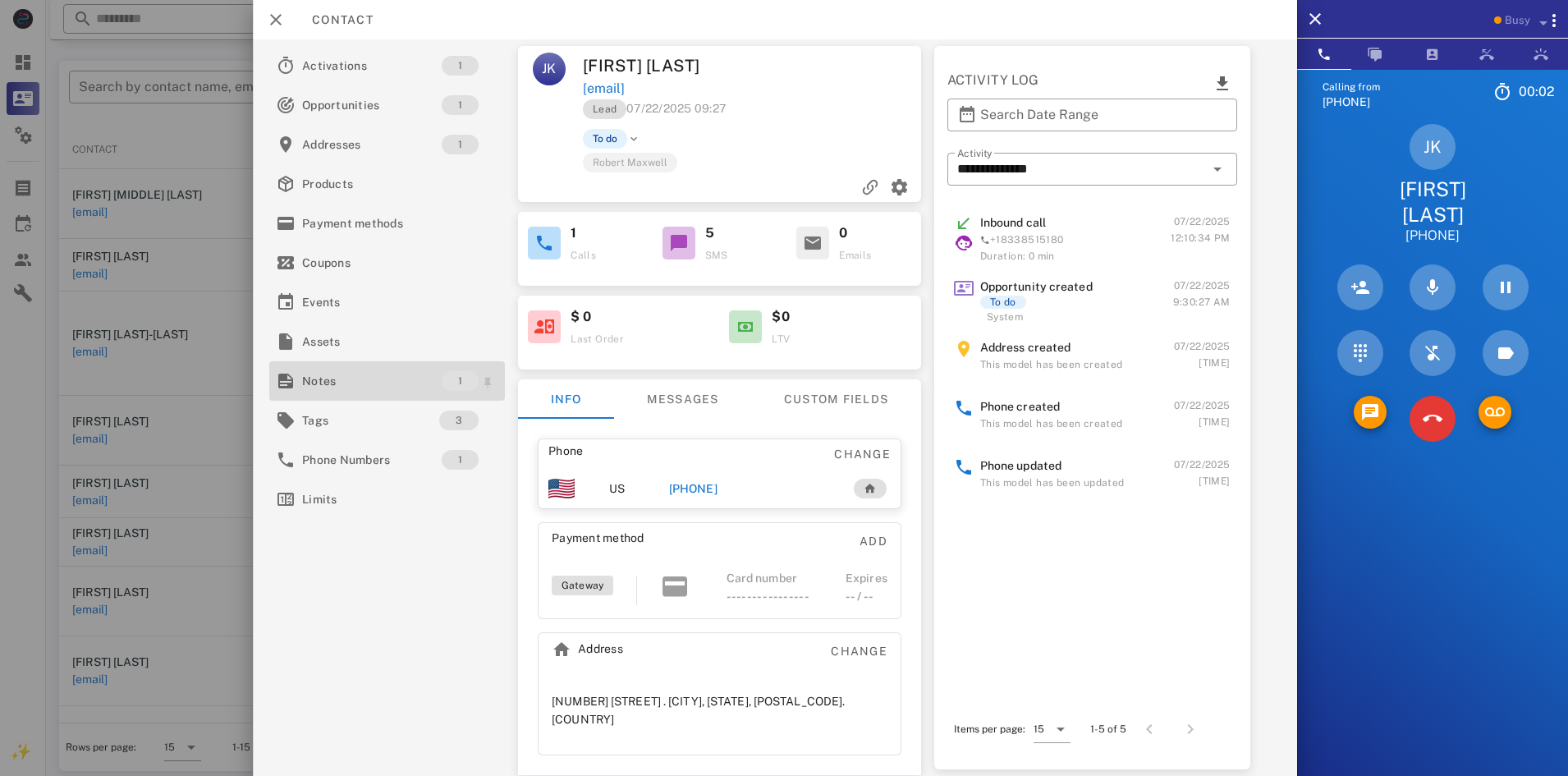 click on "Notes" at bounding box center (372, 381) 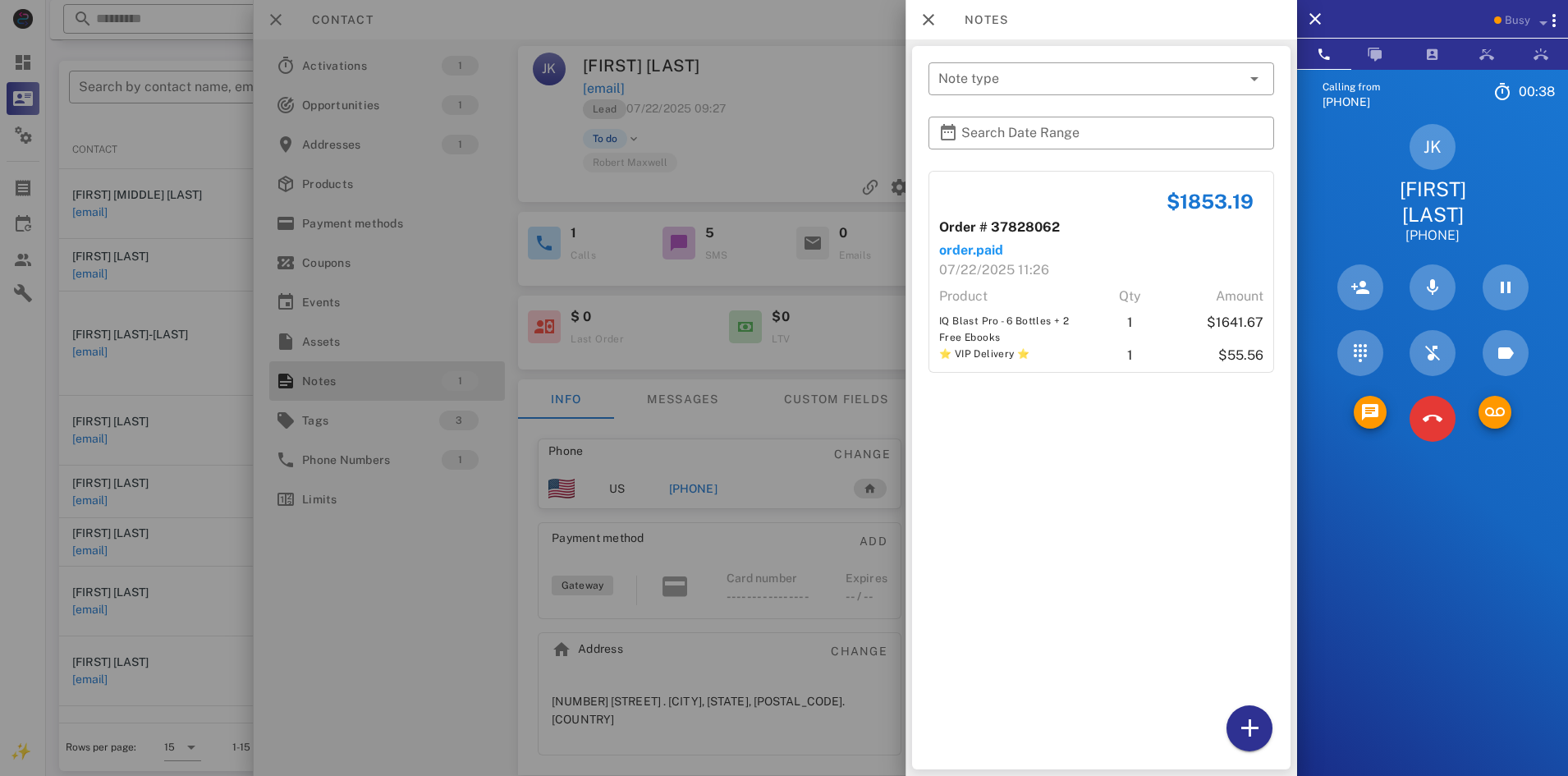 click at bounding box center [784, 388] 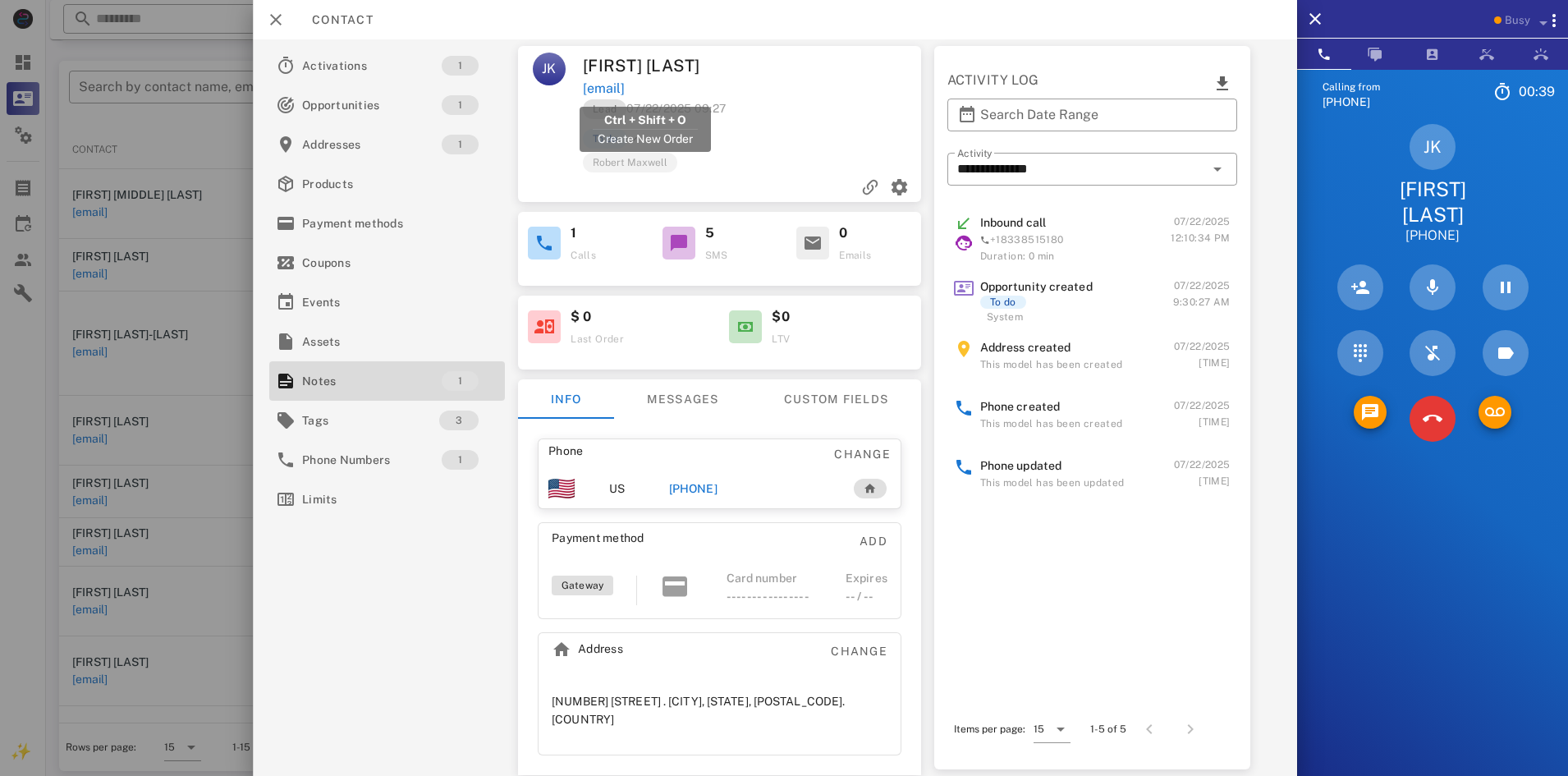 click on "jim.kuknyo@aol.com" at bounding box center (603, 89) 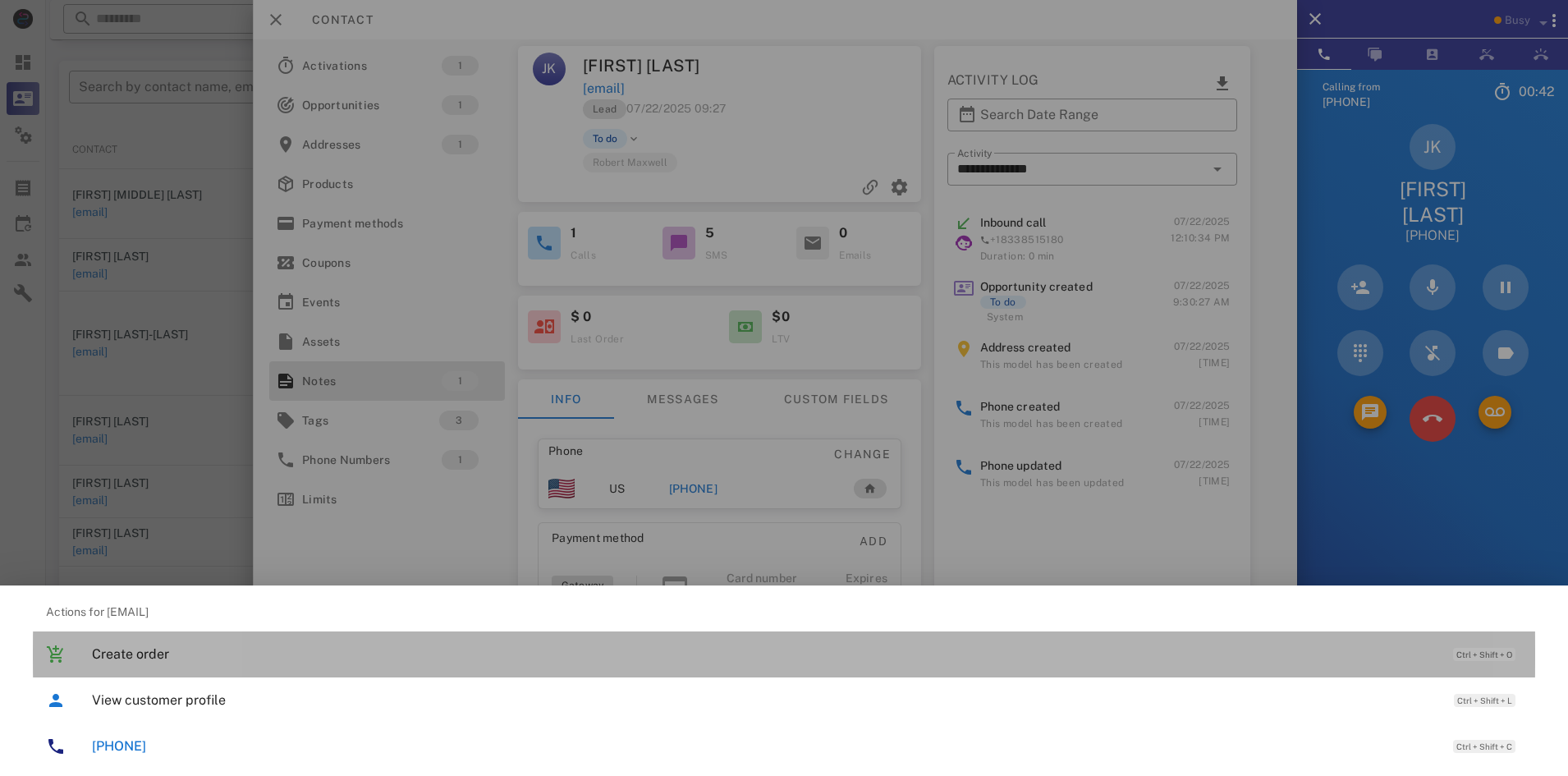 click on "Create order Ctrl + Shift + O" at bounding box center [807, 654] 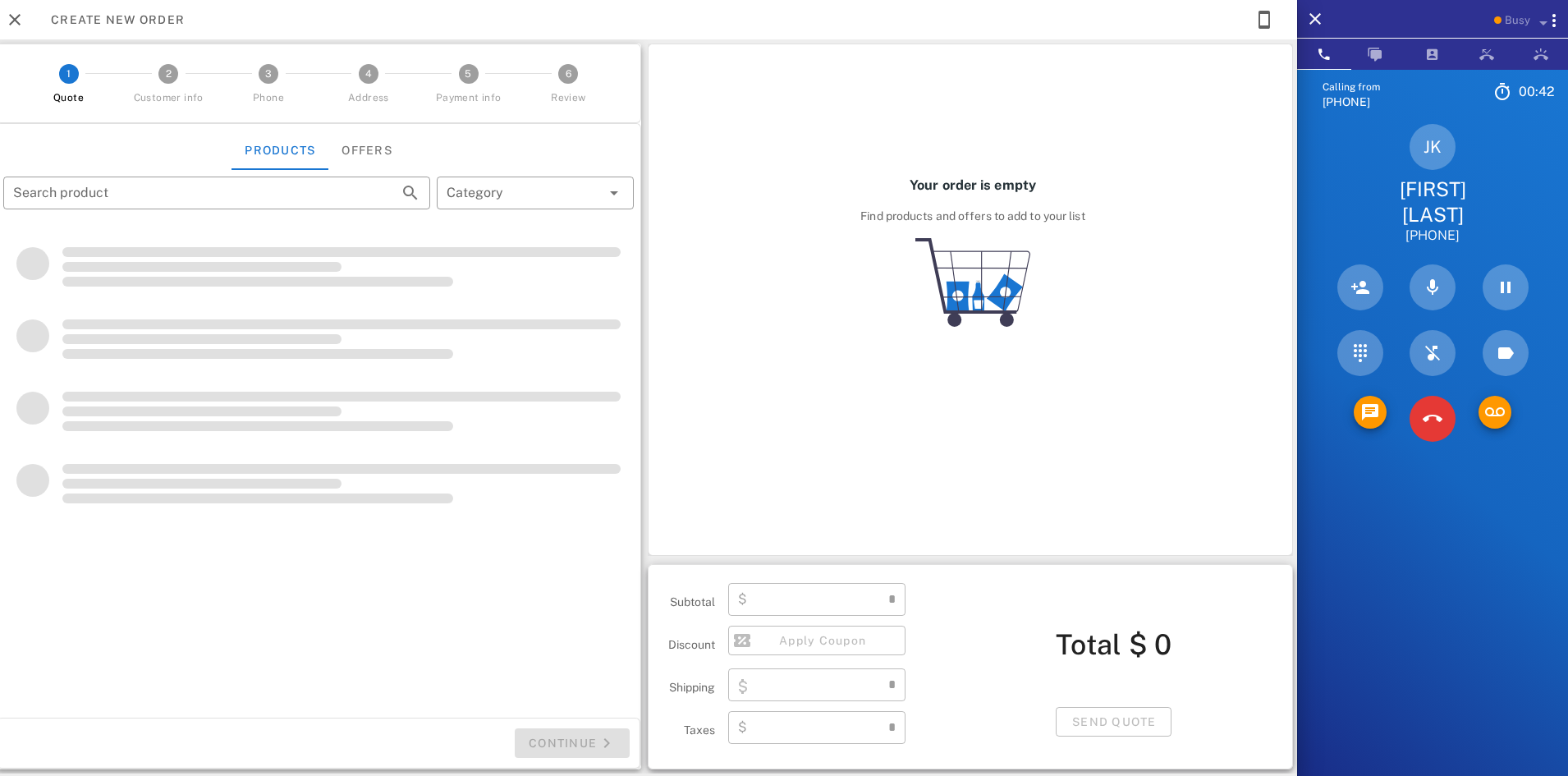 type on "**********" 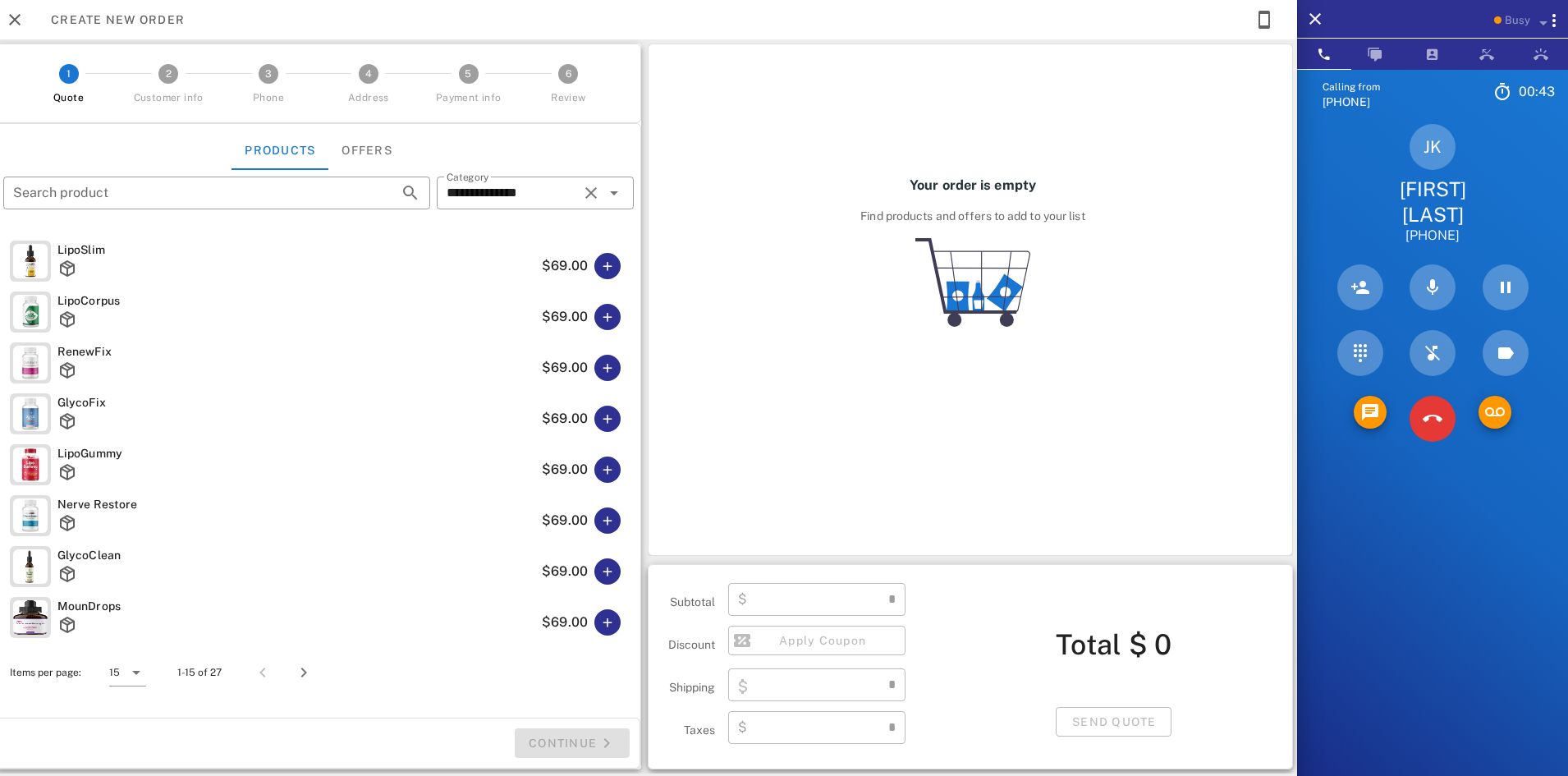 type on "****" 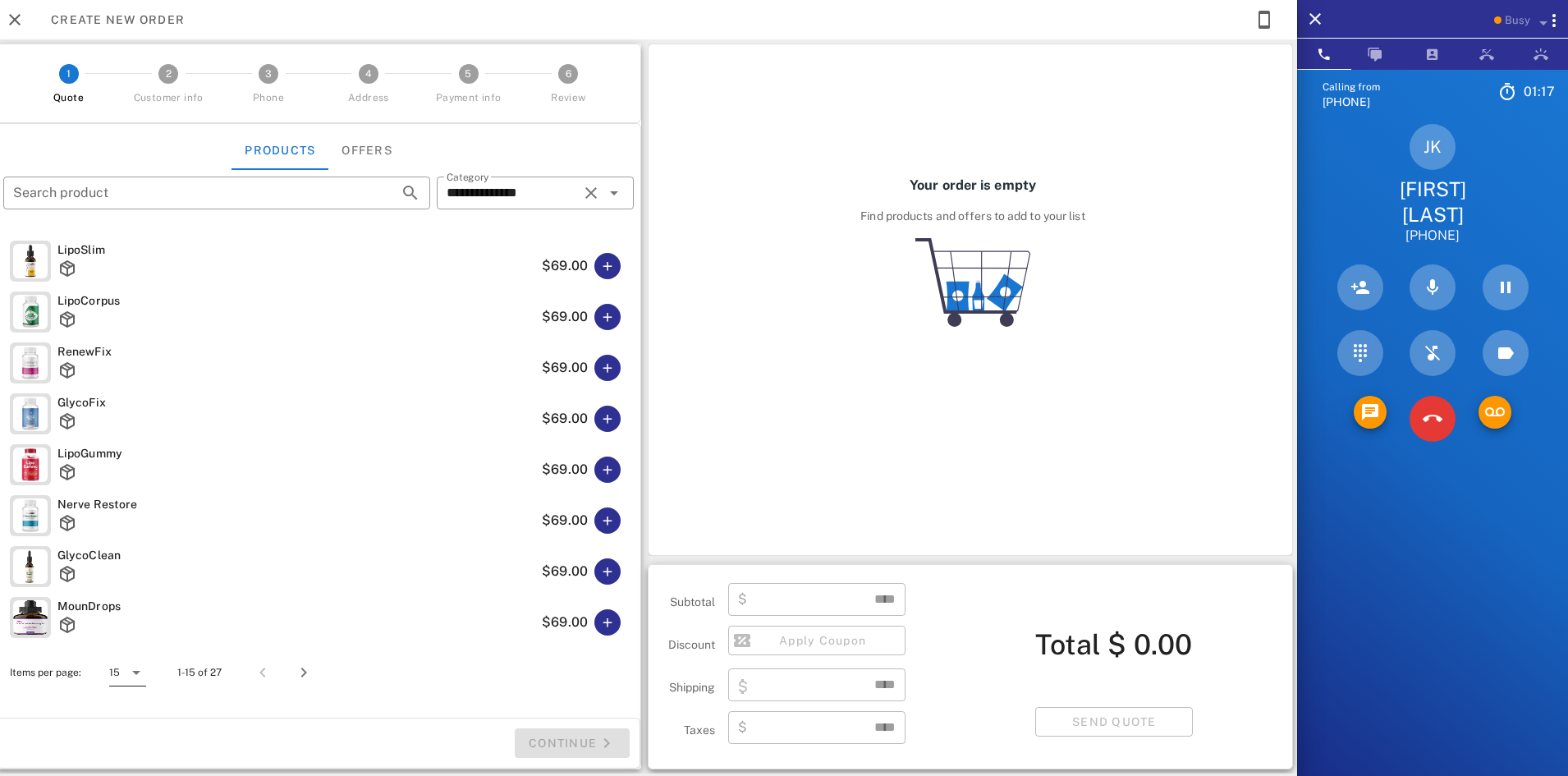 click on "15" at bounding box center [114, 673] 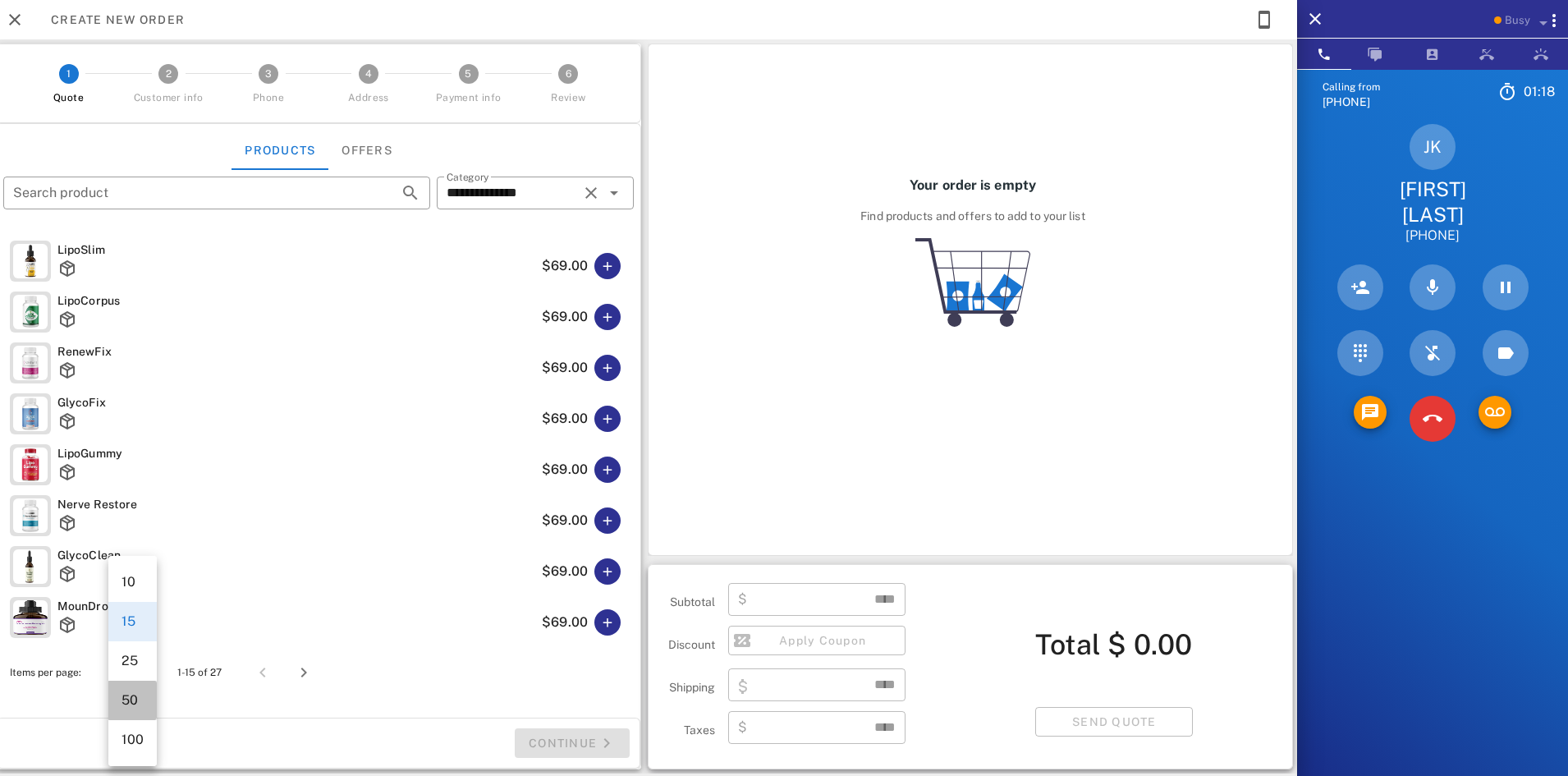click on "50" at bounding box center [132, 700] 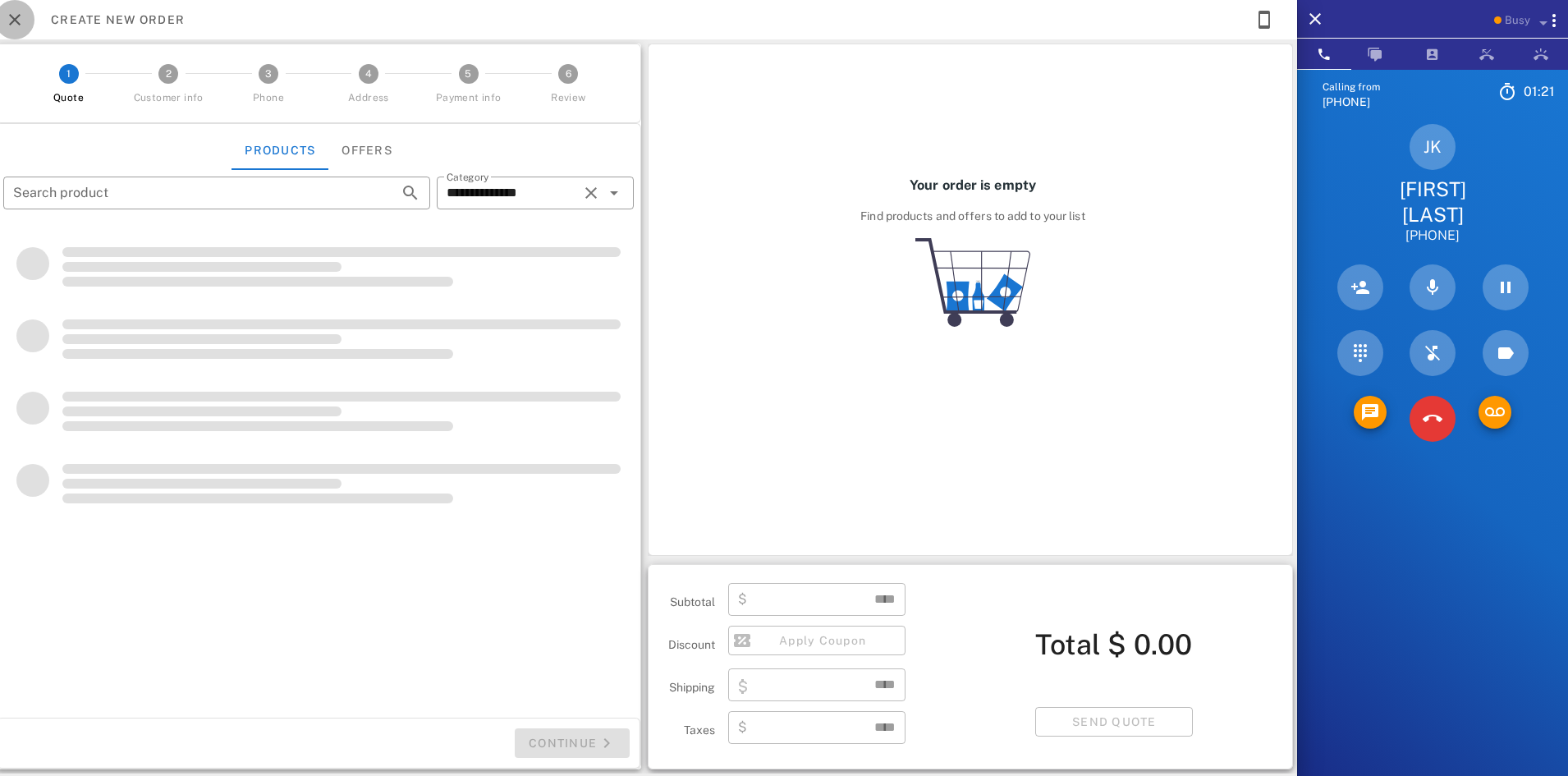 click at bounding box center (15, 20) 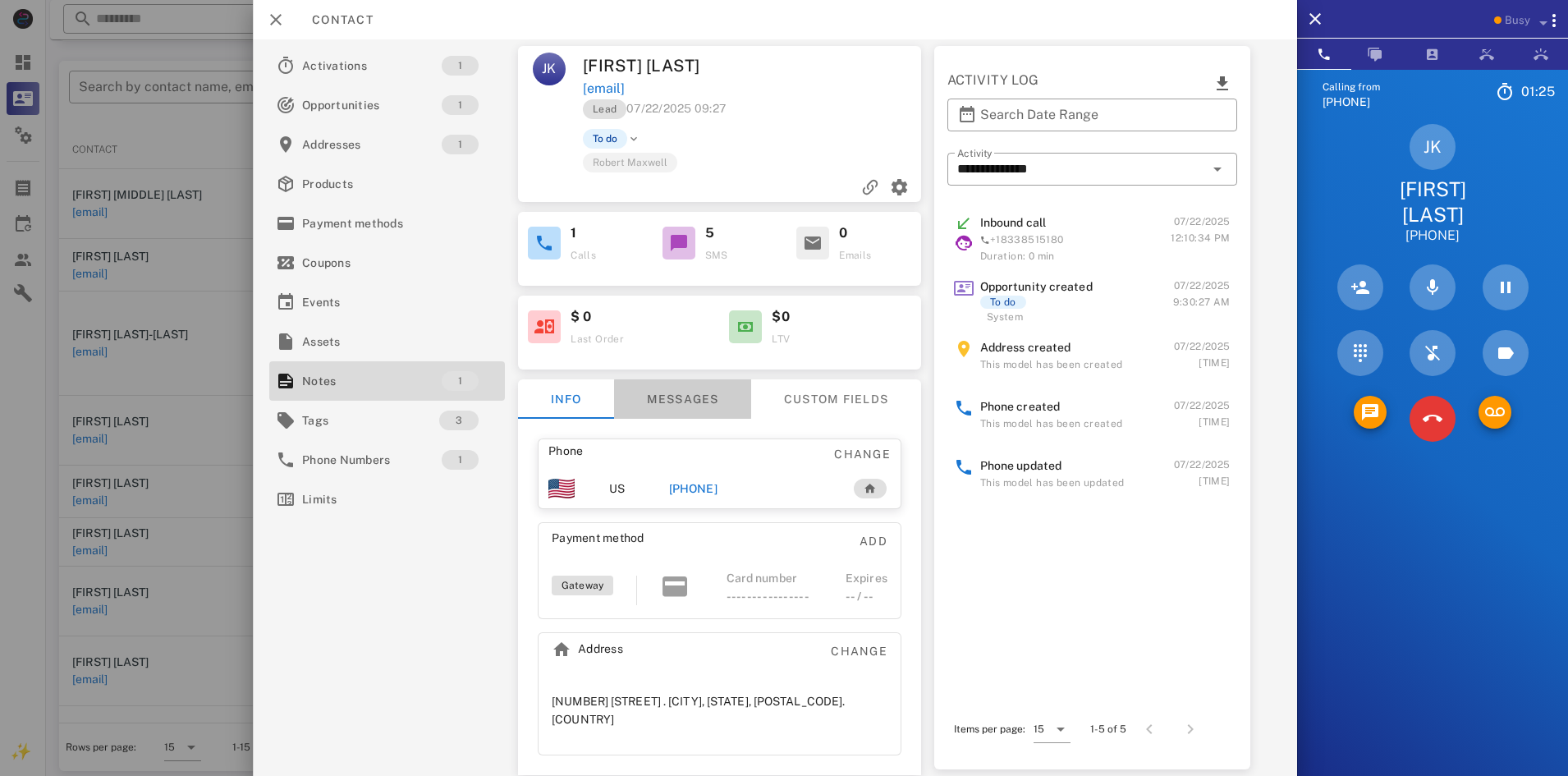click on "Messages" at bounding box center (682, 399) 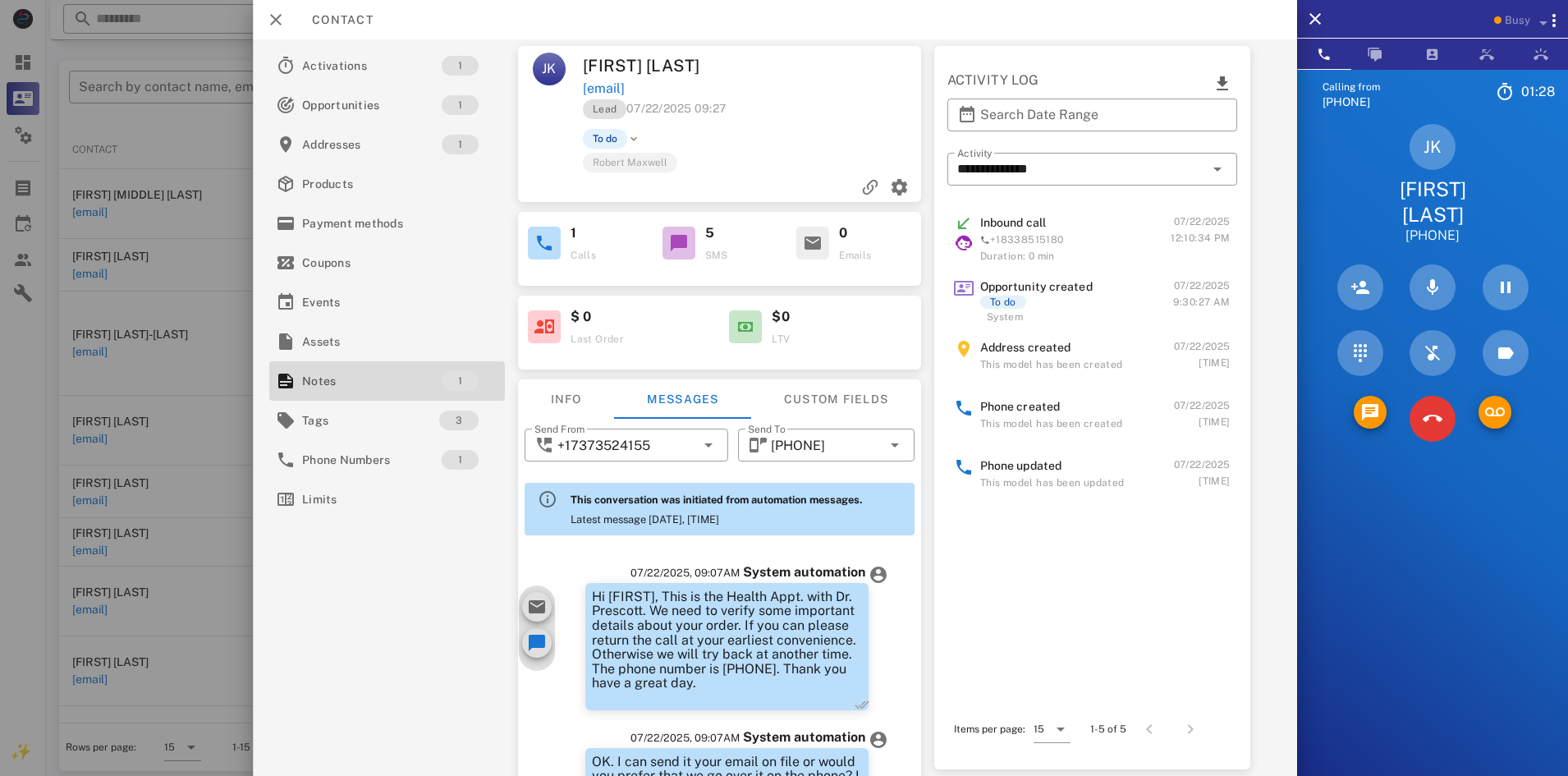 scroll, scrollTop: 374, scrollLeft: 0, axis: vertical 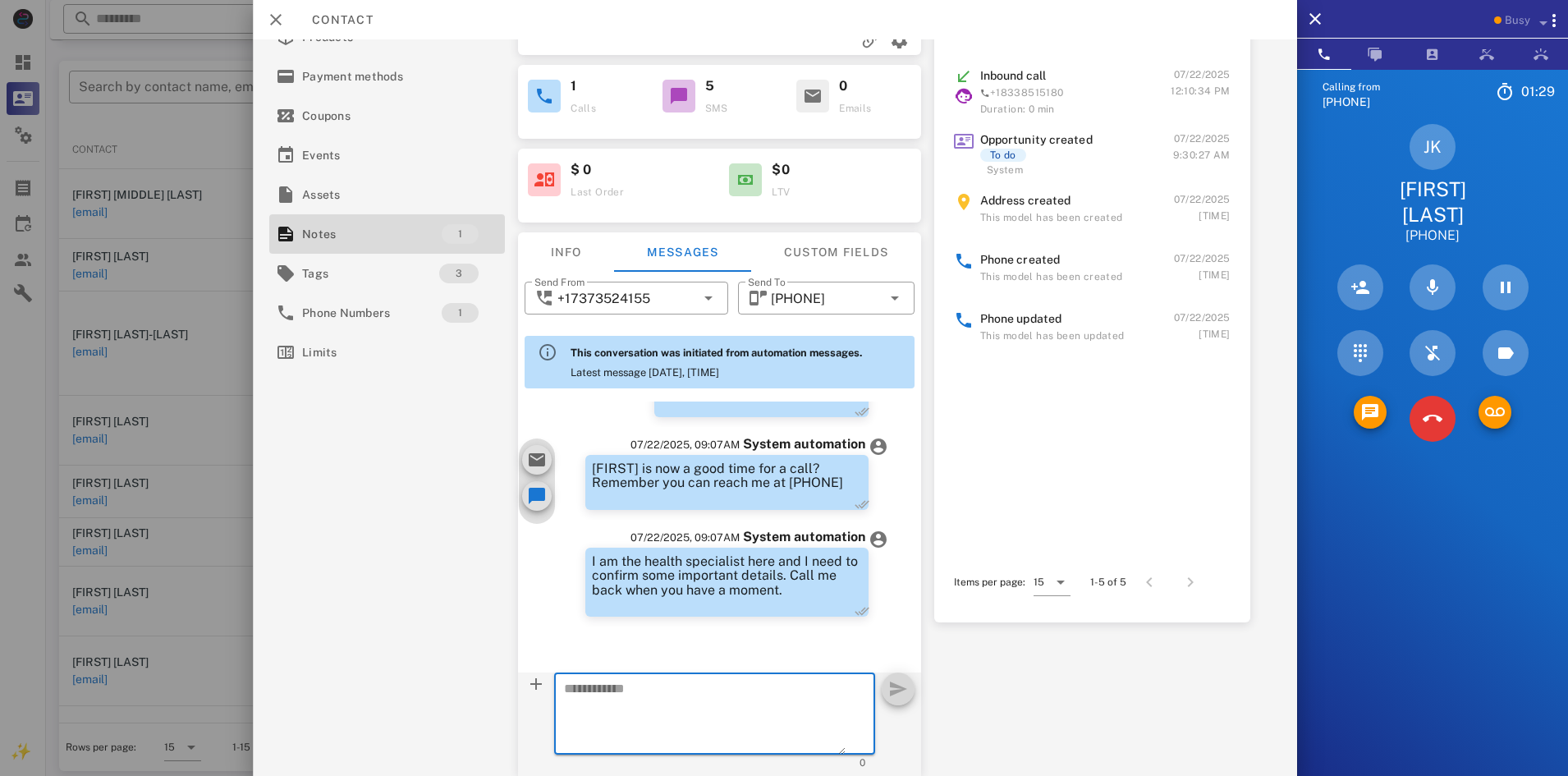 click at bounding box center (704, 716) 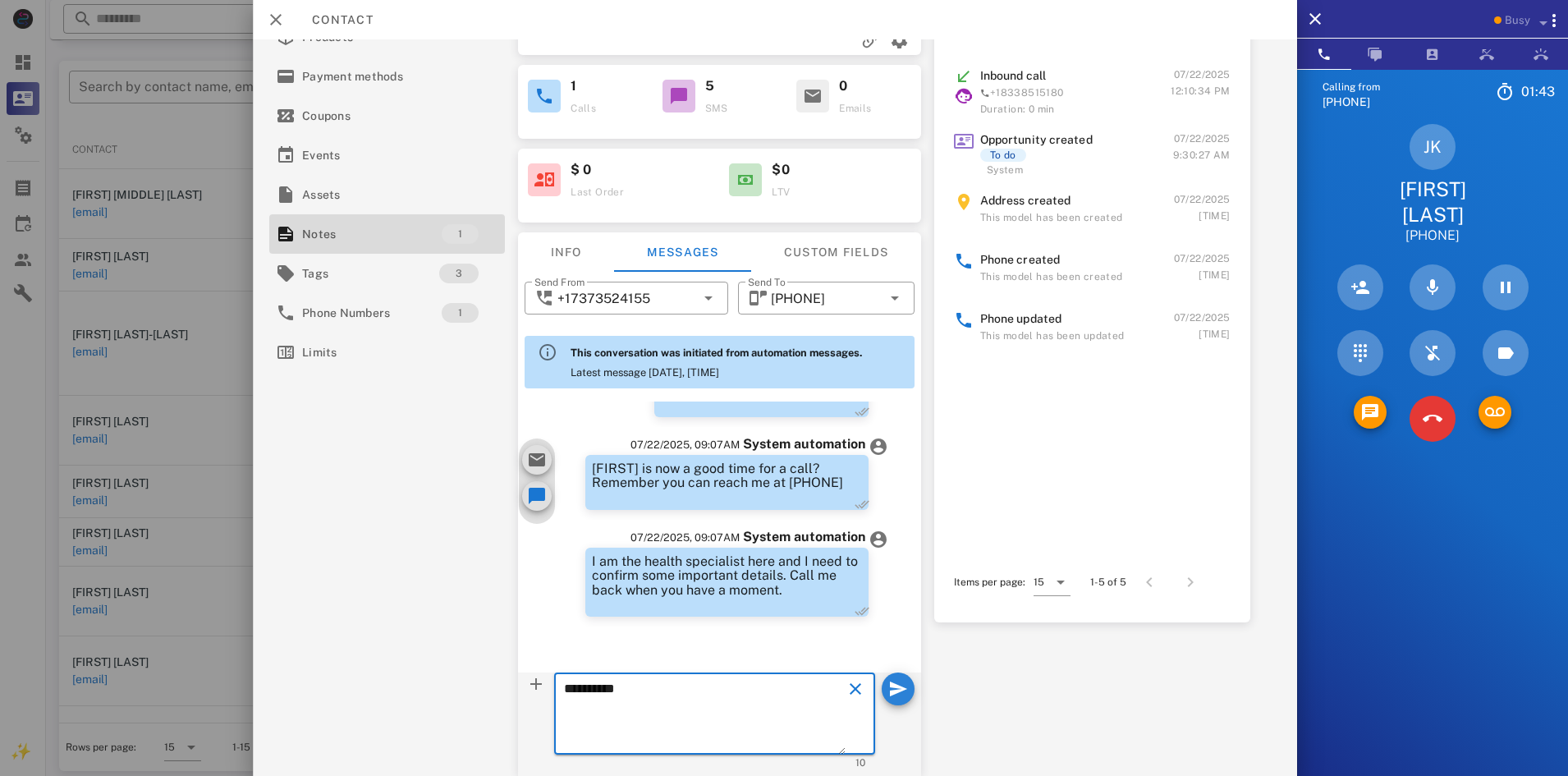 type on "**********" 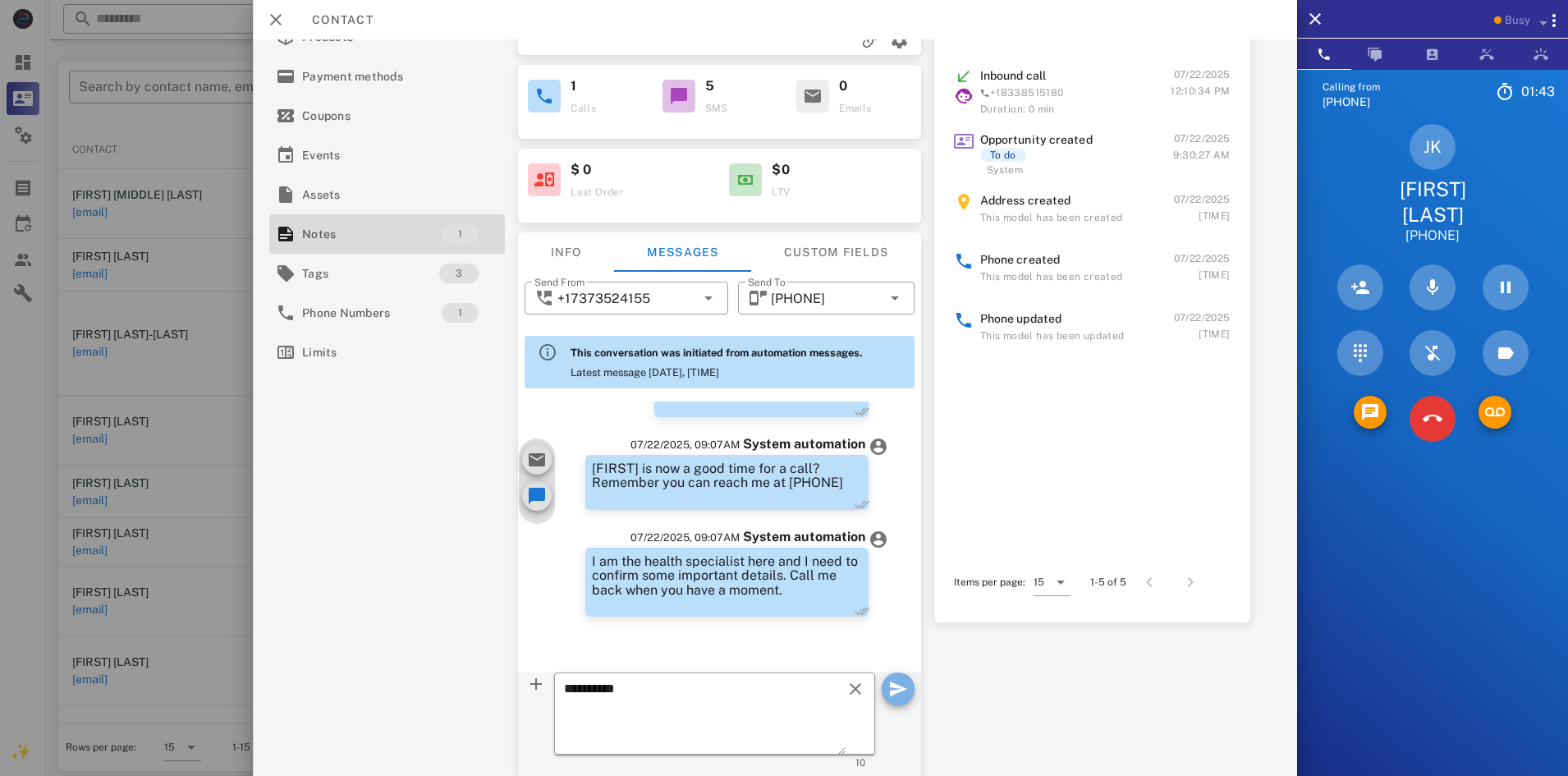 click at bounding box center (898, 689) 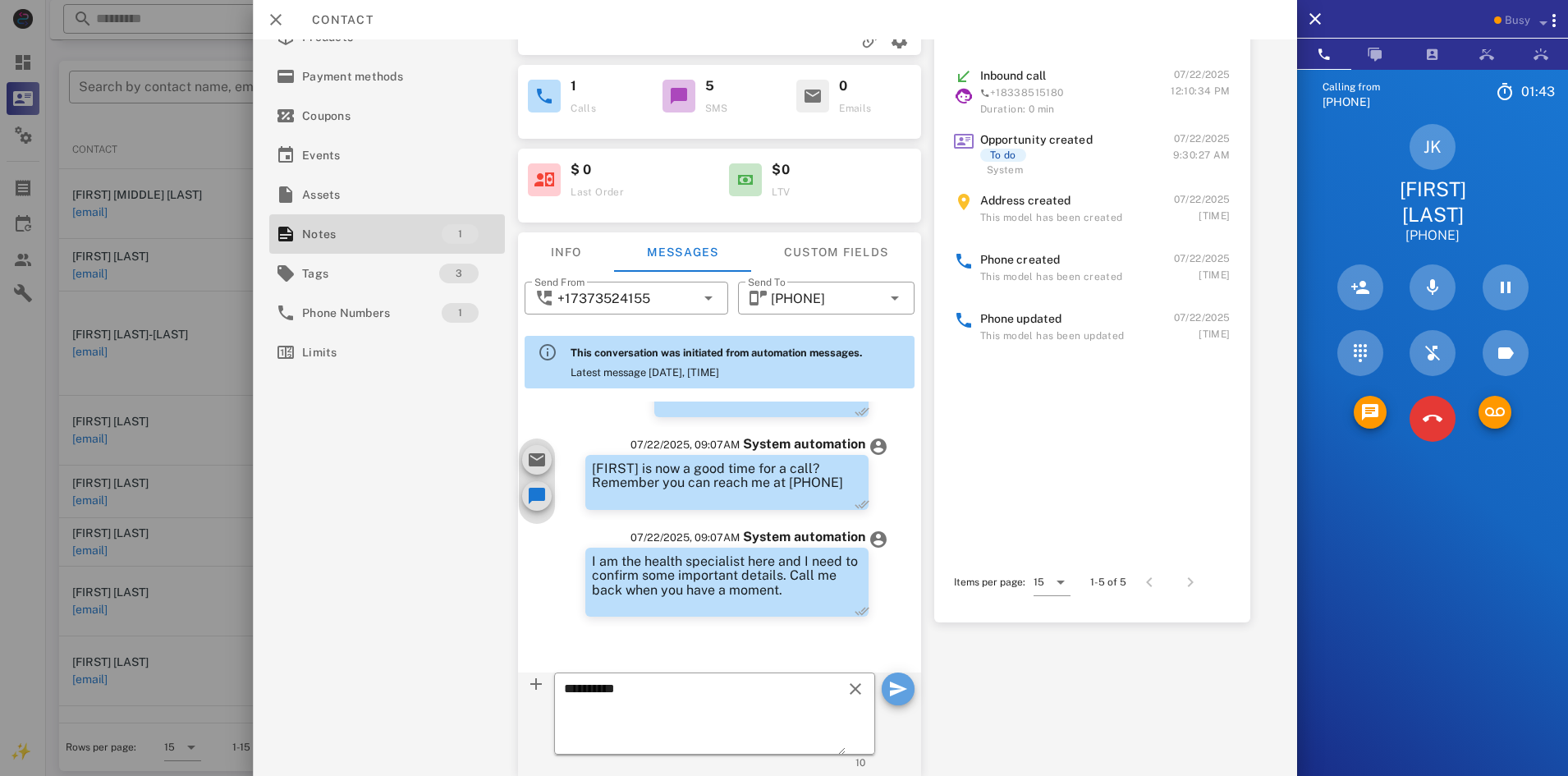 type 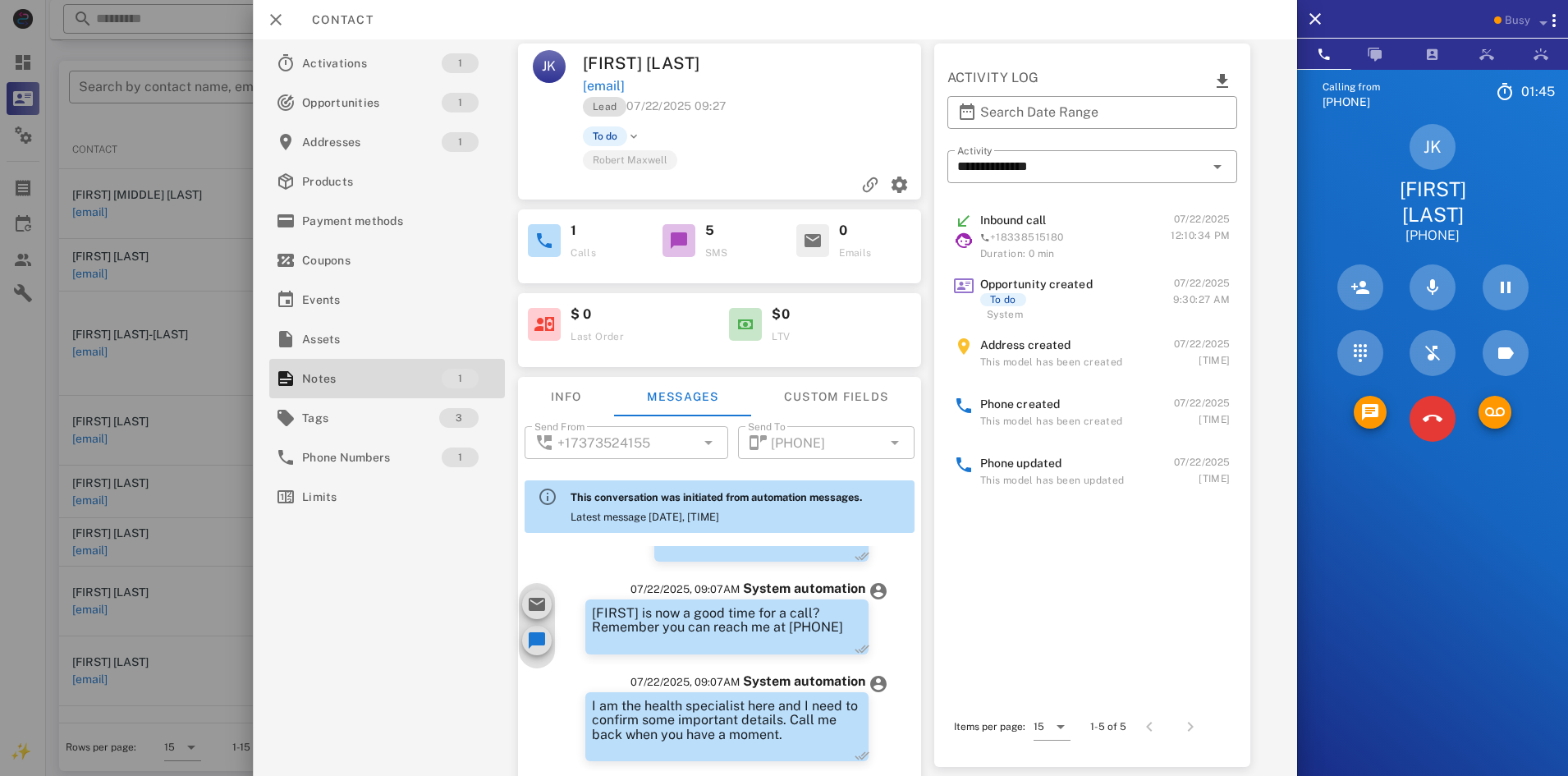 scroll, scrollTop: 0, scrollLeft: 0, axis: both 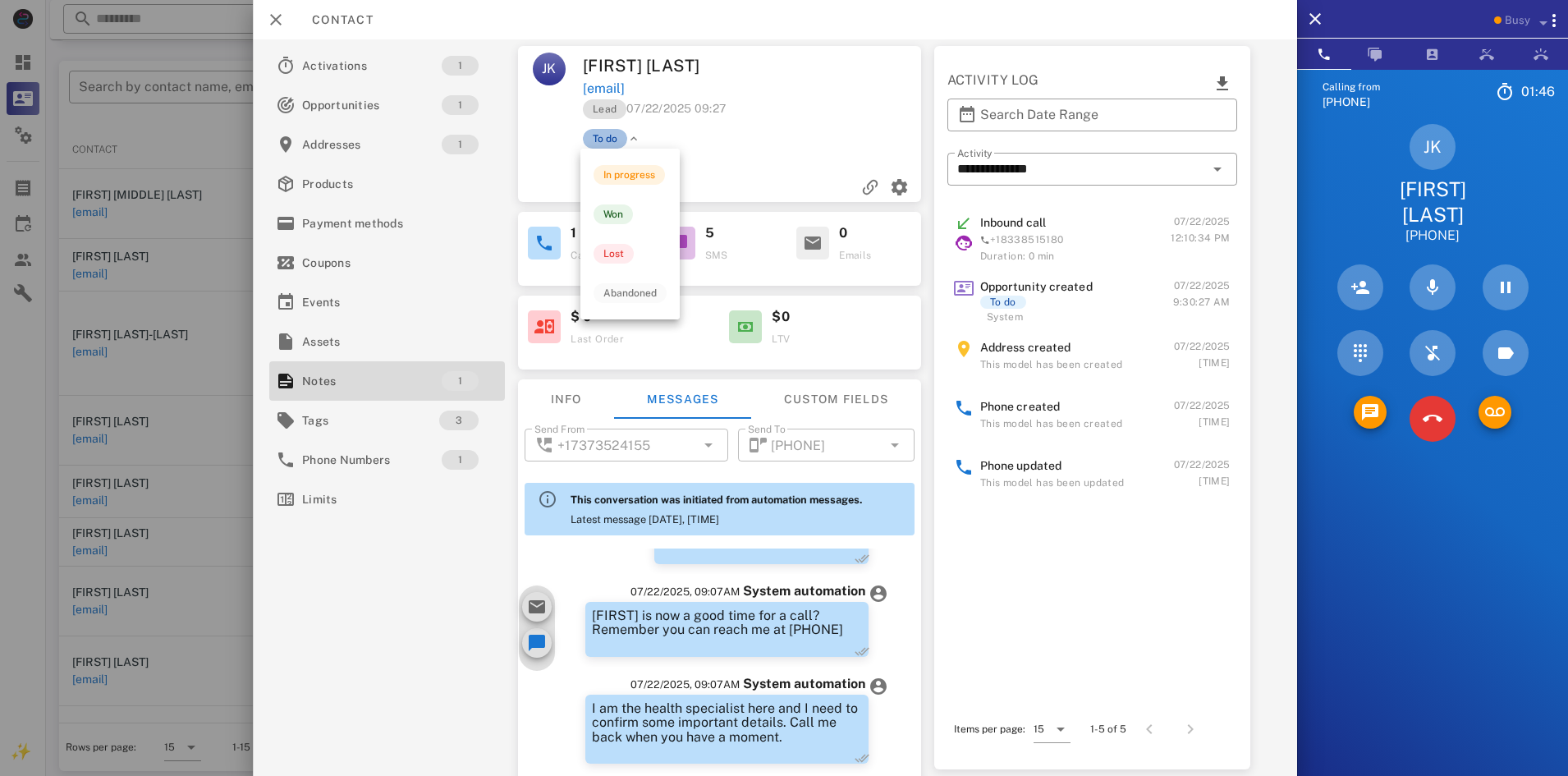 click on "To do" at bounding box center (605, 139) 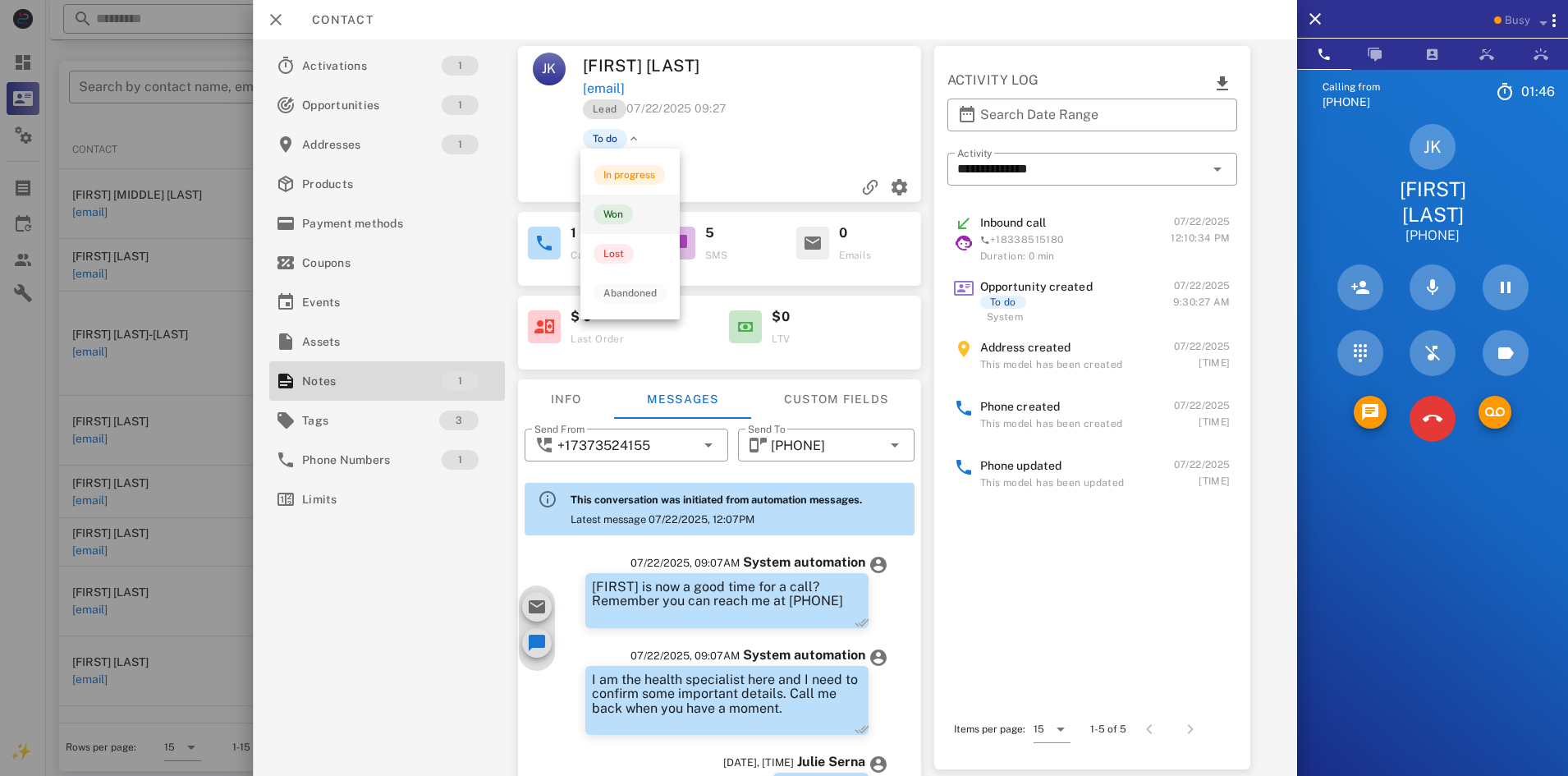 scroll, scrollTop: 452, scrollLeft: 0, axis: vertical 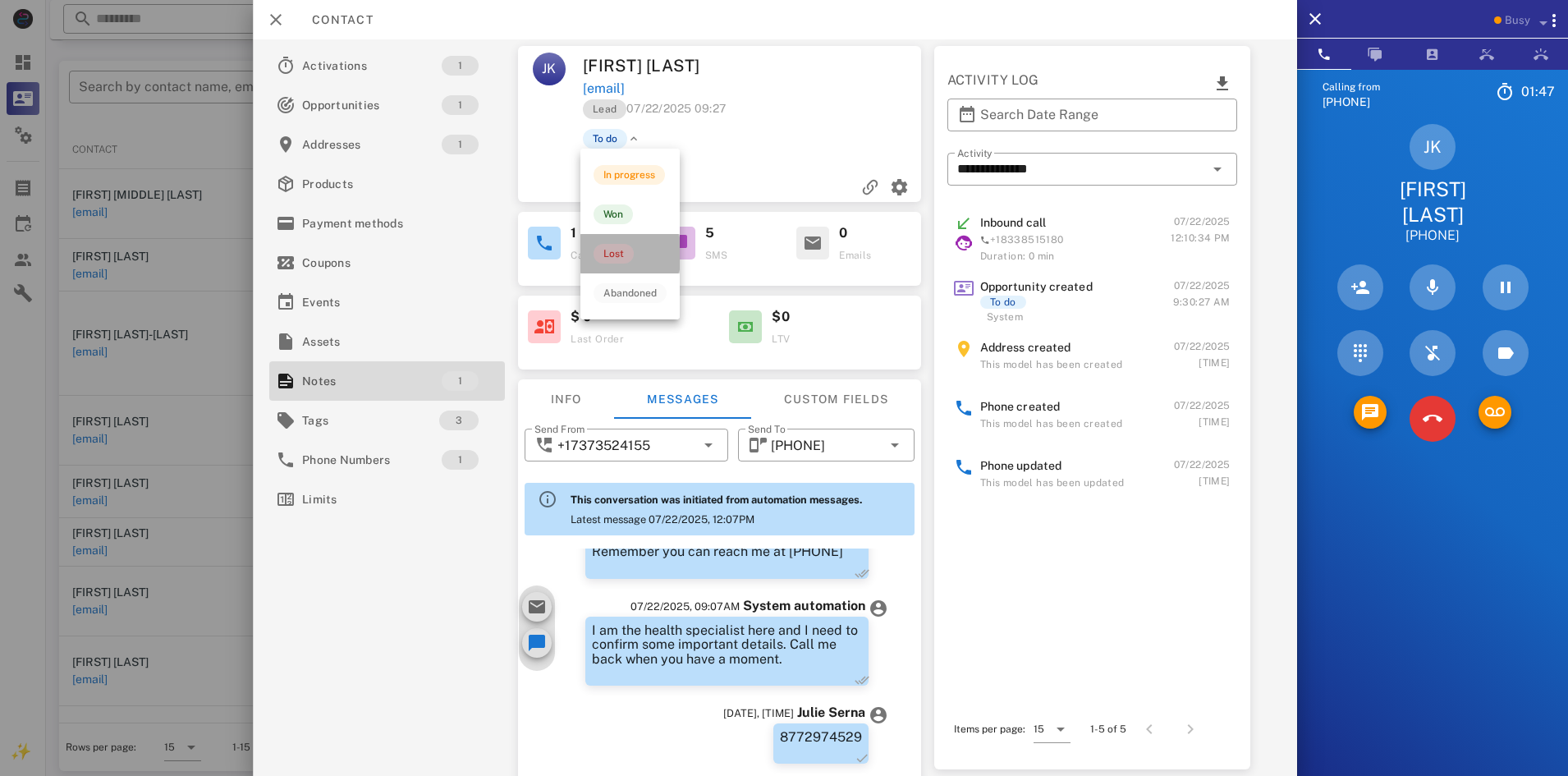 click on "Lost" at bounding box center (613, 254) 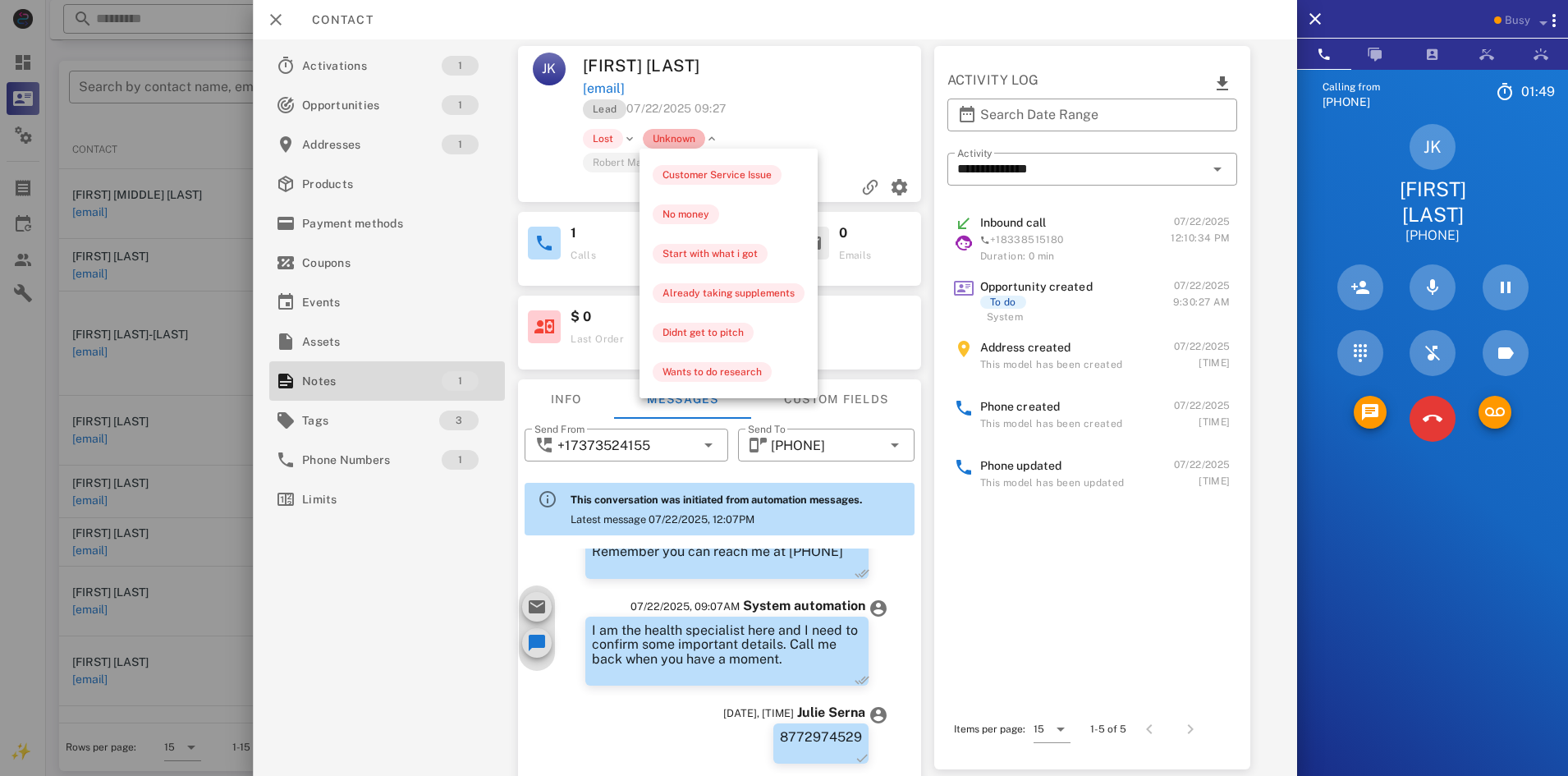 click on "Unknown" at bounding box center (674, 139) 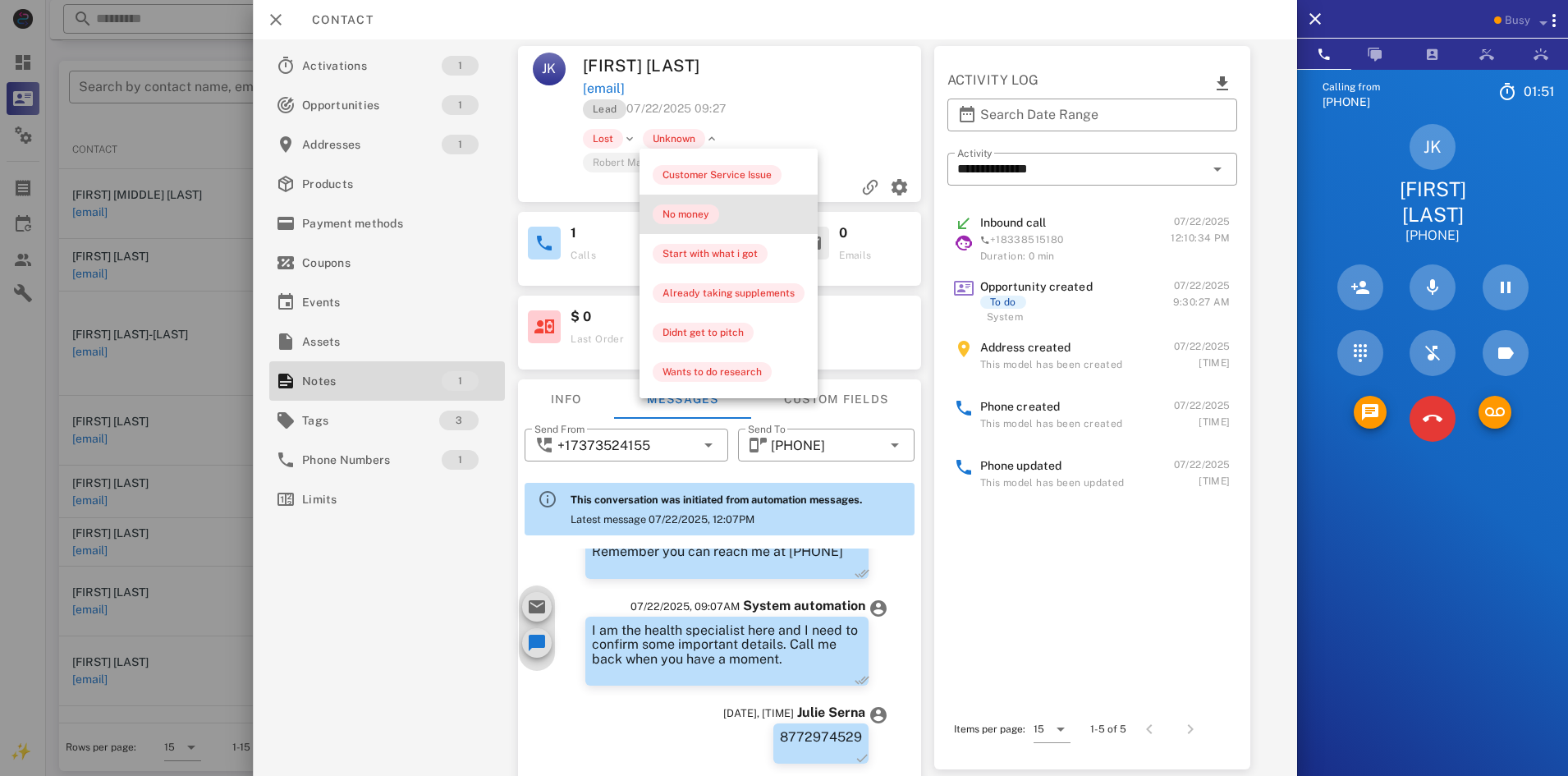 click on "No money" at bounding box center (685, 214) 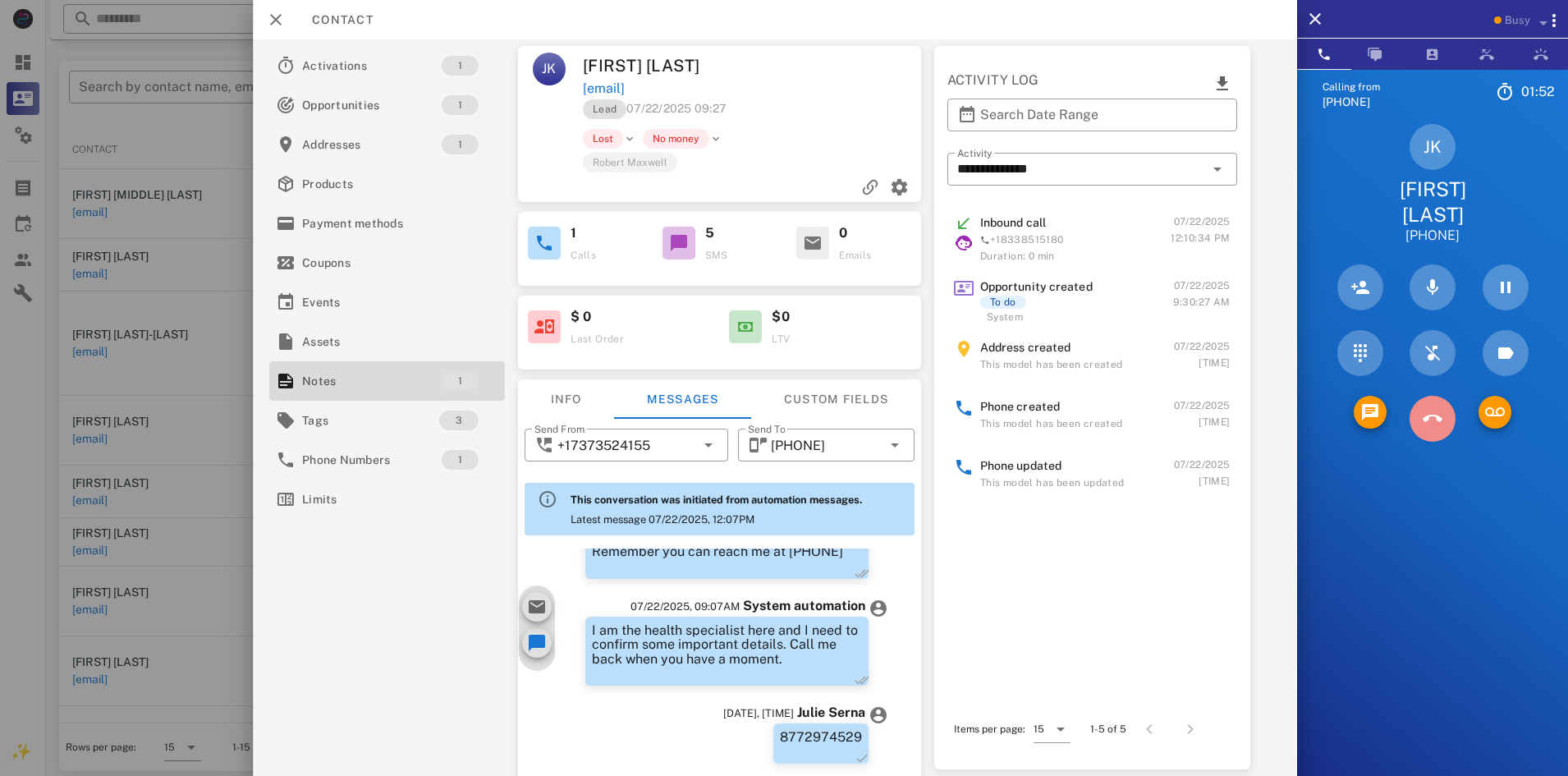 click at bounding box center (1433, 419) 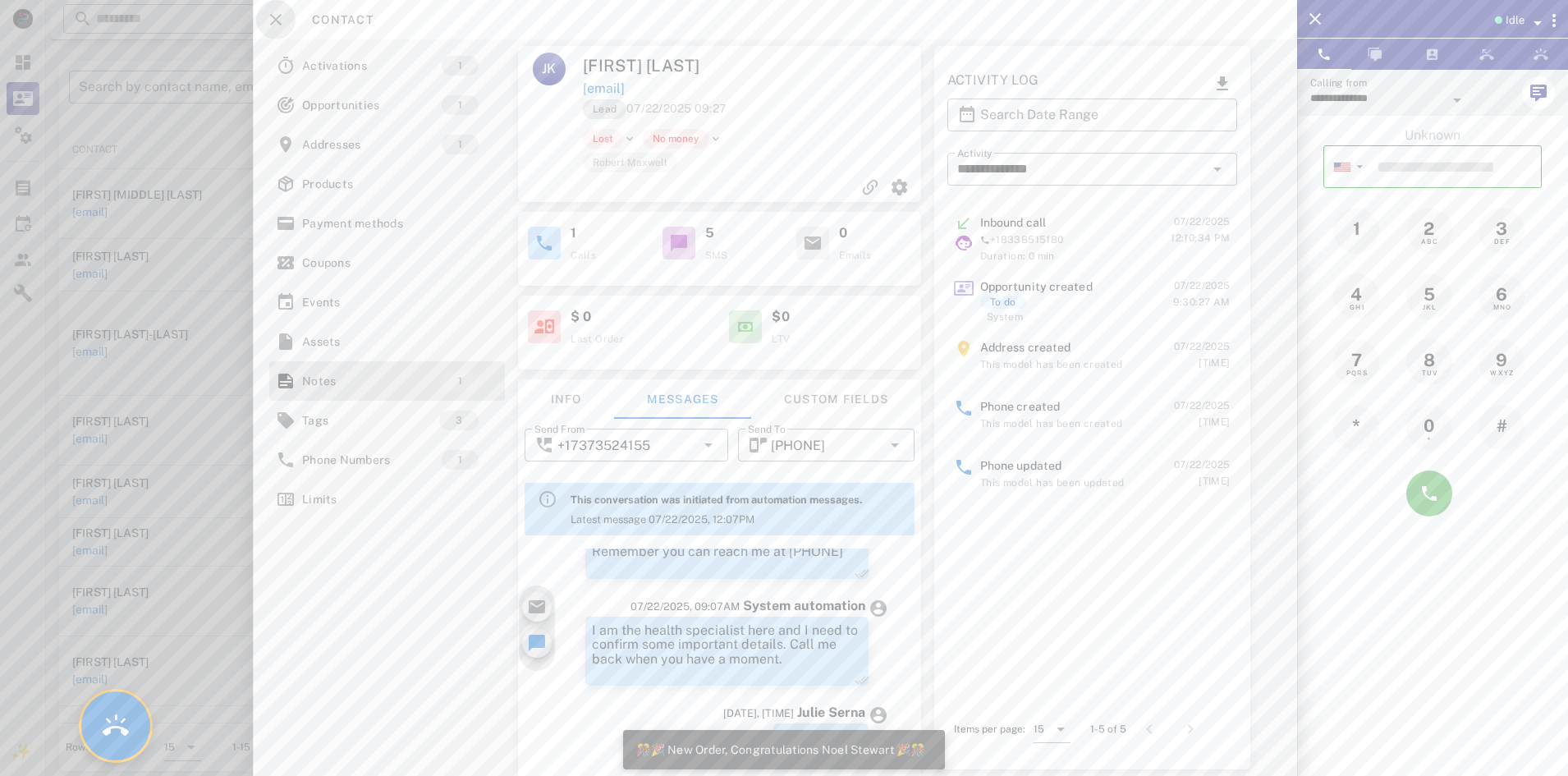 click at bounding box center [276, 20] 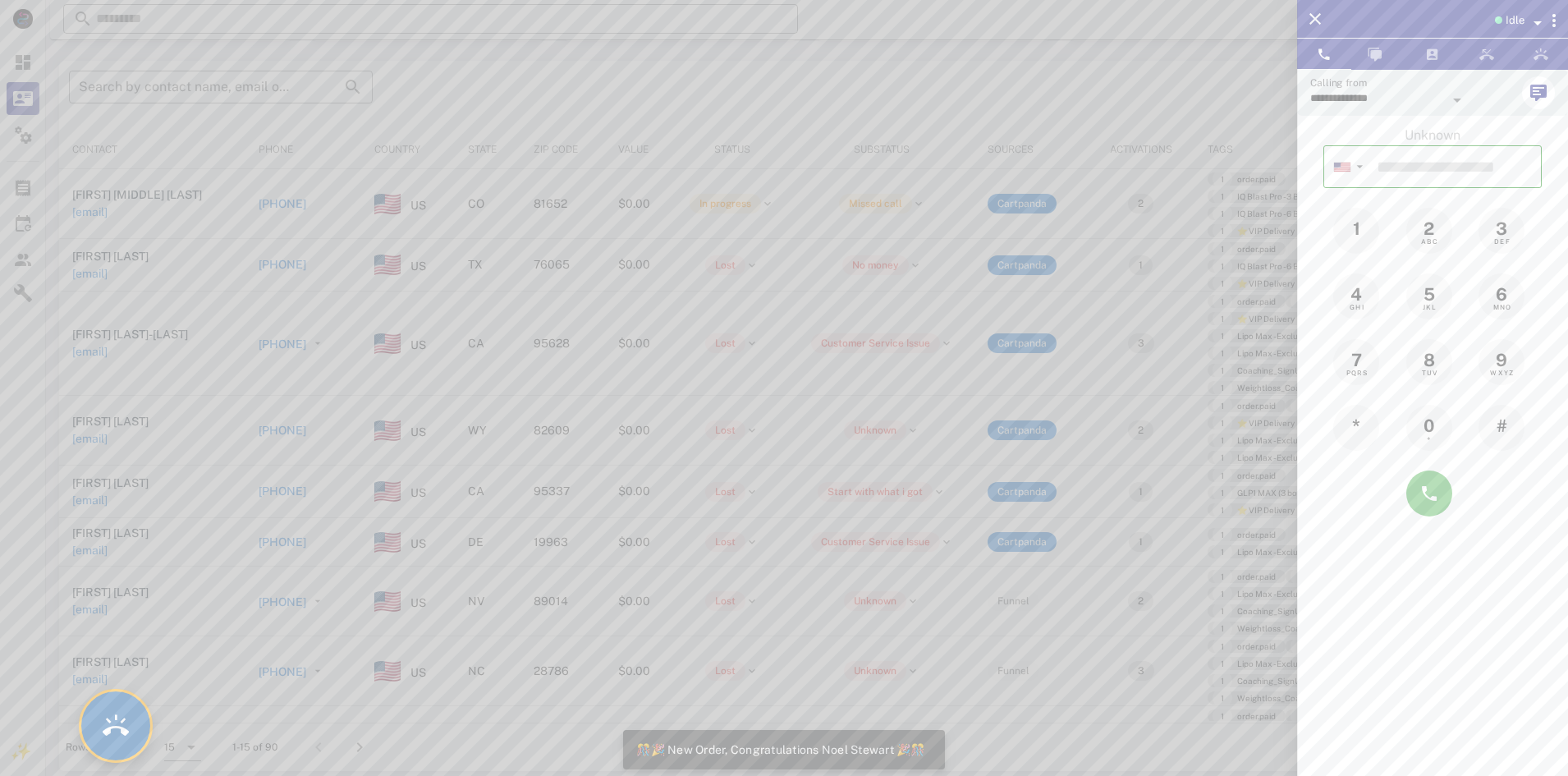 click at bounding box center [116, 726] 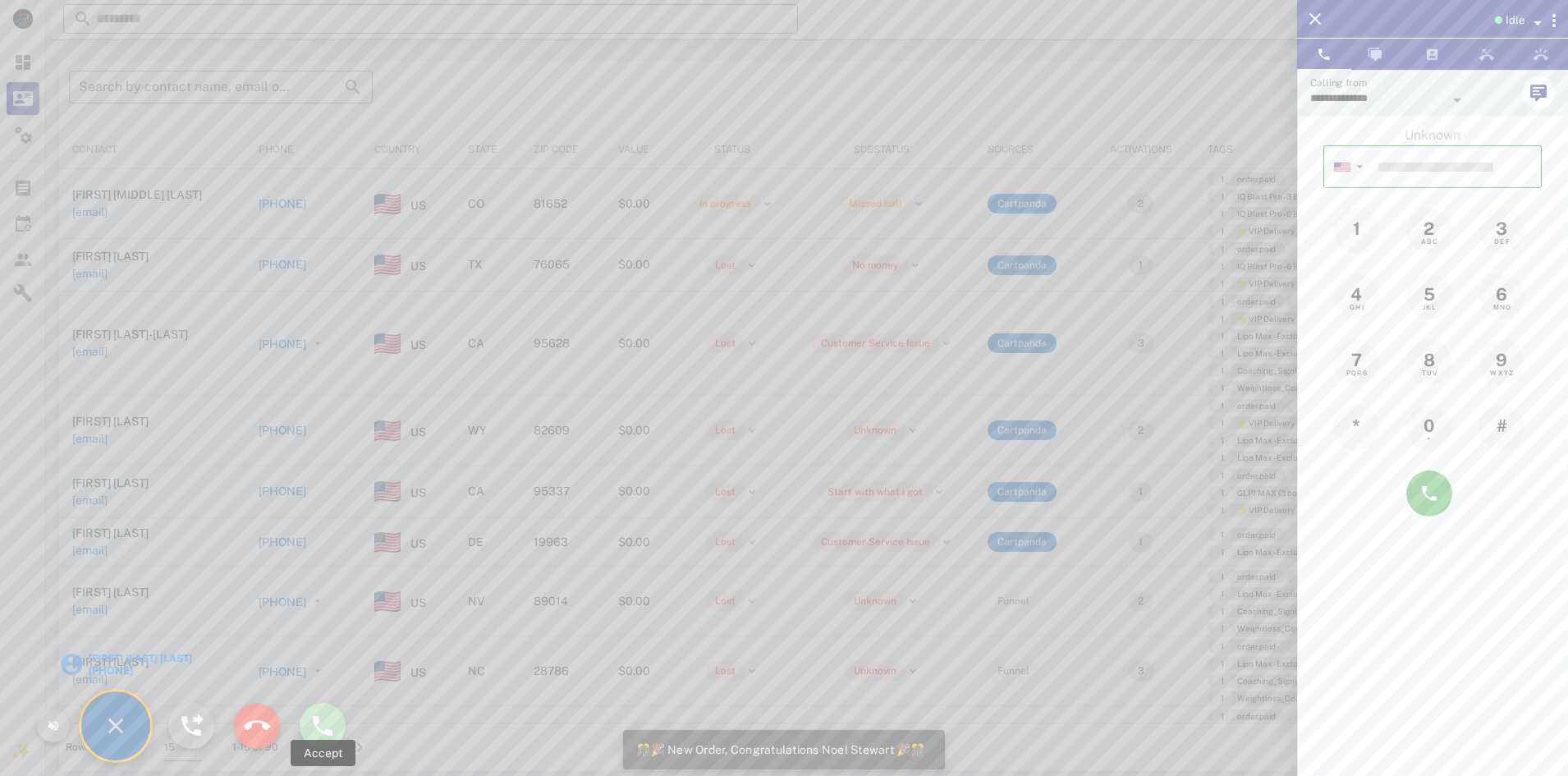 click at bounding box center [323, 726] 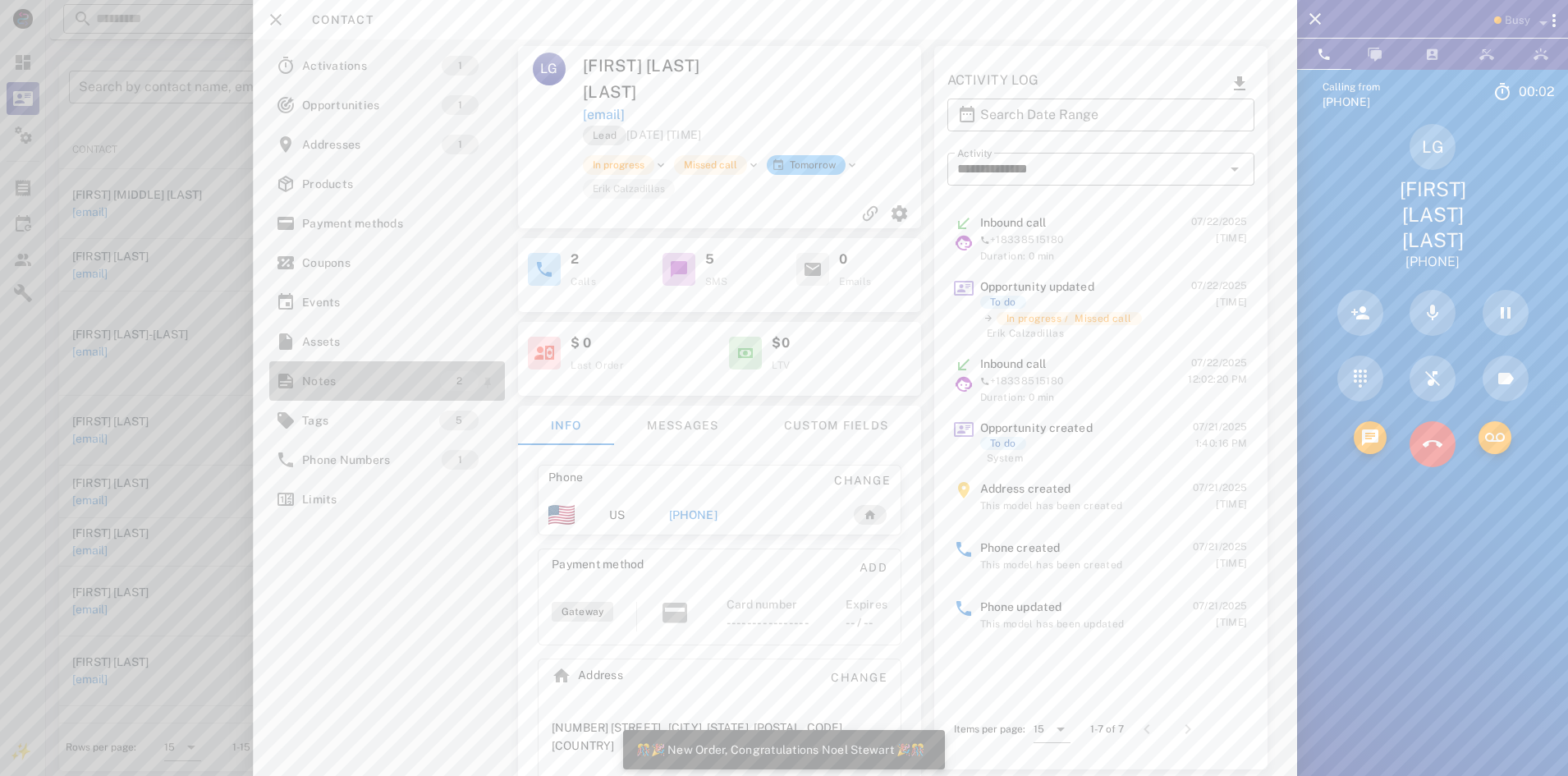 click on "Notes" at bounding box center [371, 381] 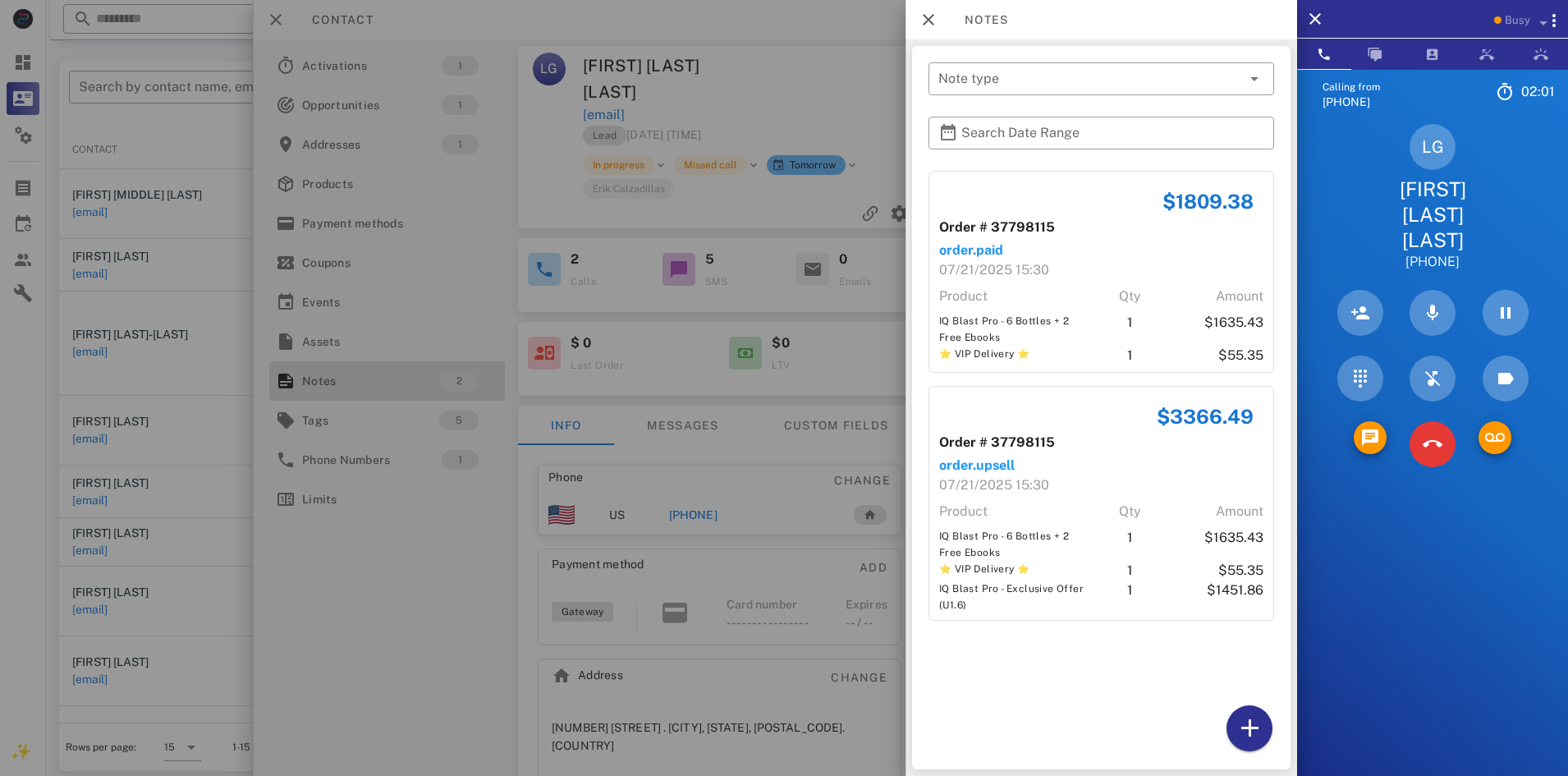 click at bounding box center [784, 388] 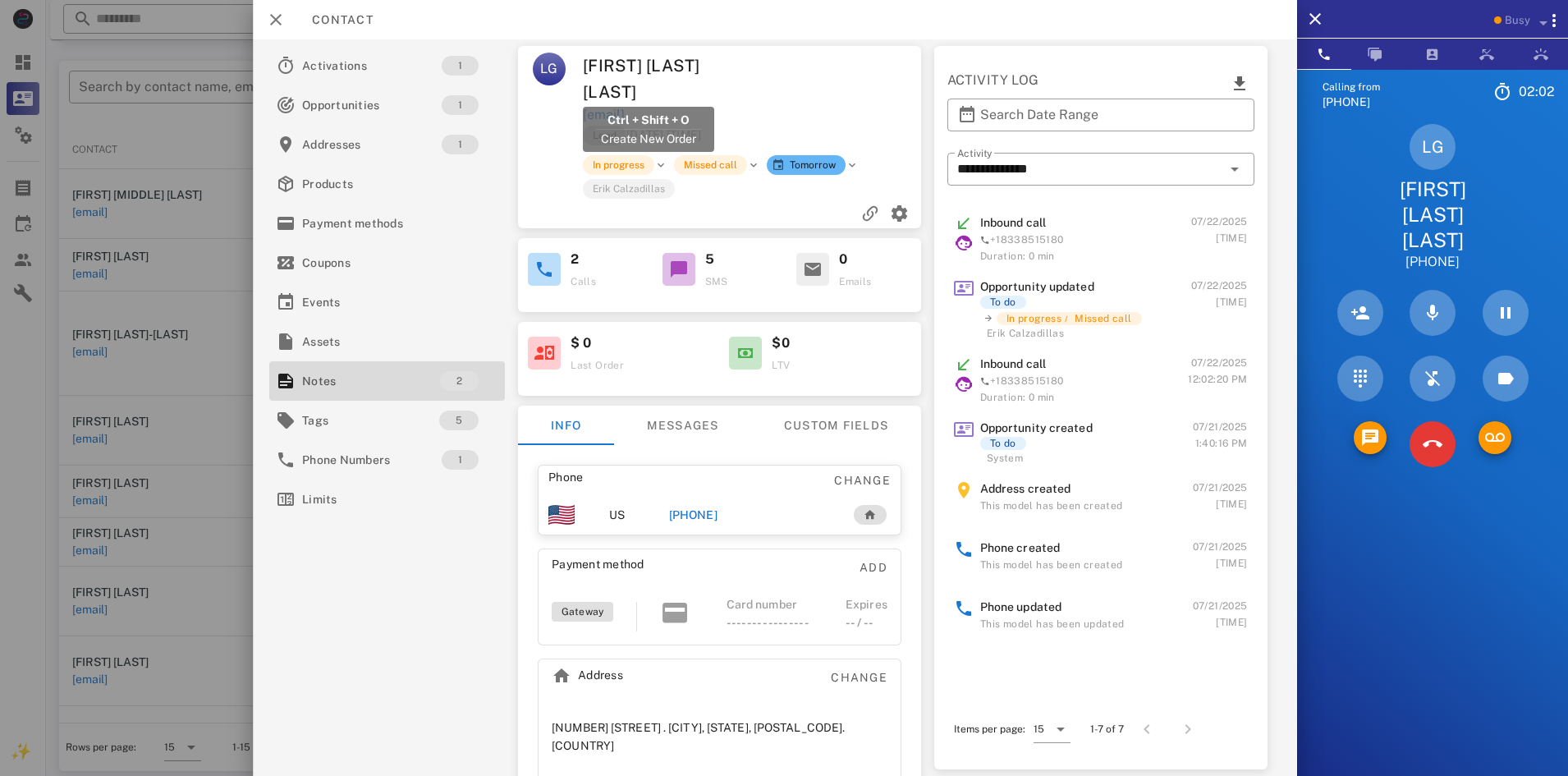 click on "foxytrike@yahoo.com" at bounding box center (603, 115) 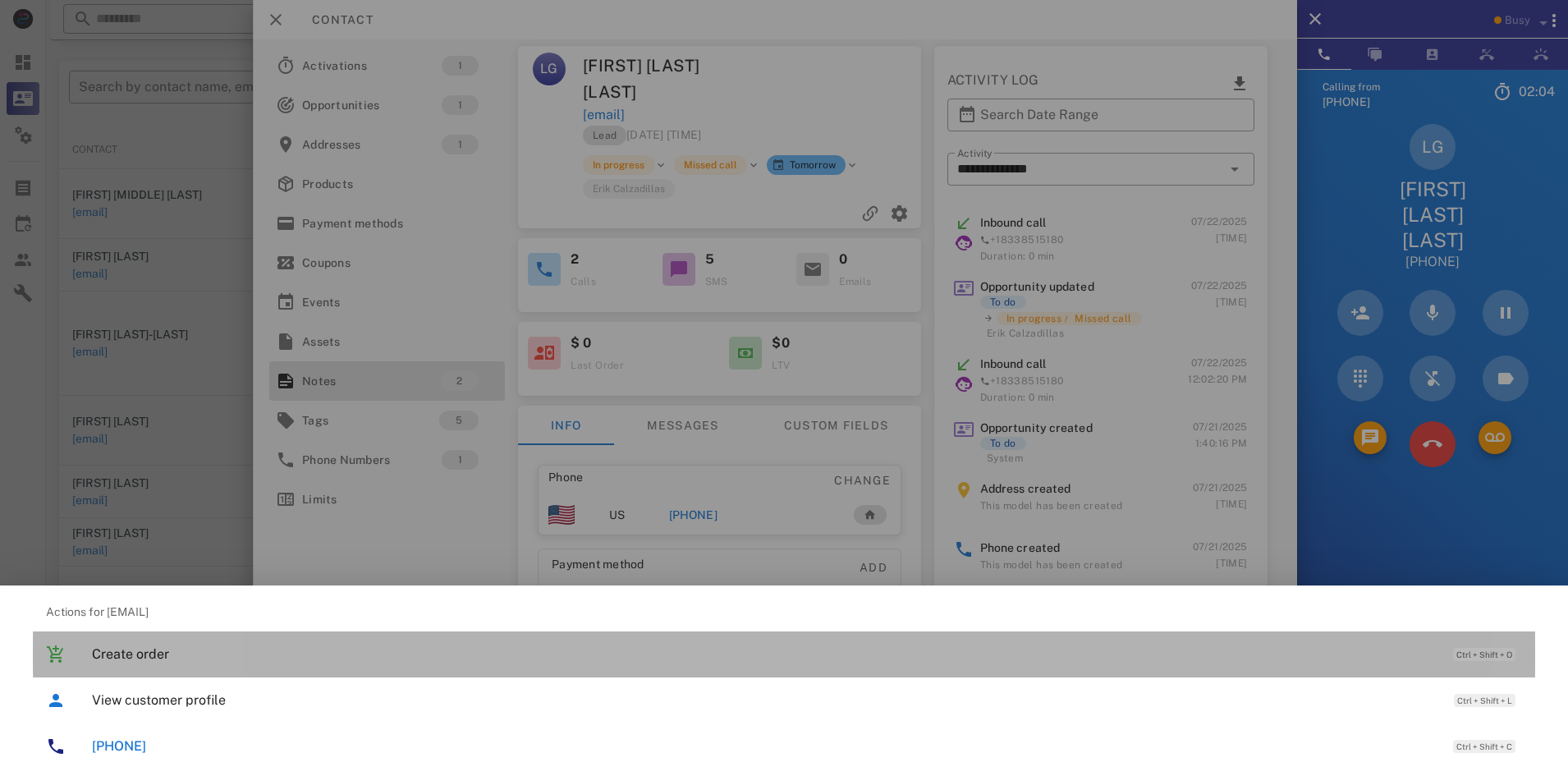 click on "Create order" at bounding box center (764, 654) 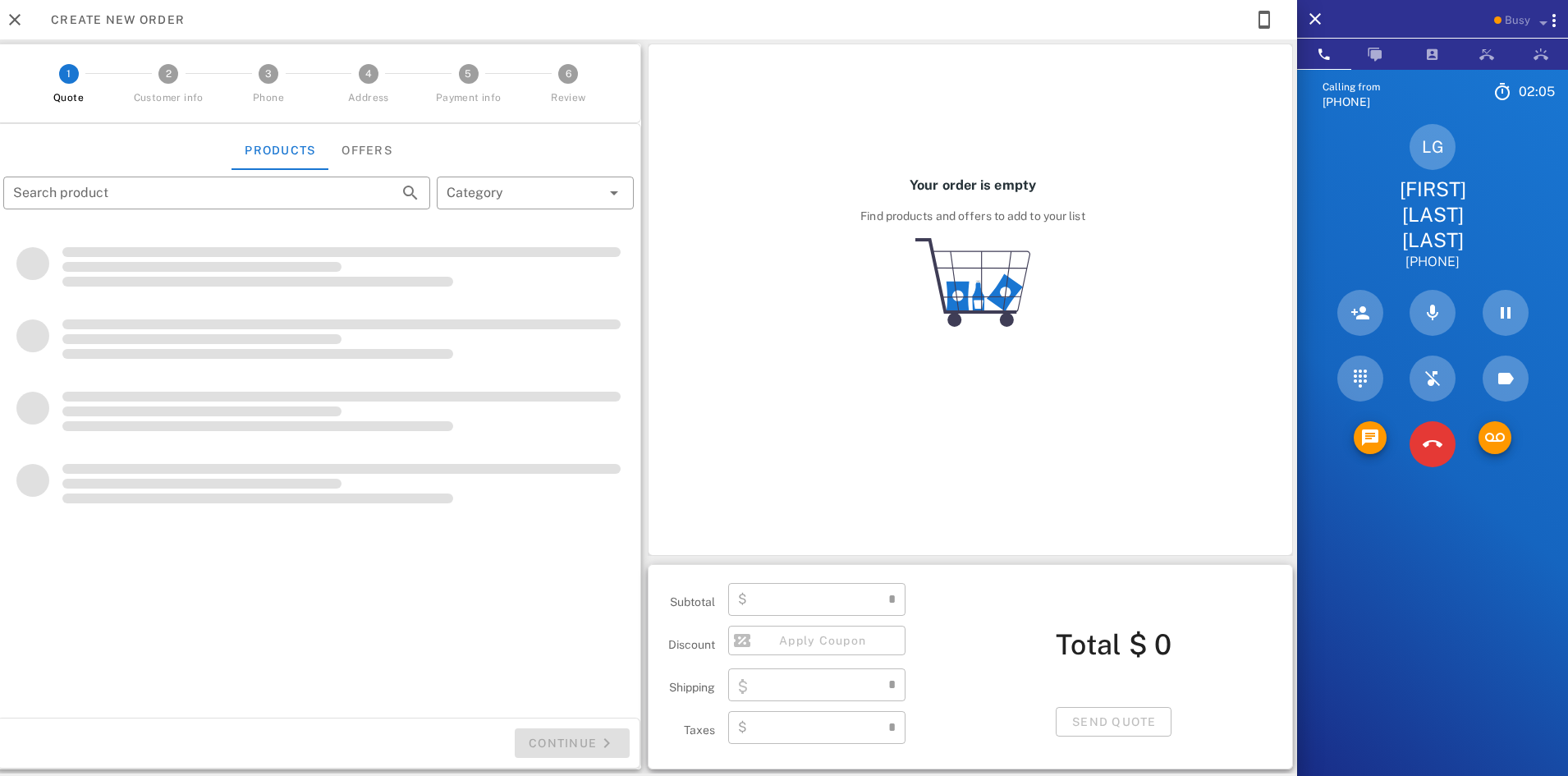 type on "**********" 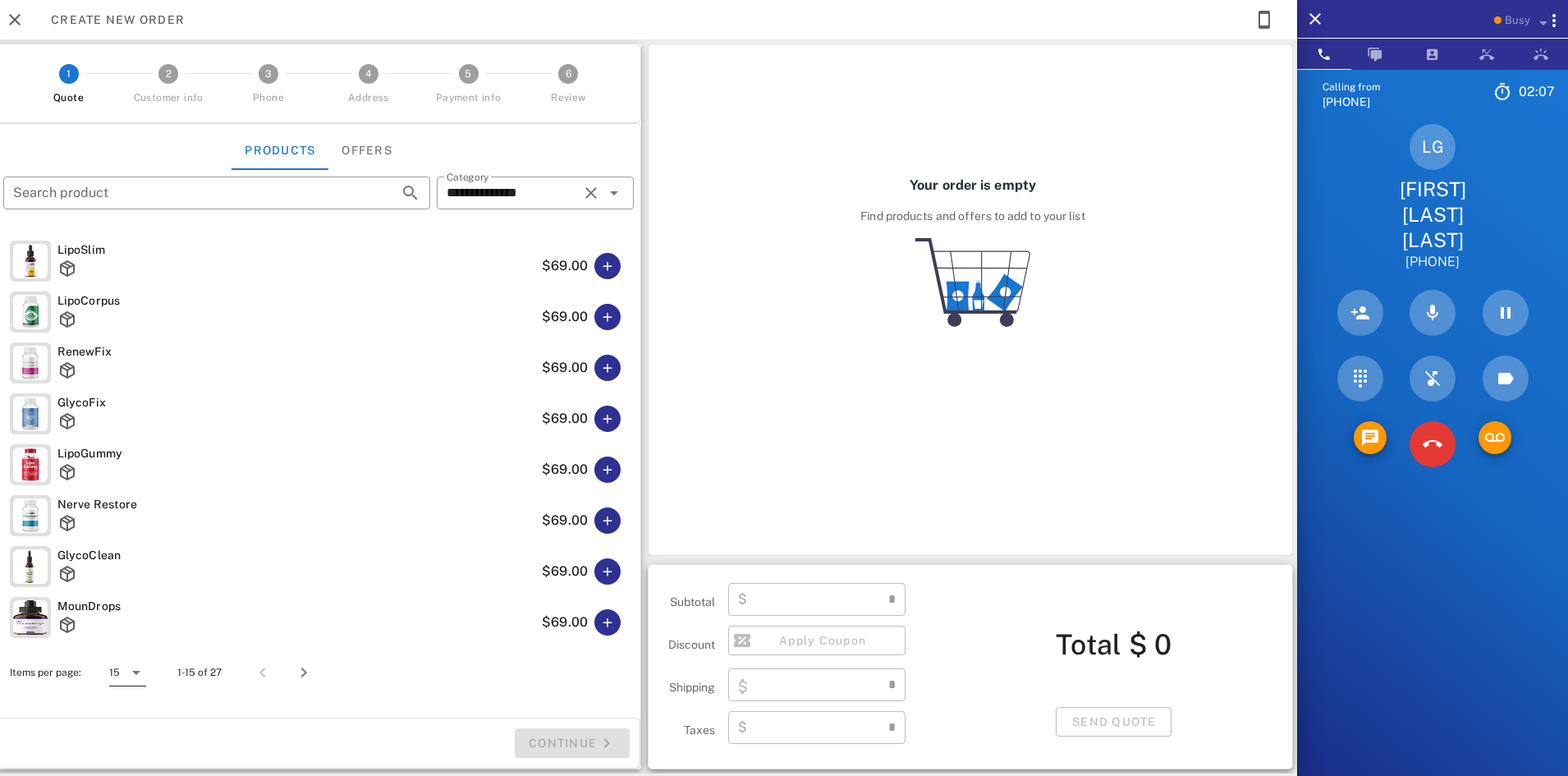 type on "****" 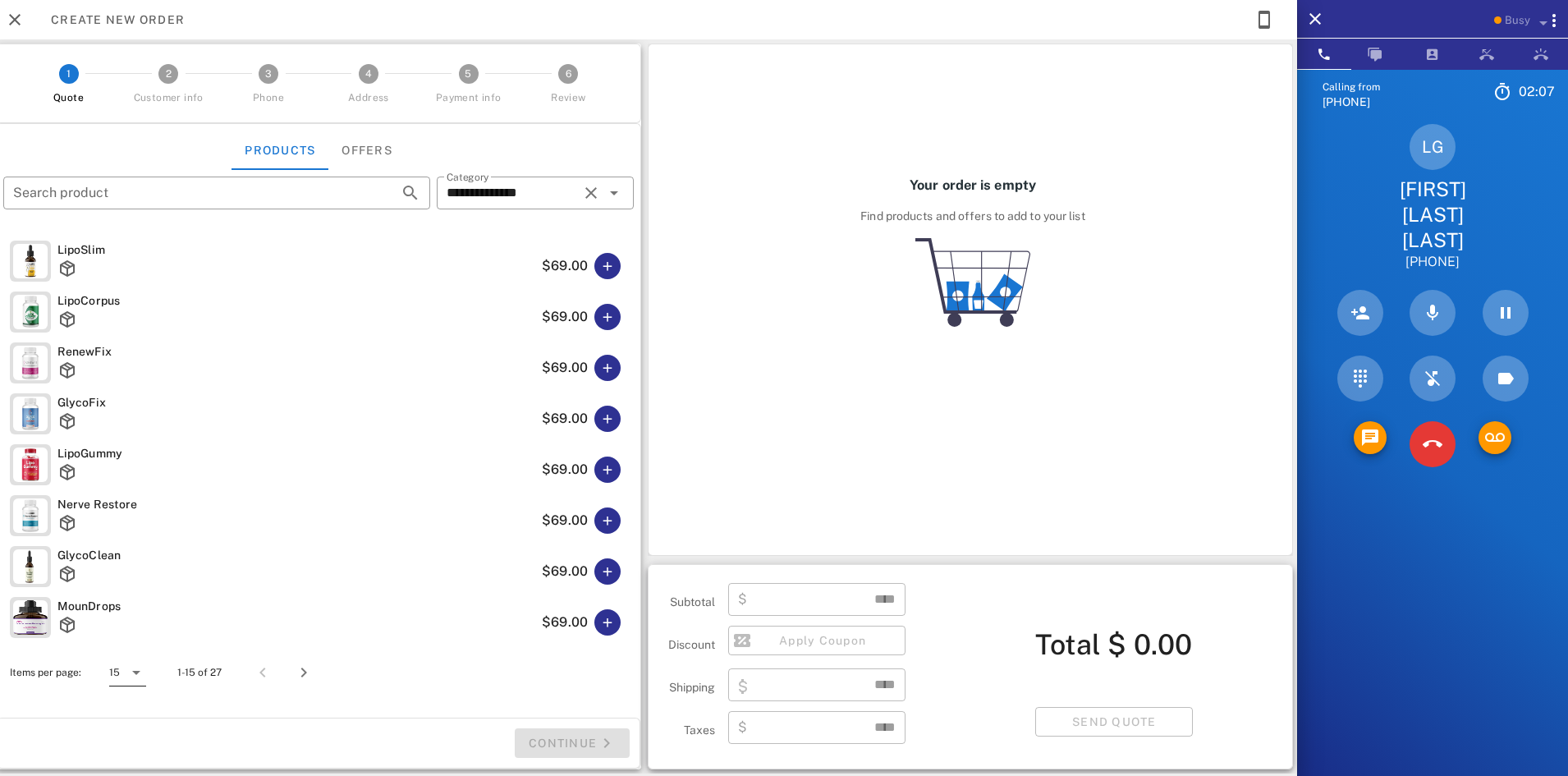 click at bounding box center (136, 673) 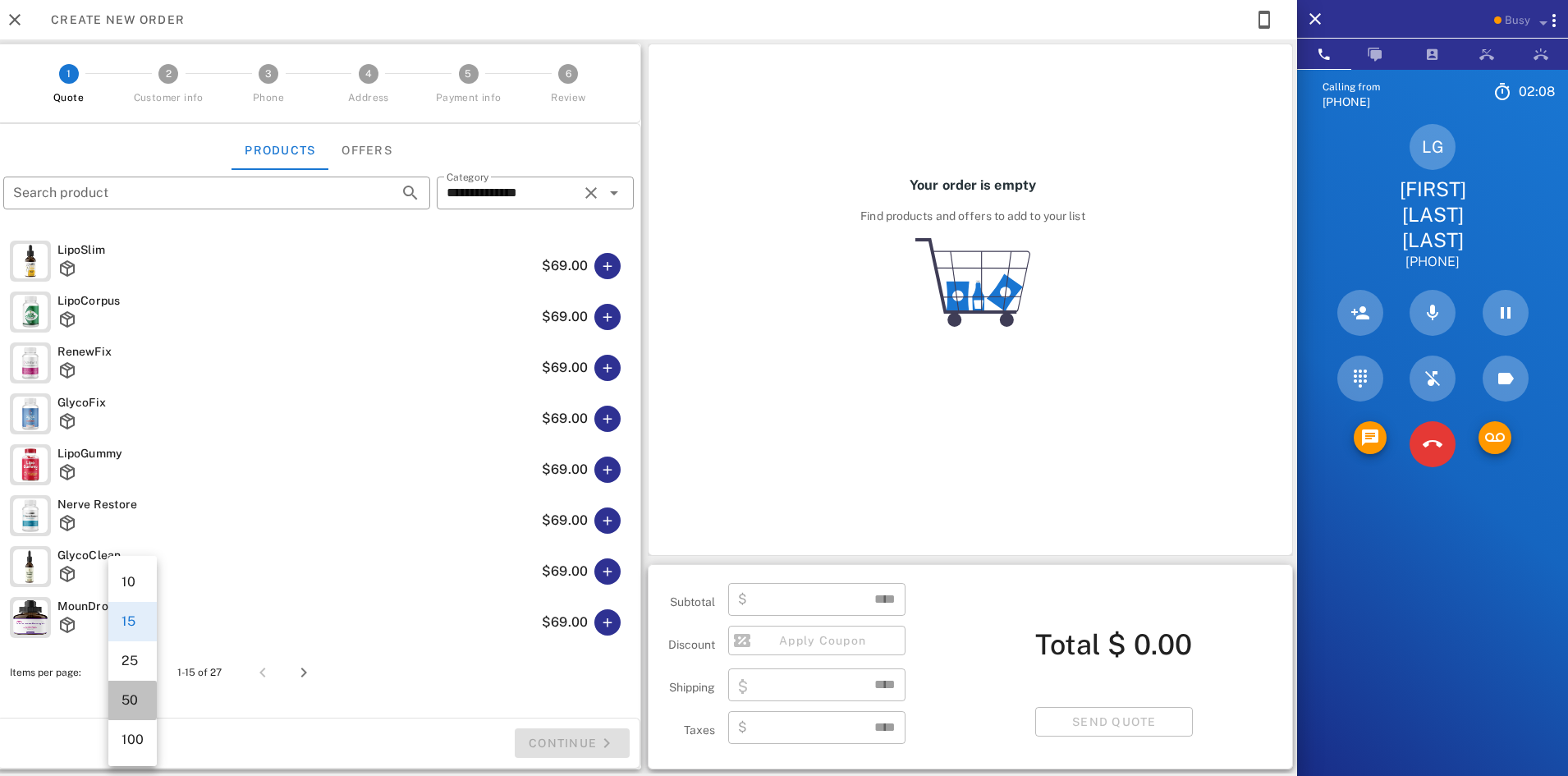 click on "50" at bounding box center (132, 700) 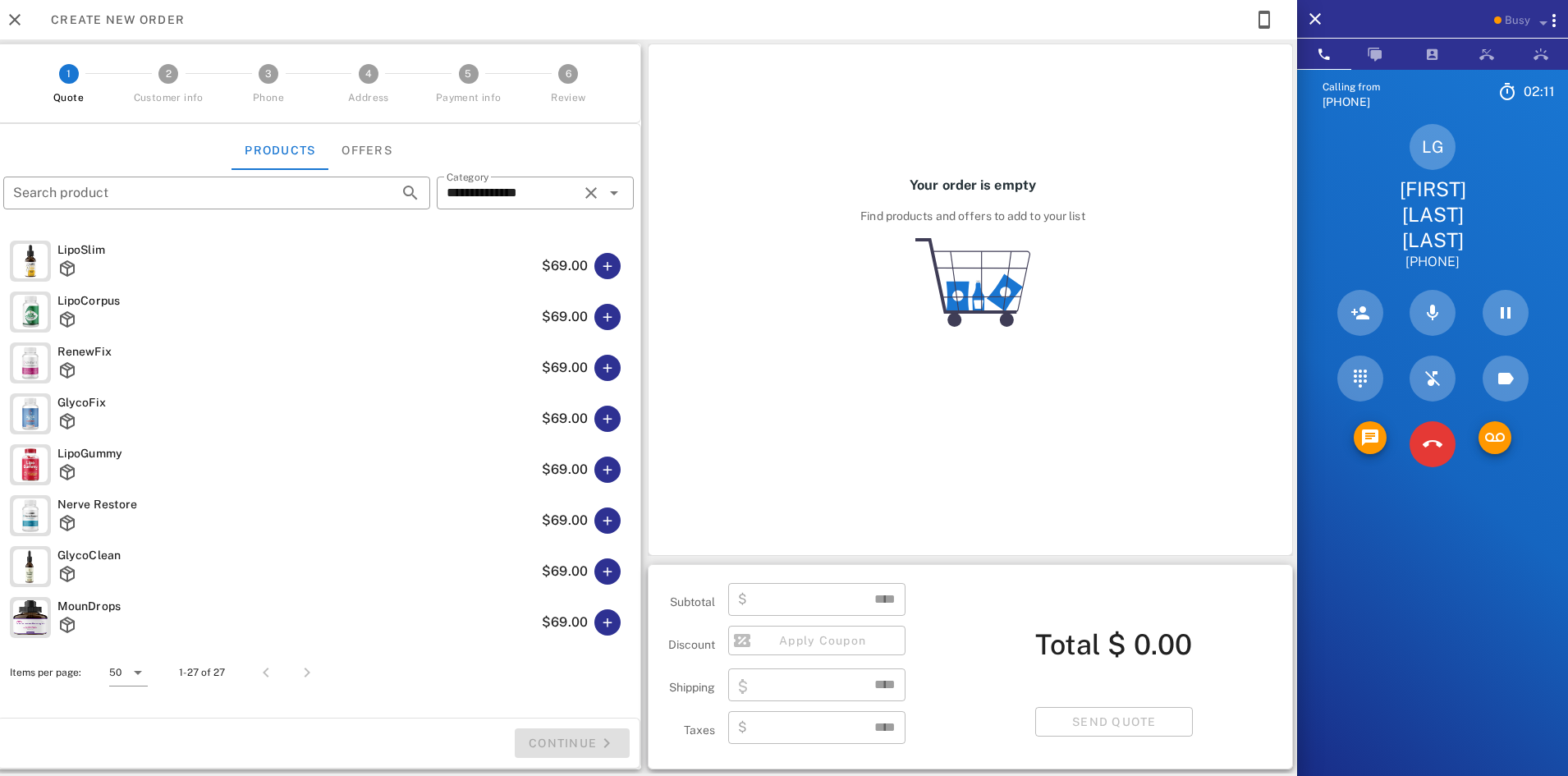 scroll, scrollTop: 168, scrollLeft: 0, axis: vertical 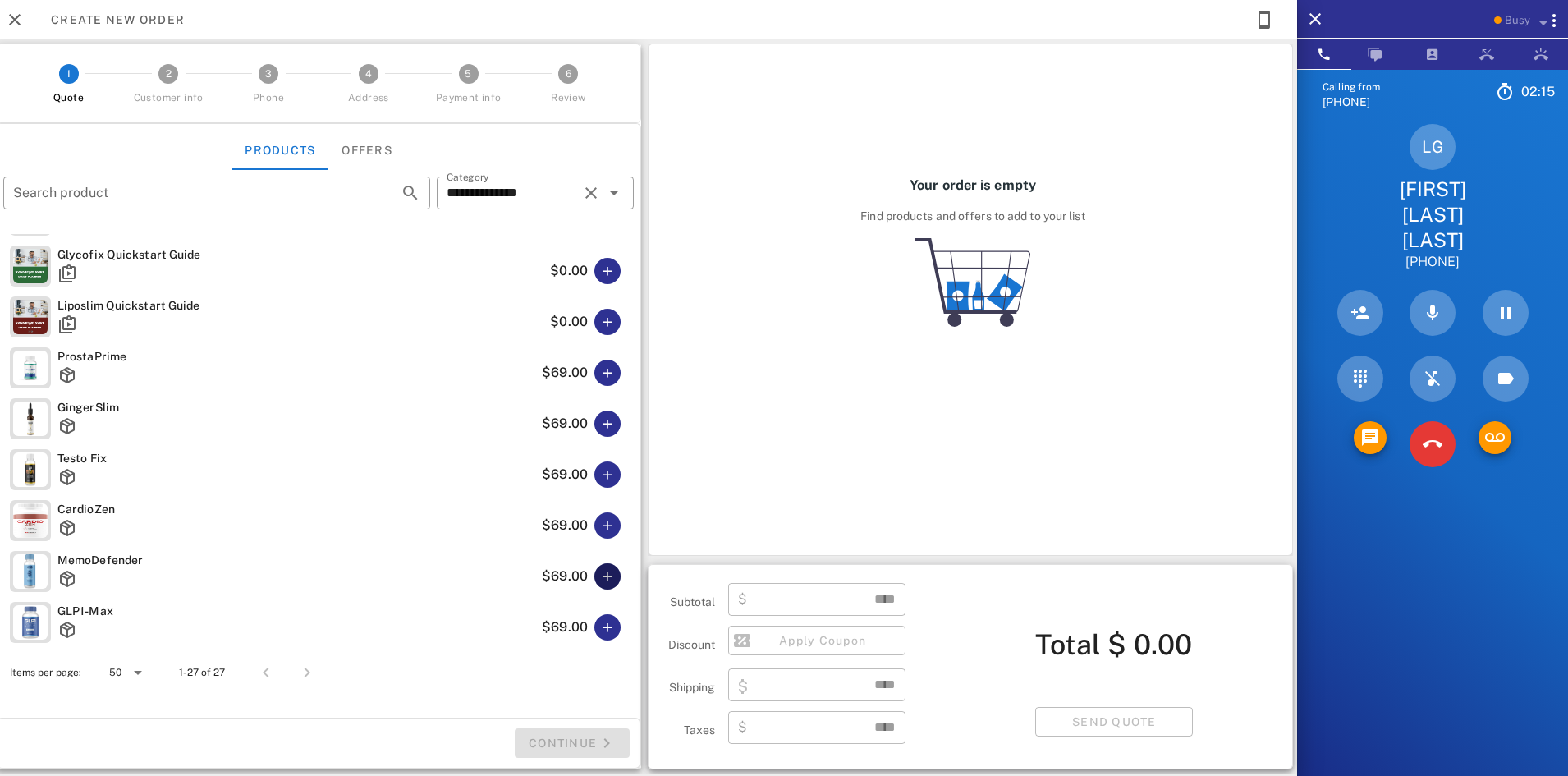 click at bounding box center [607, 576] 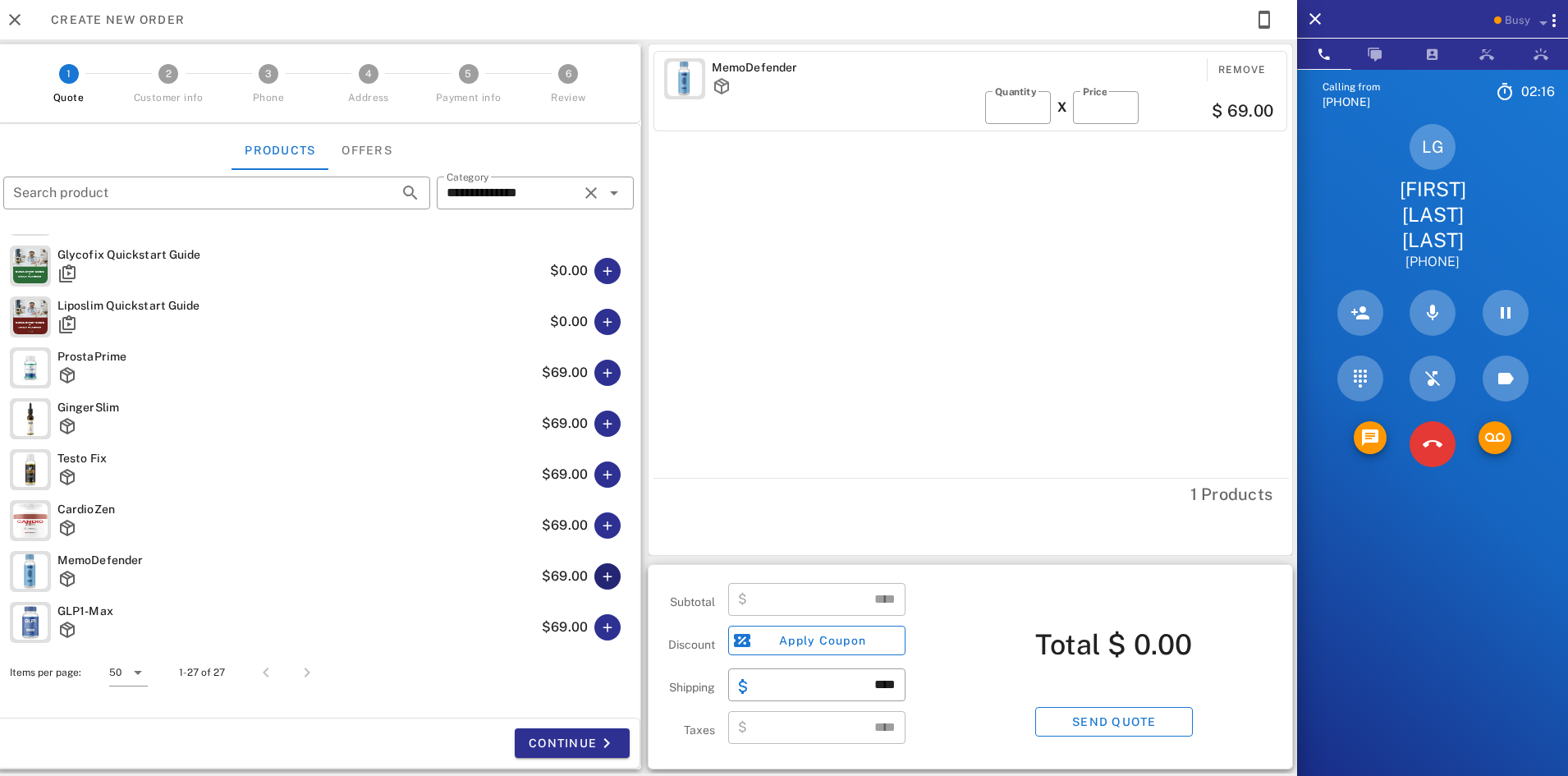 type on "*****" 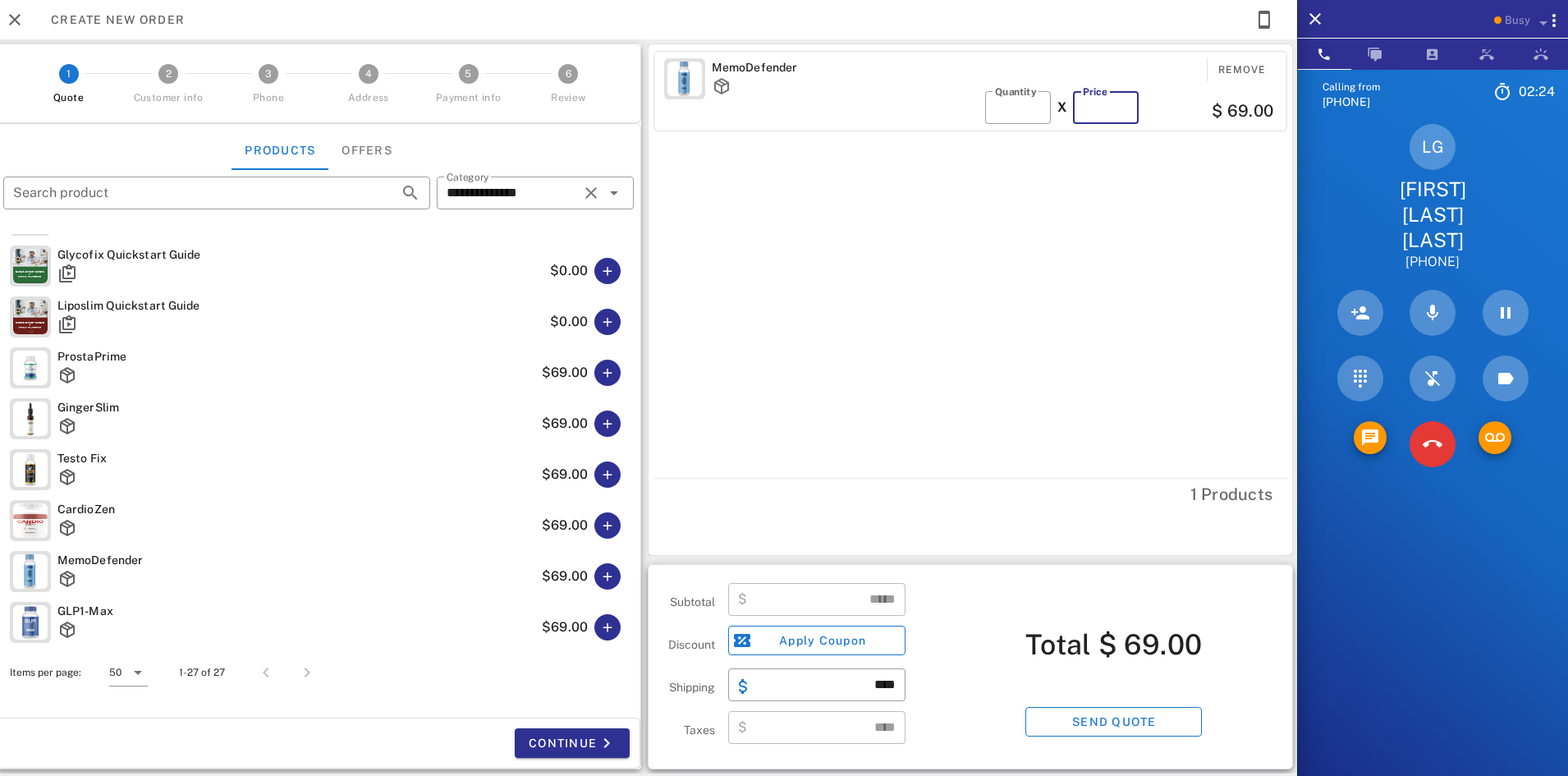 click on "**" at bounding box center (1106, 108) 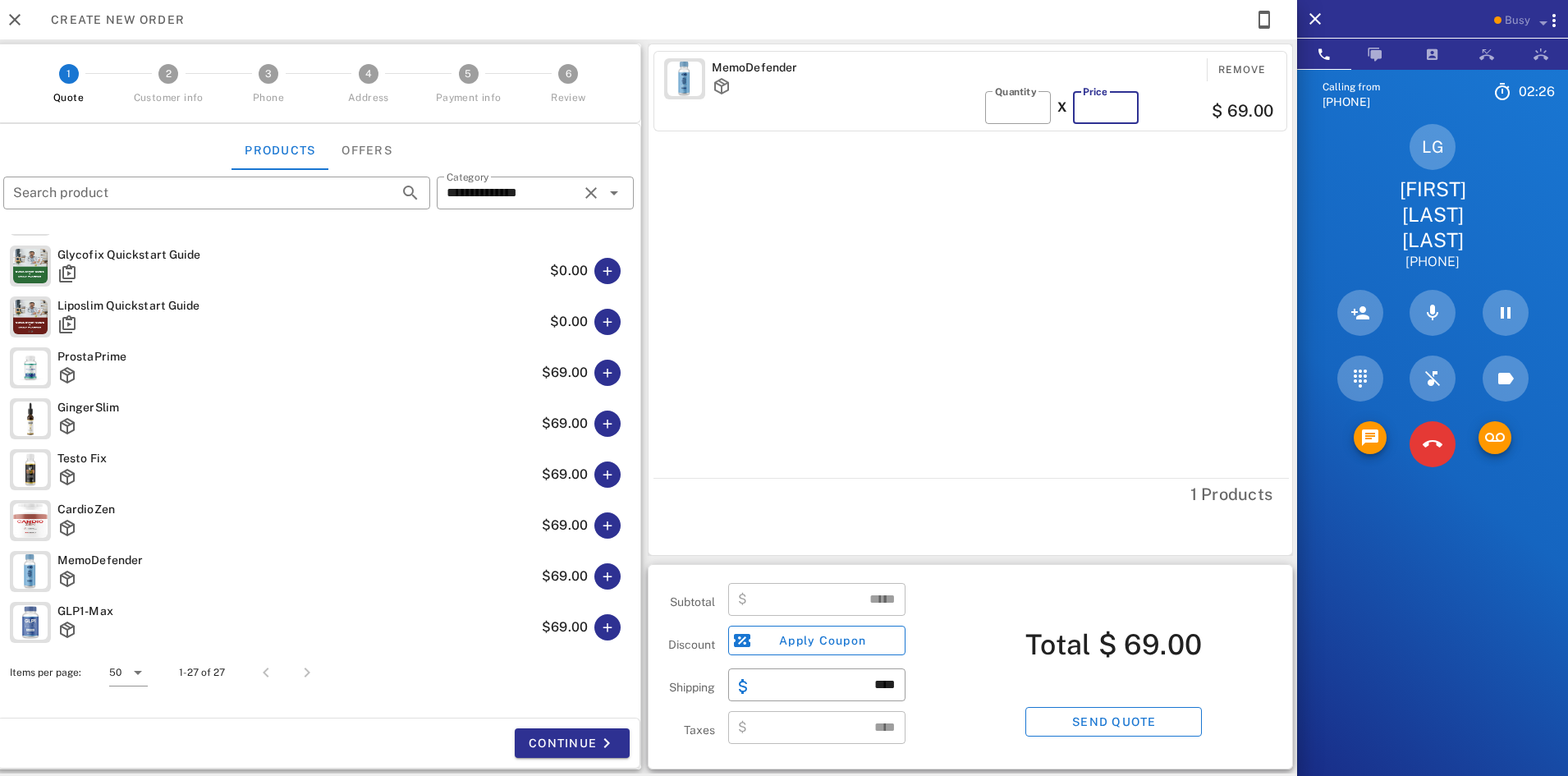 type on "*" 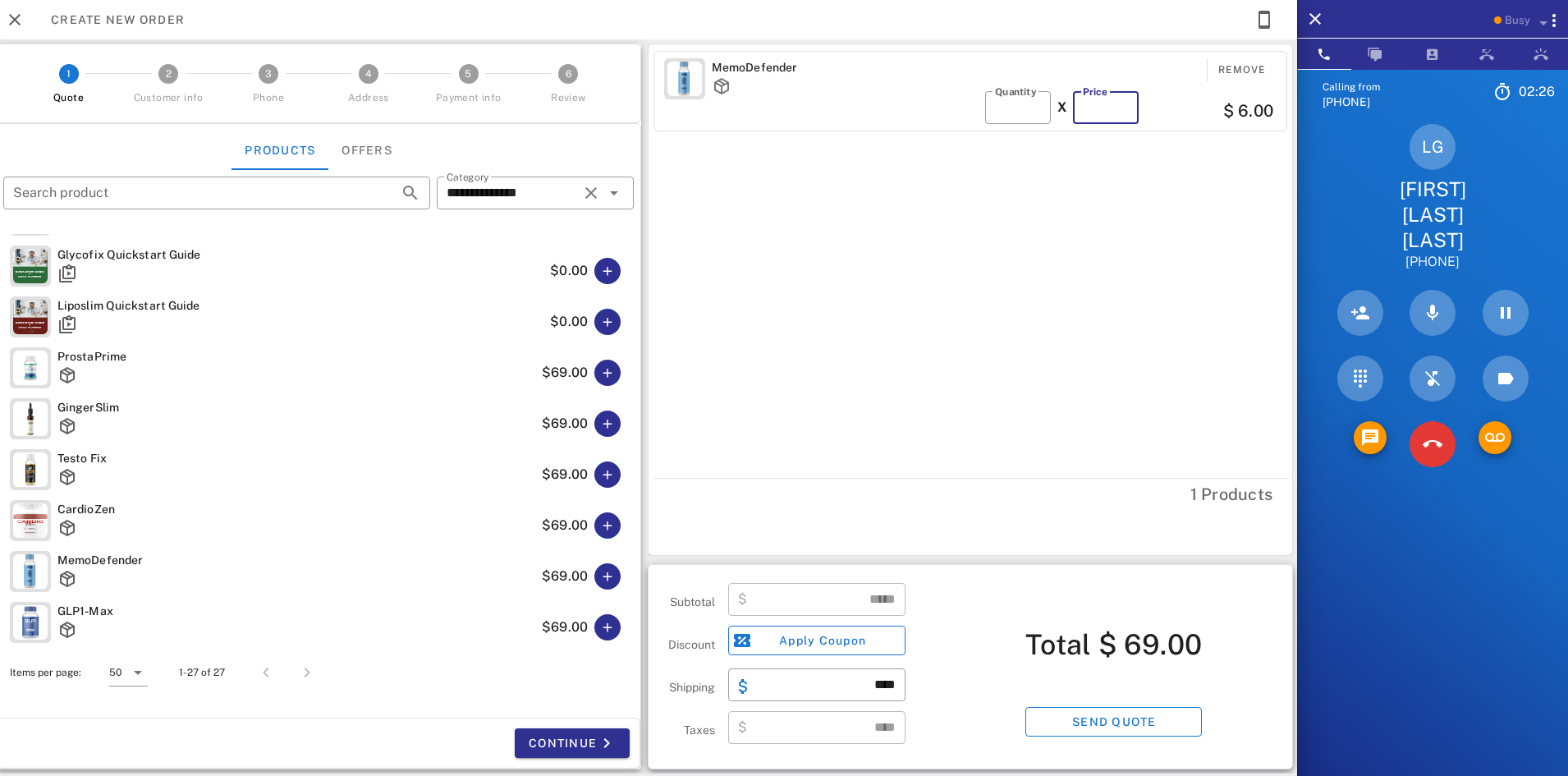 type 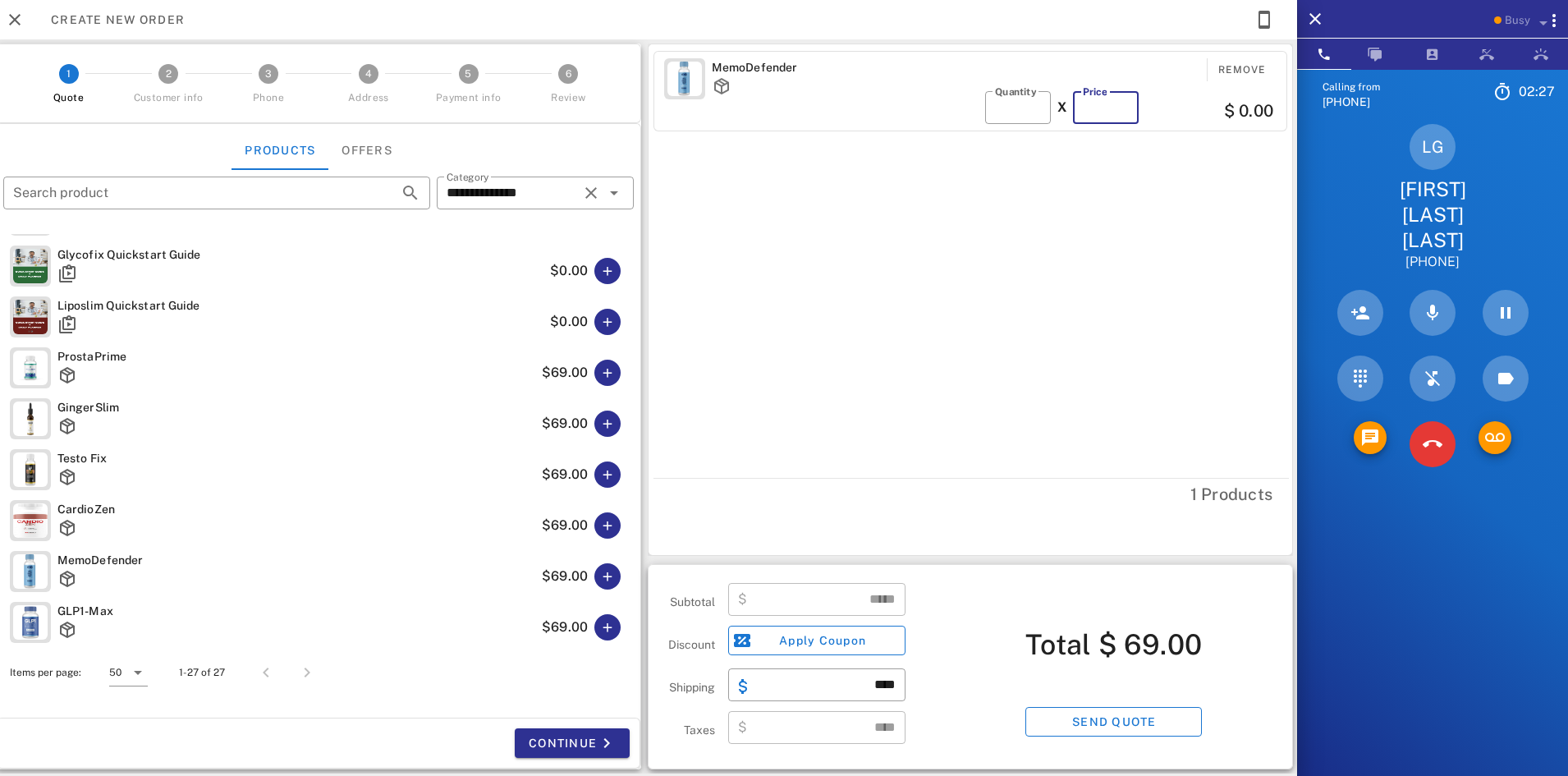 type on "****" 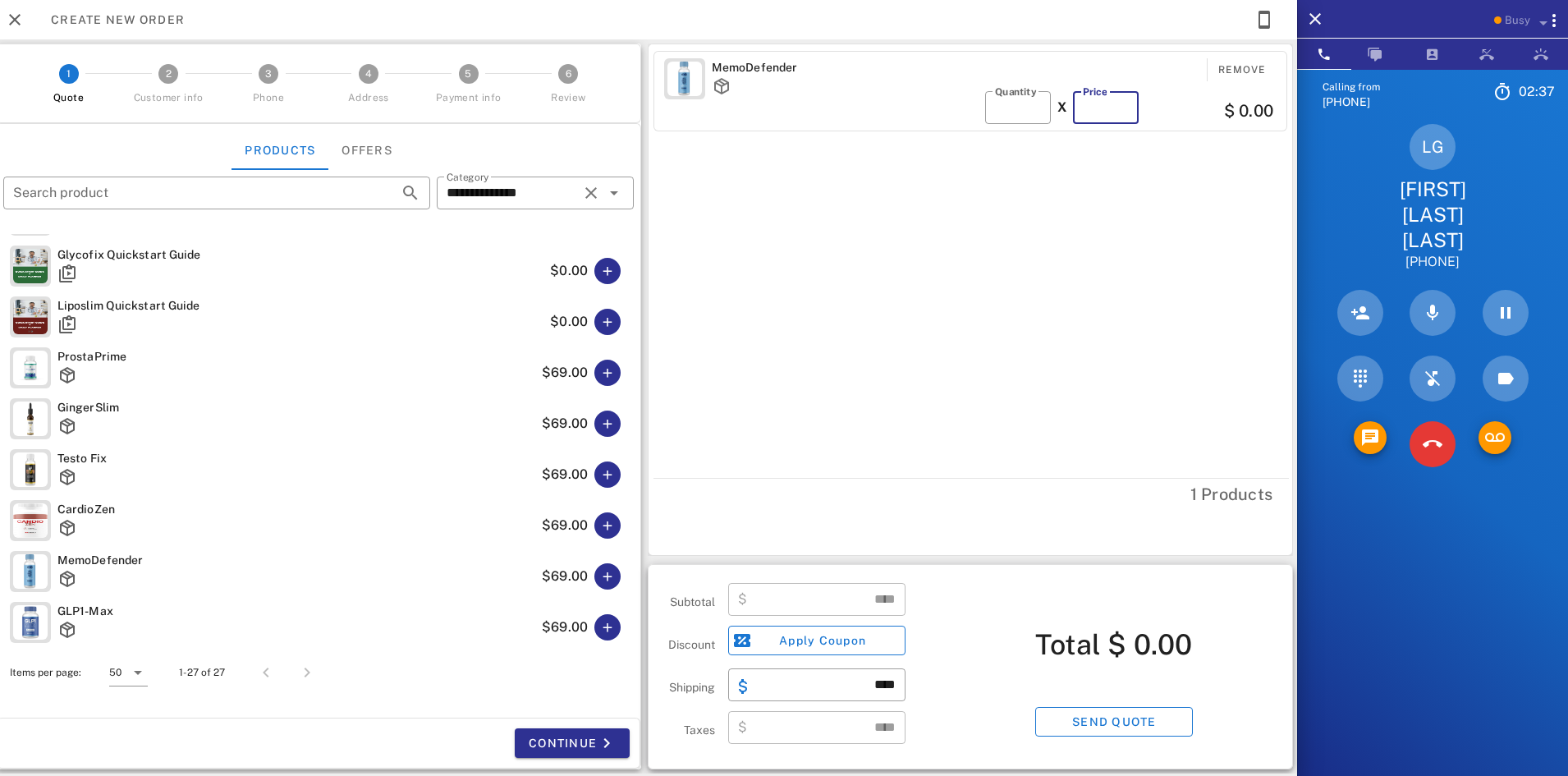 type on "*" 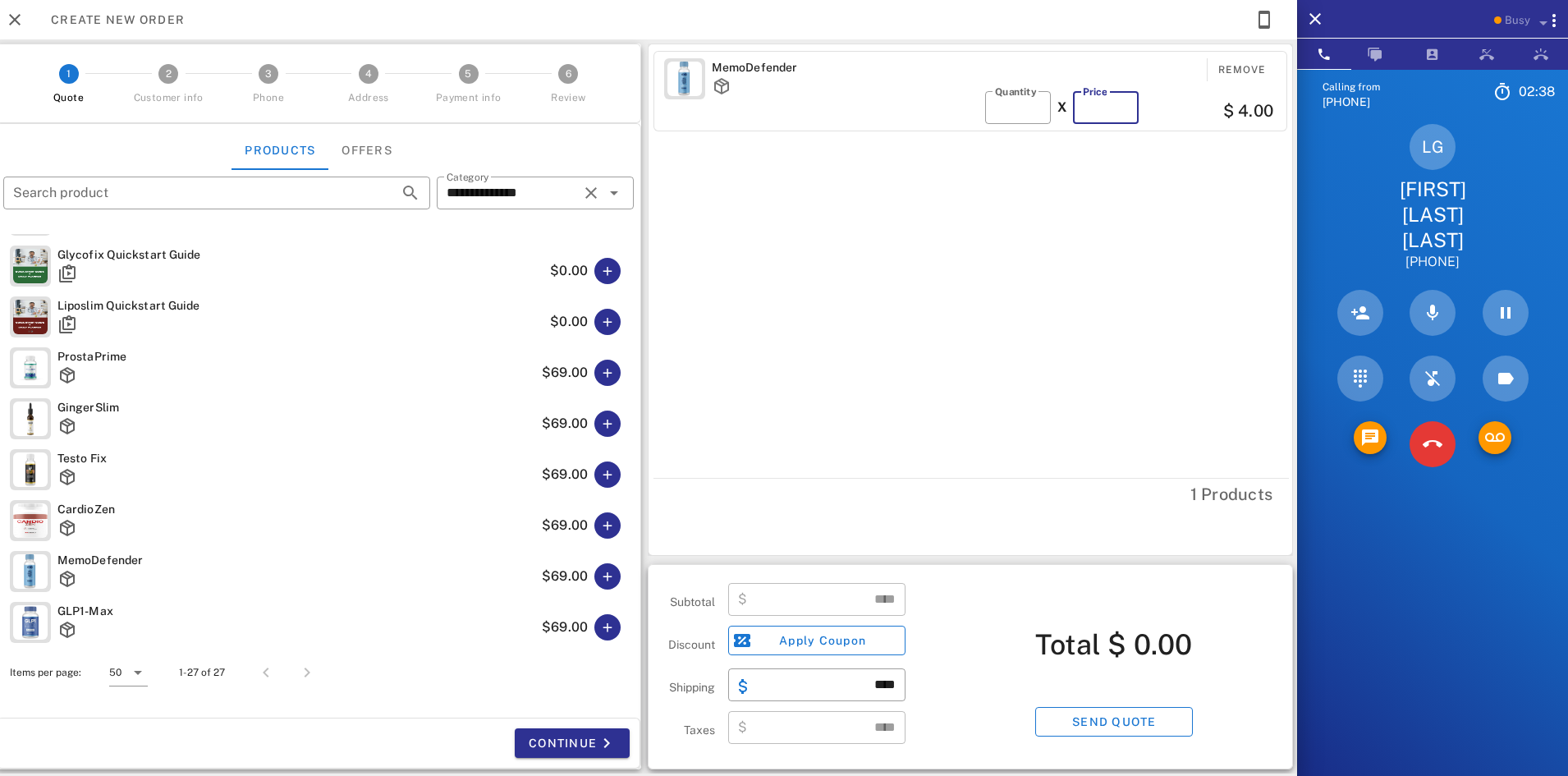type on "****" 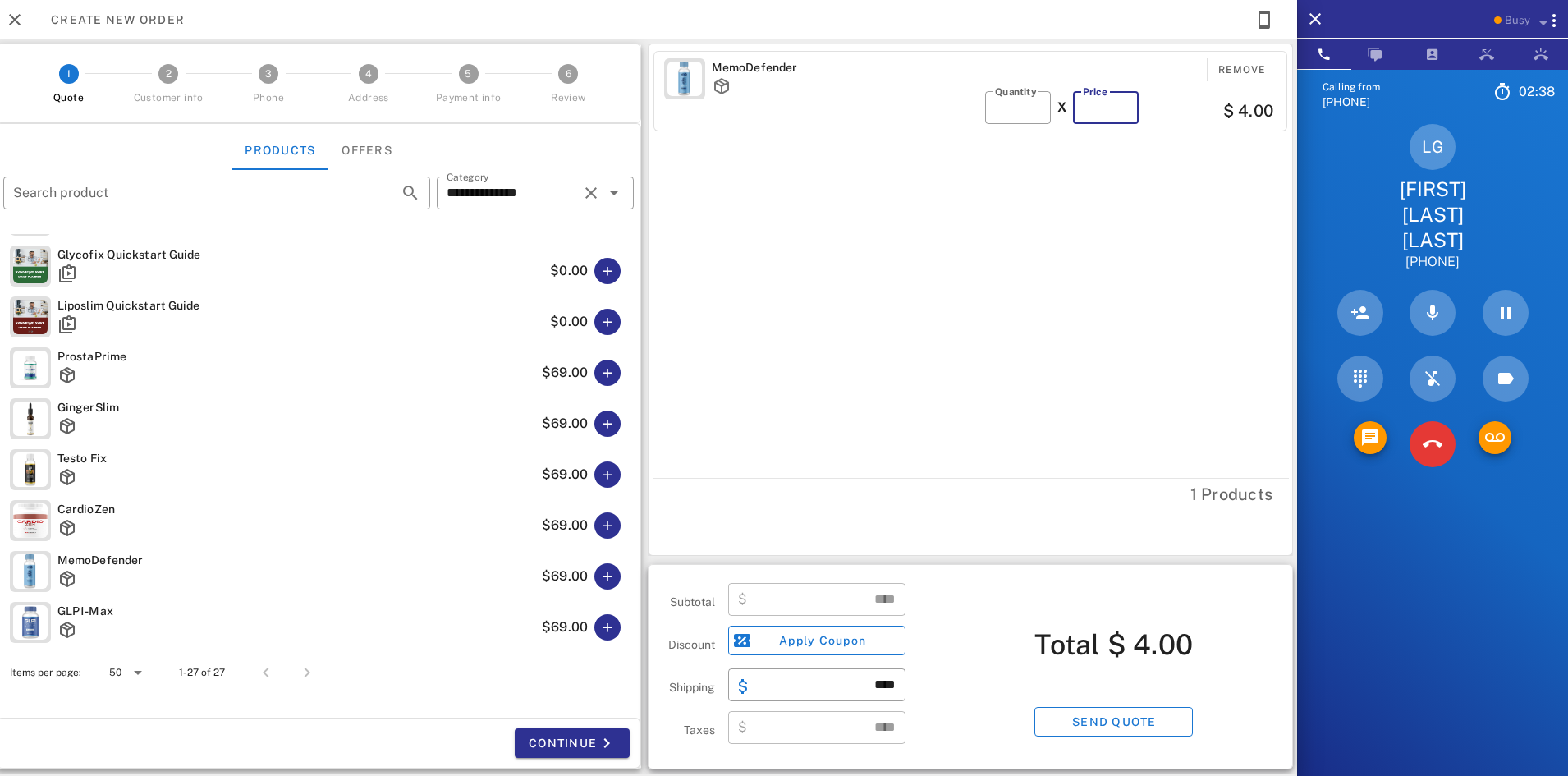 type on "**" 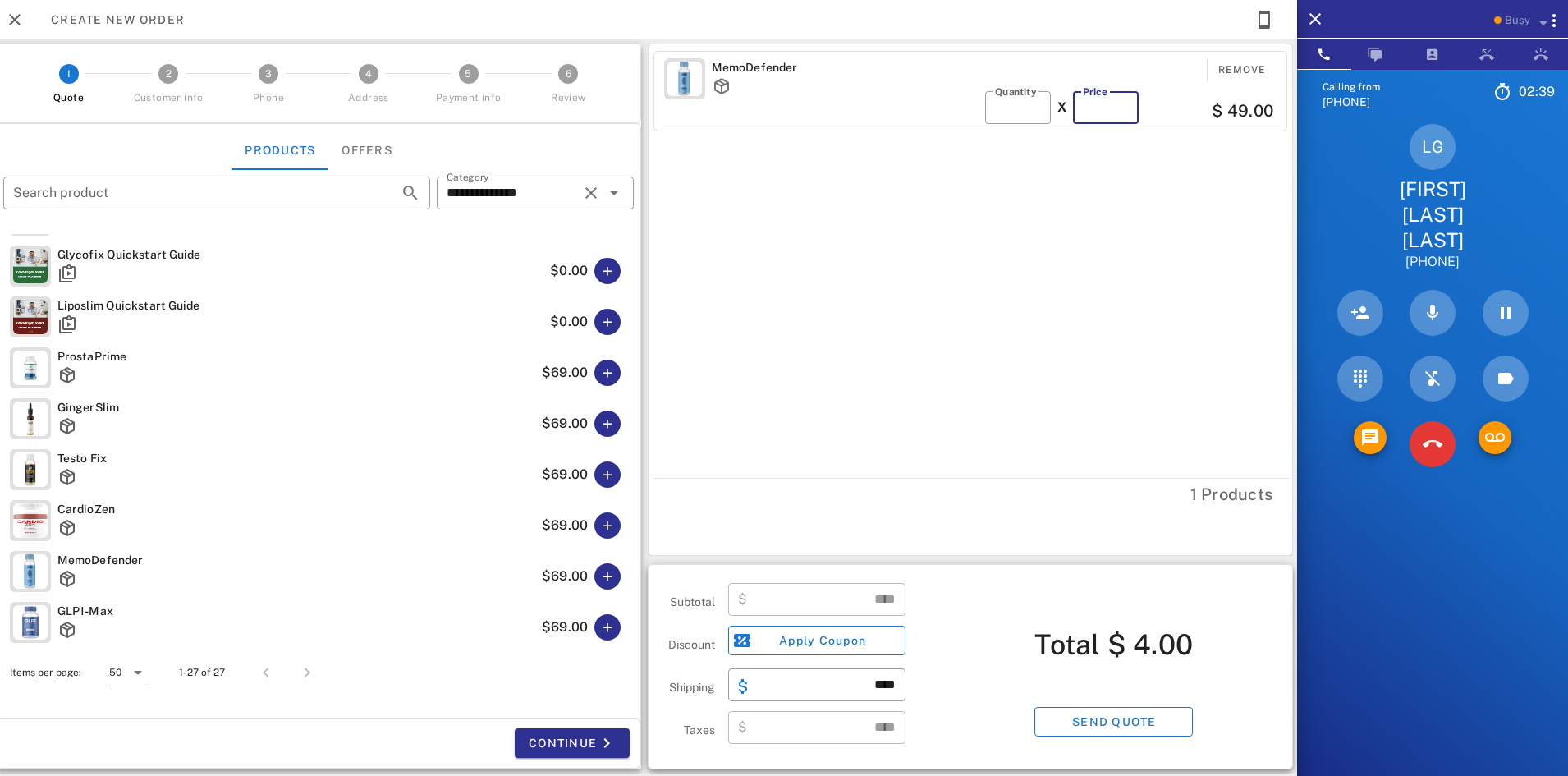 type on "*****" 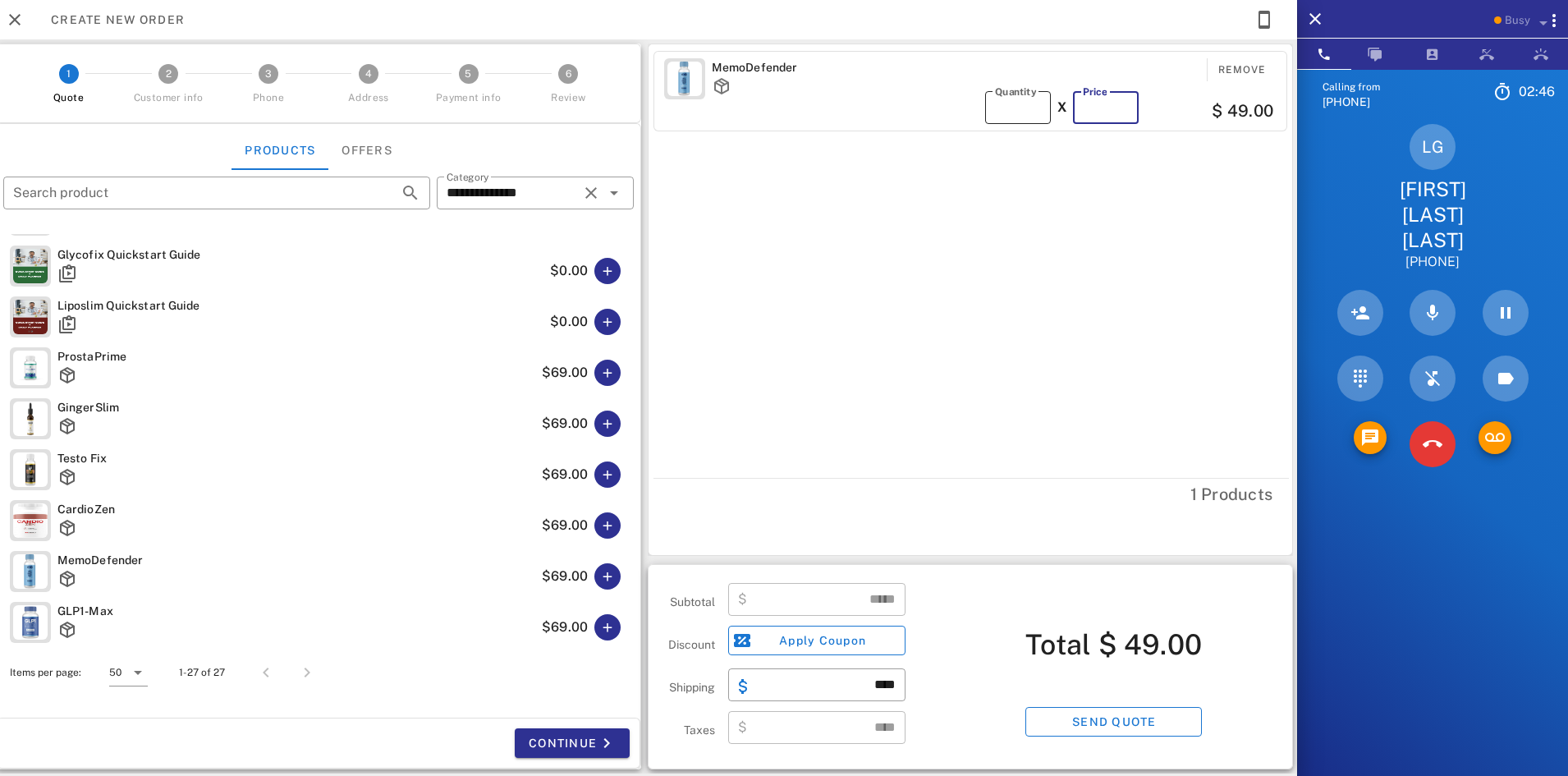 type on "**" 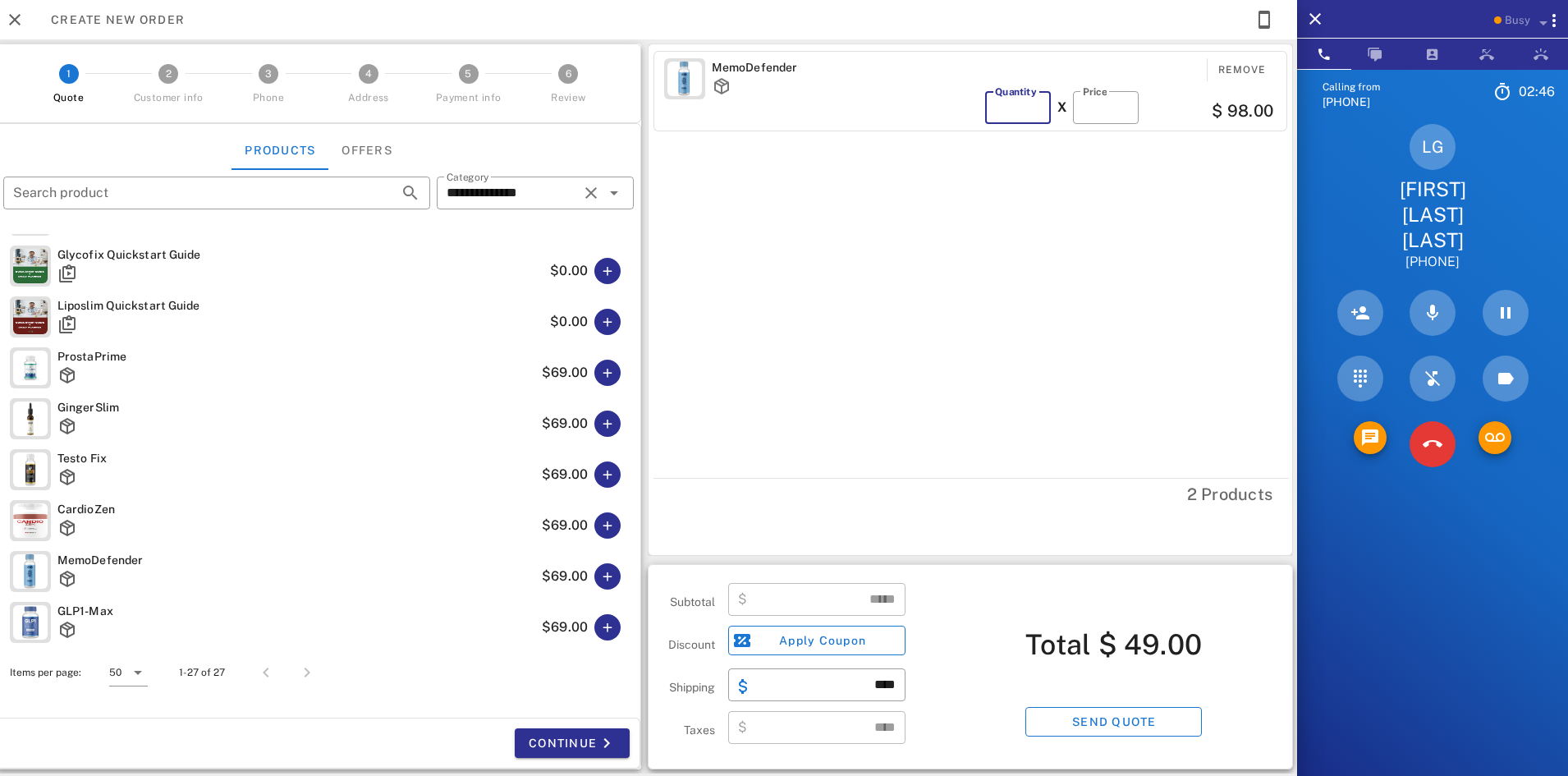 click on "*" at bounding box center (1018, 108) 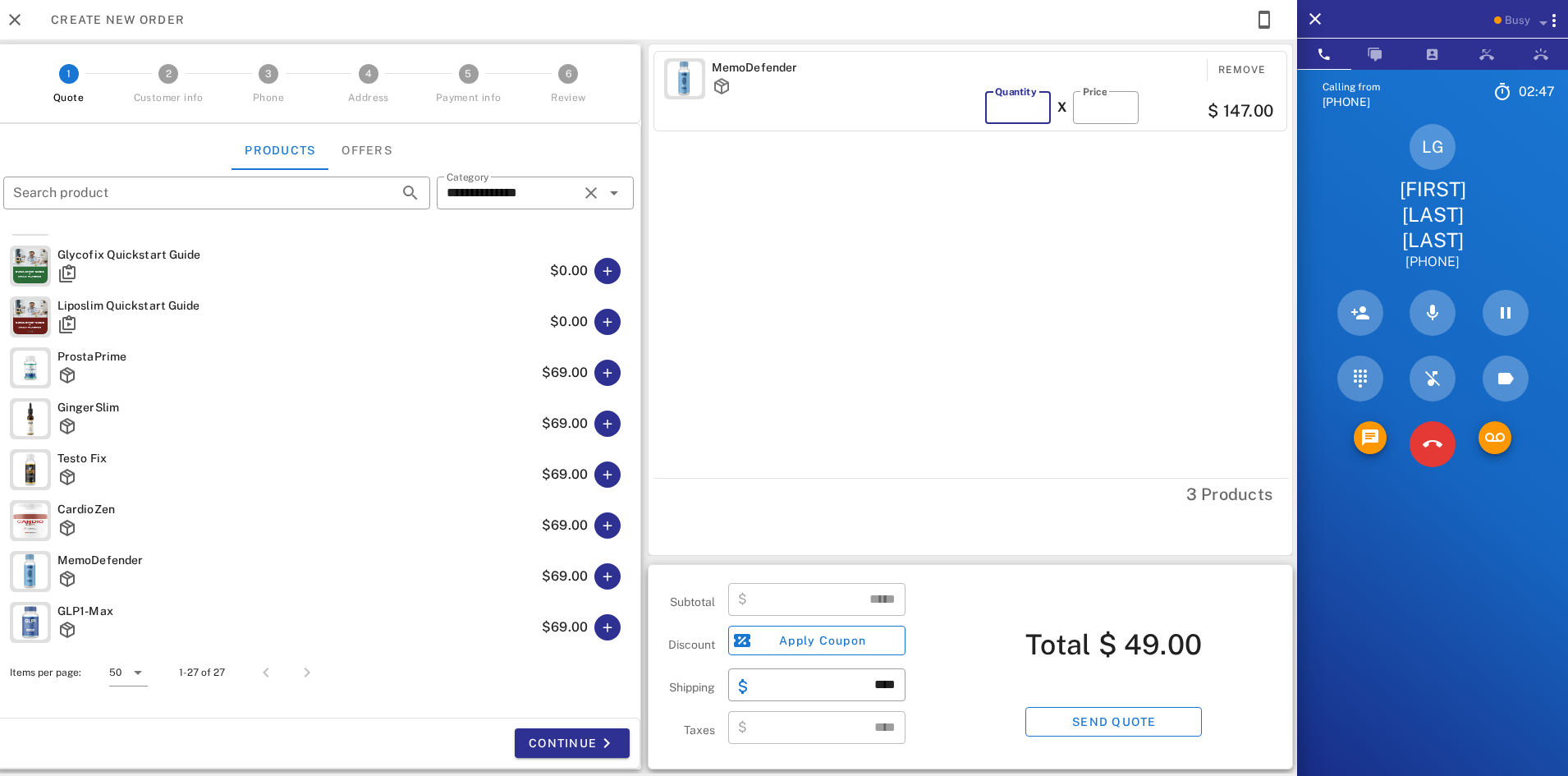 click on "*" at bounding box center [1018, 108] 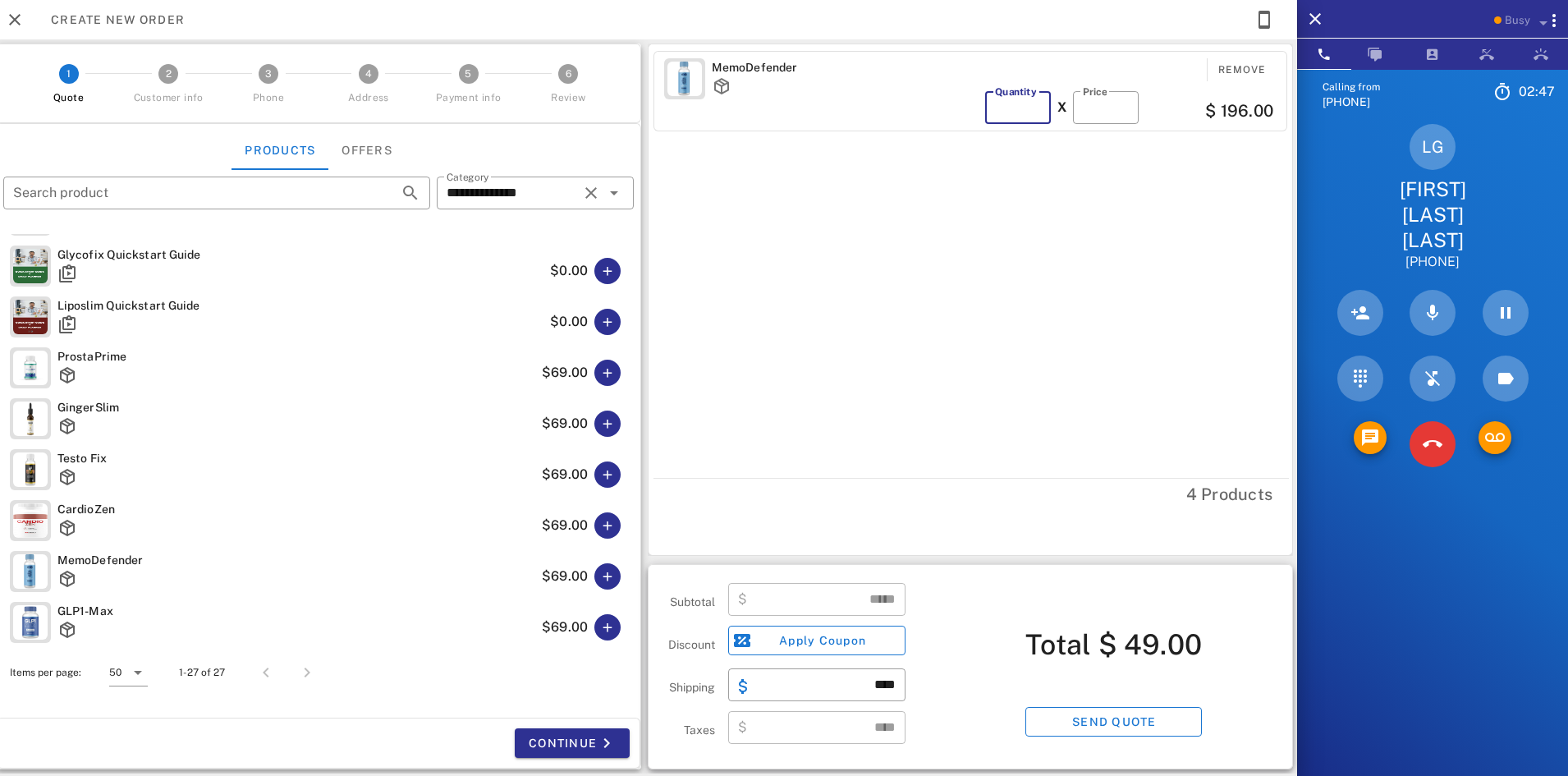 click on "*" at bounding box center (1018, 108) 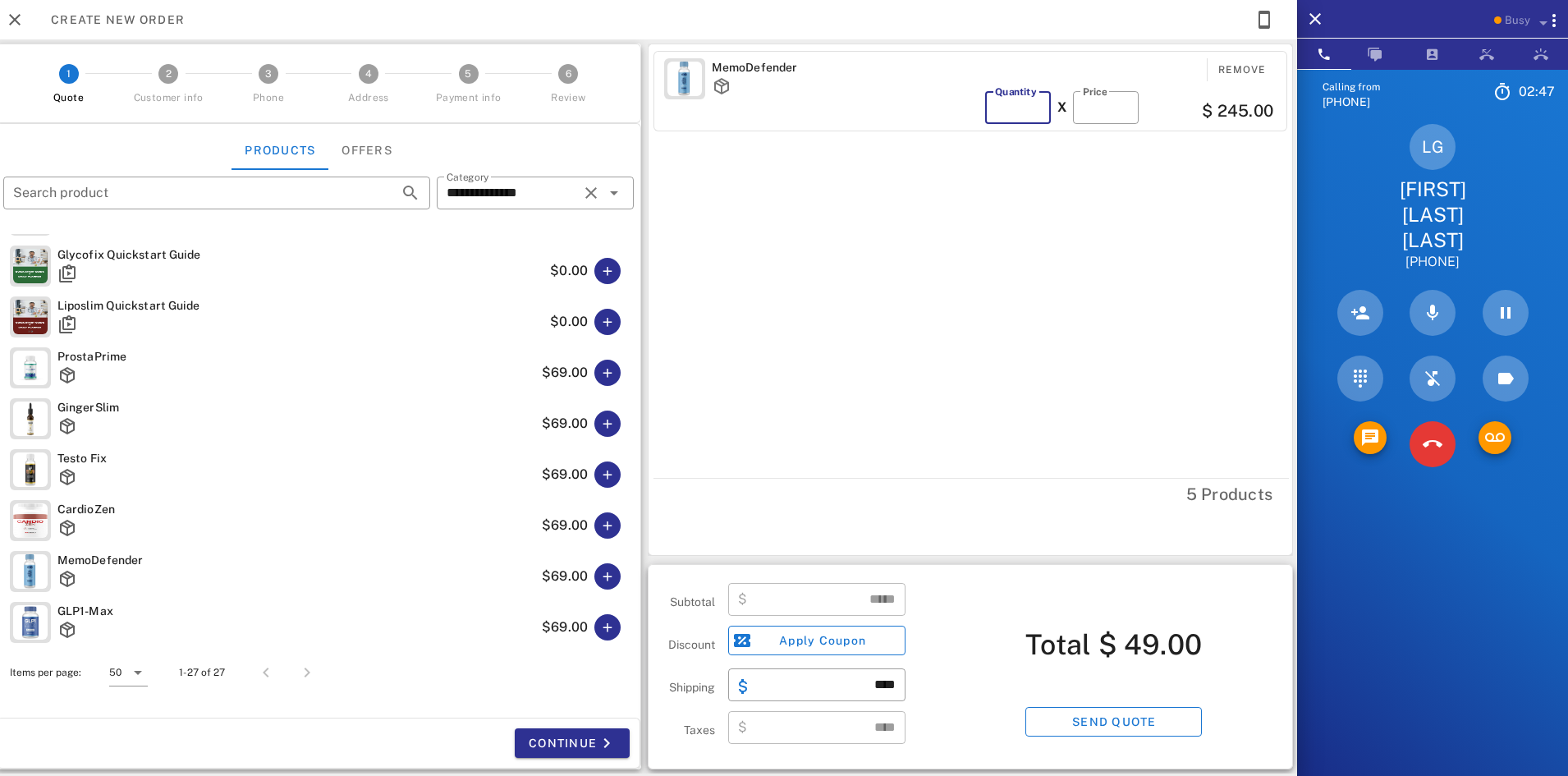 click on "*" at bounding box center (1018, 108) 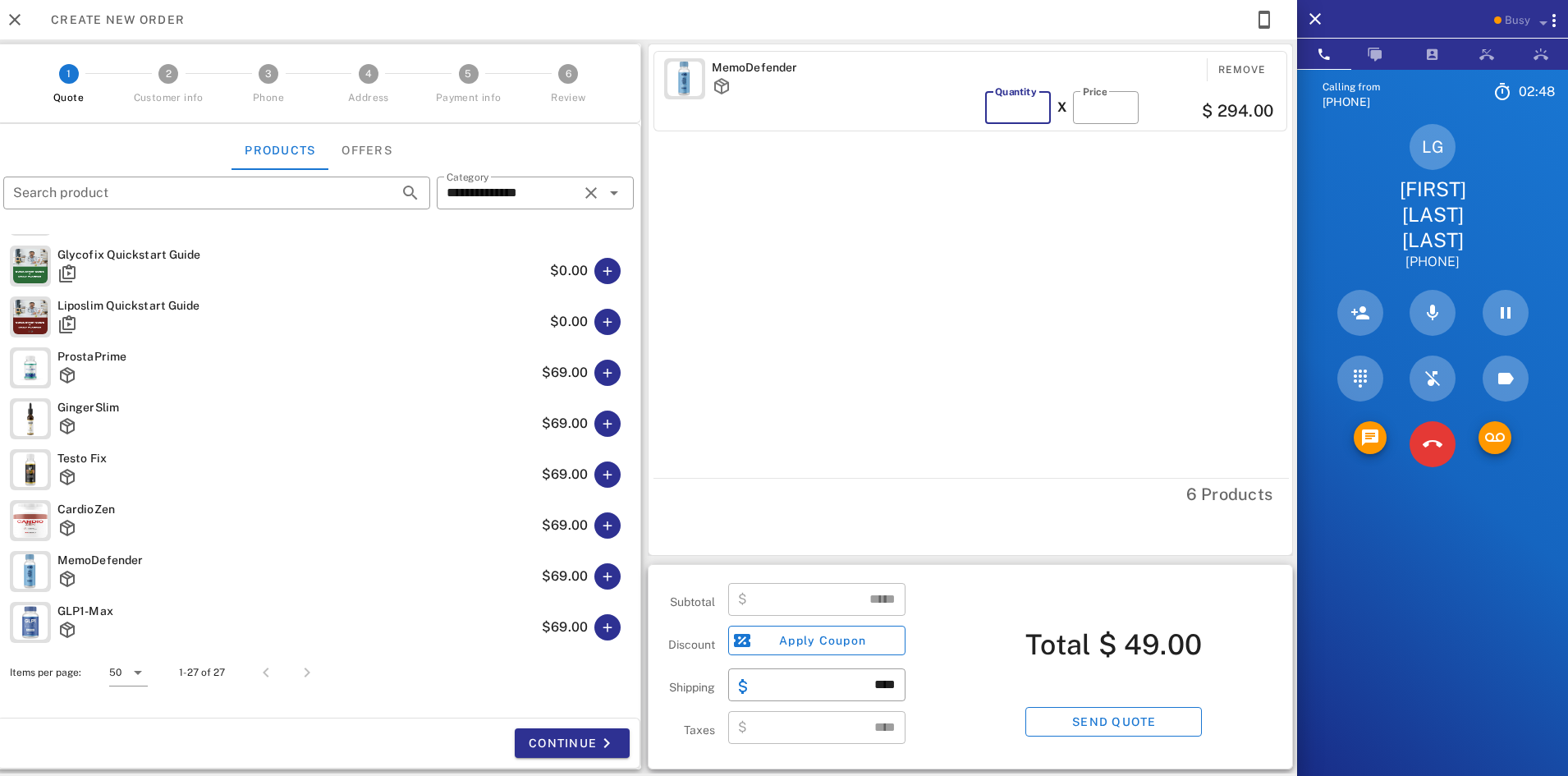 type on "*" 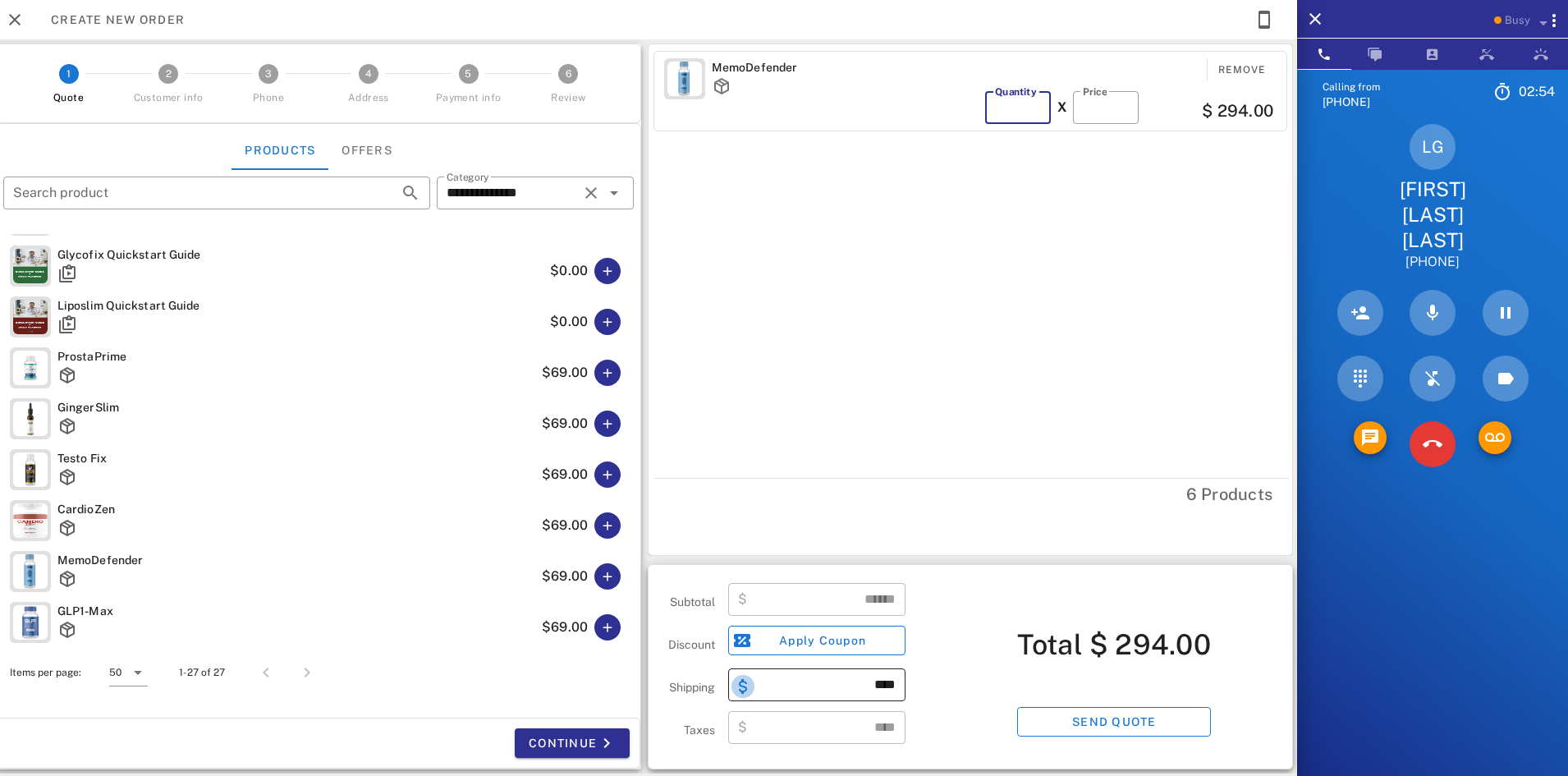 click at bounding box center (743, 686) 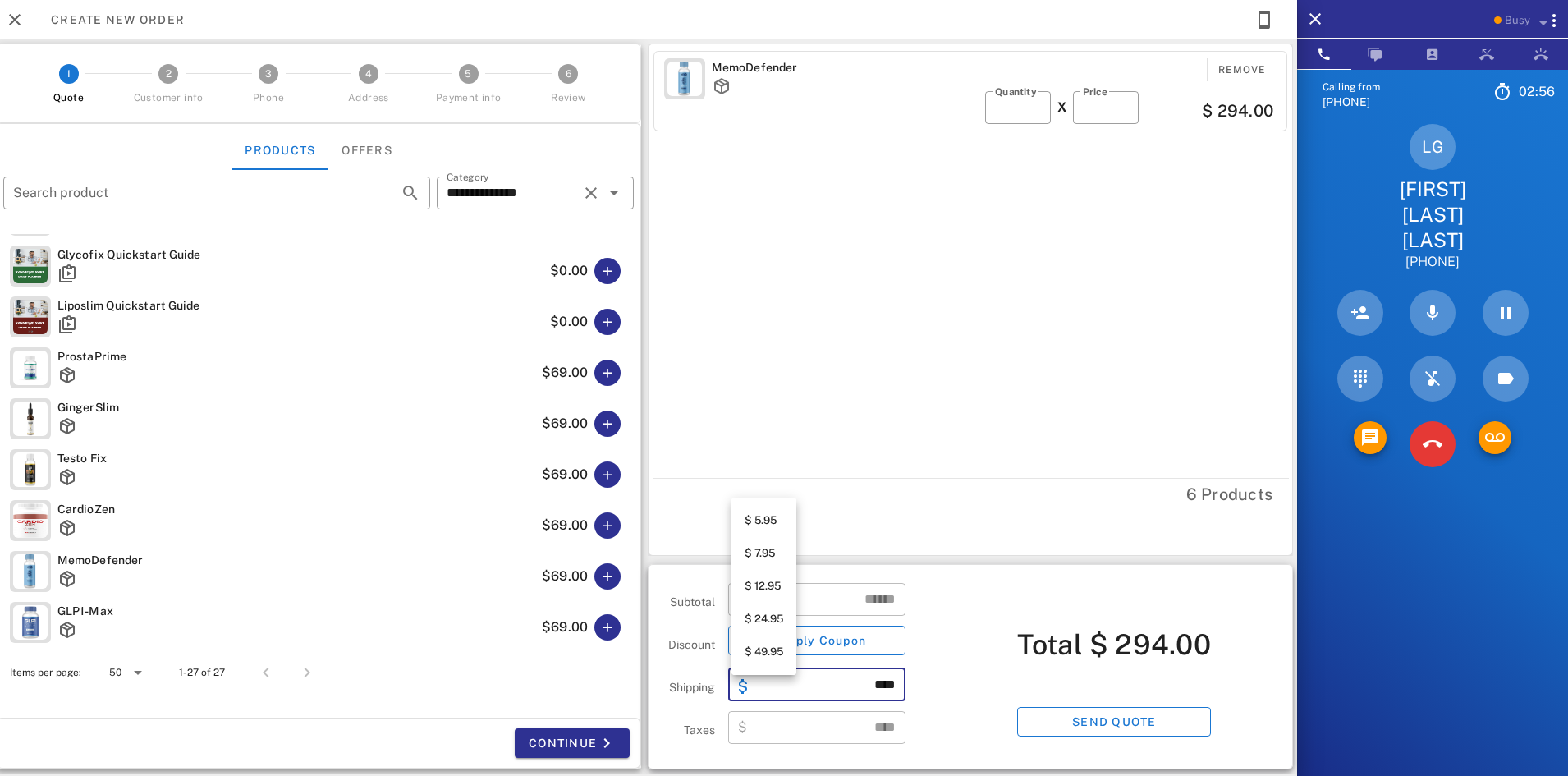 click on "$ 24.95" at bounding box center (763, 619) 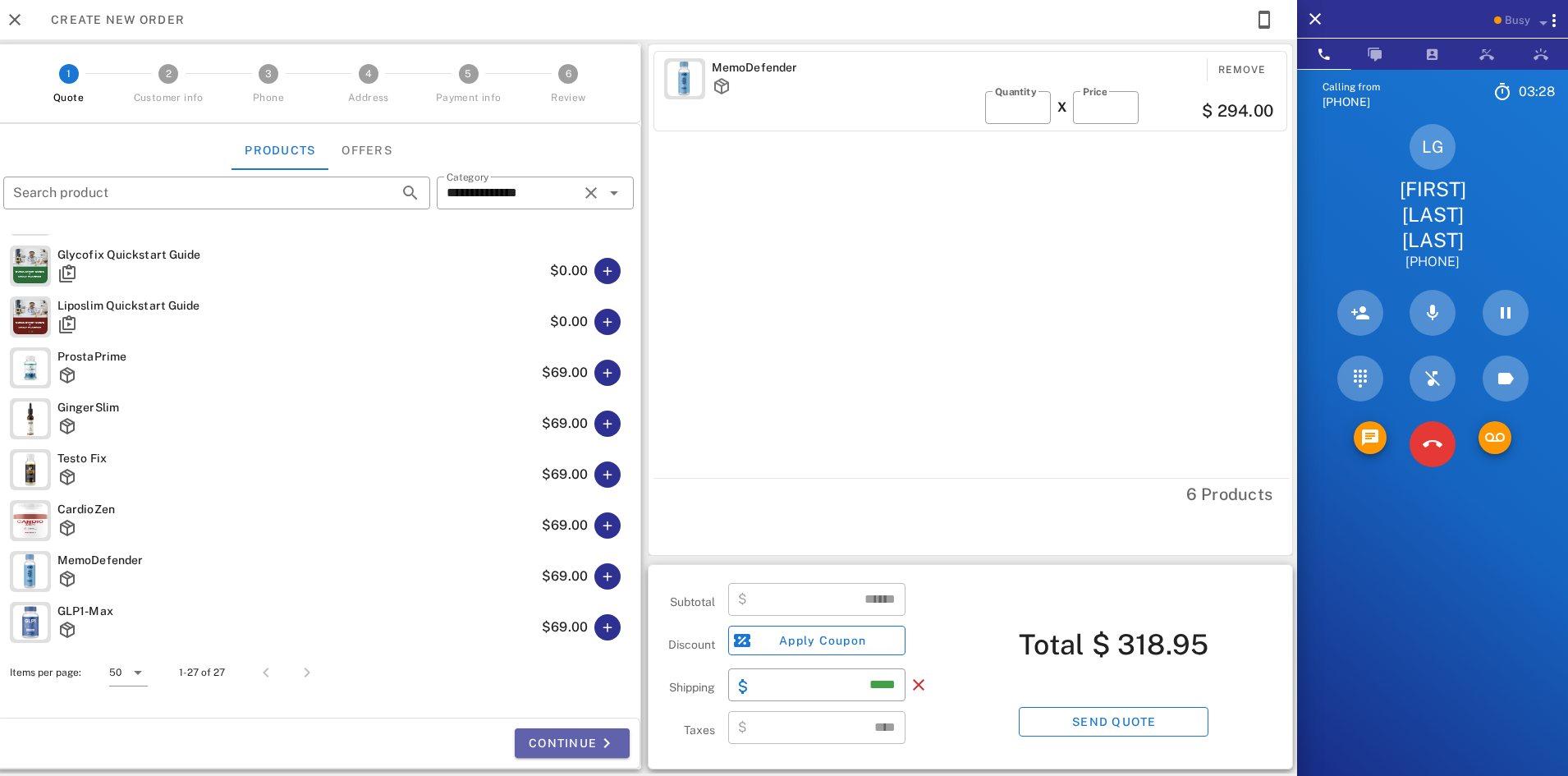 click on "Continue" at bounding box center (572, 743) 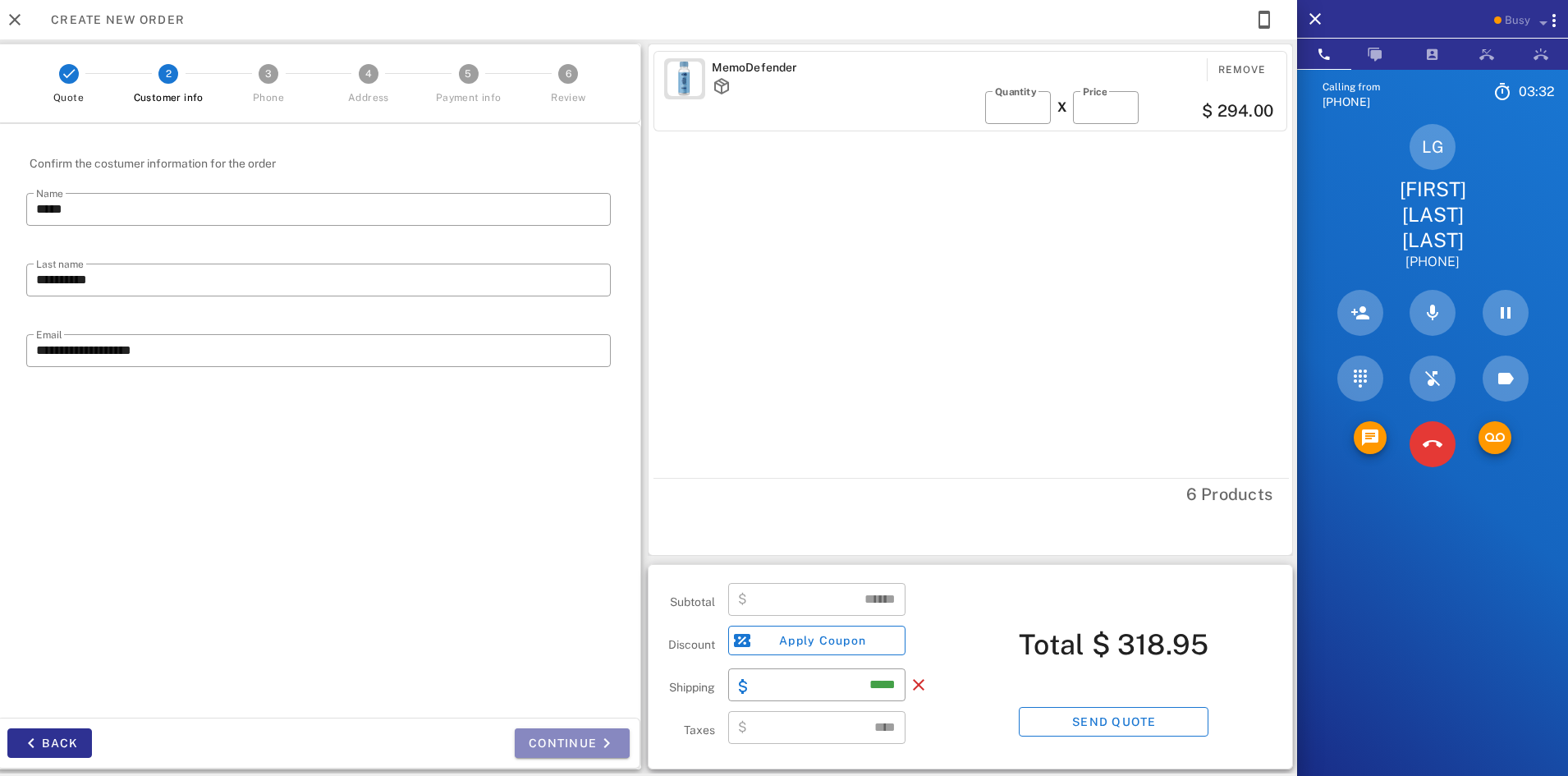 click on "Continue" at bounding box center [572, 743] 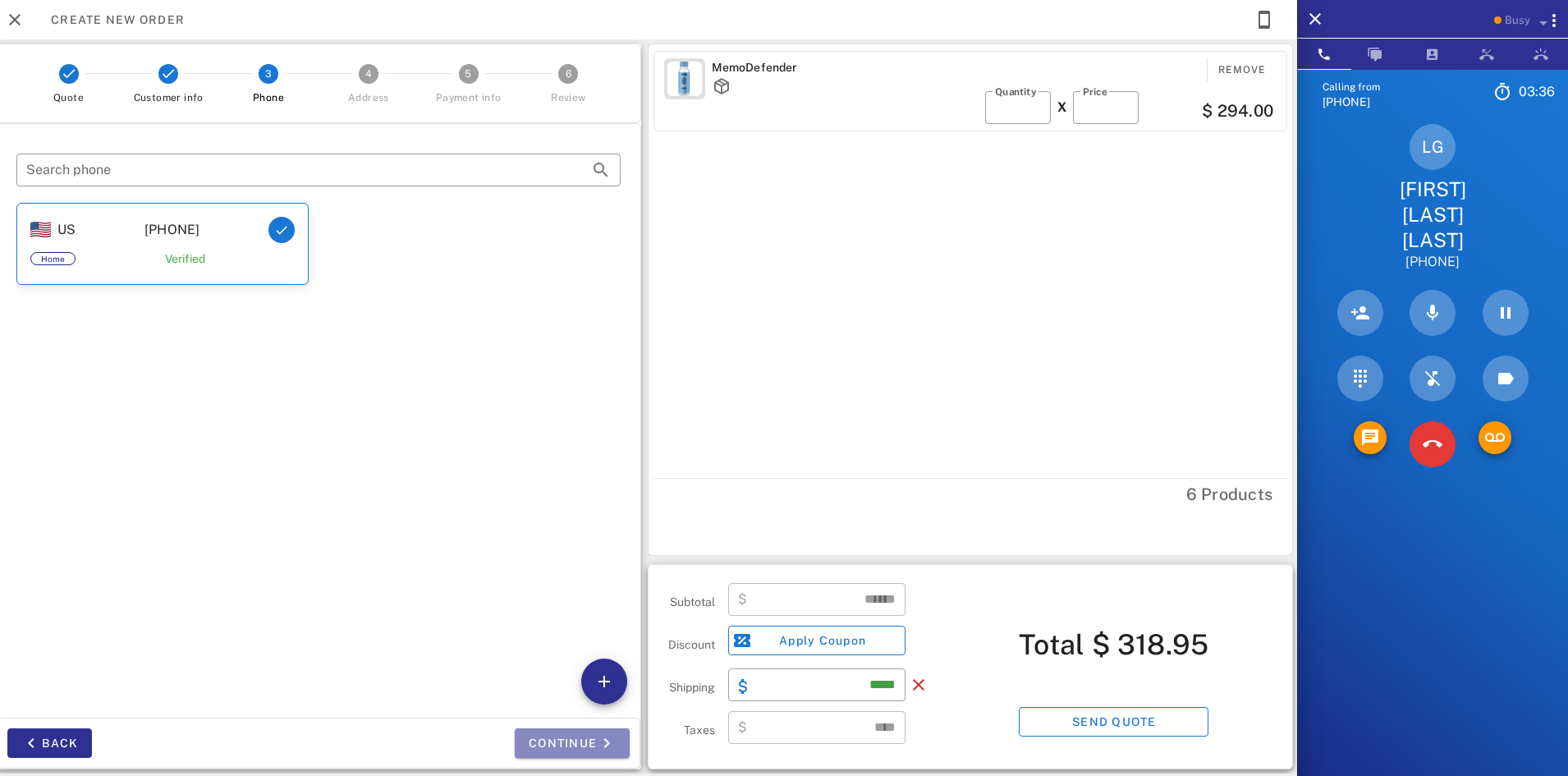 click on "Continue" at bounding box center [572, 743] 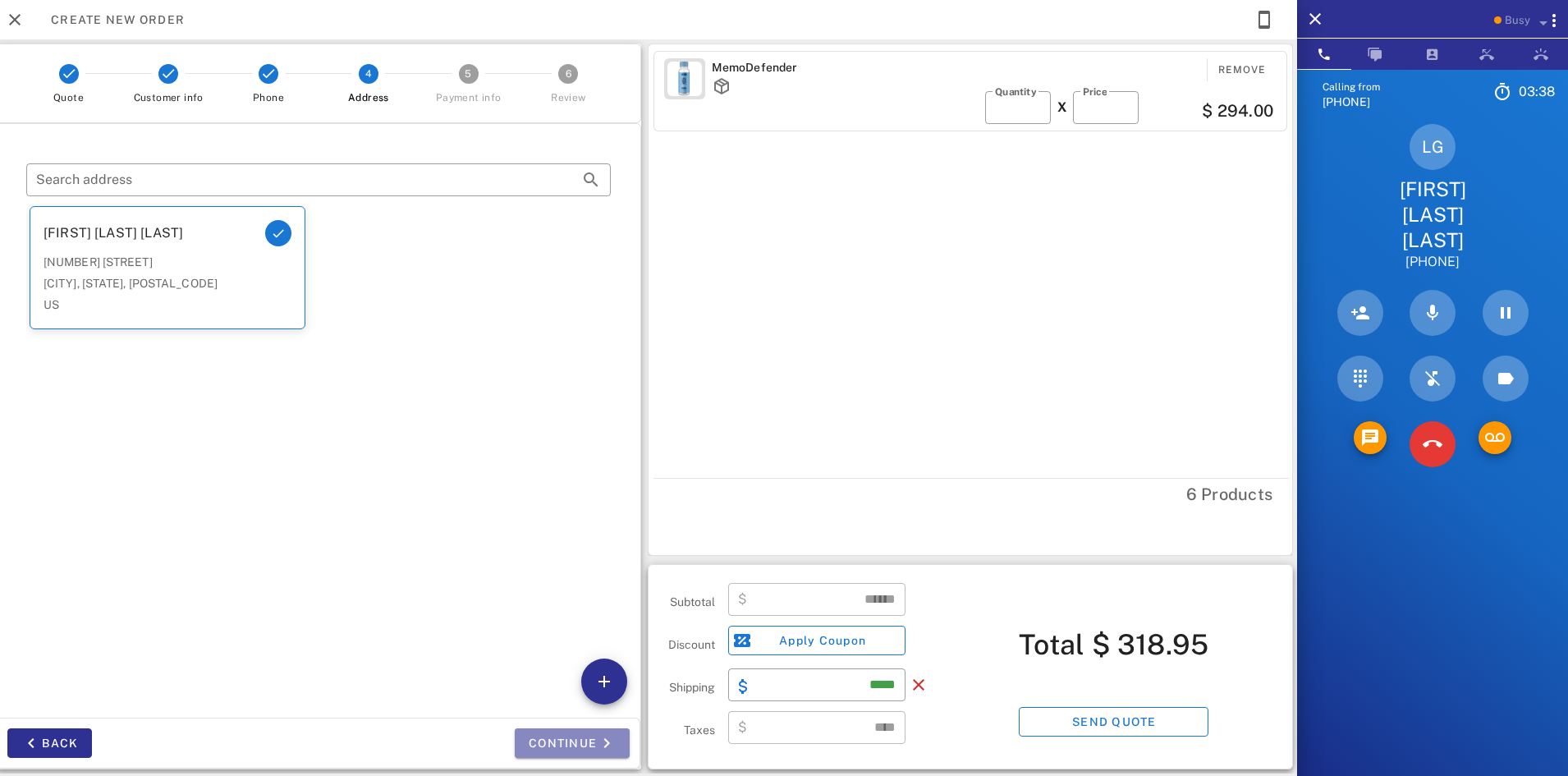 click on "Continue" at bounding box center (572, 743) 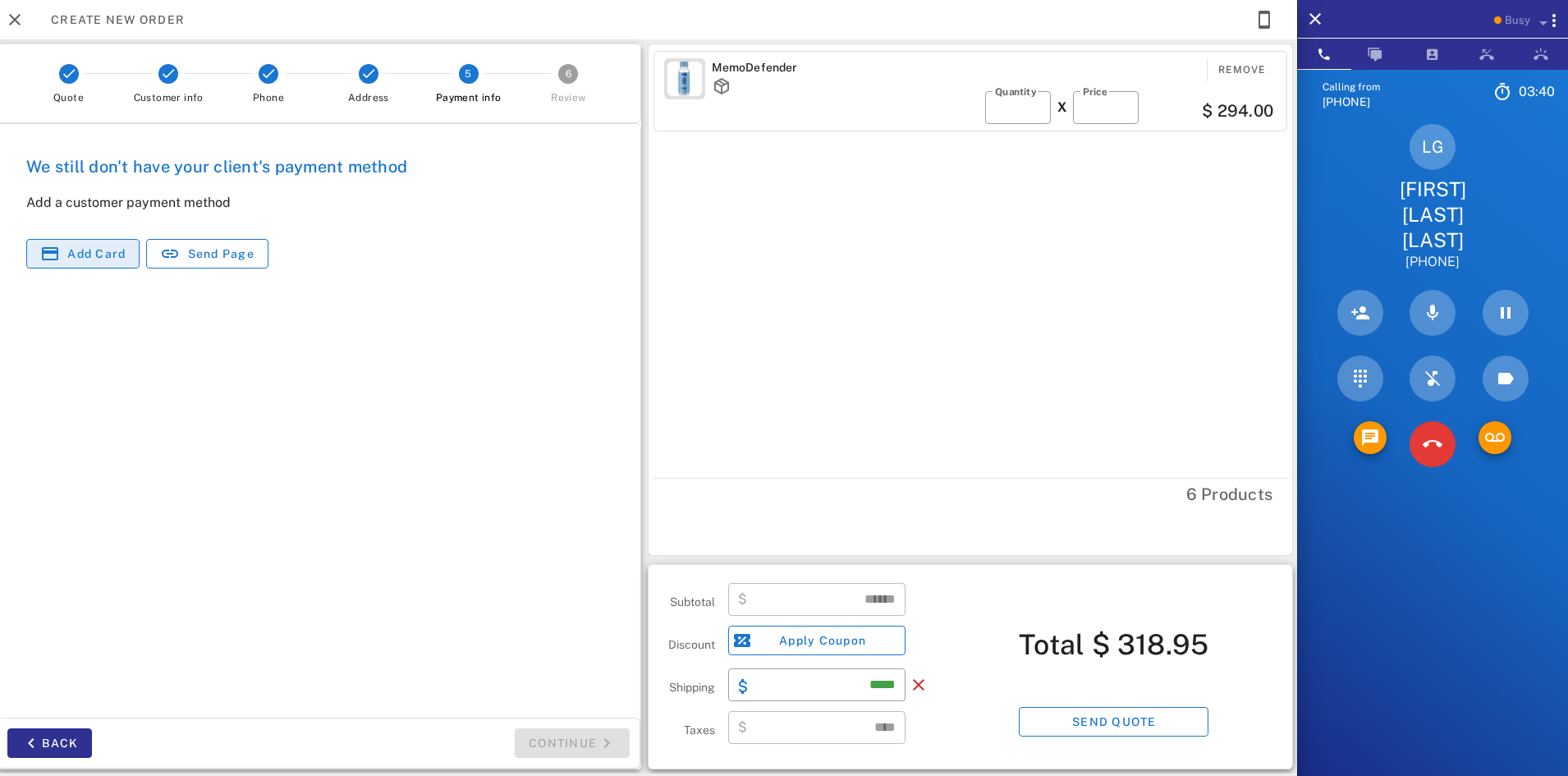 click at bounding box center [50, 254] 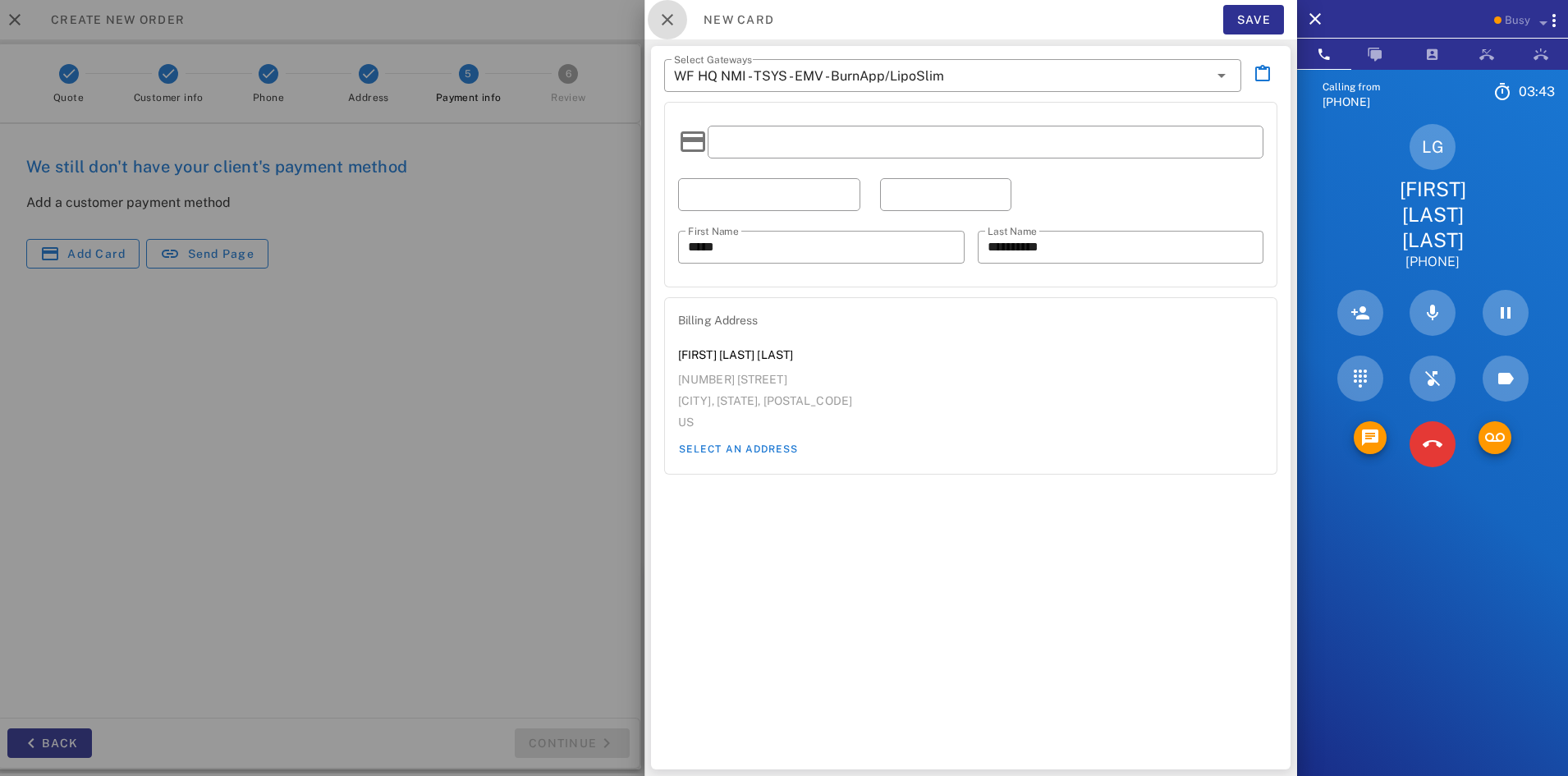 click at bounding box center (667, 20) 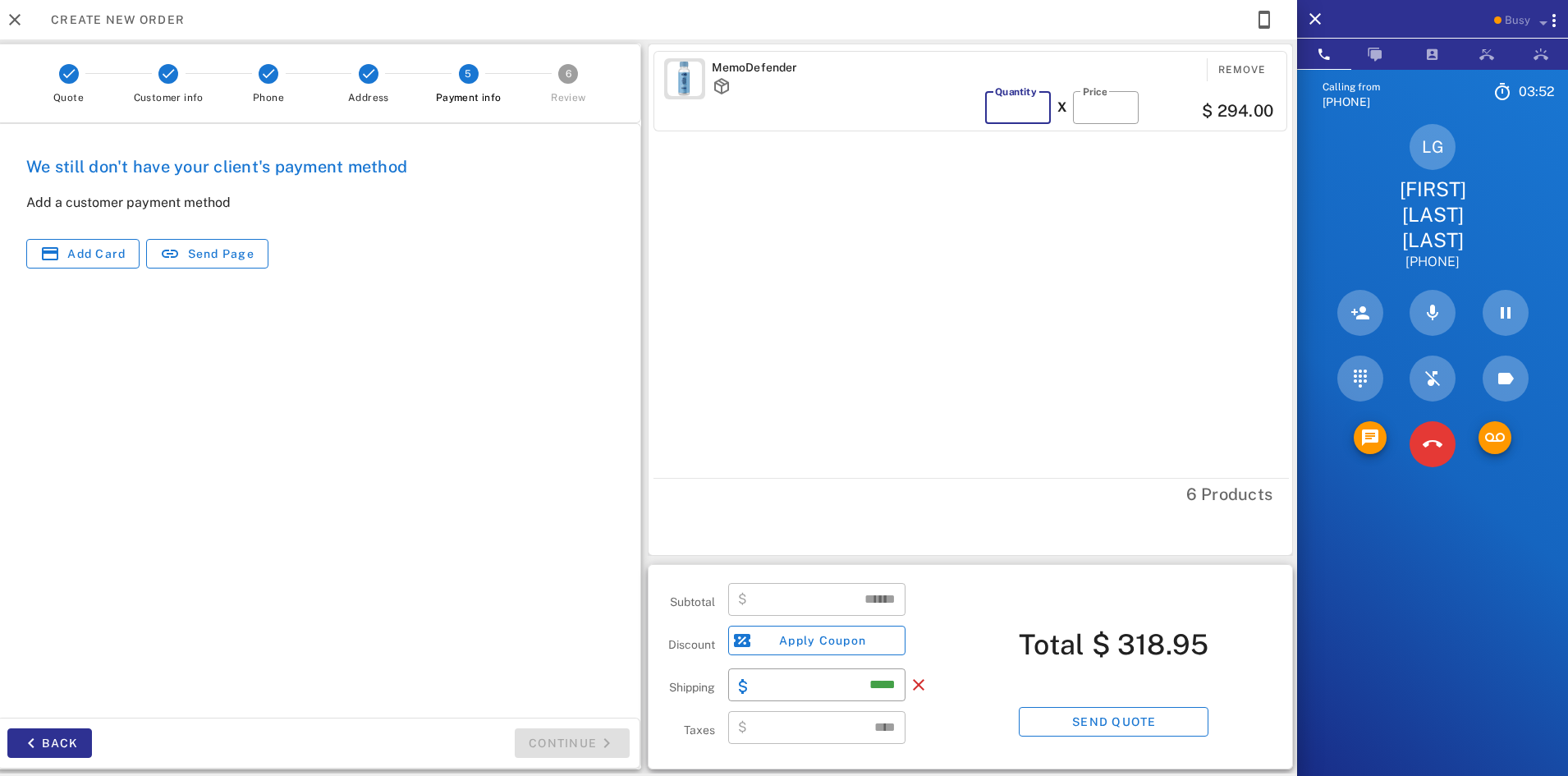 click on "*" at bounding box center (1018, 108) 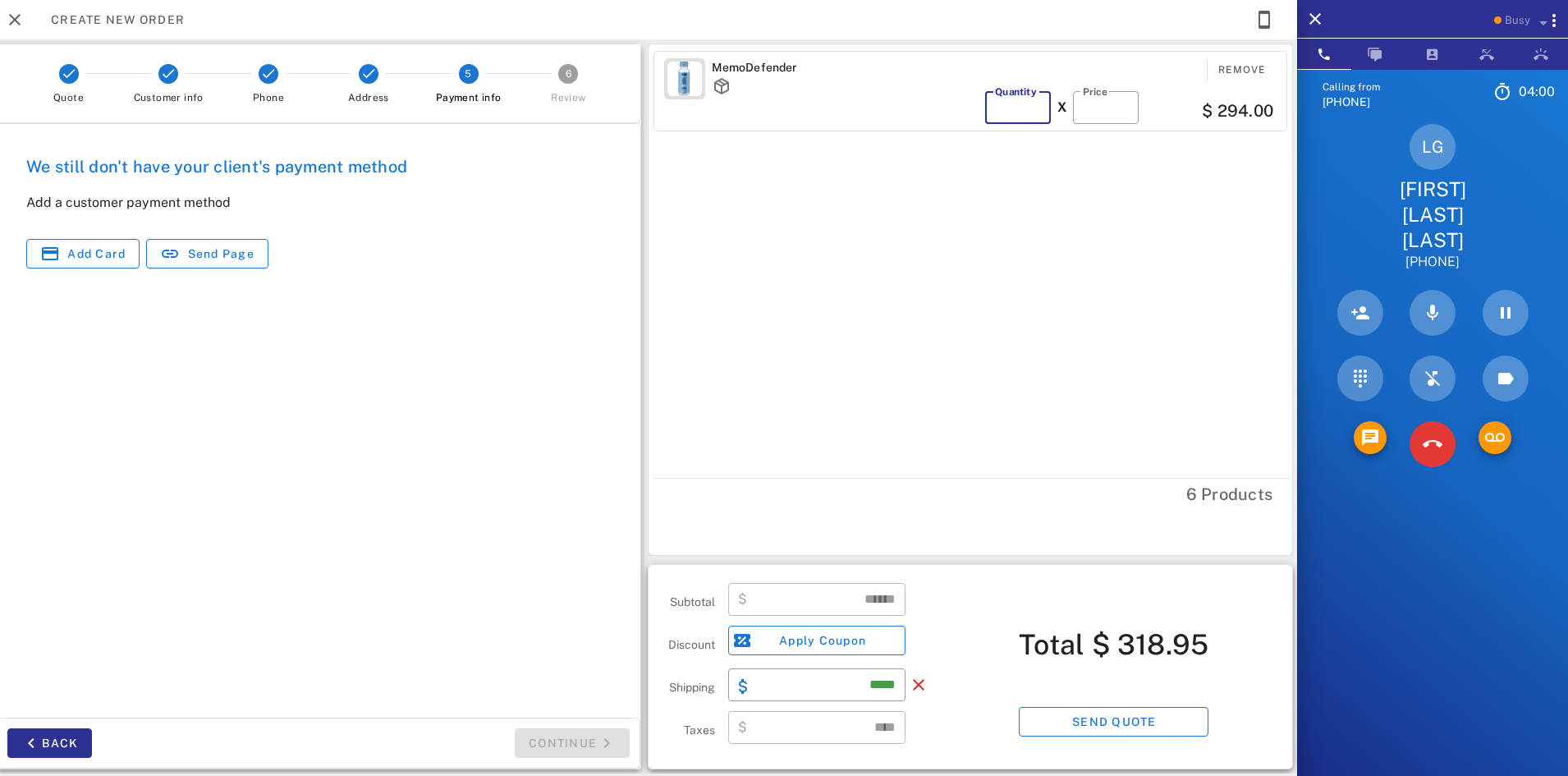 type 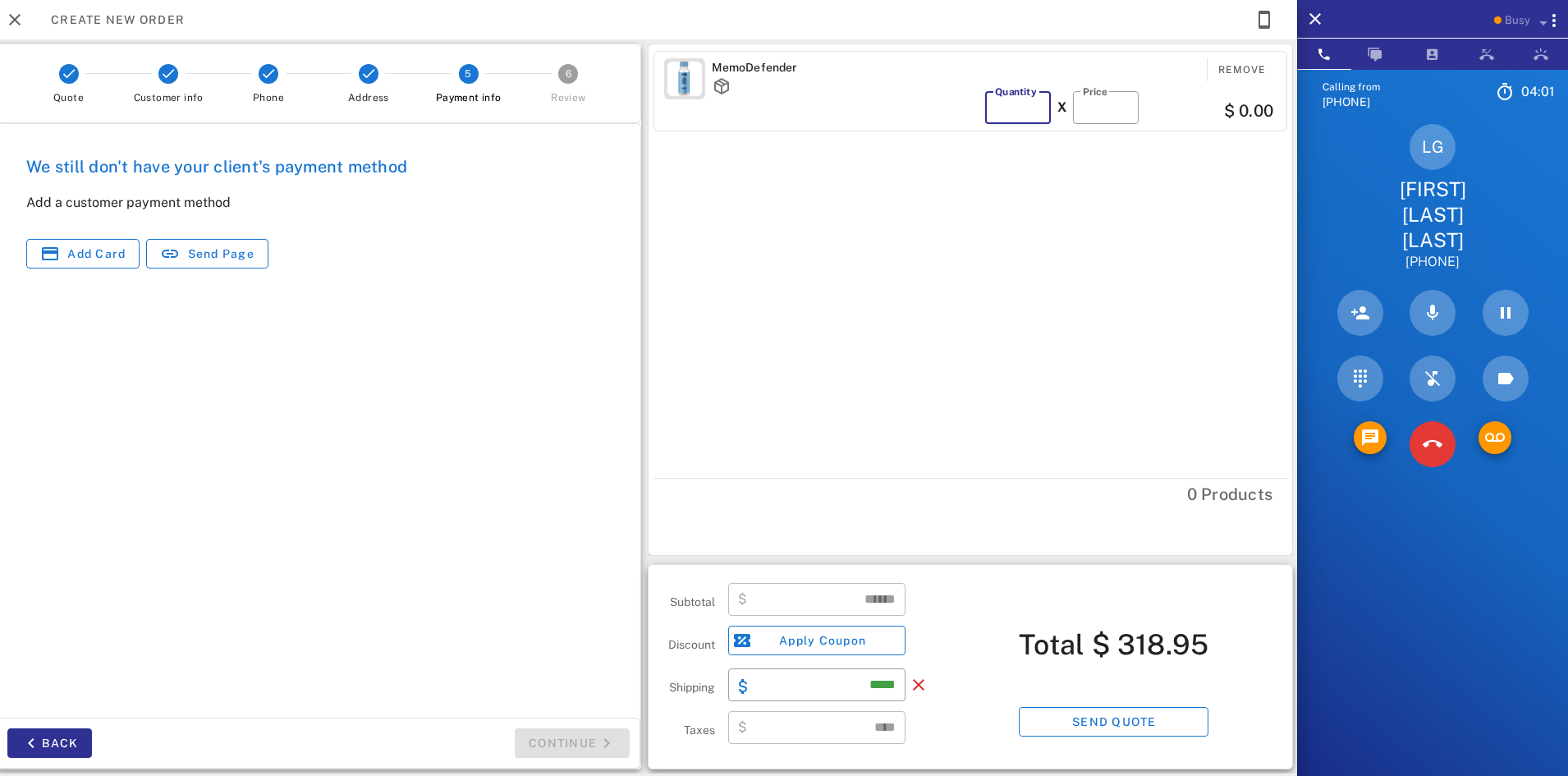 type on "***" 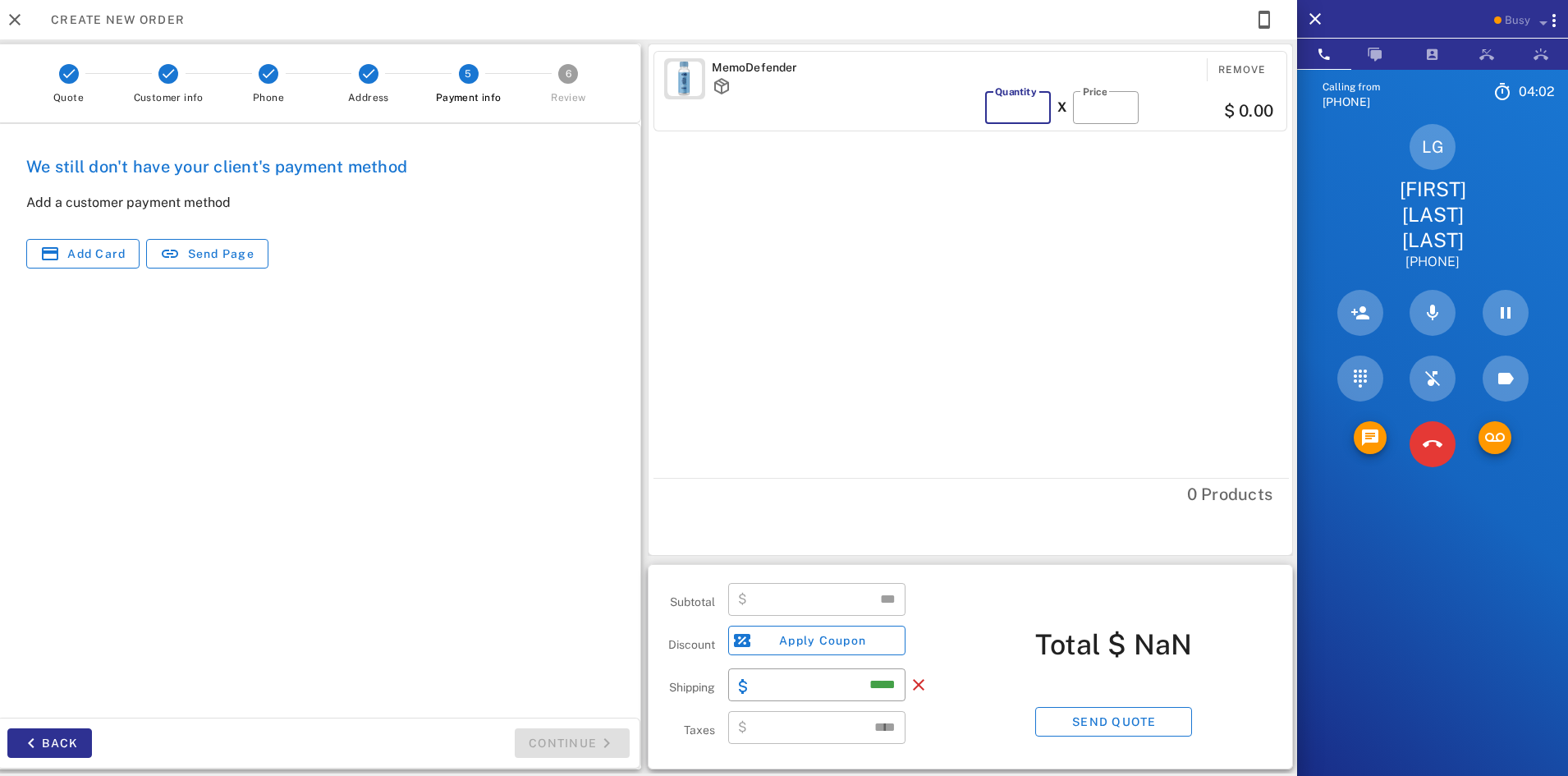 type on "*" 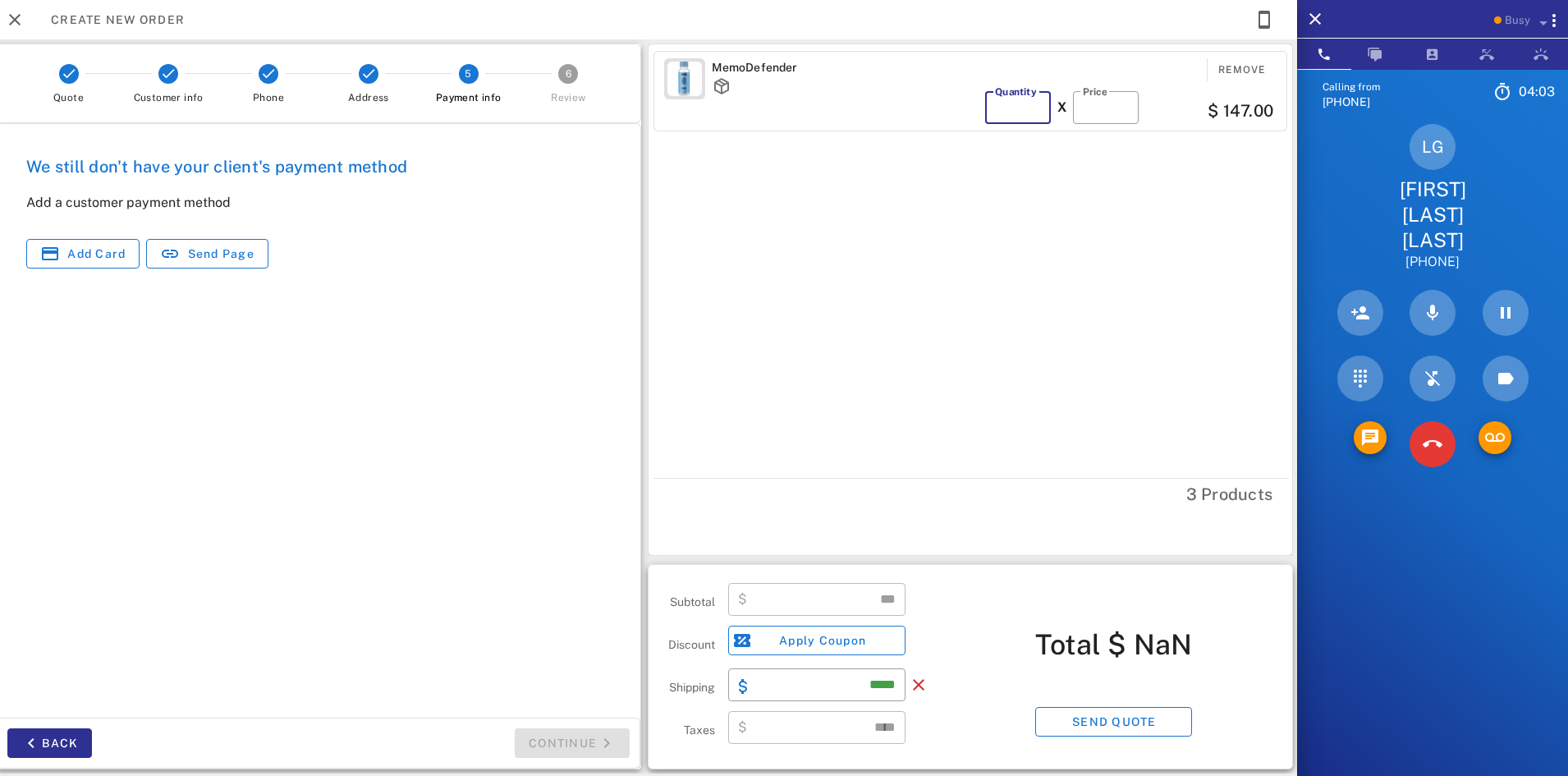 type on "******" 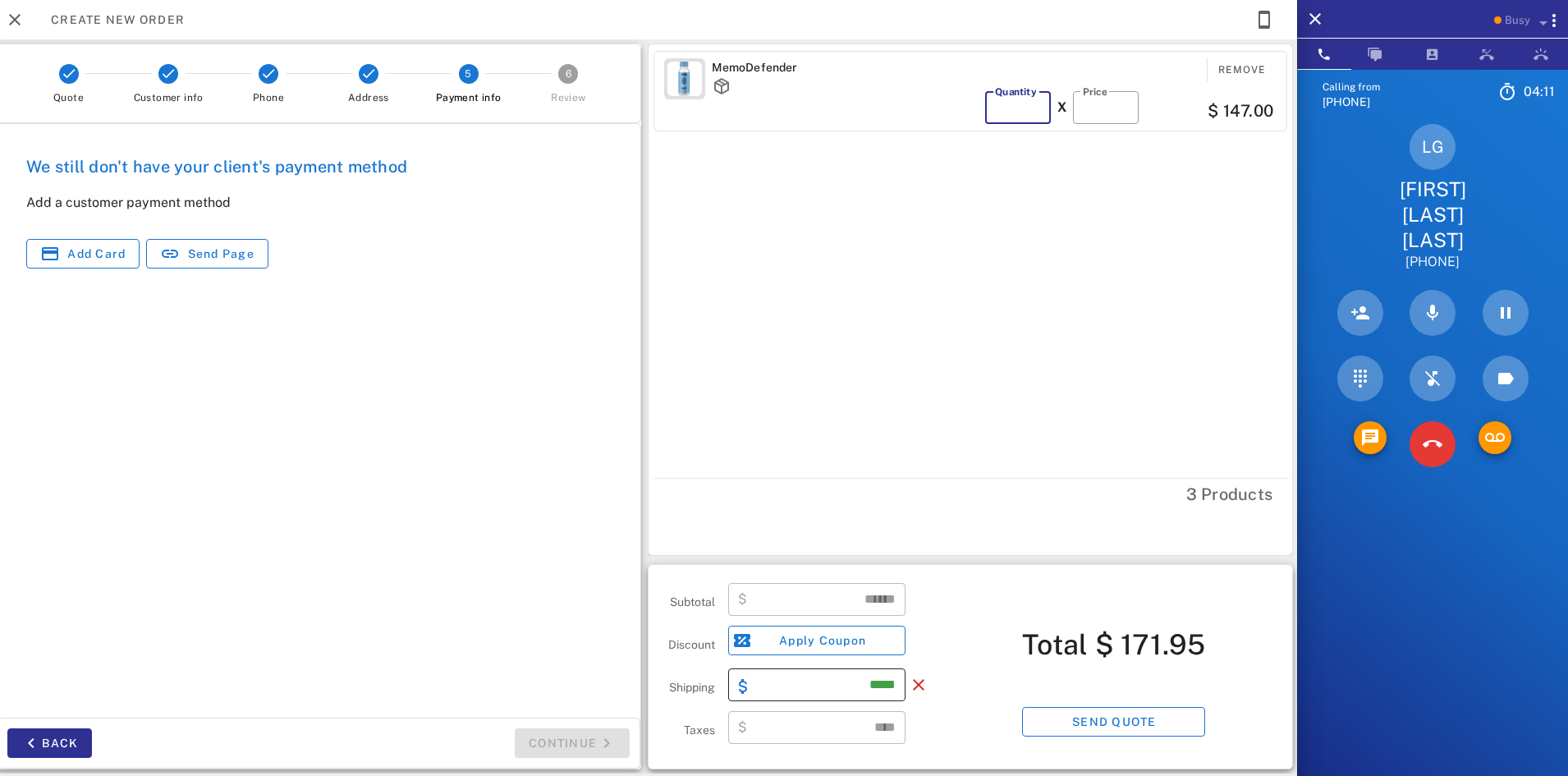 type on "*" 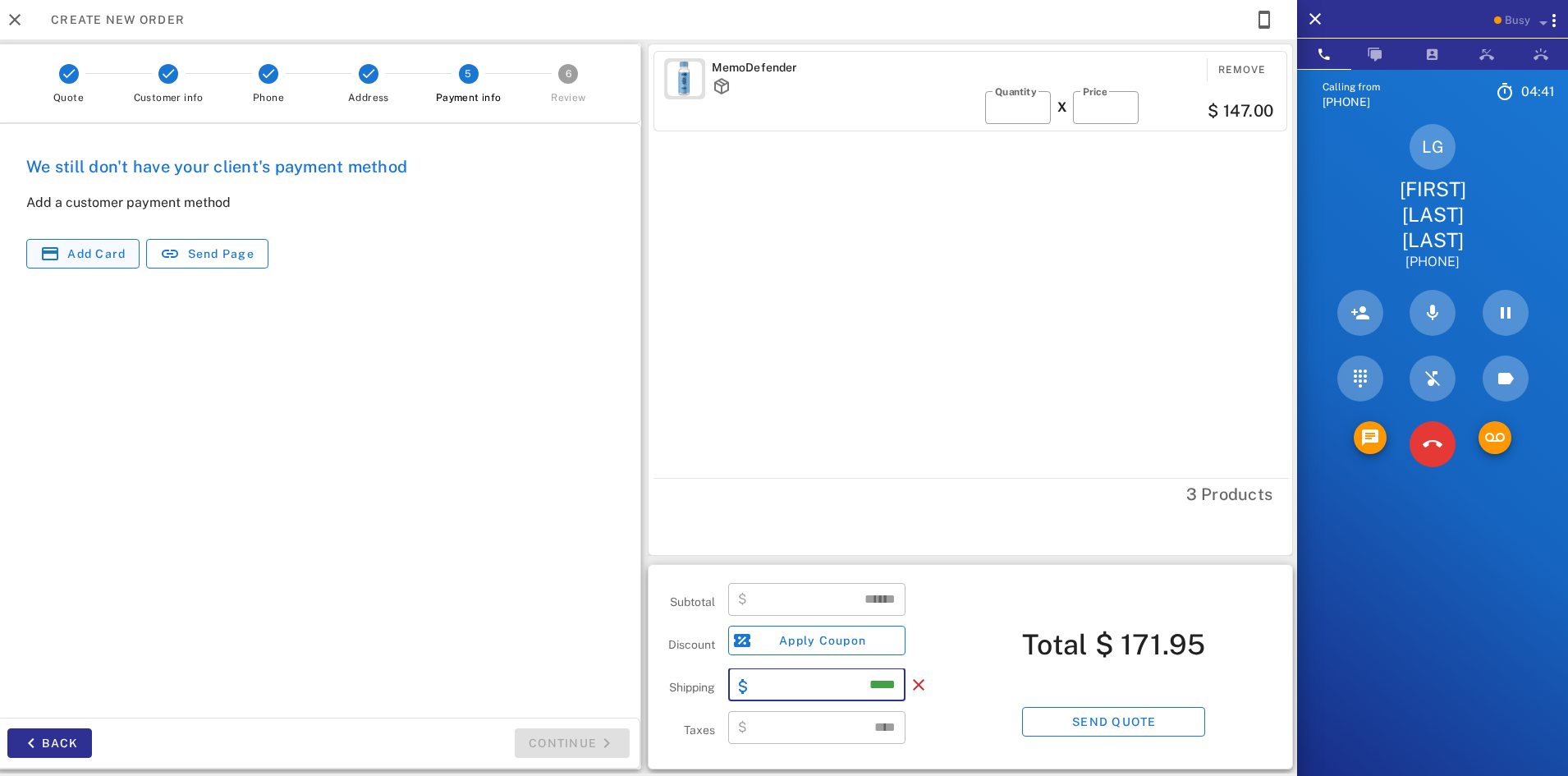 type on "*****" 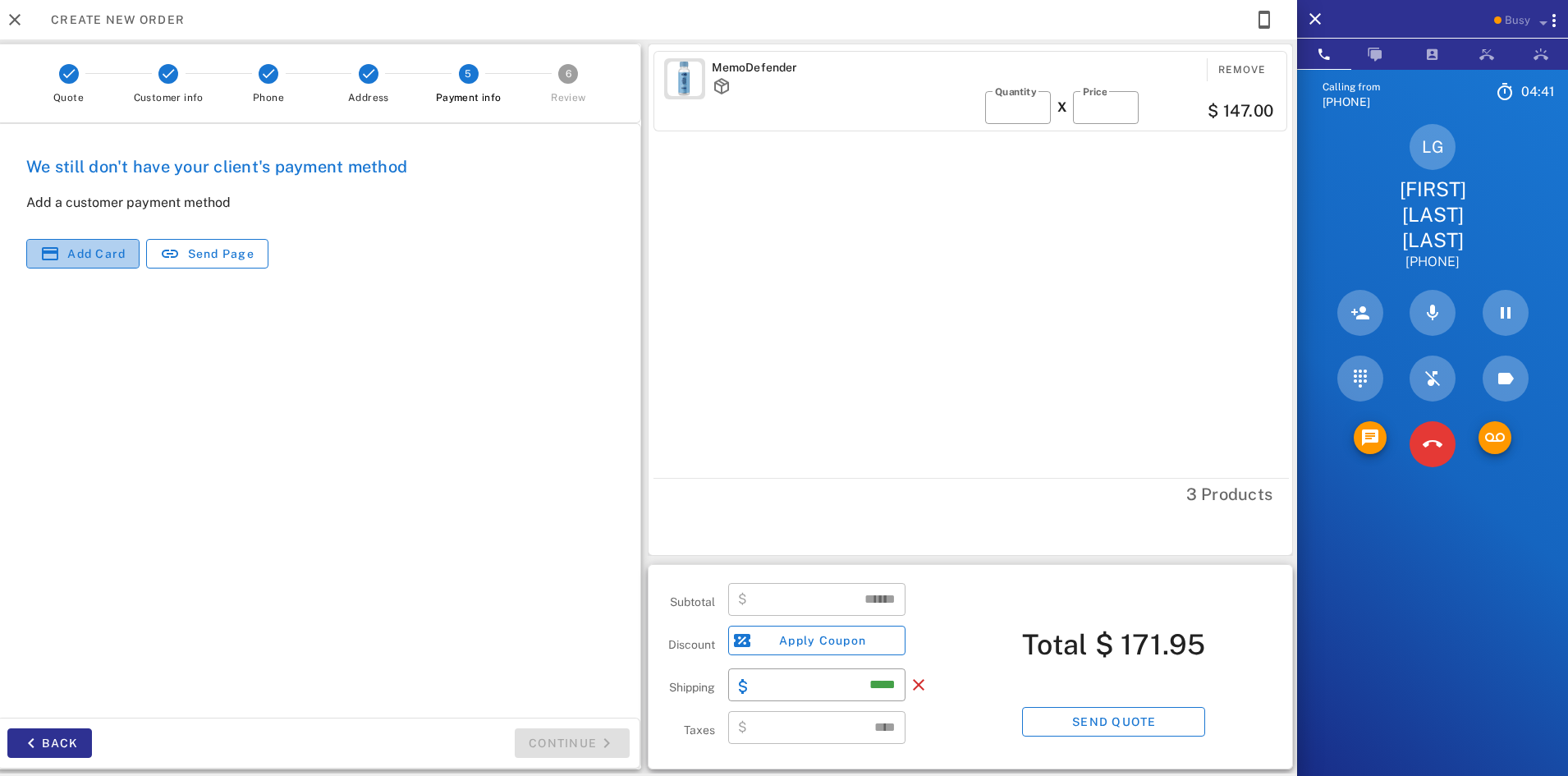 click on "Add card" at bounding box center (83, 254) 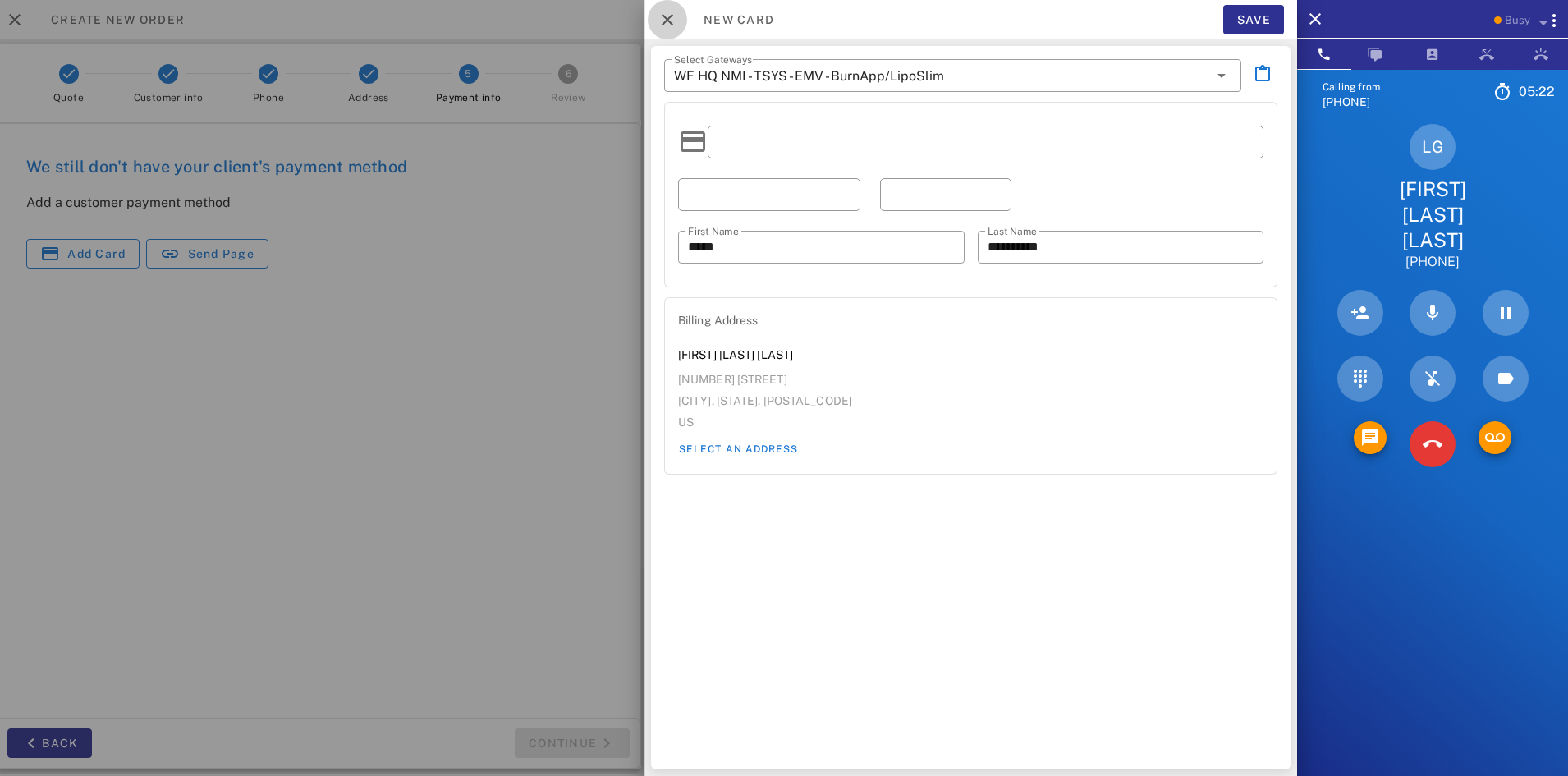 click at bounding box center (667, 20) 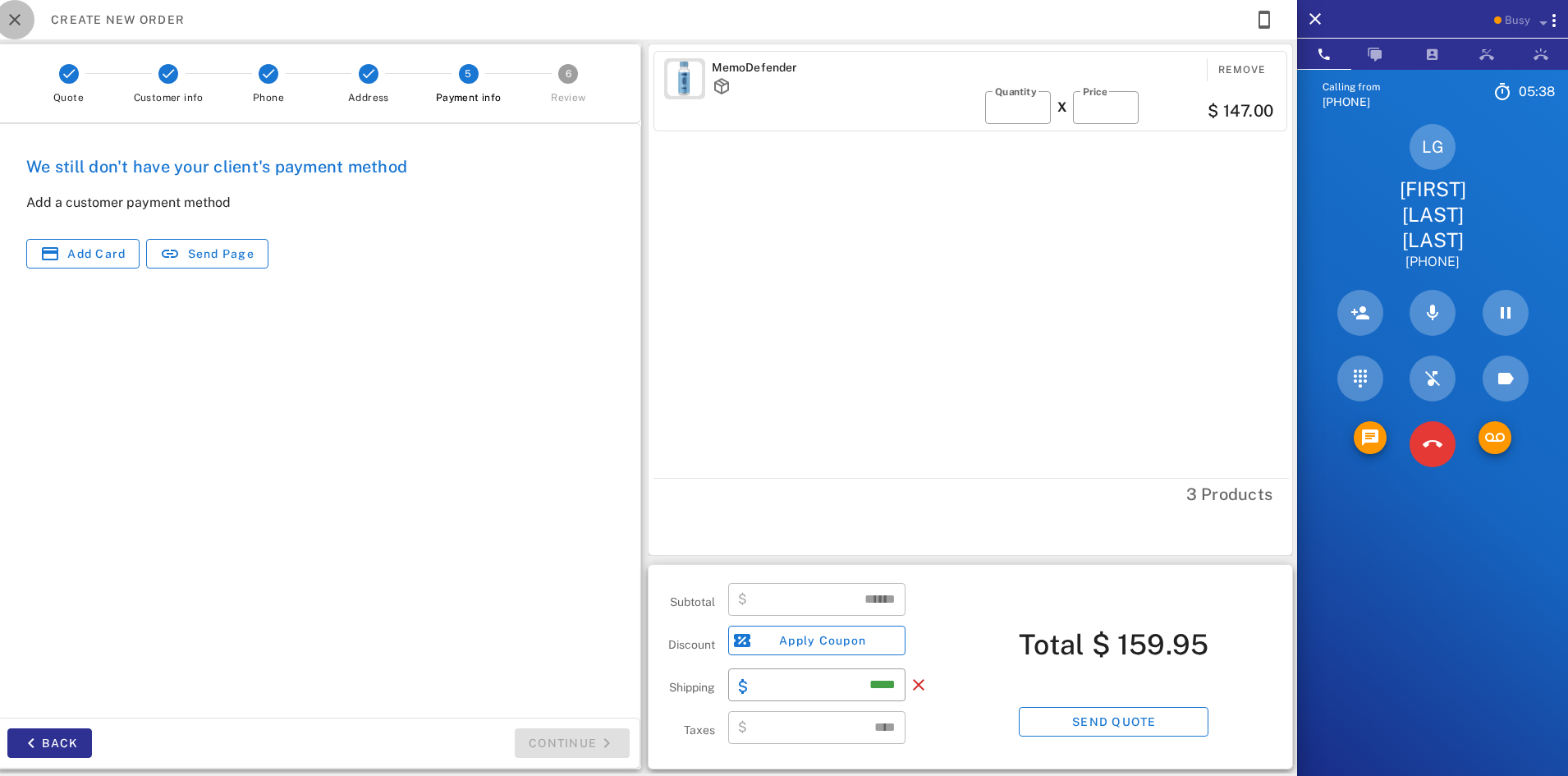 click at bounding box center (15, 20) 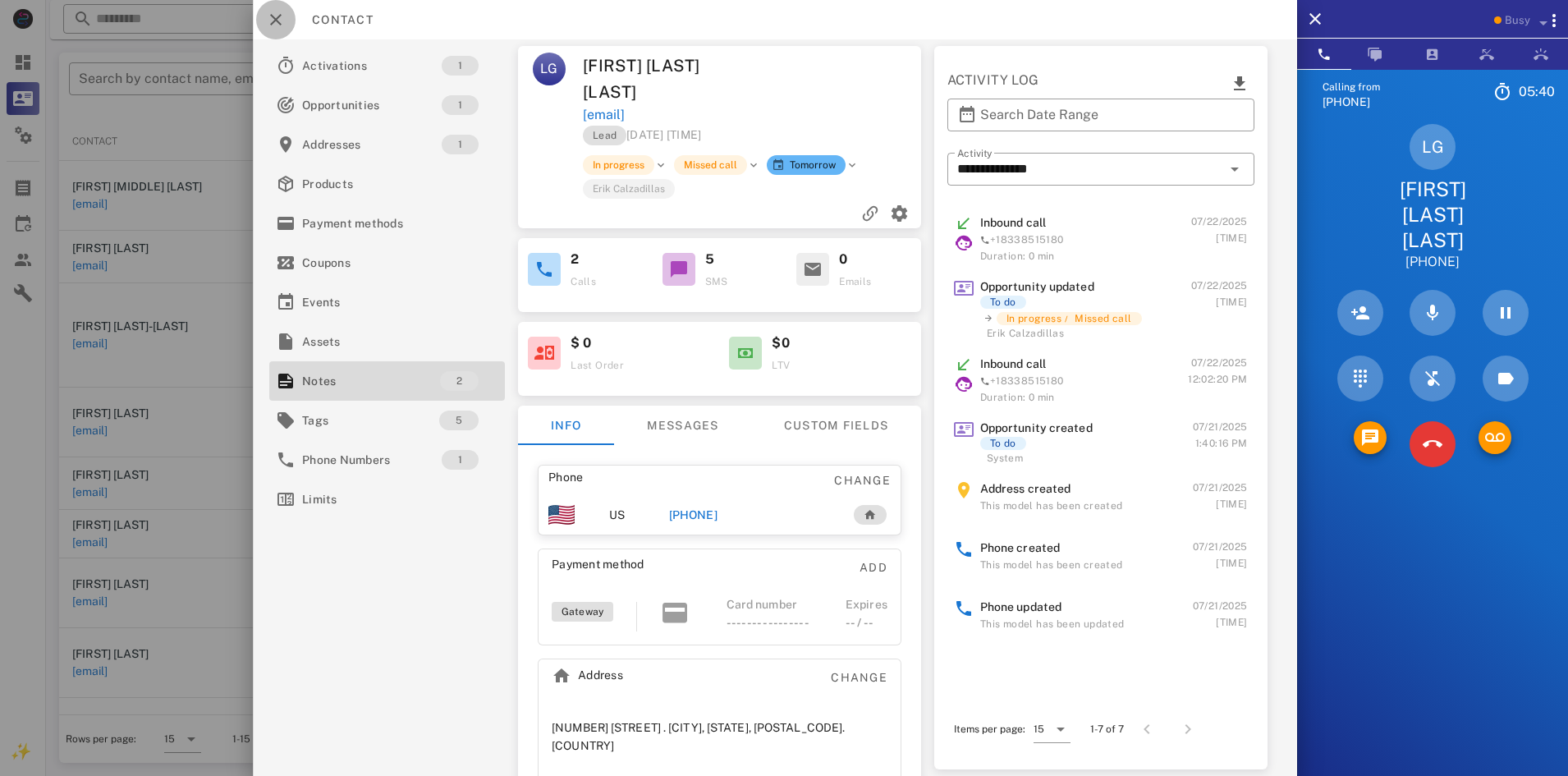 click at bounding box center (276, 20) 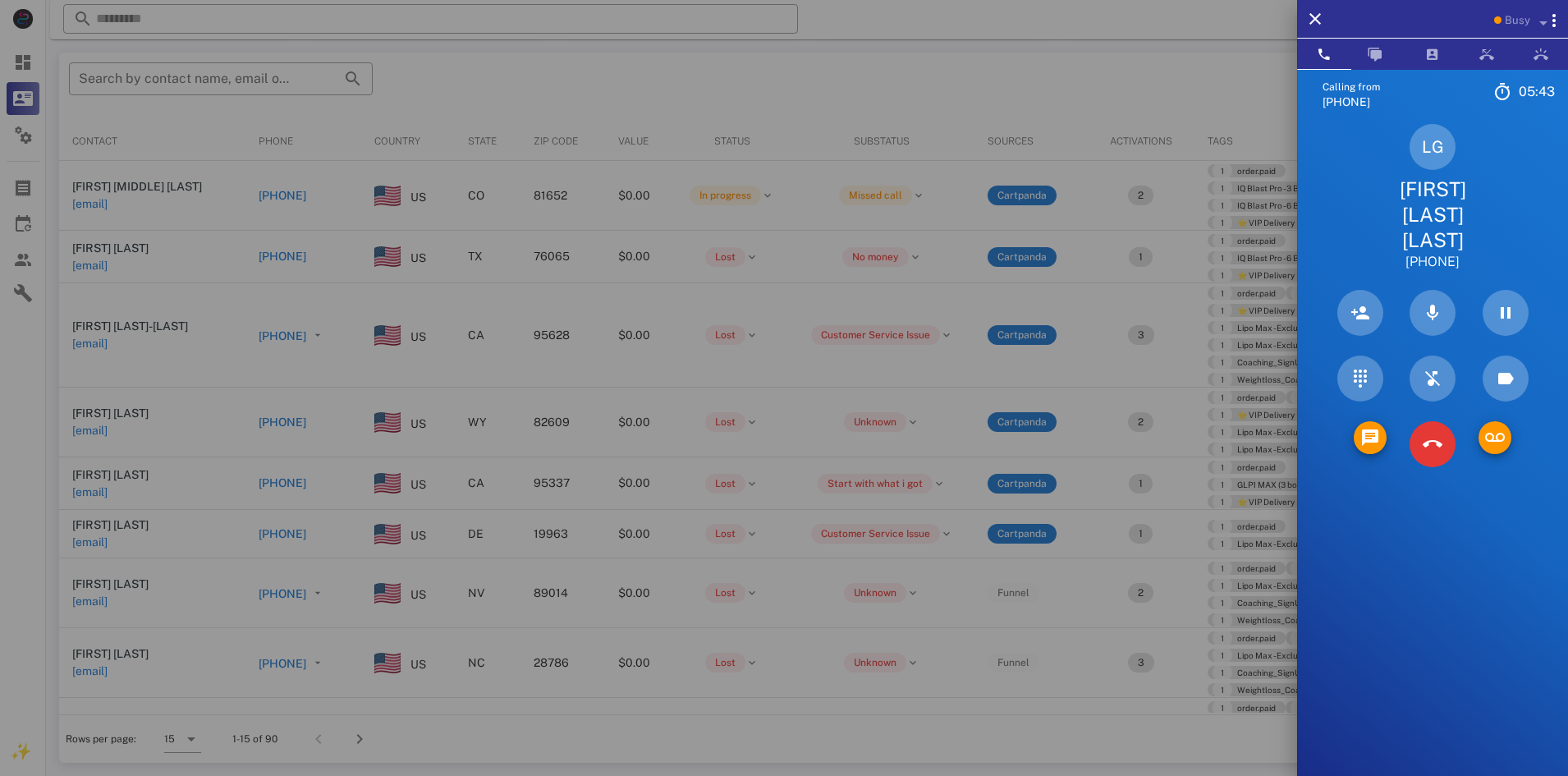 click at bounding box center [784, 388] 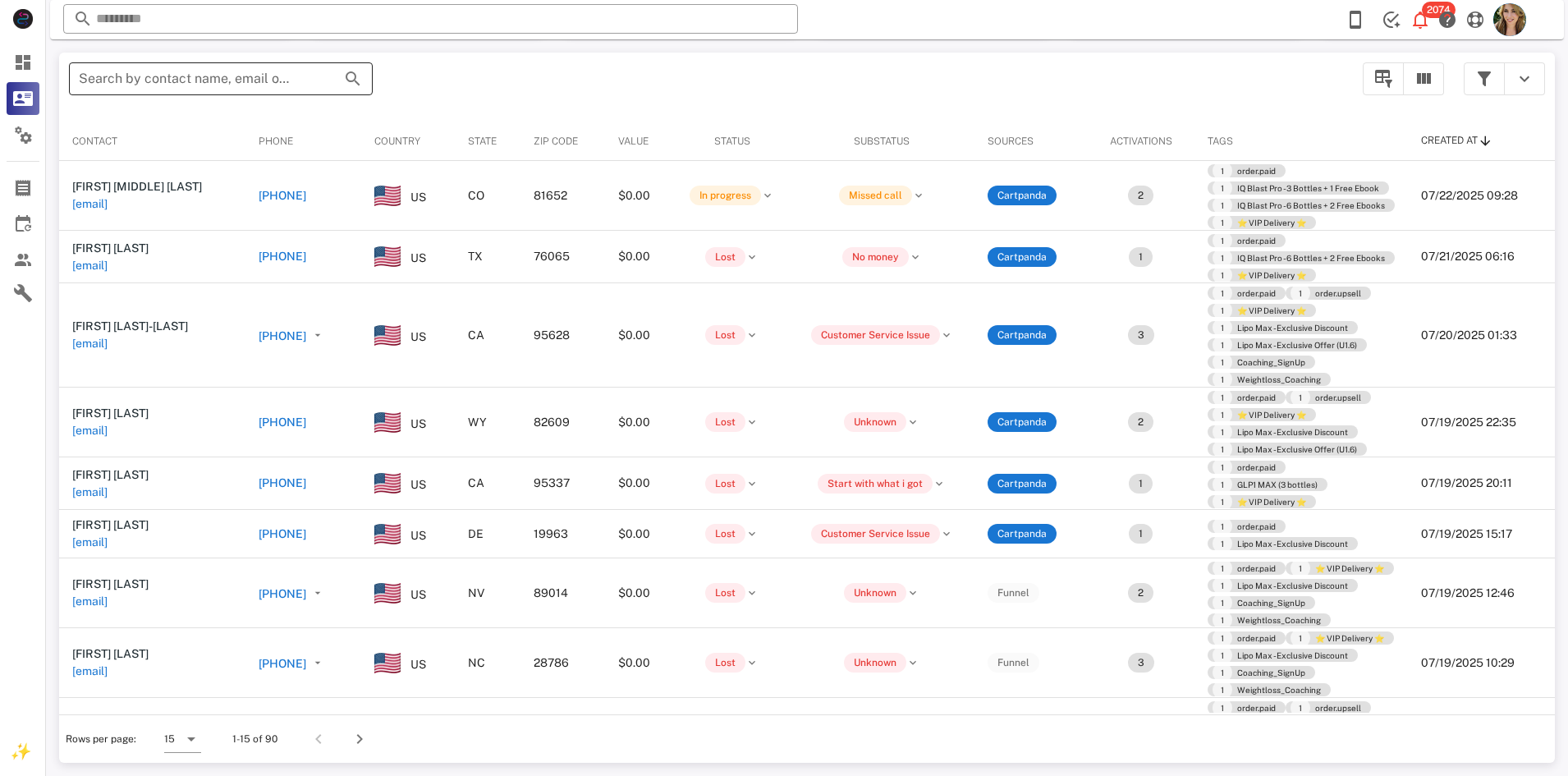 click on "Search by contact name, email or phone" at bounding box center [198, 79] 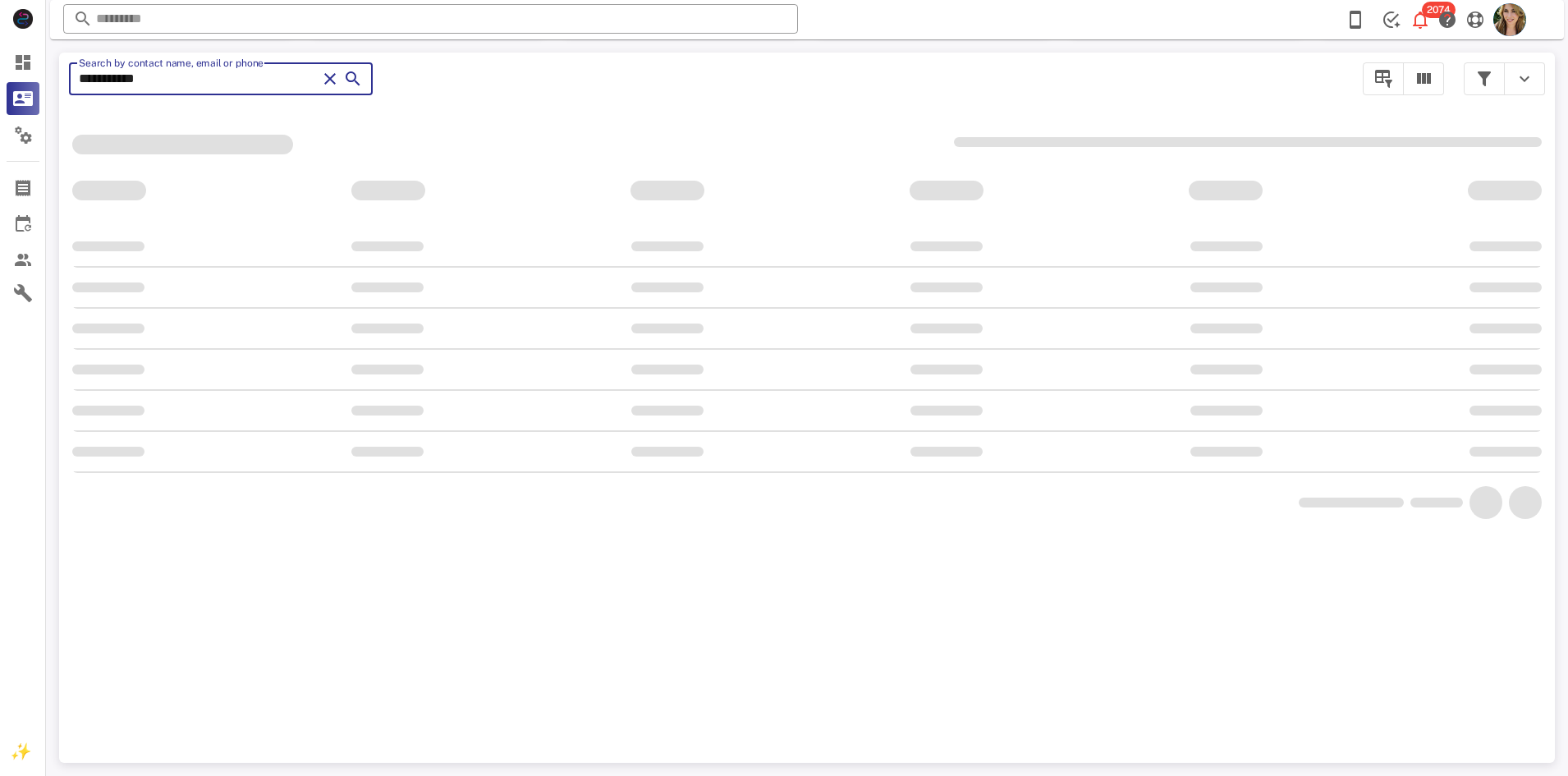 scroll, scrollTop: 168, scrollLeft: 0, axis: vertical 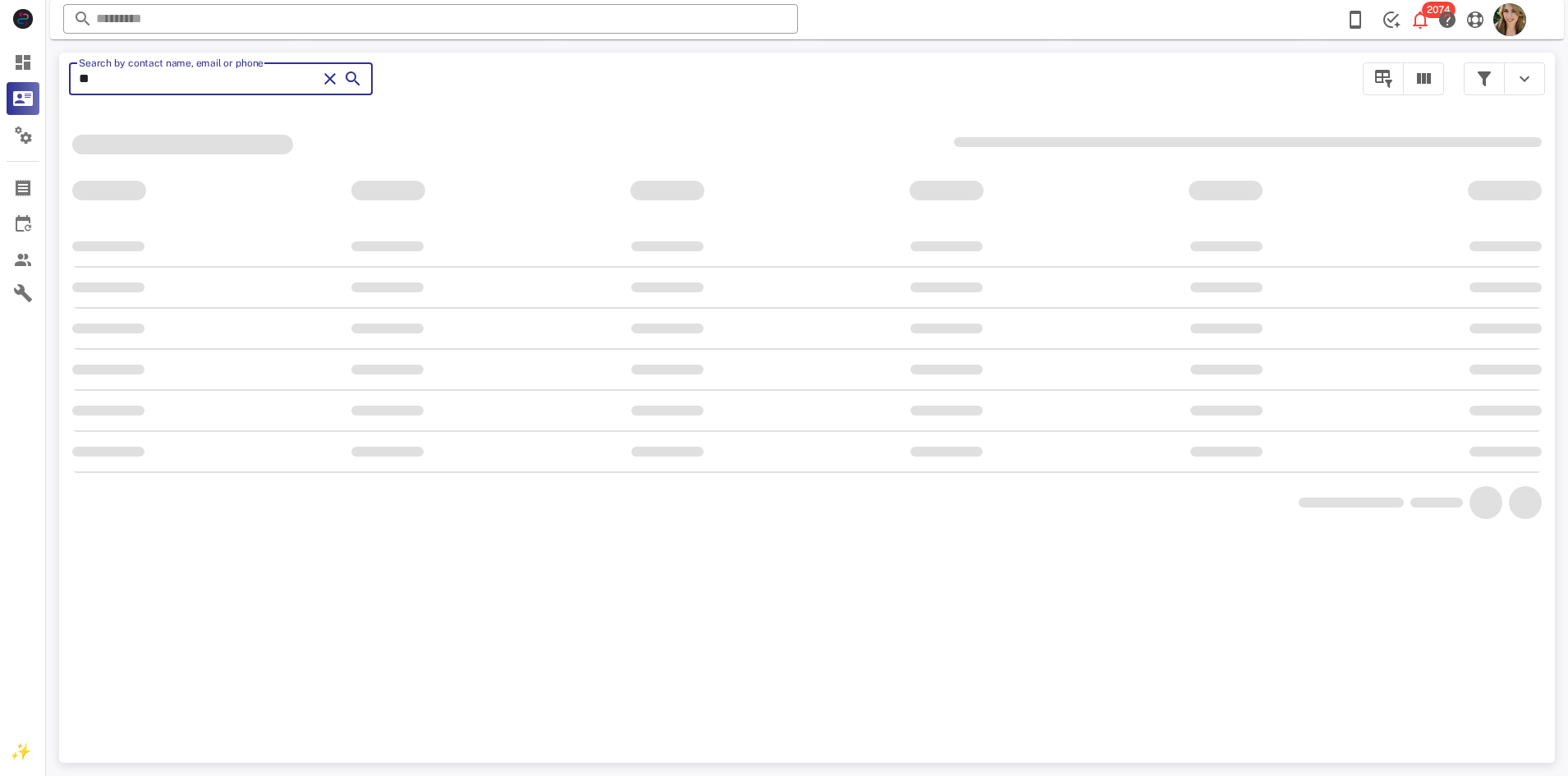 type on "*" 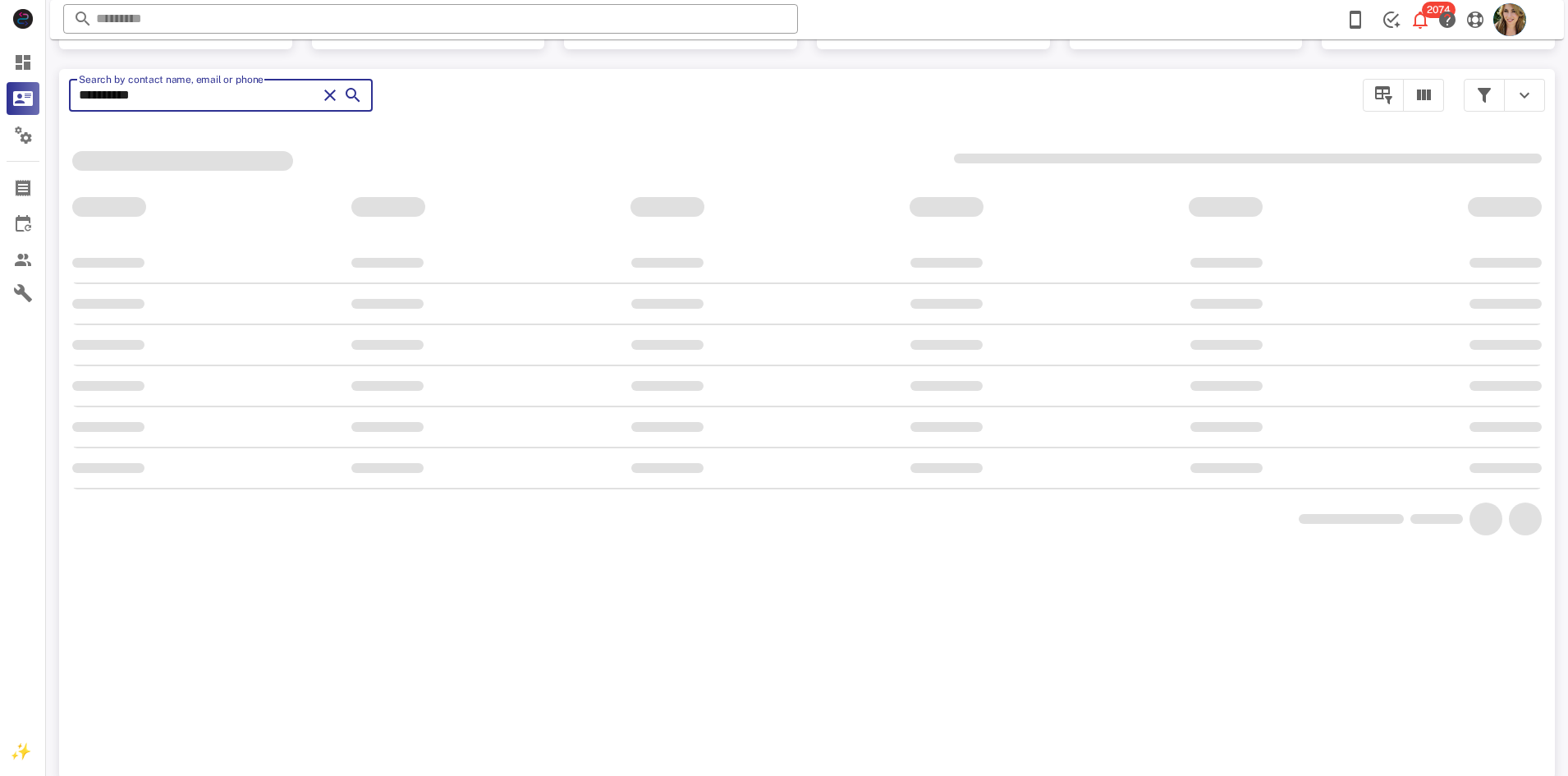 scroll, scrollTop: 168, scrollLeft: 0, axis: vertical 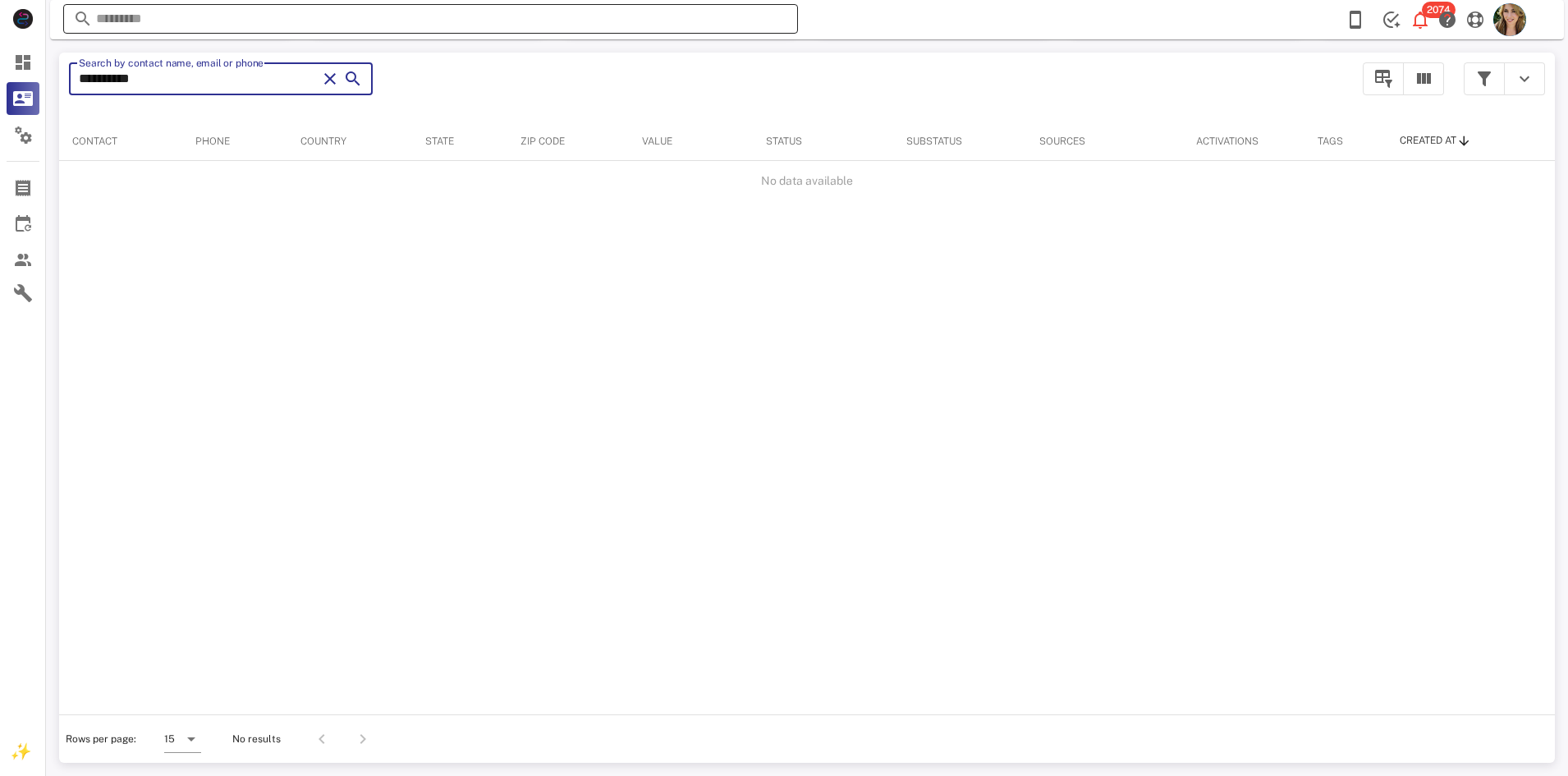 type on "**********" 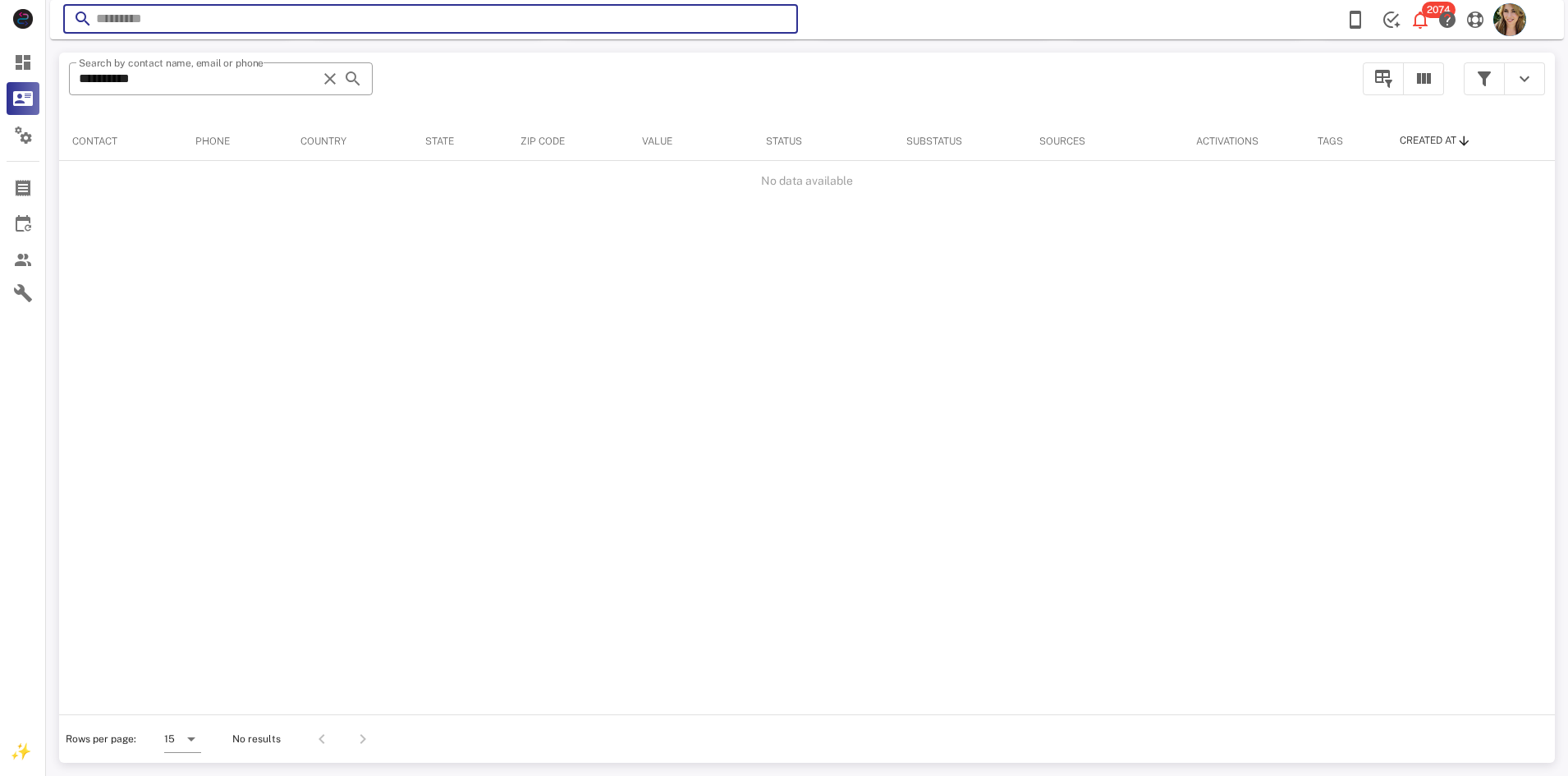 click at bounding box center (430, 19) 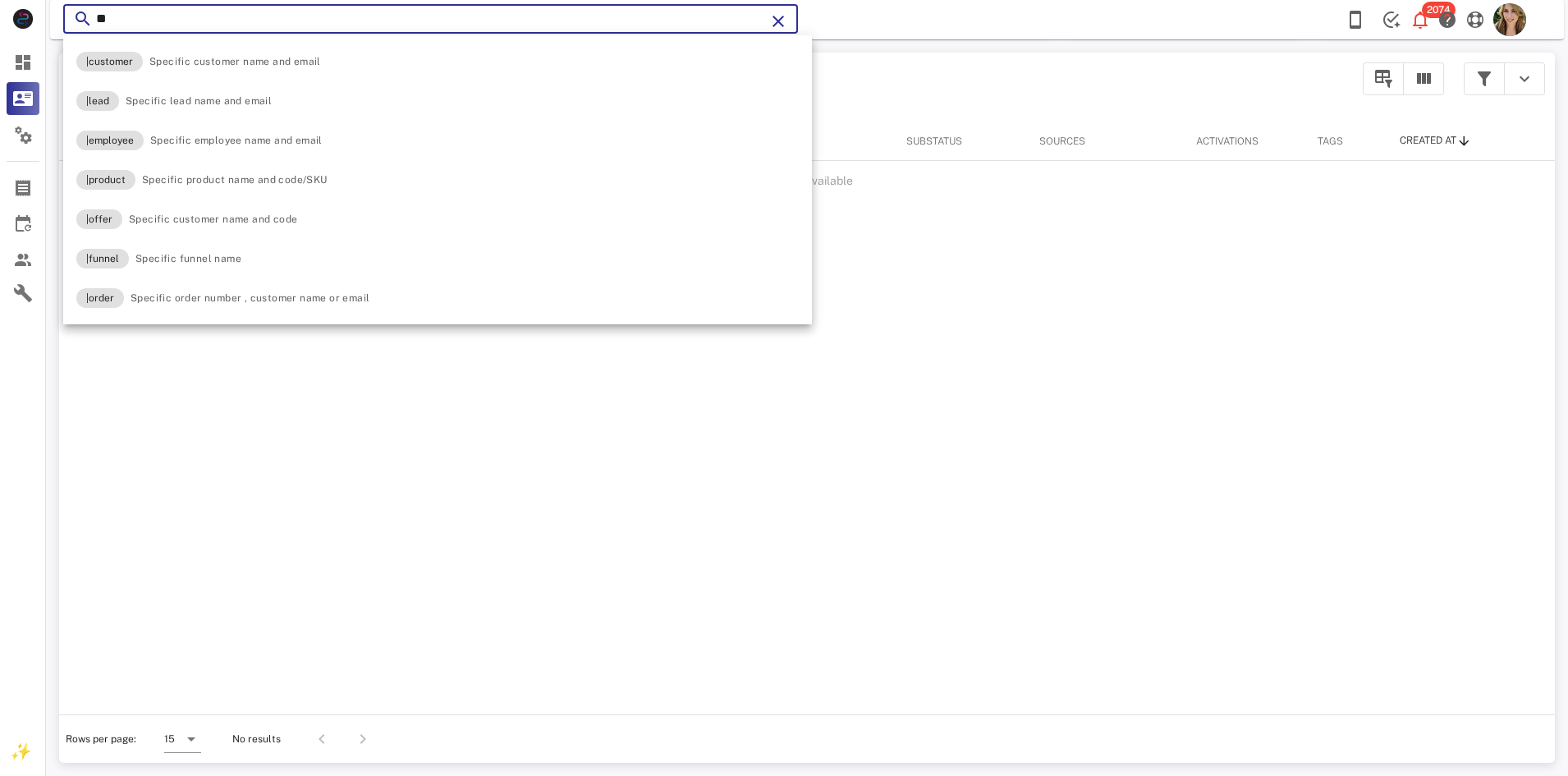 type on "*" 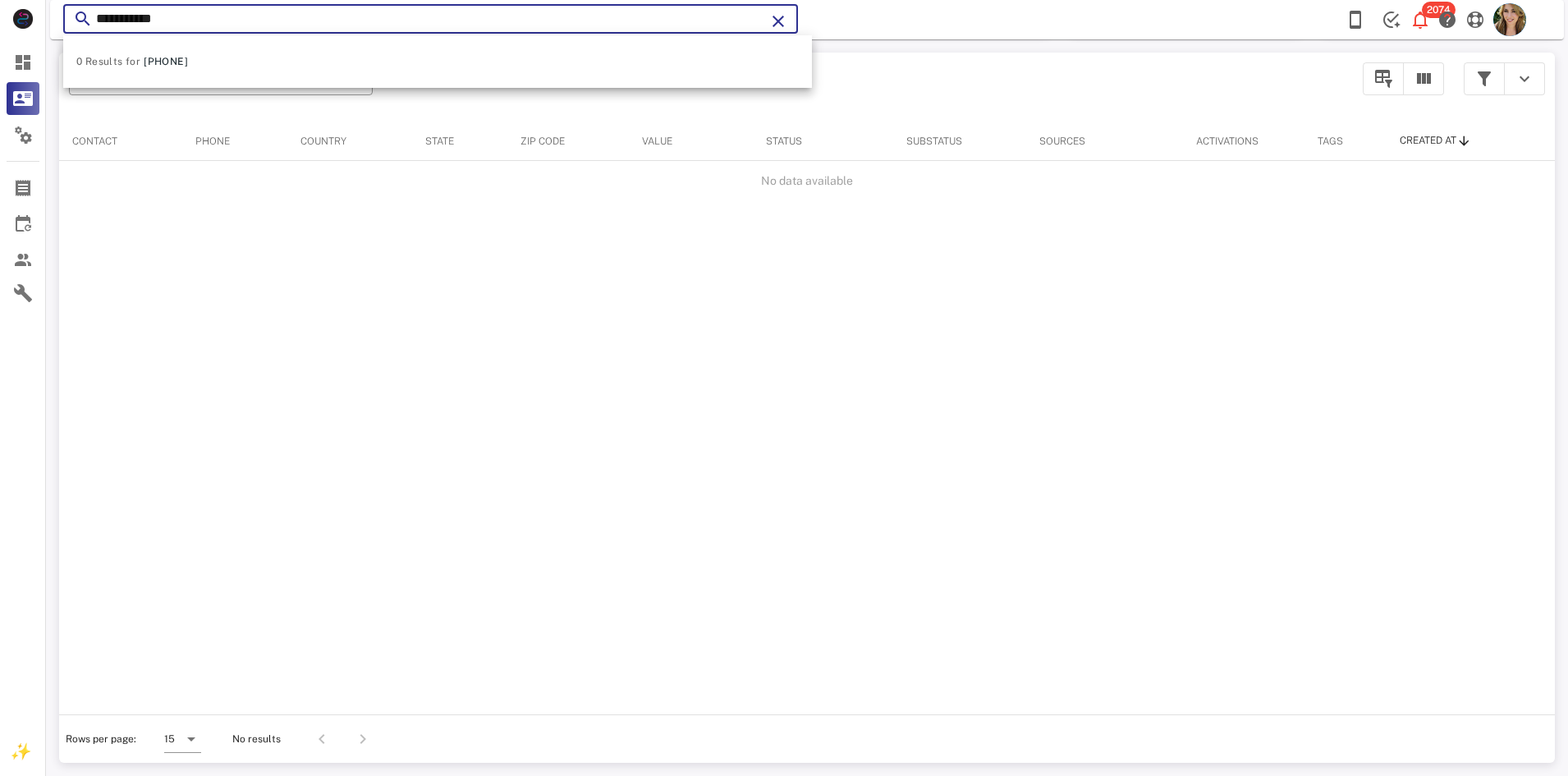 type on "**********" 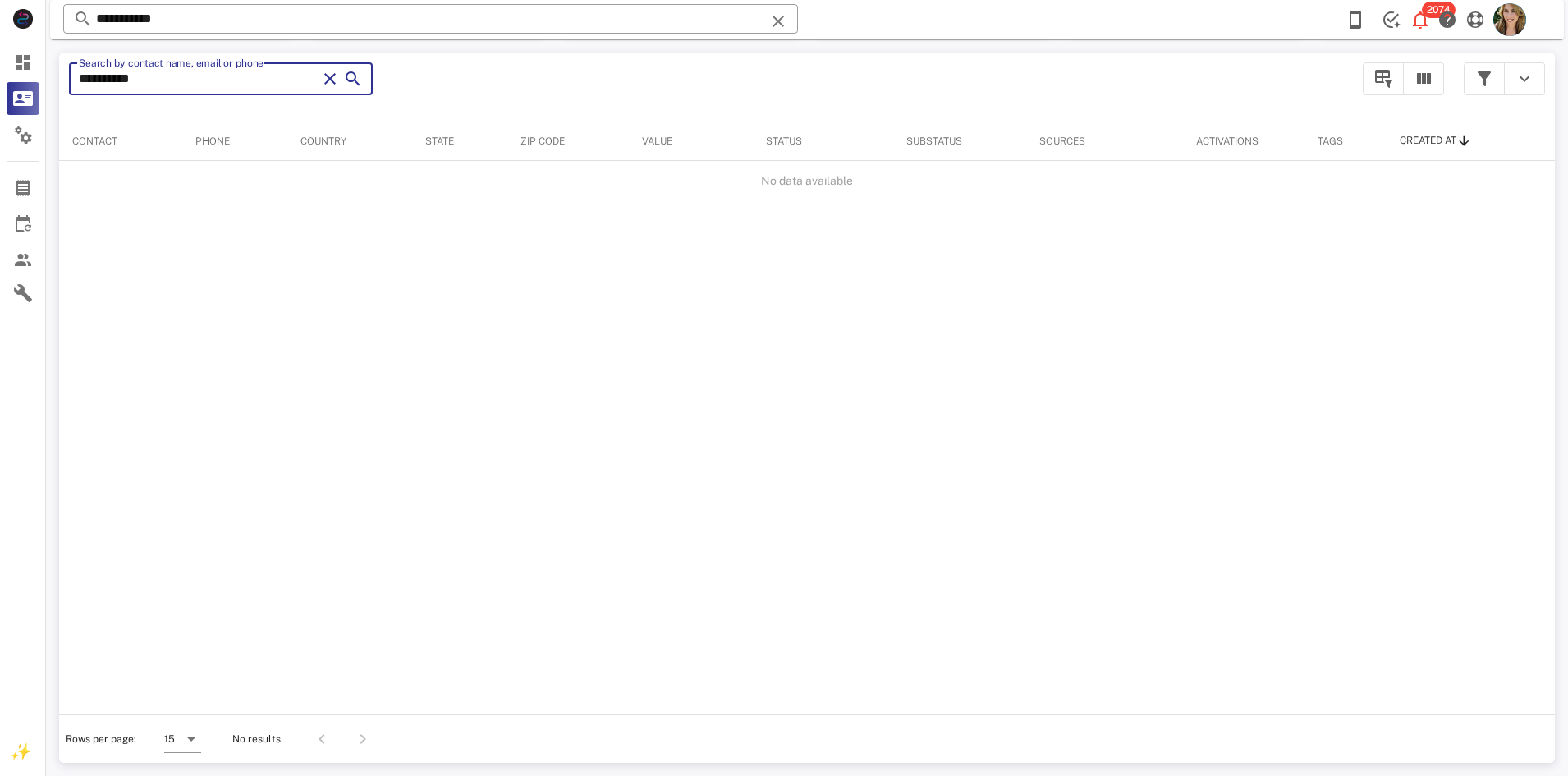 click on "**********" at bounding box center [198, 79] 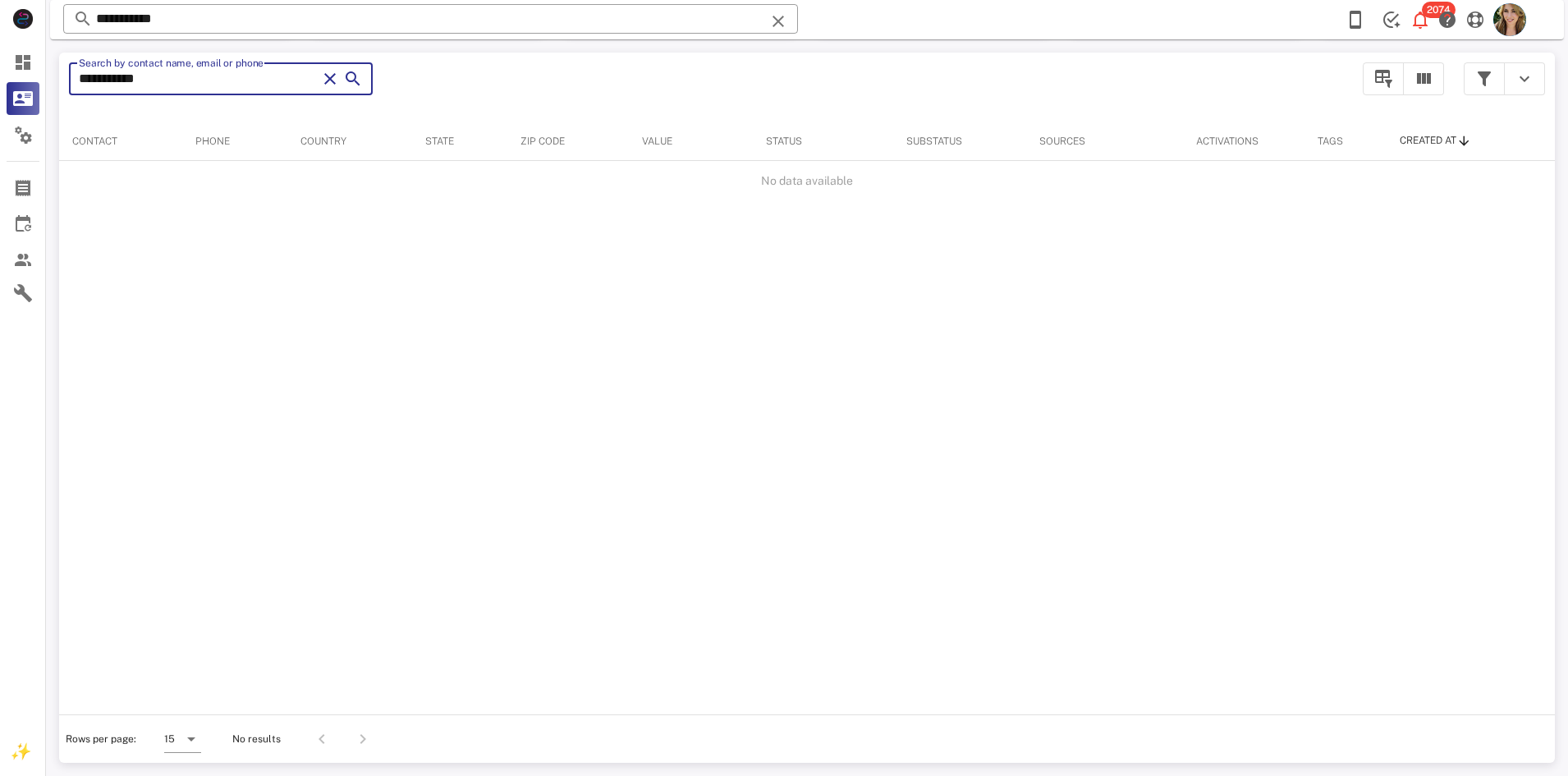 scroll, scrollTop: 151, scrollLeft: 0, axis: vertical 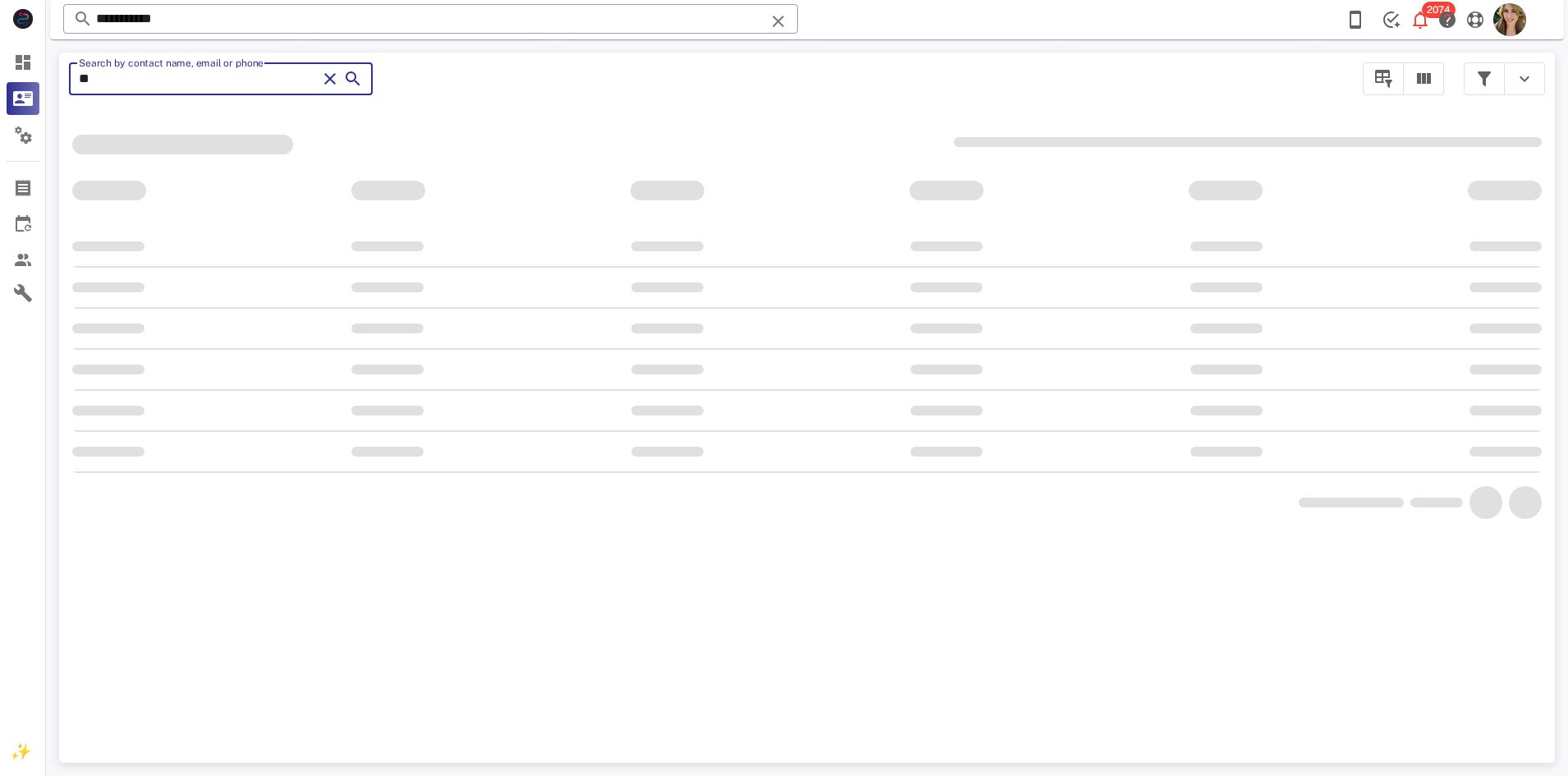 type on "*" 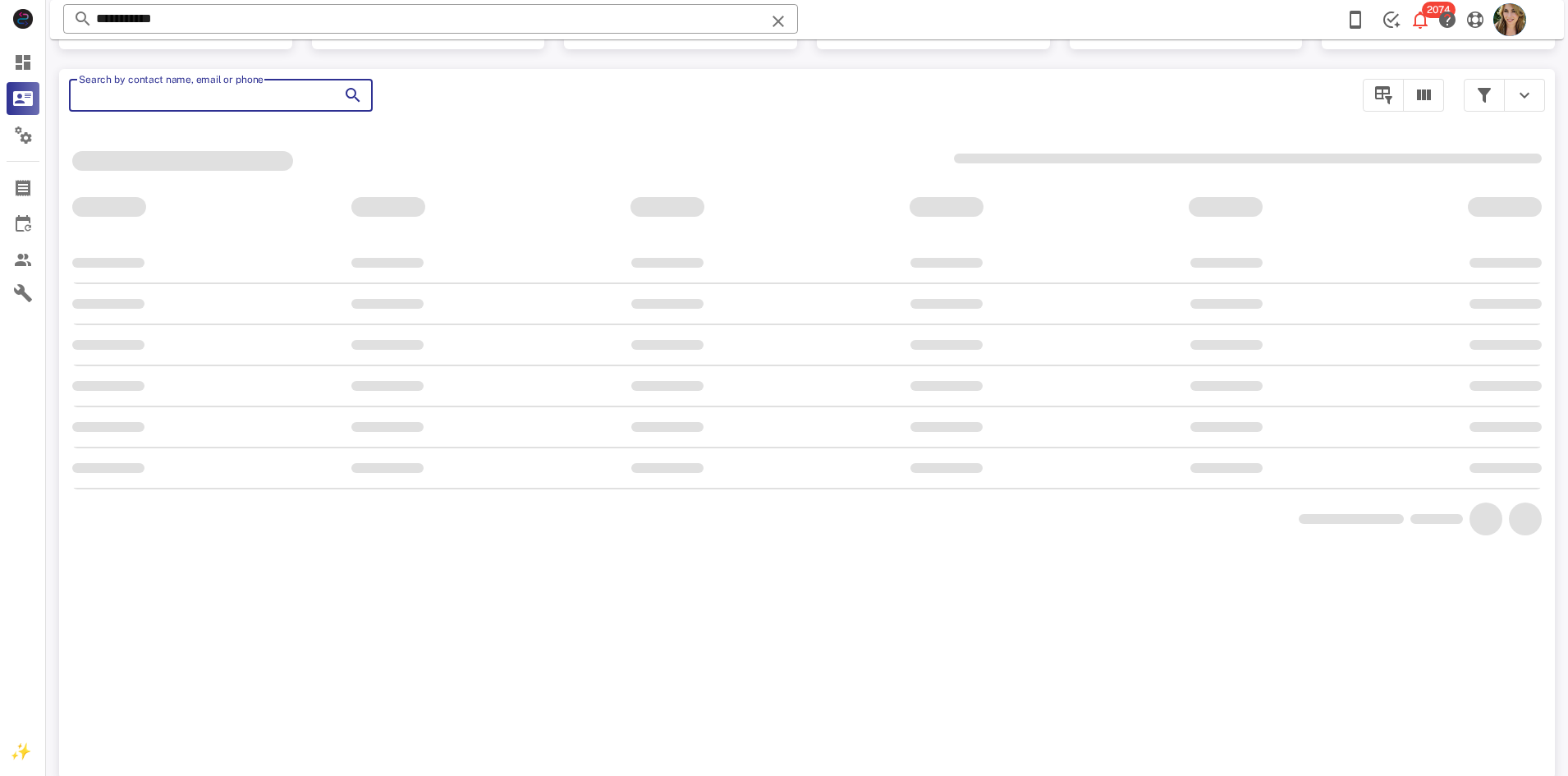 scroll, scrollTop: 168, scrollLeft: 0, axis: vertical 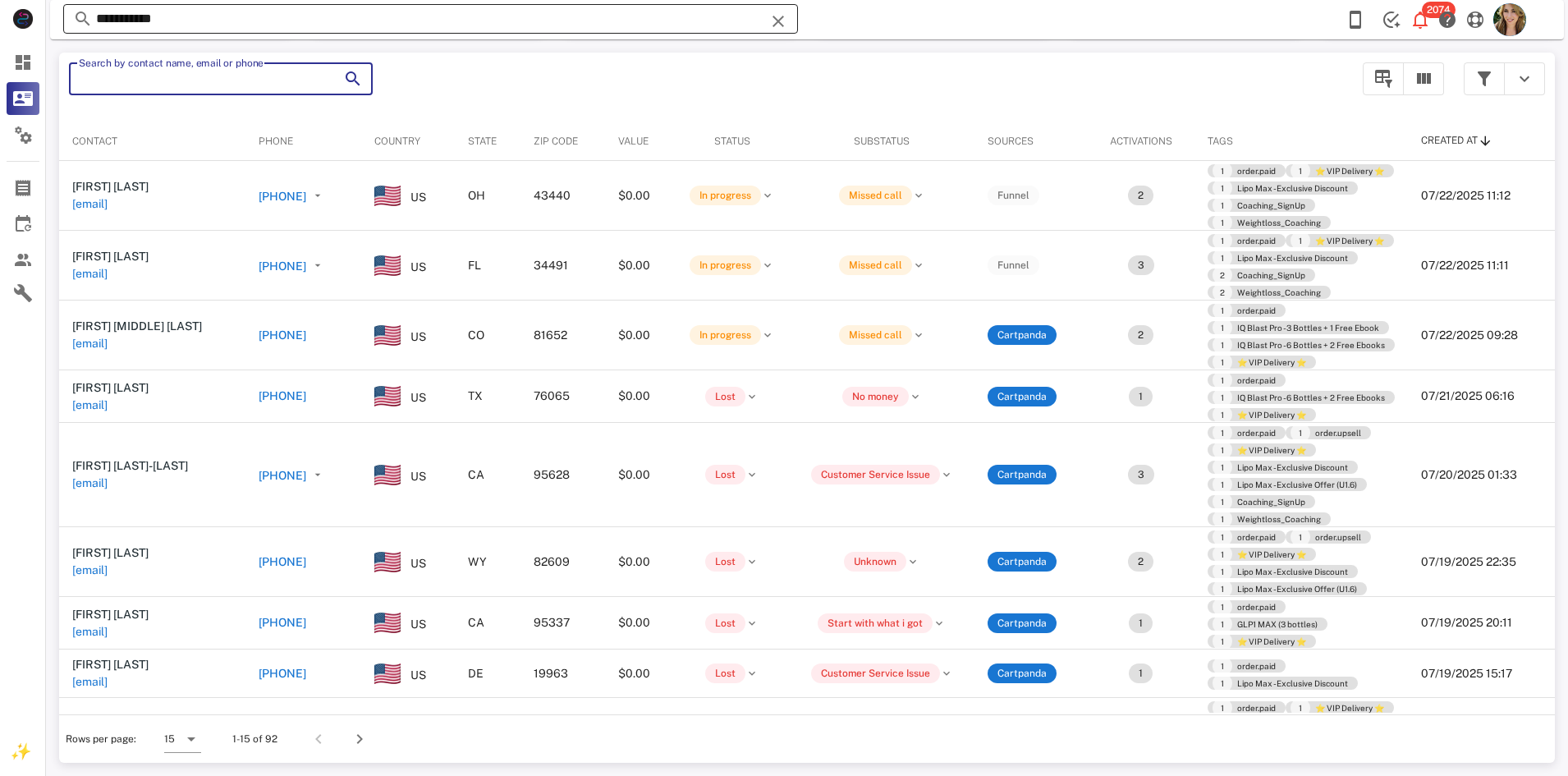 type 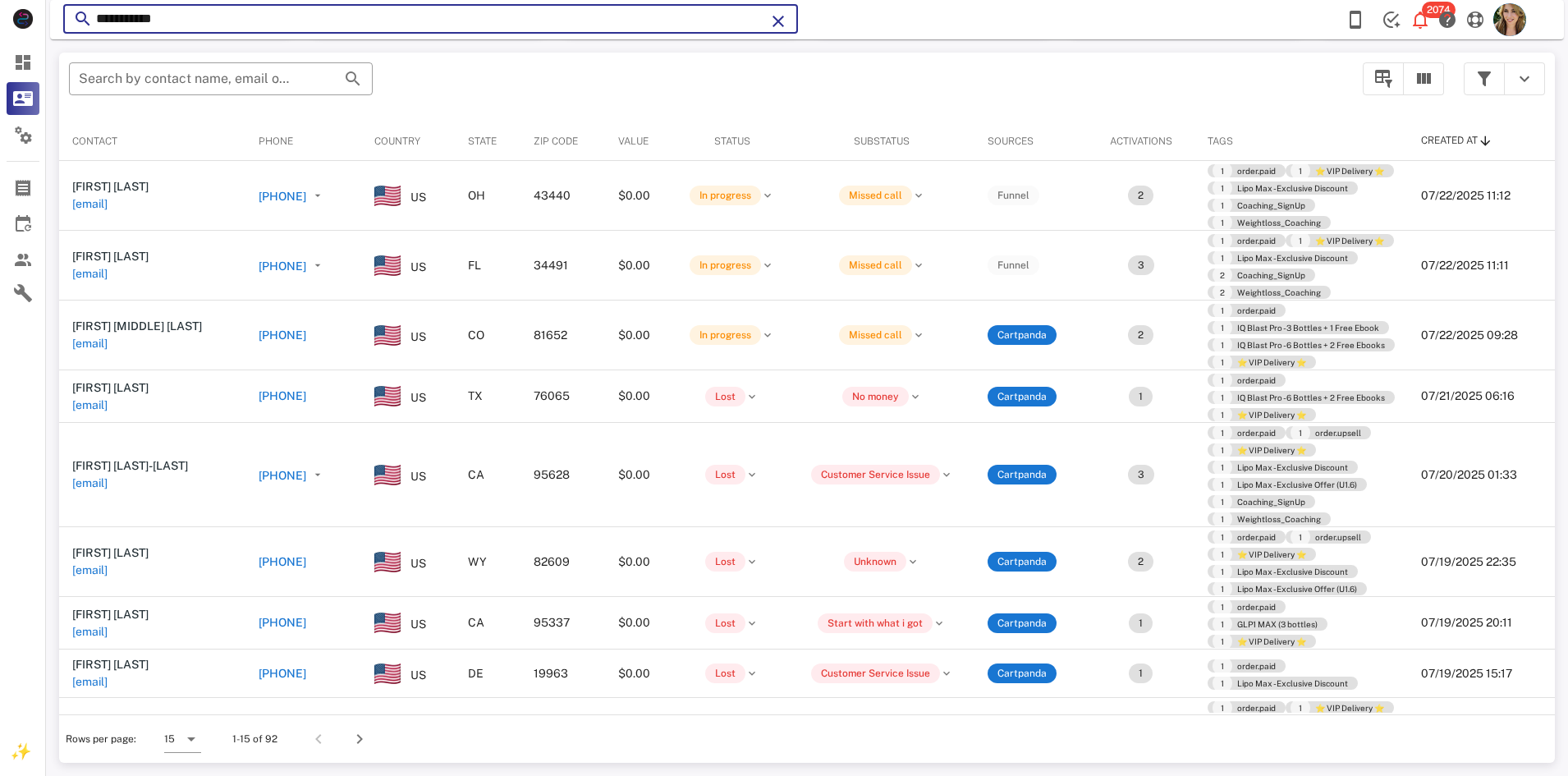 click on "**********" at bounding box center (430, 19) 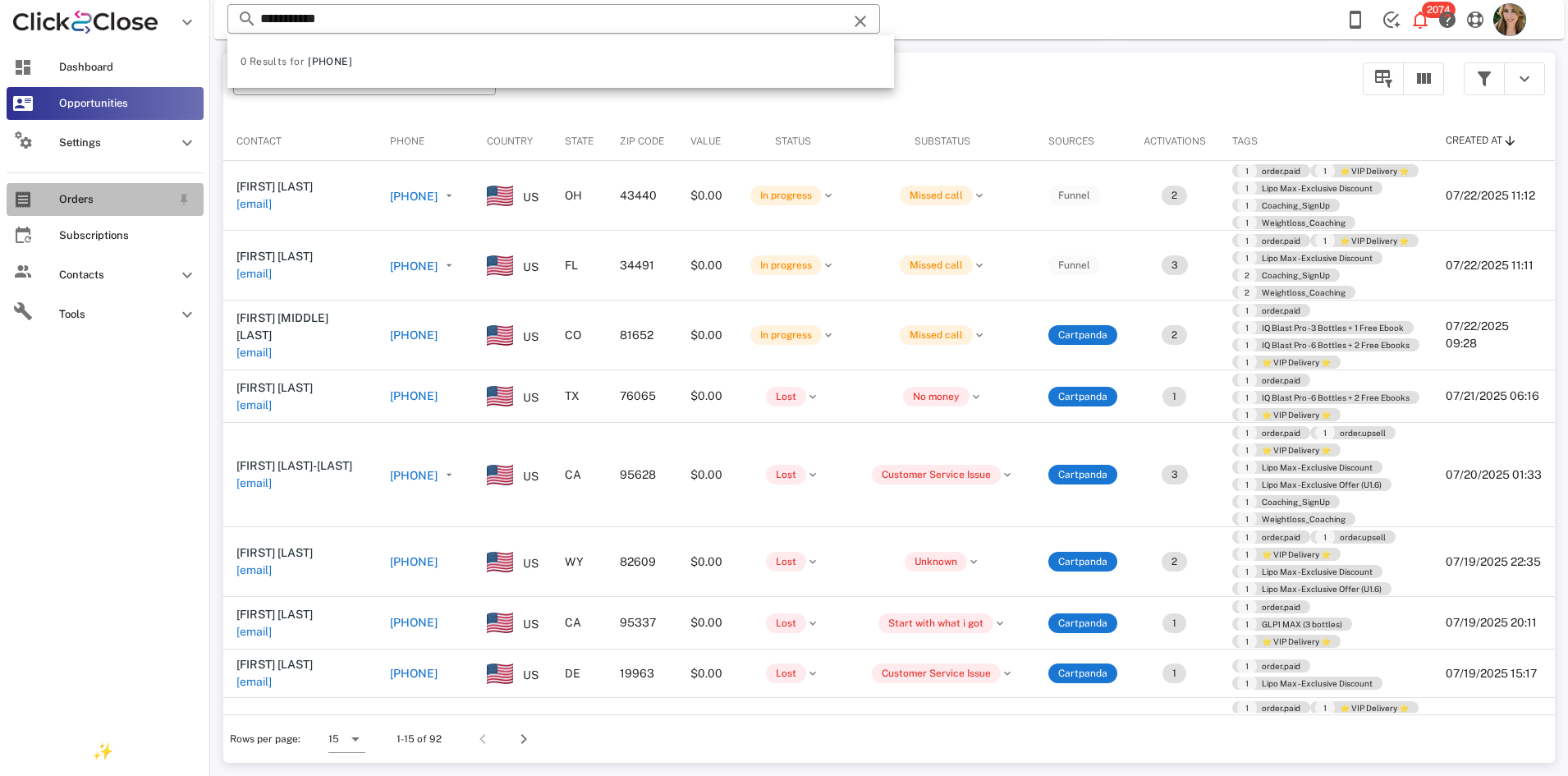 click on "Orders" at bounding box center (115, 200) 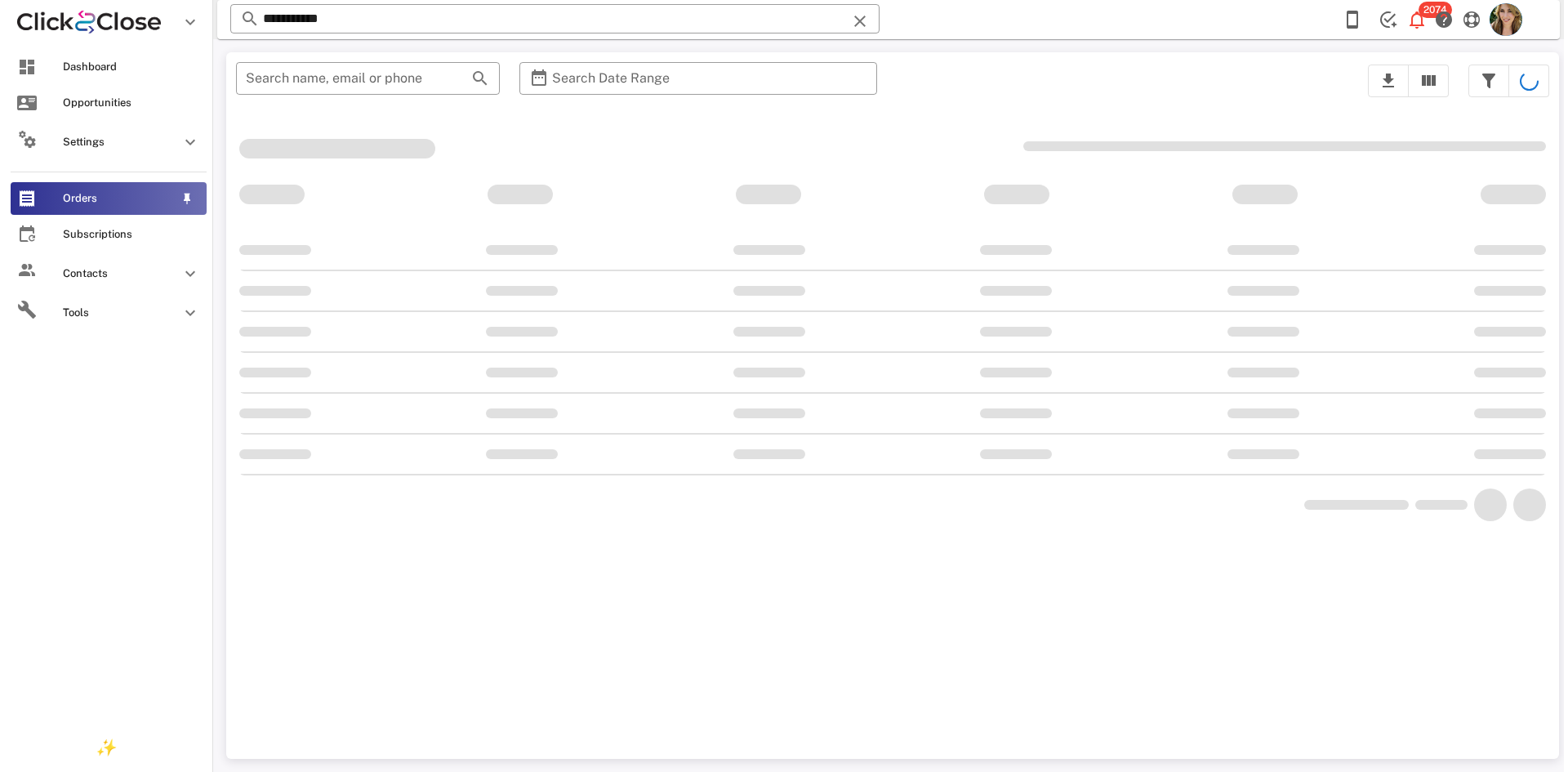 scroll, scrollTop: 0, scrollLeft: 0, axis: both 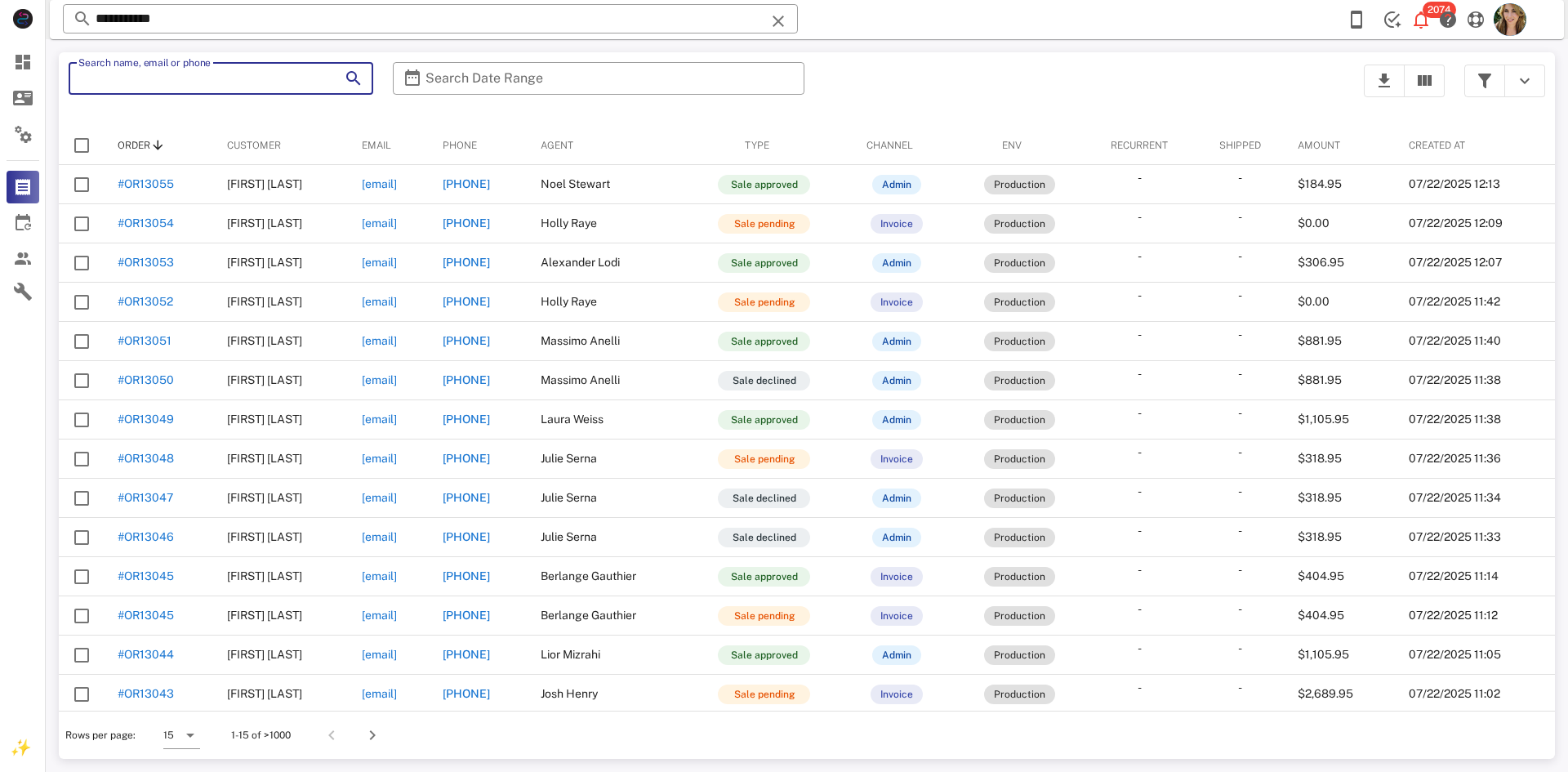 click on "Search name, email or phone" at bounding box center [198, 78] 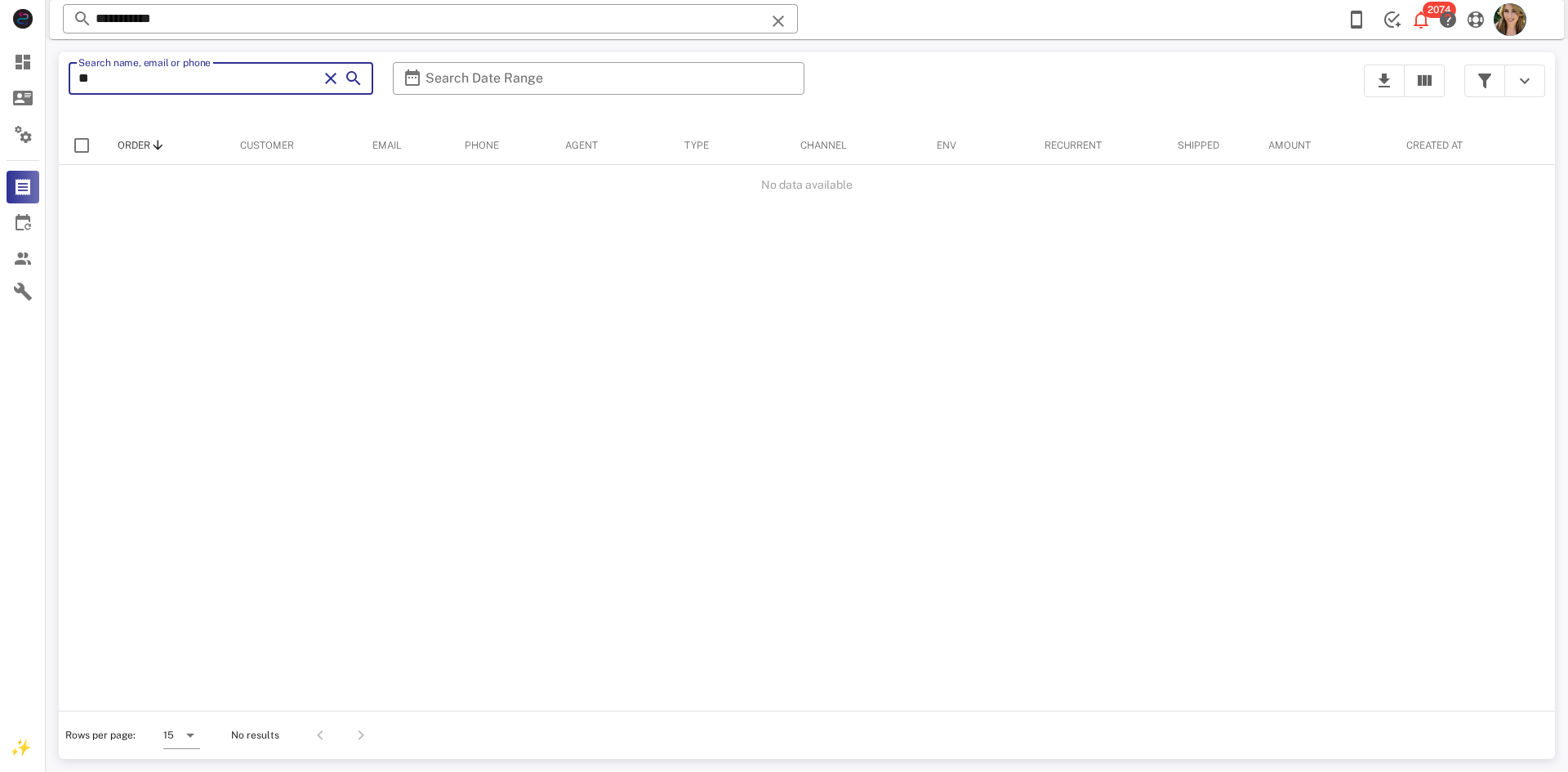 type on "*" 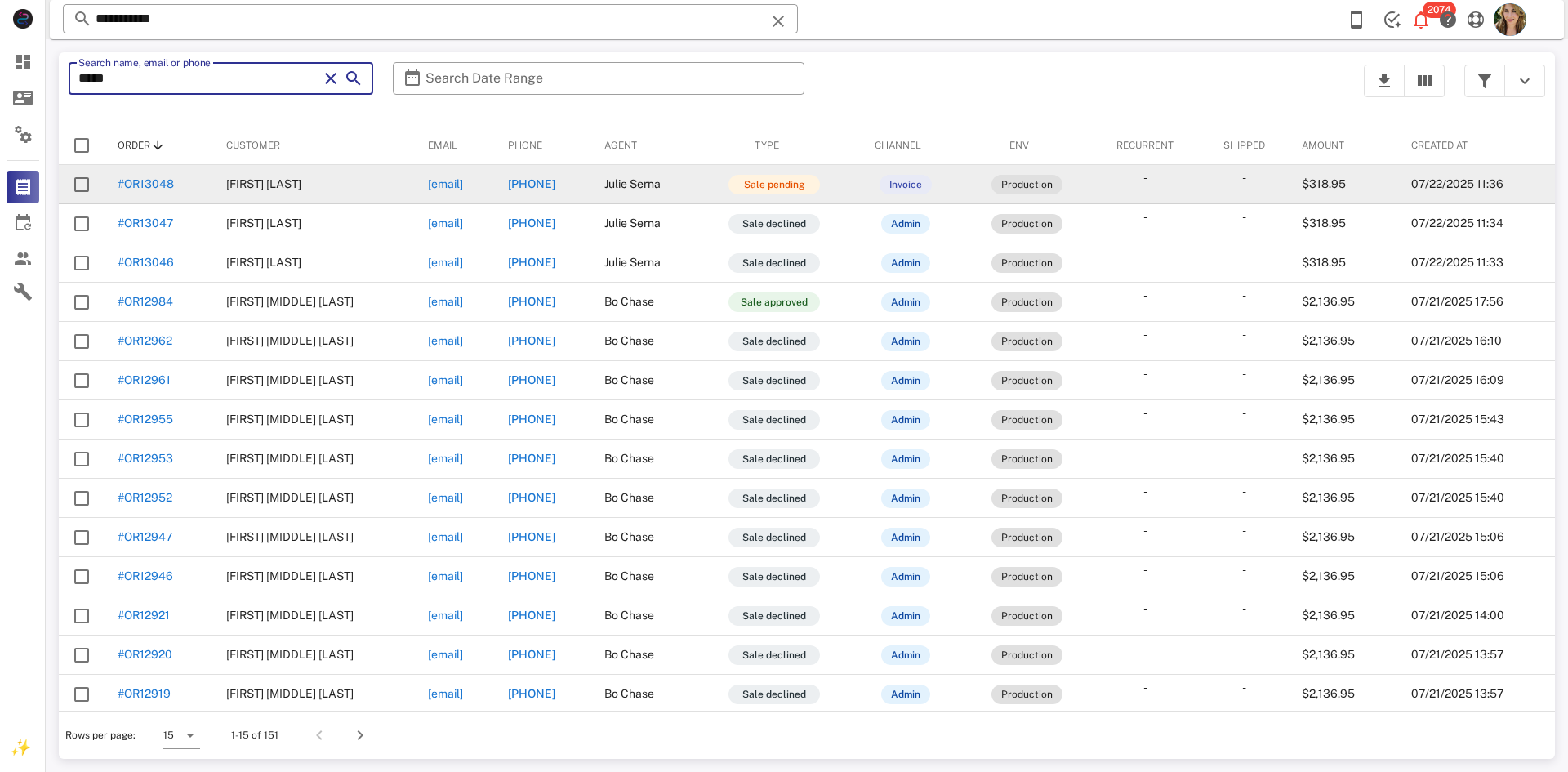 type on "*****" 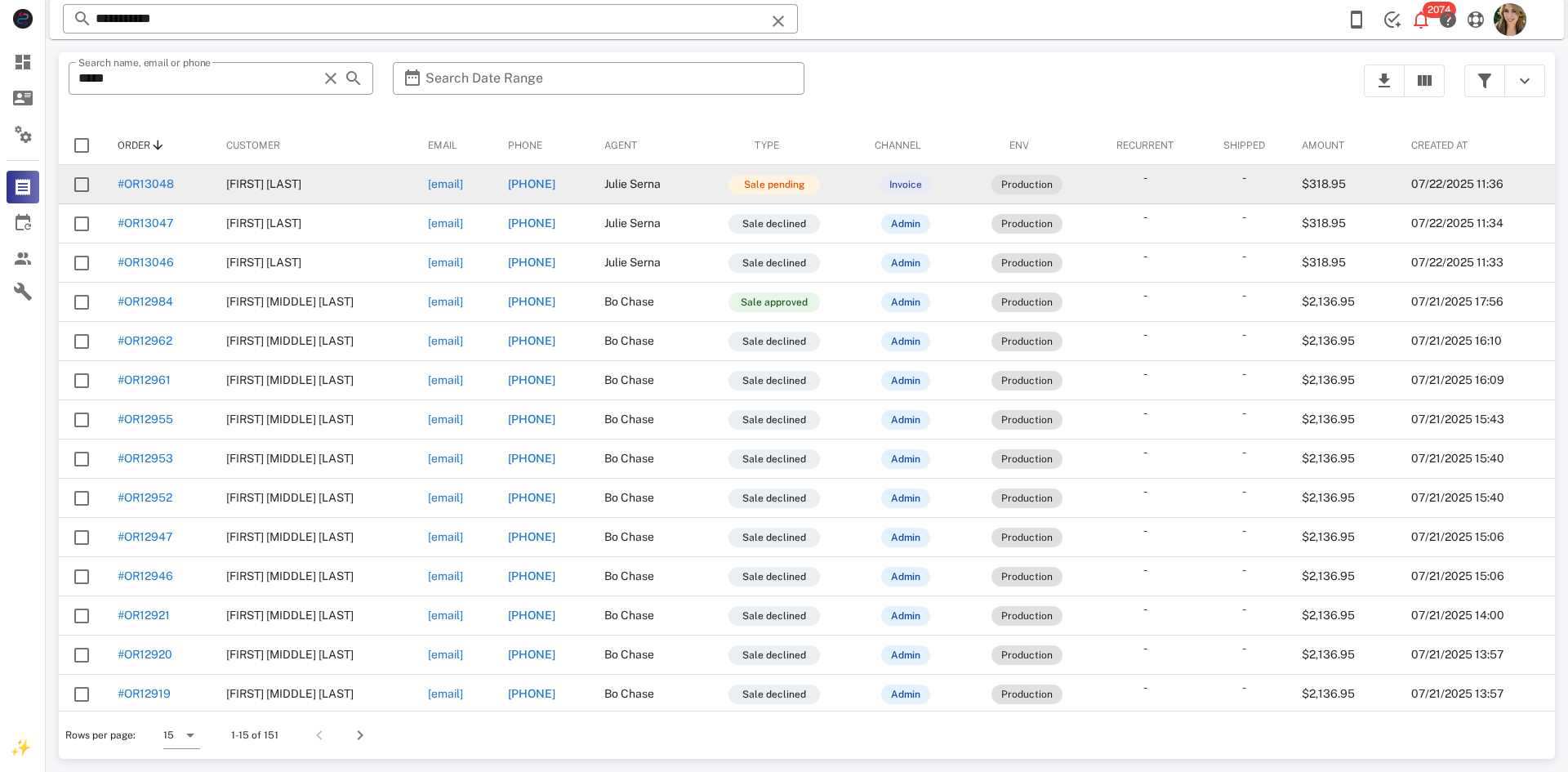 click on "+13184589362" at bounding box center (532, 184) 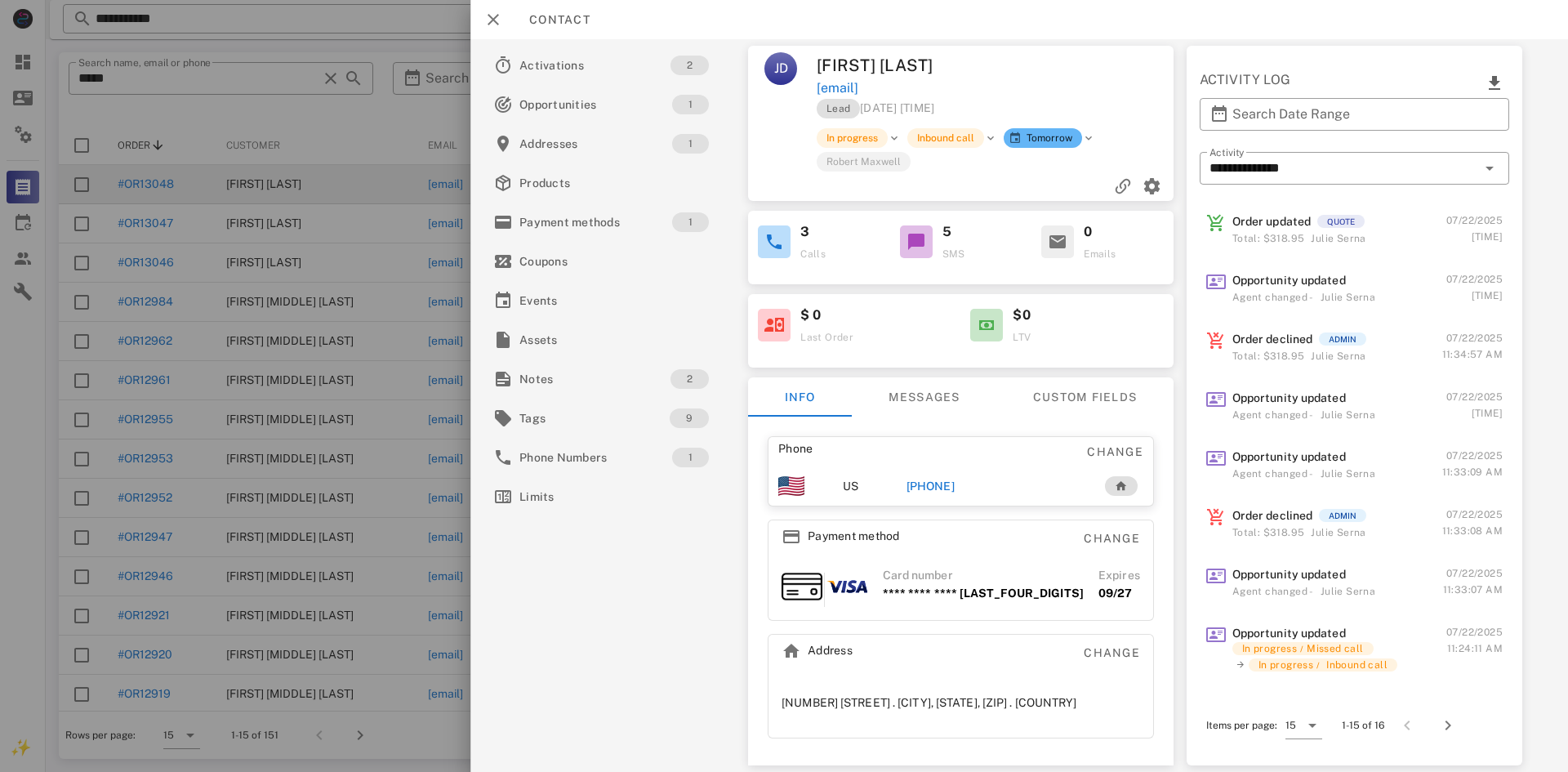 click on "+13184589362" at bounding box center (930, 486) 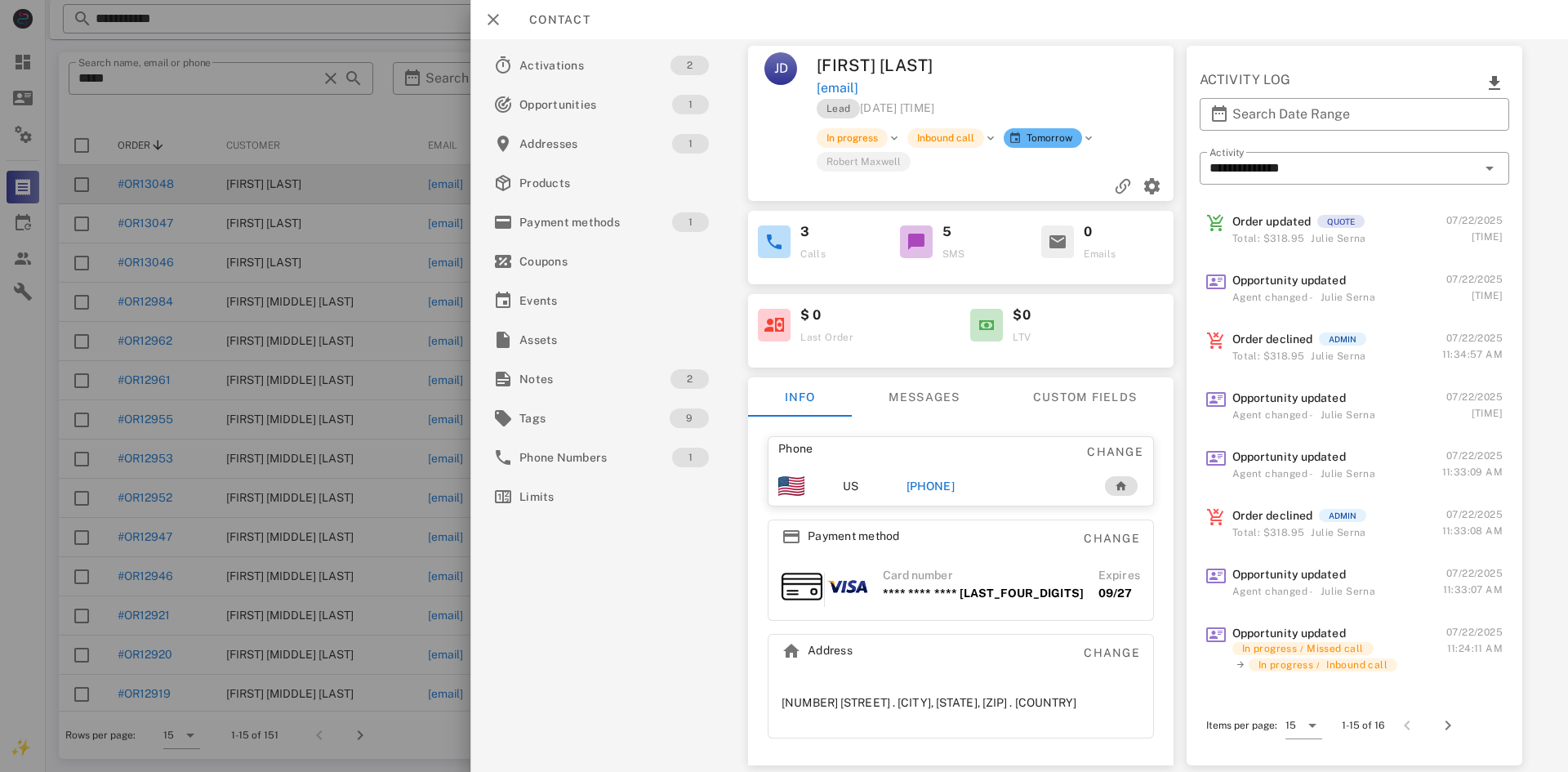 click on "QUOTE" at bounding box center [1341, 221] 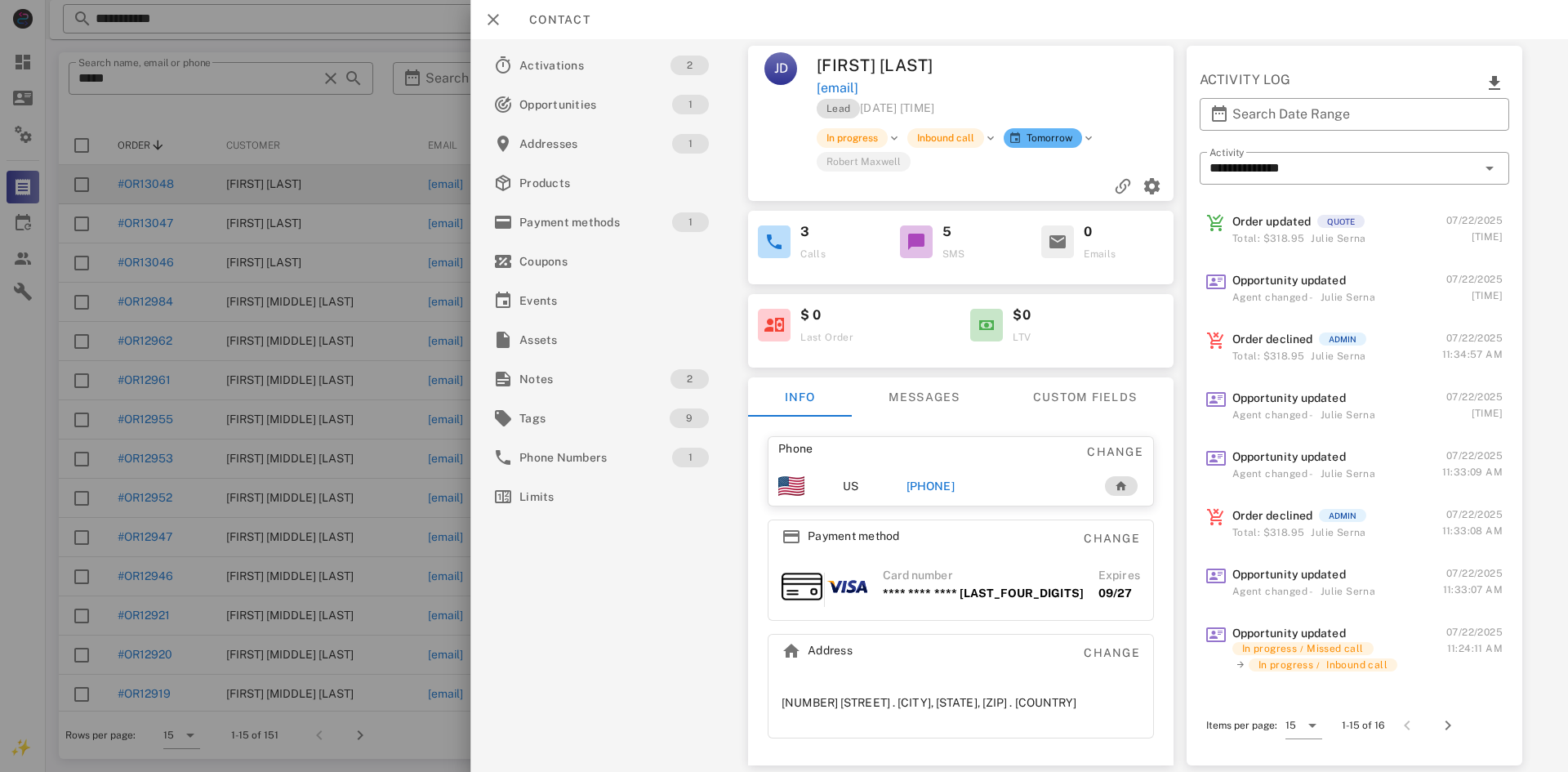 click on "Order updated" at bounding box center [1272, 221] 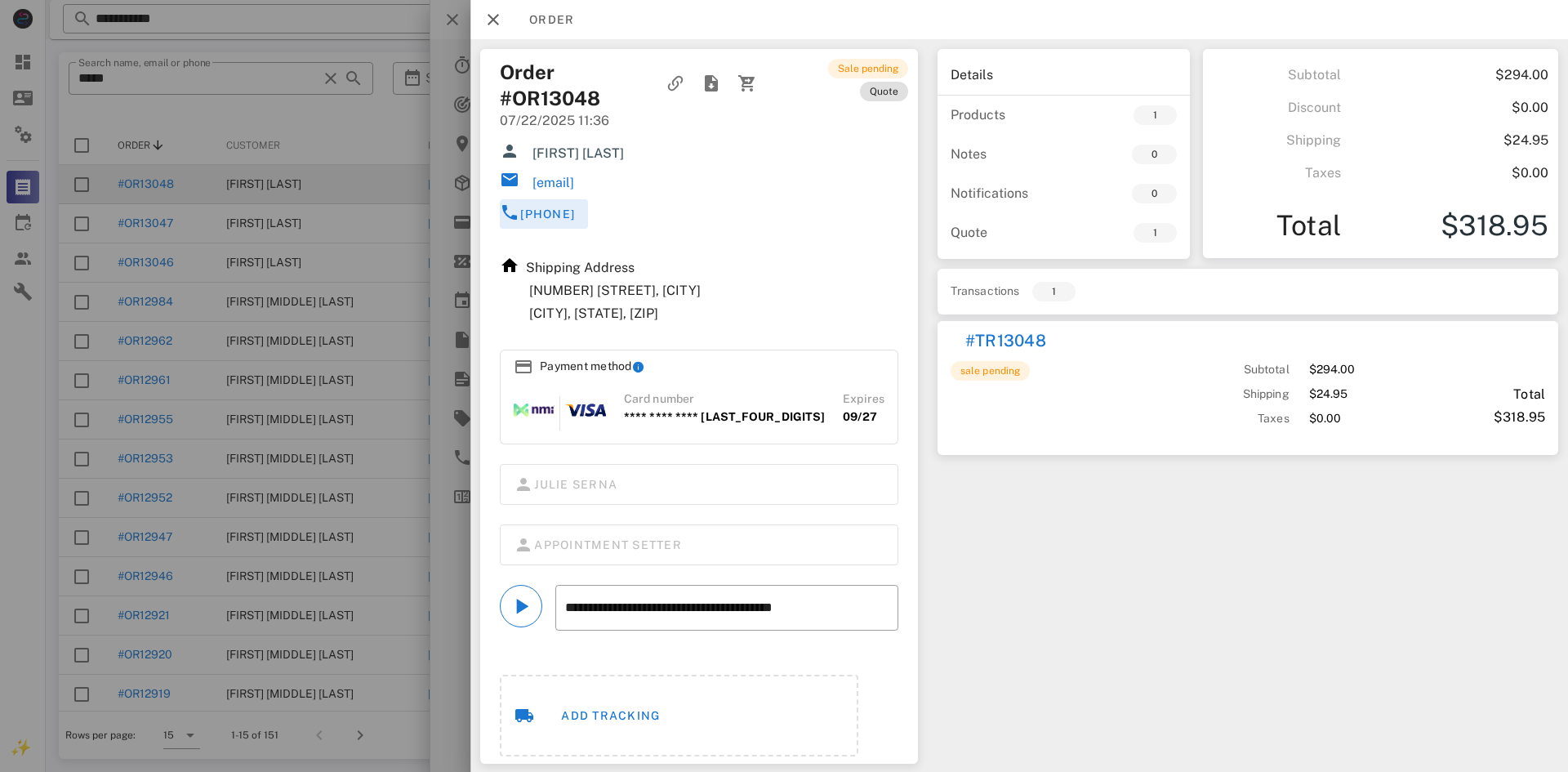 click on "+13184589362" at bounding box center [547, 214] 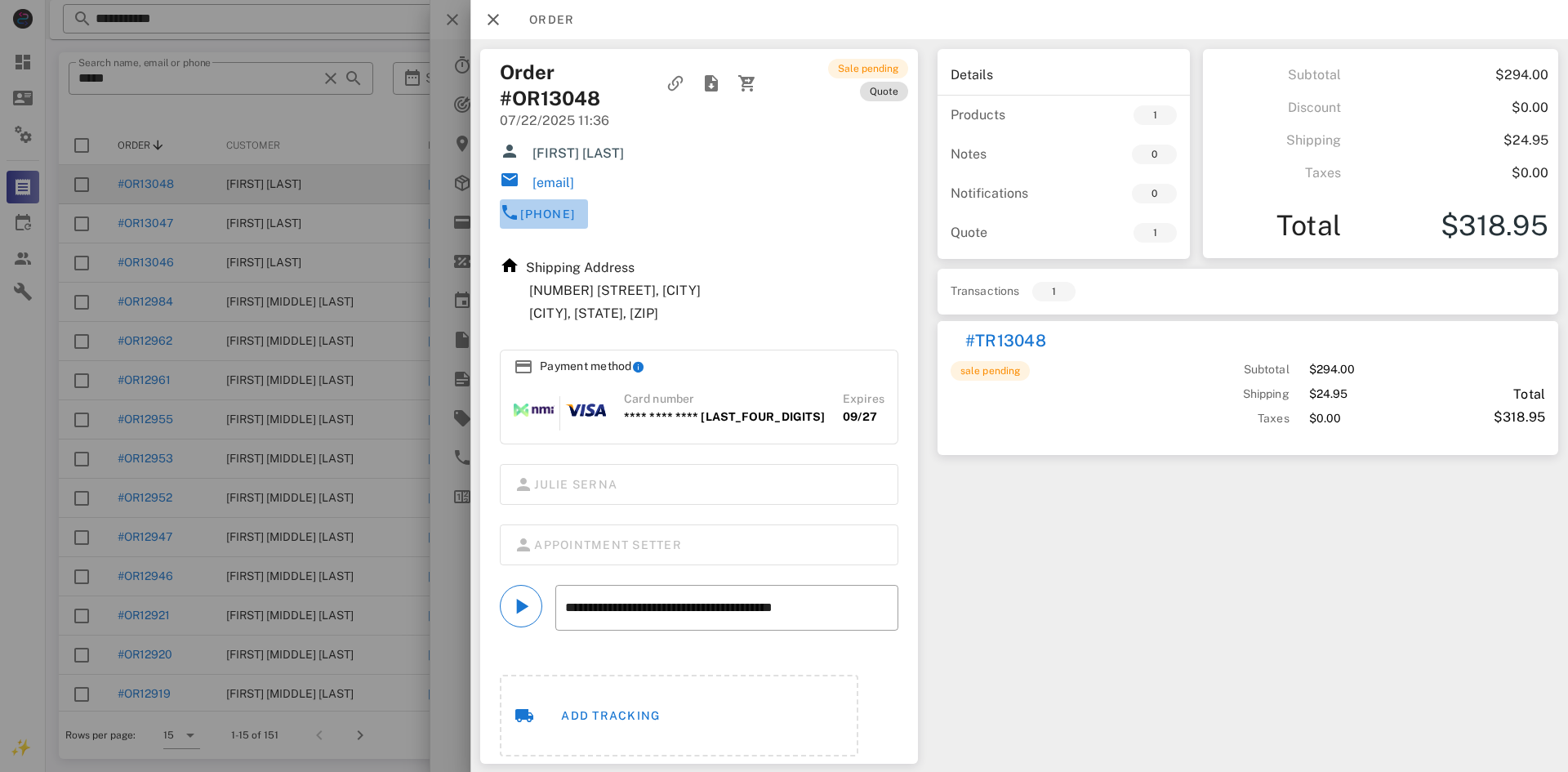 click on "+13184589362" at bounding box center (547, 214) 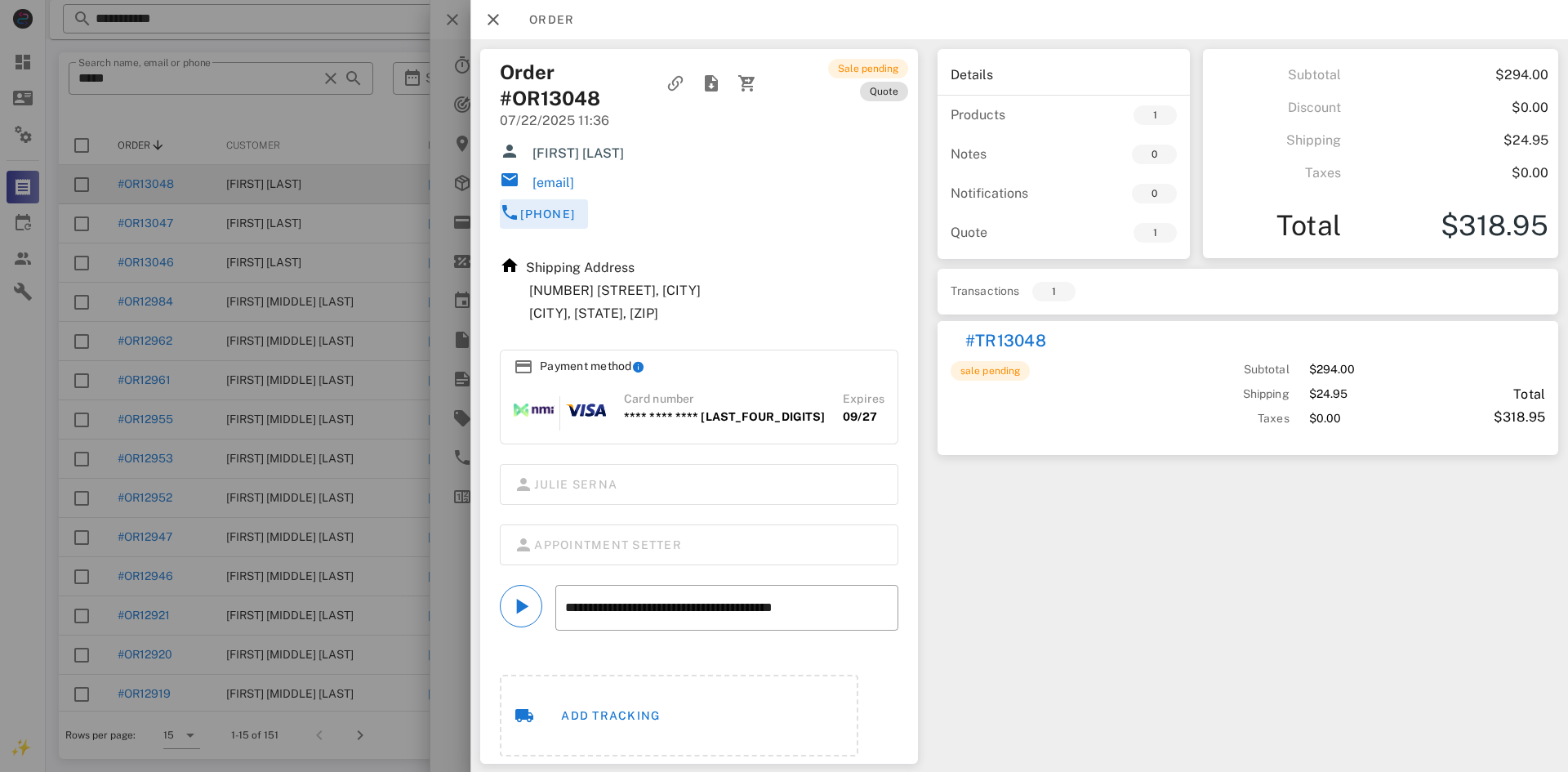 click on "+13184589362" at bounding box center (547, 214) 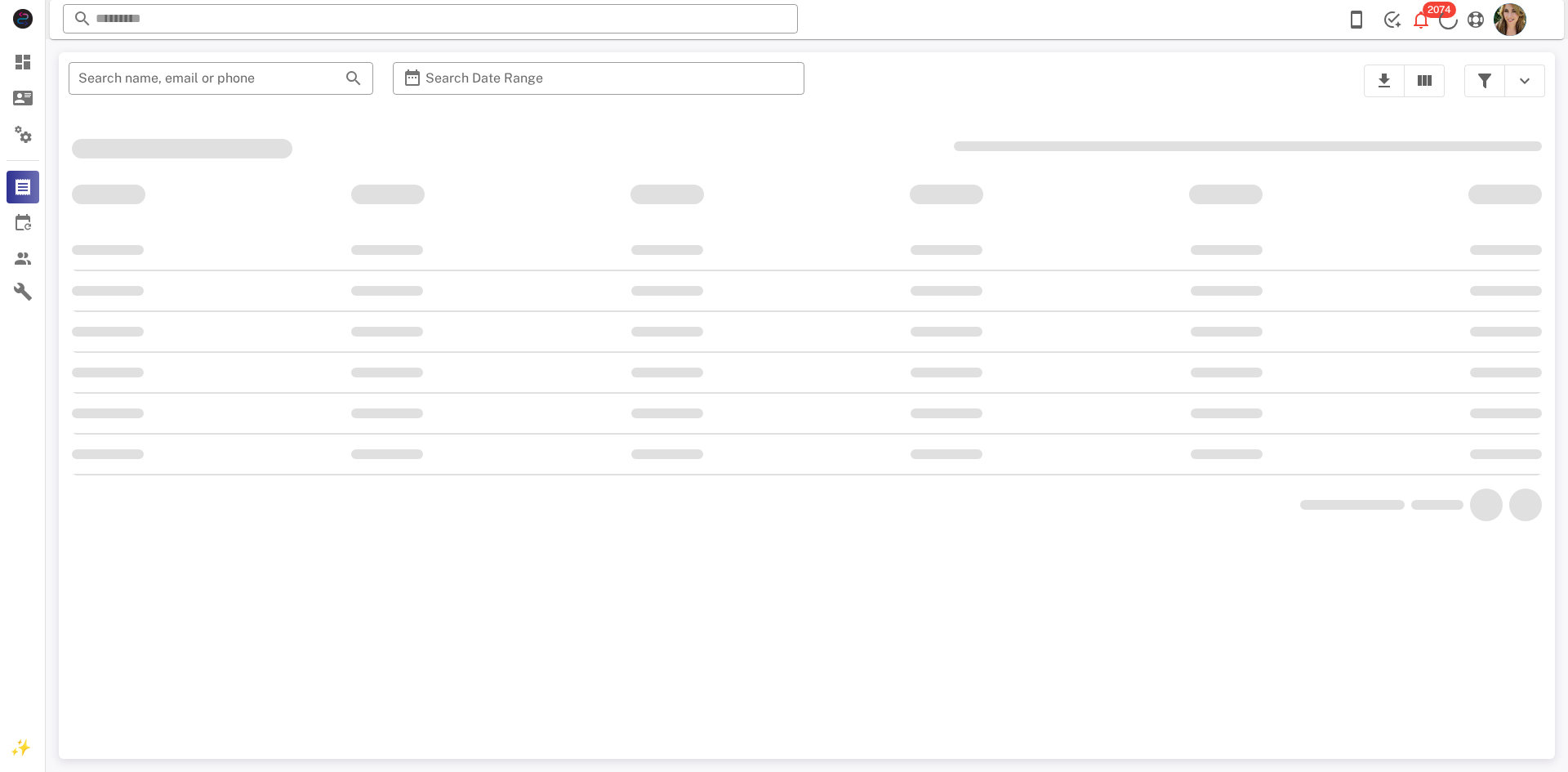 scroll, scrollTop: 0, scrollLeft: 0, axis: both 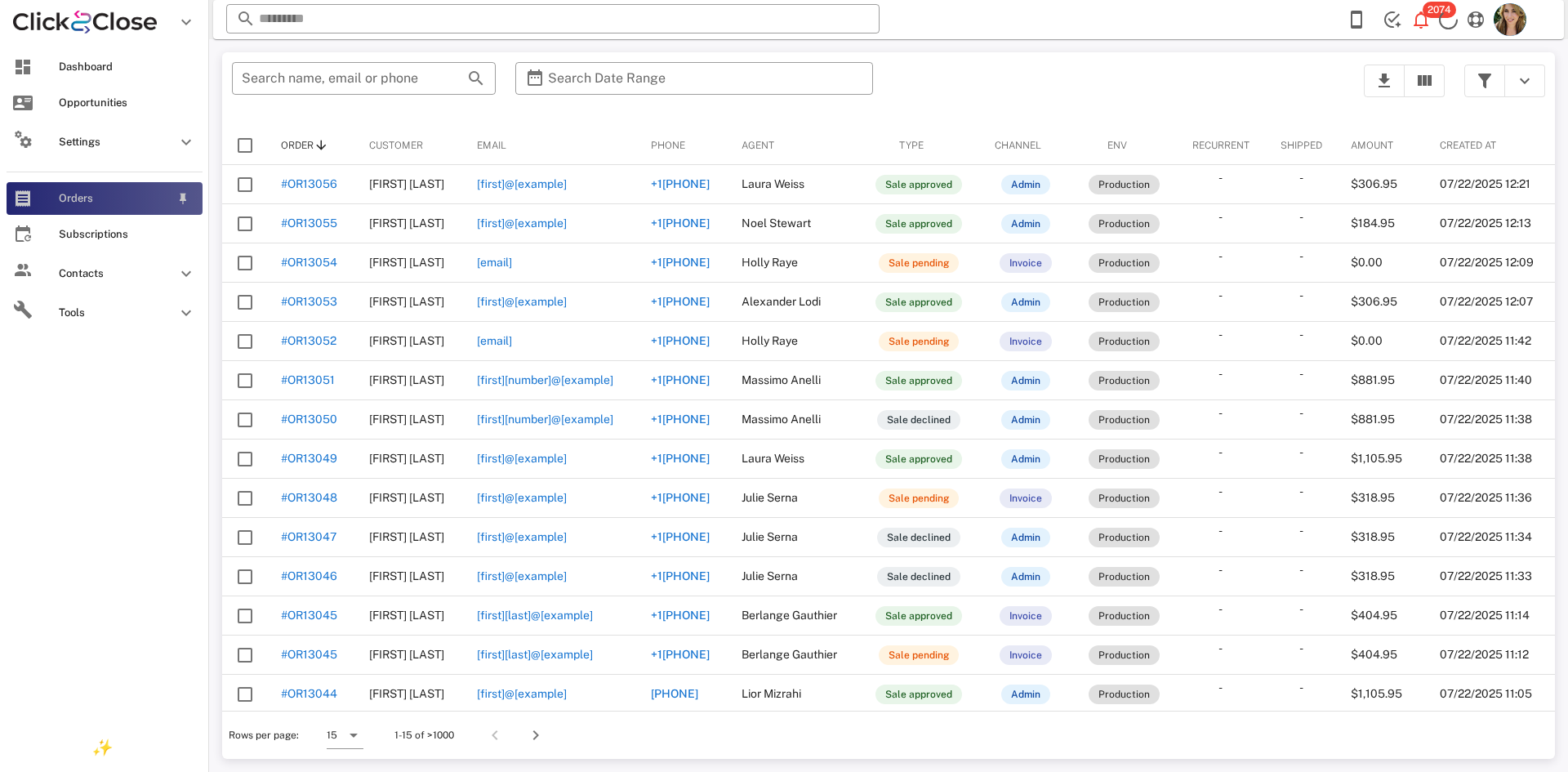 click on "Orders" at bounding box center (105, 199) 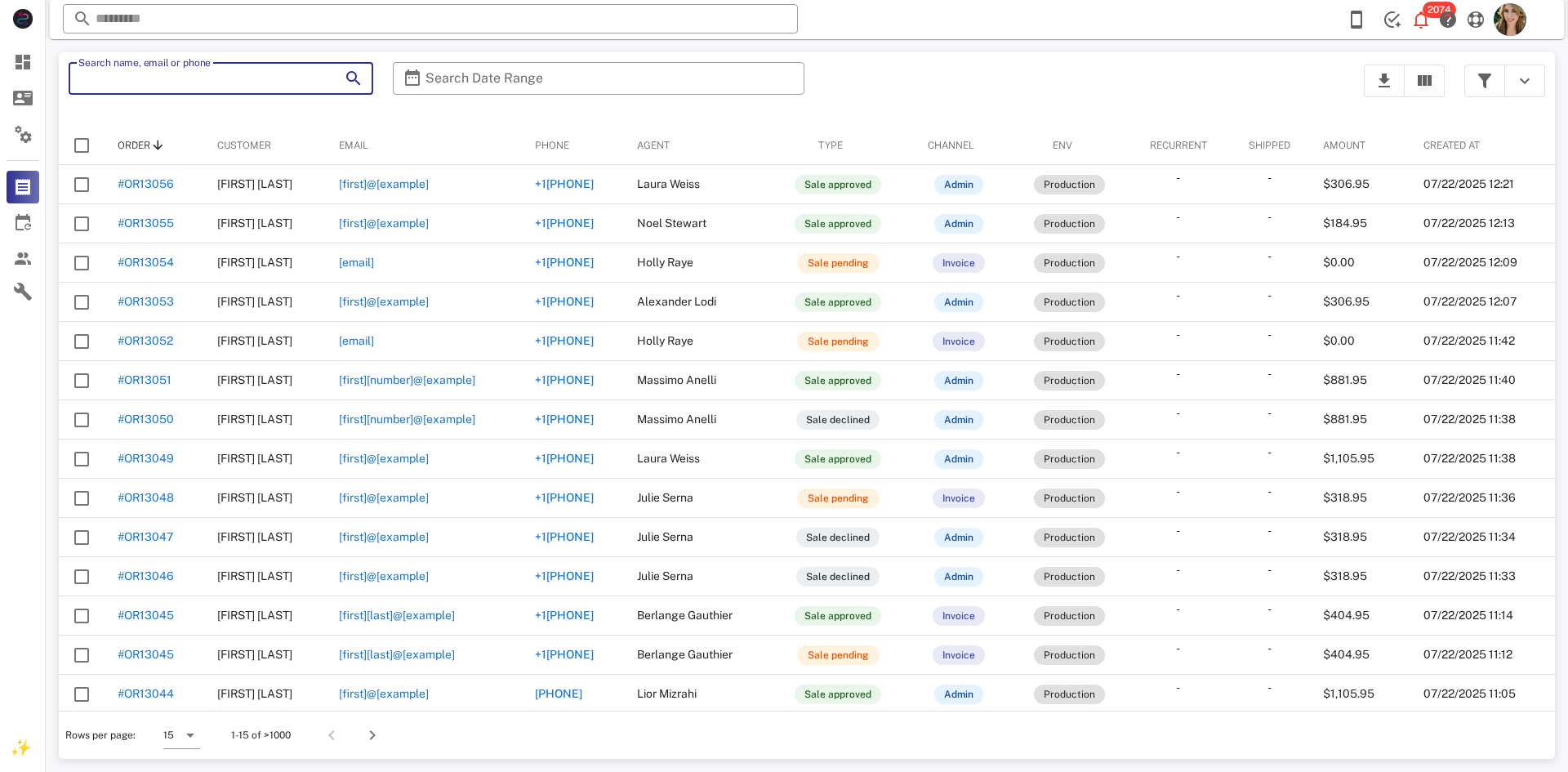 click on "Search name, email or phone" at bounding box center [198, 78] 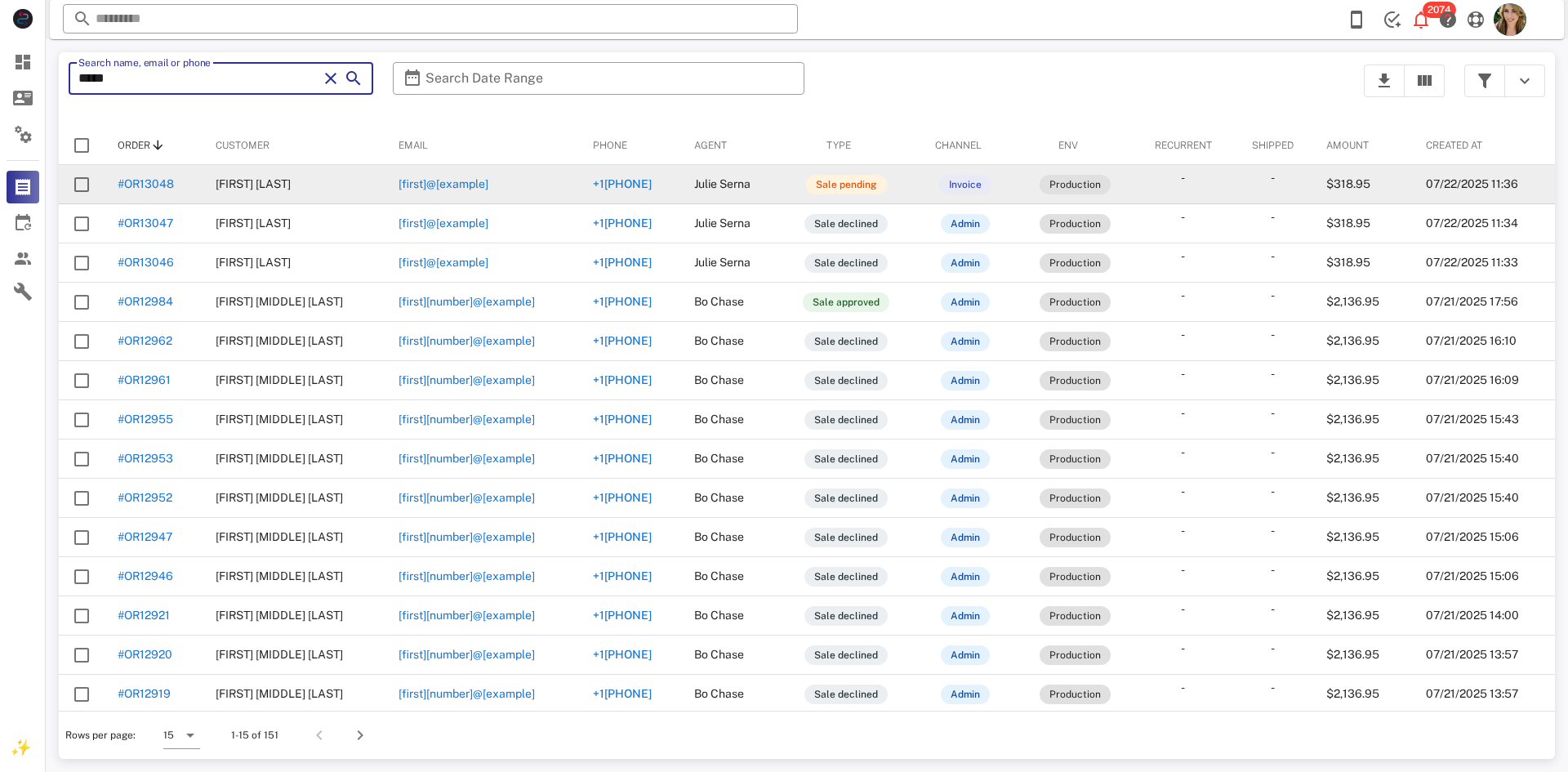 type on "*****" 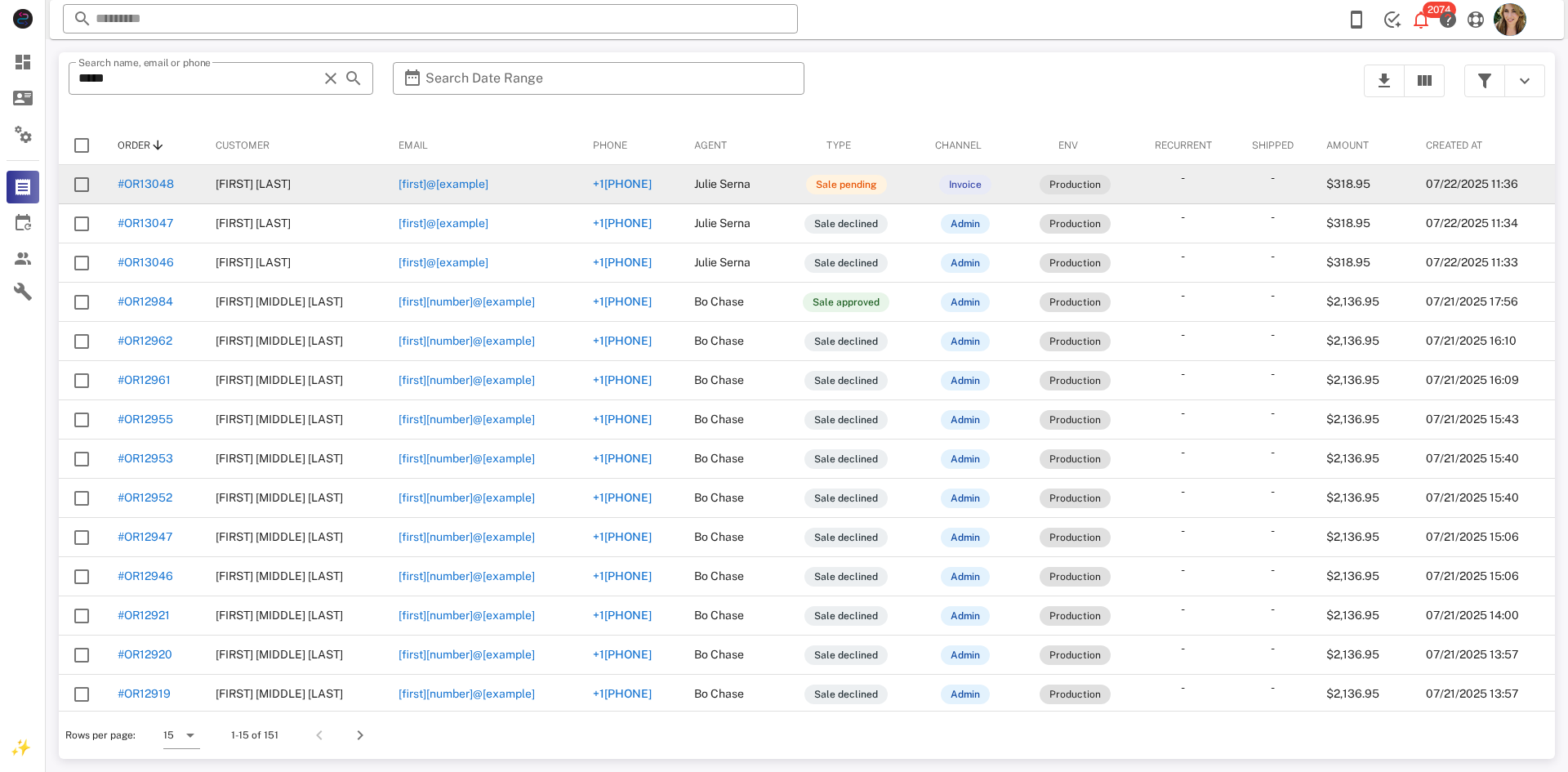 click on "#OR13048" at bounding box center [145, 184] 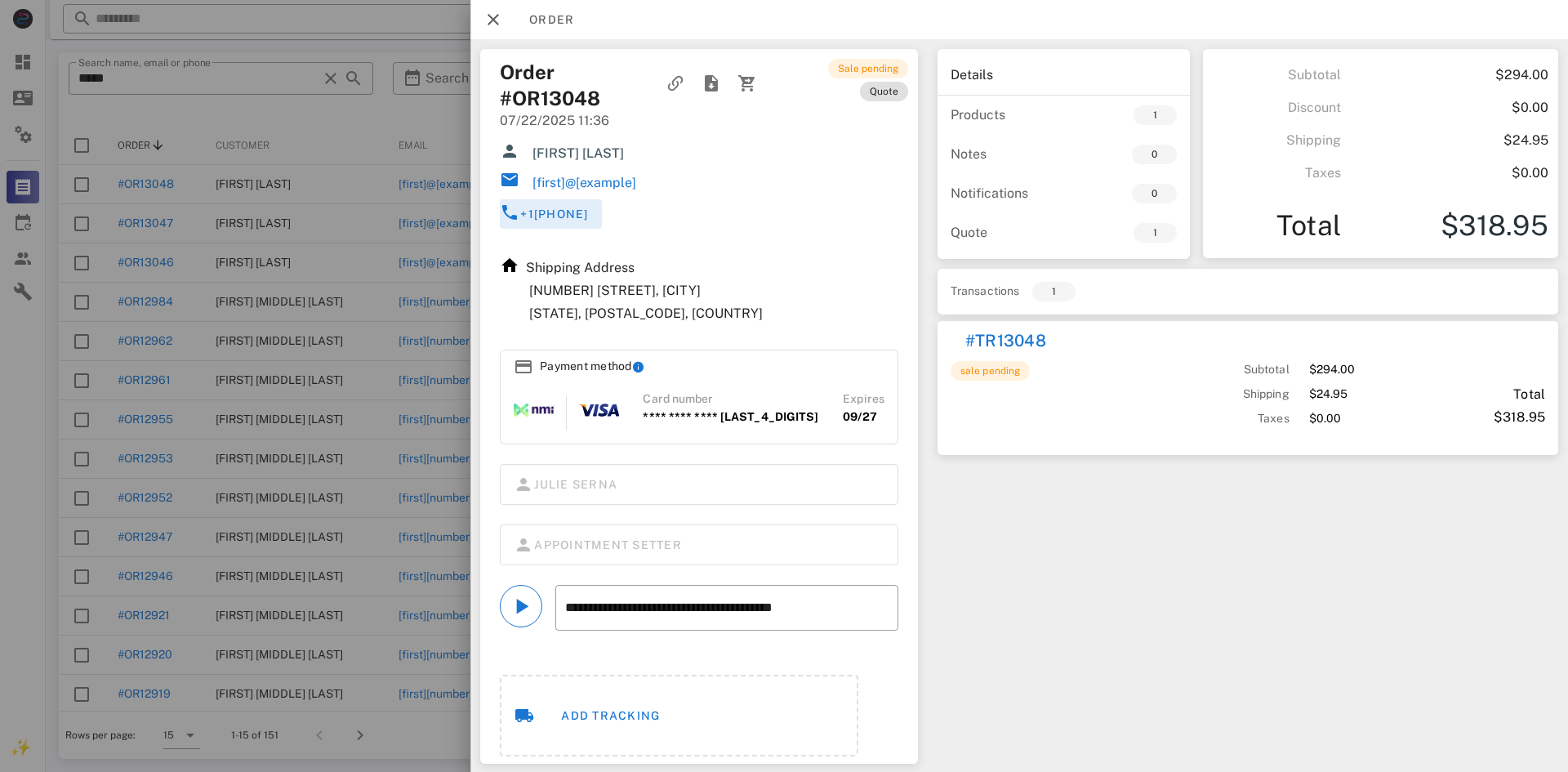 click on "+1[PHONE]" at bounding box center (554, 214) 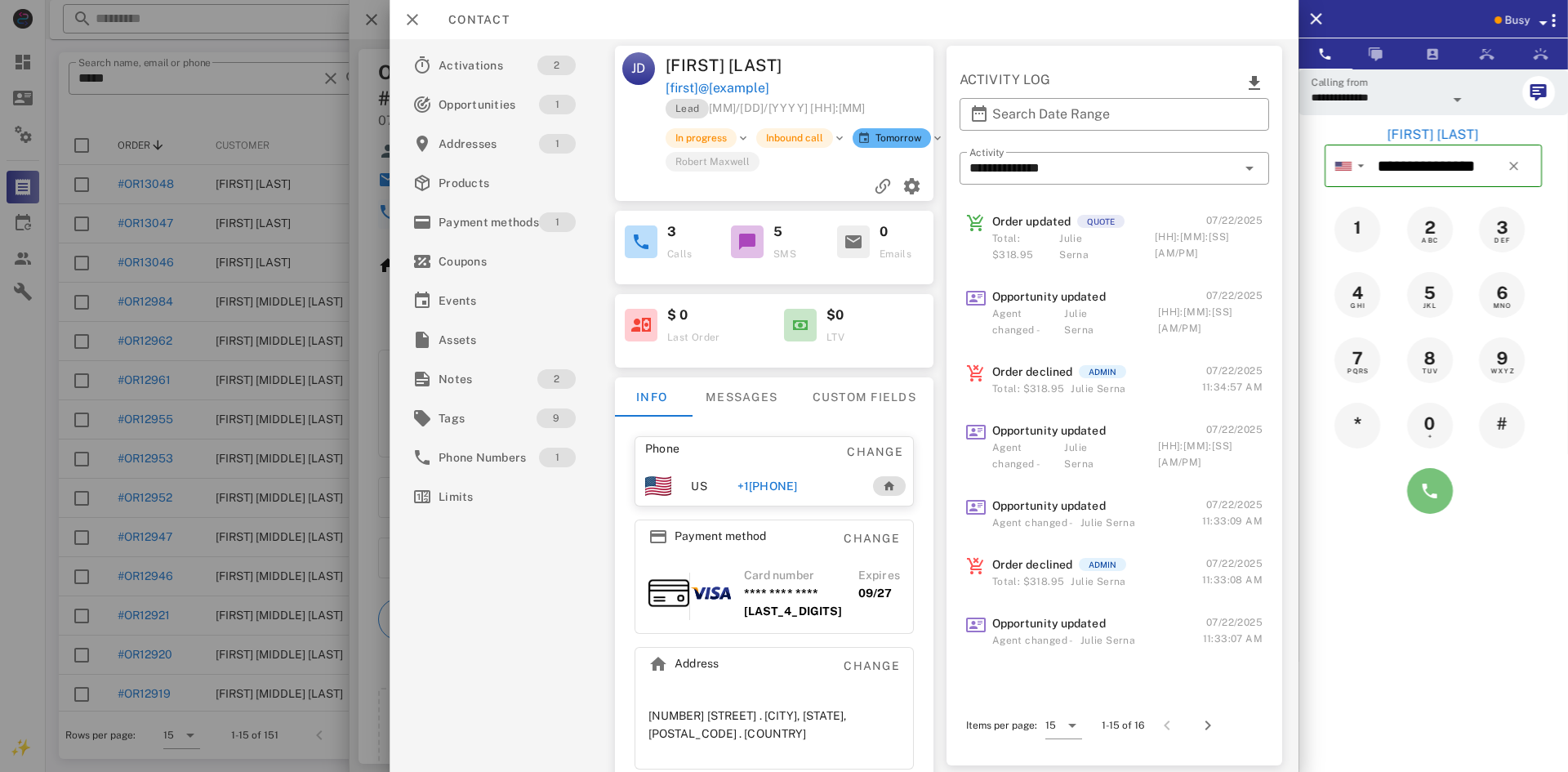 click at bounding box center (1430, 491) 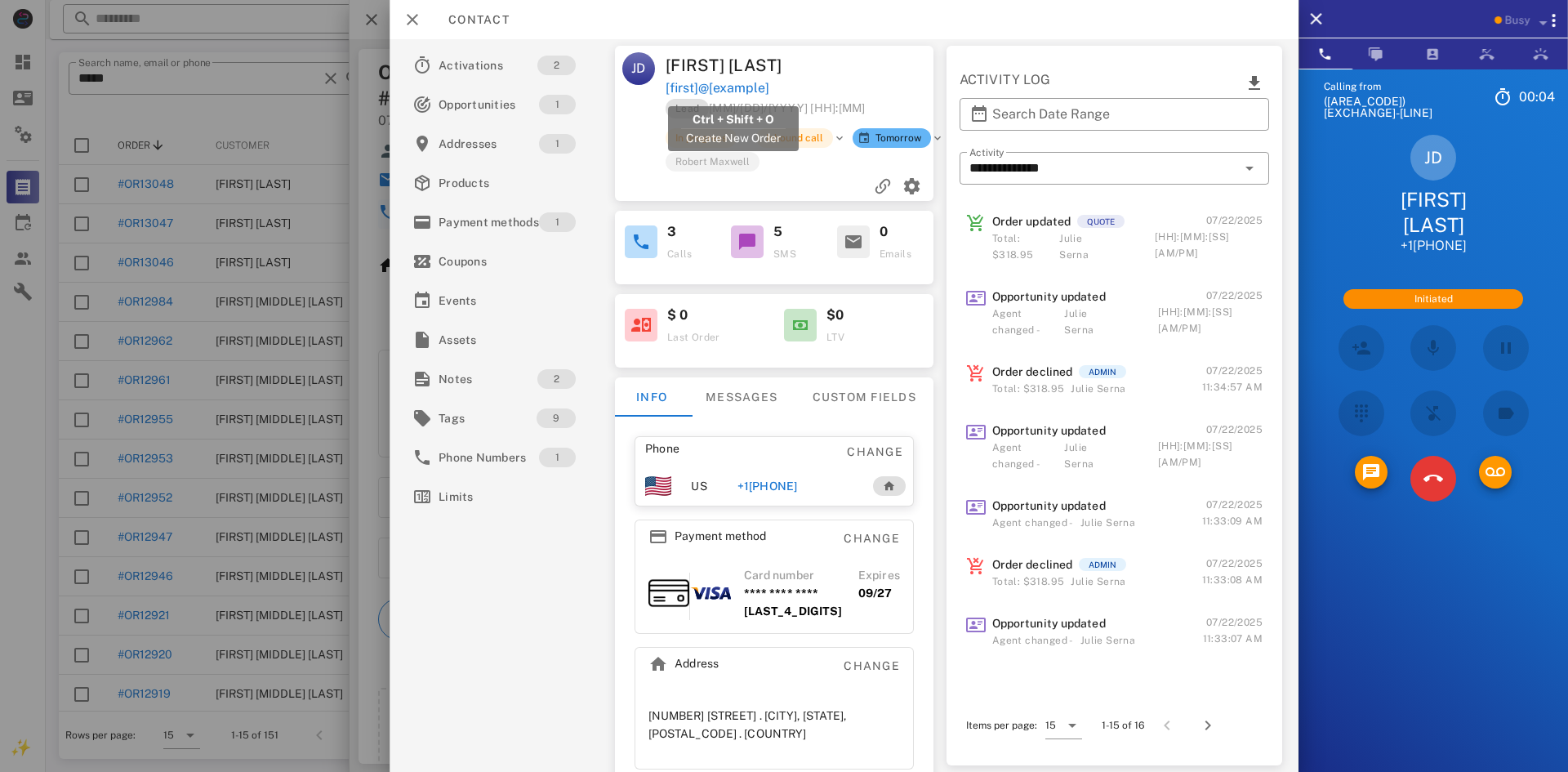 click on "[FIRST]@[EXAMPLE]" at bounding box center [717, 88] 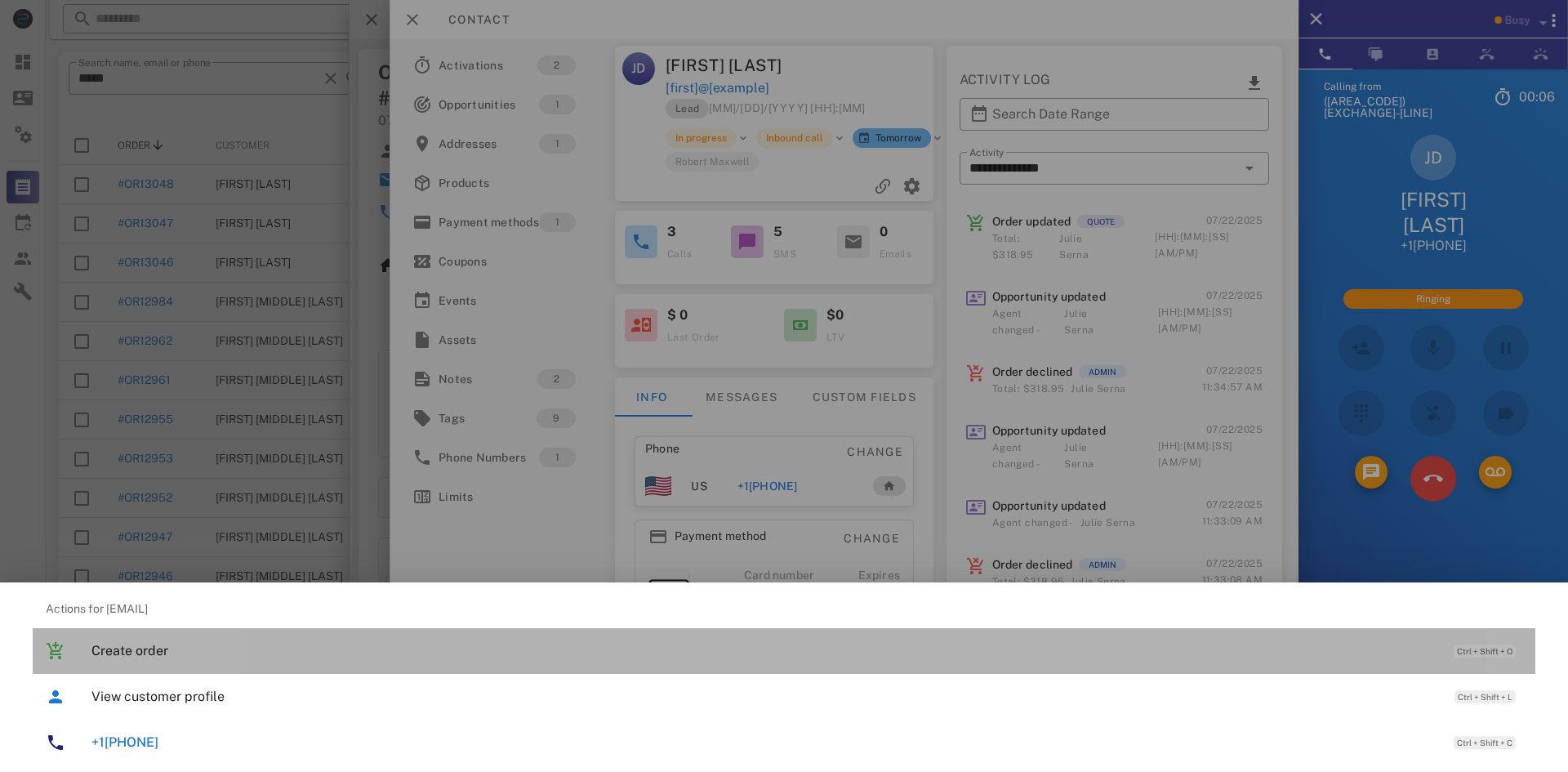 click on "Create order" at bounding box center (764, 650) 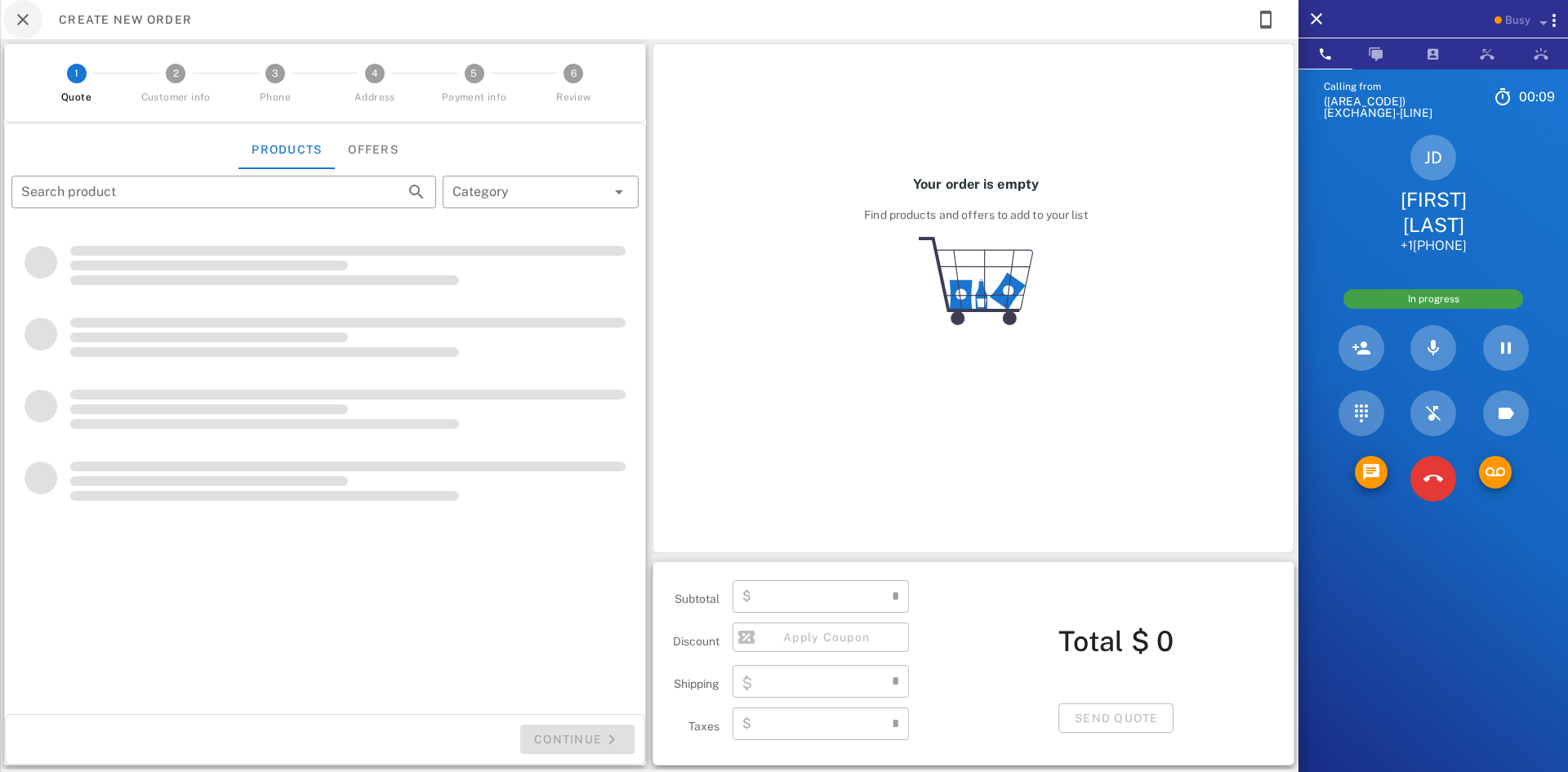 type on "****" 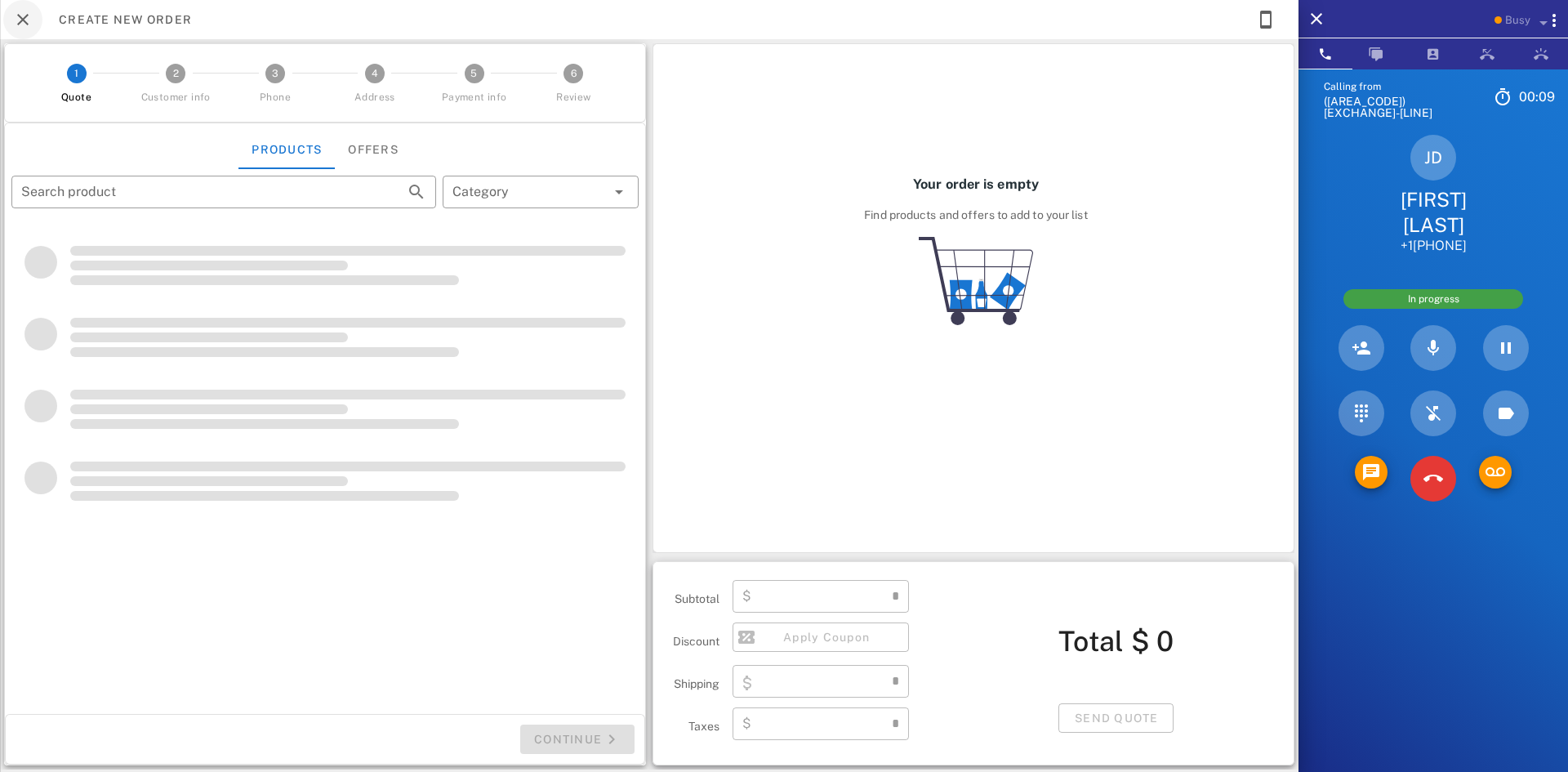 type on "****" 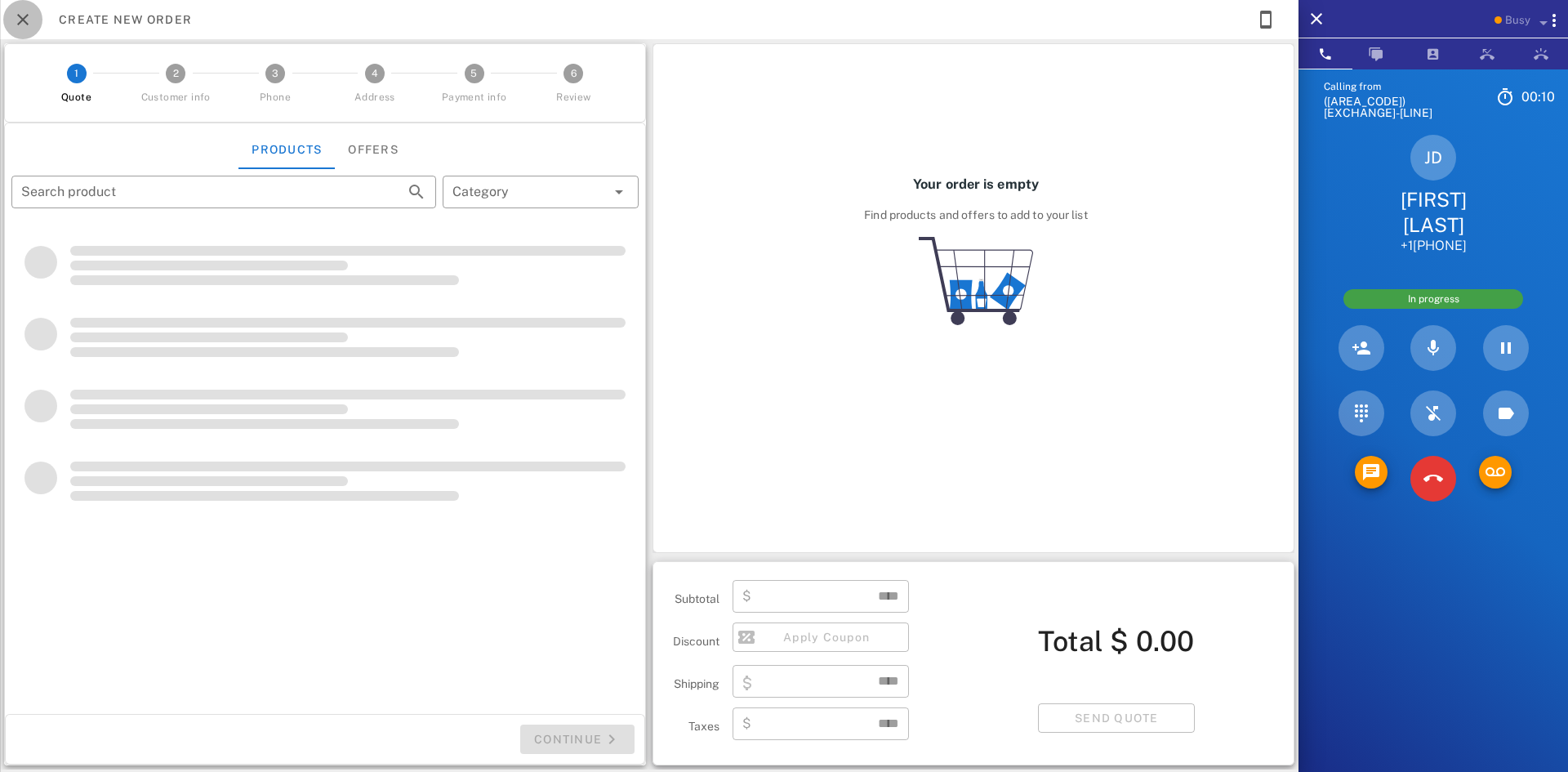 click at bounding box center [23, 20] 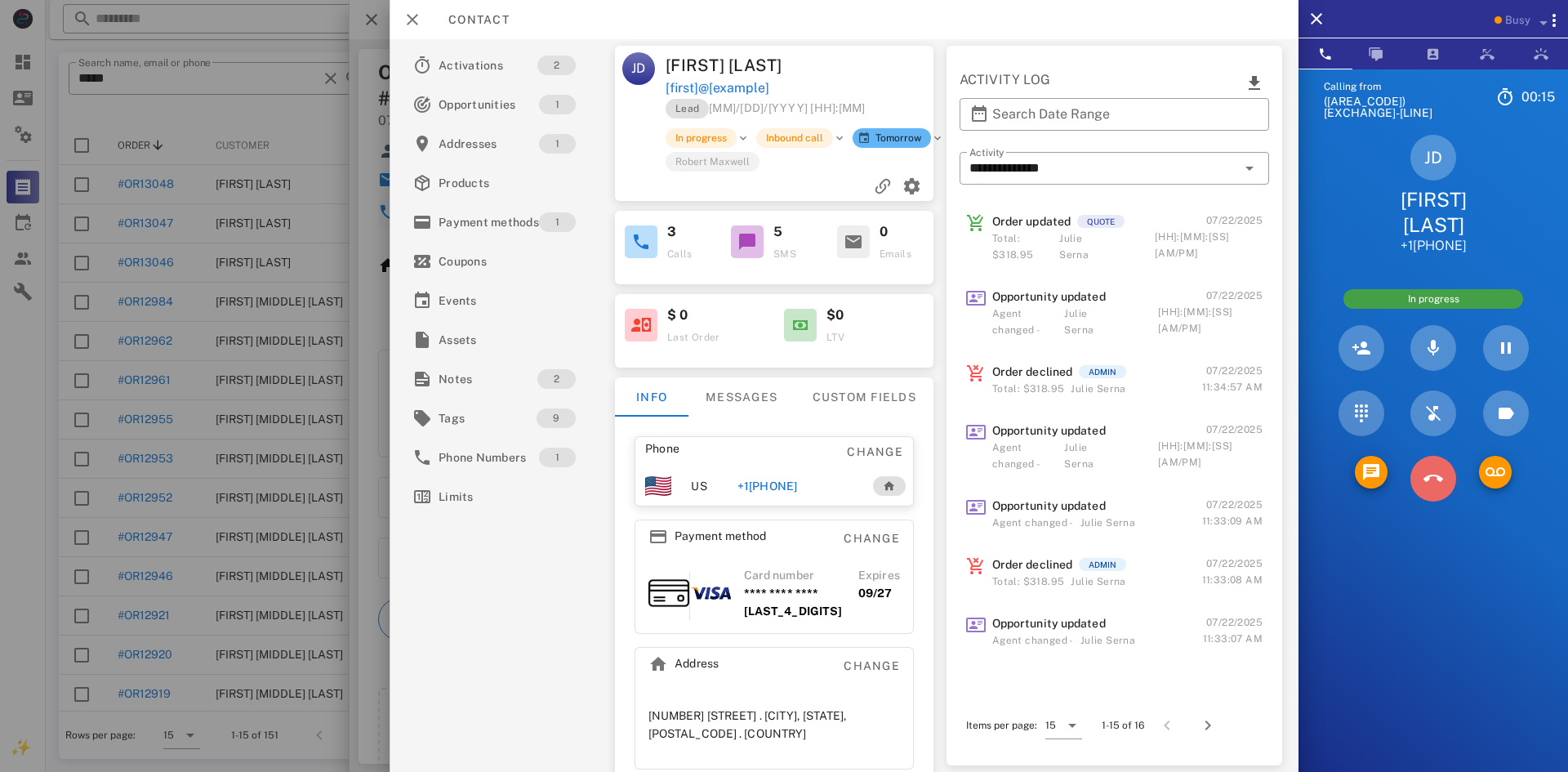 click at bounding box center [1433, 479] 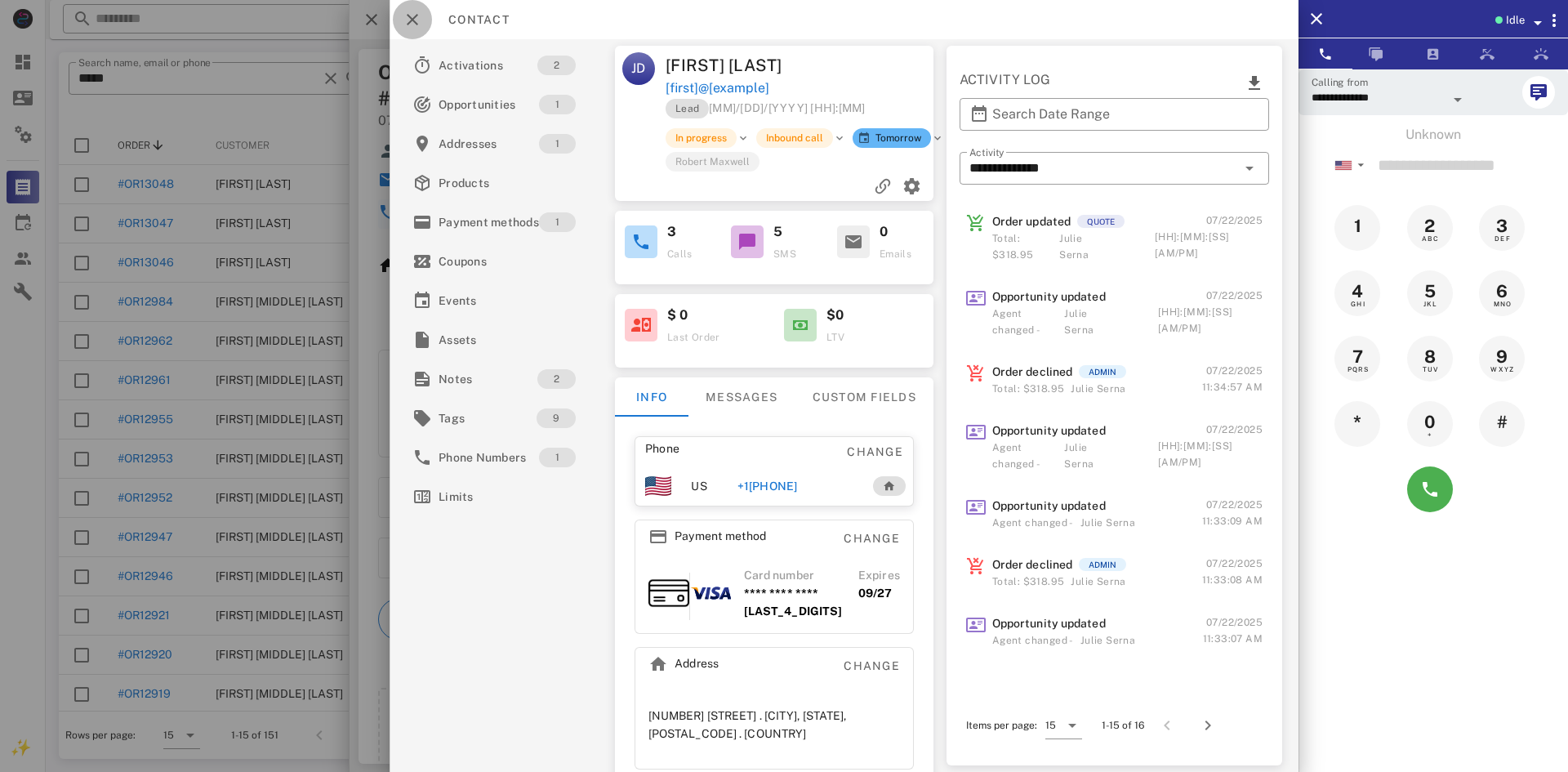click at bounding box center (412, 20) 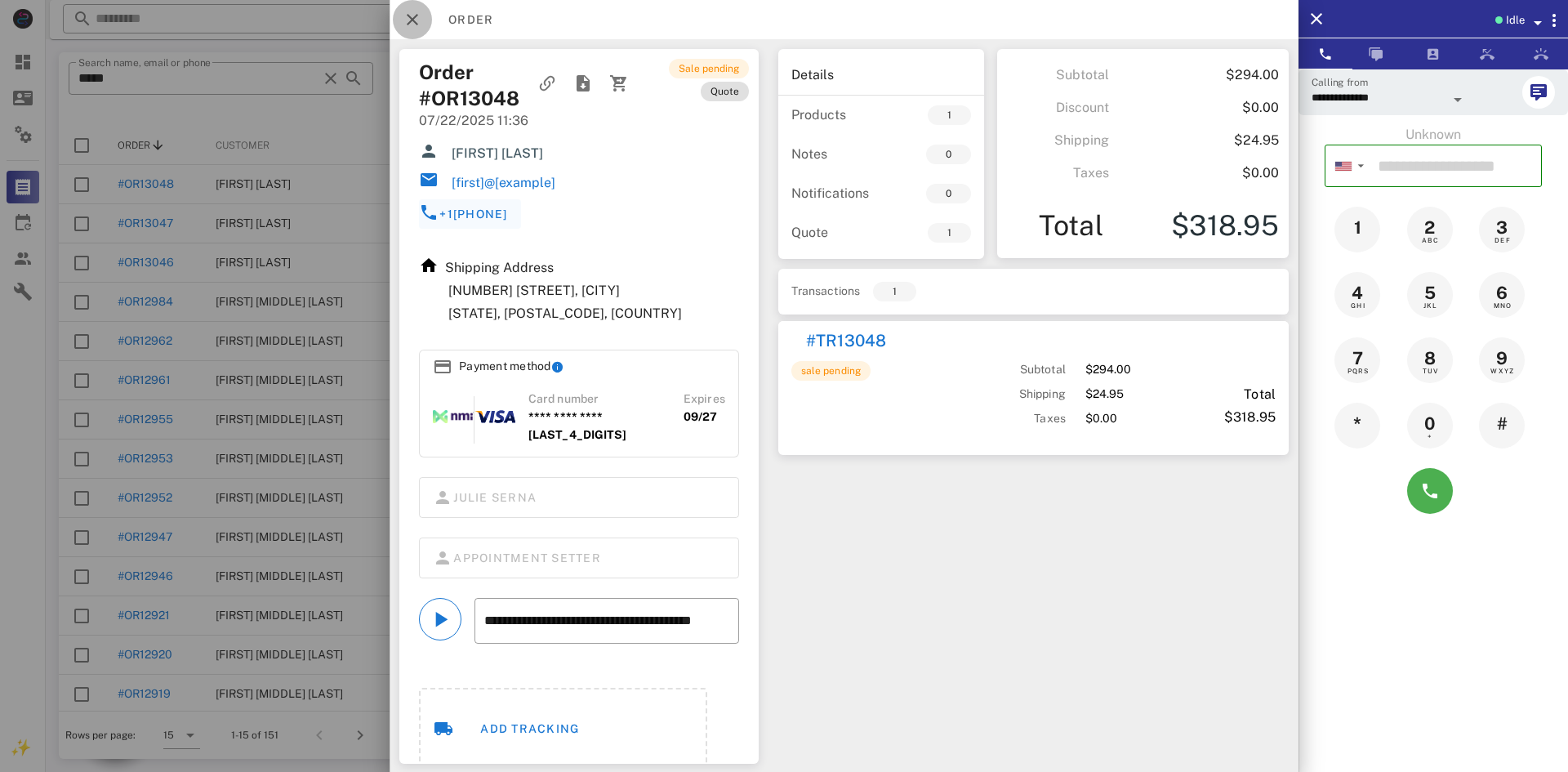 click at bounding box center [412, 20] 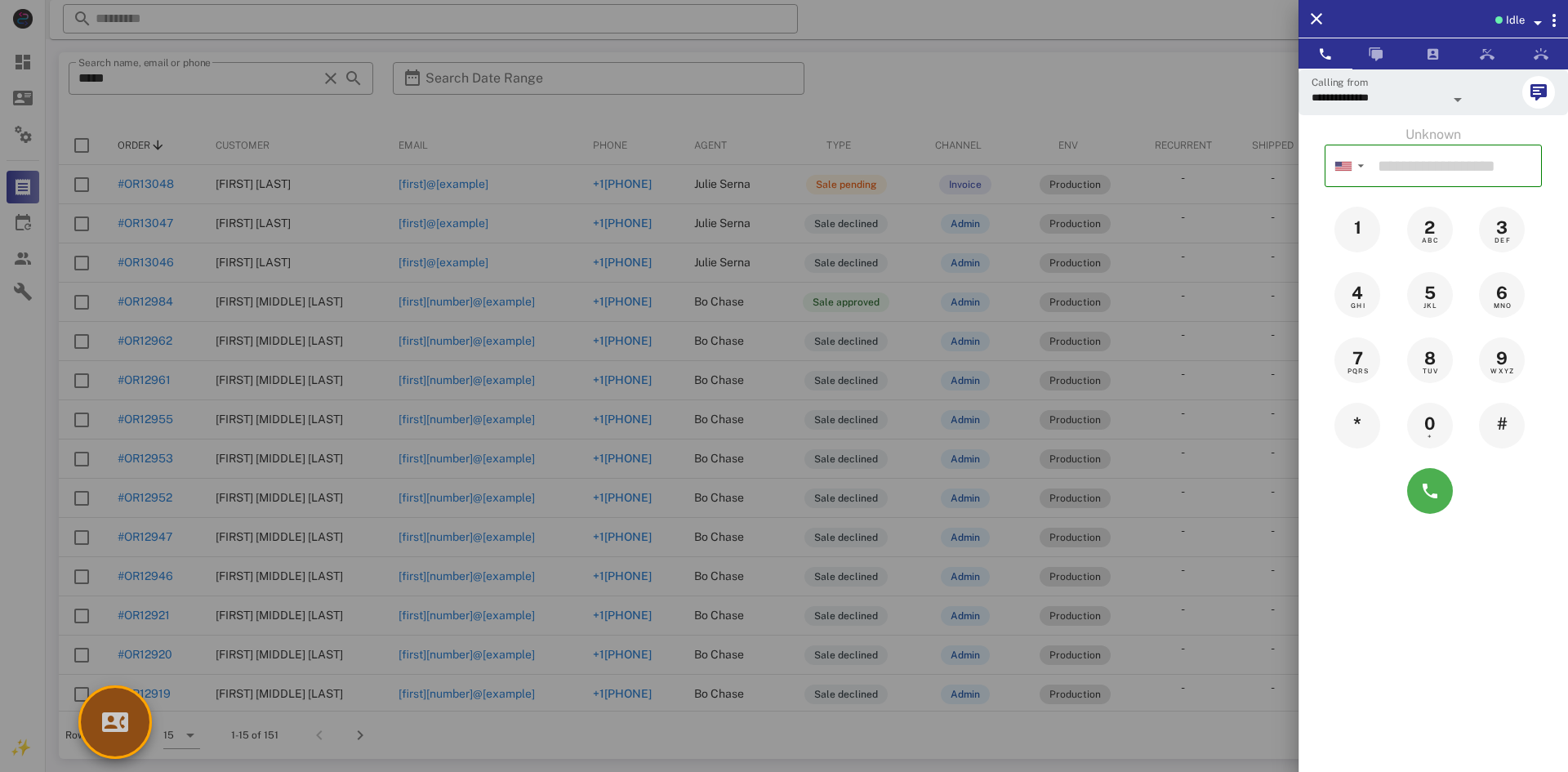 click at bounding box center [115, 722] 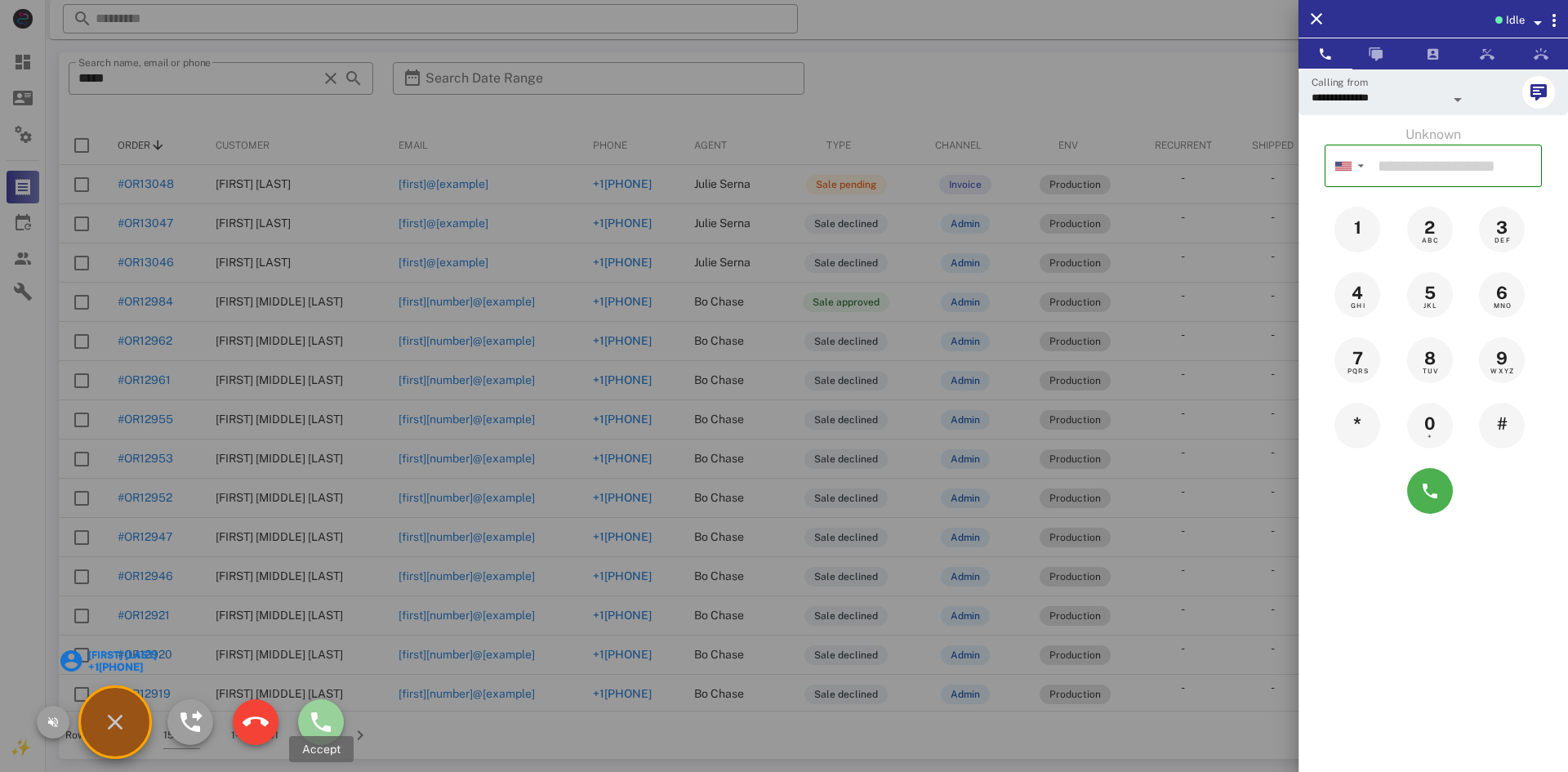 click at bounding box center [321, 722] 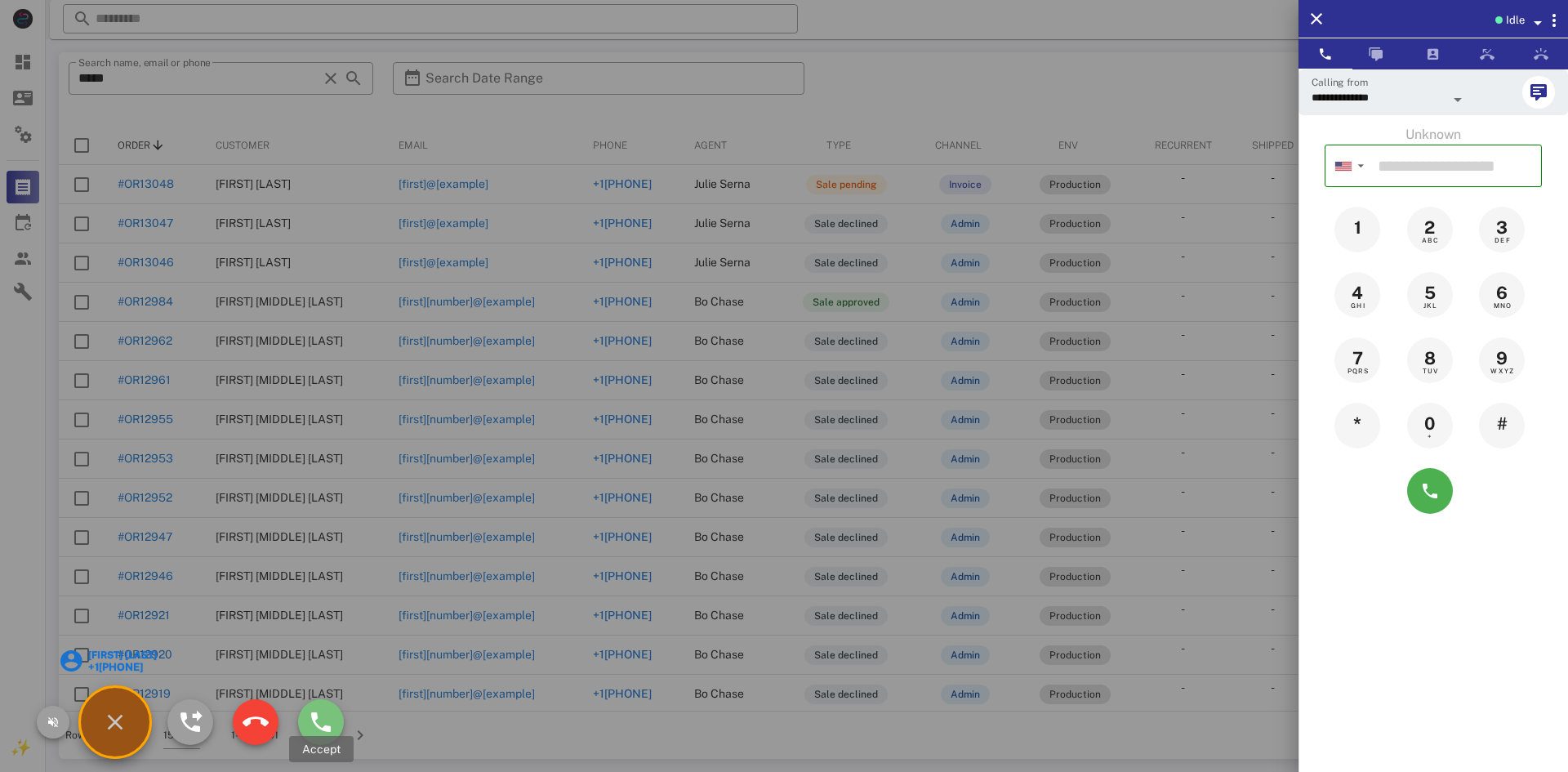 type on "**********" 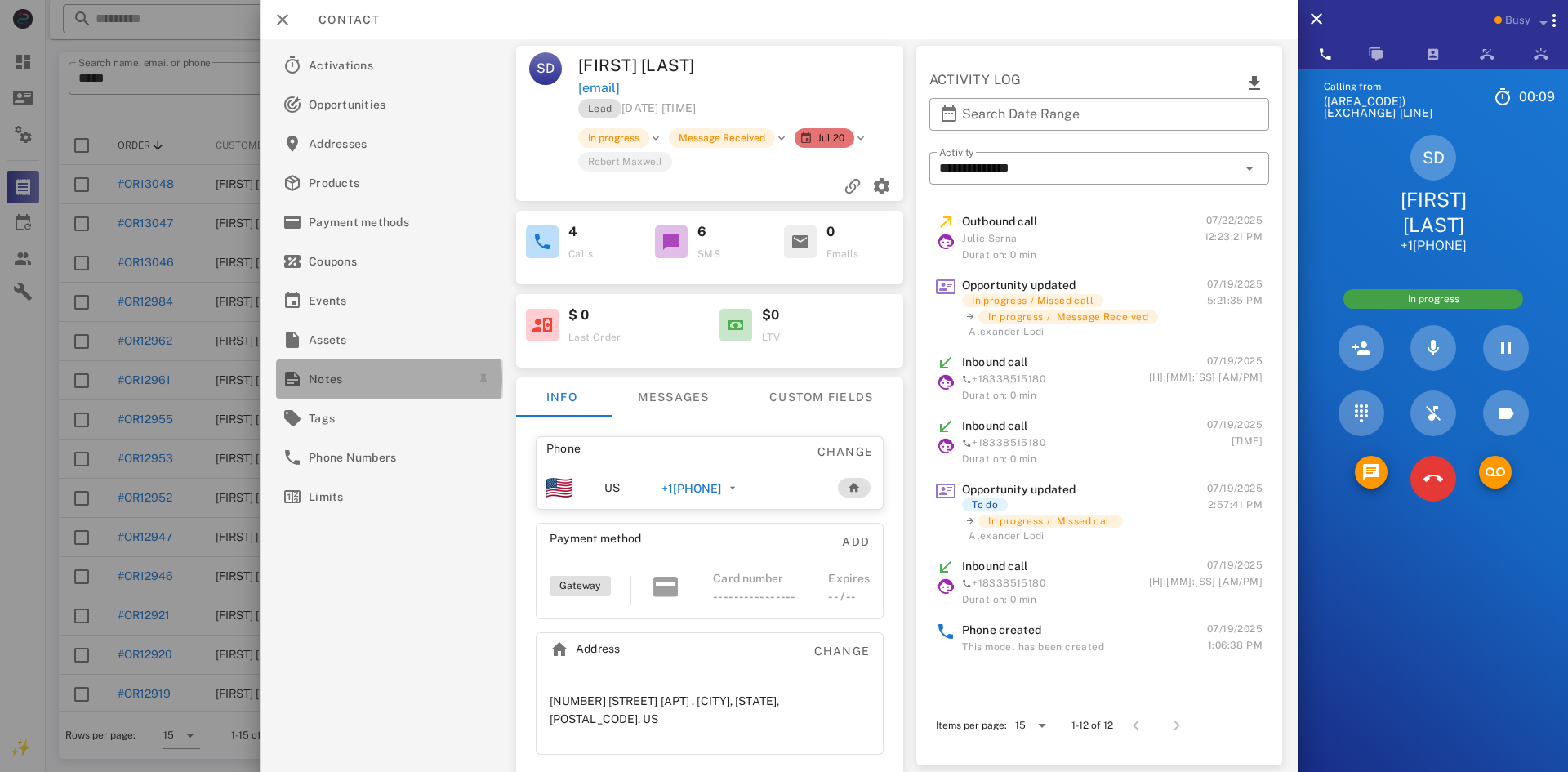 click on "Notes" at bounding box center [386, 379] 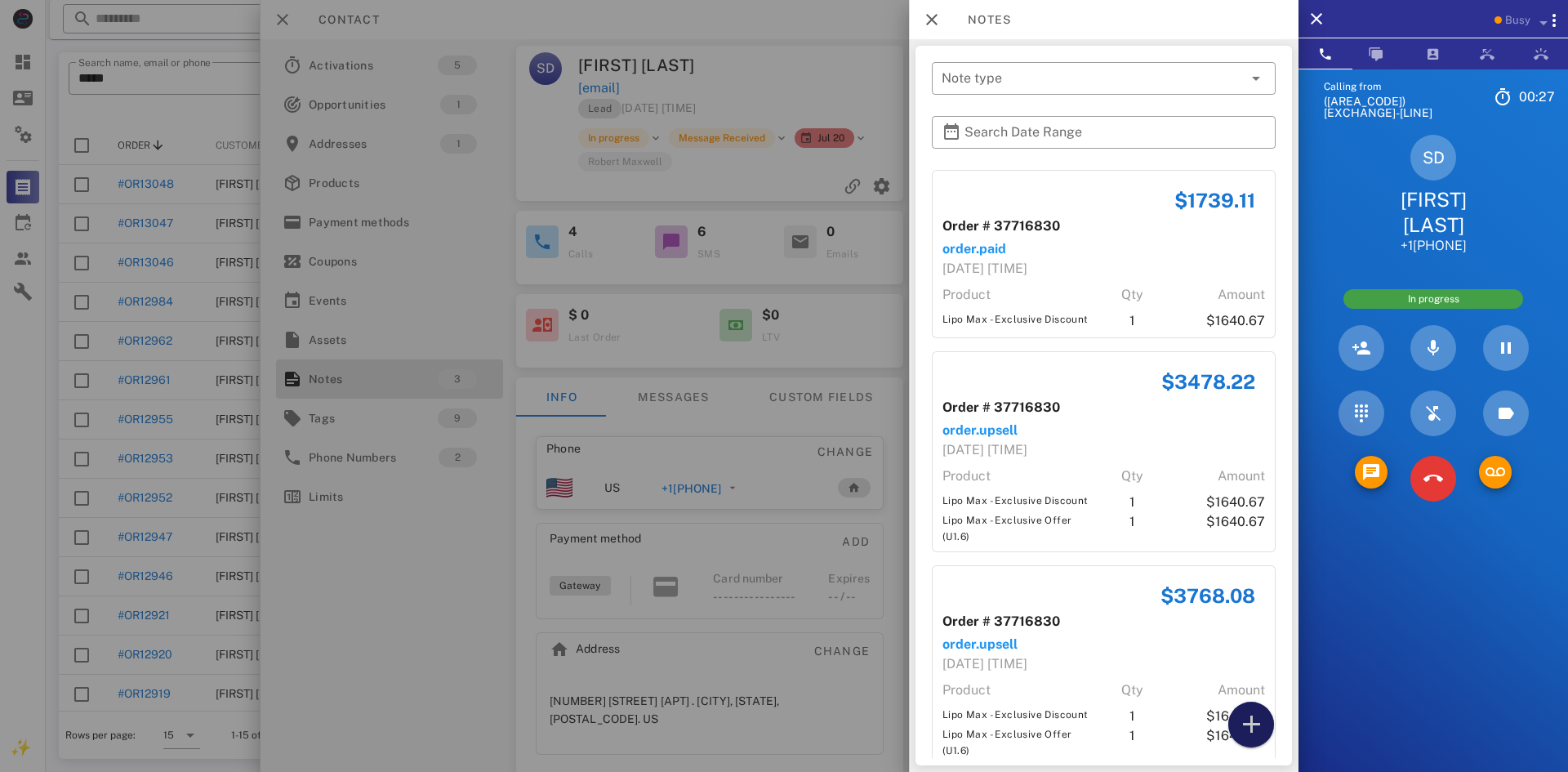 click at bounding box center (1251, 725) 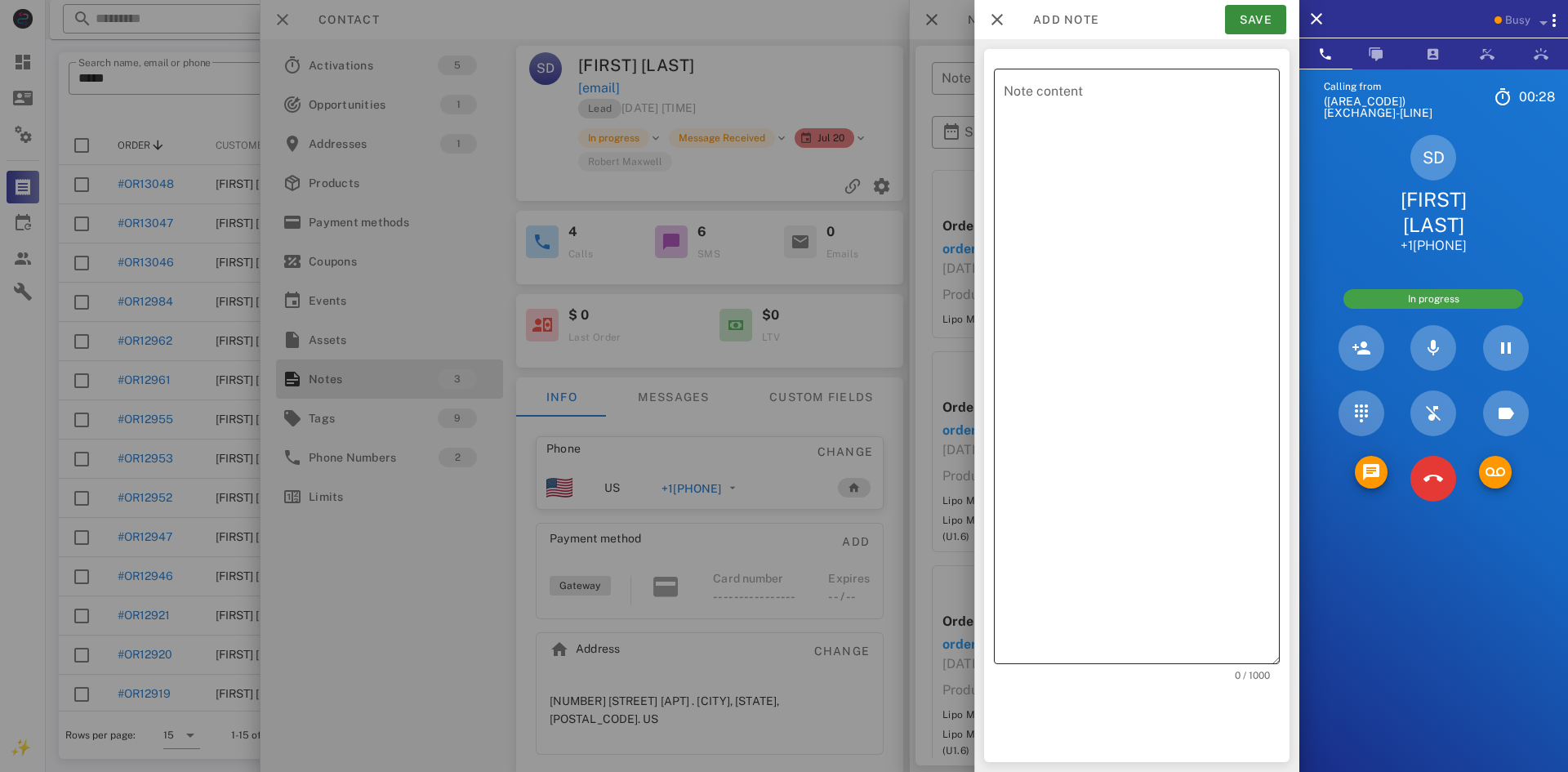 click on "Note content" at bounding box center (1142, 370) 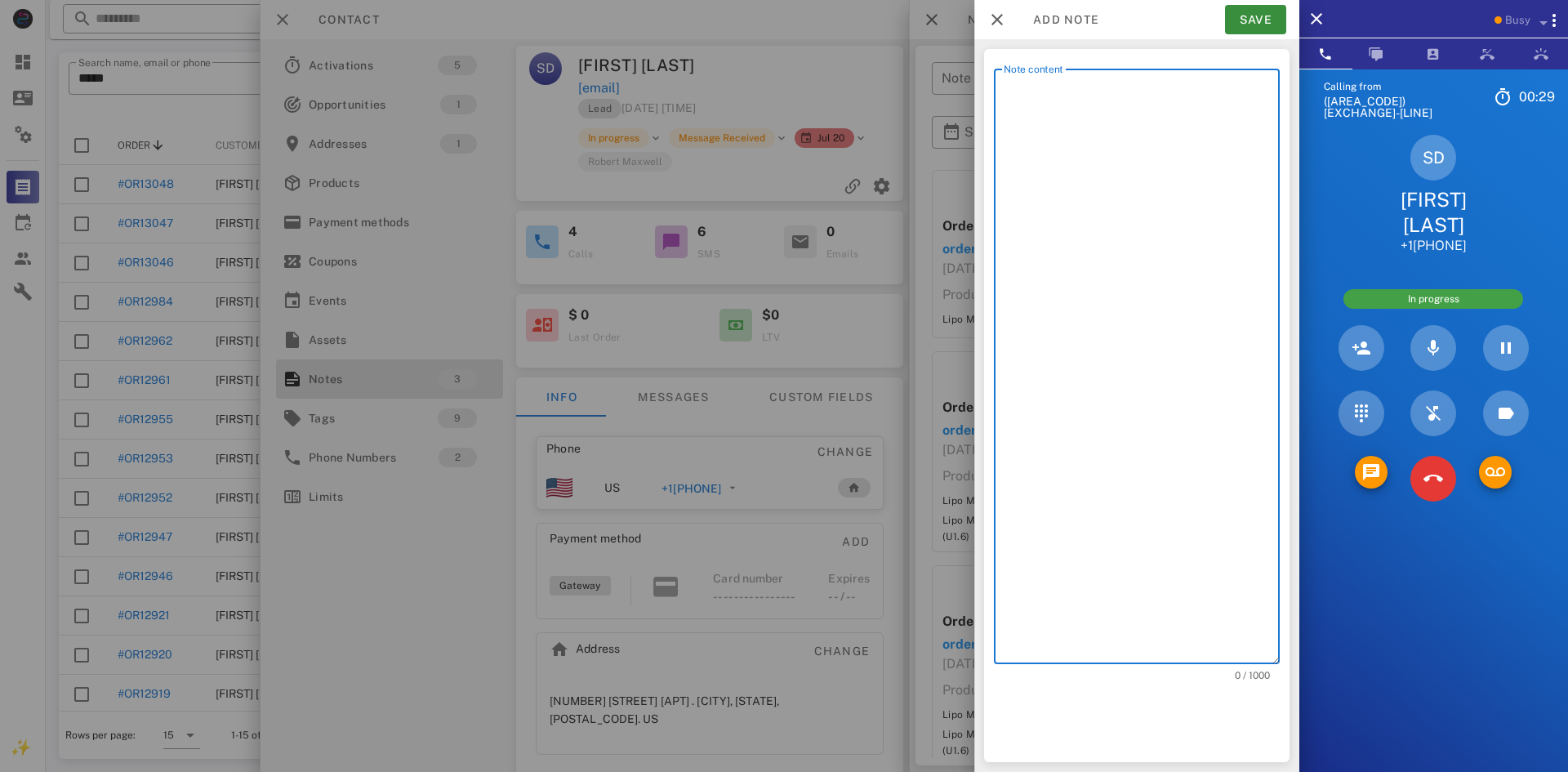 paste on "**********" 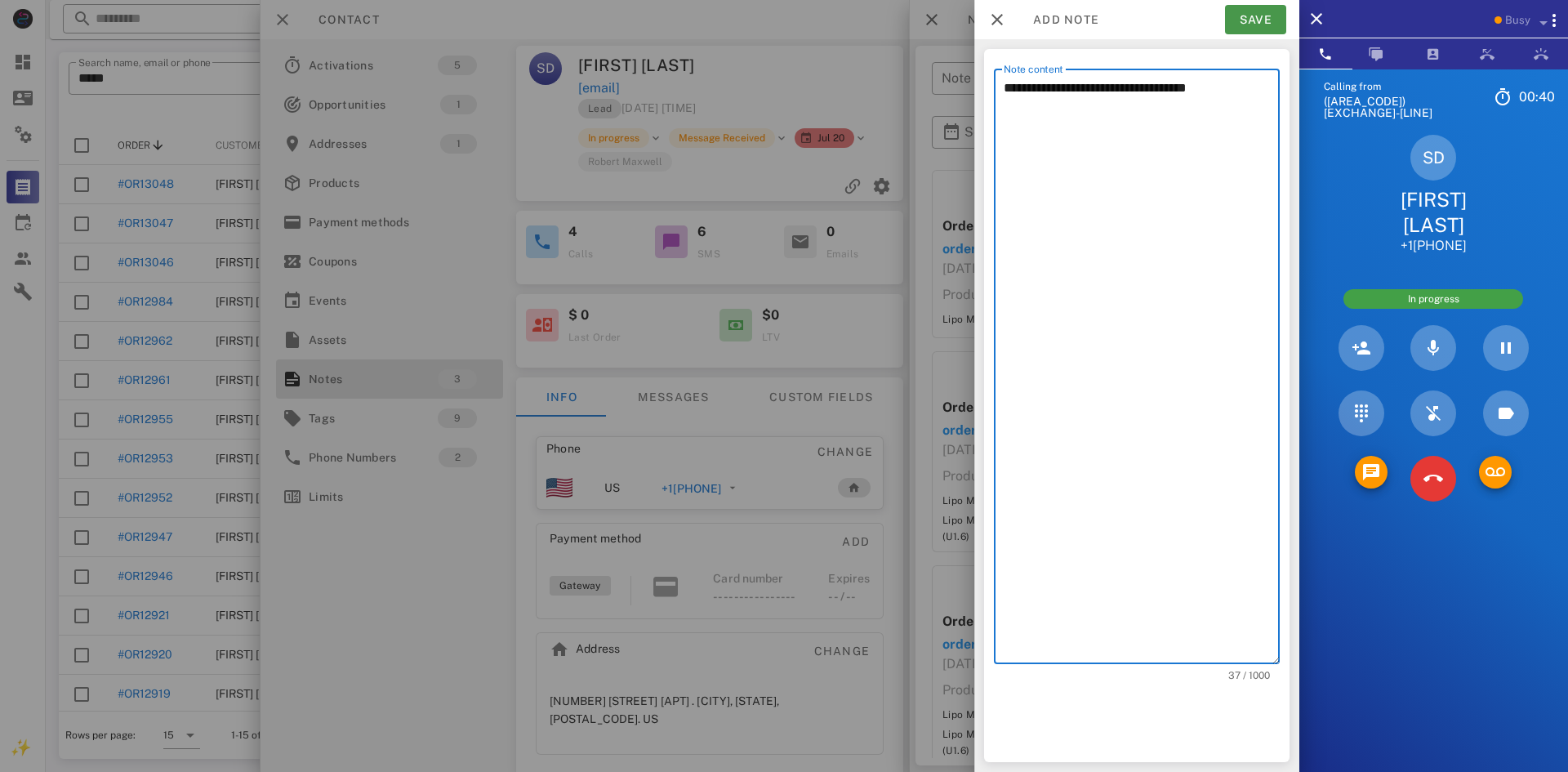 type on "**********" 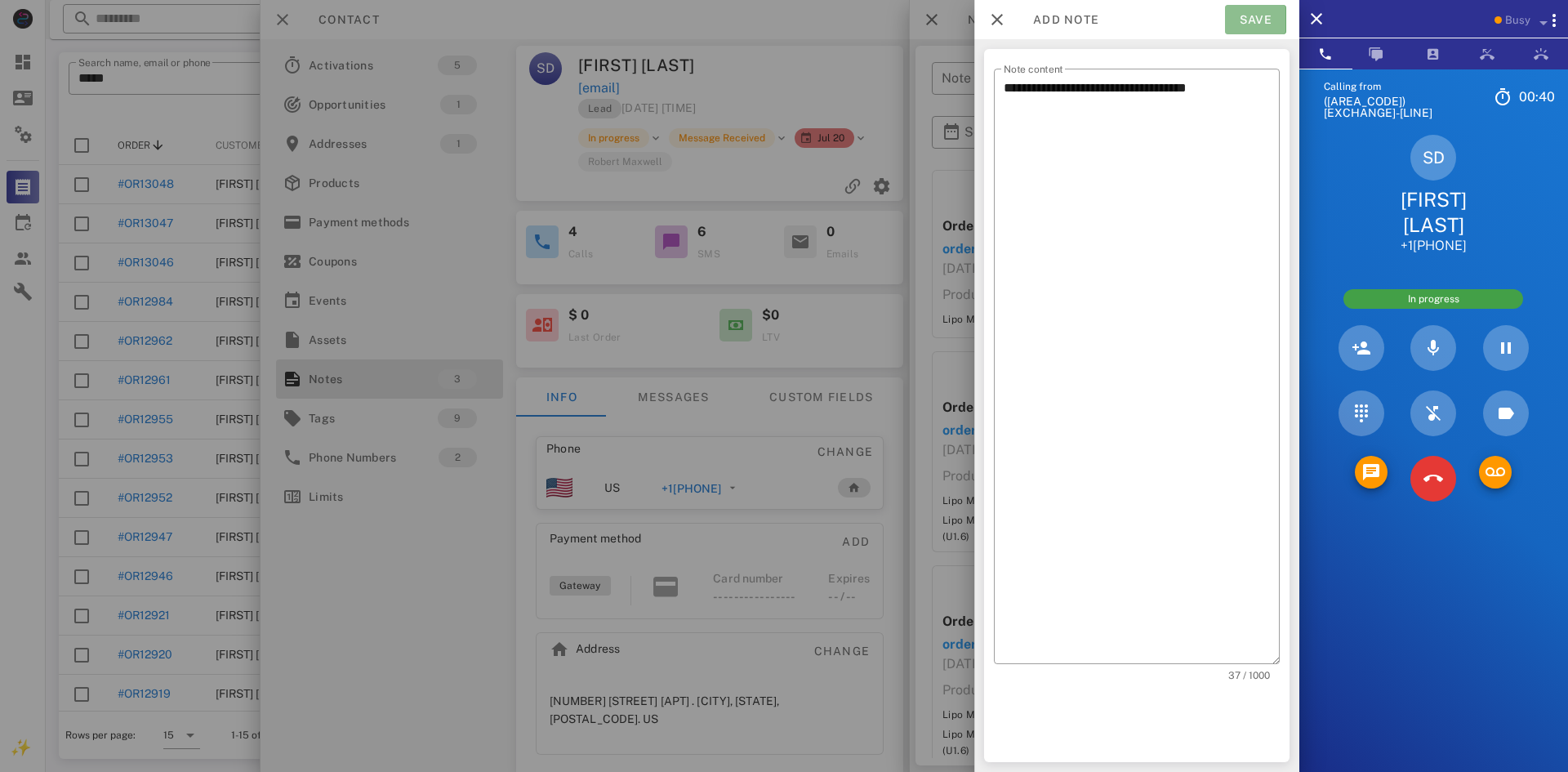 click on "Save" at bounding box center (1255, 20) 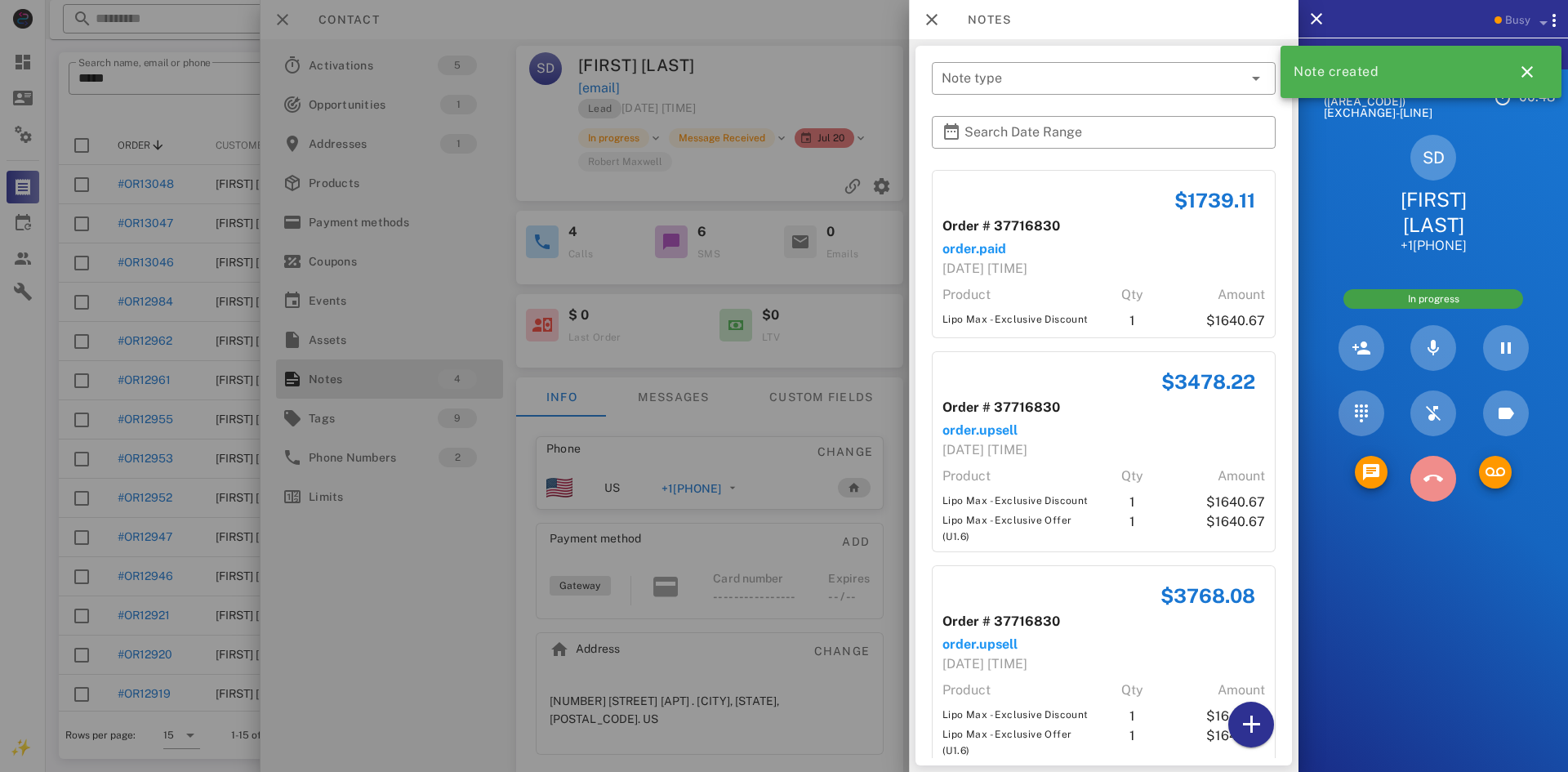 click at bounding box center [1433, 479] 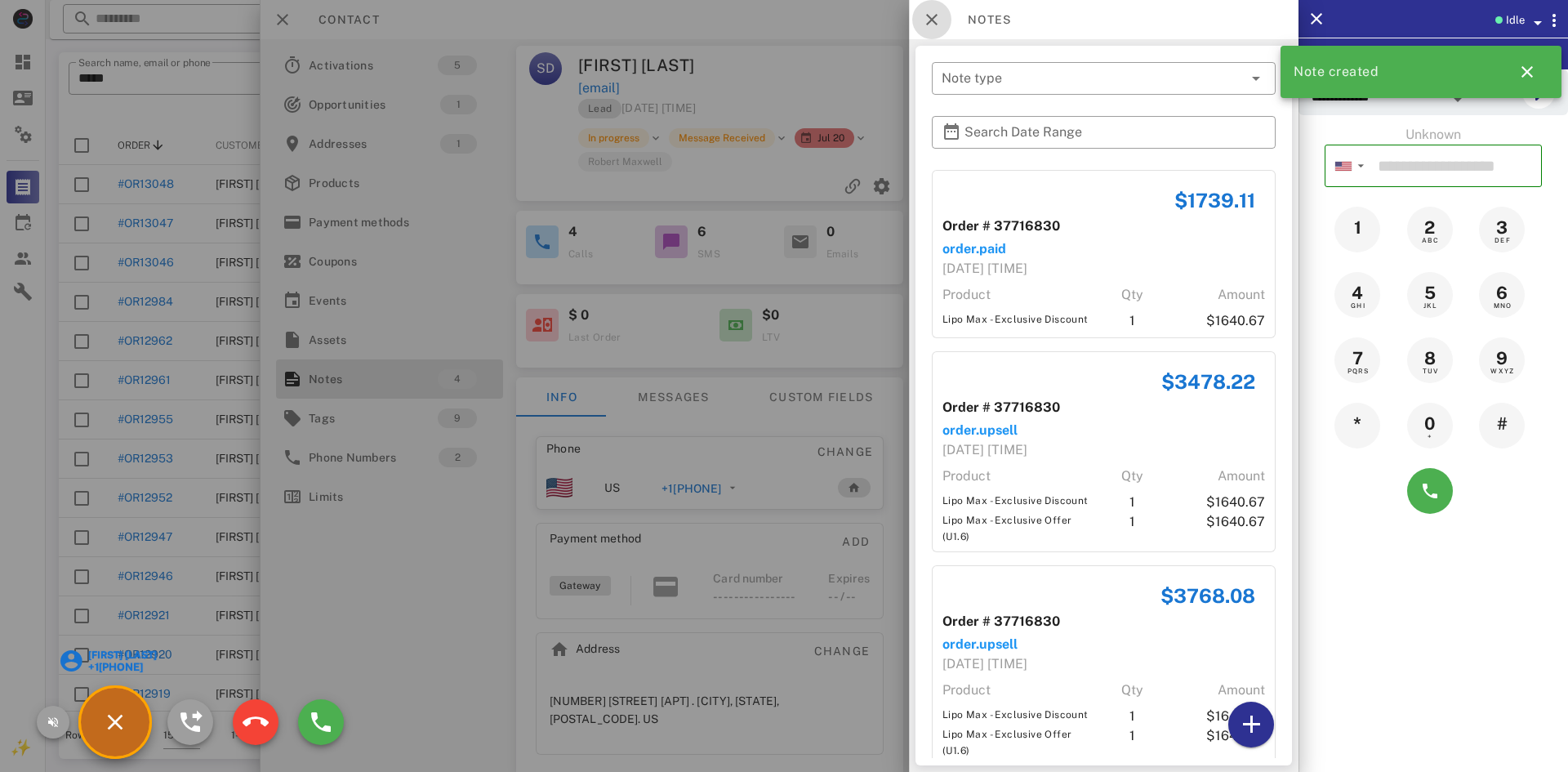 click at bounding box center [932, 20] 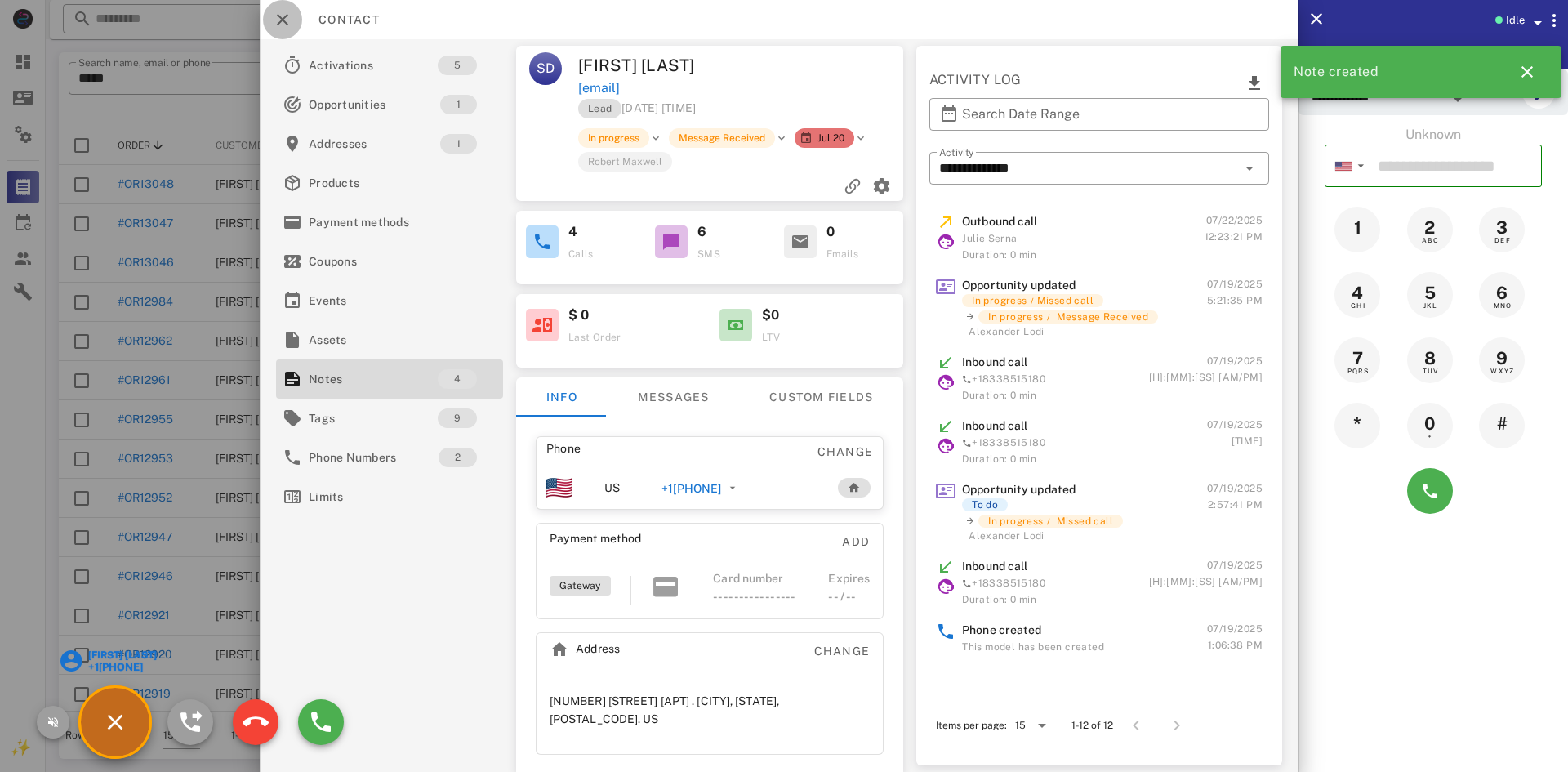 click at bounding box center [283, 20] 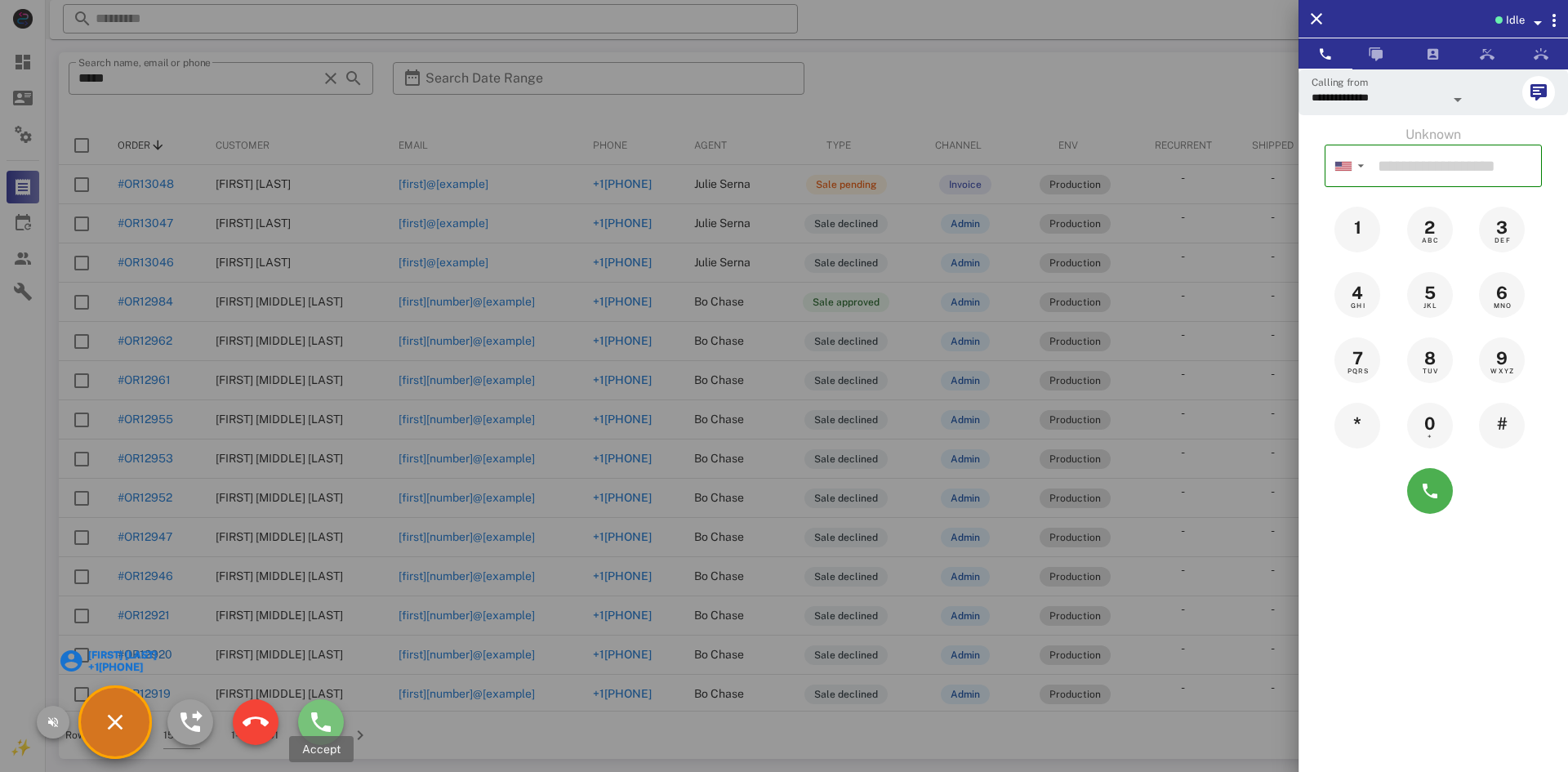 click at bounding box center [321, 722] 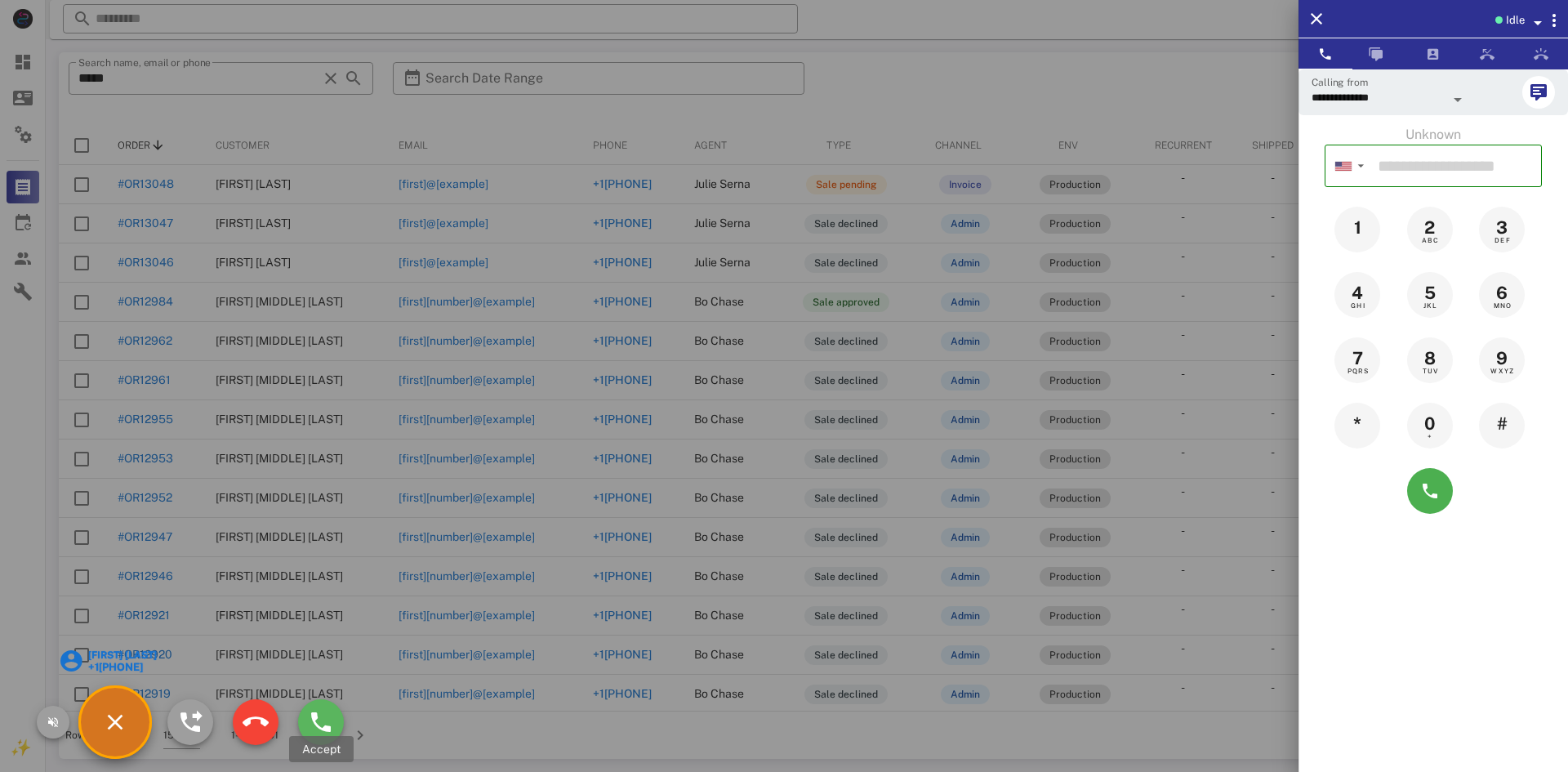 type on "**********" 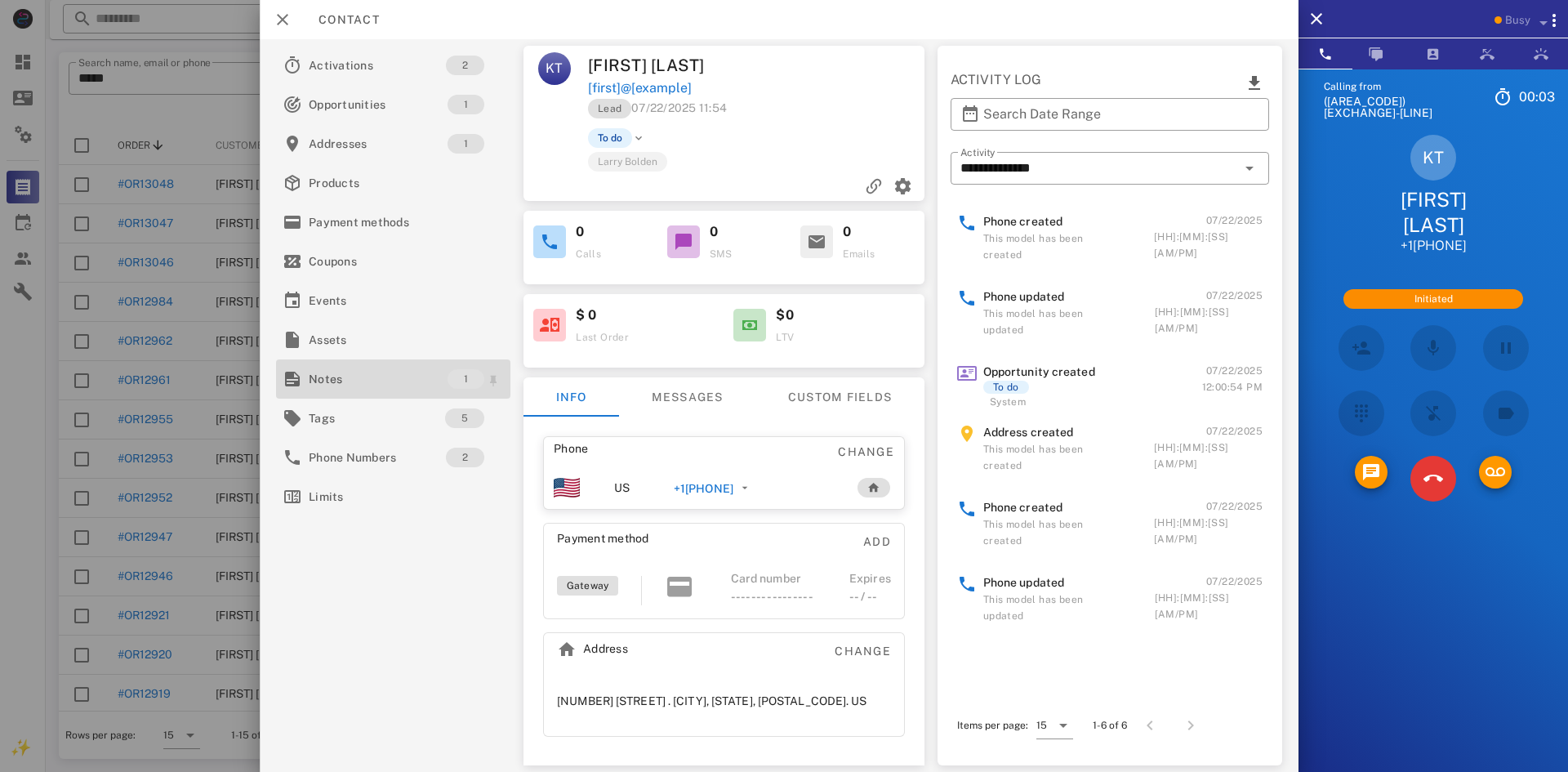 click on "Notes" at bounding box center [378, 379] 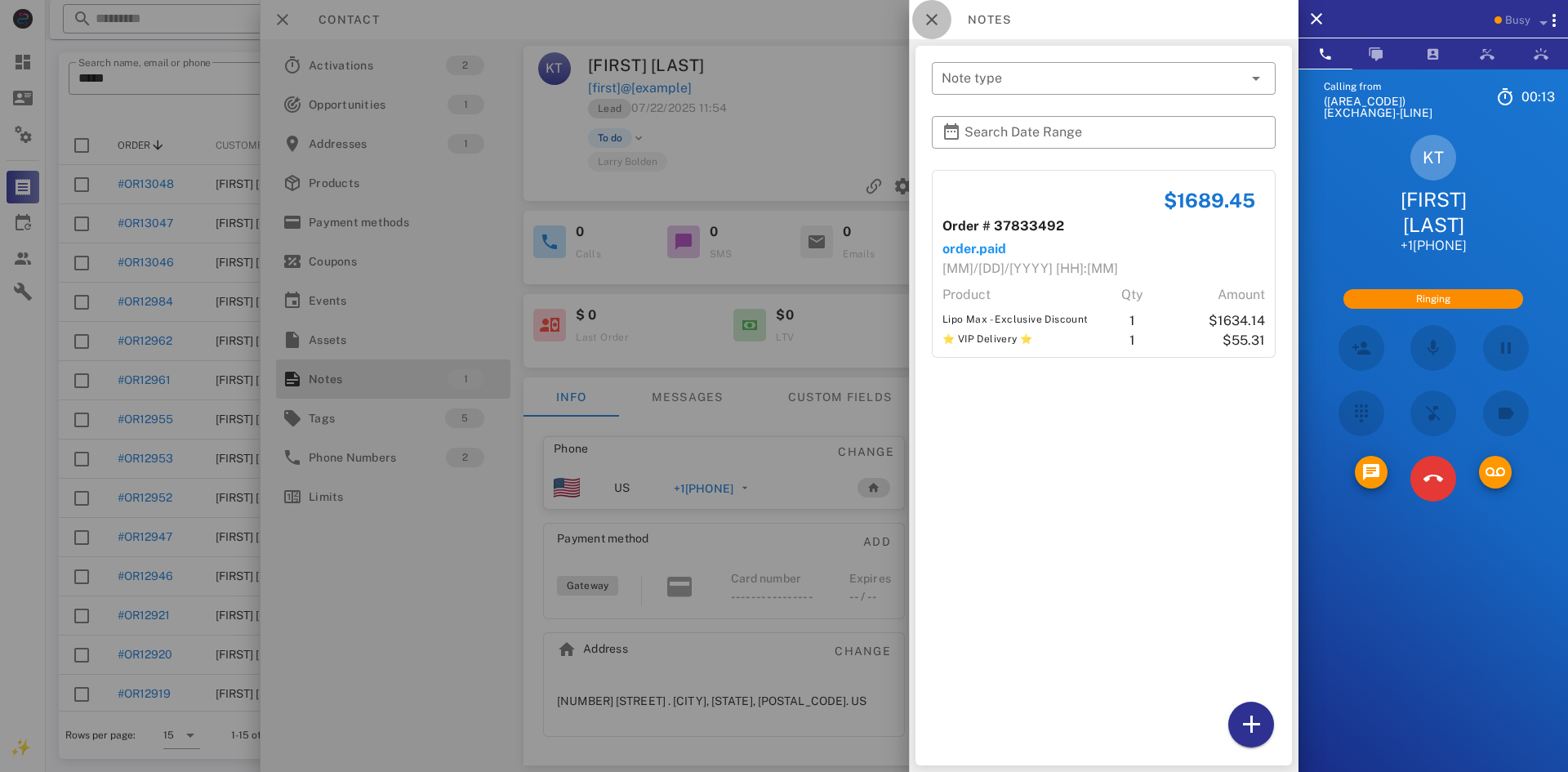 click at bounding box center (932, 20) 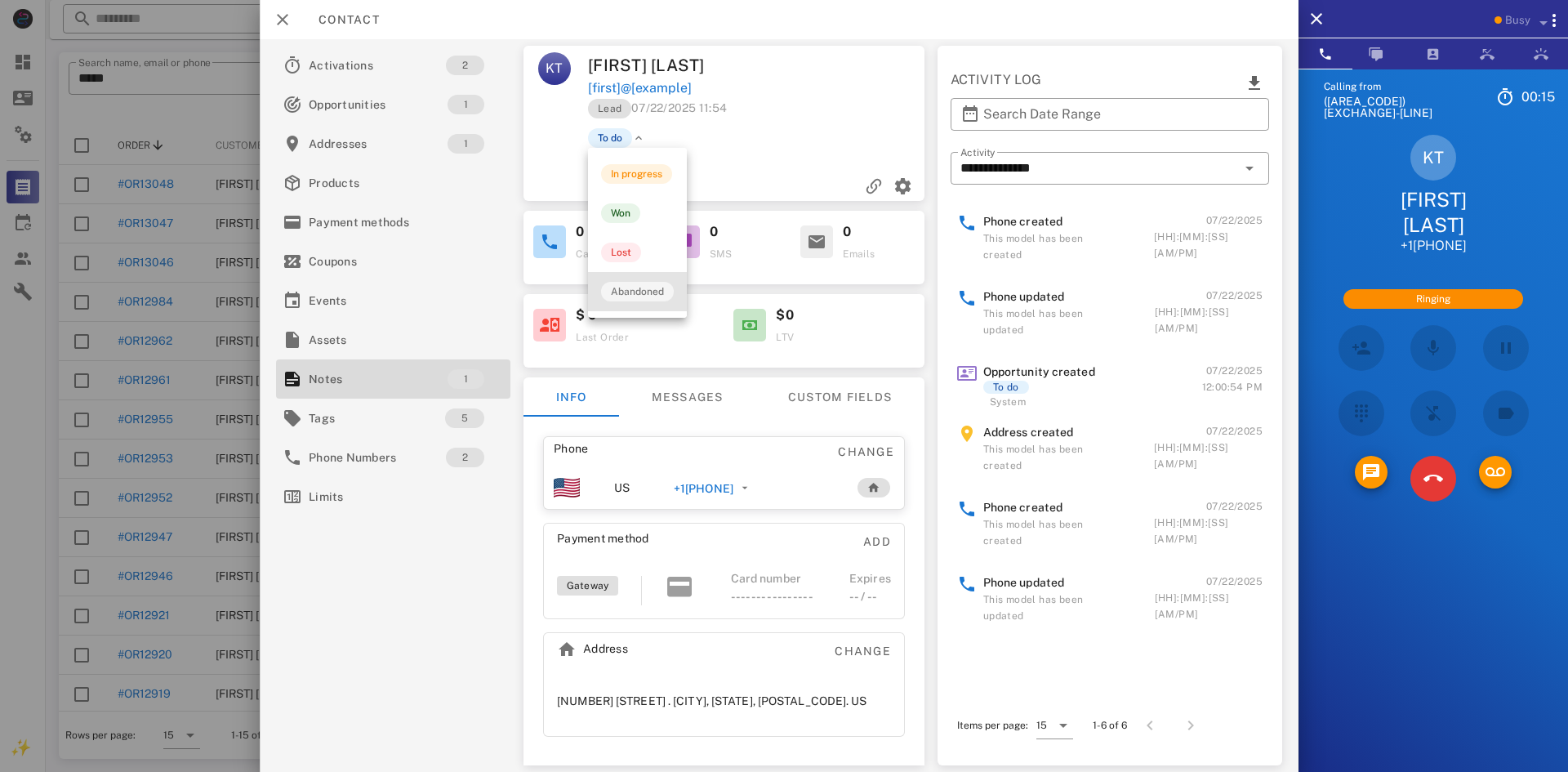 click on "Abandoned" at bounding box center (637, 292) 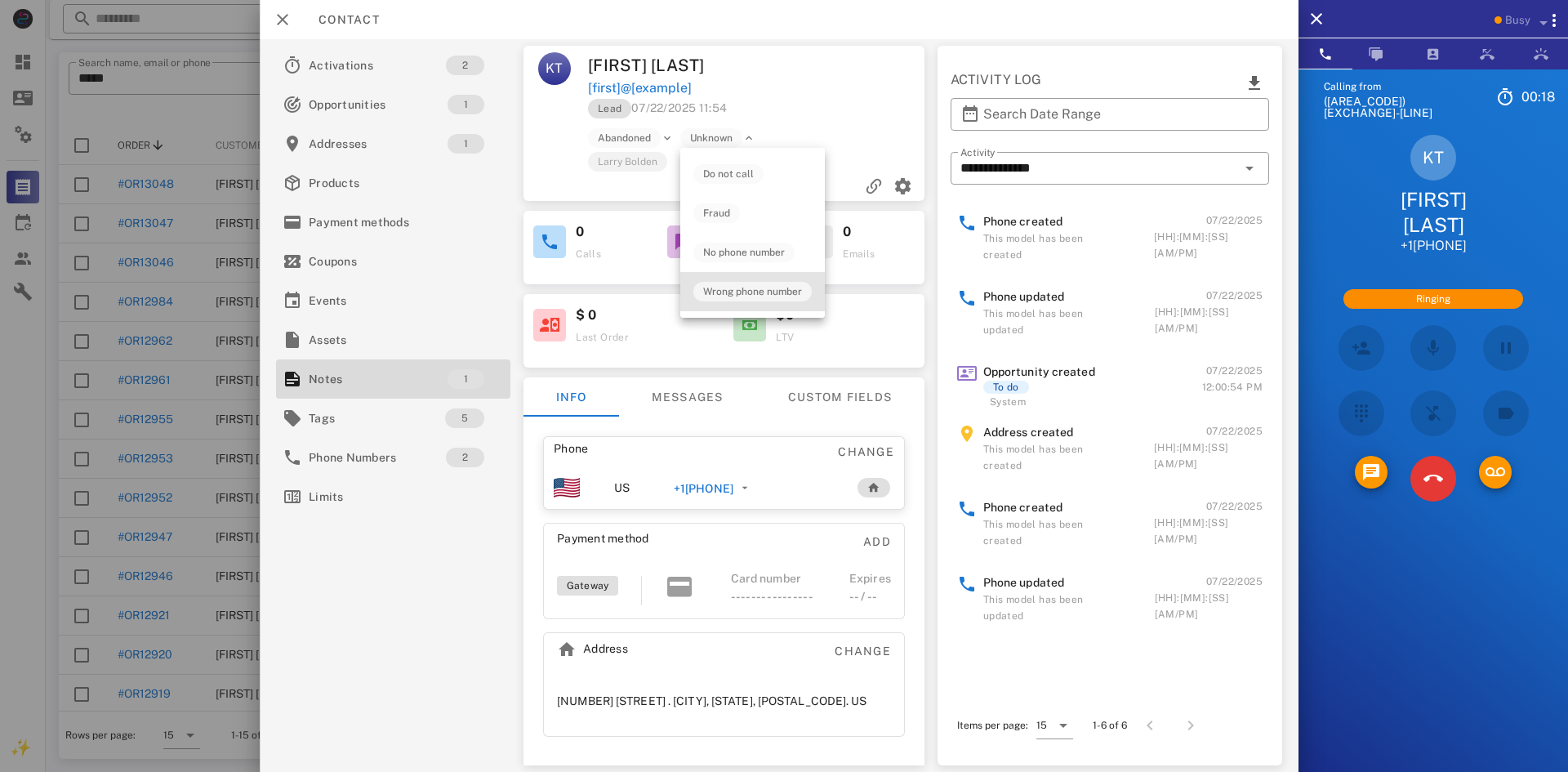 click on "Wrong phone number" at bounding box center (752, 292) 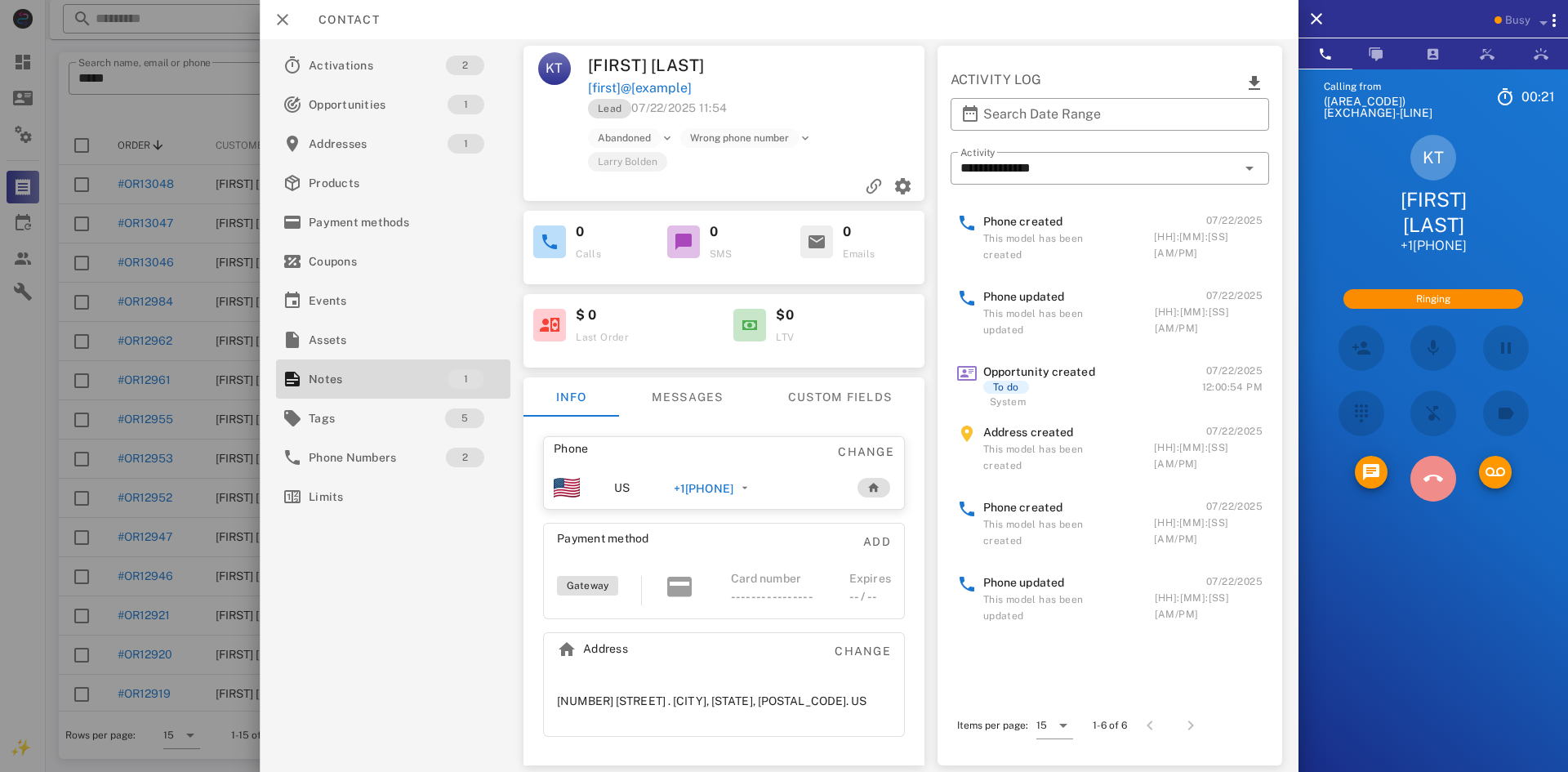 click at bounding box center (1433, 479) 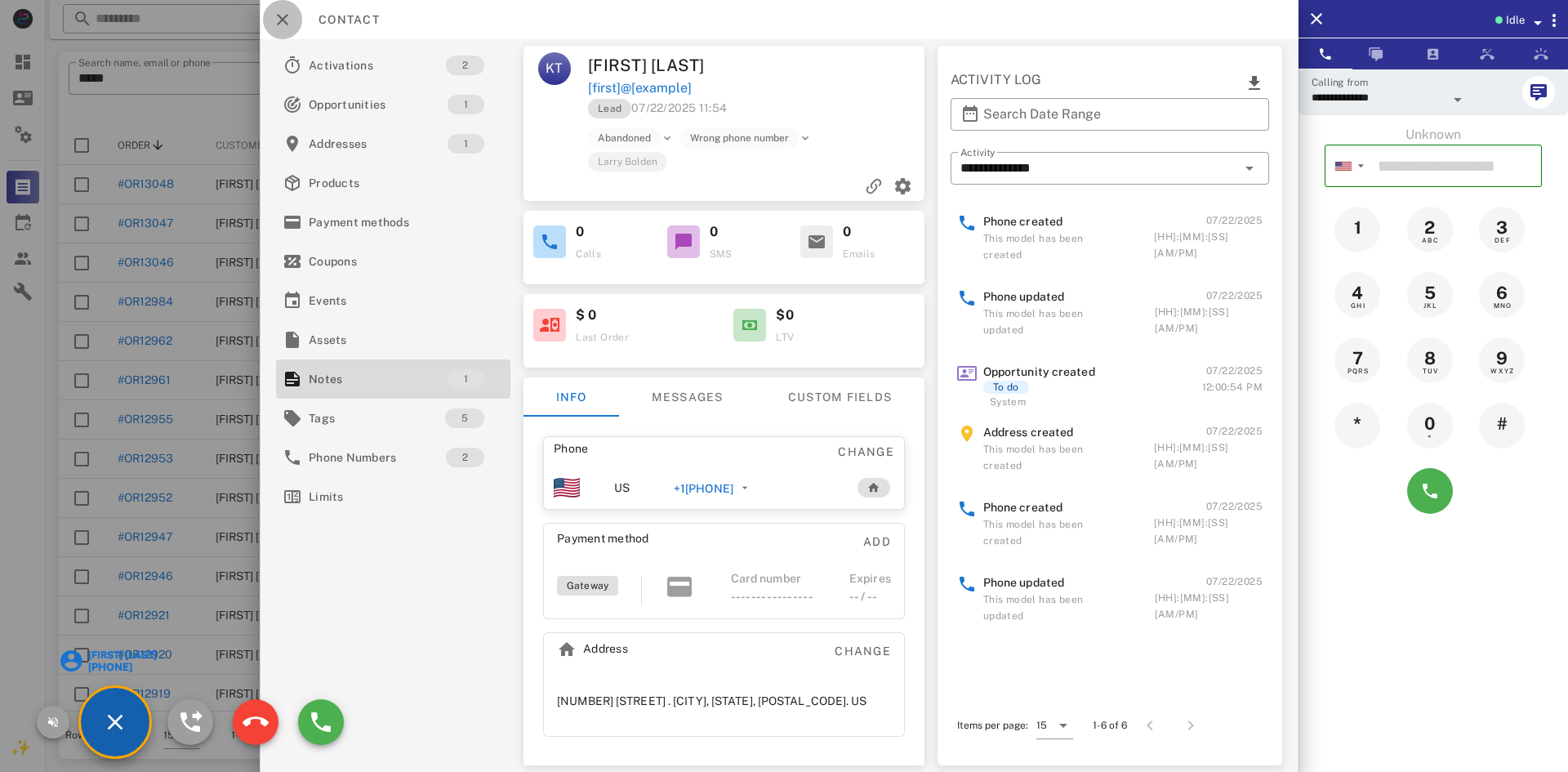 click at bounding box center [283, 20] 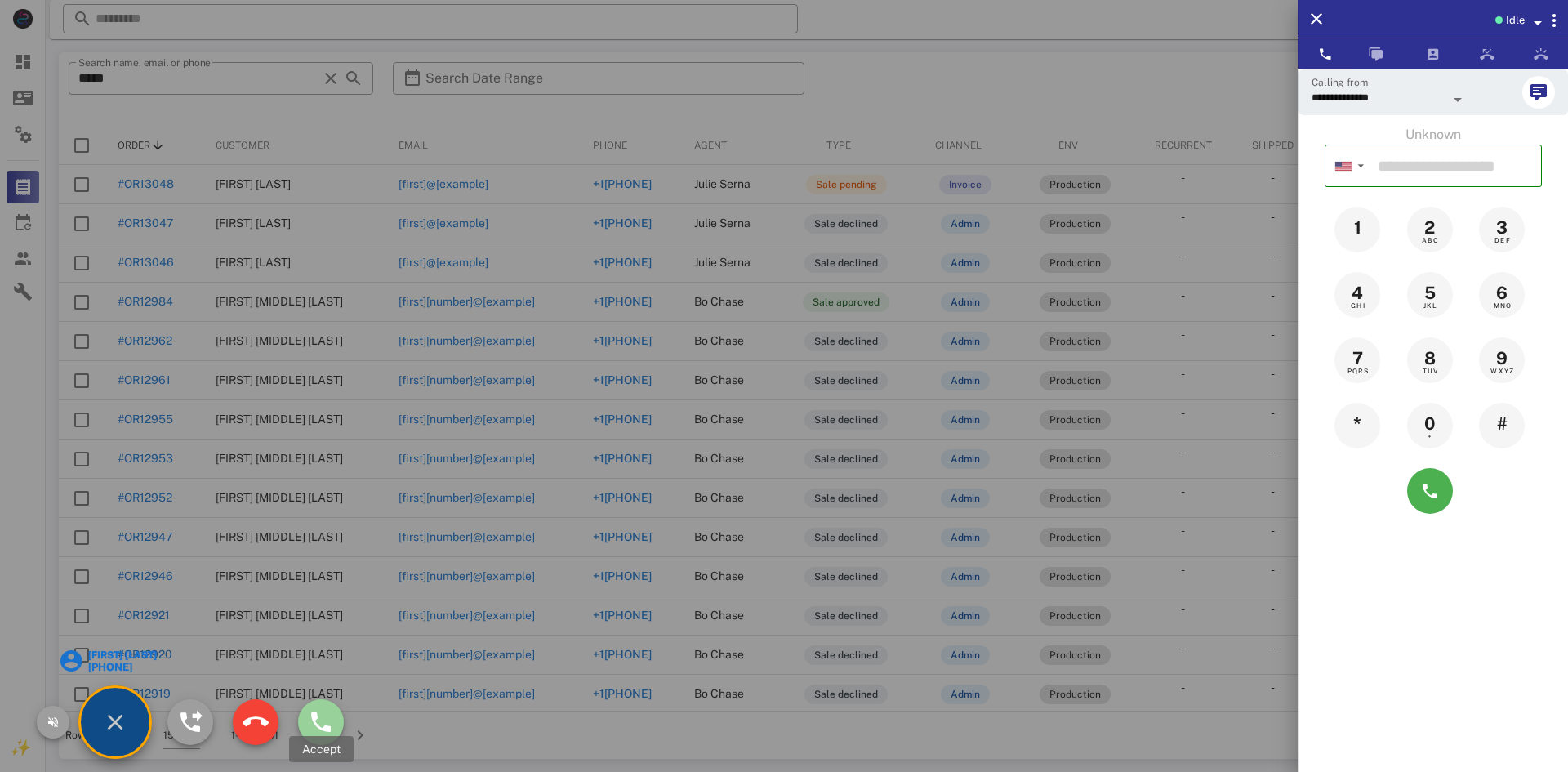 click at bounding box center [321, 722] 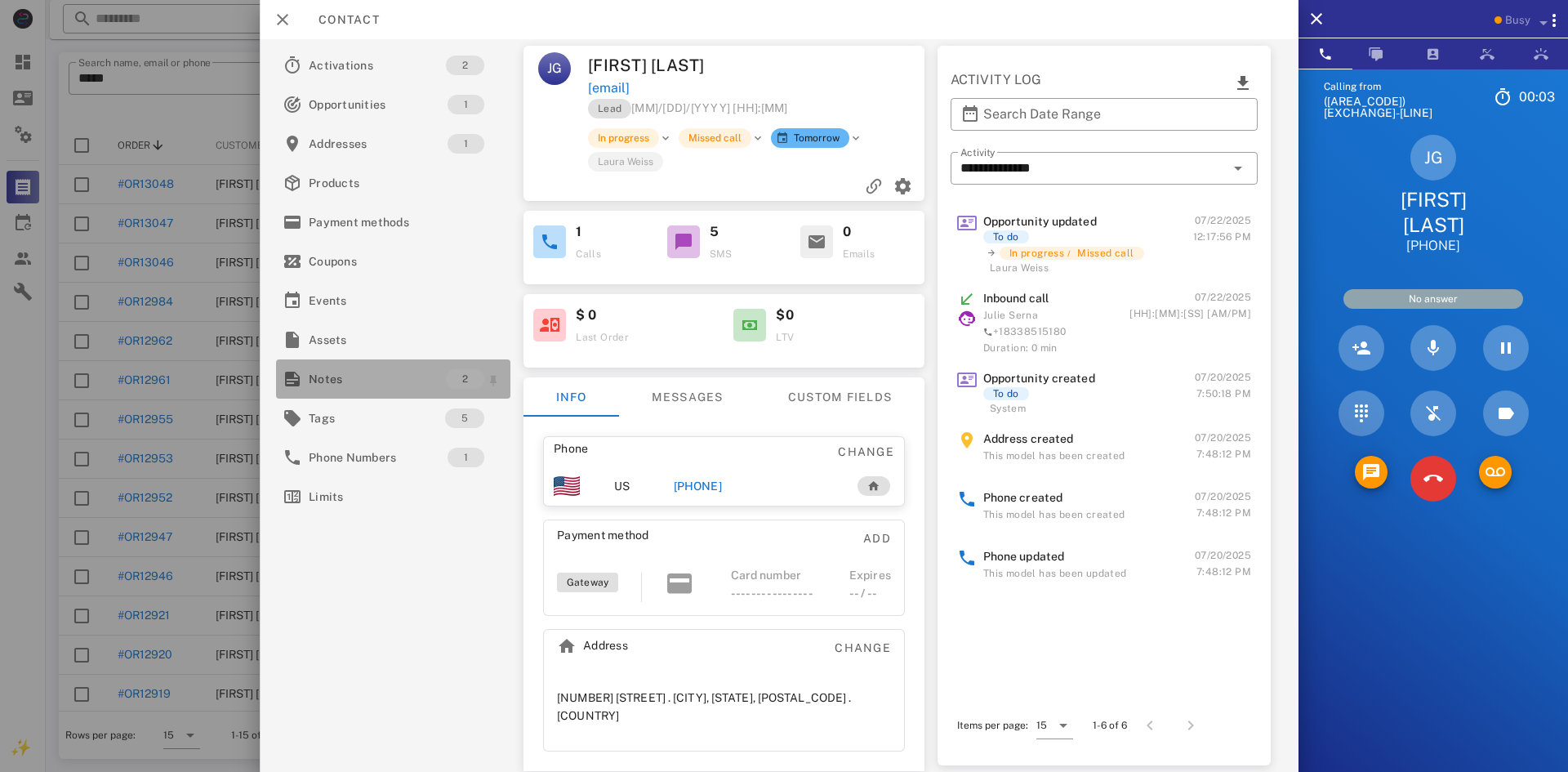 click on "Notes" at bounding box center [377, 379] 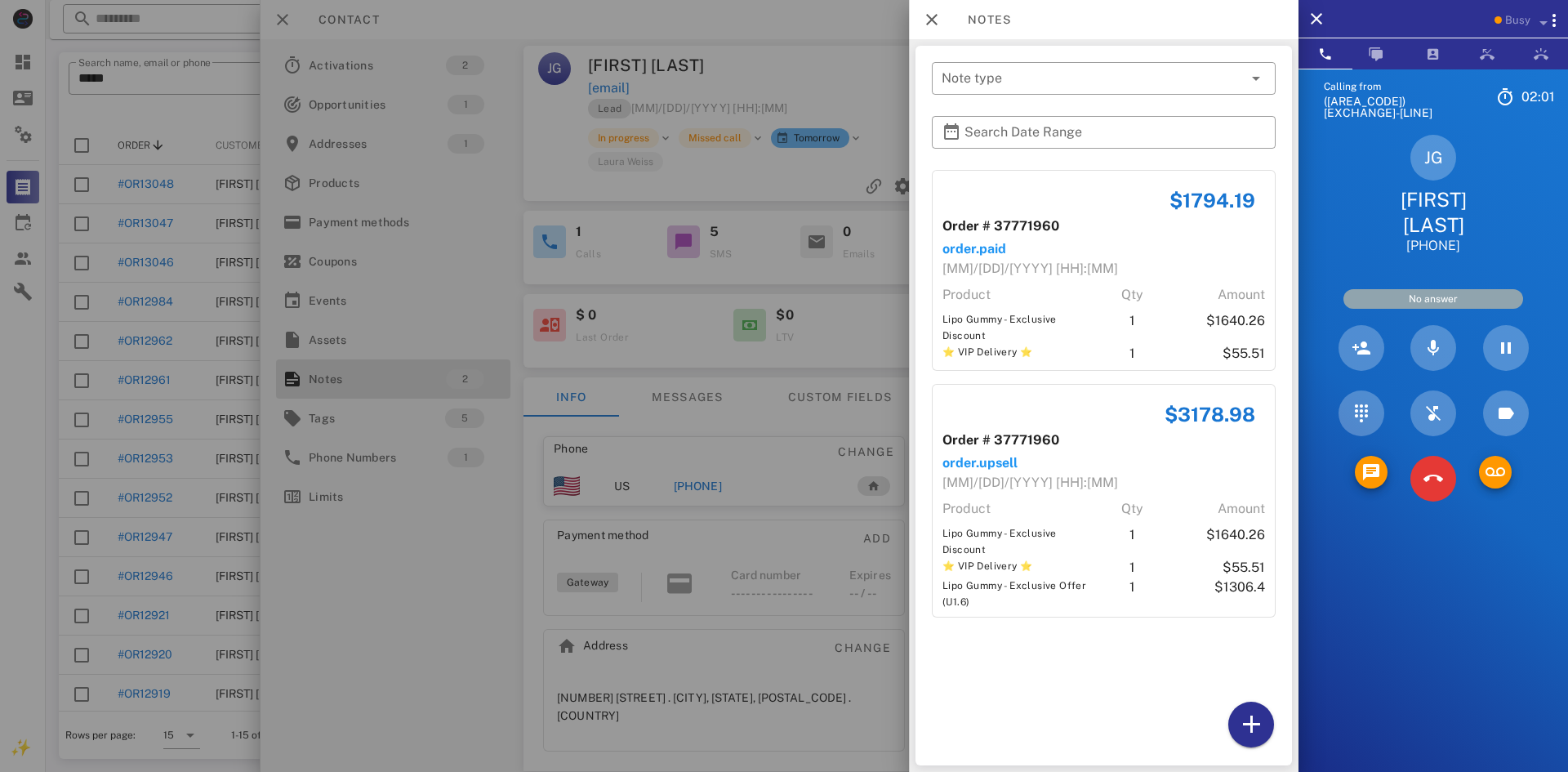 click on "$1794.19   Order # 37771960   order.paid   07/20/2025 21:47   Product Qty Amount  Lipo Gummy - Exclusive Discount  1 $1640.26  ⭐ VIP Delivery ⭐  1 $55.51  $3178.98   Order # 37771960   order.upsell   07/20/2025 21:47   Product Qty Amount  Lipo Gummy - Exclusive Discount  1 $1640.26  ⭐ VIP Delivery ⭐  1 $55.51  Lipo Gummy - Exclusive Offer (U1.6)  1 $1306.4" at bounding box center (1103, 464) 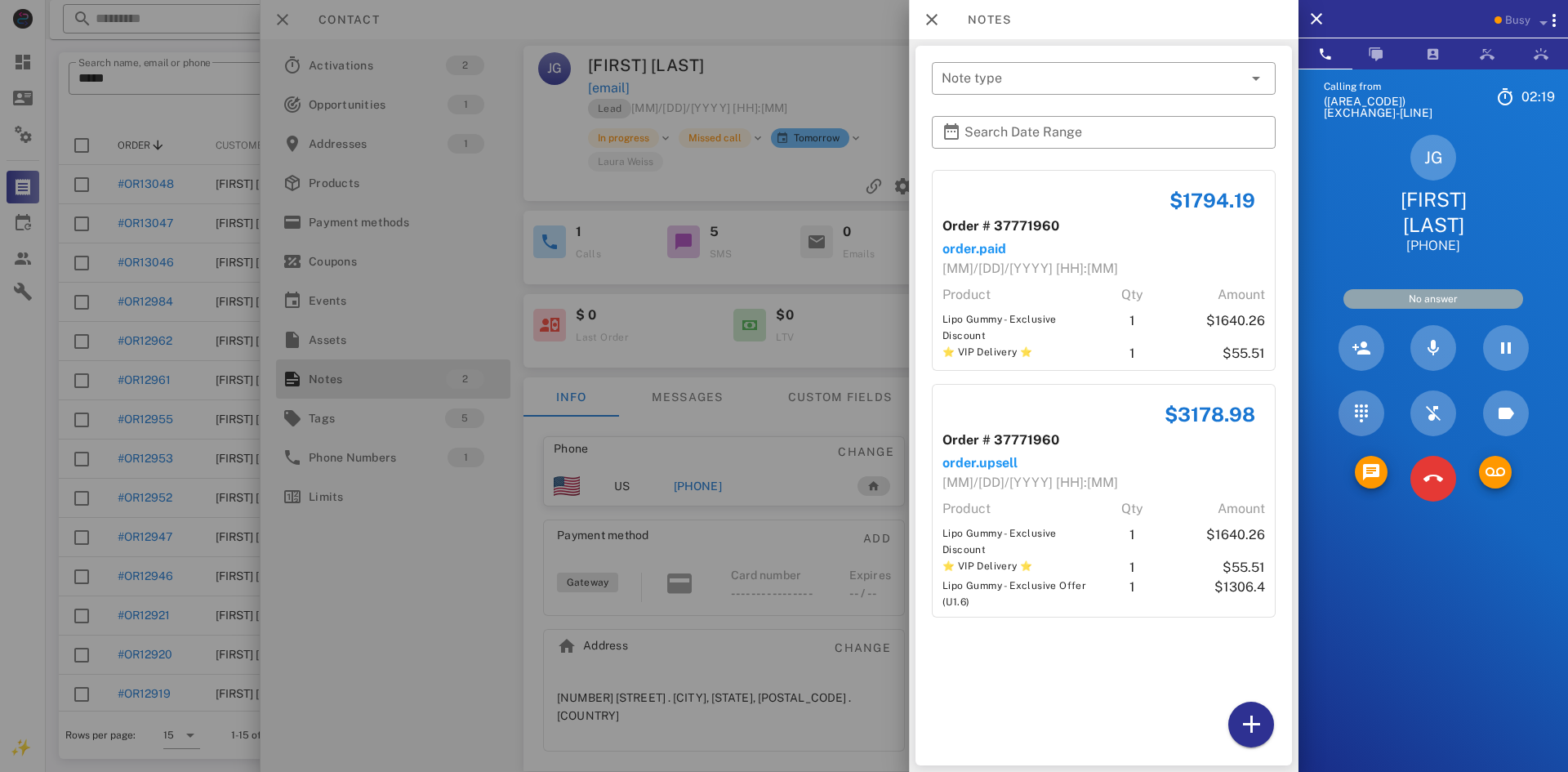 click at bounding box center [784, 386] 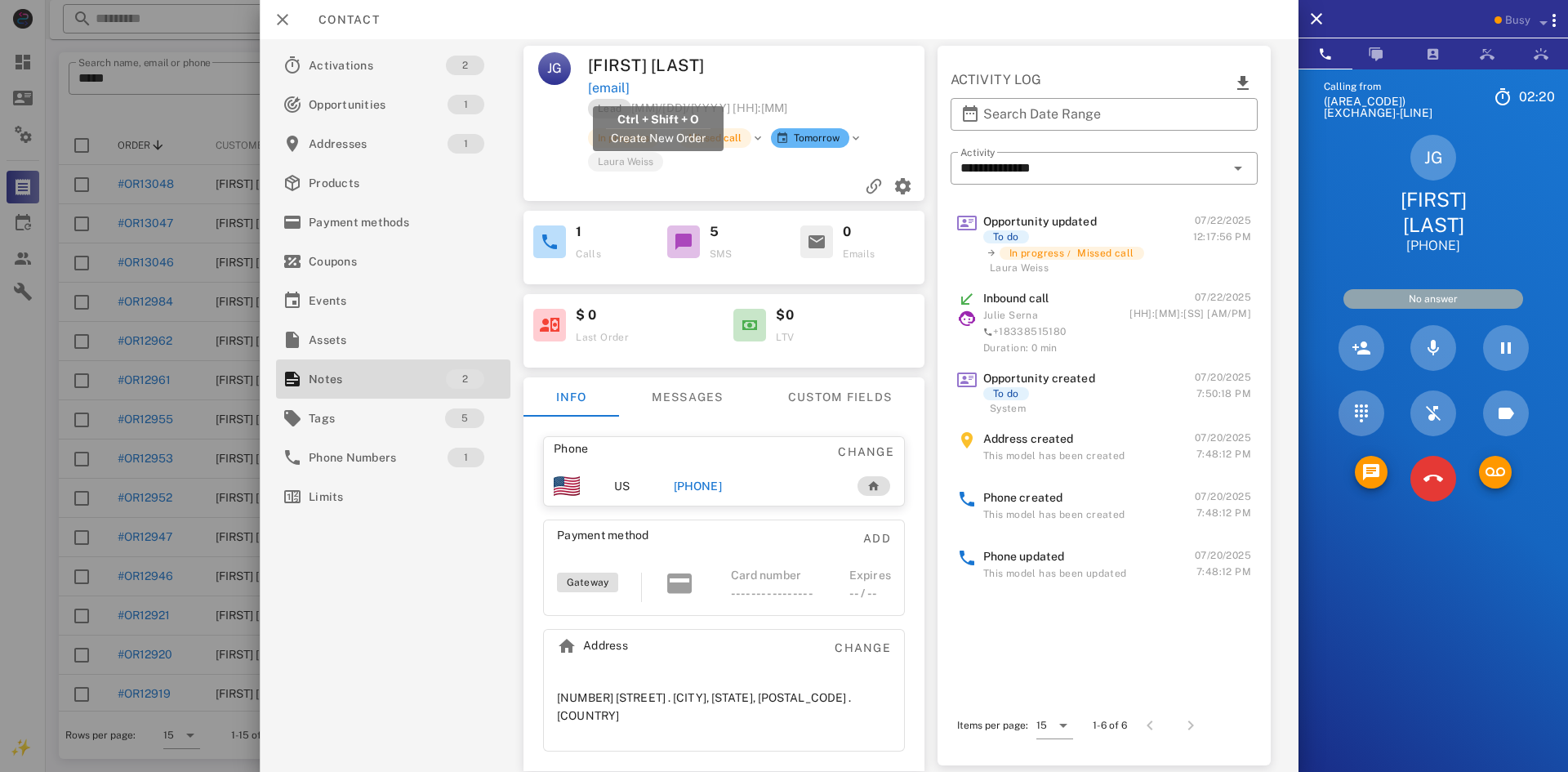 click on "[EMAIL]" at bounding box center [608, 88] 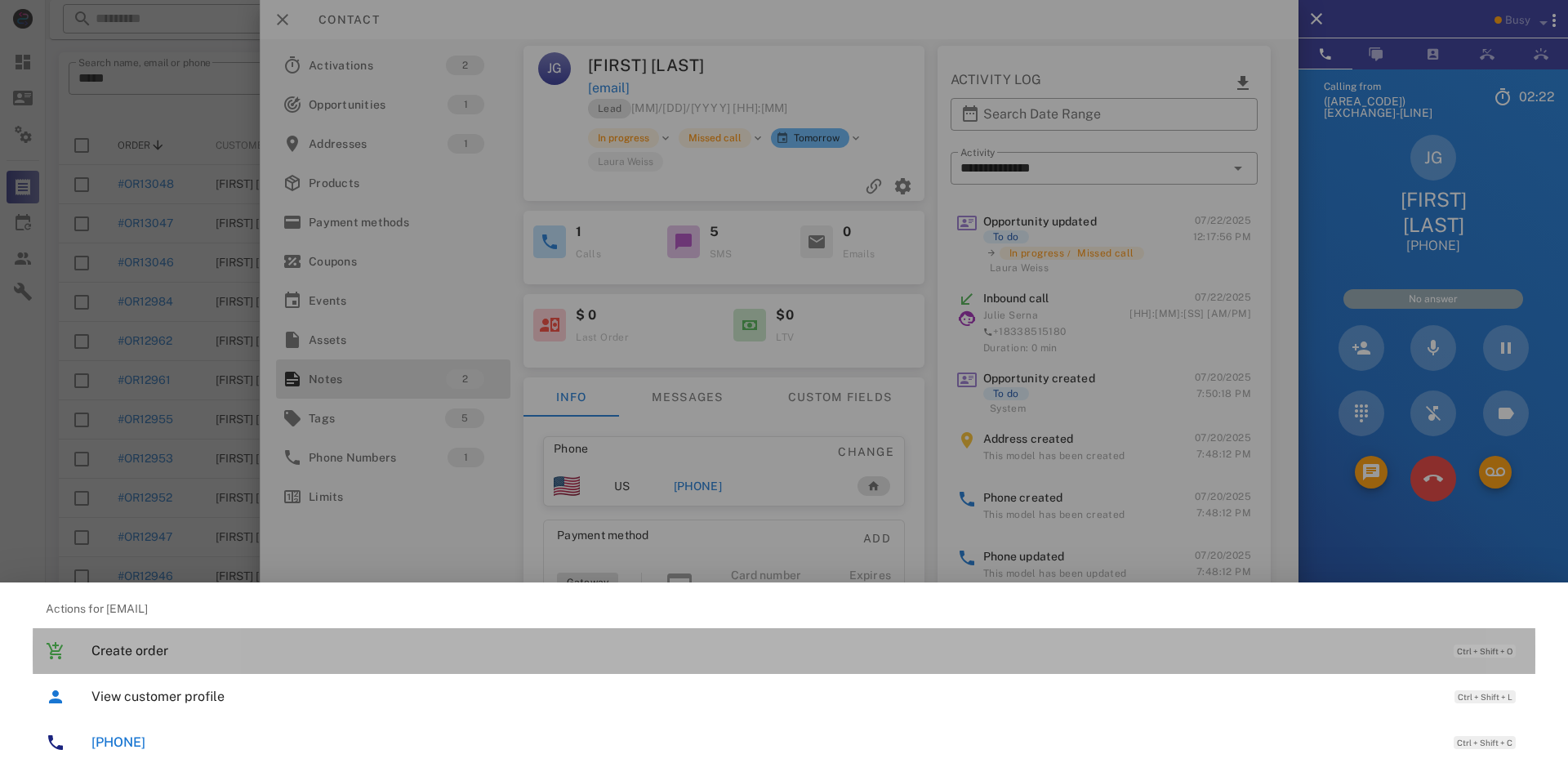click on "Create order" at bounding box center (764, 650) 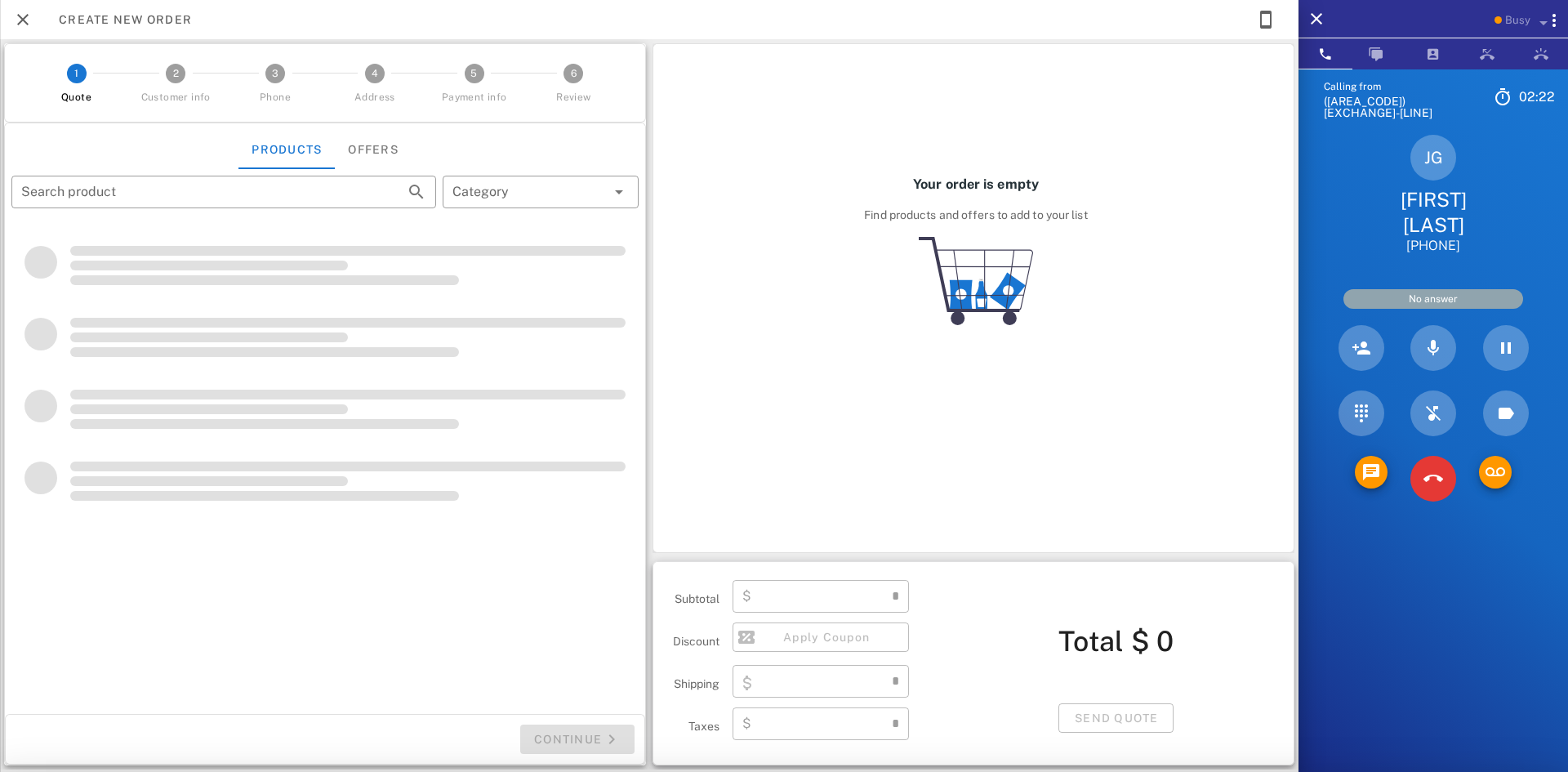 type on "**********" 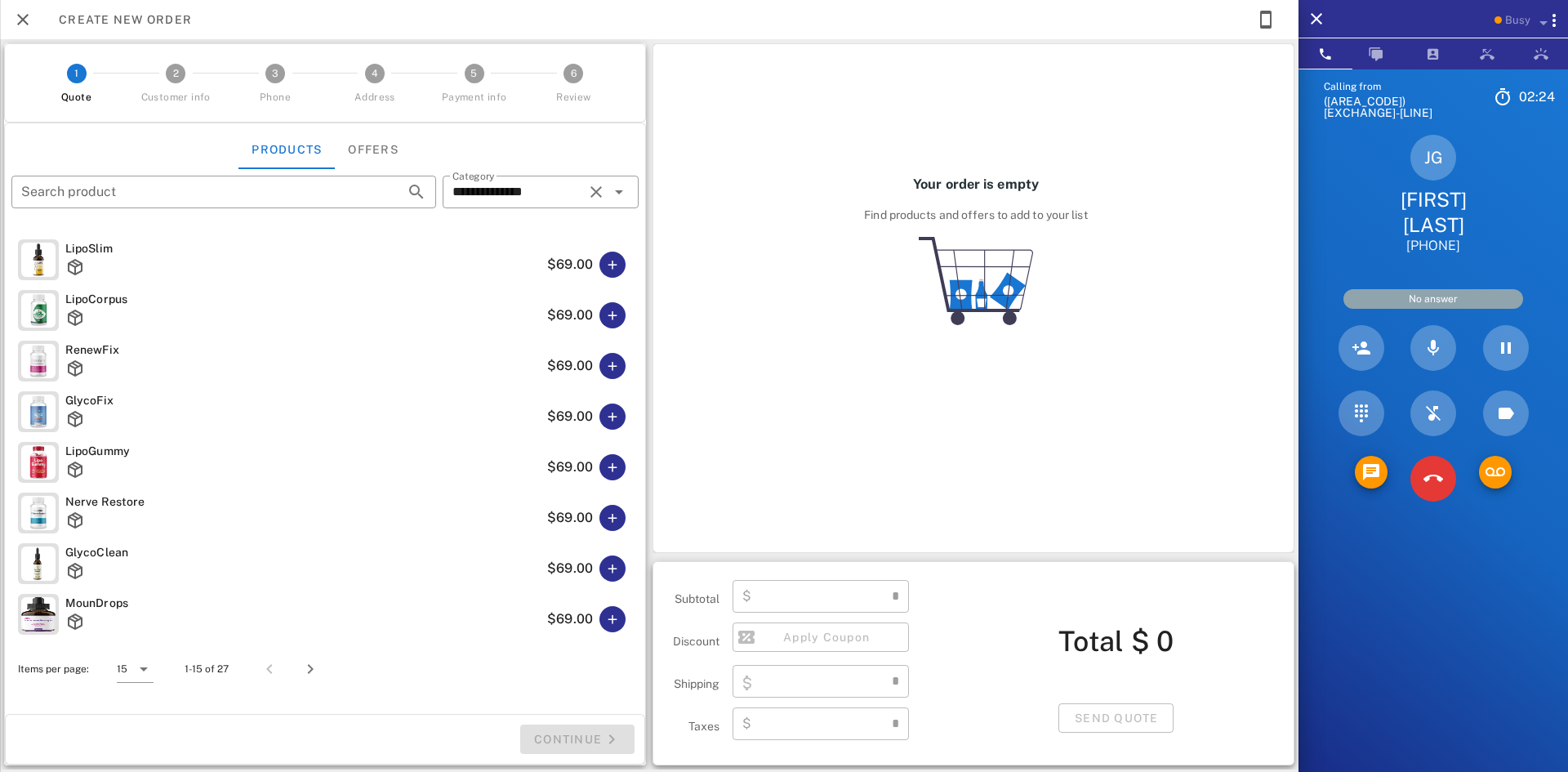 type on "****" 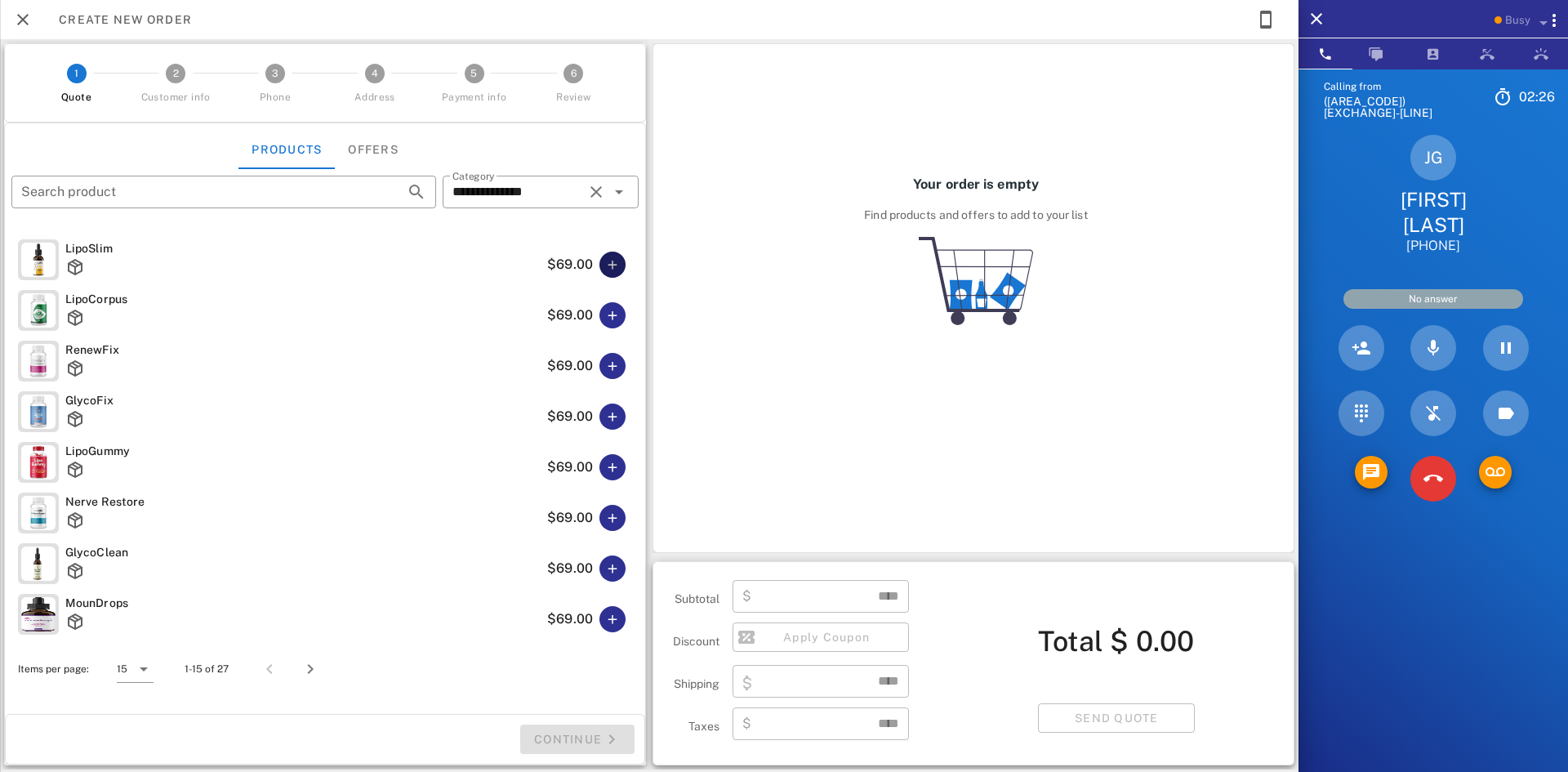 click at bounding box center [612, 265] 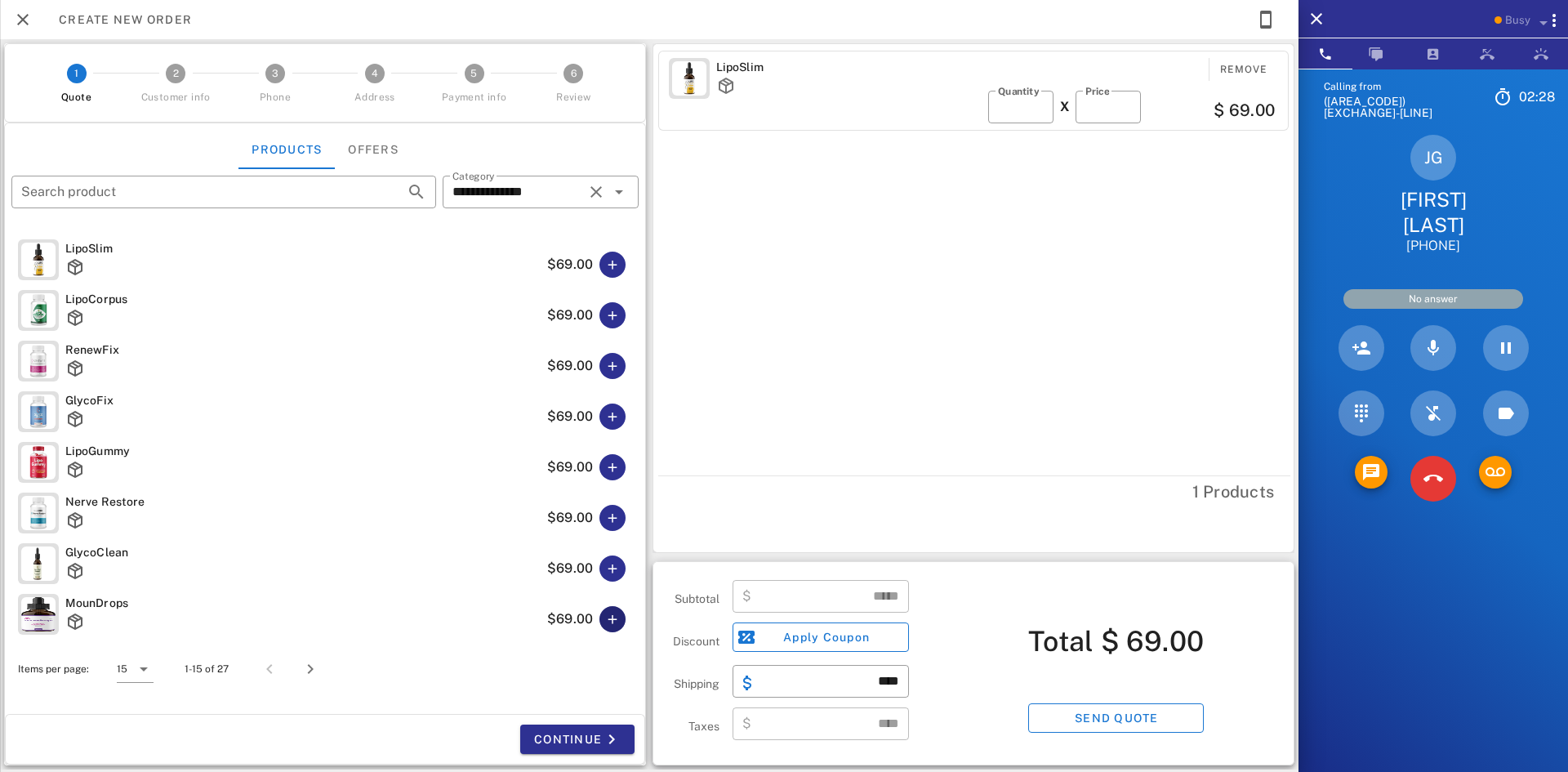 click at bounding box center (612, 619) 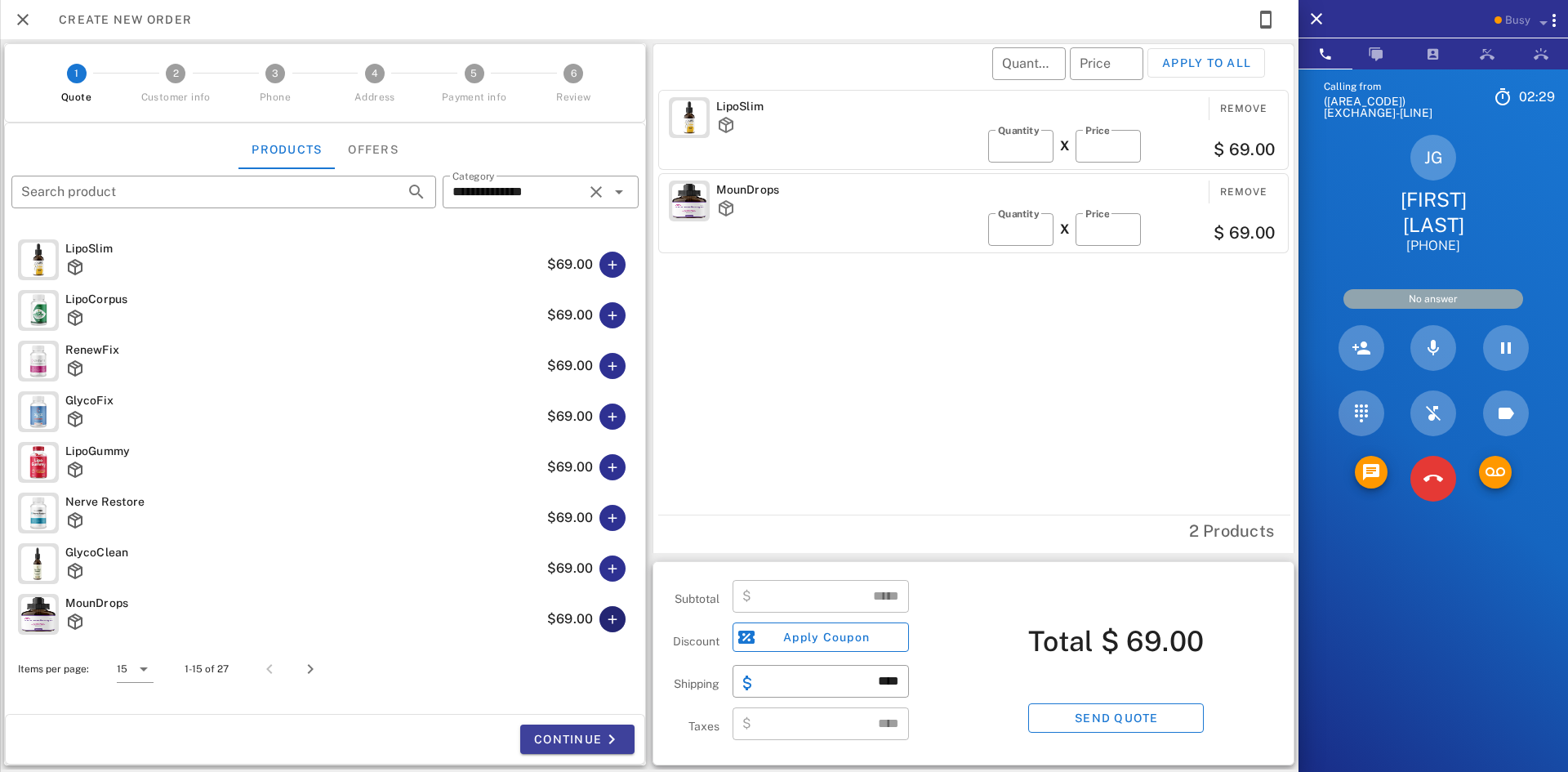 type on "******" 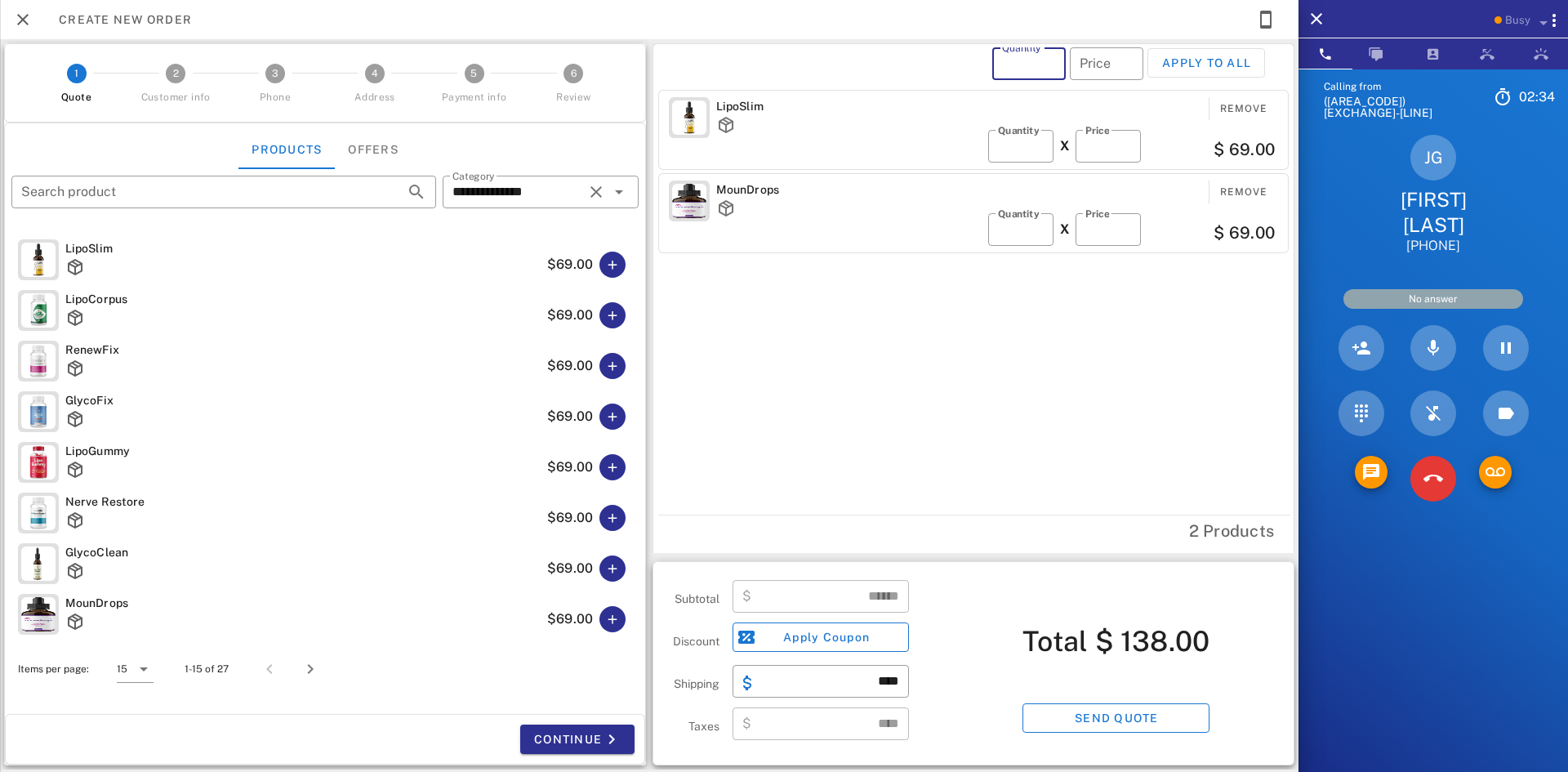 click on "Quantity" at bounding box center [1029, 64] 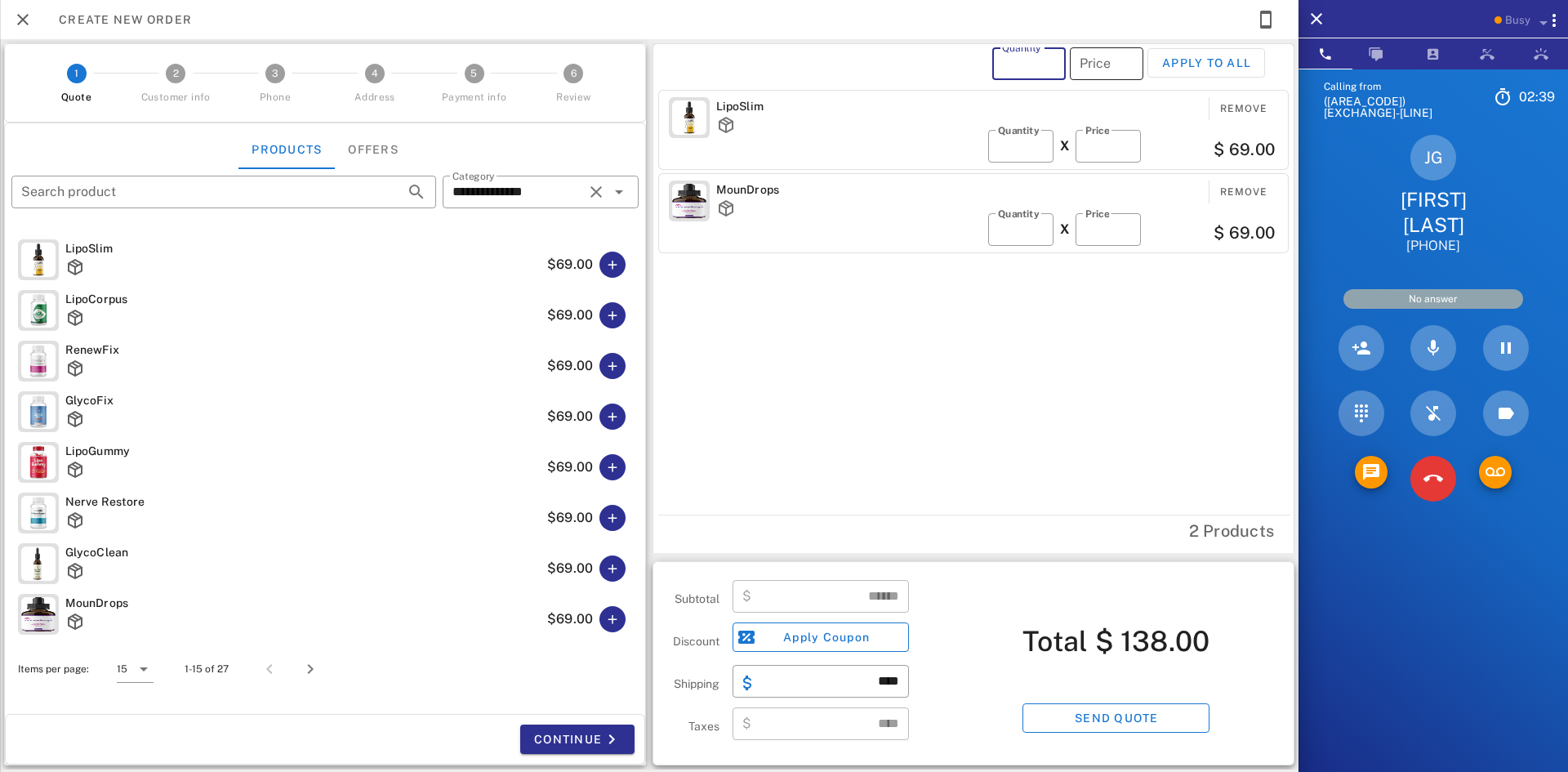 type on "*" 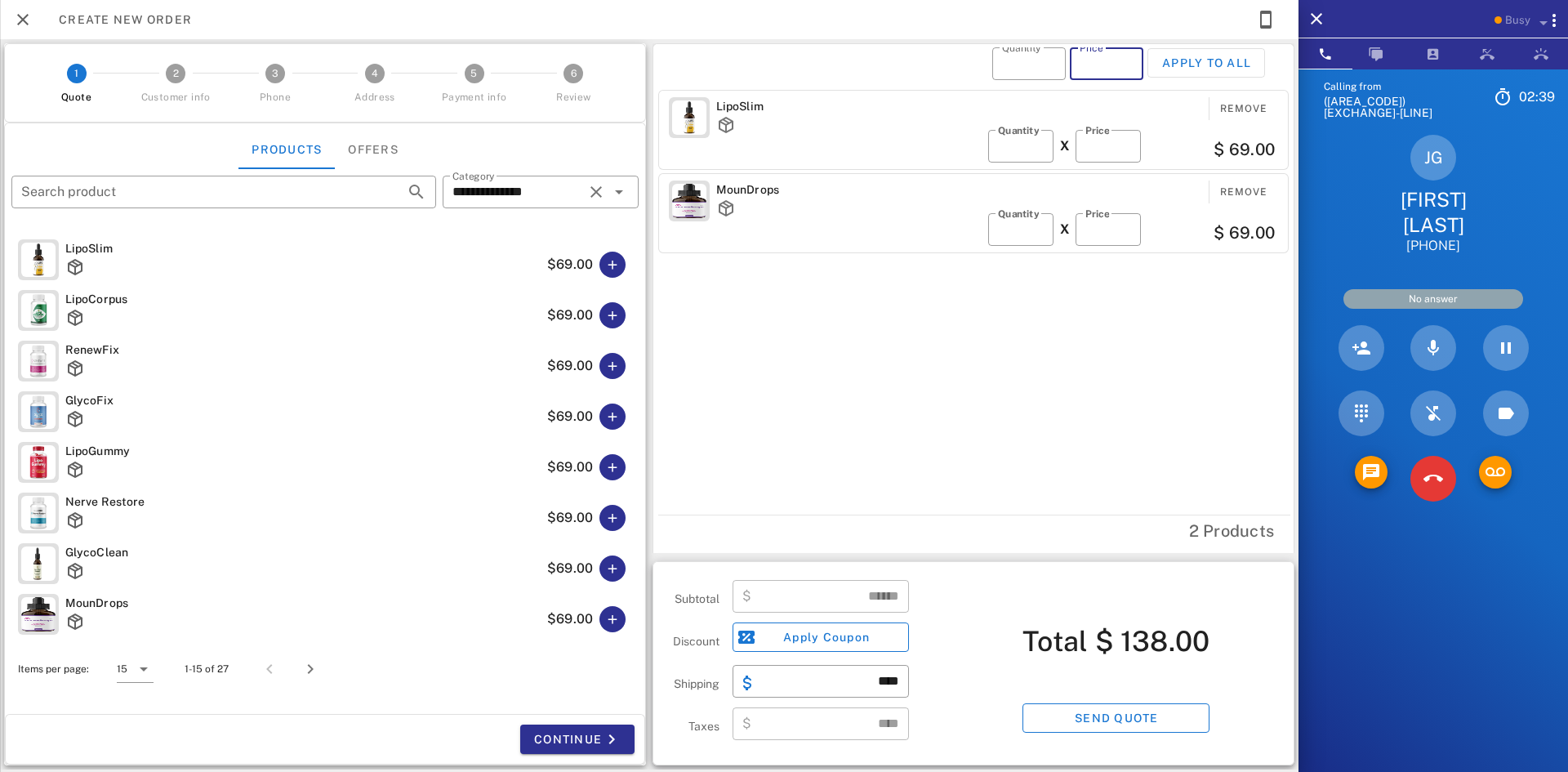 click on "Price" at bounding box center [1107, 64] 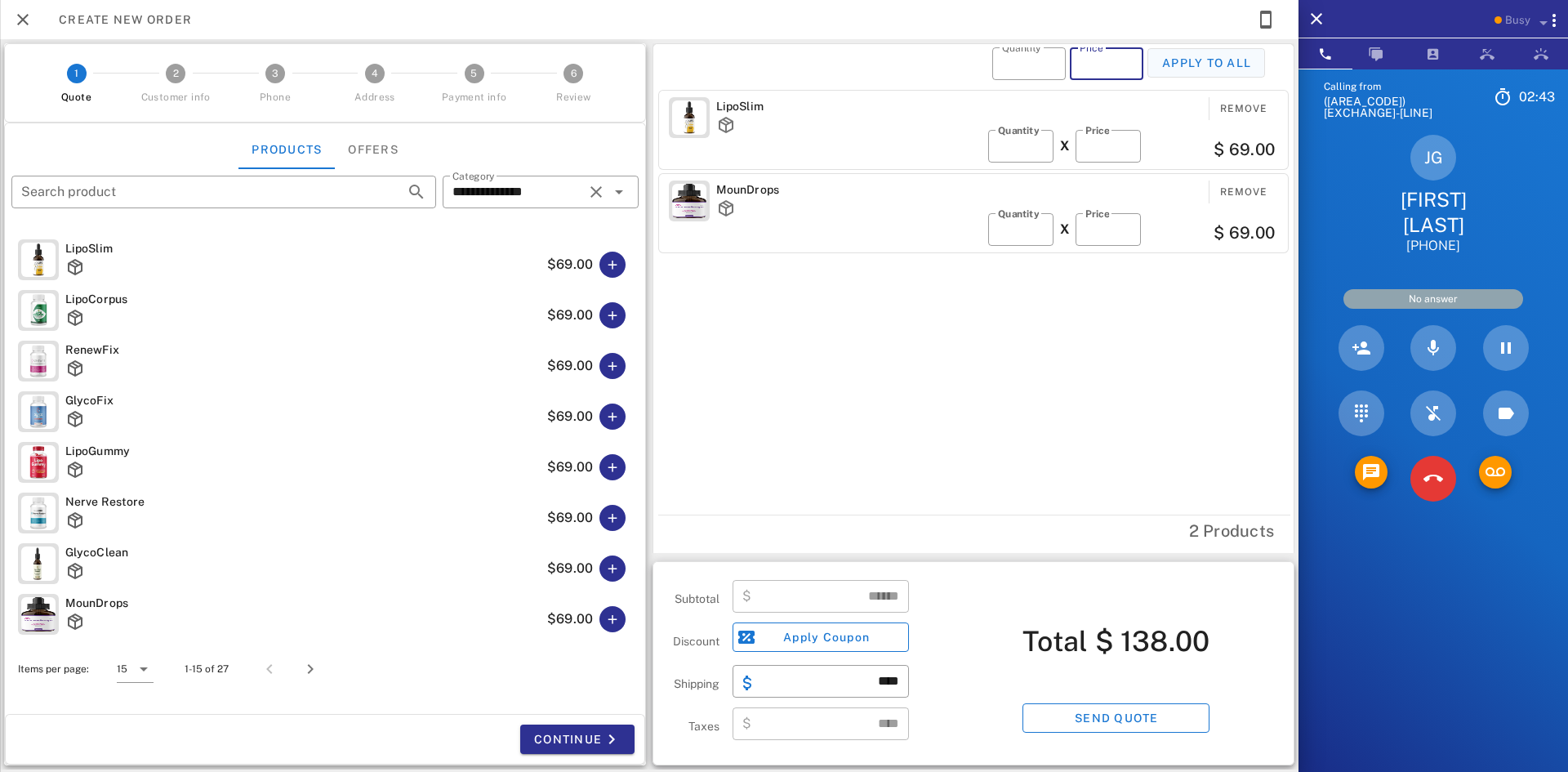 type on "**" 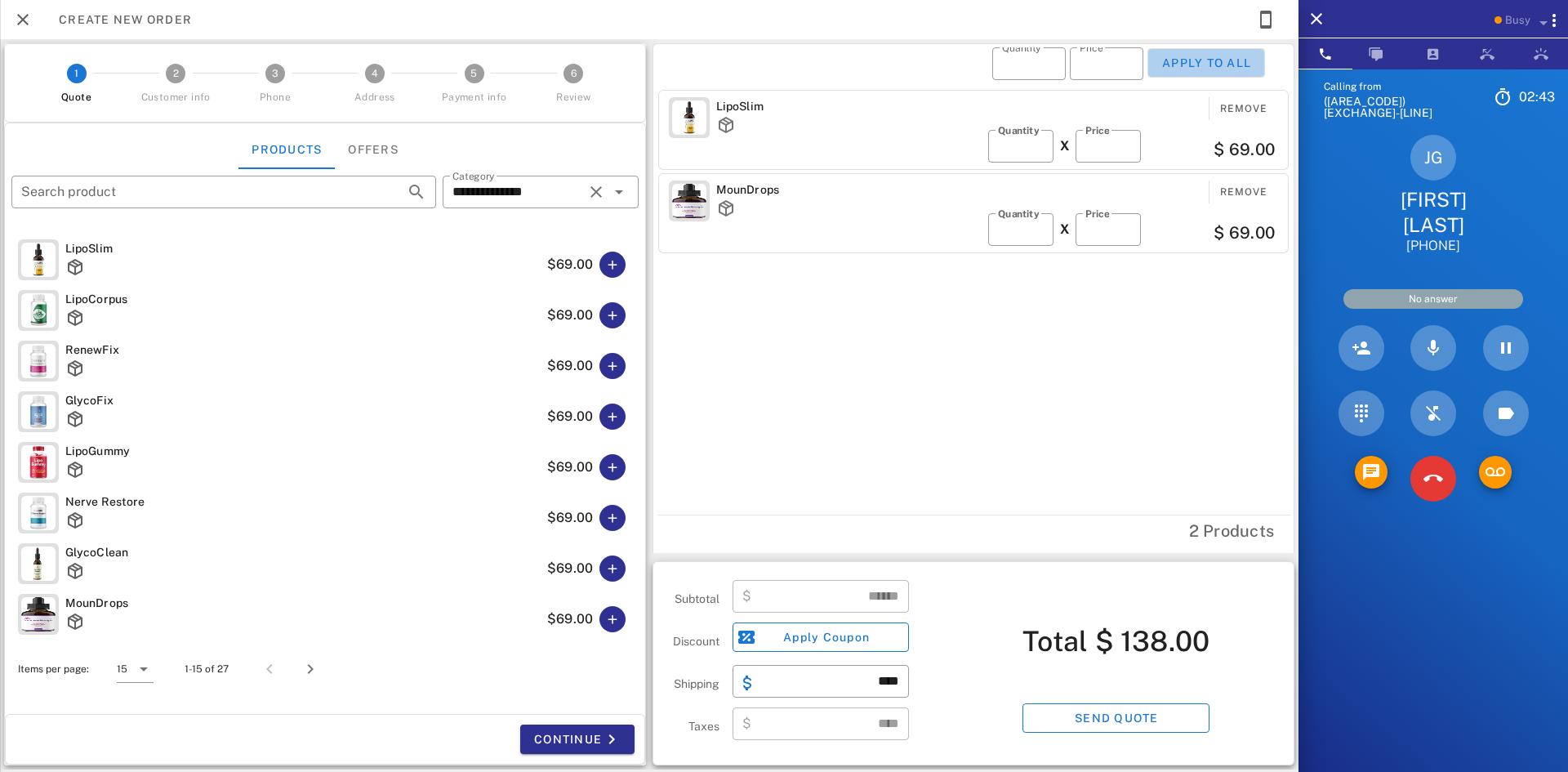 click on "Apply to all" at bounding box center [1206, 63] 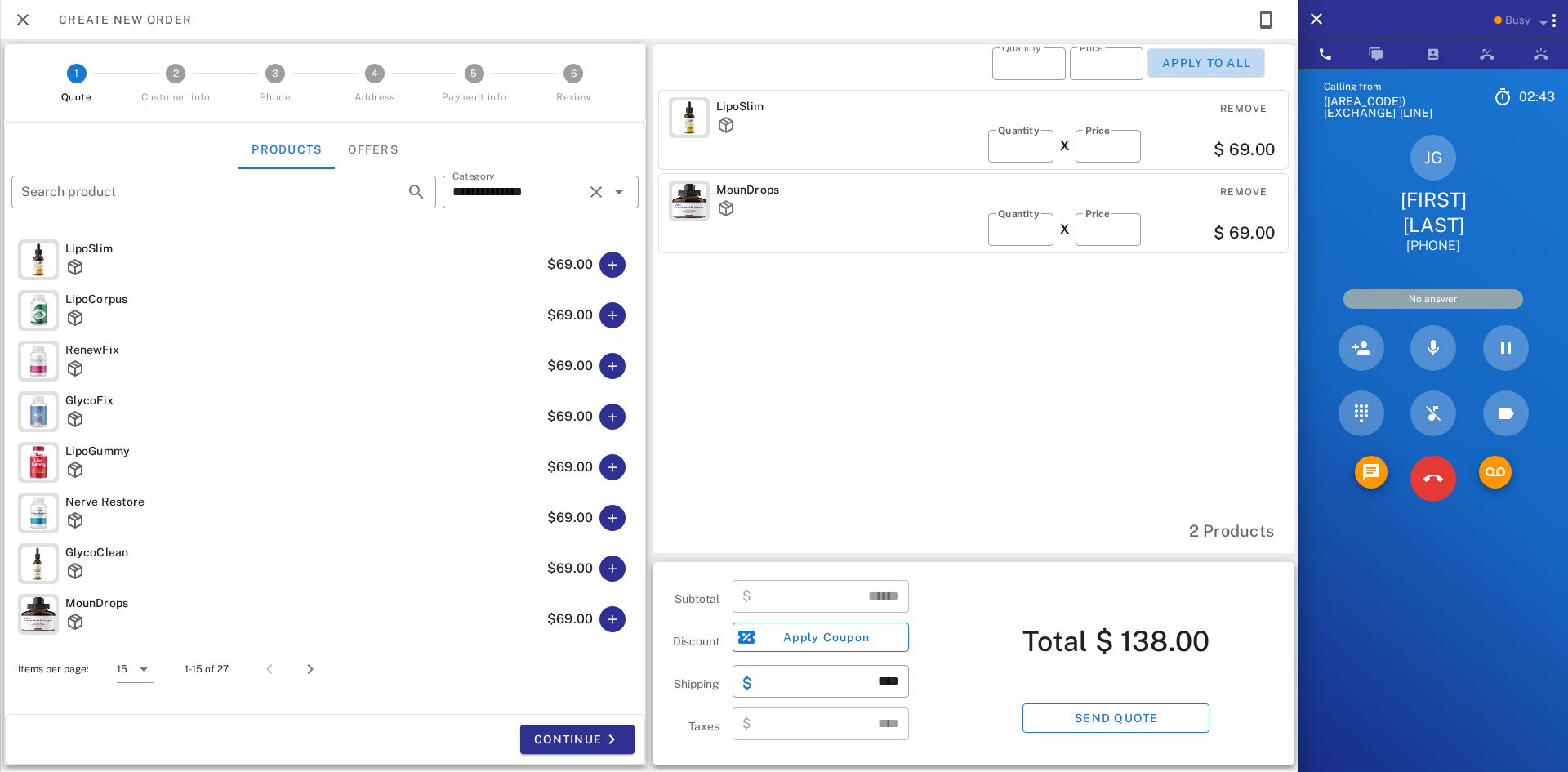 type on "*" 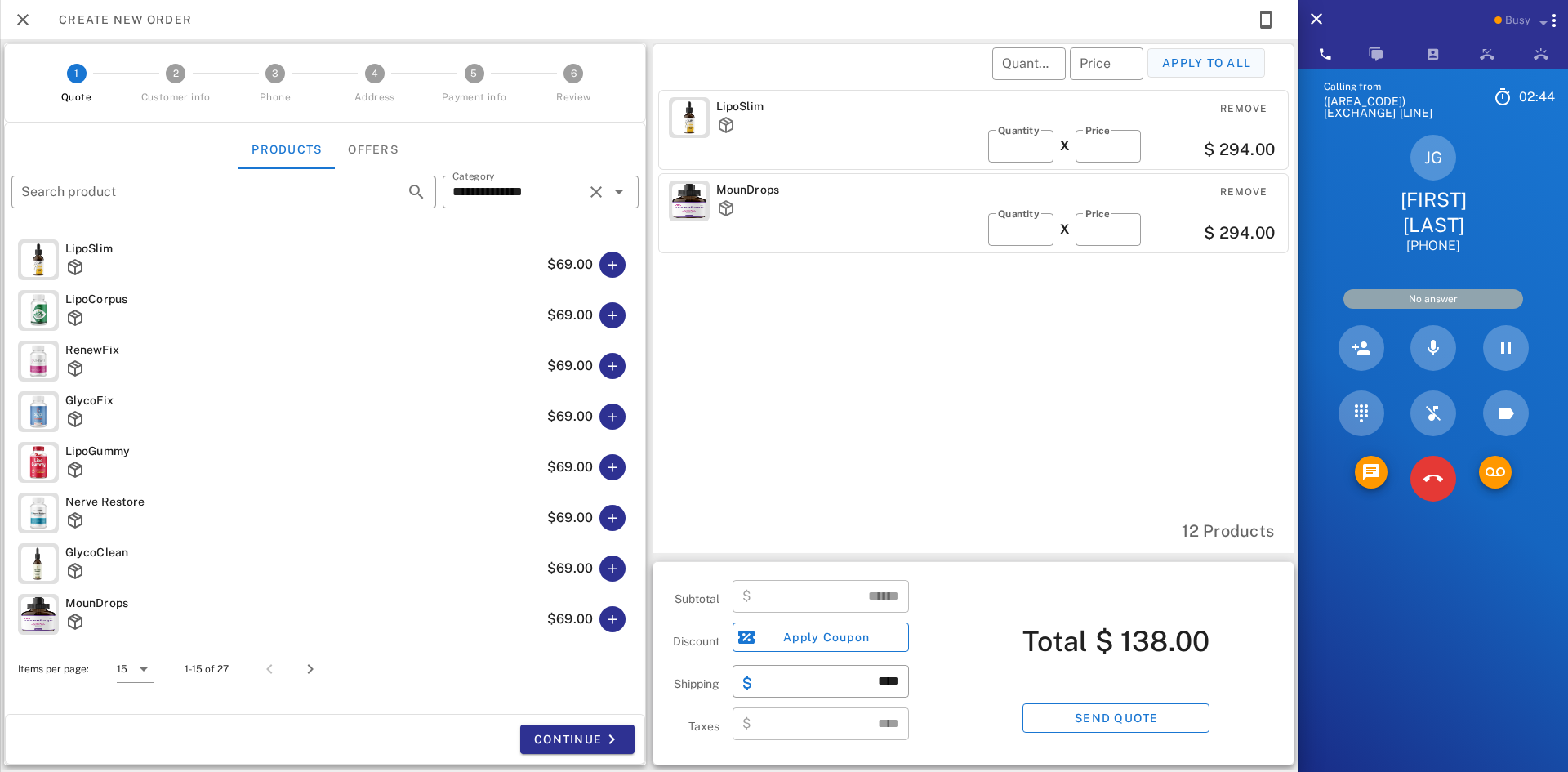 type on "******" 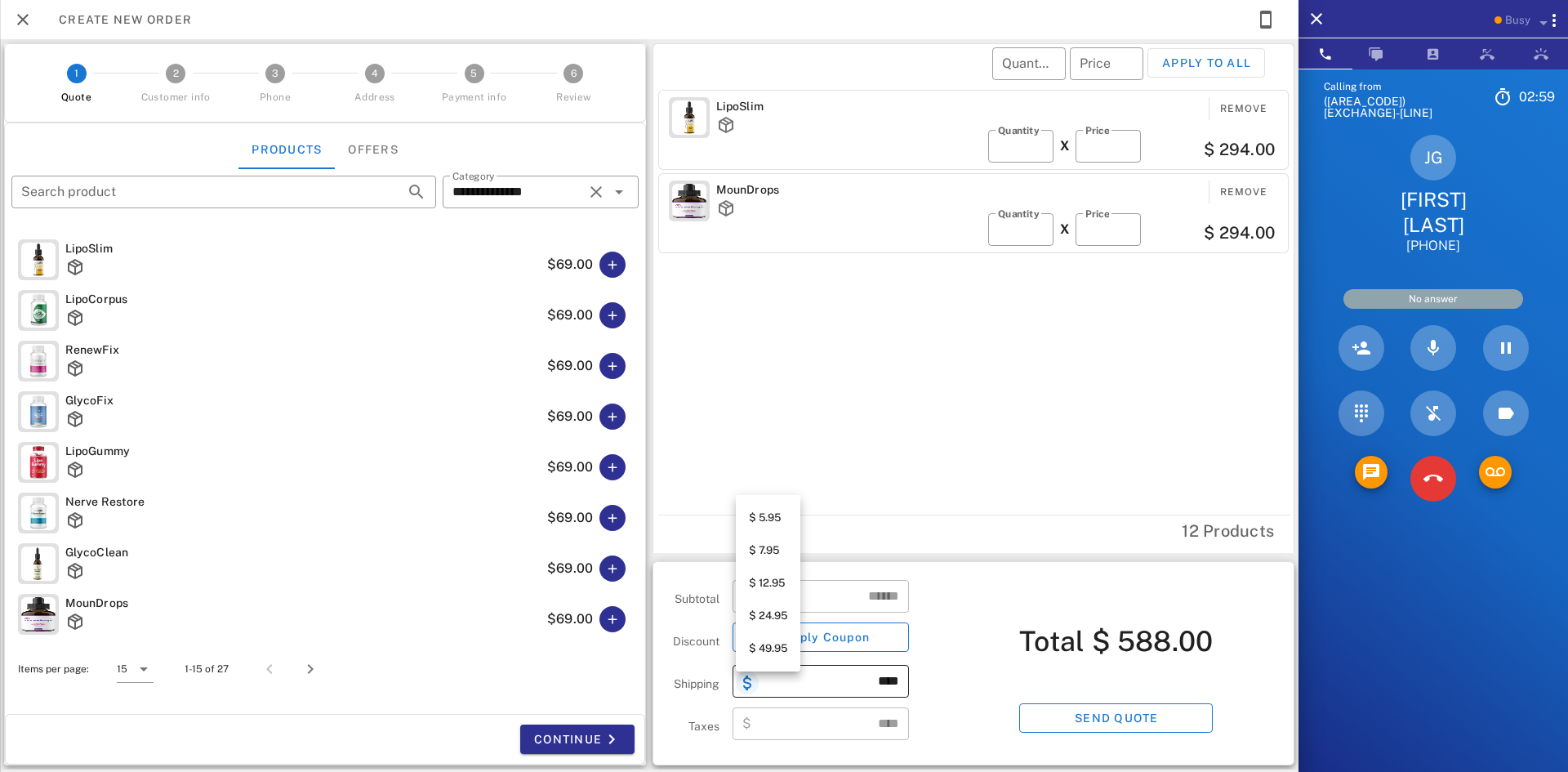 click at bounding box center (747, 683) 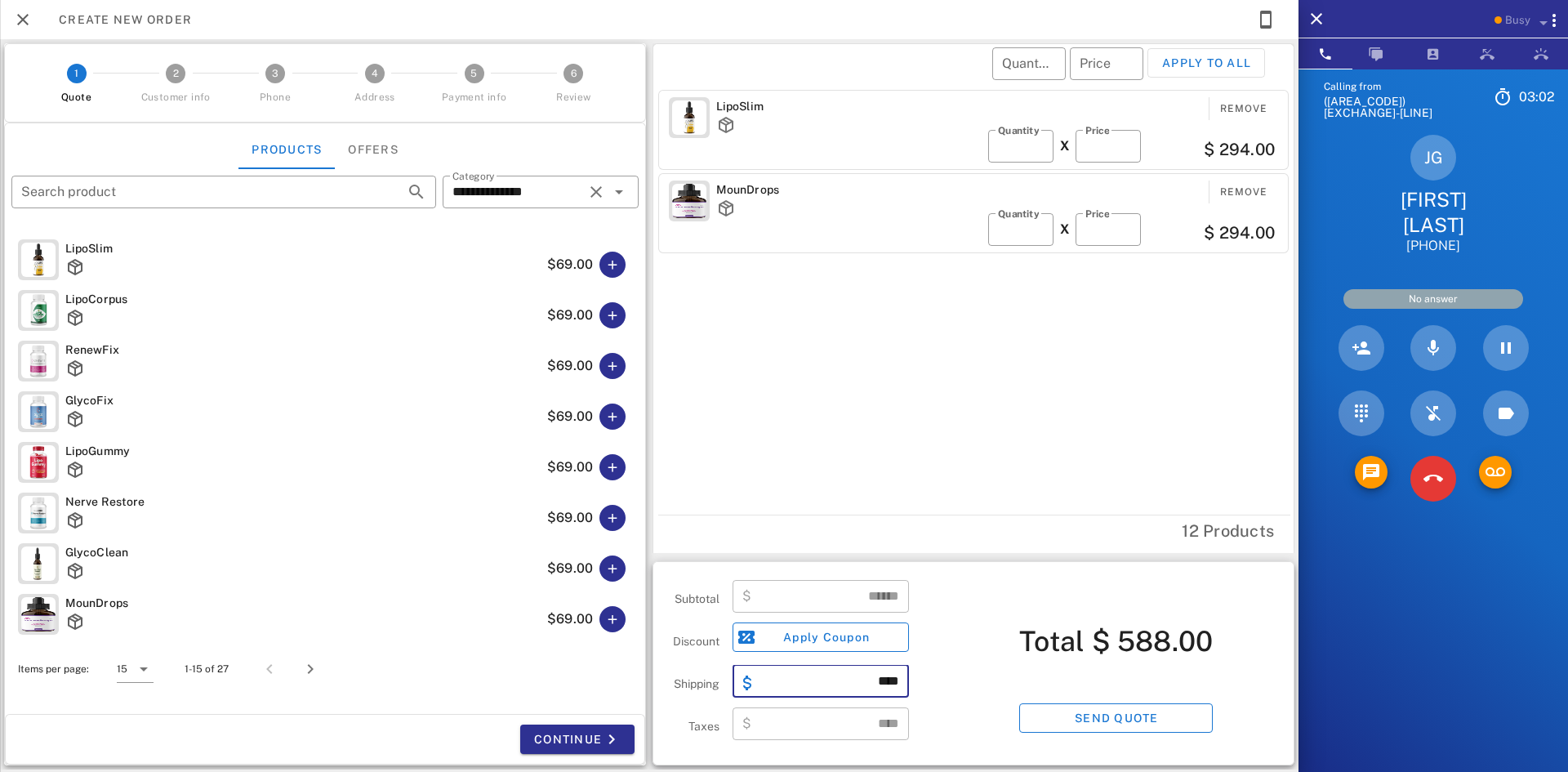 click on "****" at bounding box center [831, 681] 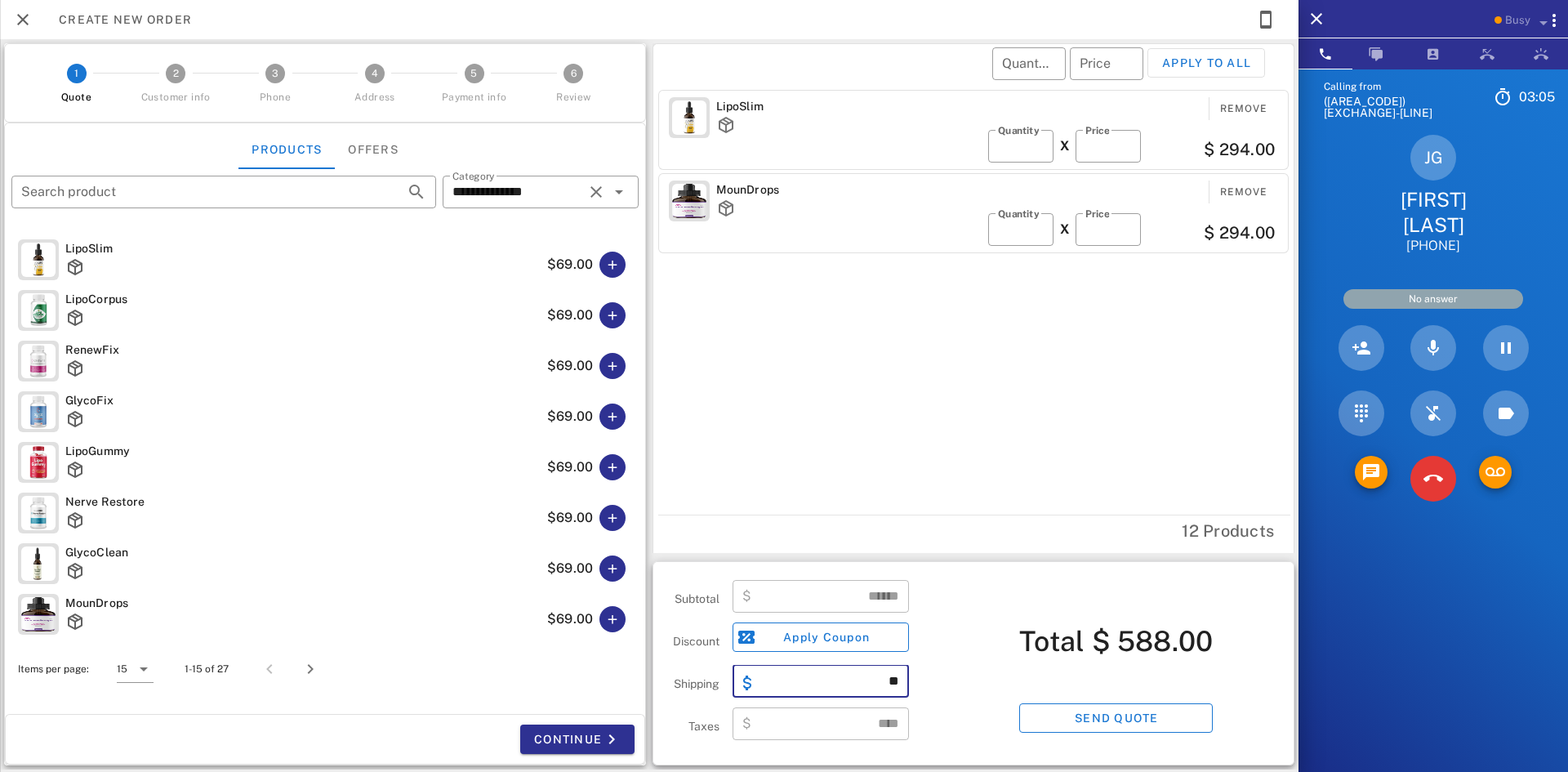 type on "*" 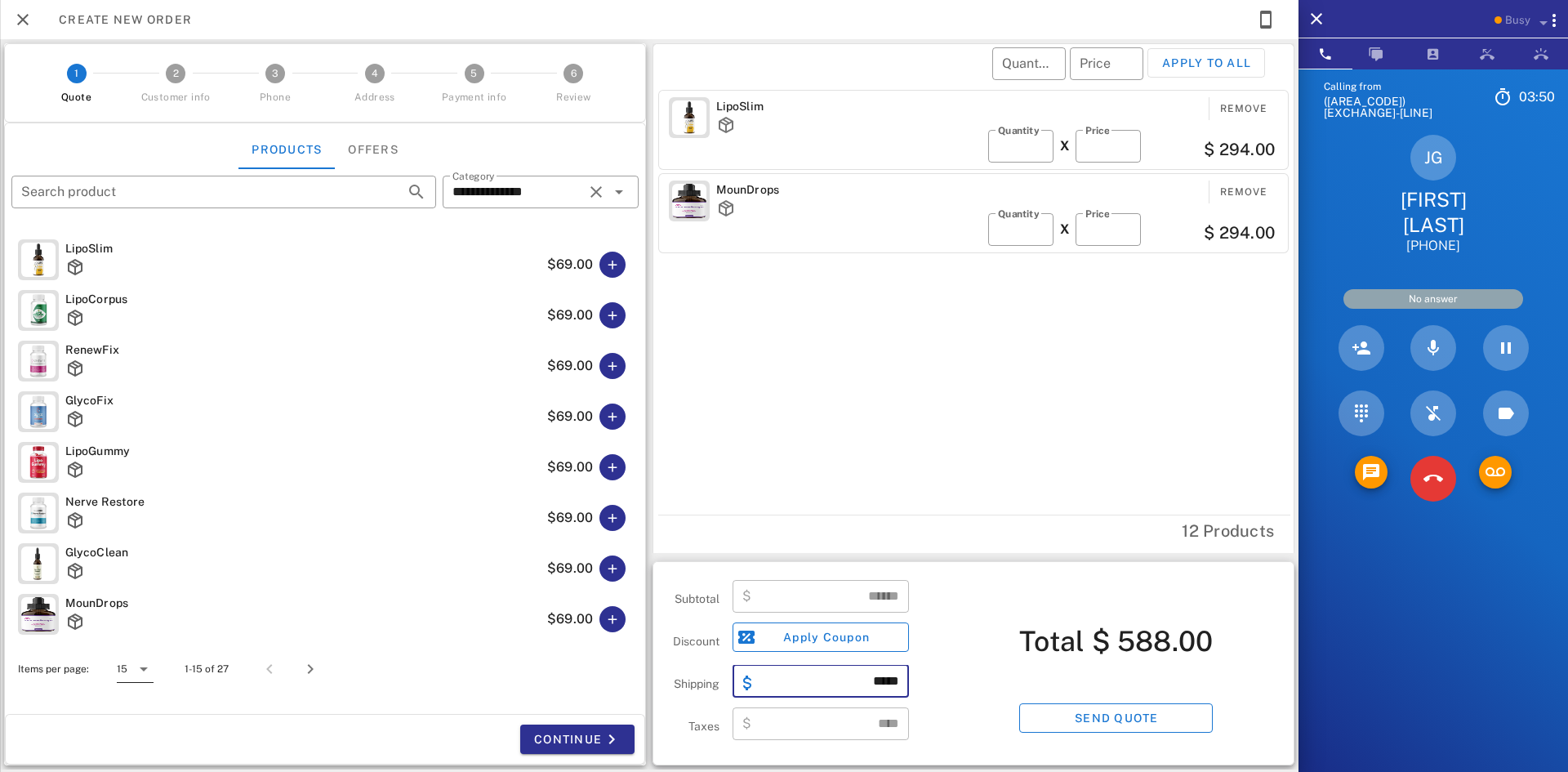 type on "*****" 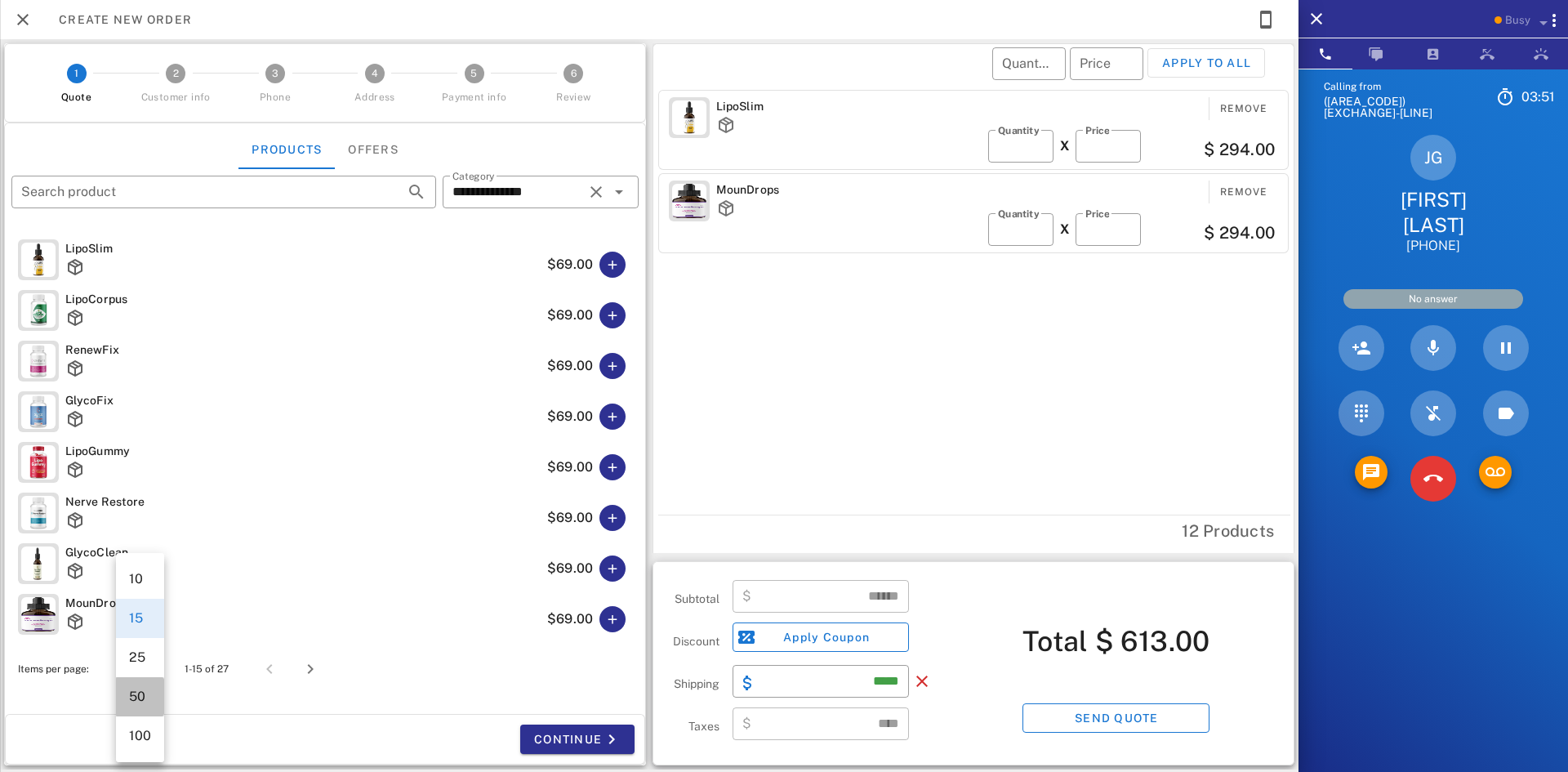 click on "50" at bounding box center [140, 696] 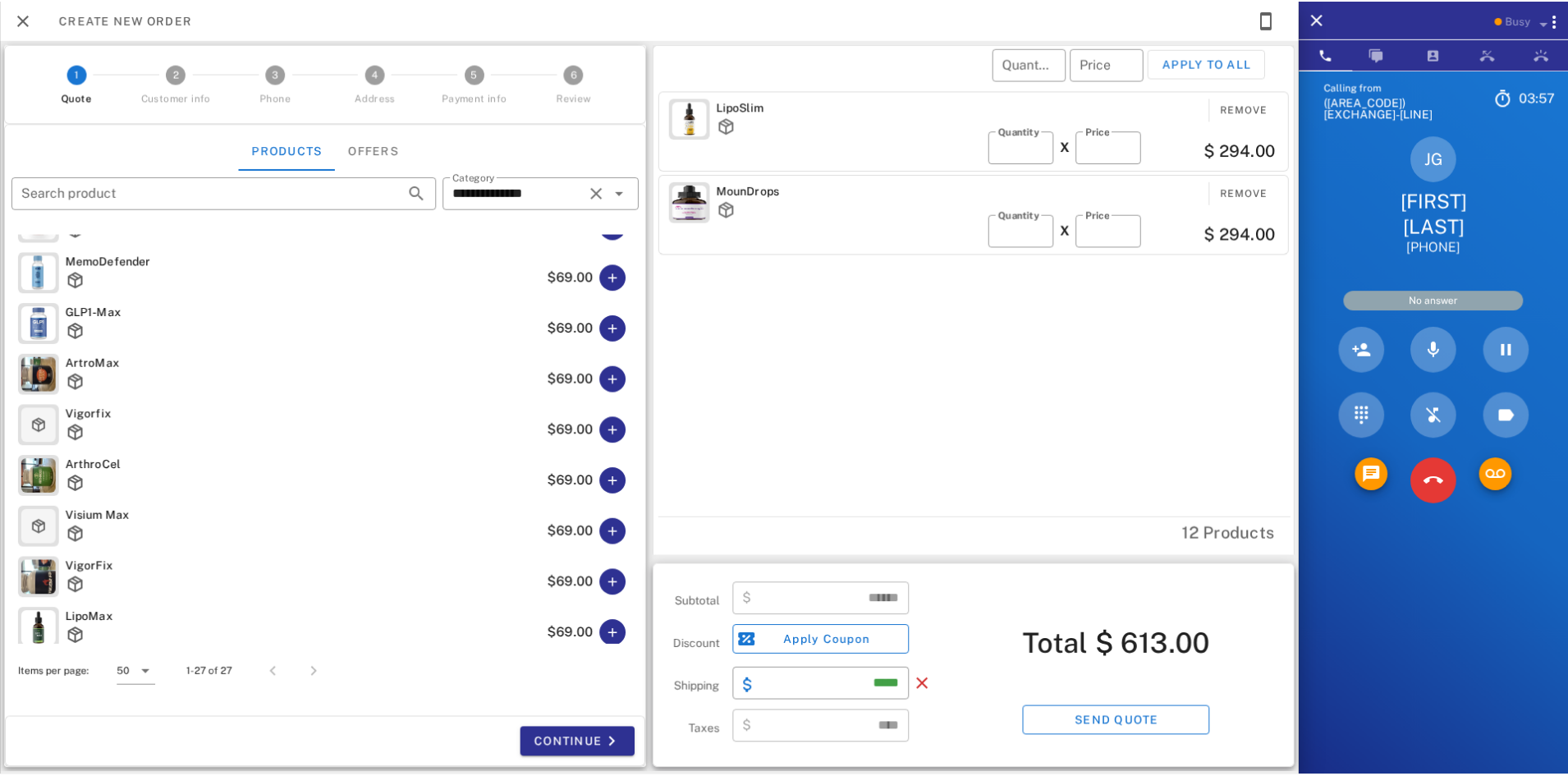 scroll, scrollTop: 976, scrollLeft: 0, axis: vertical 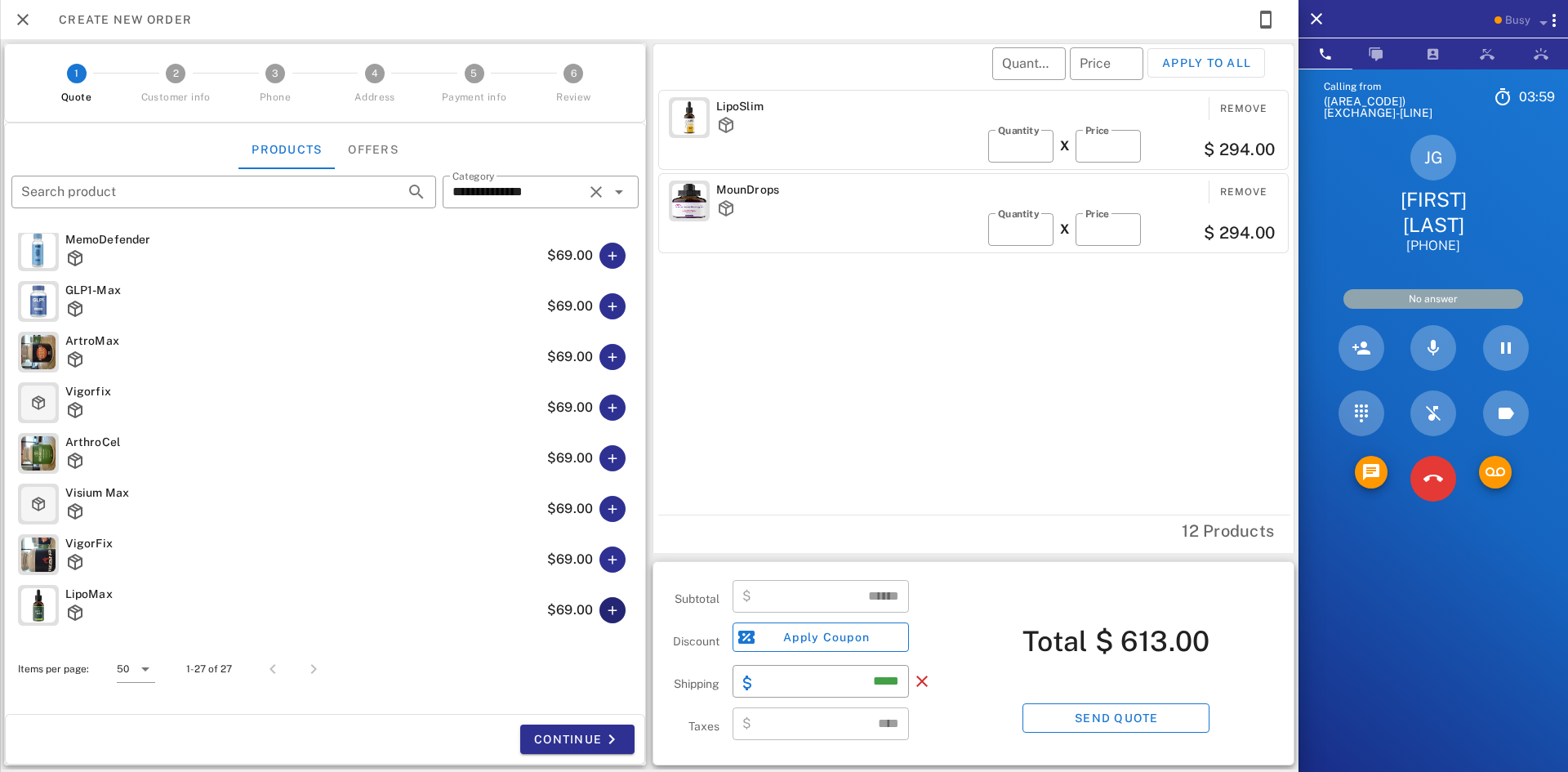 click at bounding box center (612, 610) 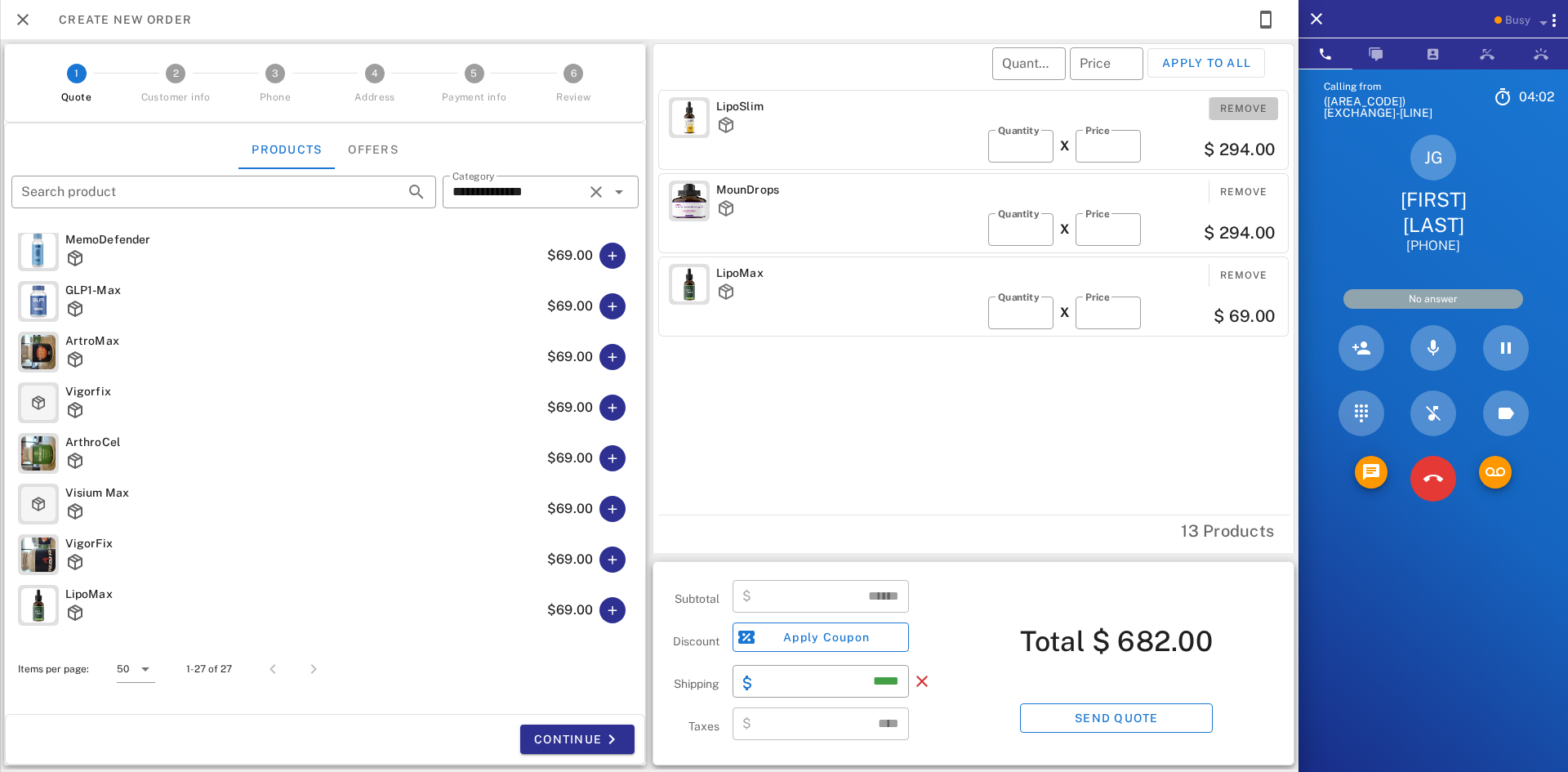 click on "Remove" at bounding box center [1244, 109] 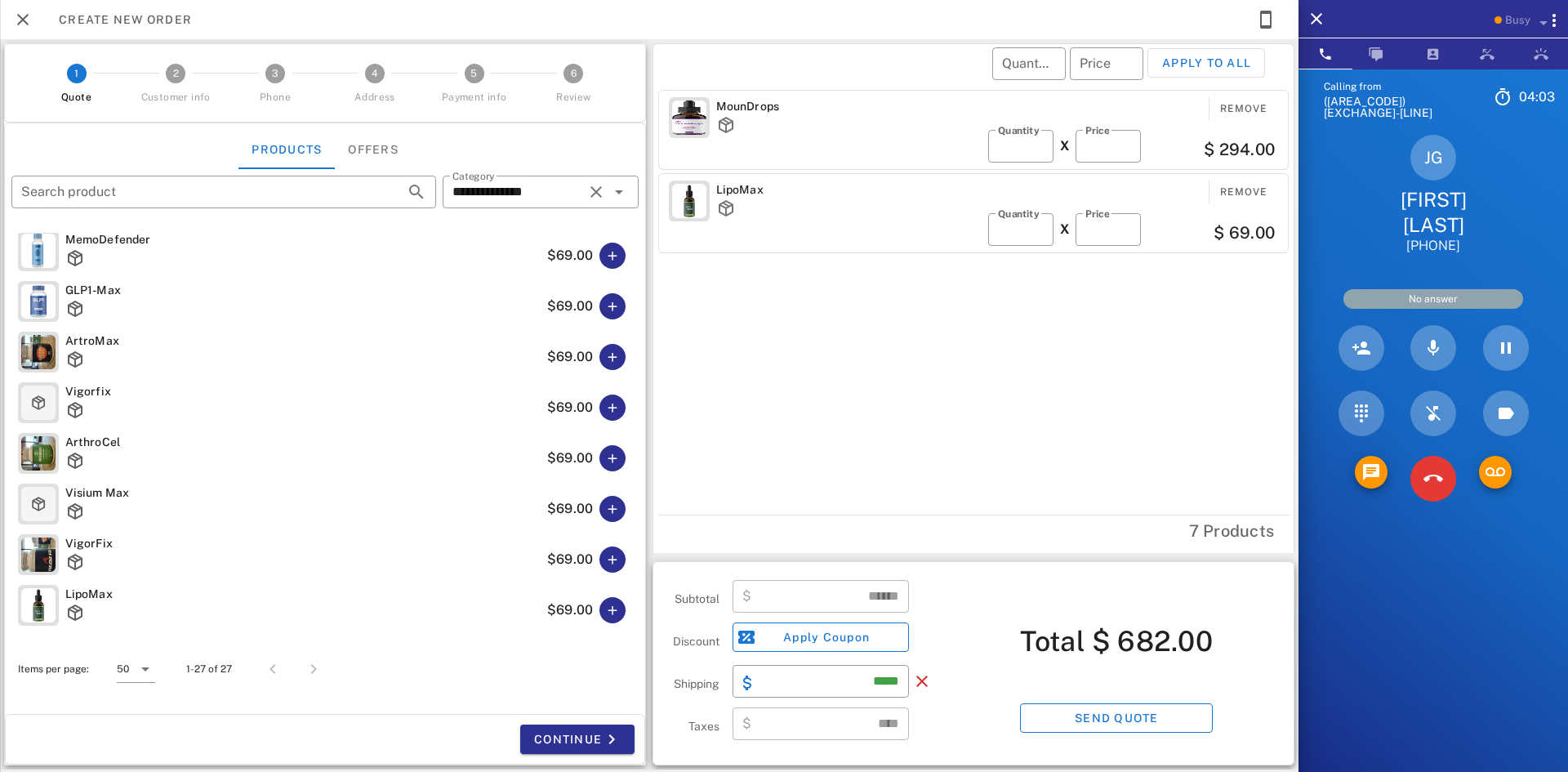 type on "******" 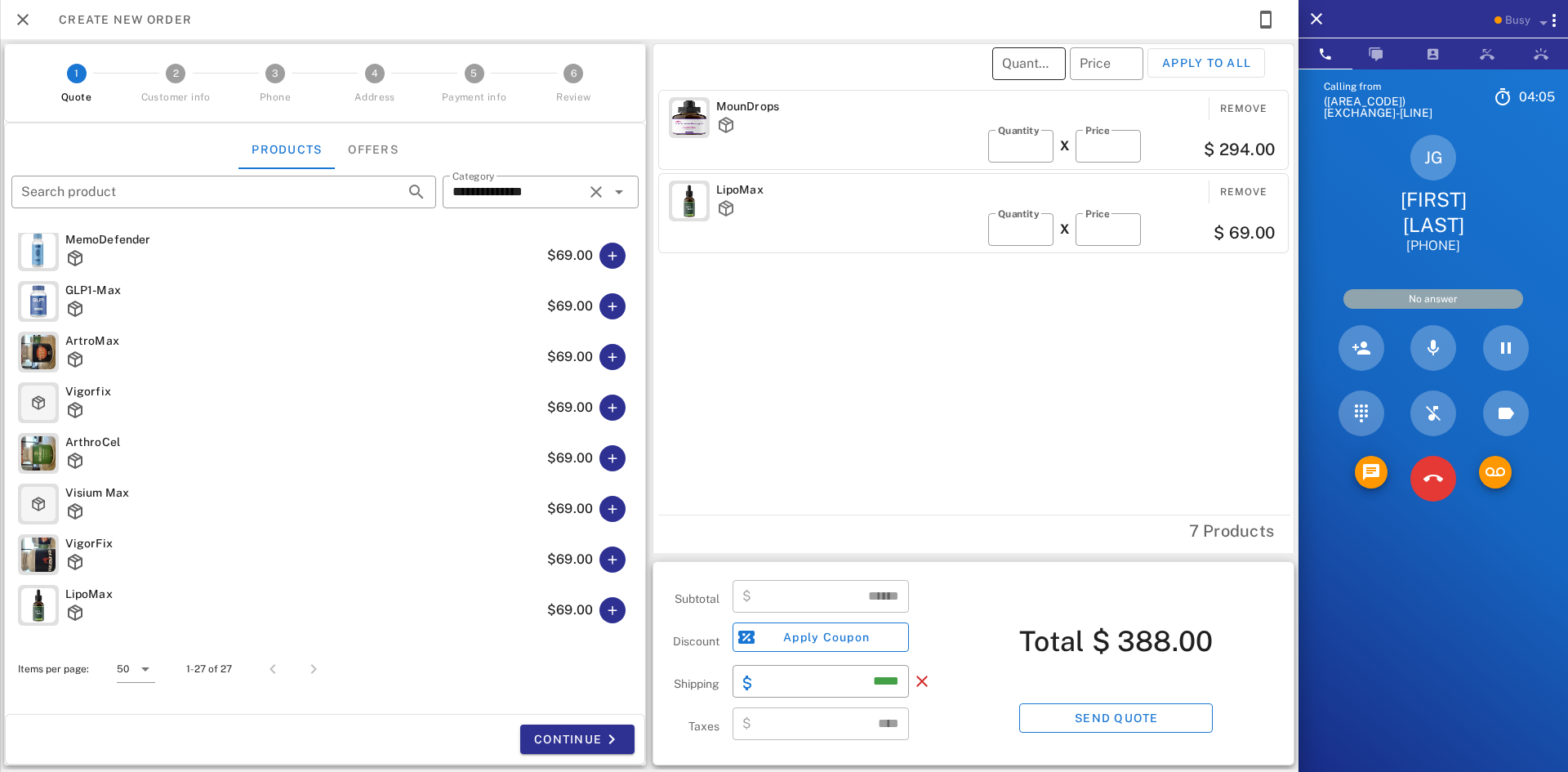 click on "Quantity" at bounding box center (1029, 64) 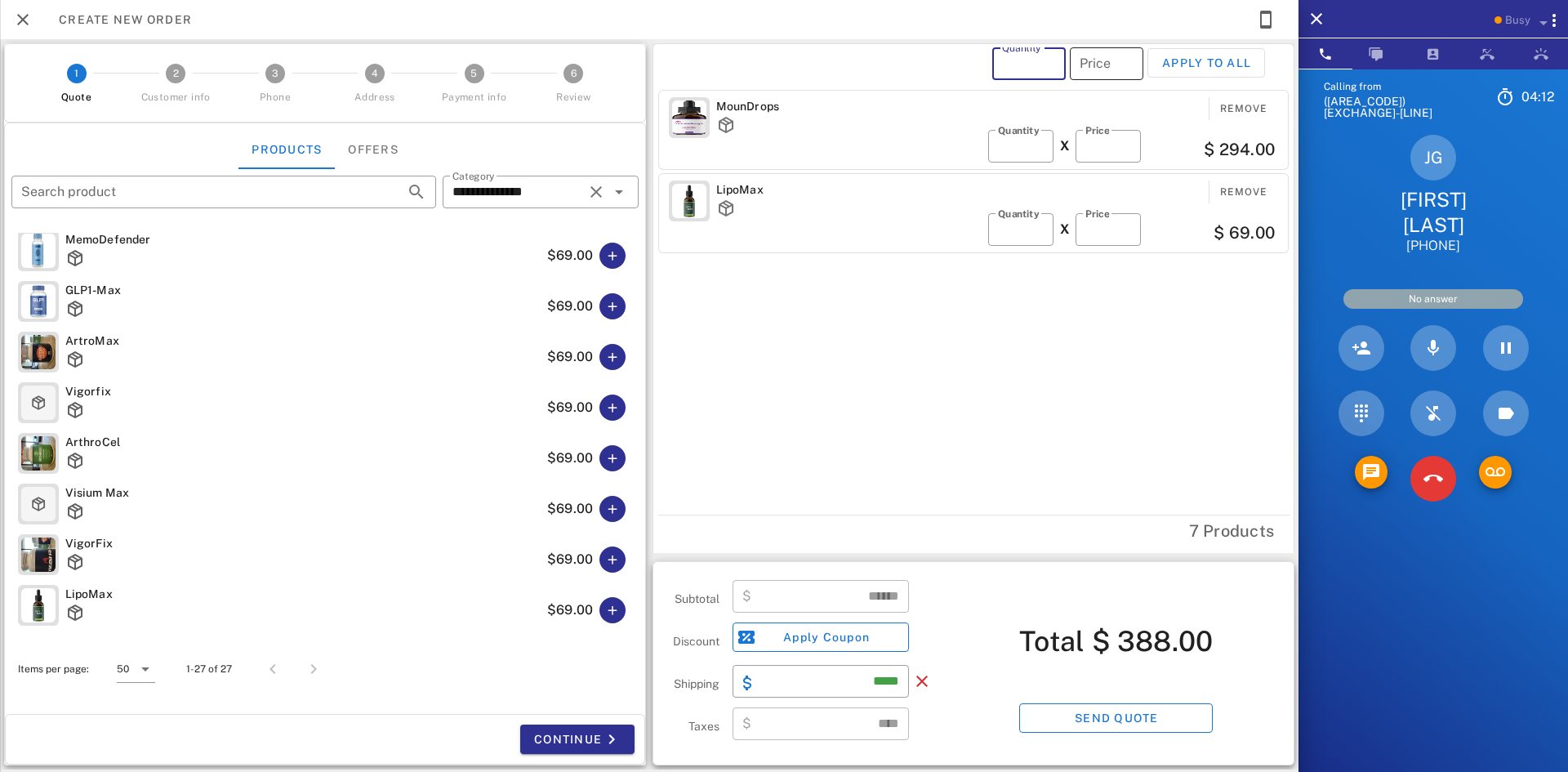 type on "*" 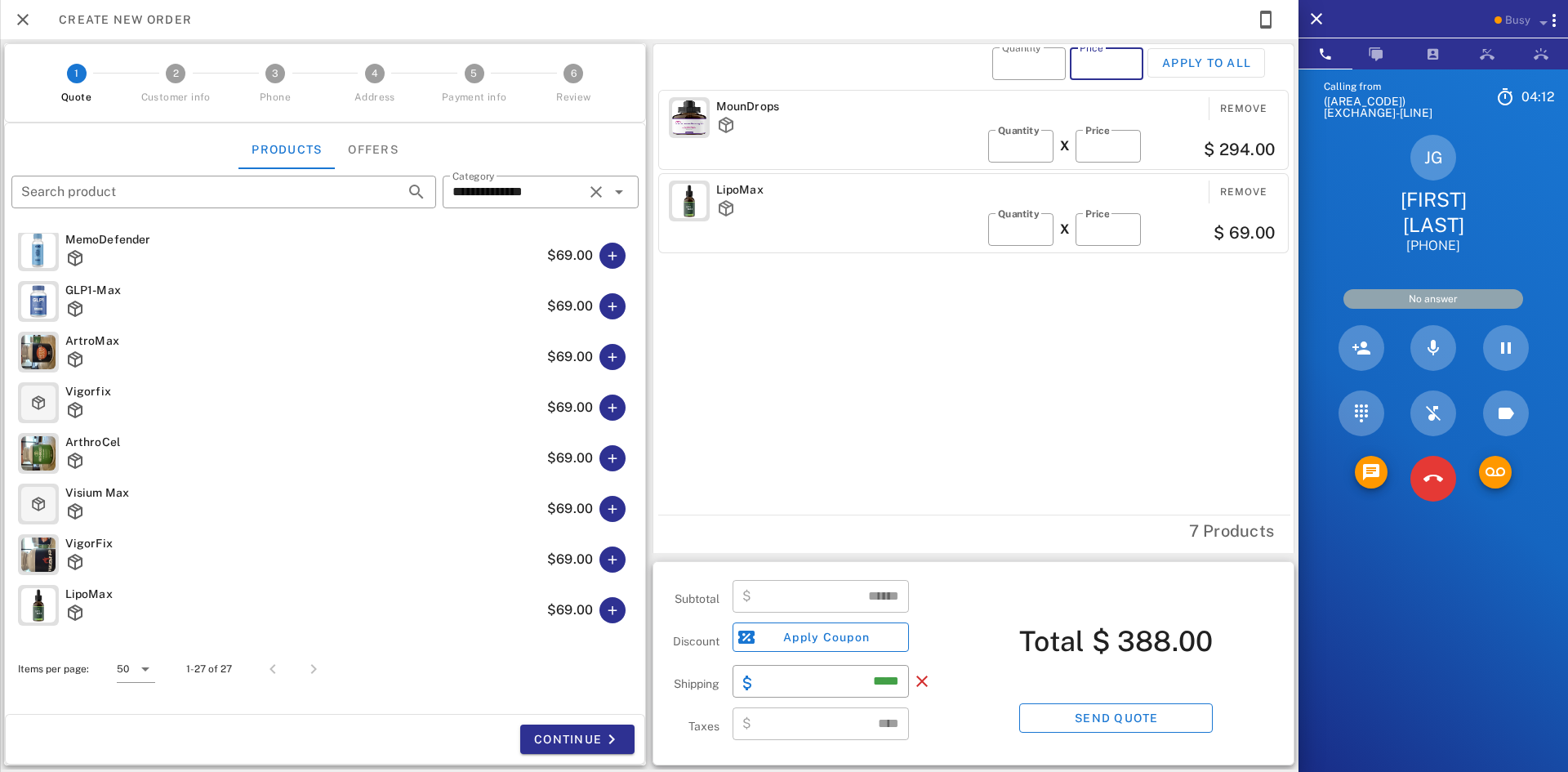 click on "Price" at bounding box center (1107, 64) 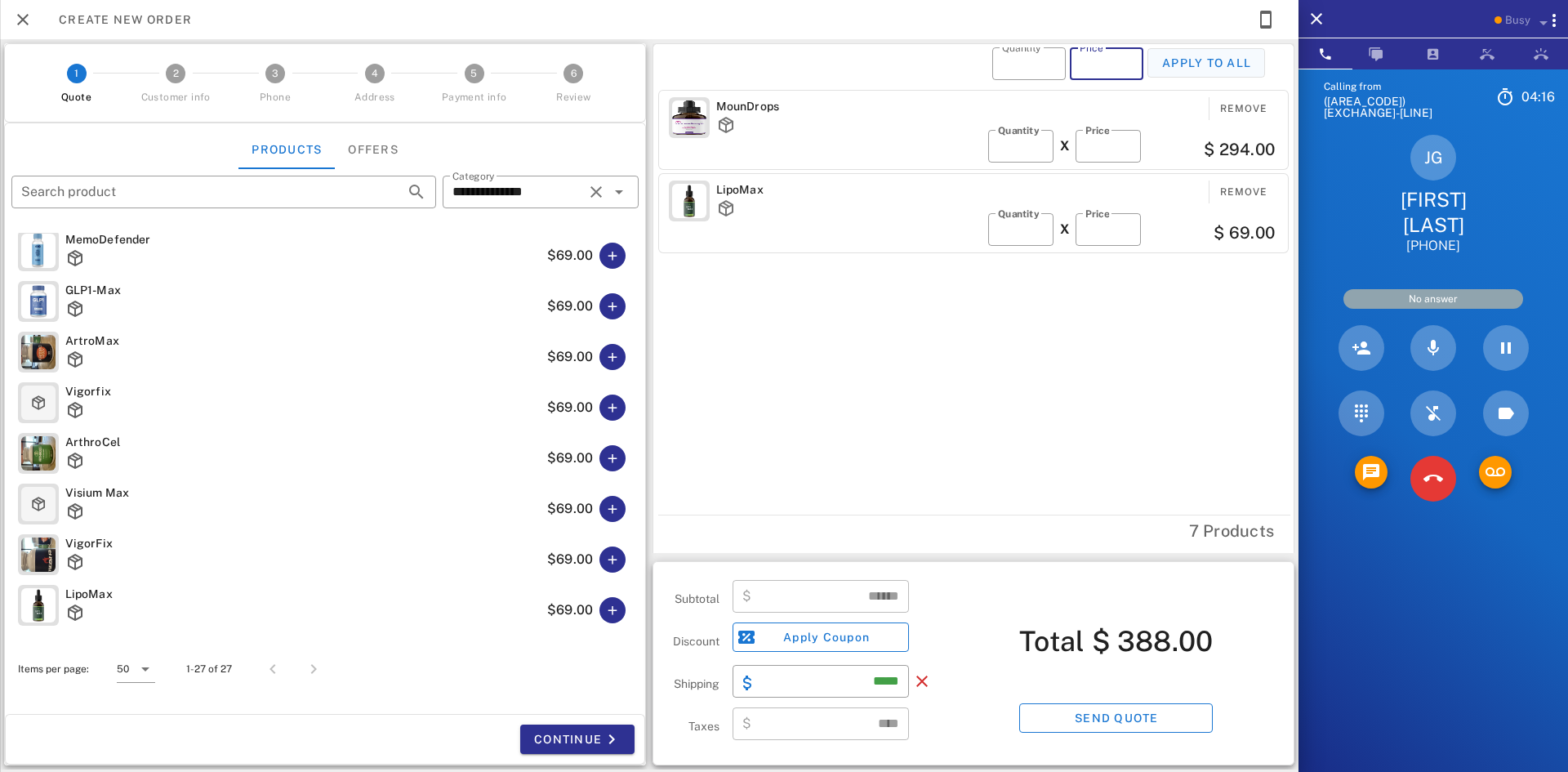 type on "**" 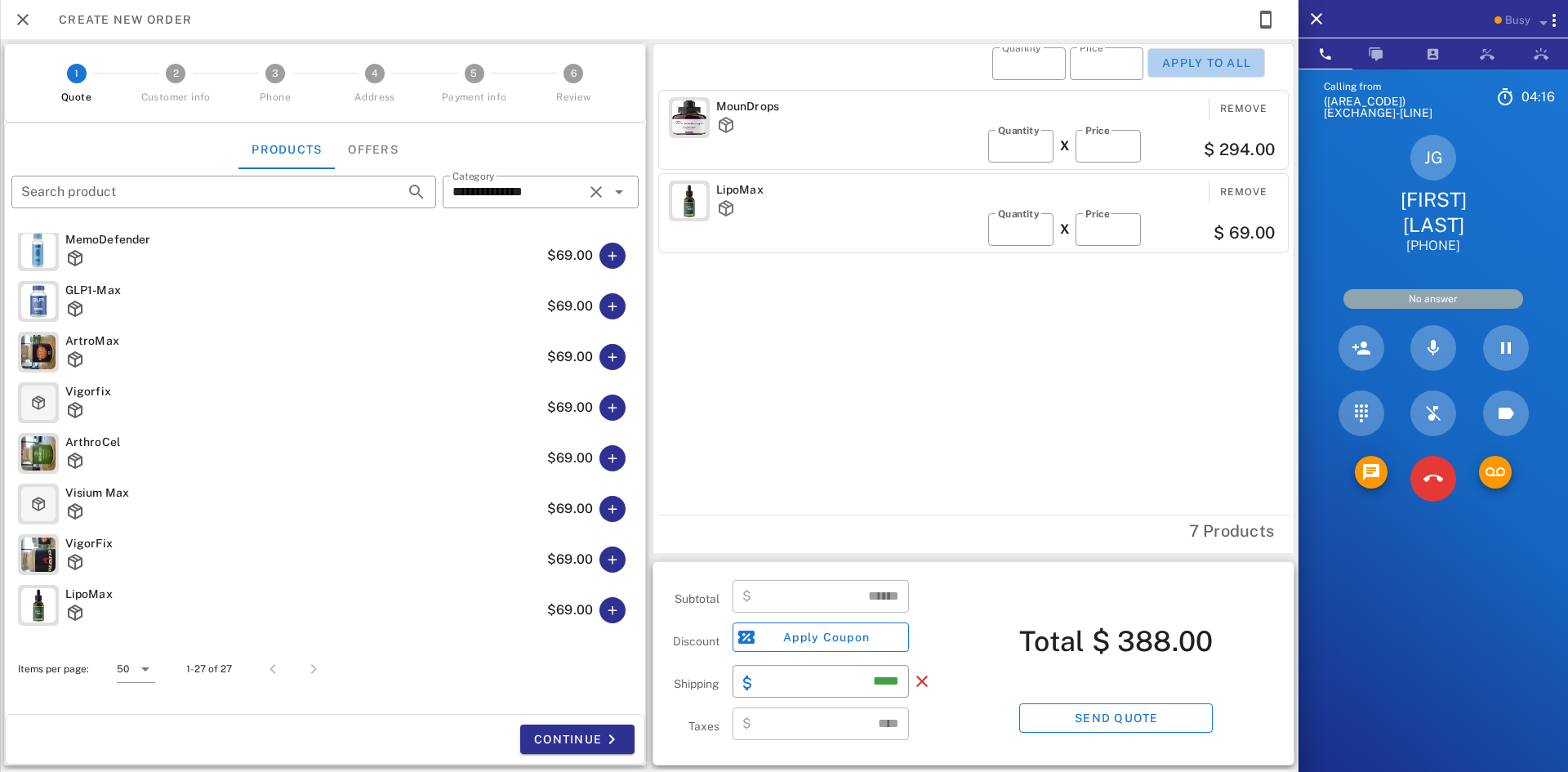 click on "Apply to all" at bounding box center [1206, 63] 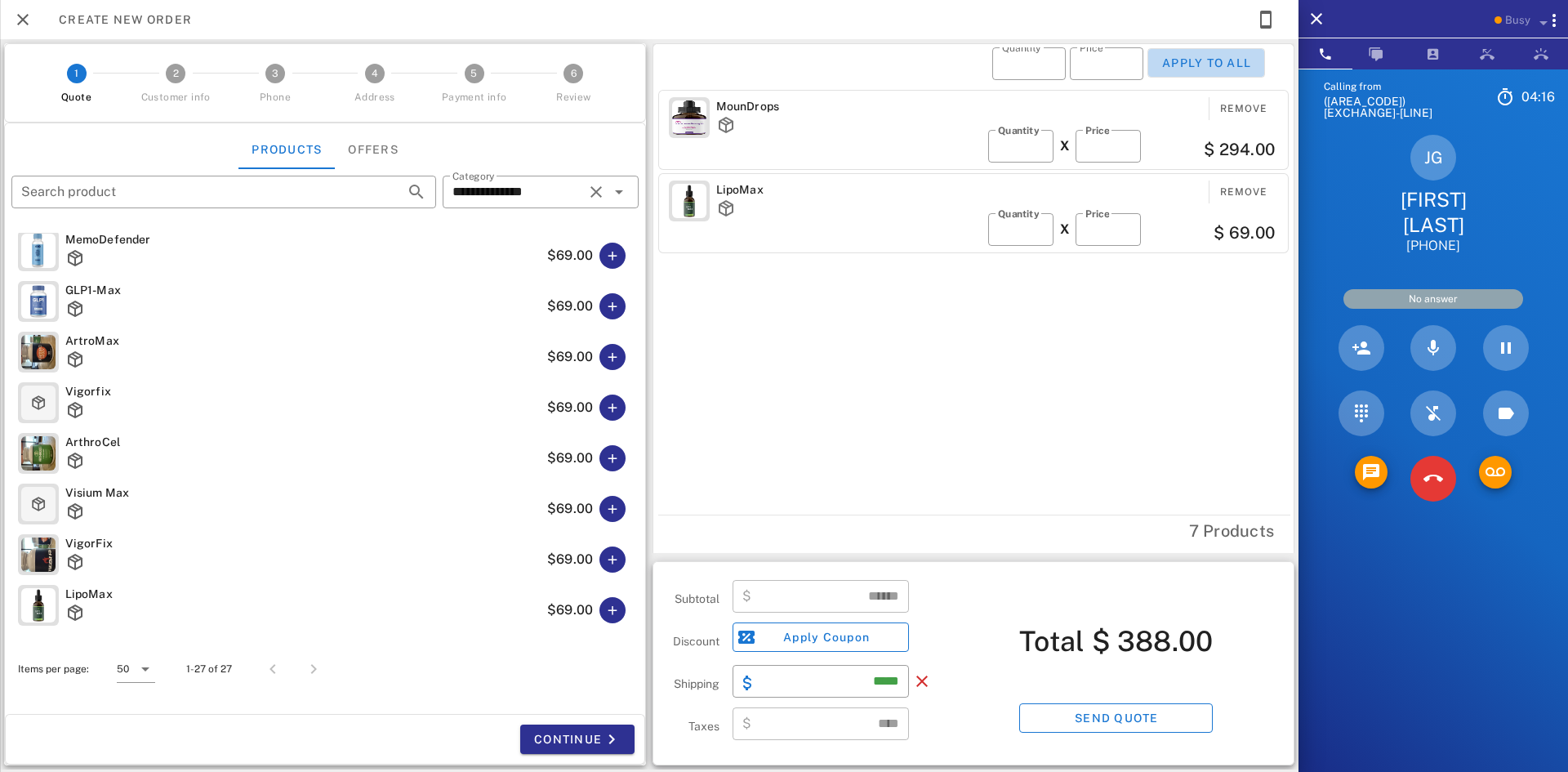 type 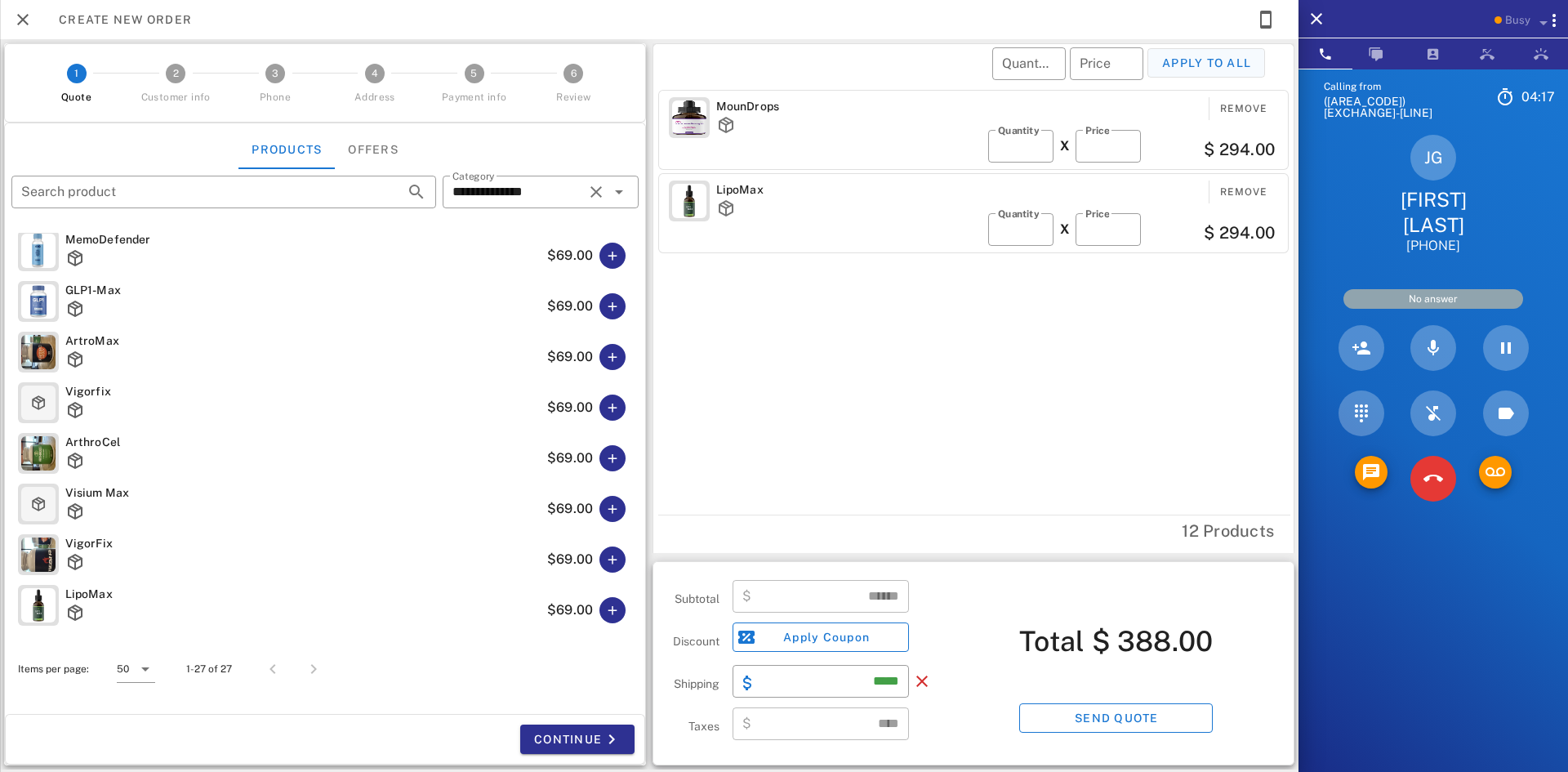 type on "******" 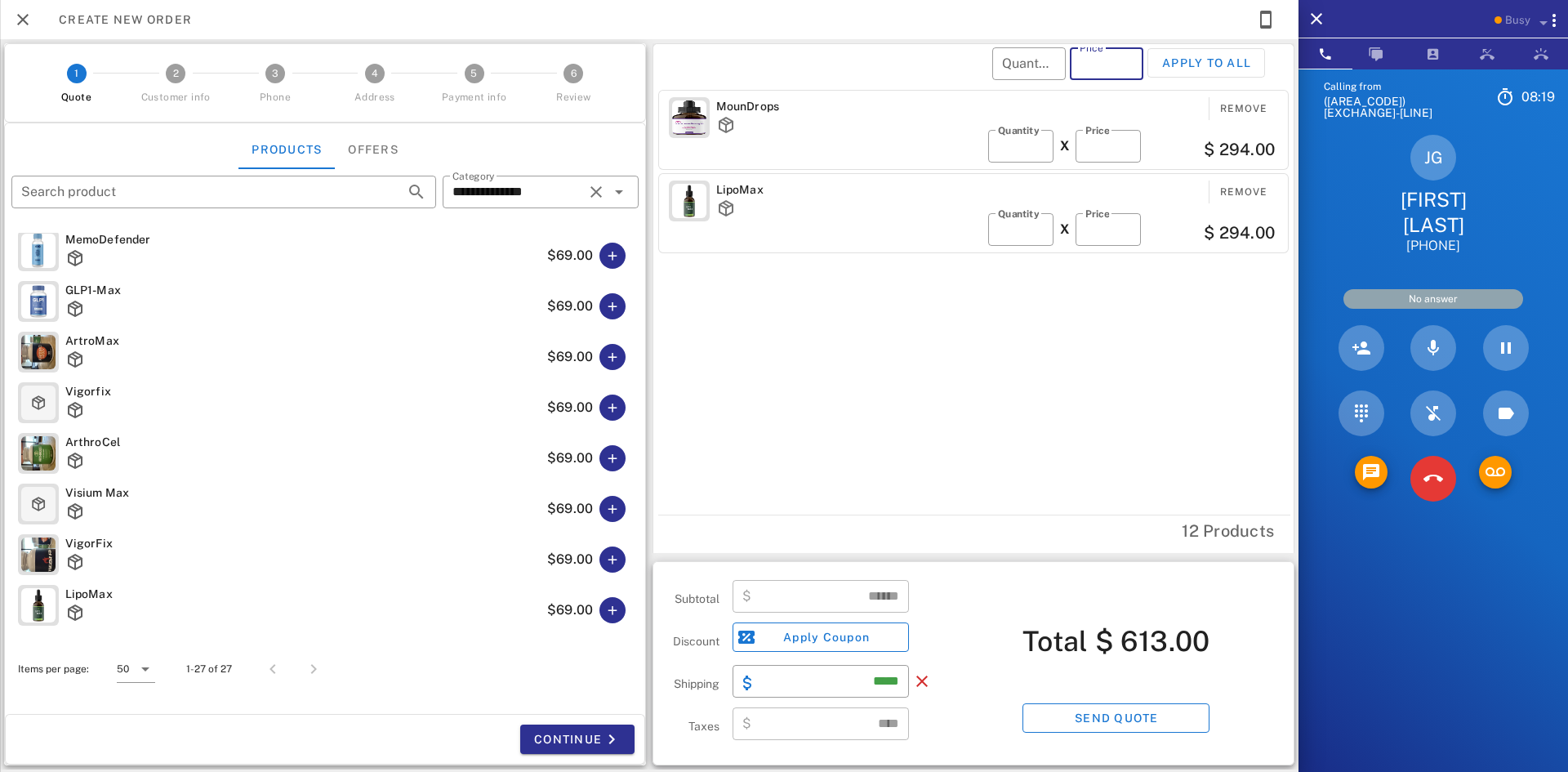 click on "Price" at bounding box center [1107, 64] 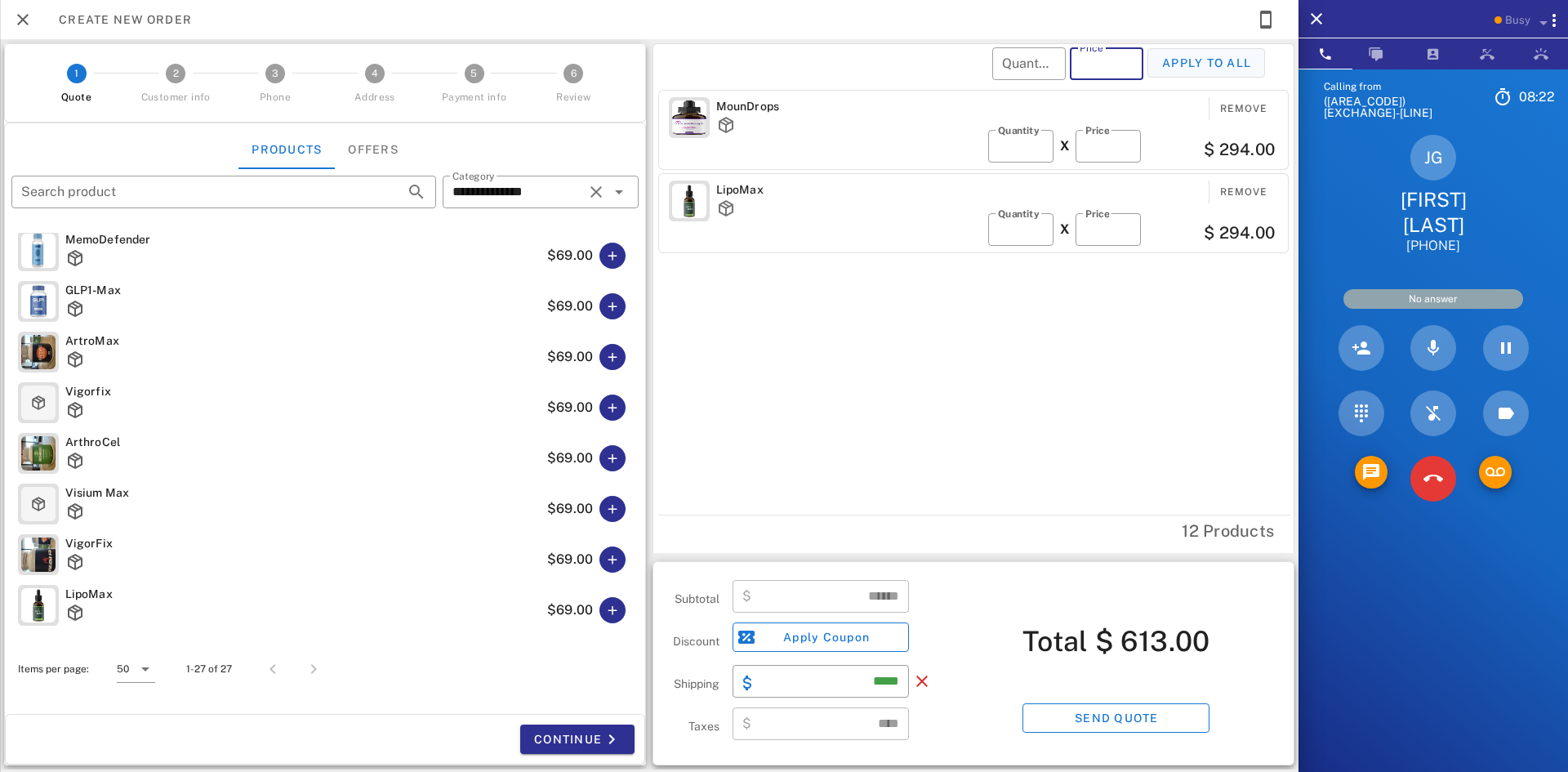 type on "**" 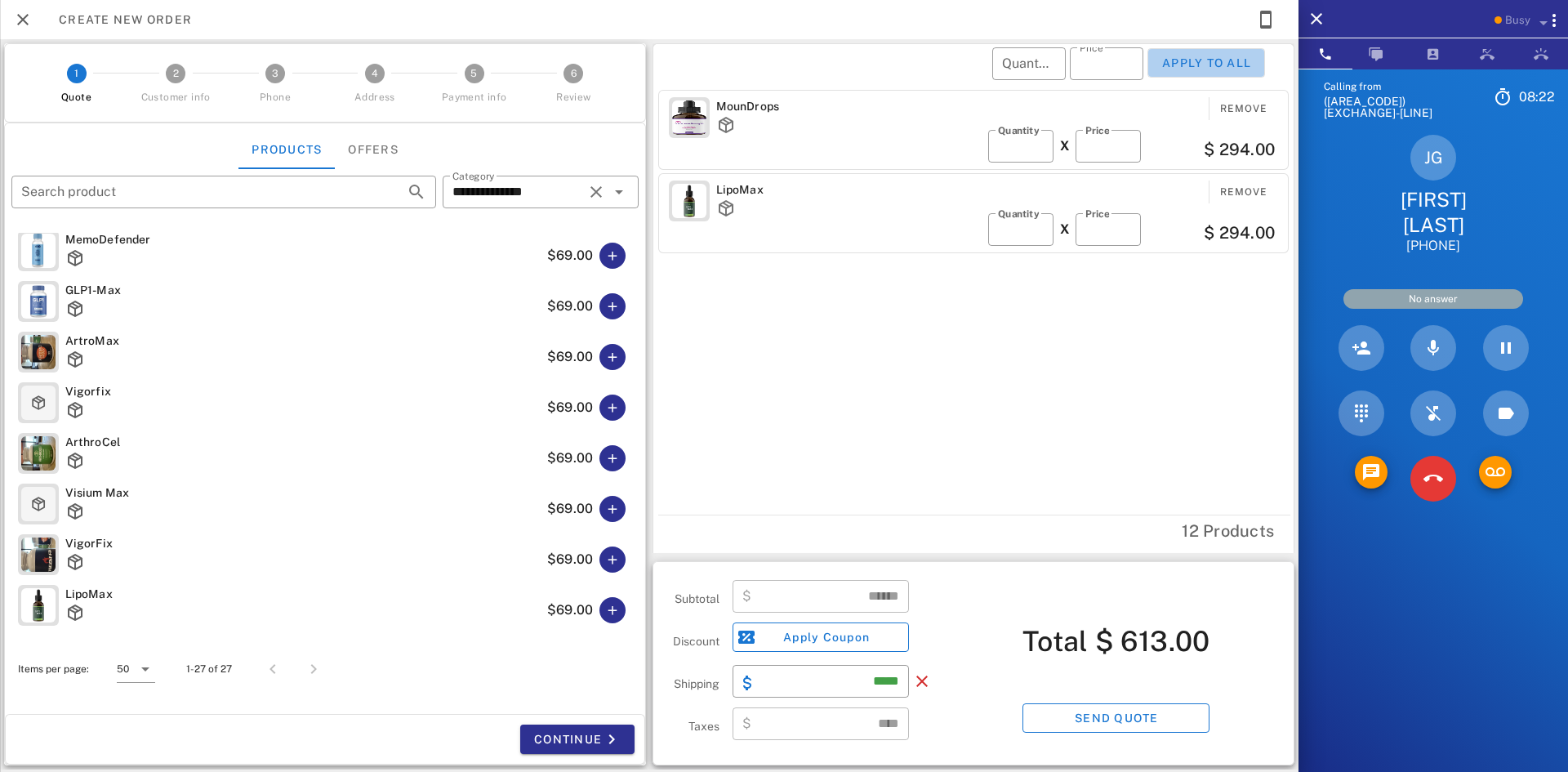 click on "Apply to all" at bounding box center (1206, 63) 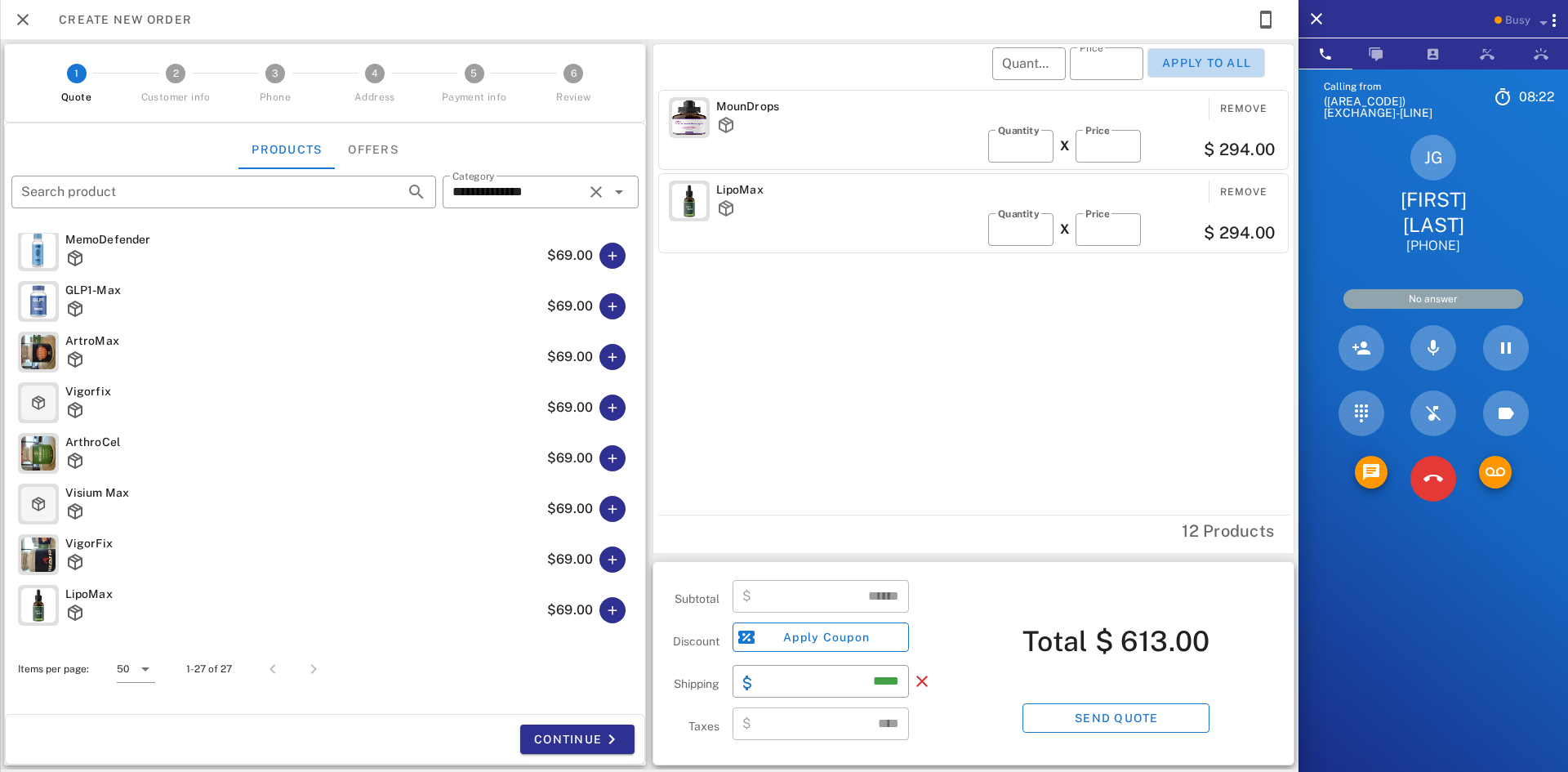 type 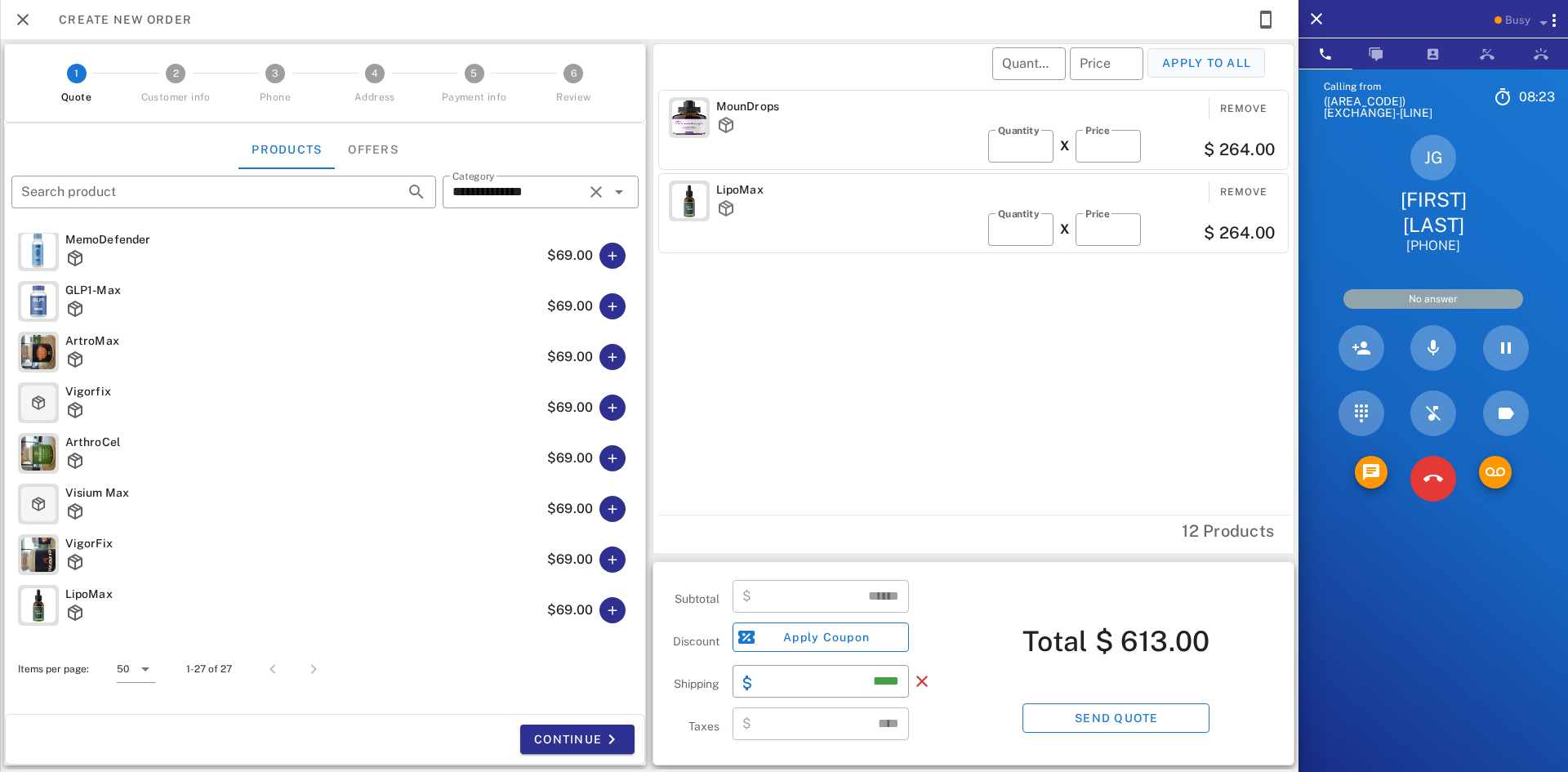 type on "******" 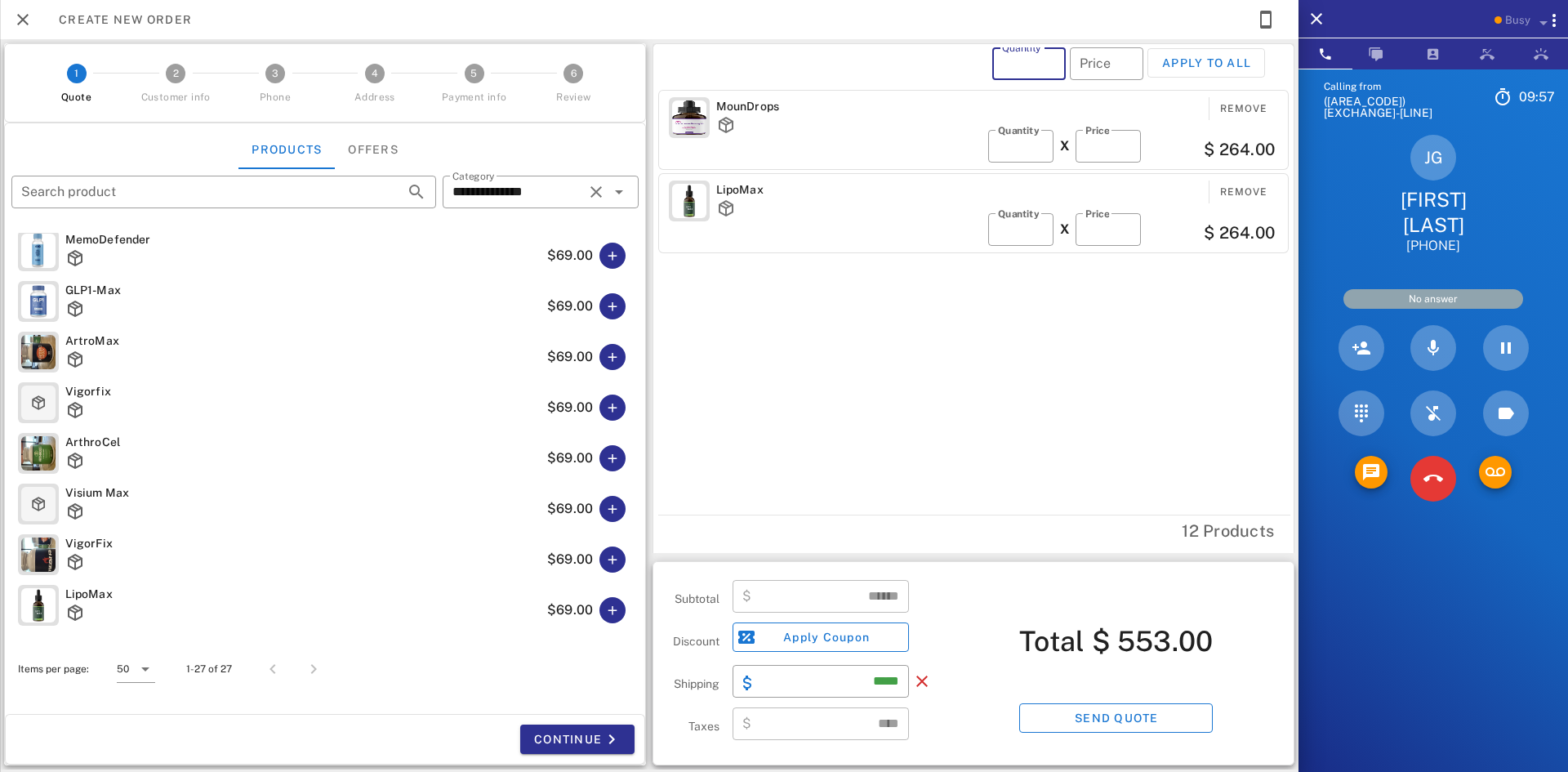 click on "Quantity" at bounding box center [1029, 64] 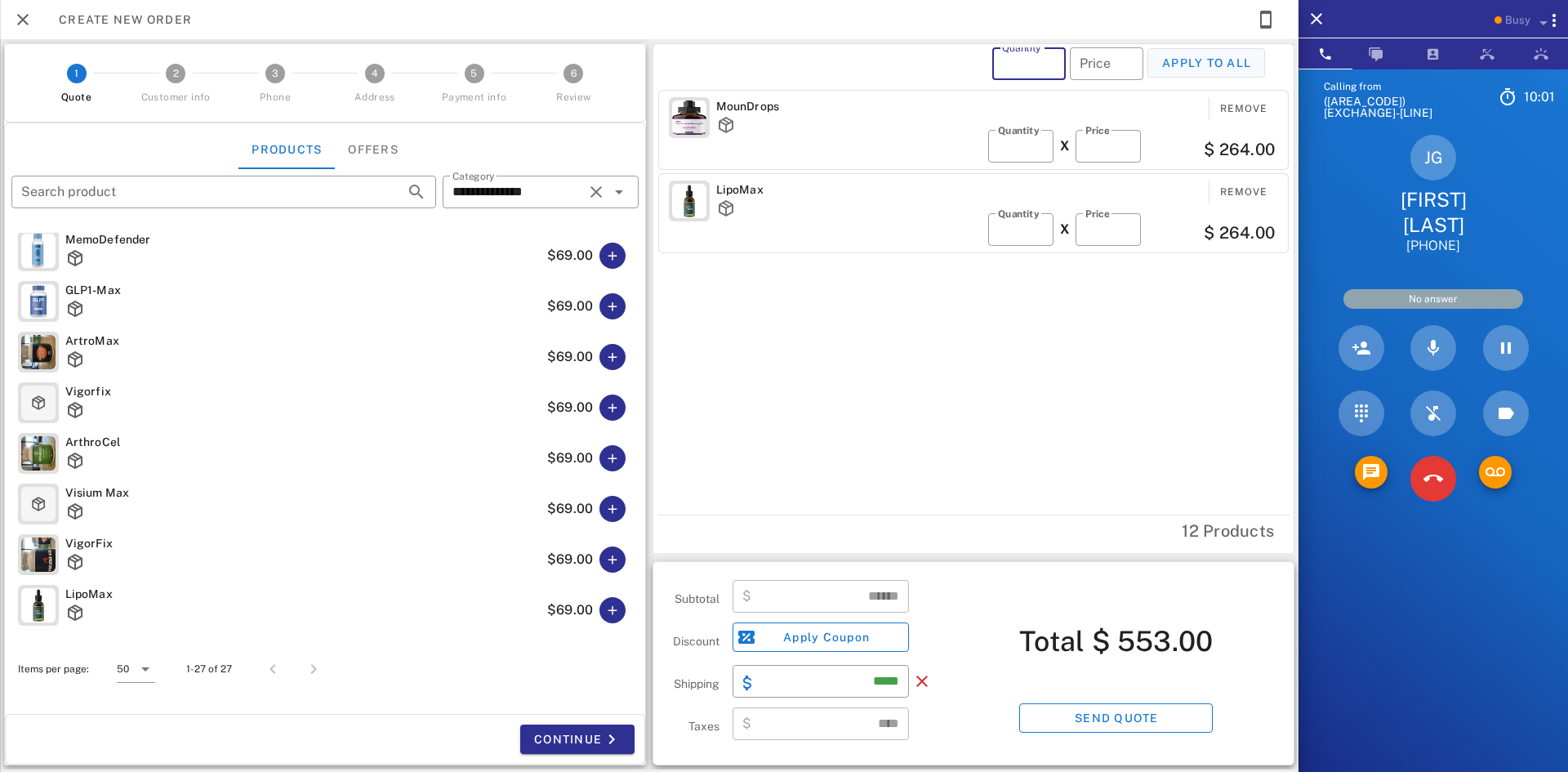 type on "*" 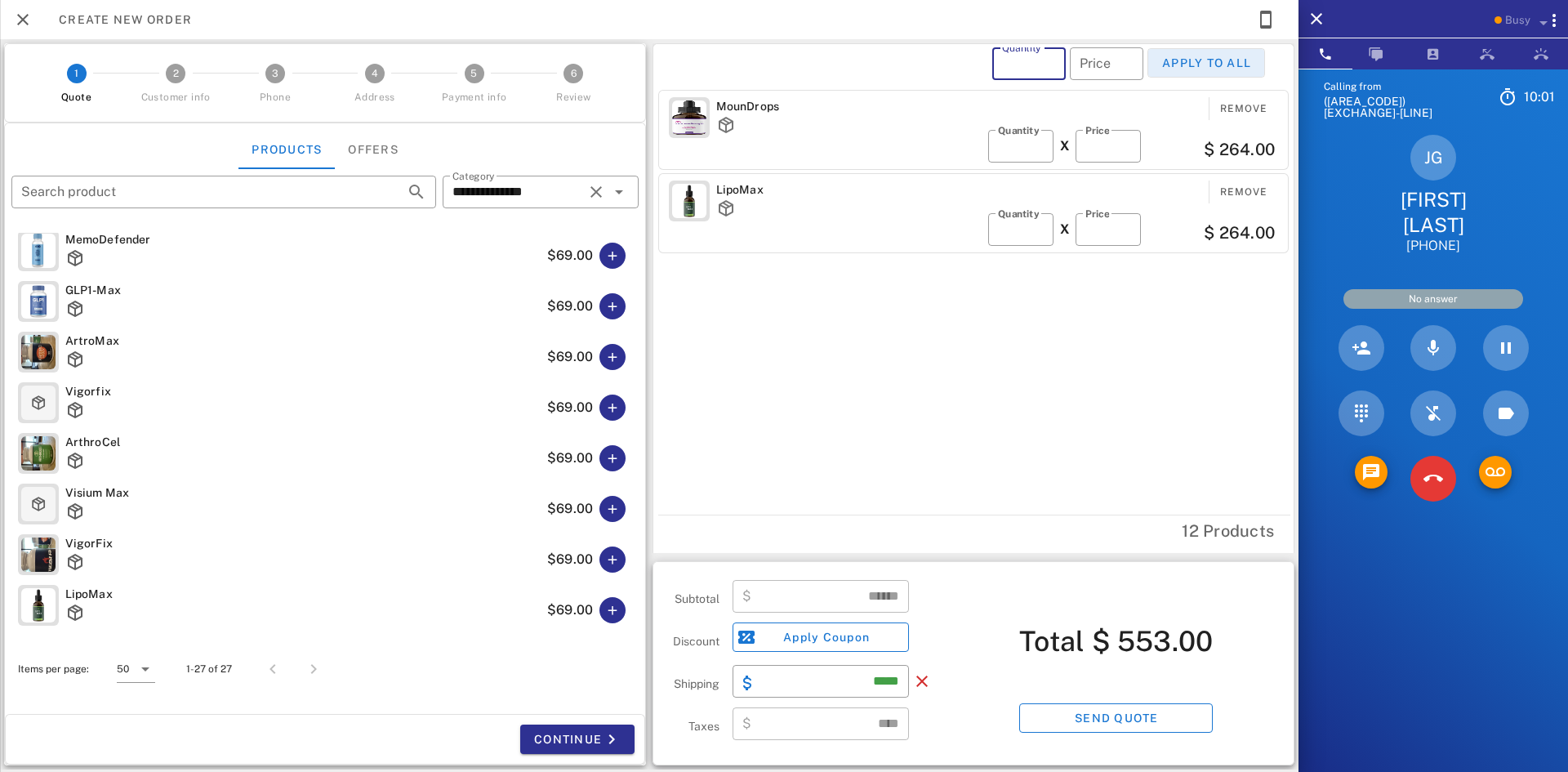 click on "Apply to all" at bounding box center (1206, 63) 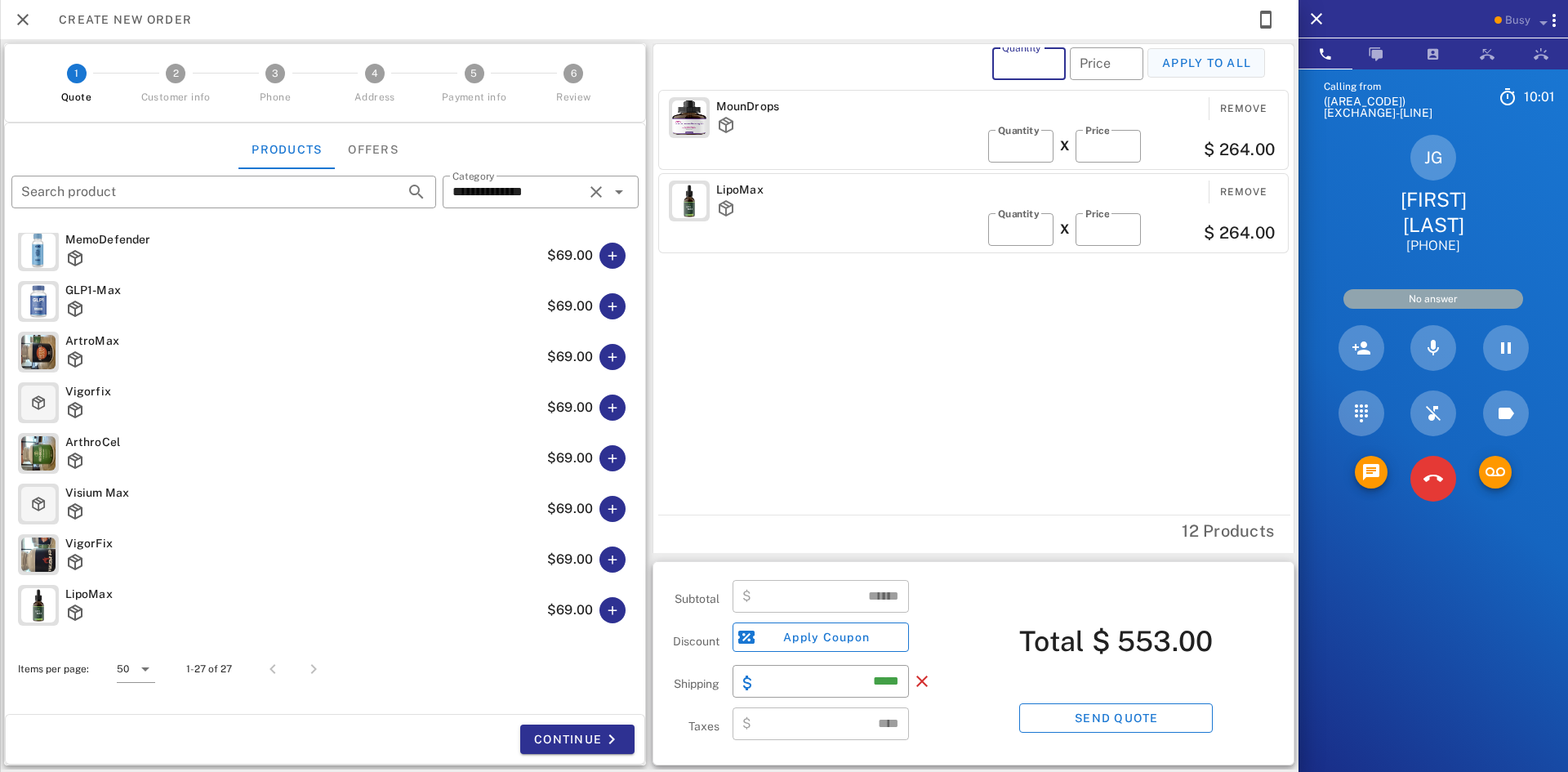 type 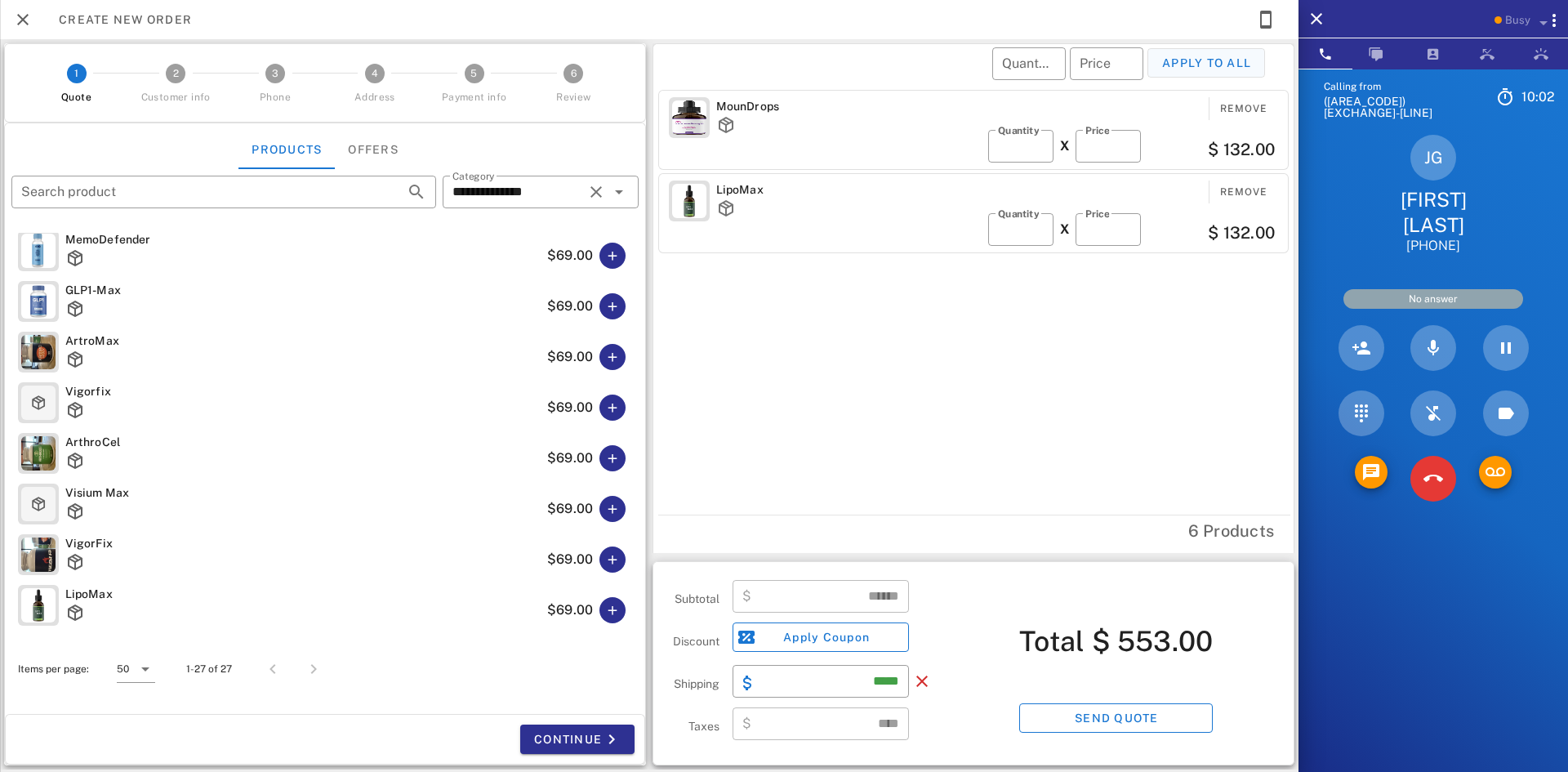 type on "******" 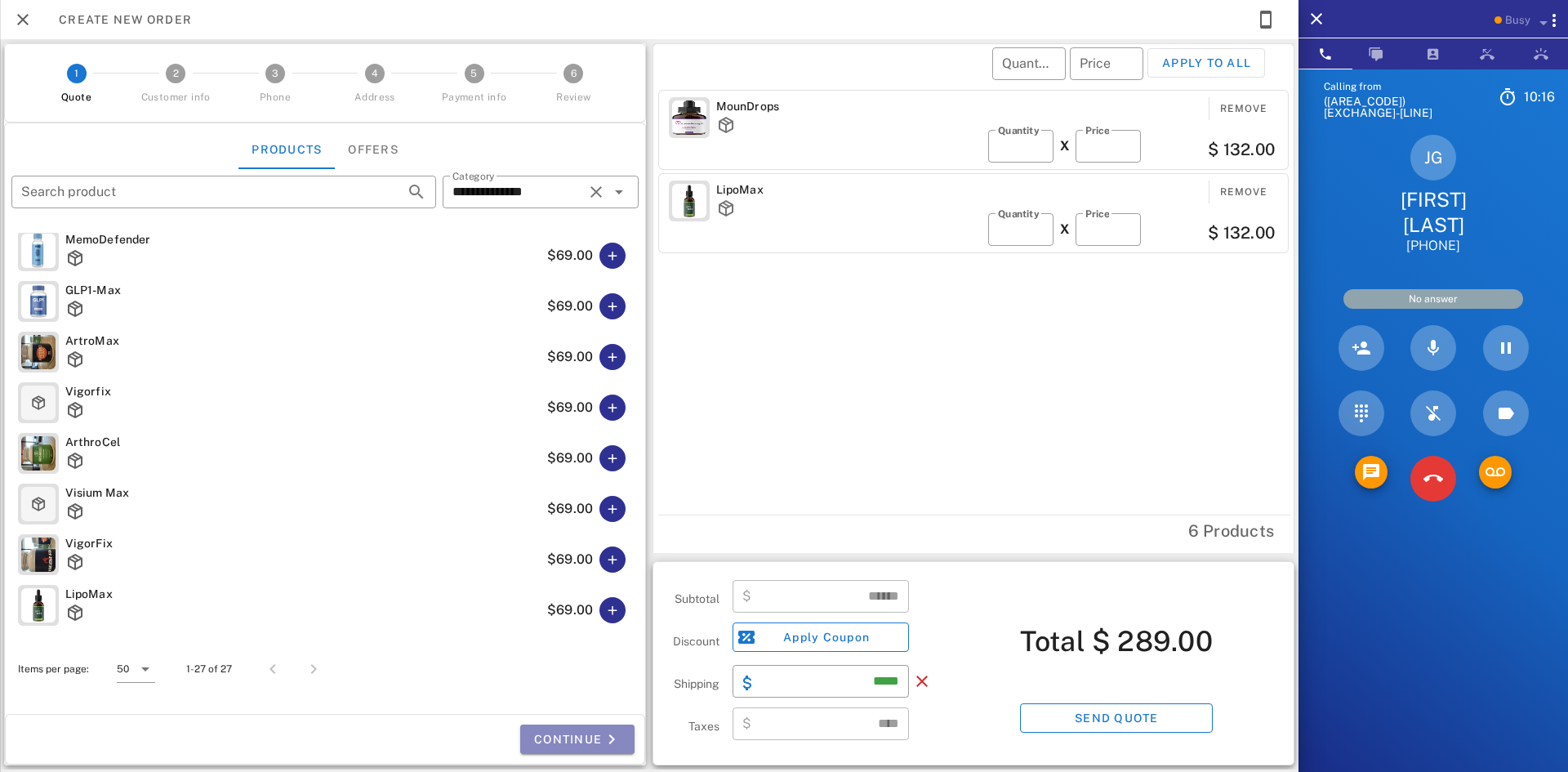 click on "Continue" at bounding box center (577, 739) 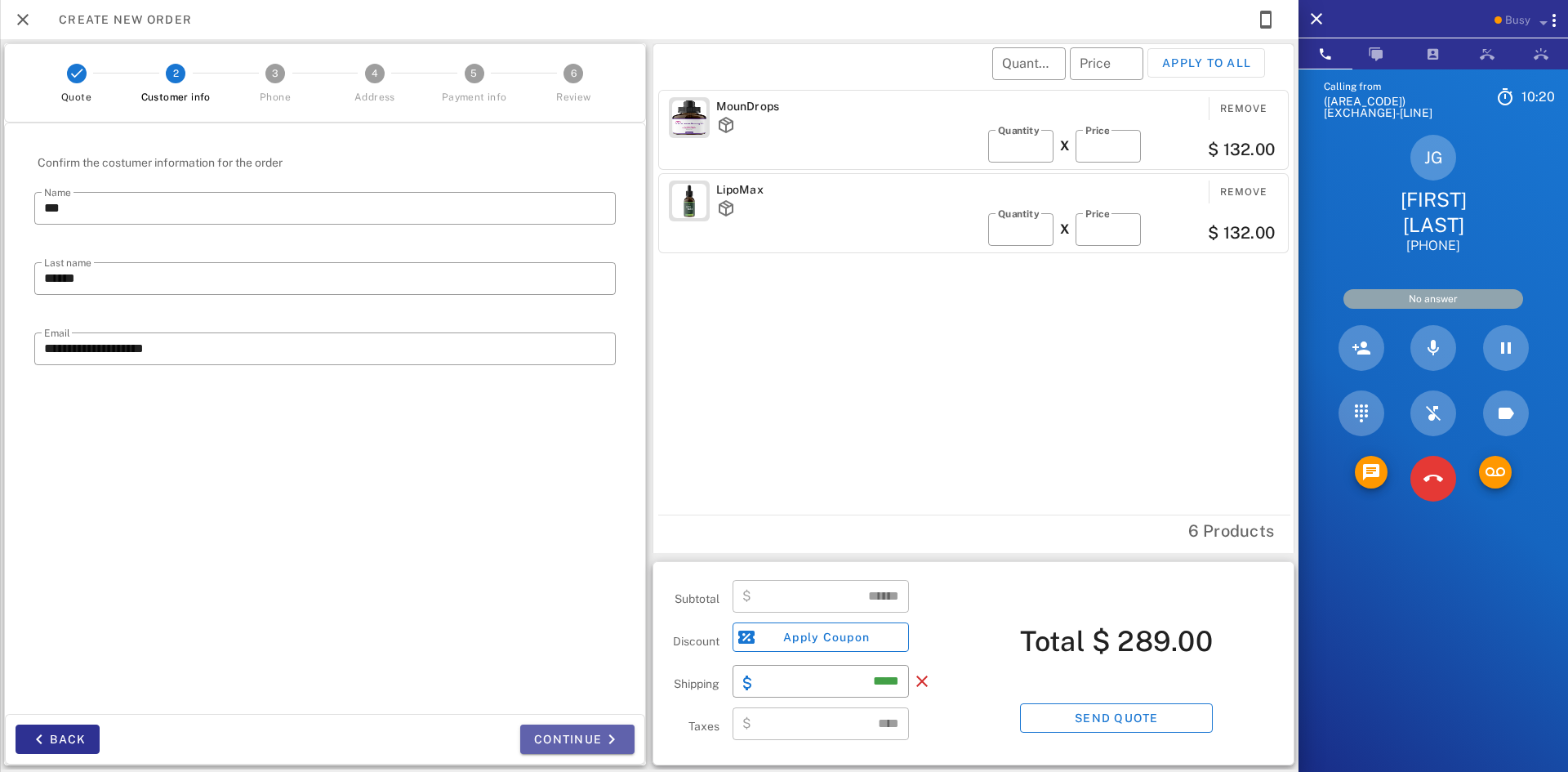 click at bounding box center [612, 739] 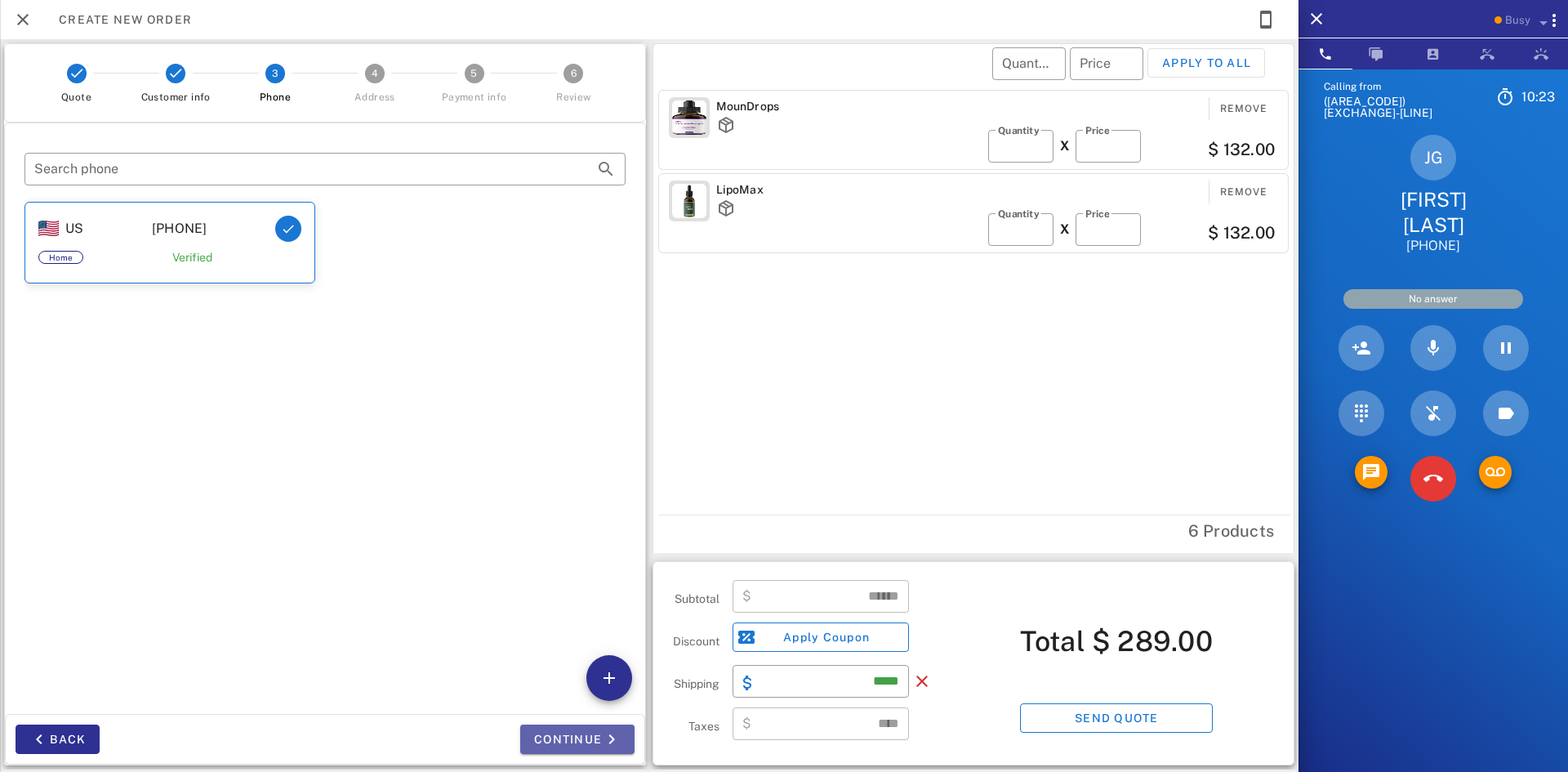 click at bounding box center [612, 739] 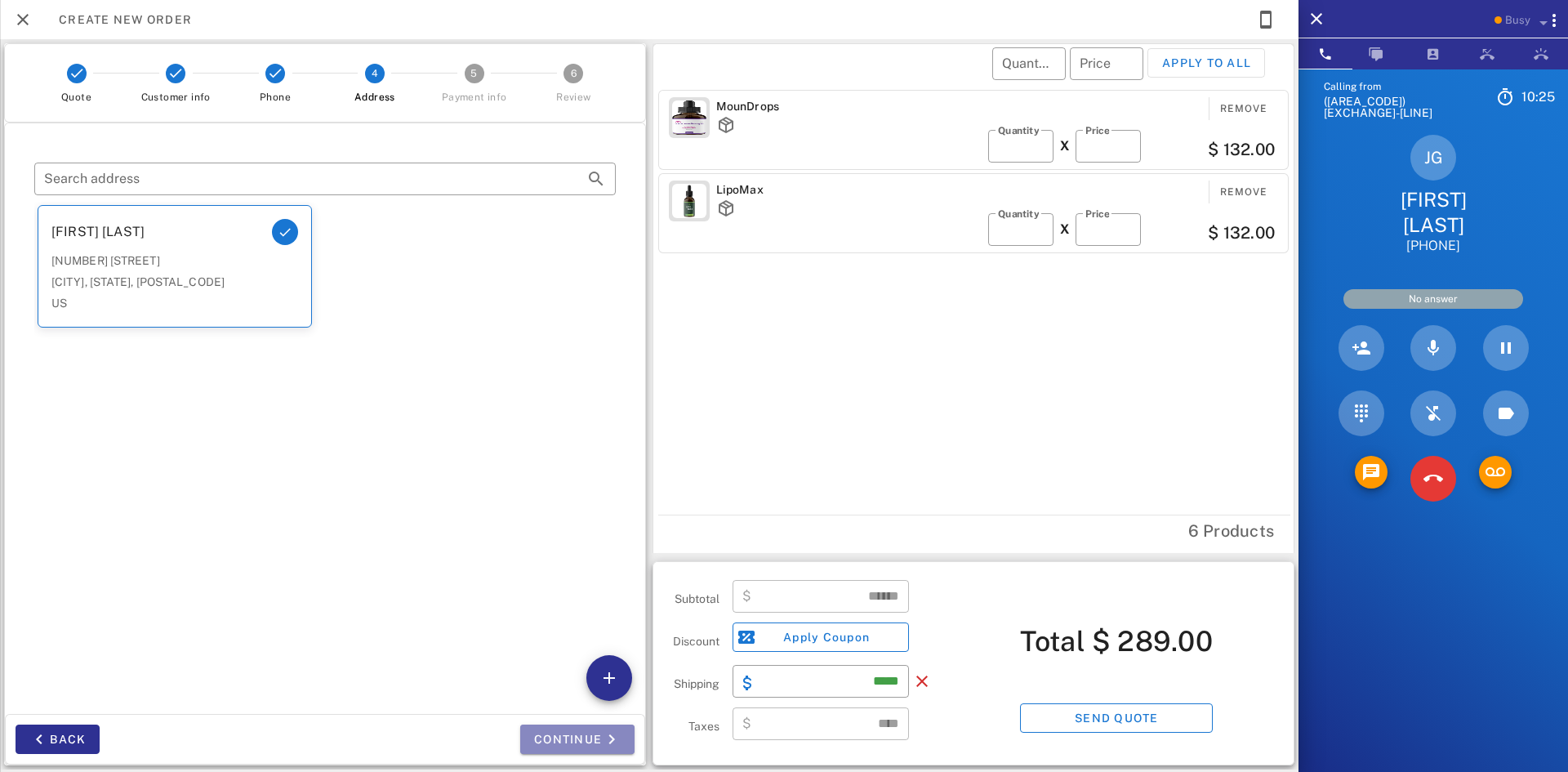 click at bounding box center [612, 739] 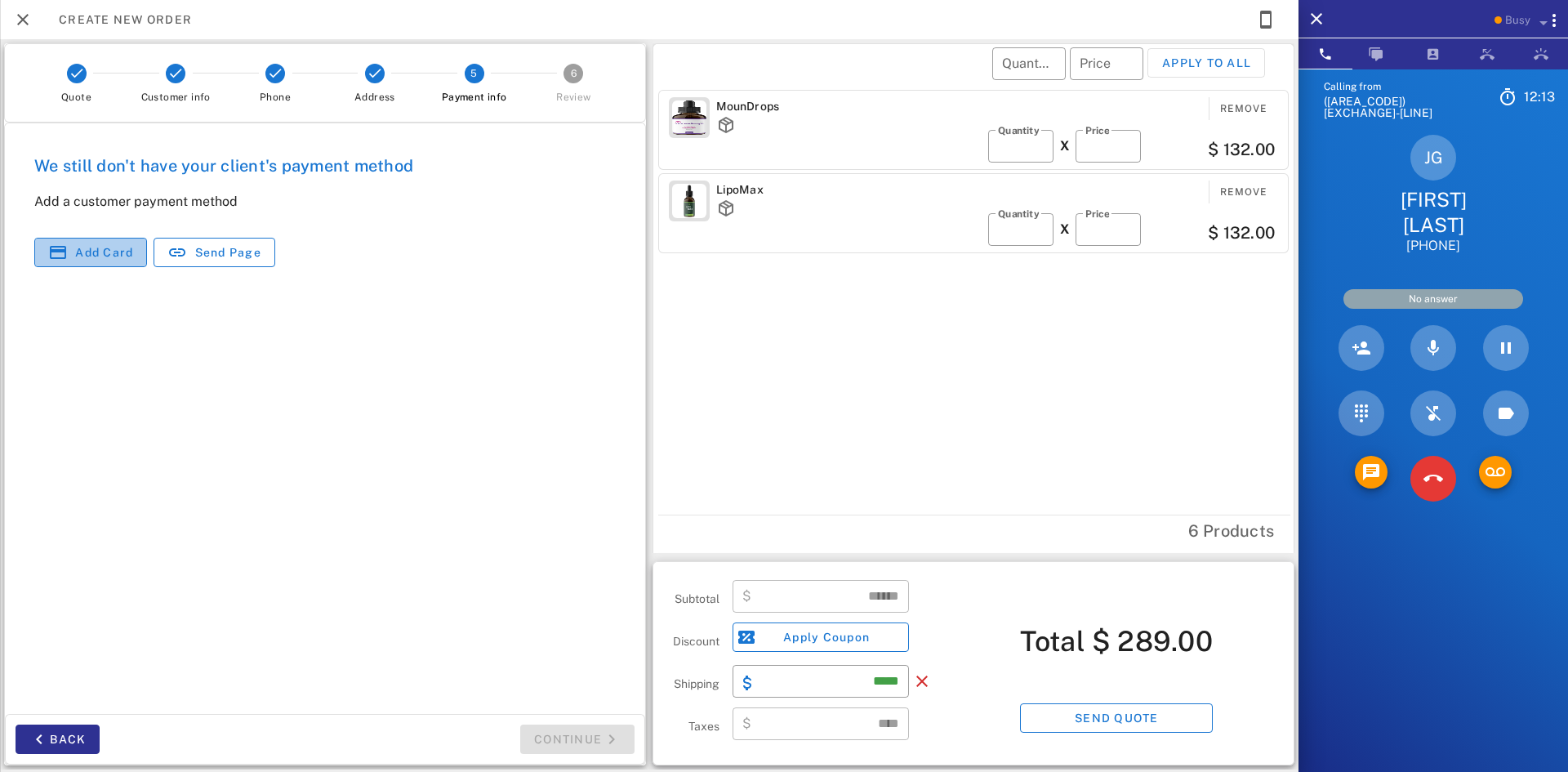 click on "Add card" at bounding box center (104, 252) 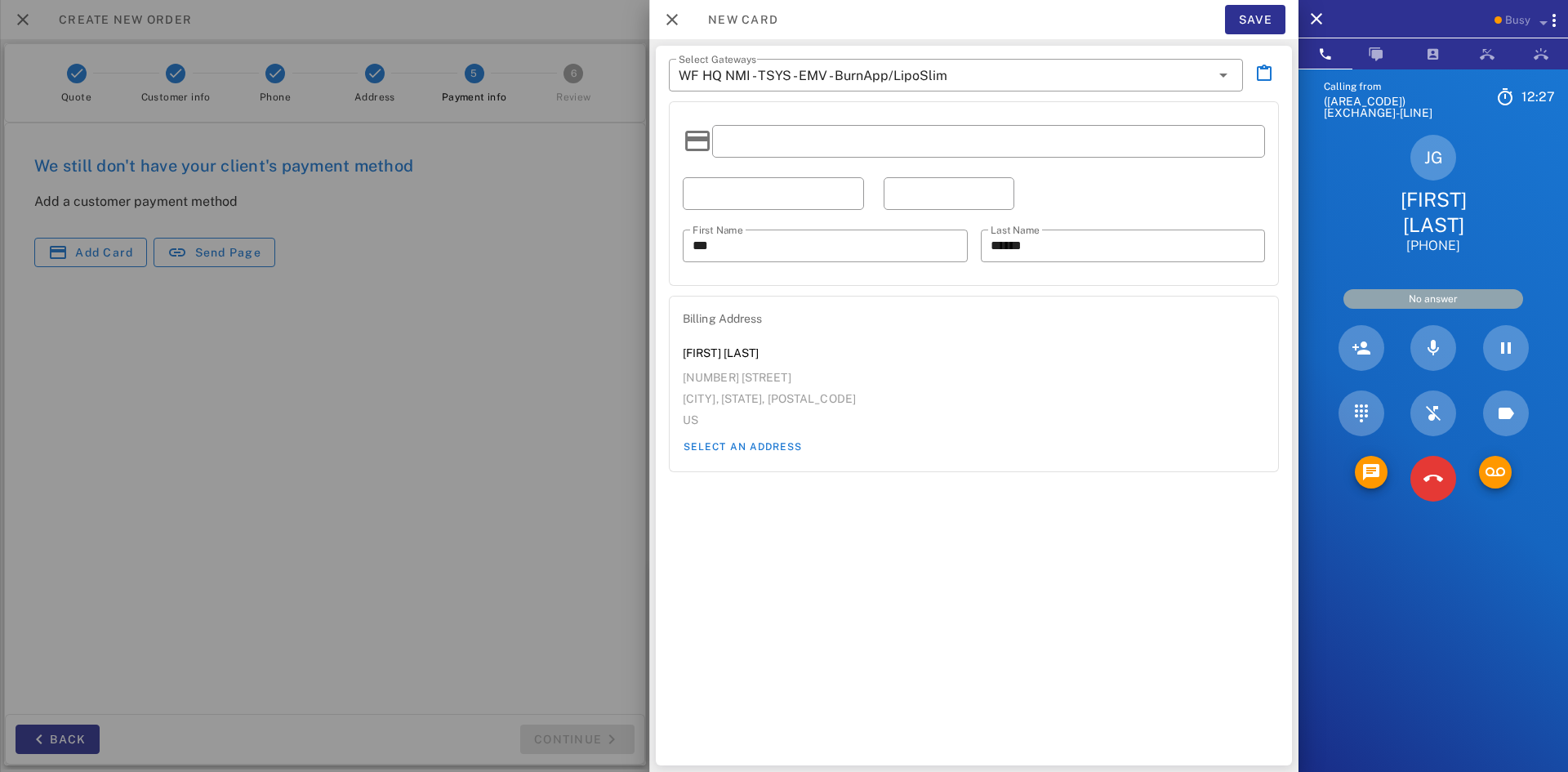 click at bounding box center (988, 141) 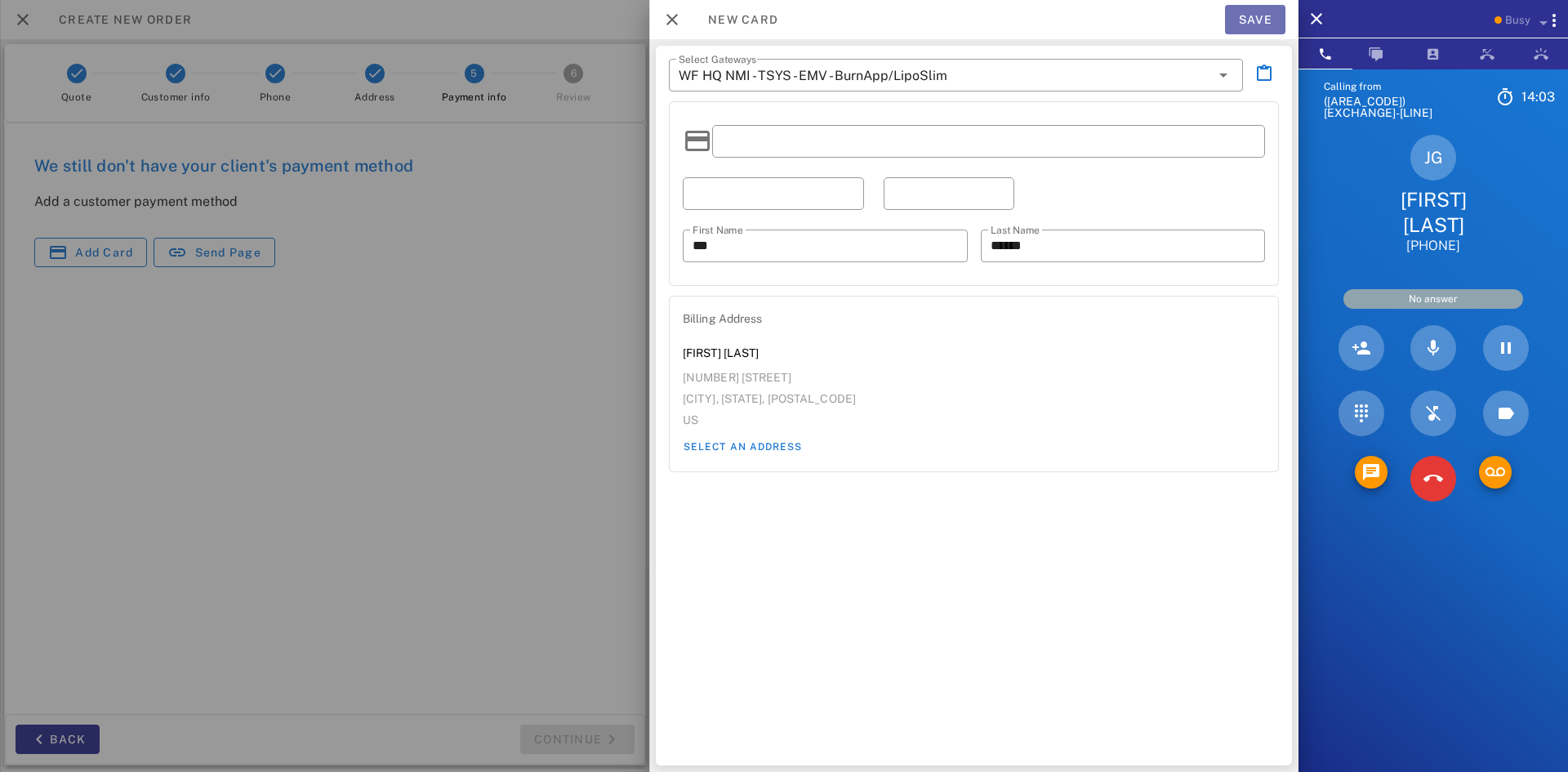 click on "Save" at bounding box center [1255, 20] 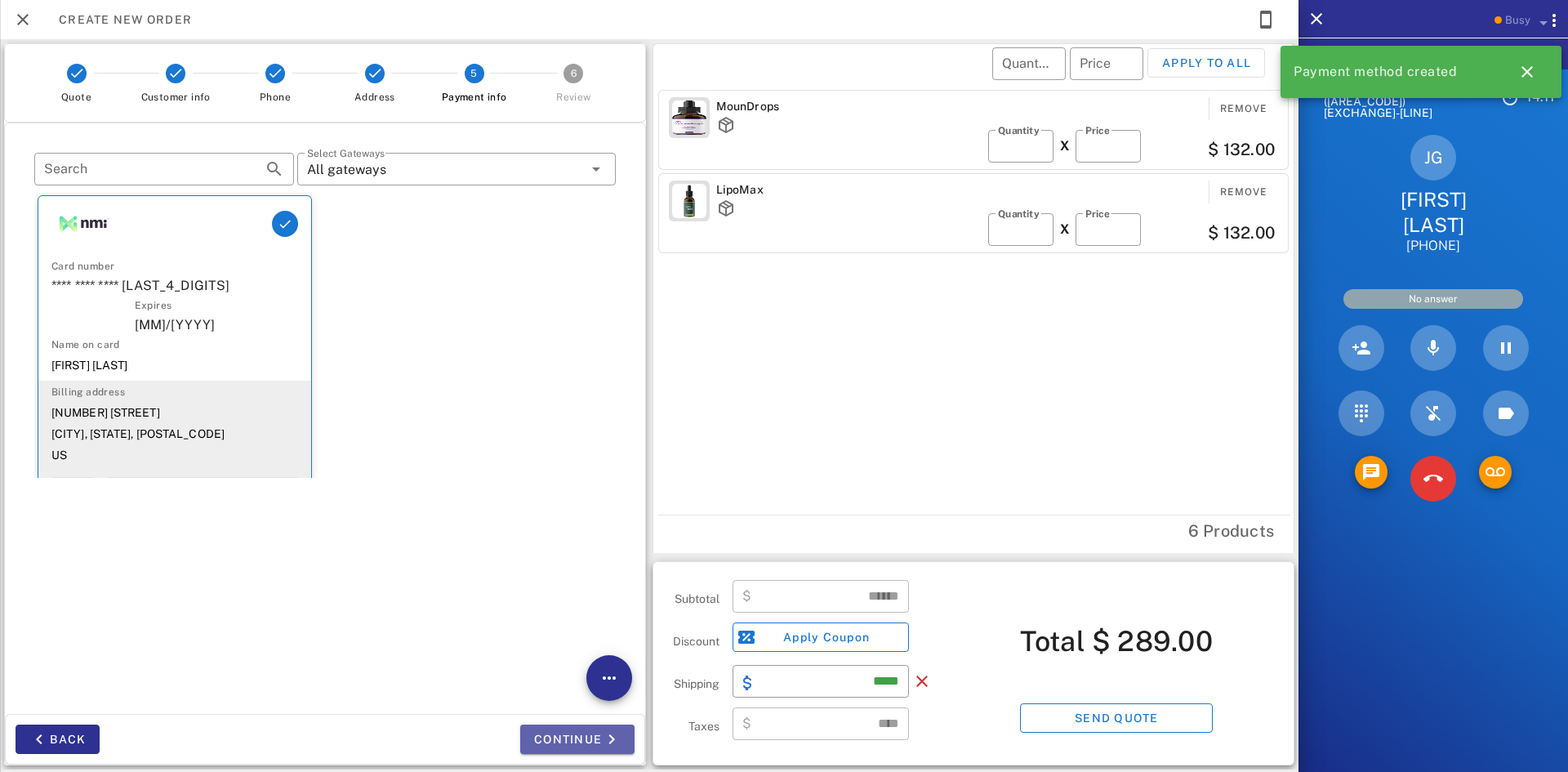 click on "Continue" at bounding box center [577, 739] 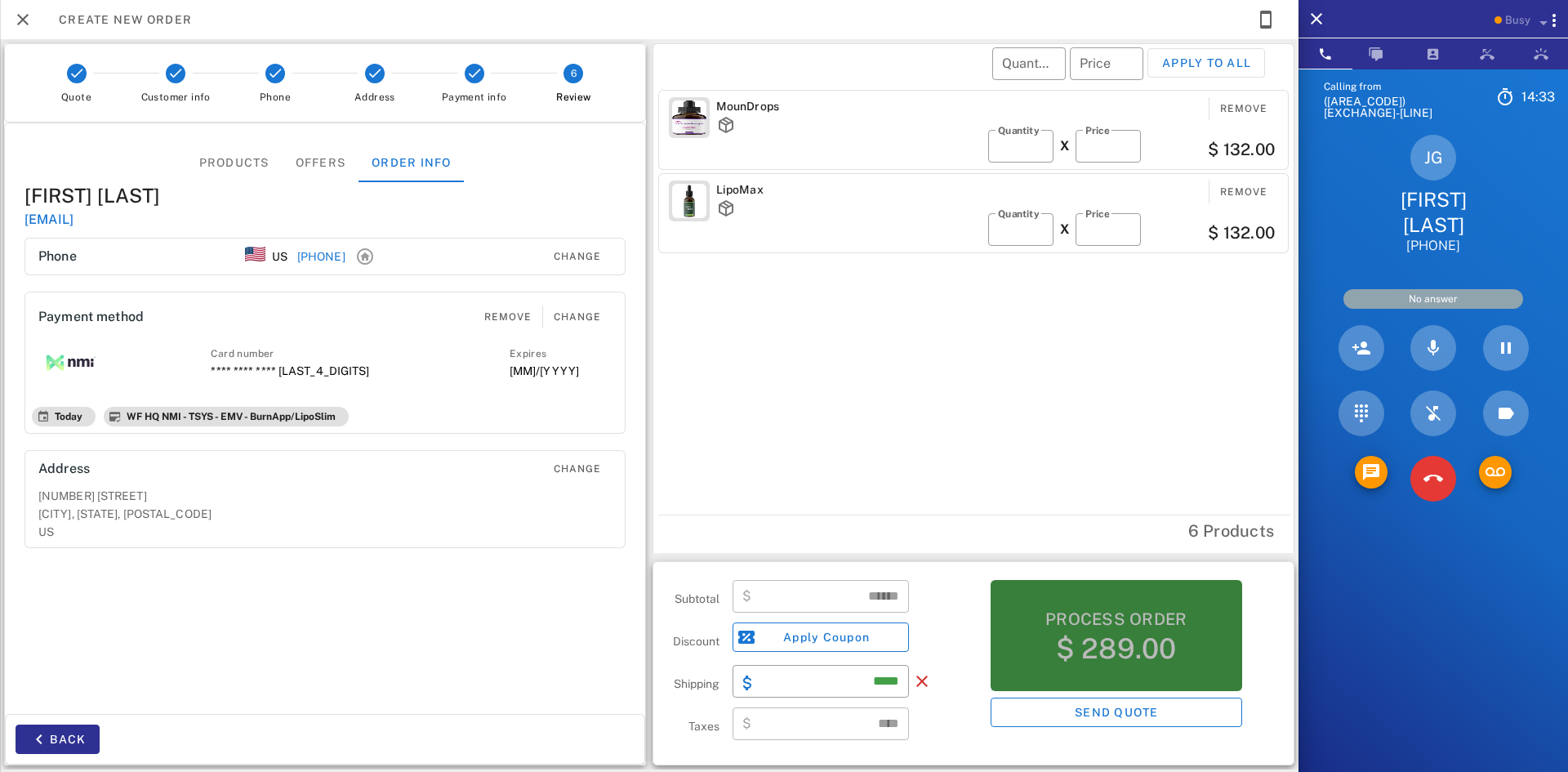 click on "$ 289.00" at bounding box center (1116, 649) 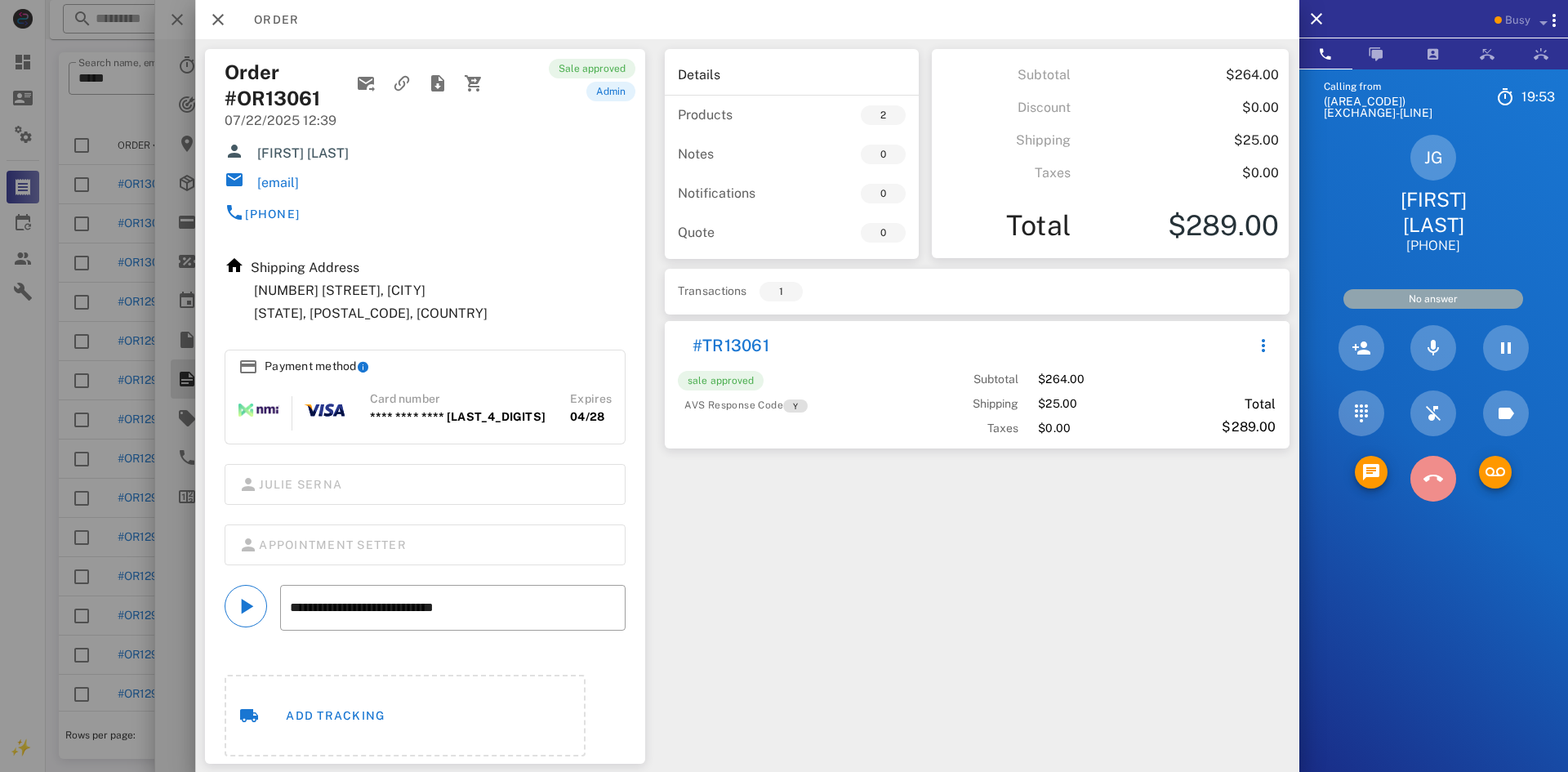 click at bounding box center (1433, 479) 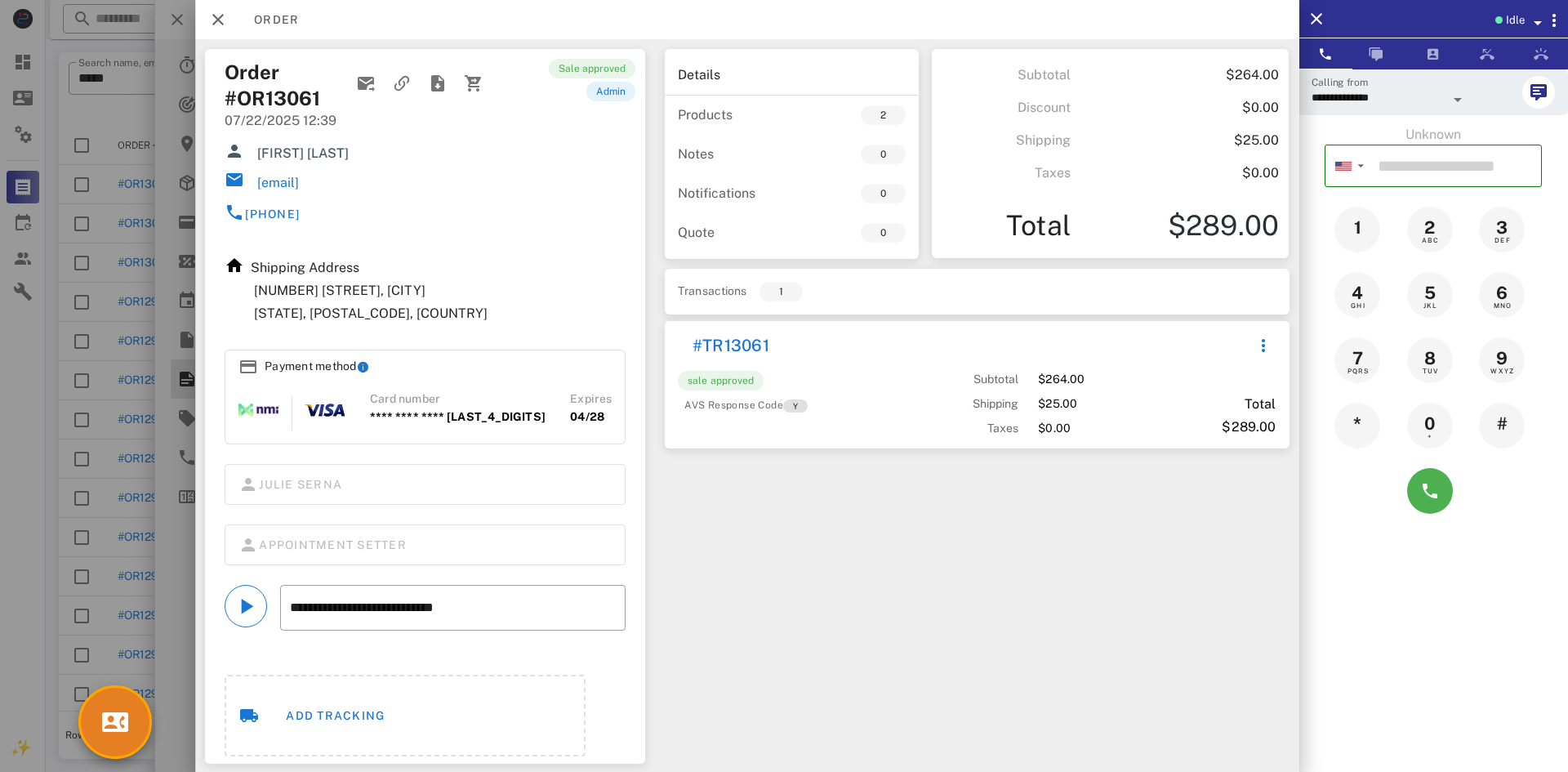 click at bounding box center (784, 386) 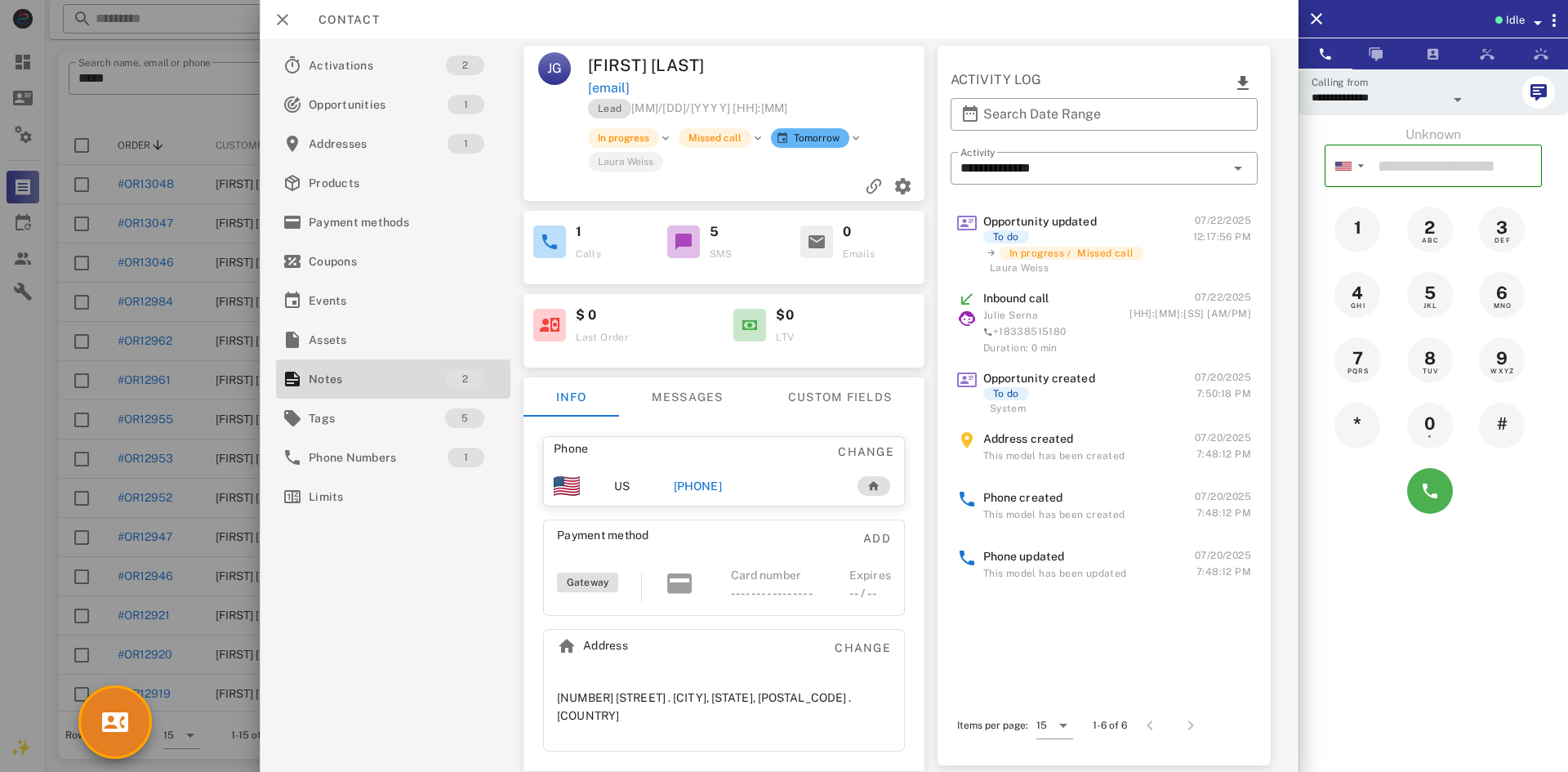 click at bounding box center (784, 386) 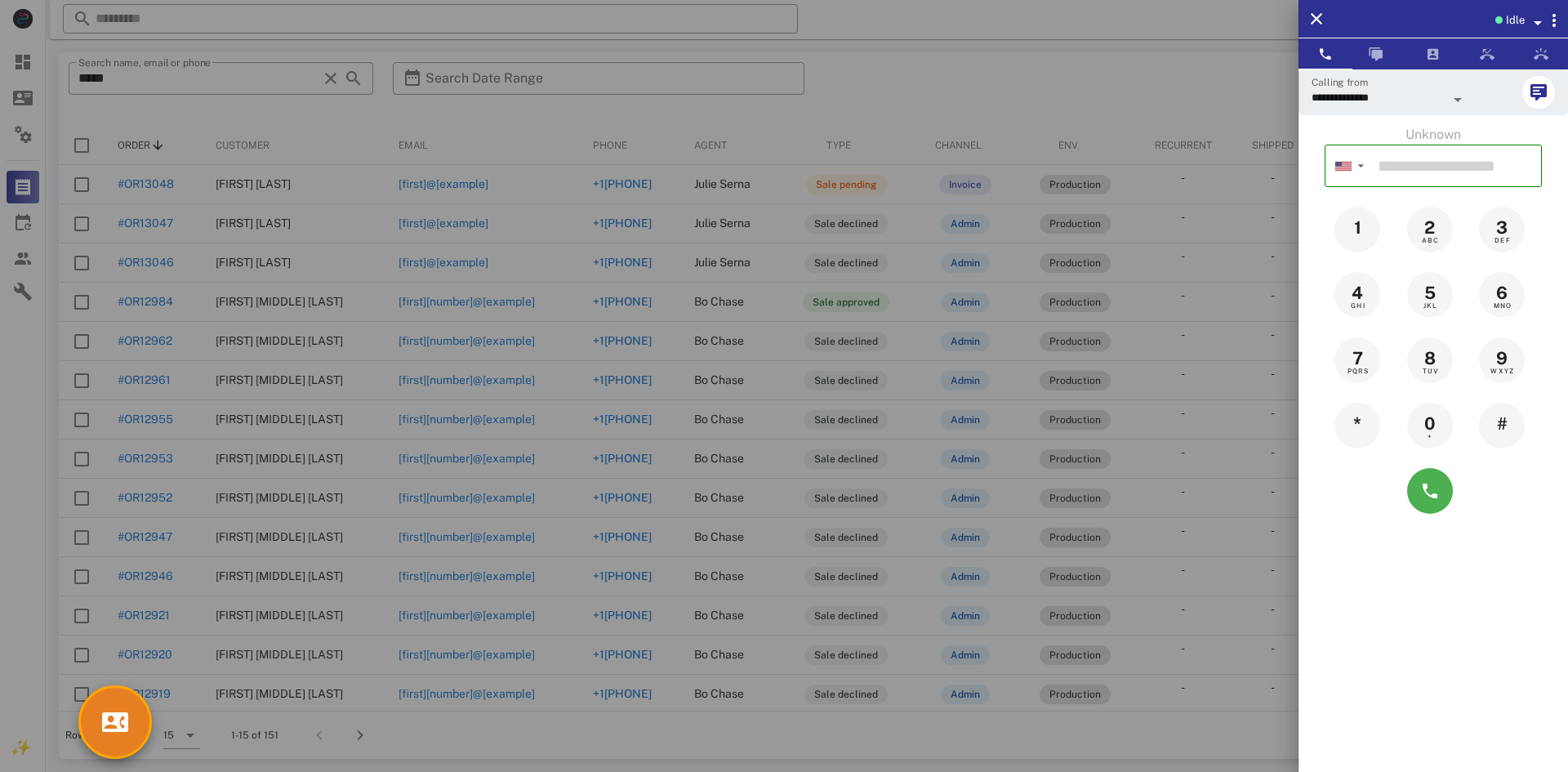 click at bounding box center (784, 386) 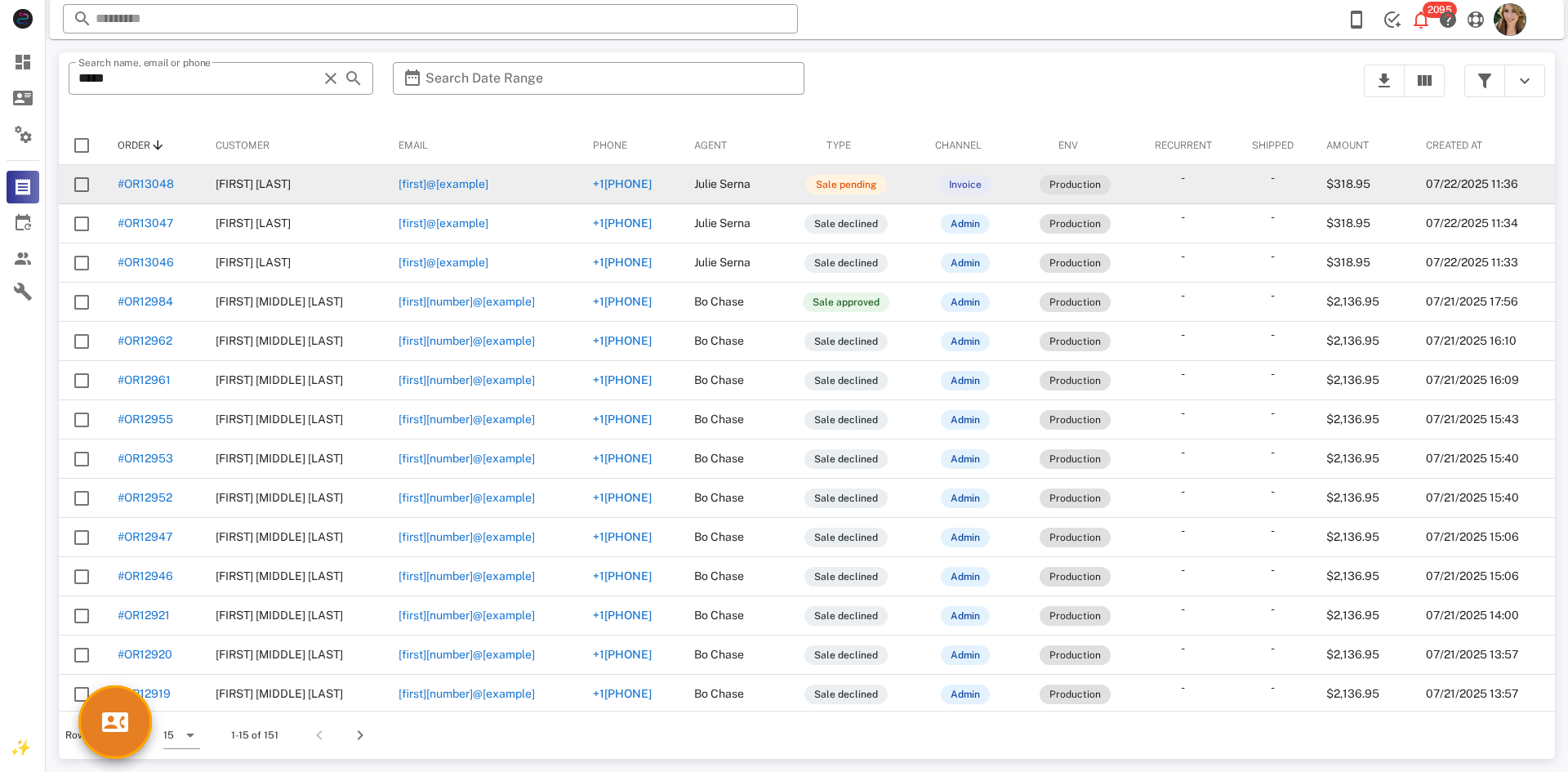 click on "+1[PHONE]" at bounding box center (622, 184) 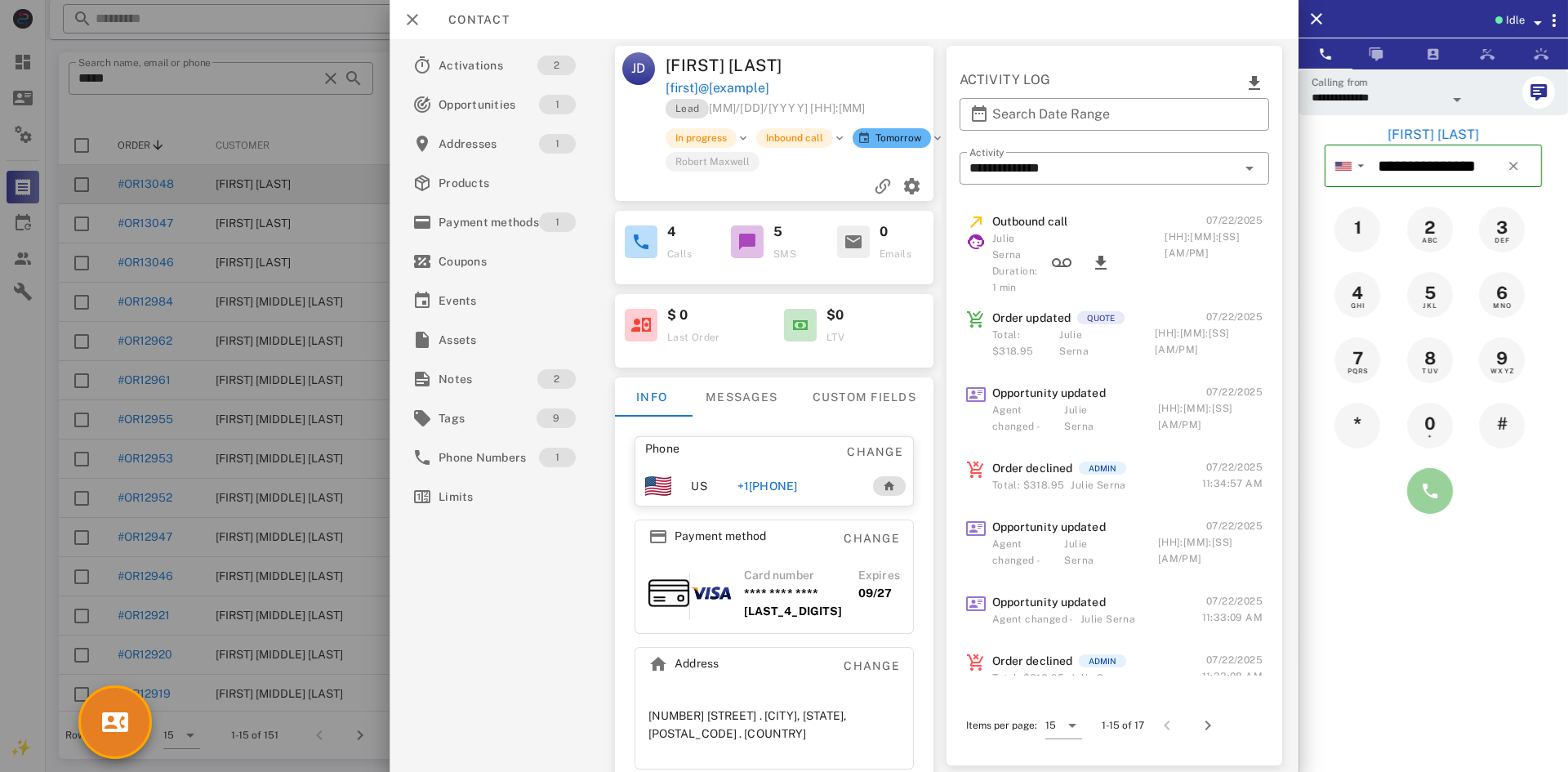 click at bounding box center (1430, 491) 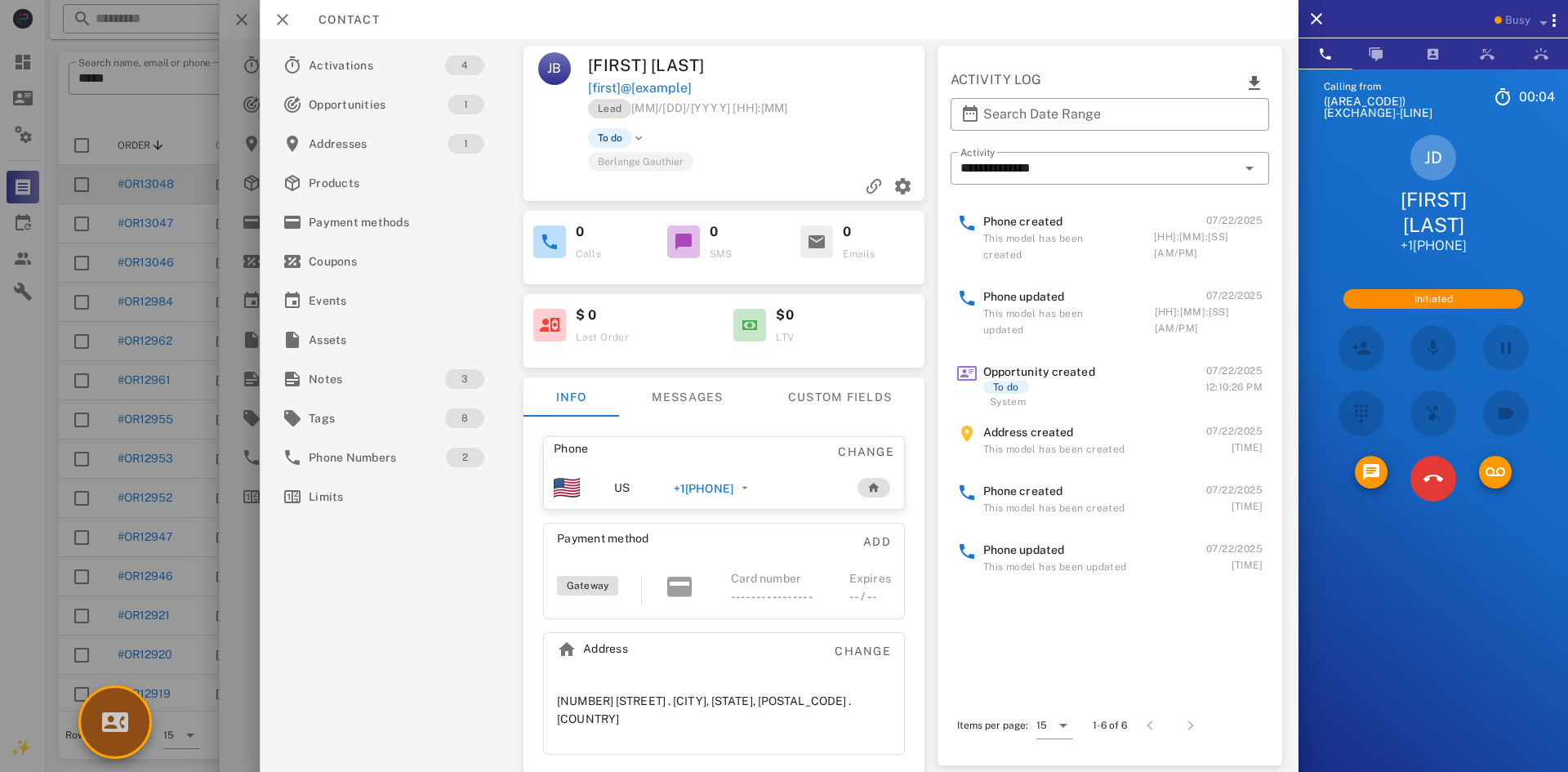 click at bounding box center (115, 722) 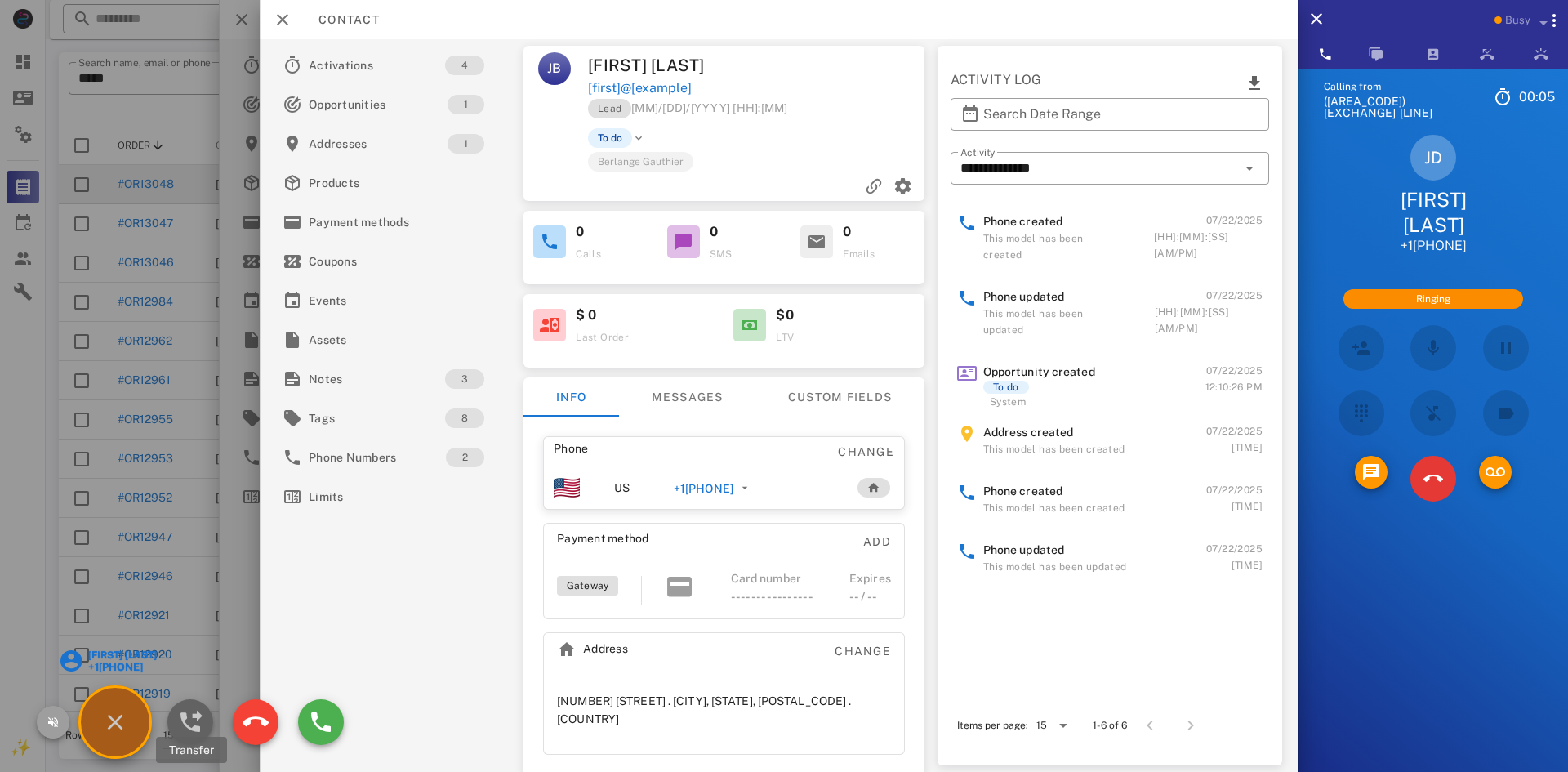 click at bounding box center (190, 722) 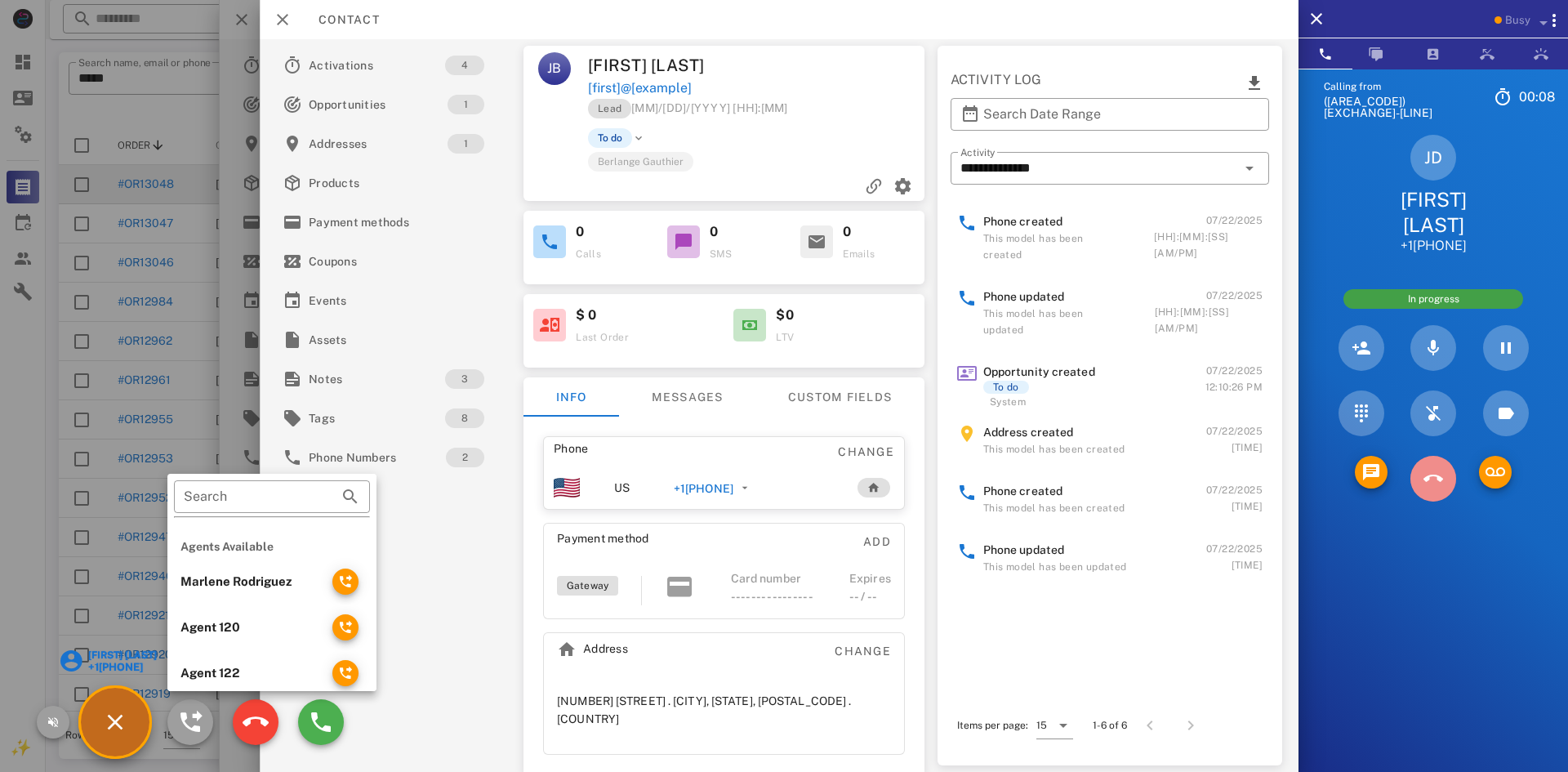 click at bounding box center (1433, 479) 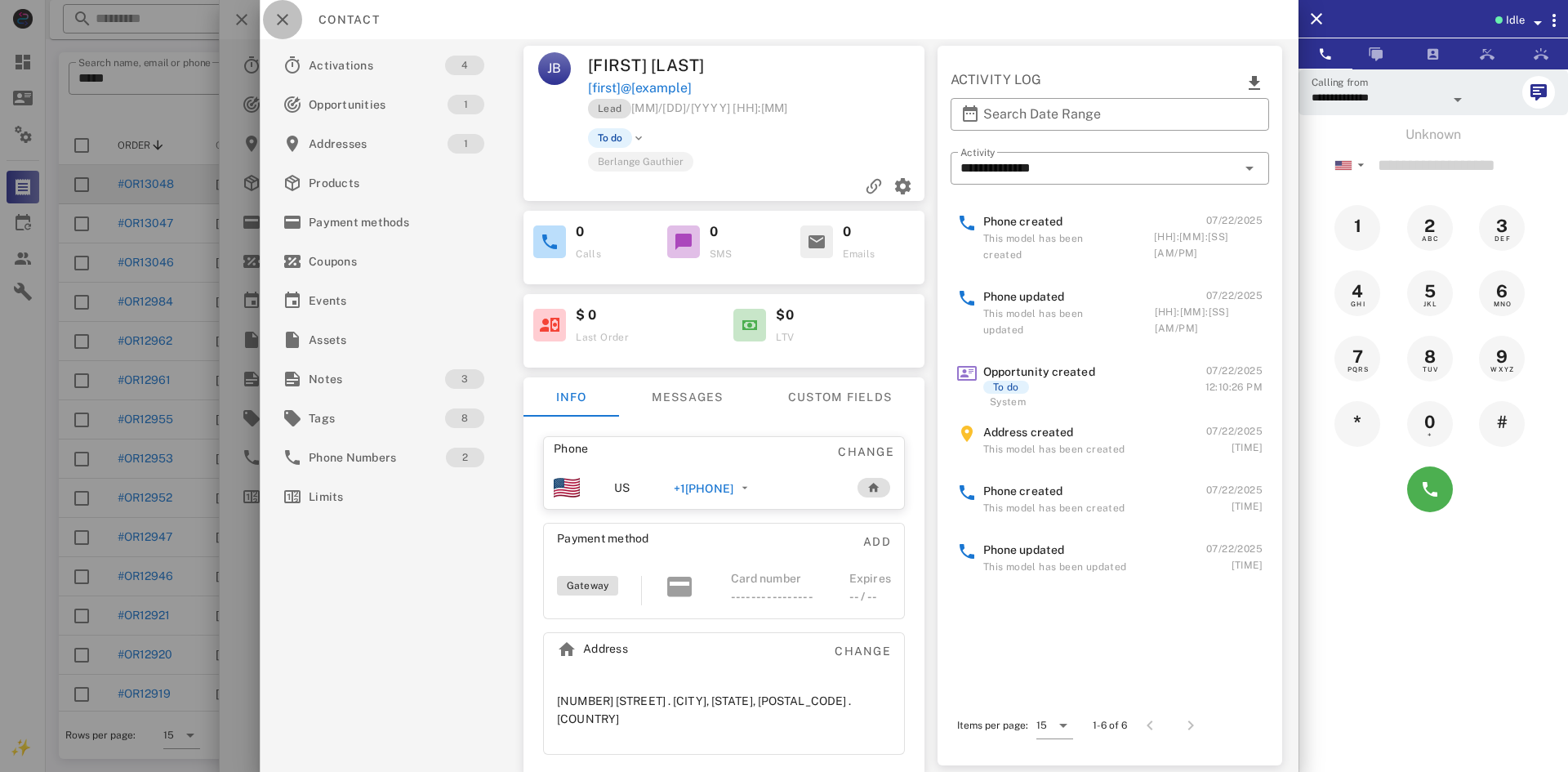 click at bounding box center (283, 20) 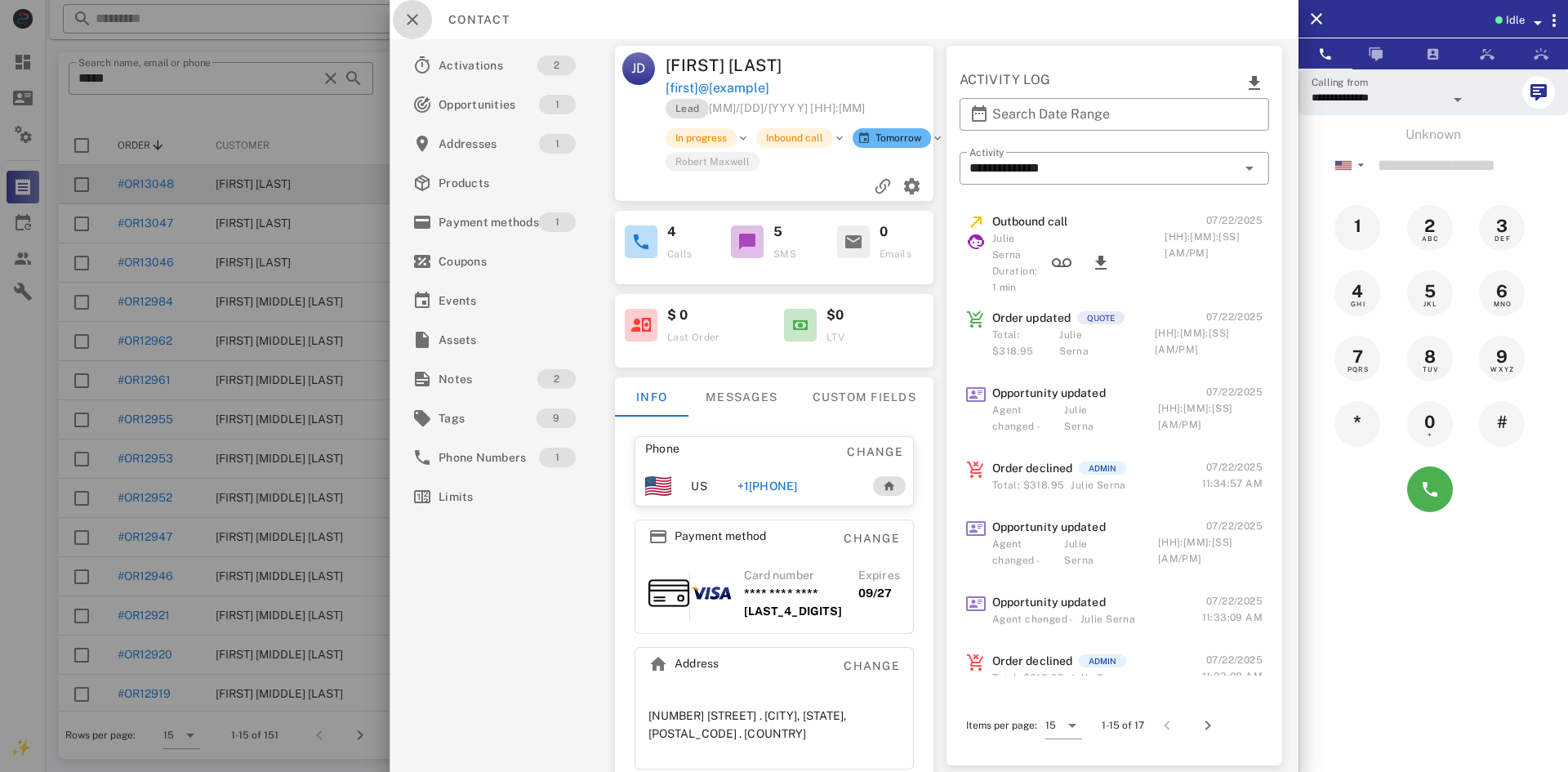 drag, startPoint x: 415, startPoint y: 17, endPoint x: 407, endPoint y: 18, distance: 8.062258 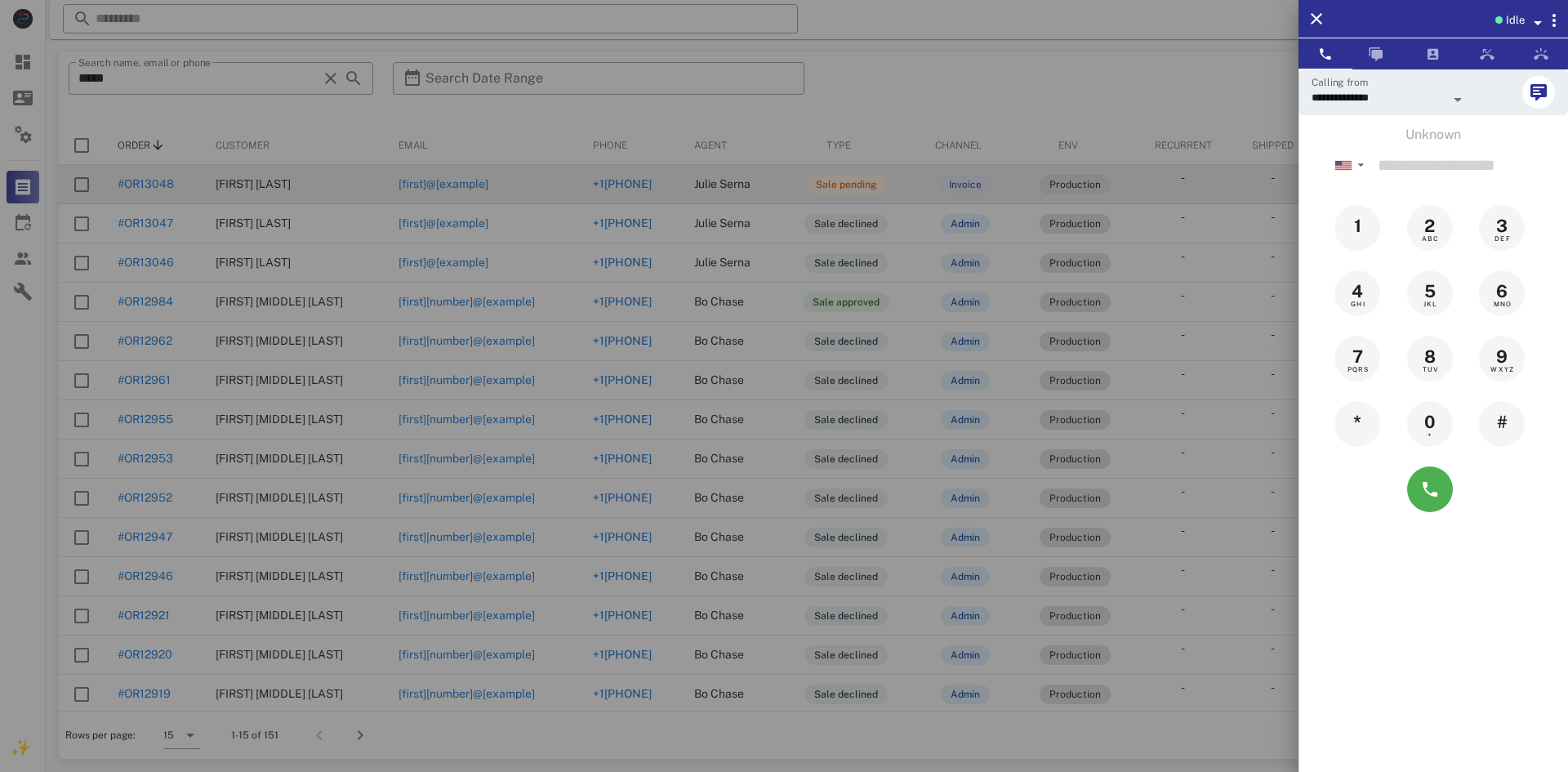 click at bounding box center (784, 386) 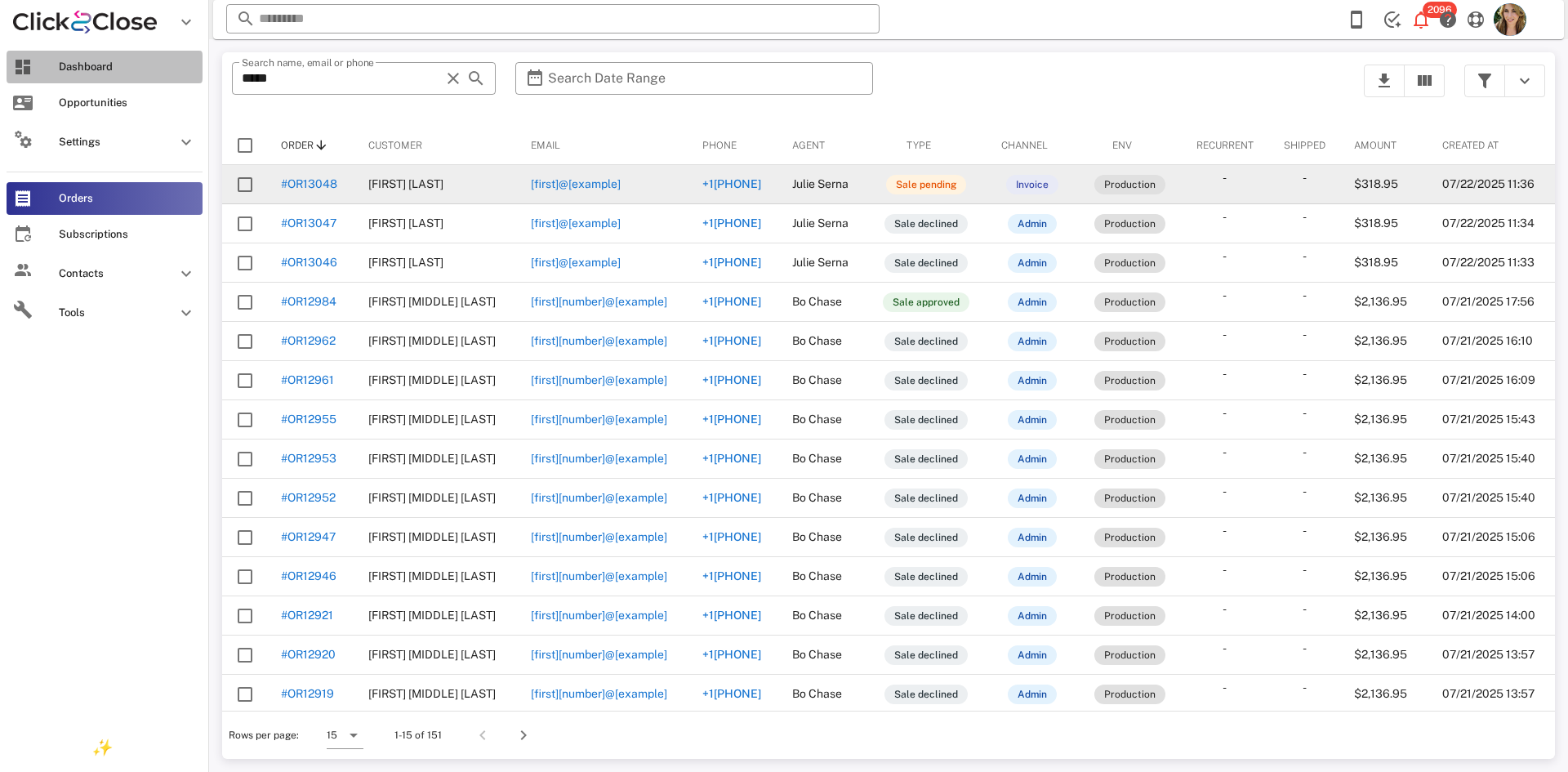 click on "Dashboard" at bounding box center (105, 67) 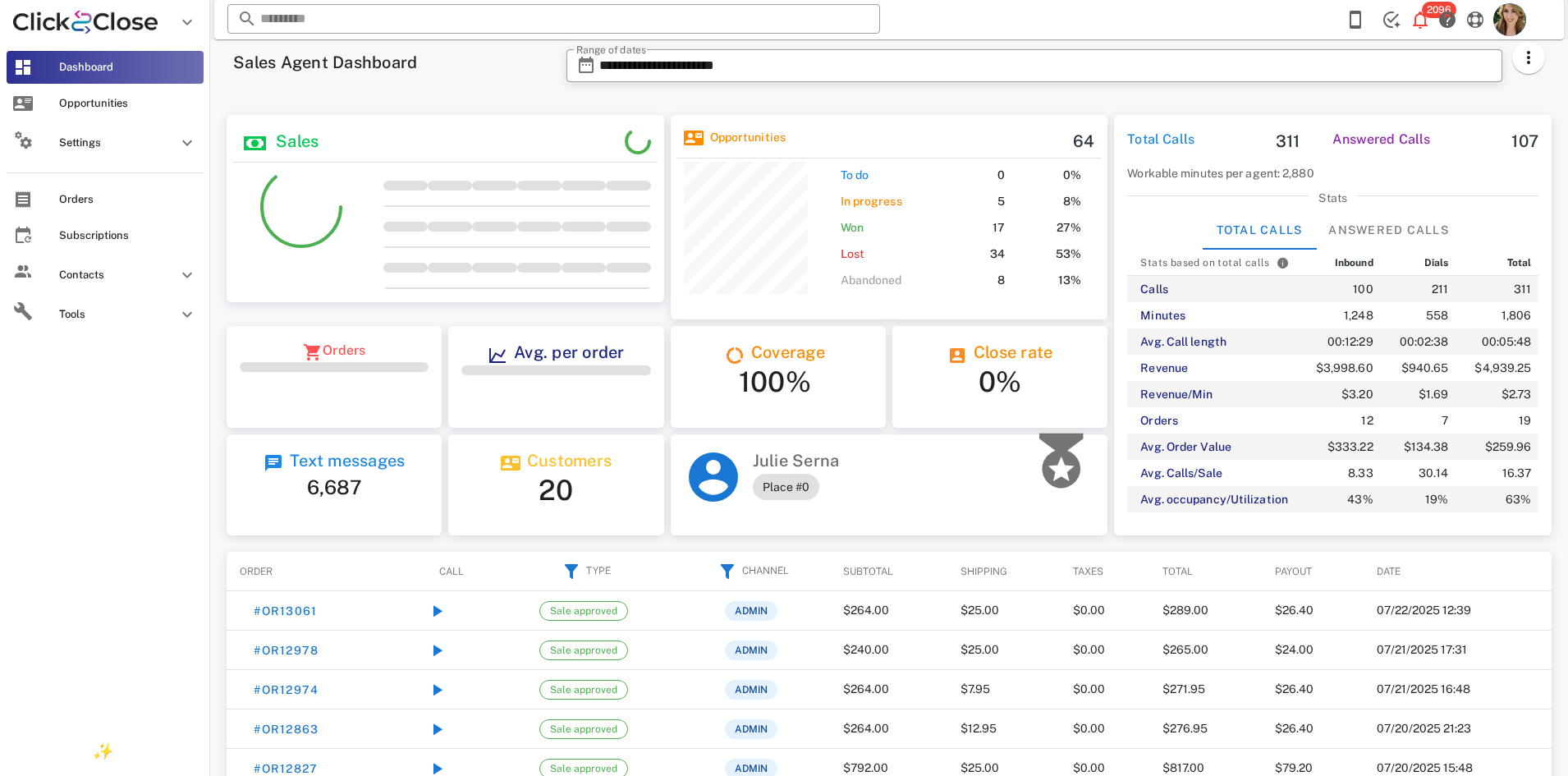 scroll, scrollTop: 820956, scrollLeft: 820505, axis: both 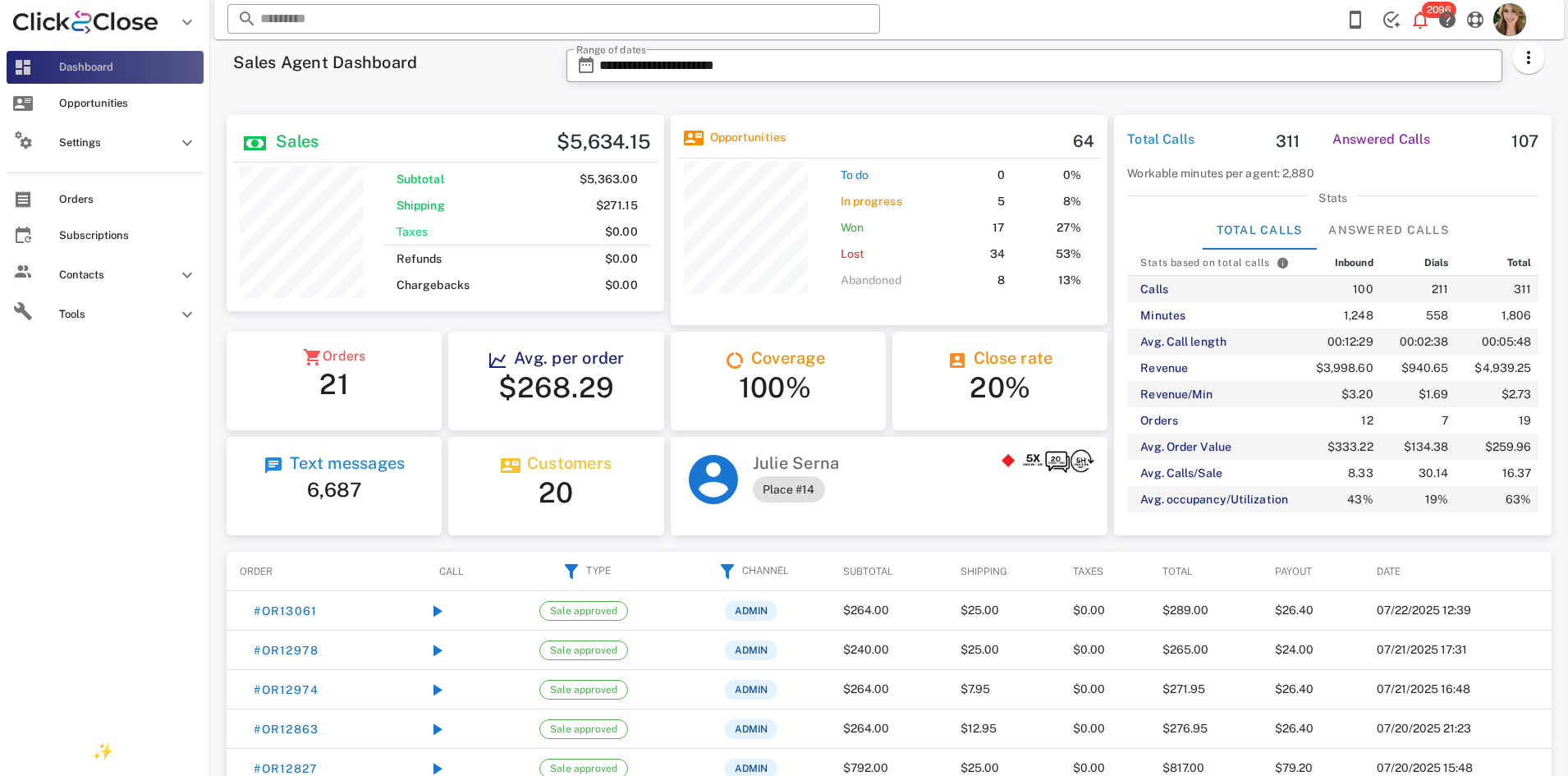click on "Dashboard" at bounding box center (128, 67) 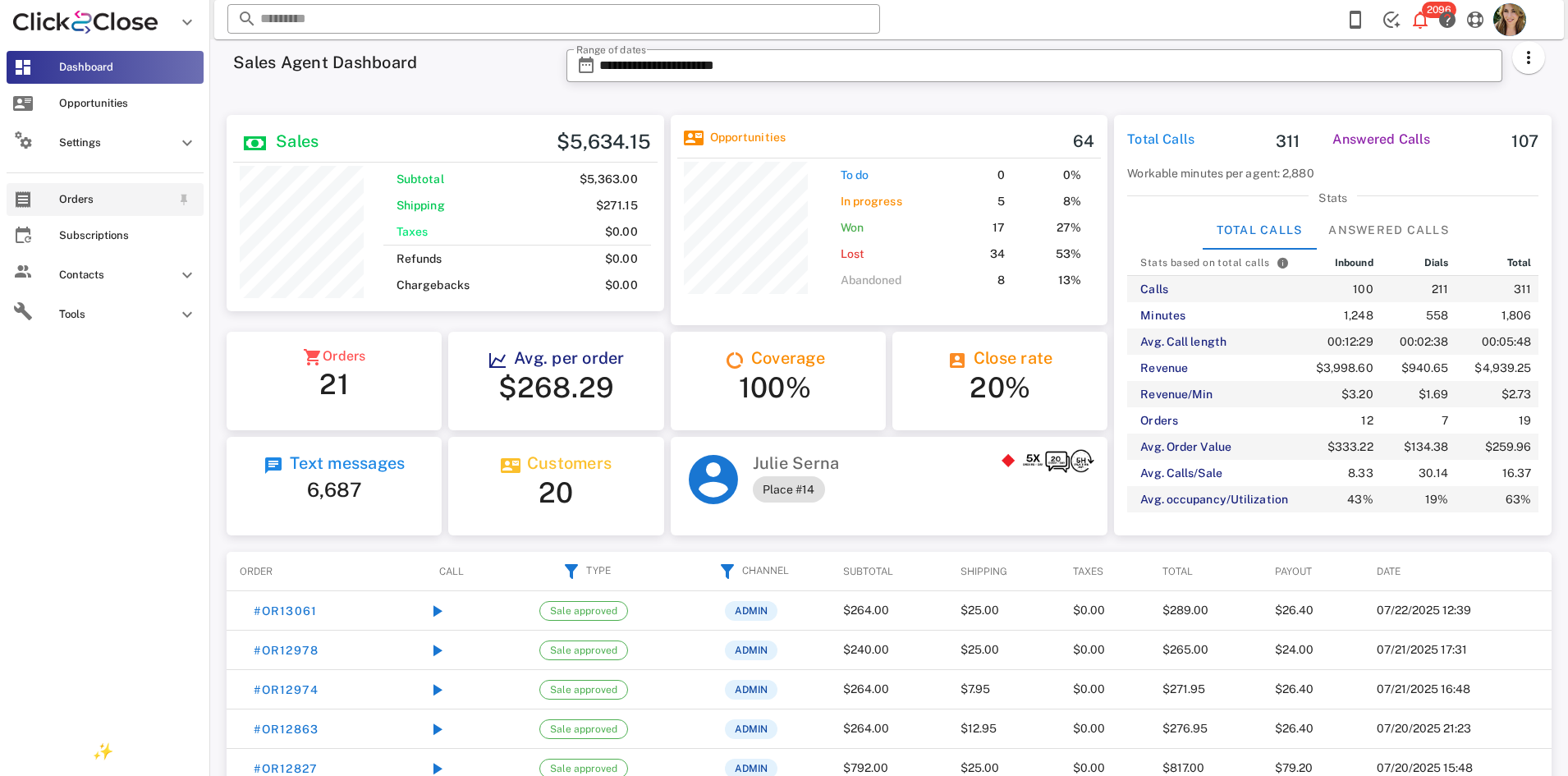 click on "Orders" at bounding box center (105, 200) 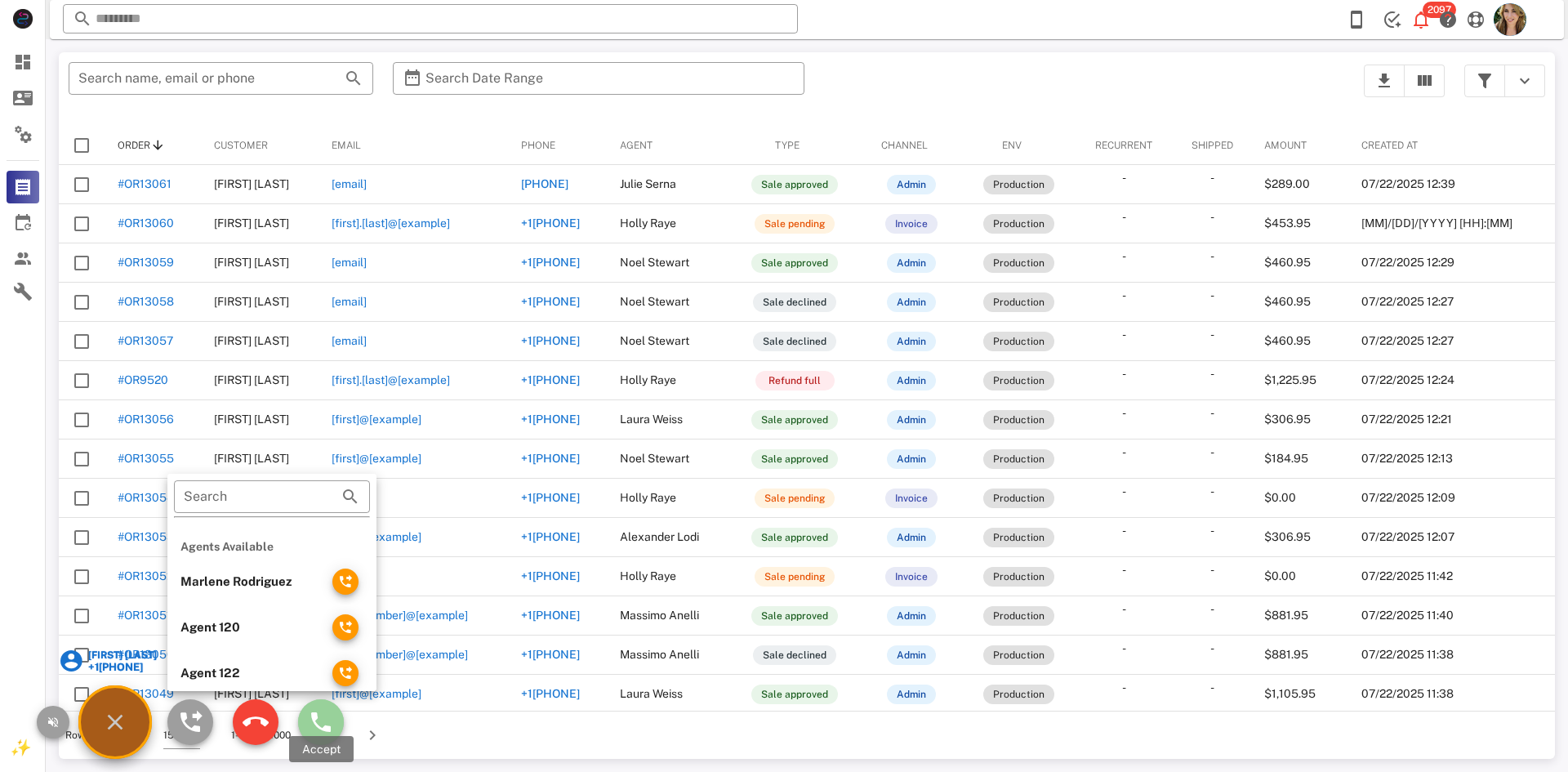 click at bounding box center (321, 722) 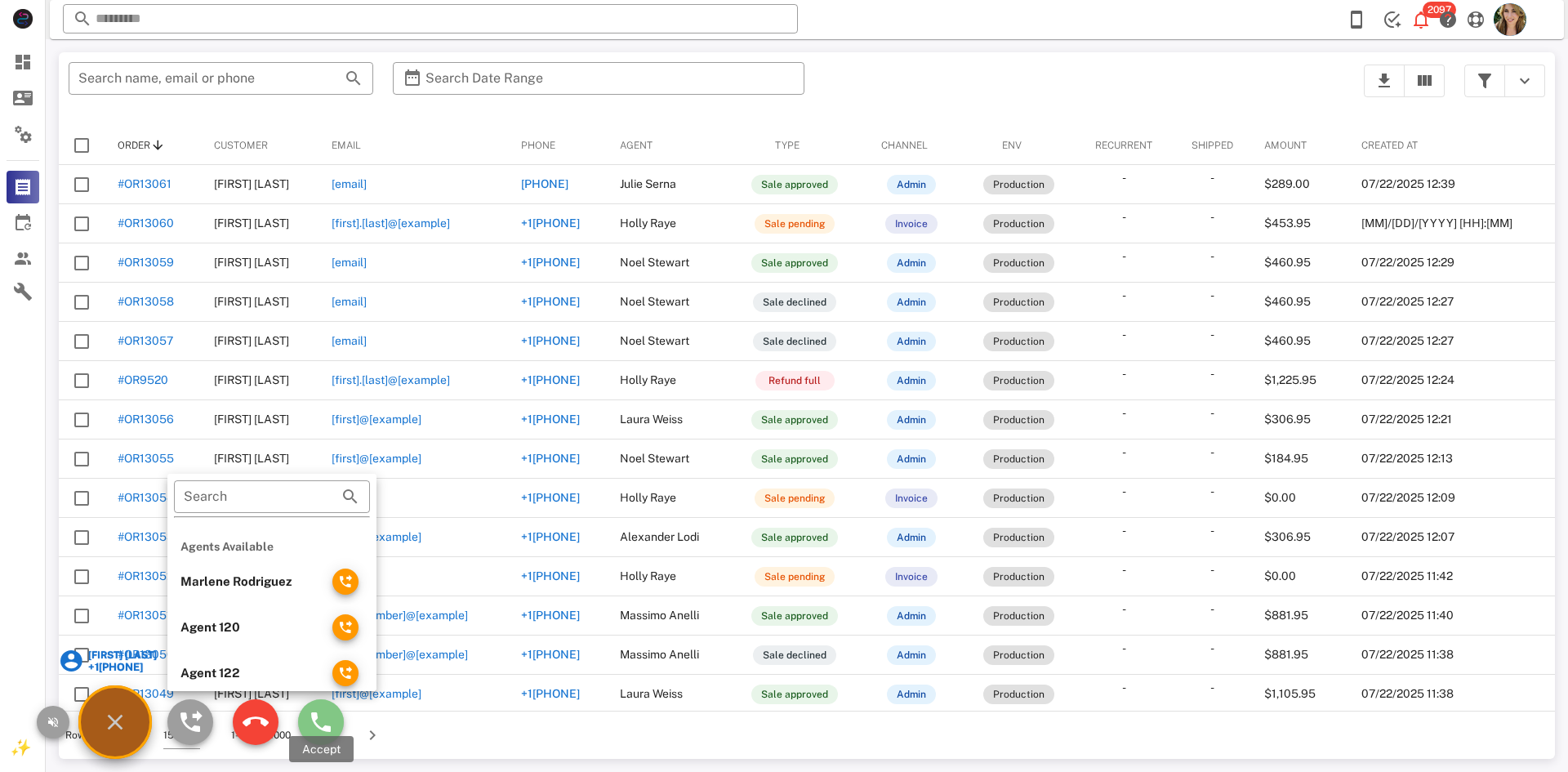type on "**********" 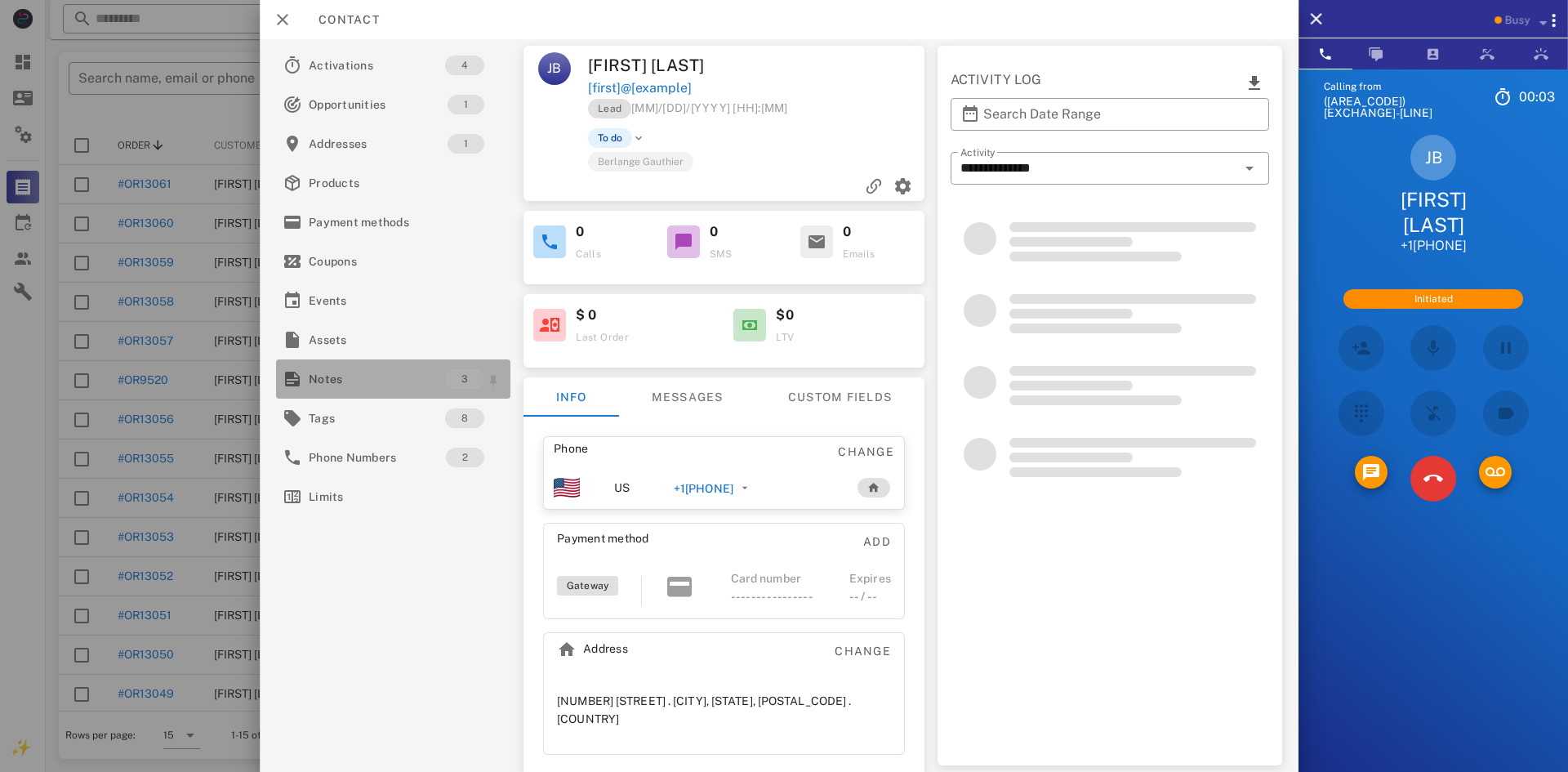 click on "Notes" at bounding box center [376, 379] 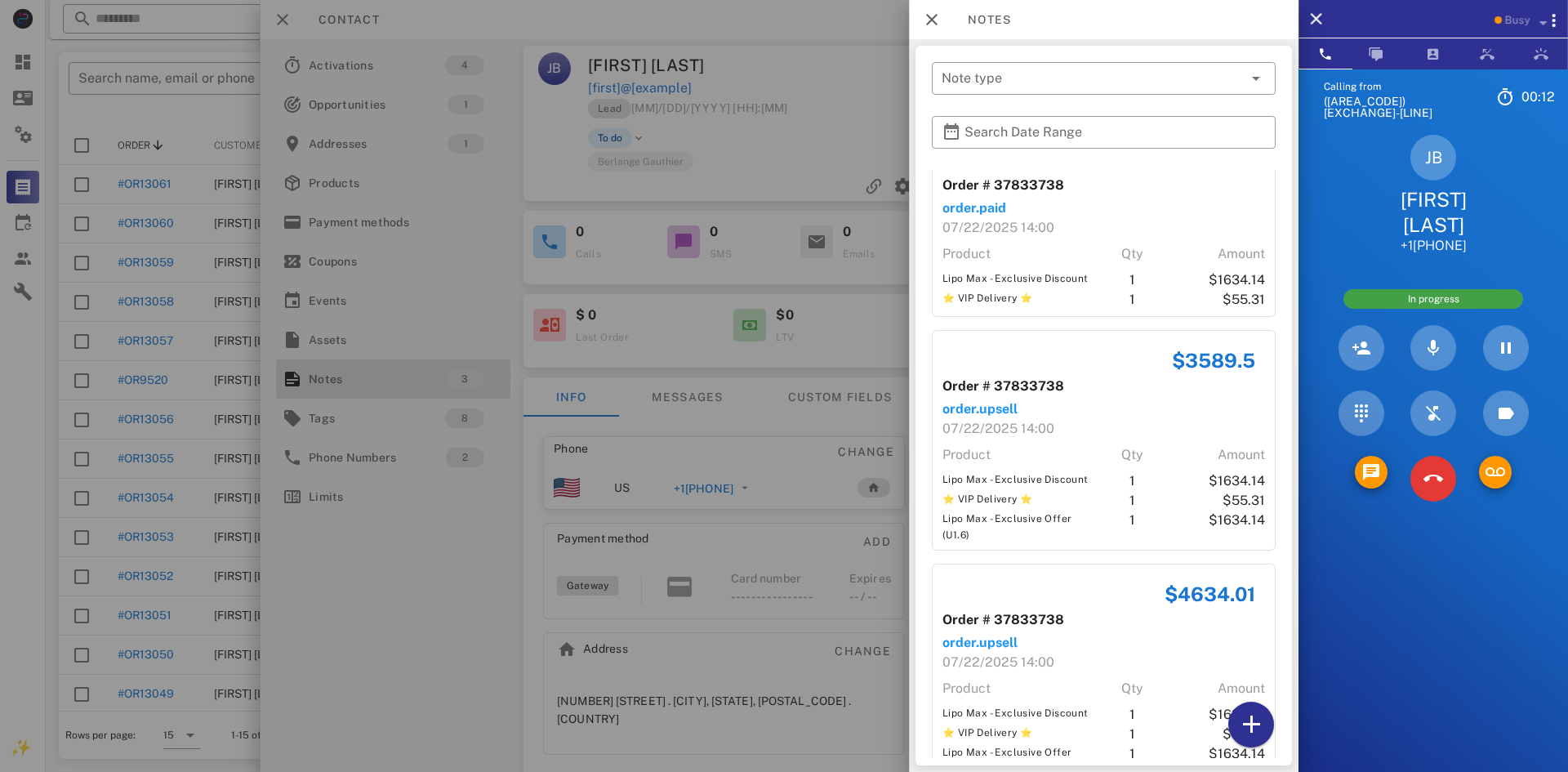 scroll, scrollTop: 0, scrollLeft: 0, axis: both 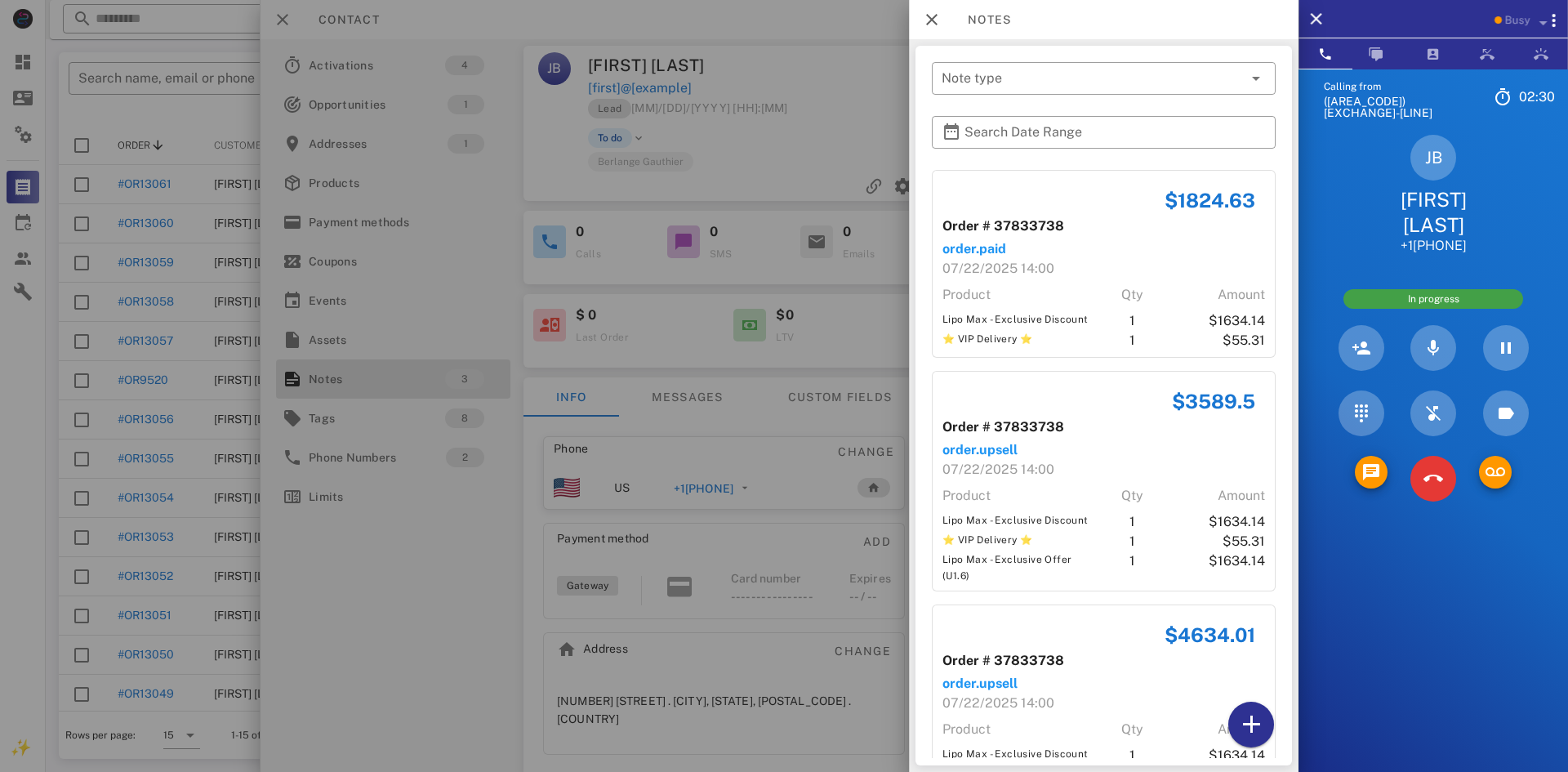 click at bounding box center [784, 386] 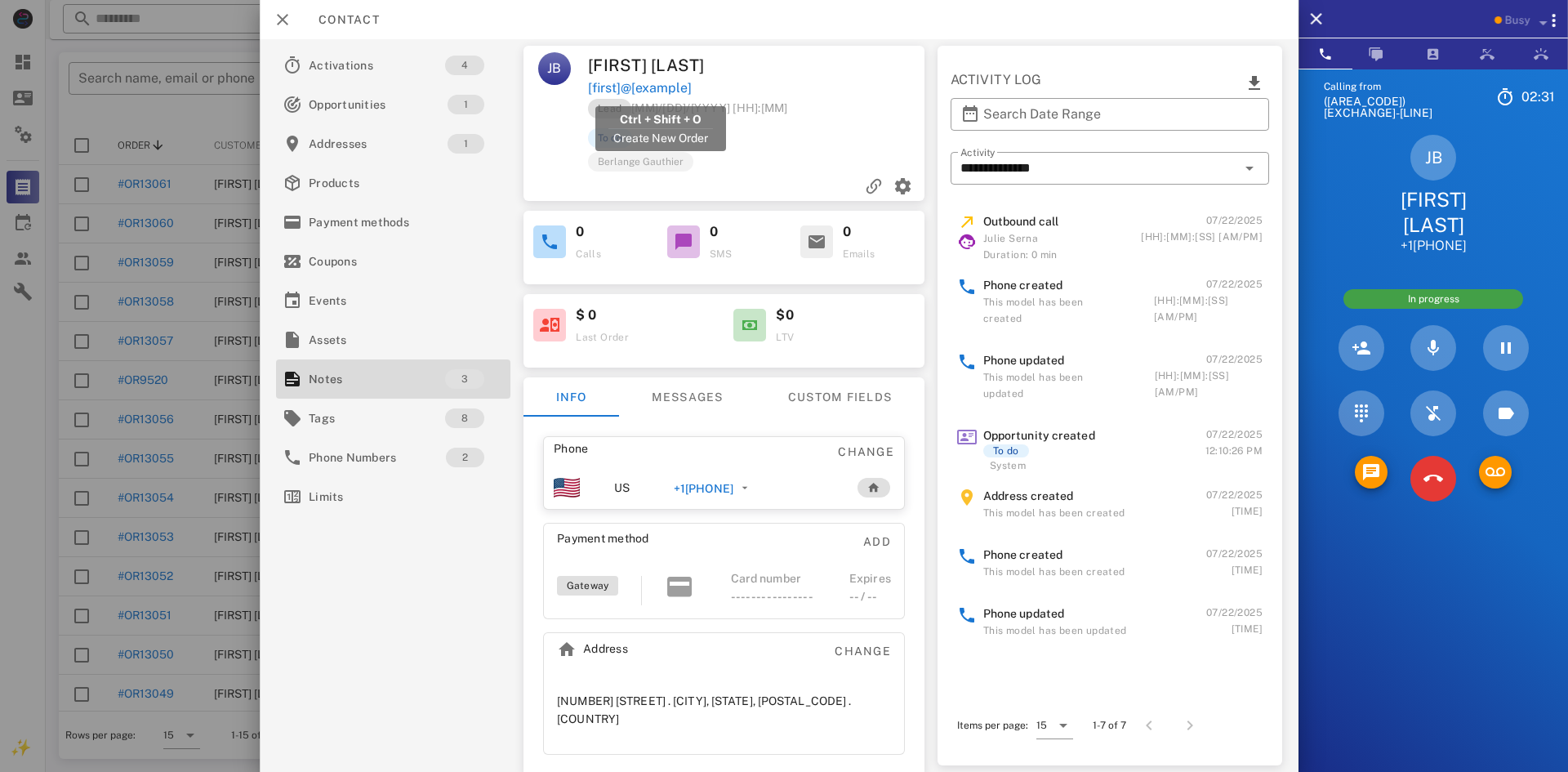 click on "[EMAIL]" at bounding box center [639, 88] 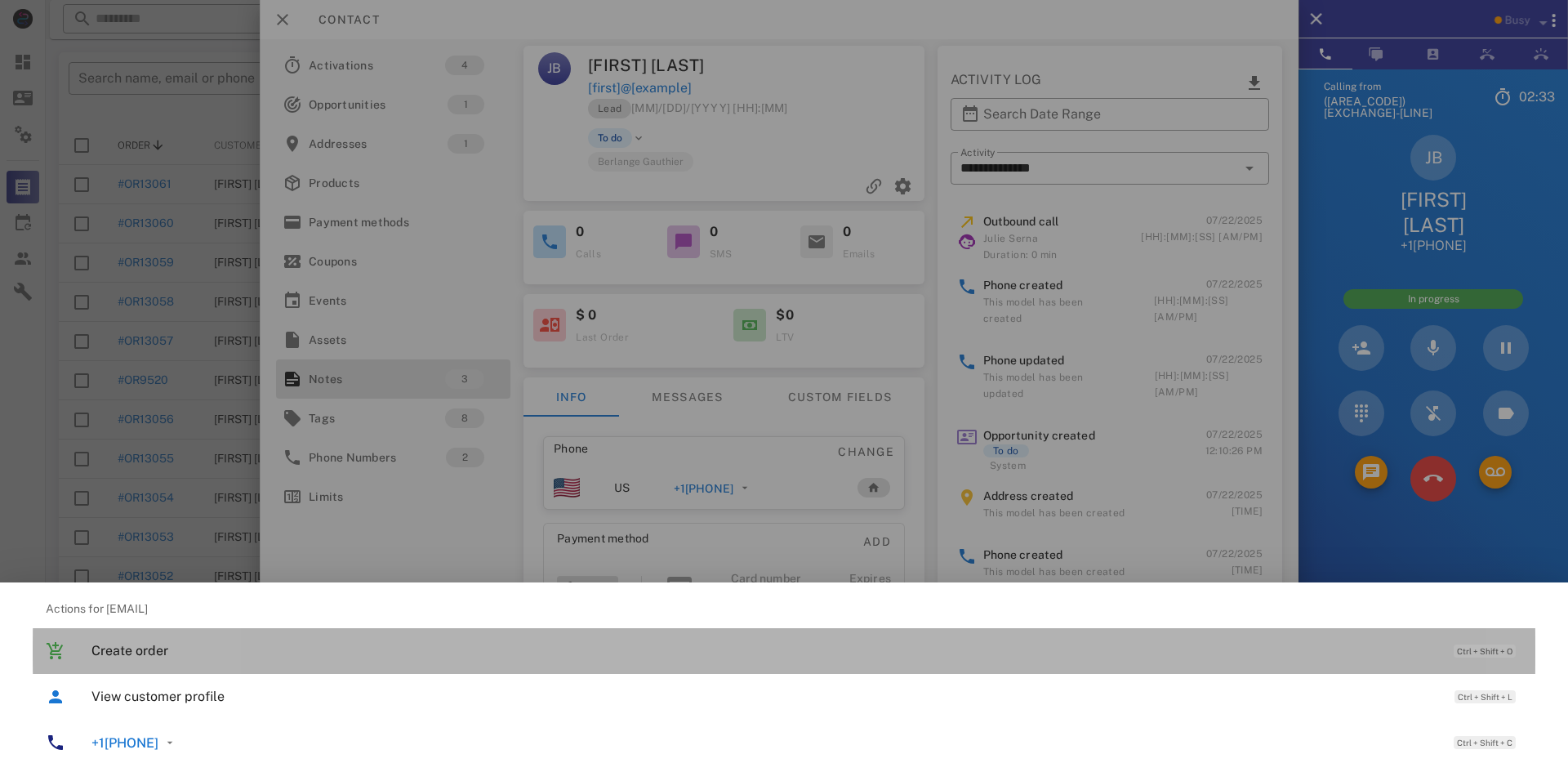 click on "Create order" at bounding box center (764, 650) 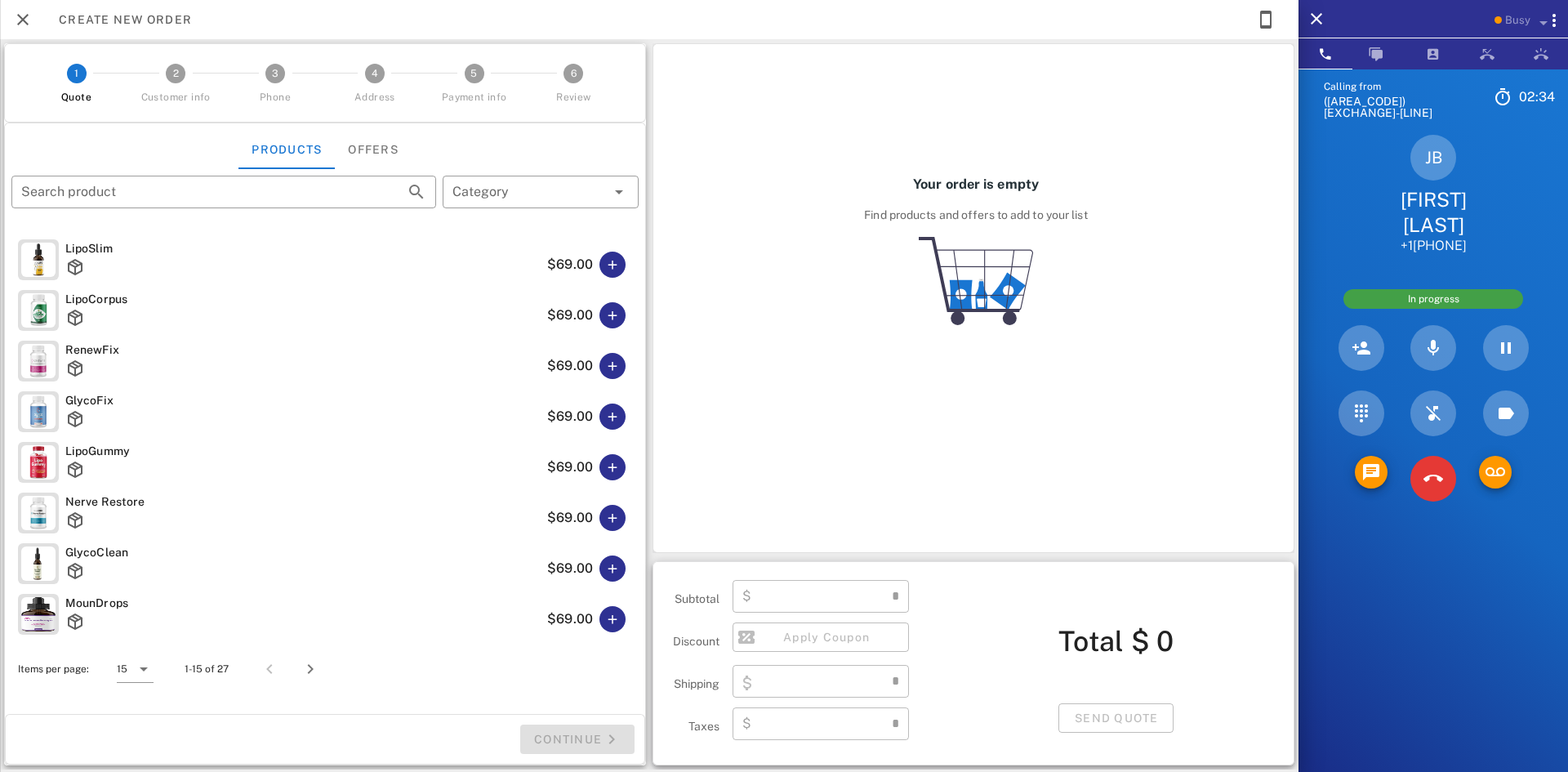 type on "**********" 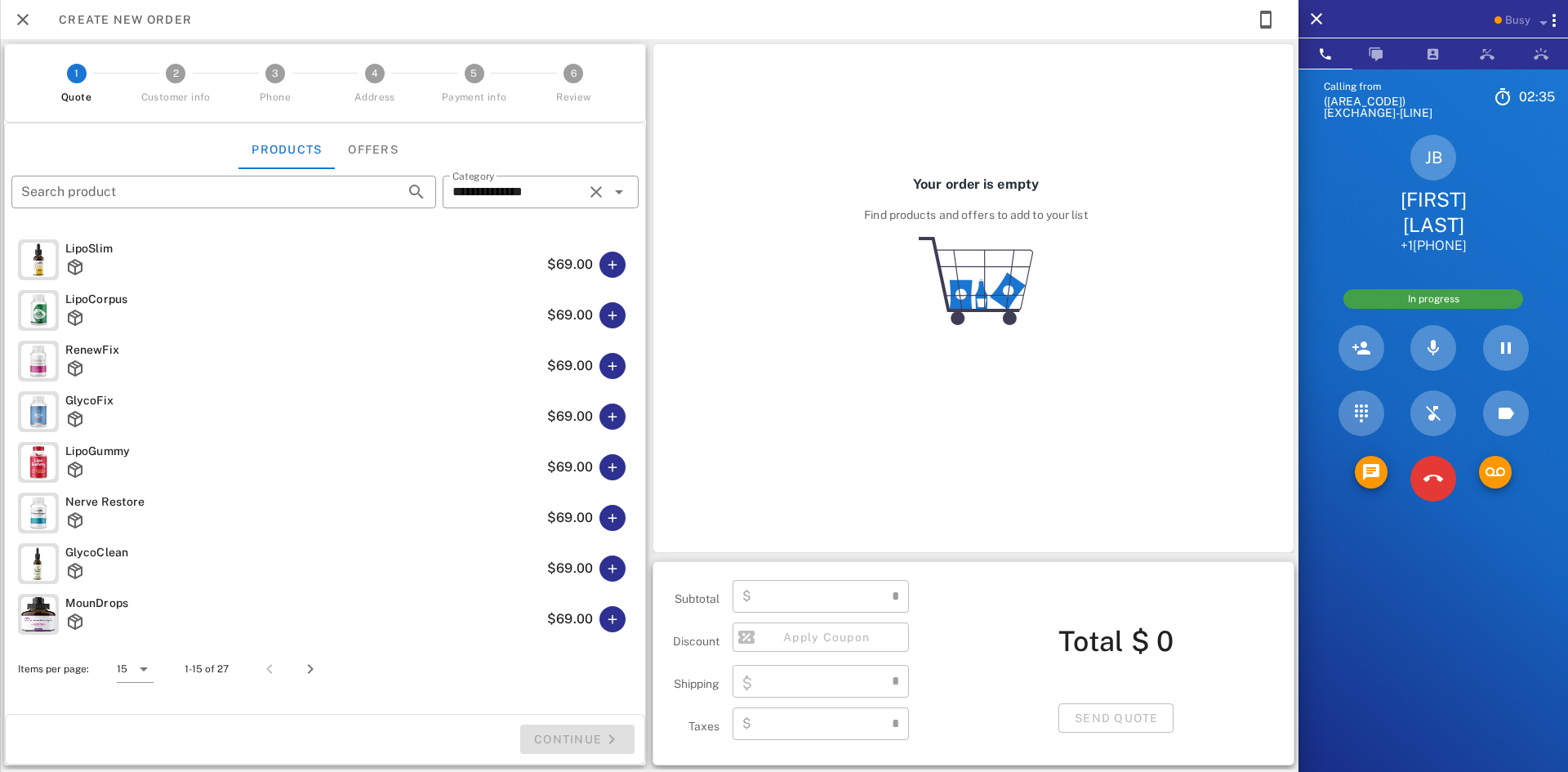 type on "****" 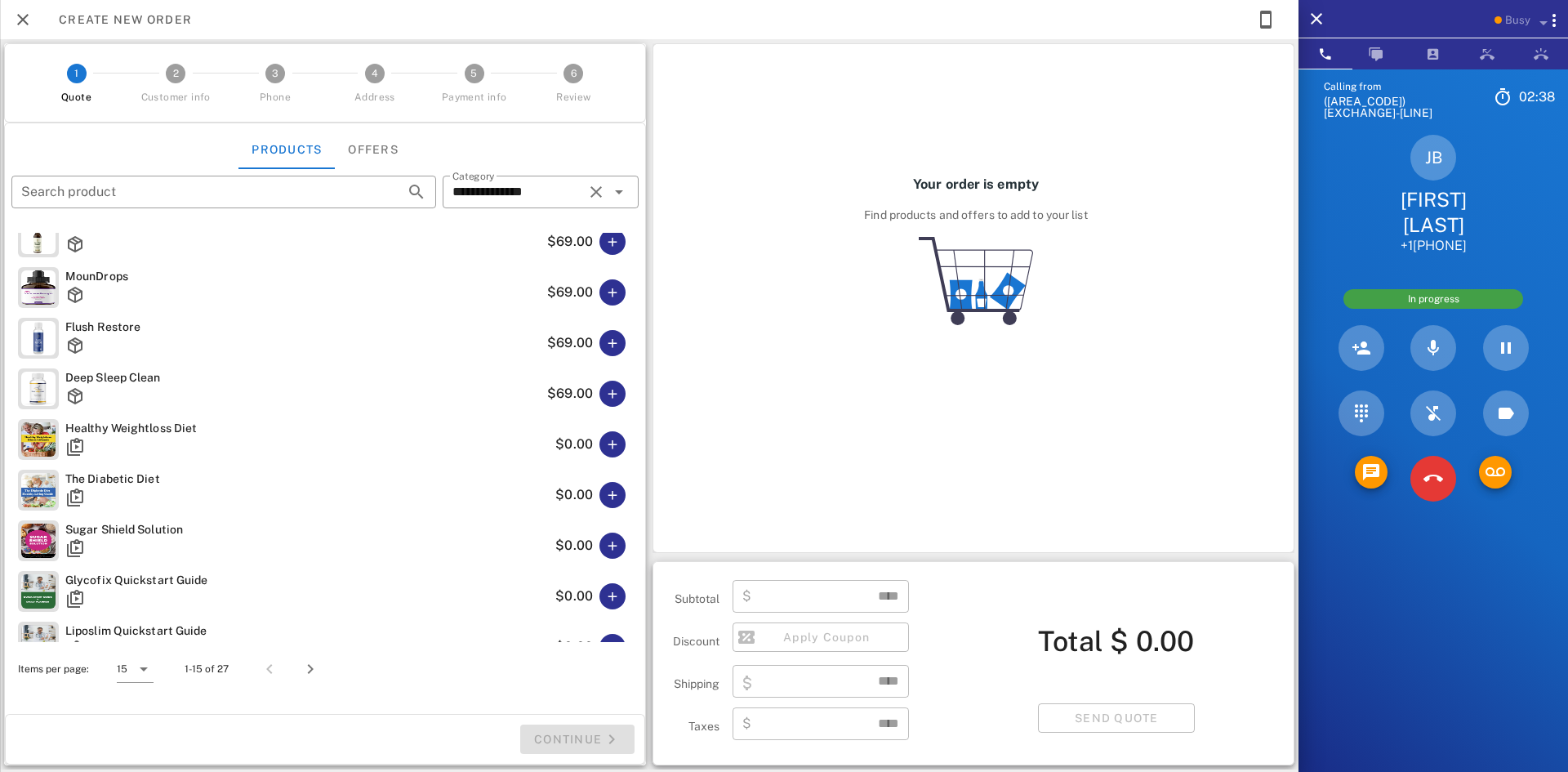 scroll, scrollTop: 364, scrollLeft: 0, axis: vertical 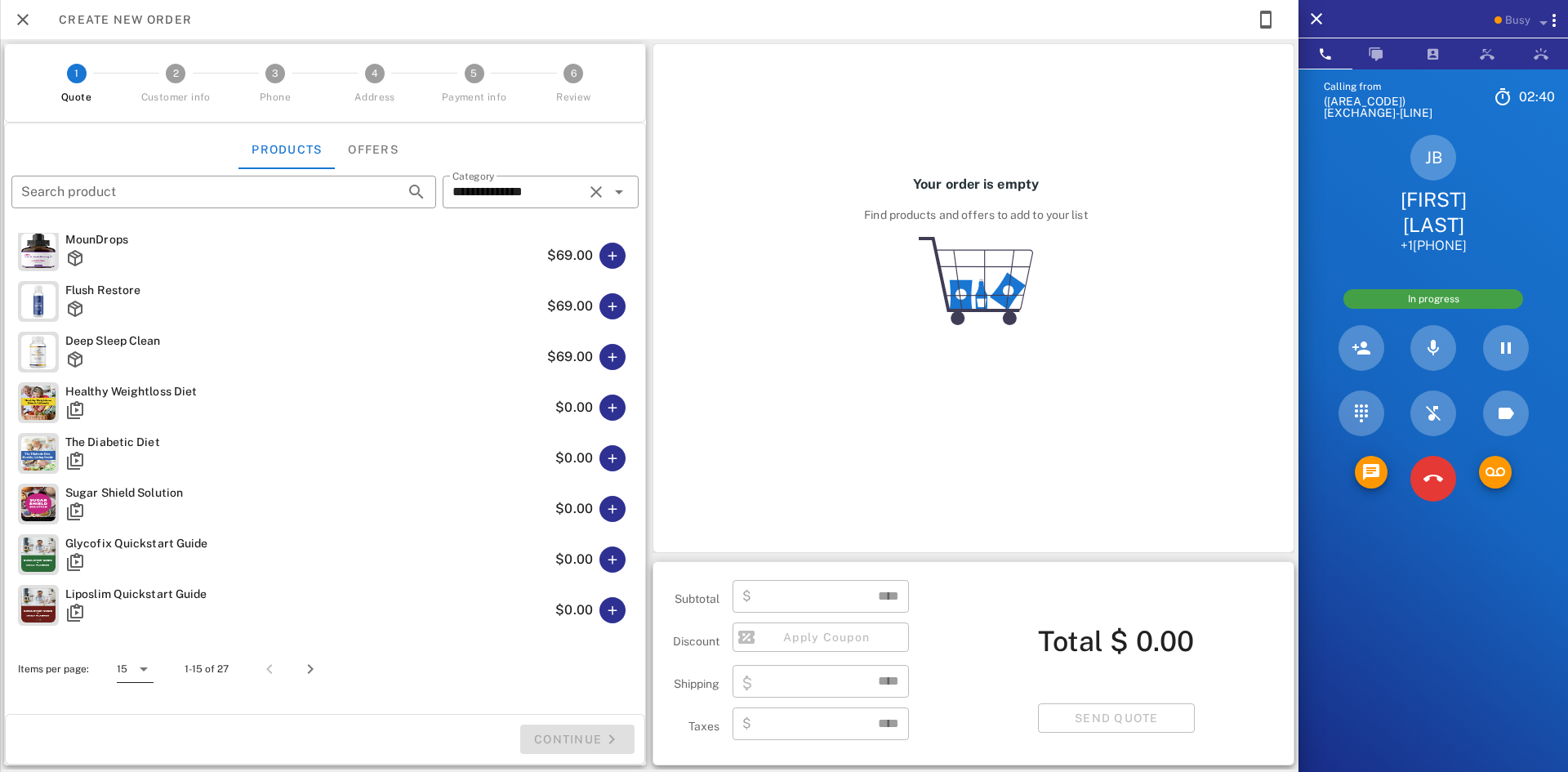 click at bounding box center (144, 669) 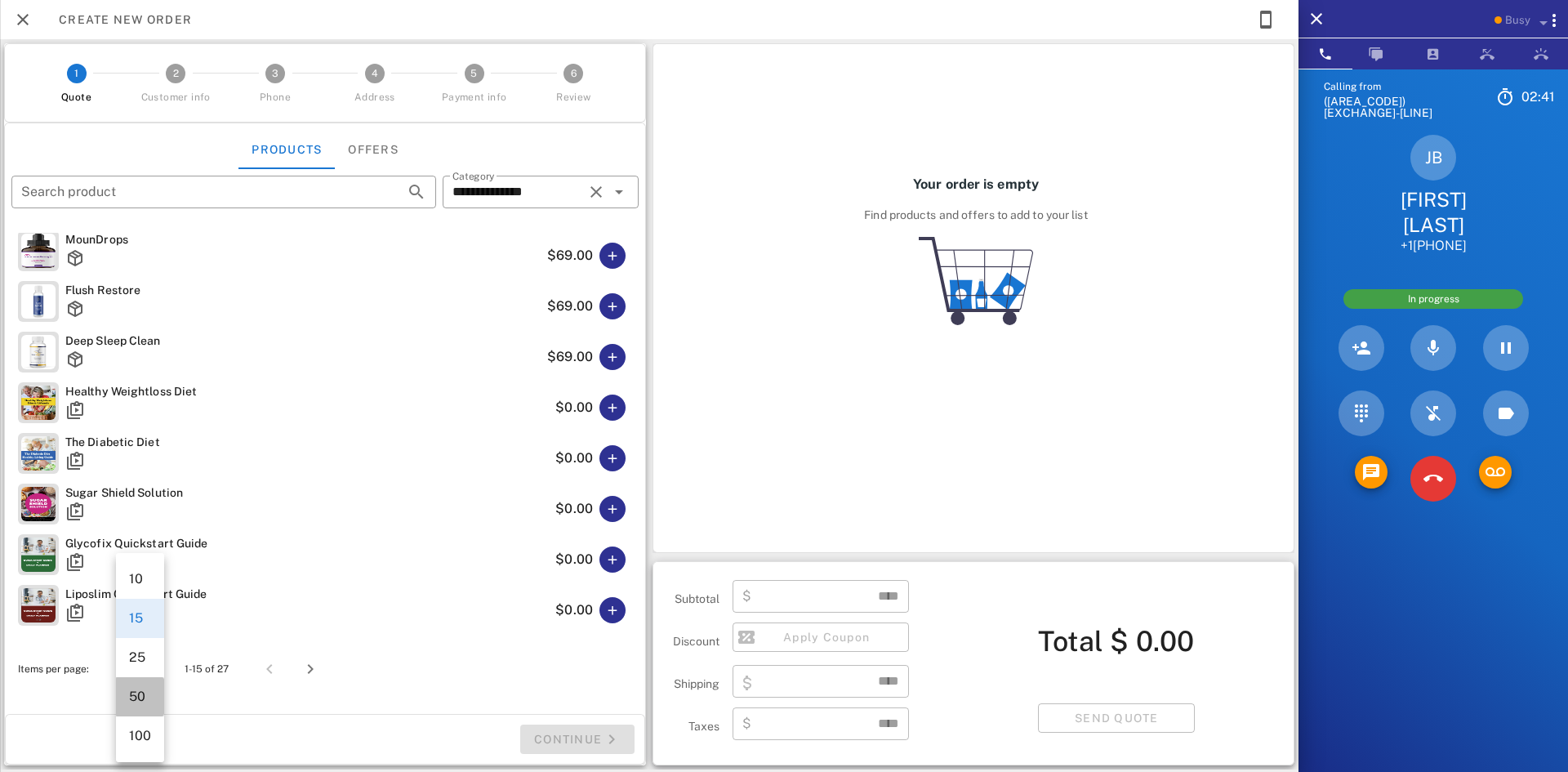 click on "50" at bounding box center [140, 696] 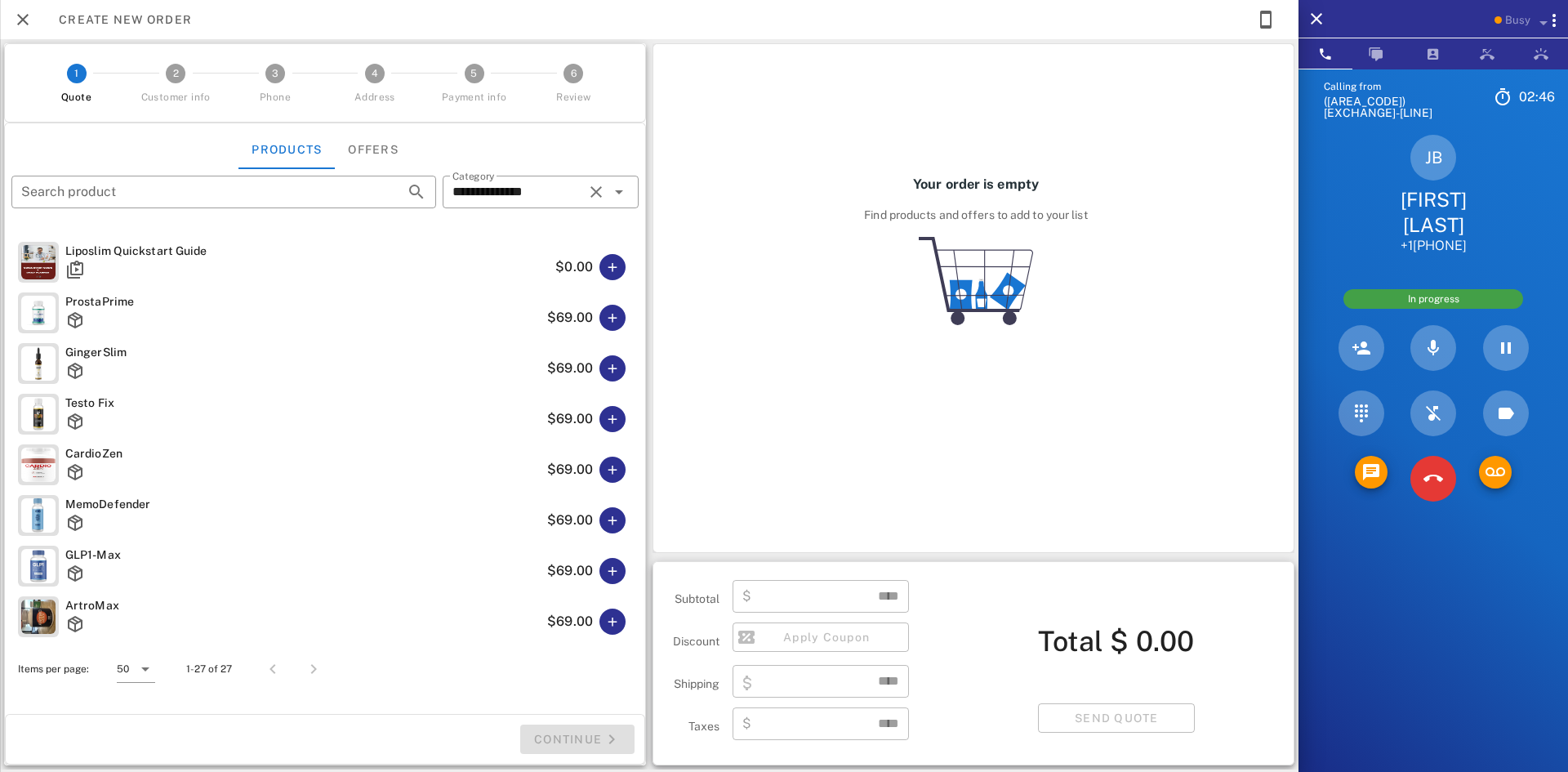 scroll, scrollTop: 735, scrollLeft: 0, axis: vertical 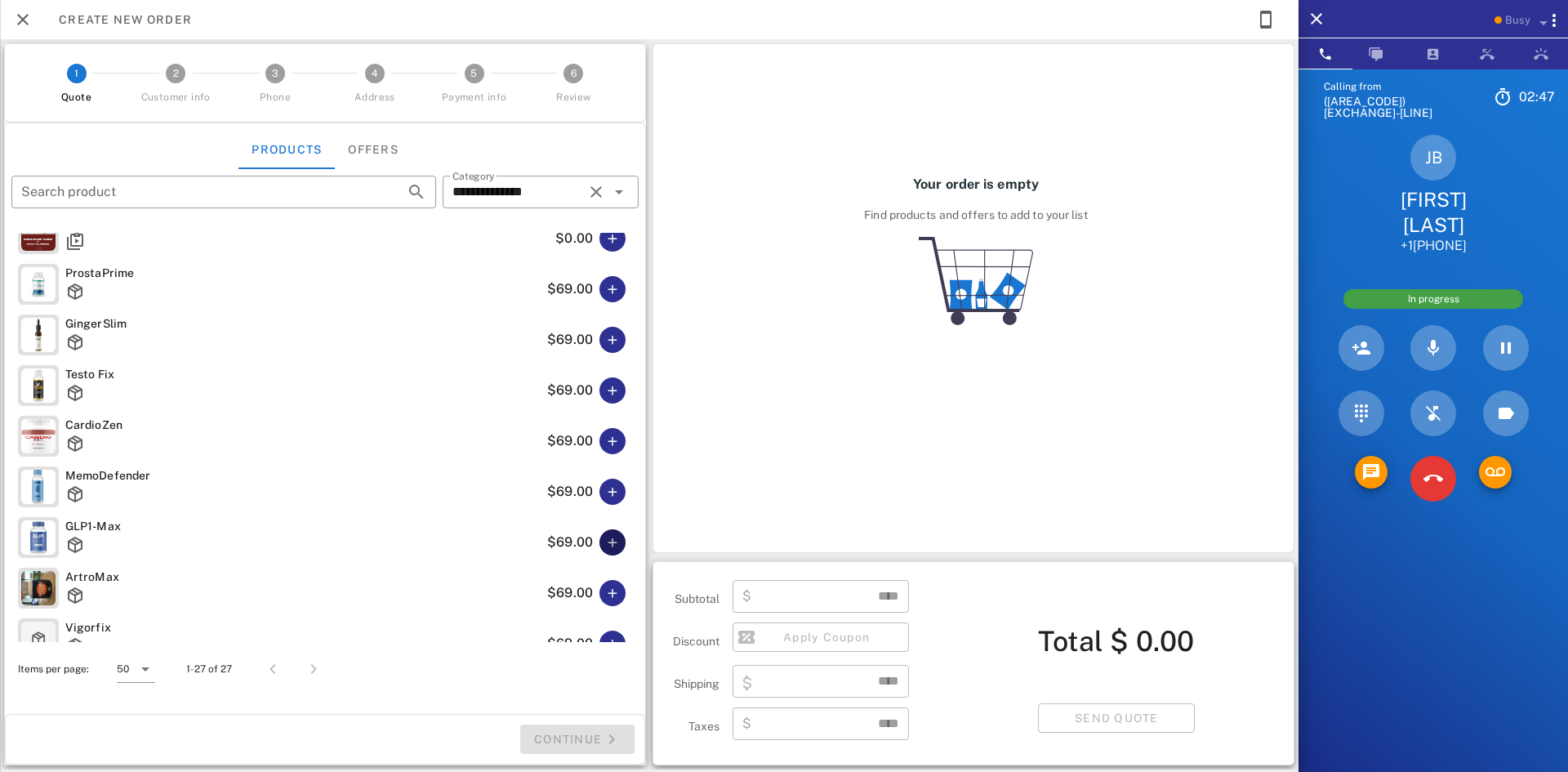 click at bounding box center [612, 542] 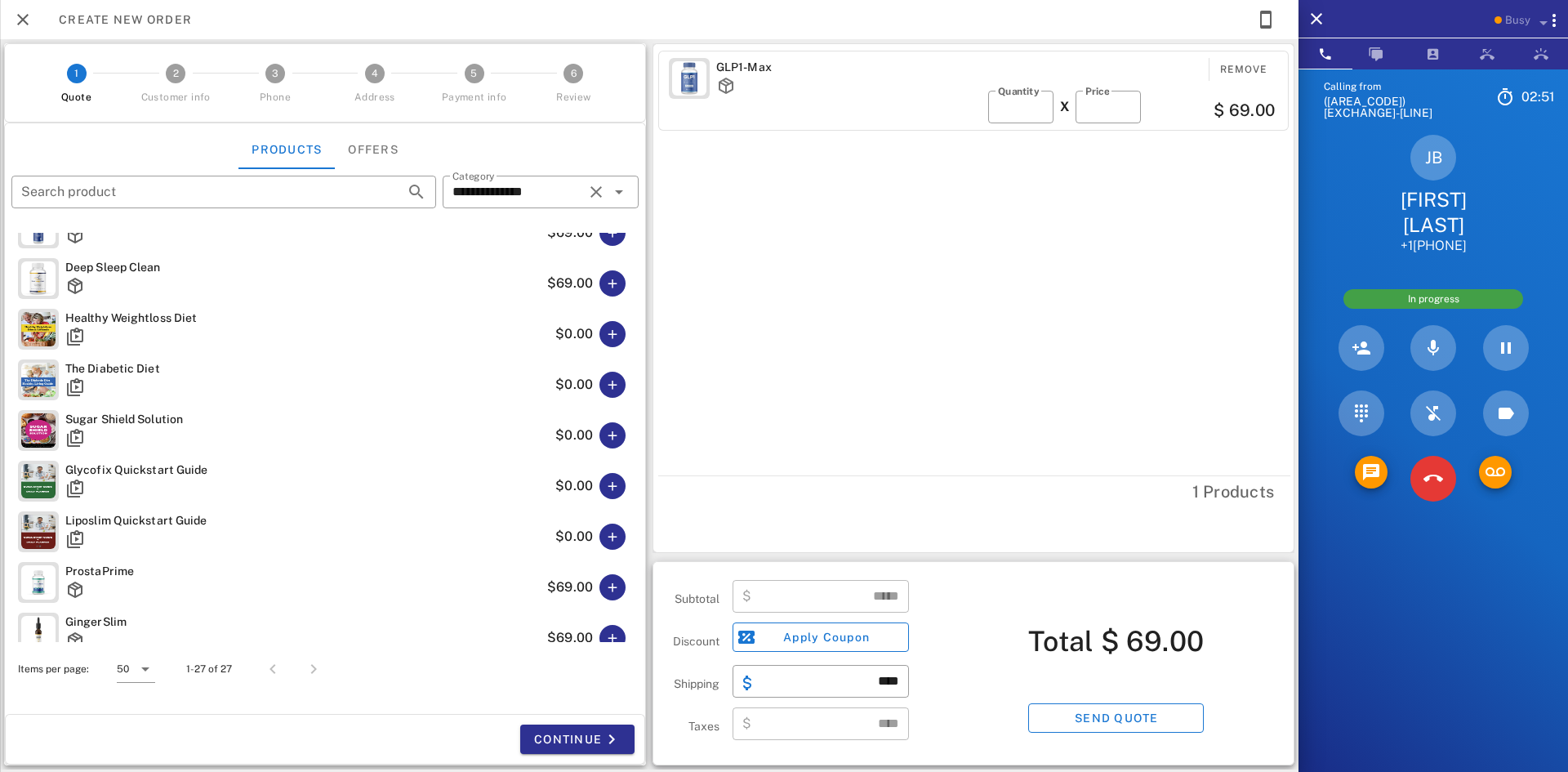 scroll, scrollTop: 408, scrollLeft: 0, axis: vertical 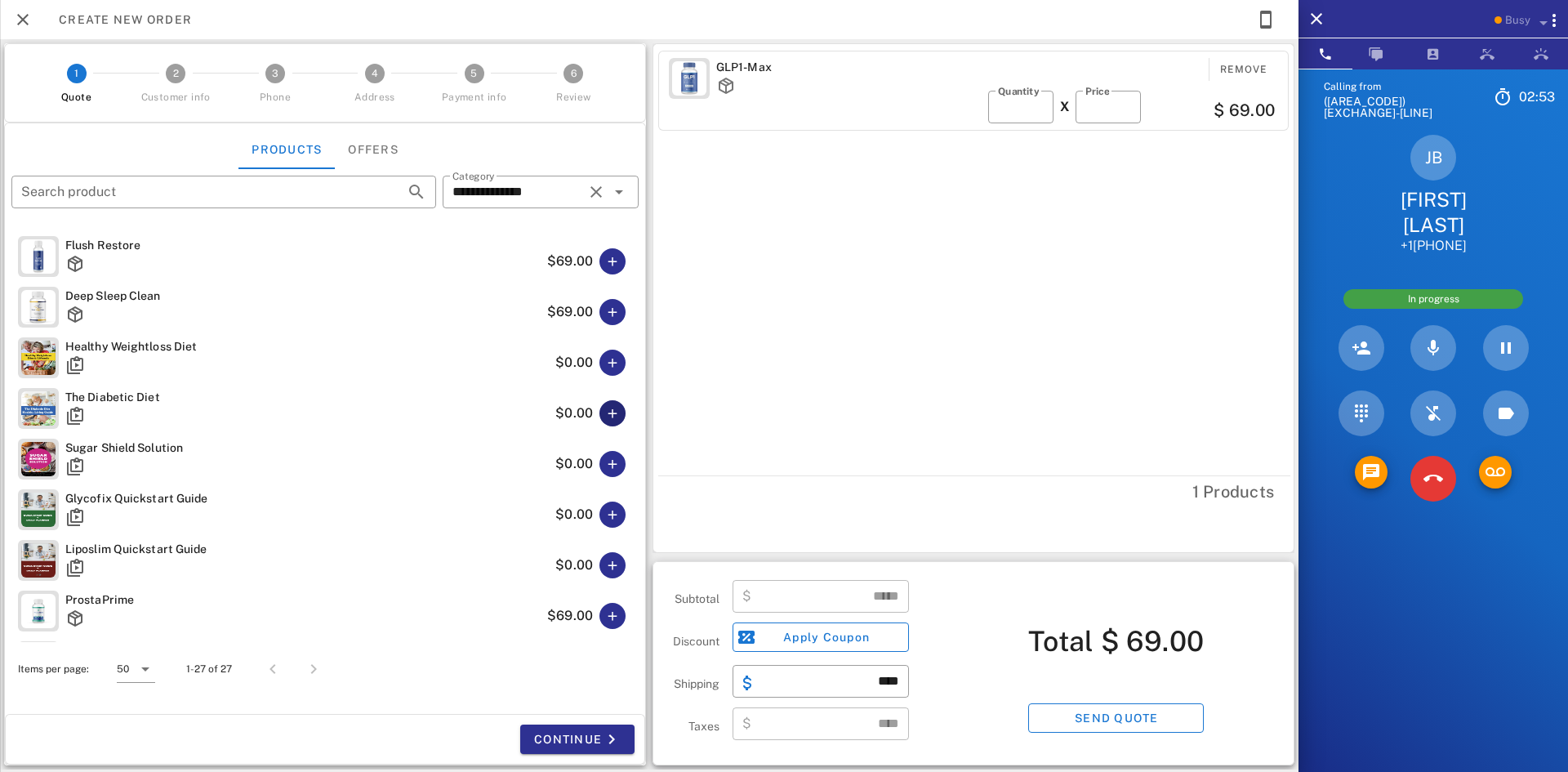 click at bounding box center [612, 413] 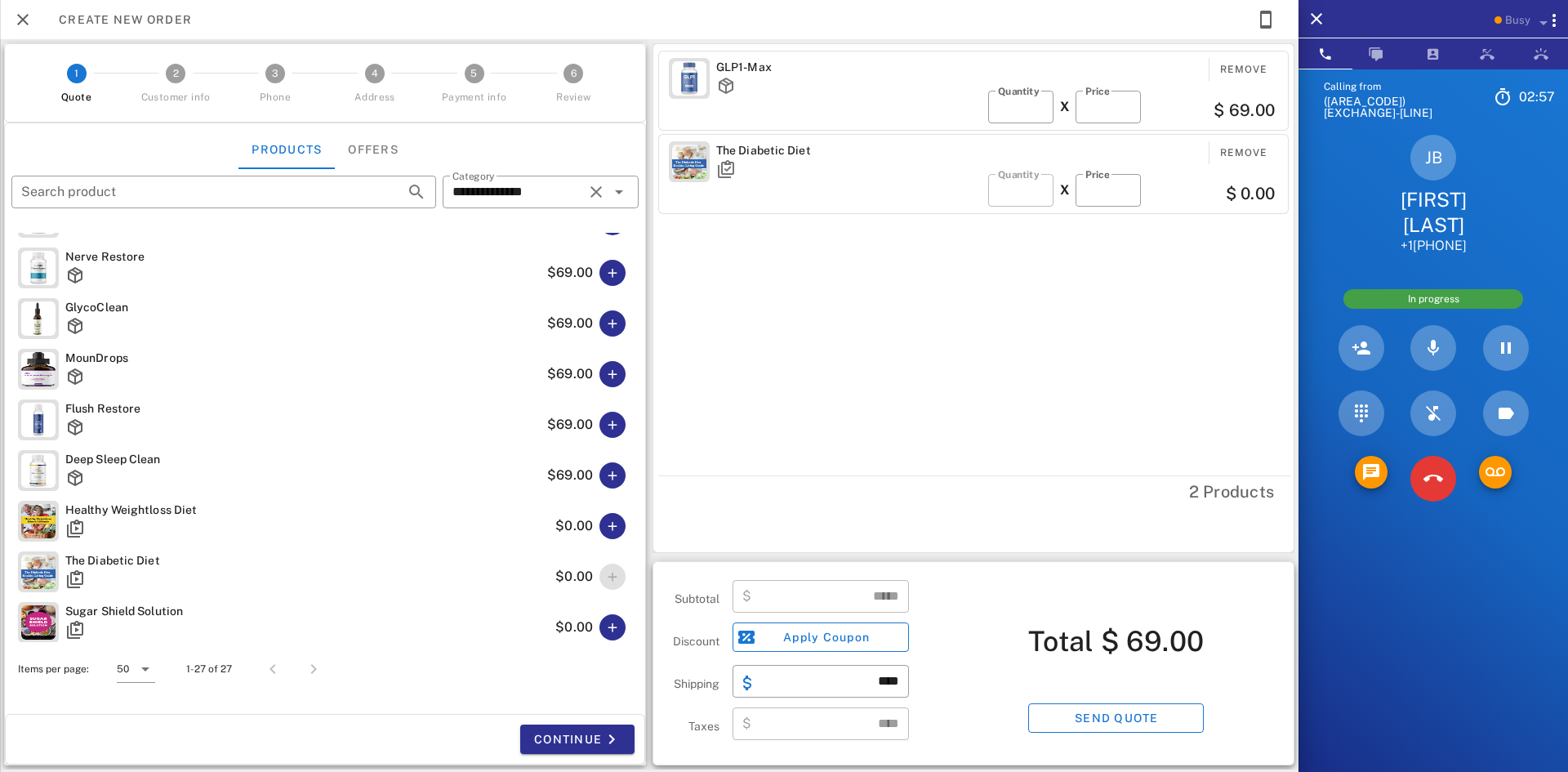 scroll, scrollTop: 163, scrollLeft: 0, axis: vertical 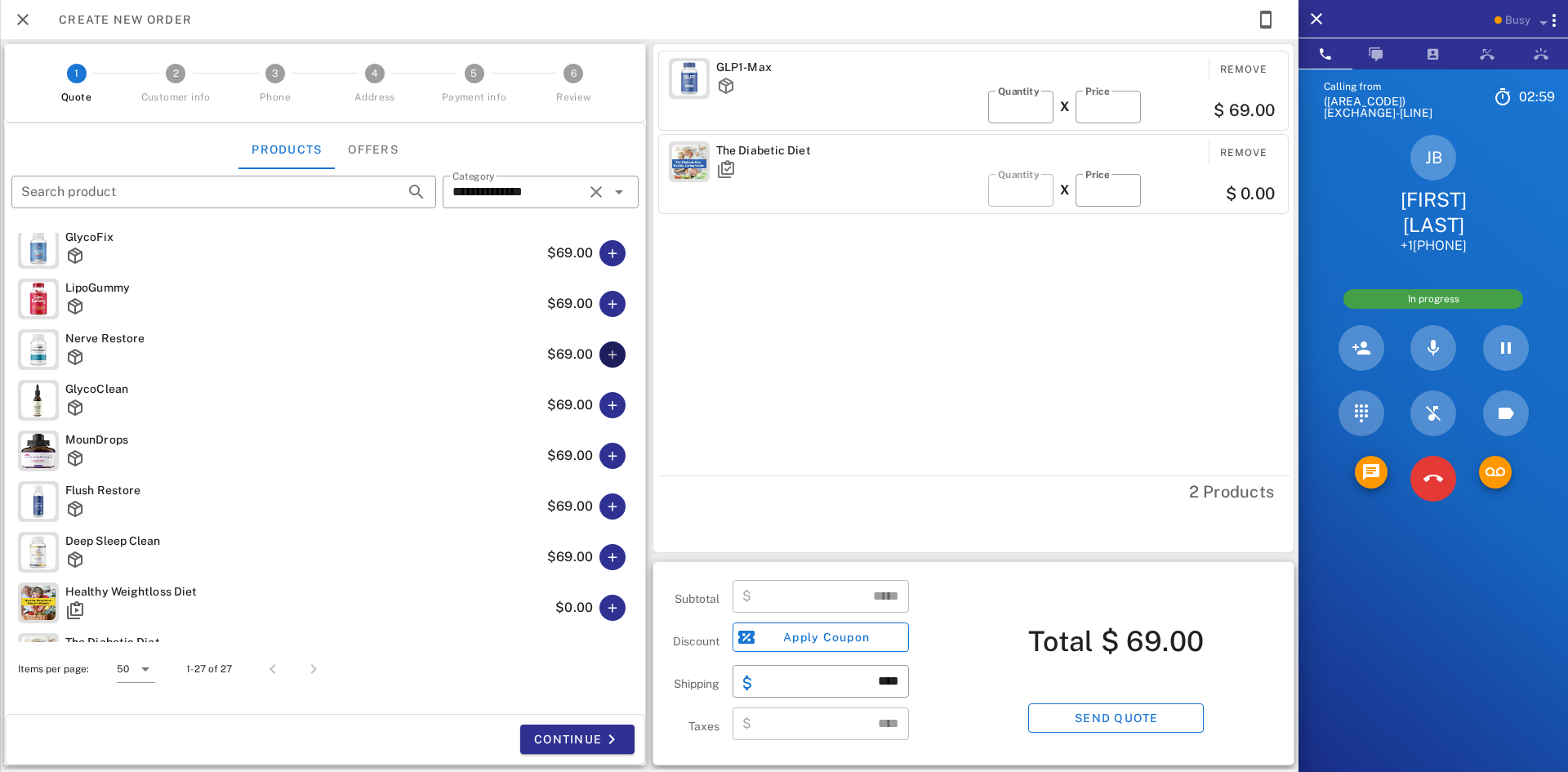 click at bounding box center [612, 355] 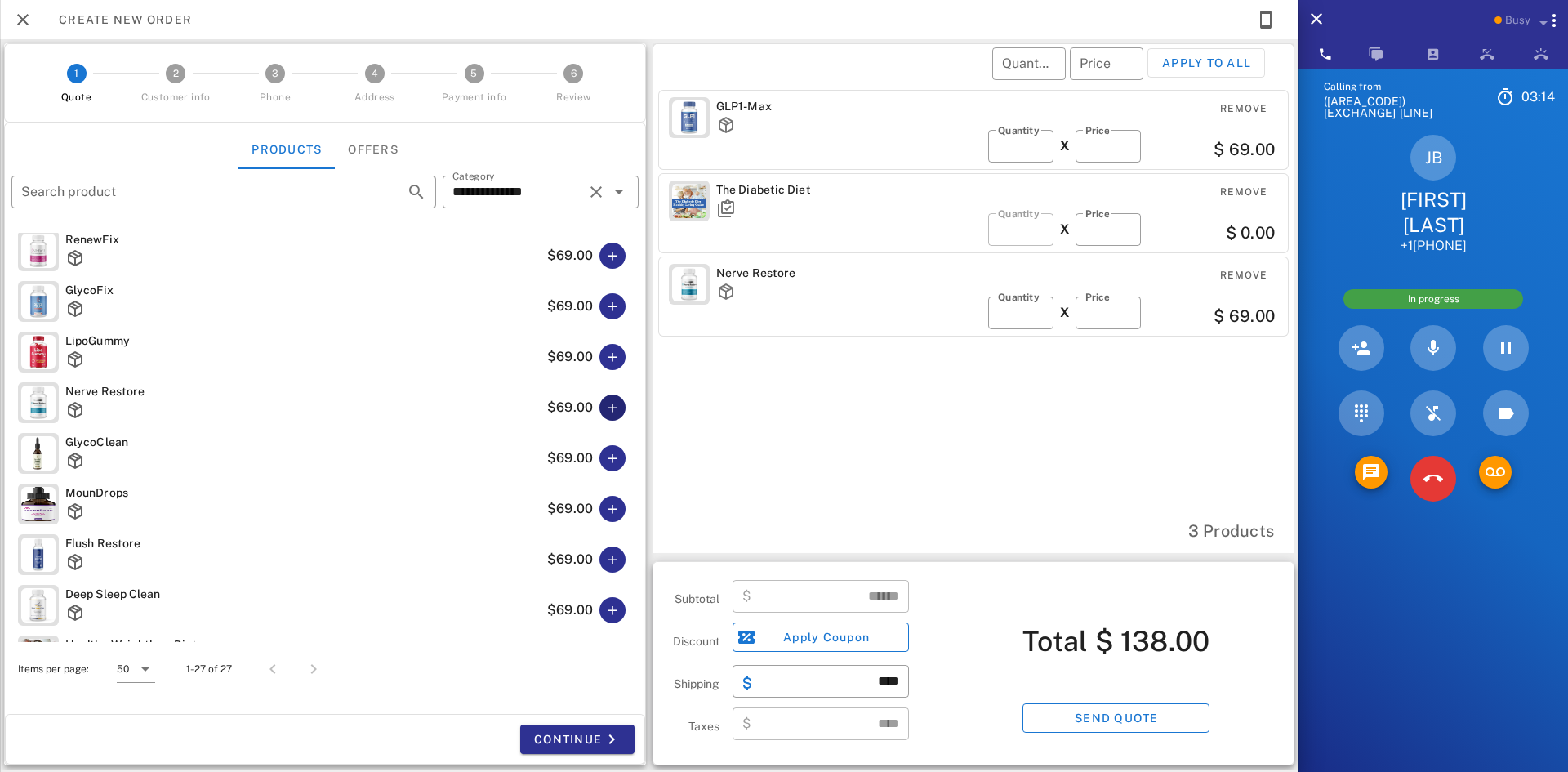 scroll, scrollTop: 82, scrollLeft: 0, axis: vertical 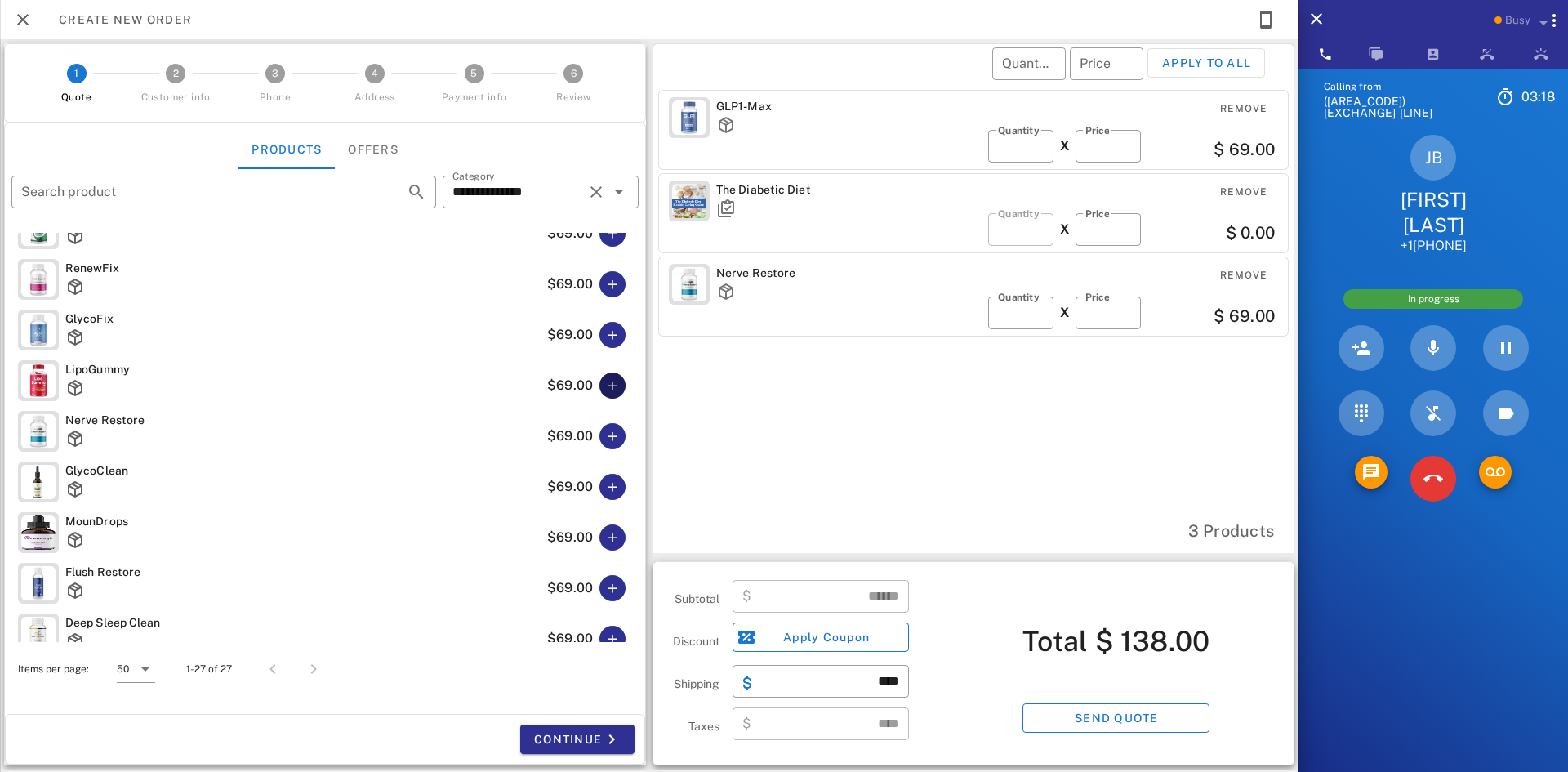 click at bounding box center [612, 386] 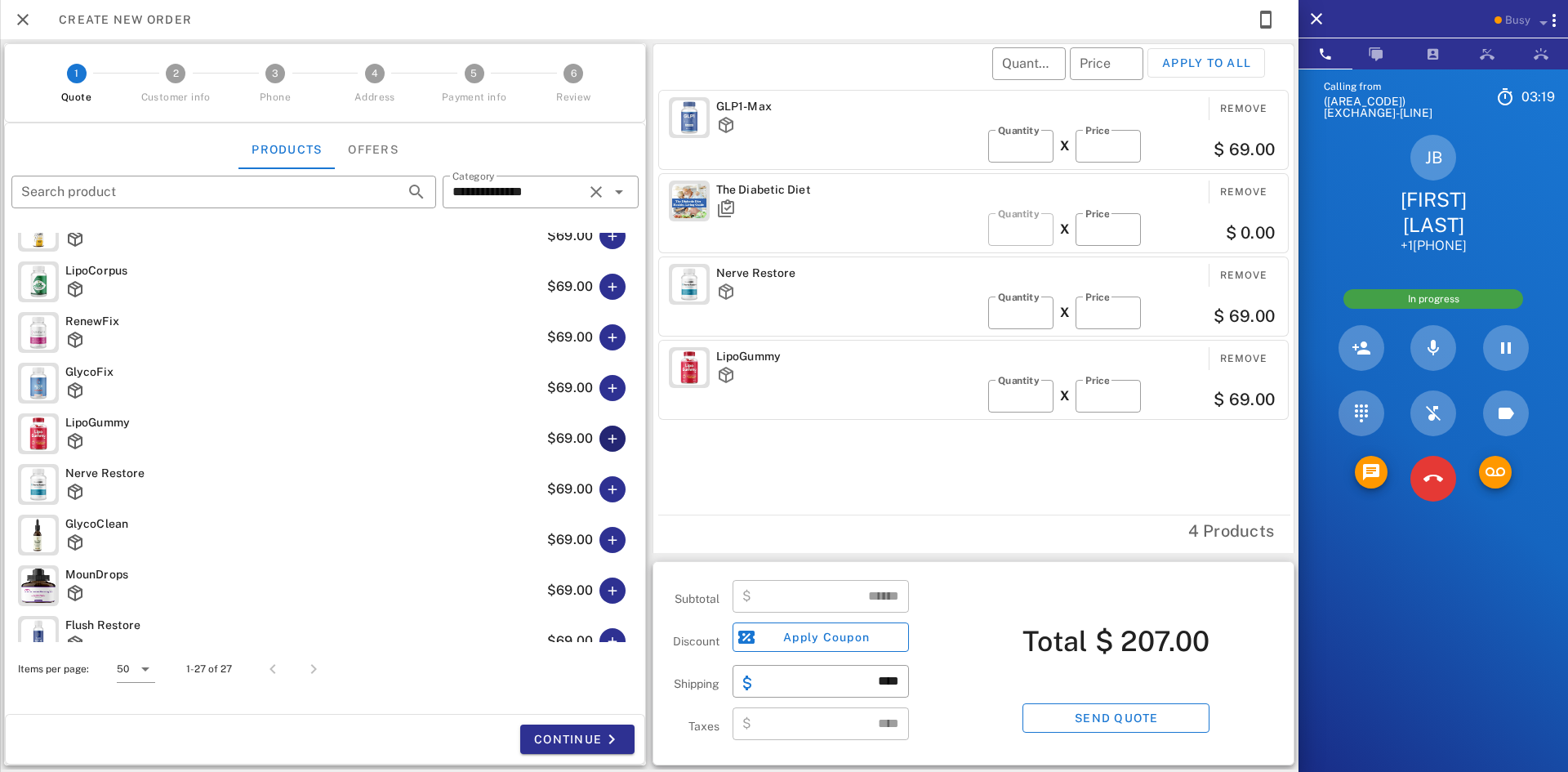 scroll, scrollTop: 0, scrollLeft: 0, axis: both 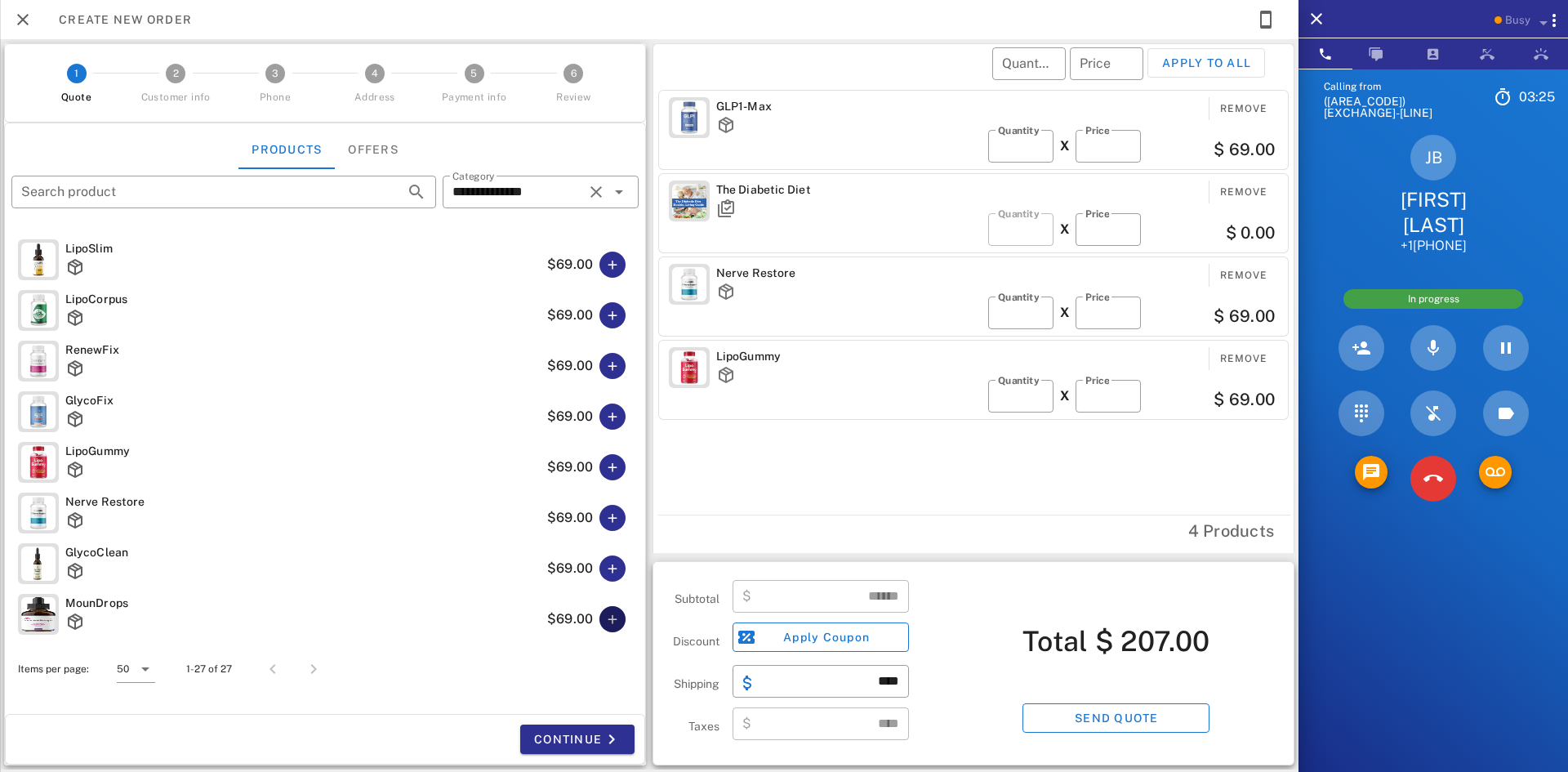 click at bounding box center (612, 619) 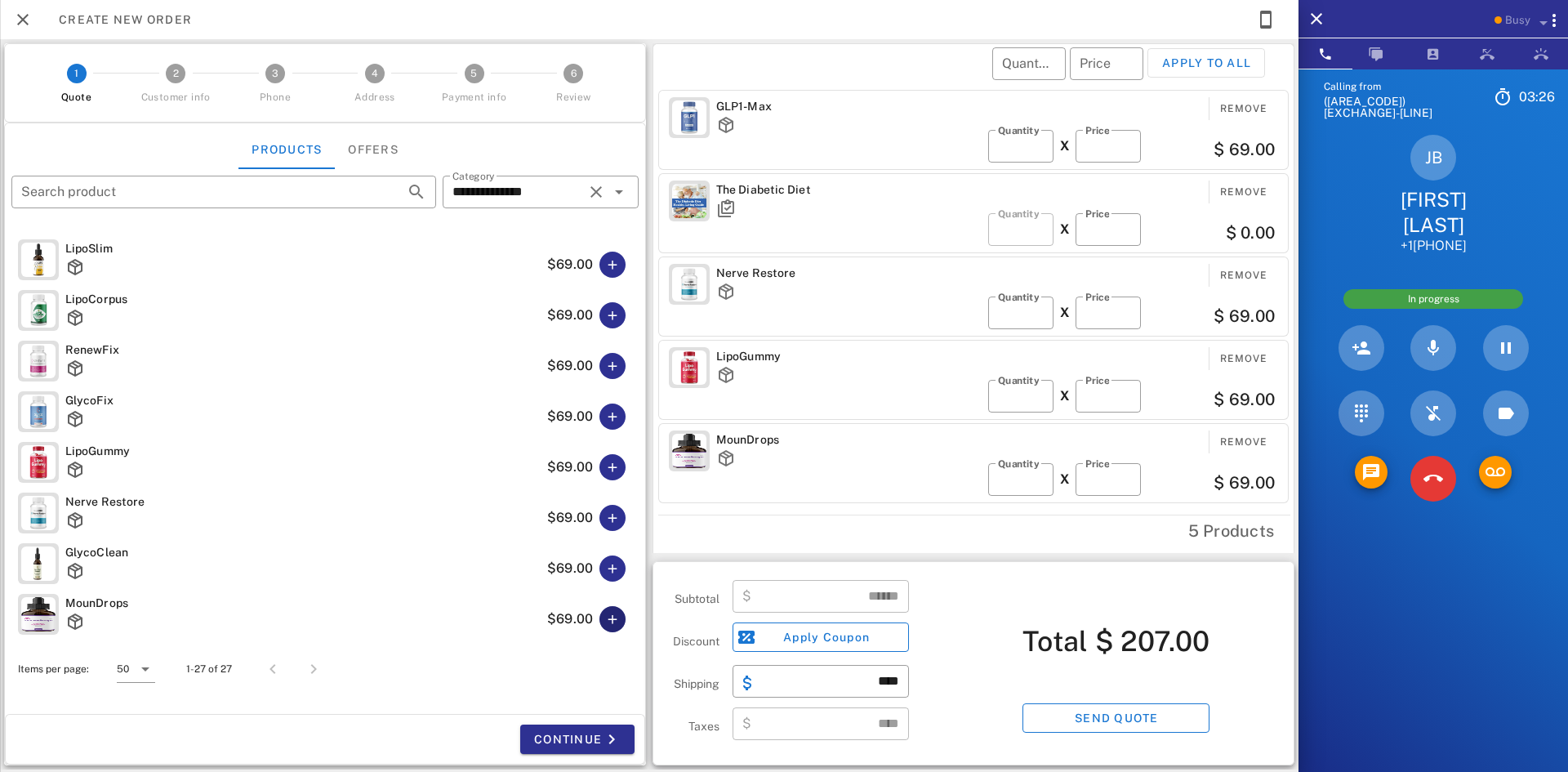 type on "******" 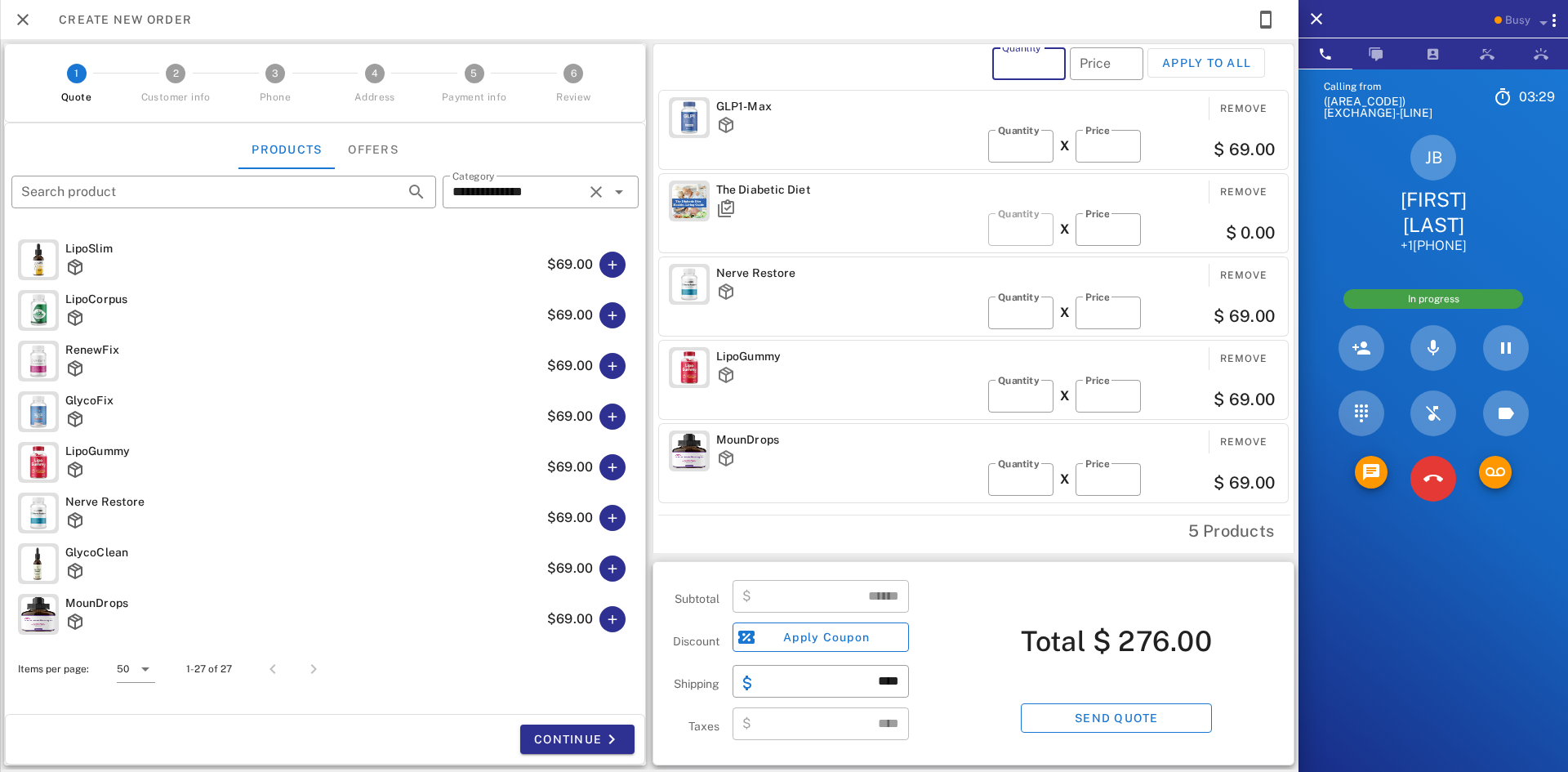 click on "Quantity" at bounding box center (1029, 64) 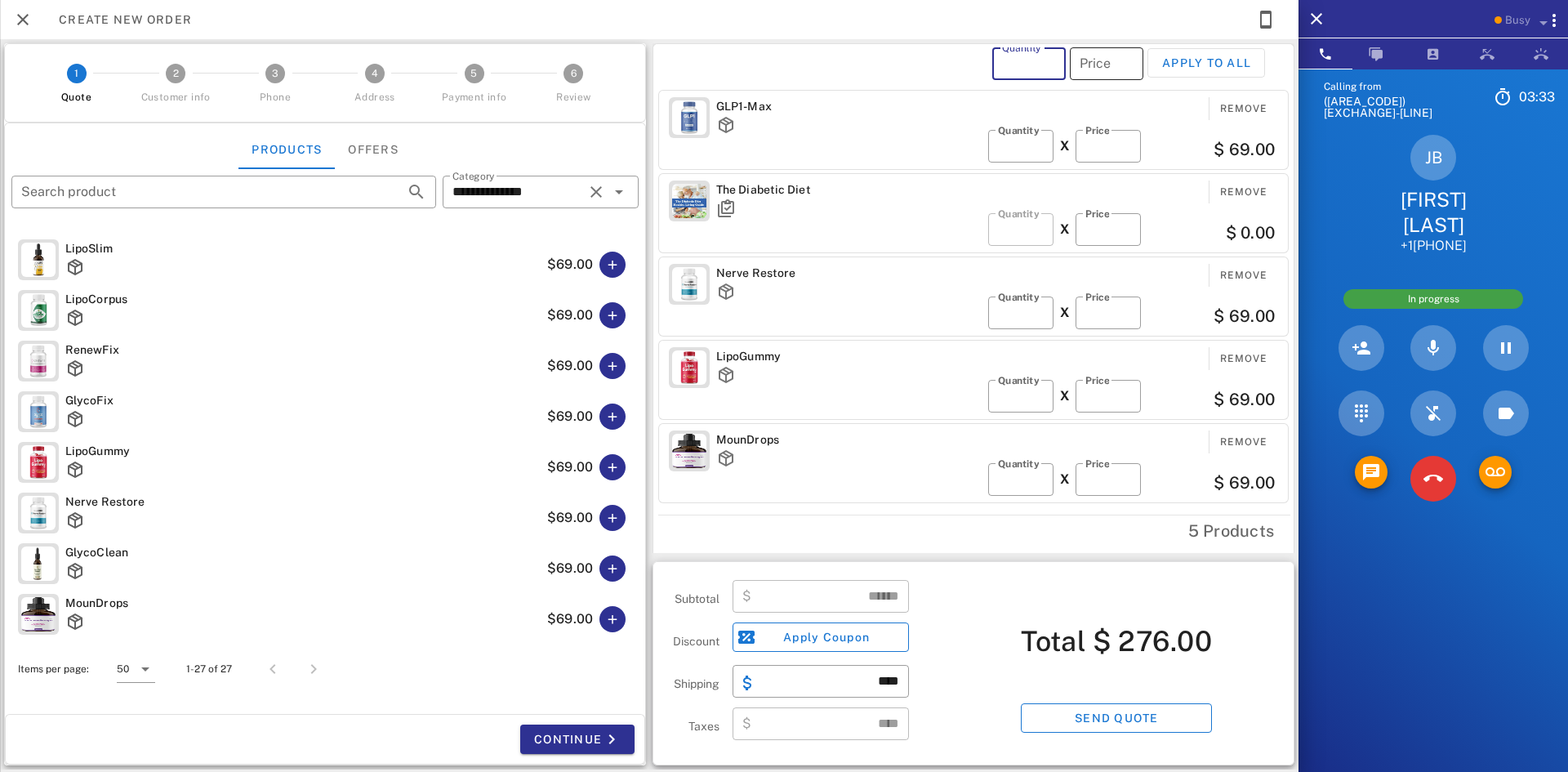 type on "*" 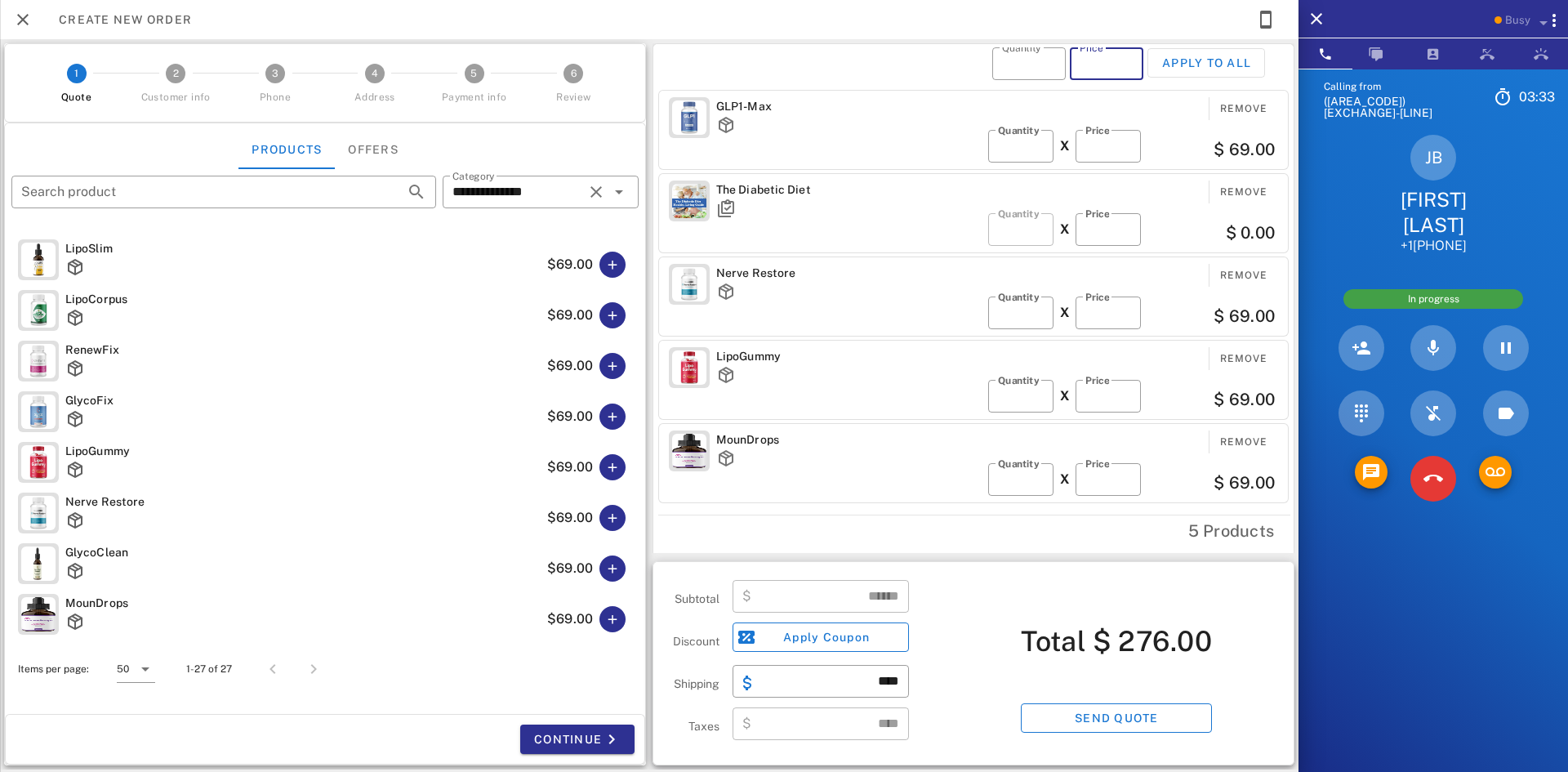 click on "Price" at bounding box center [1107, 64] 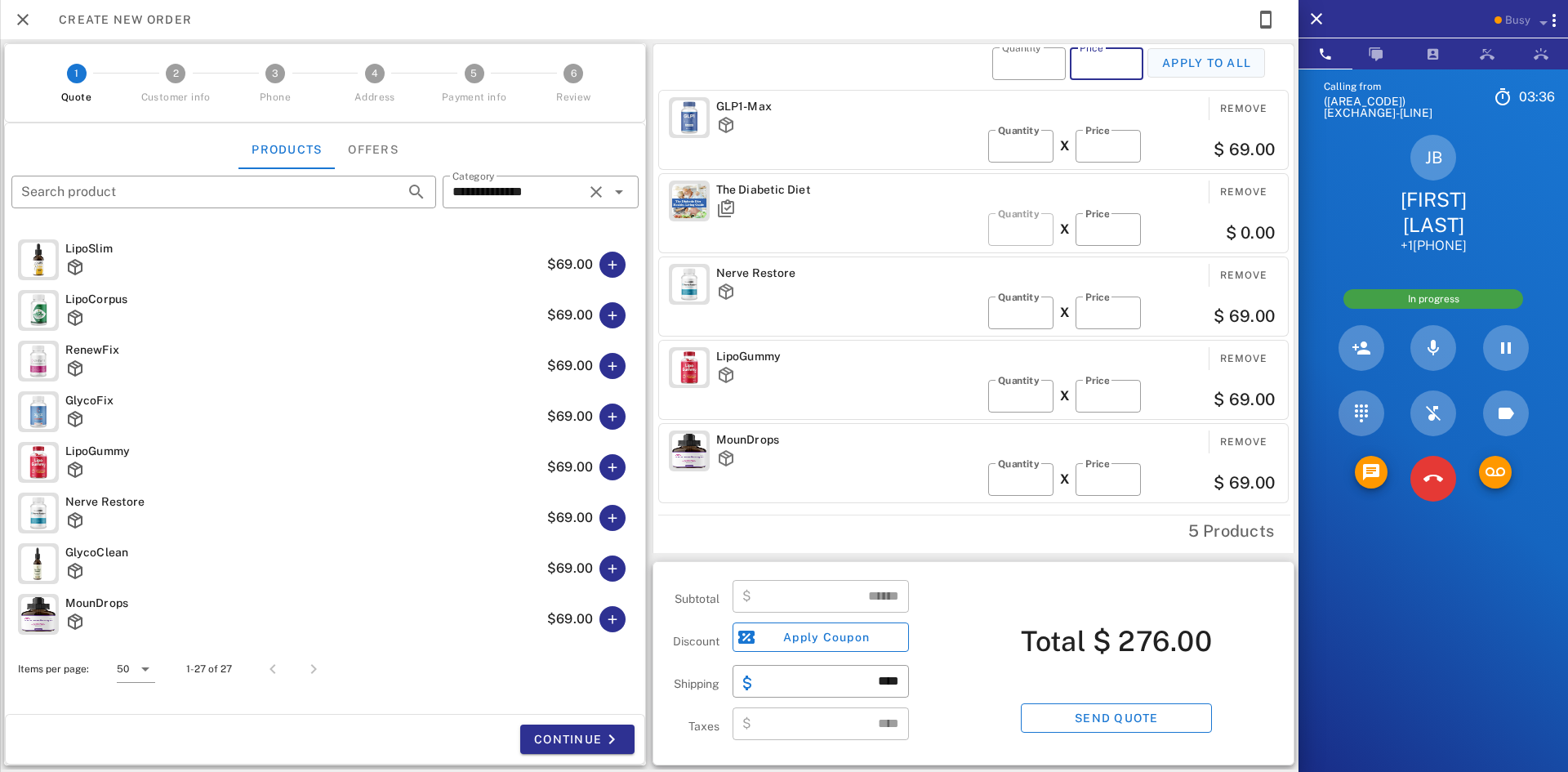type on "**" 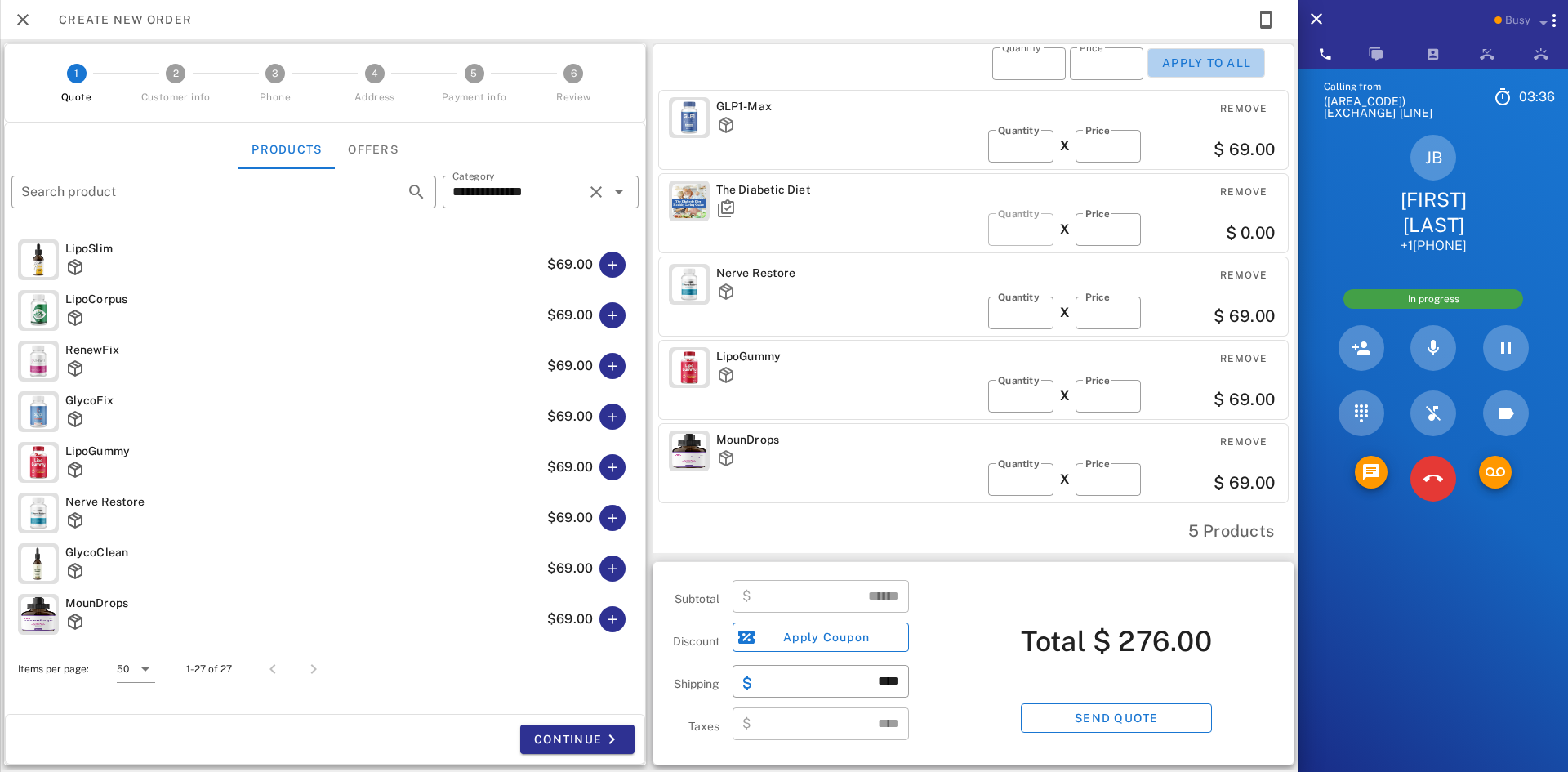 click on "Apply to all" at bounding box center (1206, 63) 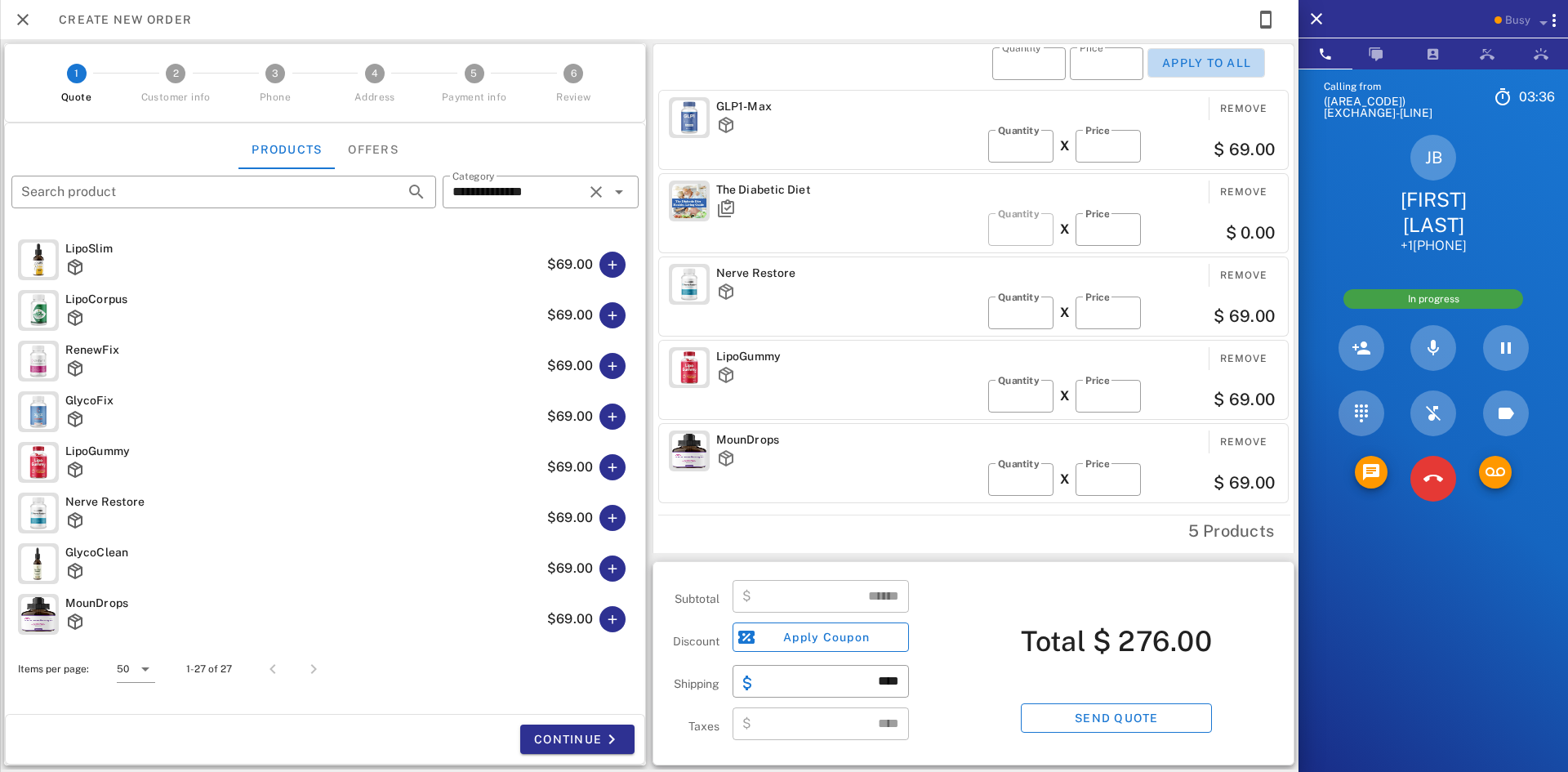 type on "*" 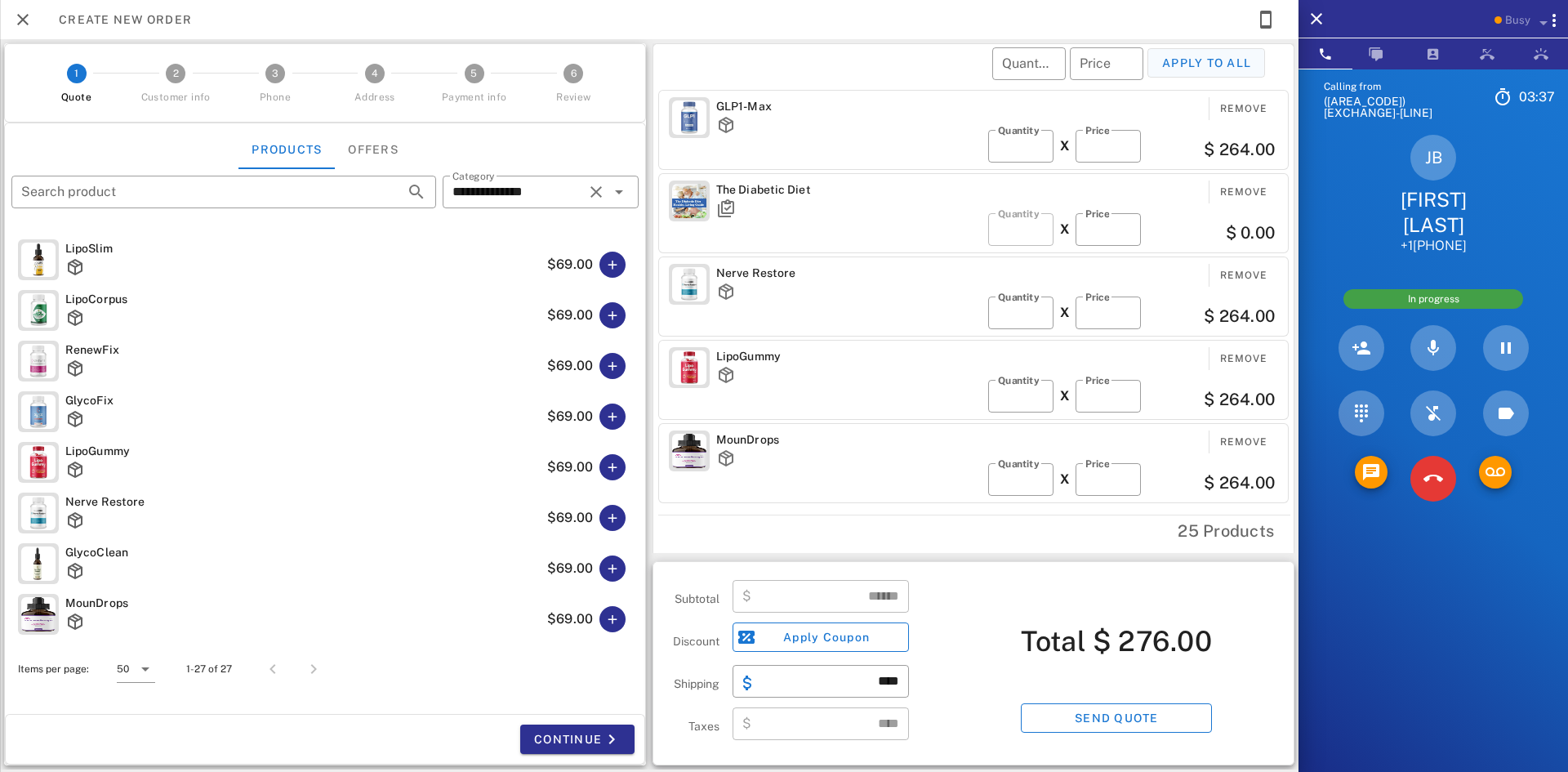 type on "*******" 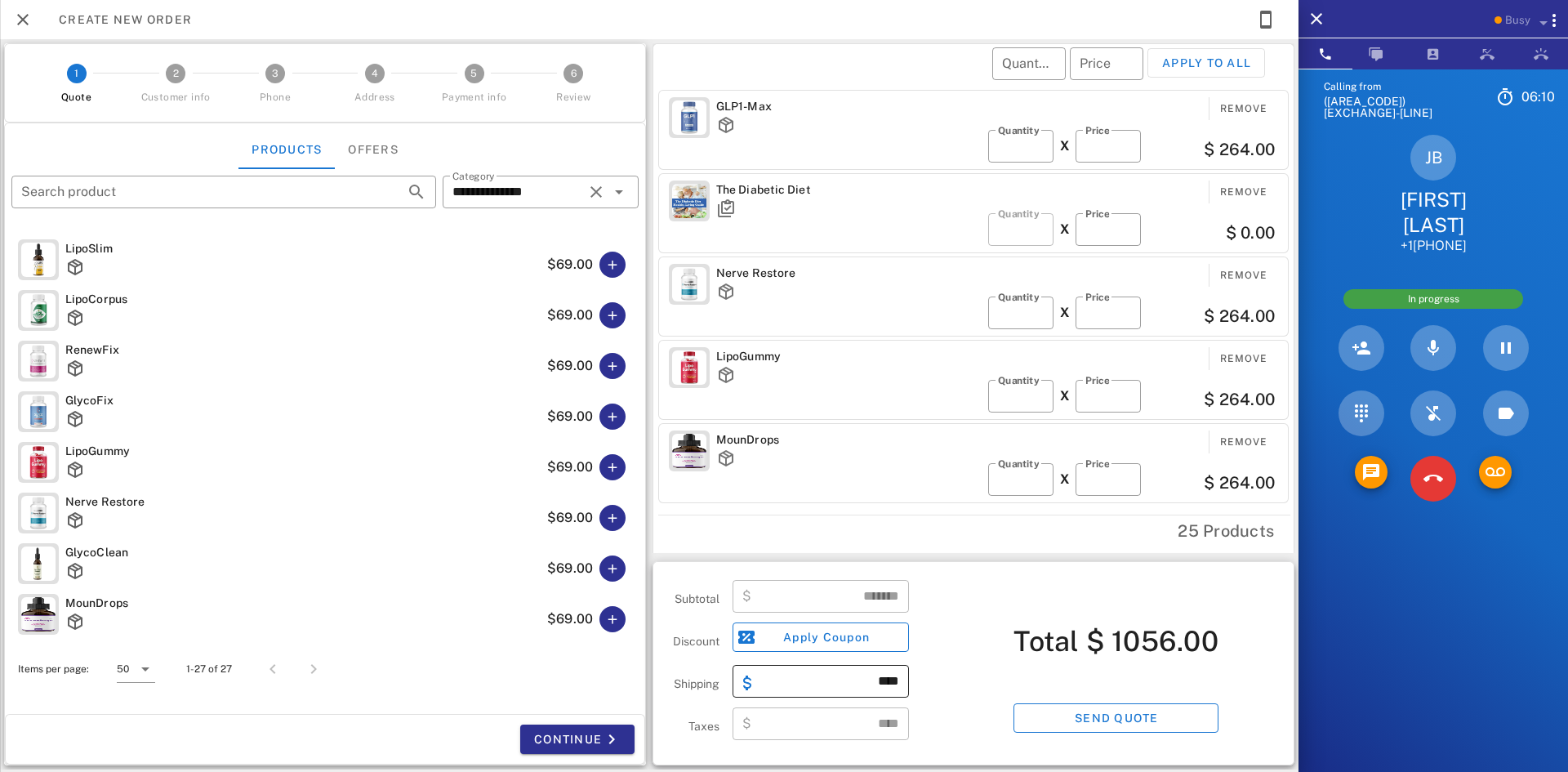 click on "​ ****" at bounding box center (821, 681) 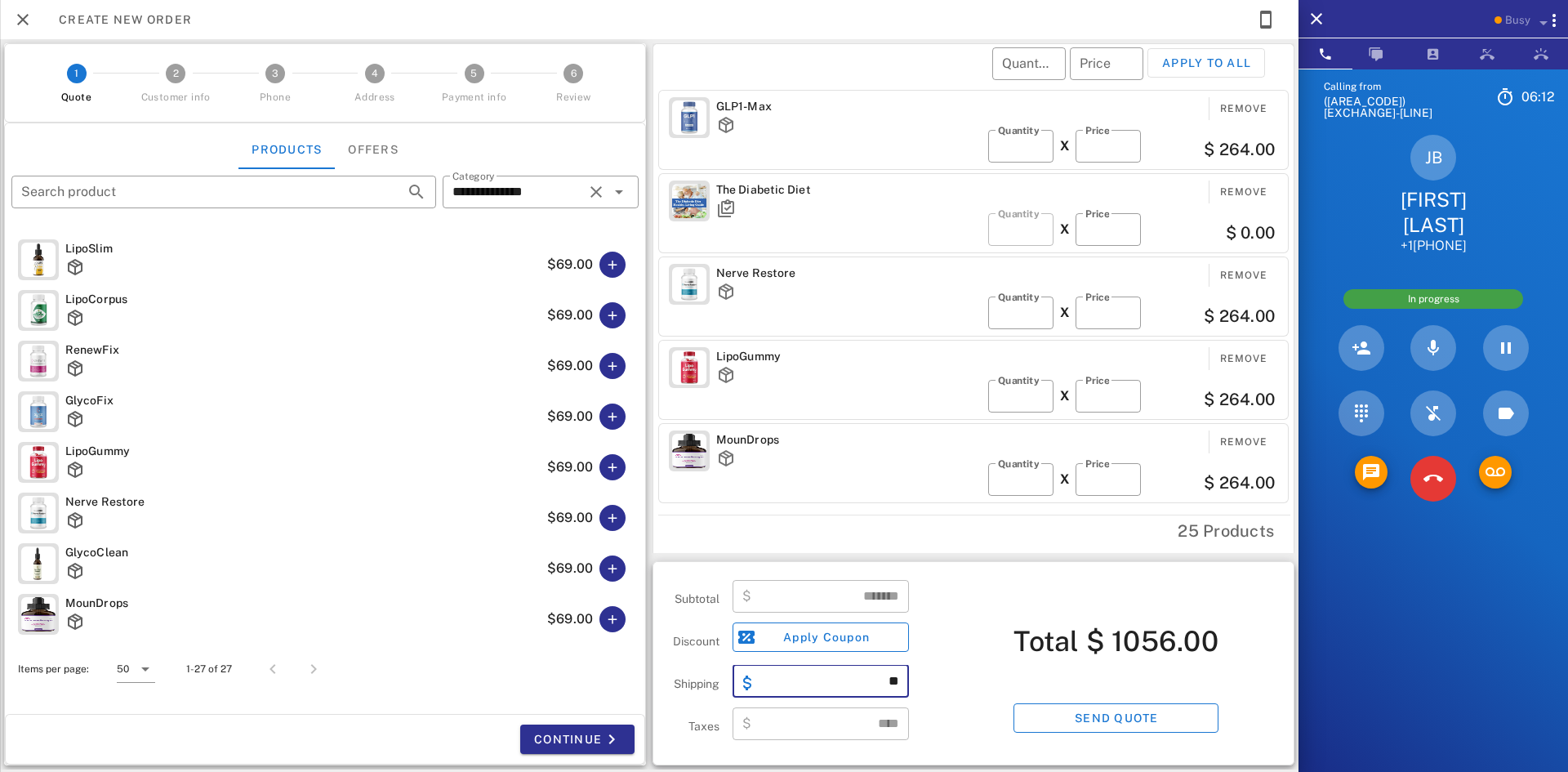 type on "*" 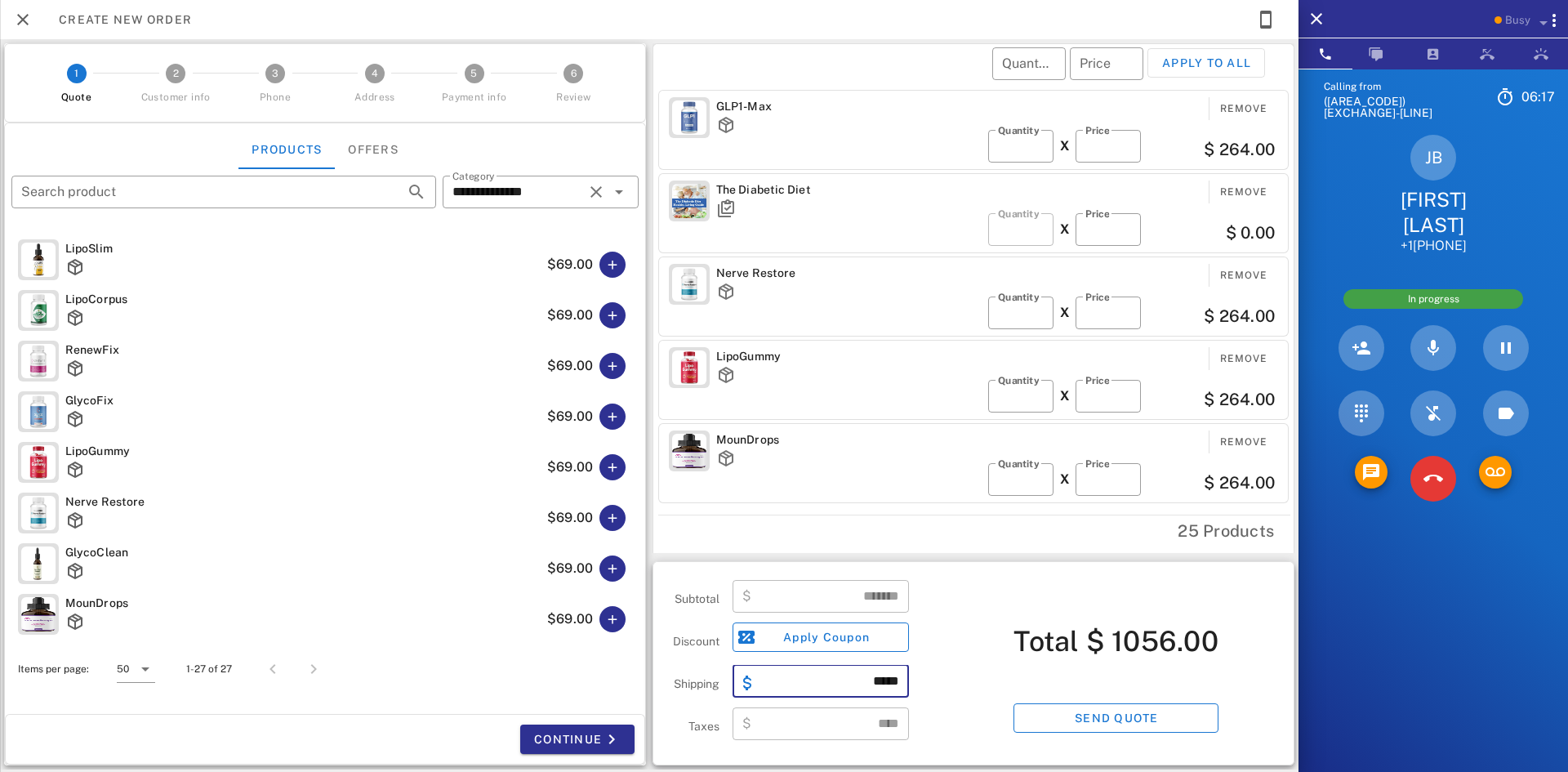 type on "*****" 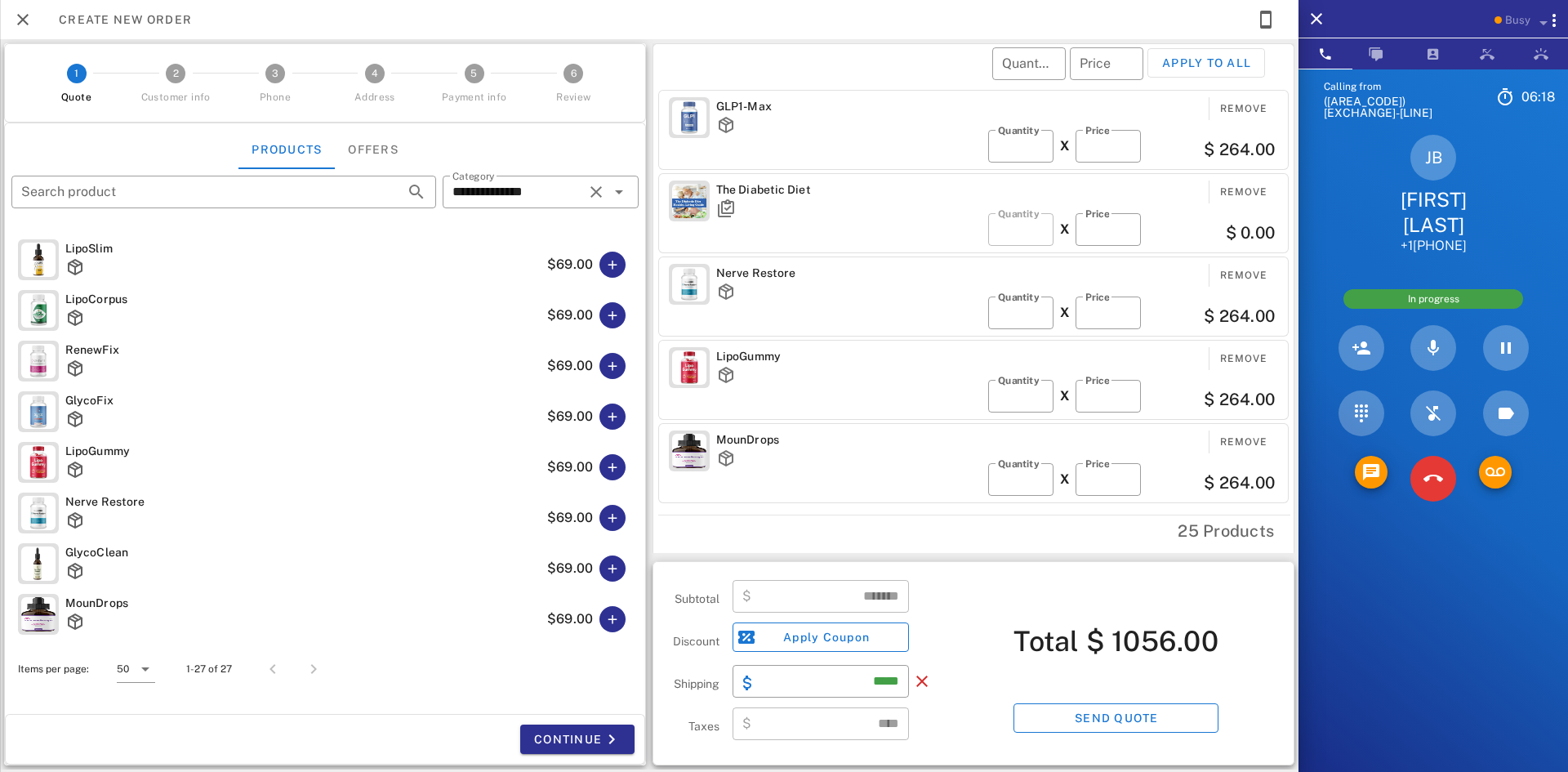 click on "Total $ 1056.00  Send quote" at bounding box center [1116, 663] 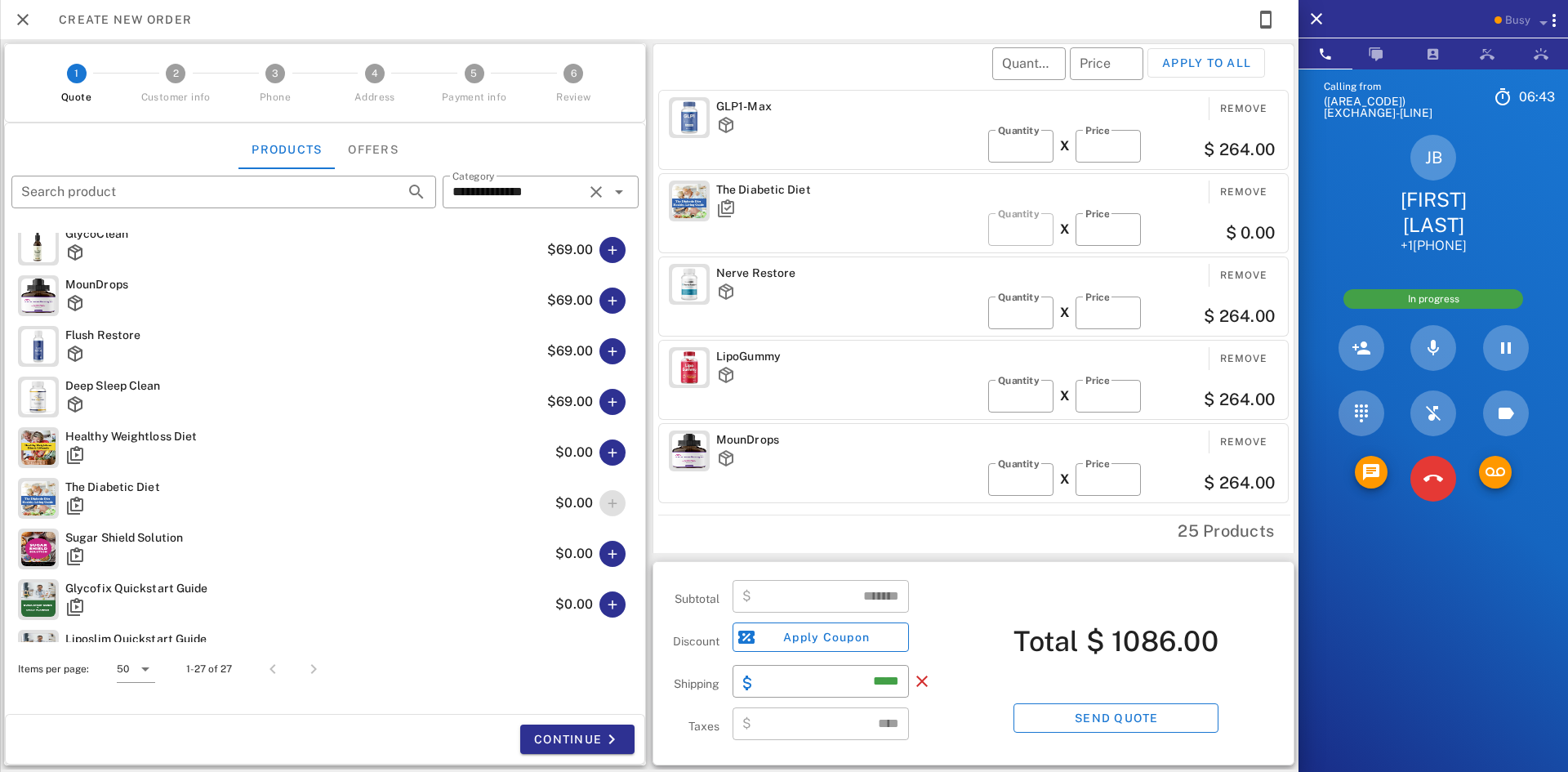 scroll, scrollTop: 327, scrollLeft: 0, axis: vertical 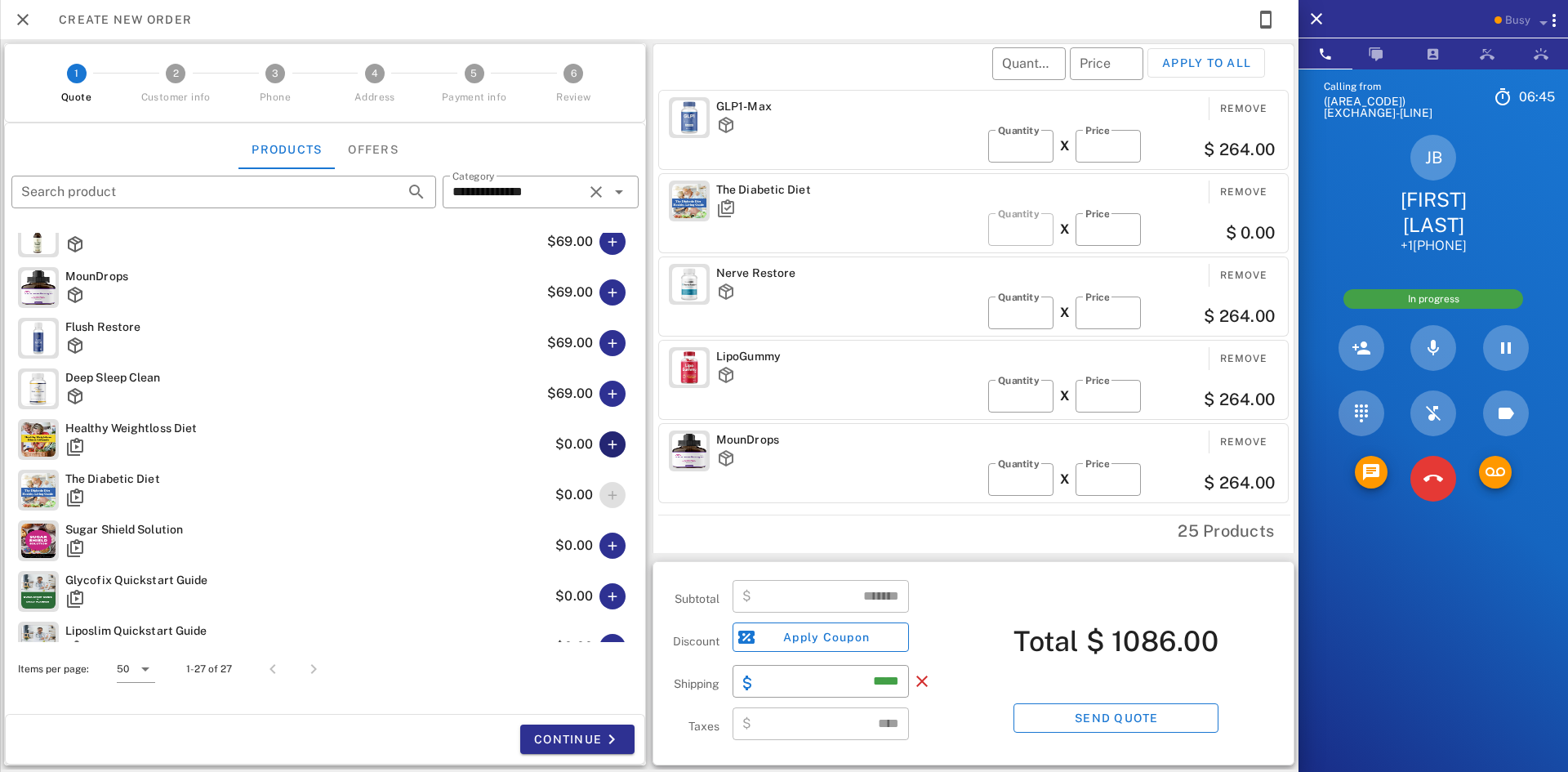 click at bounding box center [612, 444] 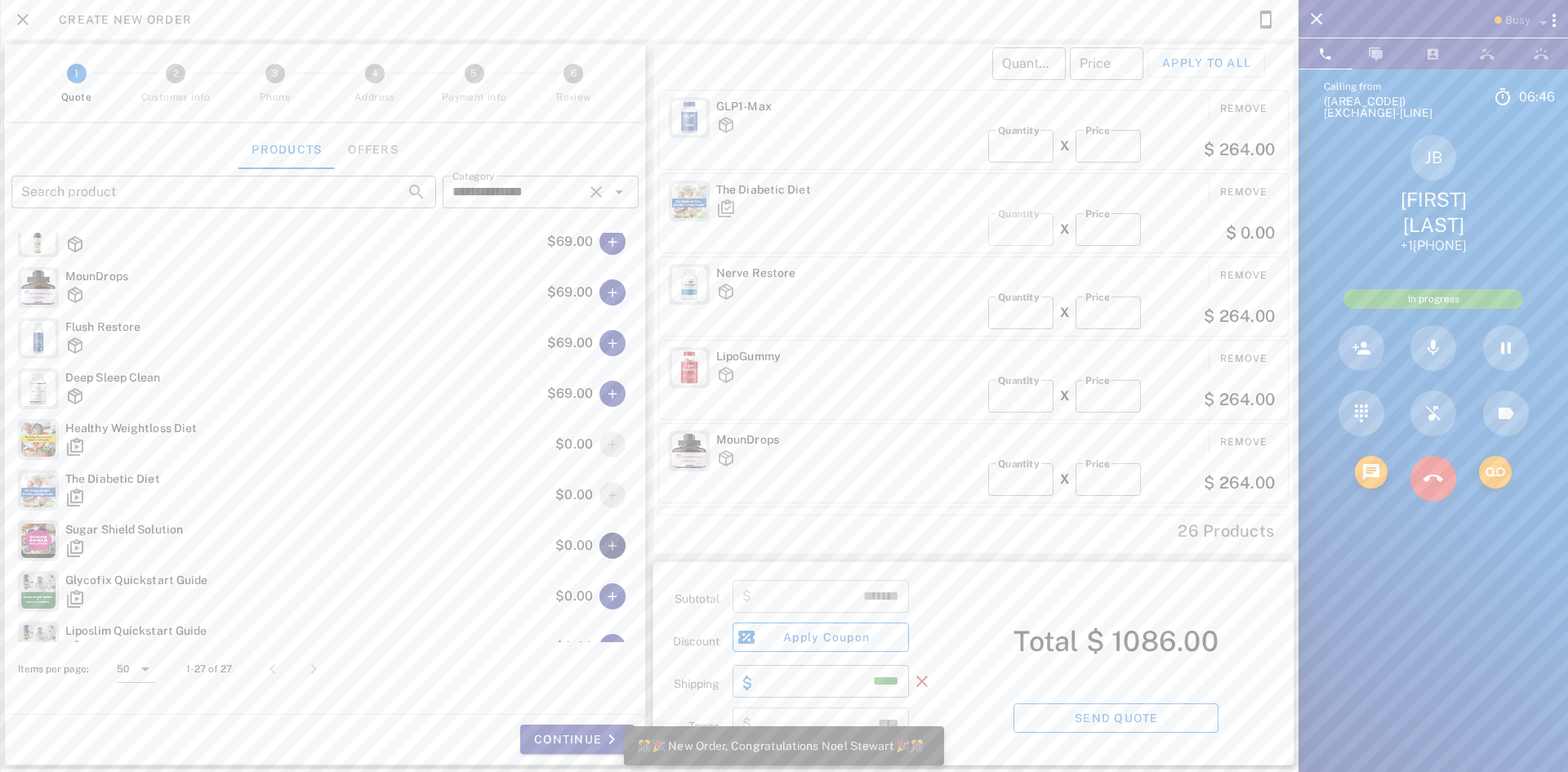 click at bounding box center (612, 546) 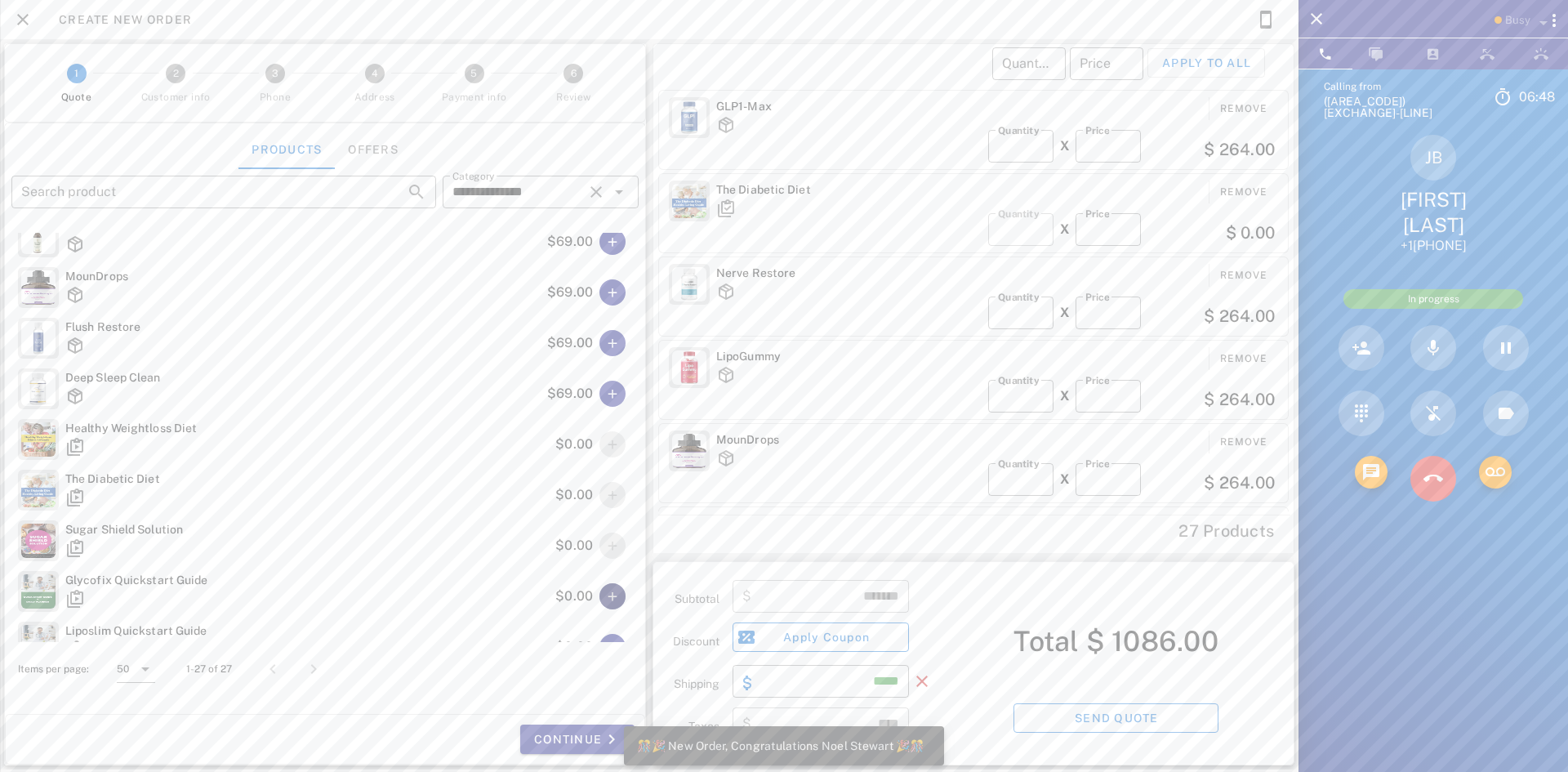 click at bounding box center [612, 596] 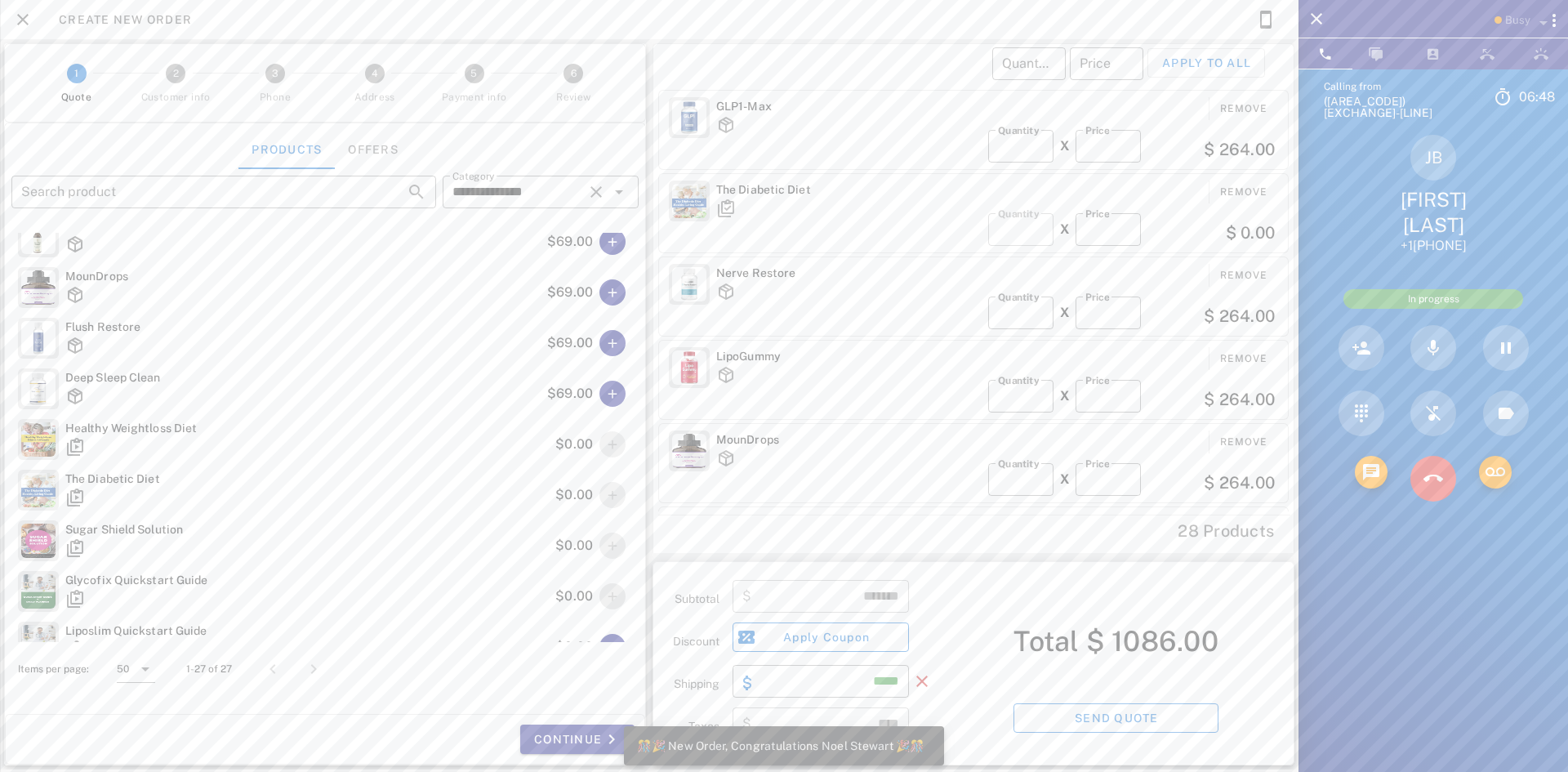 scroll, scrollTop: 408, scrollLeft: 0, axis: vertical 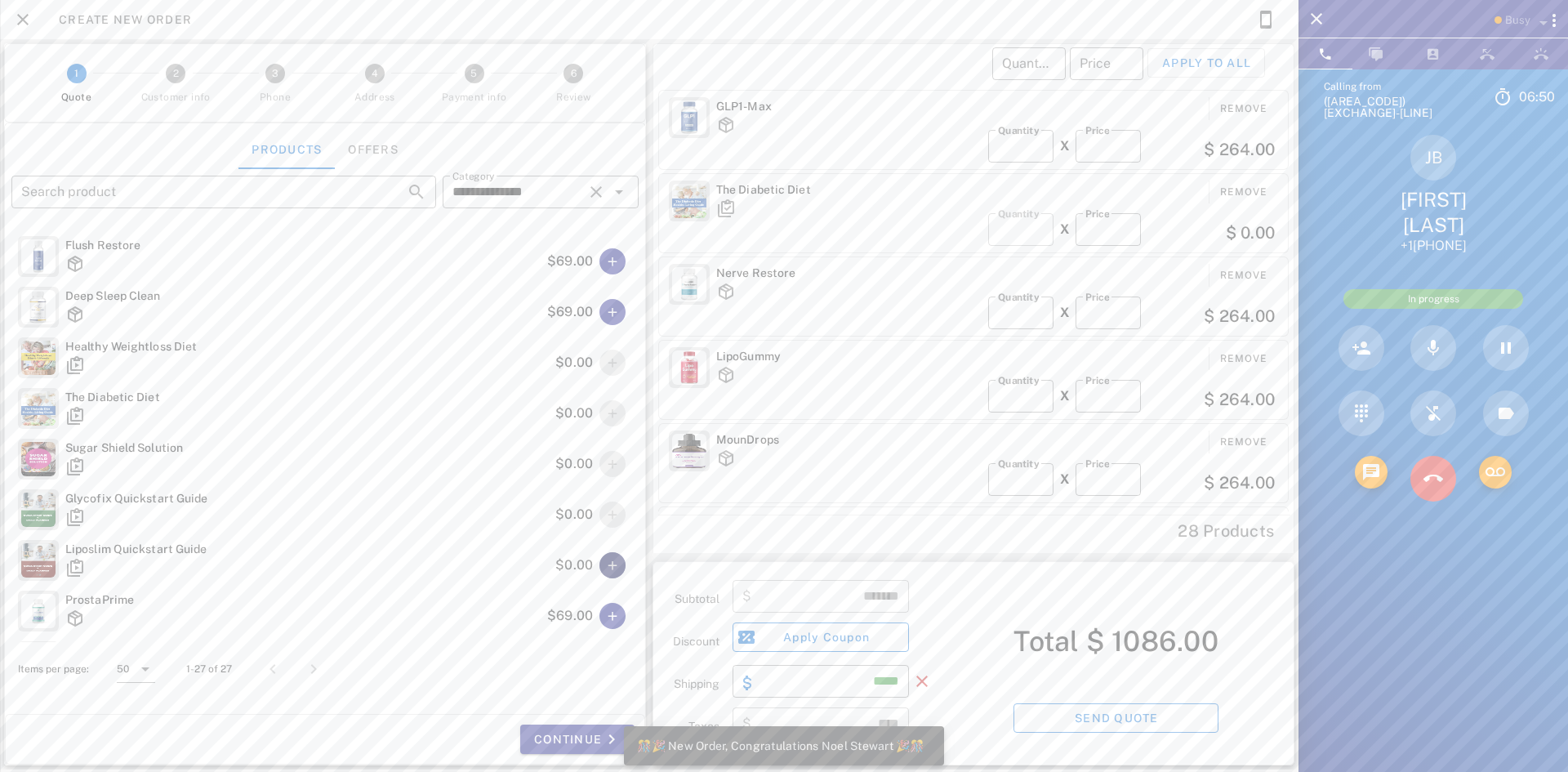 click at bounding box center (612, 565) 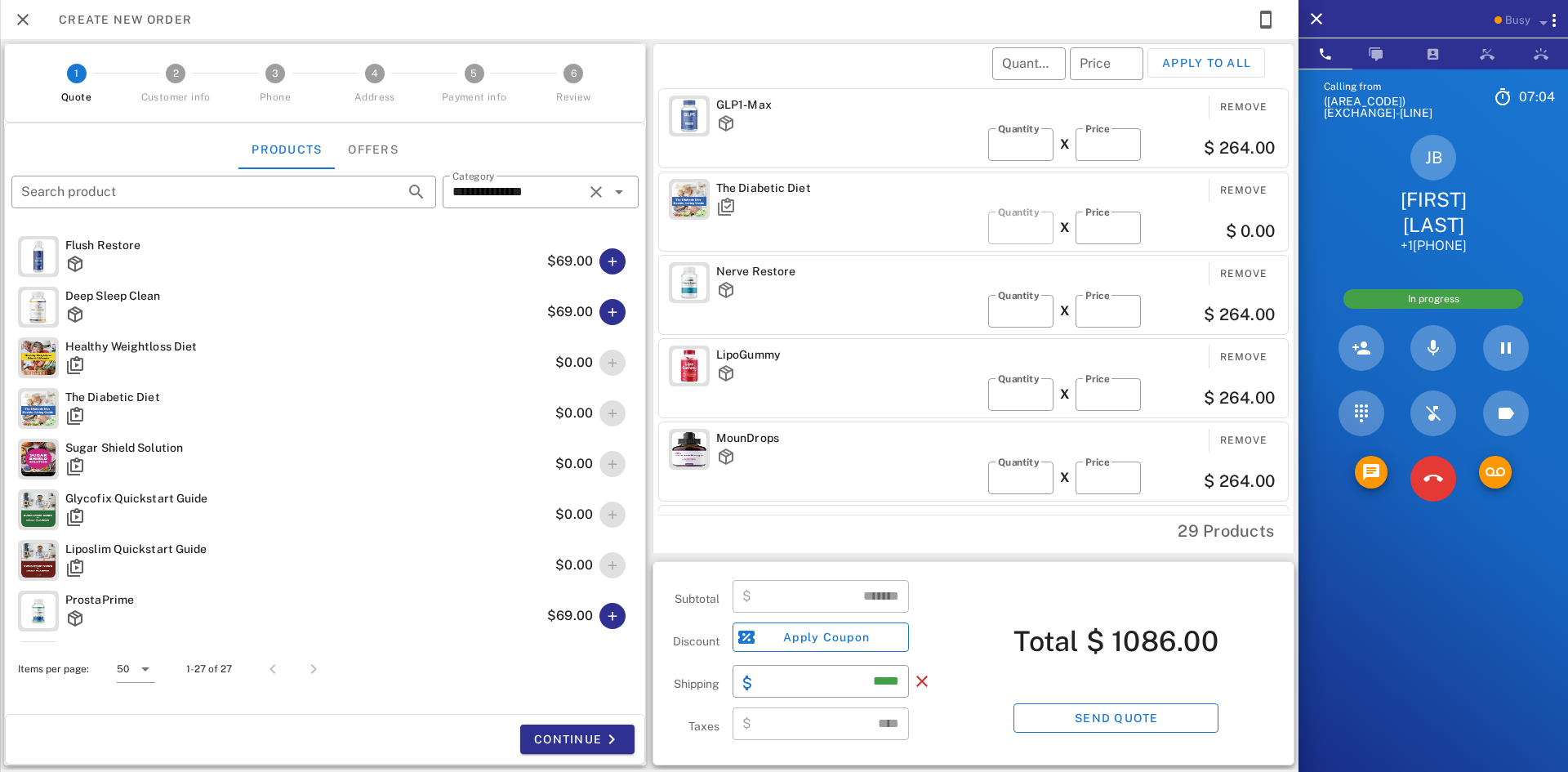 scroll, scrollTop: 0, scrollLeft: 0, axis: both 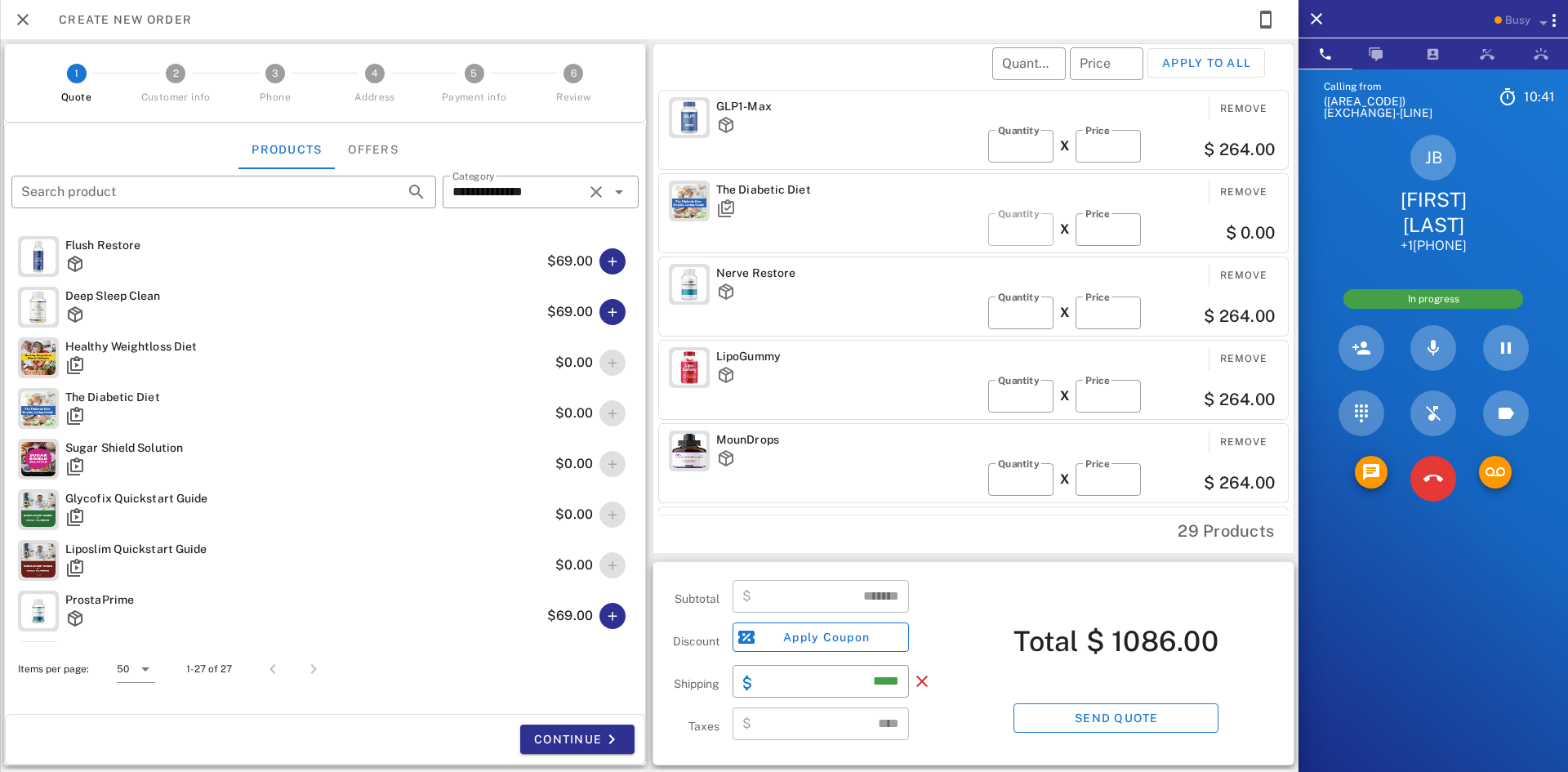 click on "GLP1-Max  Remove  ​ Quantity * X ​ Price **  $ 264.00  The Diabetic Diet  Remove  ​ Quantity * X ​ Price *  $ 0.00  Nerve Restore  Remove  ​ Quantity * X ​ Price **  $ 264.00  LipoGummy  Remove  ​ Quantity * X ​ Price **  $ 264.00  MounDrops  Remove  ​ Quantity * X ​ Price **  $ 264.00  Healthy Weightloss Diet  Remove  ​ Quantity * X ​ Price *  $ 0.00  Sugar Shield Solution  Remove  ​ Quantity * X ​ Price *  $ 0.00  Glycofix Quickstart Guide  Remove  ​ Quantity * X ​ Price *  $ 0.00  Liposlim Quickstart Guide  Remove  ​ Quantity * X ​ Price *  $ 0.00" at bounding box center (976, 299) 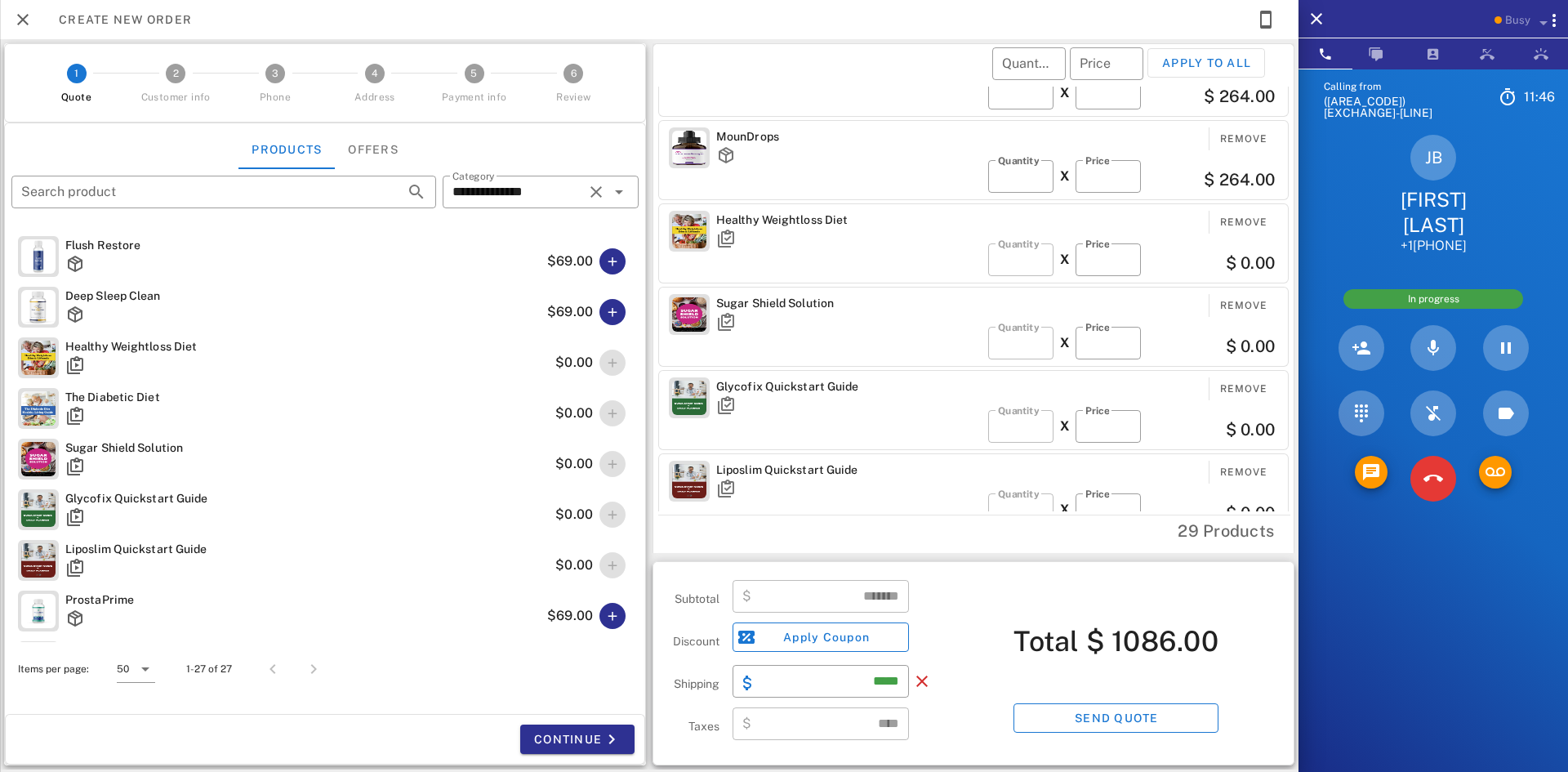 scroll, scrollTop: 328, scrollLeft: 0, axis: vertical 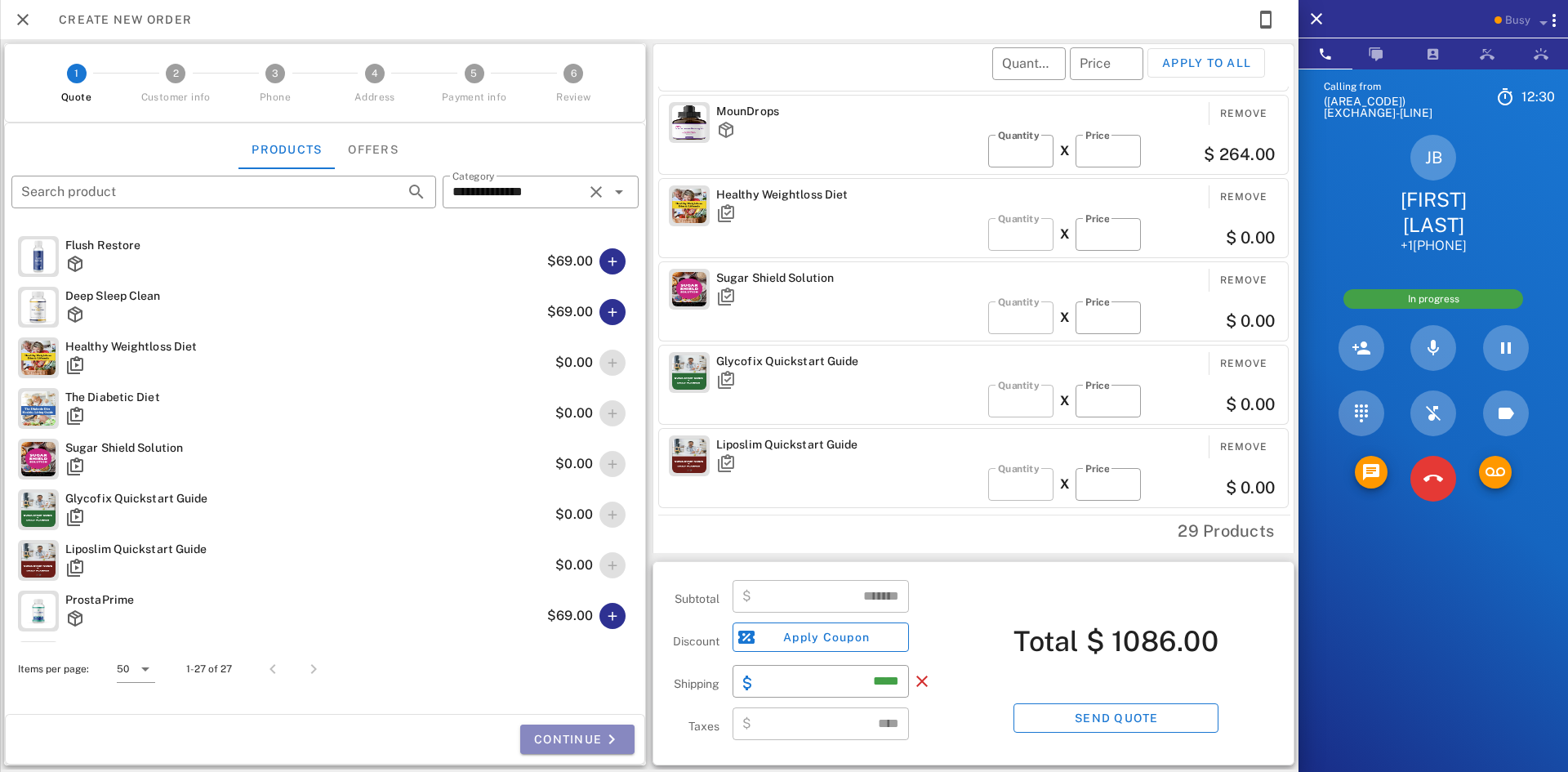 click on "Continue" at bounding box center [577, 739] 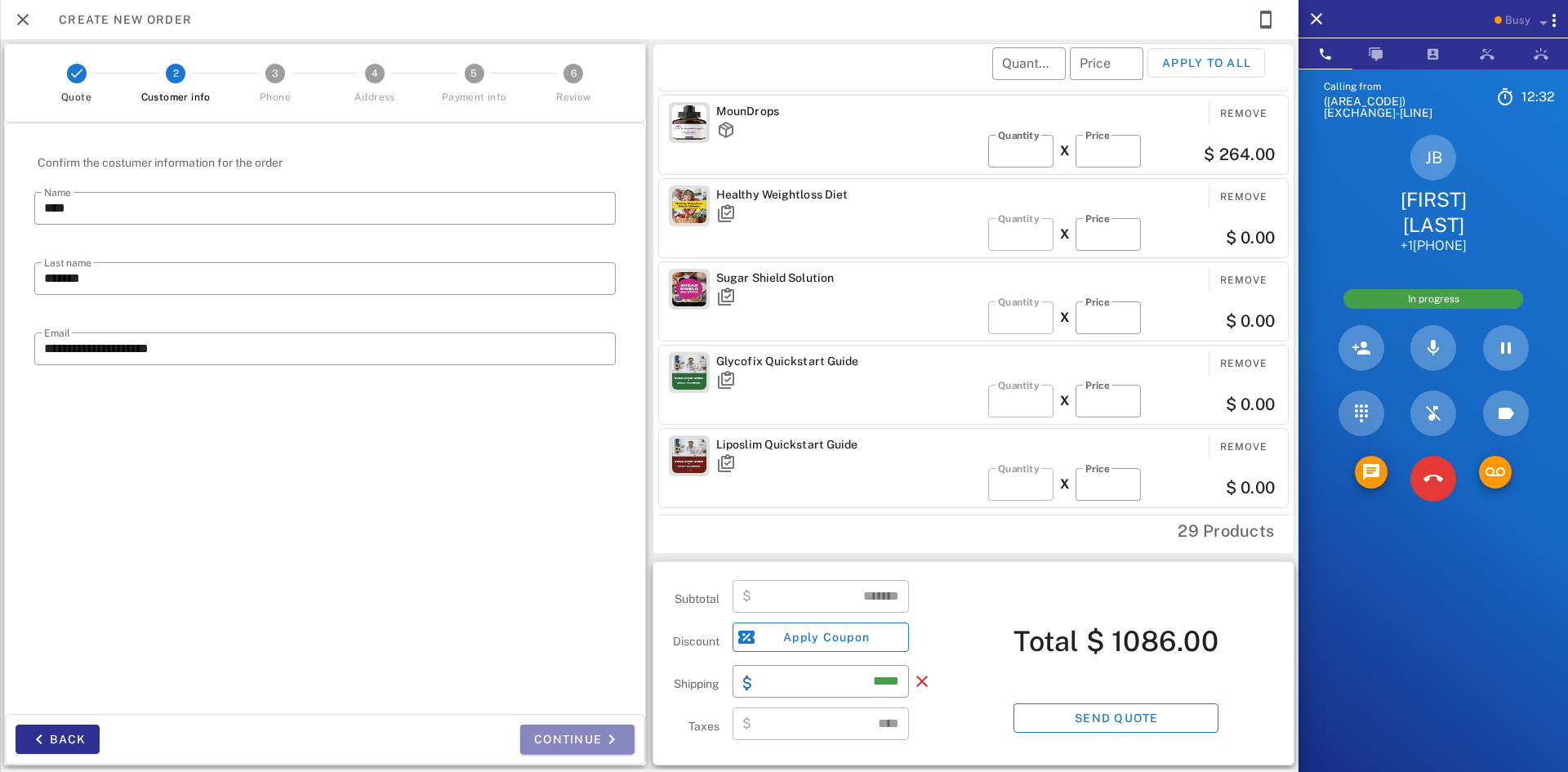 click on "Continue" at bounding box center (577, 739) 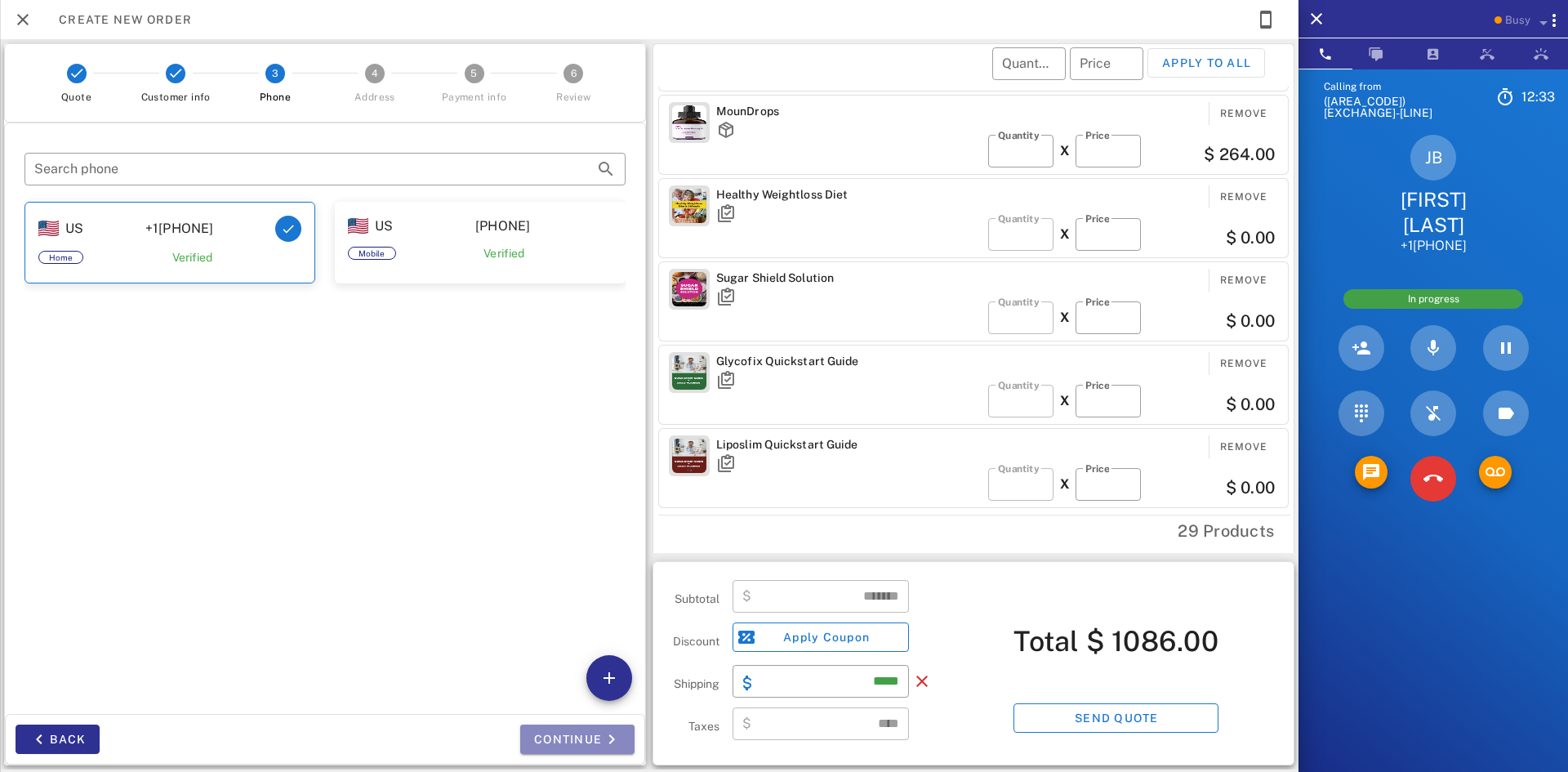 click on "Continue" at bounding box center (577, 739) 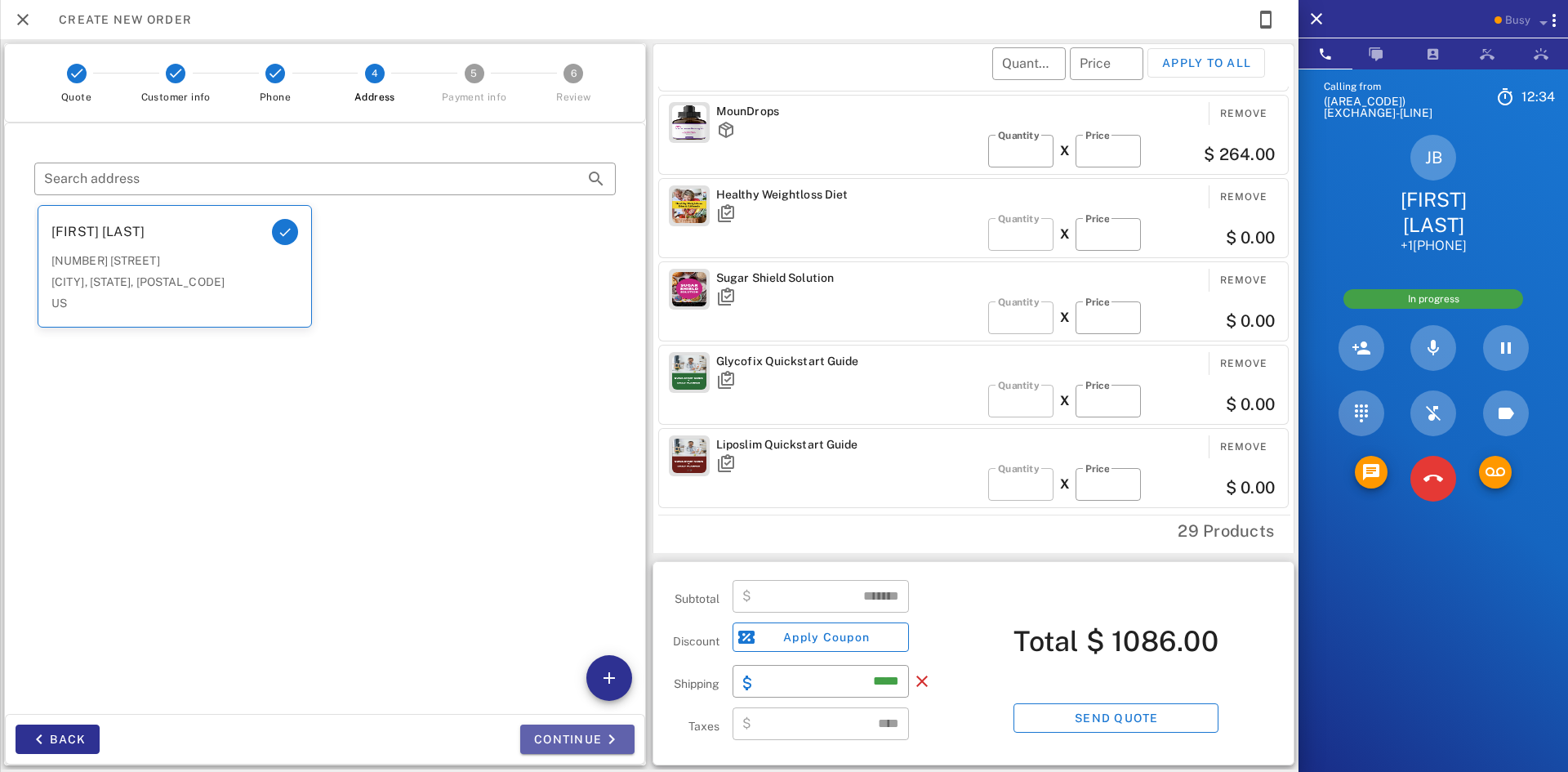 click on "Continue" at bounding box center [577, 739] 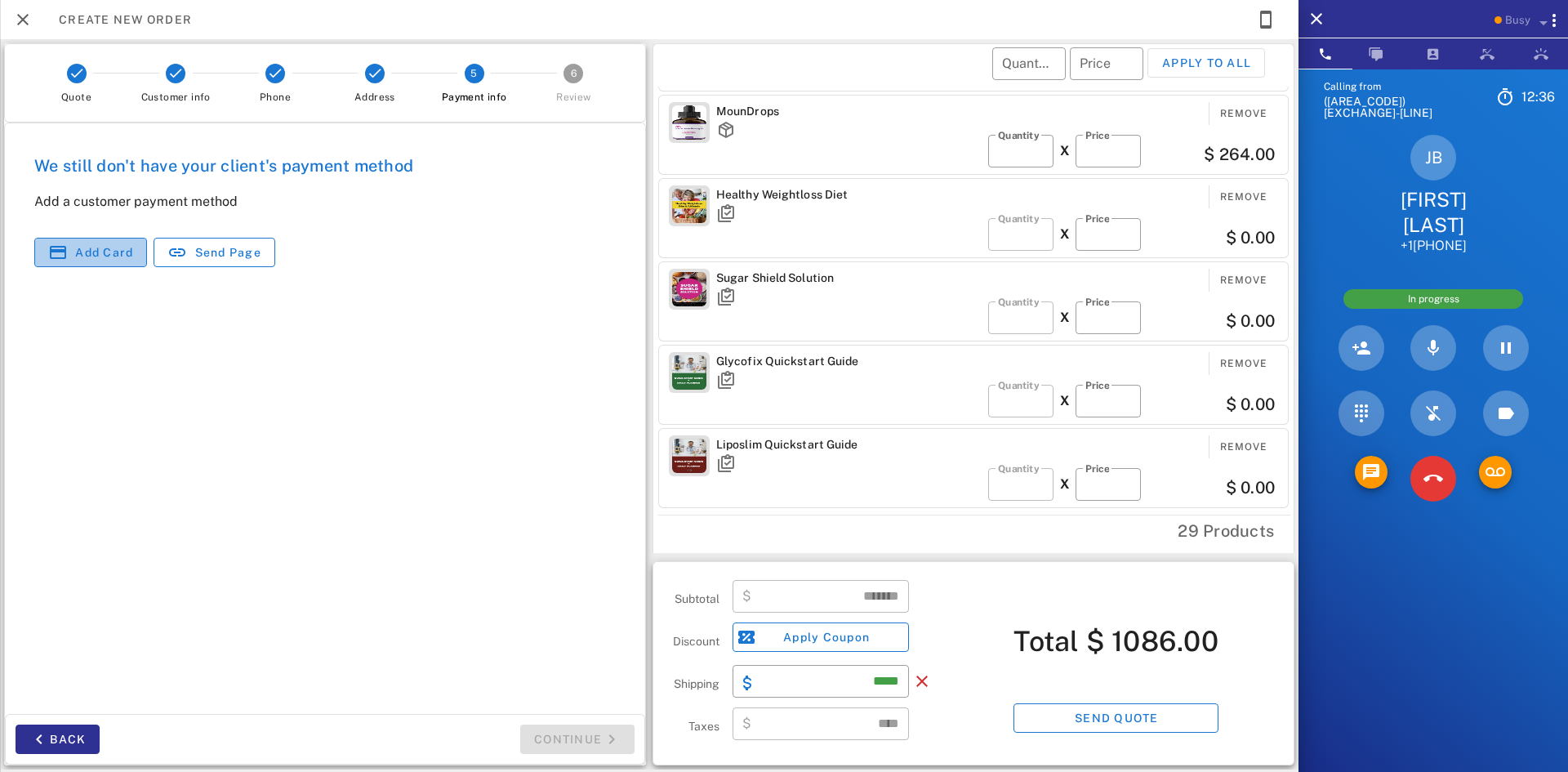 click at bounding box center (58, 252) 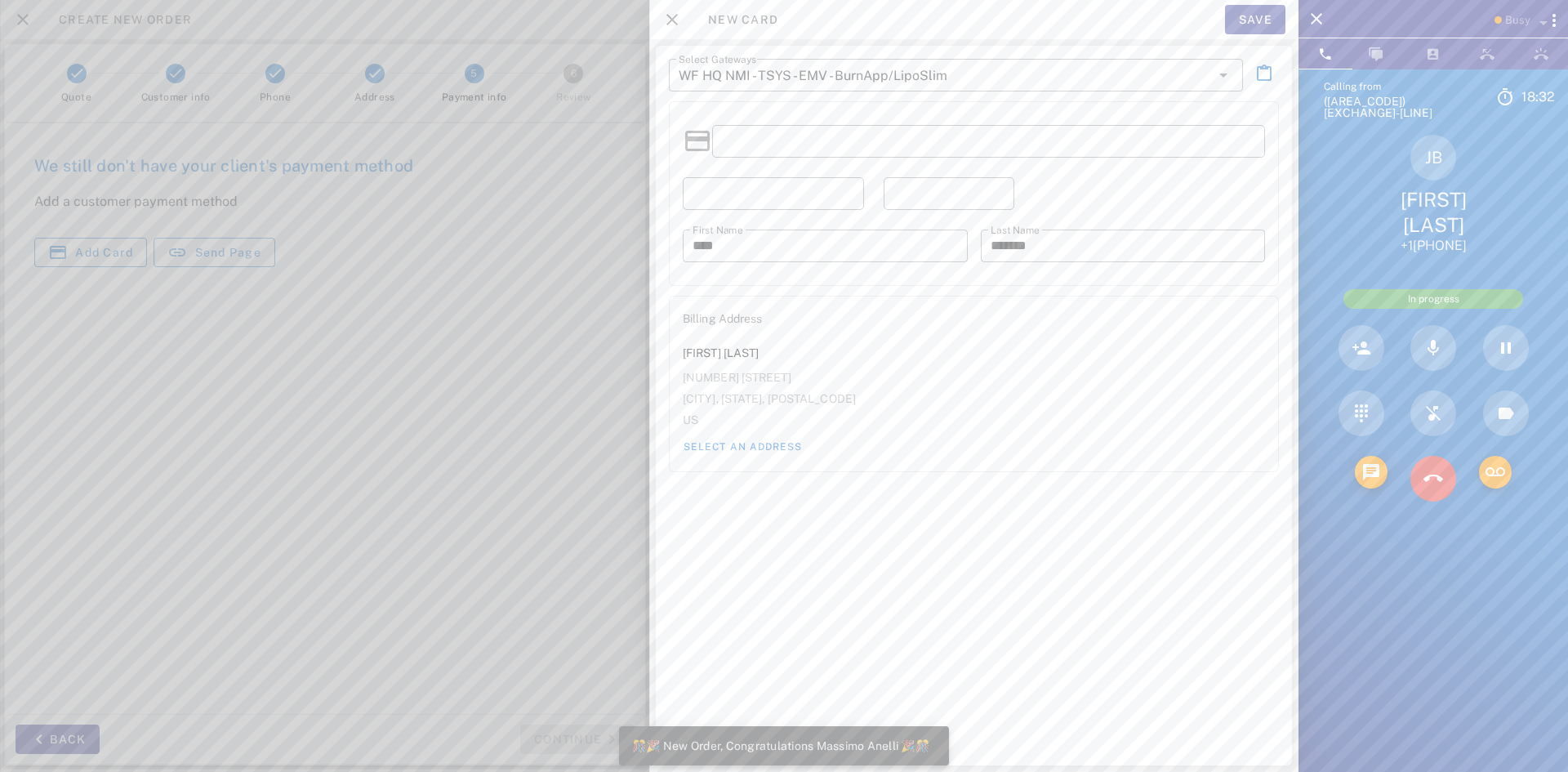 click on "Save" at bounding box center (1255, 20) 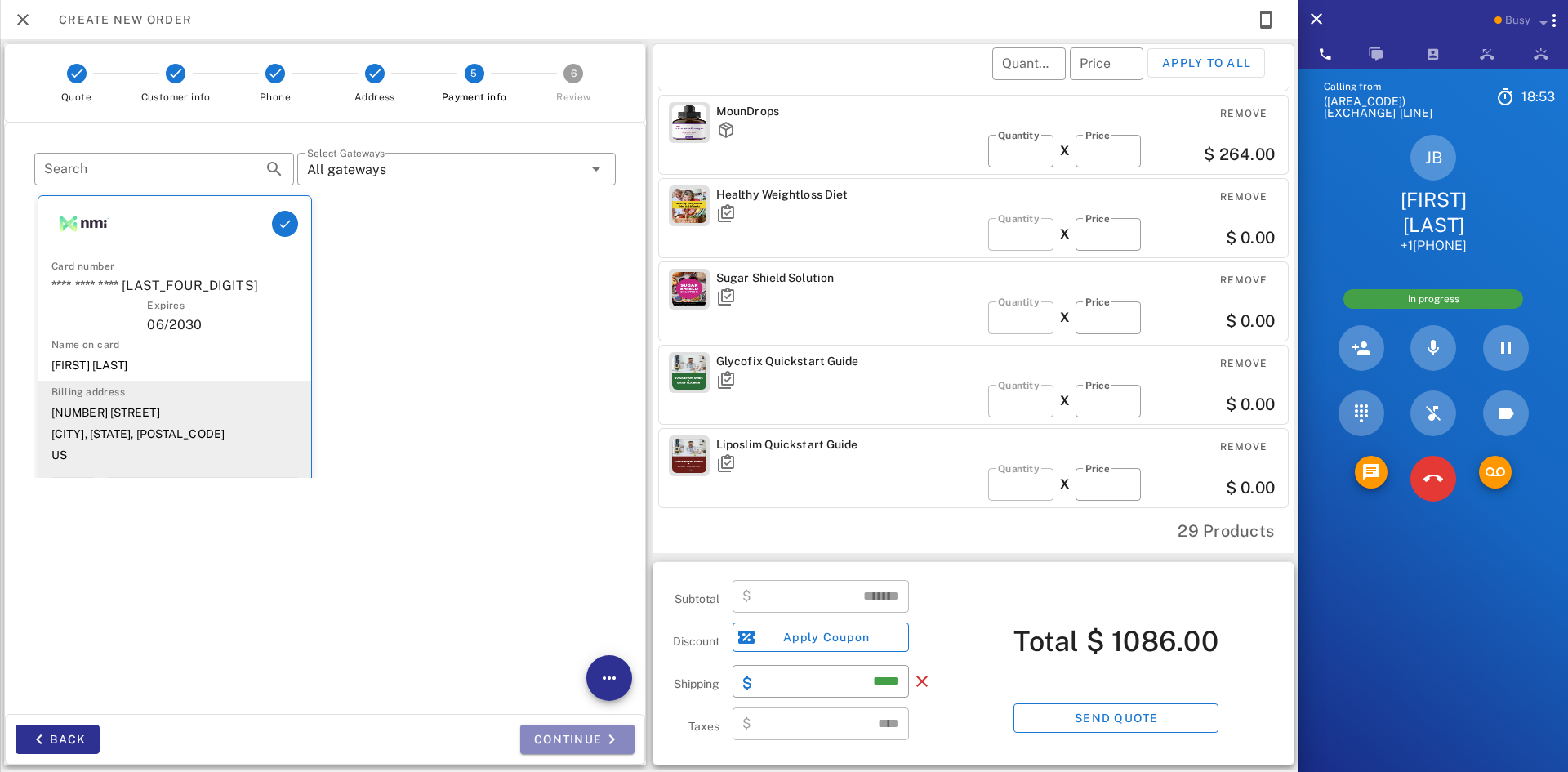 click on "Continue" at bounding box center (577, 739) 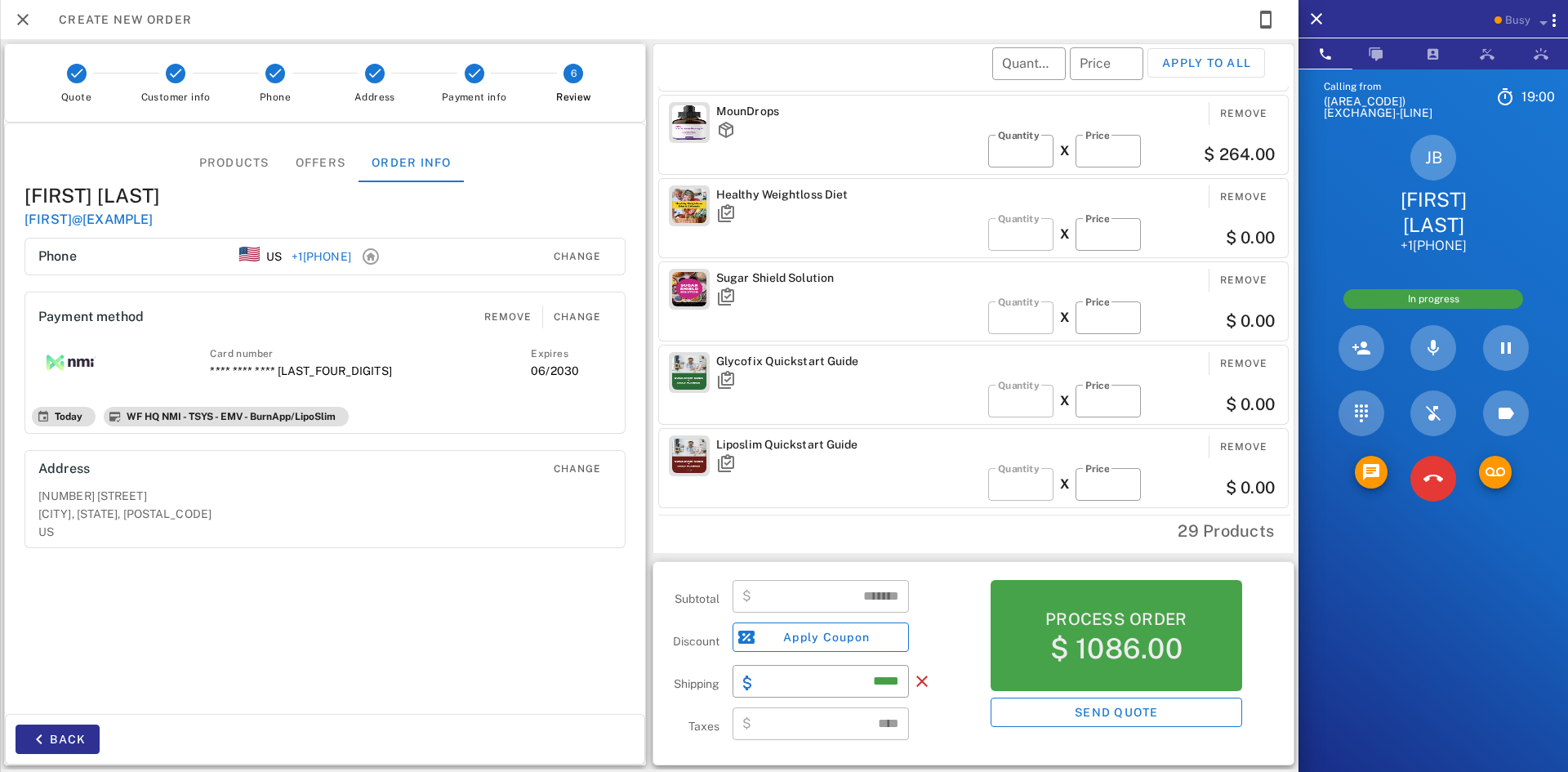 click on "Process order $ 1086.00" at bounding box center [1116, 636] 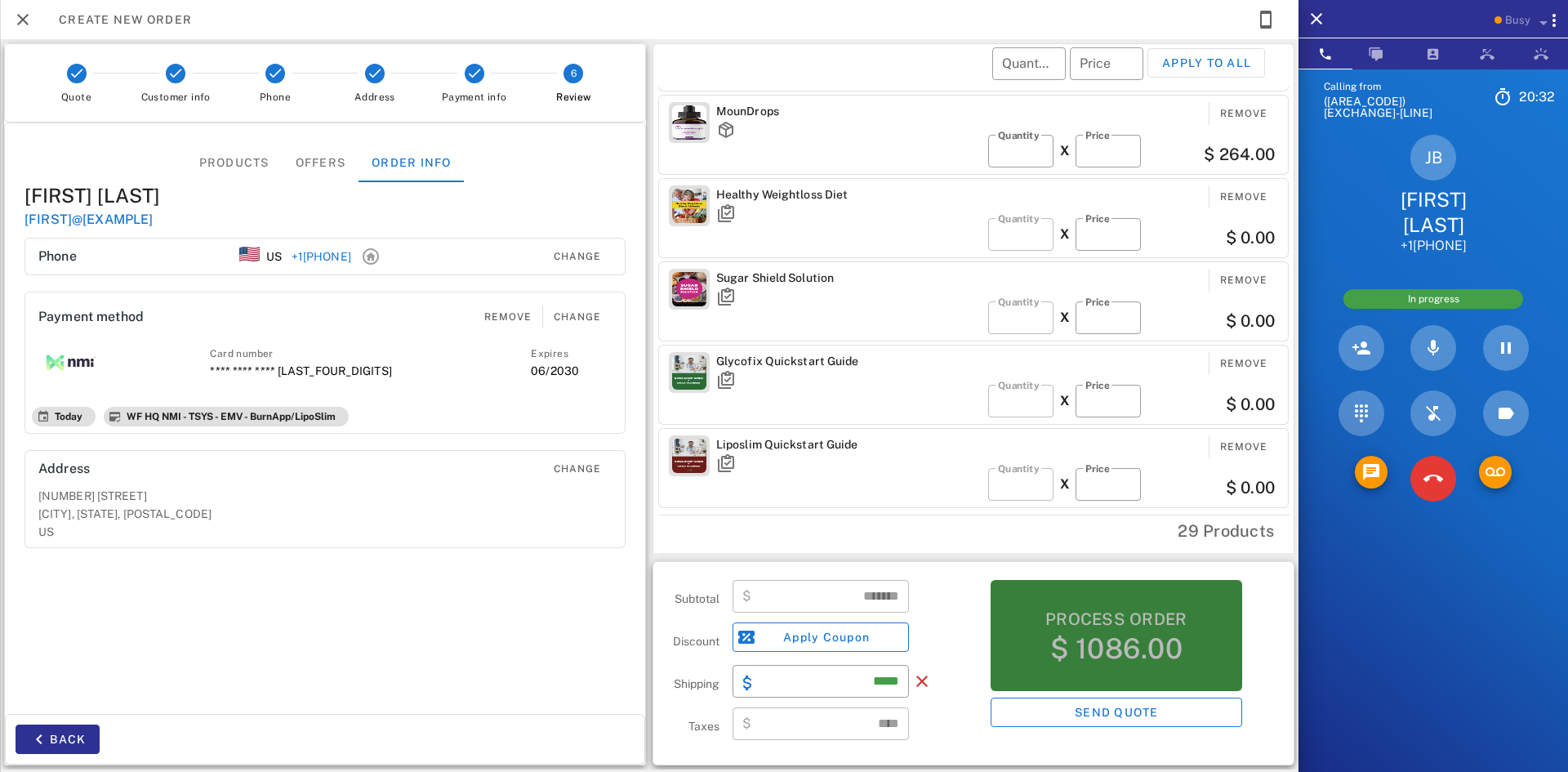 click on "Process order $ 1086.00" at bounding box center [1116, 636] 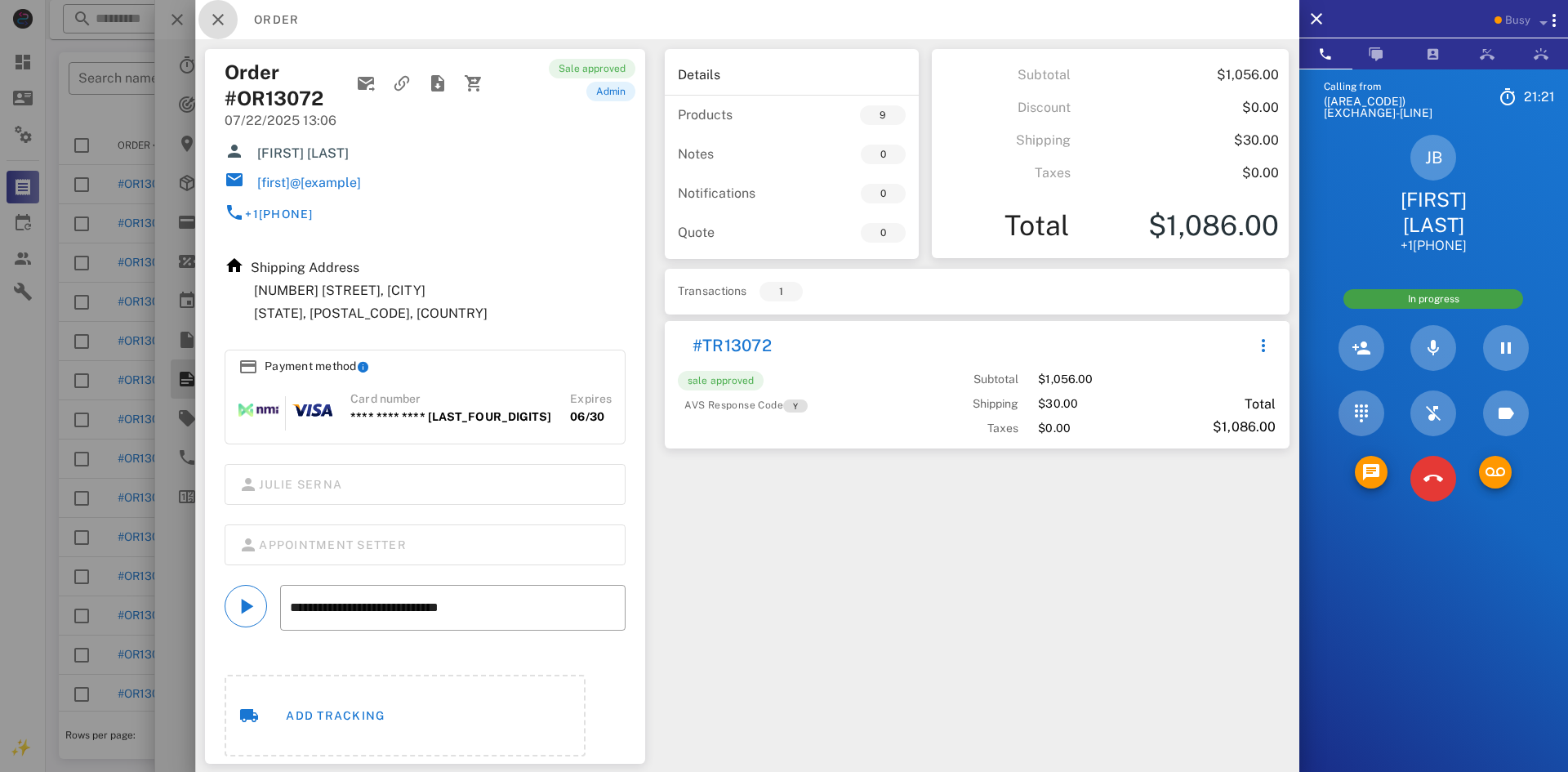 click at bounding box center (218, 20) 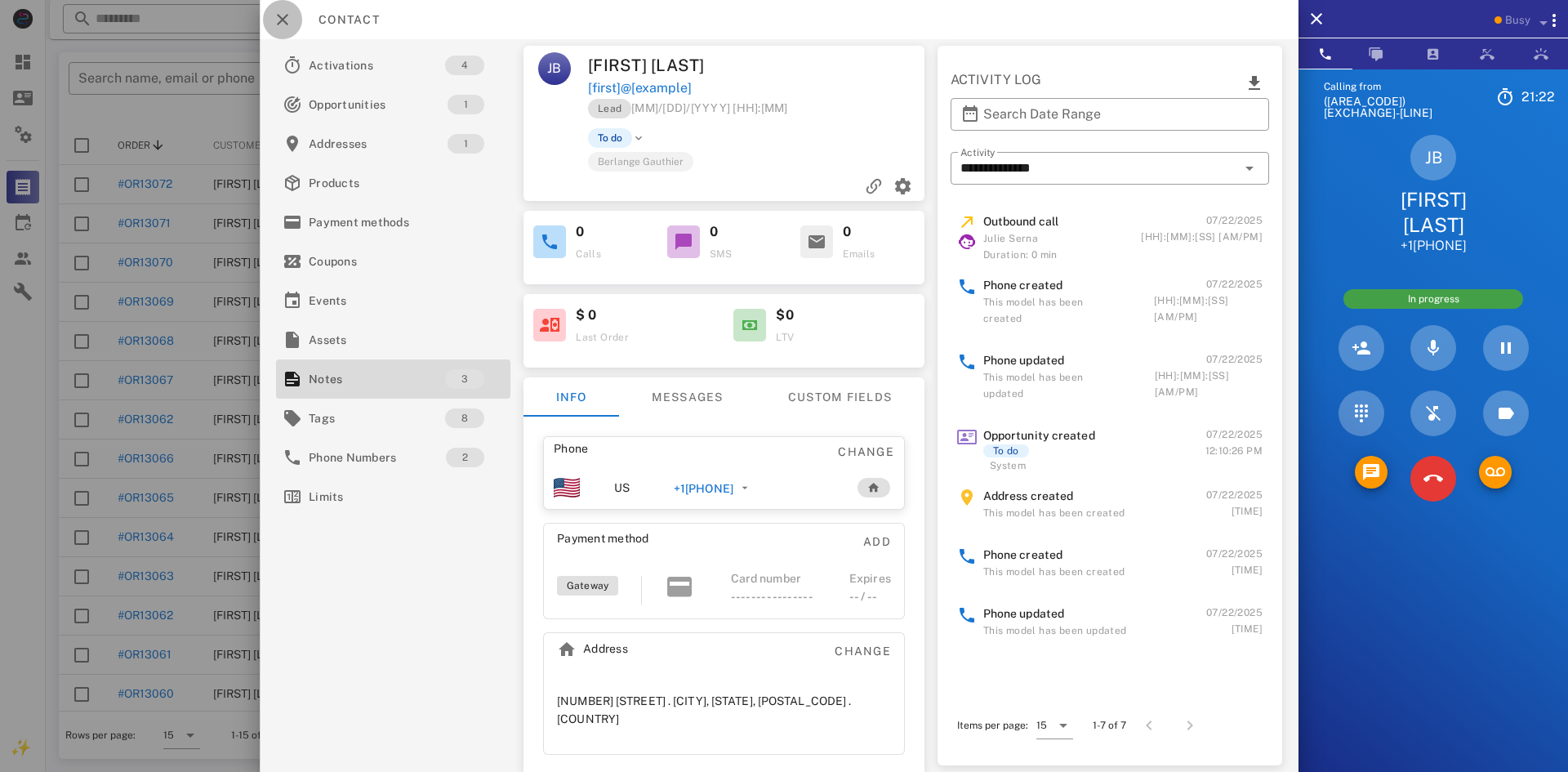 click at bounding box center [283, 20] 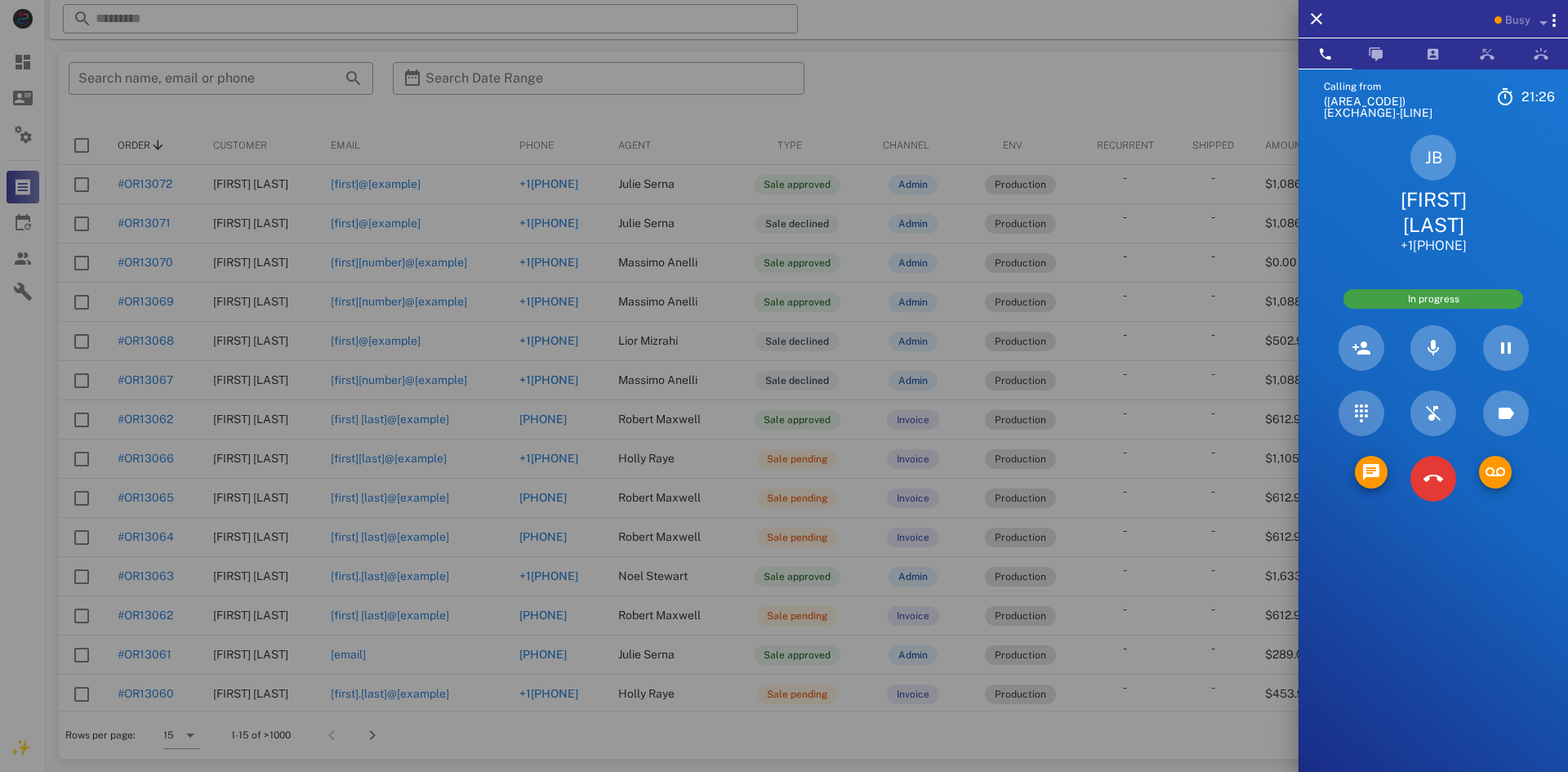 click at bounding box center [784, 386] 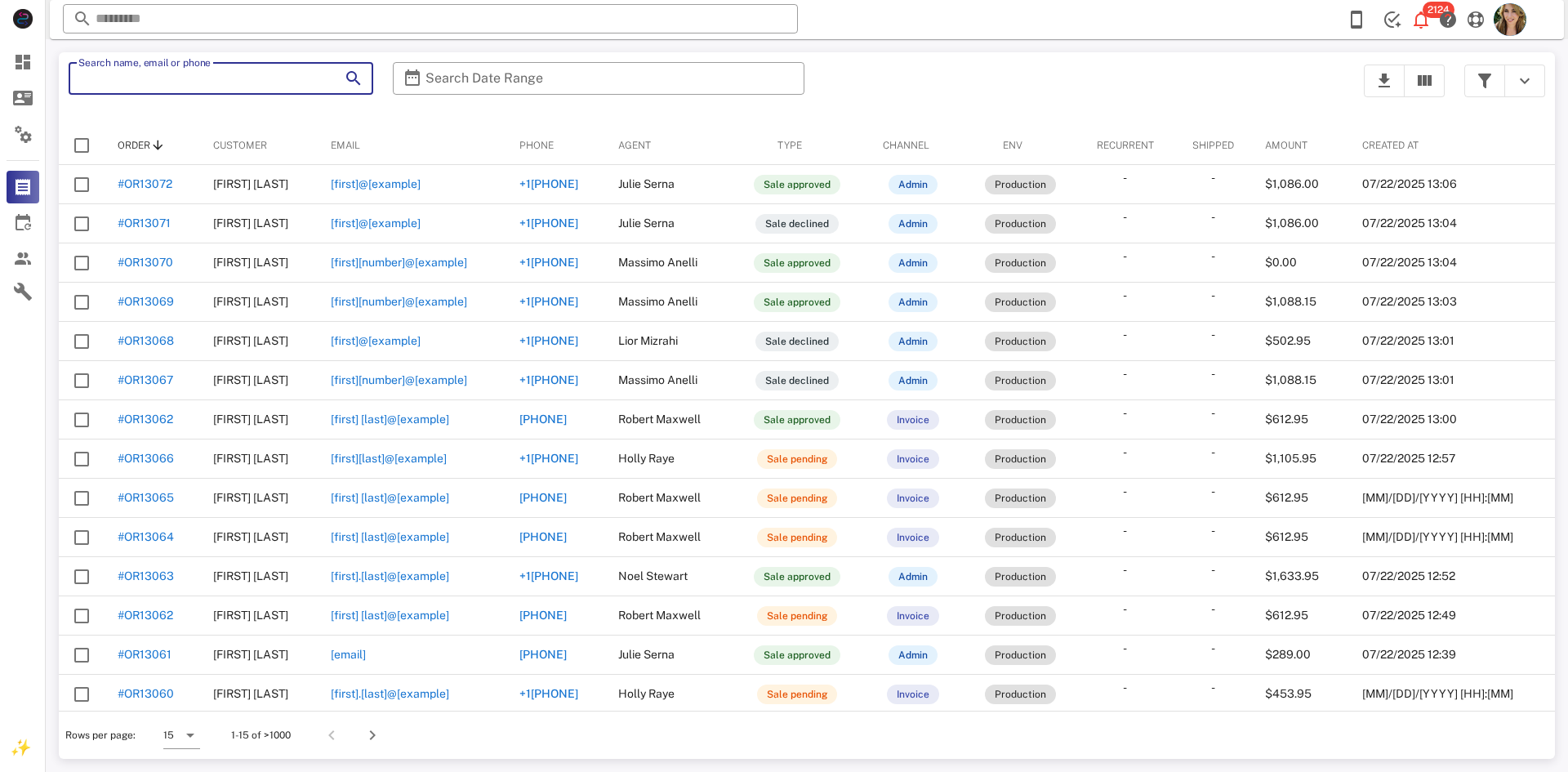 click on "Search name, email or phone" at bounding box center [198, 78] 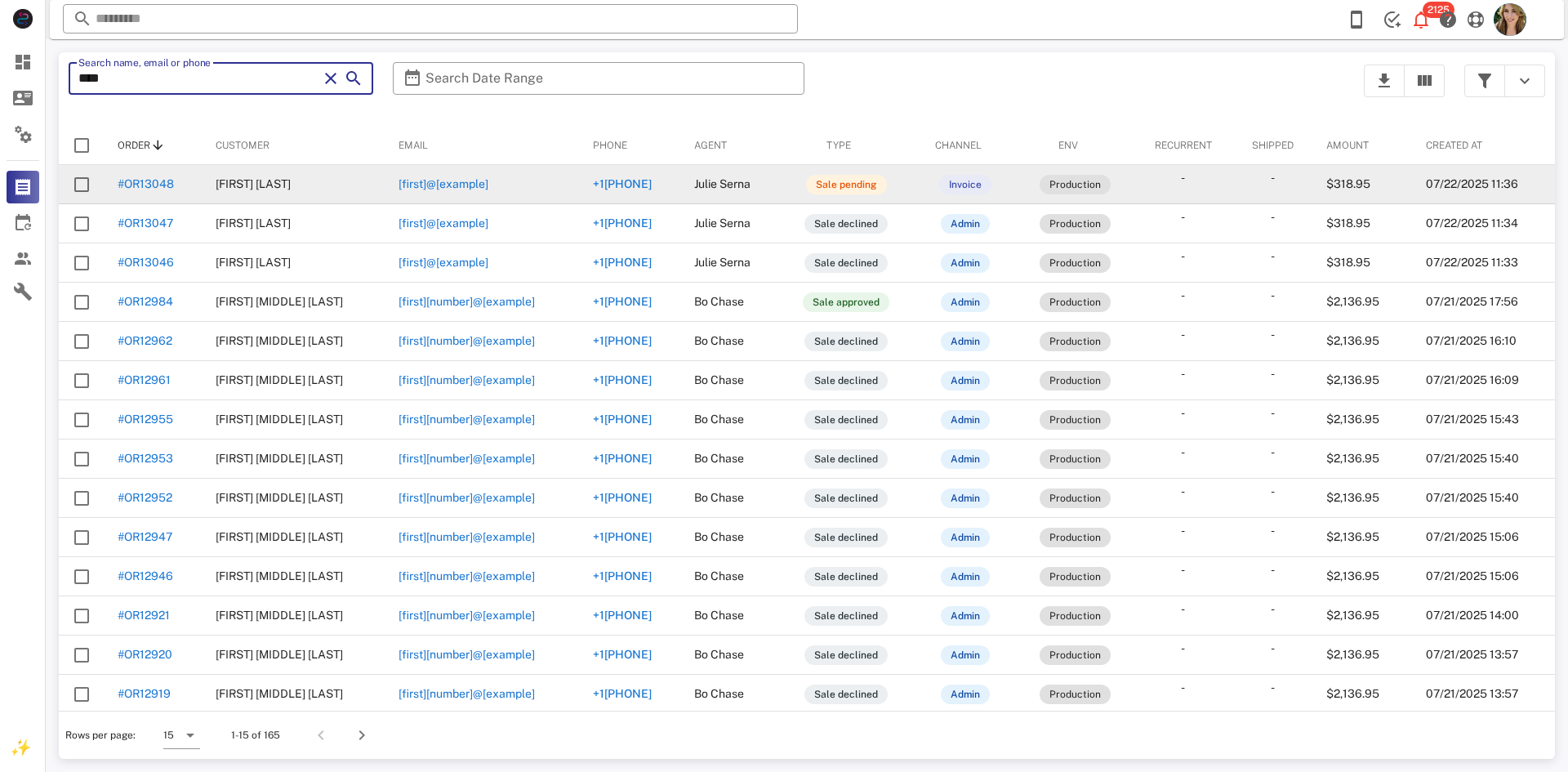 type on "****" 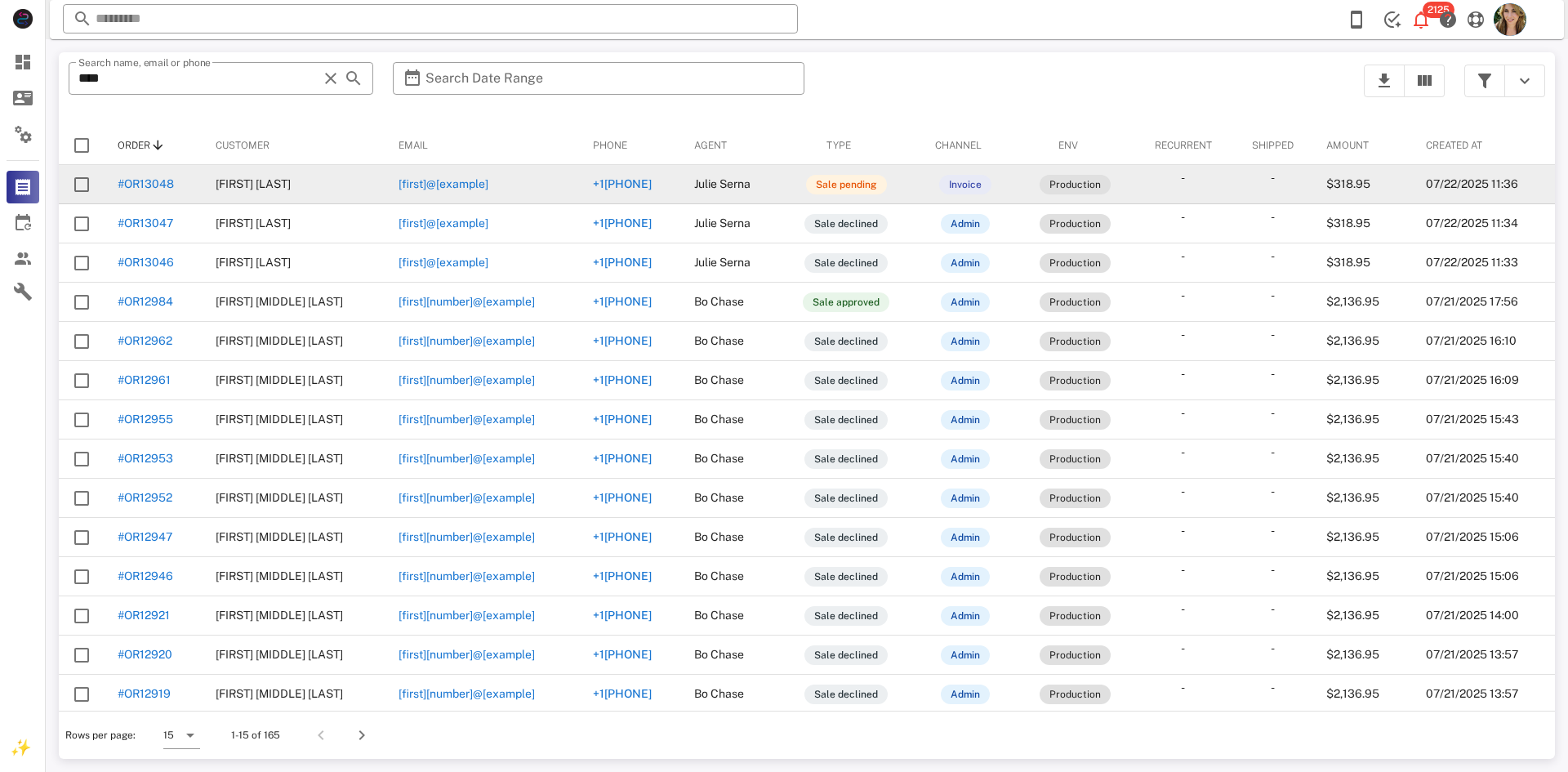 click on "+13184589362" at bounding box center [622, 184] 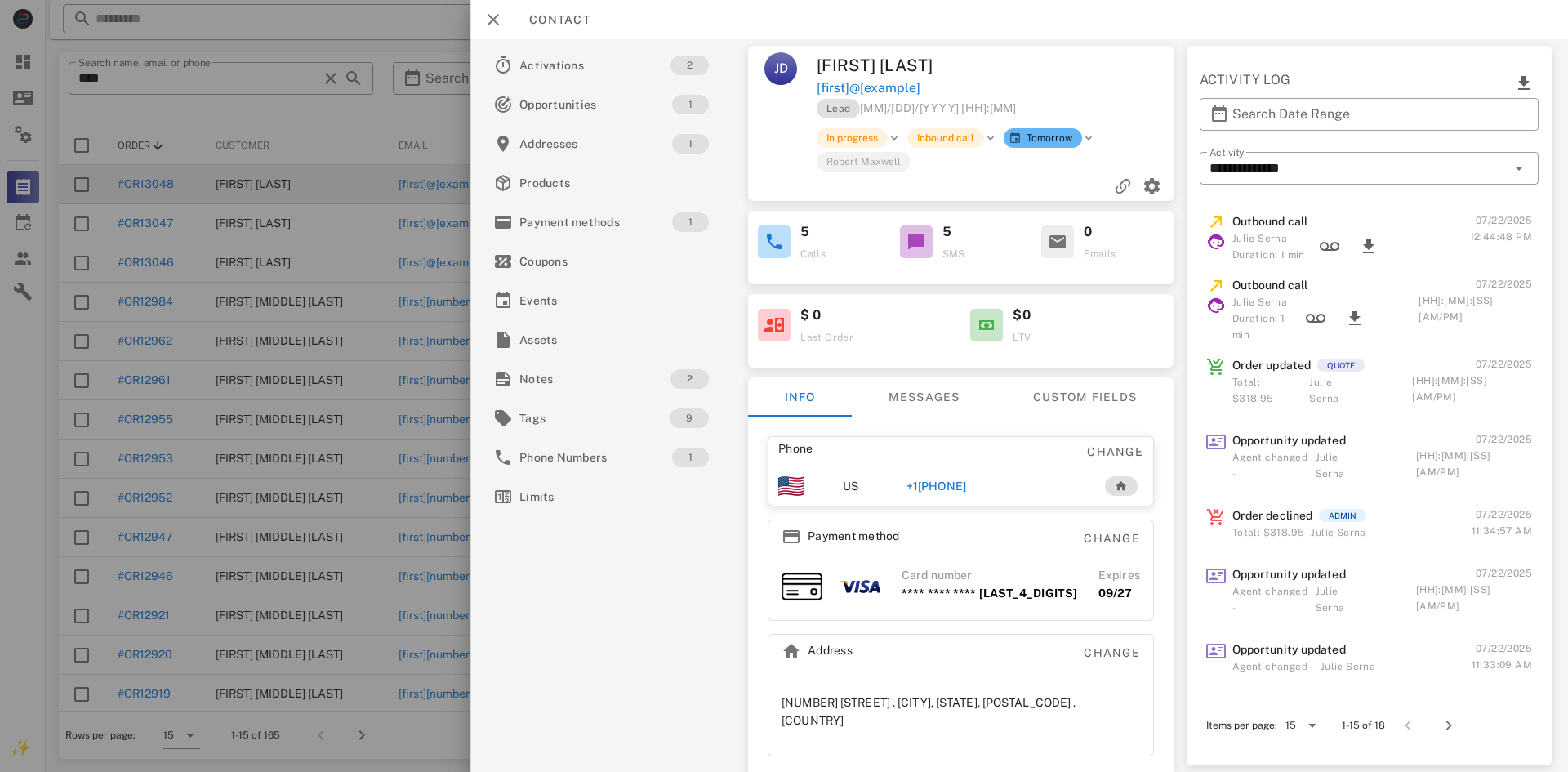 click on "+13184589362" at bounding box center [936, 486] 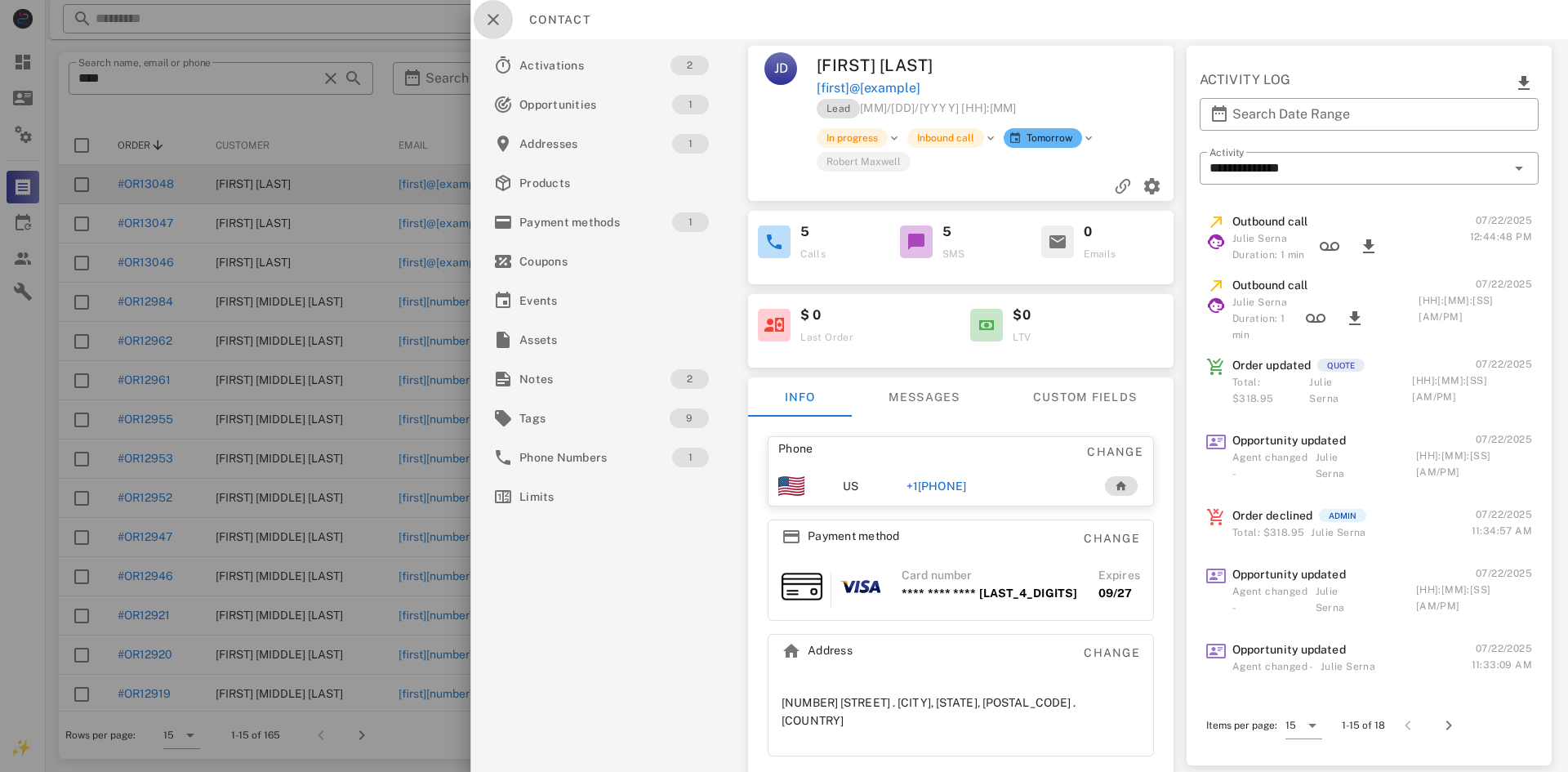 click at bounding box center [493, 20] 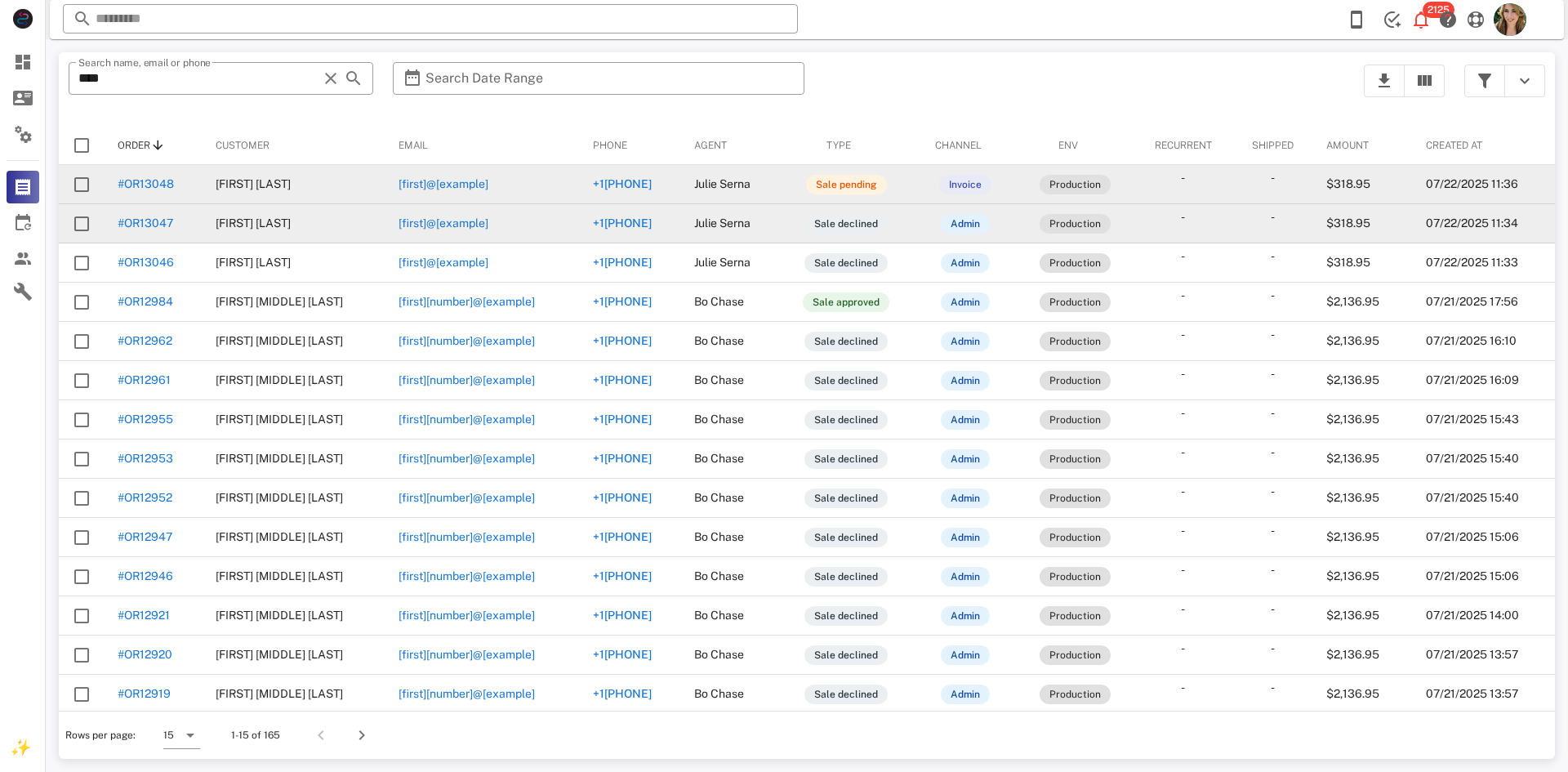click on "+13184589362" at bounding box center [622, 223] 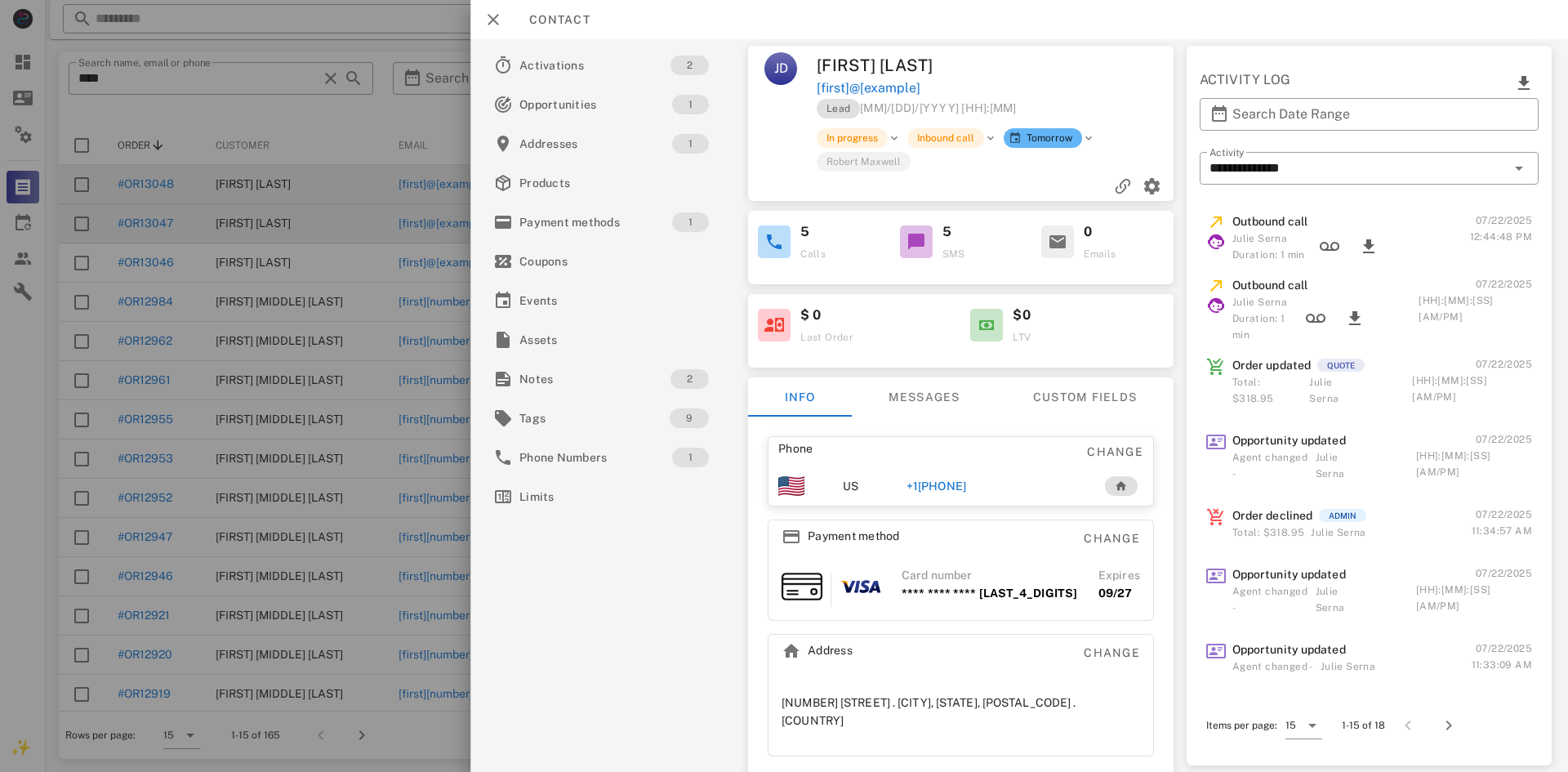 click on "+13184589362" at bounding box center (936, 486) 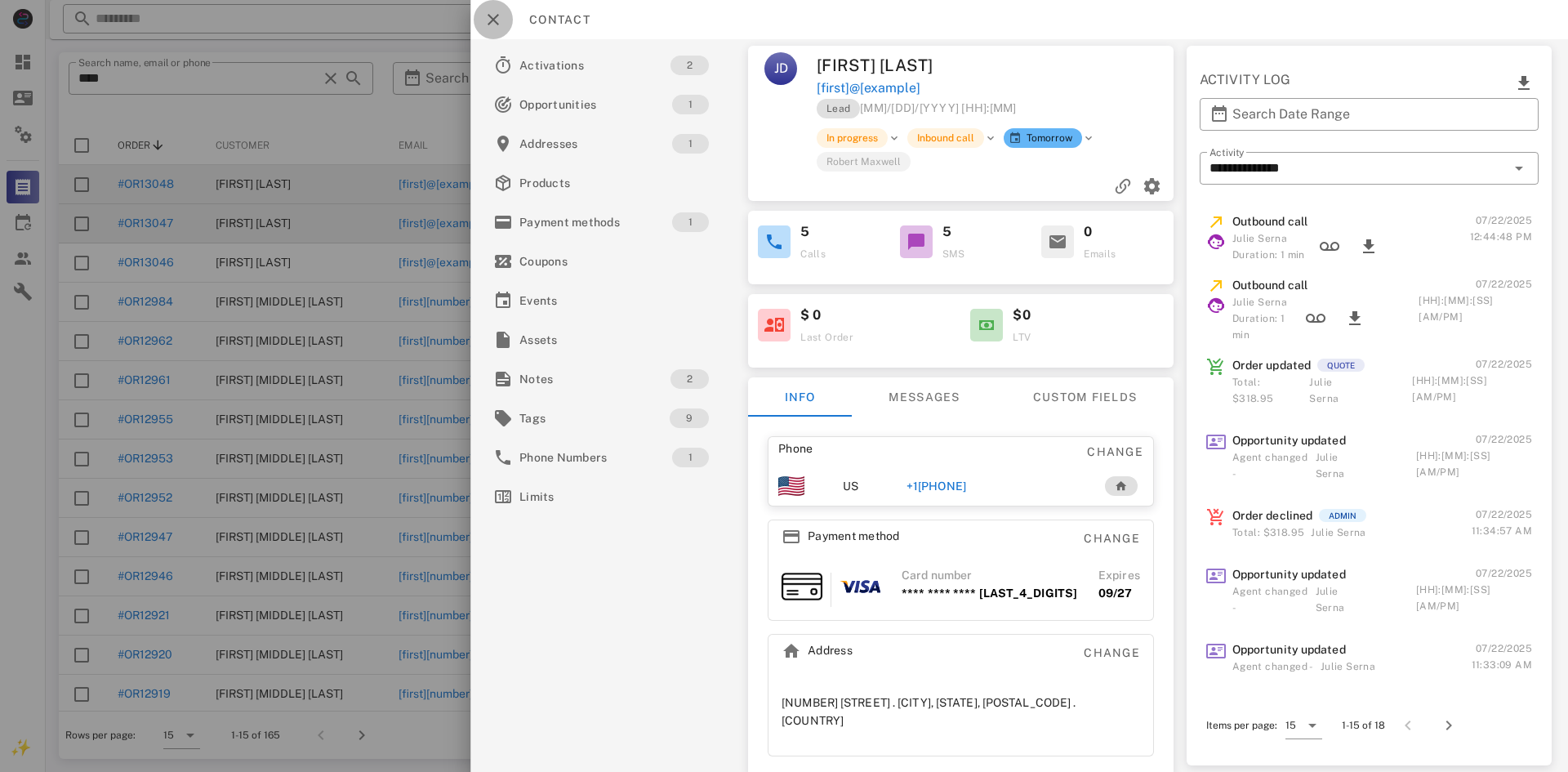 click at bounding box center [493, 20] 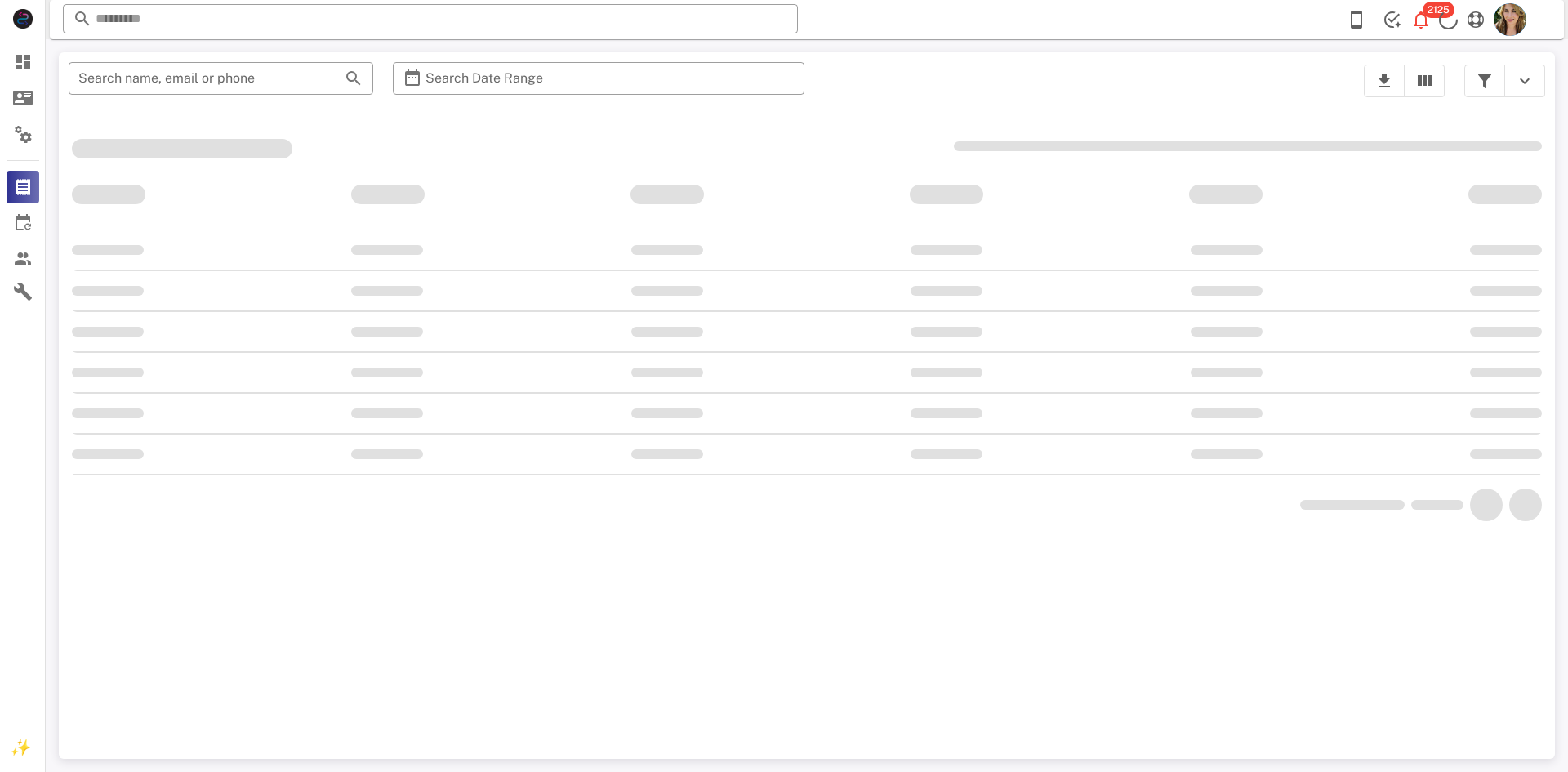 scroll, scrollTop: 0, scrollLeft: 0, axis: both 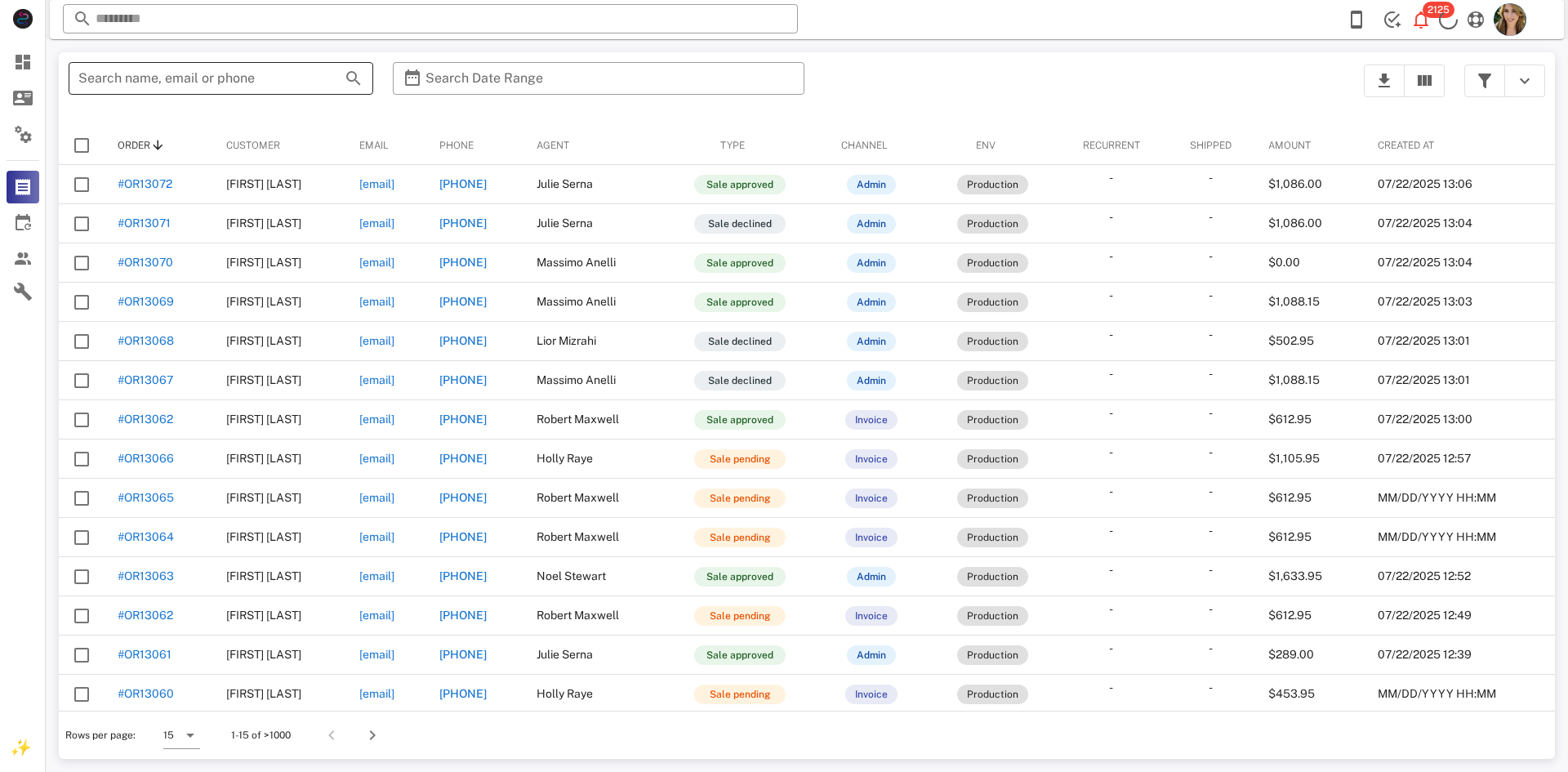 click on "Search name, email or phone" at bounding box center [198, 78] 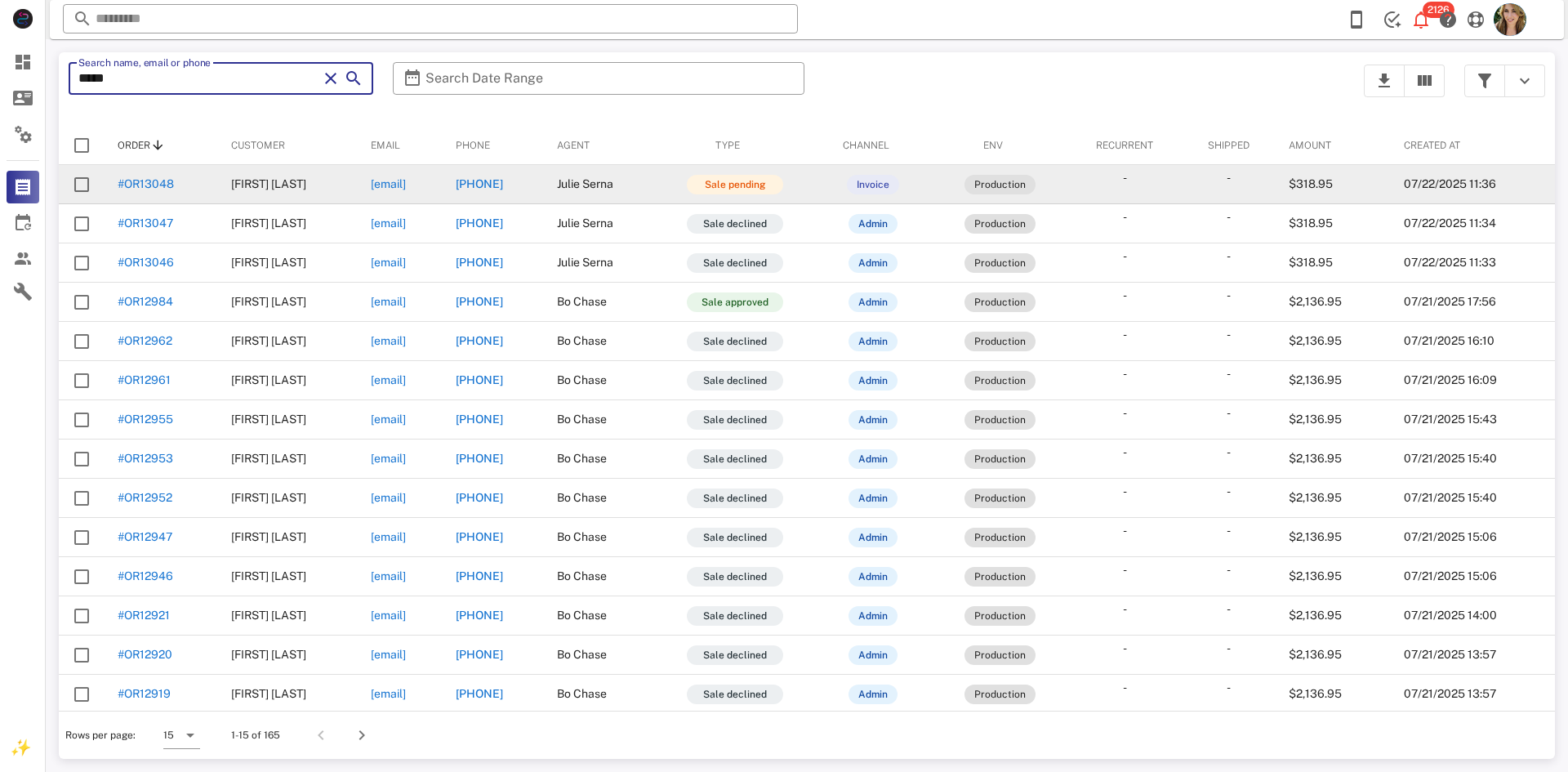 type on "*****" 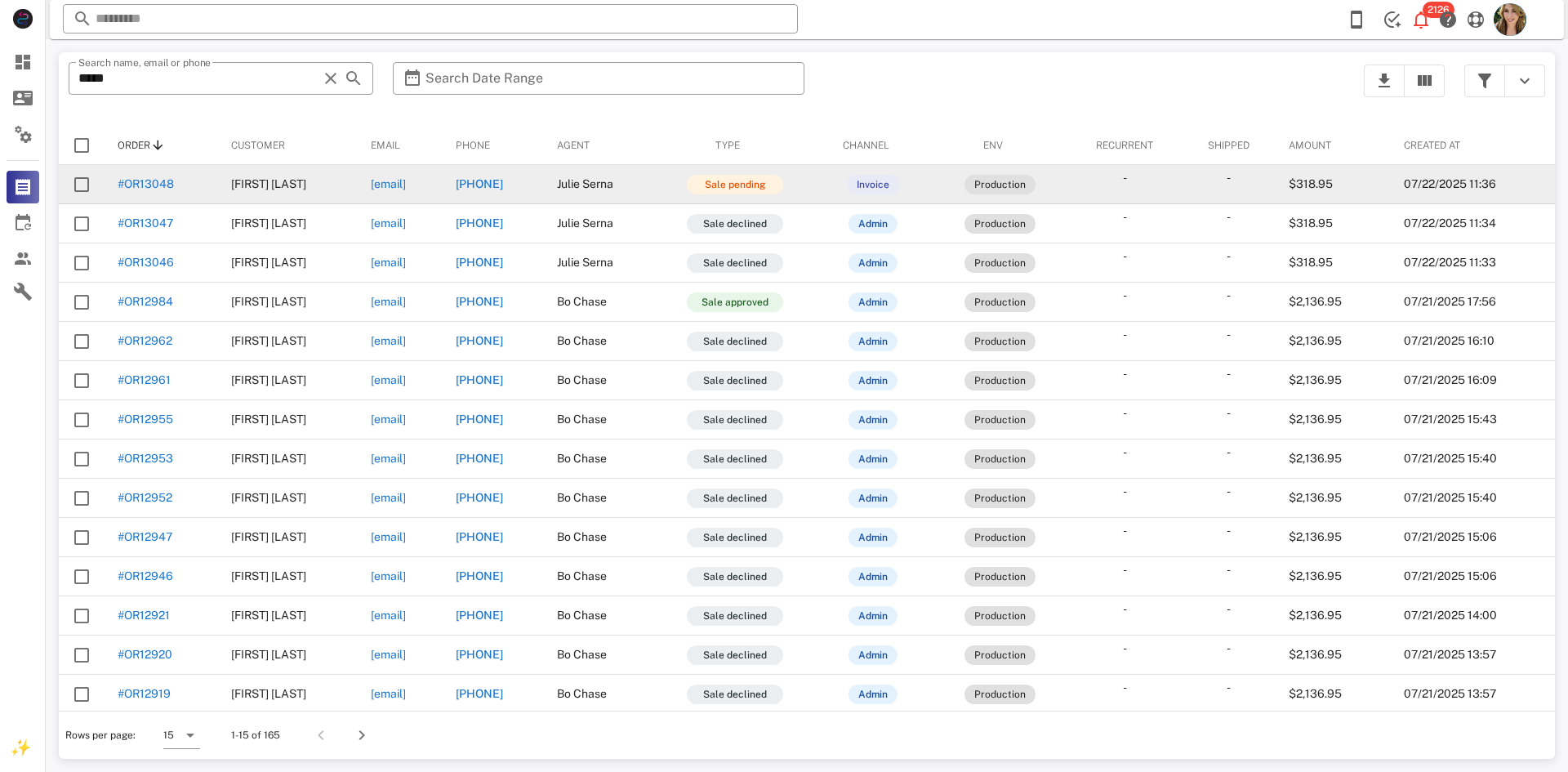 click on "+1[PHONE]" at bounding box center [479, 184] 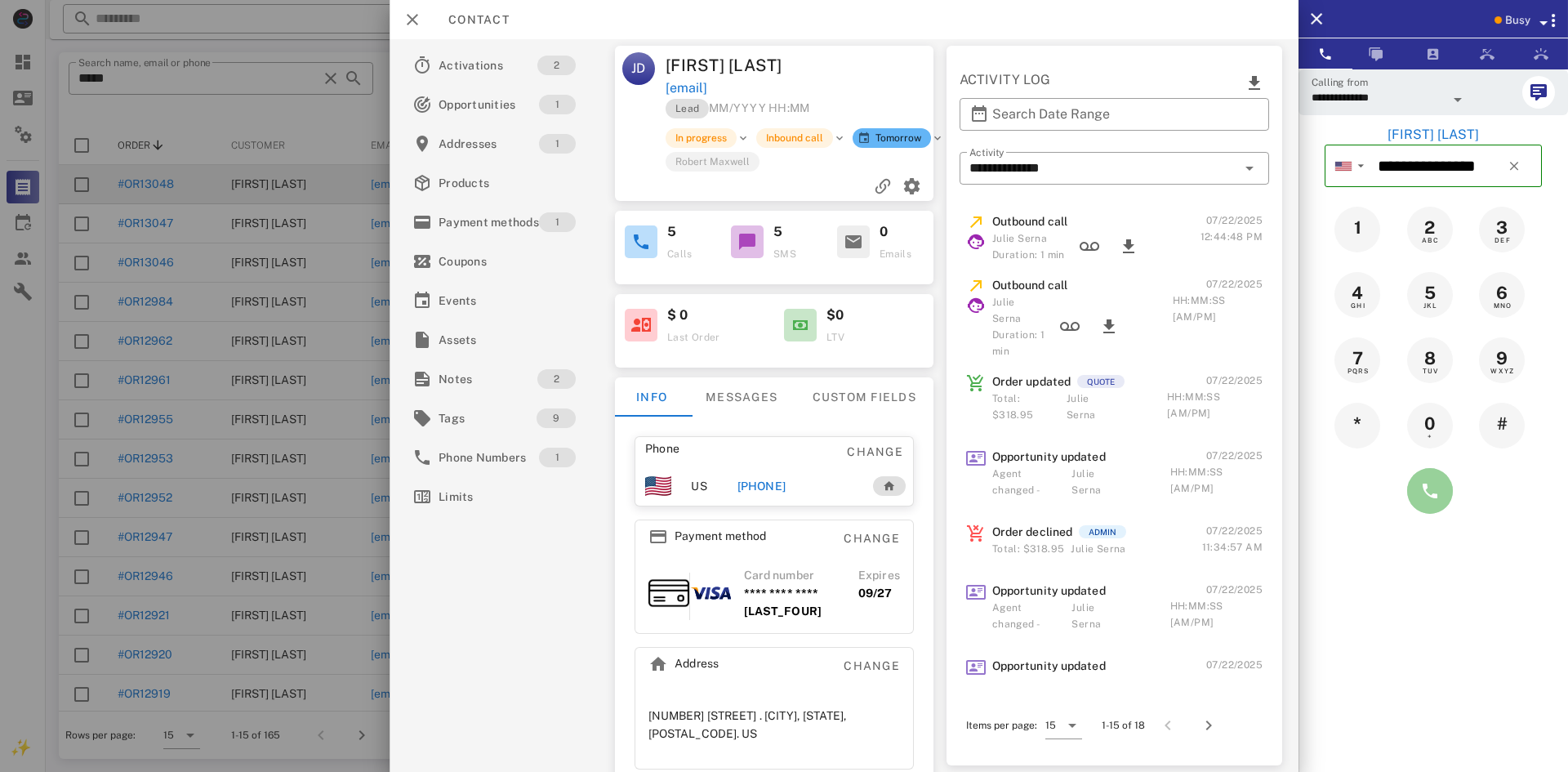 click at bounding box center [1430, 491] 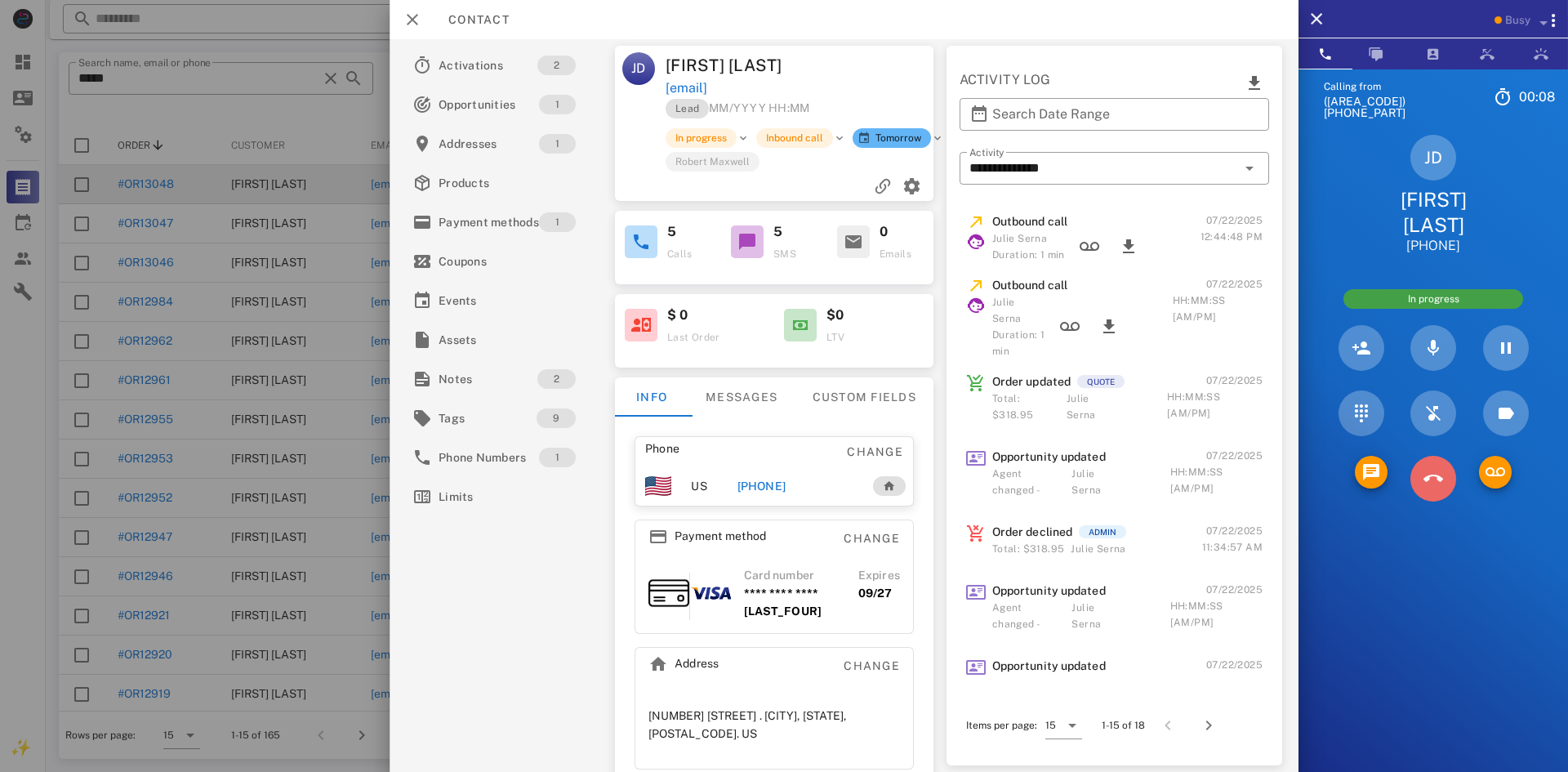 click at bounding box center (1433, 479) 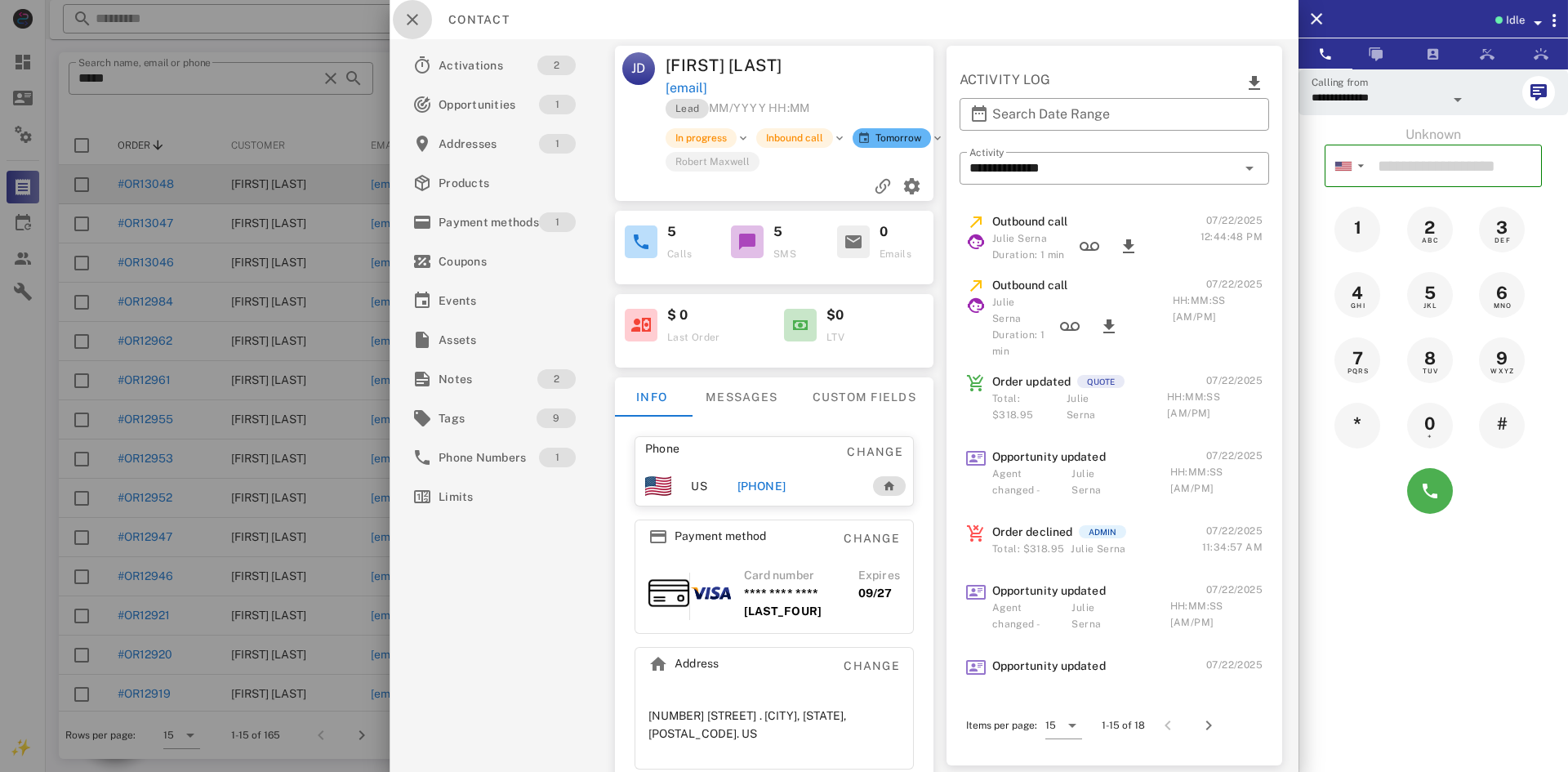 click at bounding box center [412, 20] 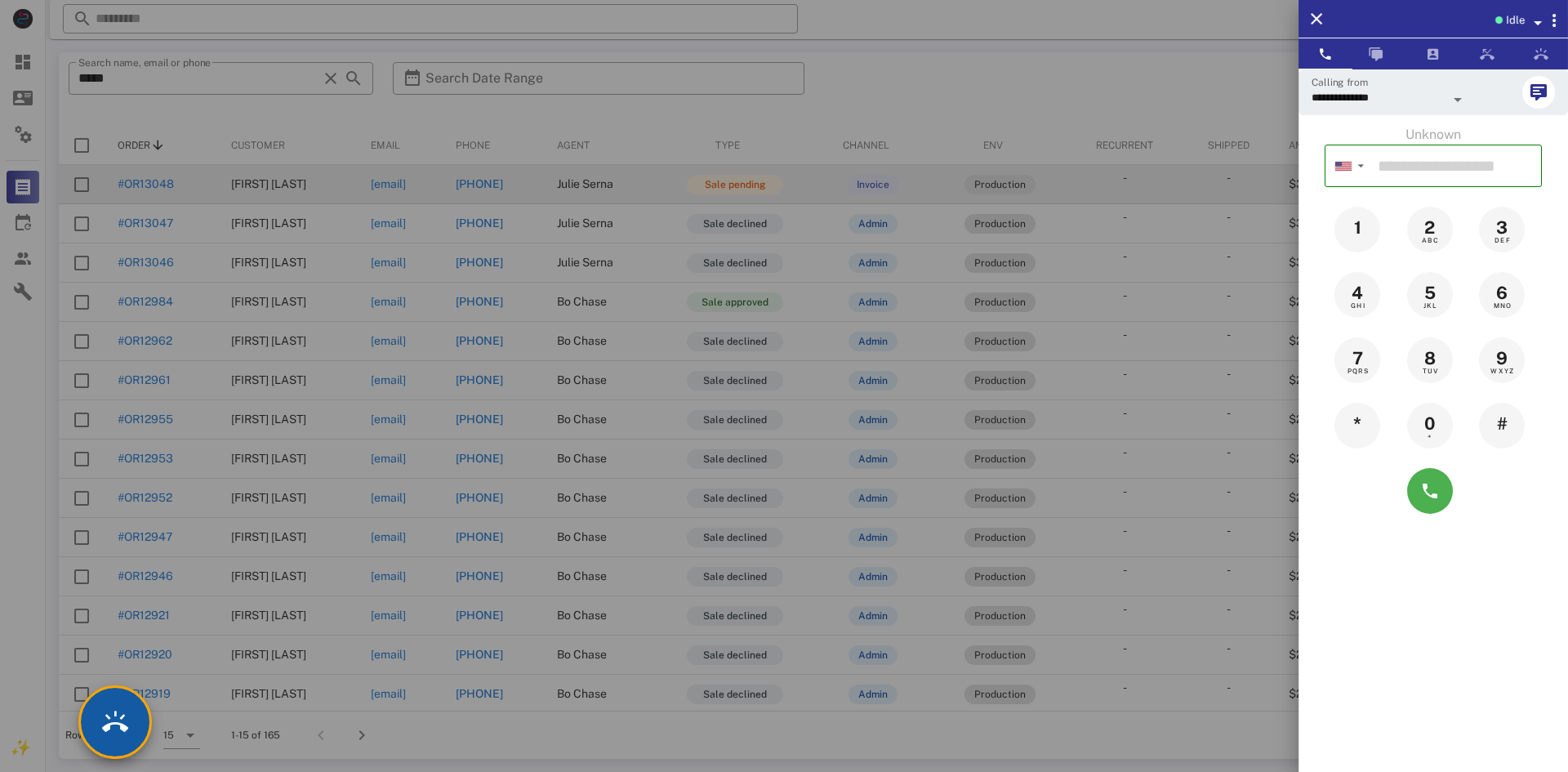 click at bounding box center (115, 722) 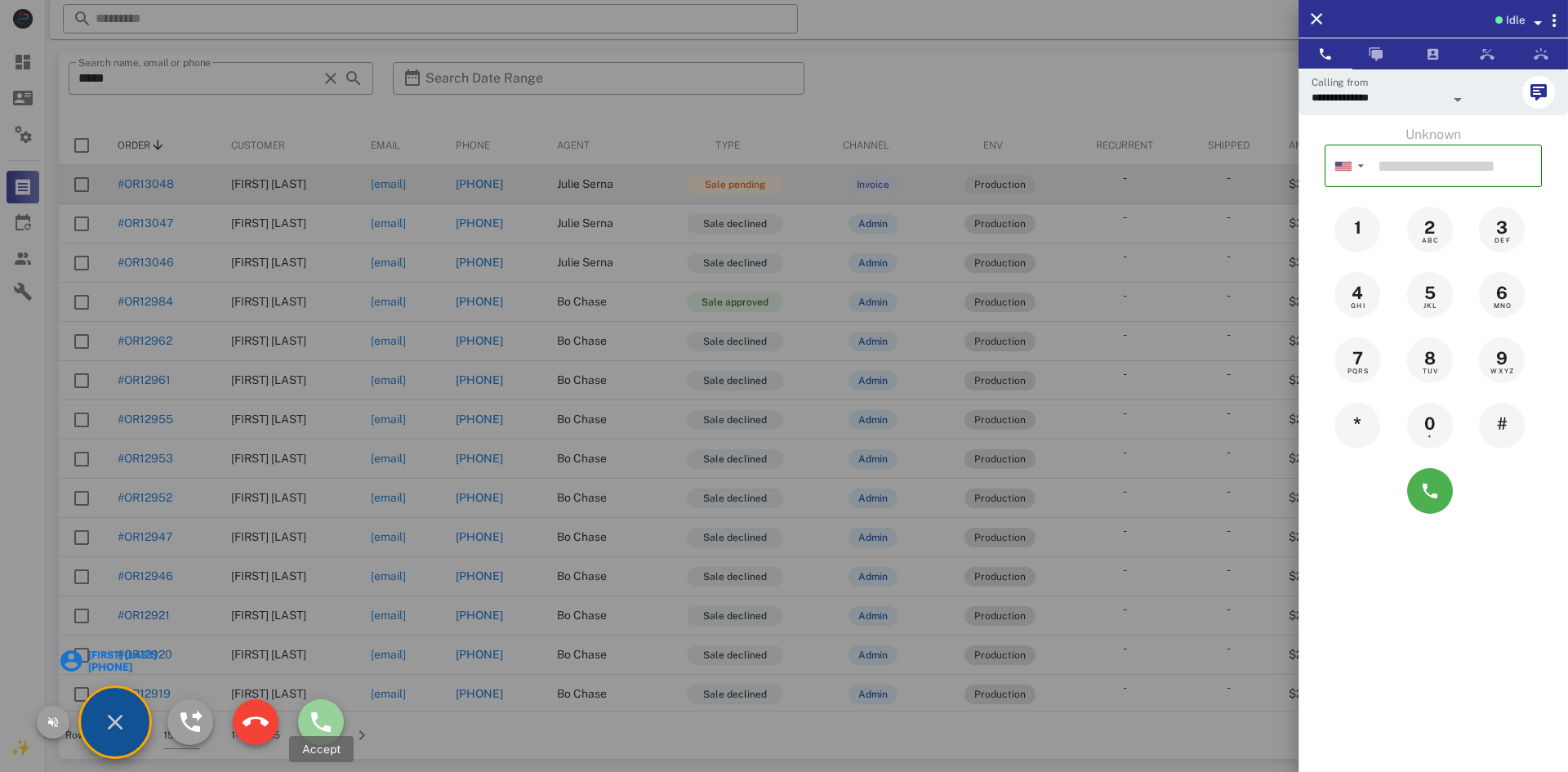 click at bounding box center [321, 722] 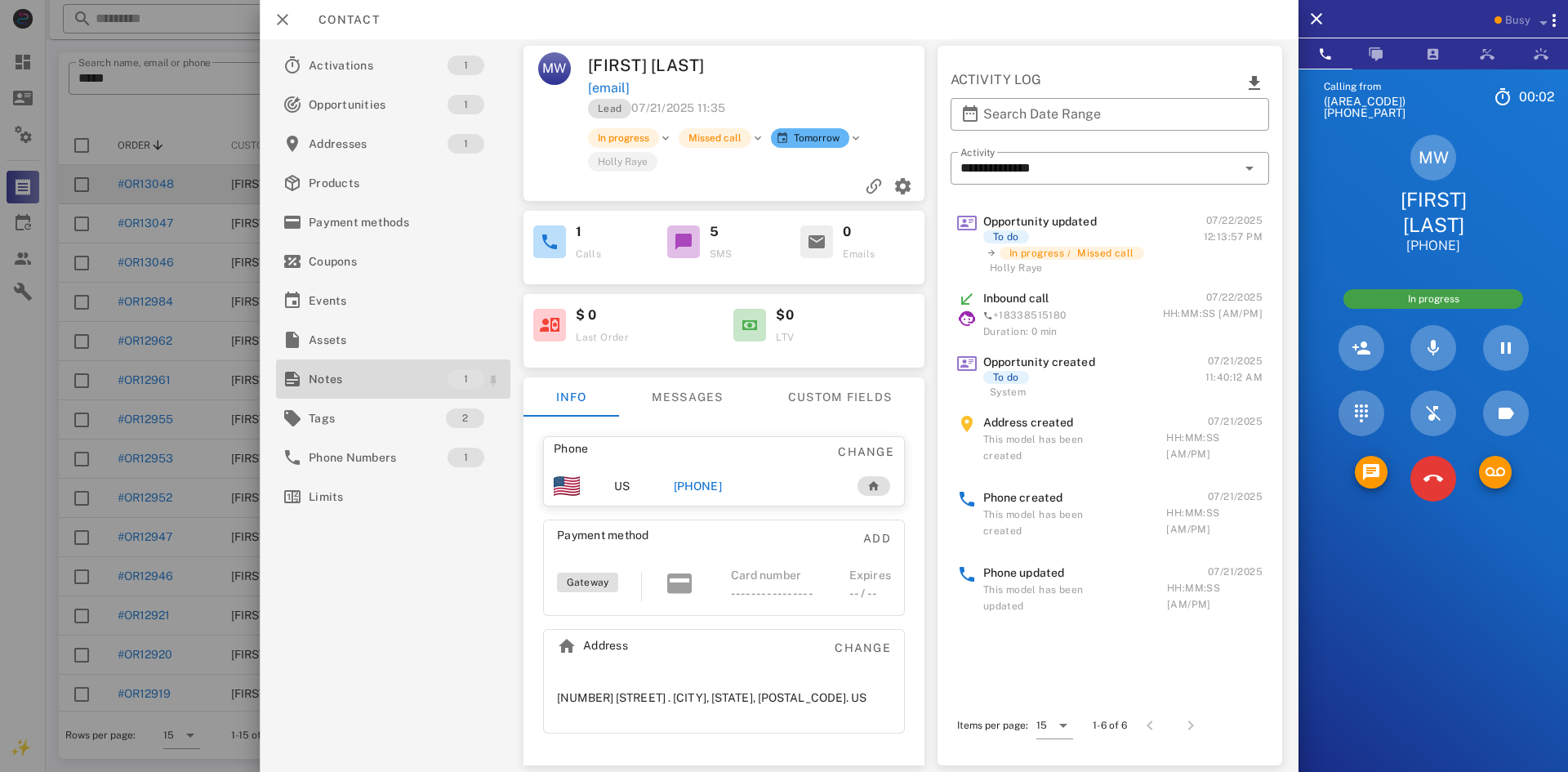click on "Notes" at bounding box center (378, 379) 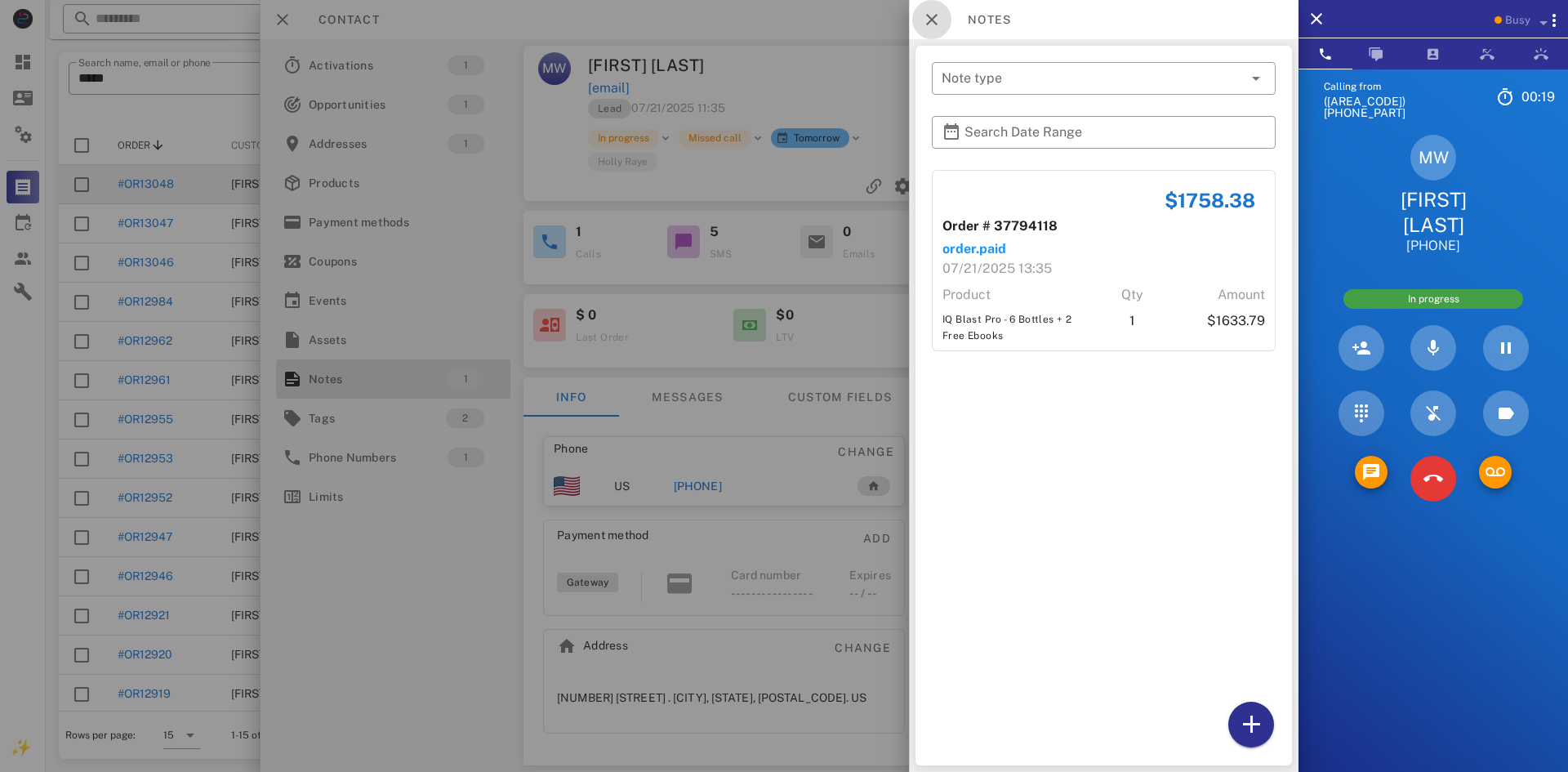 click at bounding box center (932, 20) 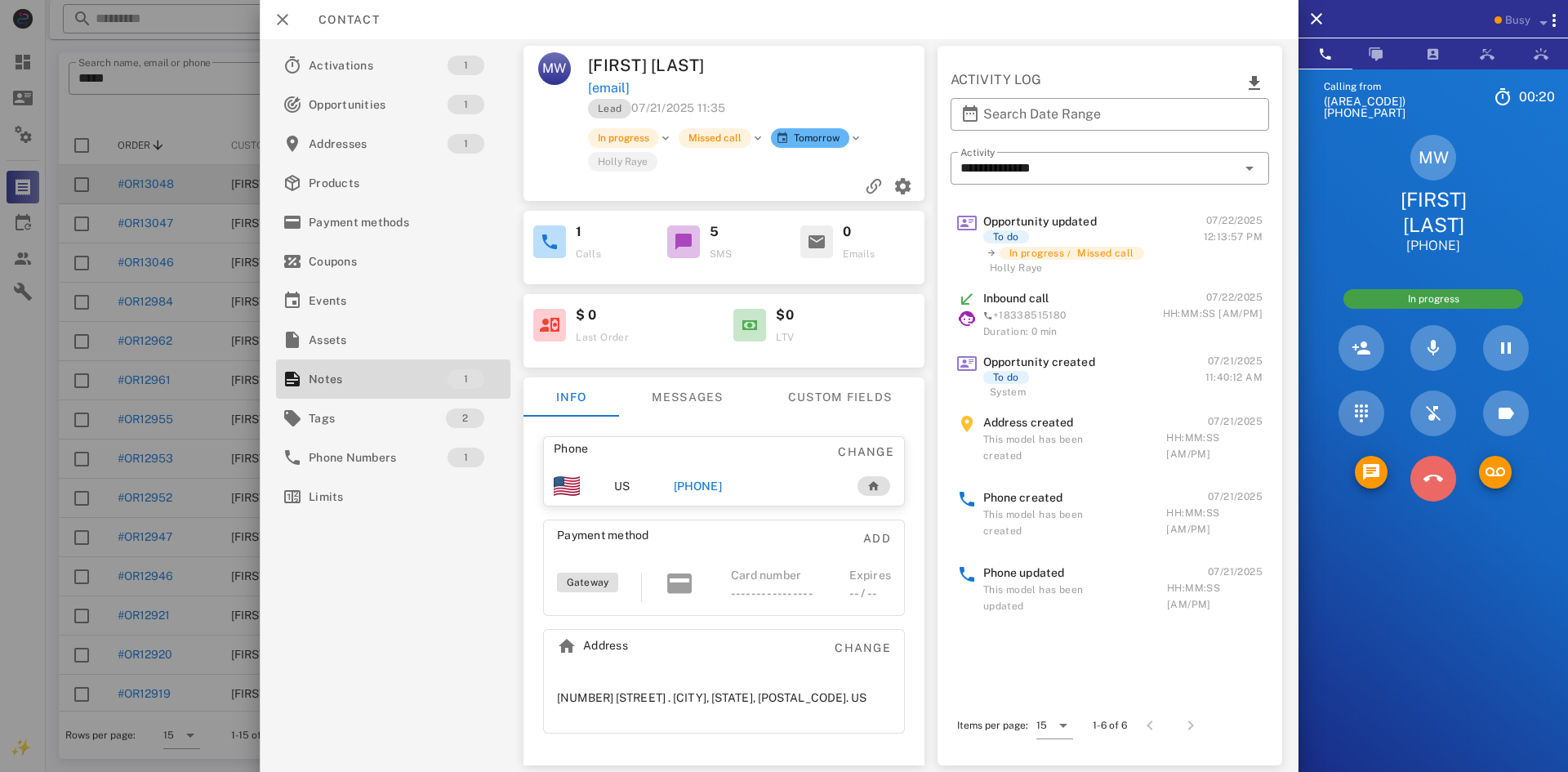 click at bounding box center [1433, 479] 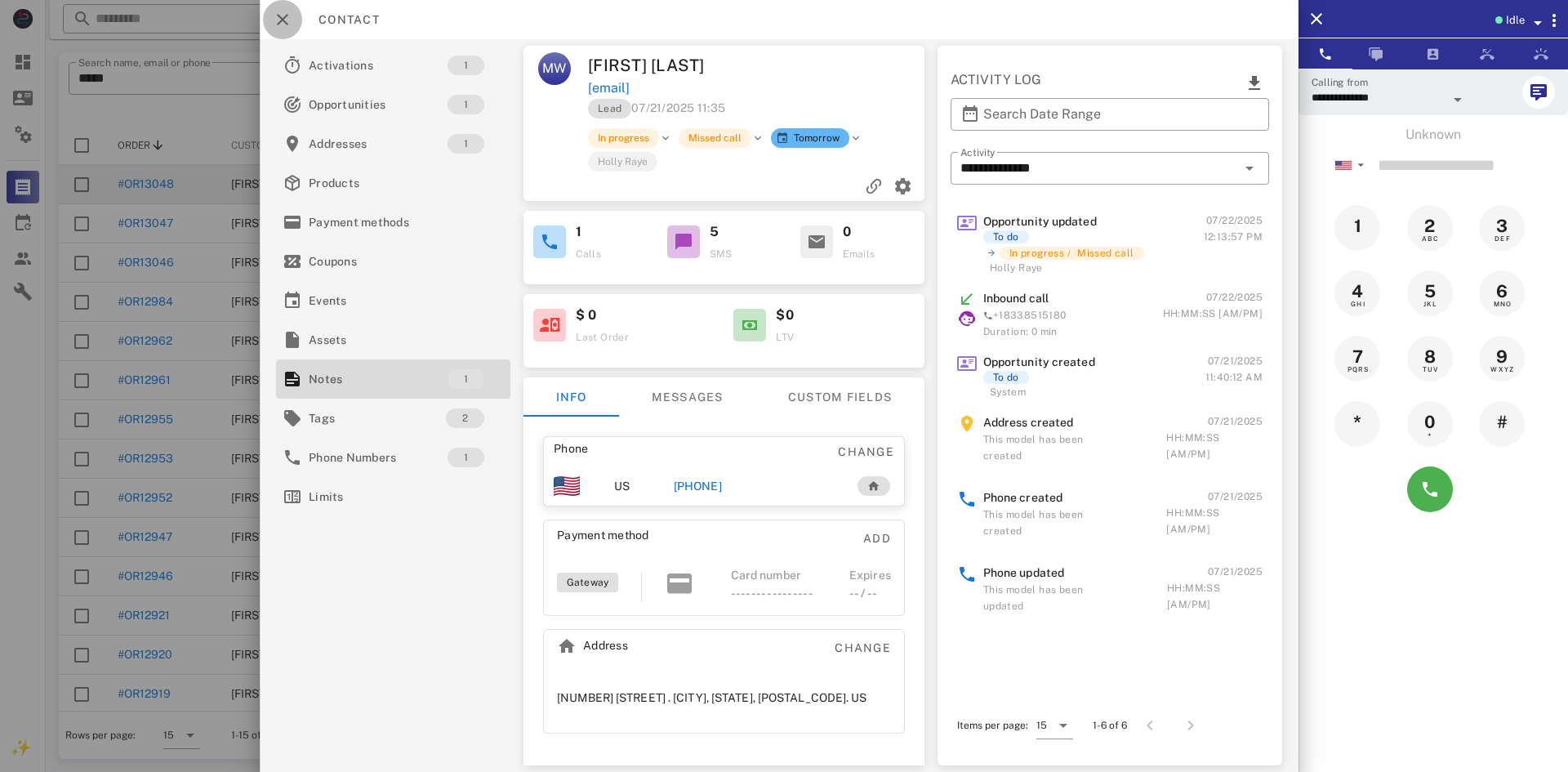 click at bounding box center [283, 20] 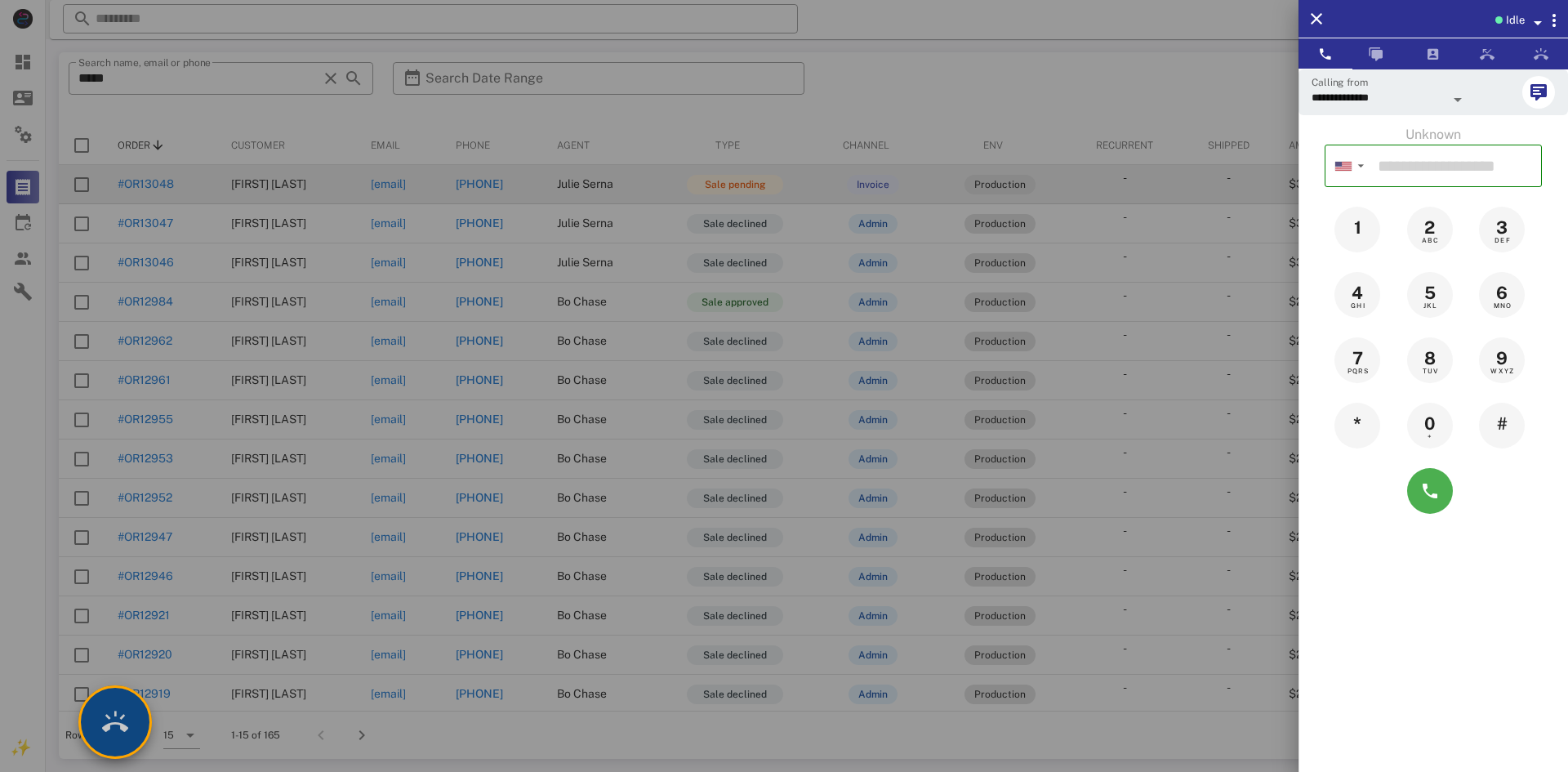 click at bounding box center (115, 722) 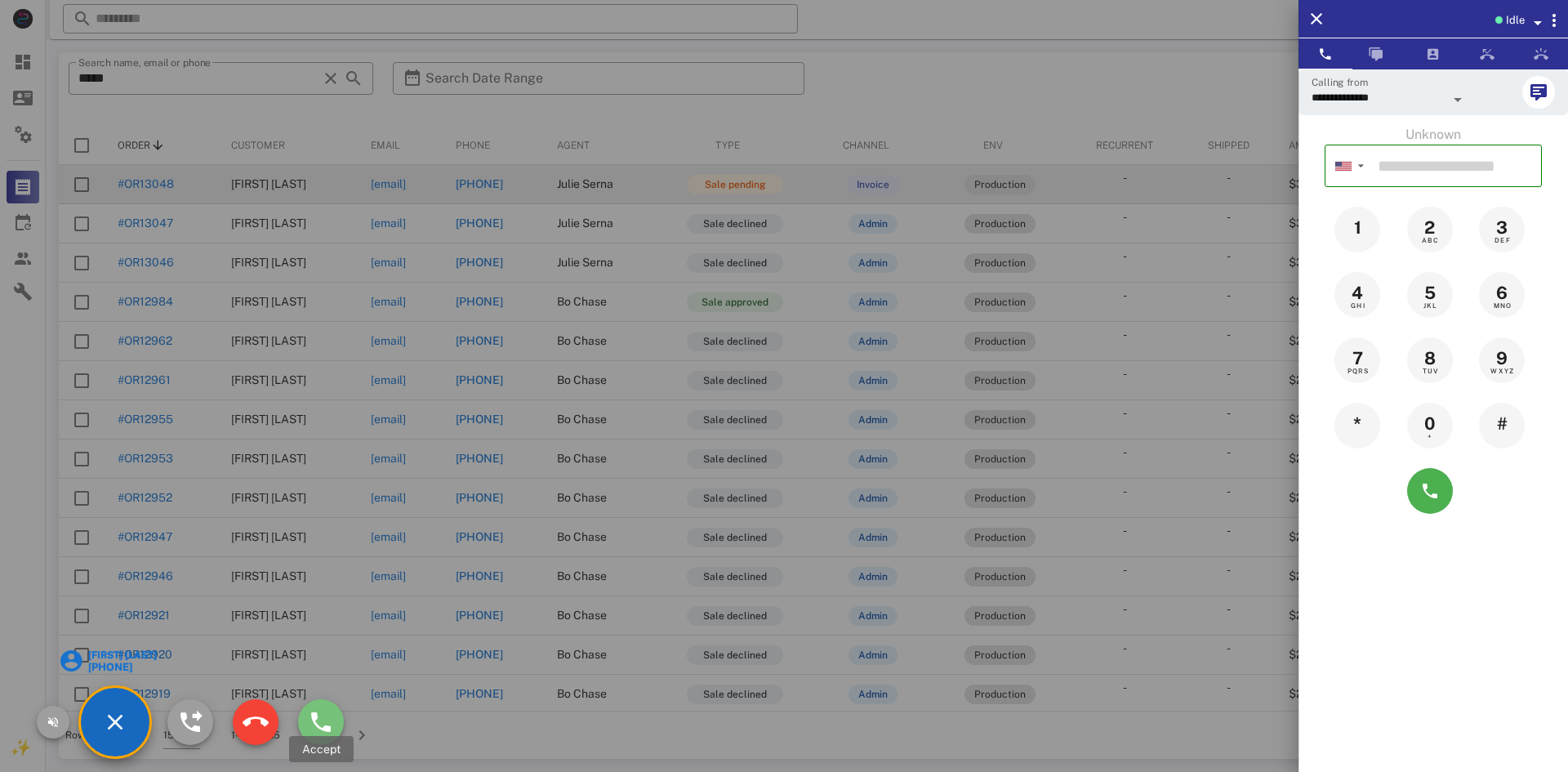 click at bounding box center [321, 722] 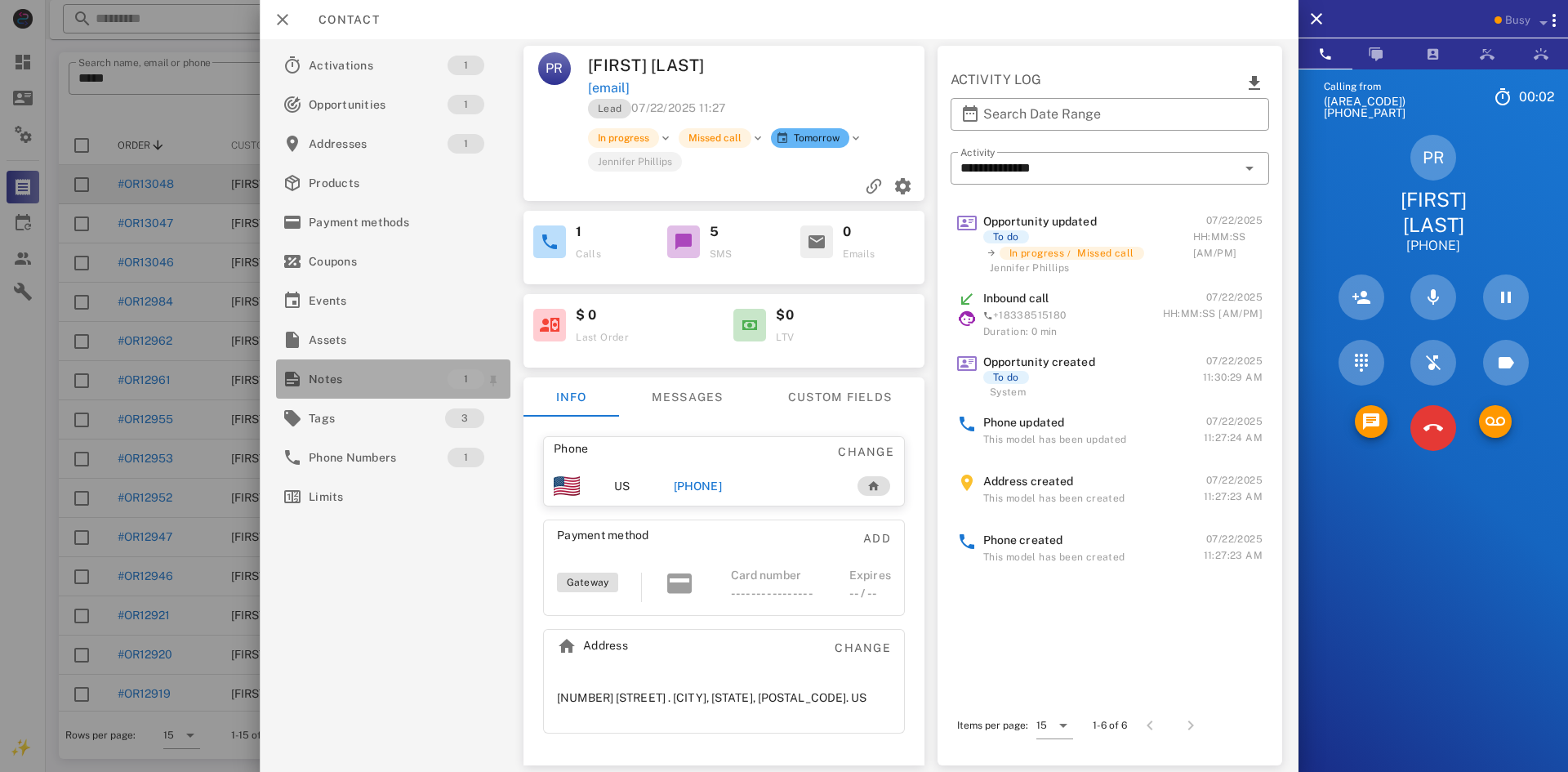 click on "Notes" at bounding box center (378, 379) 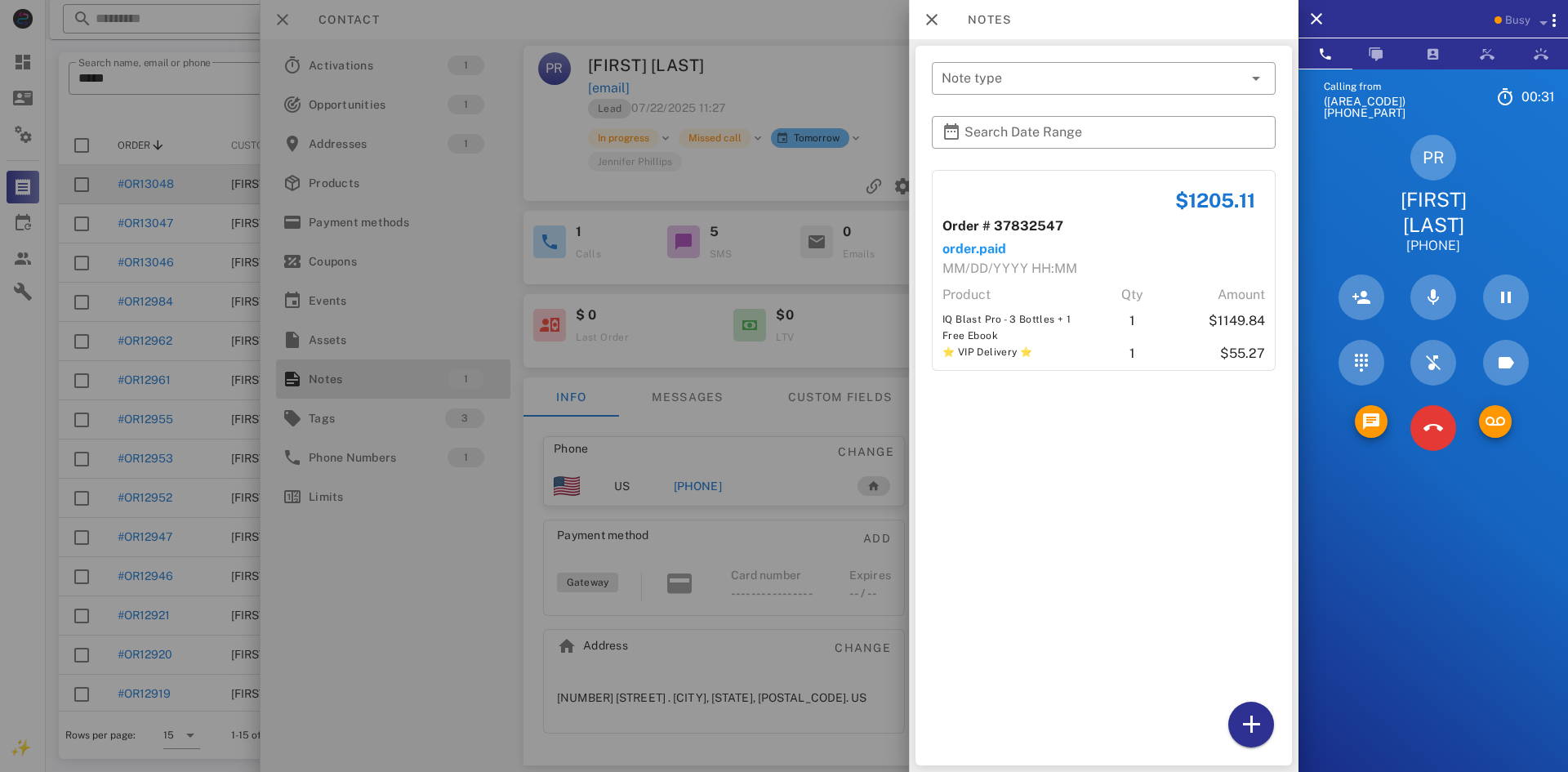 click at bounding box center (784, 386) 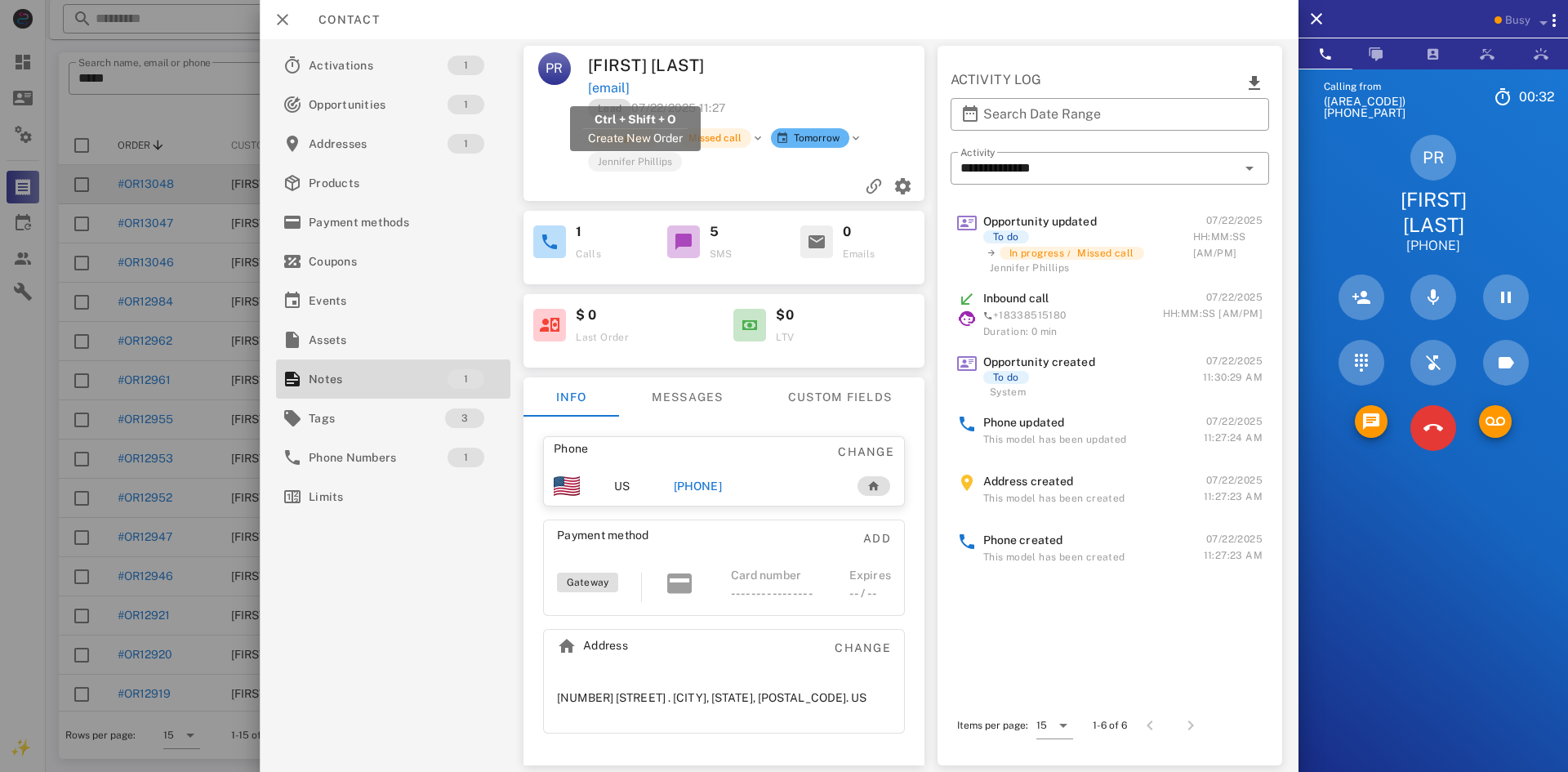 click on "pam@nwpri.org" at bounding box center [608, 88] 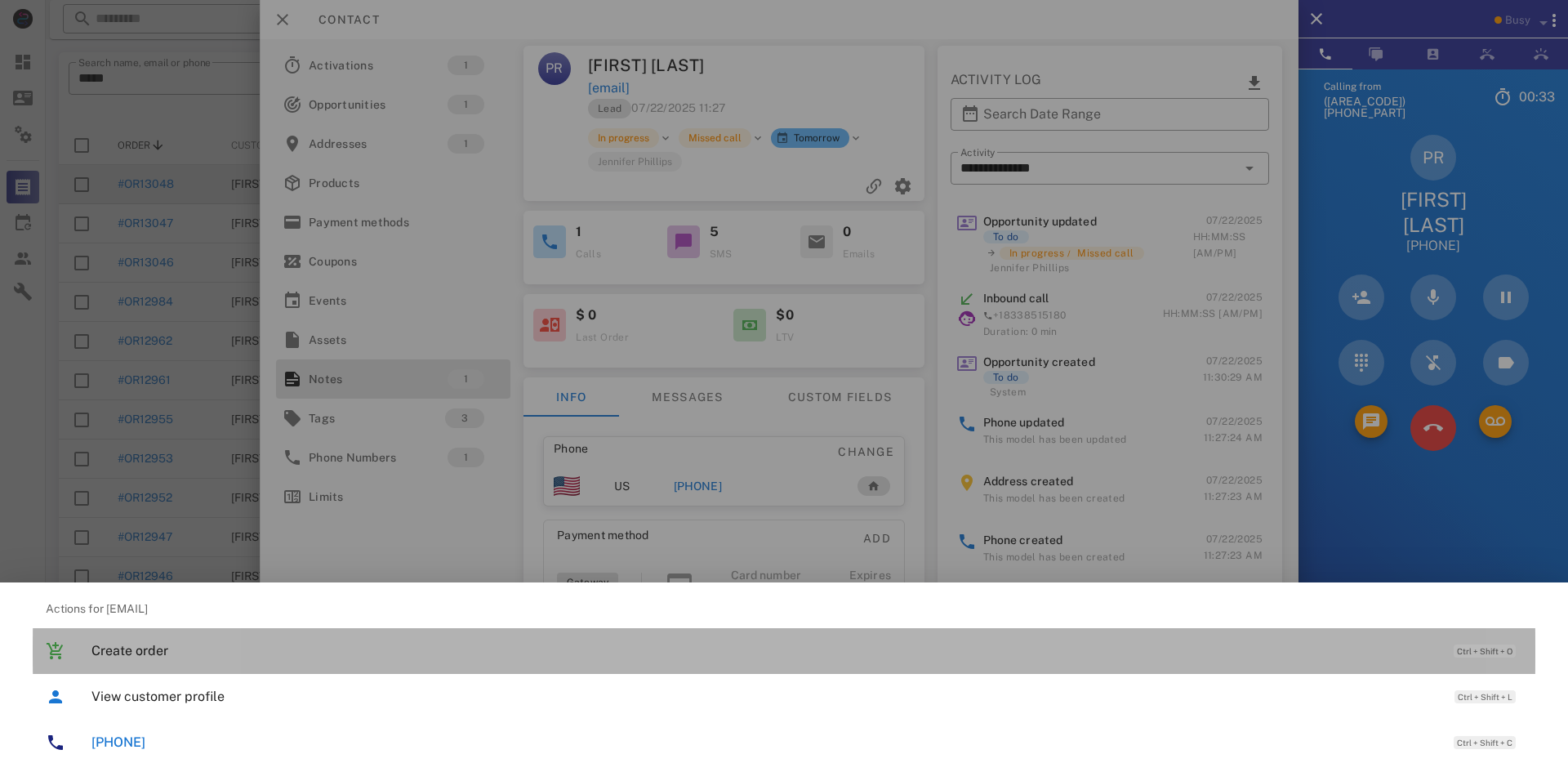 click on "Create order" at bounding box center (764, 650) 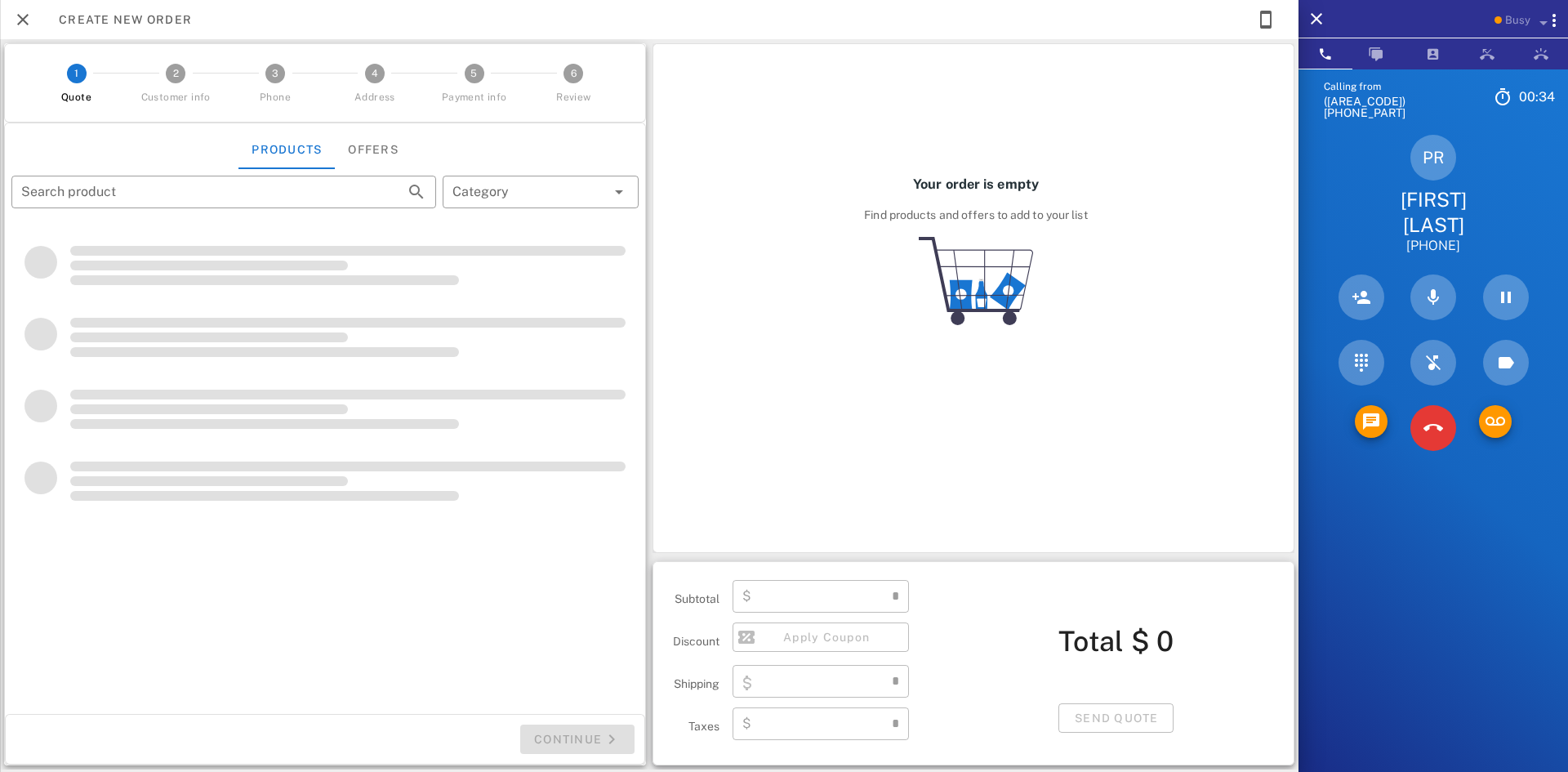 type on "**********" 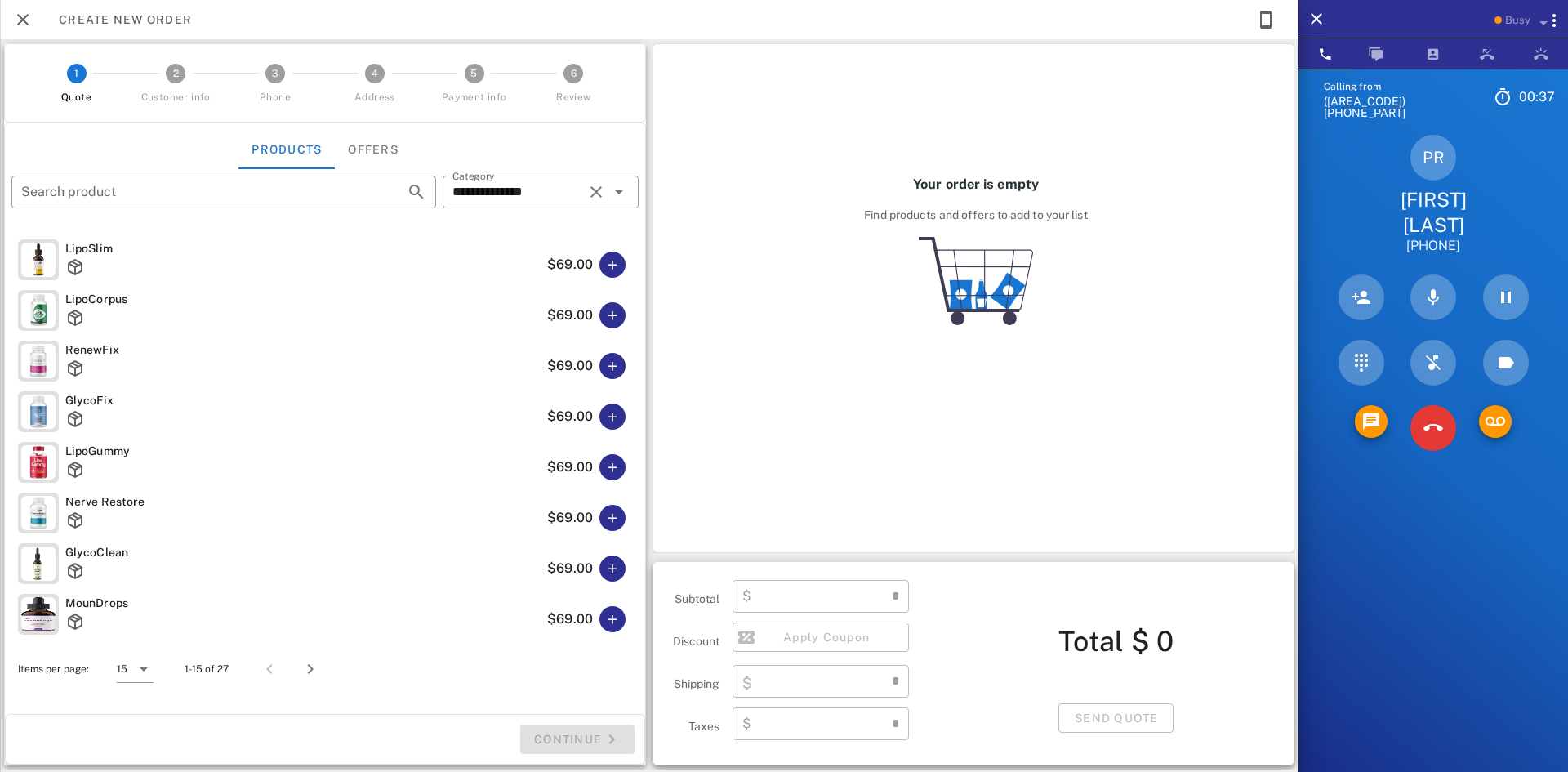 type on "****" 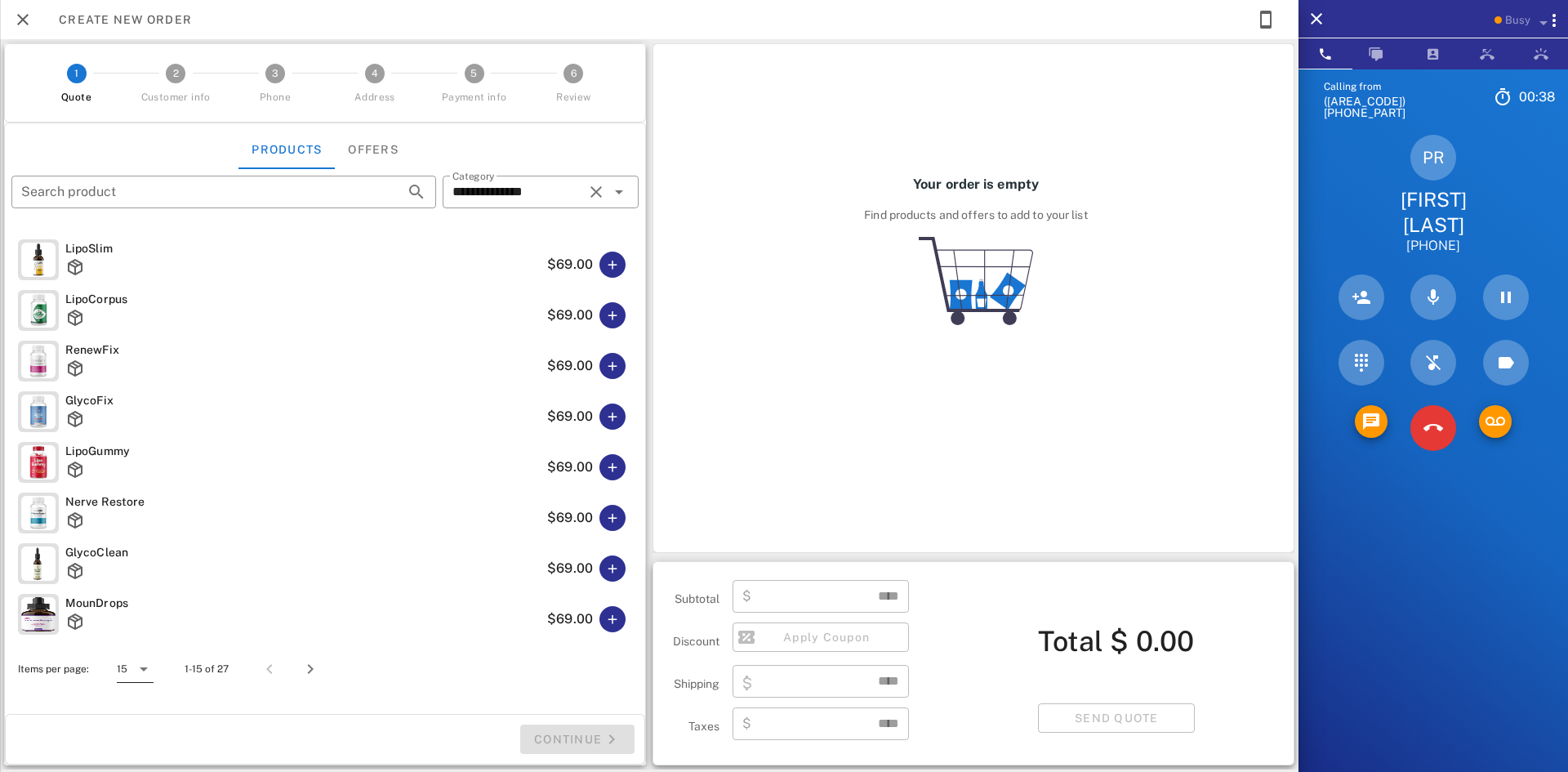 click on "15" at bounding box center [122, 669] 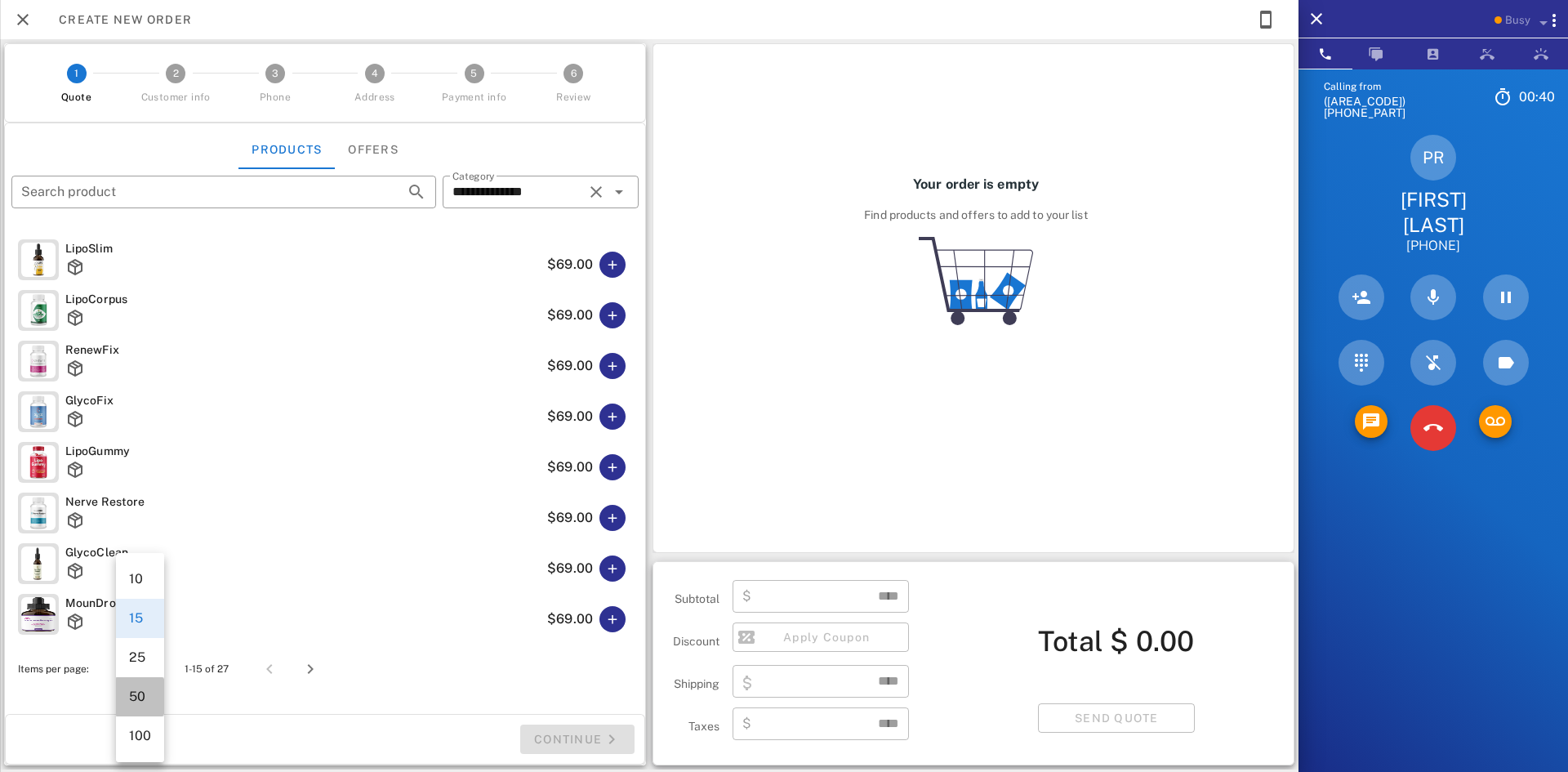 click on "50" at bounding box center [140, 696] 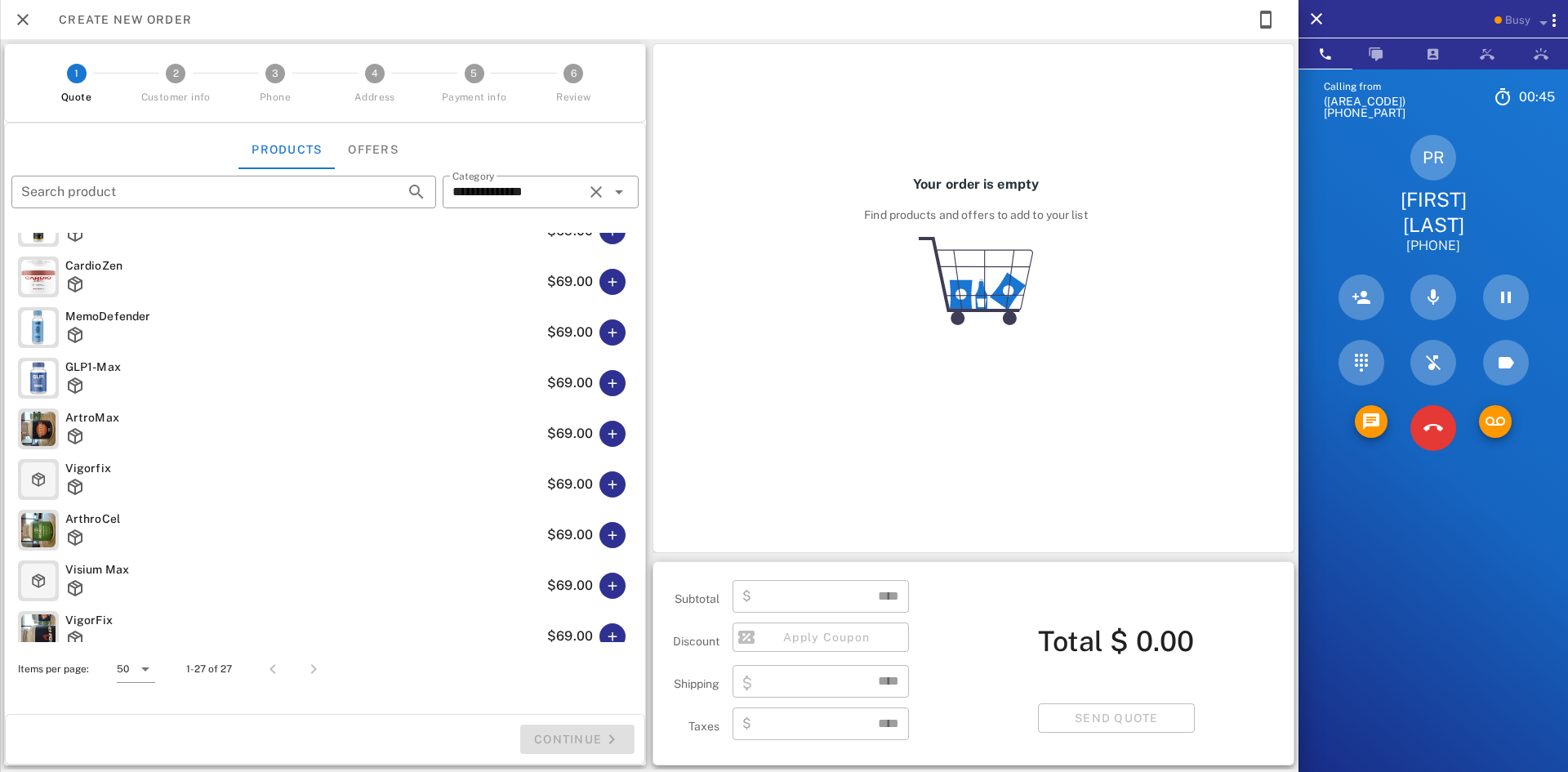 scroll, scrollTop: 899, scrollLeft: 0, axis: vertical 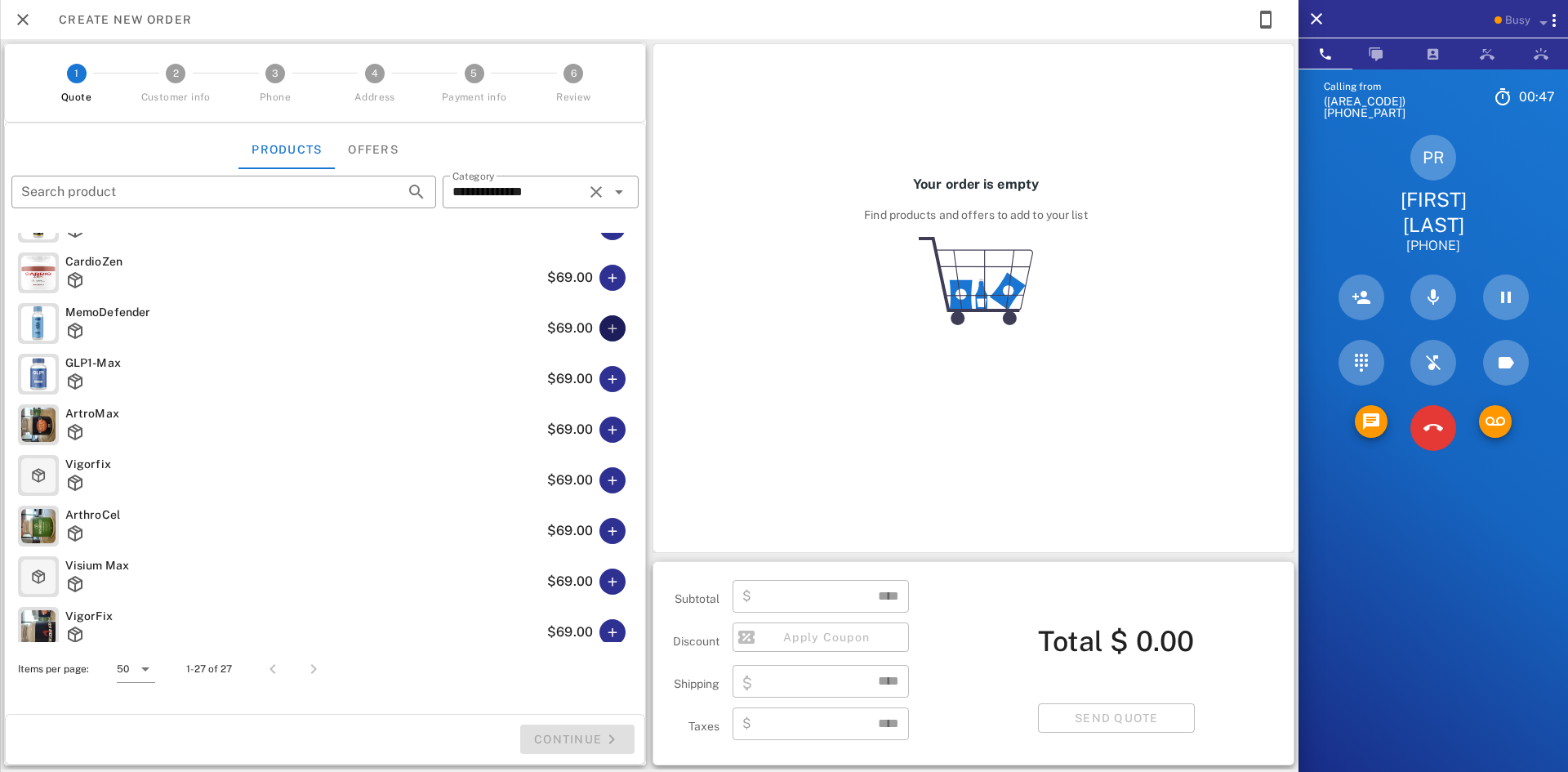 click at bounding box center [612, 328] 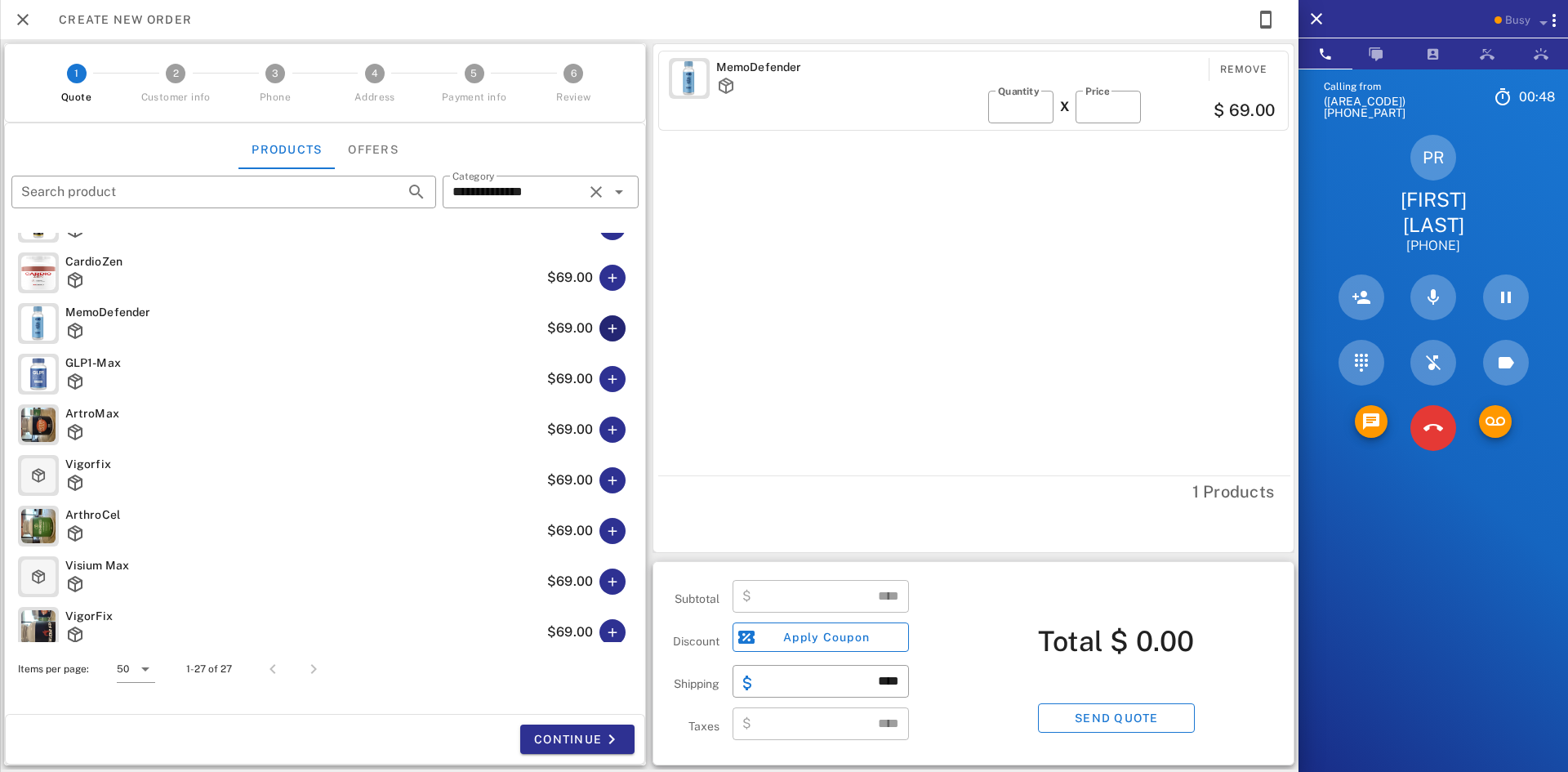 type on "*****" 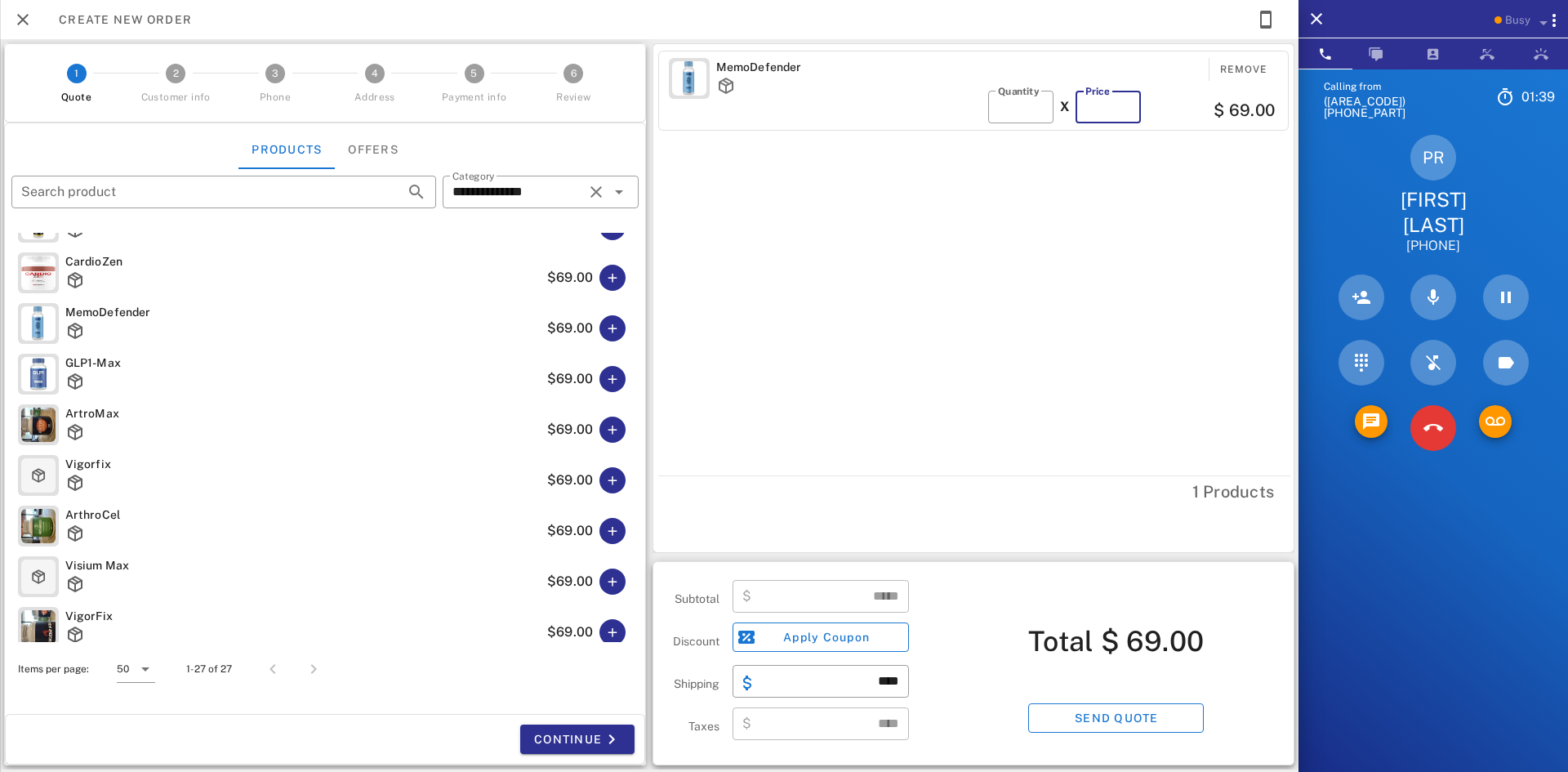 click on "**" at bounding box center (1108, 107) 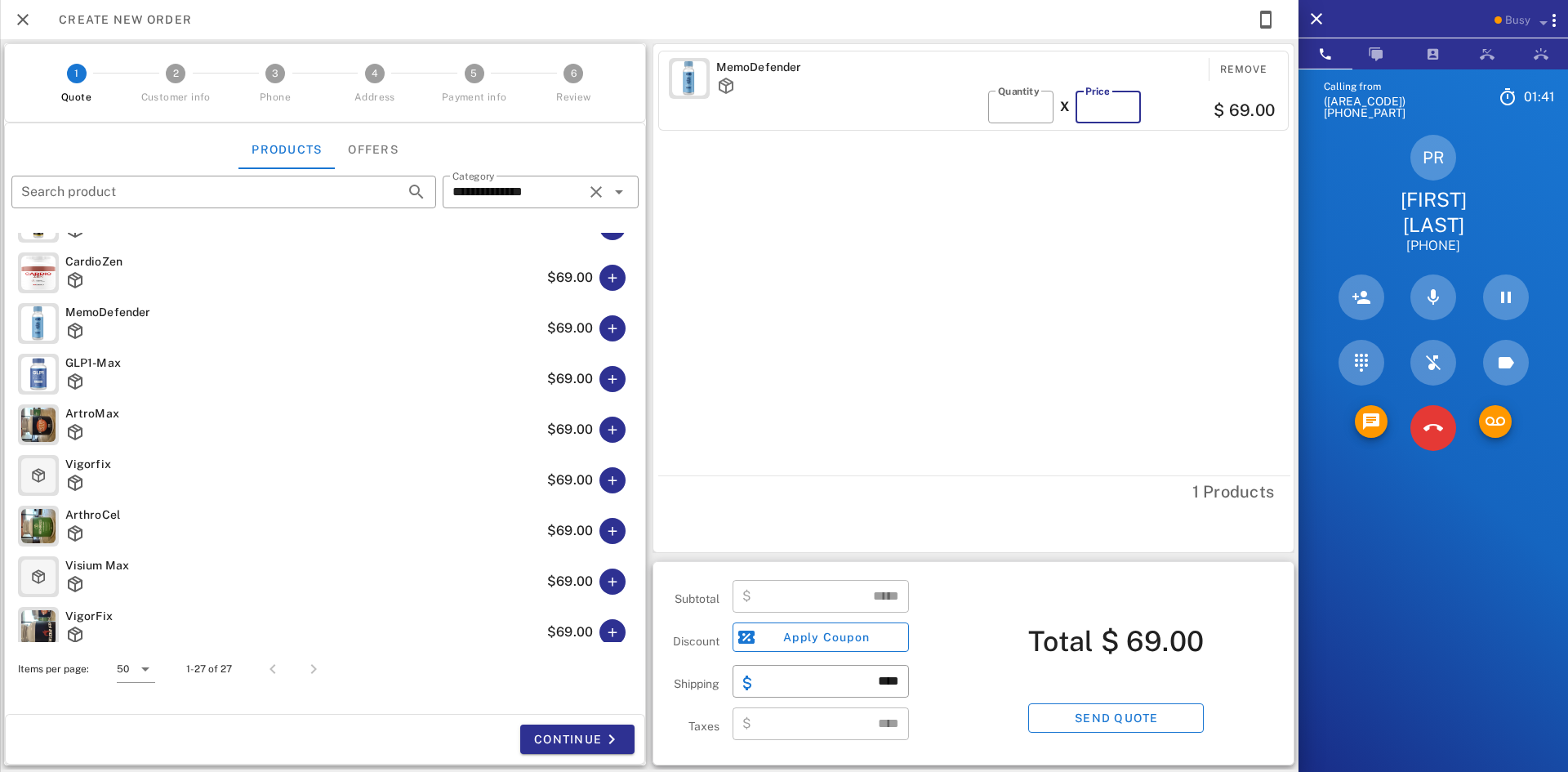 type on "*" 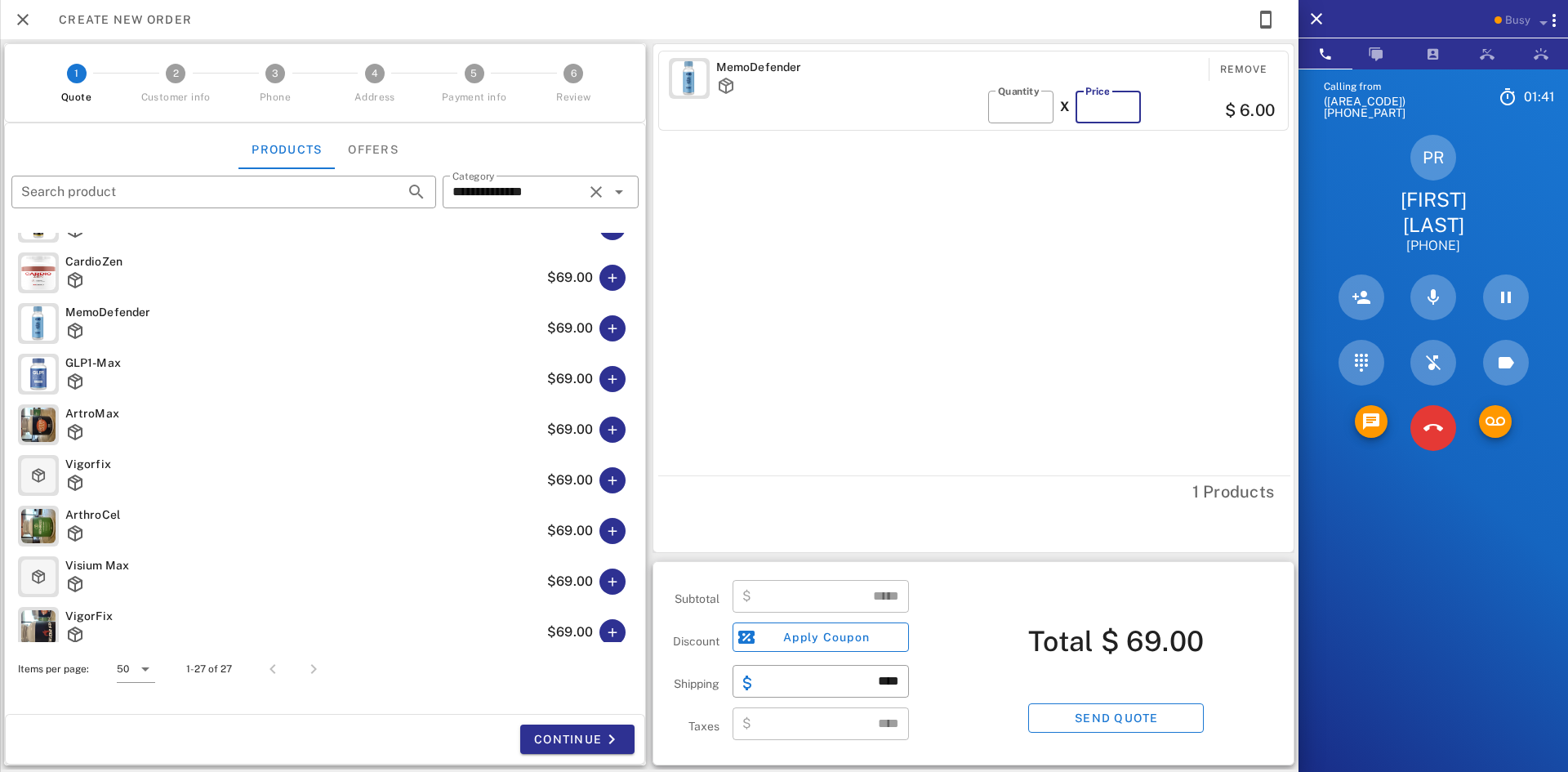type 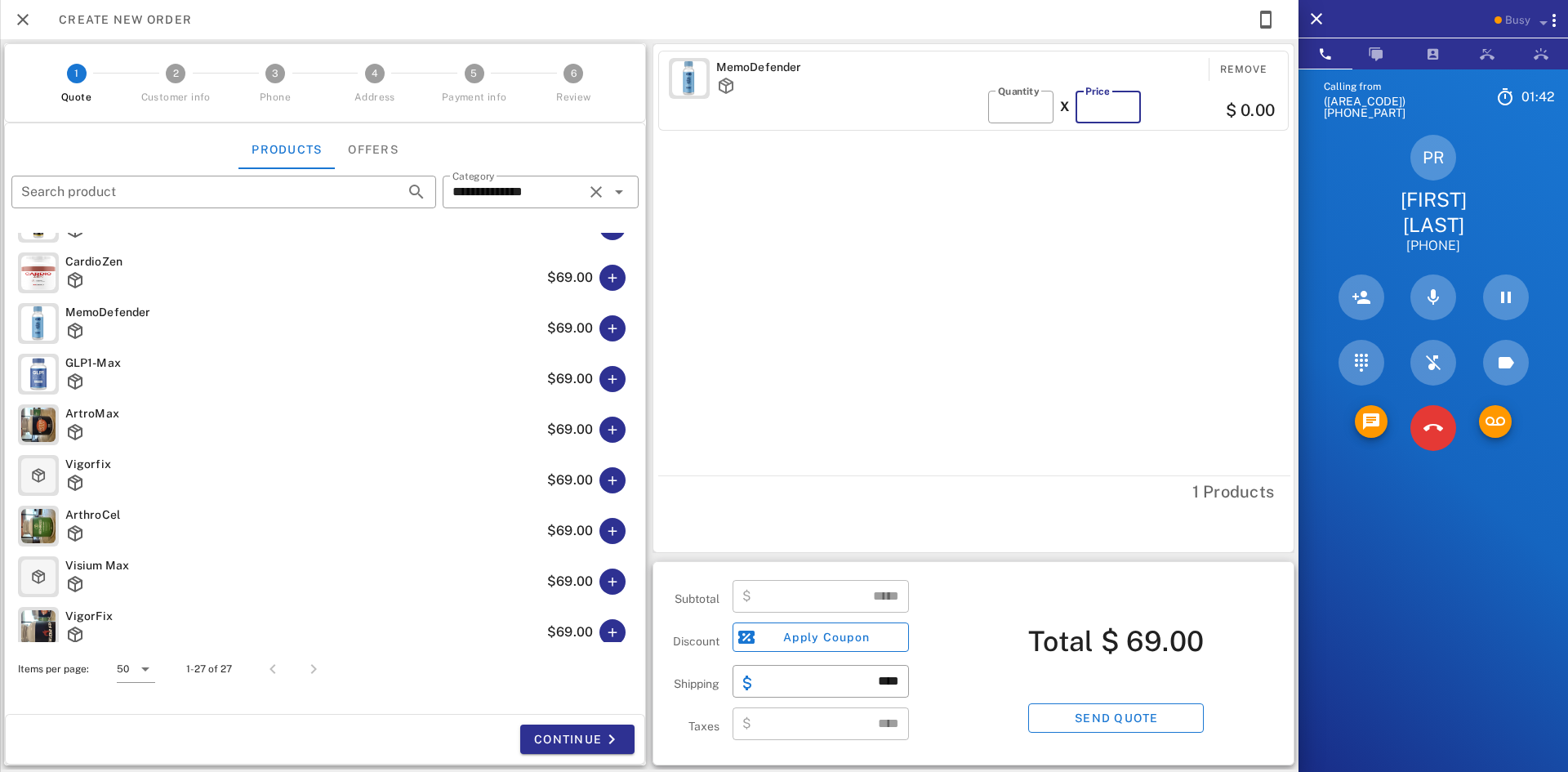 type on "****" 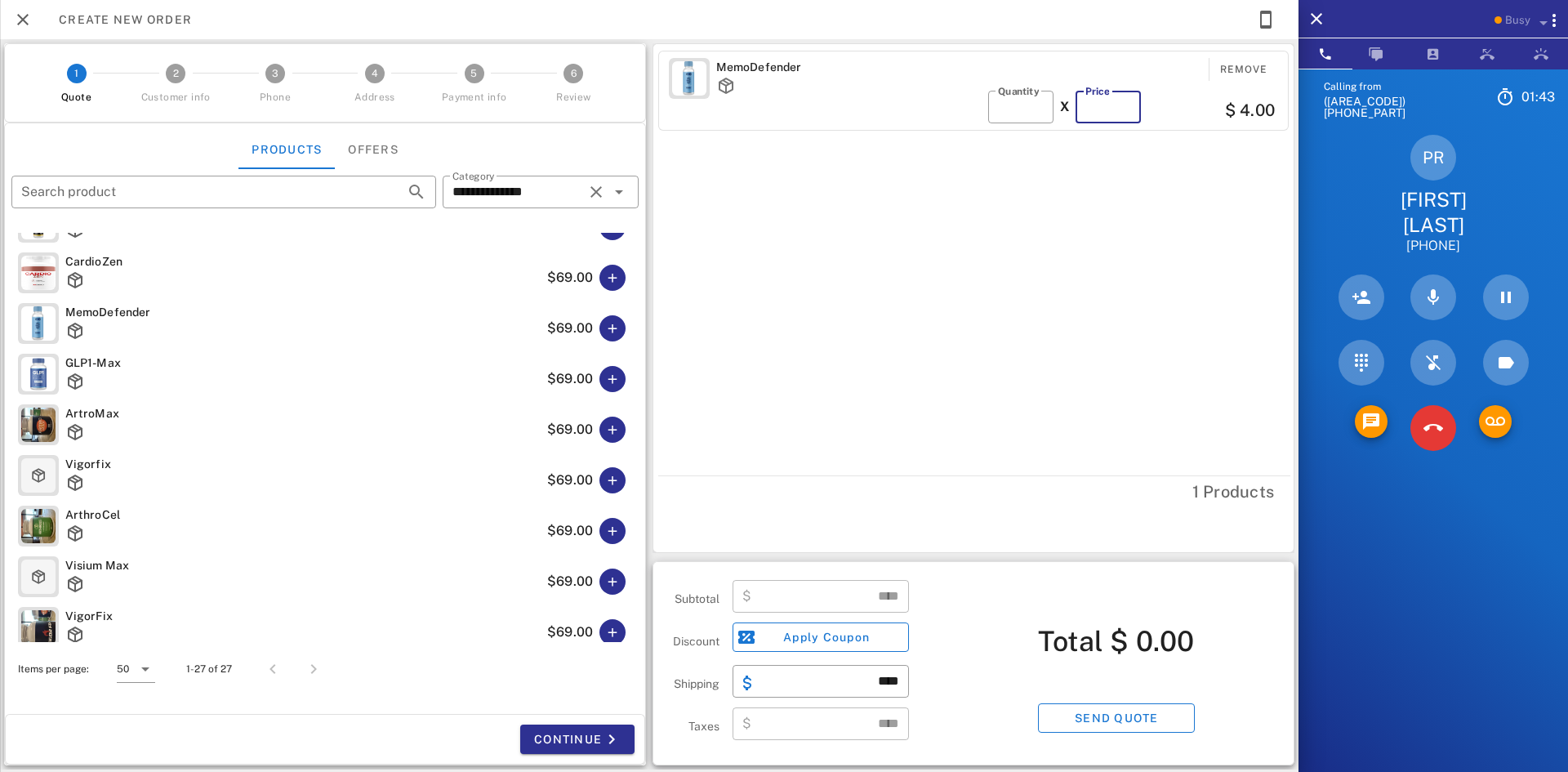 type on "**" 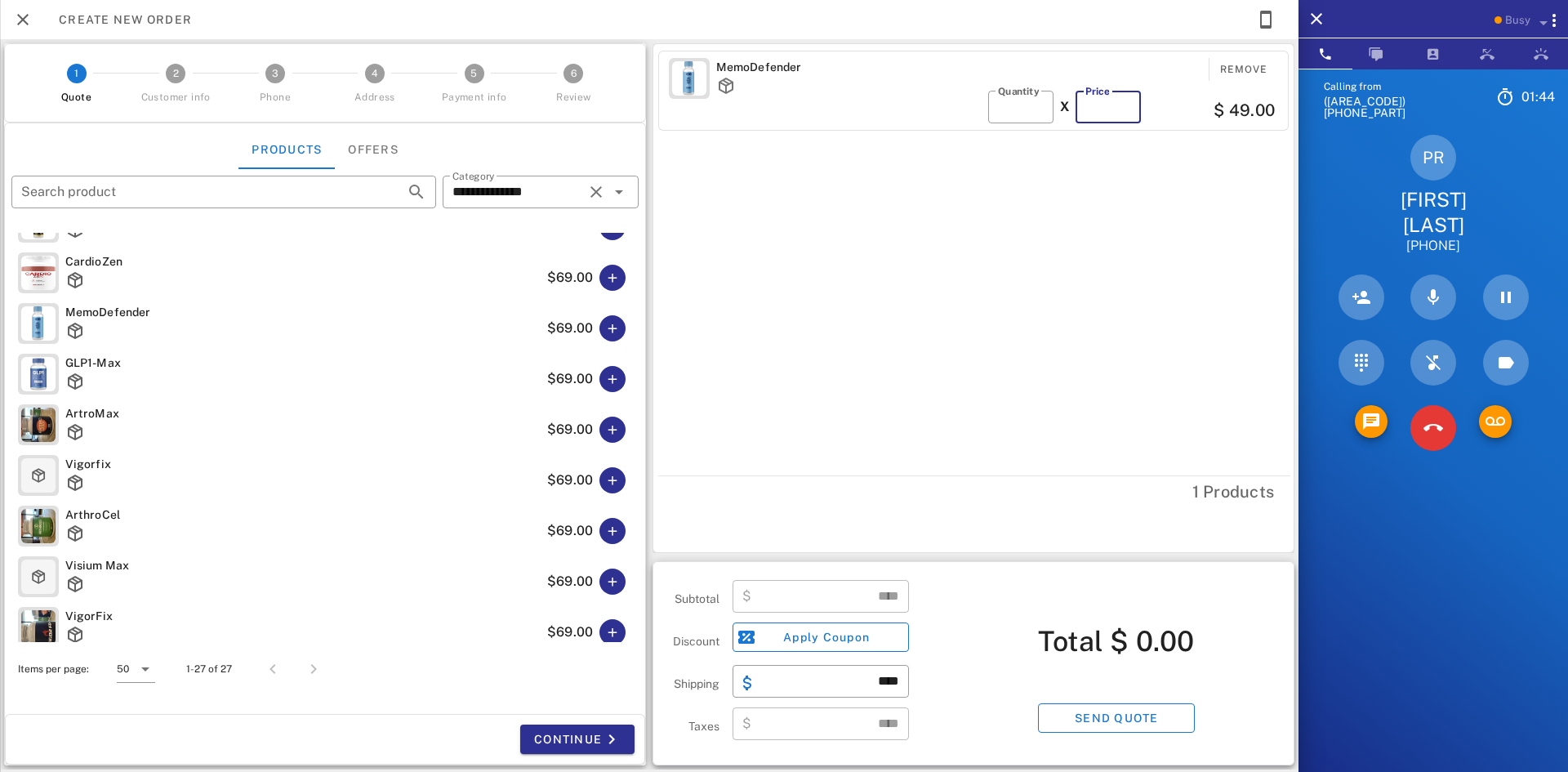 type on "*****" 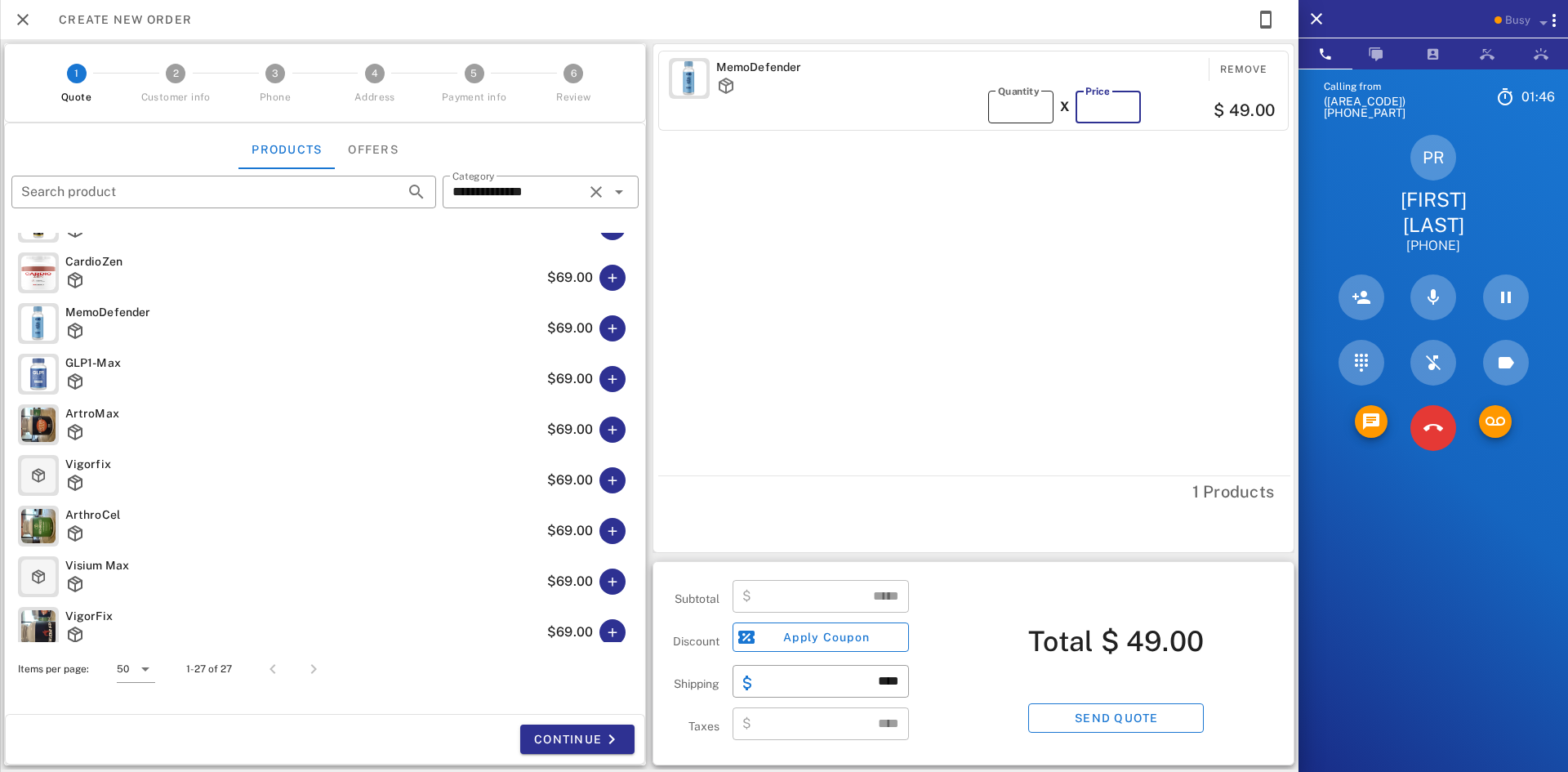 type on "**" 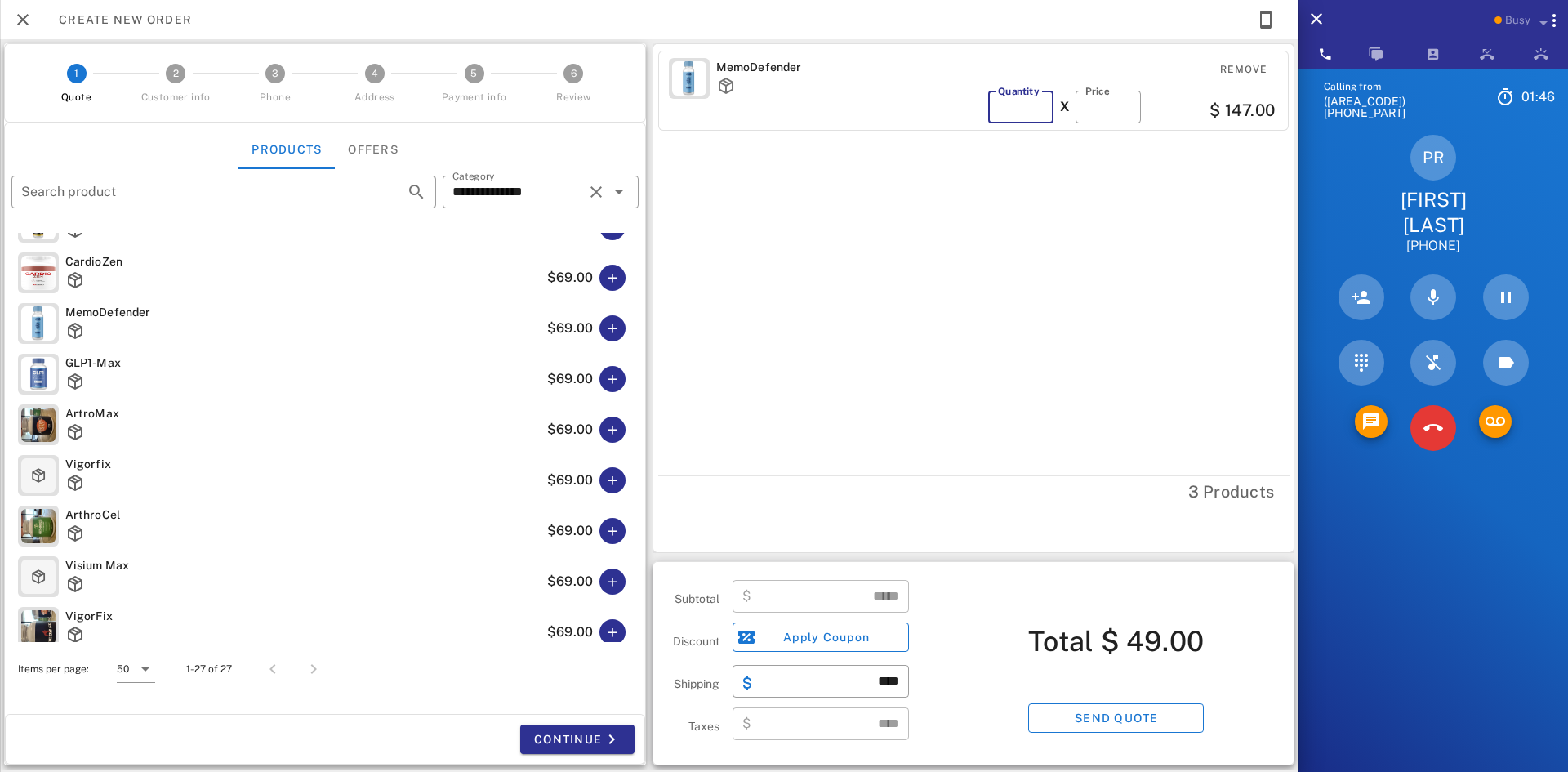 type on "*" 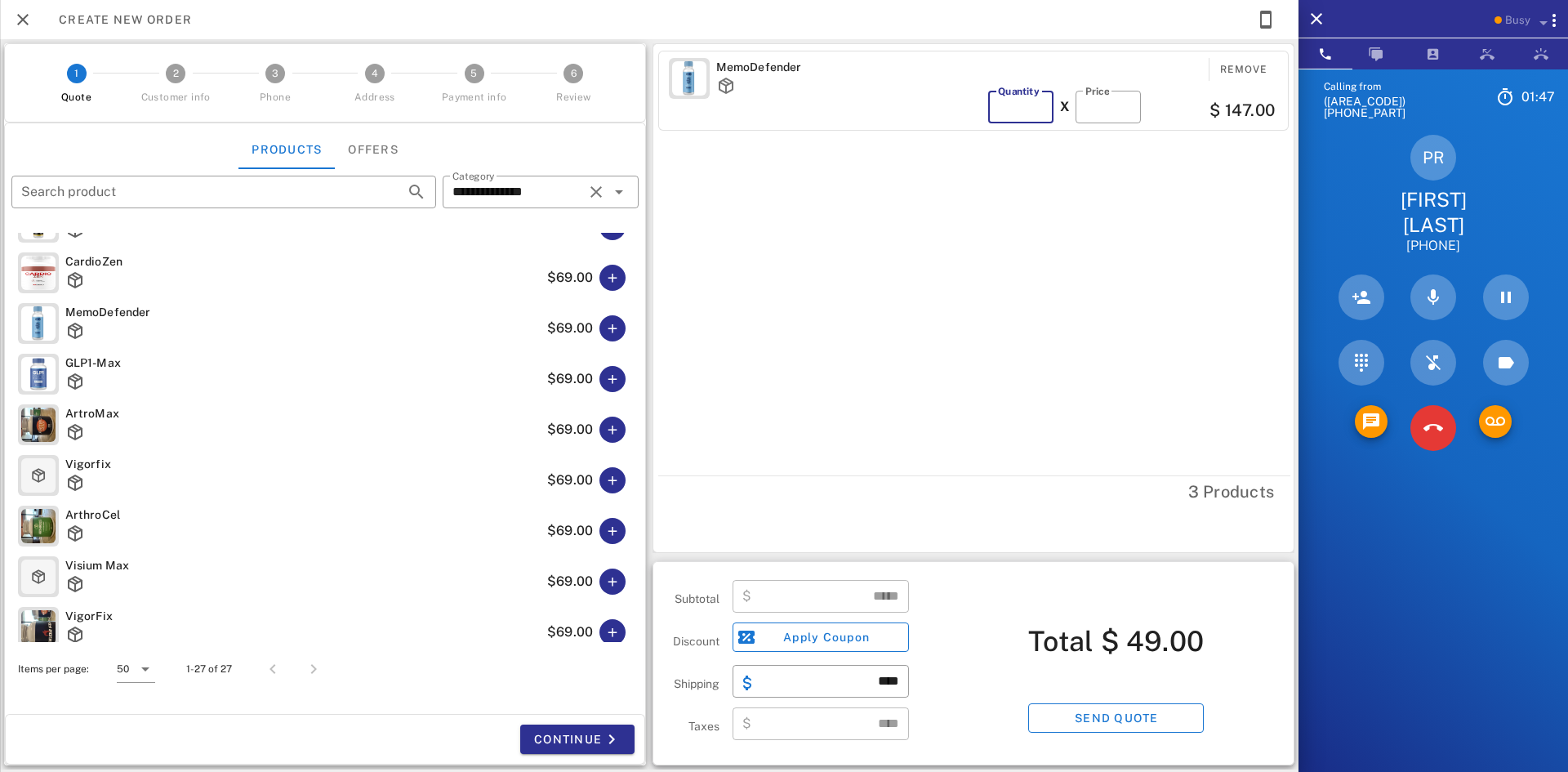 type on "******" 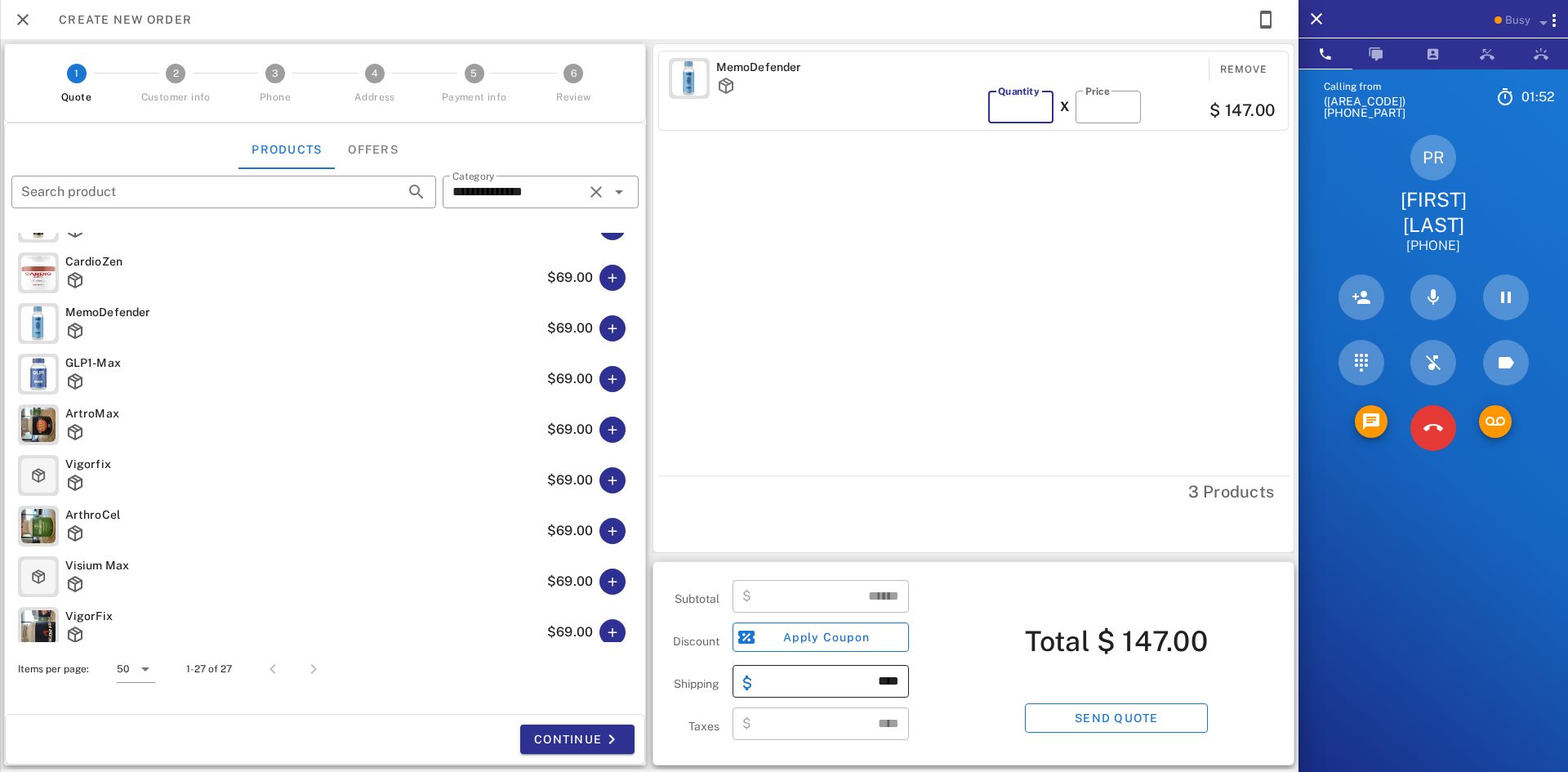 click on "​ ****" at bounding box center [821, 681] 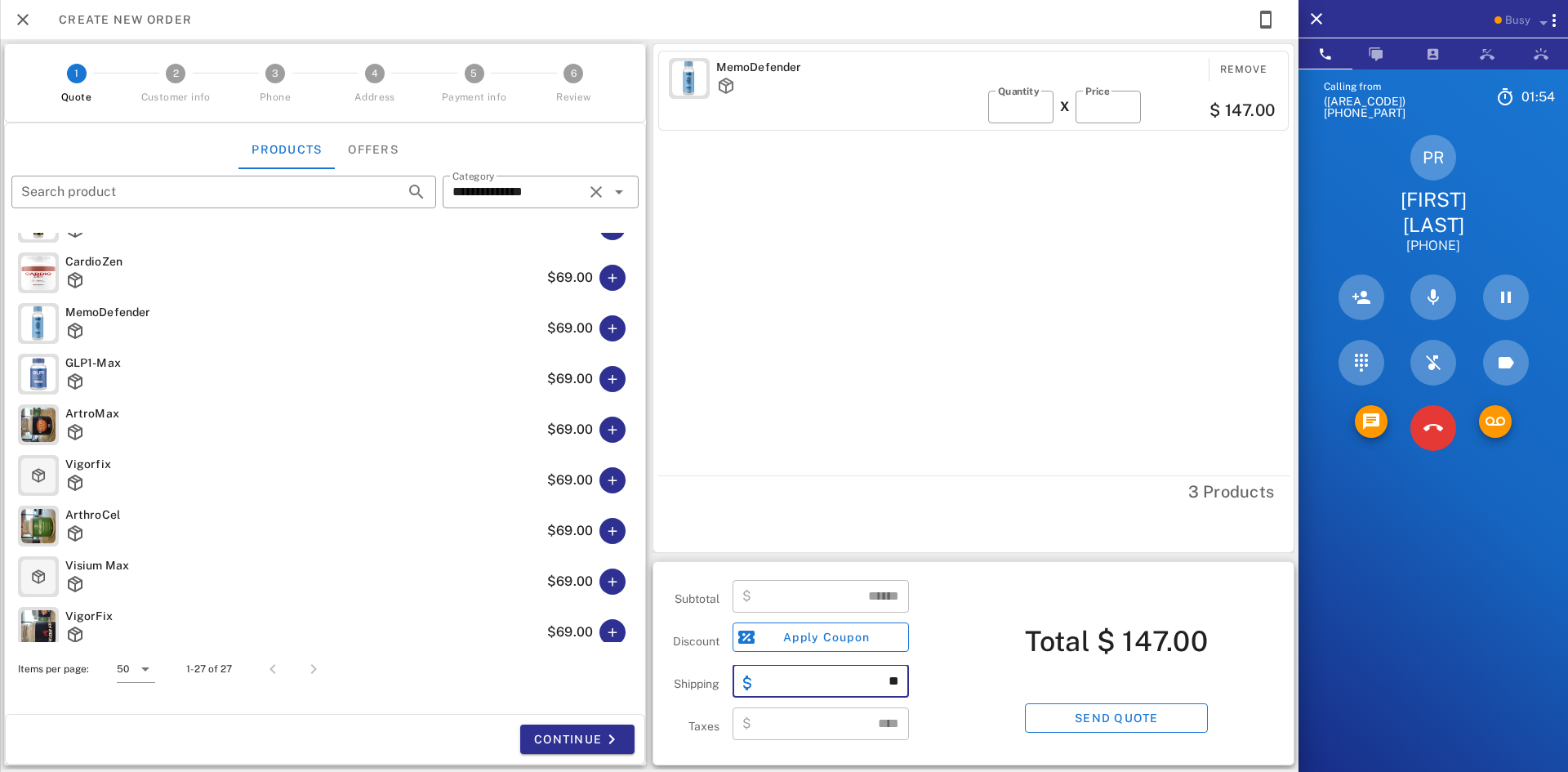 type on "*" 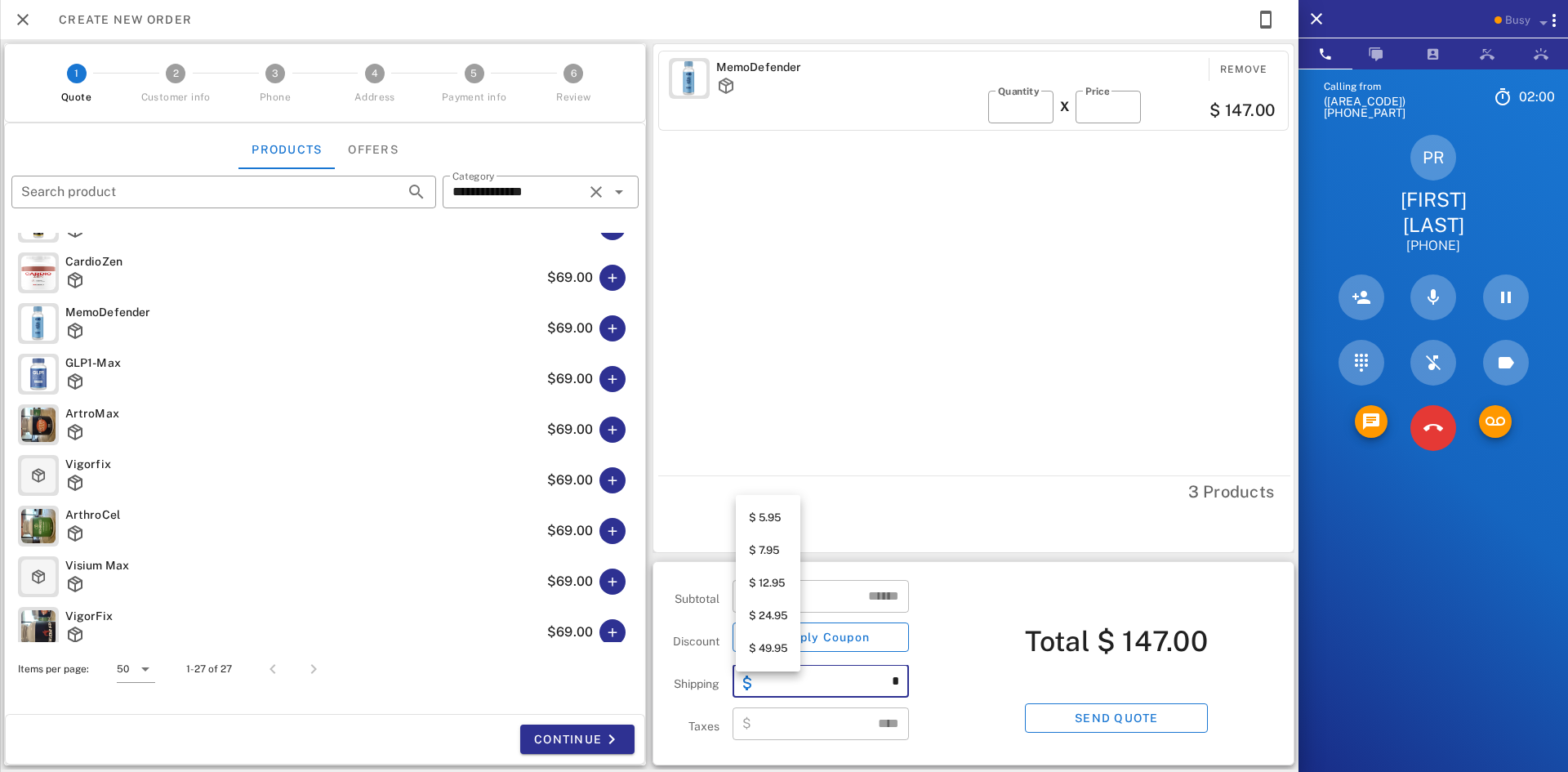 click on "$ 7.95" at bounding box center [768, 551] 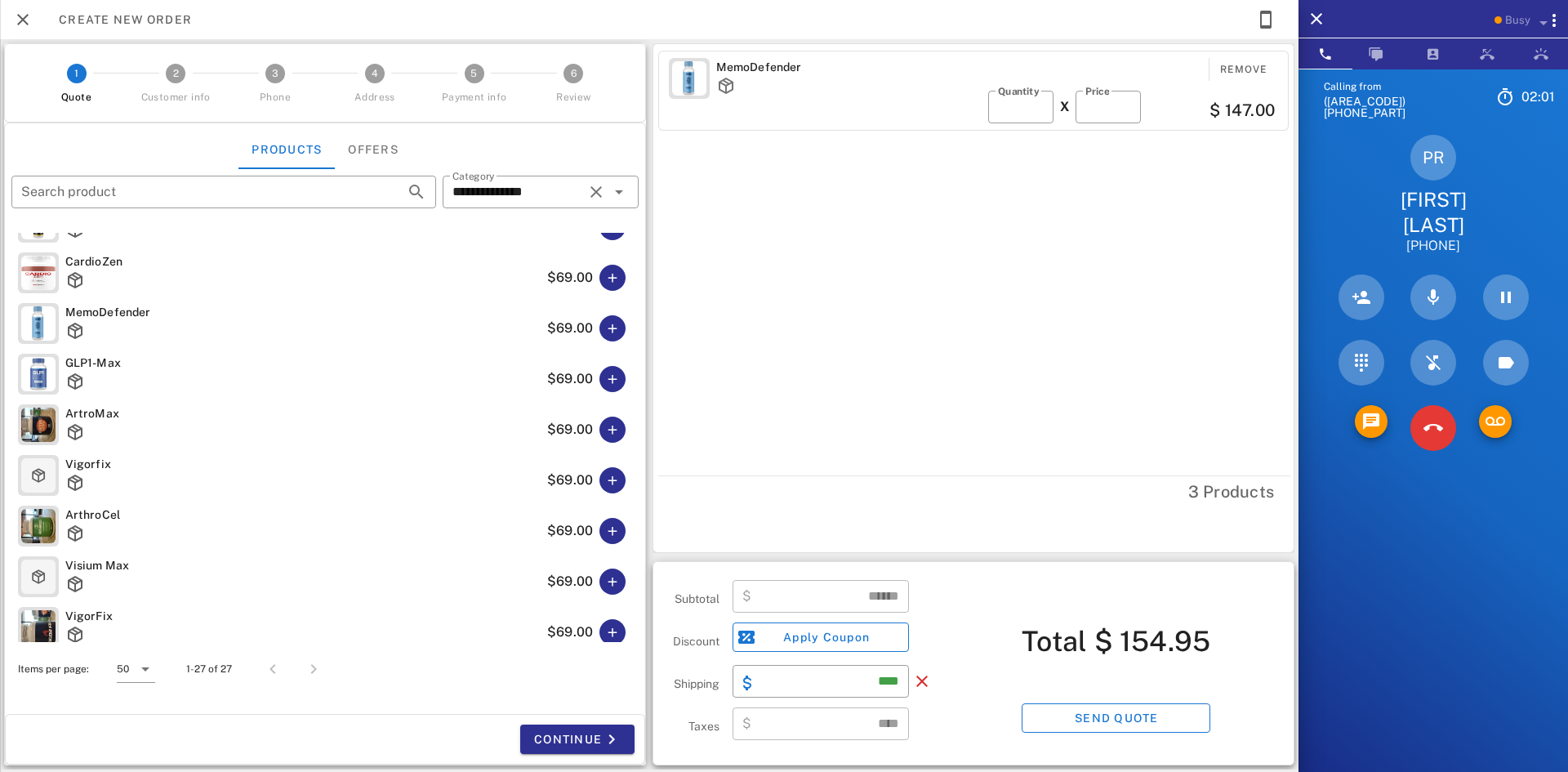 click on "Total $ 154.95  Send quote" at bounding box center (1116, 663) 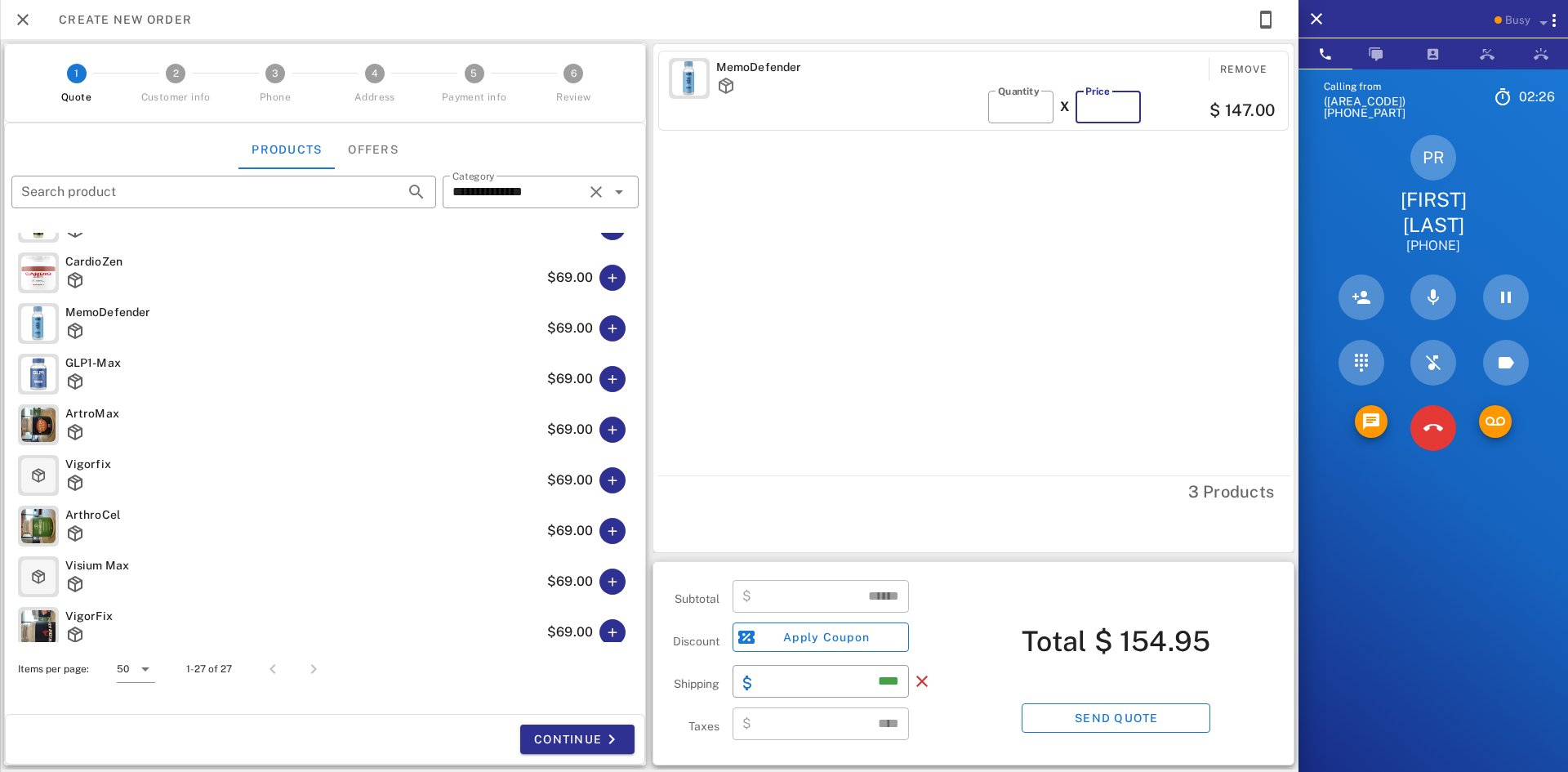 click on "**" at bounding box center [1108, 107] 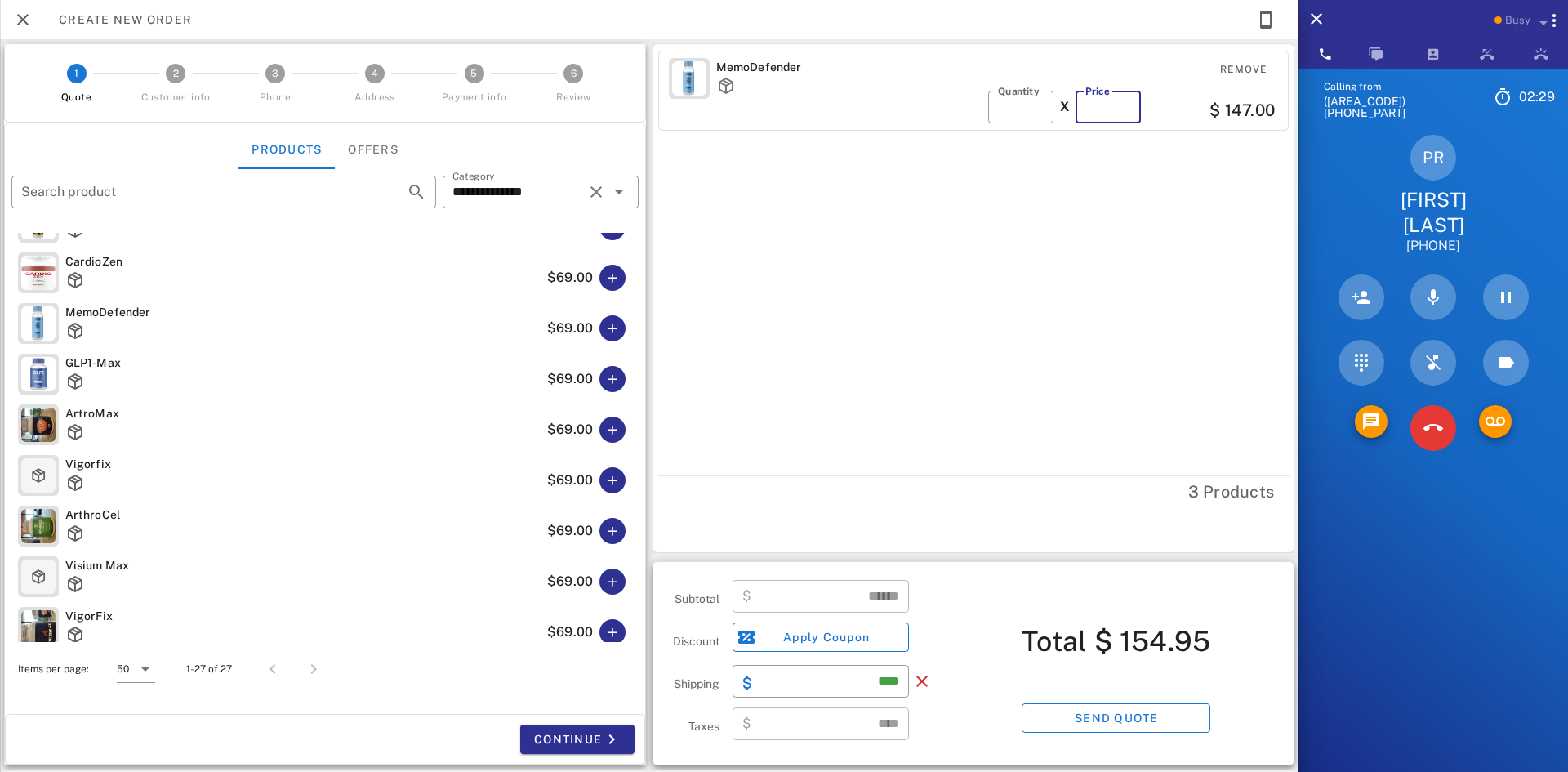 type on "*" 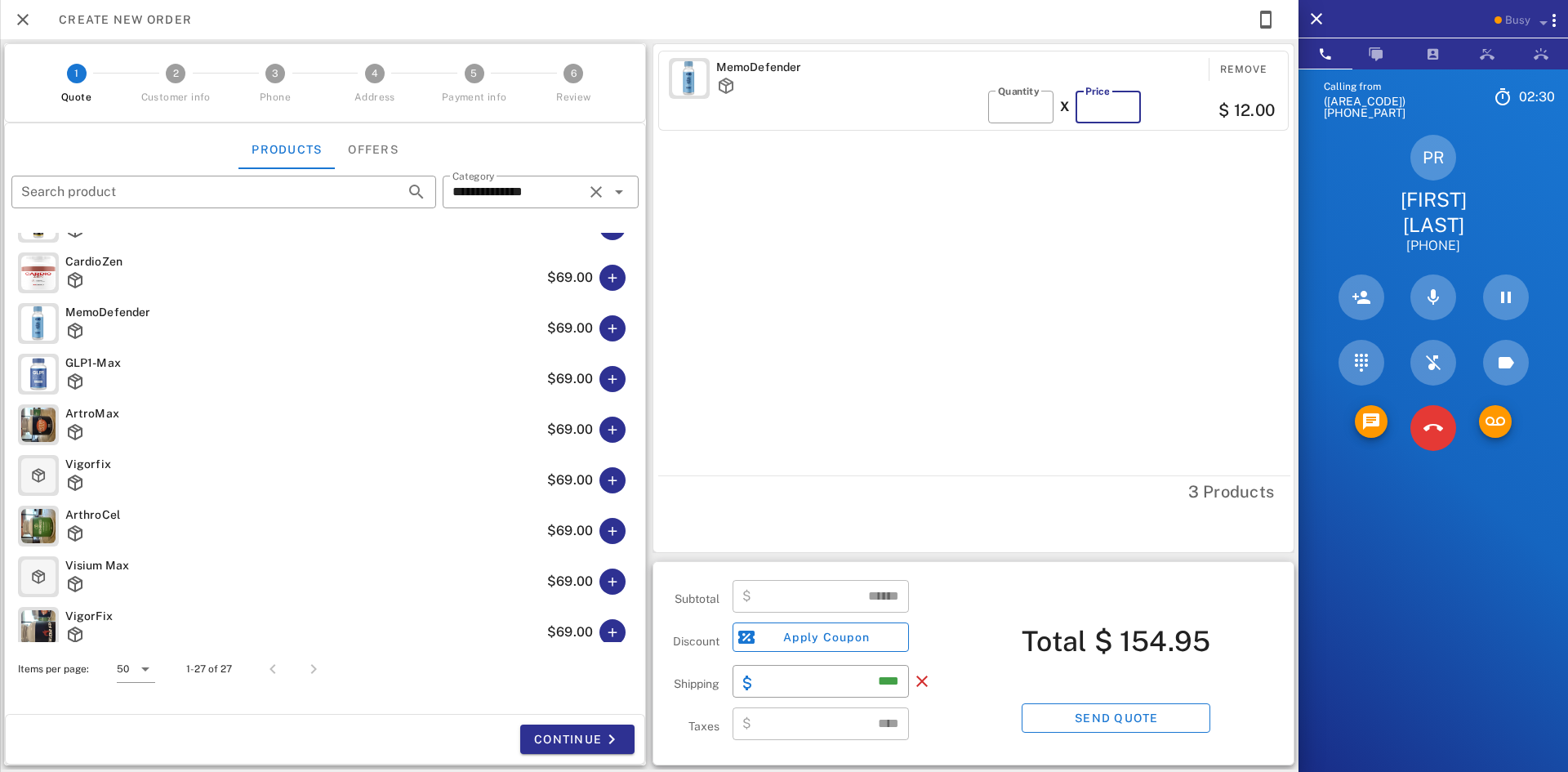 type on "*****" 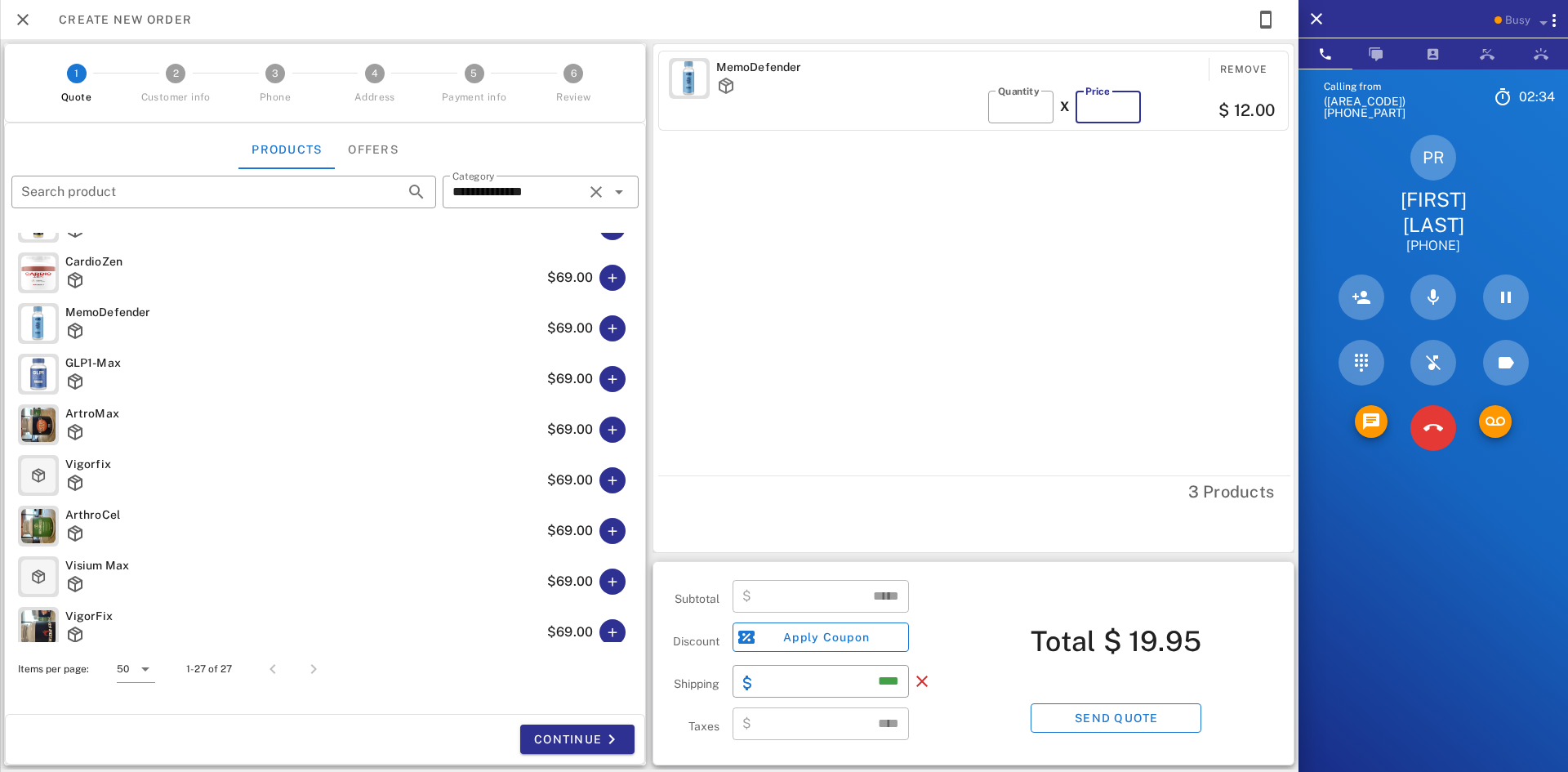 type on "**" 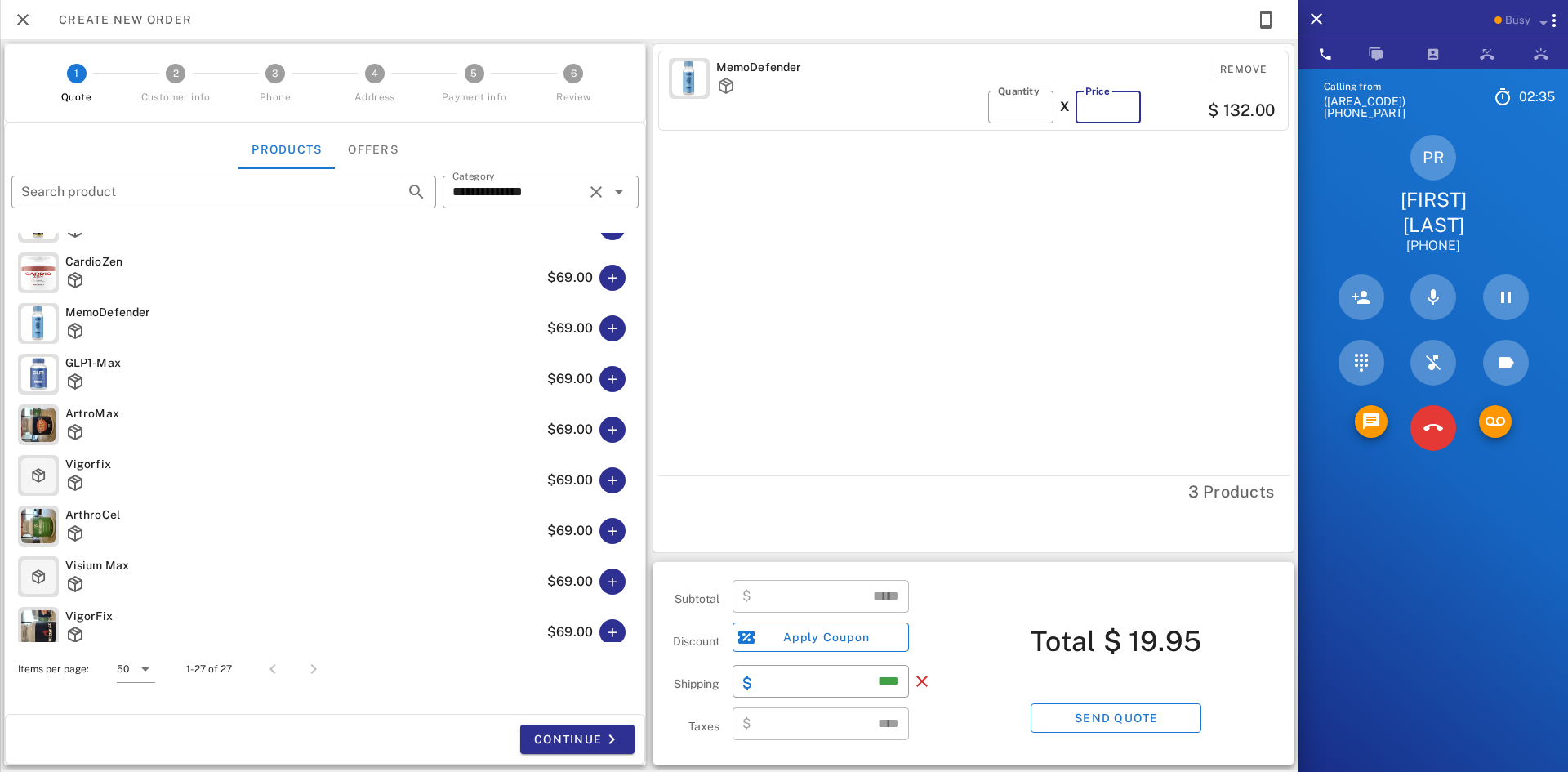 type on "******" 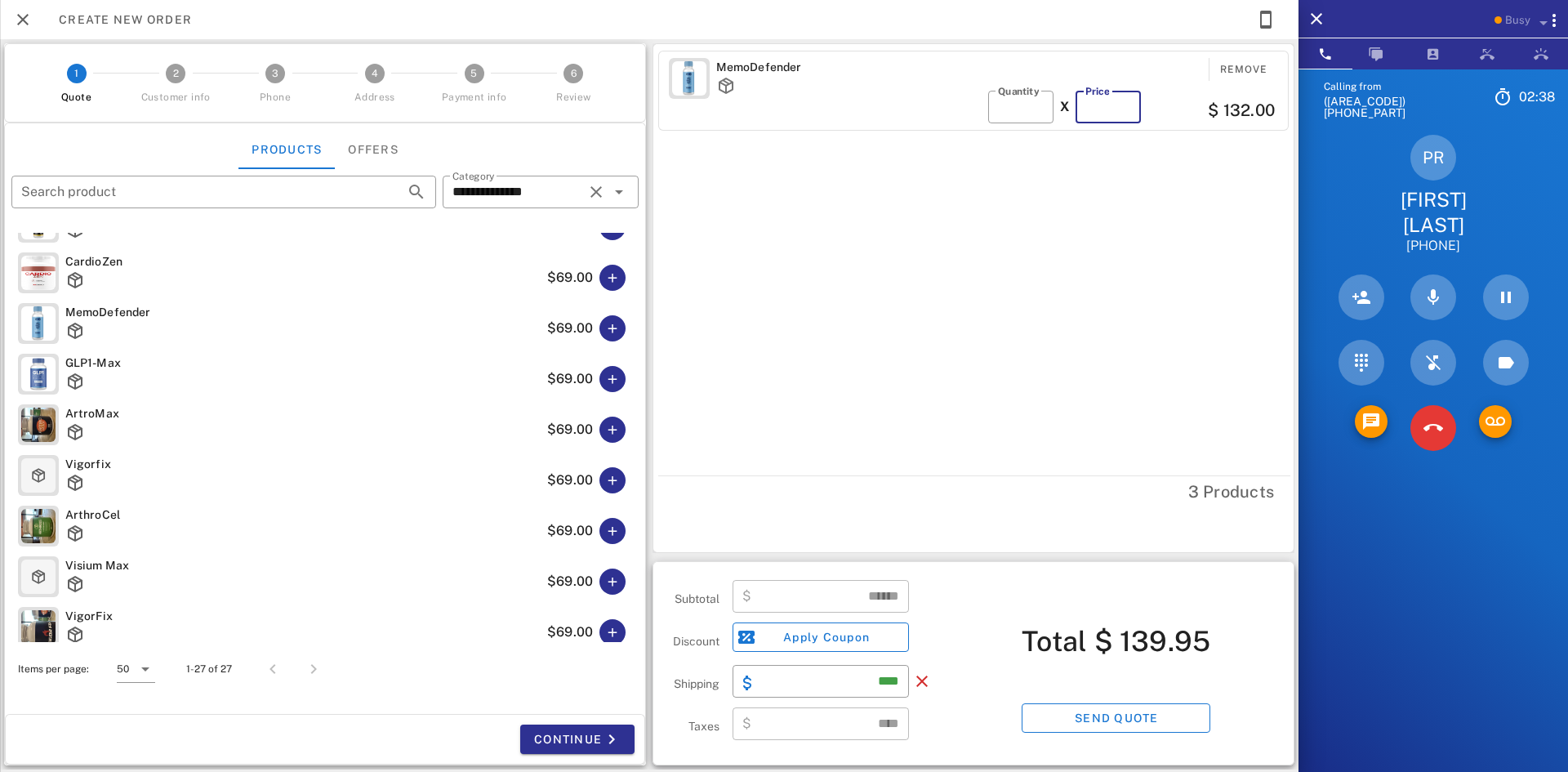 type on "*" 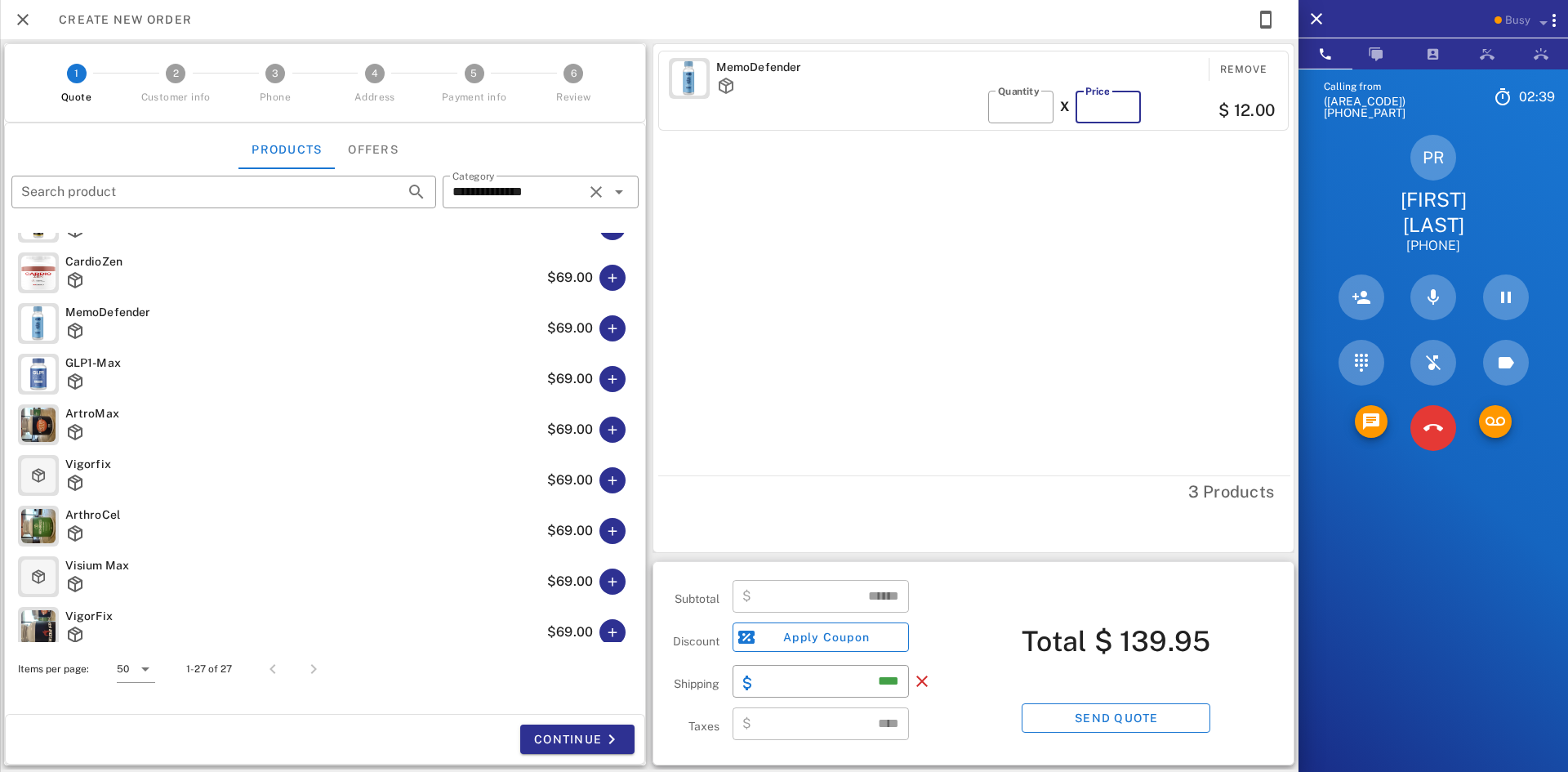 type on "*****" 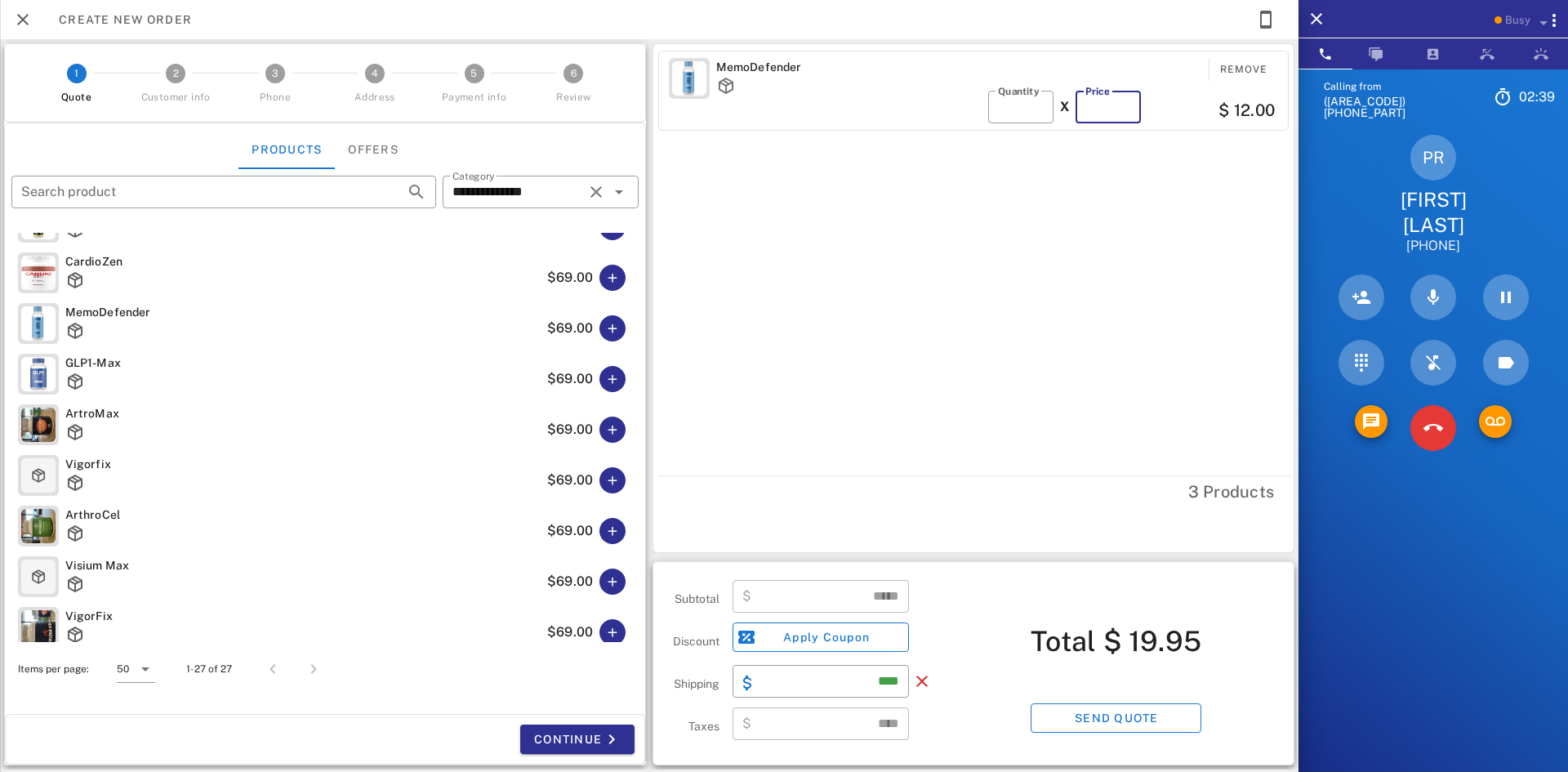 type on "**" 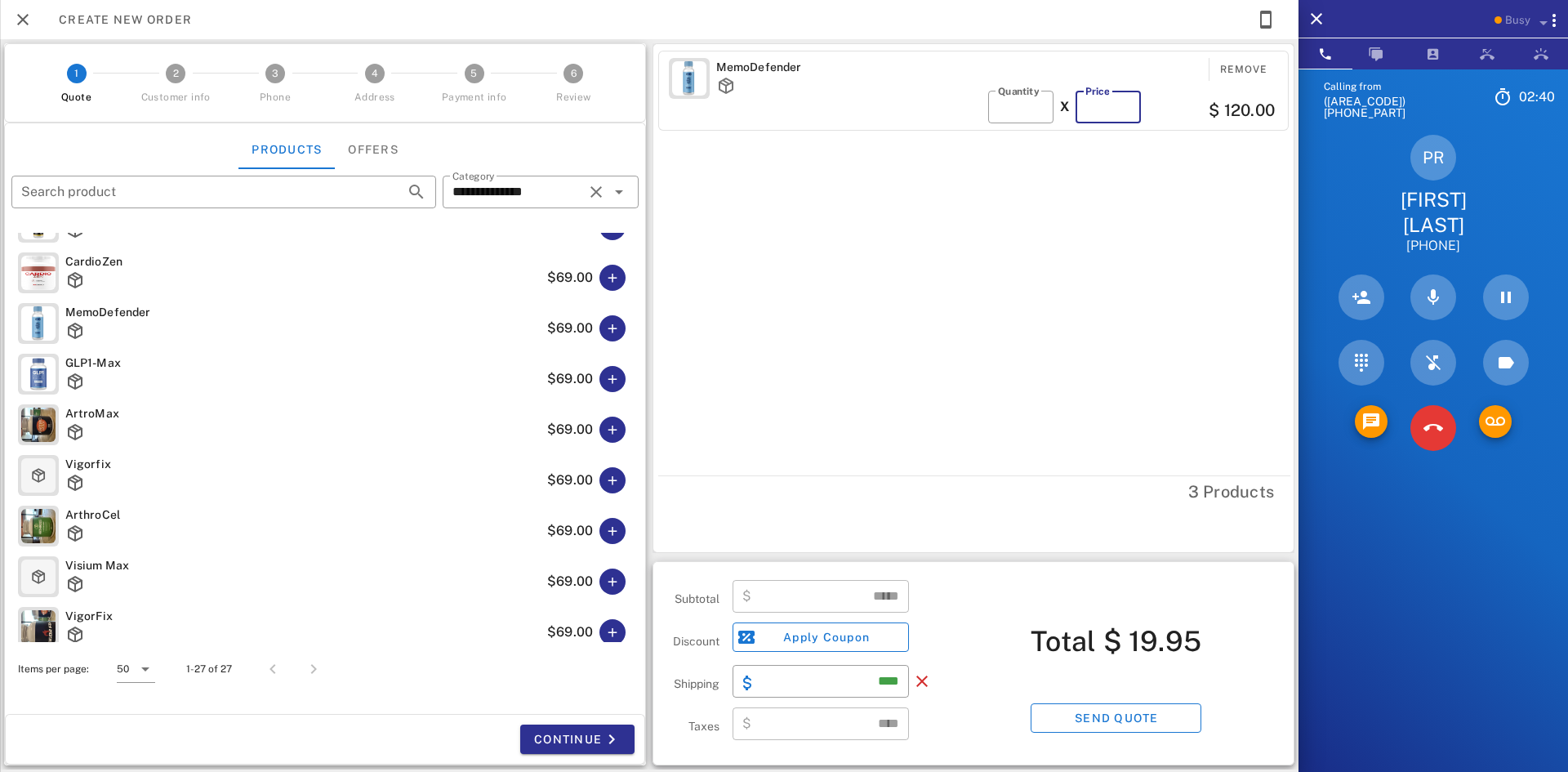 type on "******" 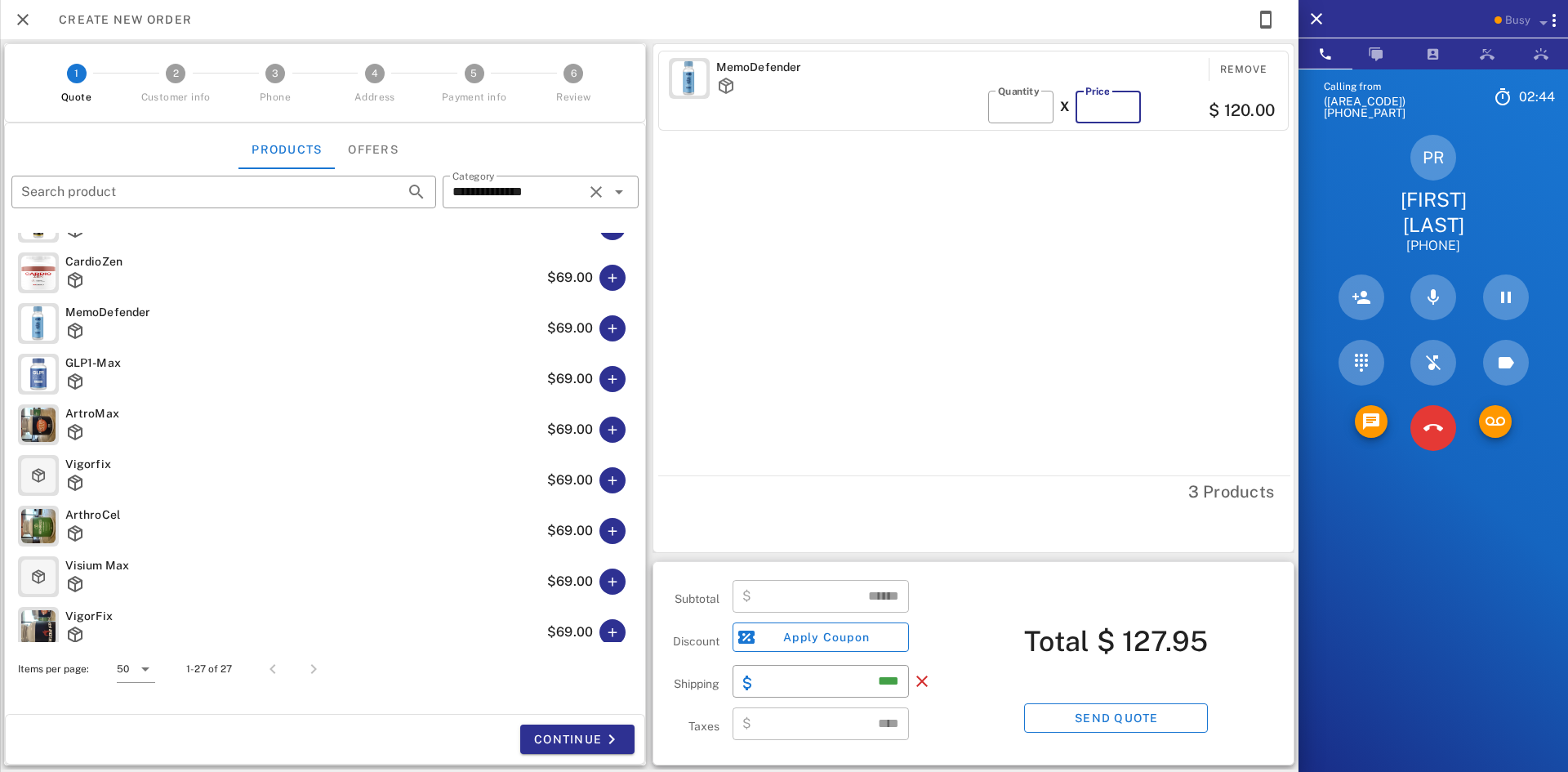 type on "**" 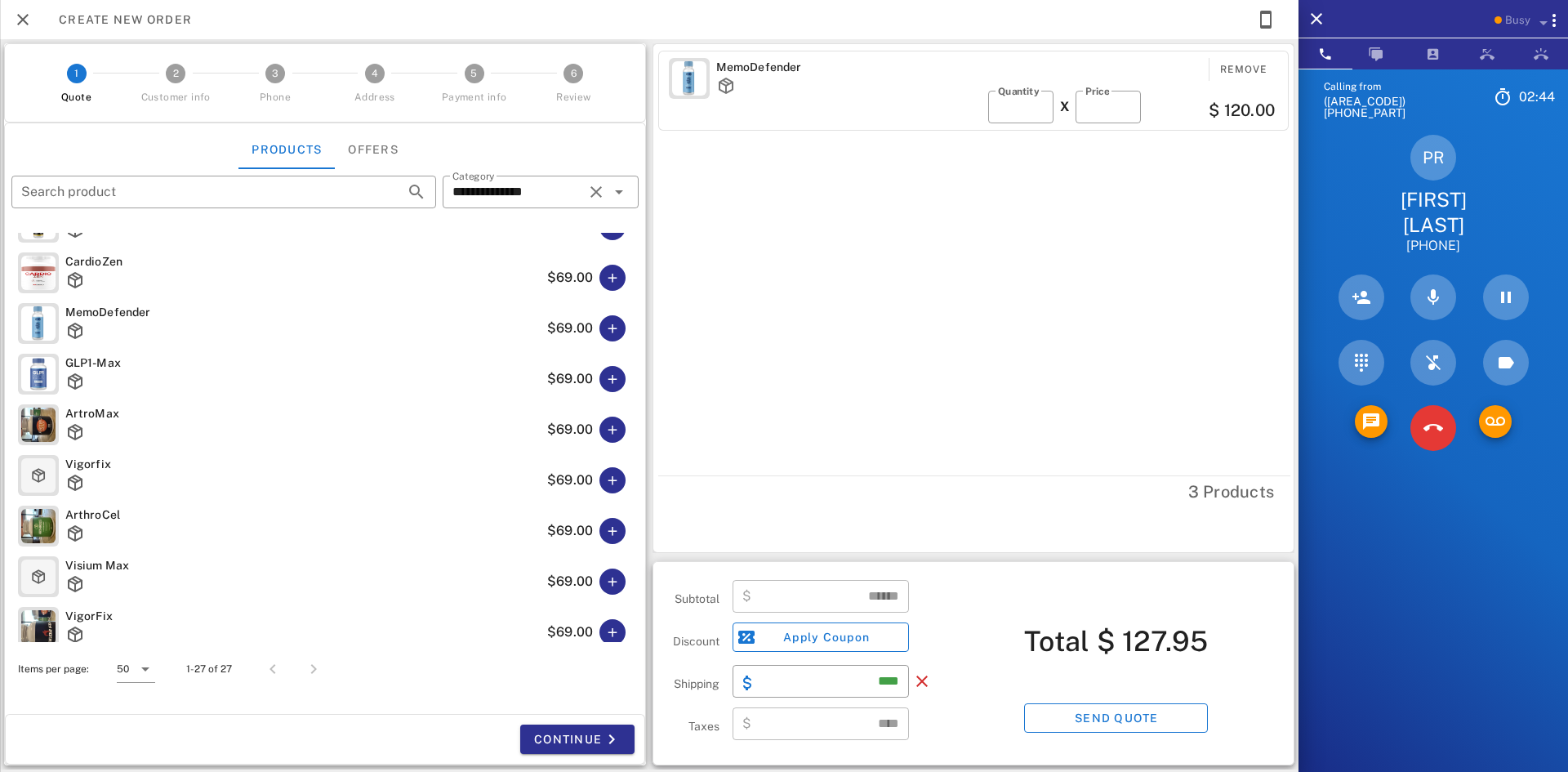 click on "Total $ 127.95  Send quote" at bounding box center (1116, 663) 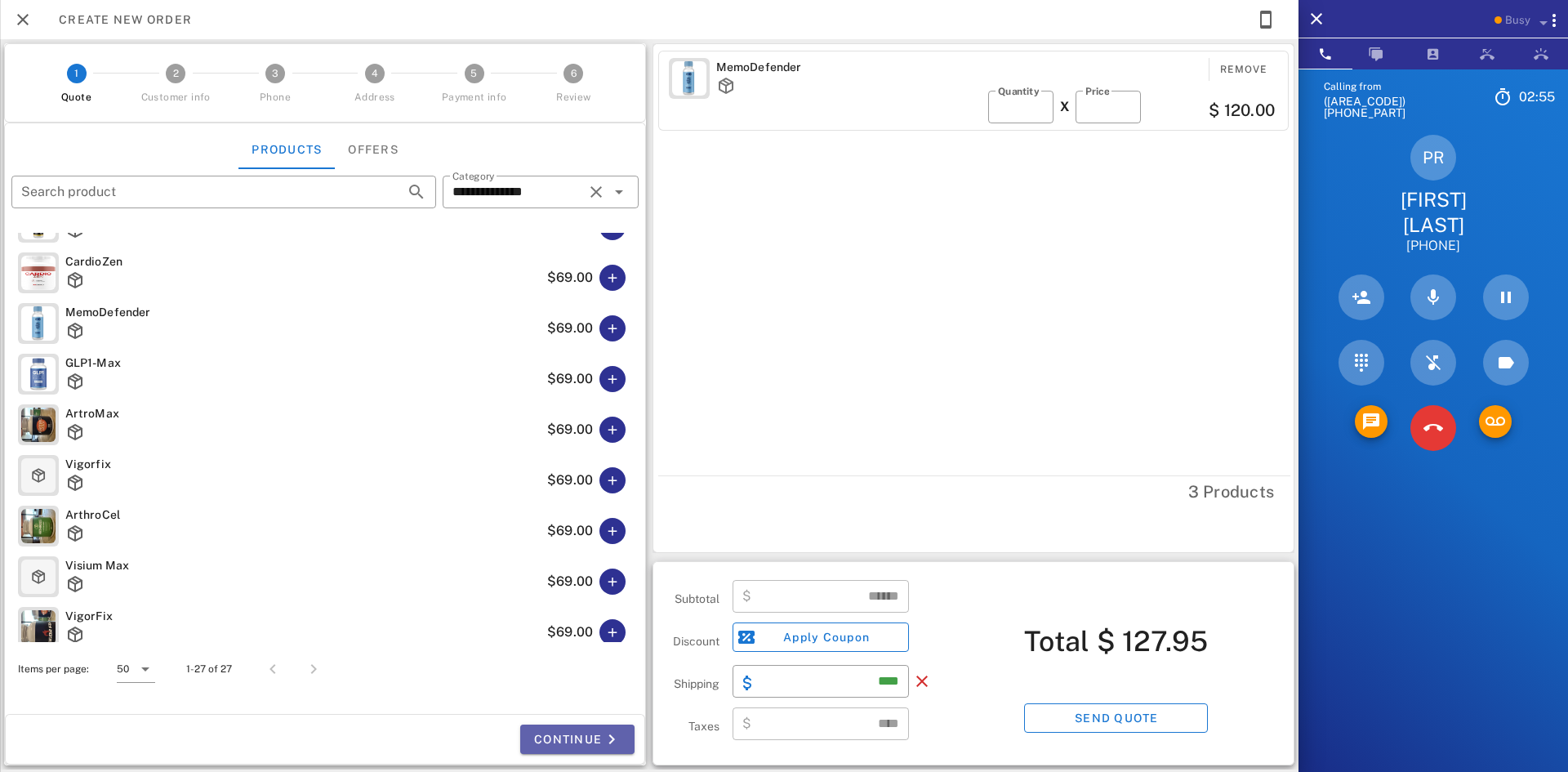 click on "Continue" at bounding box center (577, 739) 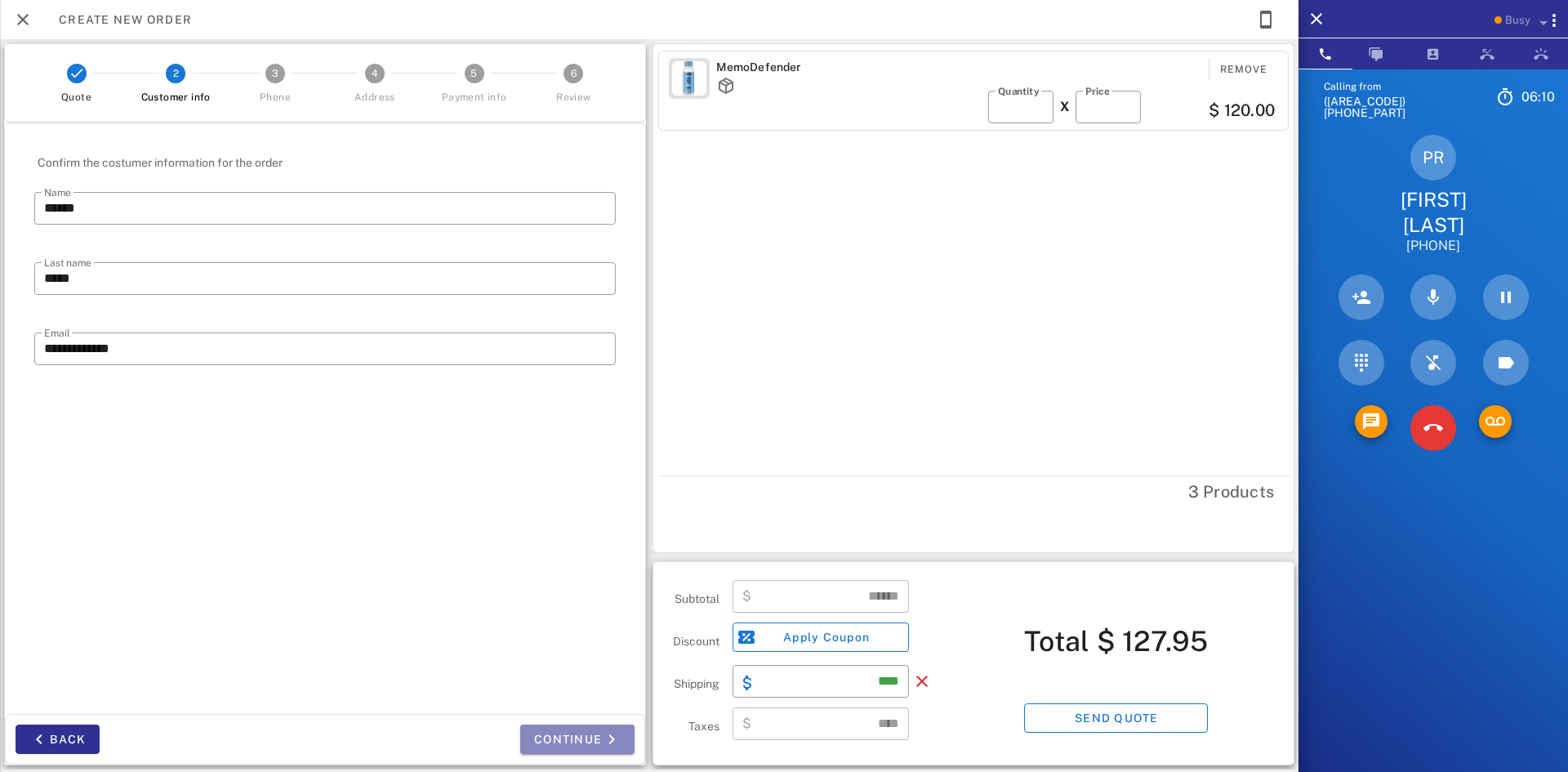 click on "Continue" at bounding box center [577, 739] 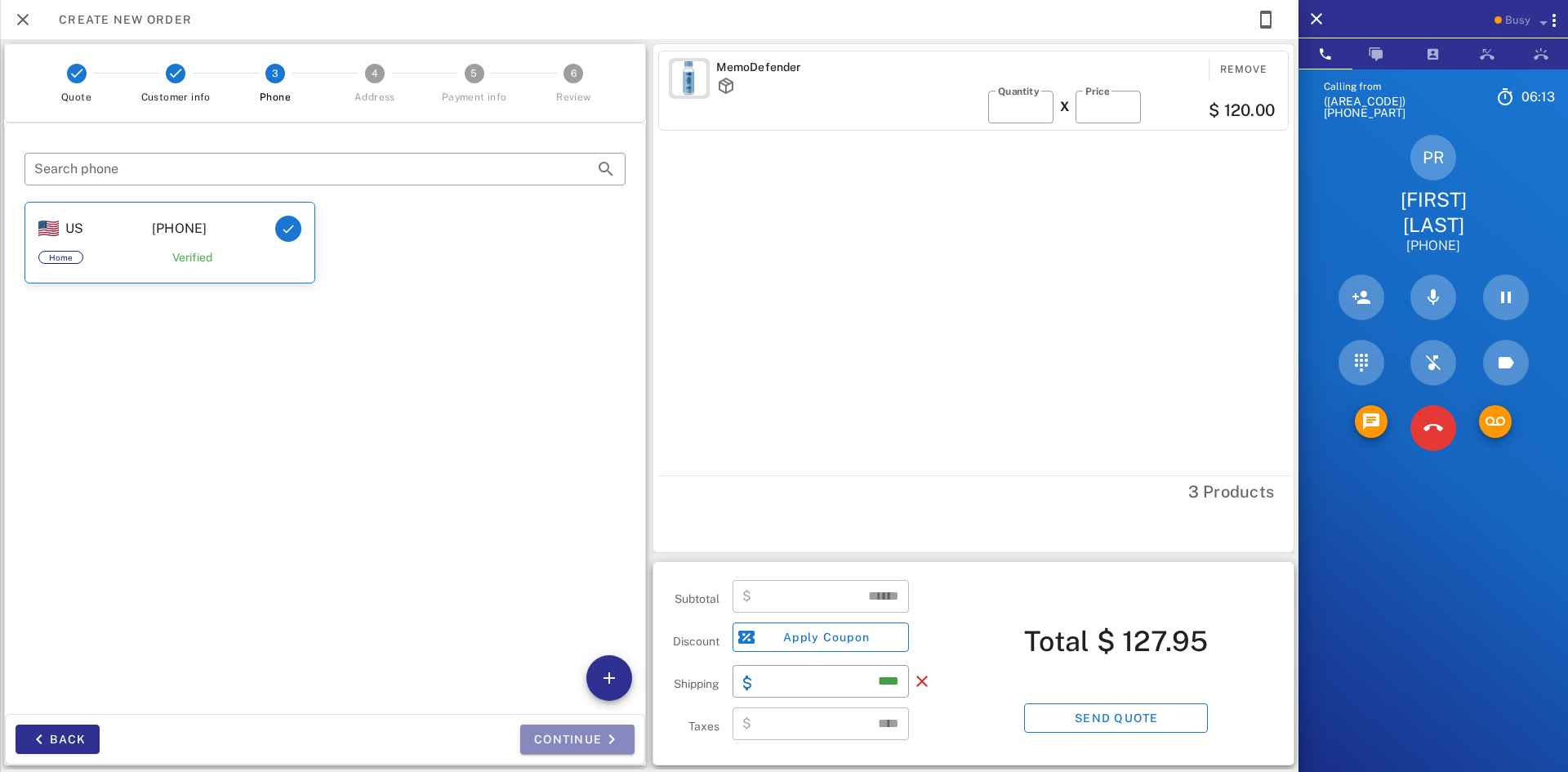 click on "Continue" at bounding box center [577, 739] 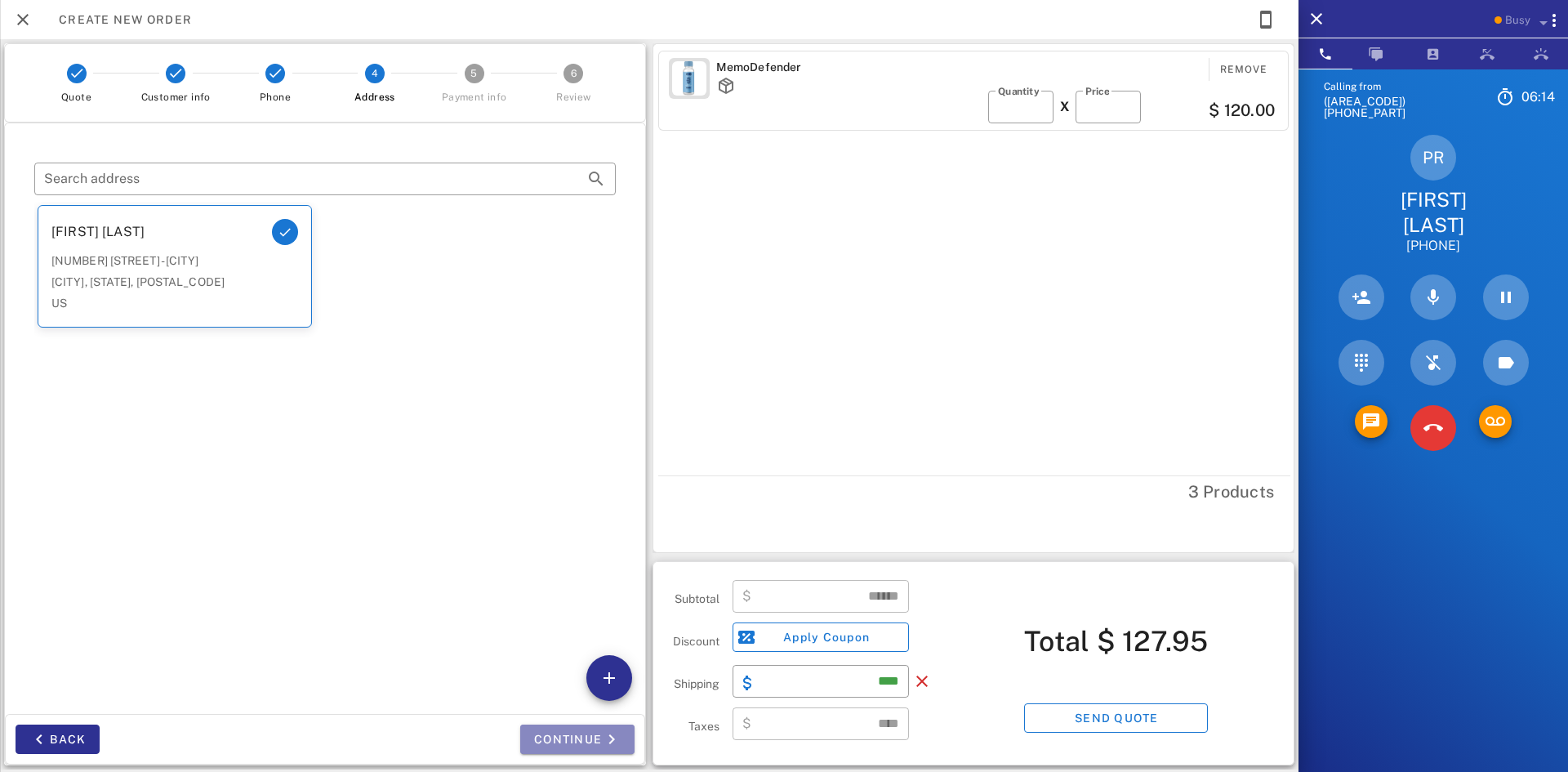 click on "Continue" at bounding box center (577, 739) 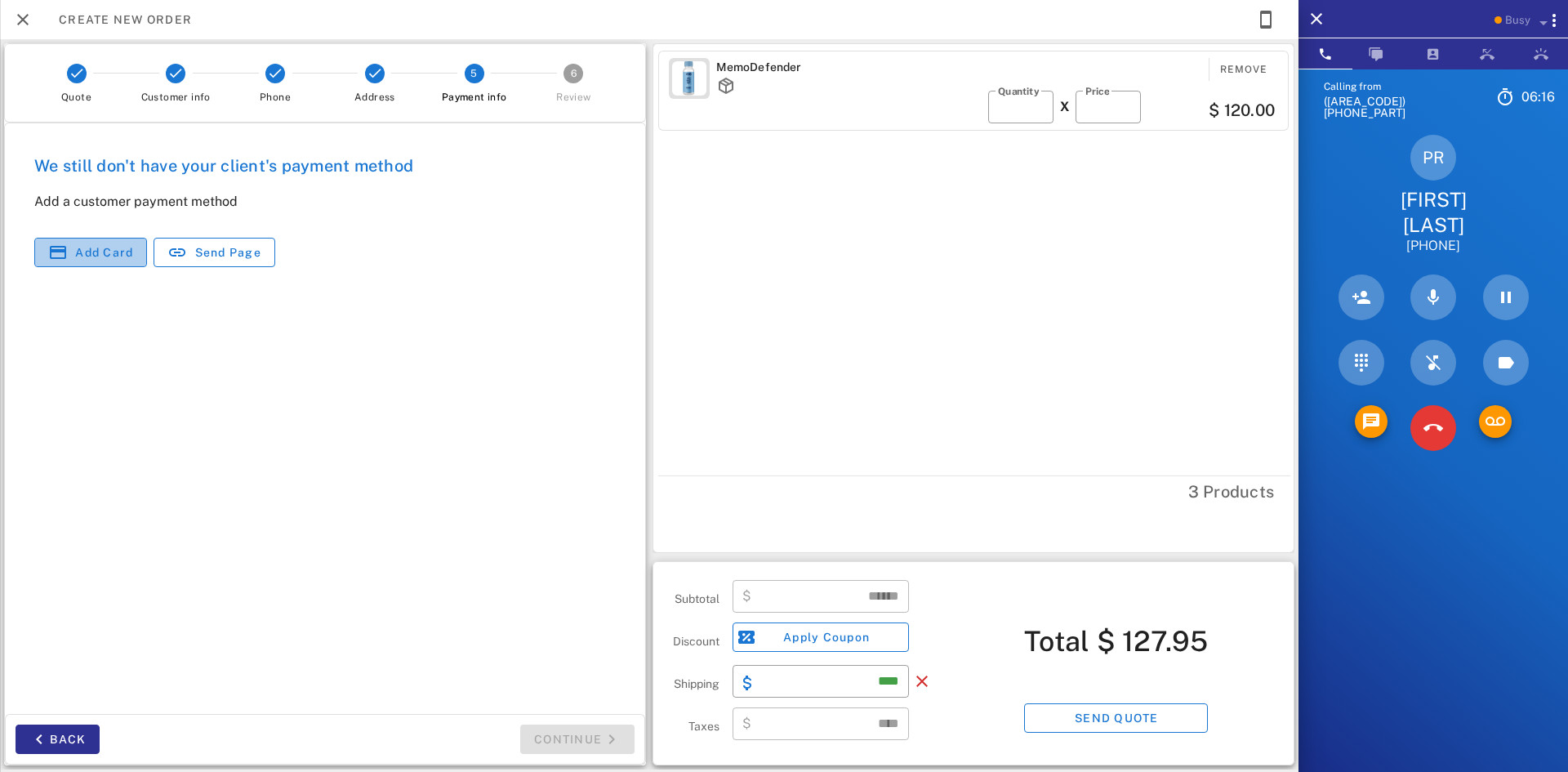 click on "Add card" at bounding box center (104, 252) 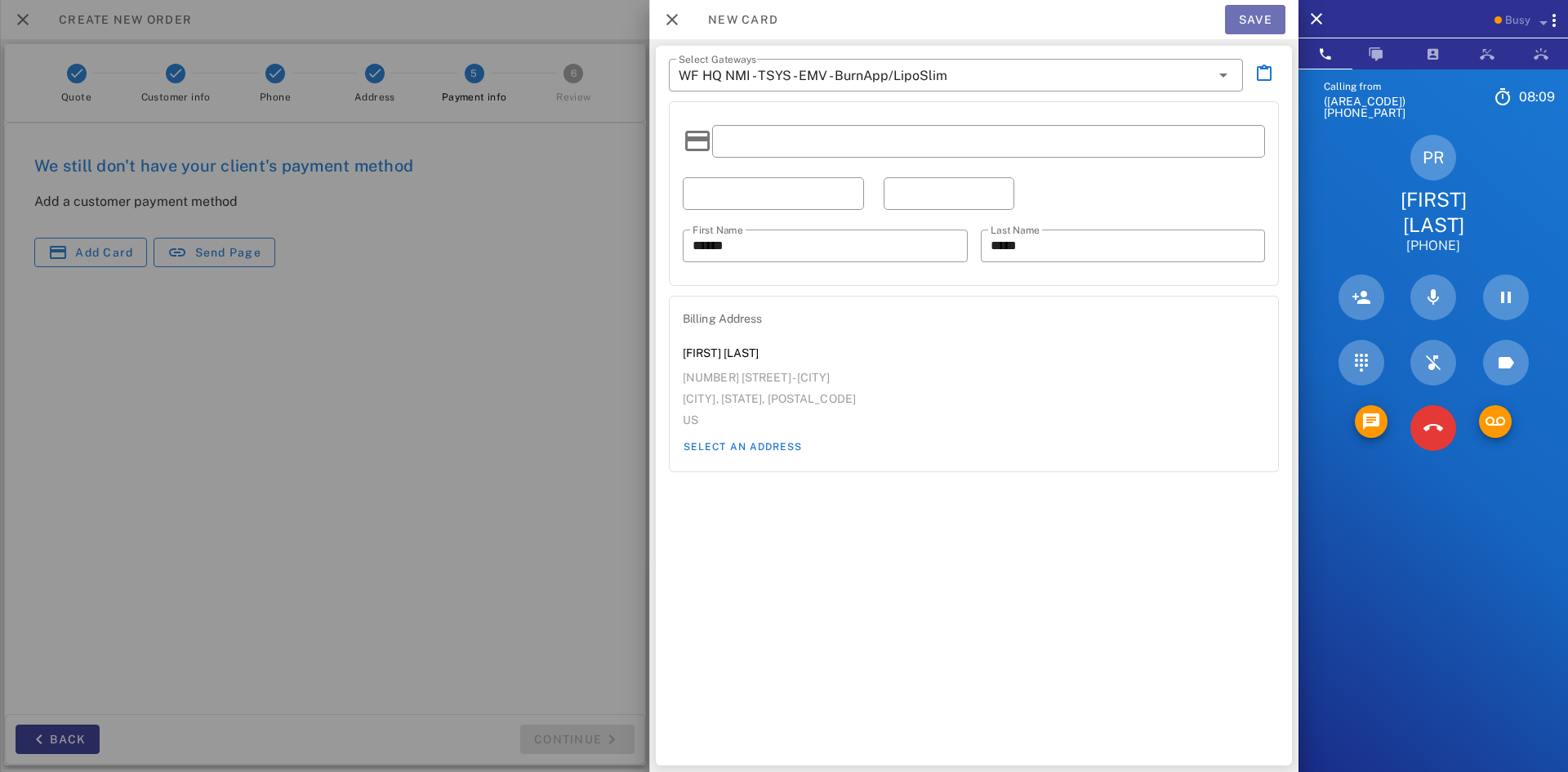 click on "Save" at bounding box center [1255, 20] 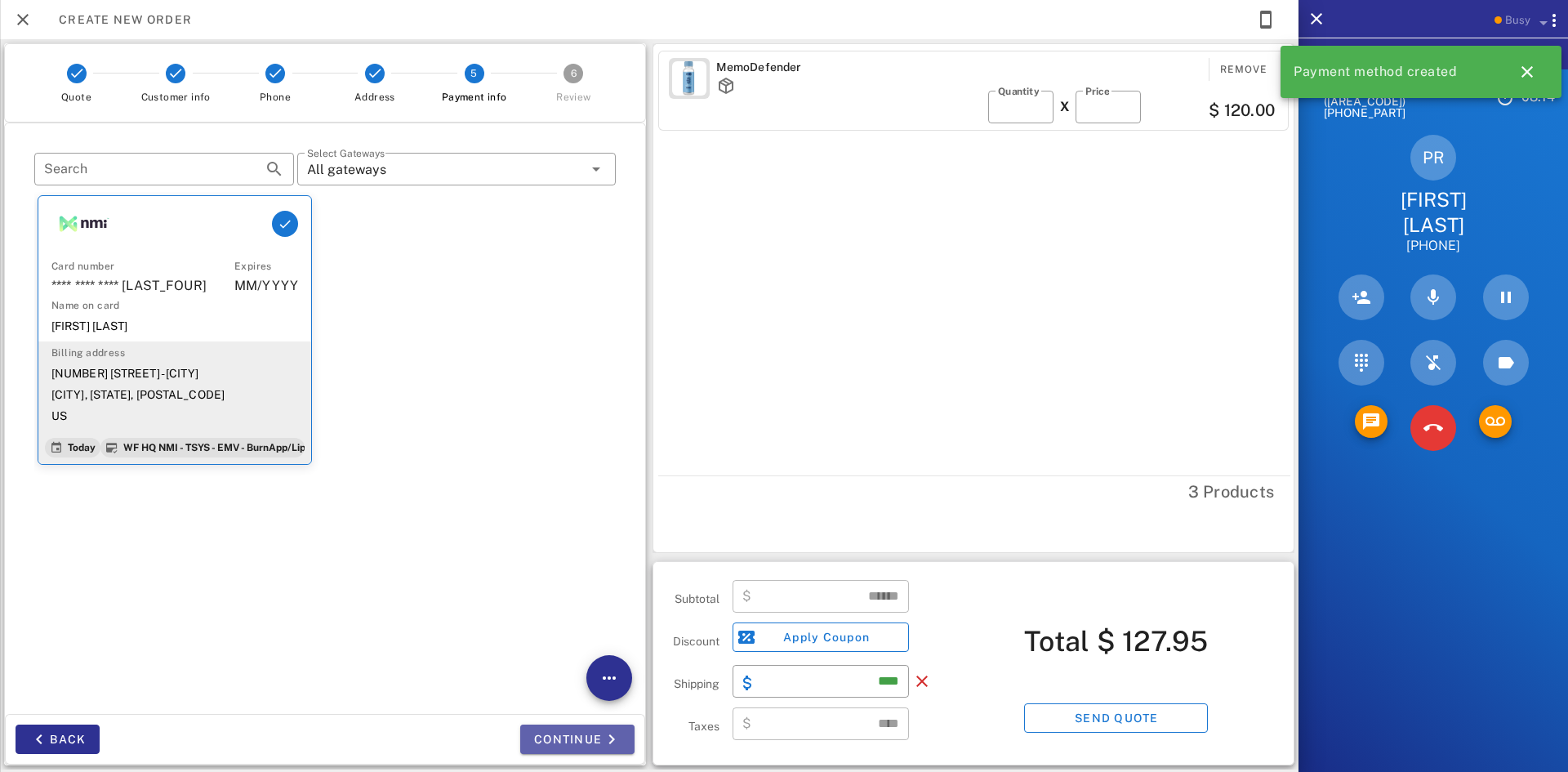 click on "Continue" at bounding box center [577, 739] 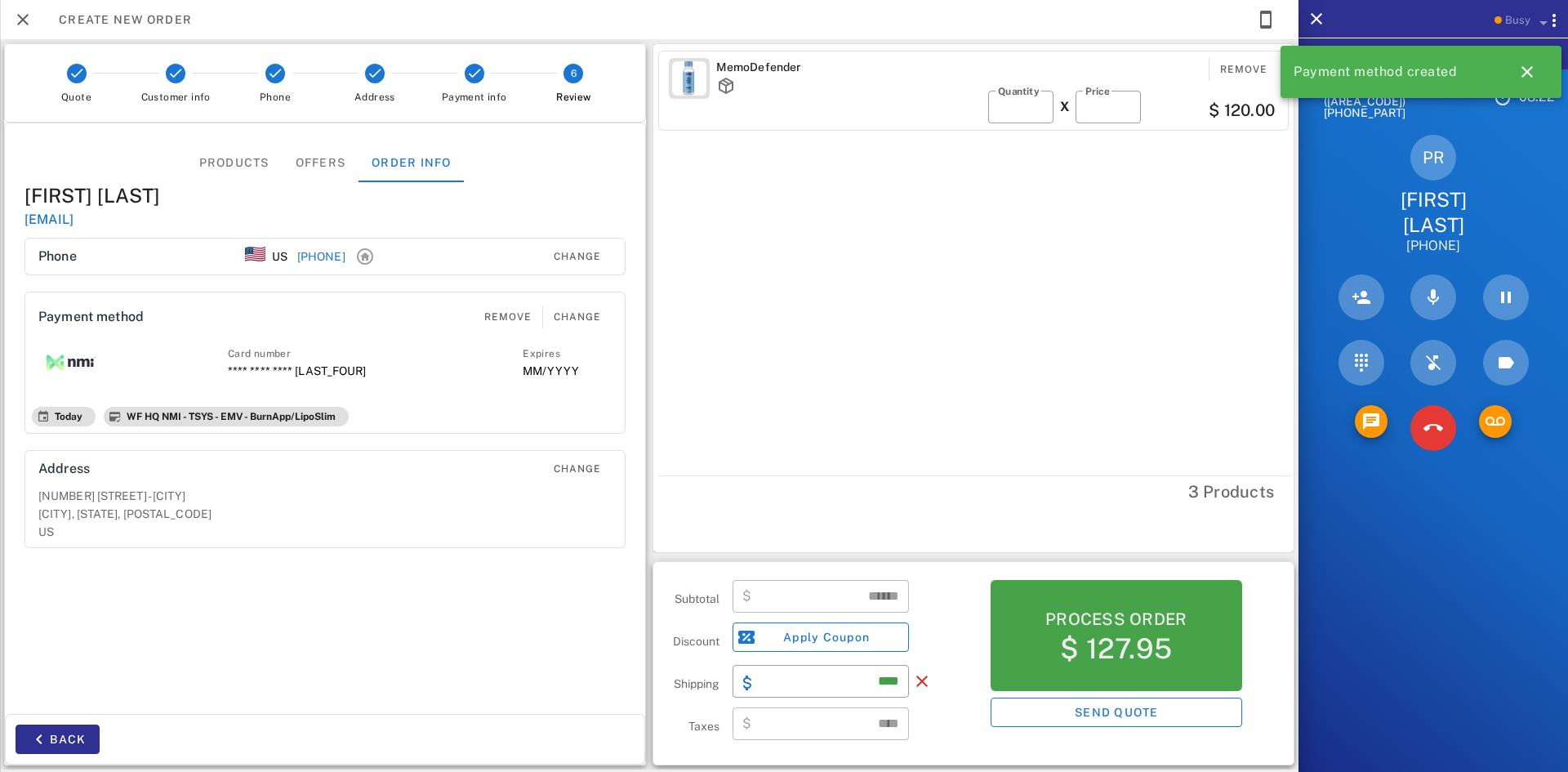 click on "Process order $ 127.95" at bounding box center [1116, 636] 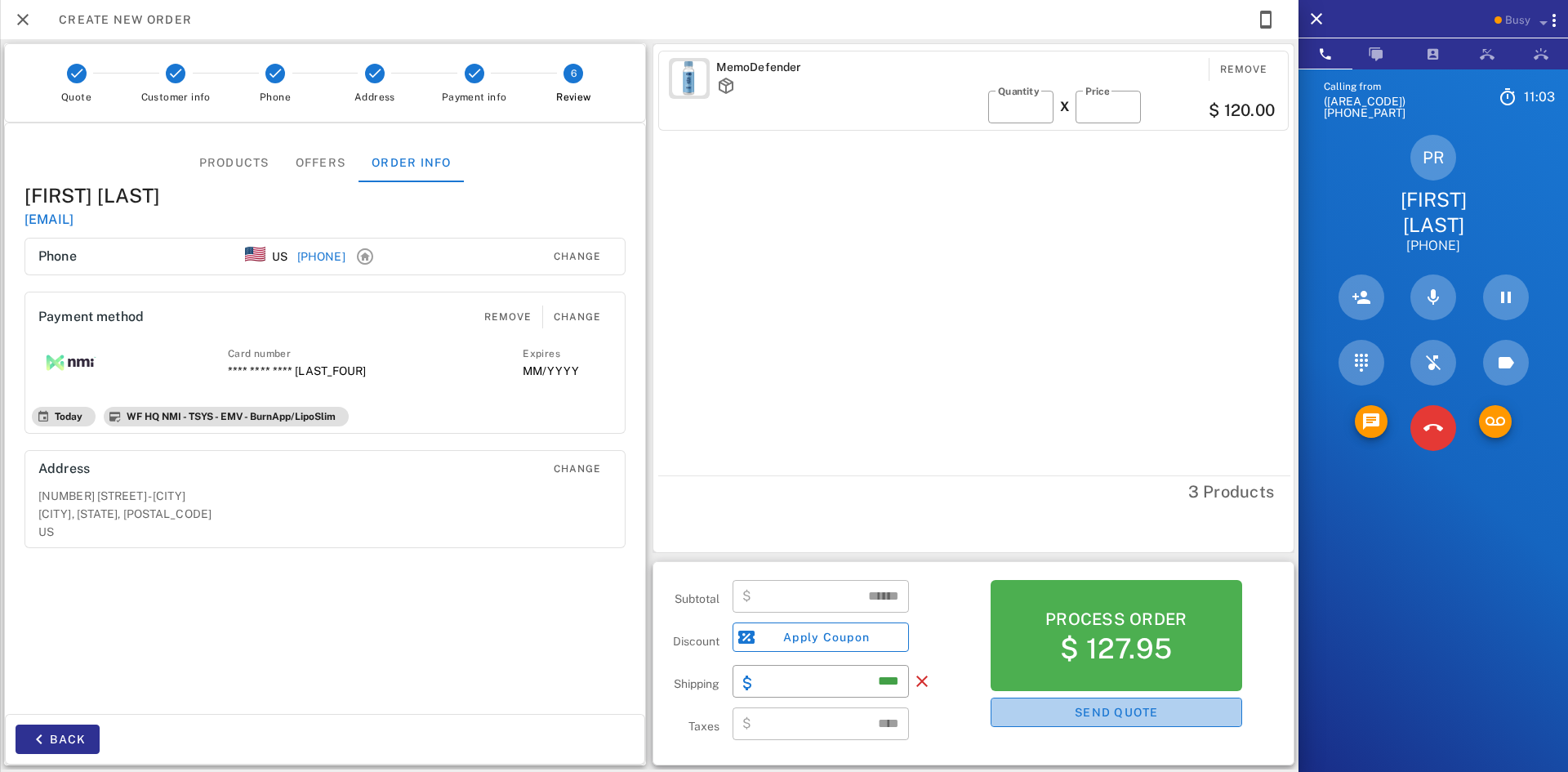 click on "Send quote" at bounding box center (1116, 712) 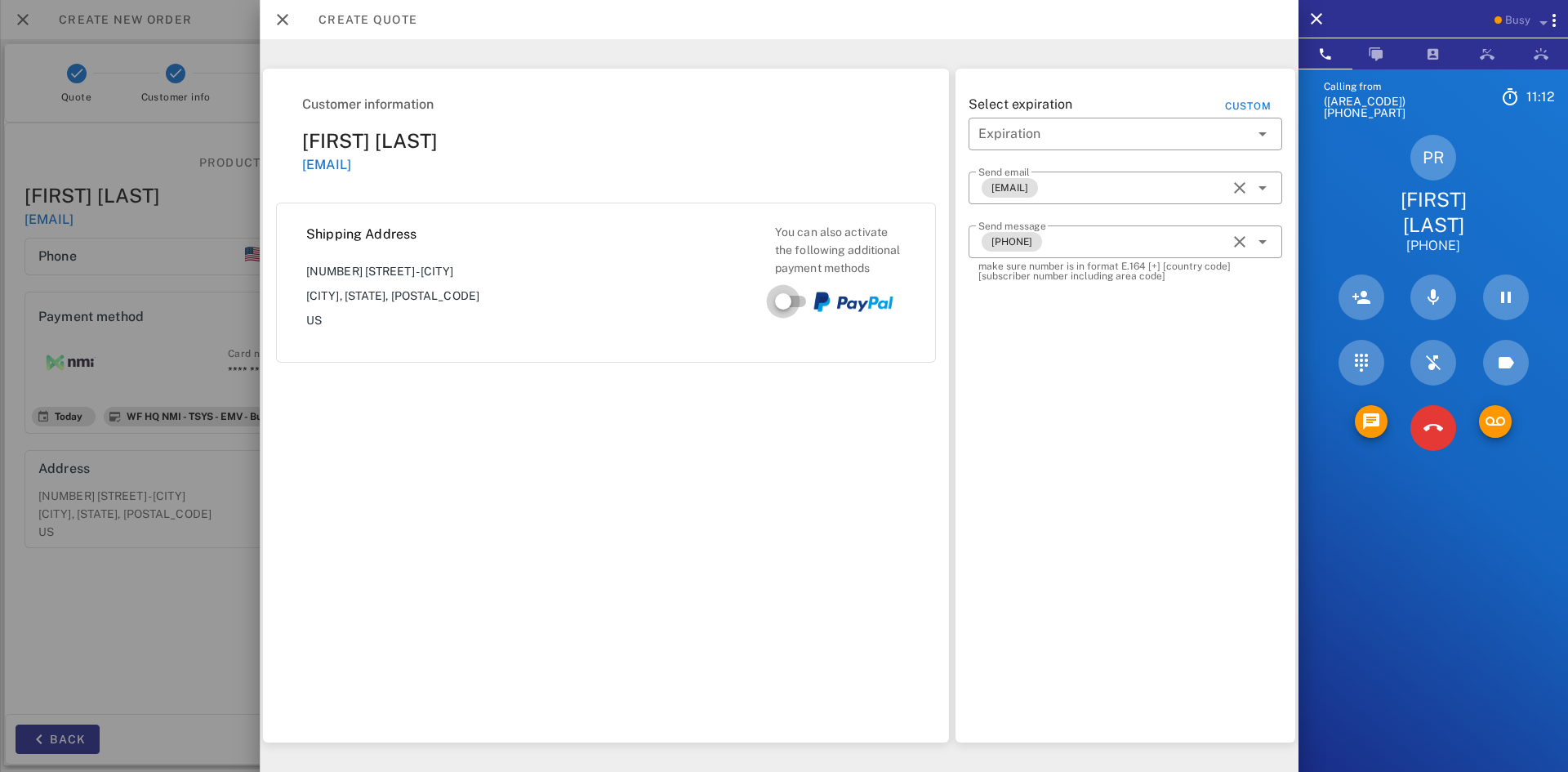 click at bounding box center (783, 301) 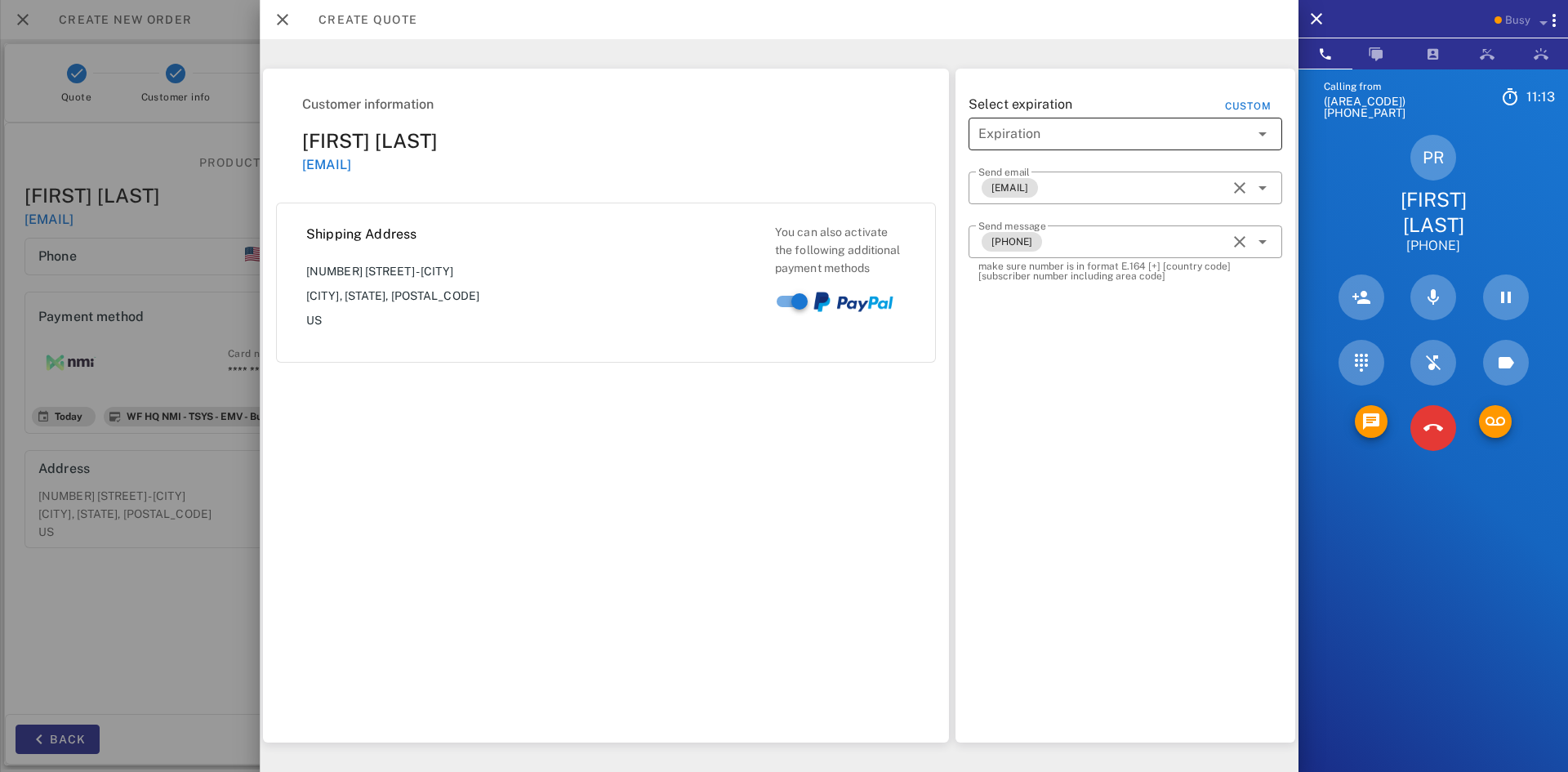 click at bounding box center (1263, 134) 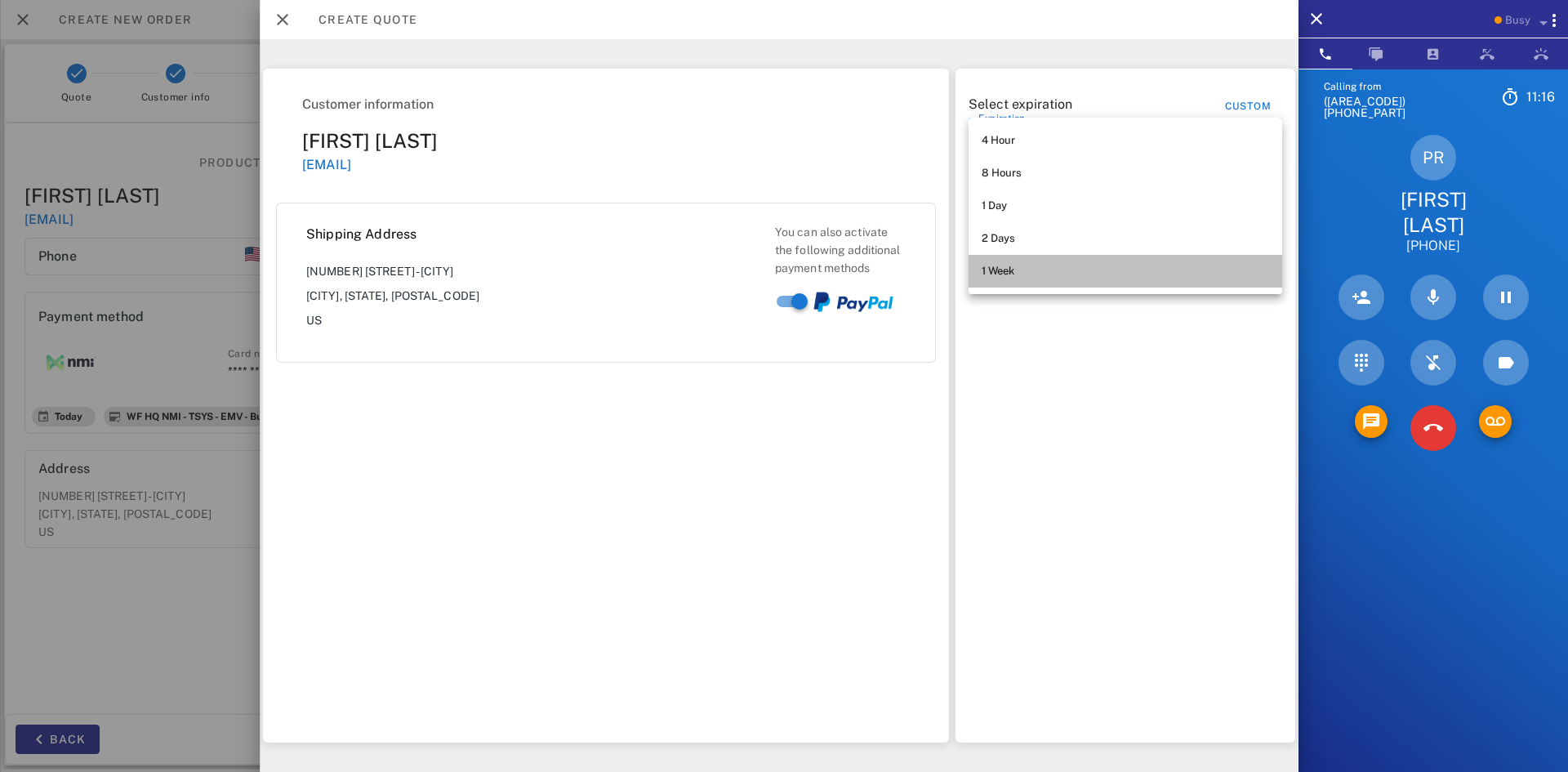 click on "1 Week" at bounding box center (1125, 271) 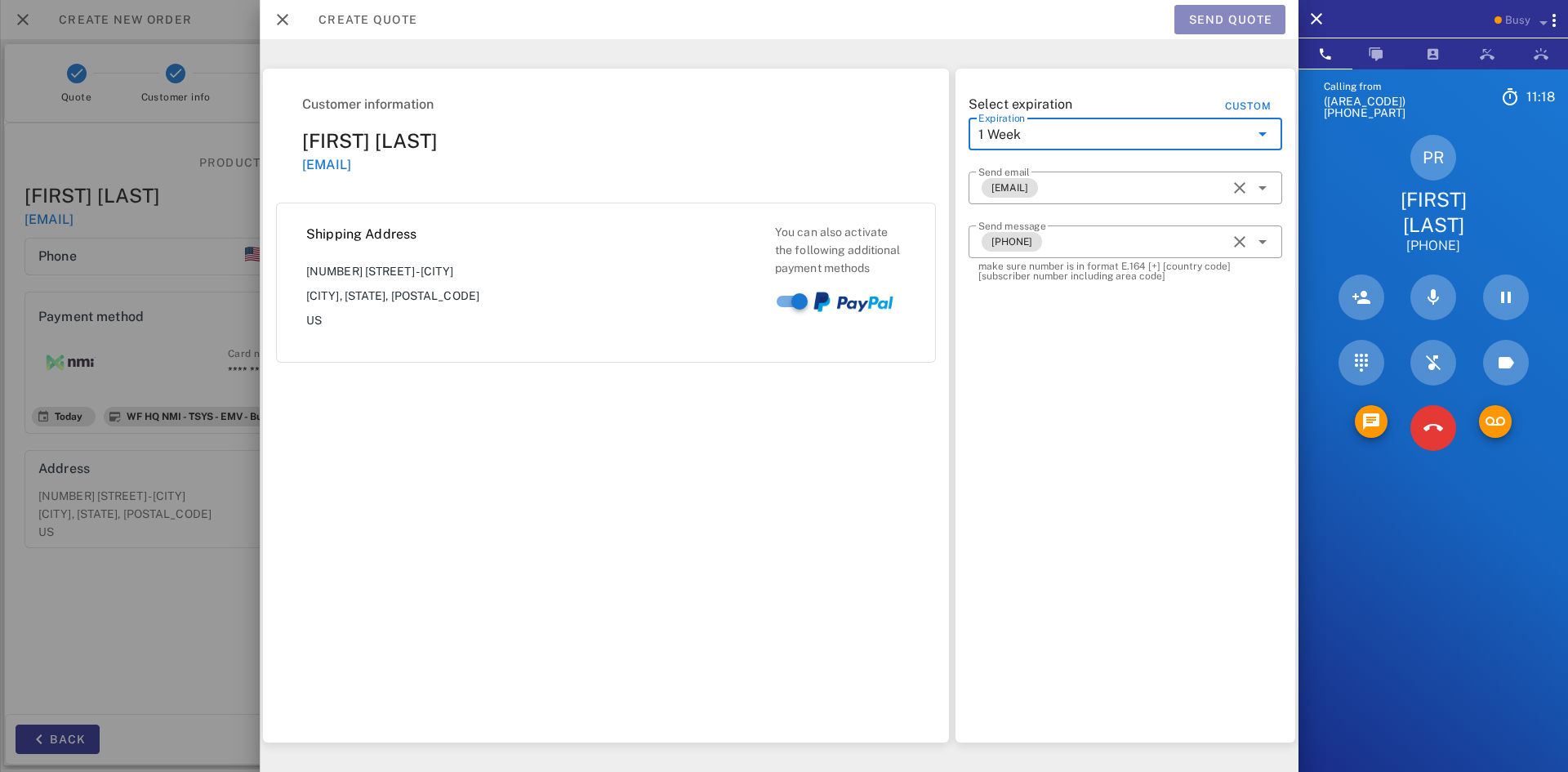 click on "Send quote" at bounding box center (1230, 20) 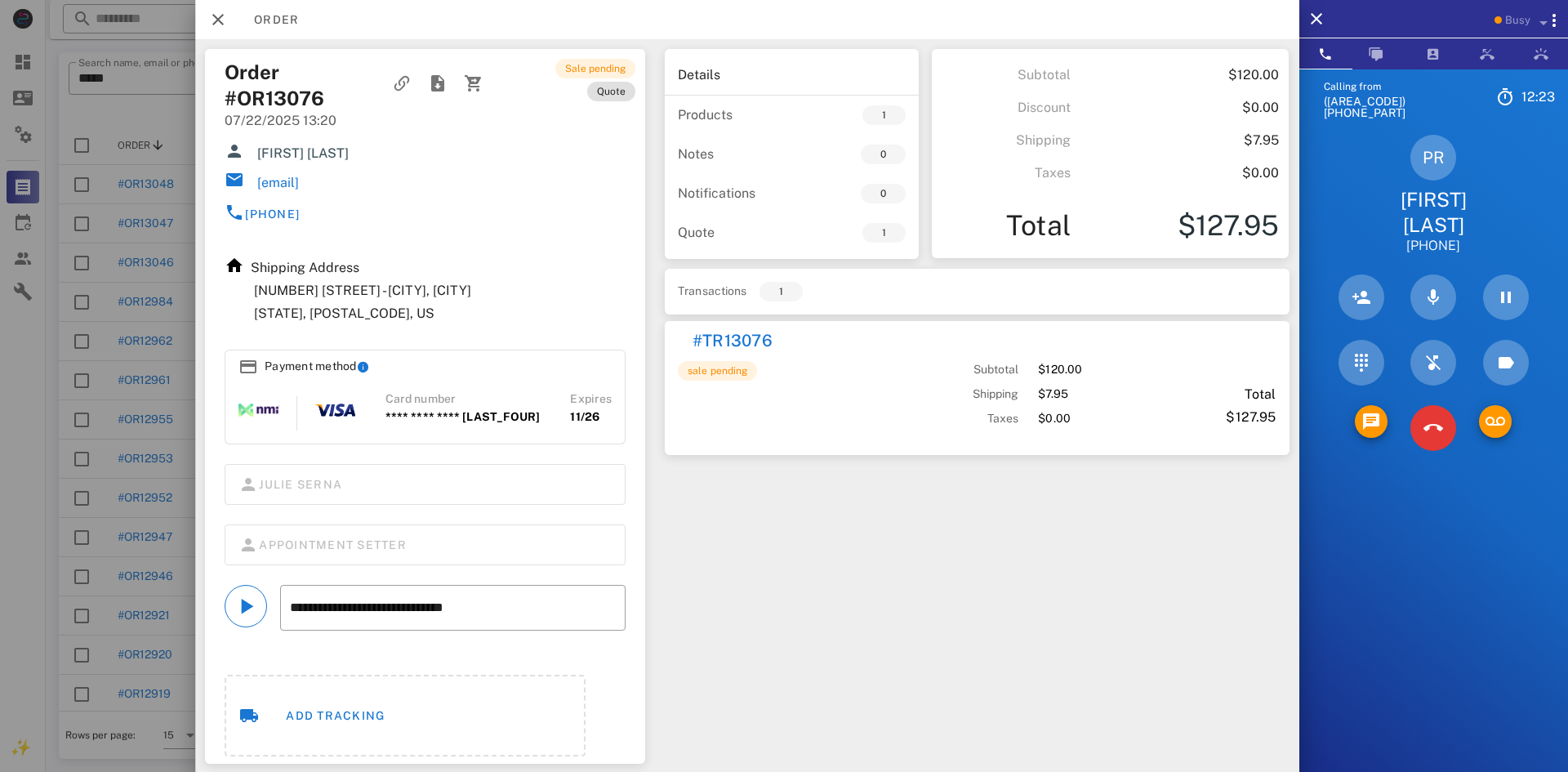 click on "Details Products  1  Notes  0  Notifications  0  Quote  1   Subtotal  $120.00  Discount  $0.00  Shipping  $7.95  Taxes  $0.00  Total  $127.95 Transactions  1  #TR13076  sale pending Subtotal Shipping  Taxes   $120.00   $7.95   $0.00   Total   $127.95" at bounding box center [977, 406] 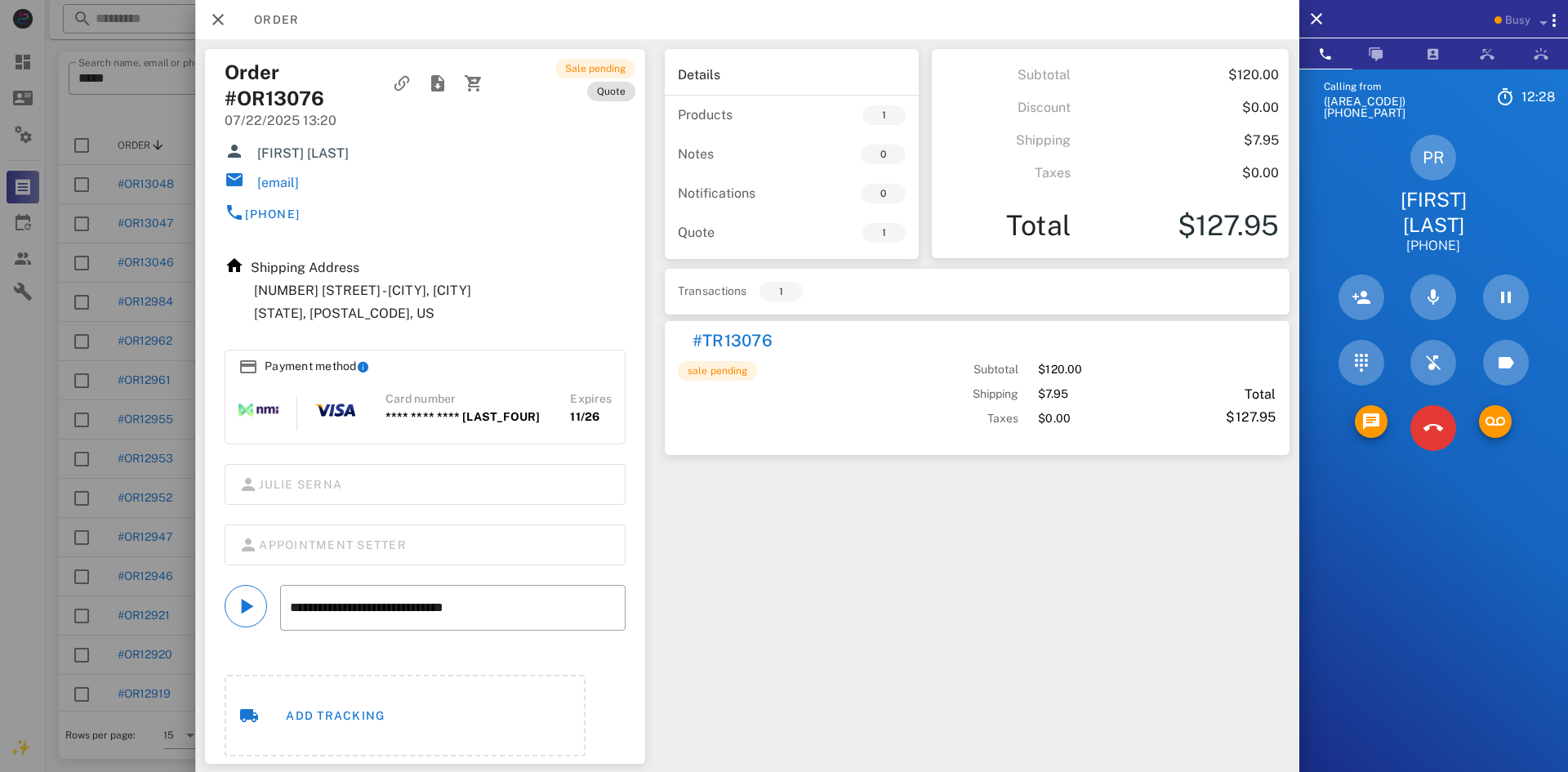 click on "pam@nwpri.org" at bounding box center [278, 183] 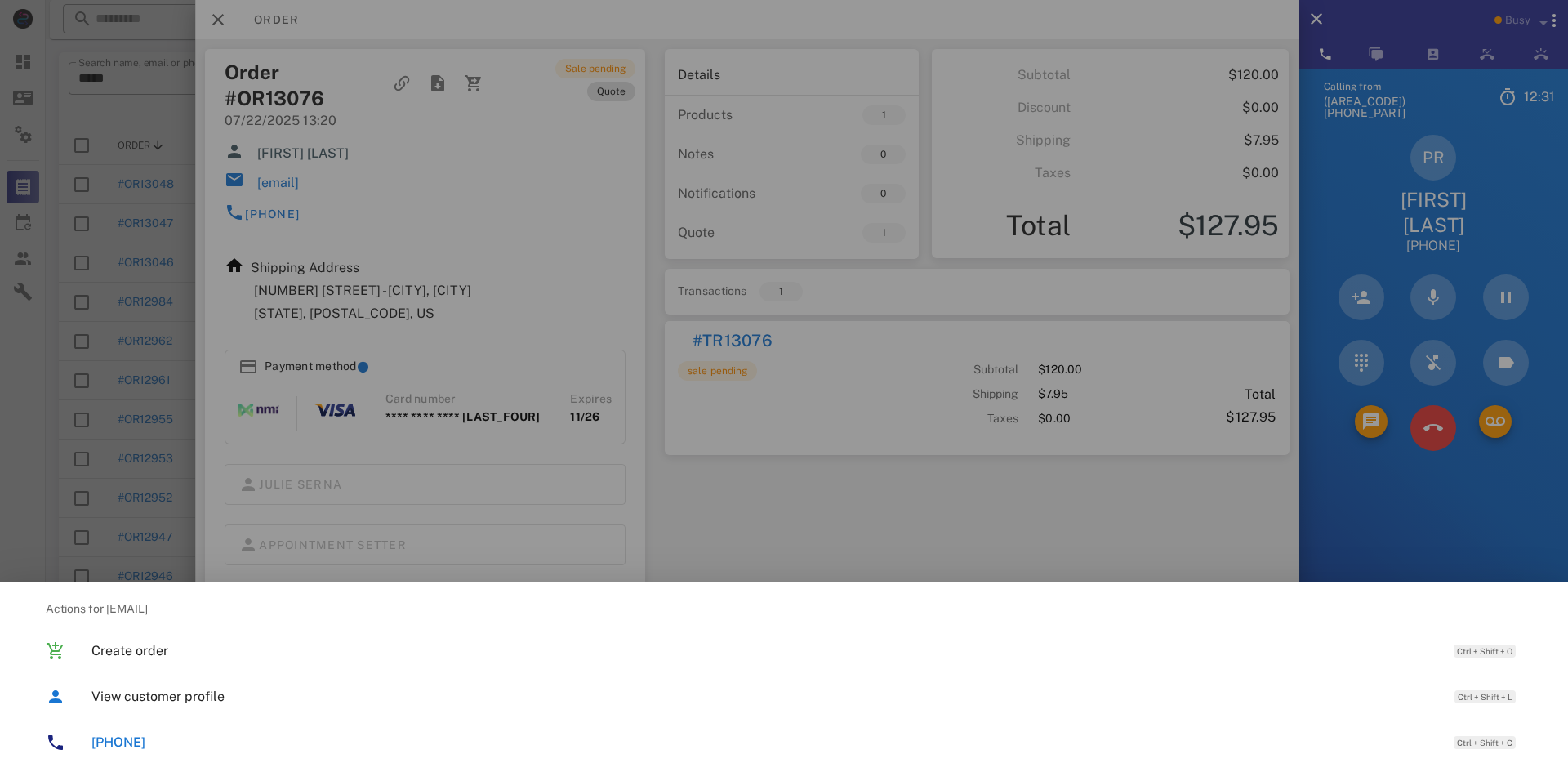 click at bounding box center (784, 386) 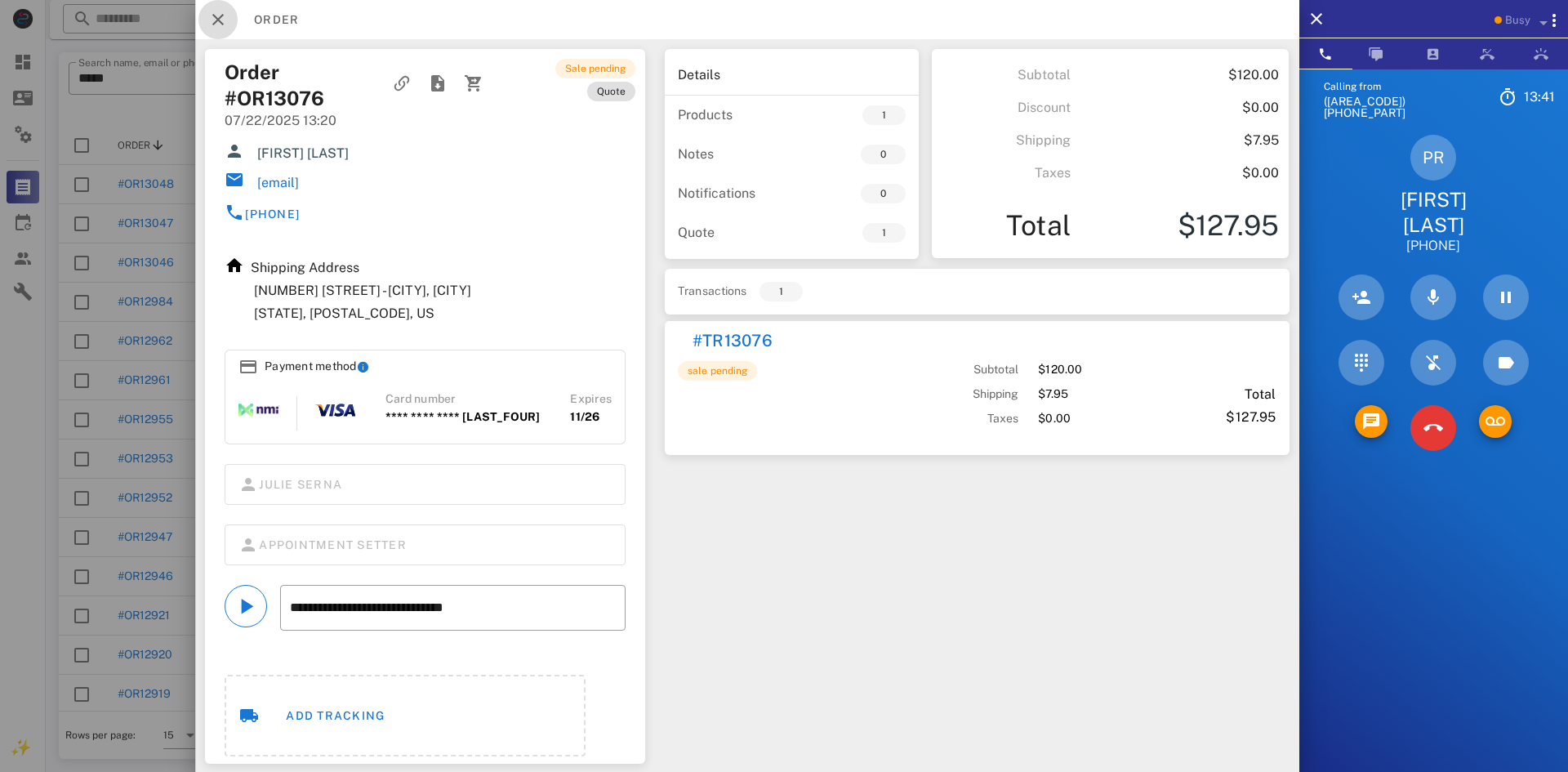 click at bounding box center (218, 20) 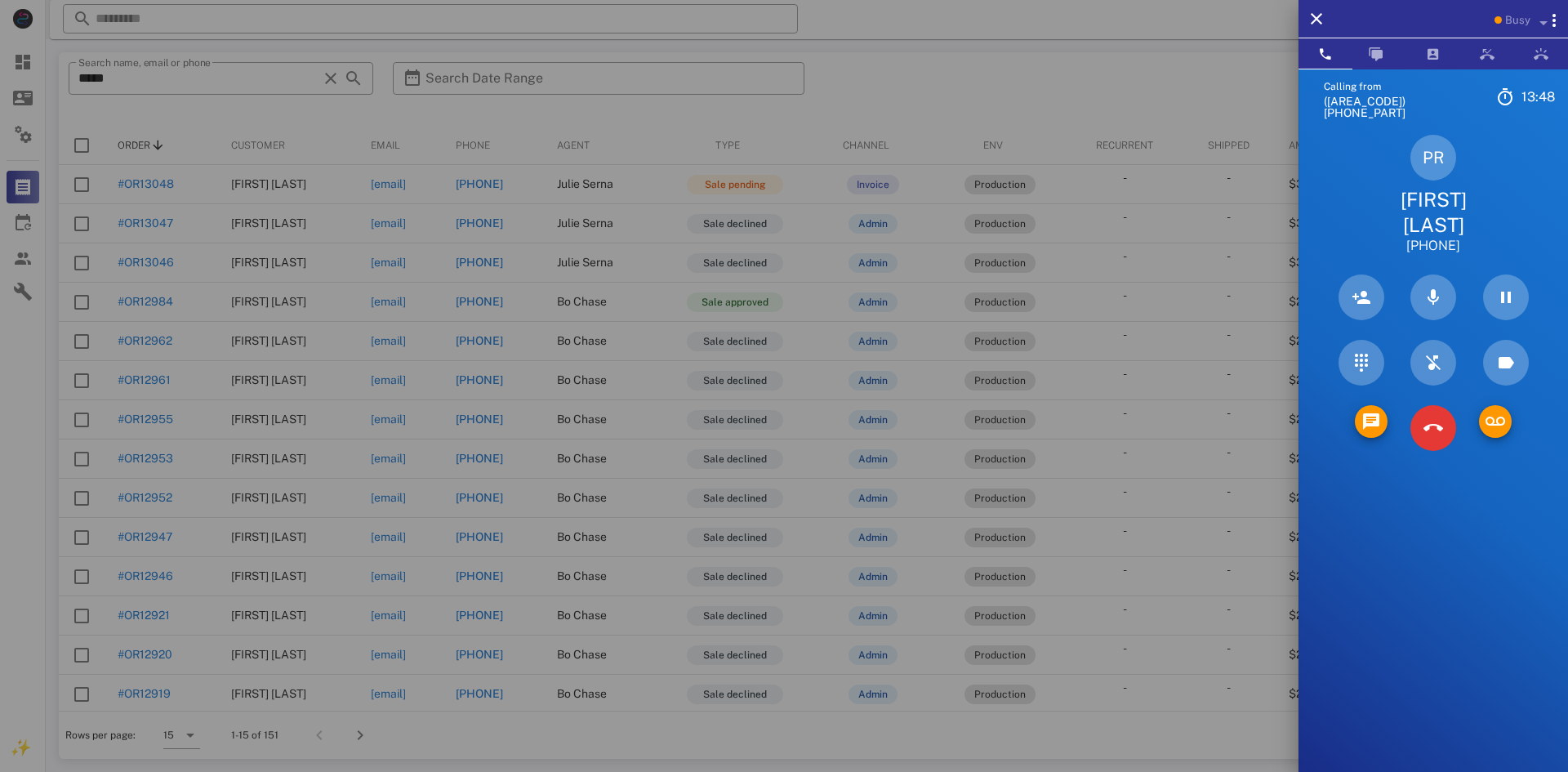 click at bounding box center (784, 386) 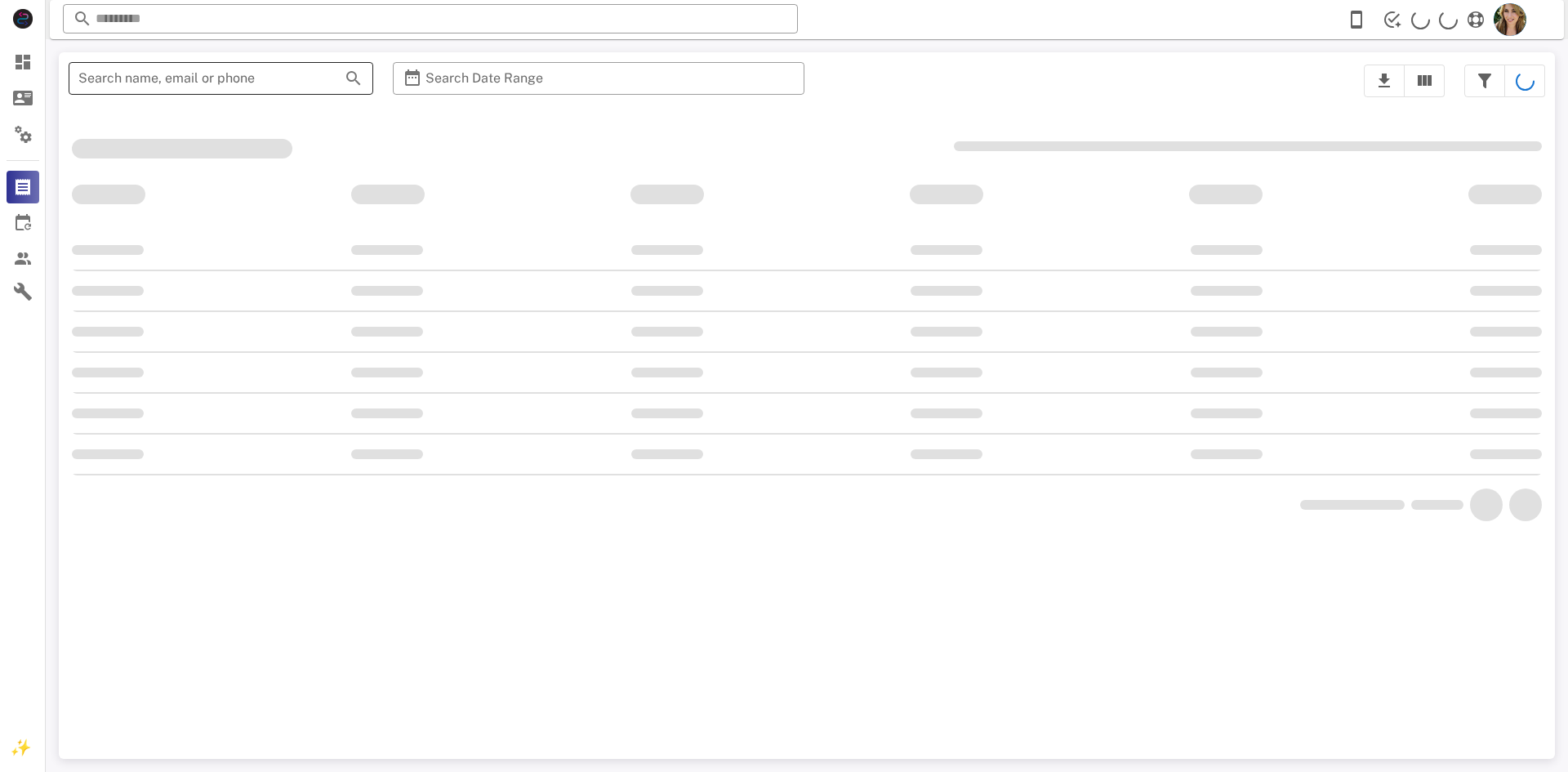 scroll, scrollTop: 0, scrollLeft: 0, axis: both 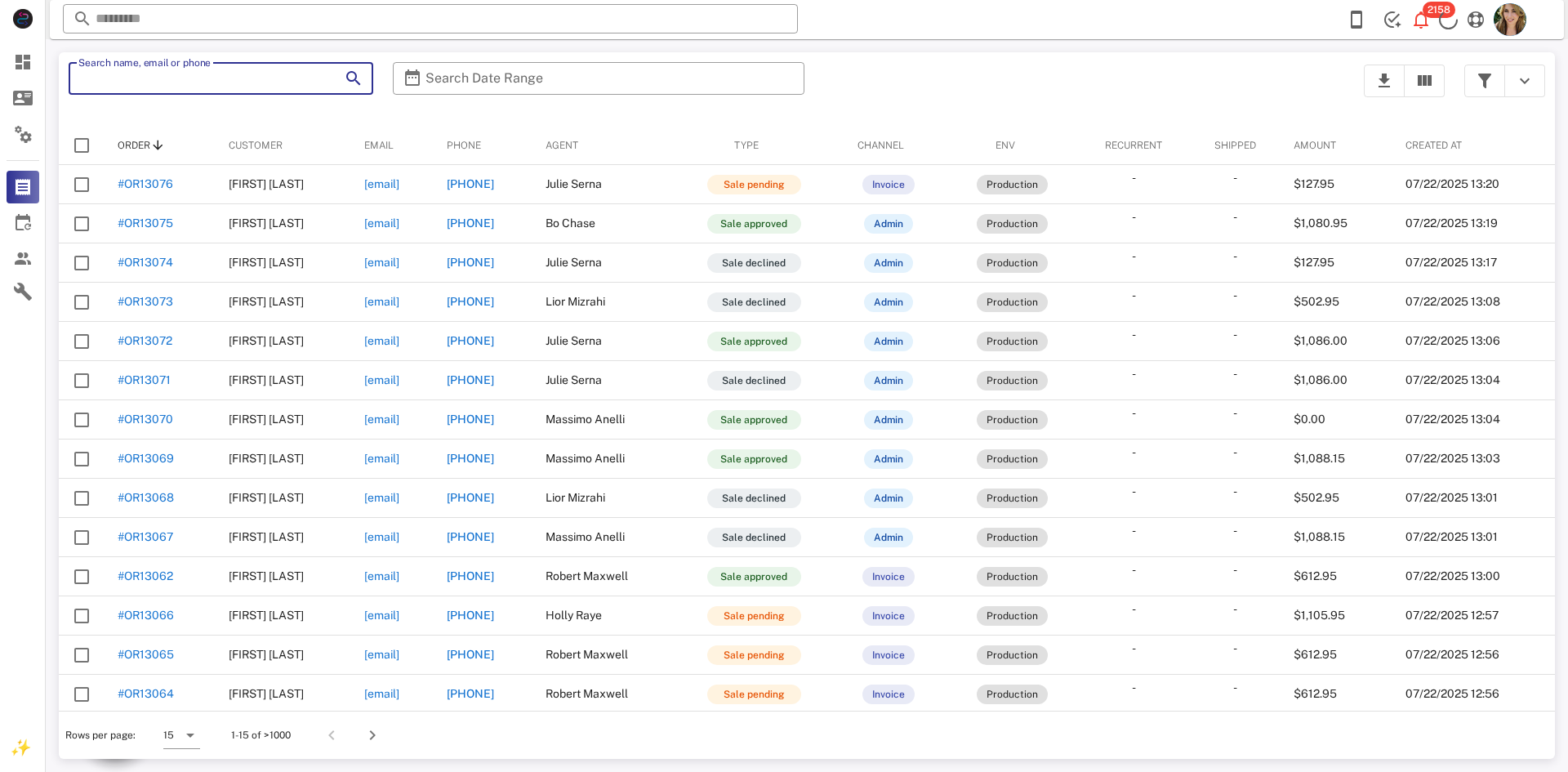 click on "Search name, email or phone" at bounding box center (198, 78) 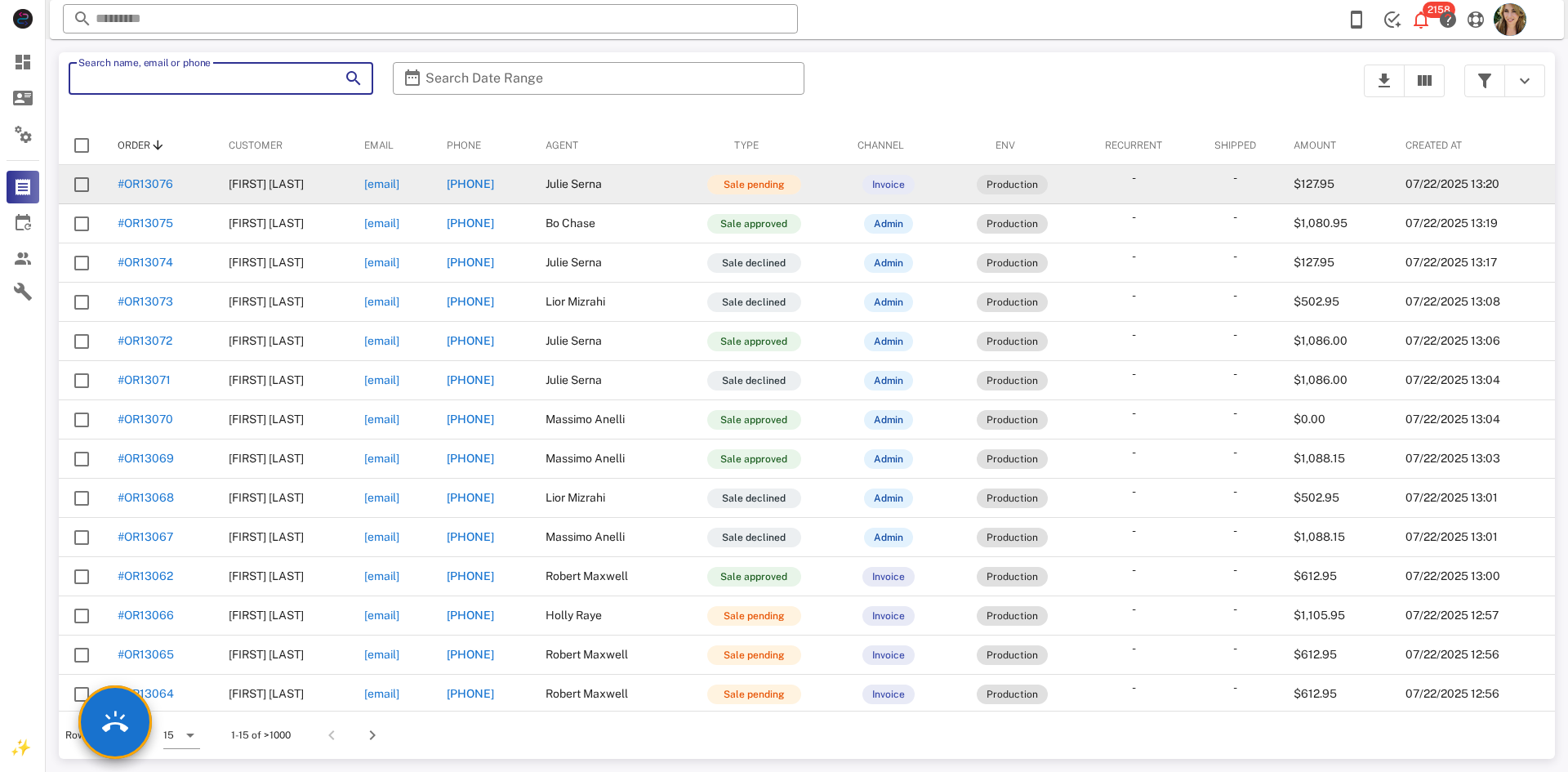 click on "Sale pending" at bounding box center (754, 185) 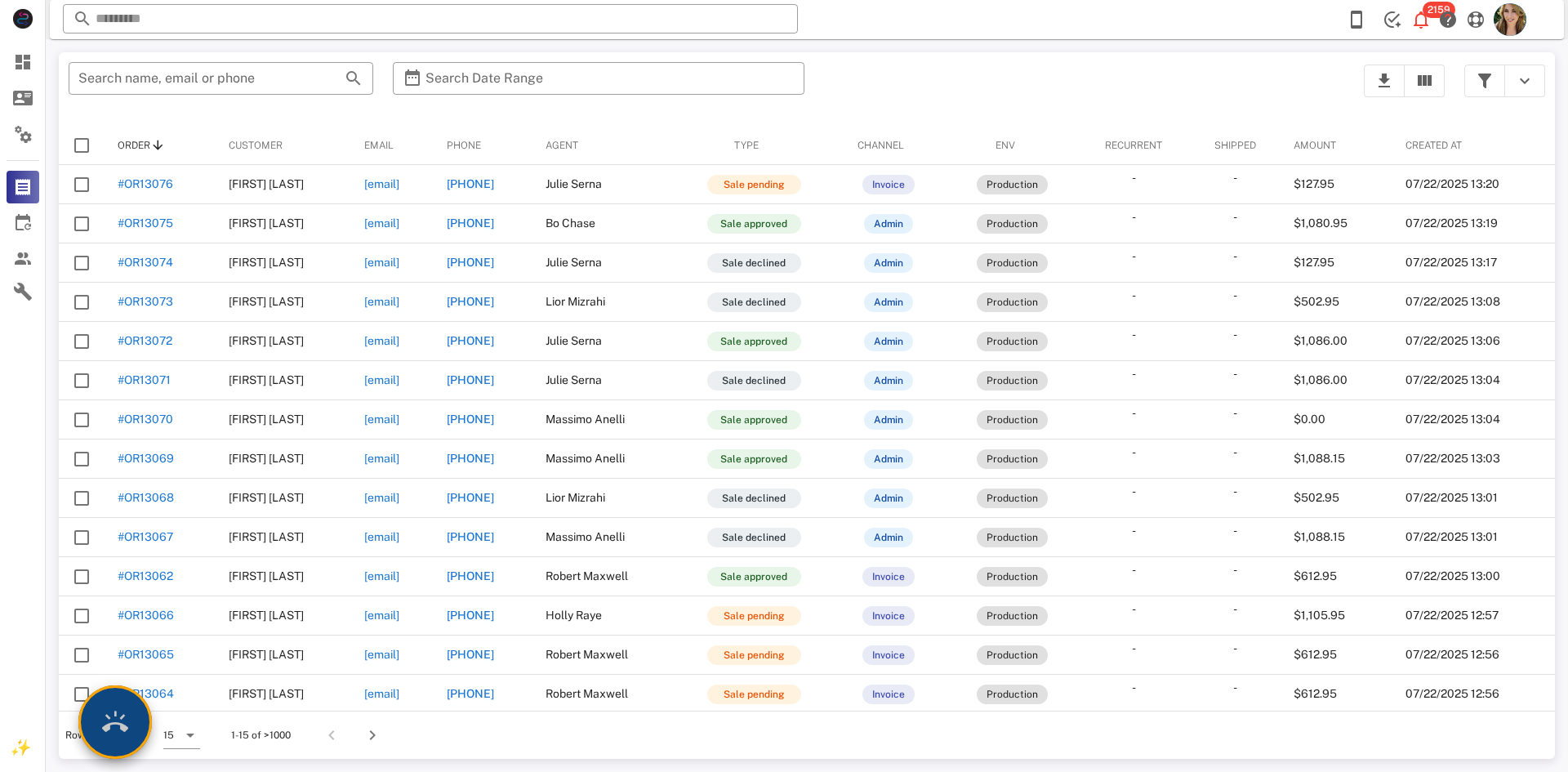 click at bounding box center (115, 722) 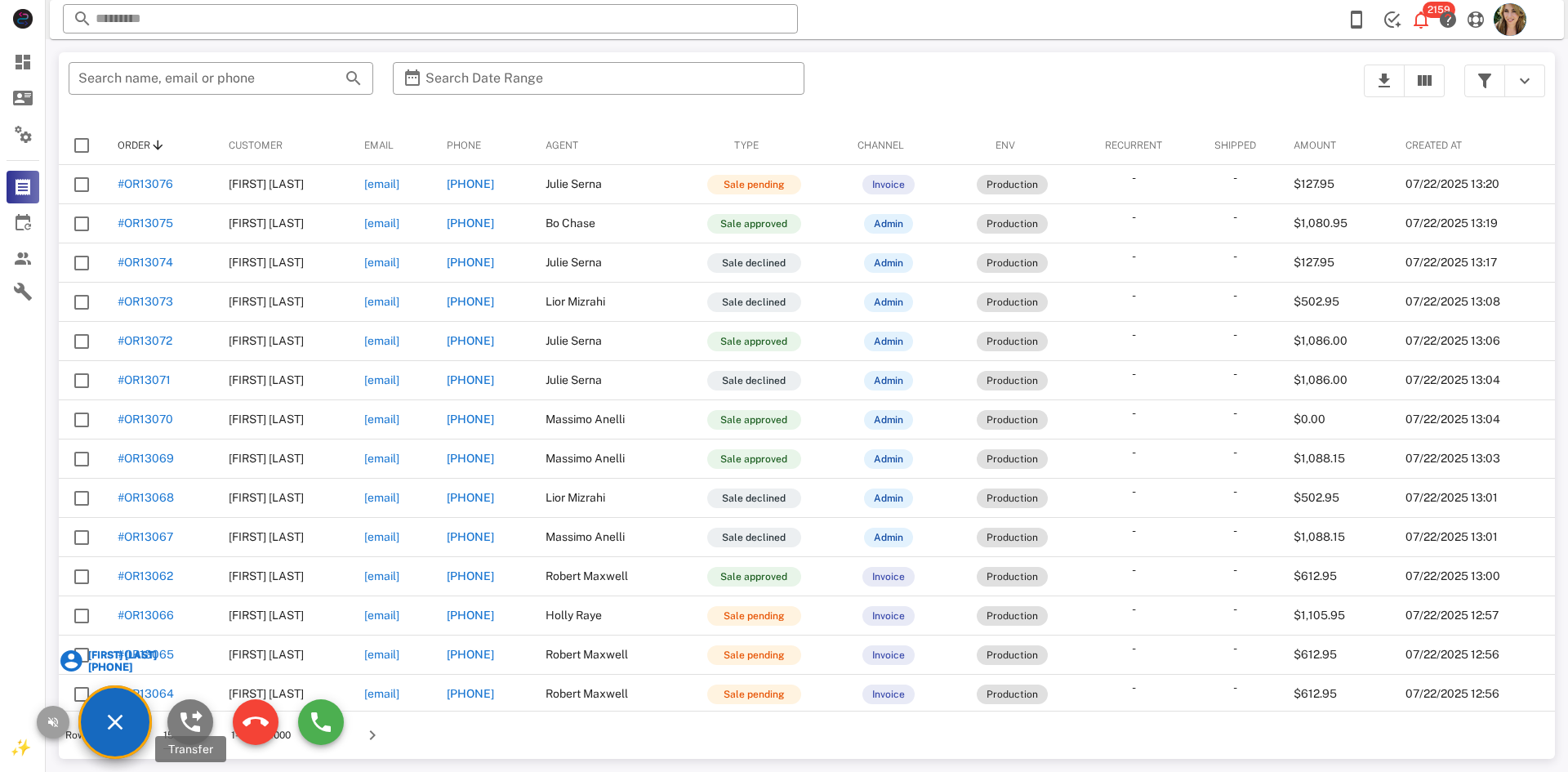 click at bounding box center [190, 722] 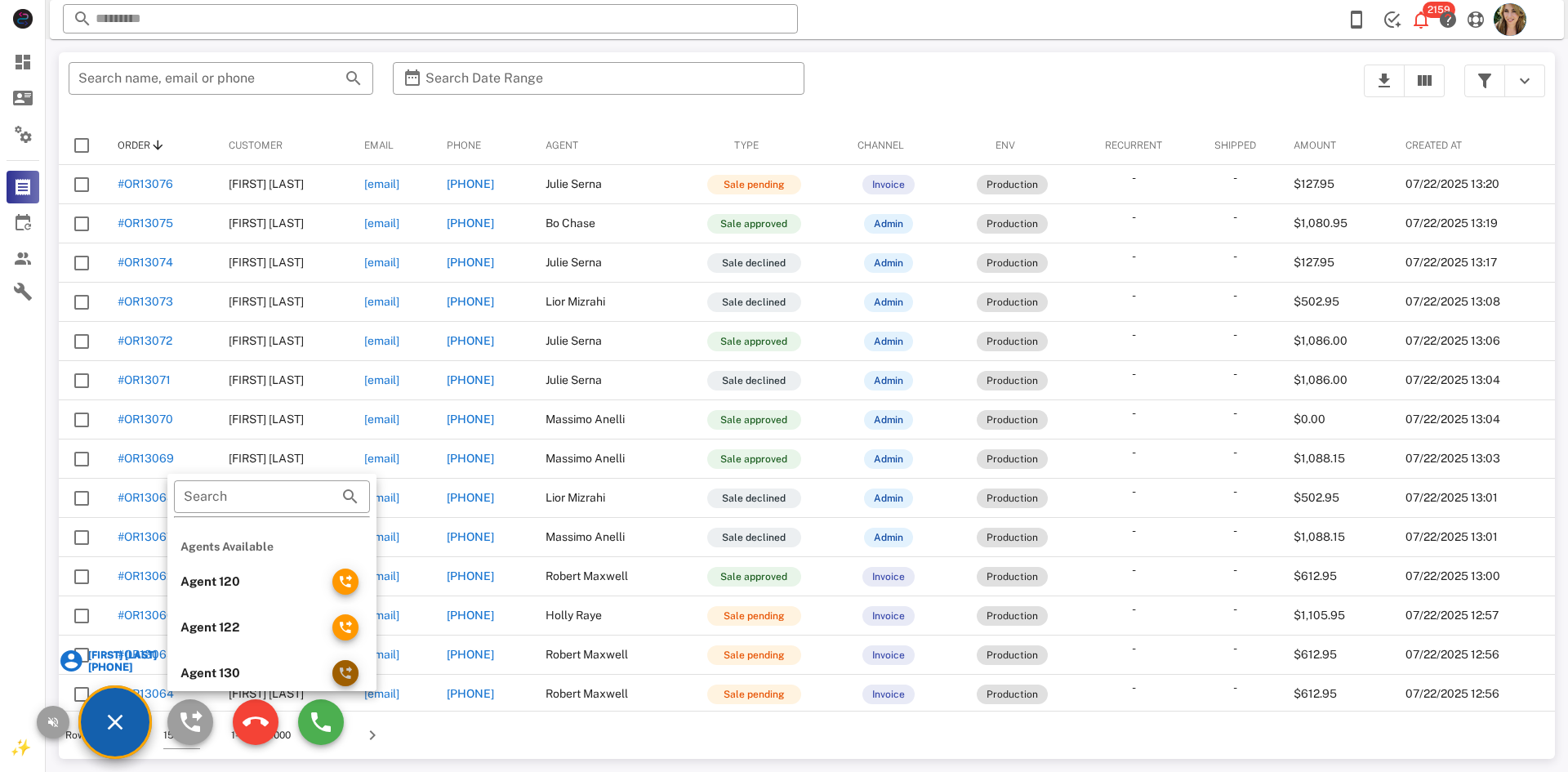 click at bounding box center (345, 673) 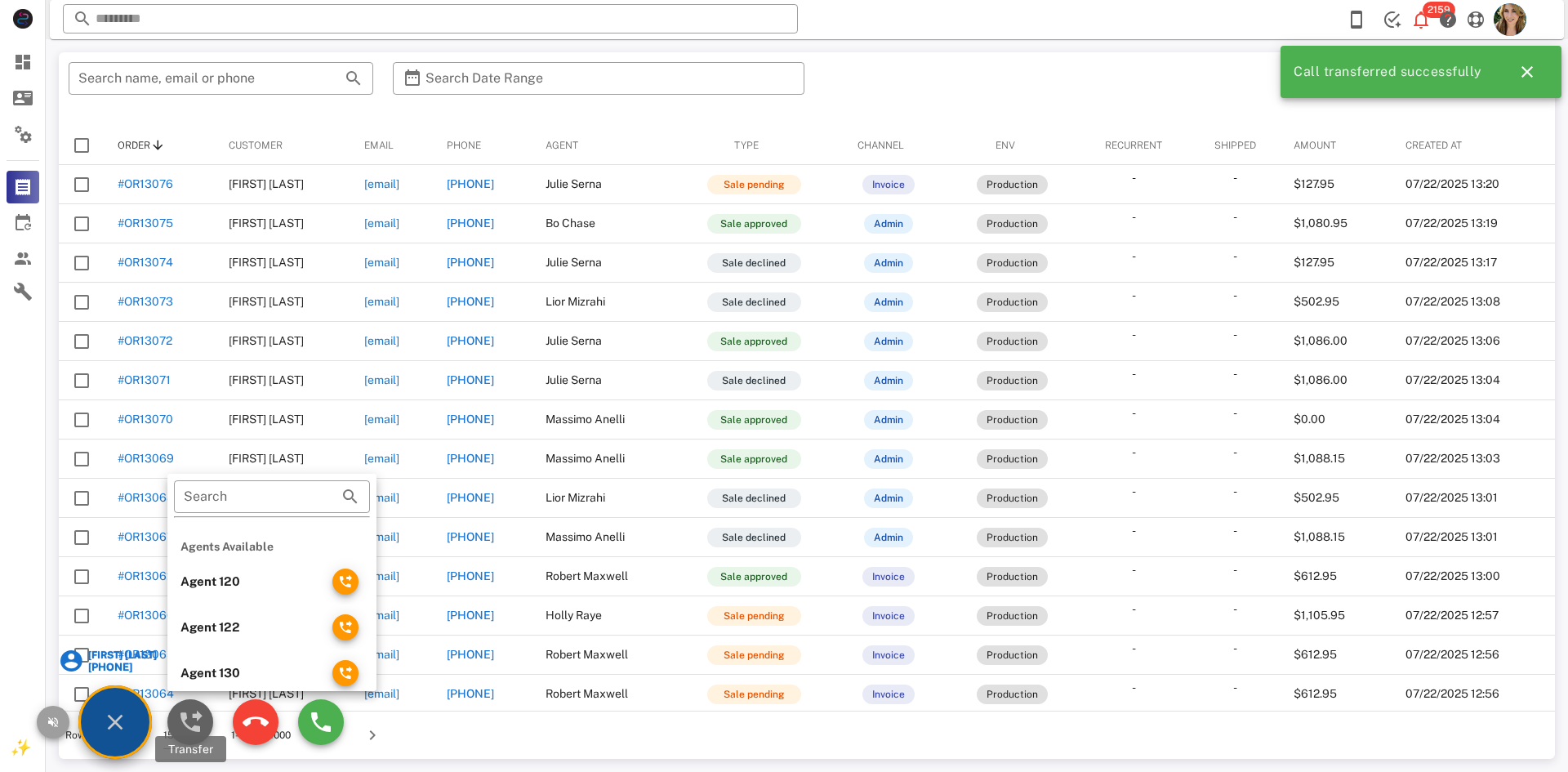 click at bounding box center (190, 722) 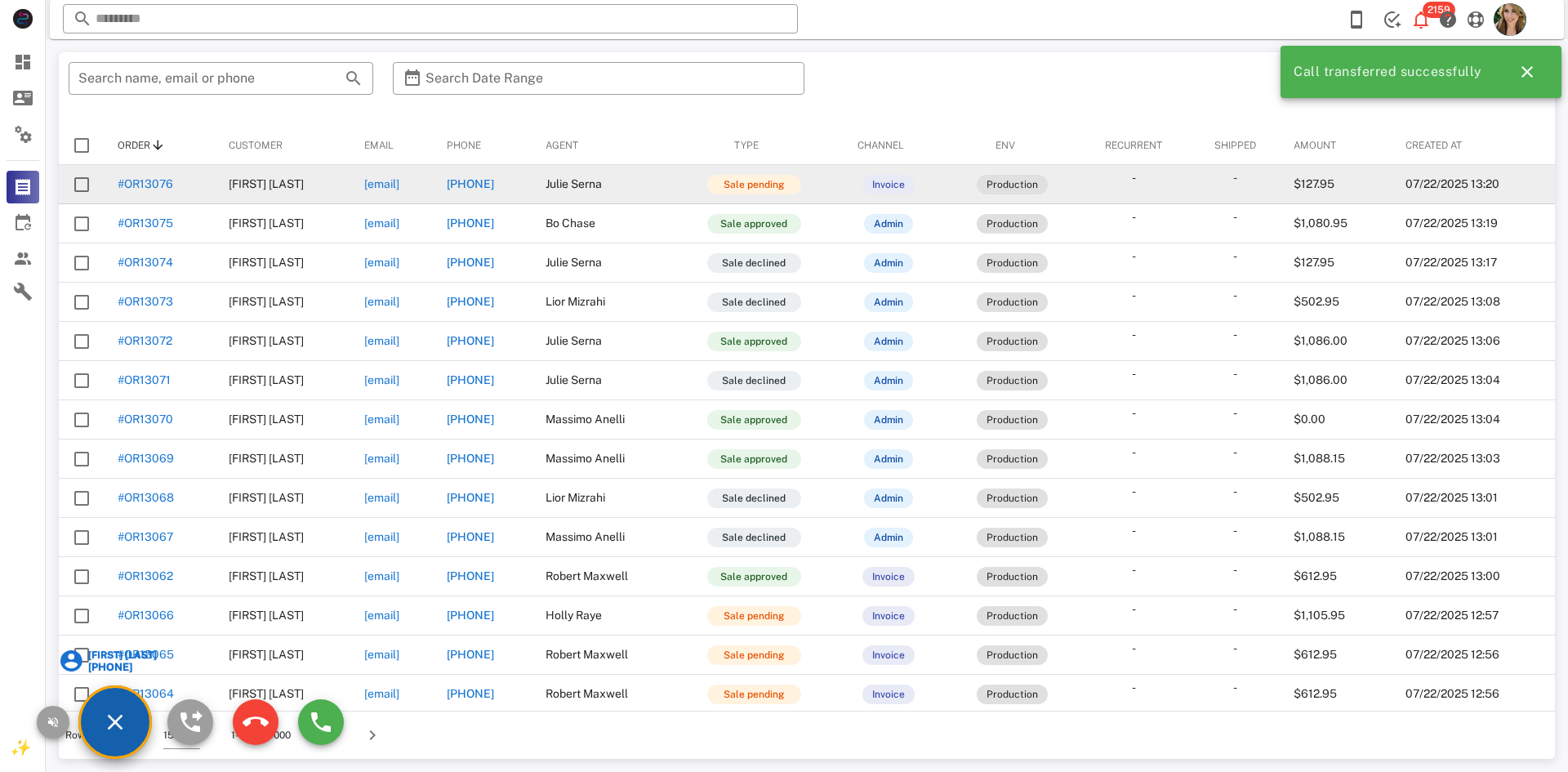 click on "[EMAIL]" at bounding box center (381, 184) 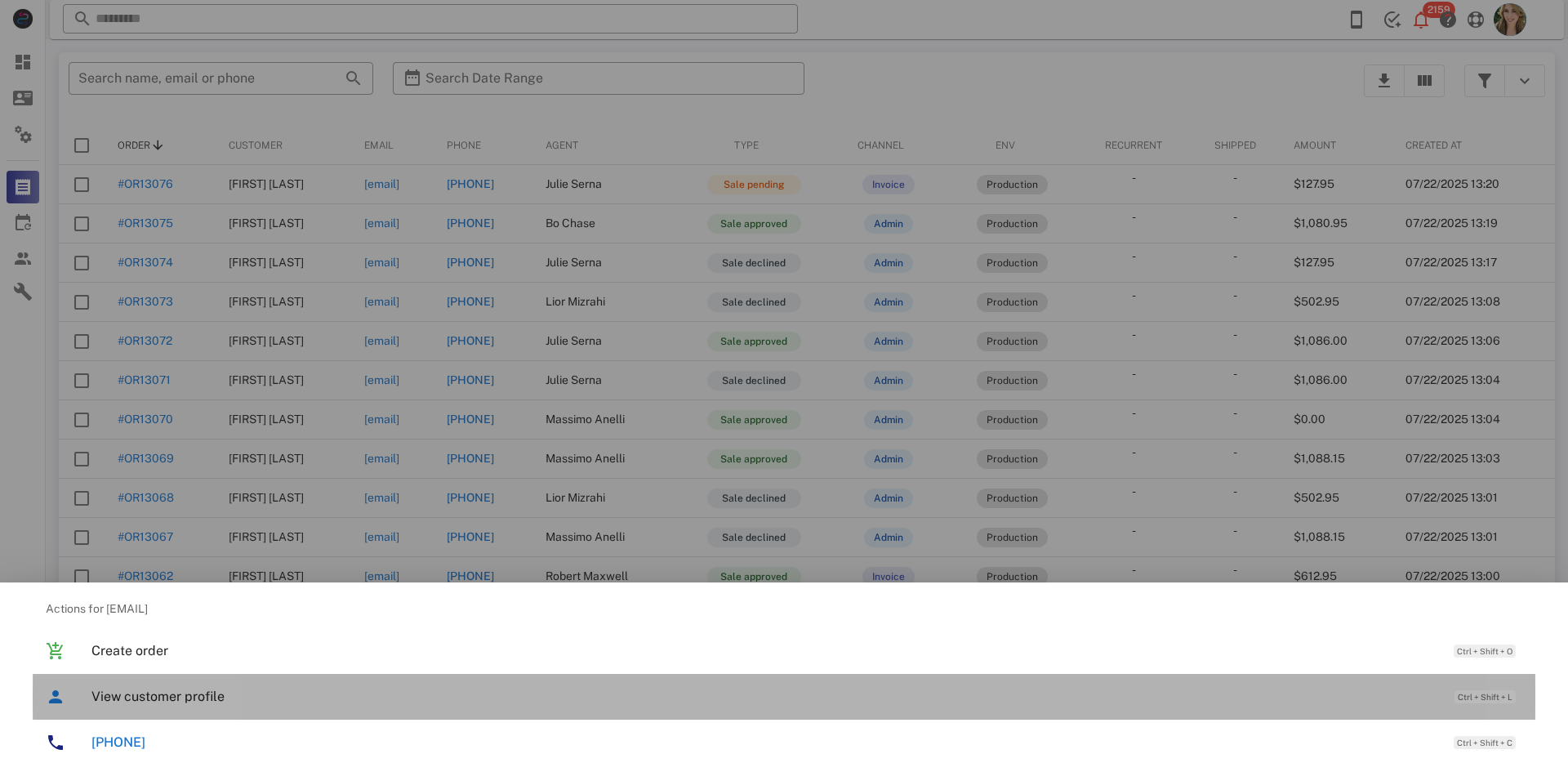 click on "View customer profile Ctrl + Shift + L" at bounding box center (807, 696) 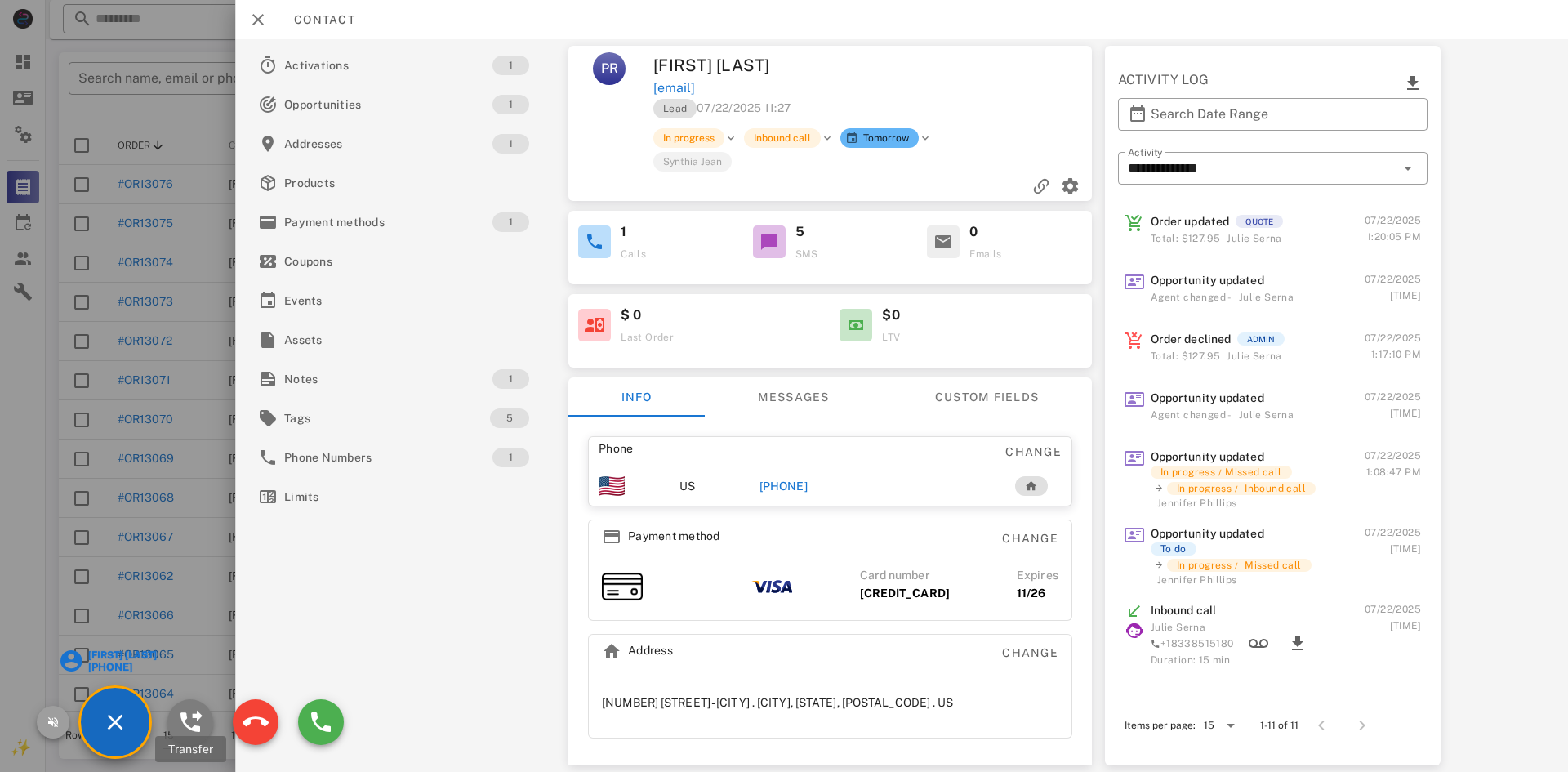 click at bounding box center [190, 722] 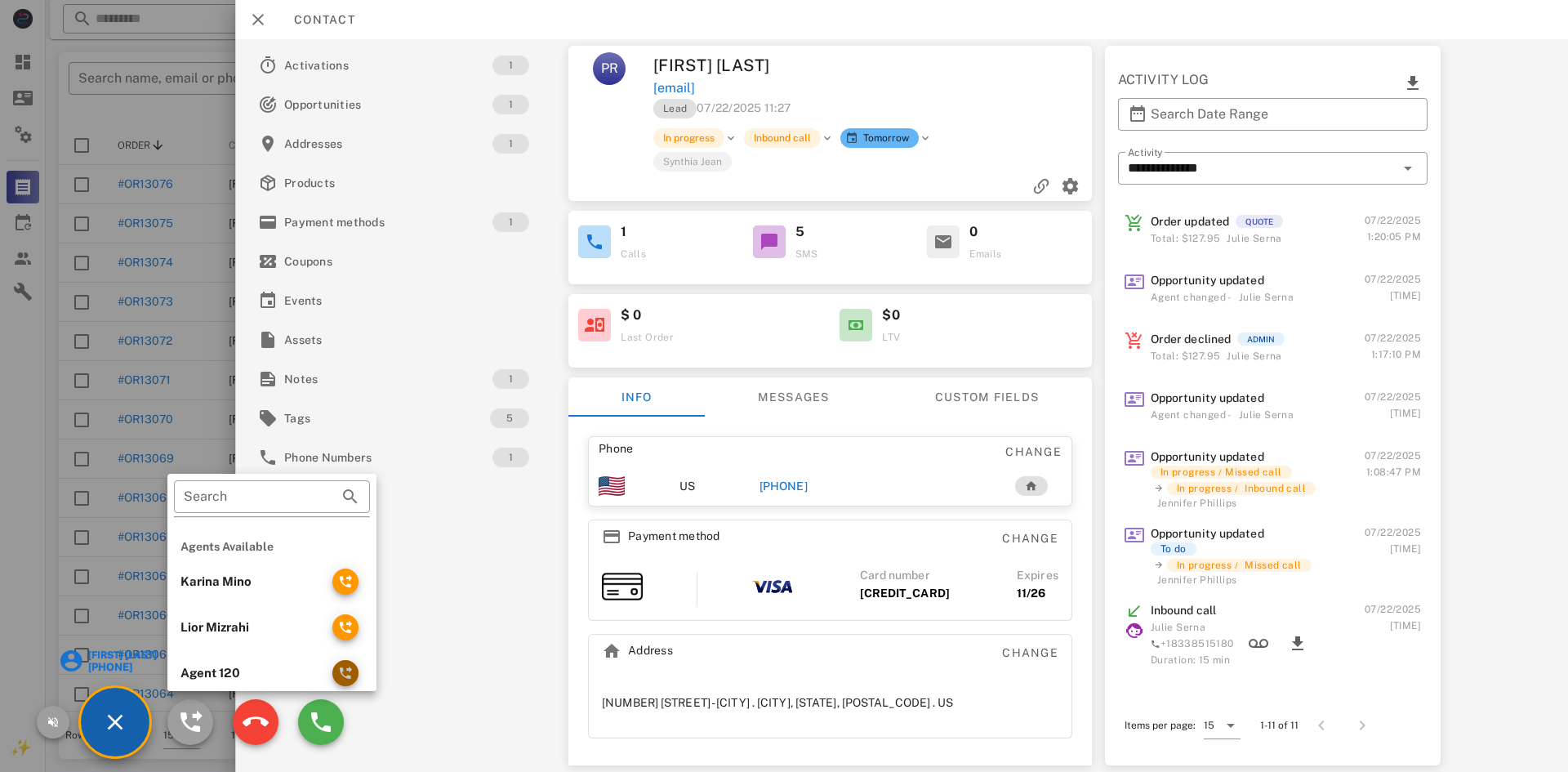 click at bounding box center [345, 673] 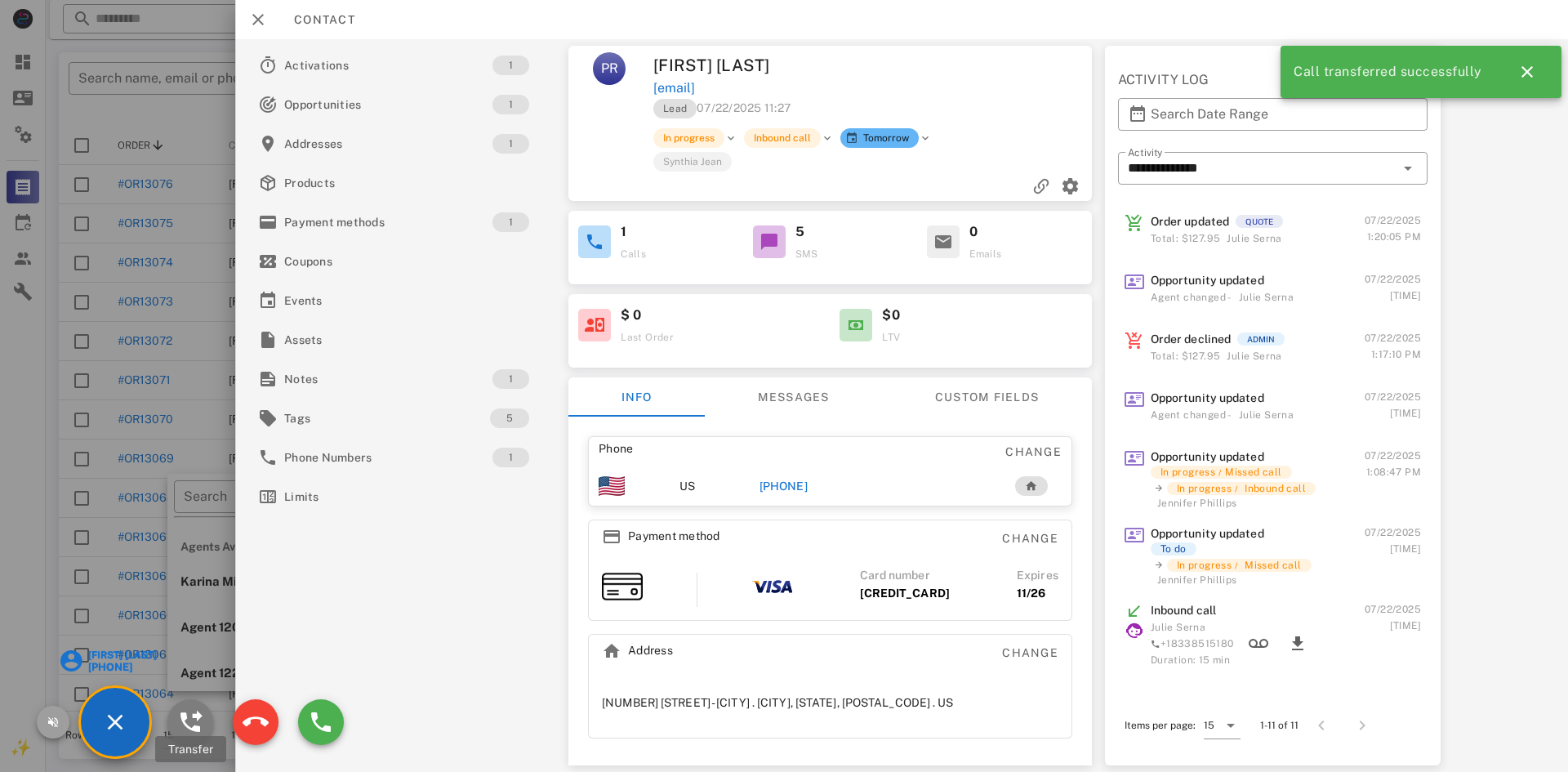 click at bounding box center [190, 722] 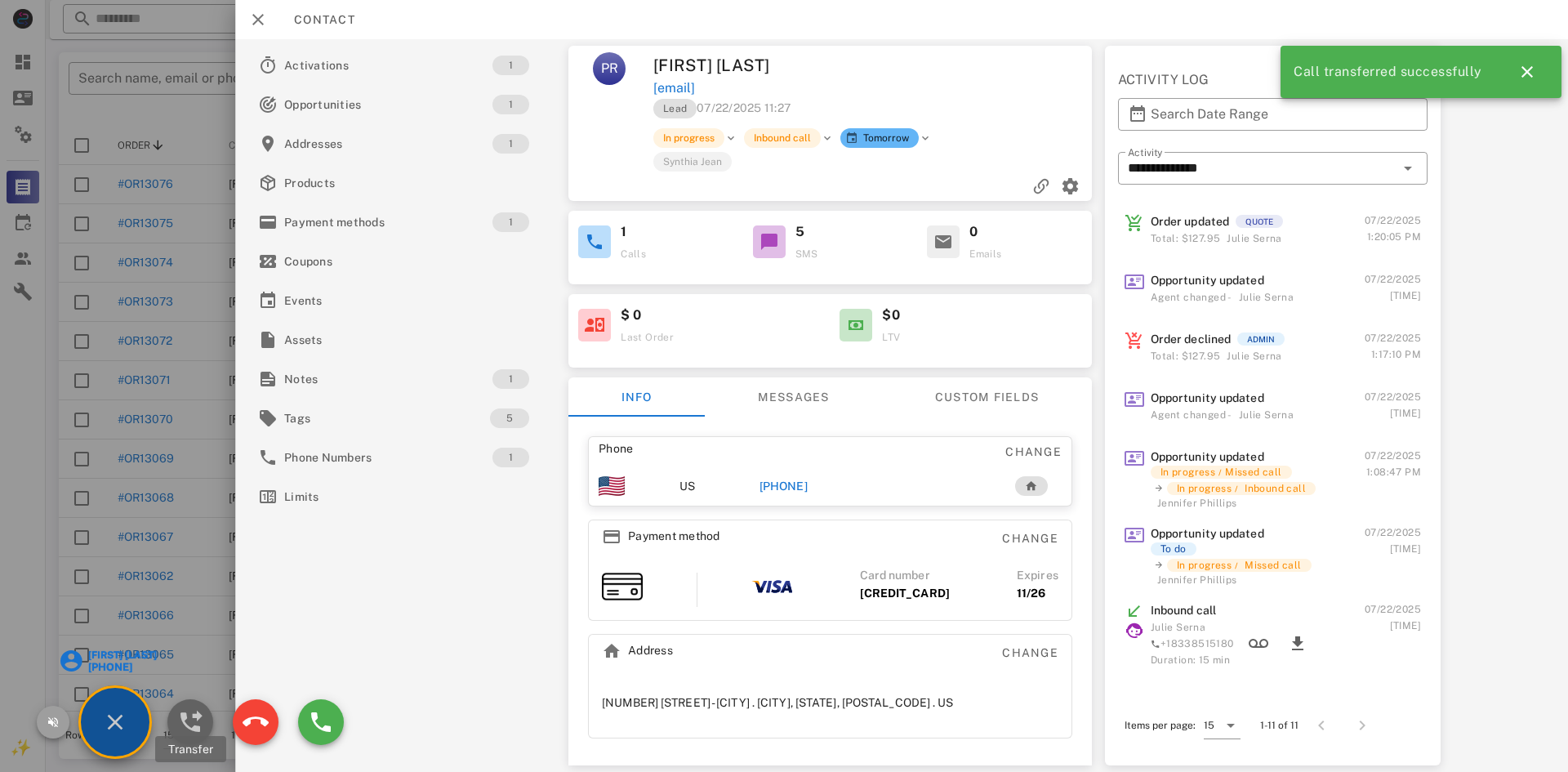 click at bounding box center (190, 722) 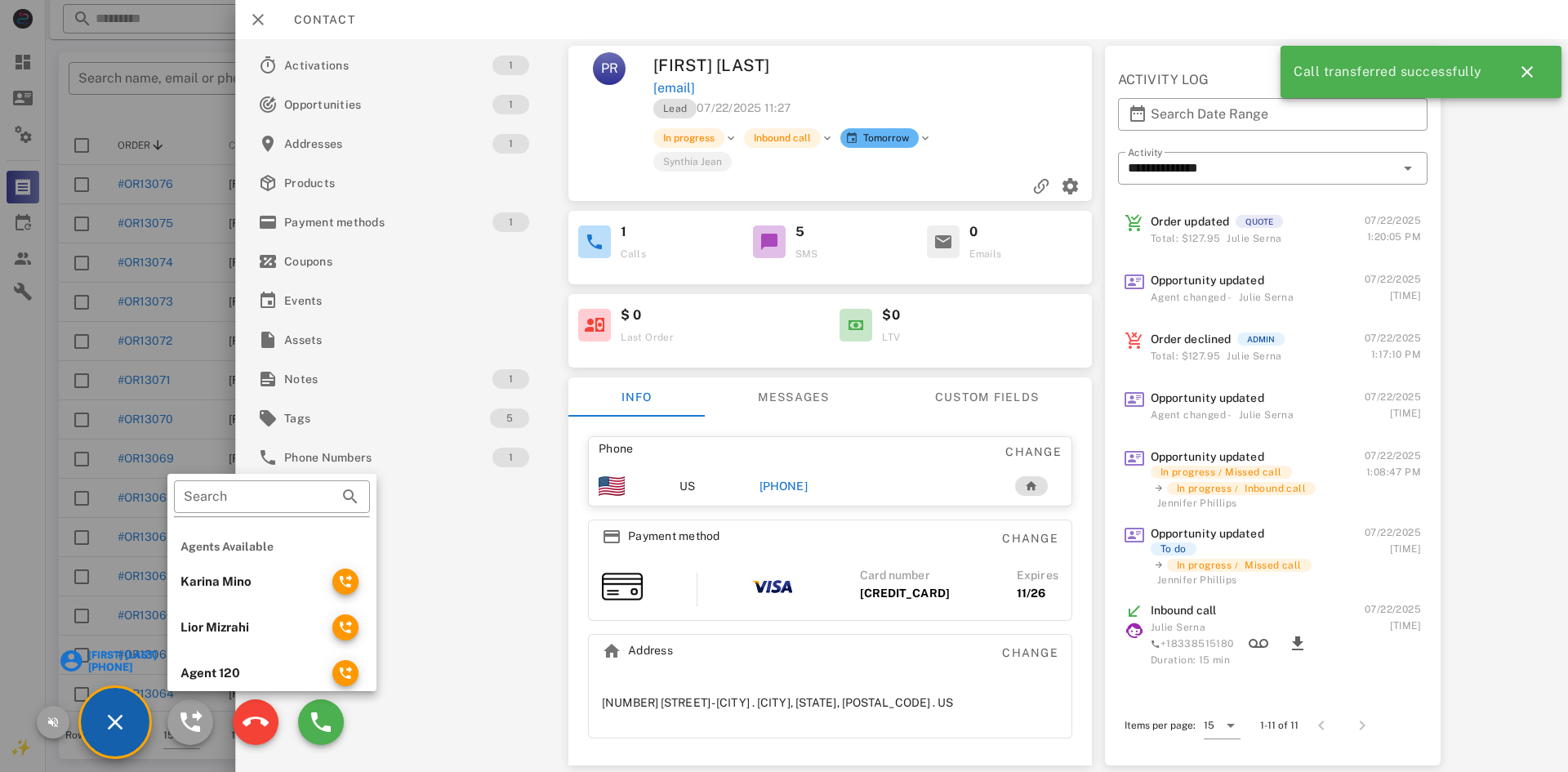 click on "Lior Mizrahi" at bounding box center [250, 627] 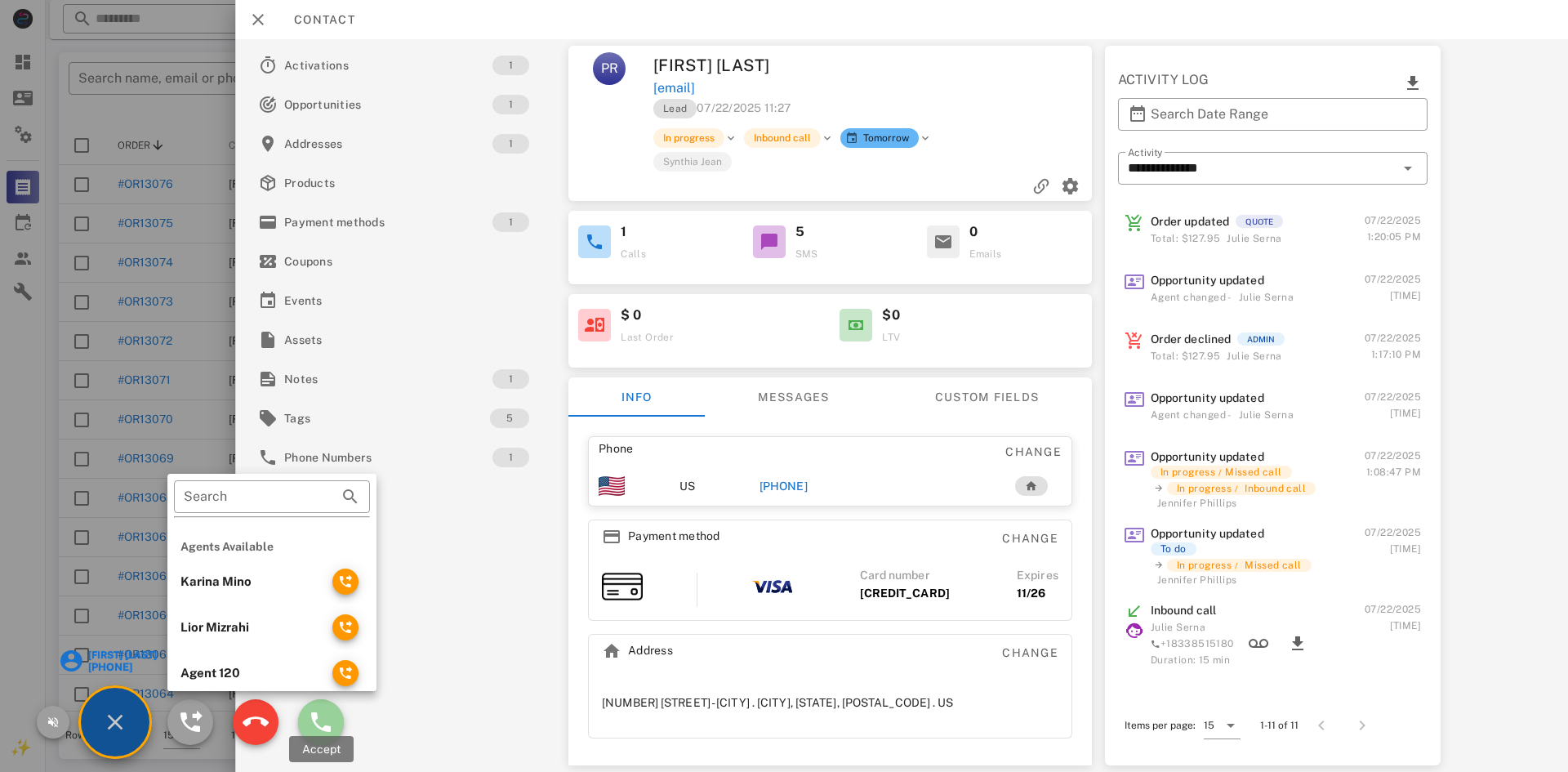 click at bounding box center (321, 722) 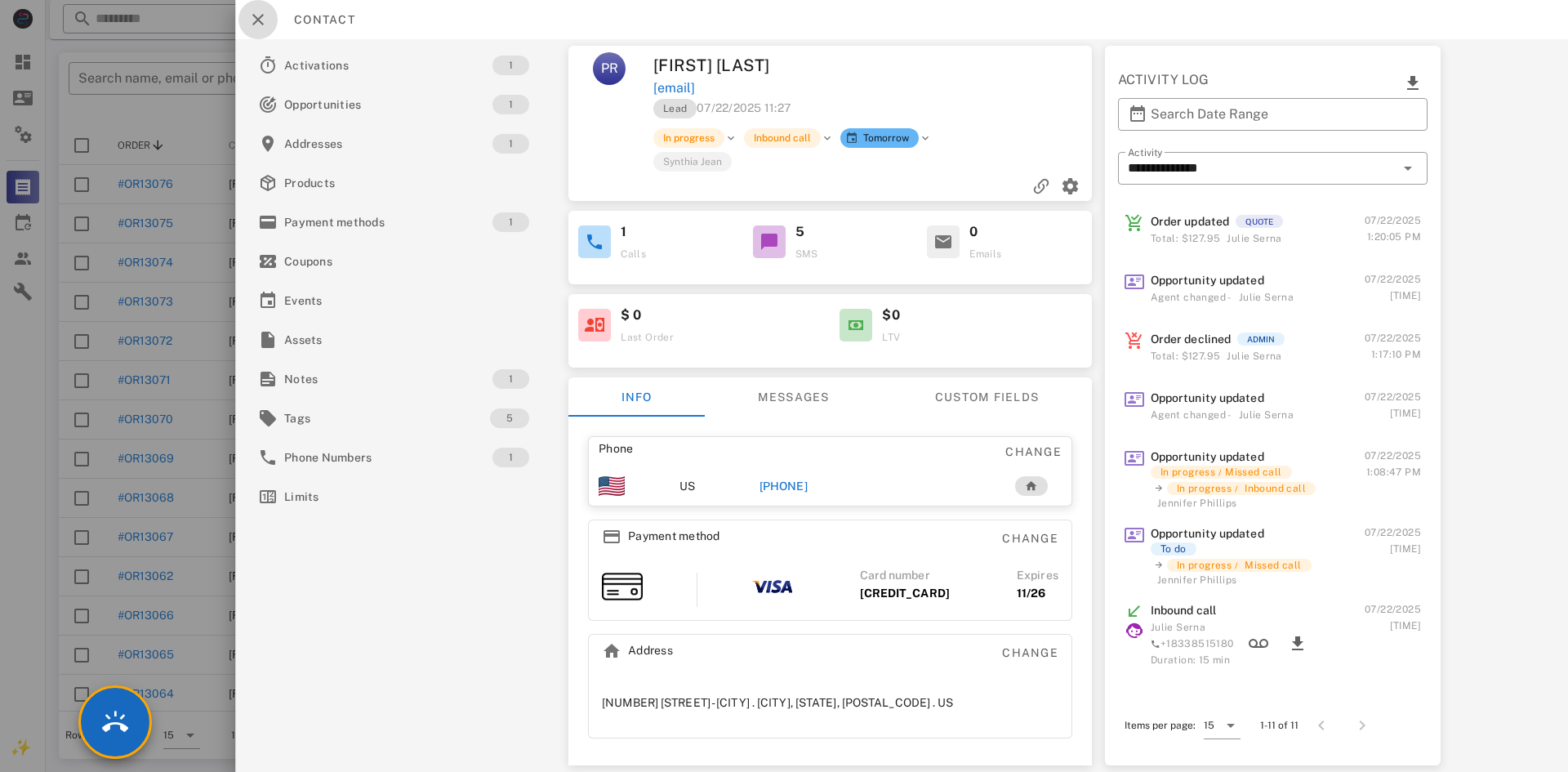 click at bounding box center (258, 20) 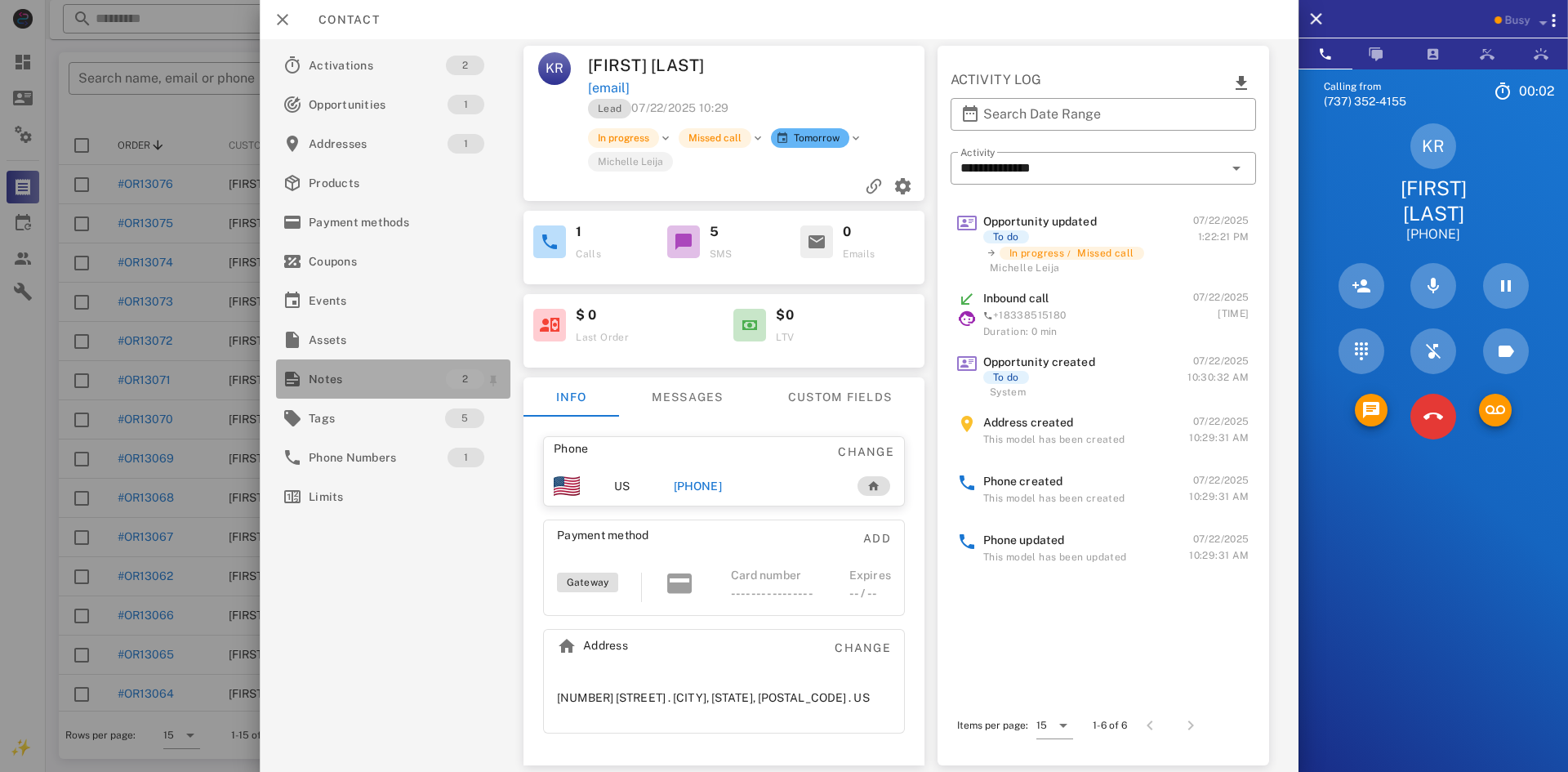 click on "Notes" at bounding box center [377, 379] 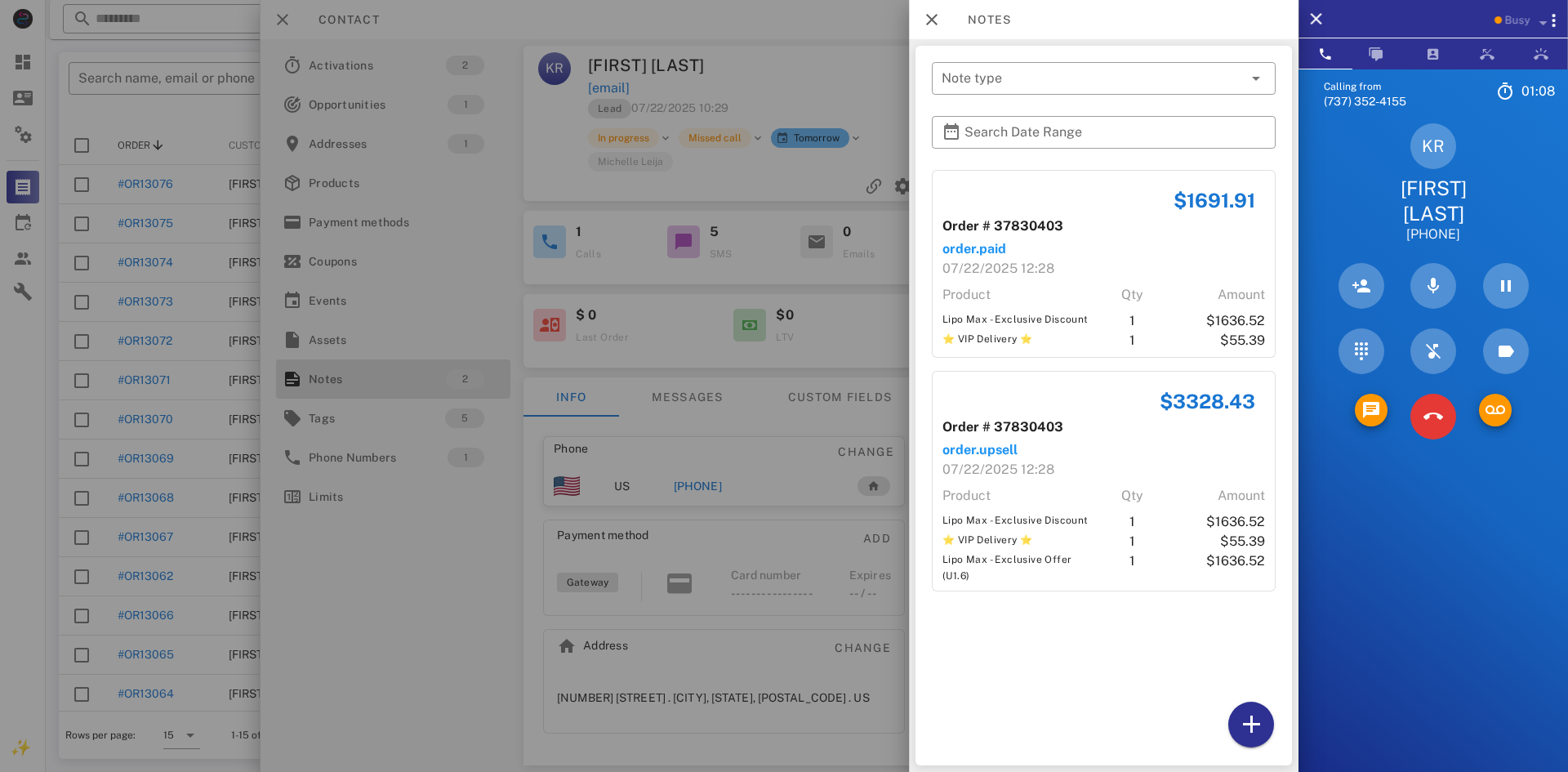 click at bounding box center (784, 386) 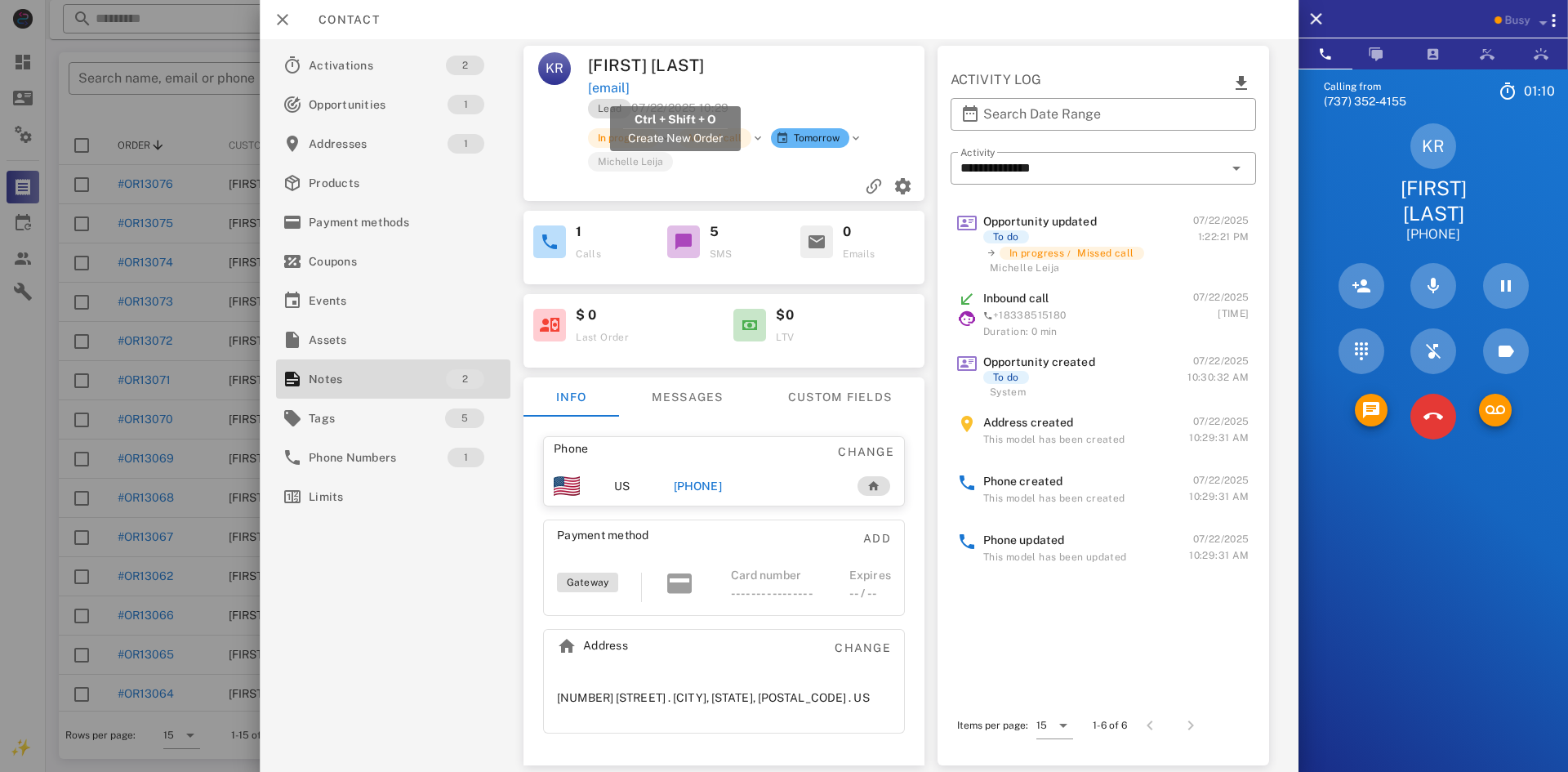 click on "[EMAIL]" at bounding box center (608, 88) 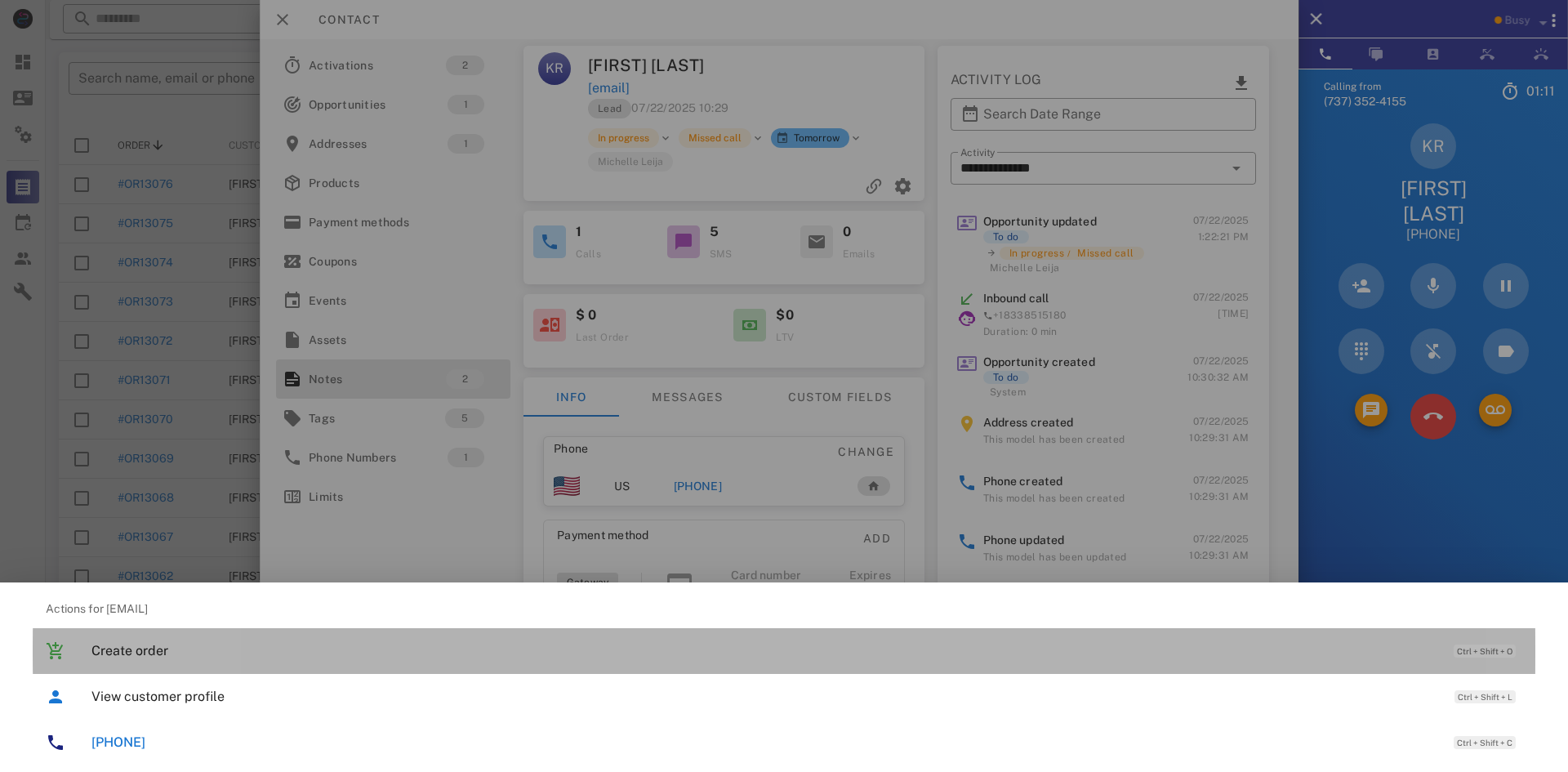 click on "Create order" at bounding box center [764, 650] 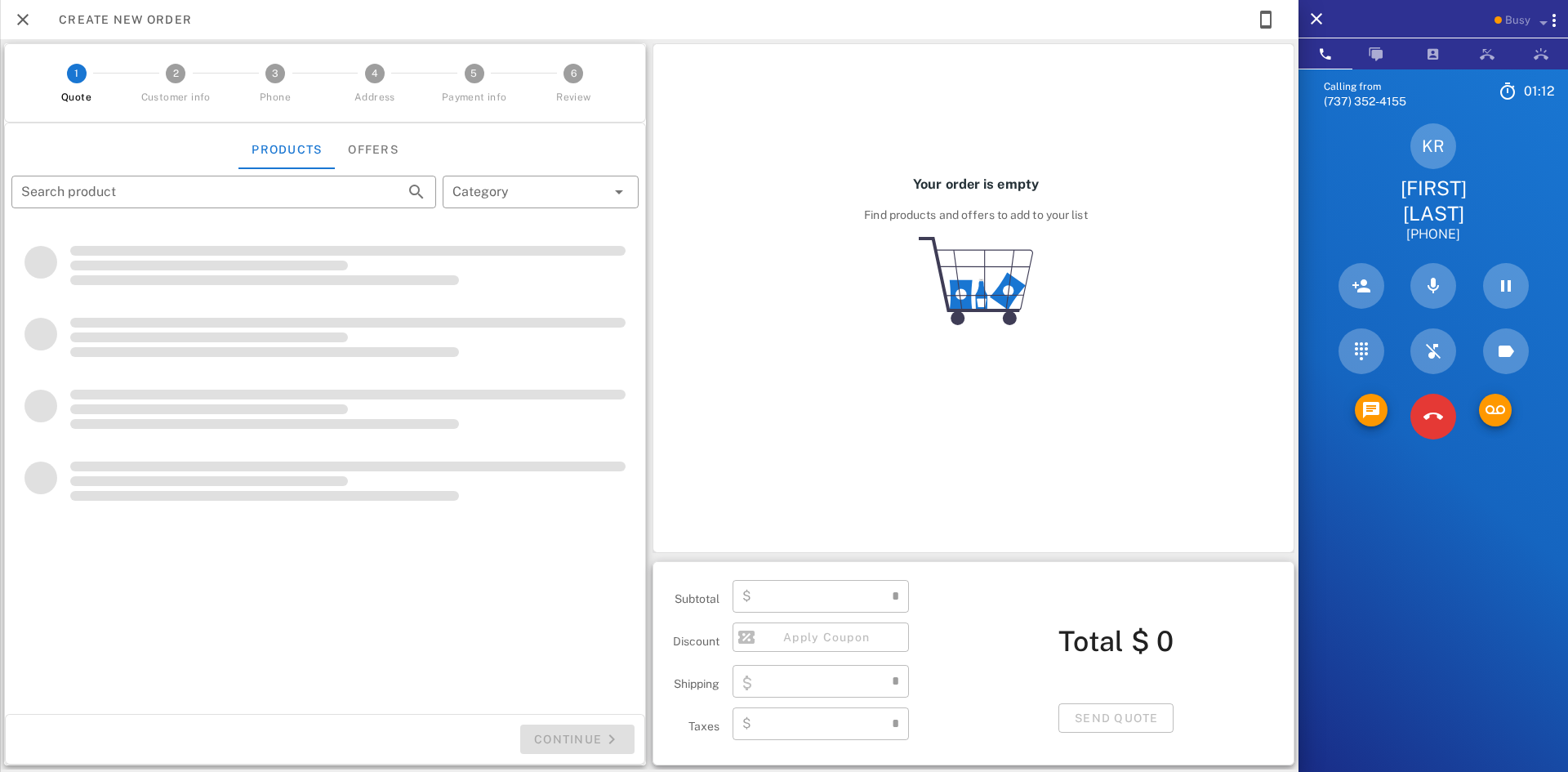 type on "**********" 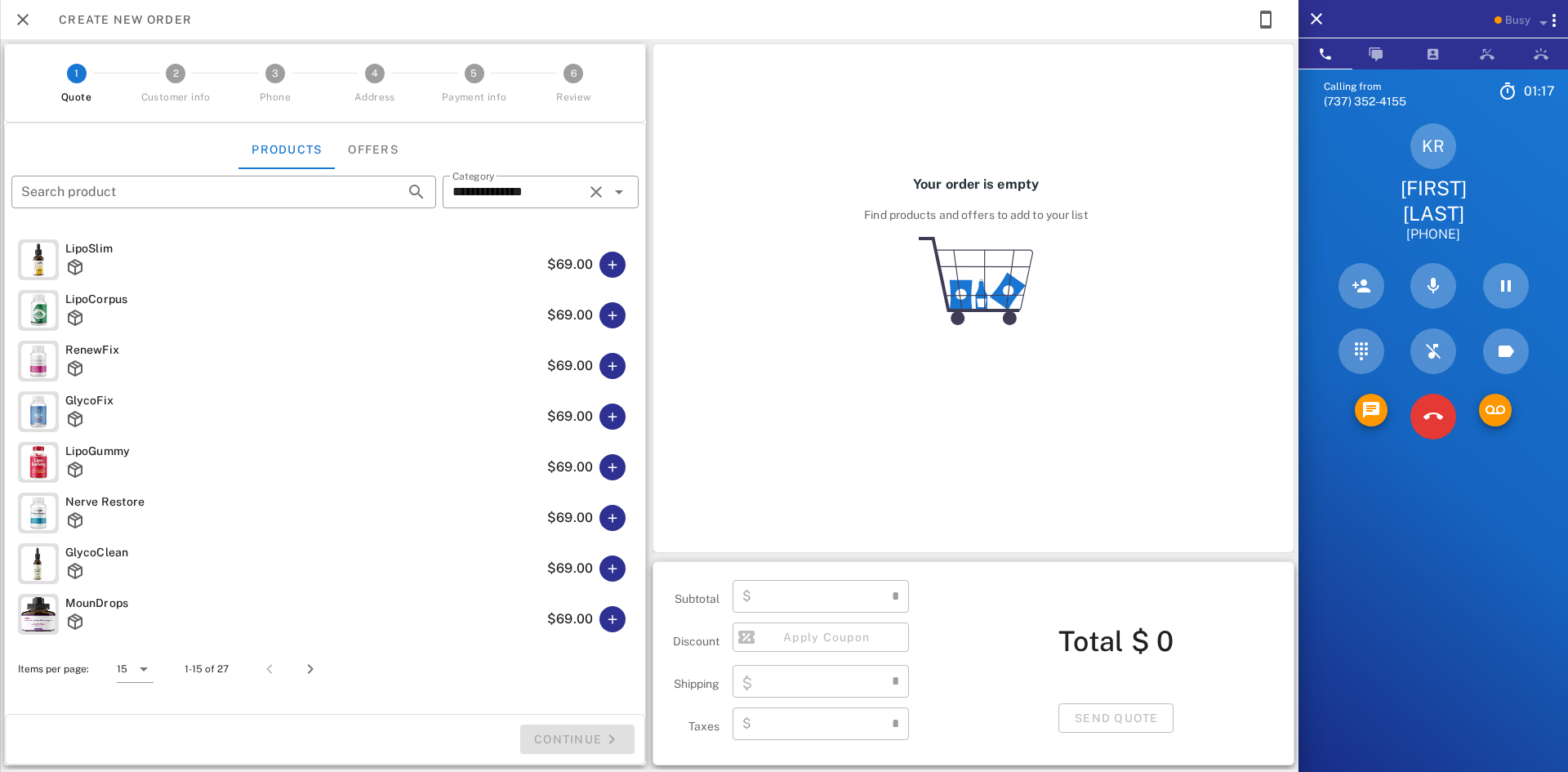 type on "****" 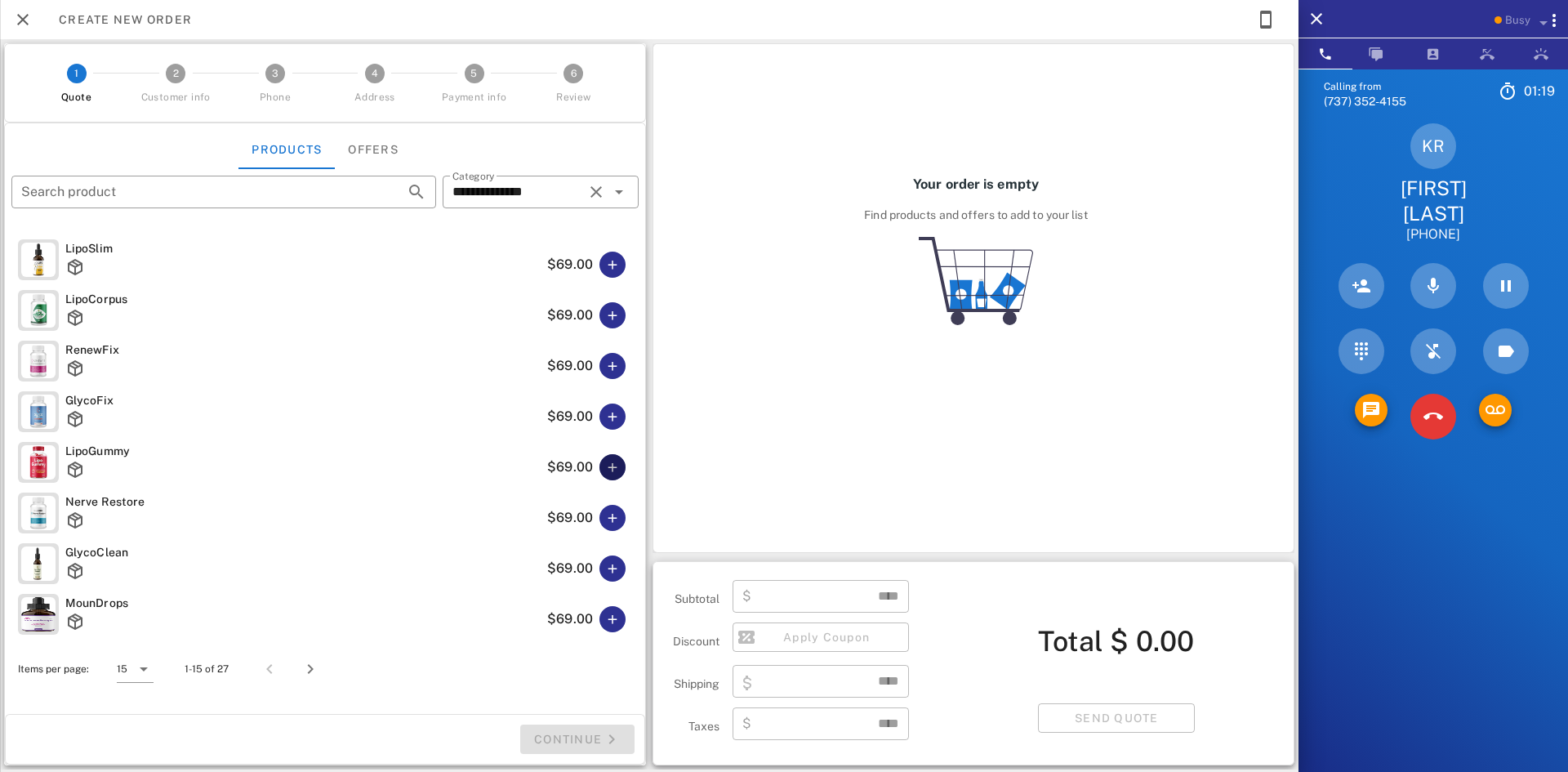 click at bounding box center [612, 467] 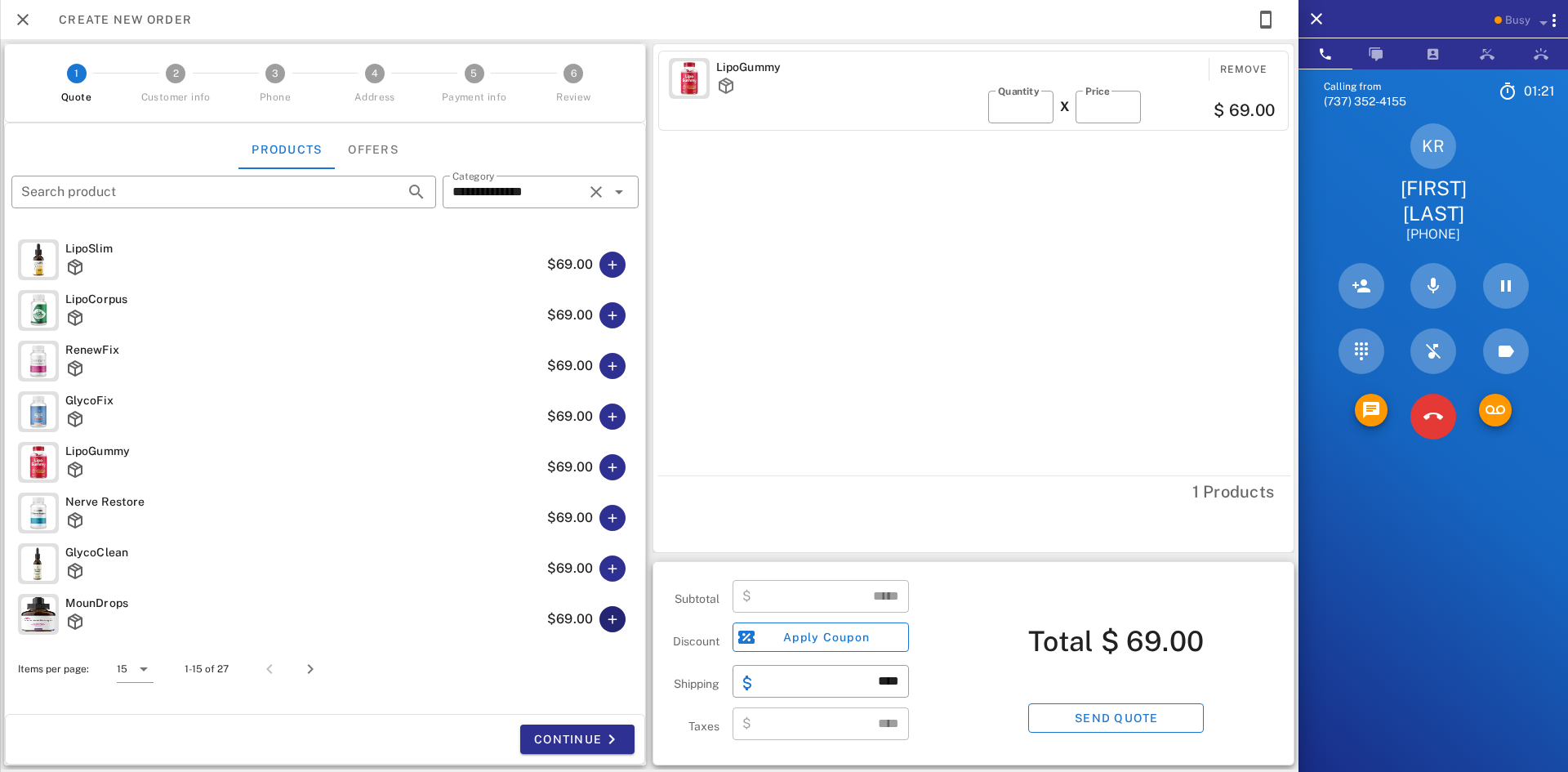 click at bounding box center [612, 619] 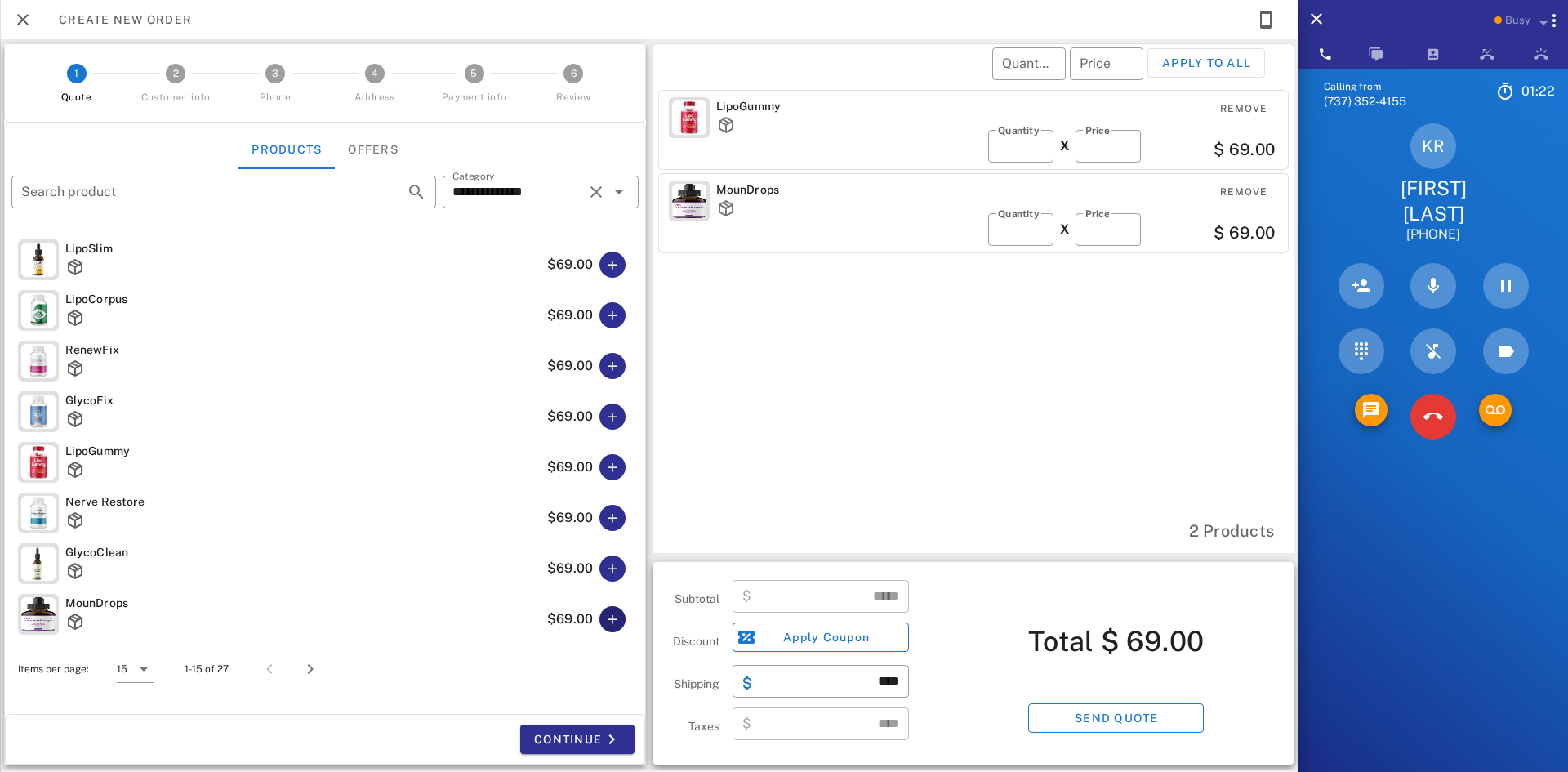 type on "******" 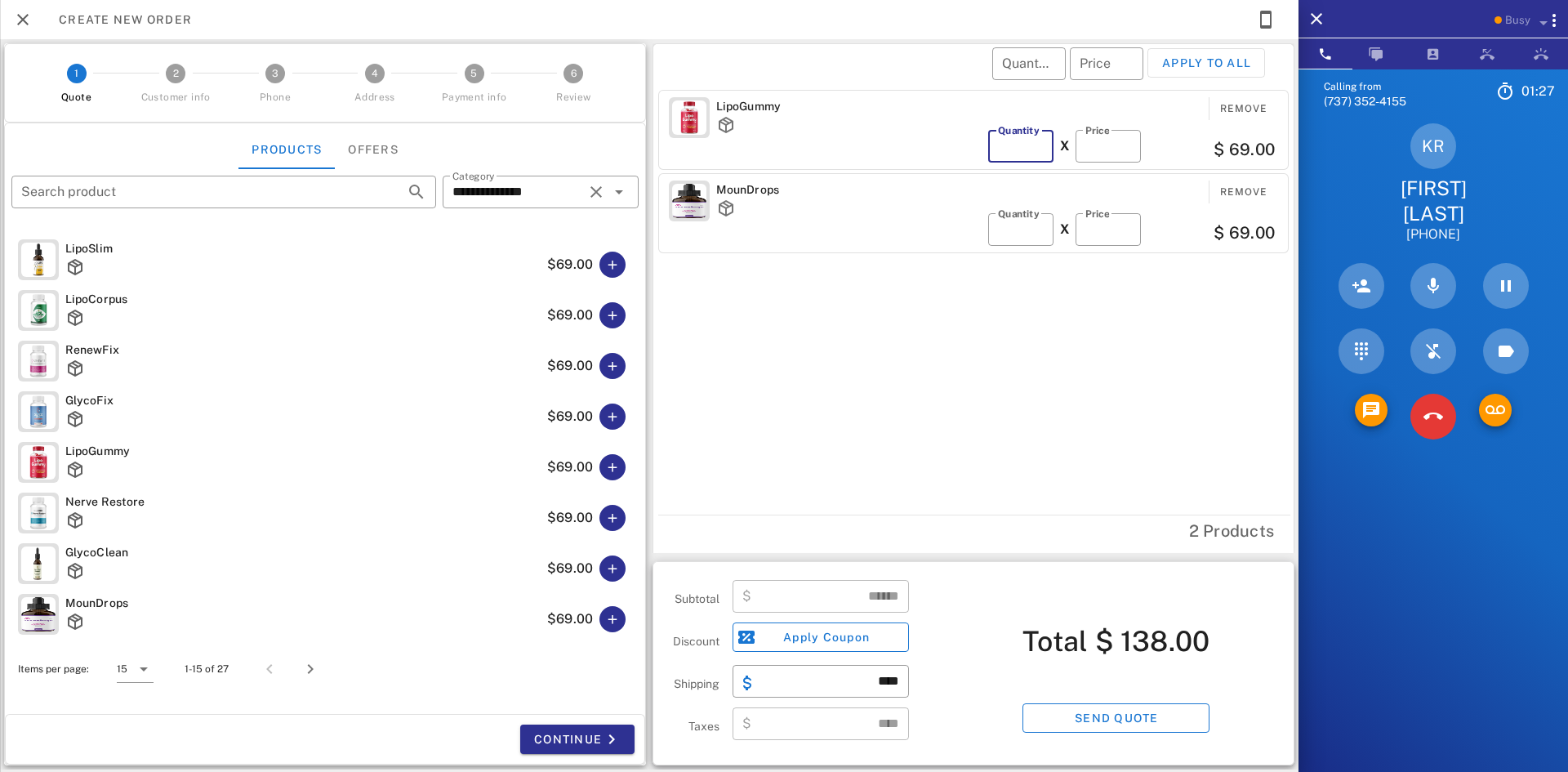 click on "*" at bounding box center (1021, 146) 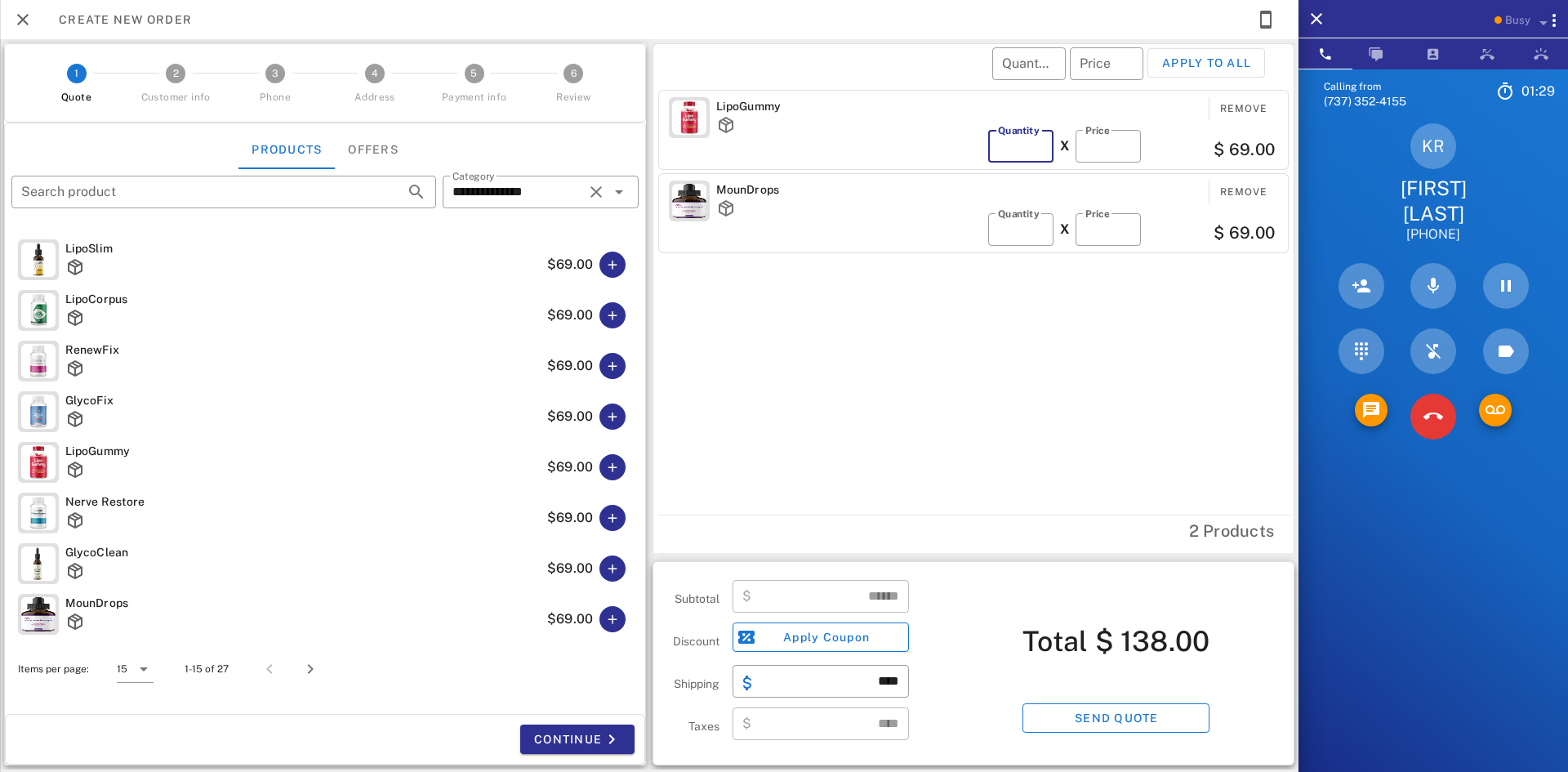 type on "**" 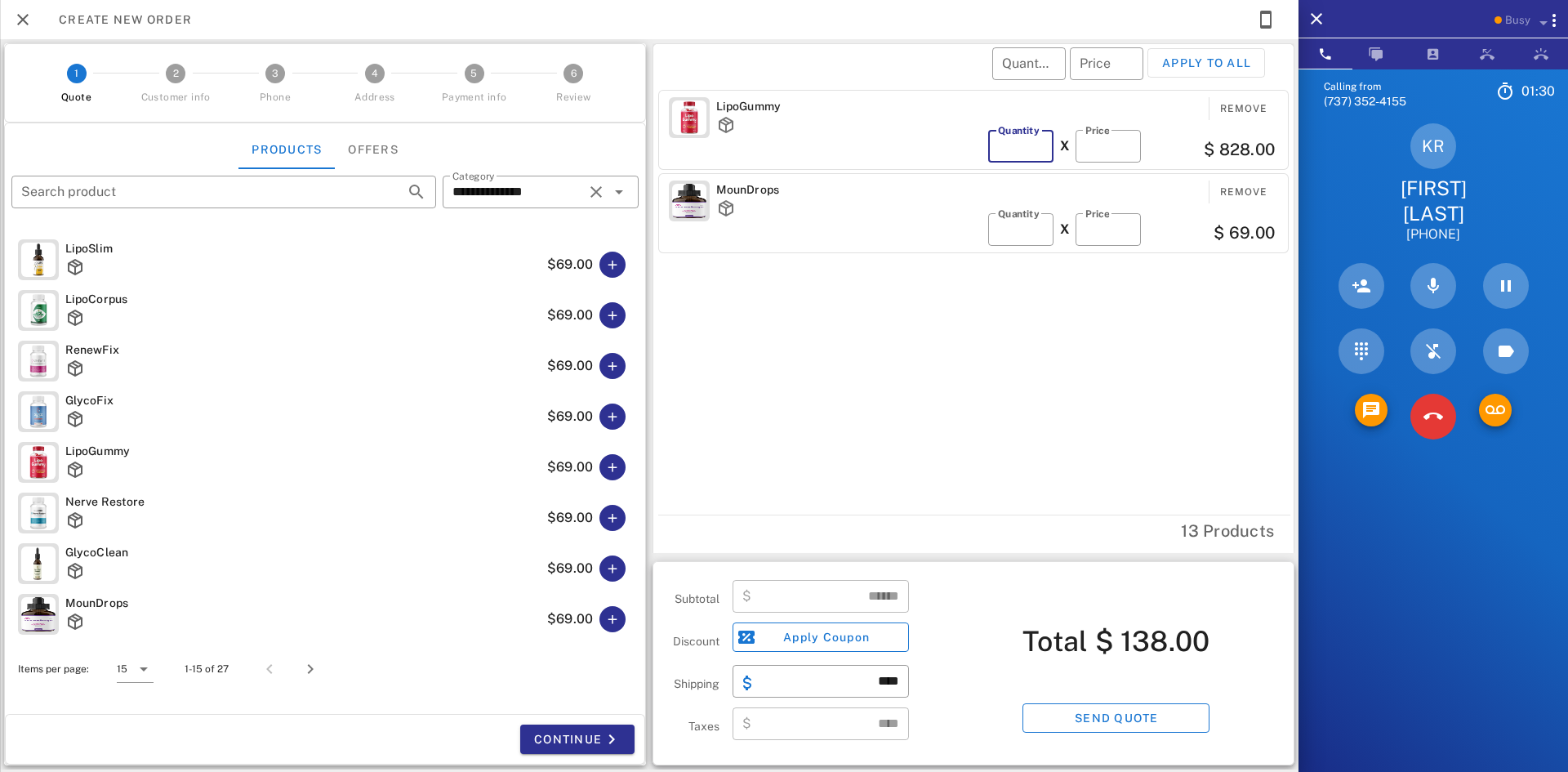 type on "******" 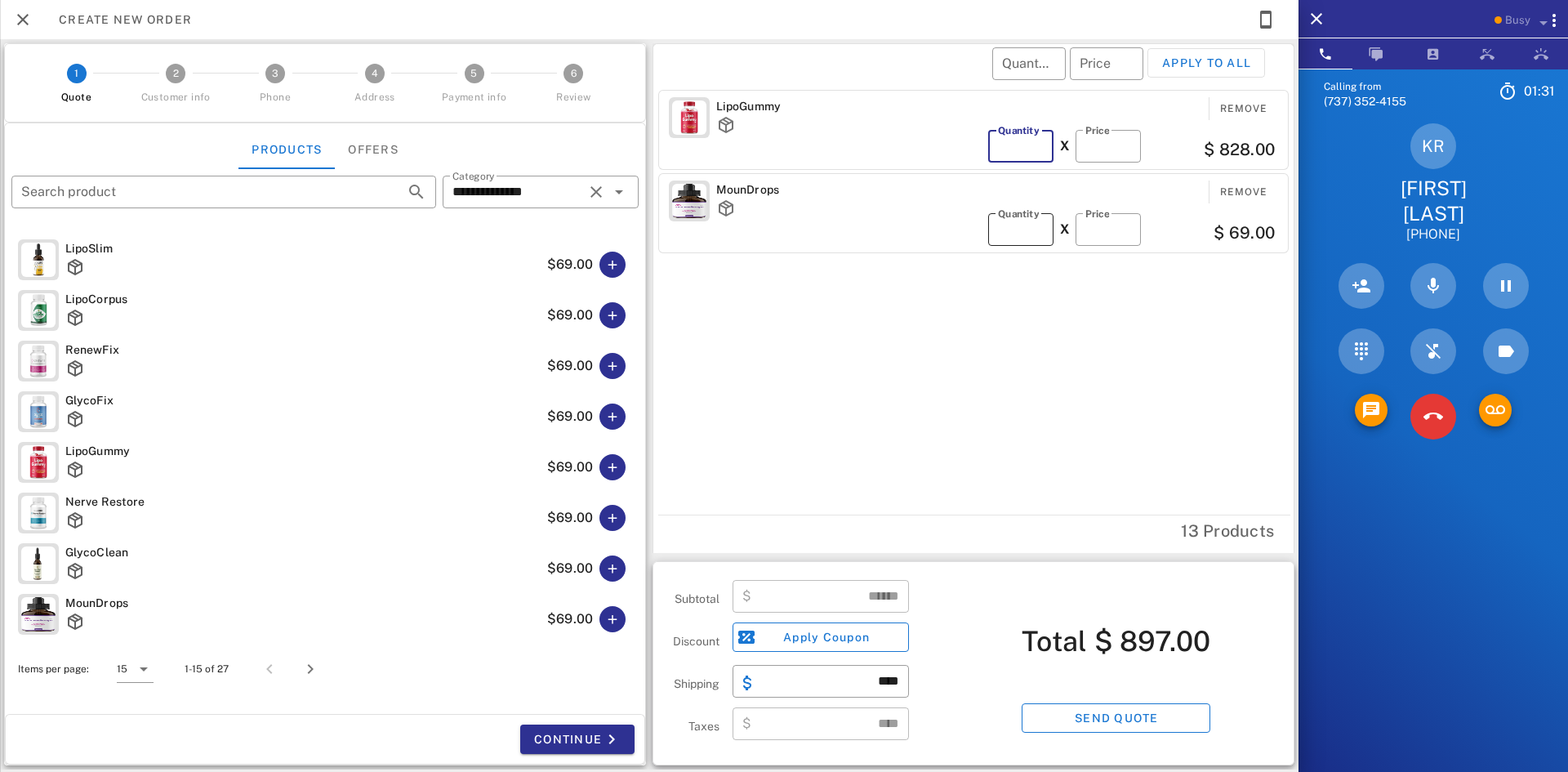 type on "**" 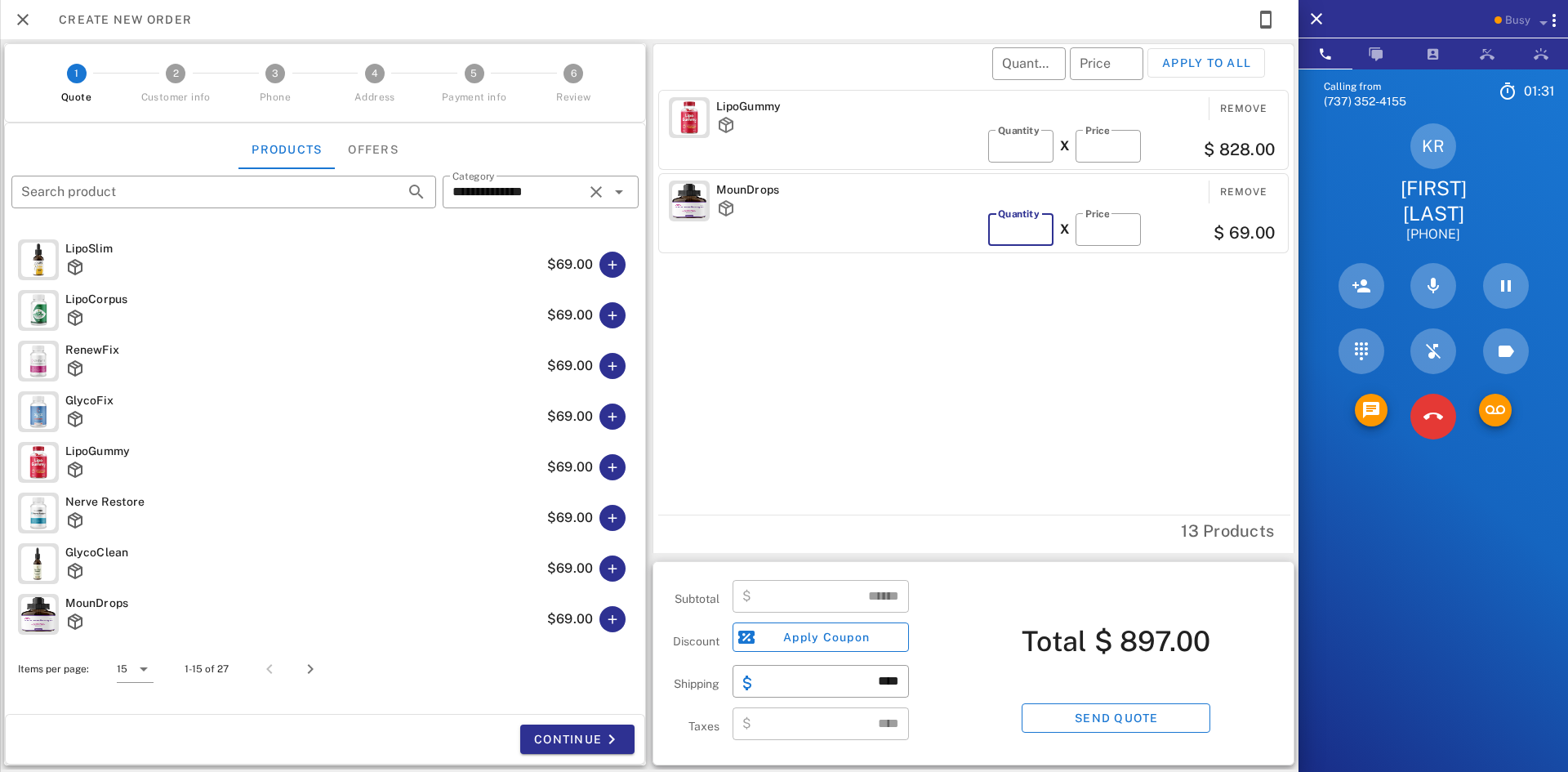 click on "*" at bounding box center [1021, 230] 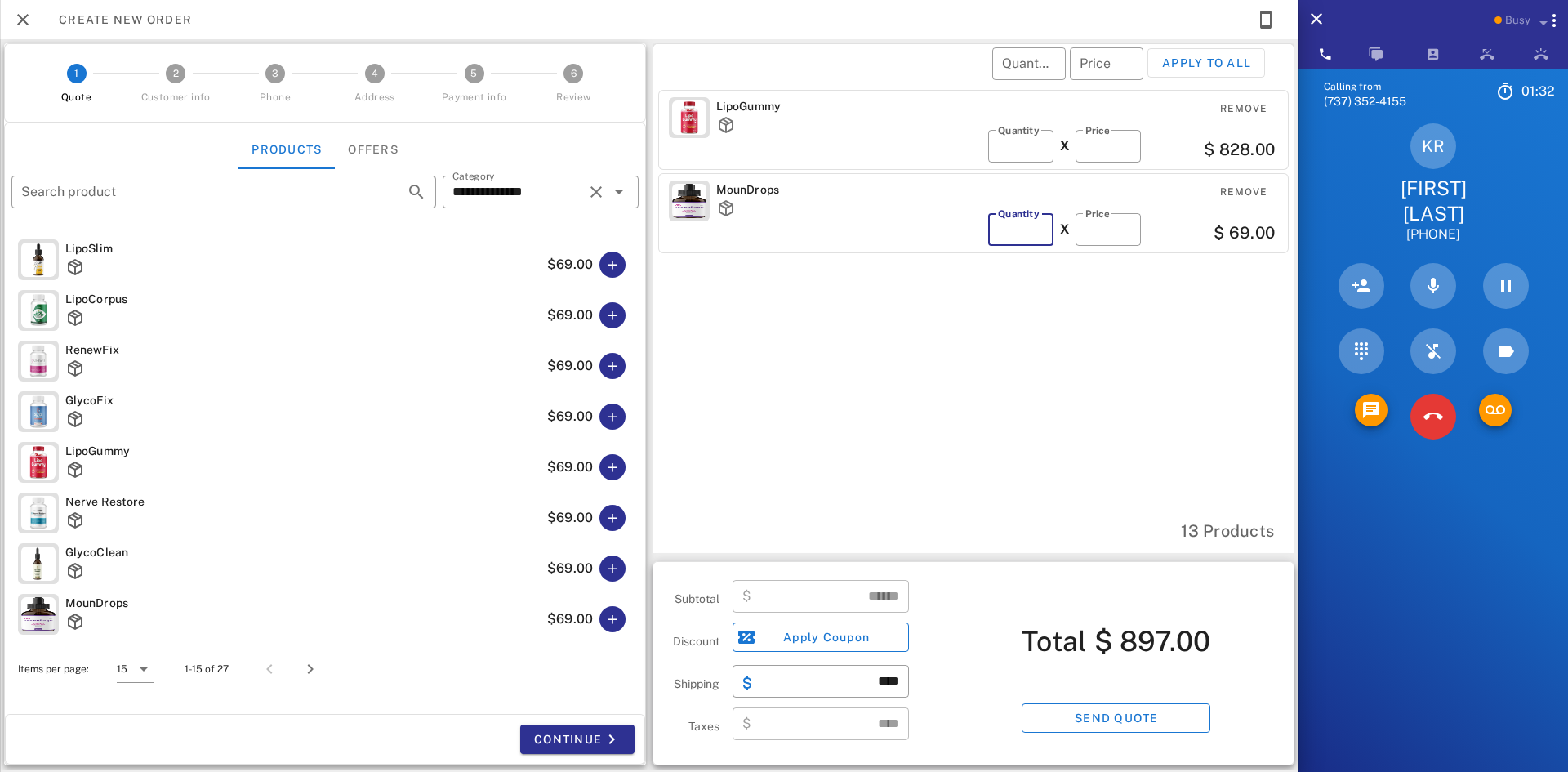 type on "**" 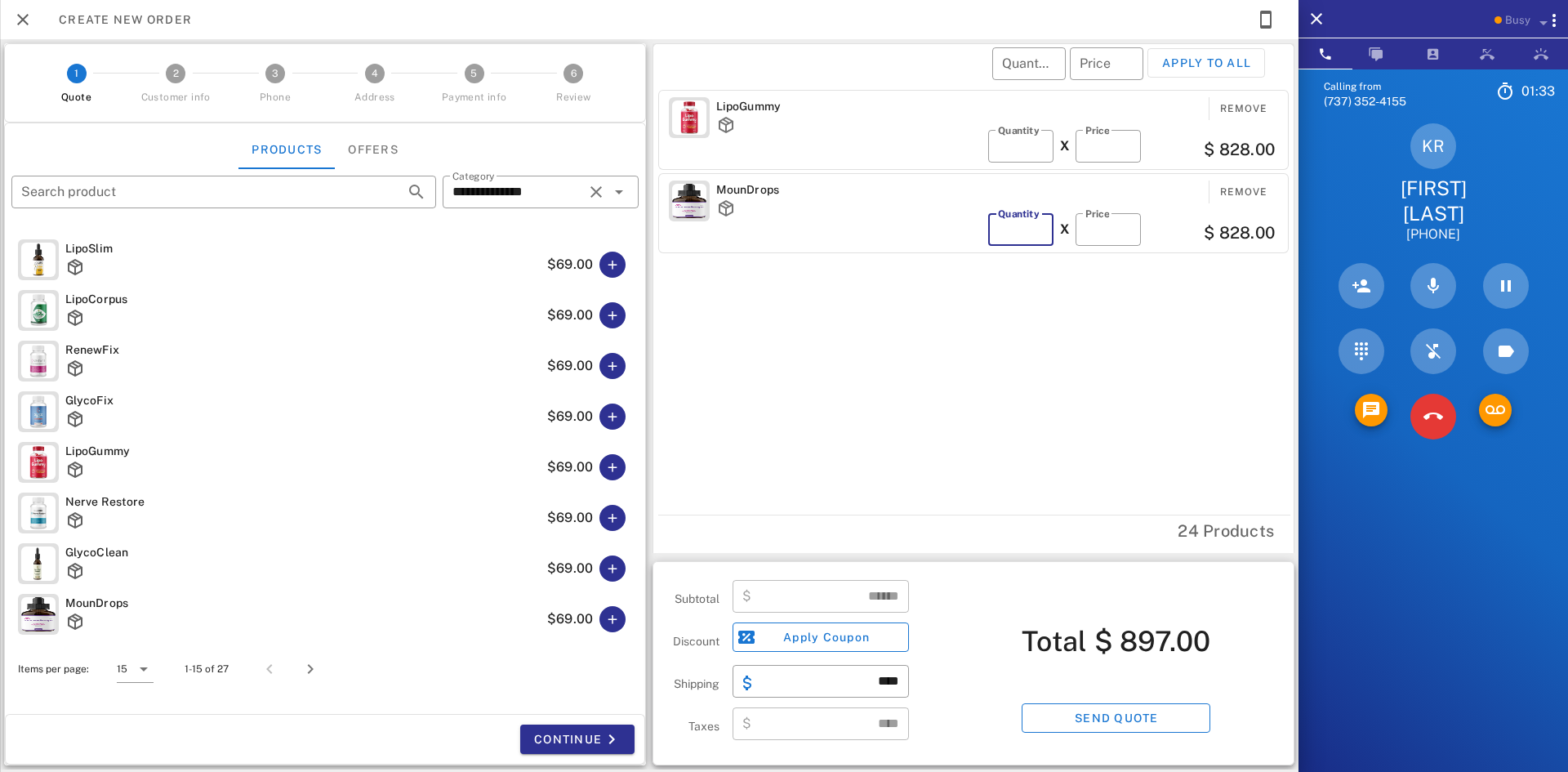 type on "*******" 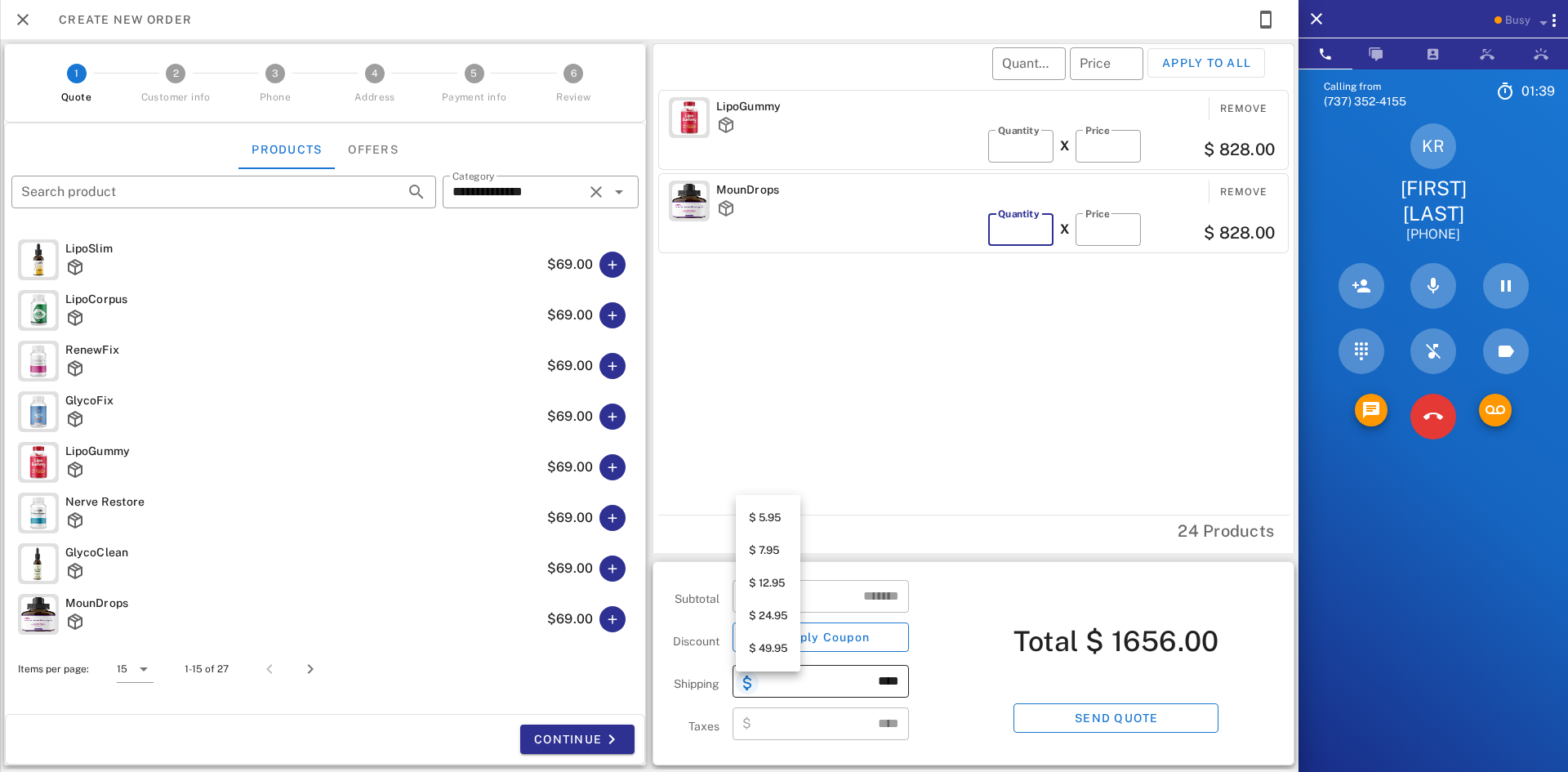type on "**" 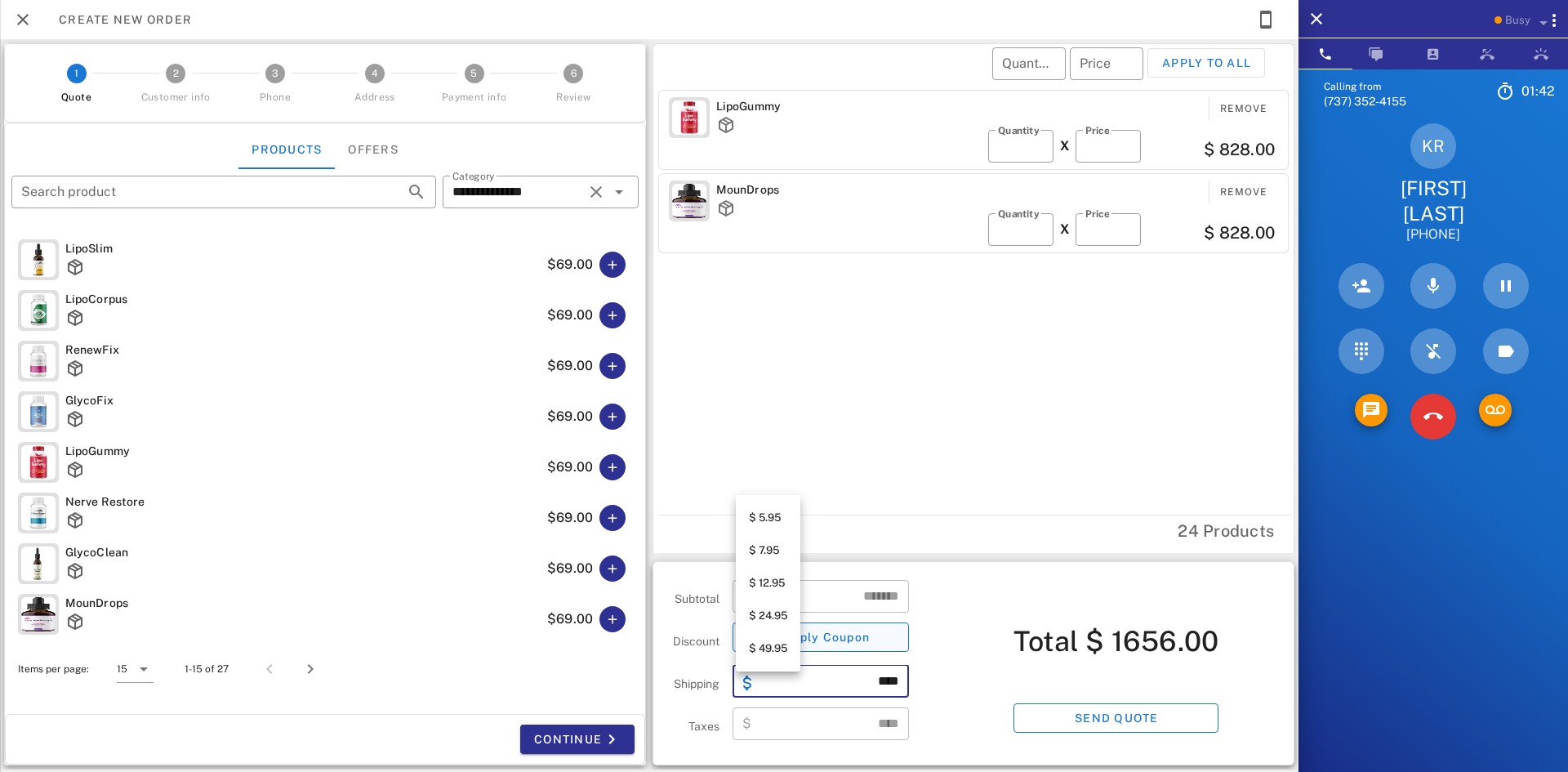click on "$ 49.95" at bounding box center (768, 649) 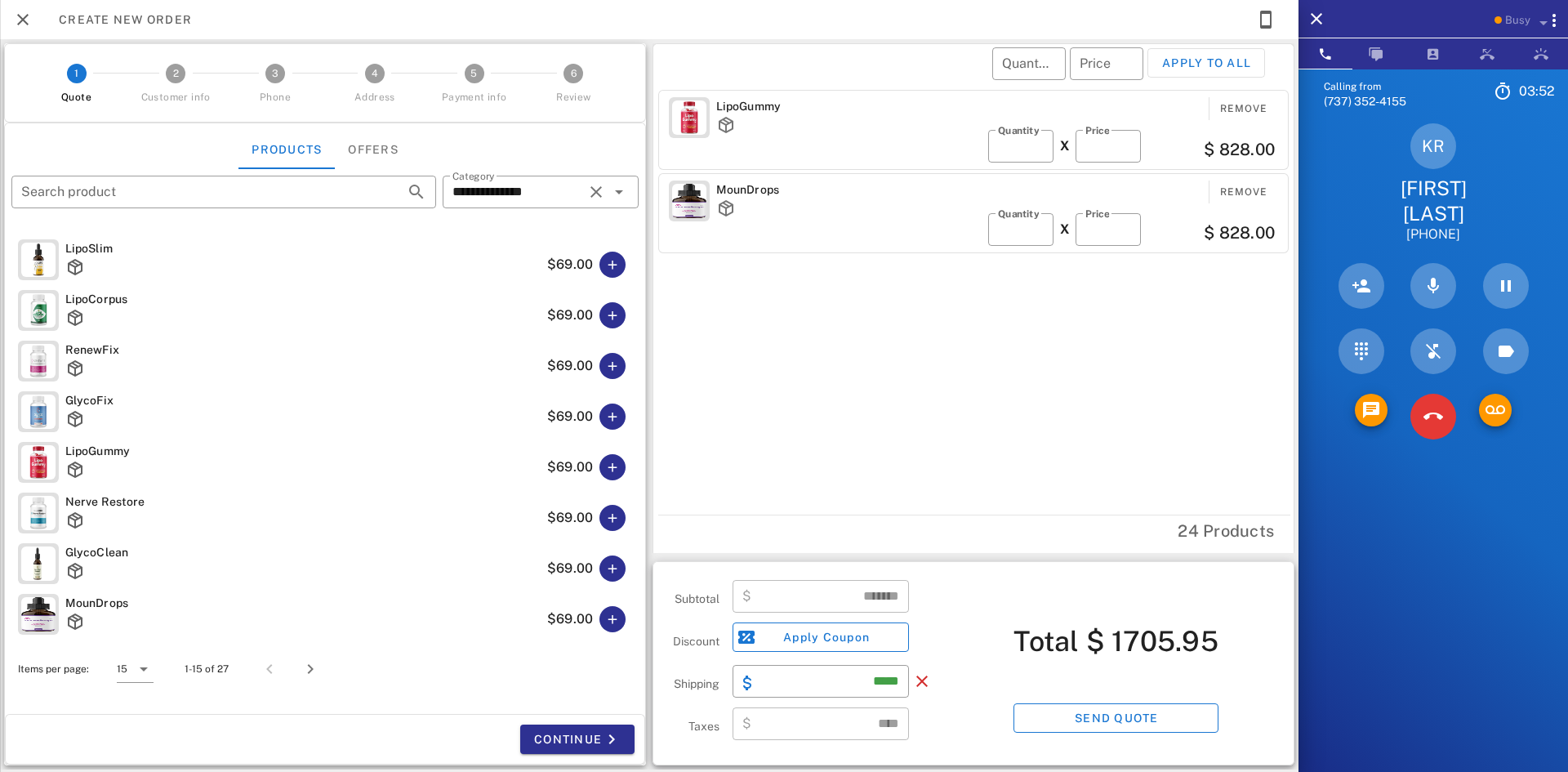 scroll, scrollTop: 82, scrollLeft: 0, axis: vertical 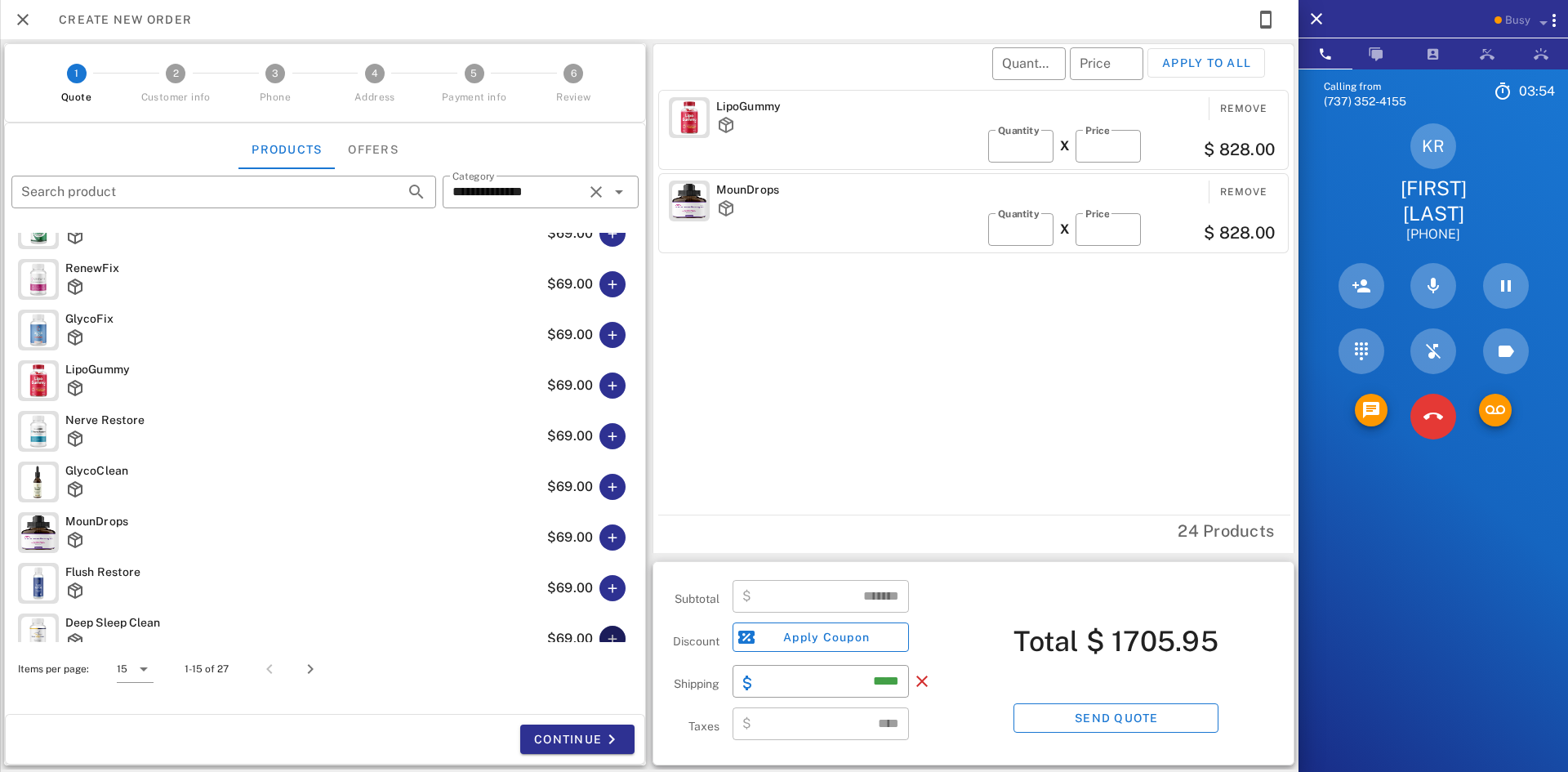click at bounding box center (612, 639) 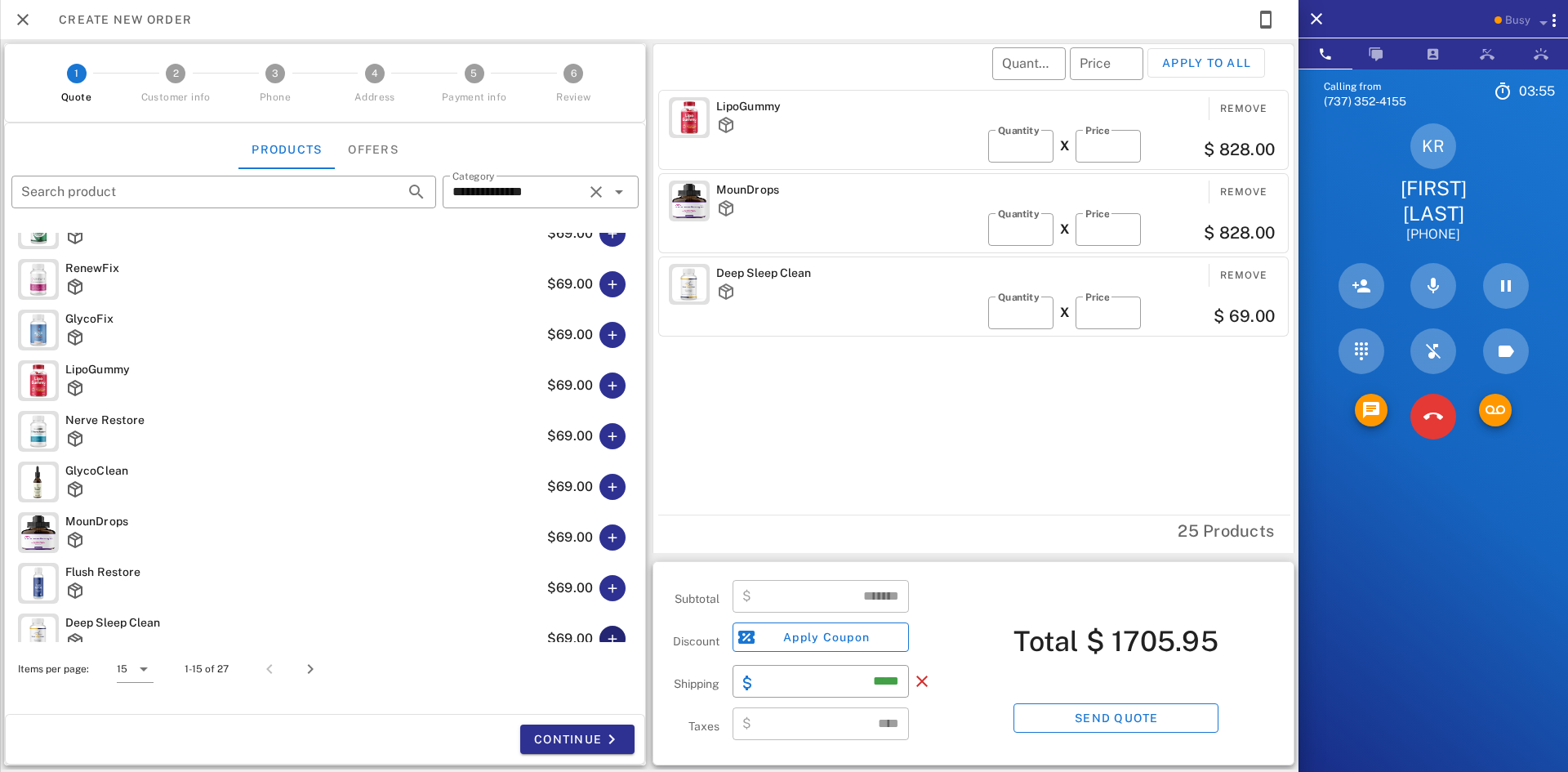 type on "*******" 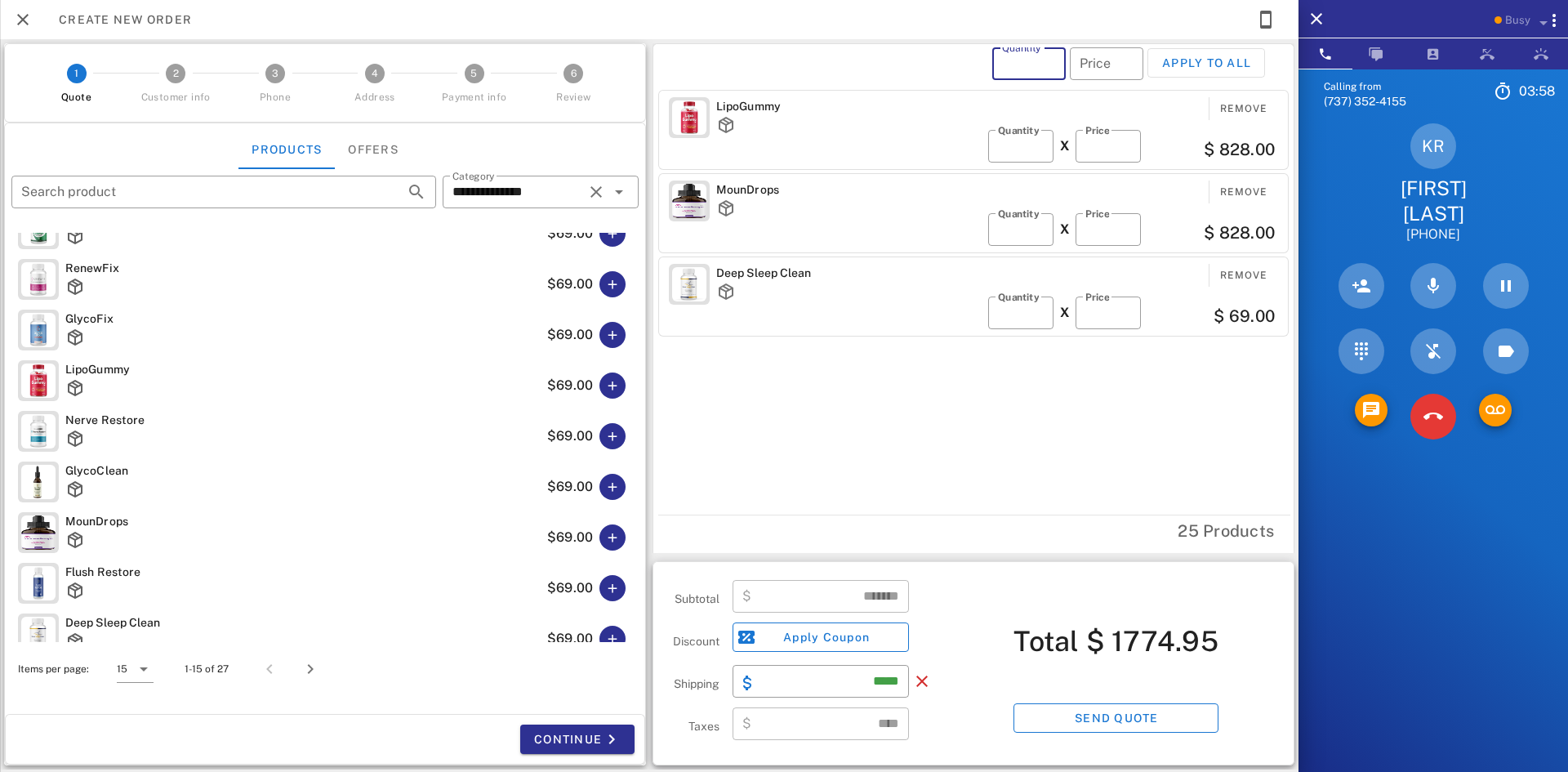 click on "Quantity" at bounding box center [1029, 64] 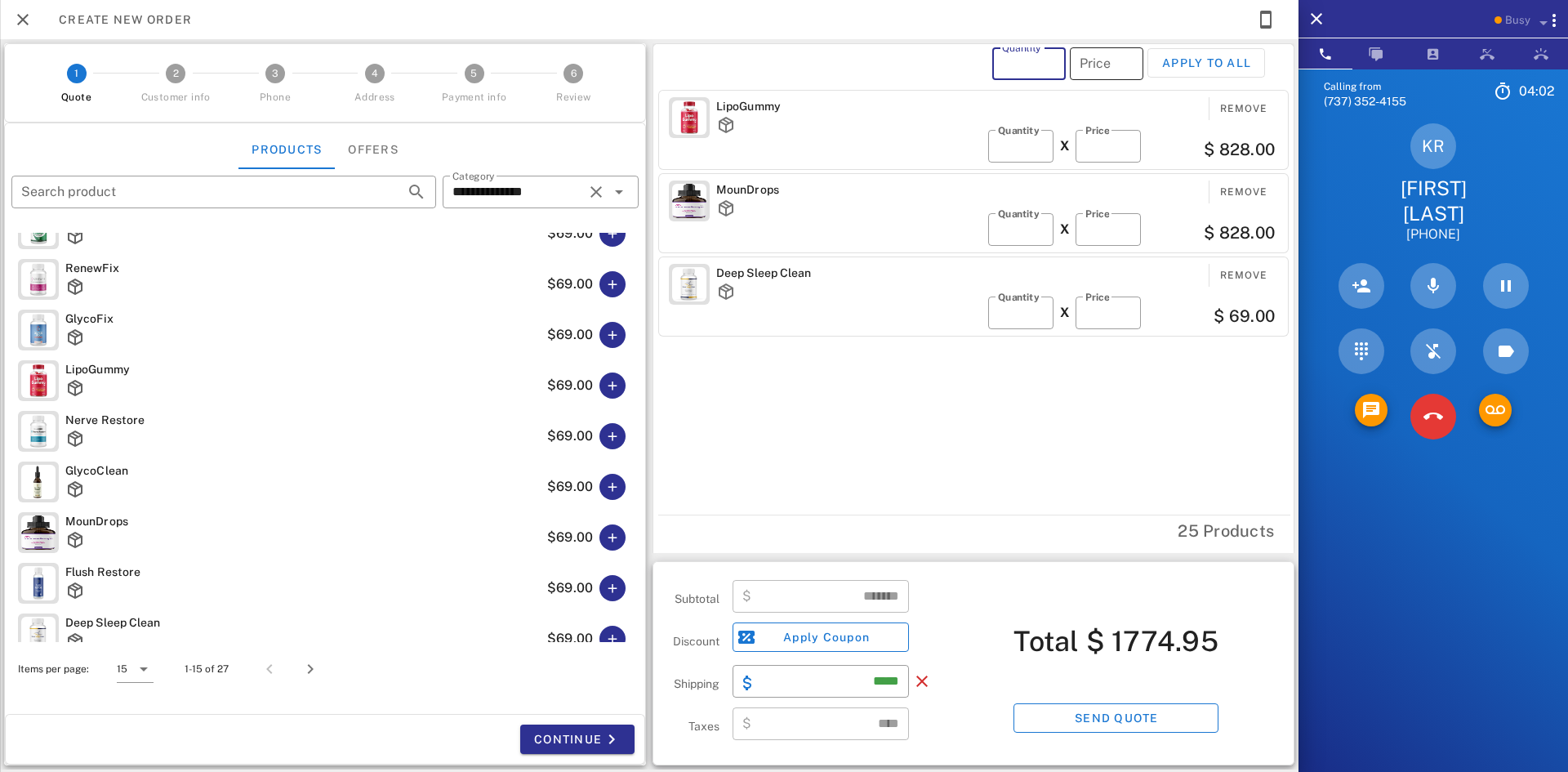 type on "**" 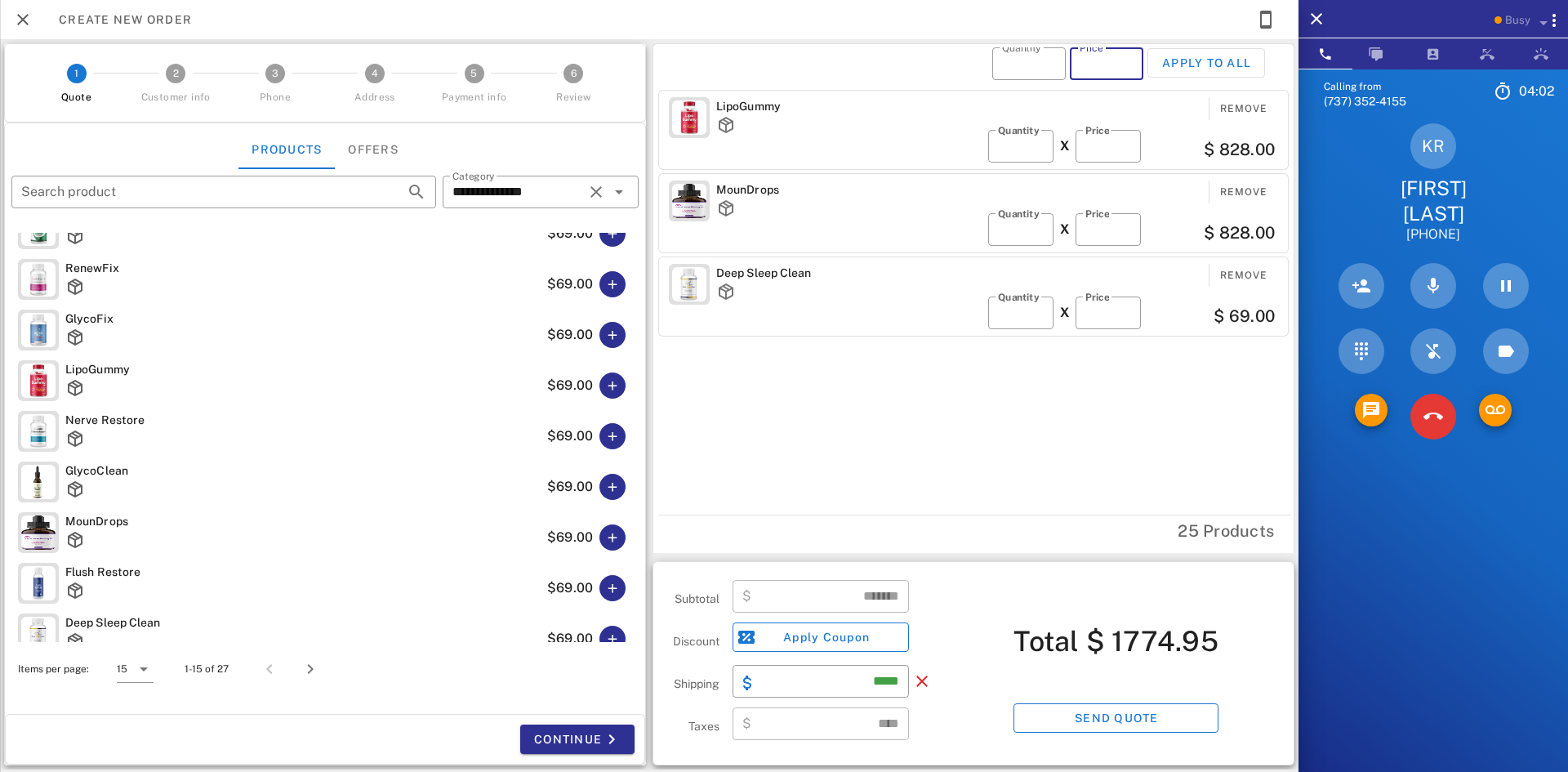 click on "Price" at bounding box center [1107, 64] 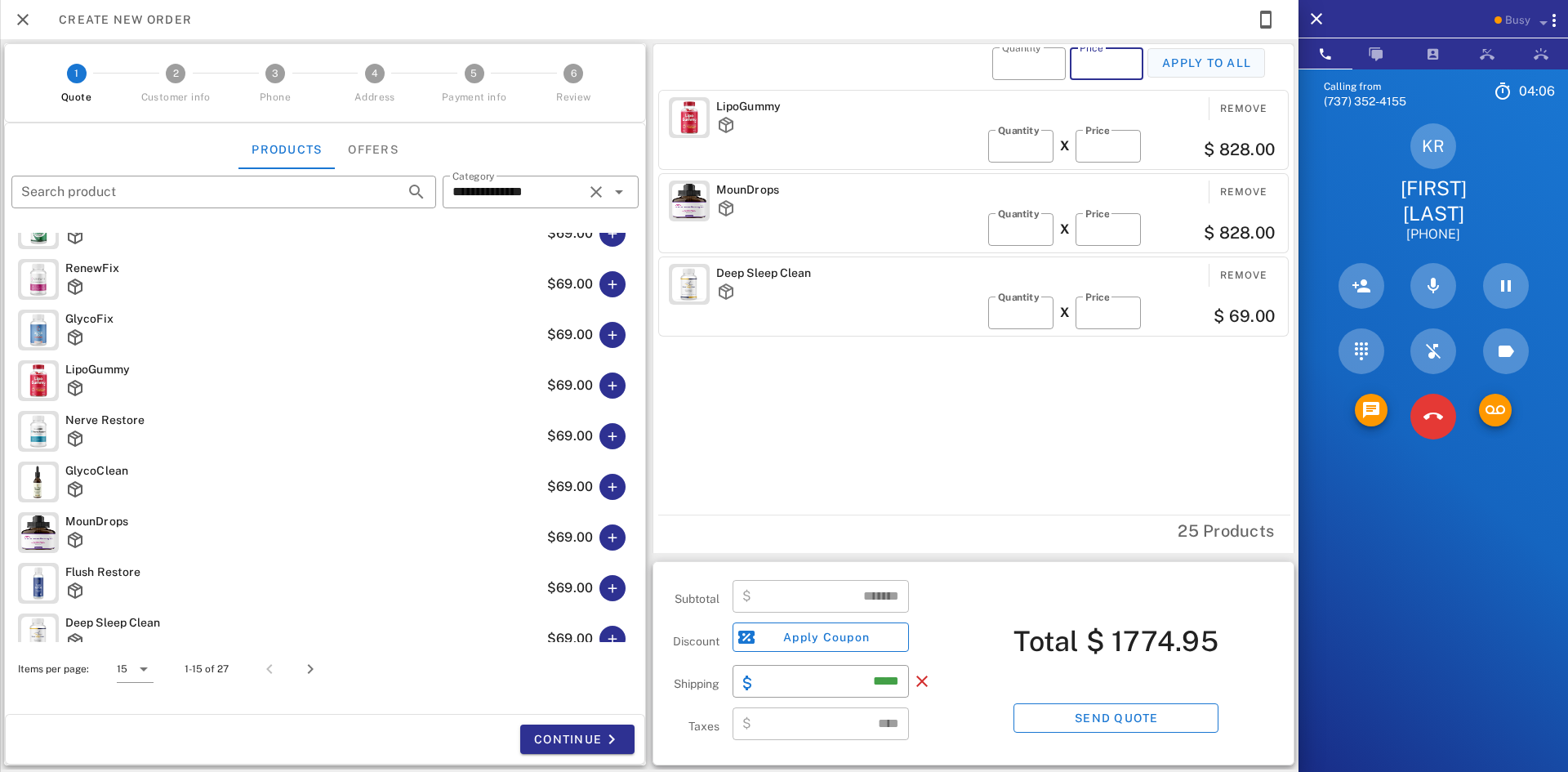 type on "**" 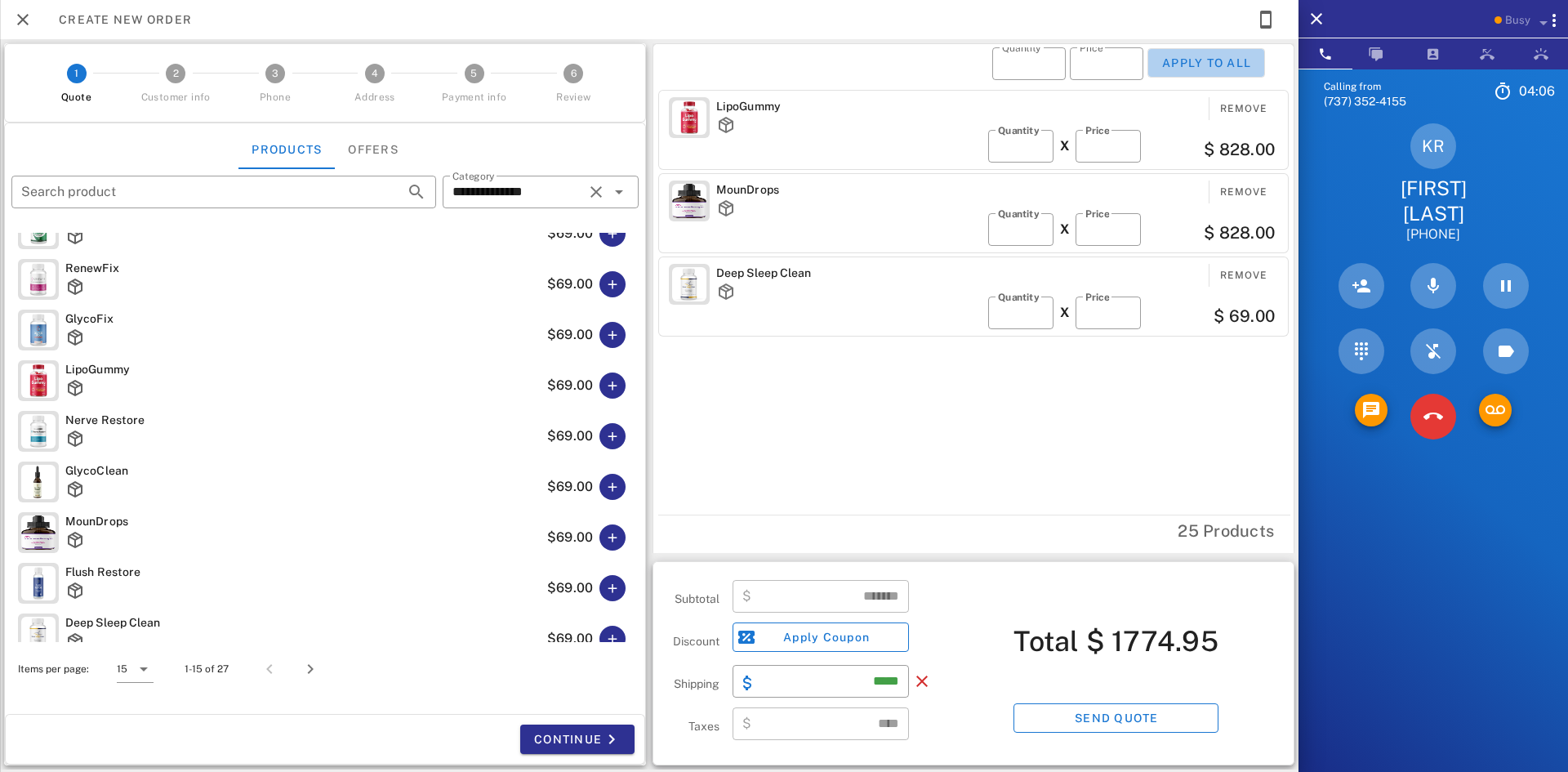 click on "Apply to all" at bounding box center (1206, 63) 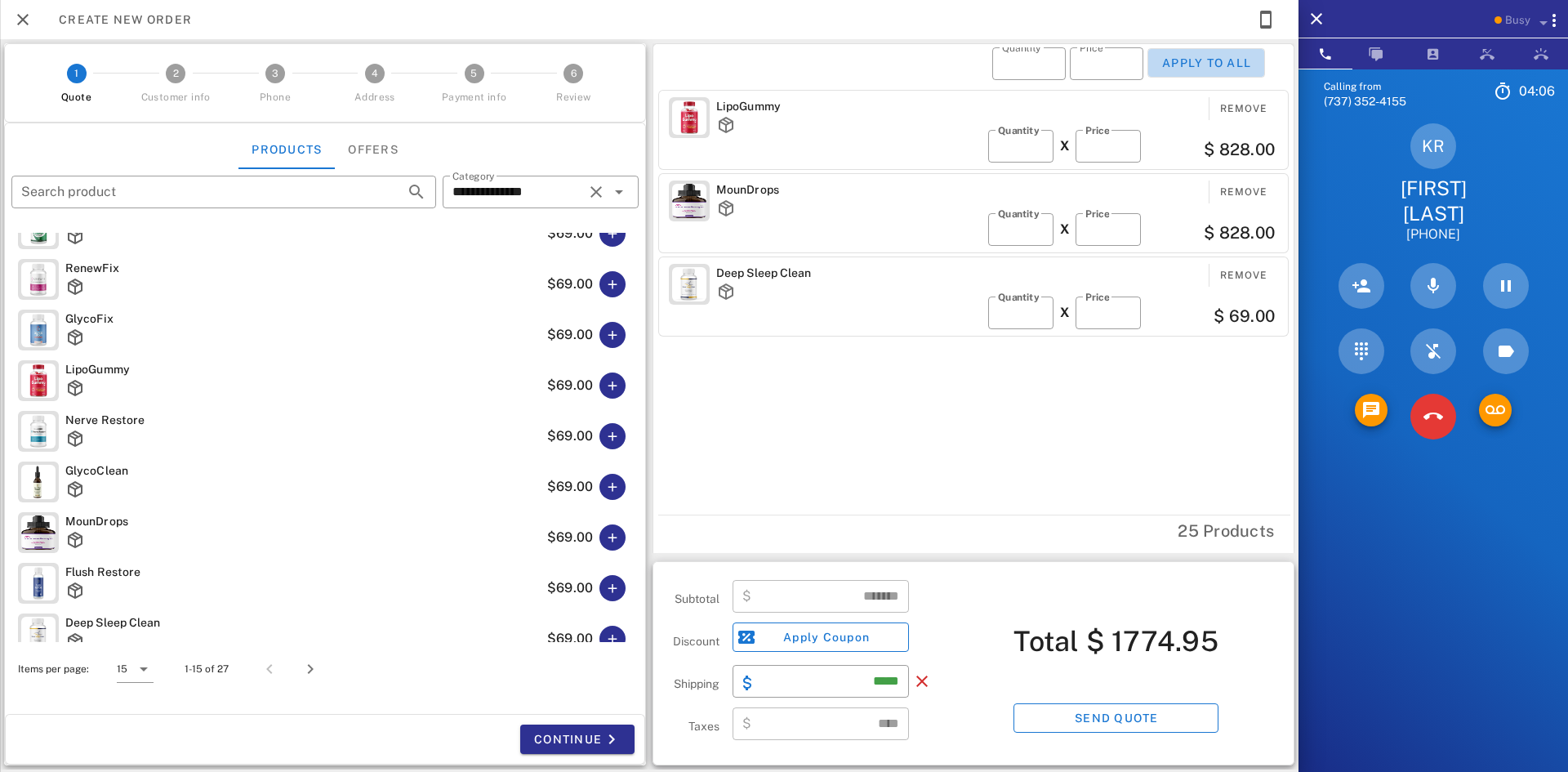 type on "**" 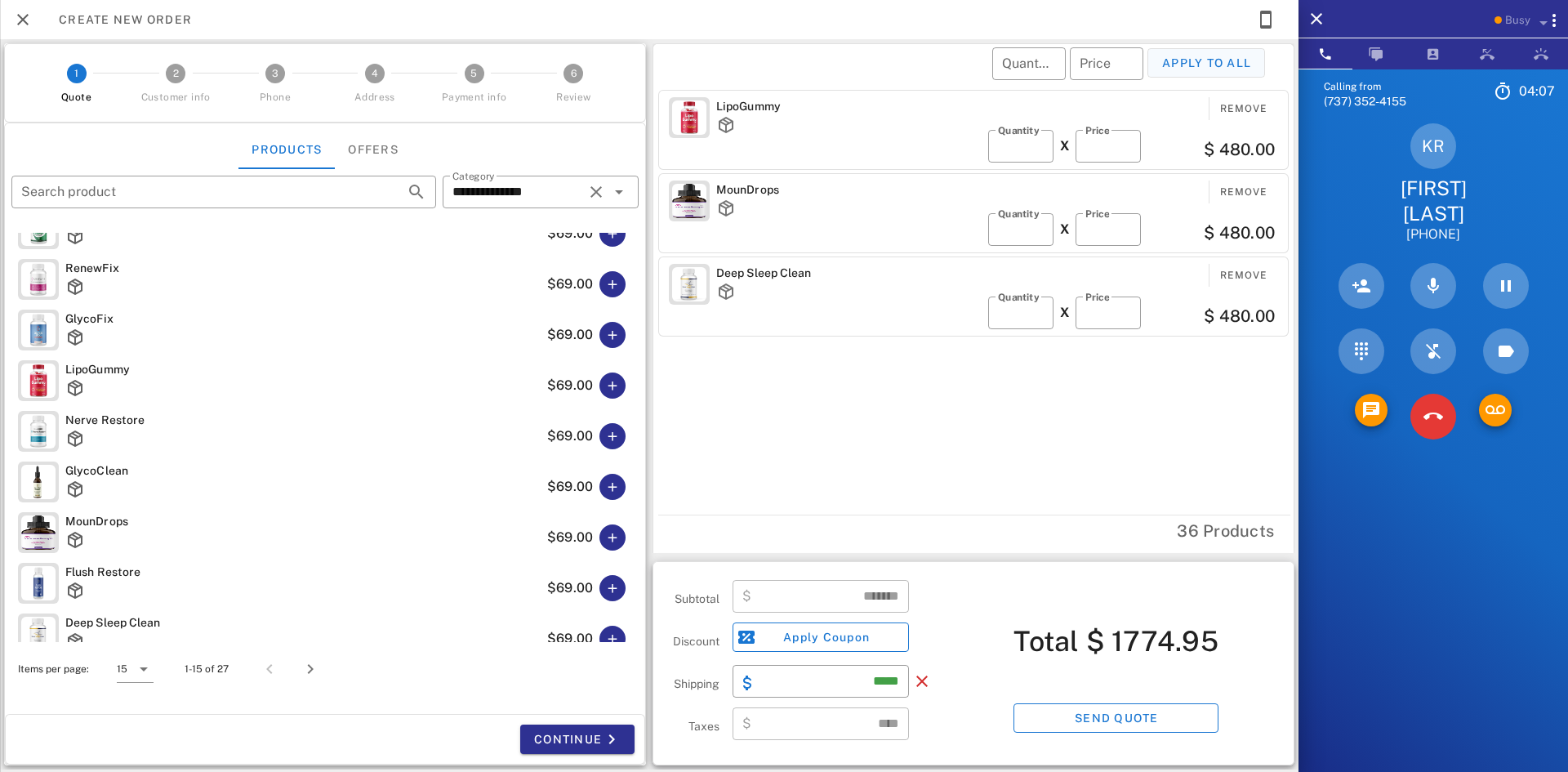 type on "*******" 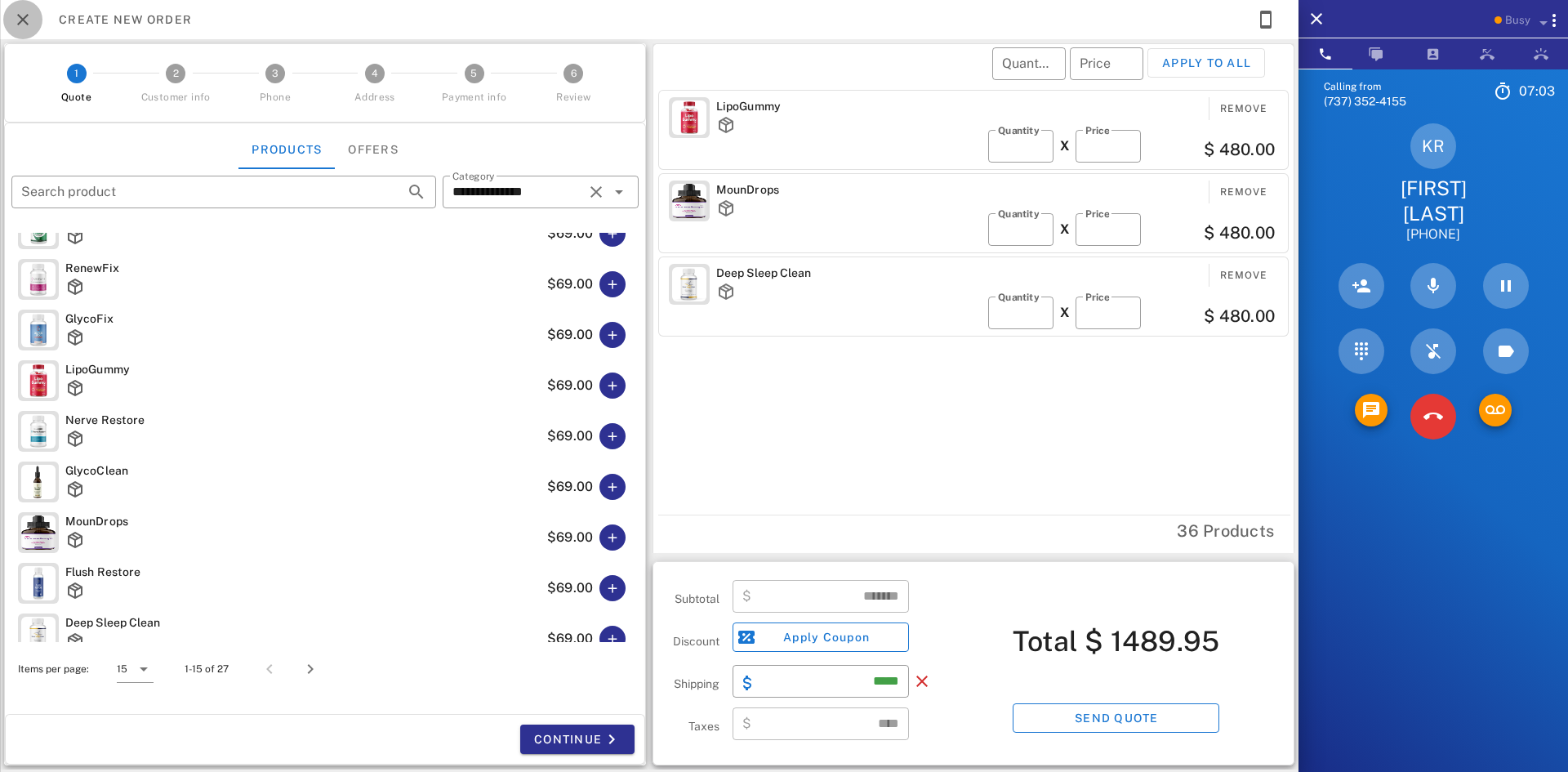 click at bounding box center [23, 20] 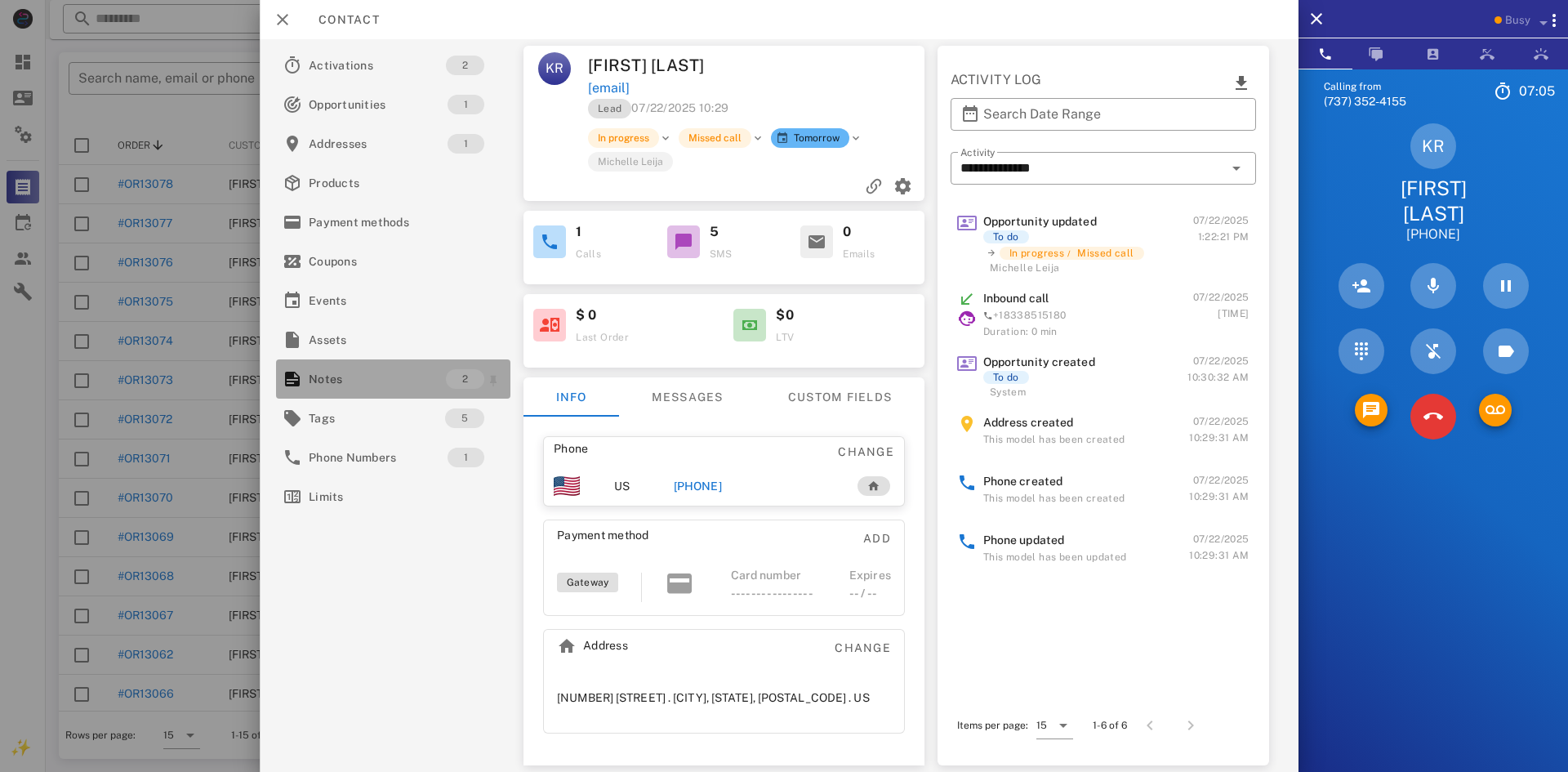 click on "Notes" at bounding box center (377, 379) 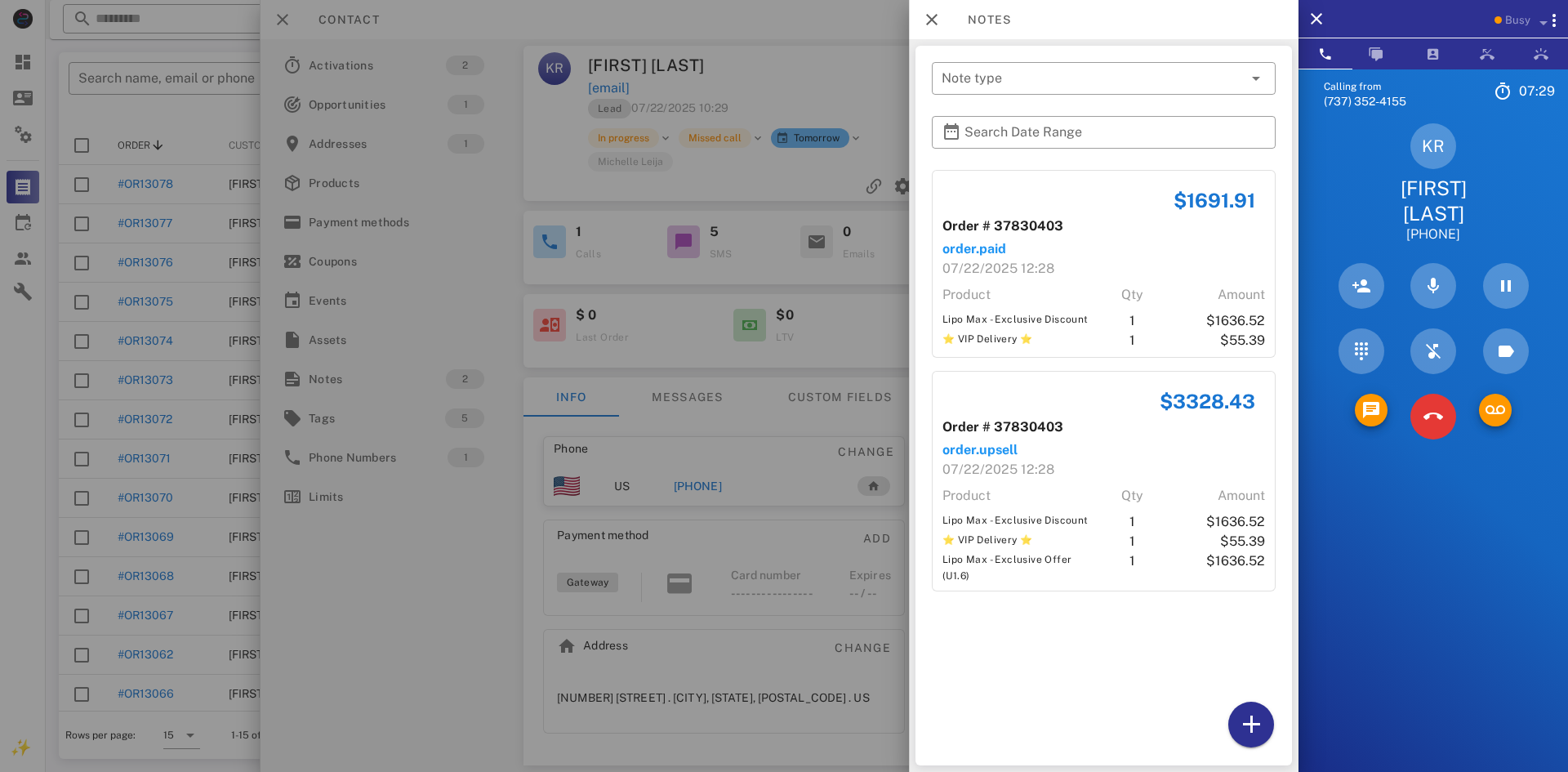 drag, startPoint x: 724, startPoint y: 194, endPoint x: 727, endPoint y: 181, distance: 13.341664 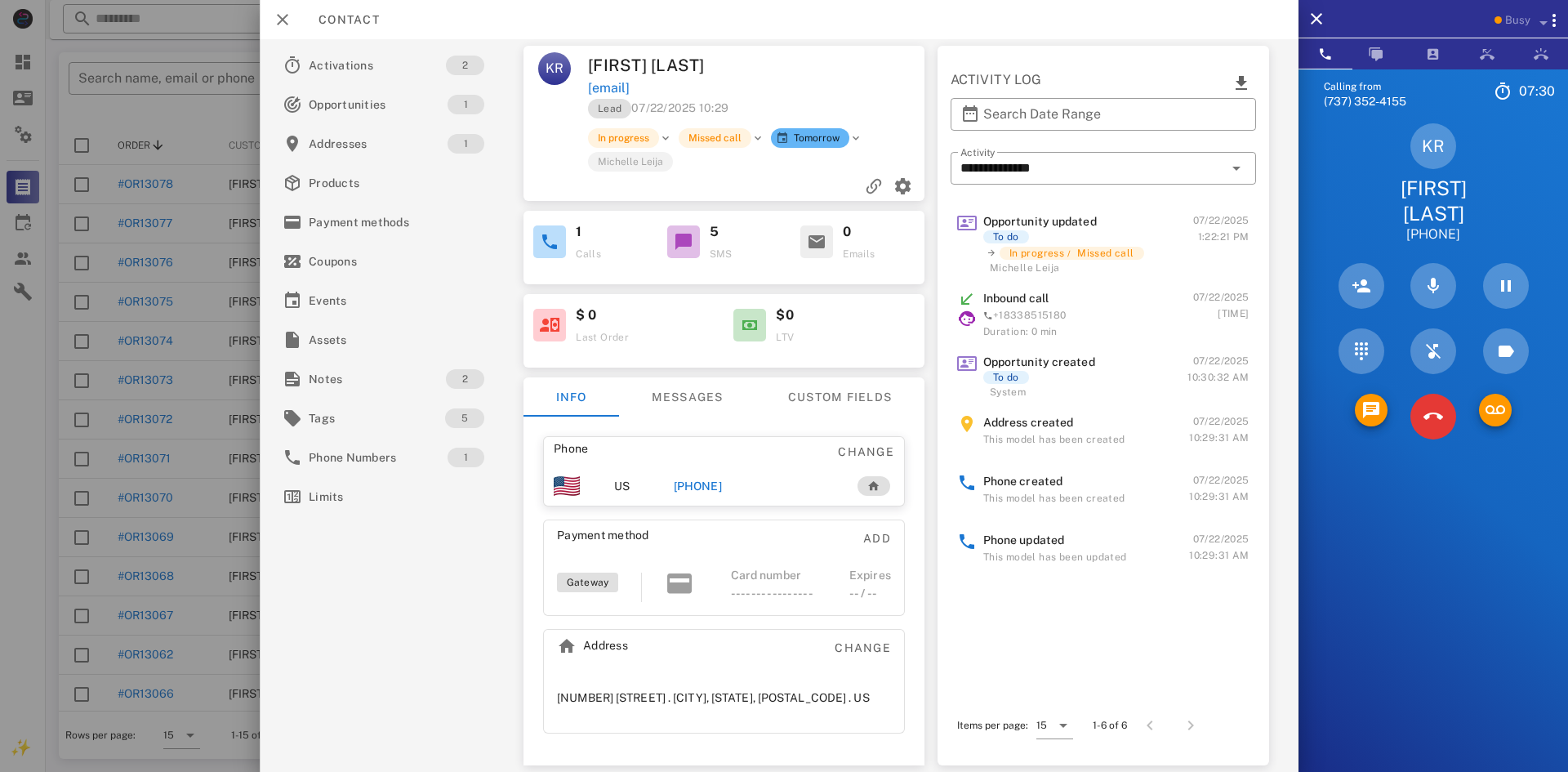 click on "[EMAIL]" at bounding box center (608, 88) 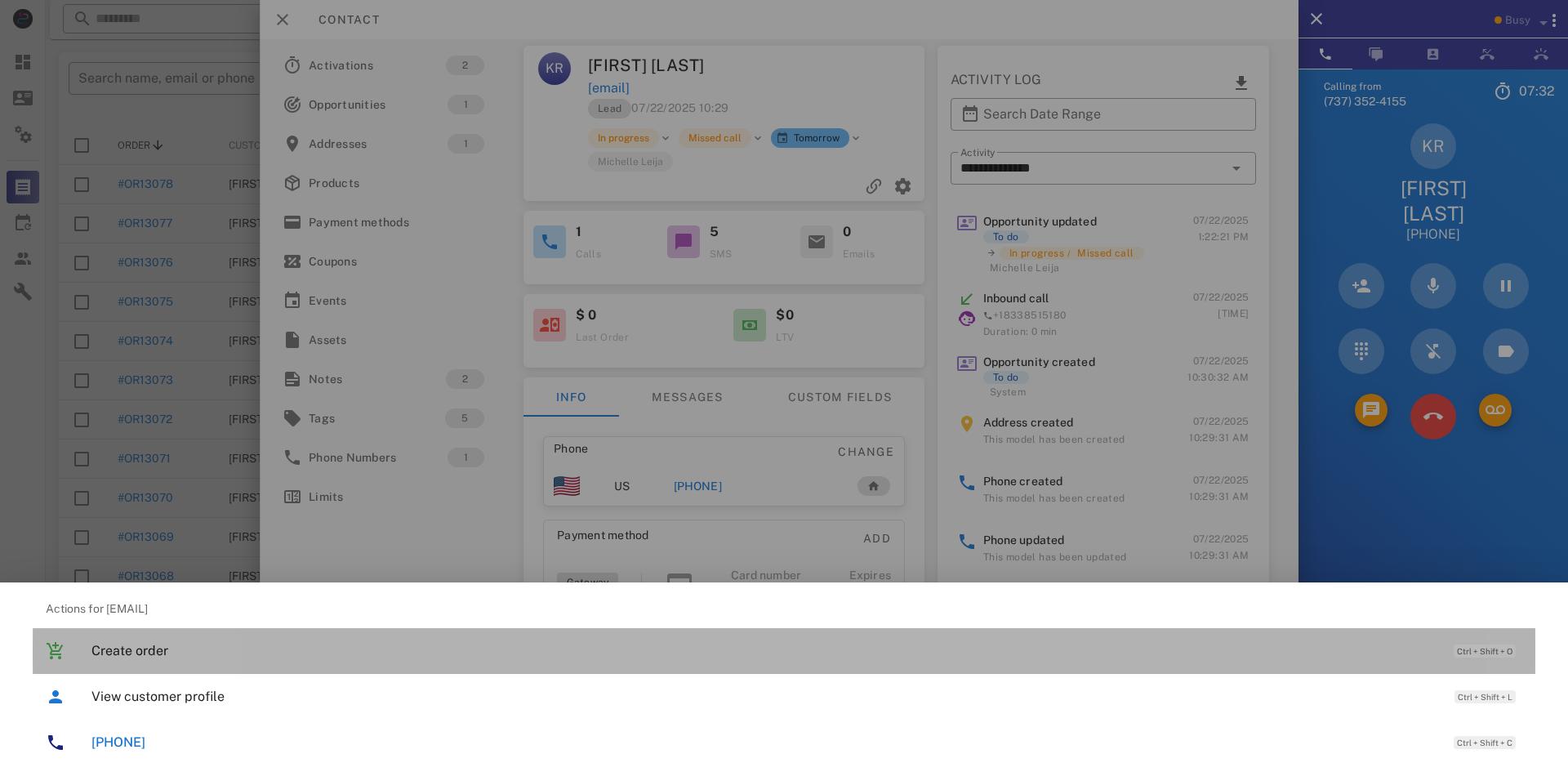 click on "Create order" at bounding box center [764, 650] 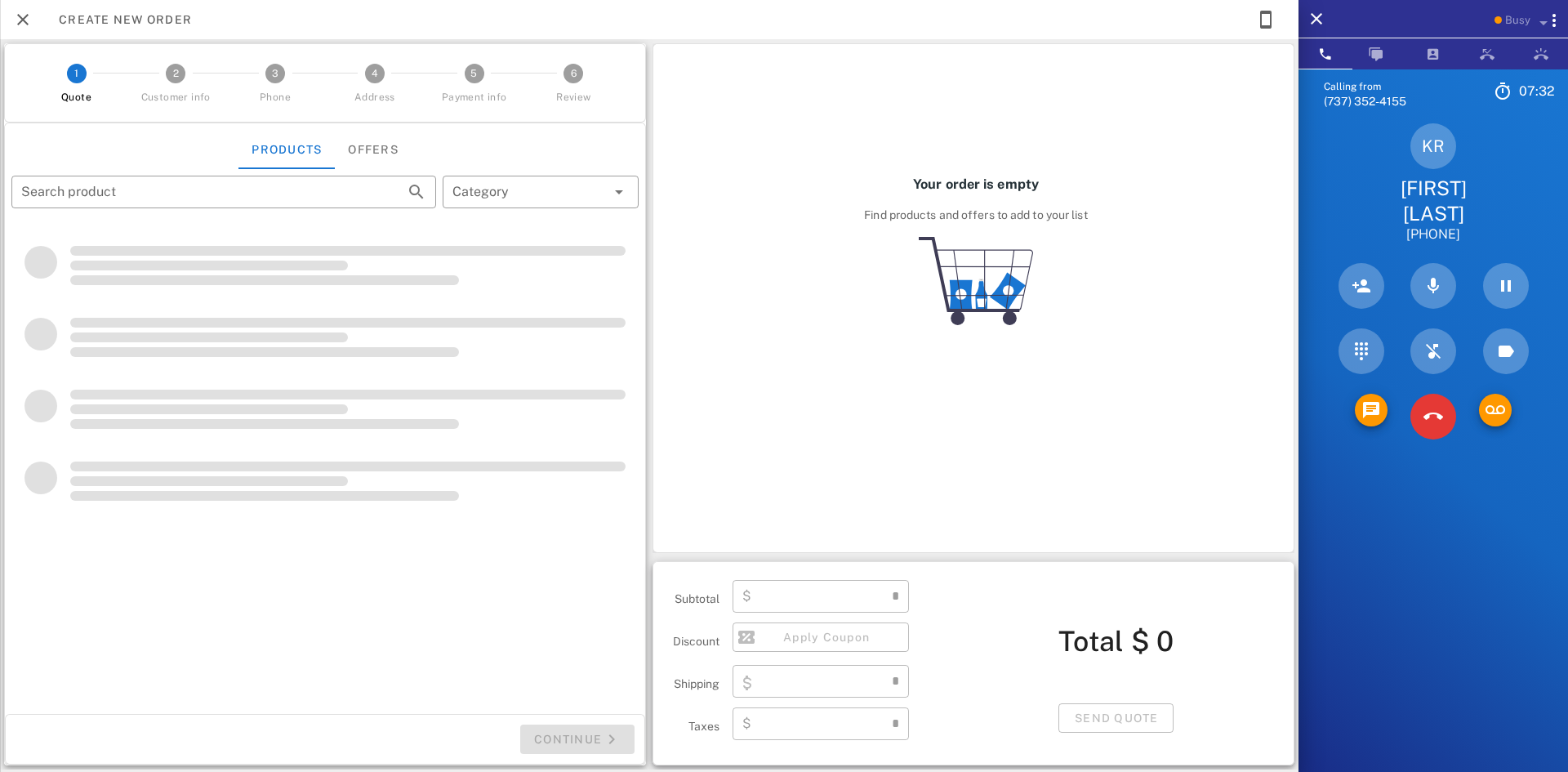 type on "**********" 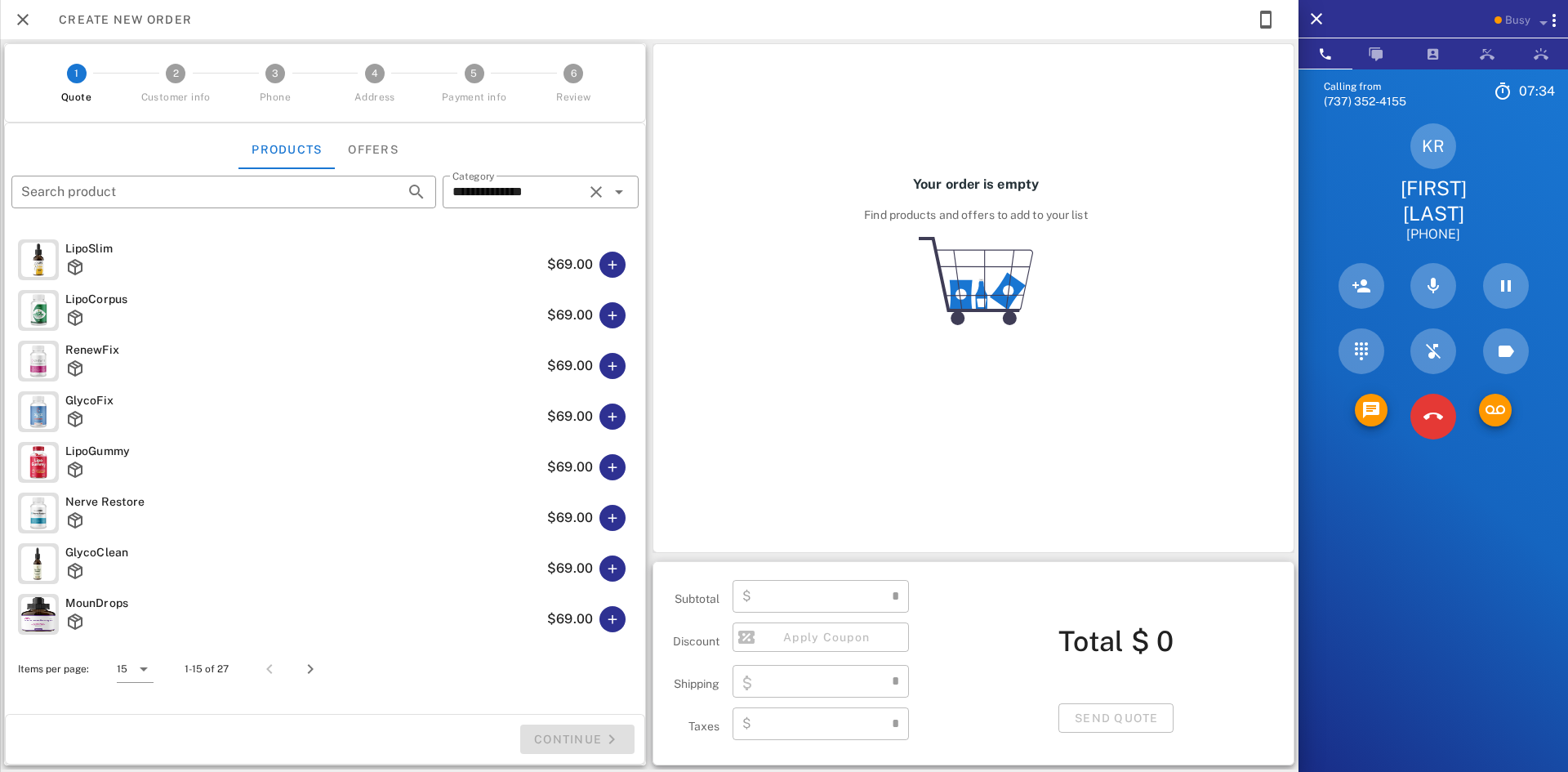 type on "****" 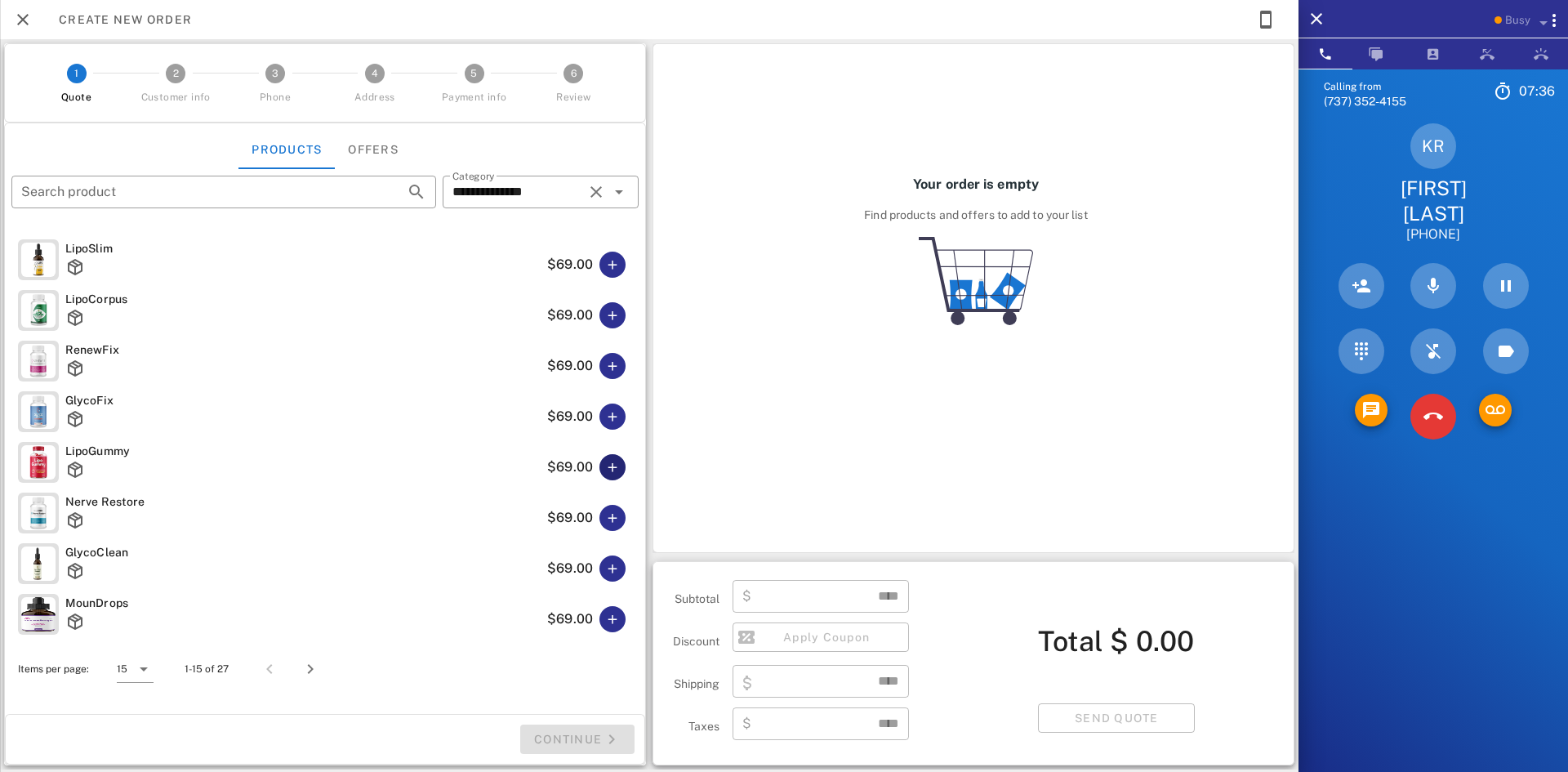 click at bounding box center (612, 467) 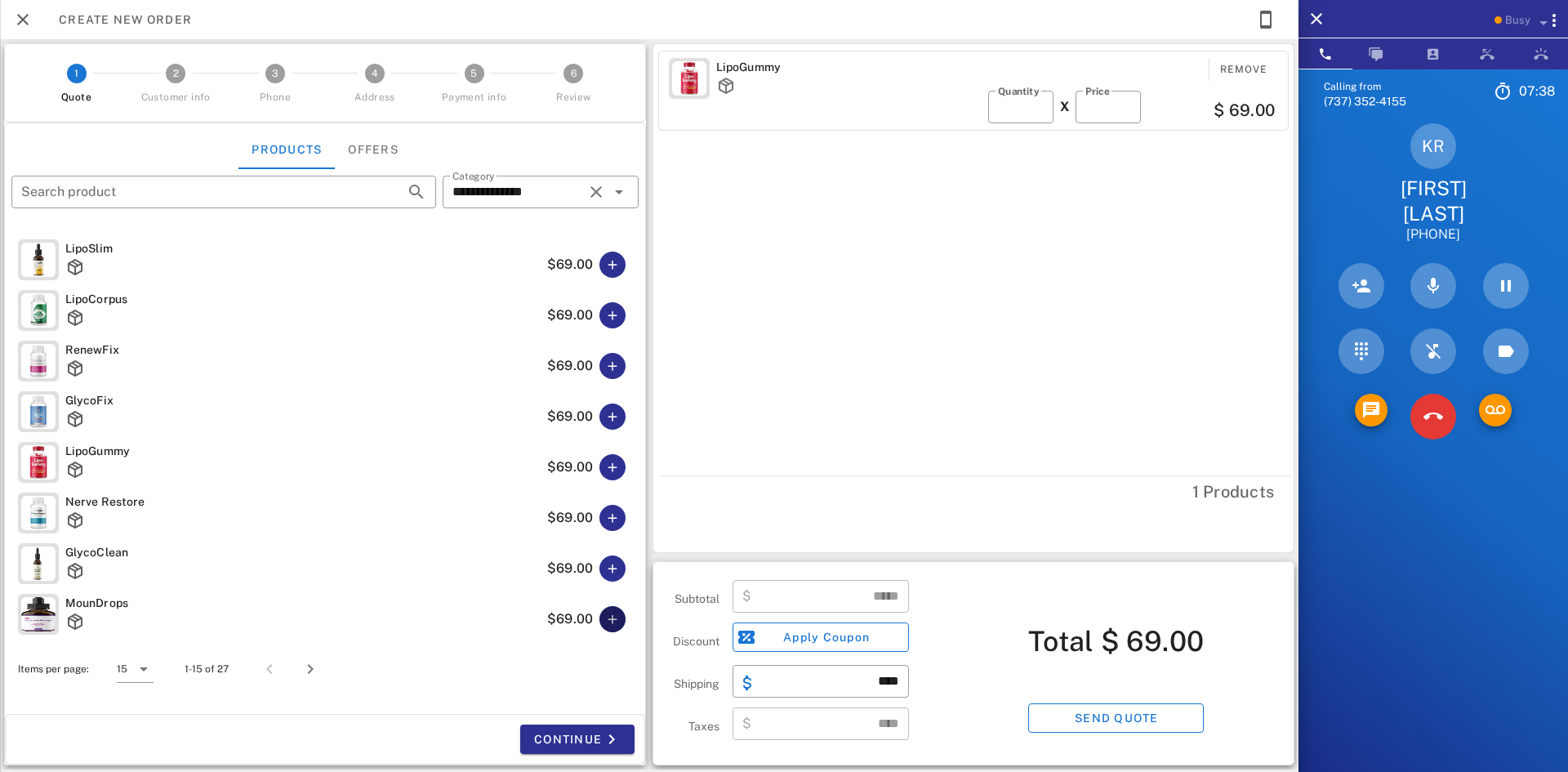 click at bounding box center (612, 619) 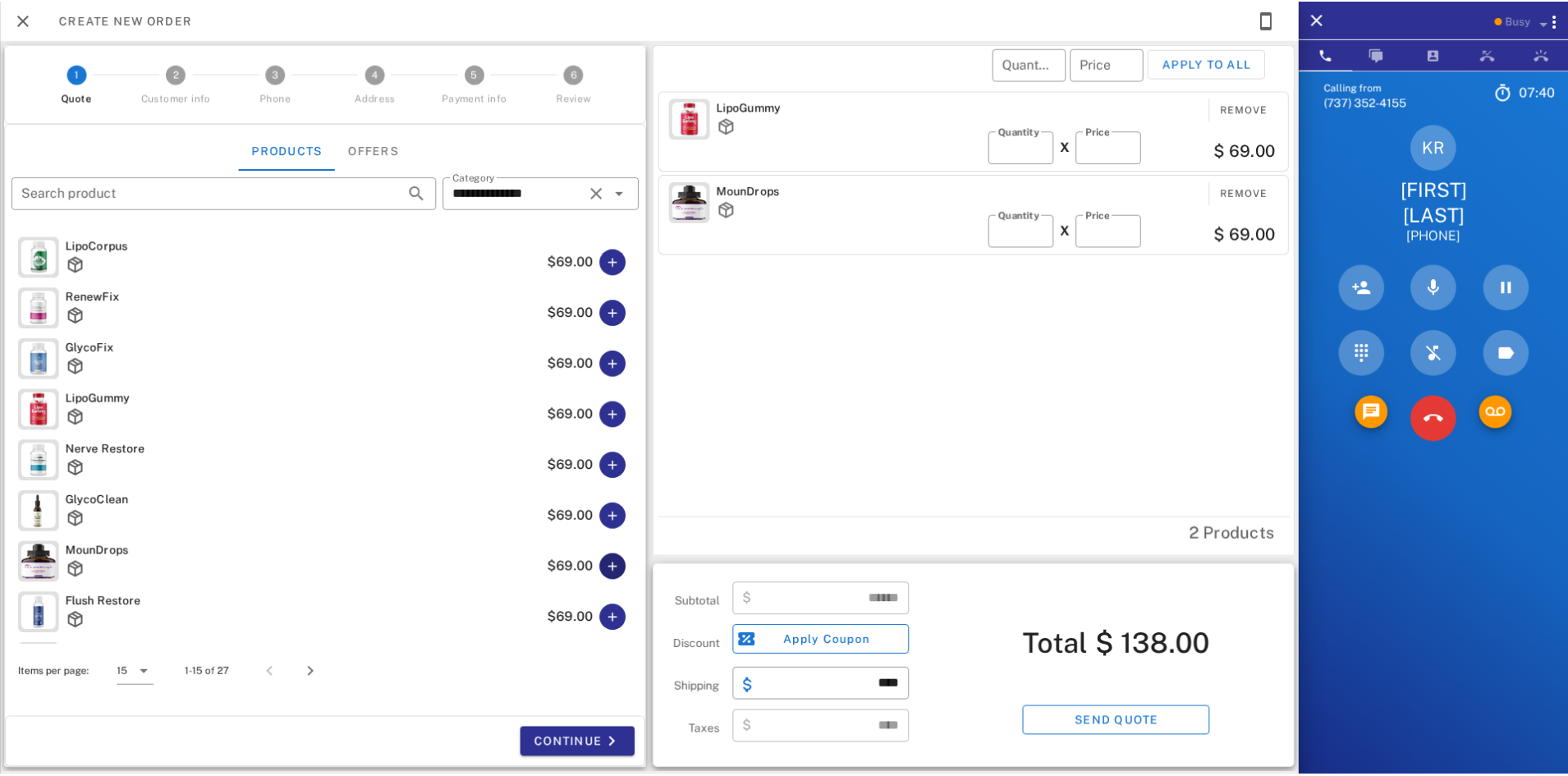 scroll, scrollTop: 164, scrollLeft: 0, axis: vertical 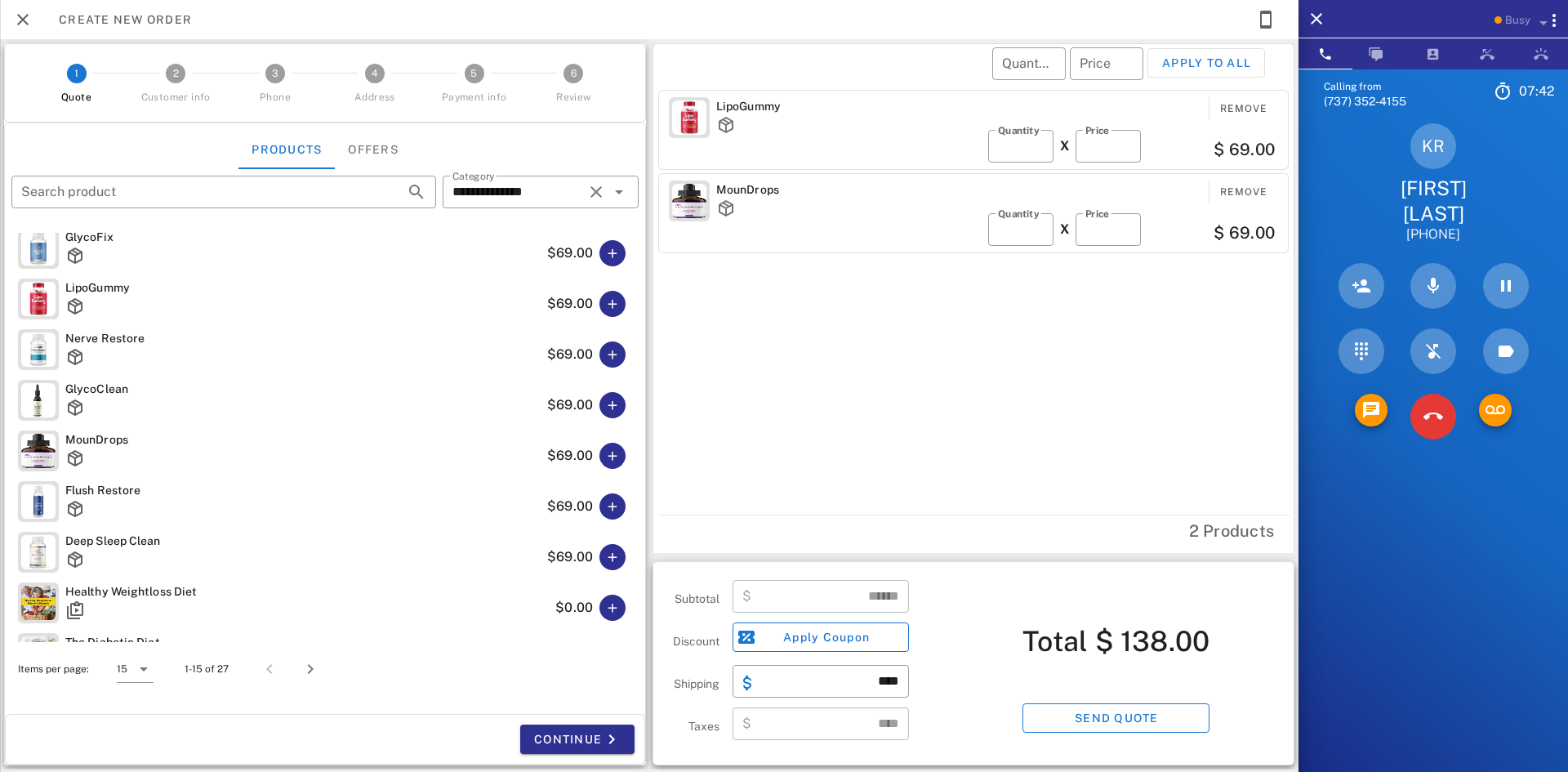 click at bounding box center [612, 557] 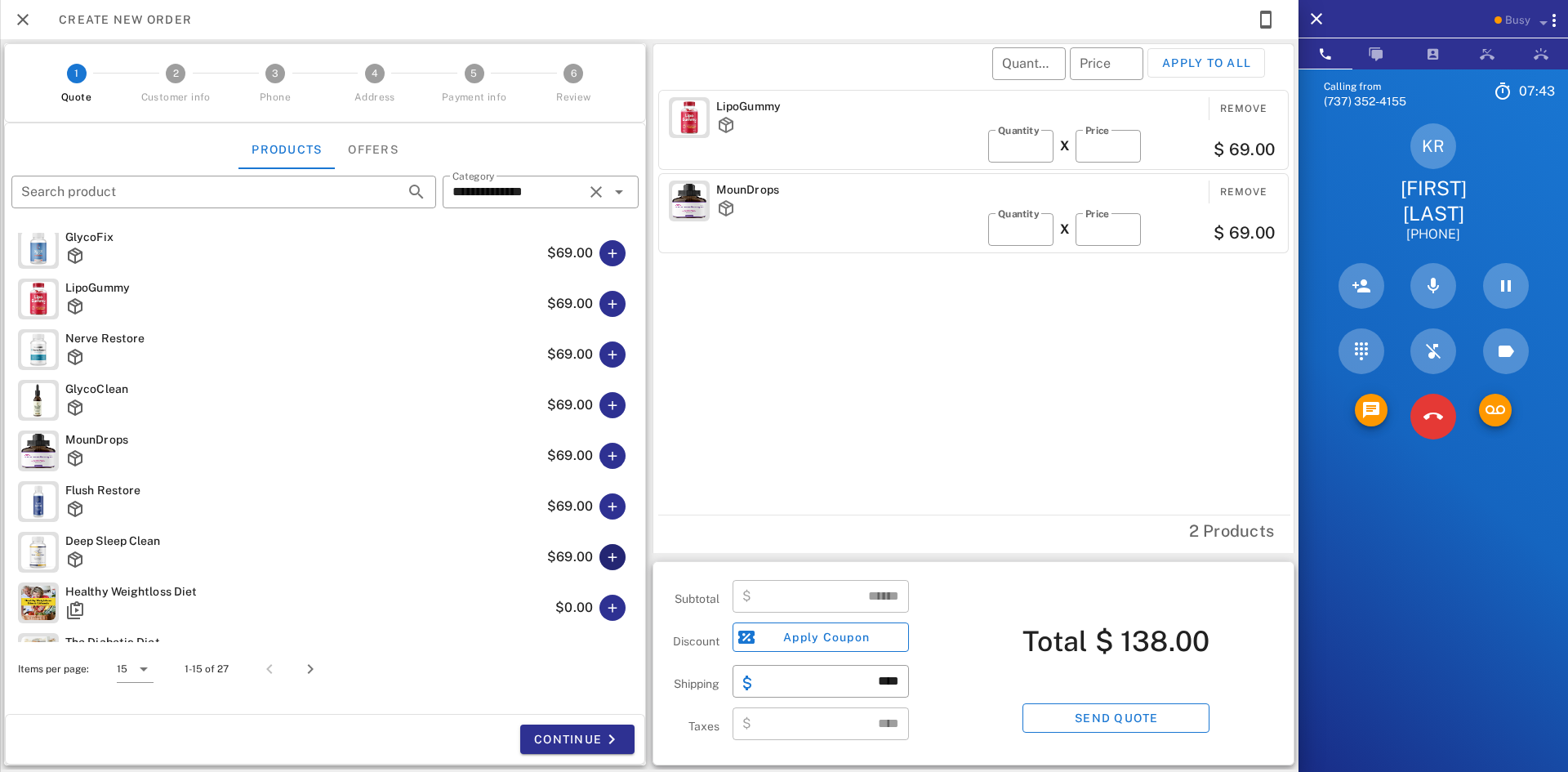 click at bounding box center [612, 557] 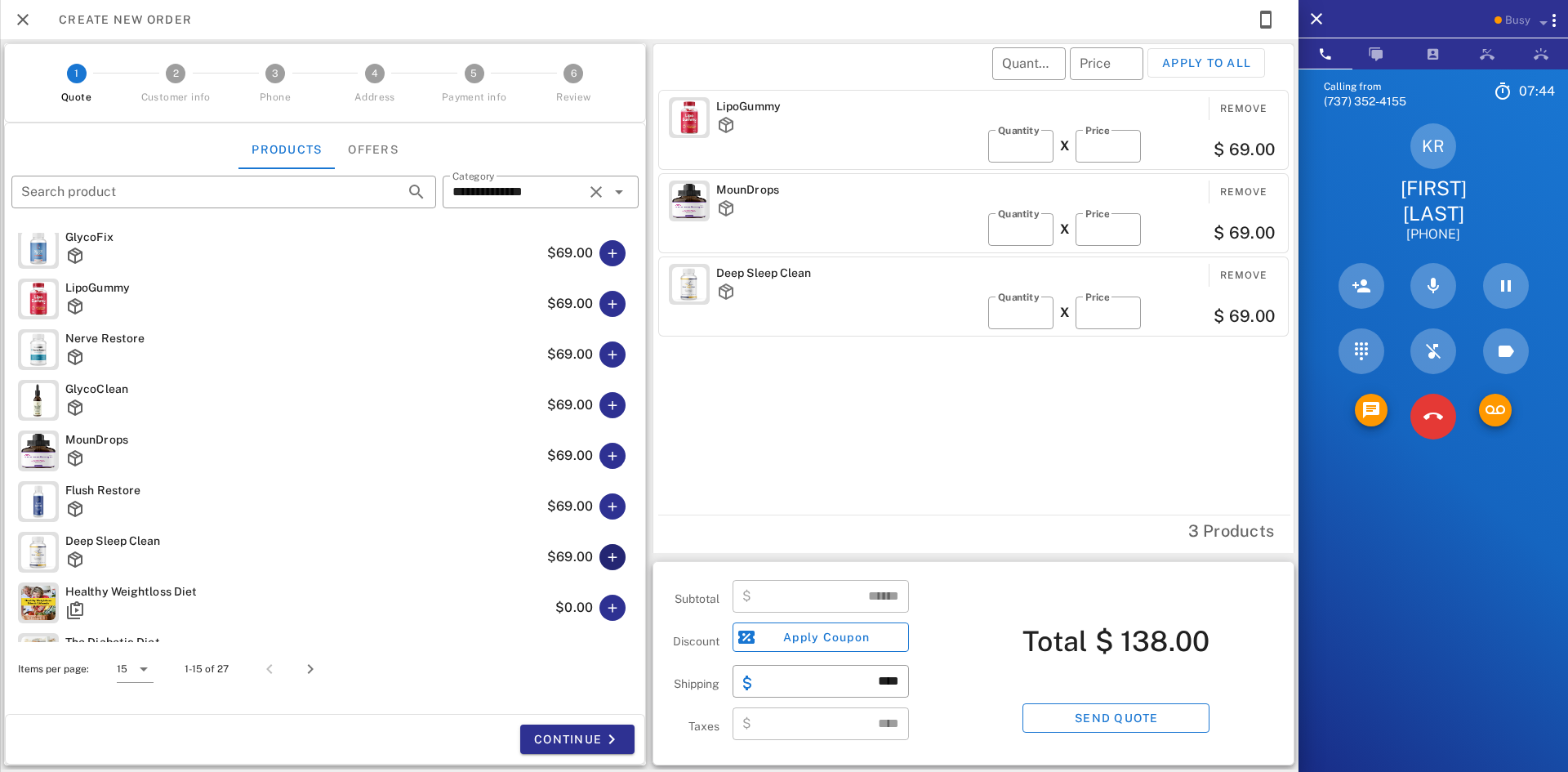 type on "******" 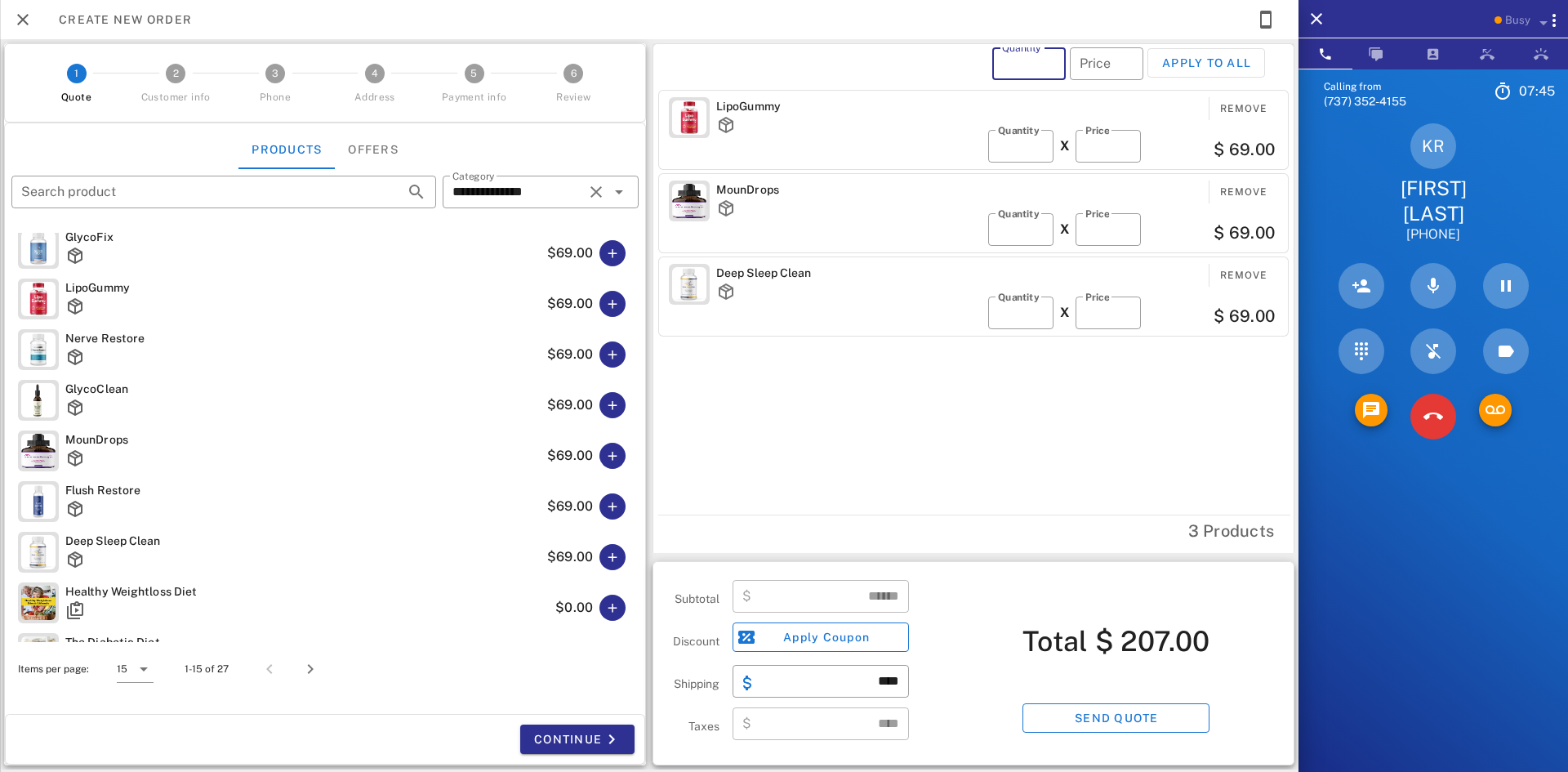 click on "Quantity" at bounding box center (1029, 64) 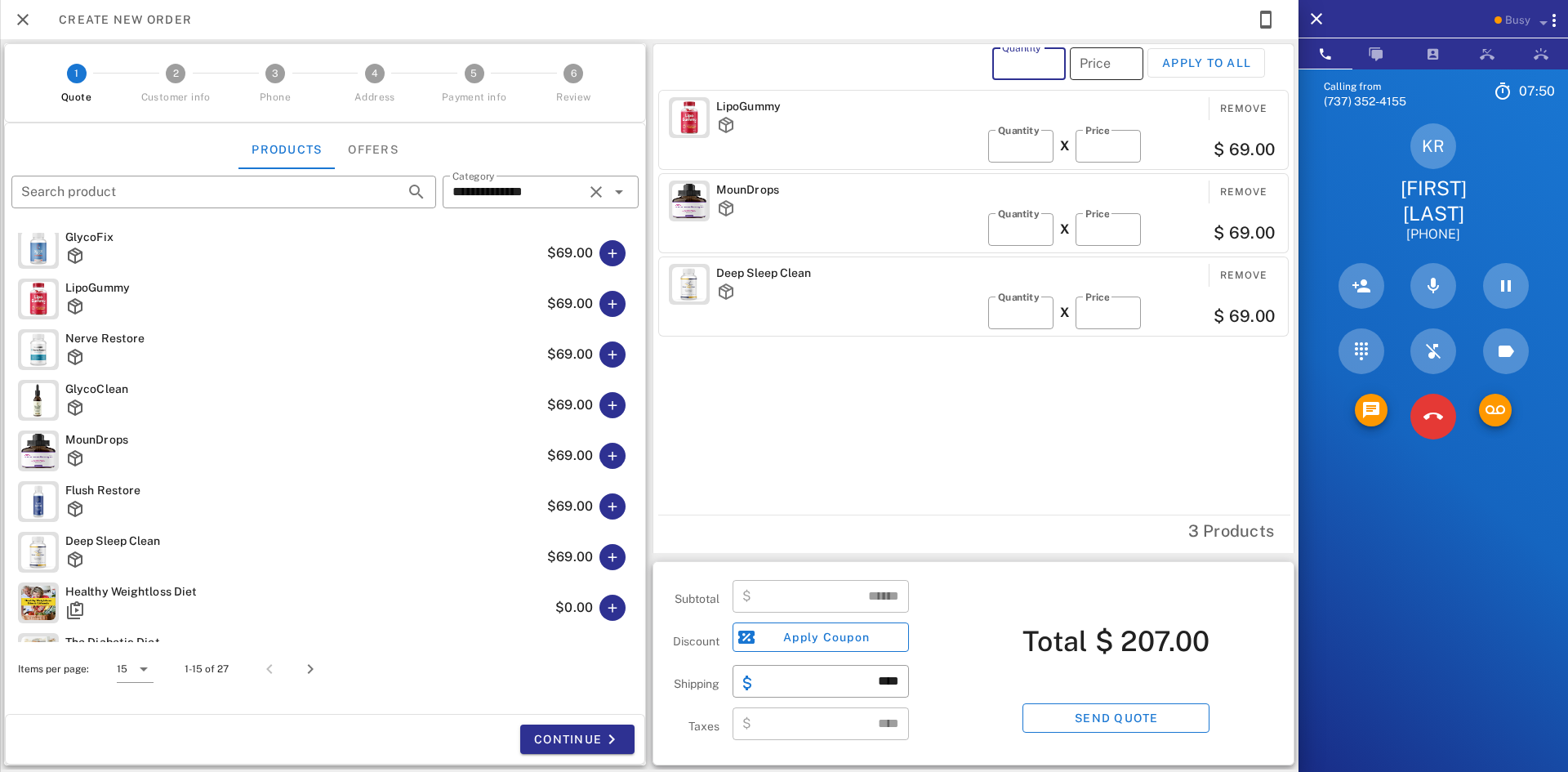 type on "**" 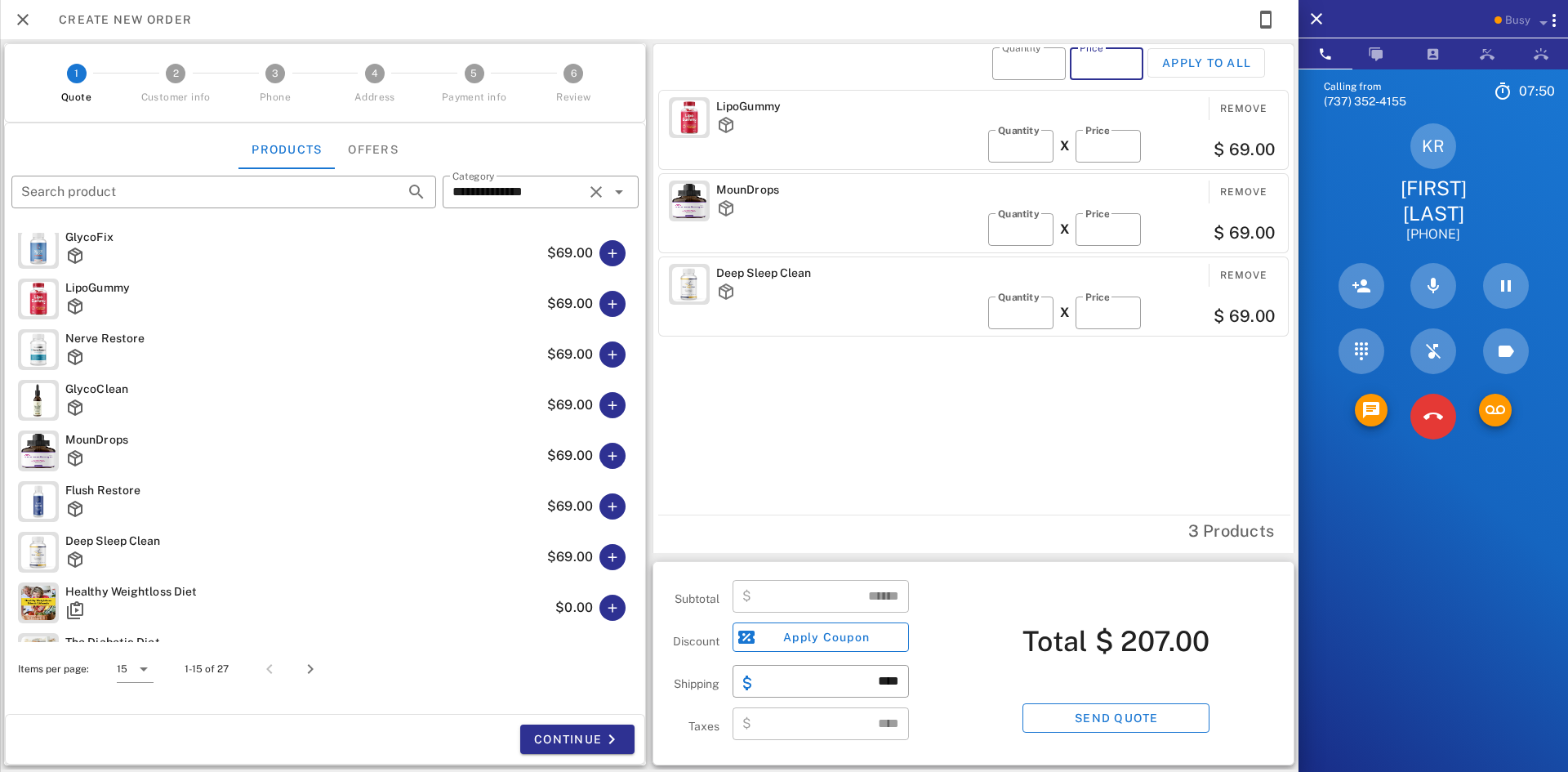 click on "Price" at bounding box center (1107, 64) 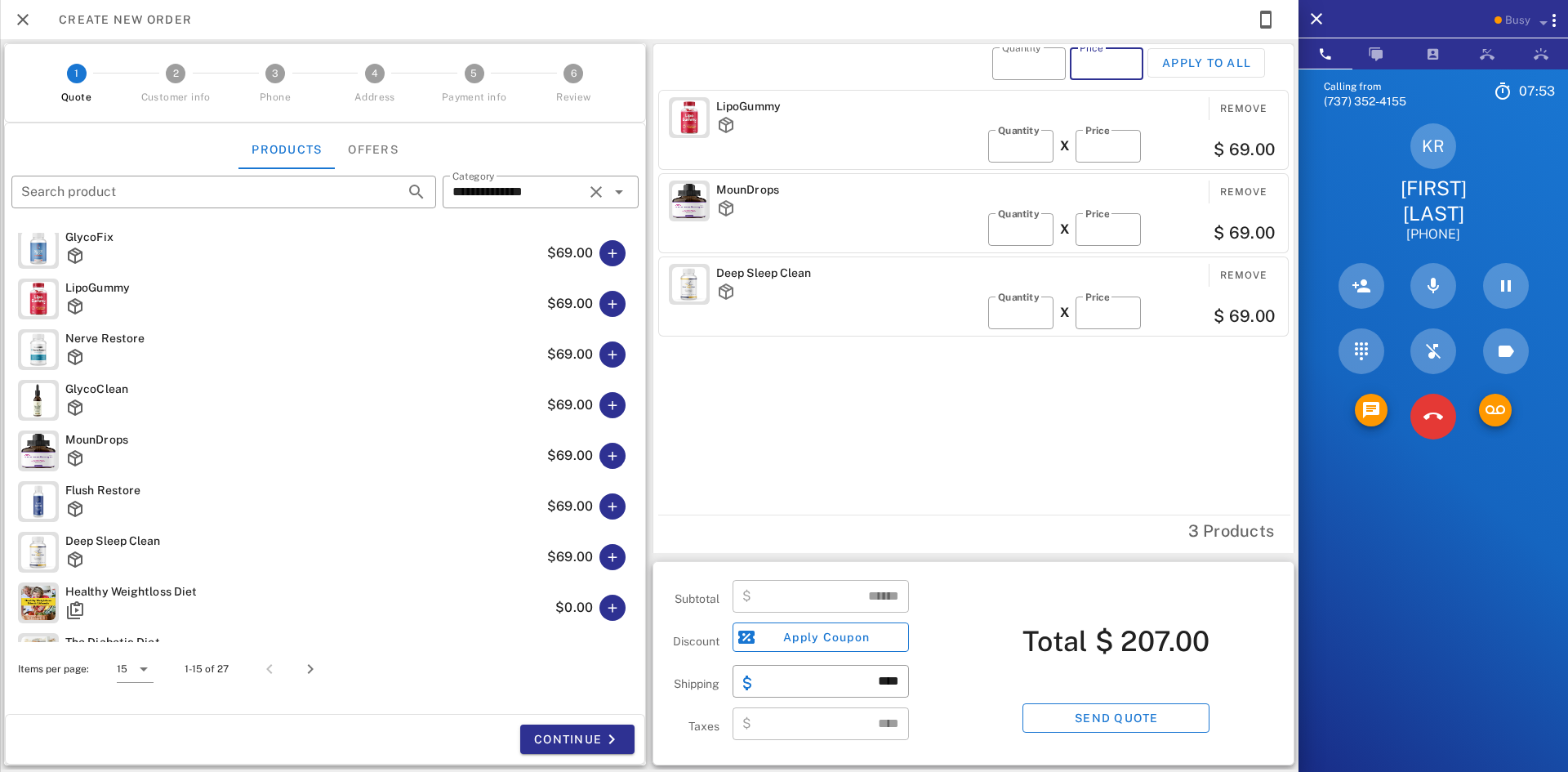 type on "**" 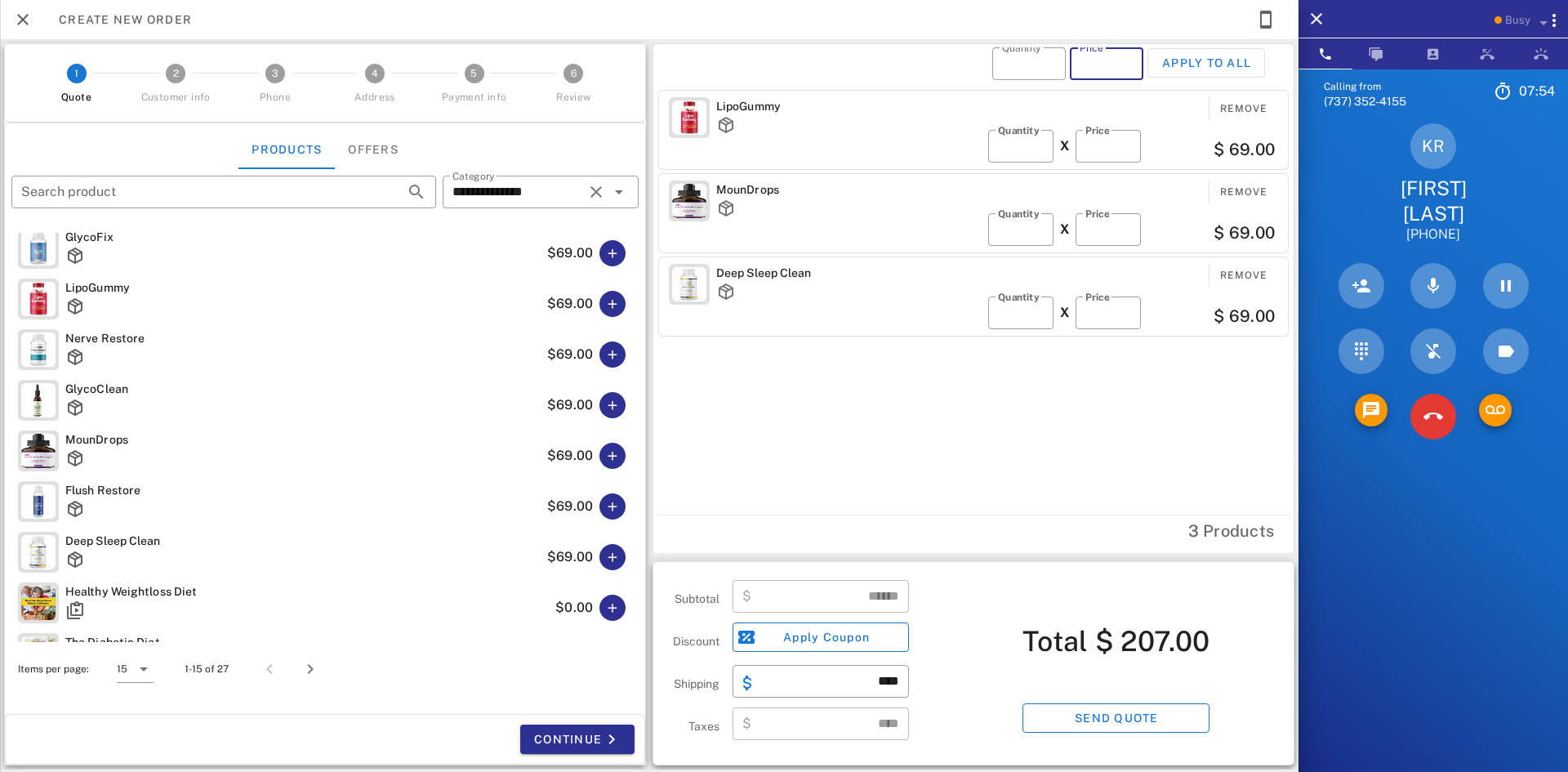click on "LipoGummy  Remove  ​ Quantity * X ​ Price **  $ 69.00  MounDrops  Remove  ​ Quantity * X ​ Price **  $ 69.00  Deep Sleep Clean  Remove  ​ Quantity * X ​ Price **  $ 69.00" at bounding box center (976, 299) 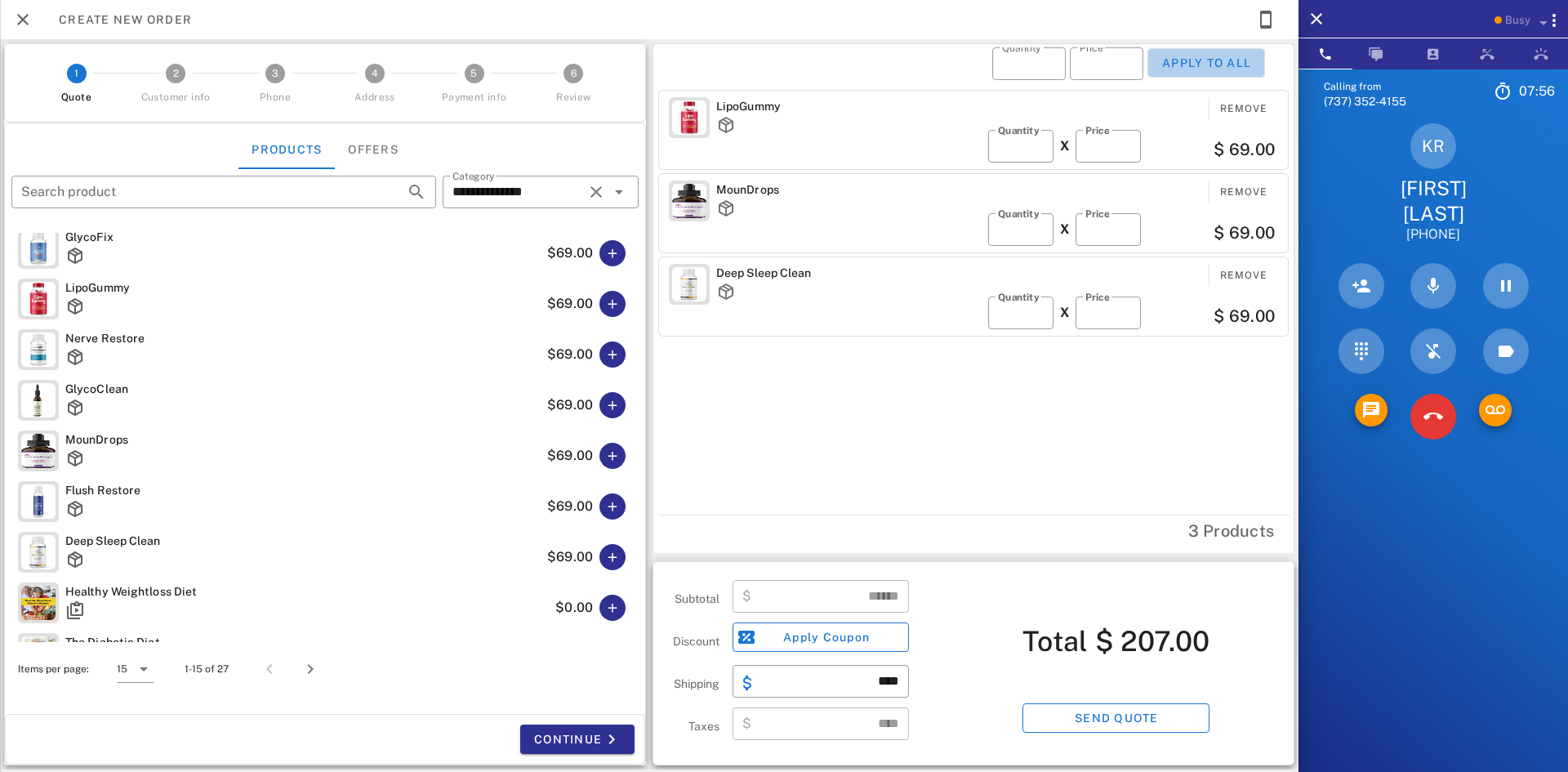 click on "Apply to all" at bounding box center (1206, 63) 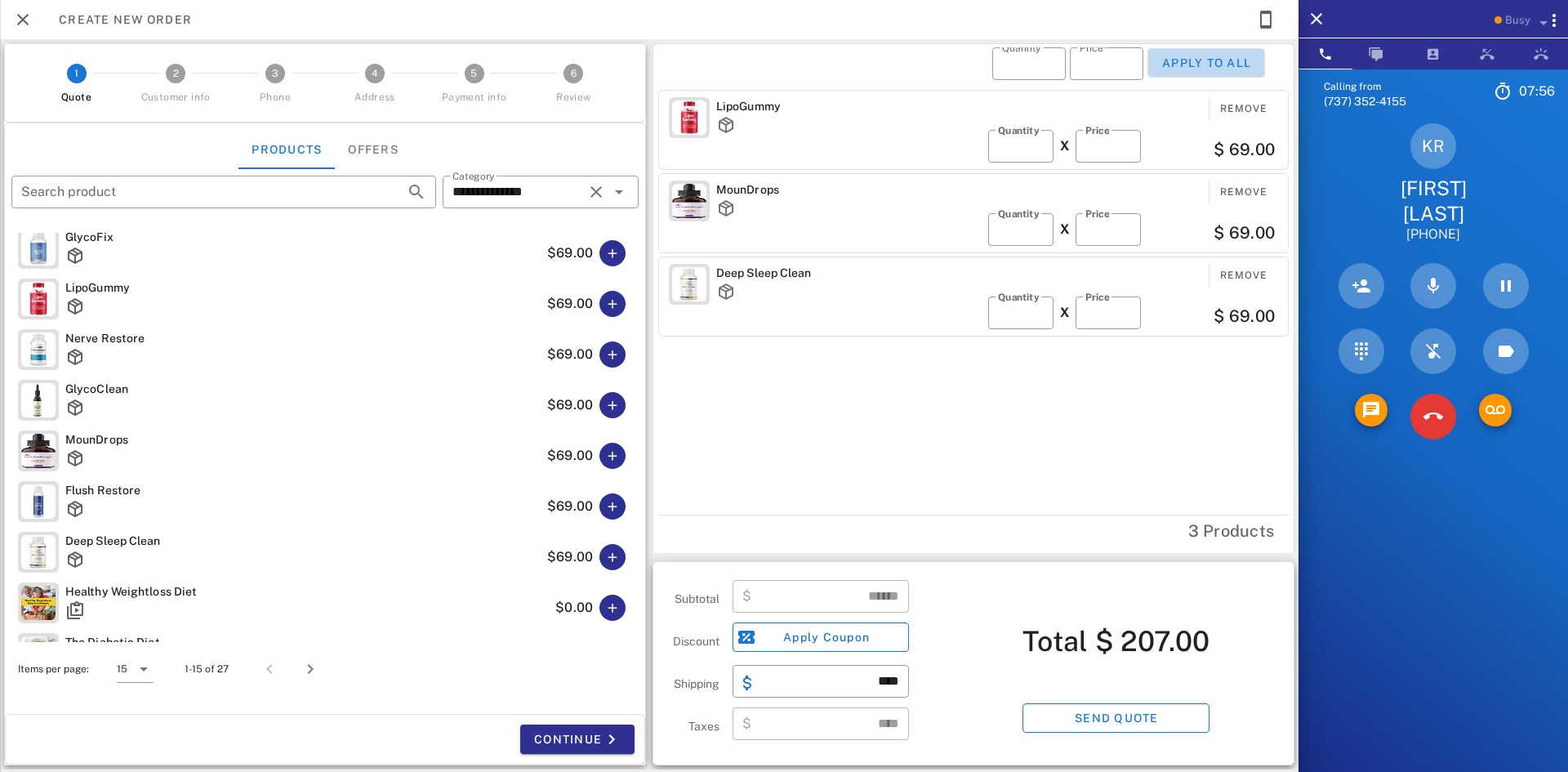 type on "**" 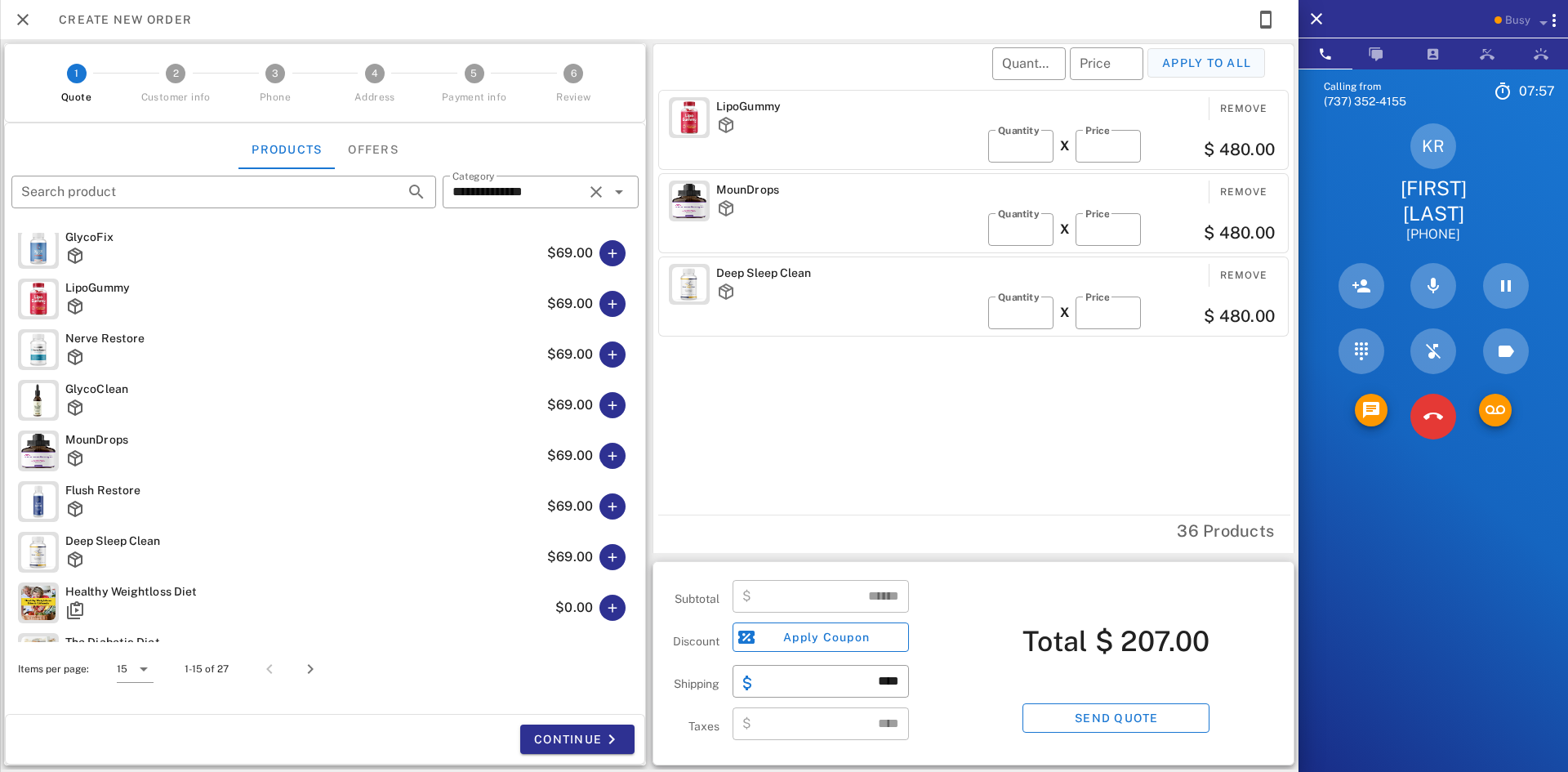 type on "*******" 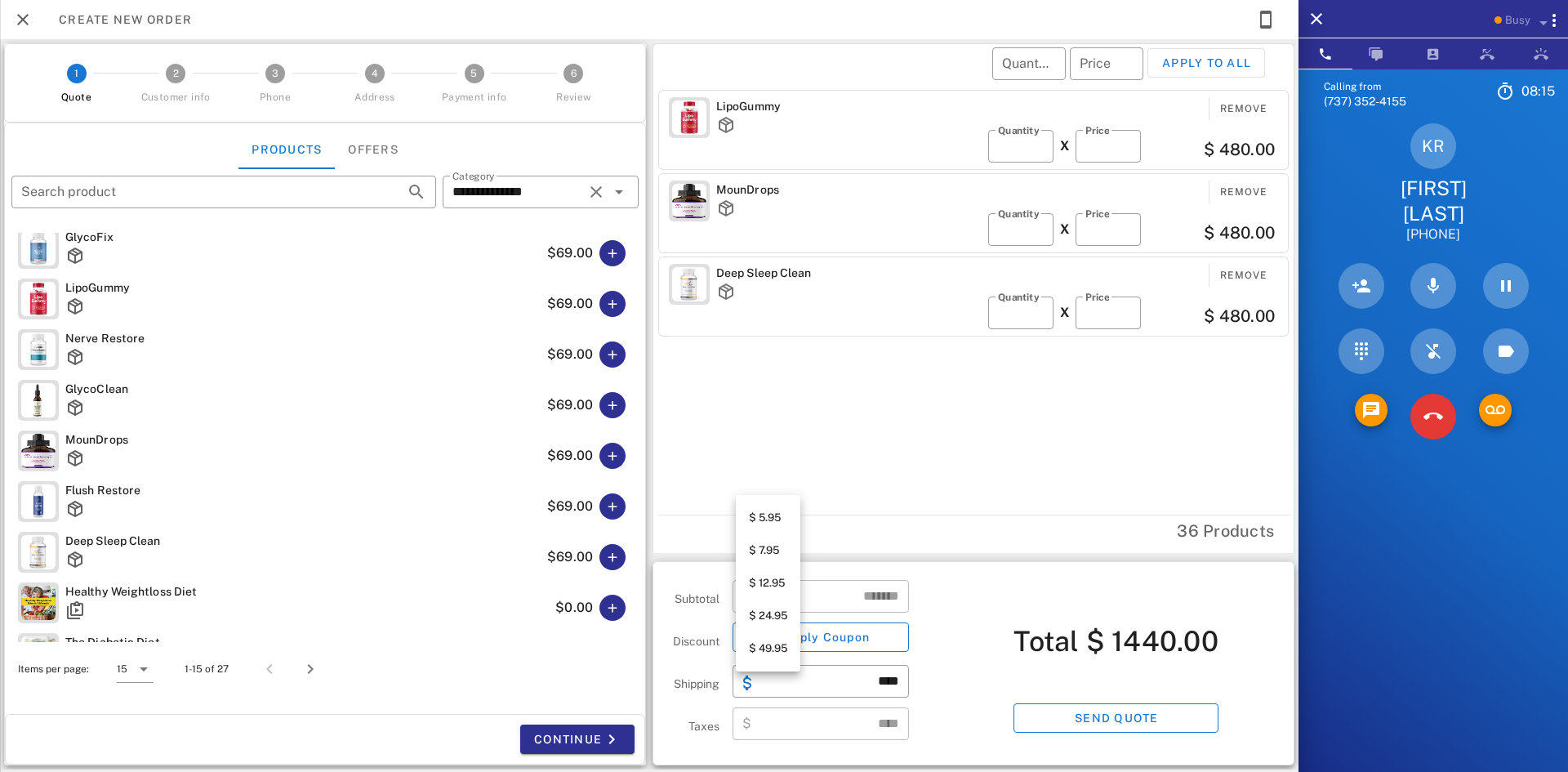 click on "$ 49.95" at bounding box center [768, 649] 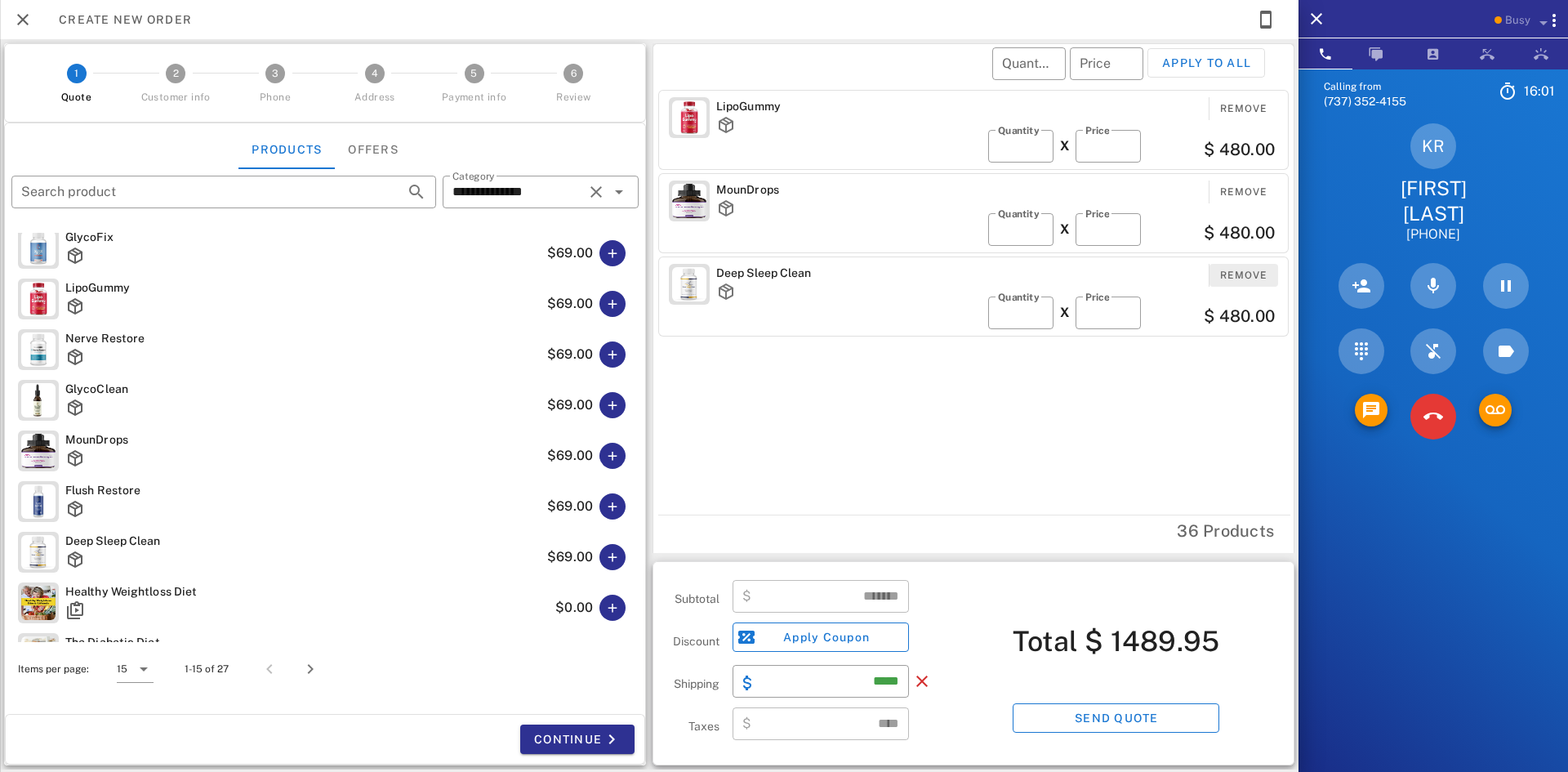 click on "Remove" at bounding box center [1244, 275] 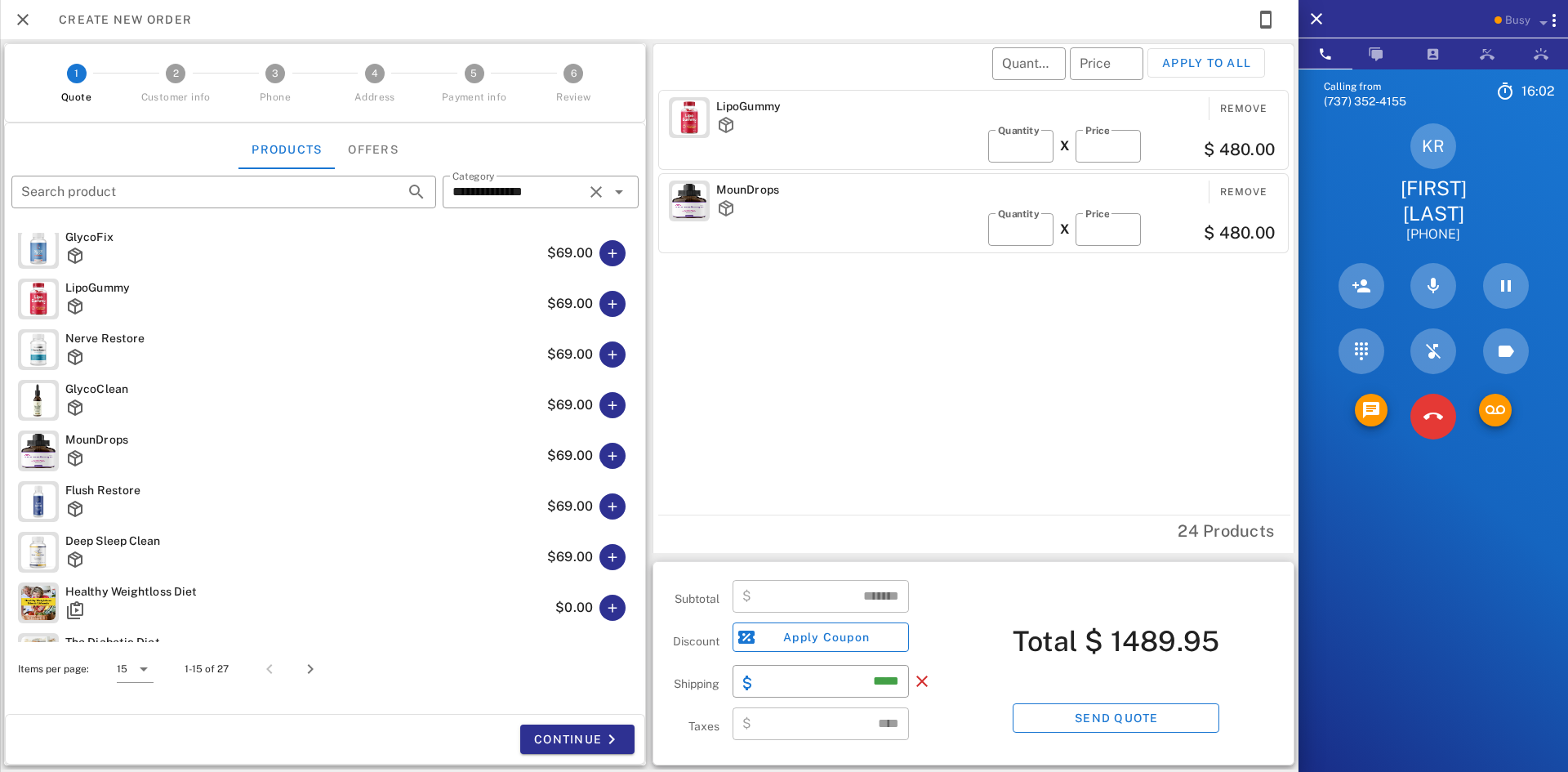 type on "******" 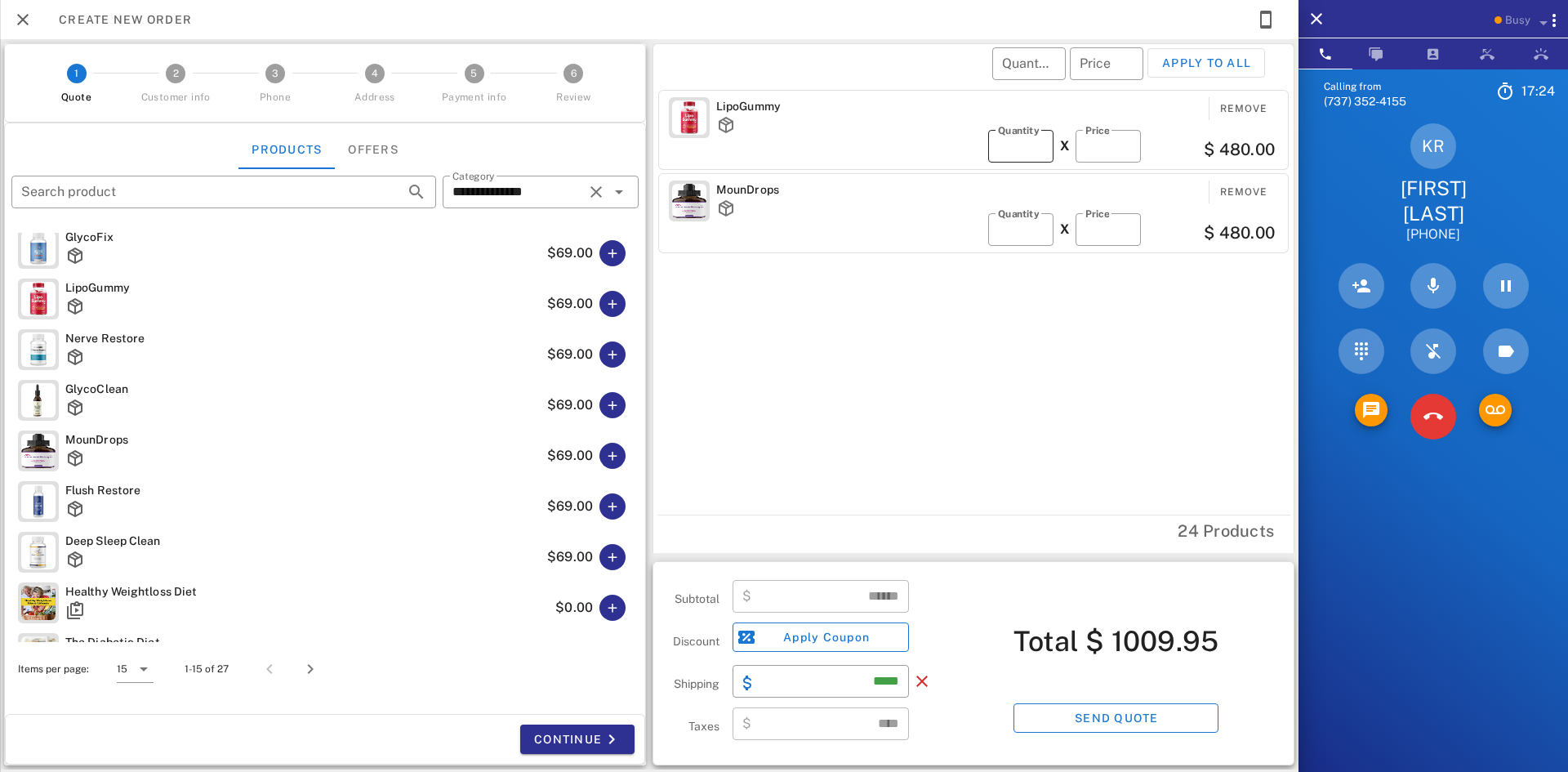 click on "**" at bounding box center (1021, 146) 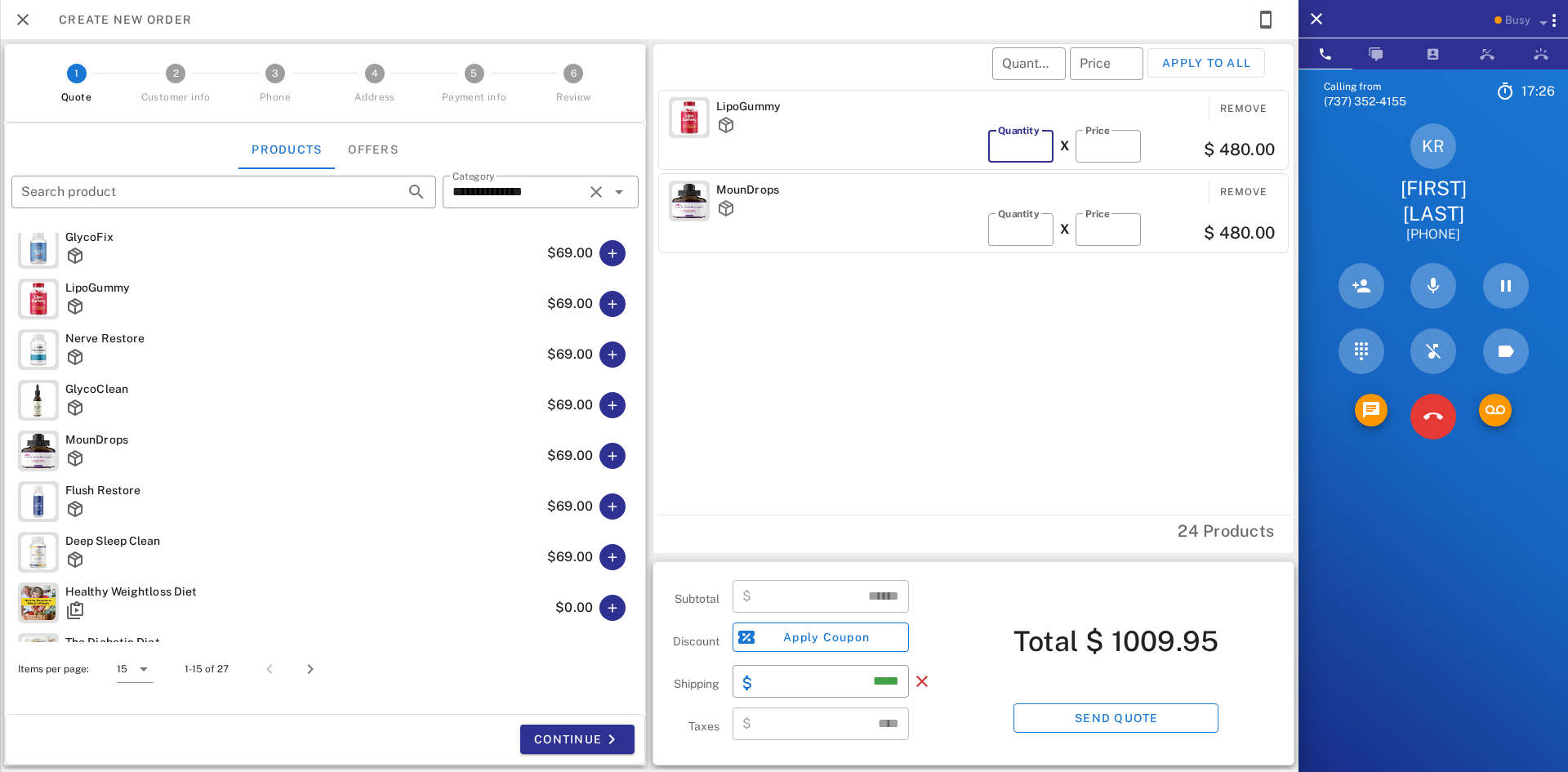 type on "*" 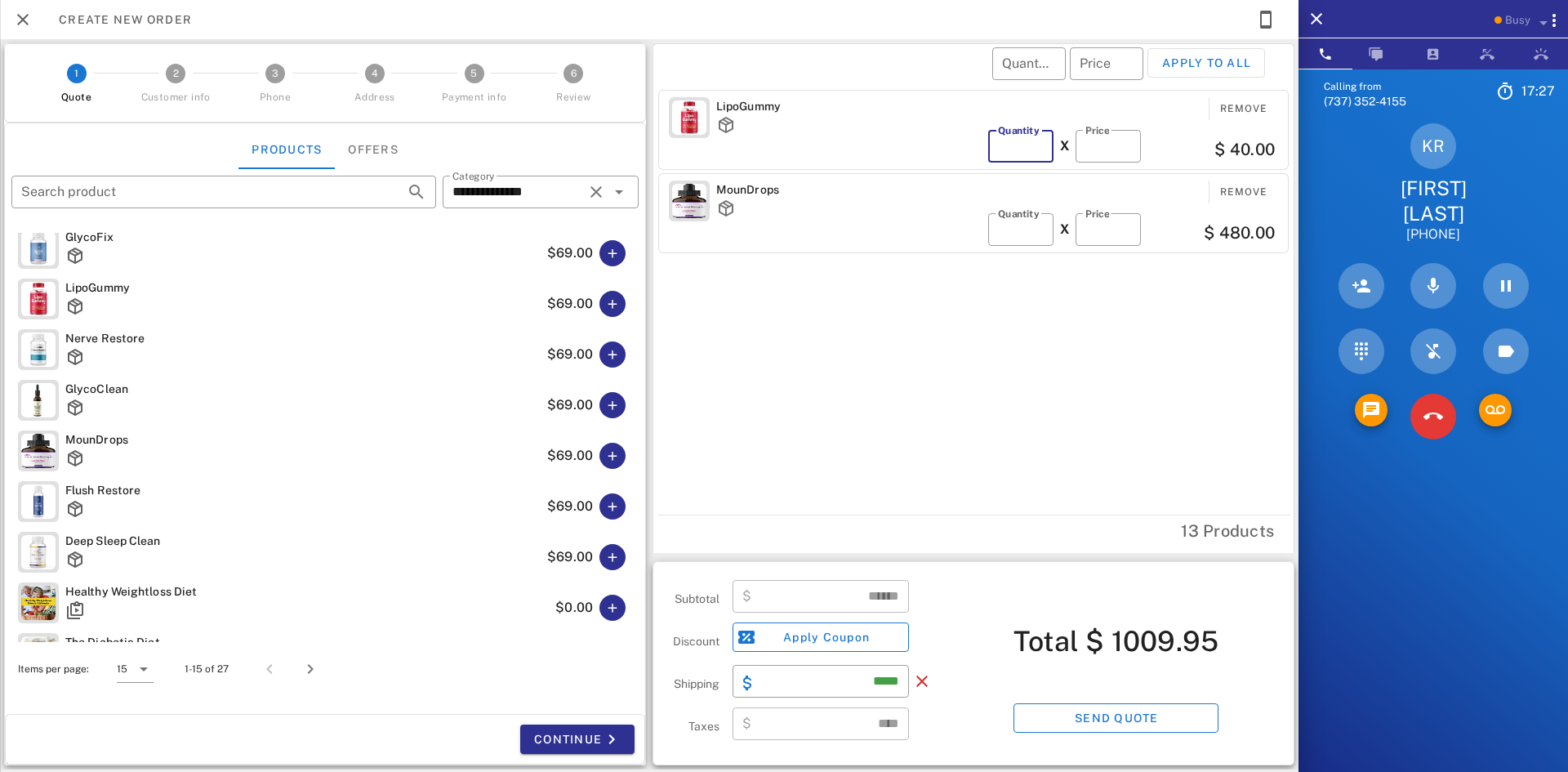 type 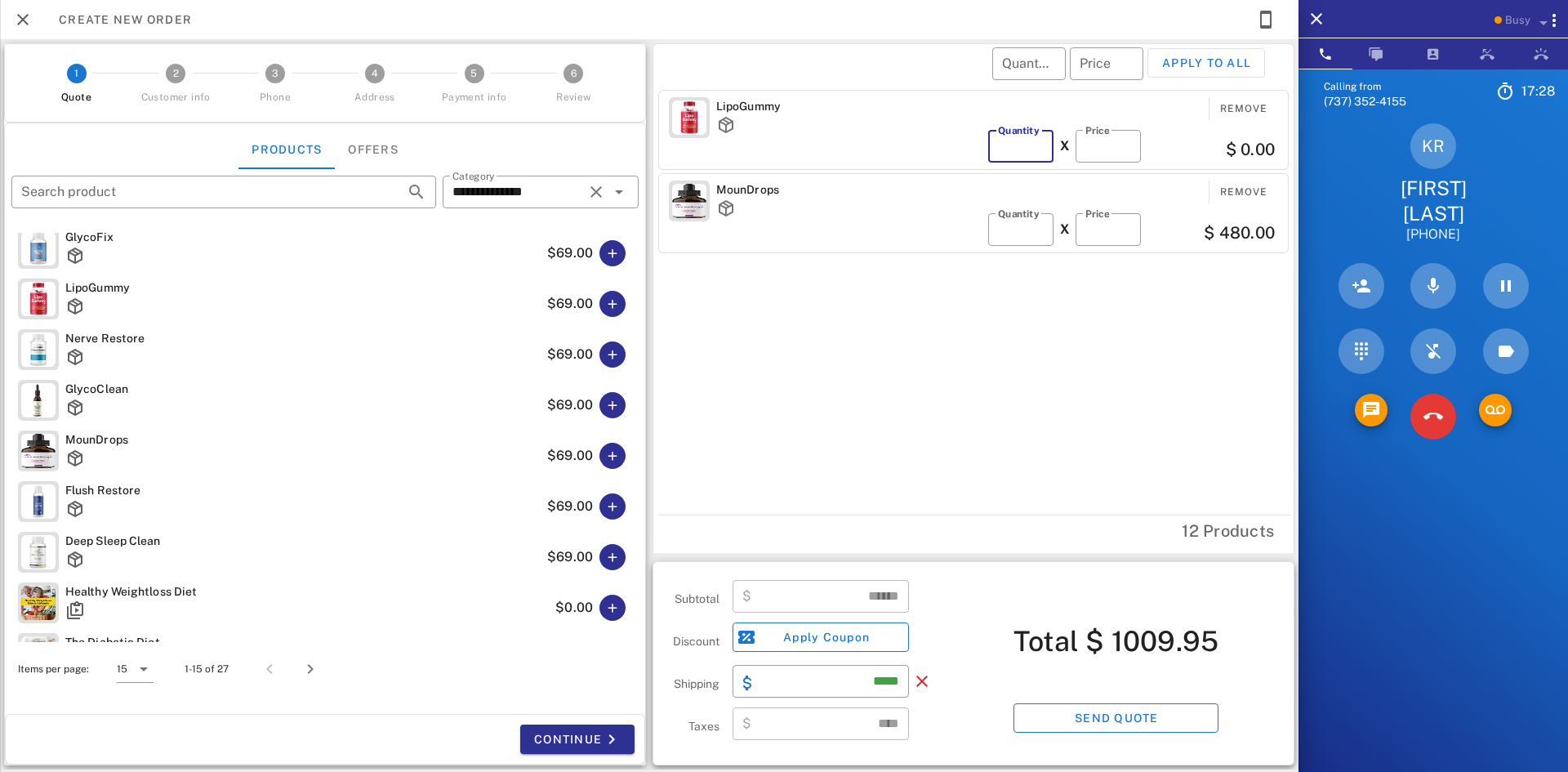 type on "***" 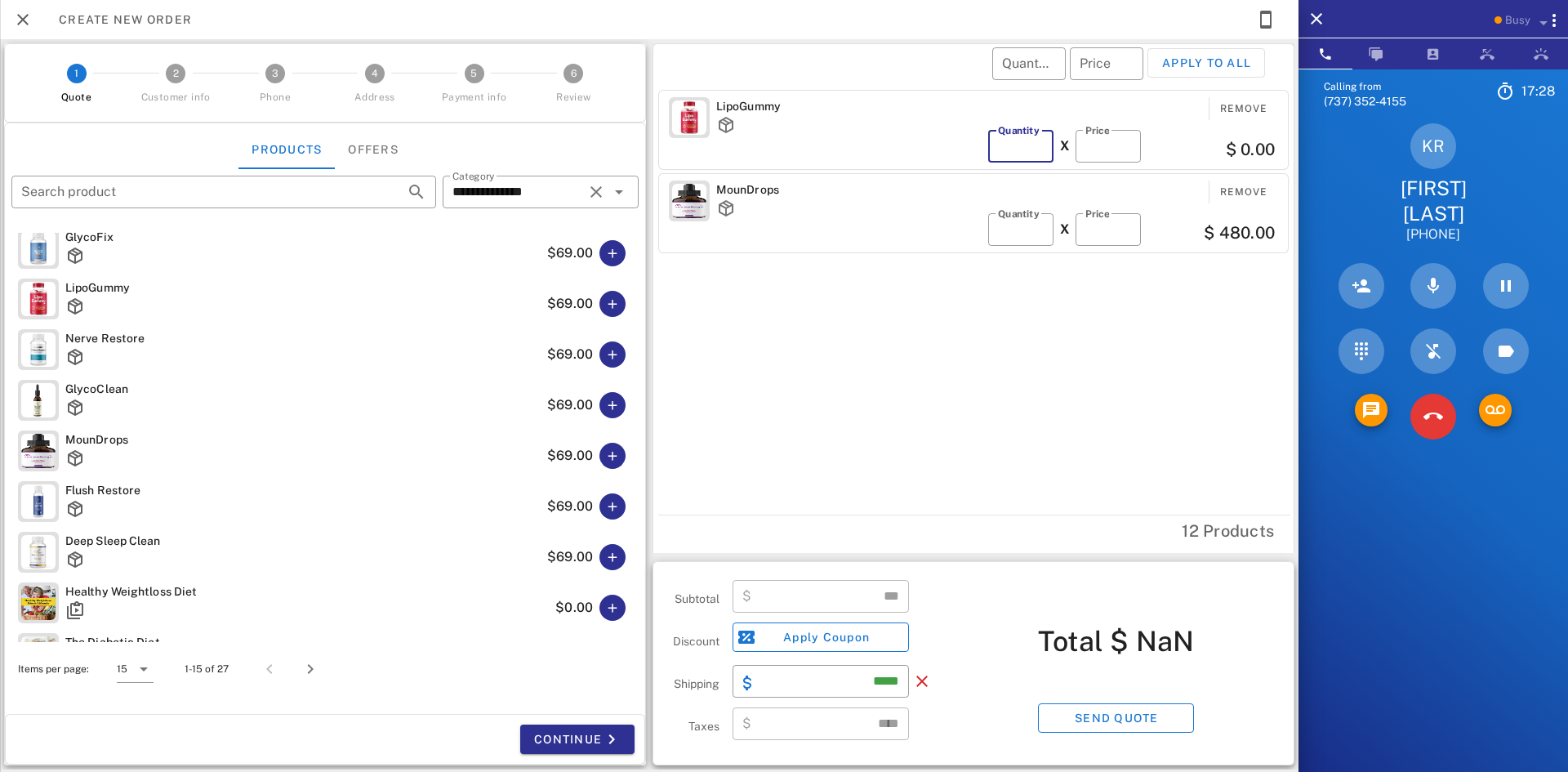 type on "*" 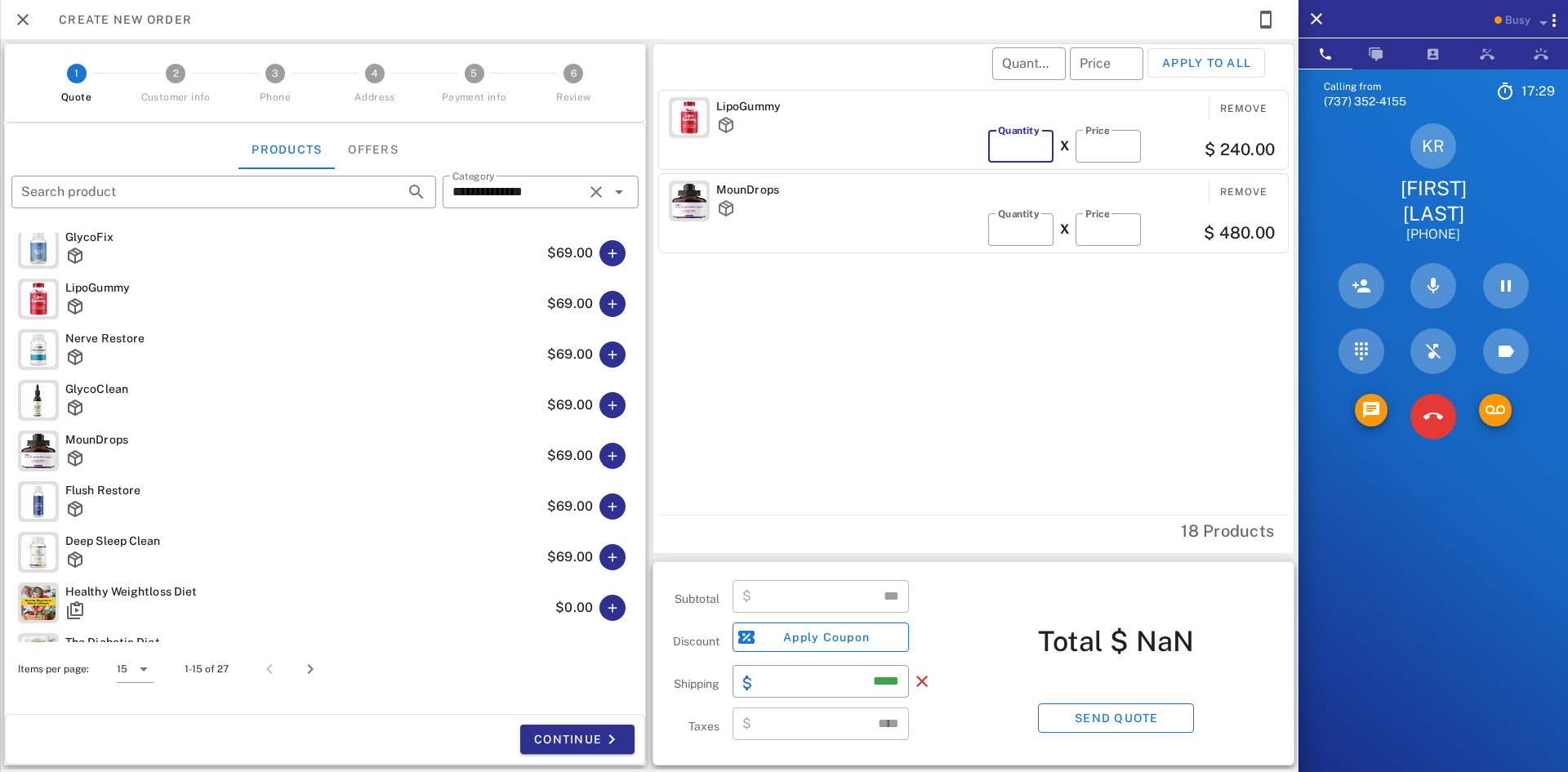 type on "******" 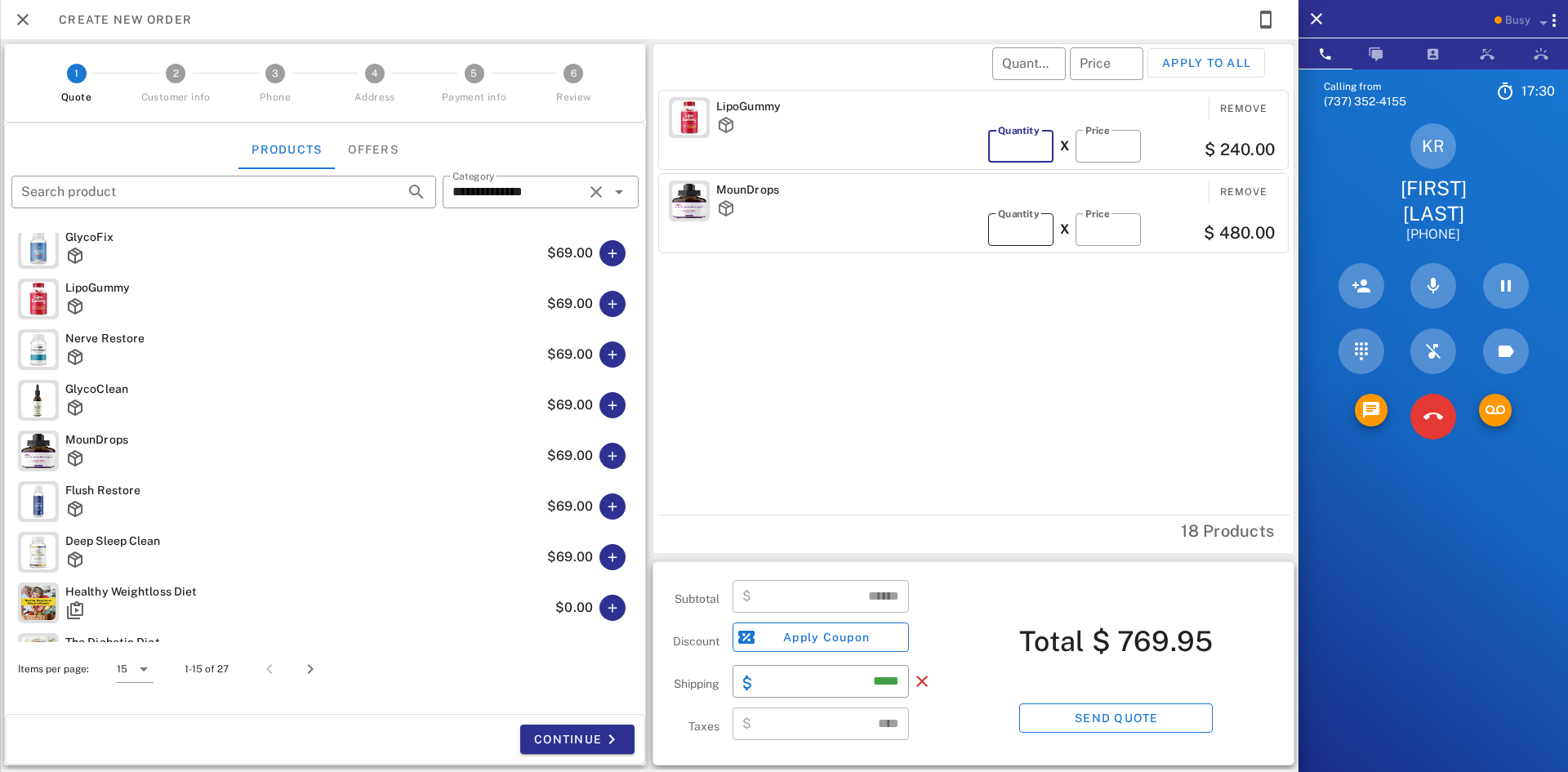 type on "*" 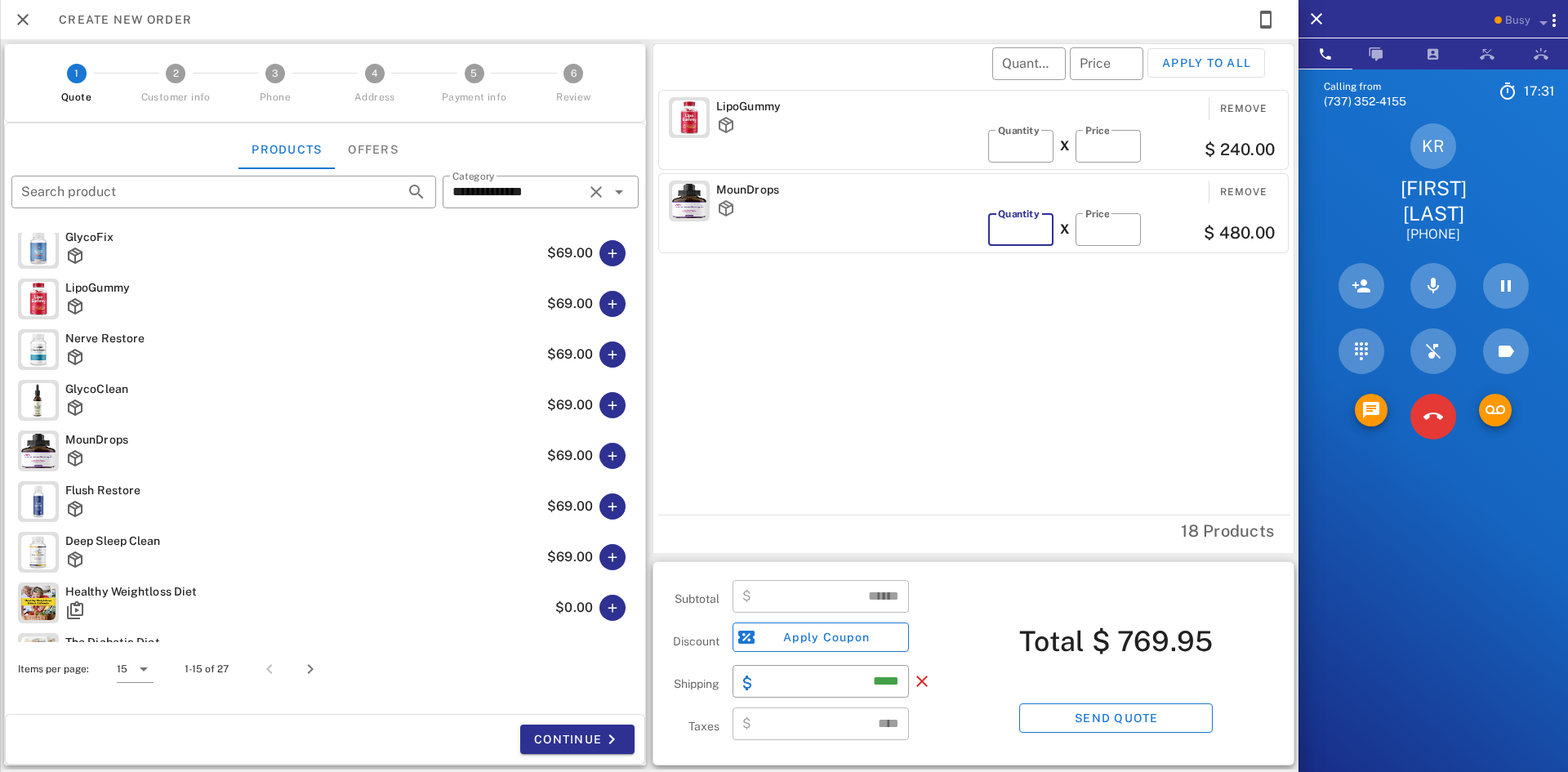type on "*" 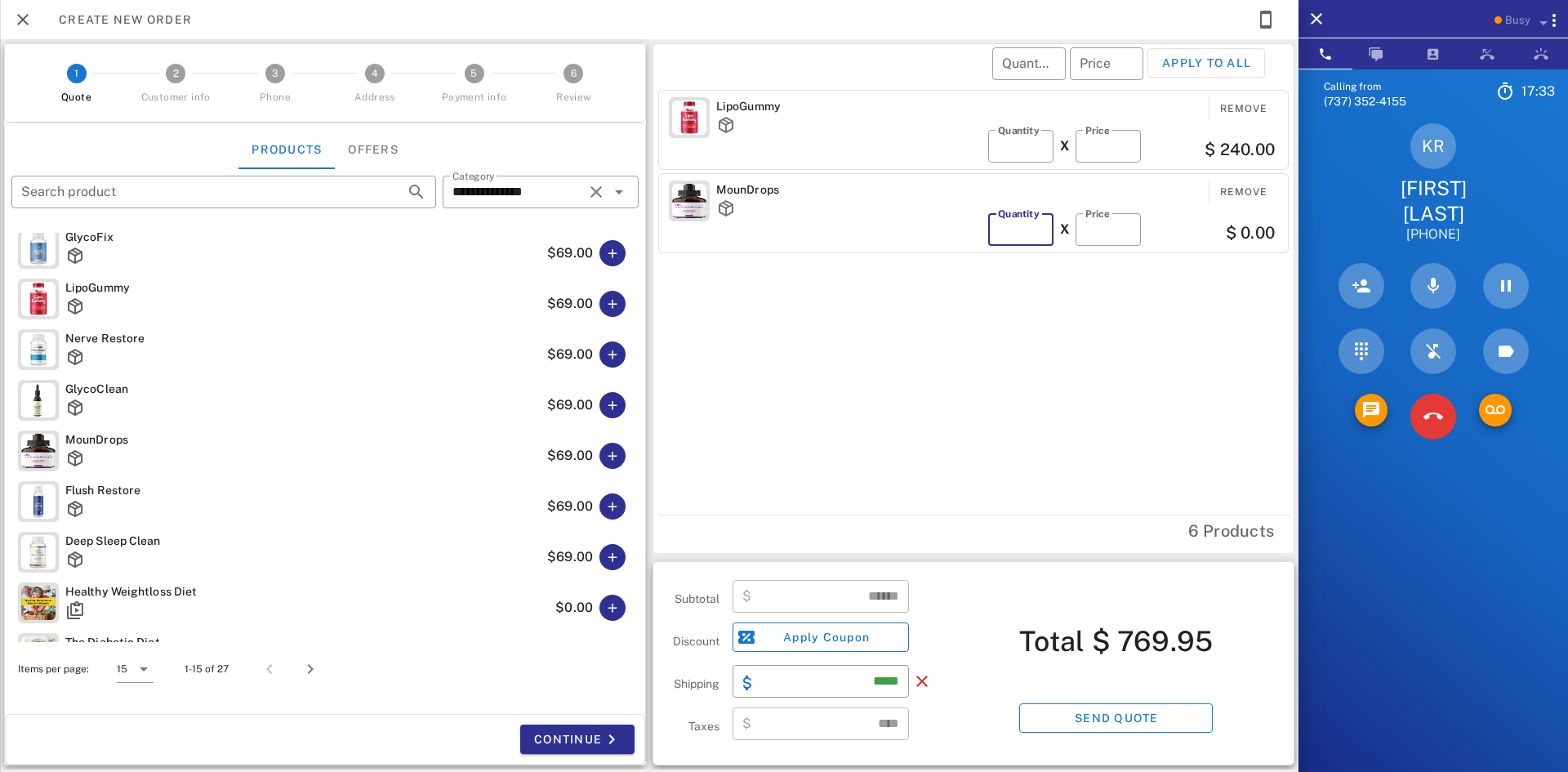 type on "*" 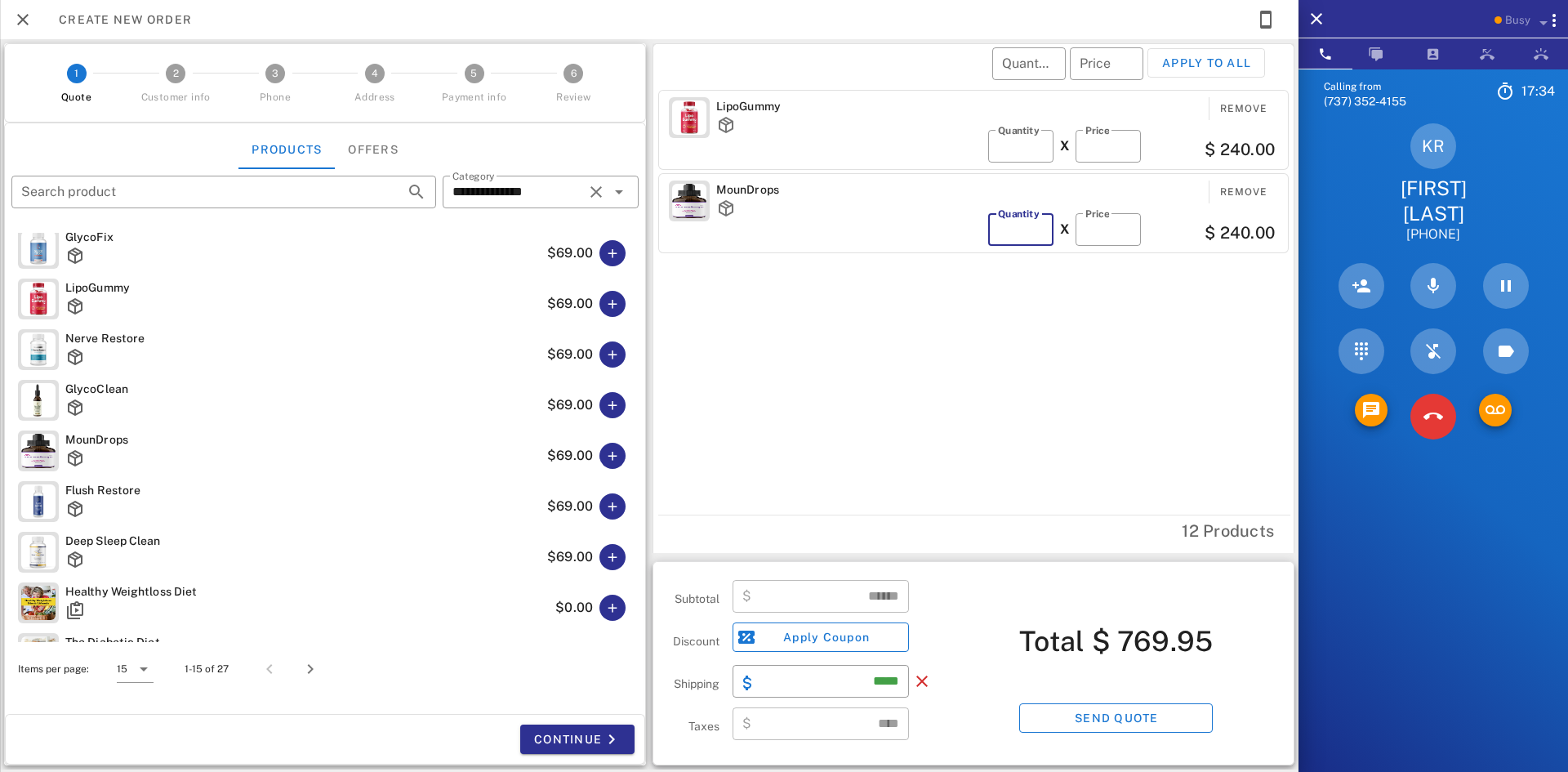 type on "******" 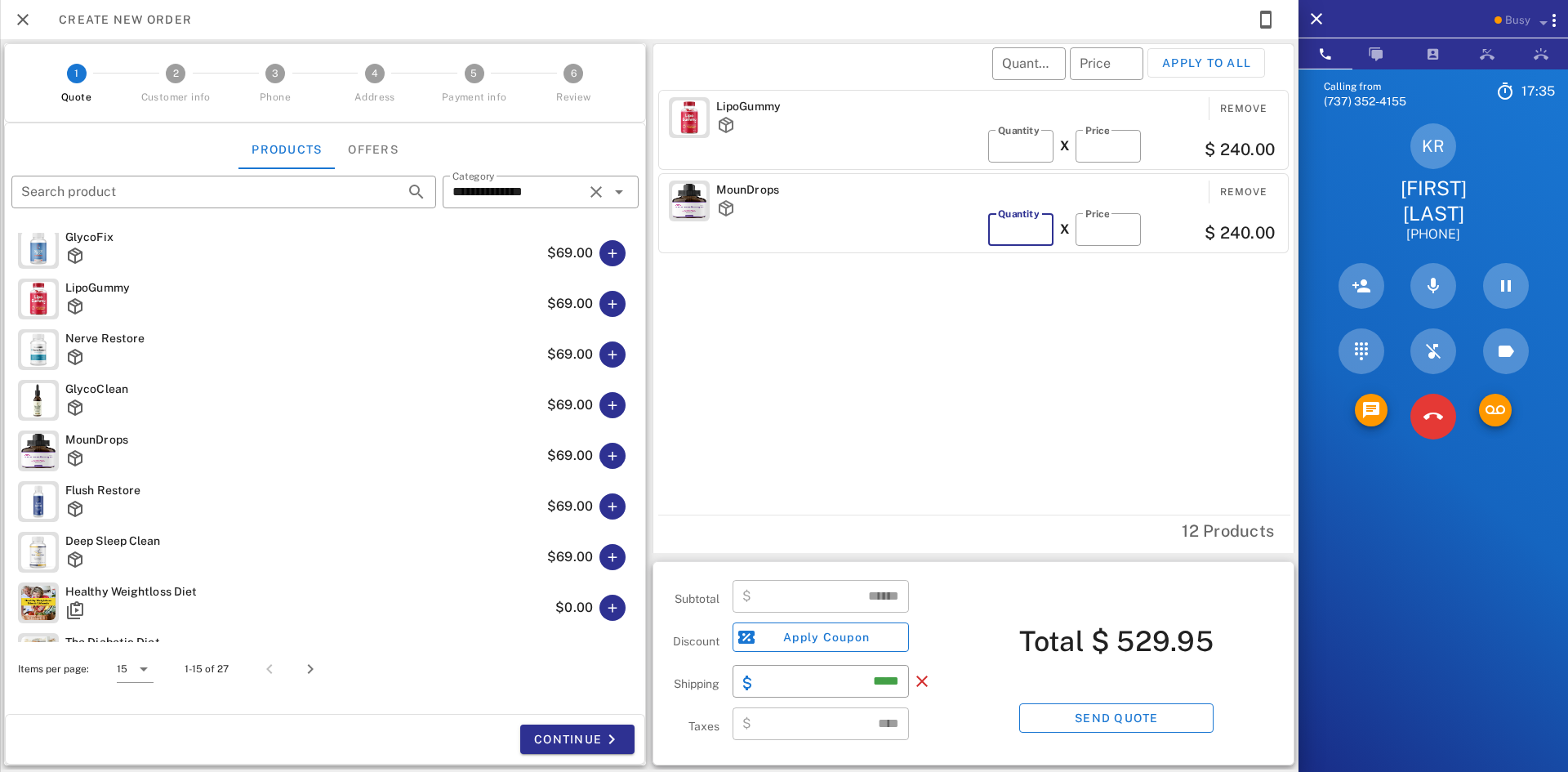 type on "*" 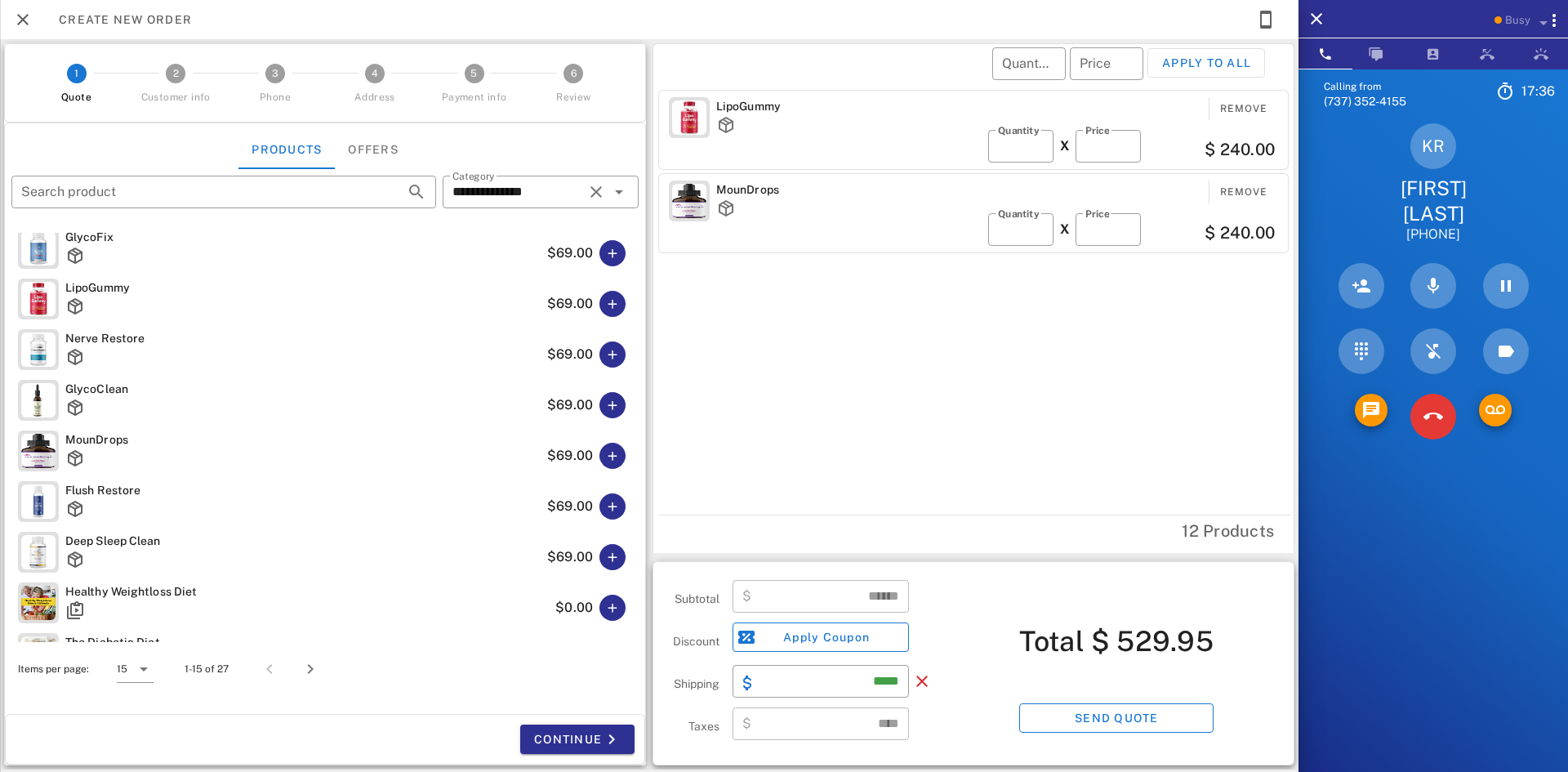 click on "Total $ 529.95" at bounding box center (1116, 641) 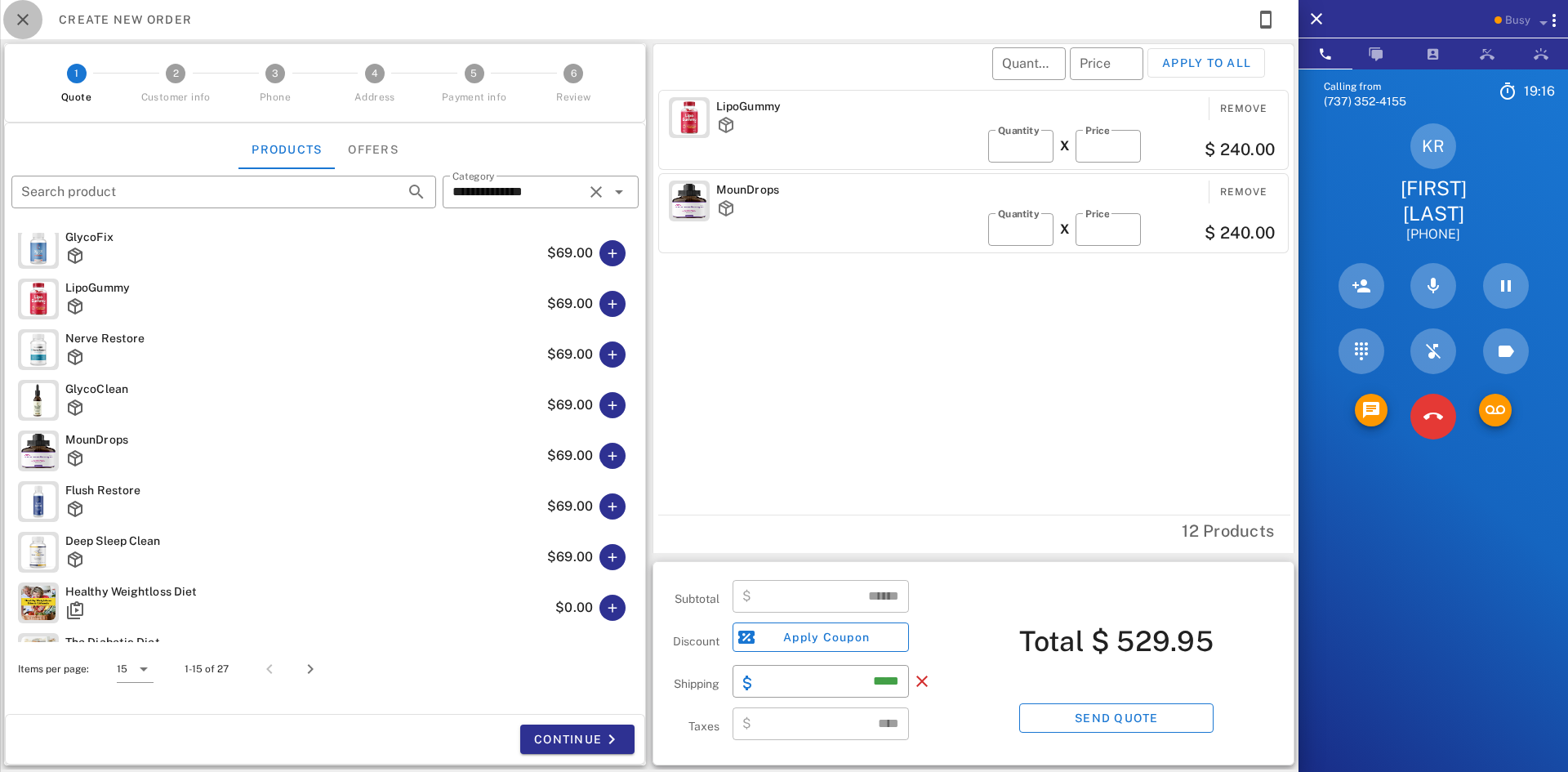 click at bounding box center (23, 20) 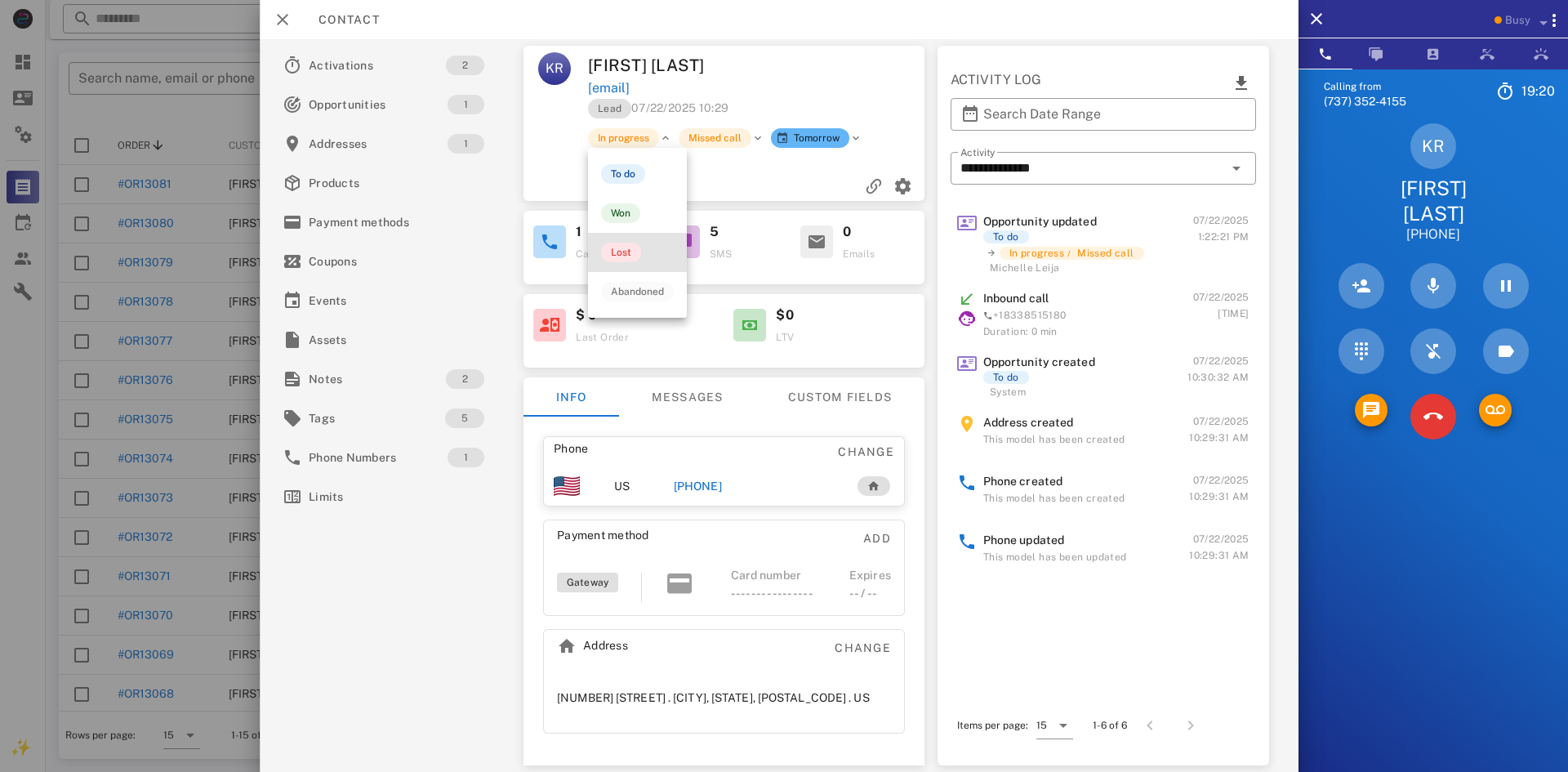 click on "Lost" at bounding box center (621, 252) 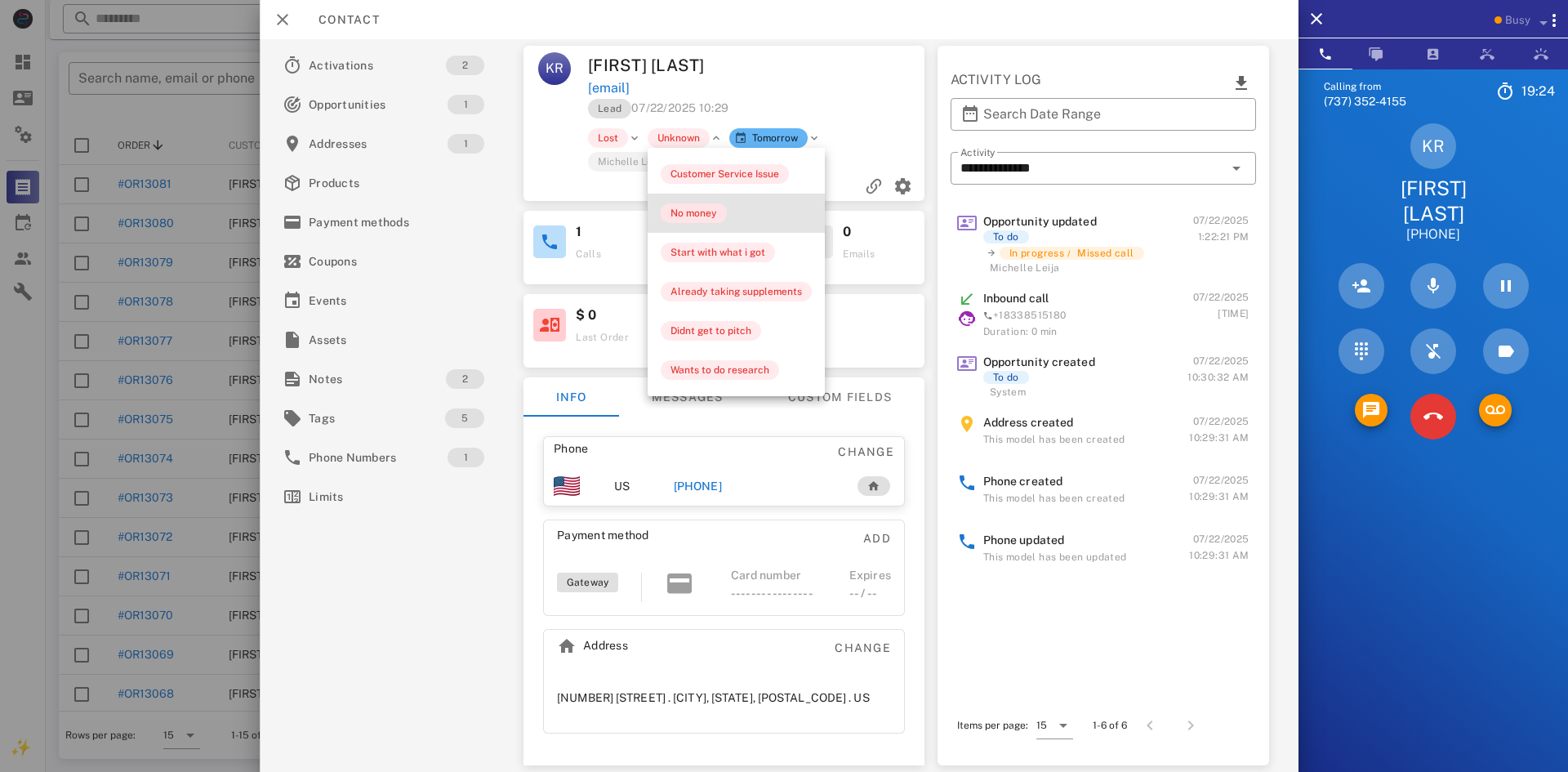 click on "No money" at bounding box center (693, 213) 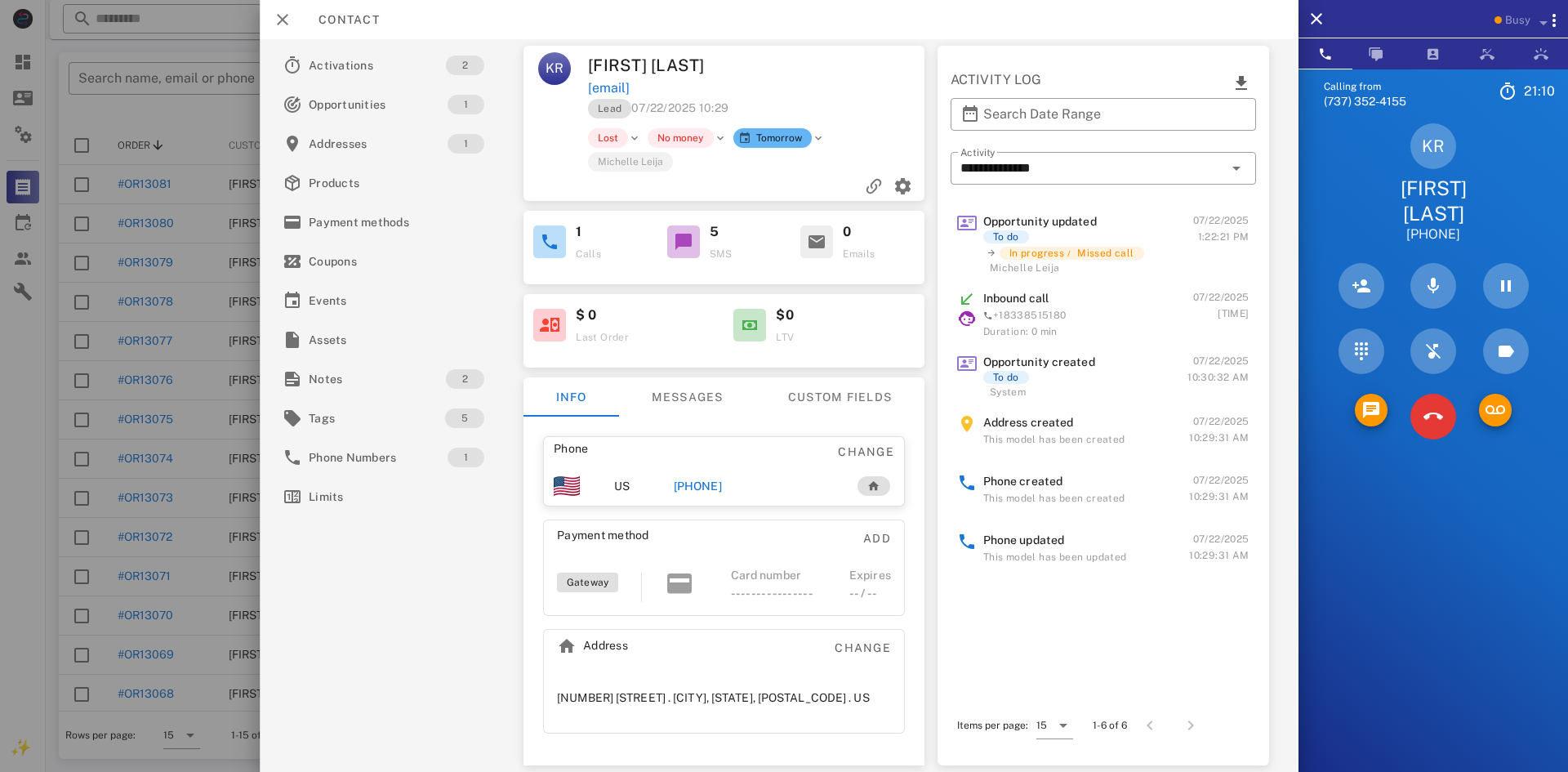 click at bounding box center [784, 386] 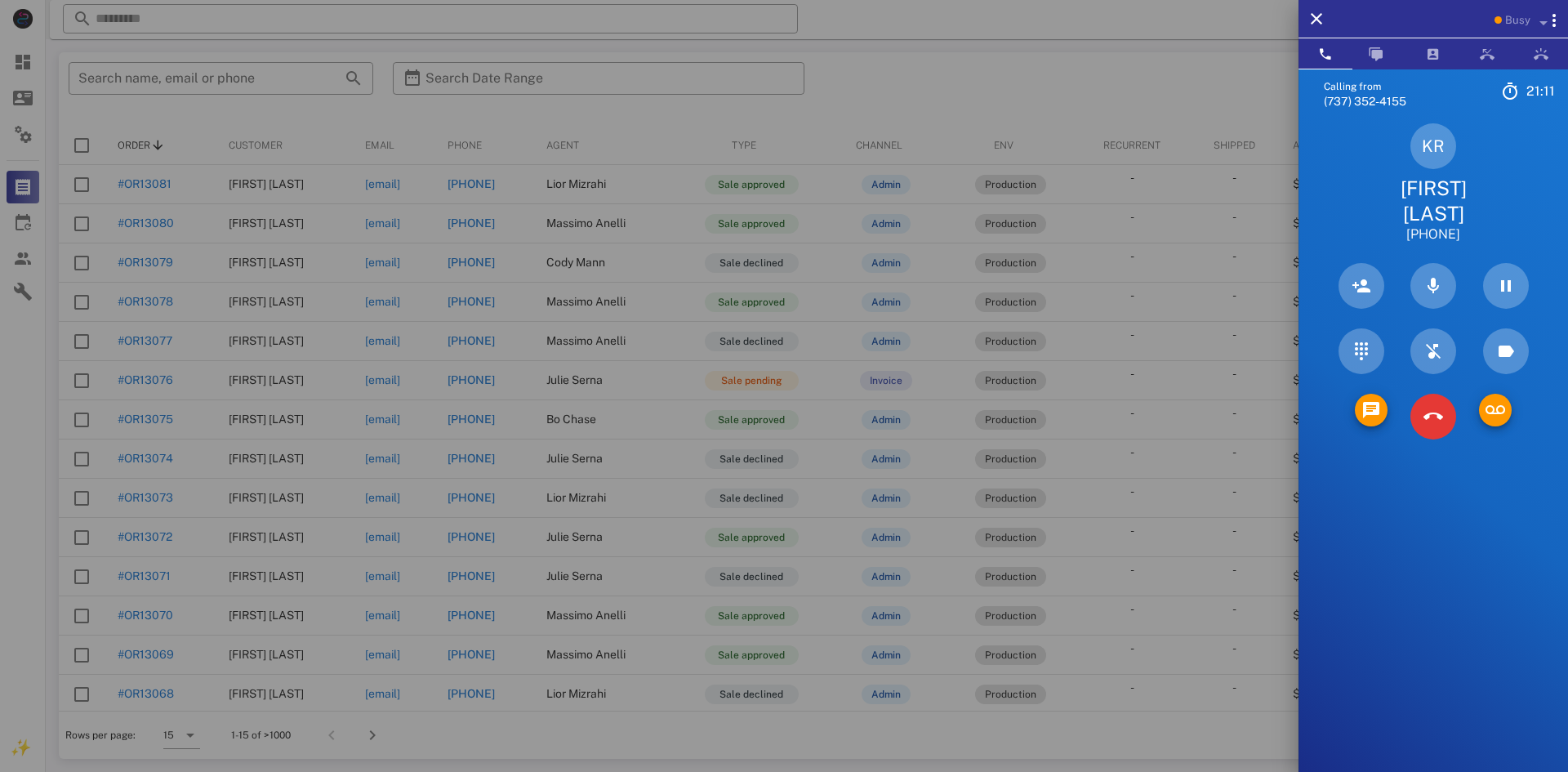 click at bounding box center [784, 386] 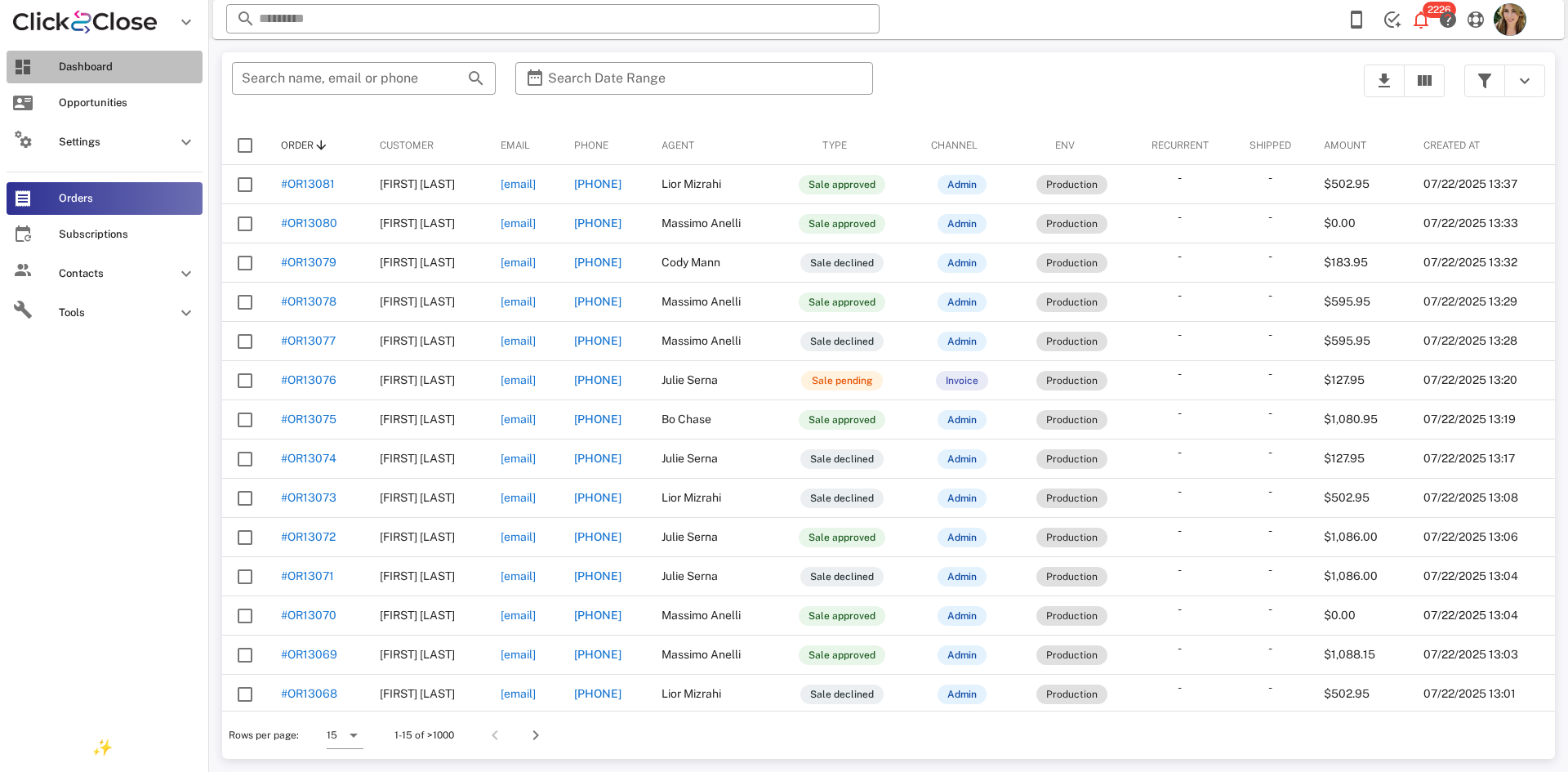 click on "Dashboard" at bounding box center (105, 67) 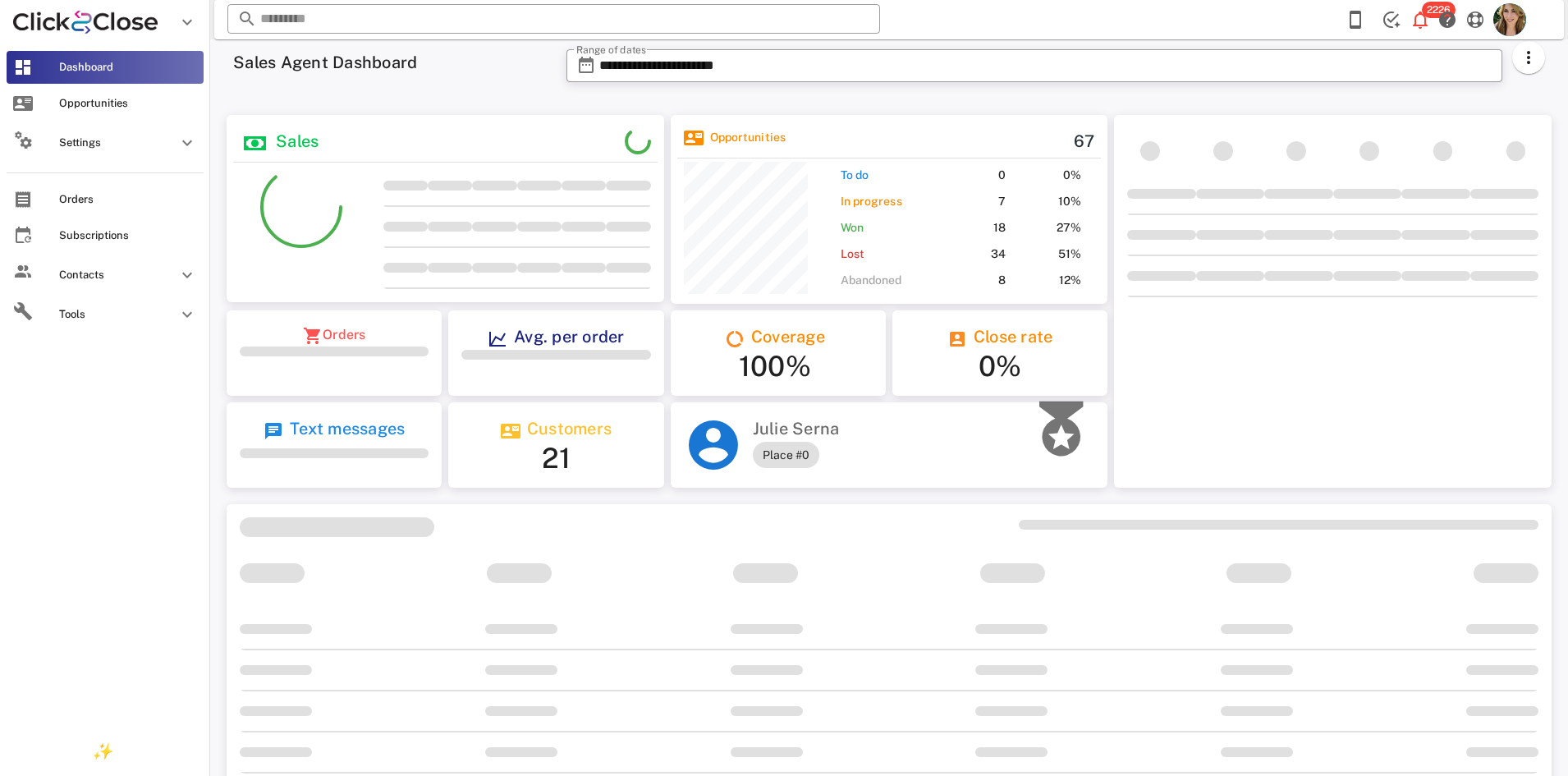 scroll, scrollTop: 820954, scrollLeft: 820505, axis: both 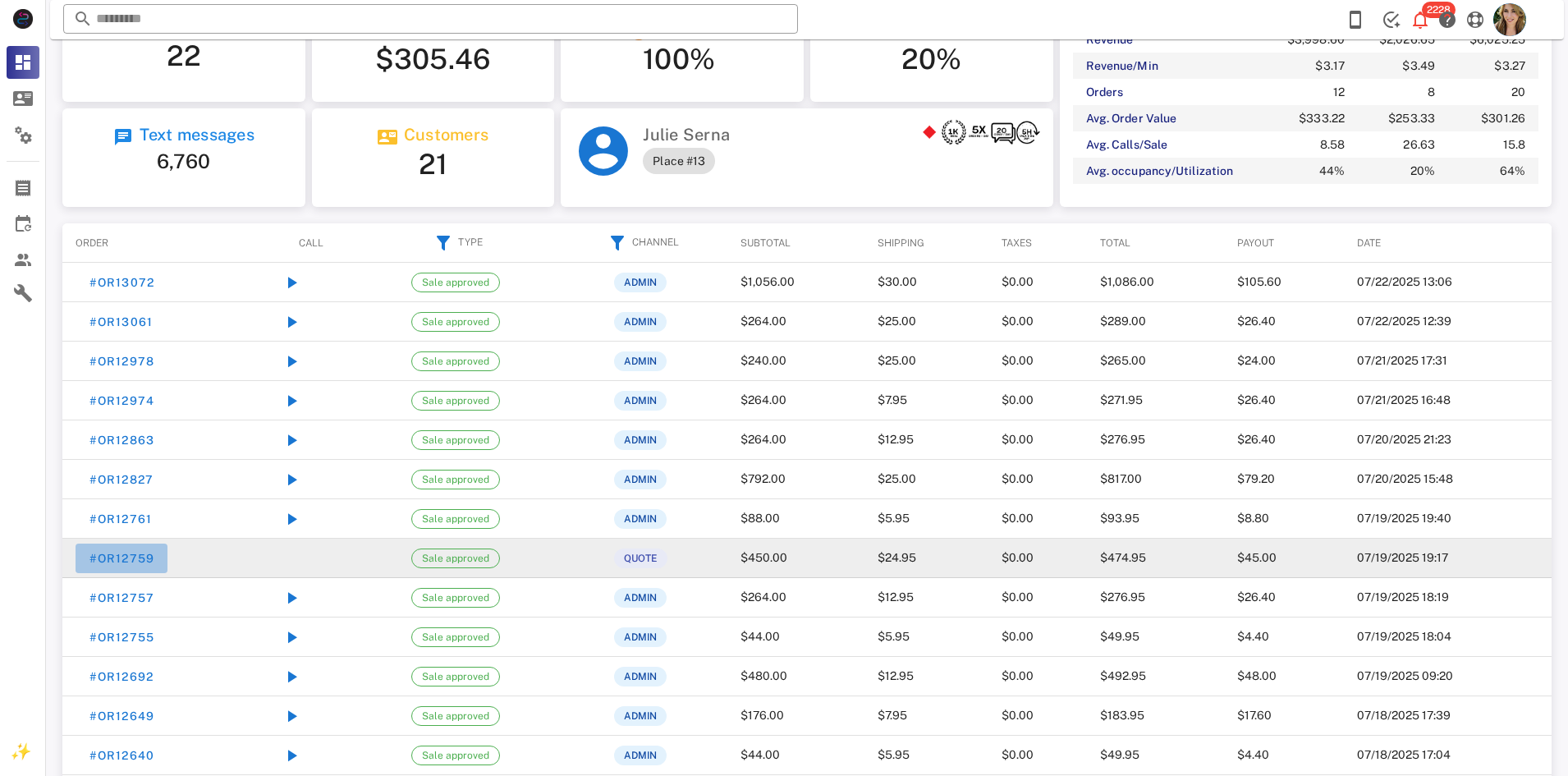 click on "#OR12759" at bounding box center (121, 558) 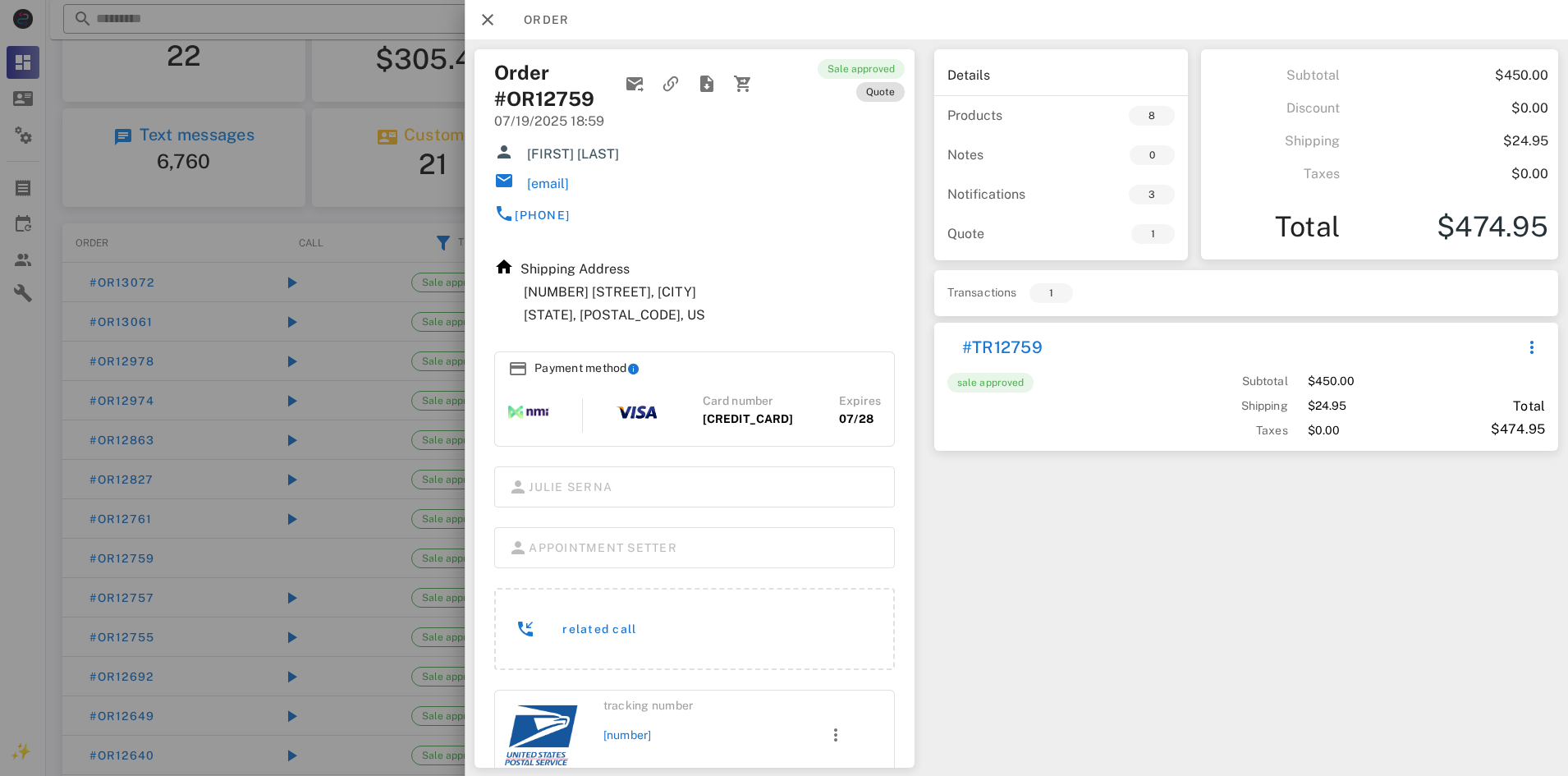 click at bounding box center [784, 388] 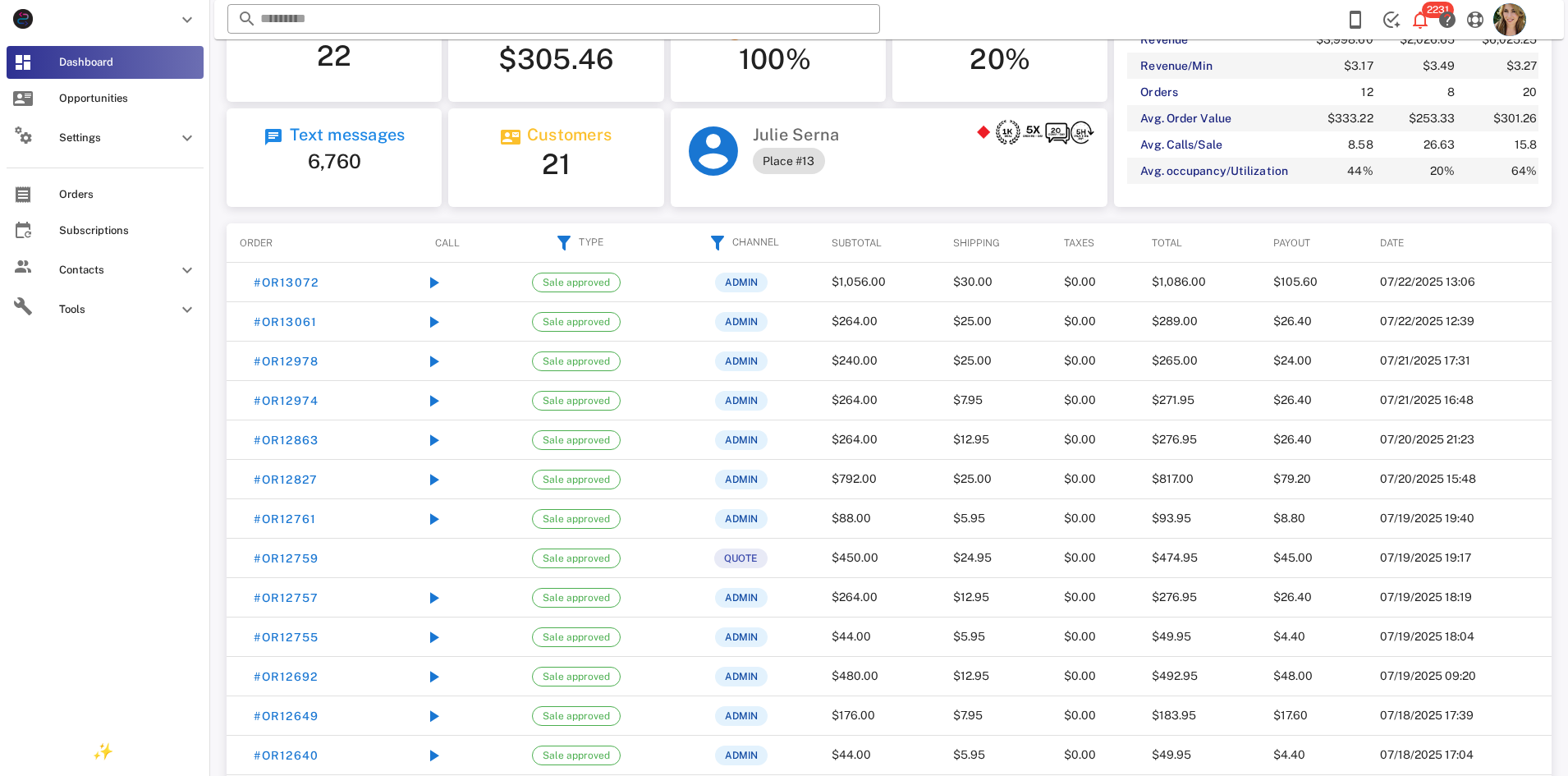 scroll, scrollTop: 197, scrollLeft: 457, axis: both 